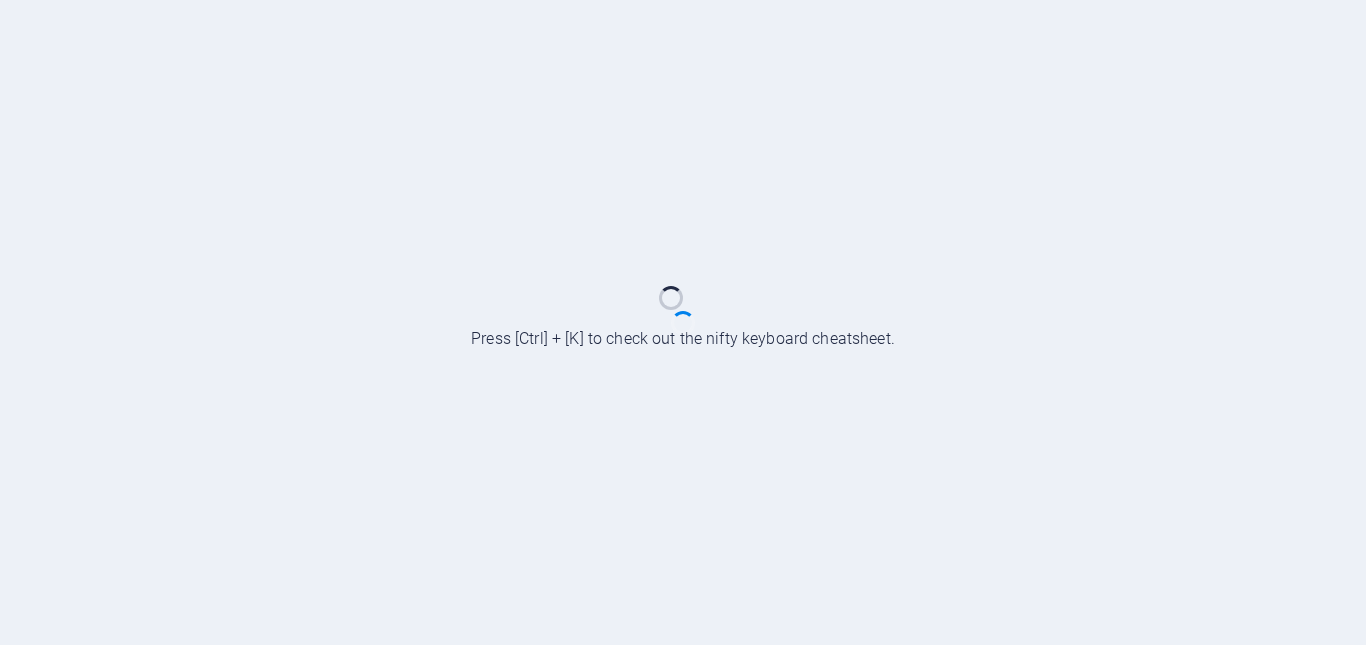 scroll, scrollTop: 0, scrollLeft: 0, axis: both 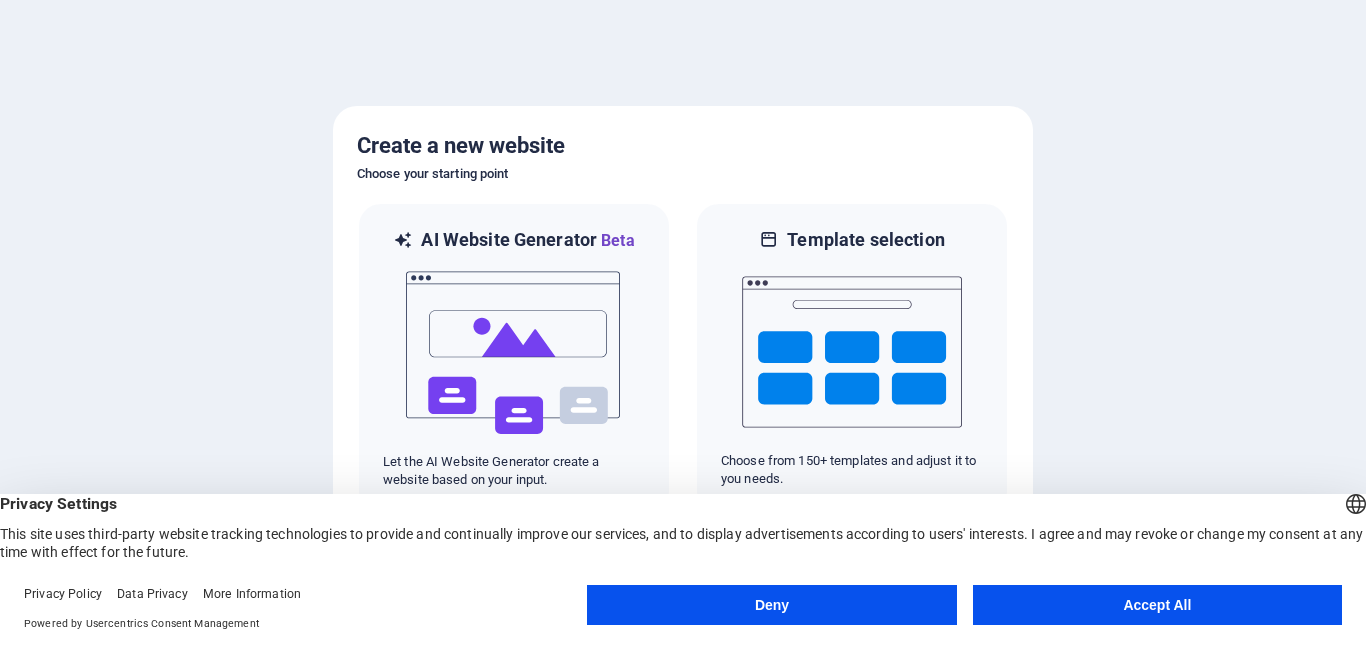 click on "Accept All" at bounding box center [1157, 605] 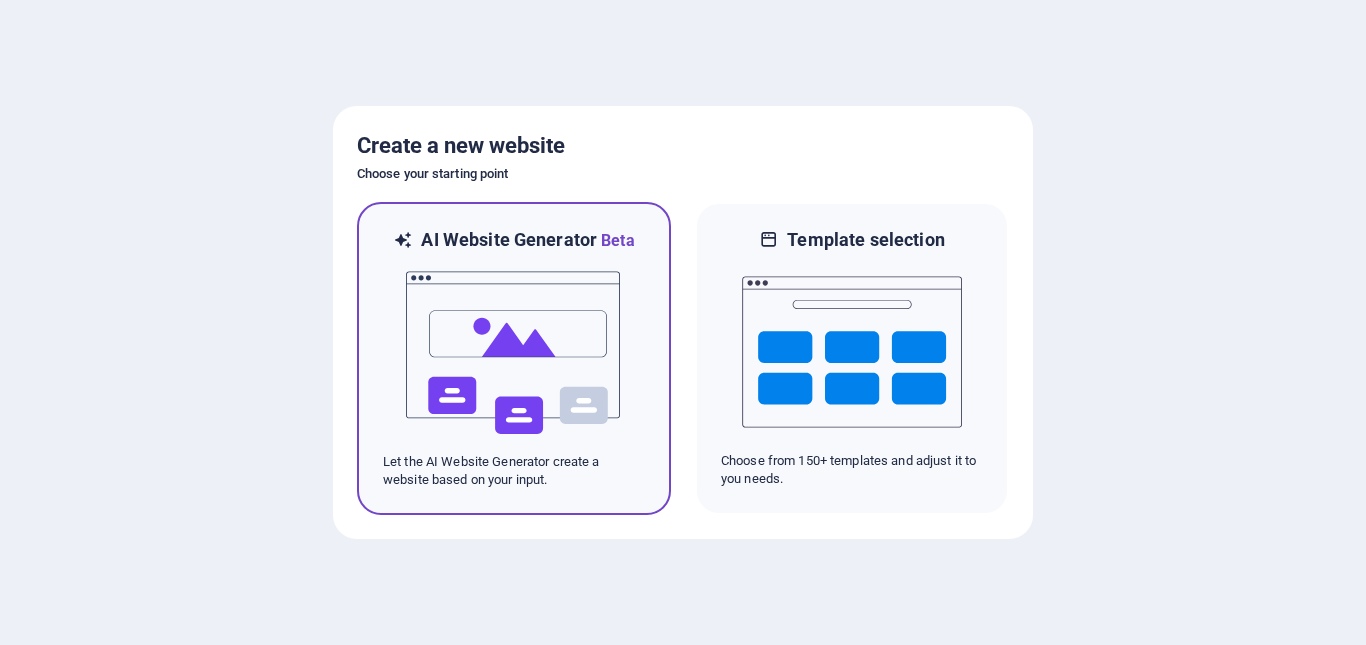 click at bounding box center [514, 353] 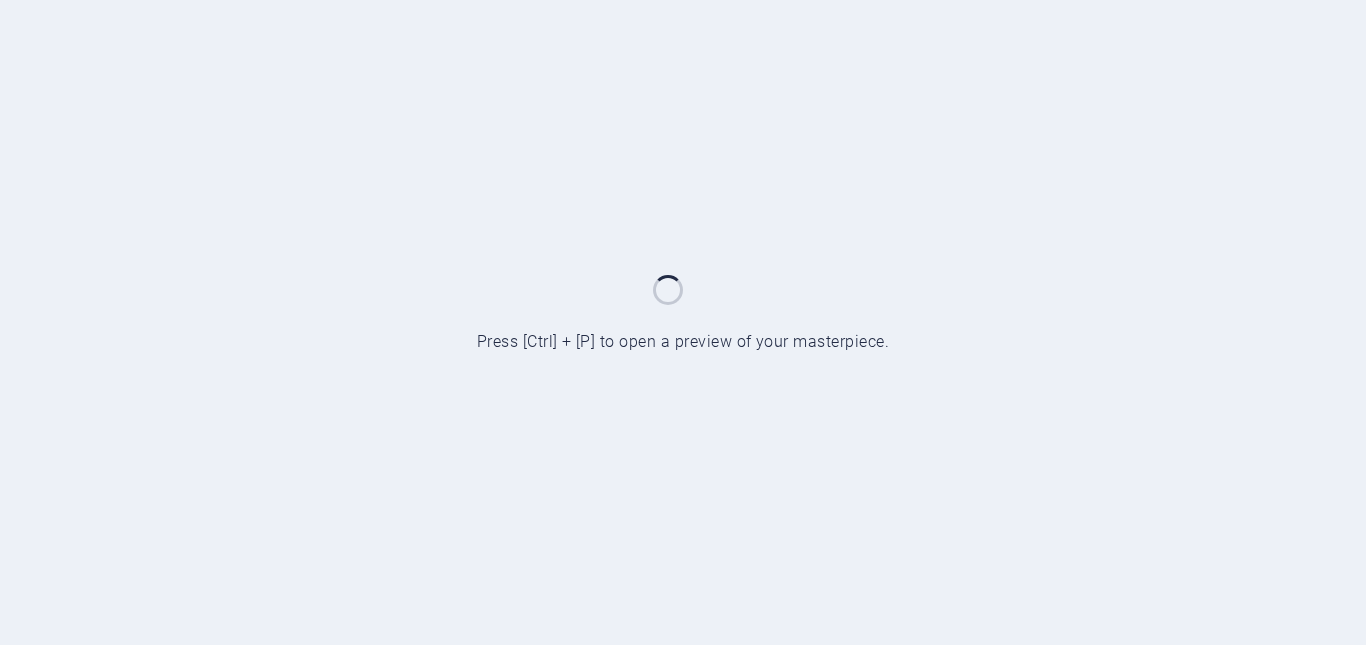 scroll, scrollTop: 0, scrollLeft: 0, axis: both 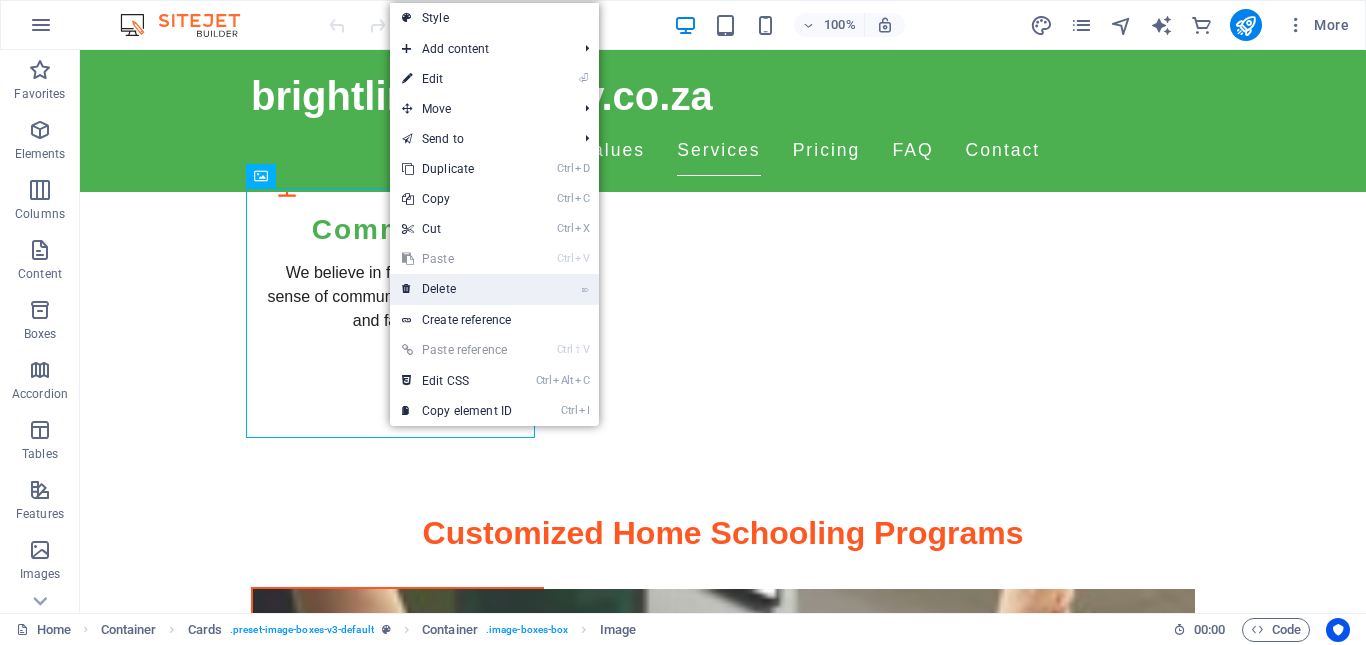 click on "⌦  Delete" at bounding box center (457, 289) 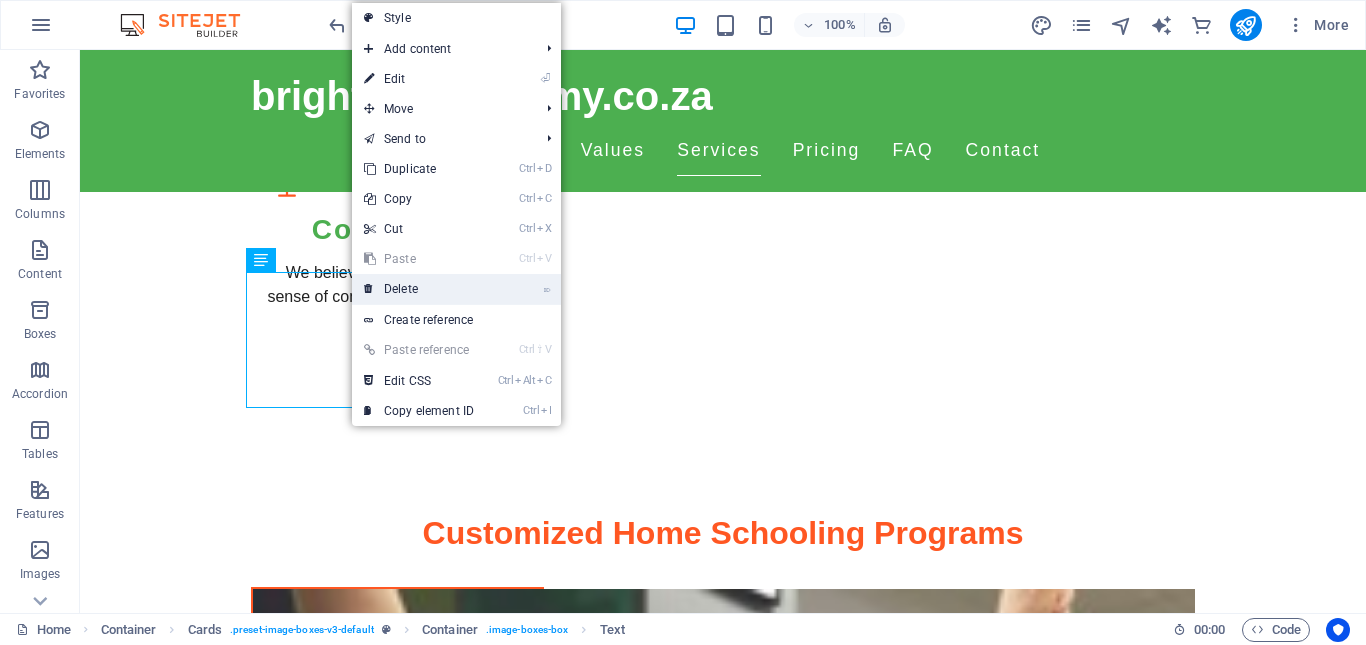 click on "⌦  Delete" at bounding box center [419, 289] 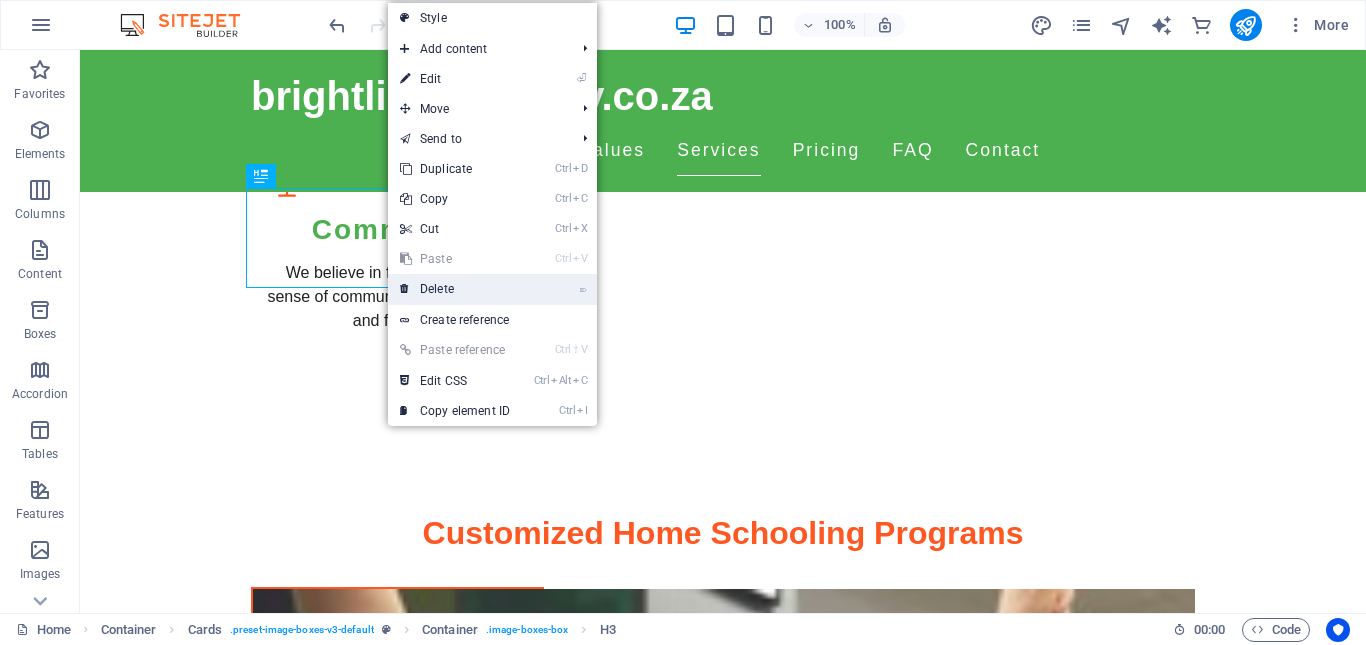 click on "⌦  Delete" at bounding box center (455, 289) 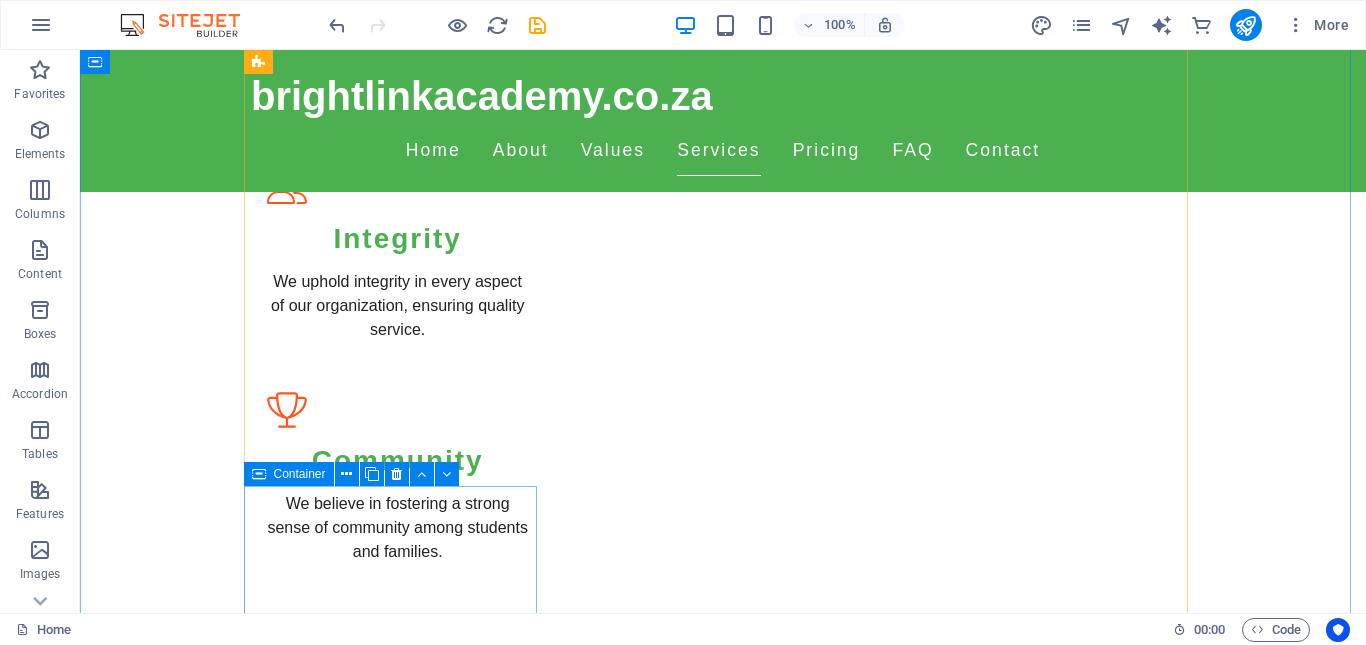 scroll, scrollTop: 1700, scrollLeft: 0, axis: vertical 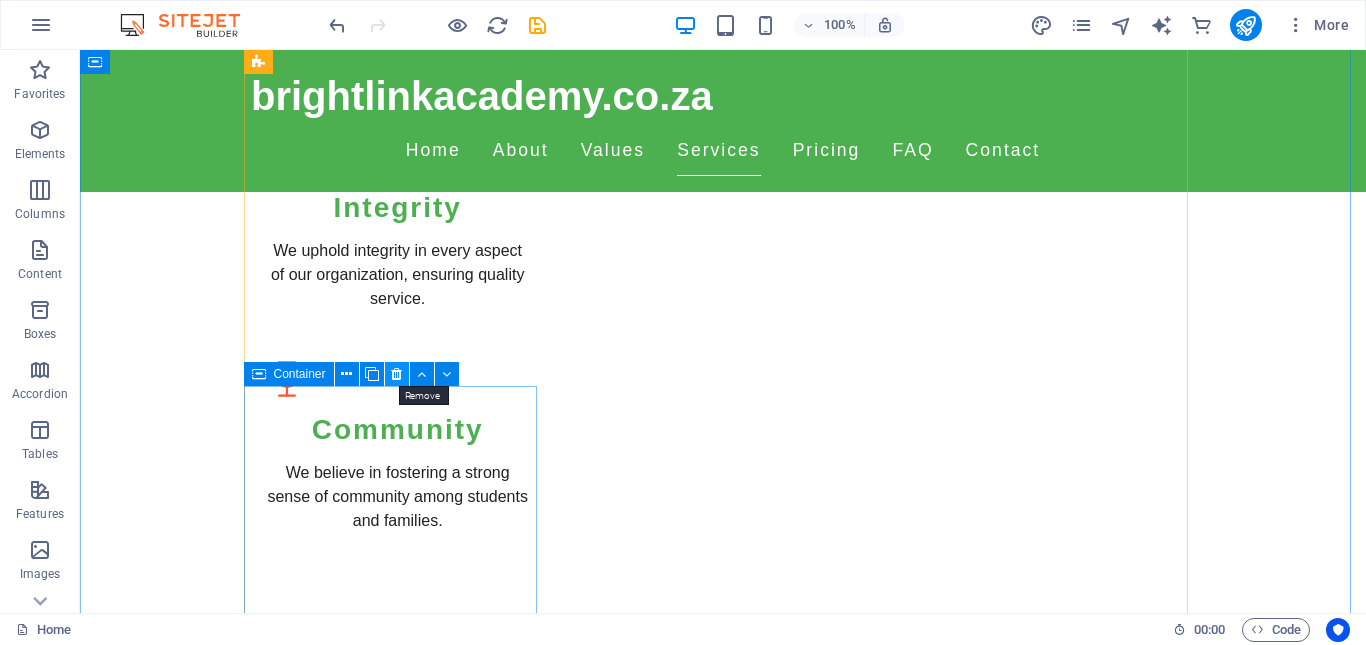 drag, startPoint x: 400, startPoint y: 380, endPoint x: 319, endPoint y: 329, distance: 95.71834 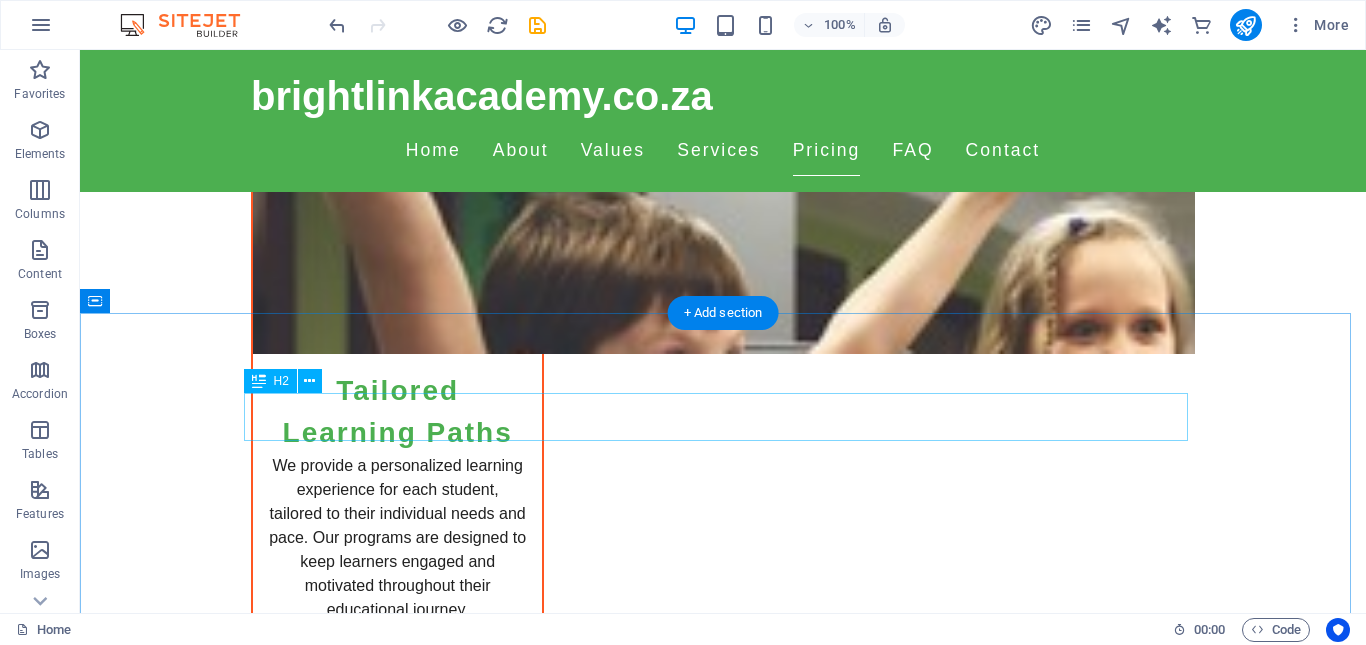scroll, scrollTop: 2500, scrollLeft: 0, axis: vertical 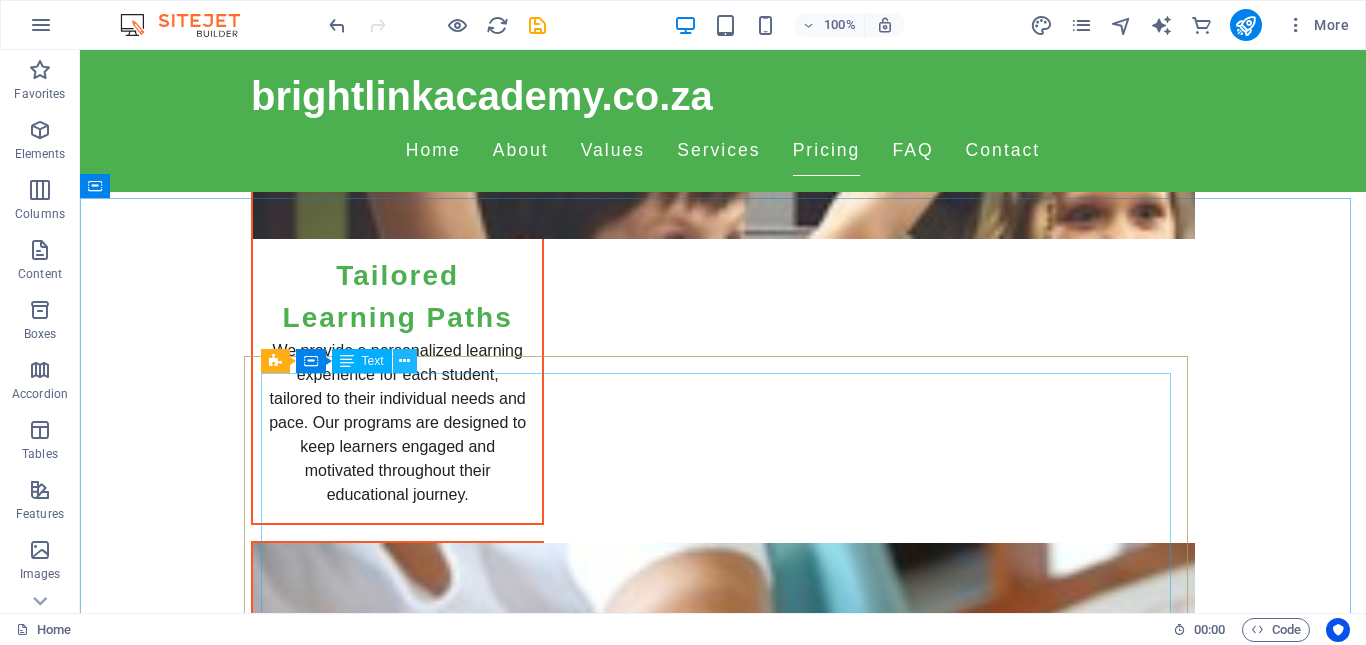 click at bounding box center (404, 361) 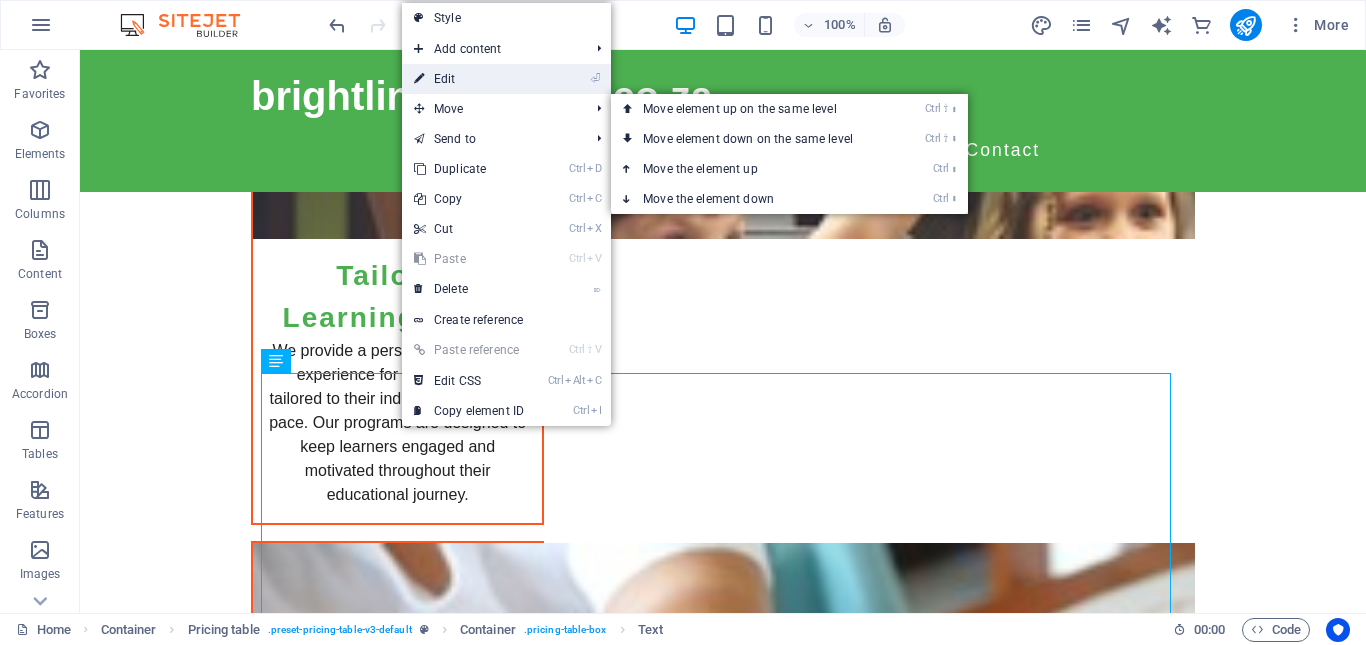 click on "⏎  Edit" at bounding box center (469, 79) 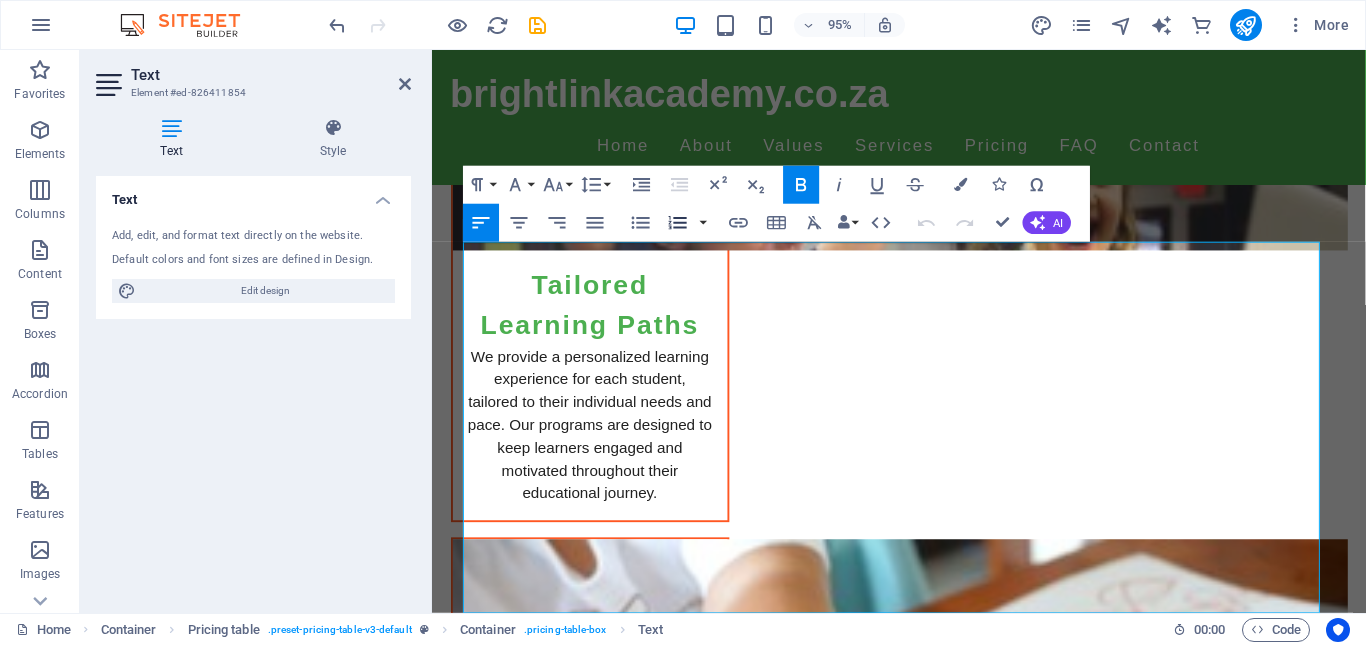 scroll, scrollTop: 2621, scrollLeft: 0, axis: vertical 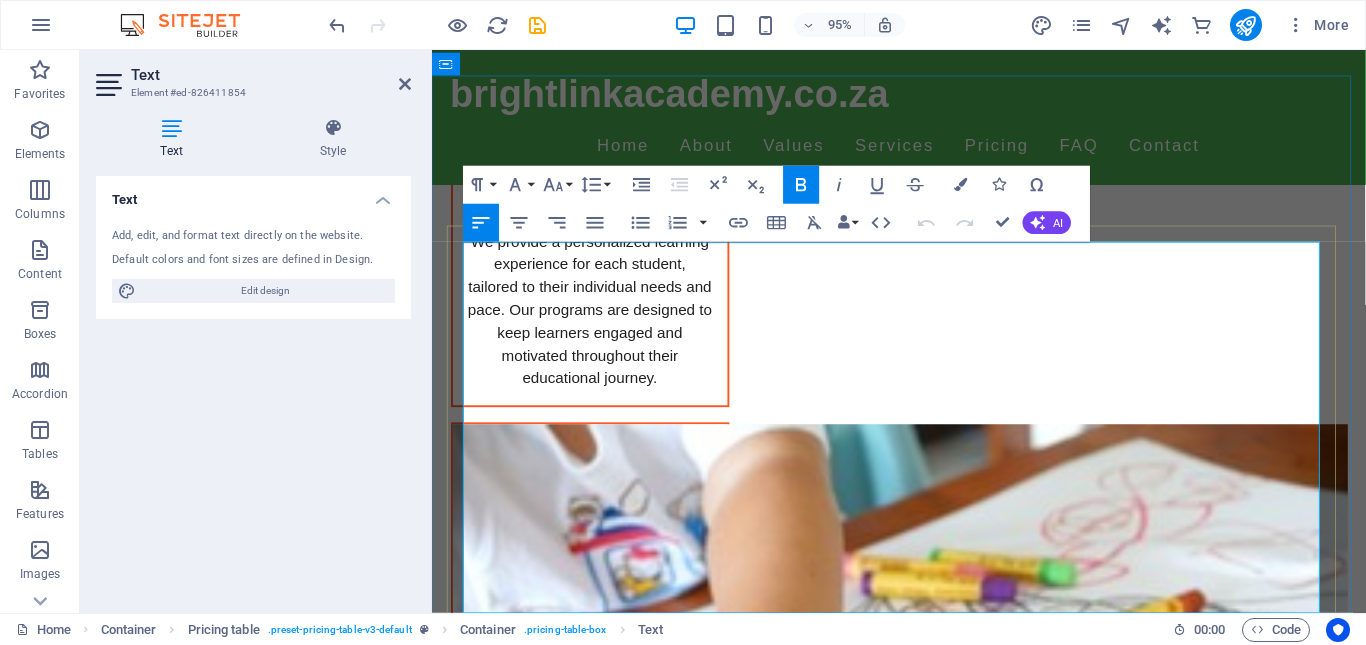click on "R2000/month" at bounding box center [1321, 2869] 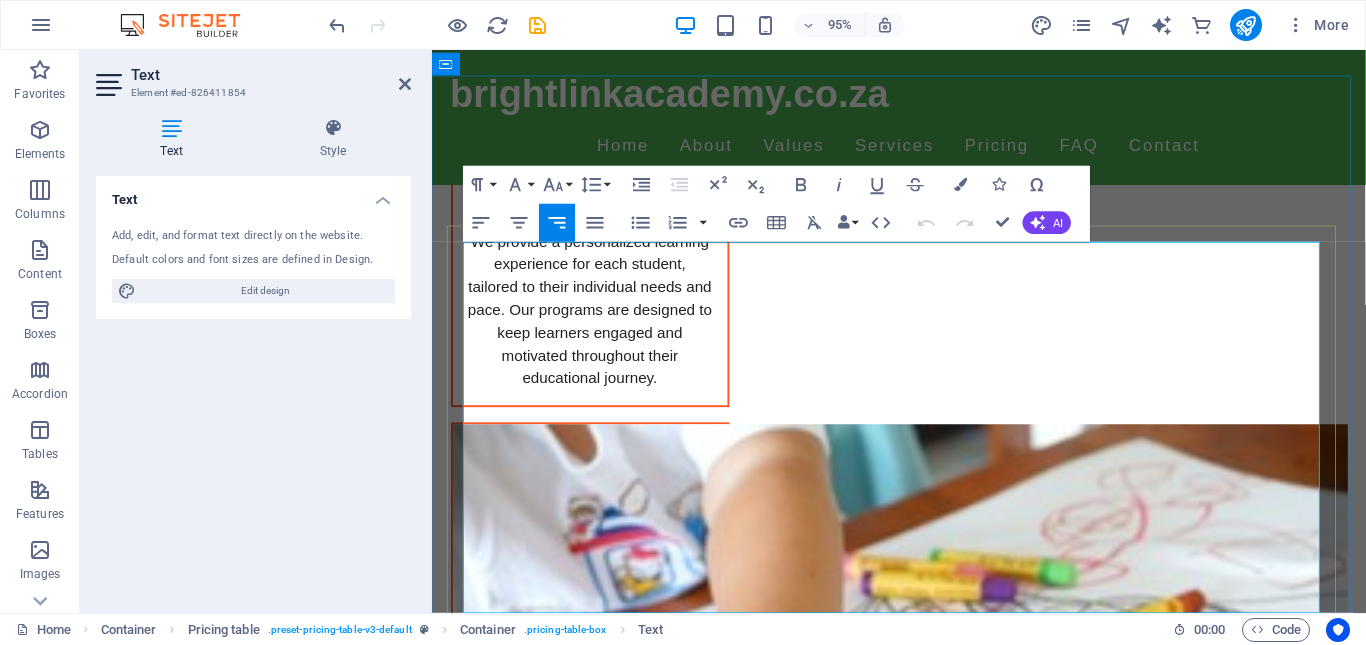 click on "R2000/month" at bounding box center [1321, 2869] 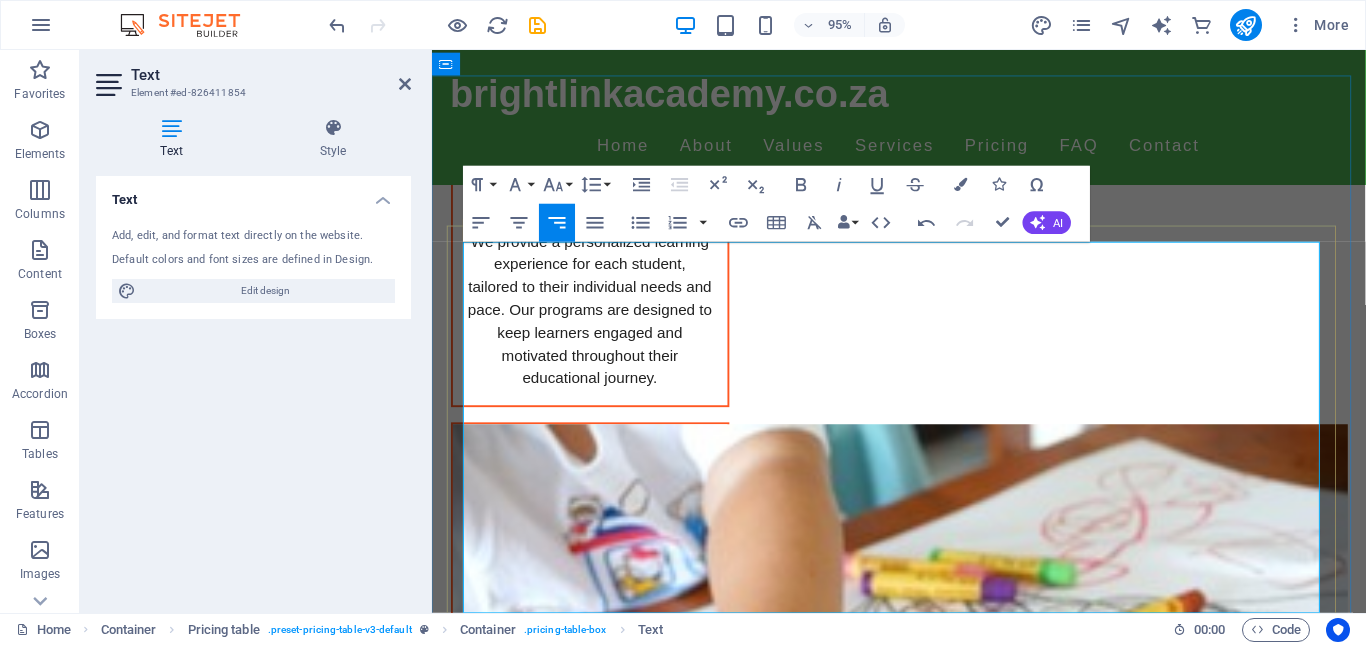 type 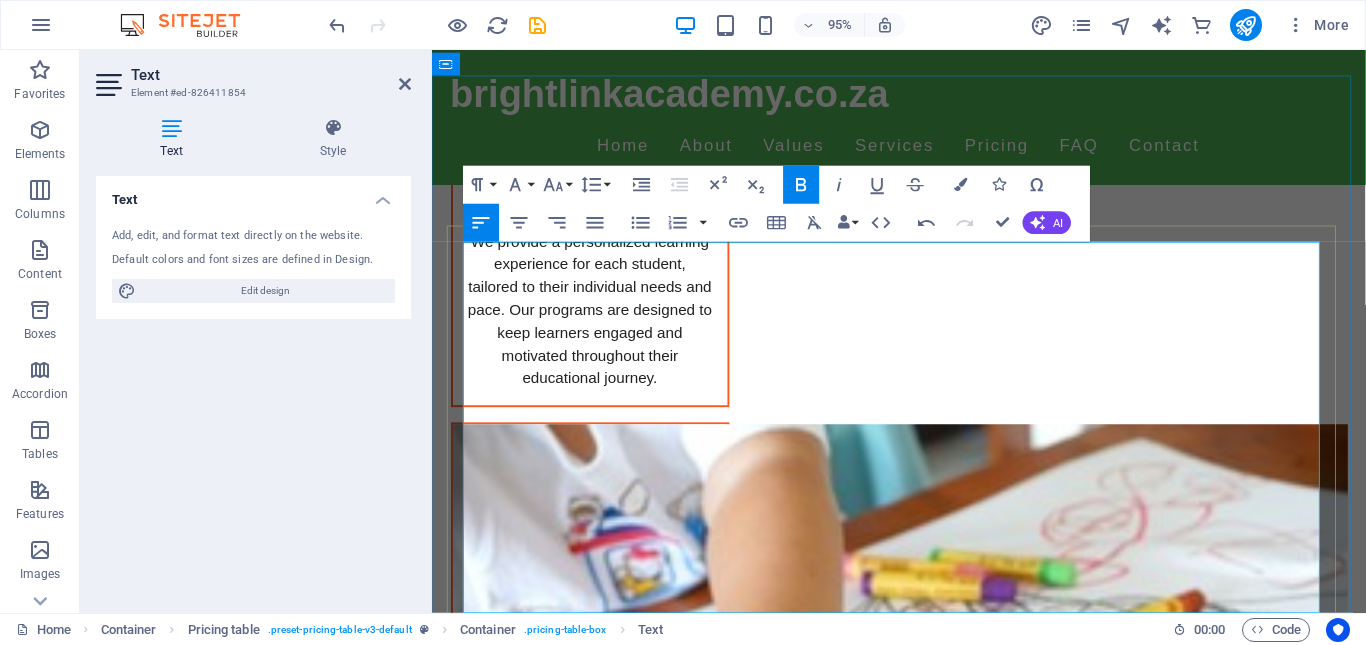 click on "Grades R - 2 Curriculum Access" at bounding box center (622, 2922) 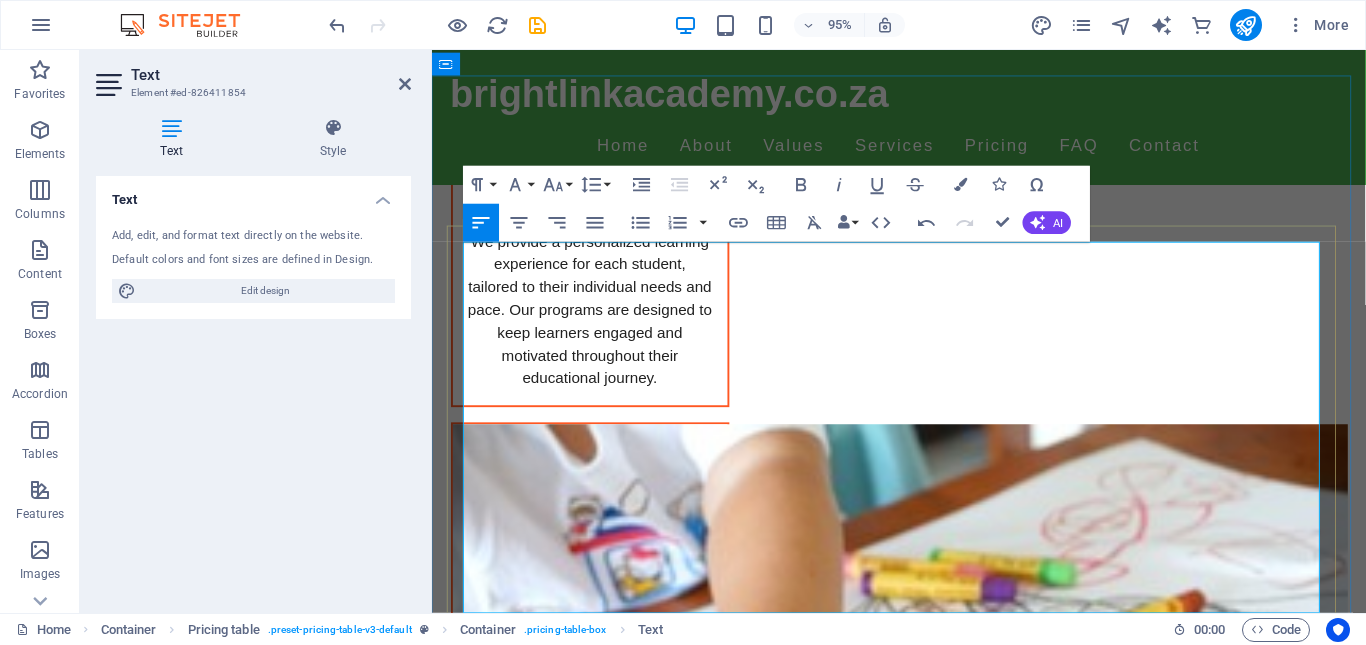 click on "Access to learning resources tailored for Grades R to 2." at bounding box center [675, 2946] 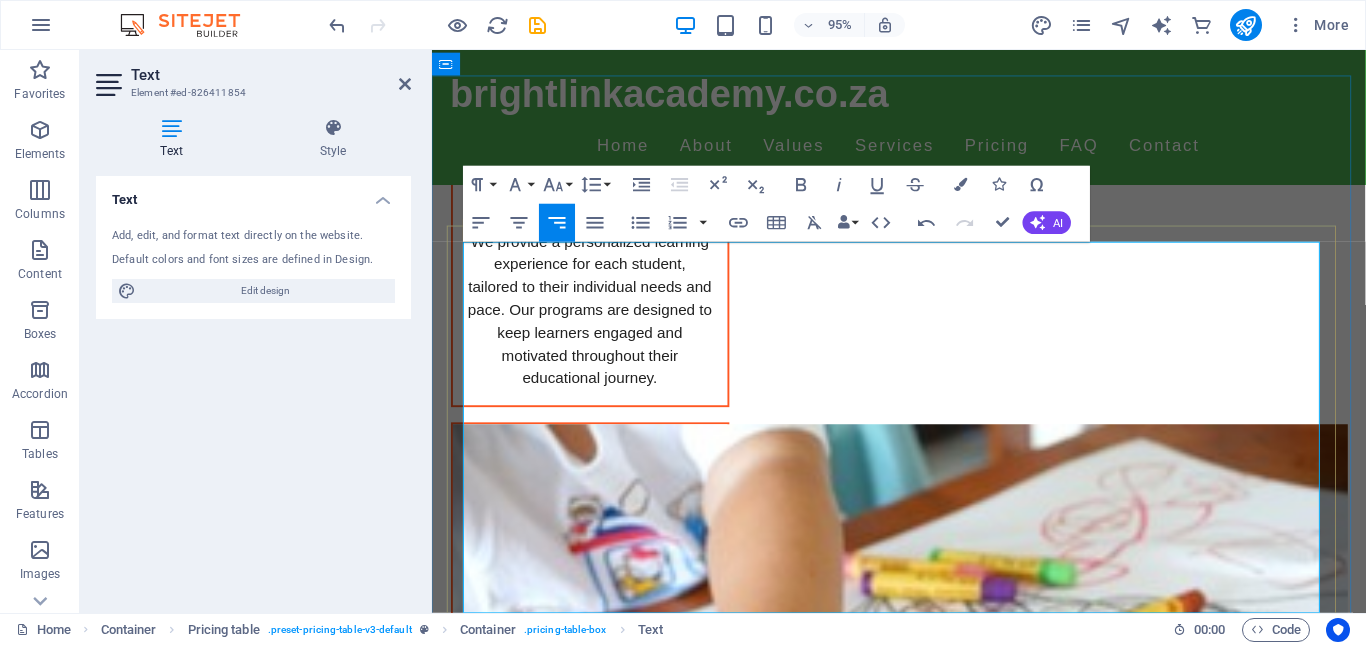 click on "R3000/month" at bounding box center [1295, 2935] 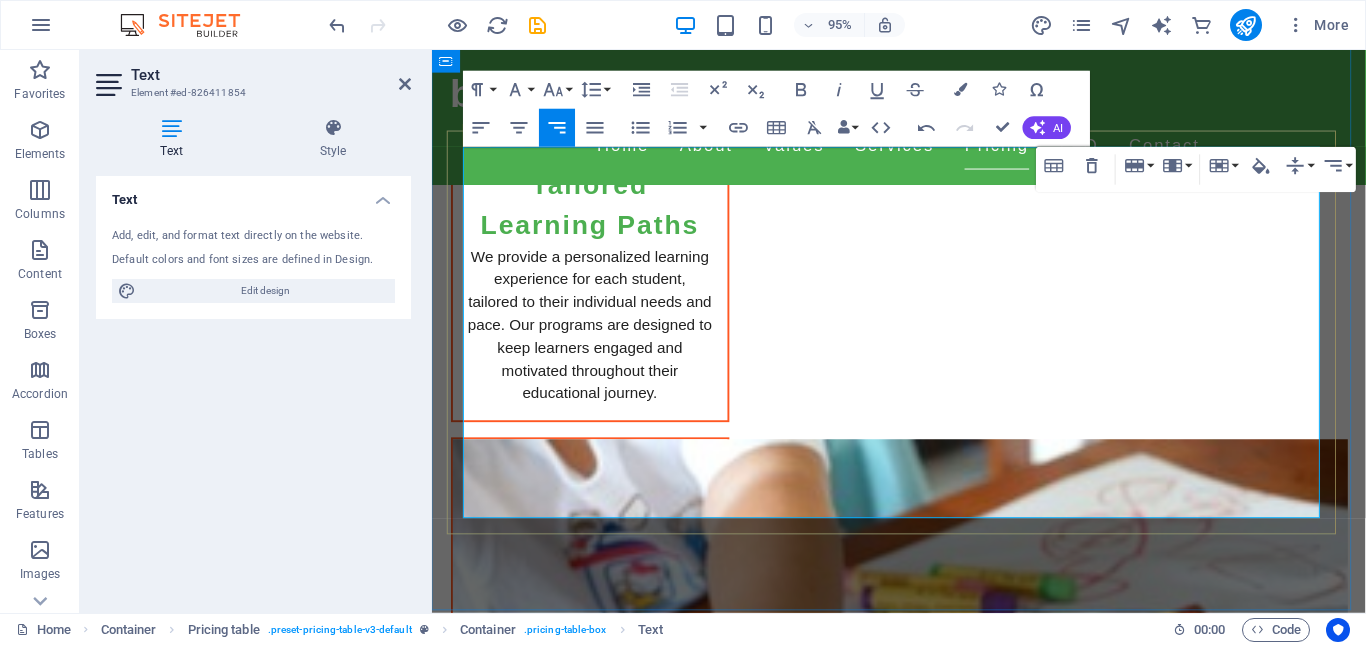 scroll, scrollTop: 2721, scrollLeft: 0, axis: vertical 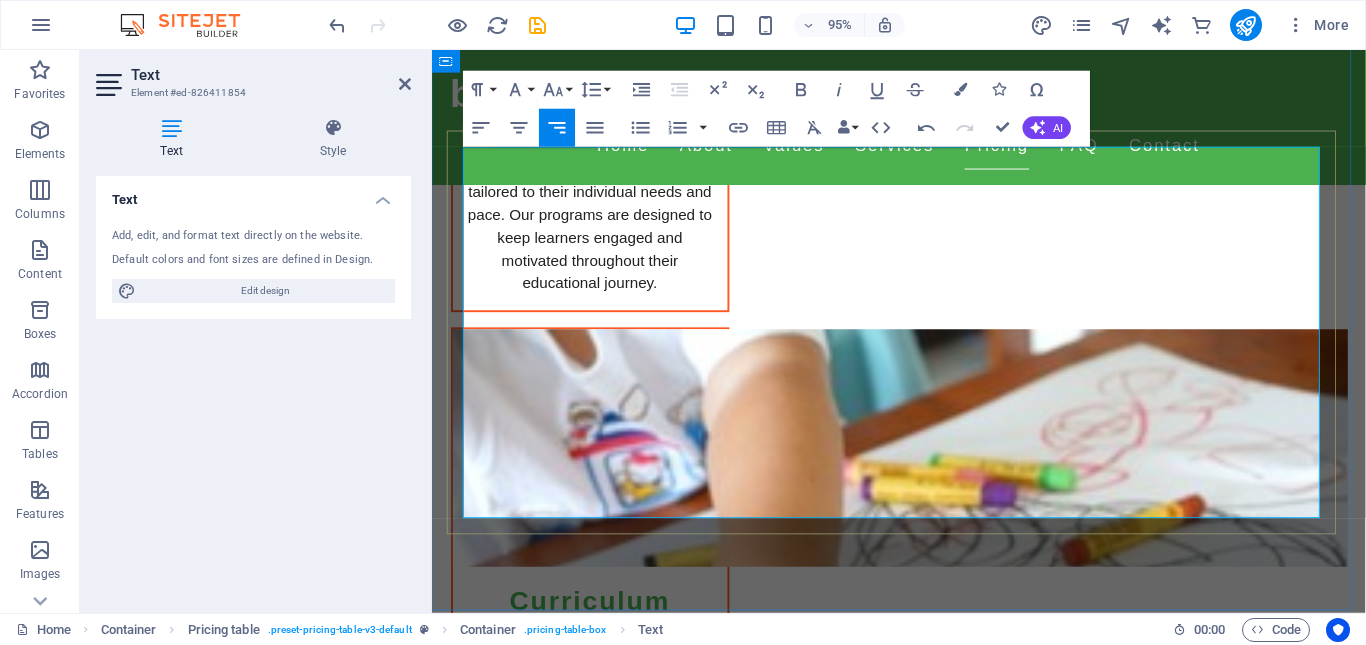 click on "R4000/month" at bounding box center (1321, 2899) 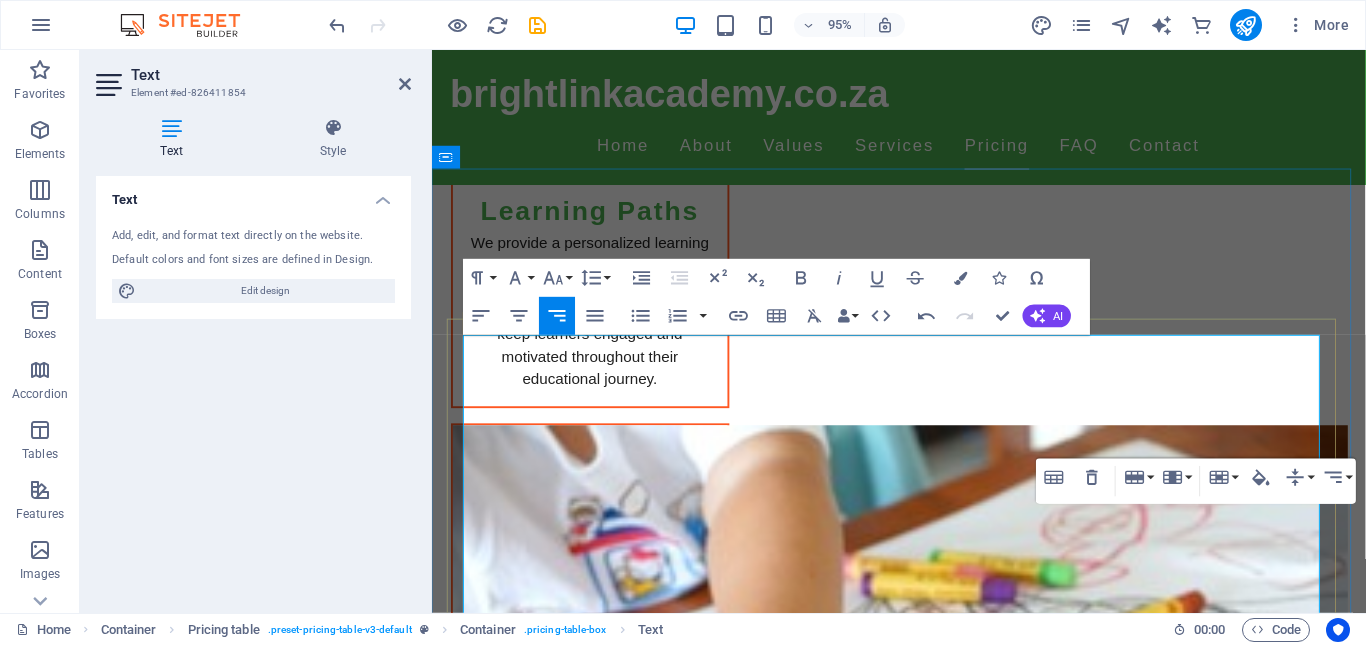 scroll, scrollTop: 2621, scrollLeft: 0, axis: vertical 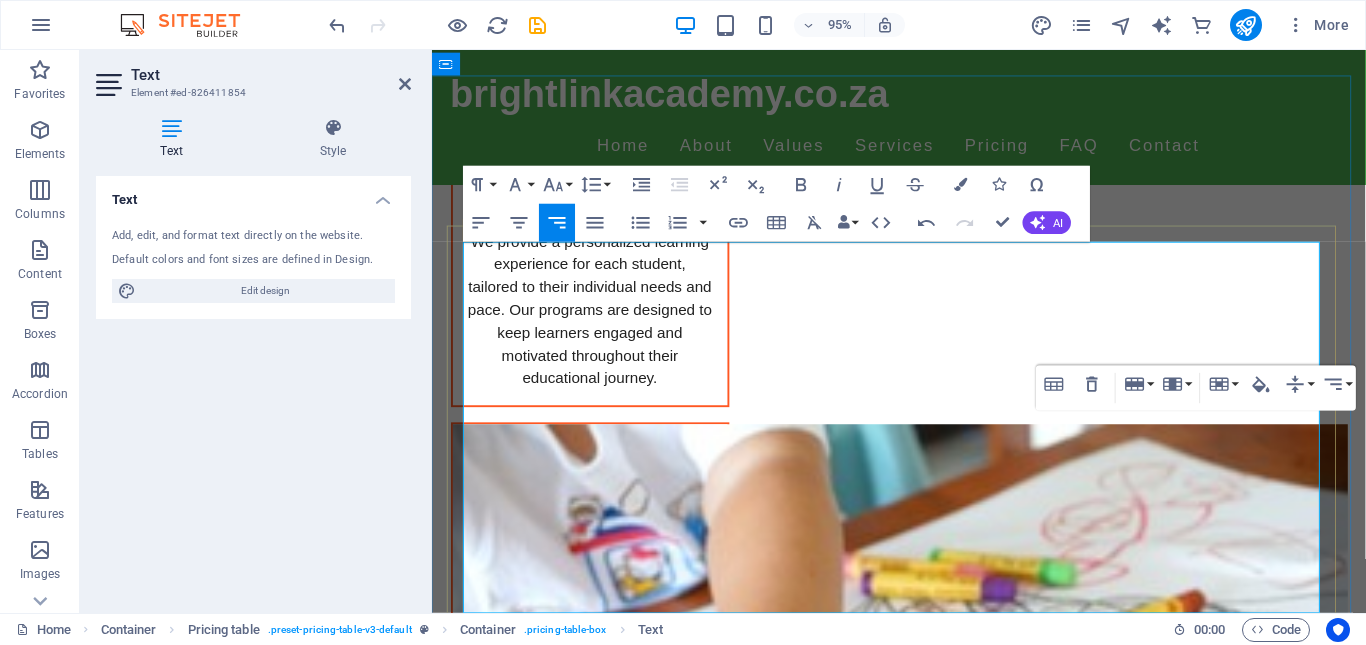 click on "R800/month" at bounding box center [1325, 2869] 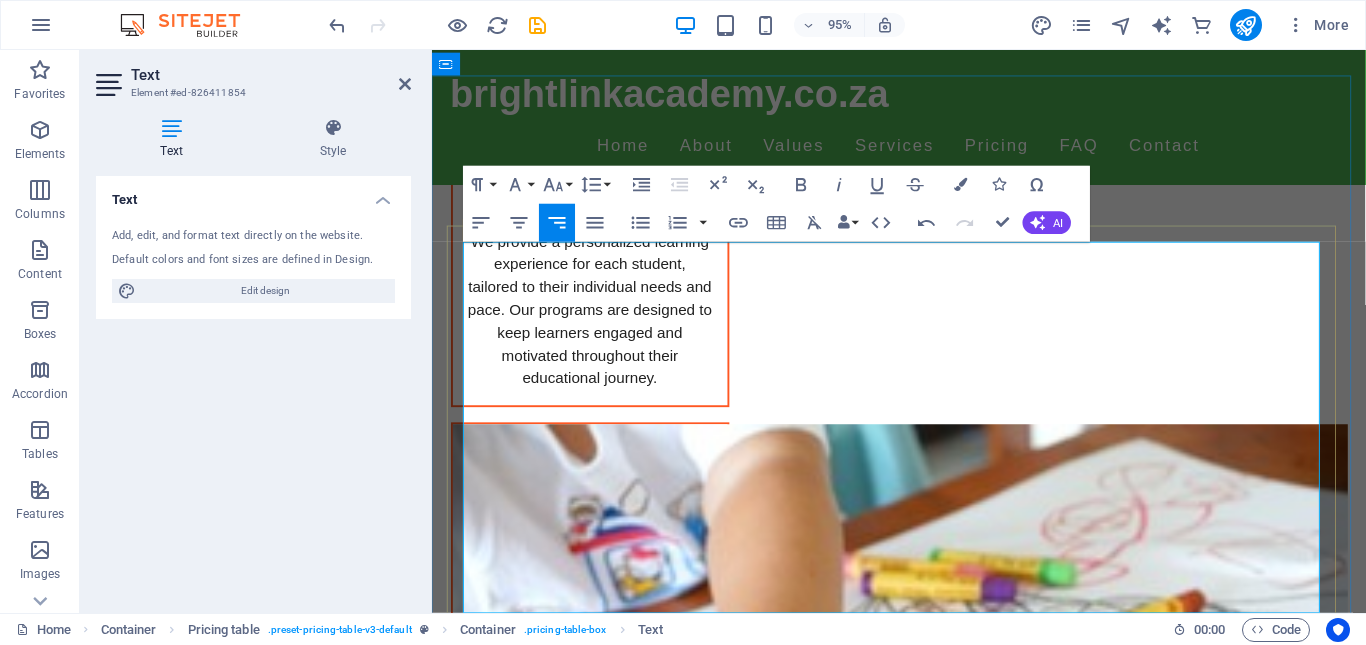 click on "R1000/month" at bounding box center (1321, 2934) 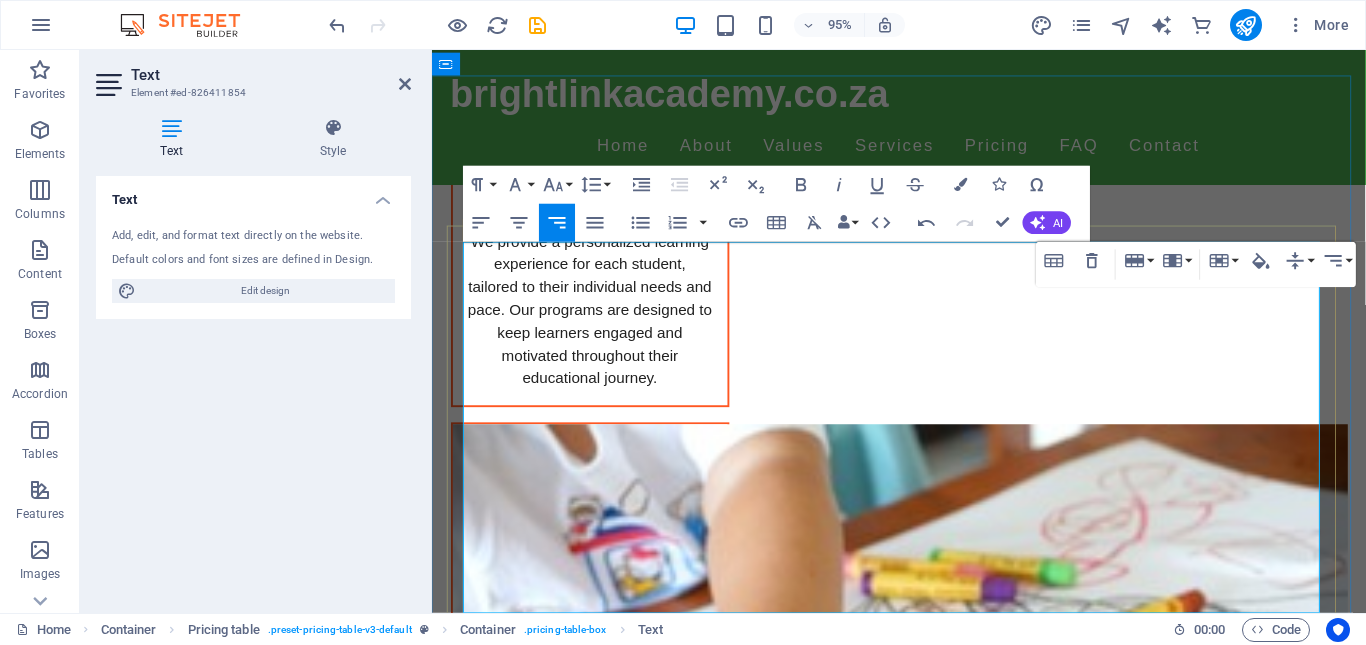 click on "R2000/month" at bounding box center (1295, 3000) 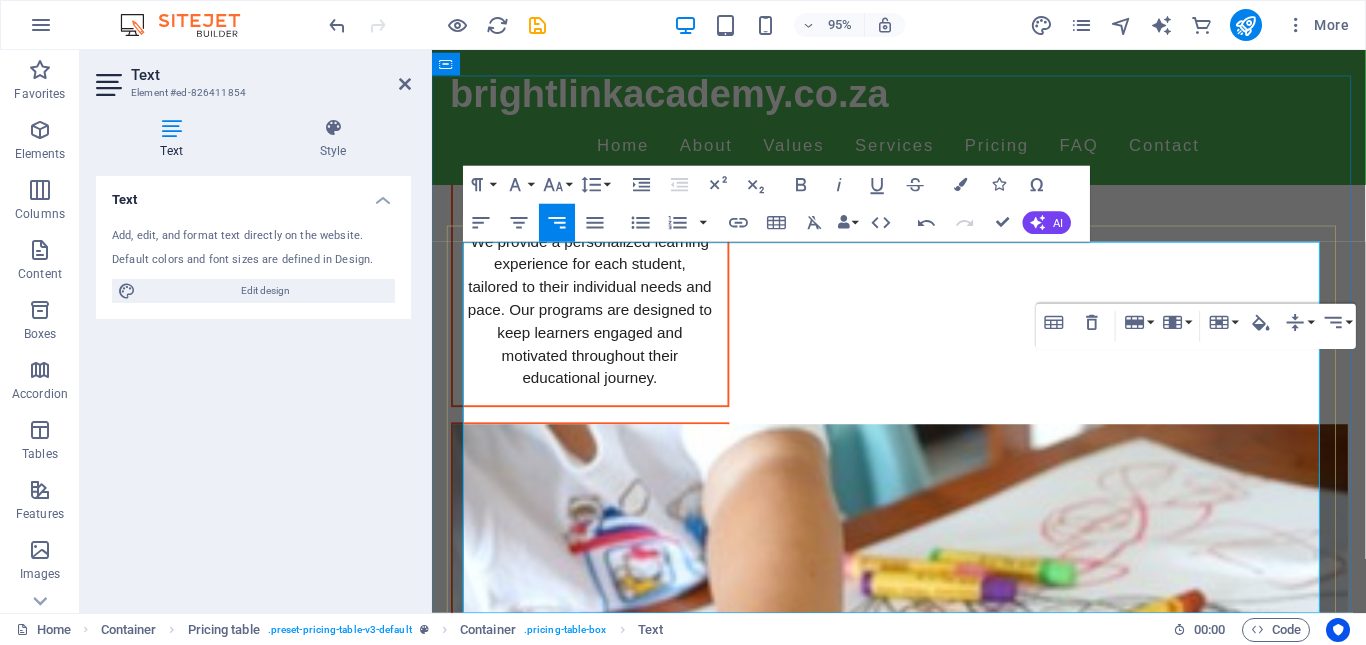 click on "R3000/month" at bounding box center (1321, 3064) 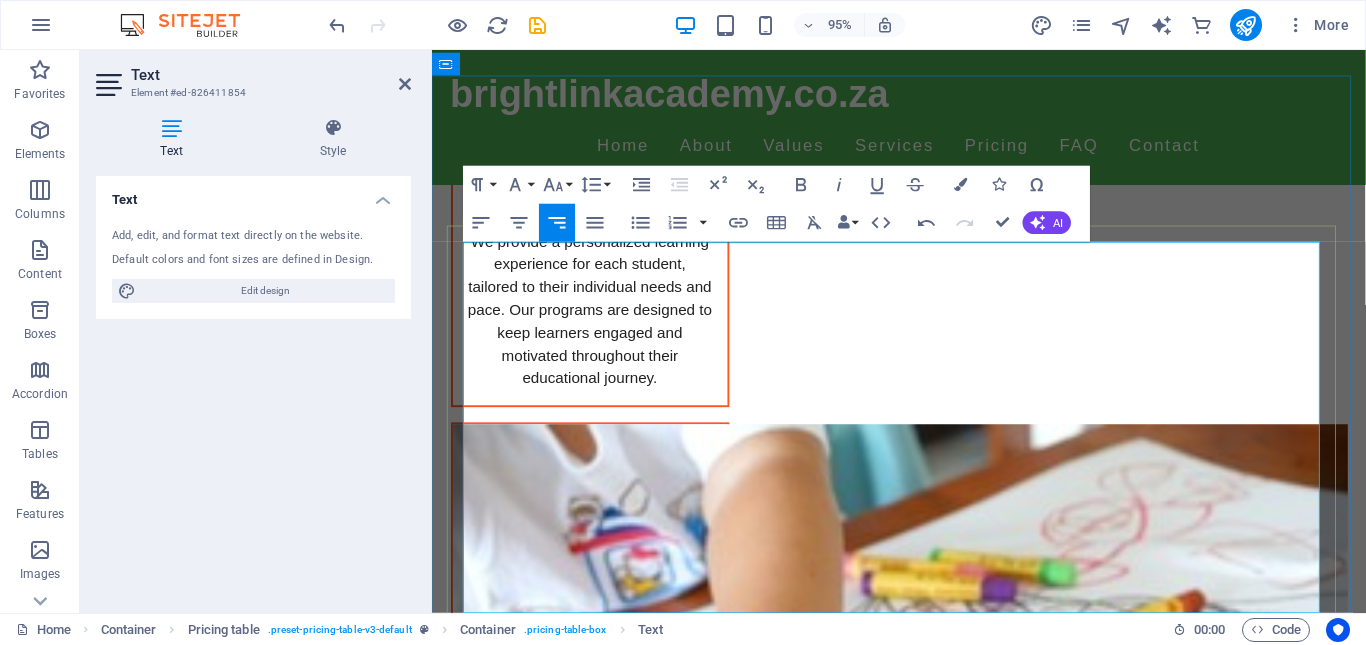 click on "R3000/month" at bounding box center [1321, 3064] 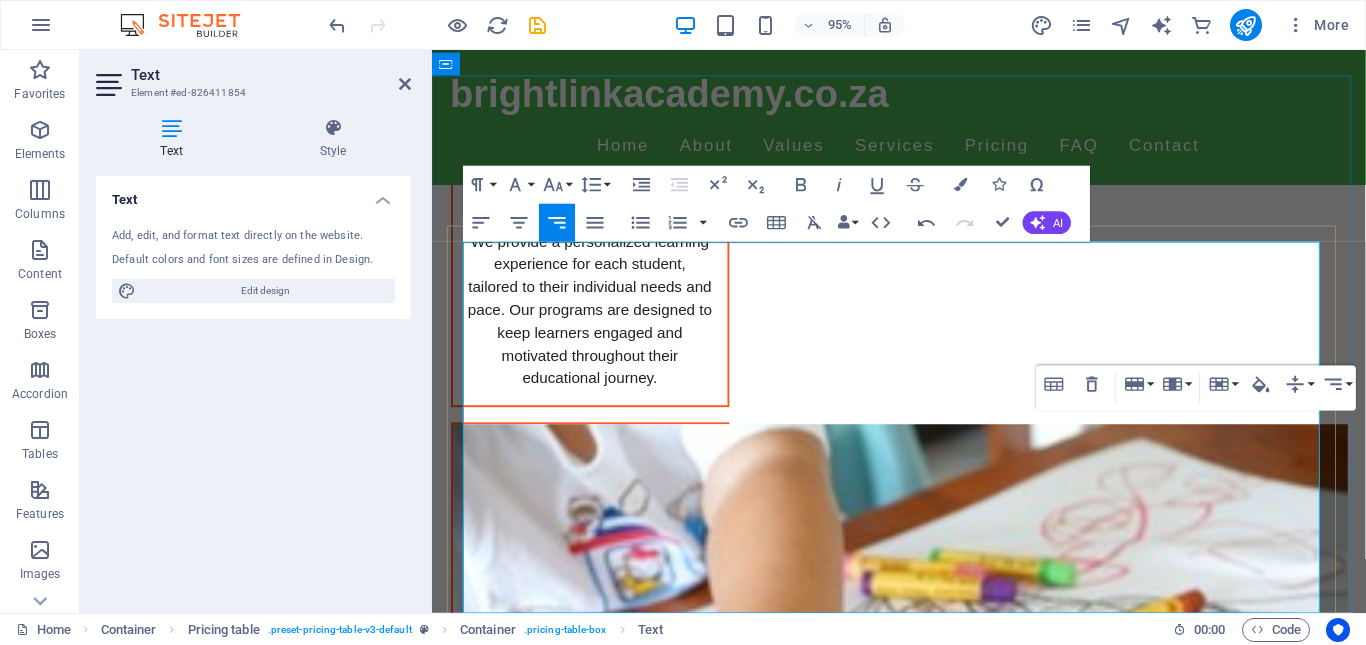 click on "R3000/month" at bounding box center (1321, 3064) 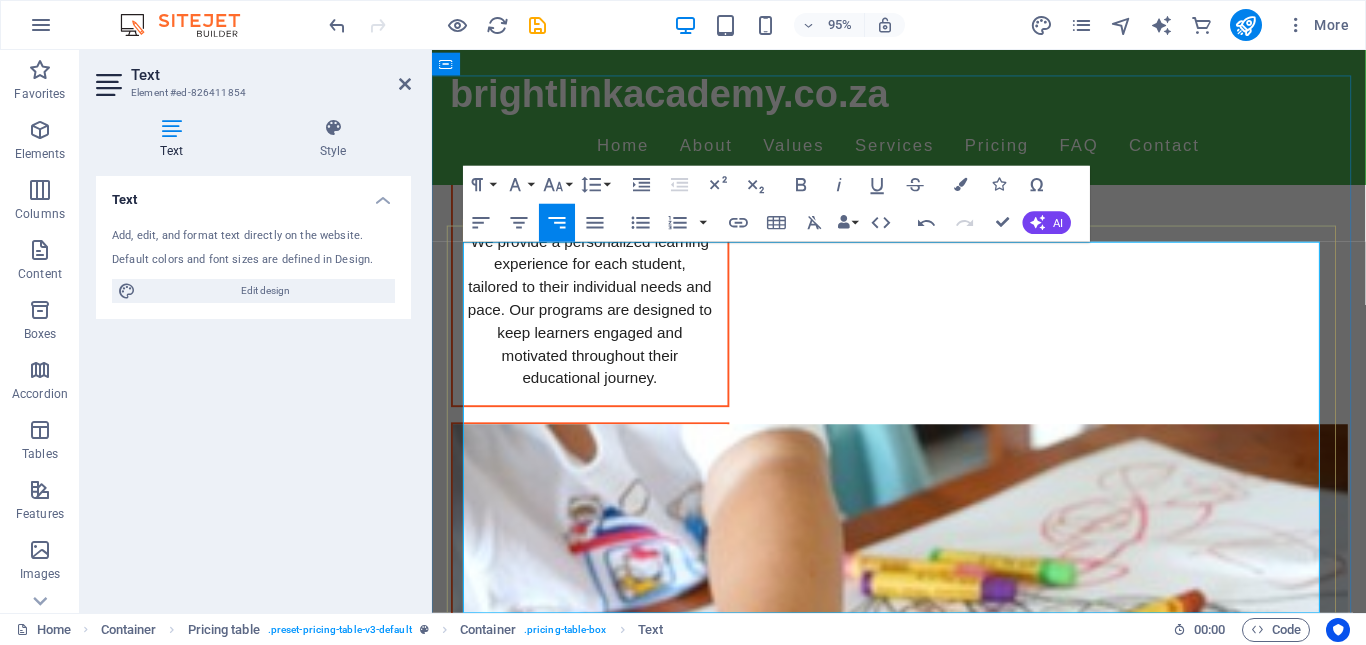 click on "R3000/month" at bounding box center [1321, 3064] 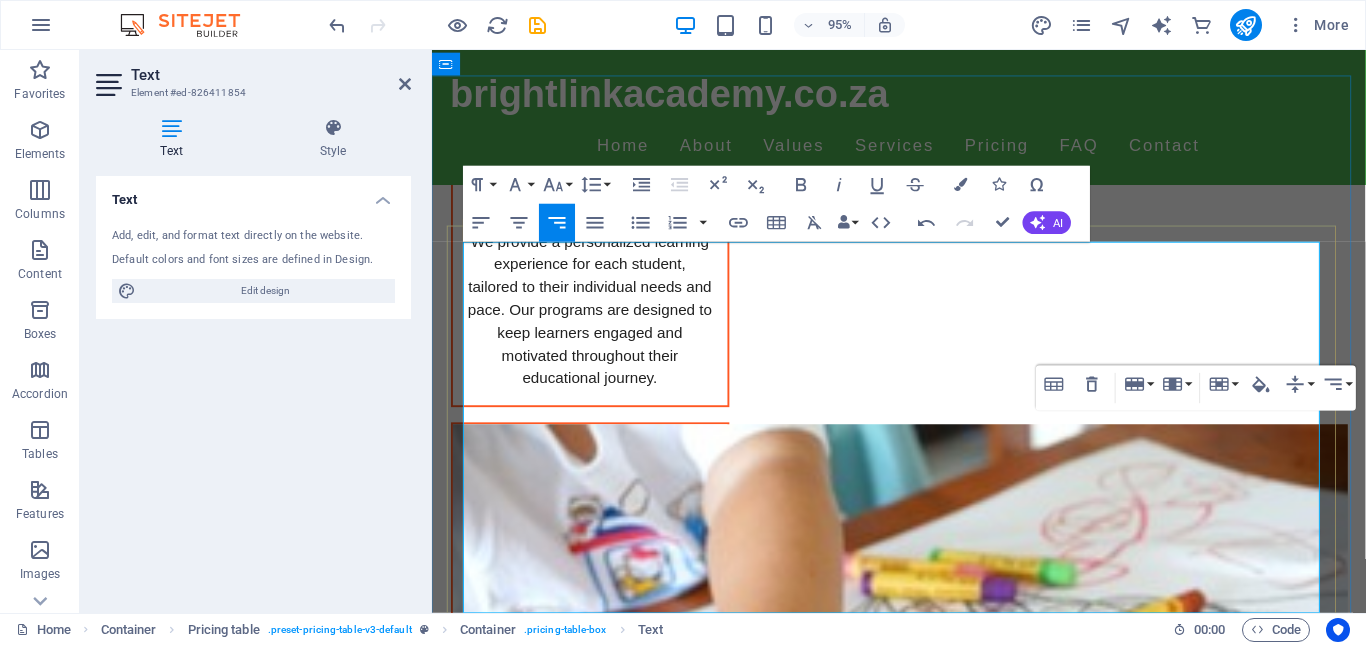 click on "R6000/month" at bounding box center (1321, 3129) 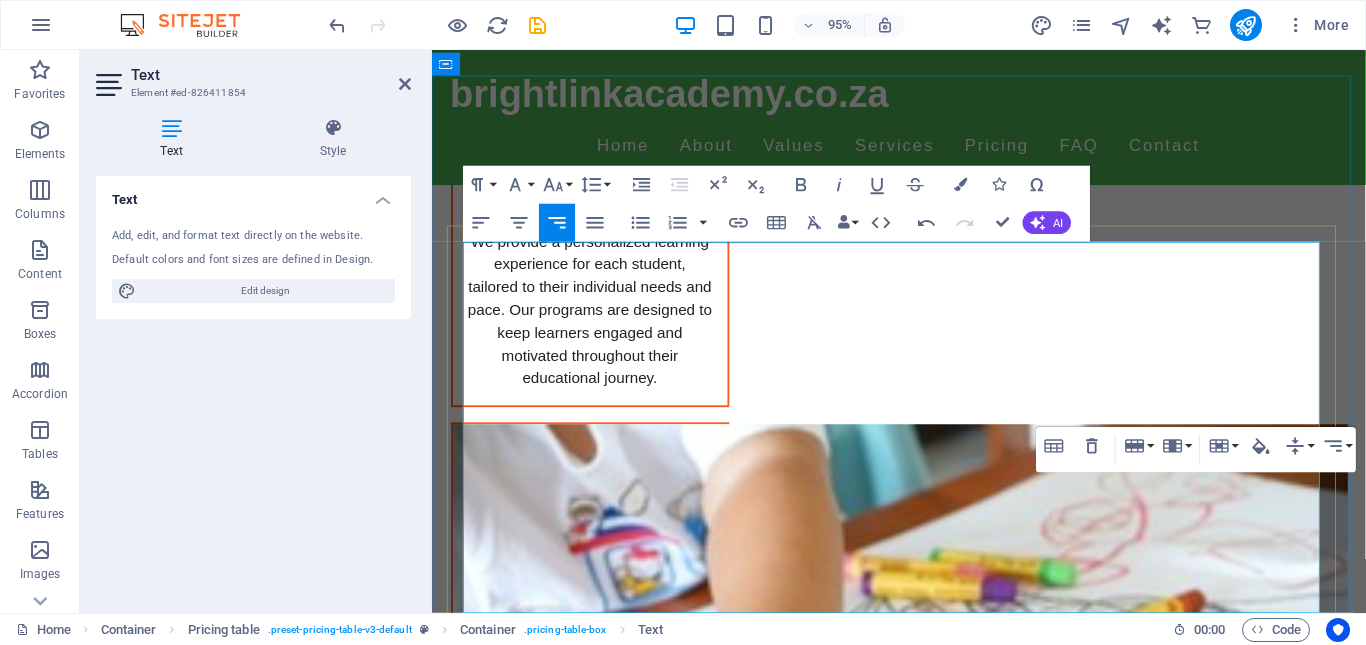click on "R4000/month" at bounding box center [1295, 3130] 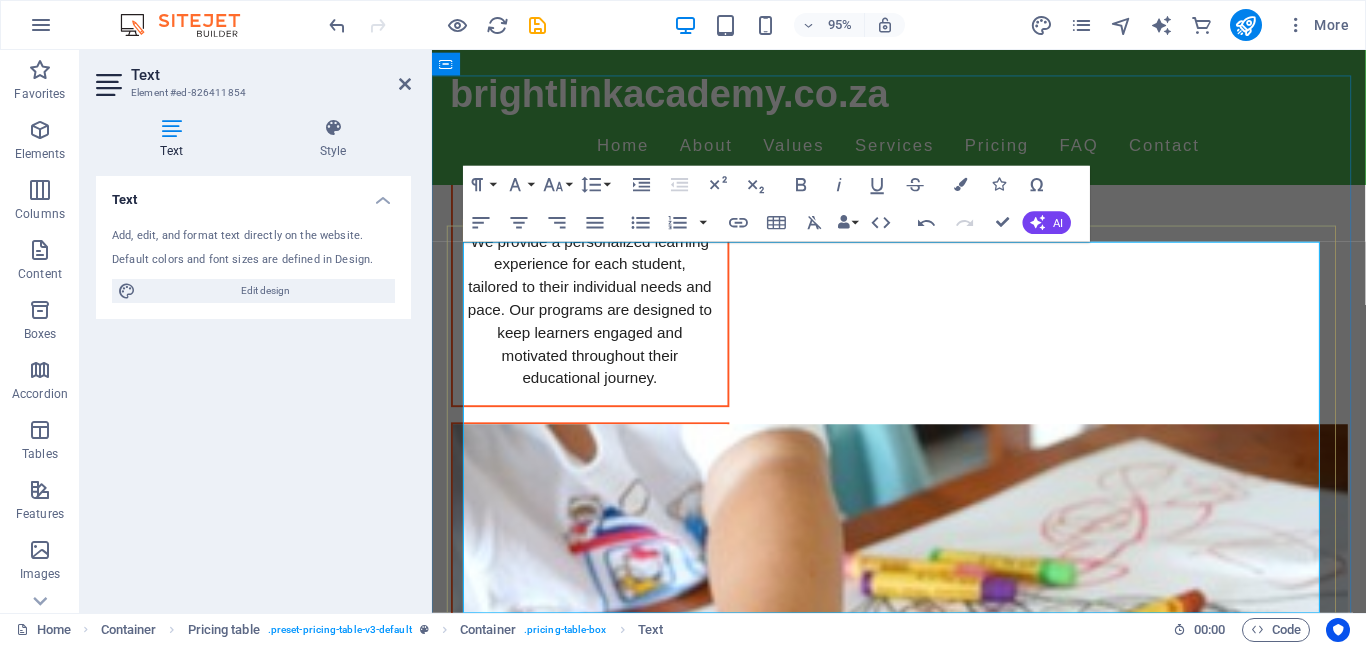 click on "R3800/month" at bounding box center [1321, 3064] 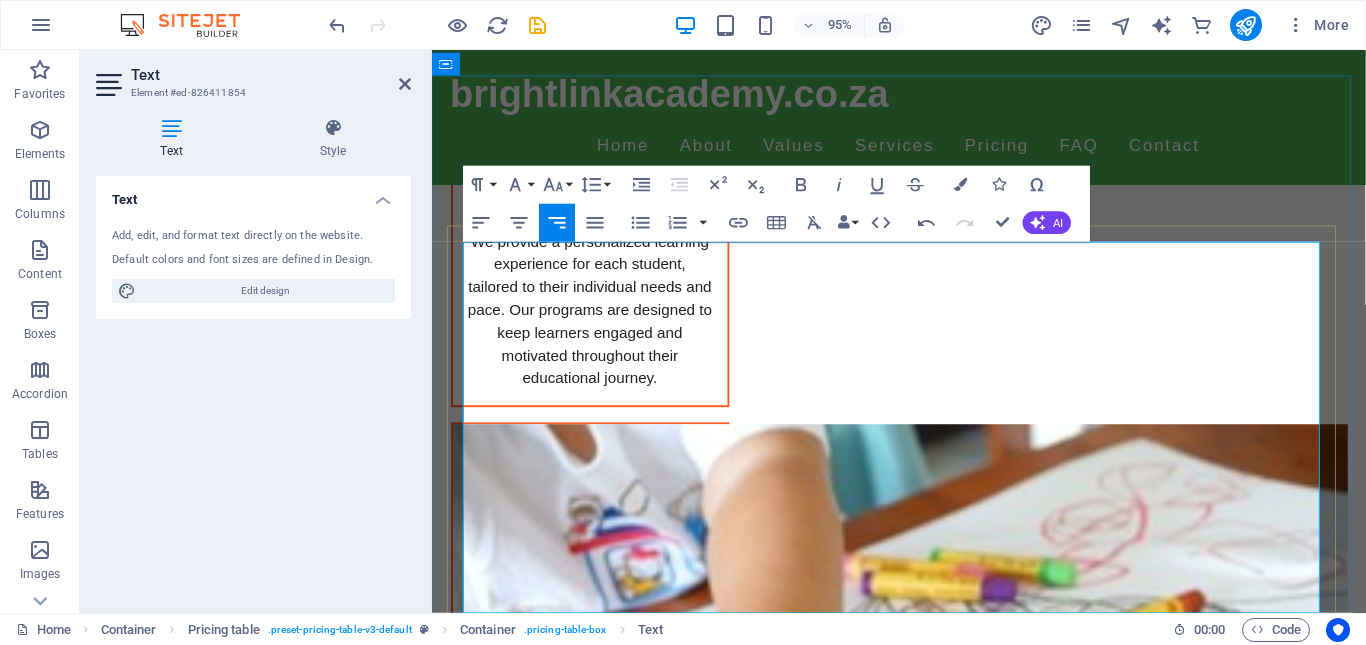 click on "R4000/month" at bounding box center (1321, 3129) 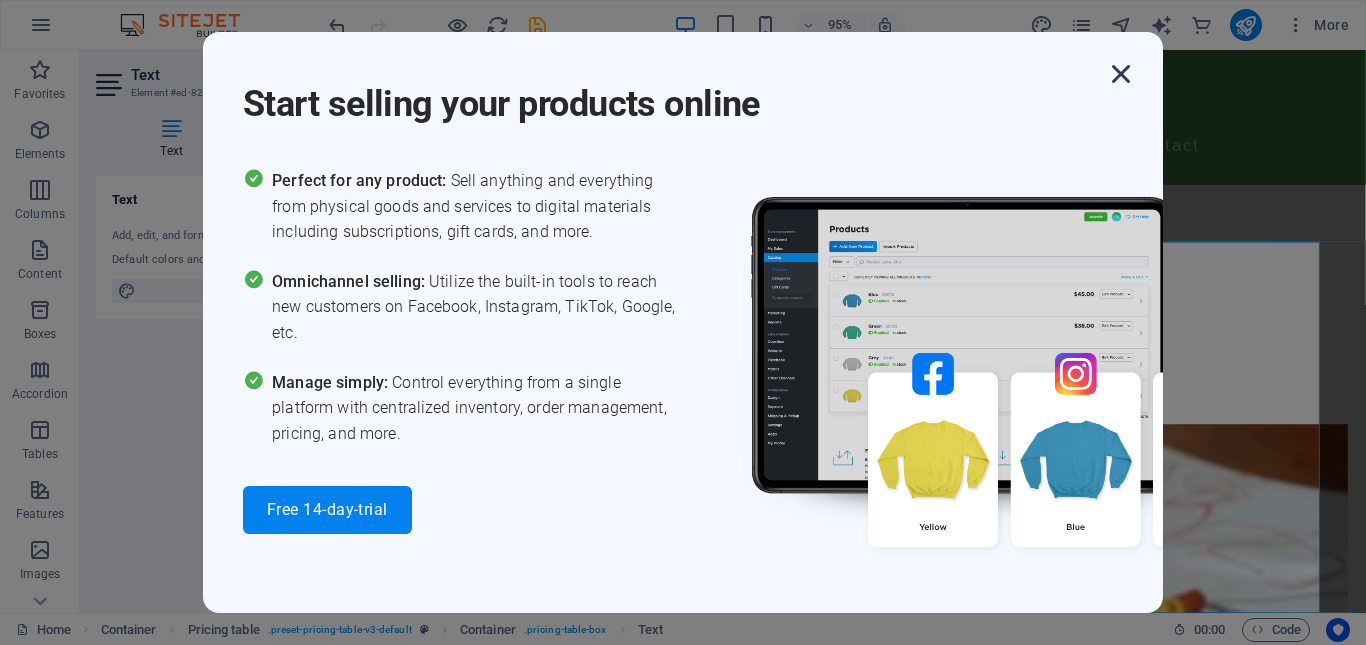 click at bounding box center (1121, 74) 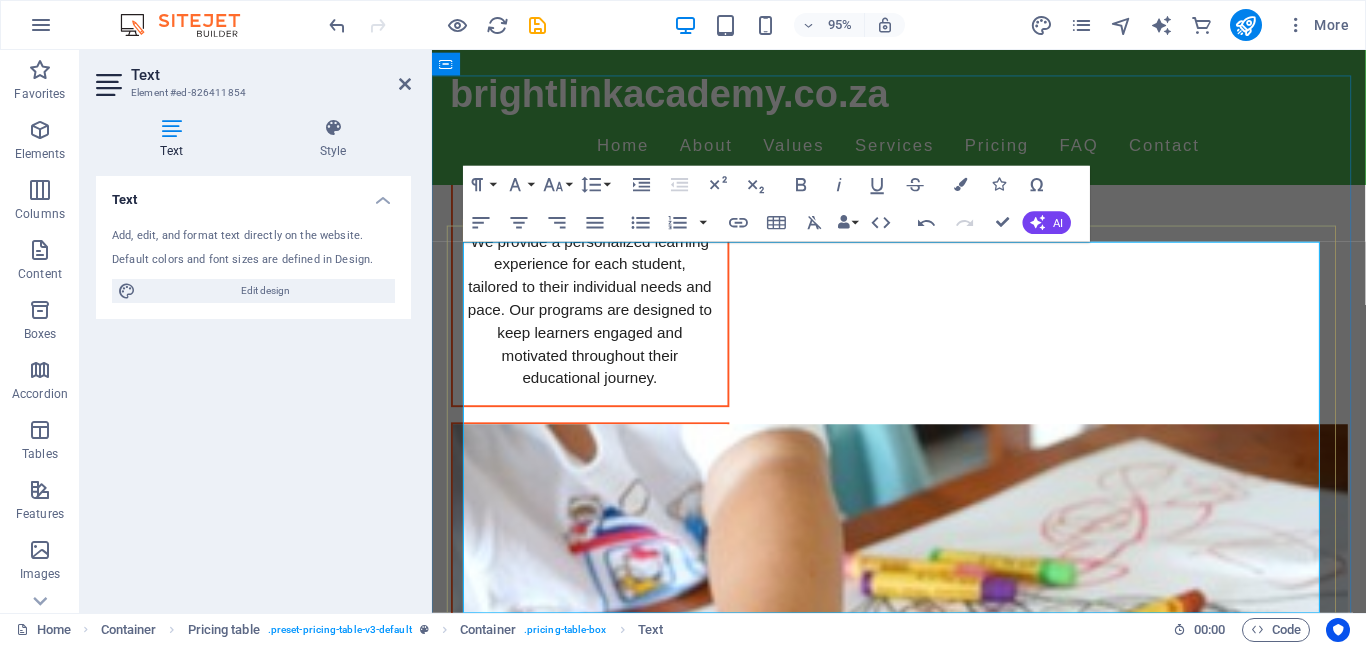click on "R4200" at bounding box center (1302, 3130) 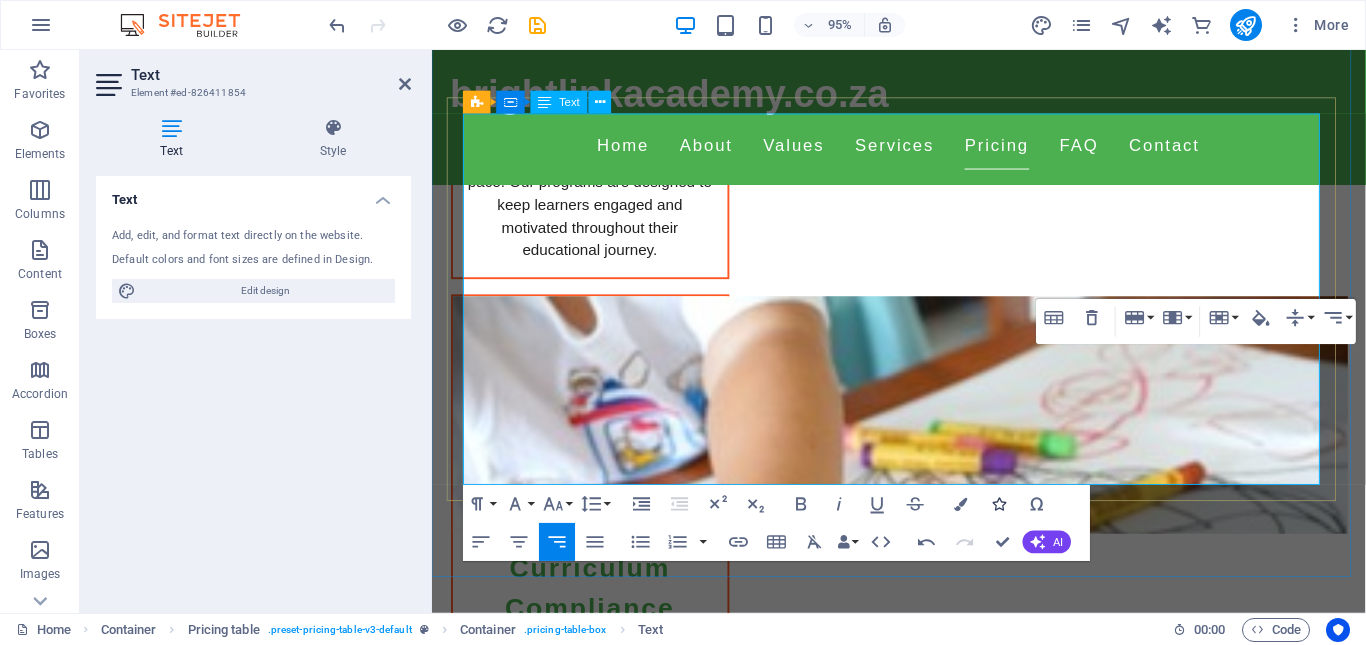 scroll, scrollTop: 2821, scrollLeft: 0, axis: vertical 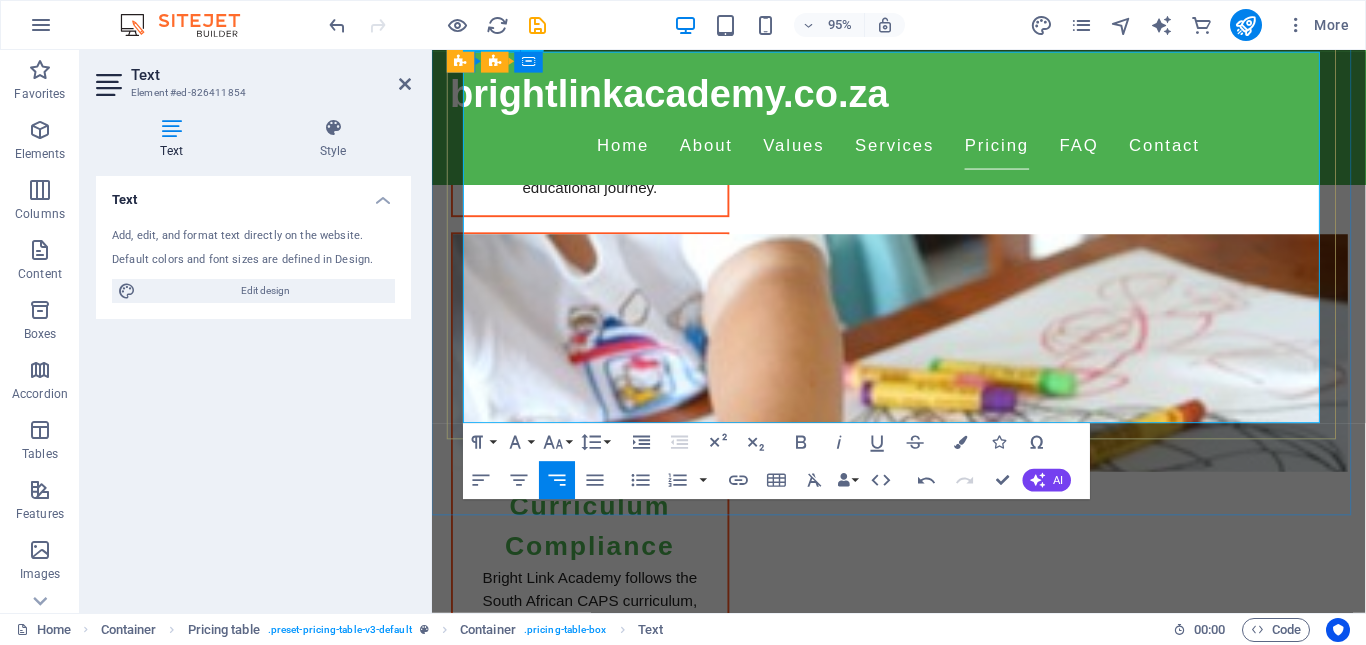 click on "RPOA" at bounding box center [1302, 2995] 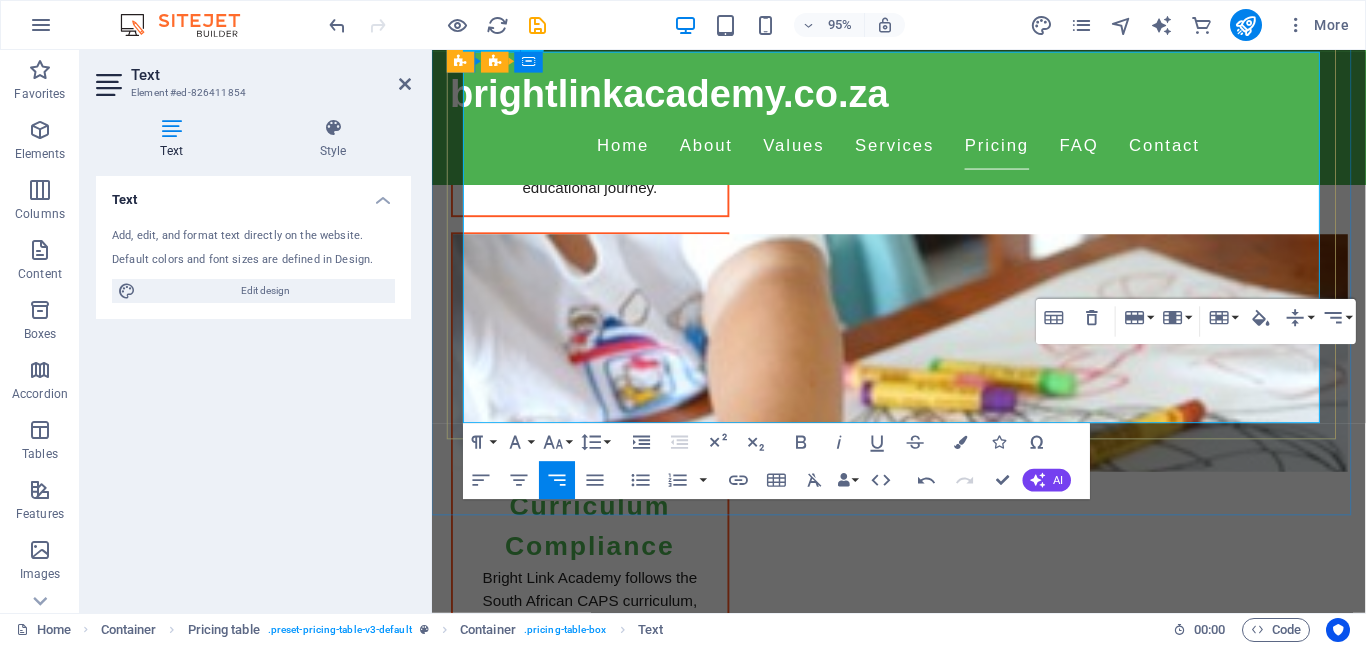 click on "Tailored Learning Solutions" at bounding box center (609, 2982) 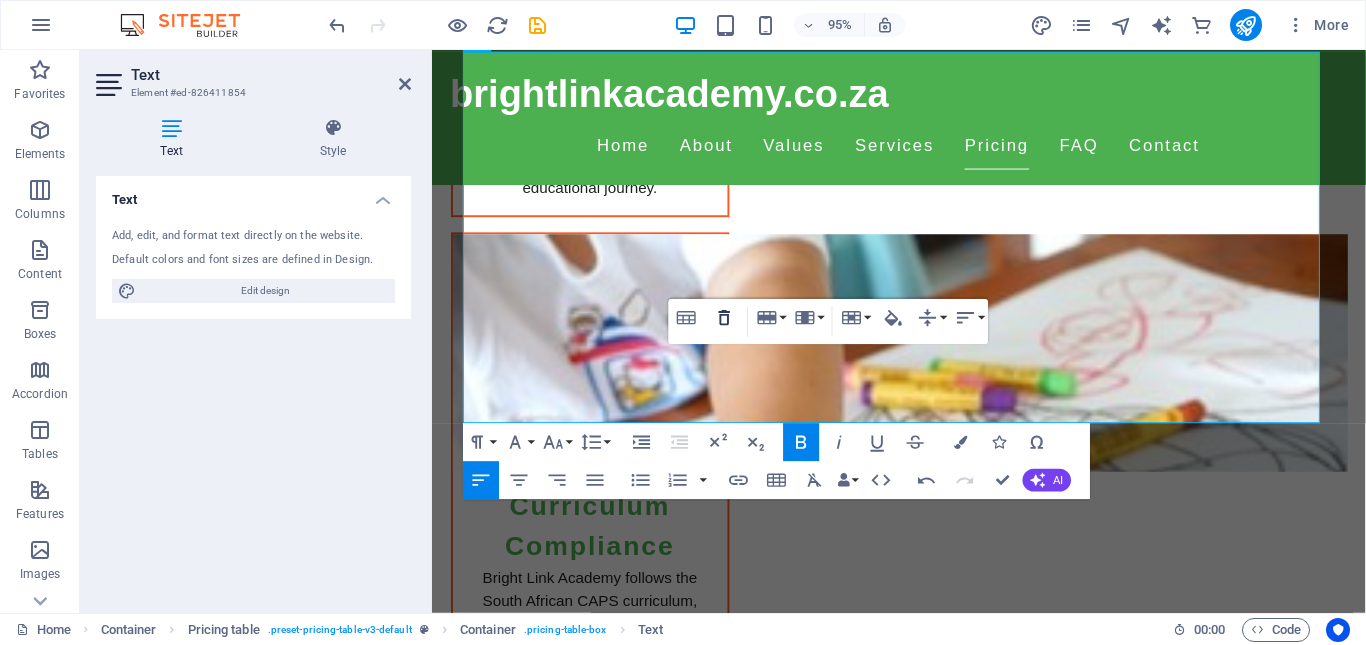 click 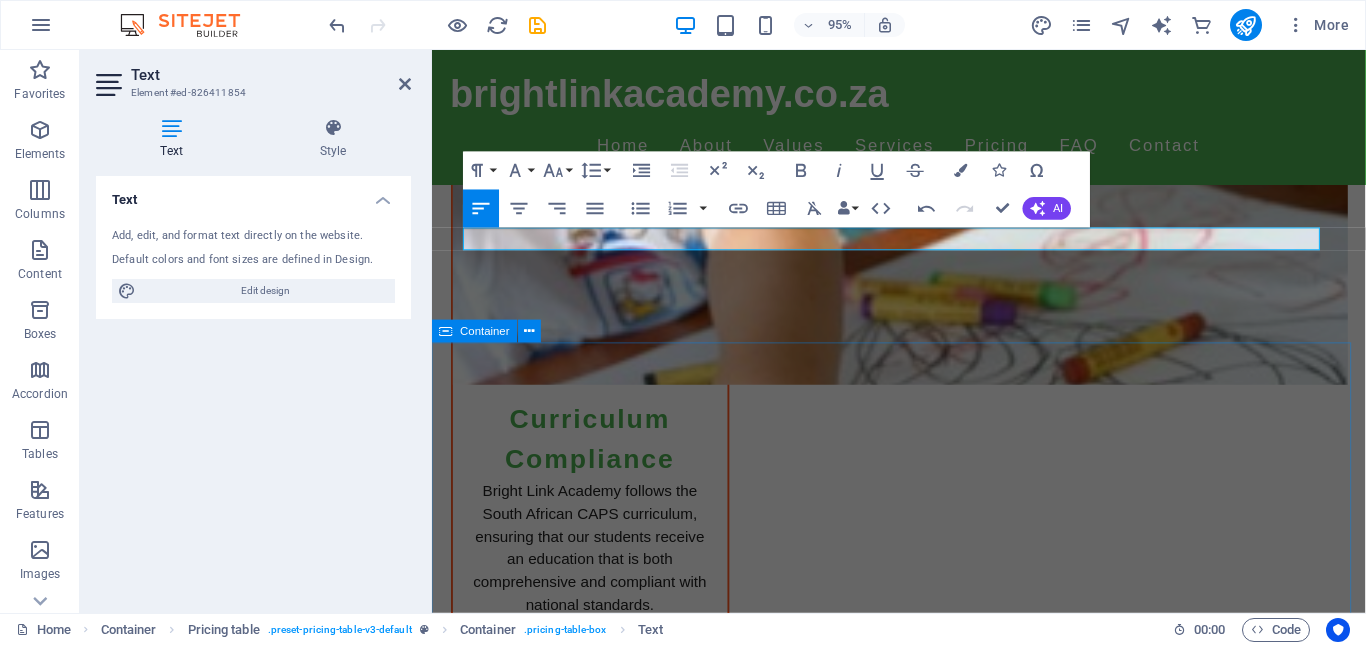 scroll, scrollTop: 2621, scrollLeft: 0, axis: vertical 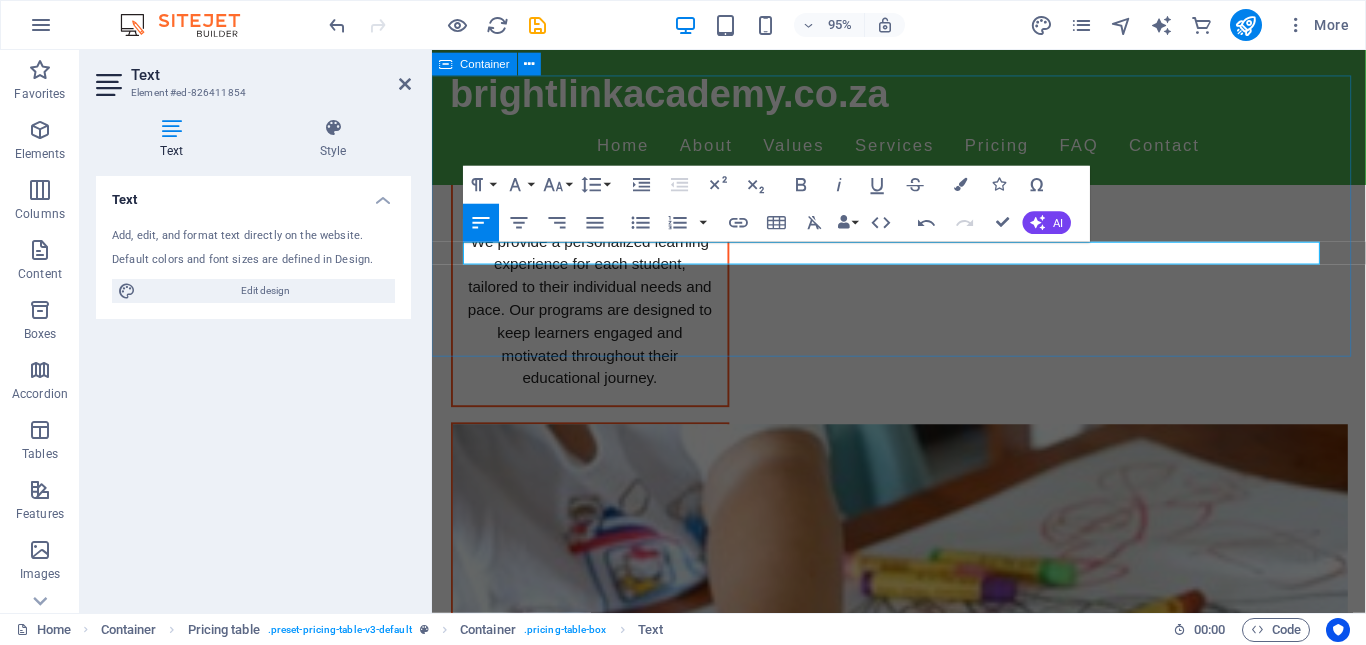 click on "Standard Package" at bounding box center [923, 2810] 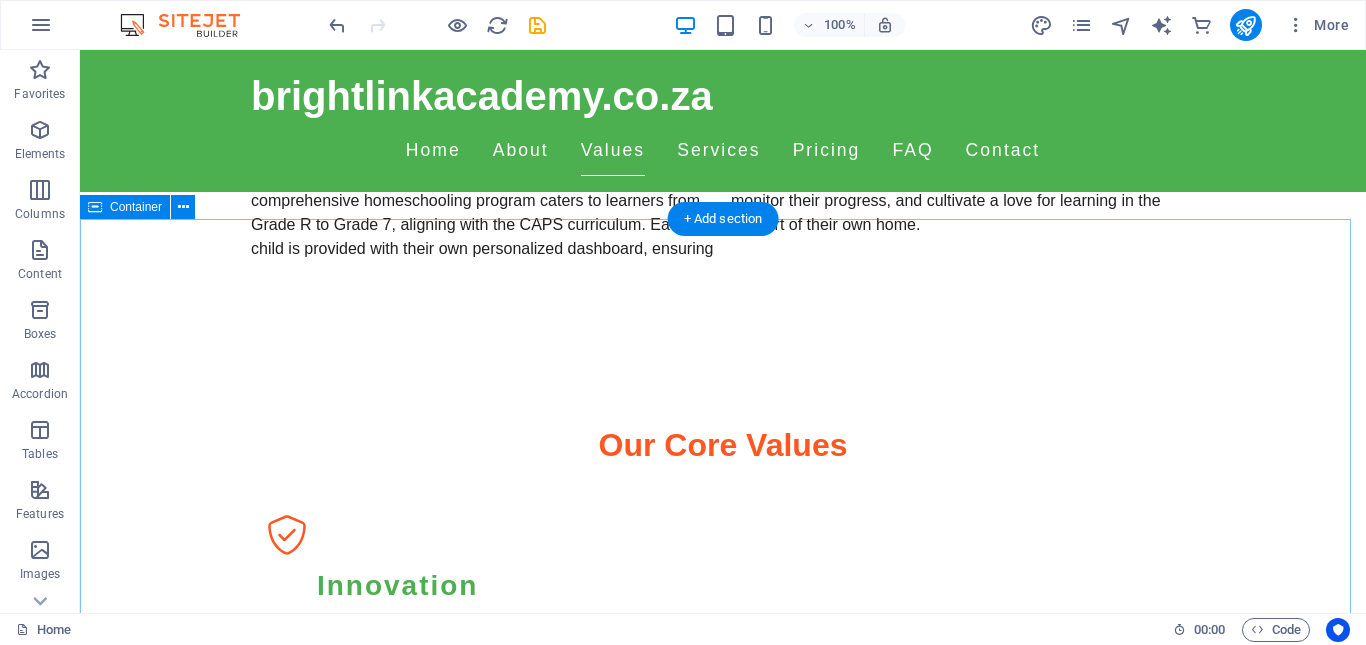 scroll, scrollTop: 1121, scrollLeft: 0, axis: vertical 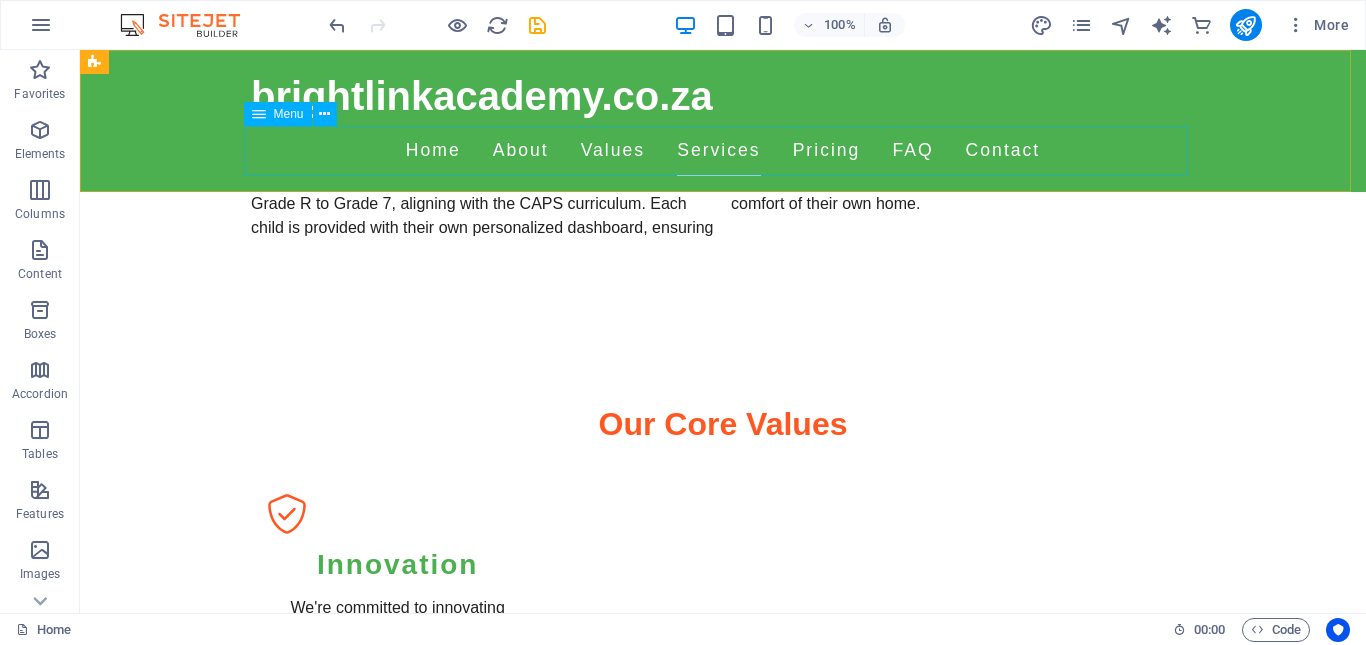 click on "Home About Values Services Pricing FAQ Contact" at bounding box center [723, 151] 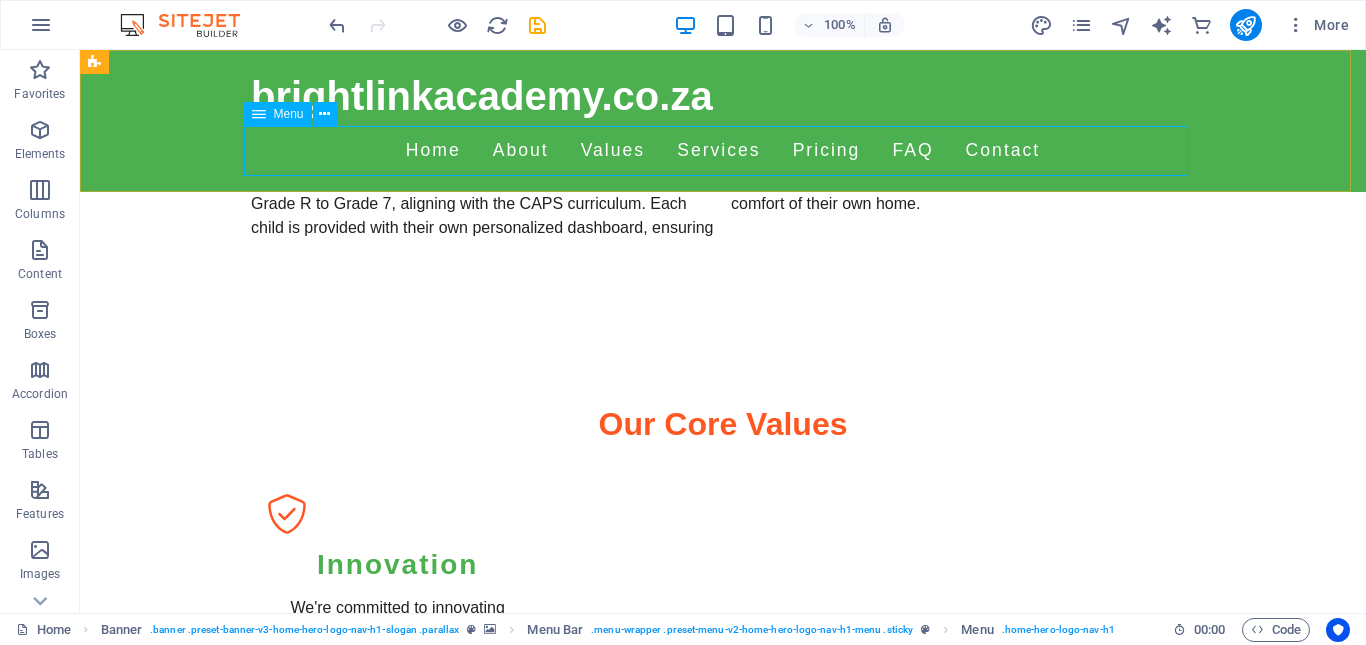 click on "Home About Values Services Pricing FAQ Contact" at bounding box center [723, 151] 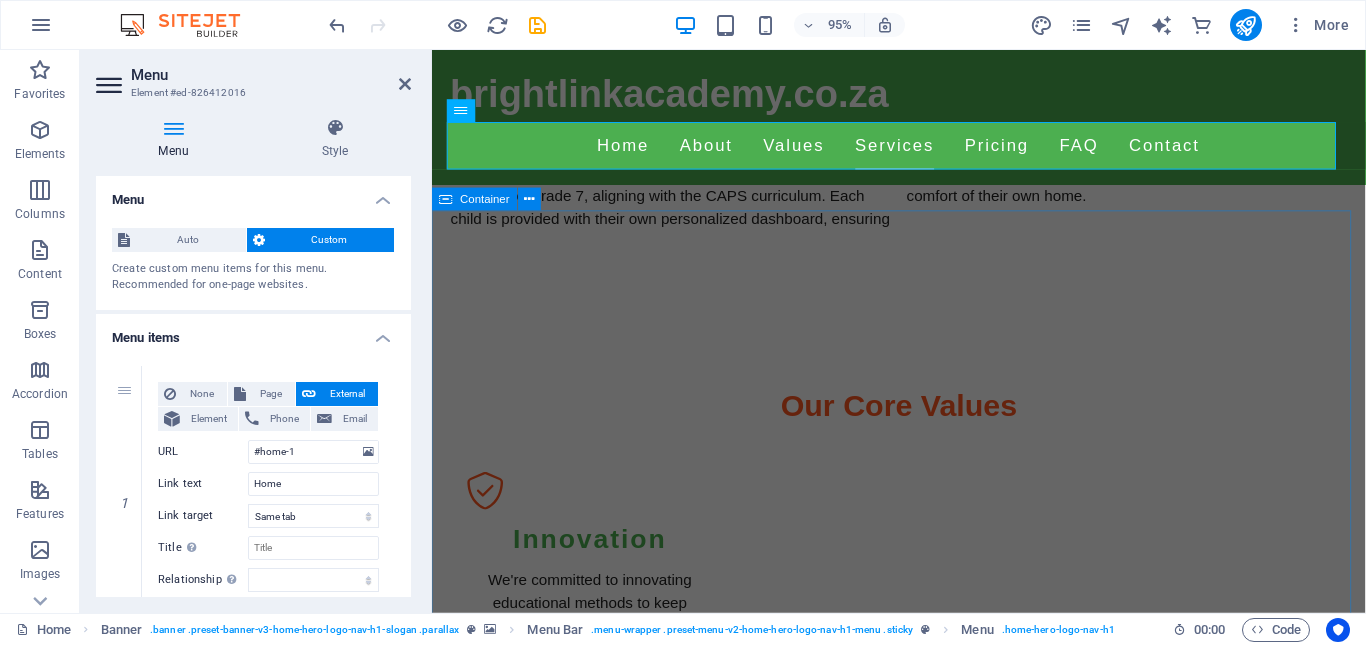 click on "Customized Home Schooling Programs Tailored Learning Paths We provide a personalized learning experience for each student, tailored to their individual needs and pace. Our programs are designed to keep learners engaged and motivated throughout their educational journey. Curriculum Compliance Bright Link Academy follows the South African CAPS curriculum, ensuring that our students receive an education that is both comprehensive and compliant with national standards. Personalized Learning Dashboards Each student will have their very own dashboard with secure login details, allowing them to track their progress, access learning materials, and complete assignments at their convenience. Interactive Materials and Activities We offer a variety of interactive learning resources, including videos, quizzes, and hands-on activities that make learning fun and effective. Learn at Your Own Pace" at bounding box center [923, 2674] 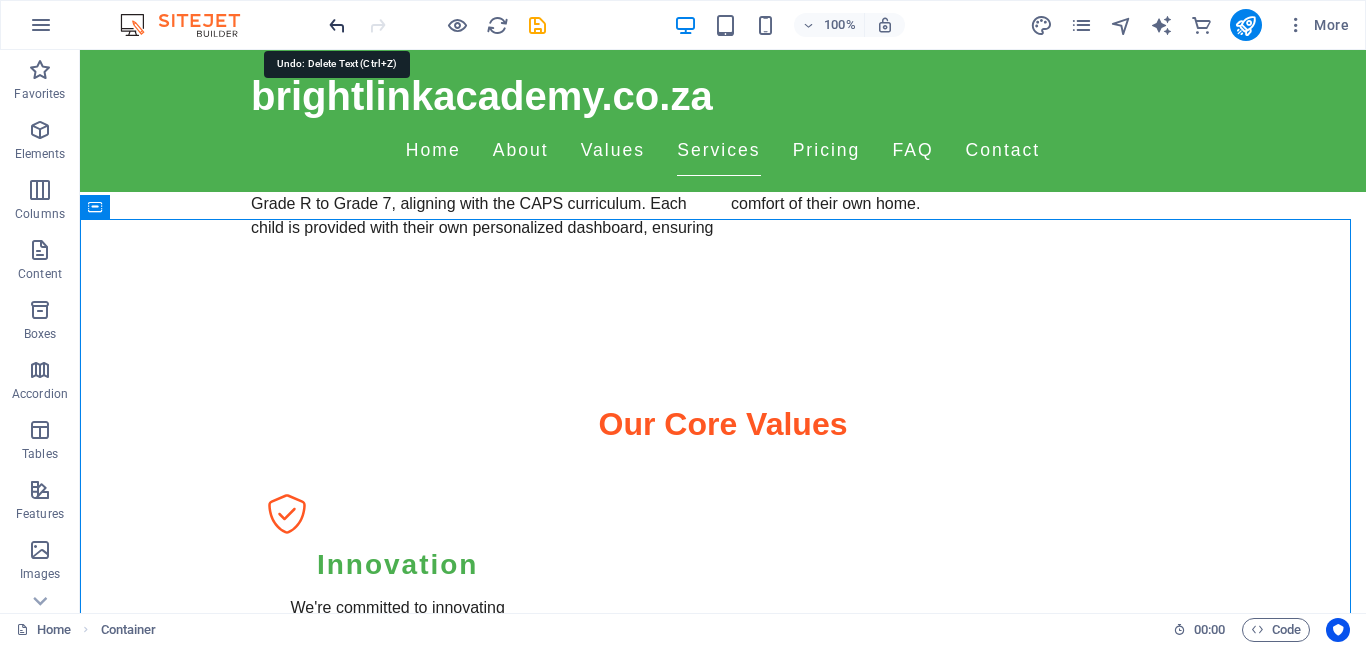 click at bounding box center (337, 25) 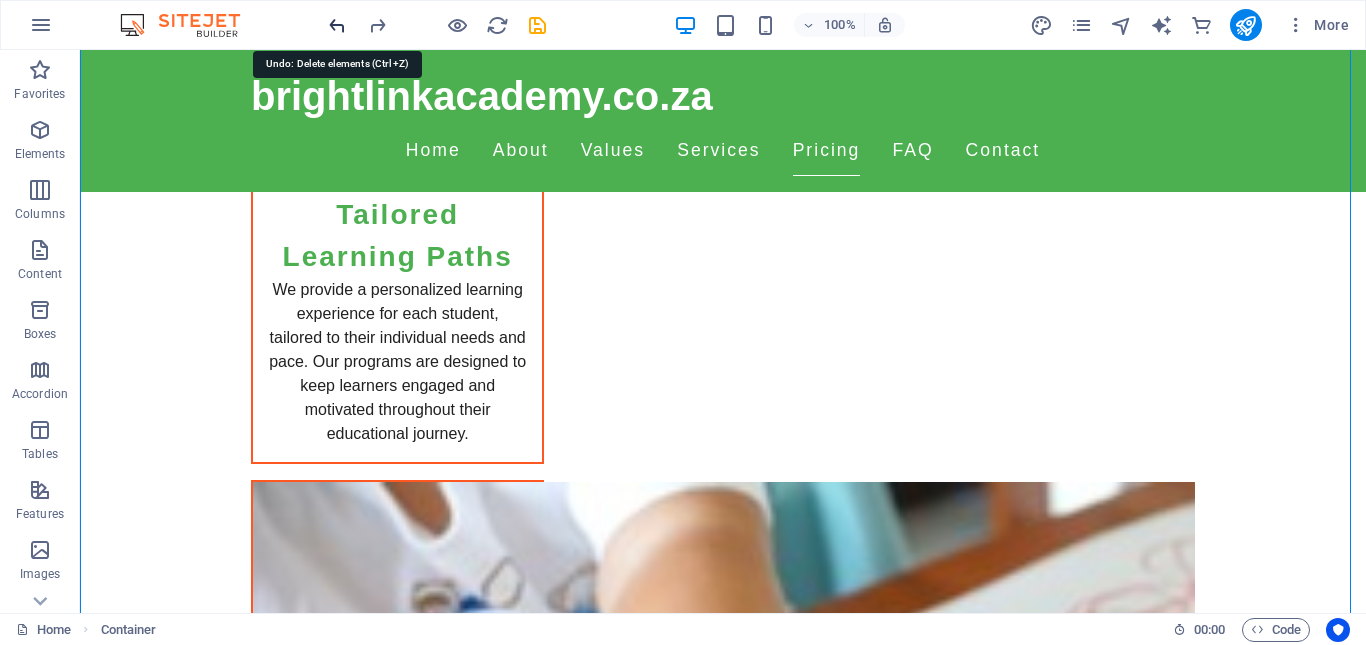 scroll, scrollTop: 2736, scrollLeft: 0, axis: vertical 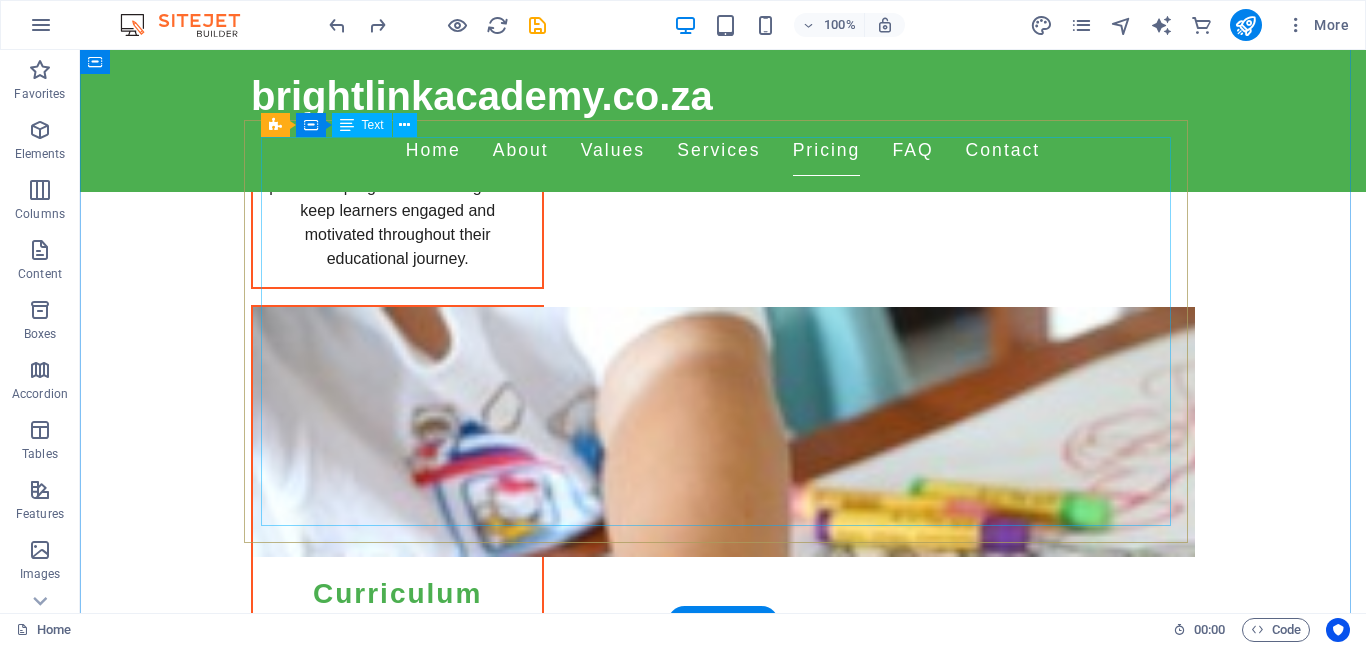 click on "Grade R Curriculum Access Comprehensive support and learning materials for Grade R.
R2000/month
Grades R - 2 Curriculum Access Access to learning resources tailored for Grades R to 2.
R3000/month
Grades 3 - 4 Curriculum Access Specialized curriculum and activities for Grades 3 and 4.
R4000/month
Grades 5 - 6 Curriculum Access In-depth resources and guidance for Grades 5 and 6 learners.
R5000/month
All Grades R - 7 Access Complete access and support for all curriculum materials from R to 7.
R6000/month
Tailored Learning Solutions Personalized curriculum and support based on individual needs.
RPOA" at bounding box center [723, 2894] 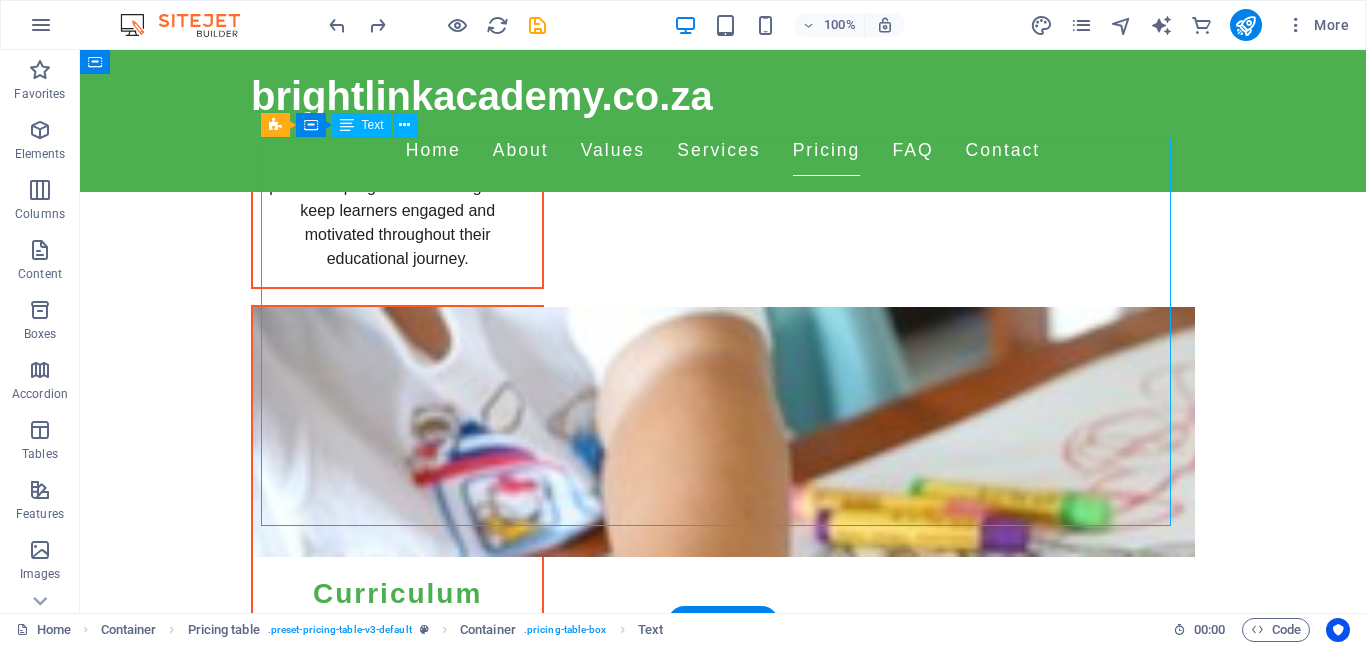 click on "Grade R Curriculum Access Comprehensive support and learning materials for Grade R.
R2000/month
Grades R - 2 Curriculum Access Access to learning resources tailored for Grades R to 2.
R3000/month
Grades 3 - 4 Curriculum Access Specialized curriculum and activities for Grades 3 and 4.
R4000/month
Grades 5 - 6 Curriculum Access In-depth resources and guidance for Grades 5 and 6 learners.
R5000/month
All Grades R - 7 Access Complete access and support for all curriculum materials from R to 7.
R6000/month
Tailored Learning Solutions Personalized curriculum and support based on individual needs.
RPOA" at bounding box center (723, 2894) 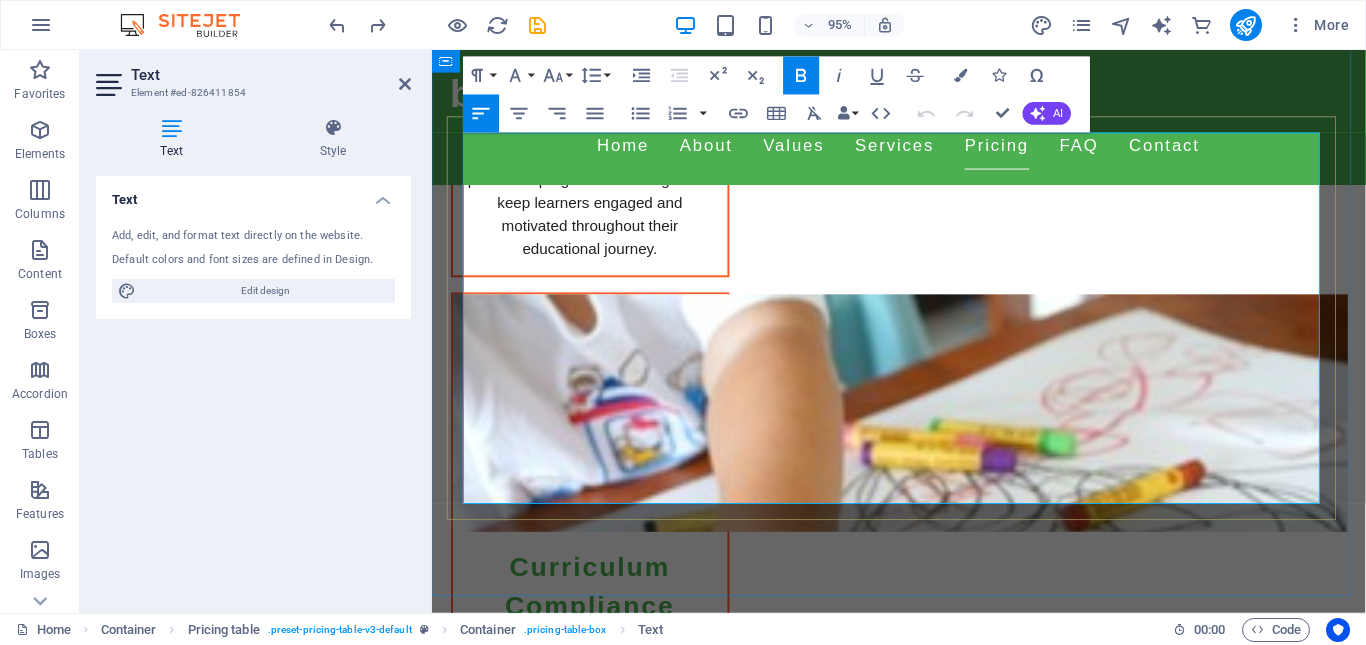 click on "Personalized curriculum and support based on individual needs." at bounding box center [705, 3069] 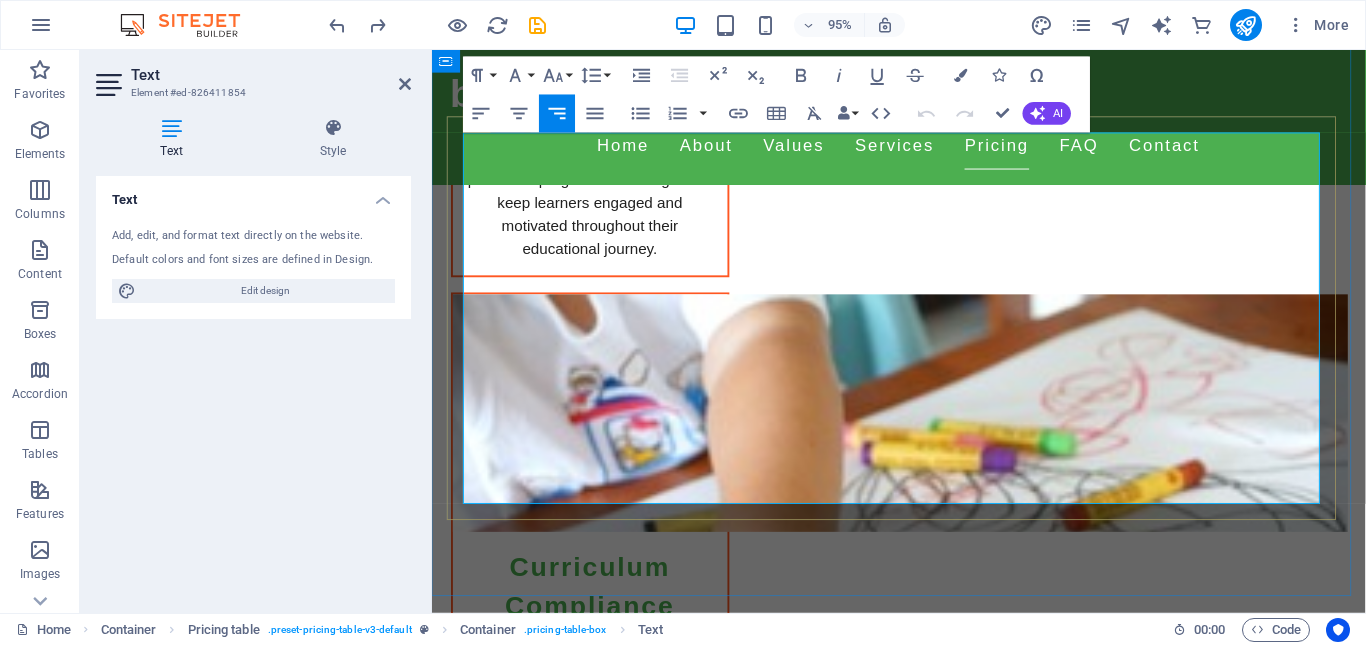 click on "RPOA" at bounding box center [1295, 3058] 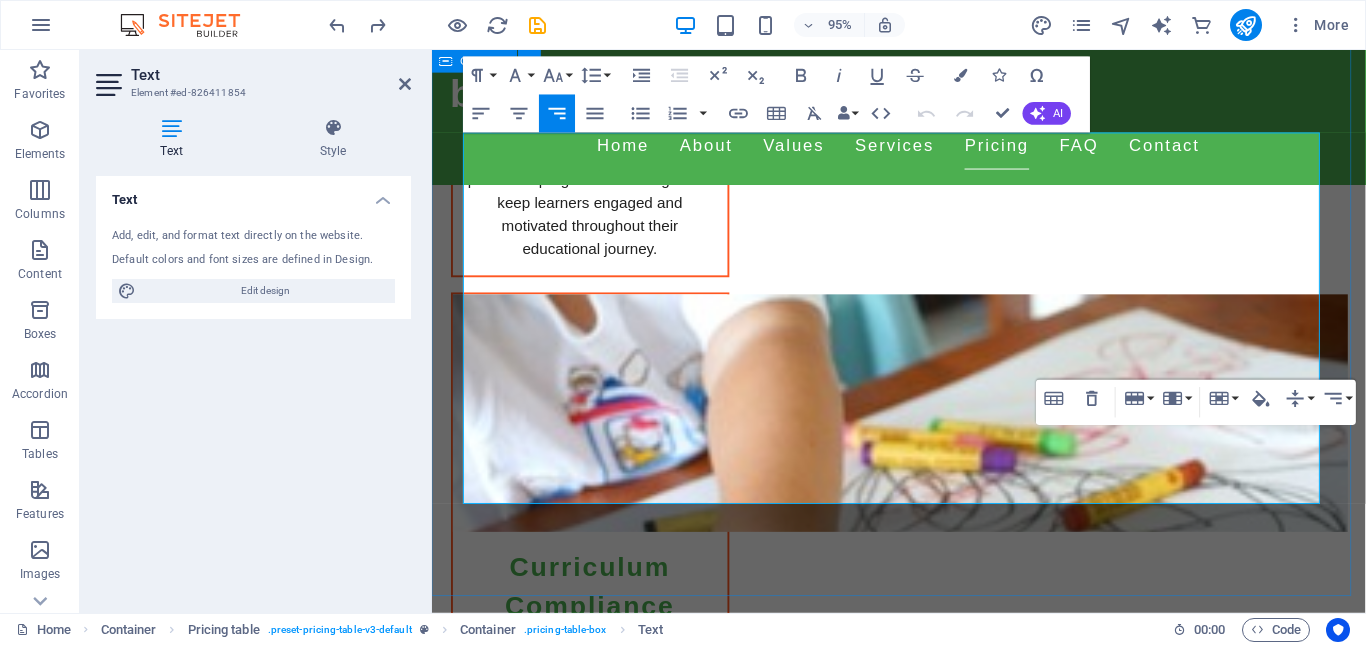 click on "Standard Package Grade R Curriculum Access Comprehensive support and learning materials for Grade R.
R2000/month
Grades R - 2 Curriculum Access Access to learning resources tailored for Grades R to 2.
R3000/month
Grades 3 - 4 Curriculum Access Specialized curriculum and activities for Grades 3 and 4.
R4000/month
Grades 5 - 6 Curriculum Access In-depth resources and guidance for Grades 5 and 6 learners.
R5000/month
All Grades R - 7 Access Complete access and support for all curriculum materials from R to 7.
R6000/month
Tailored Learning Solutions Personalized curriculum and support based on individual needs.
RPOA" at bounding box center (923, 2856) 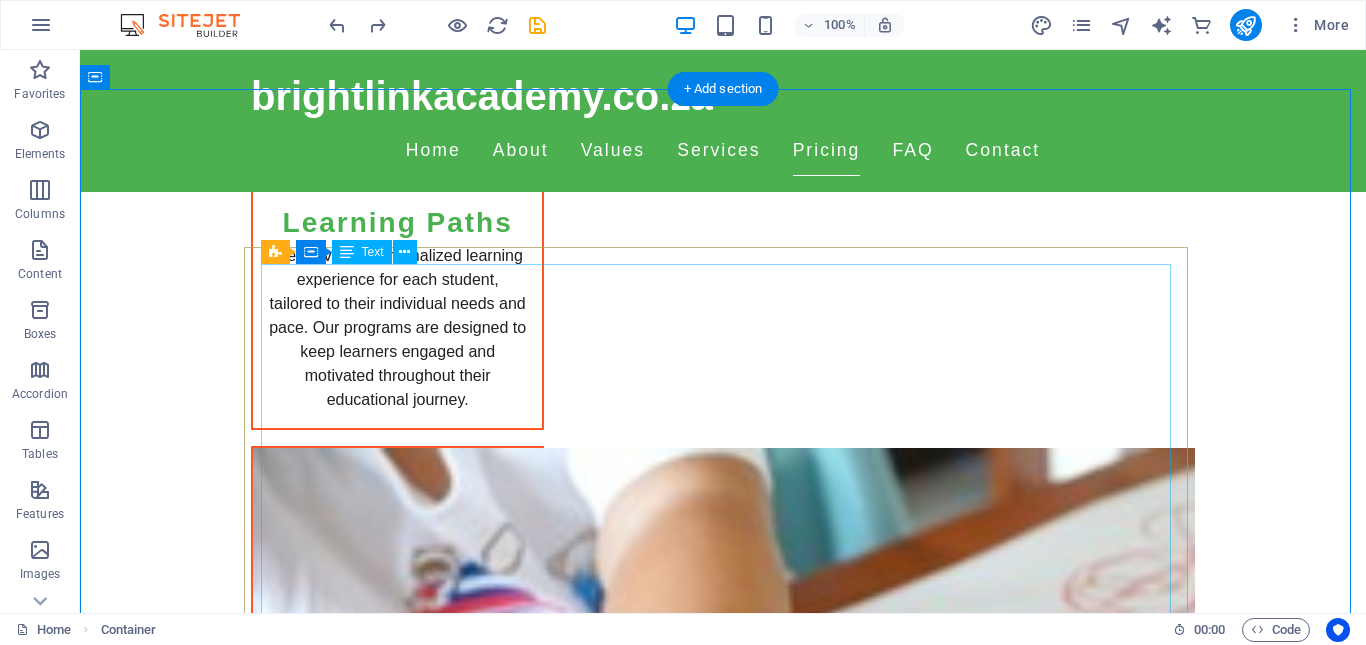 scroll, scrollTop: 2636, scrollLeft: 0, axis: vertical 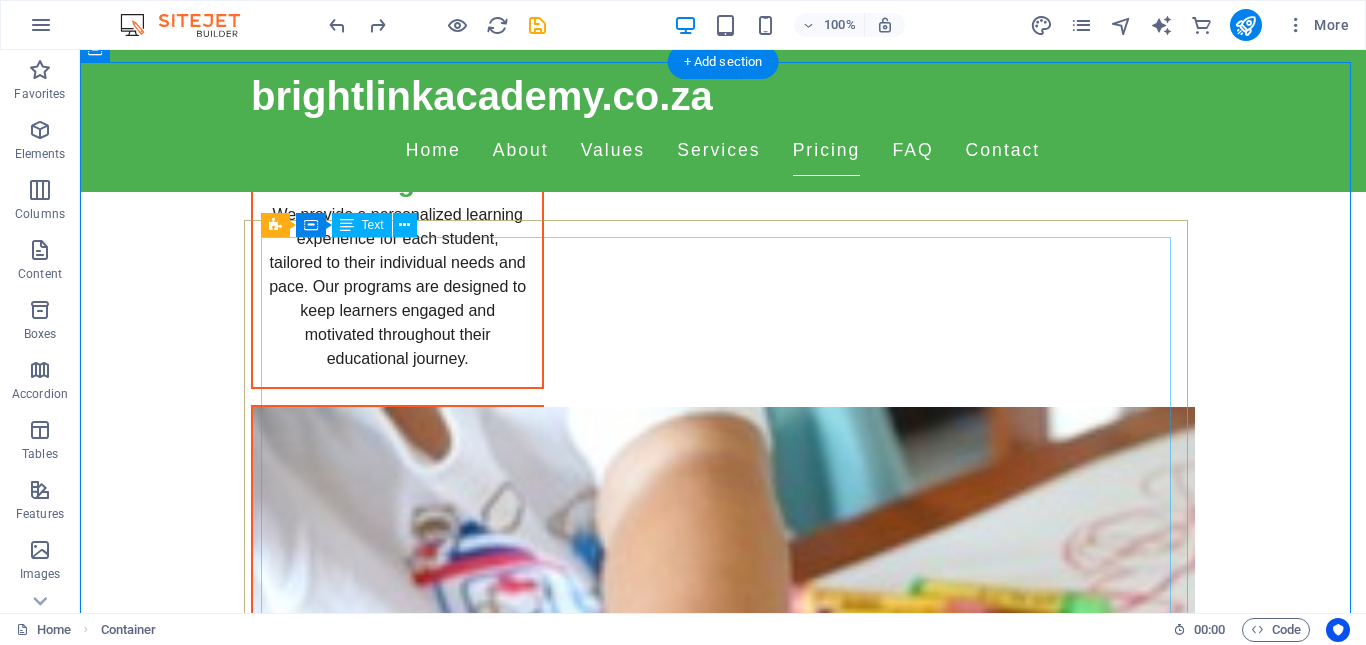 click on "Grade R Curriculum Access Comprehensive support and learning materials for Grade R.
R2000/month
Grades R - 2 Curriculum Access Access to learning resources tailored for Grades R to 2.
R3000/month
Grades 3 - 4 Curriculum Access Specialized curriculum and activities for Grades 3 and 4.
R4000/month
Grades 5 - 6 Curriculum Access In-depth resources and guidance for Grades 5 and 6 learners.
R5000/month
All Grades R - 7 Access Complete access and support for all curriculum materials from R to 7.
R6000/month
Tailored Learning Solutions Personalized curriculum and support based on individual needs.
RPOA" at bounding box center (723, 2994) 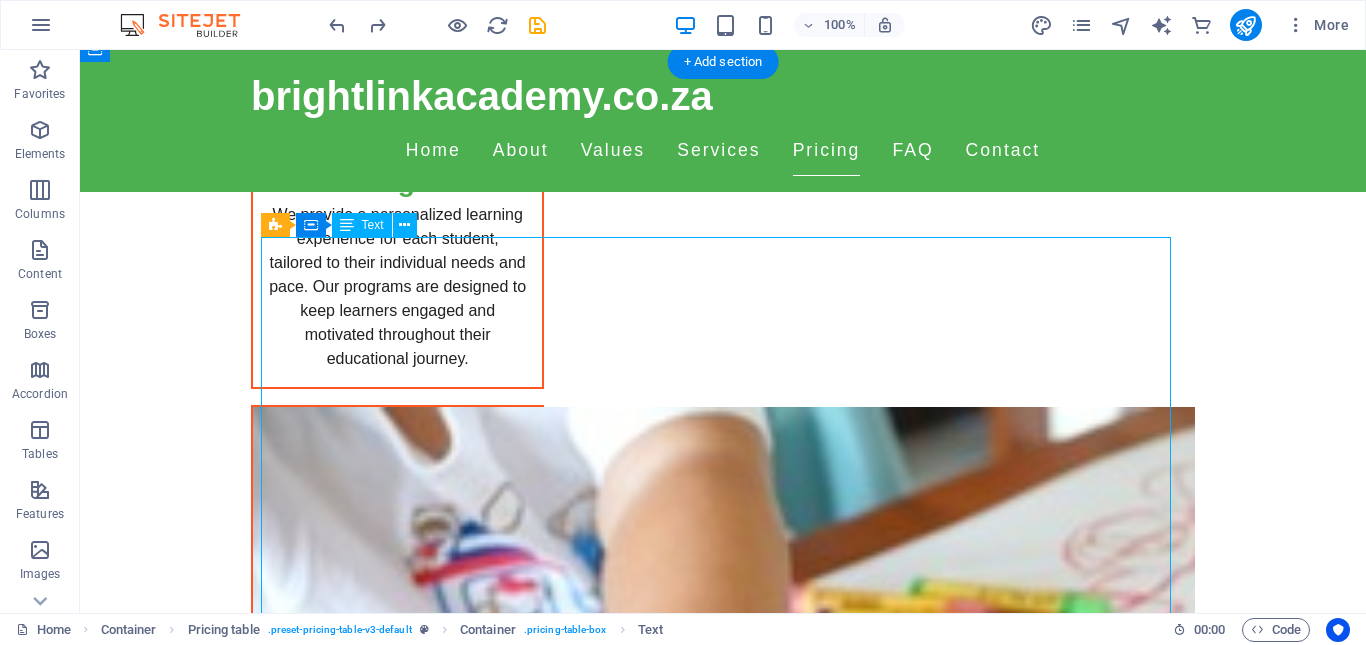 click on "Grade R Curriculum Access Comprehensive support and learning materials for Grade R.
R2000/month
Grades R - 2 Curriculum Access Access to learning resources tailored for Grades R to 2.
R3000/month
Grades 3 - 4 Curriculum Access Specialized curriculum and activities for Grades 3 and 4.
R4000/month
Grades 5 - 6 Curriculum Access In-depth resources and guidance for Grades 5 and 6 learners.
R5000/month
All Grades R - 7 Access Complete access and support for all curriculum materials from R to 7.
R6000/month
Tailored Learning Solutions Personalized curriculum and support based on individual needs.
RPOA" at bounding box center [723, 2994] 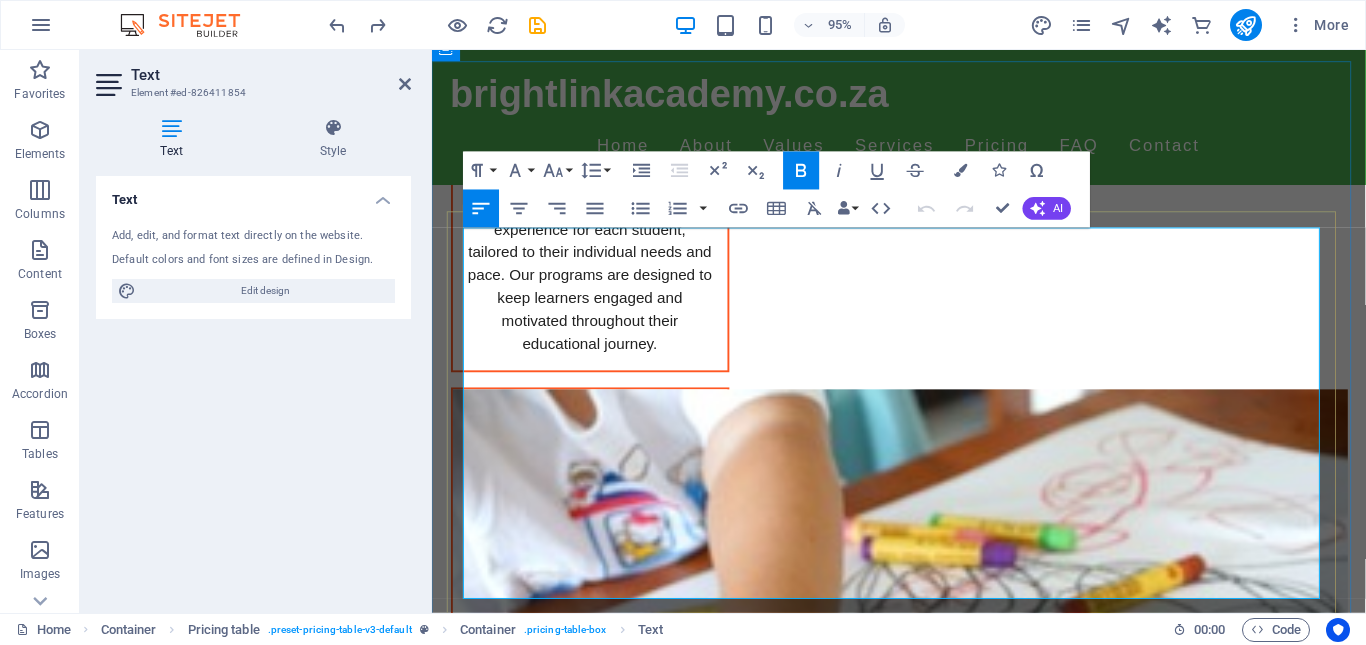 click on "R2000/month" at bounding box center (1321, 2832) 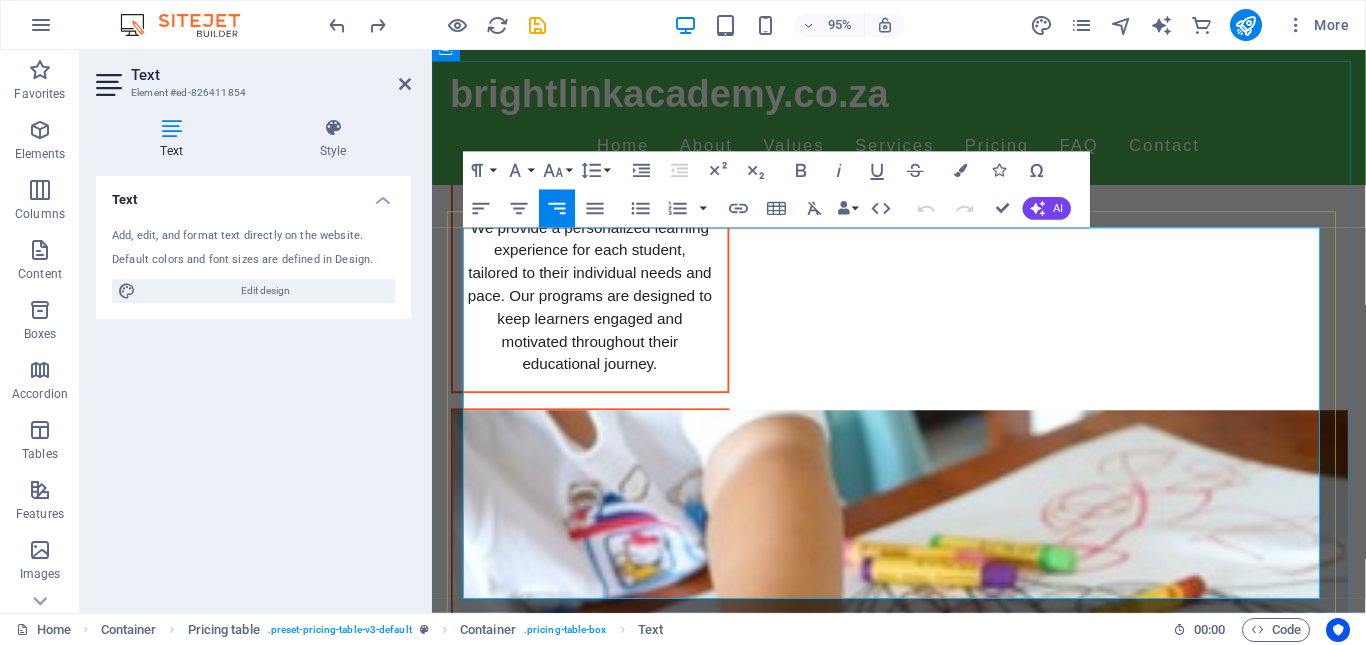 type 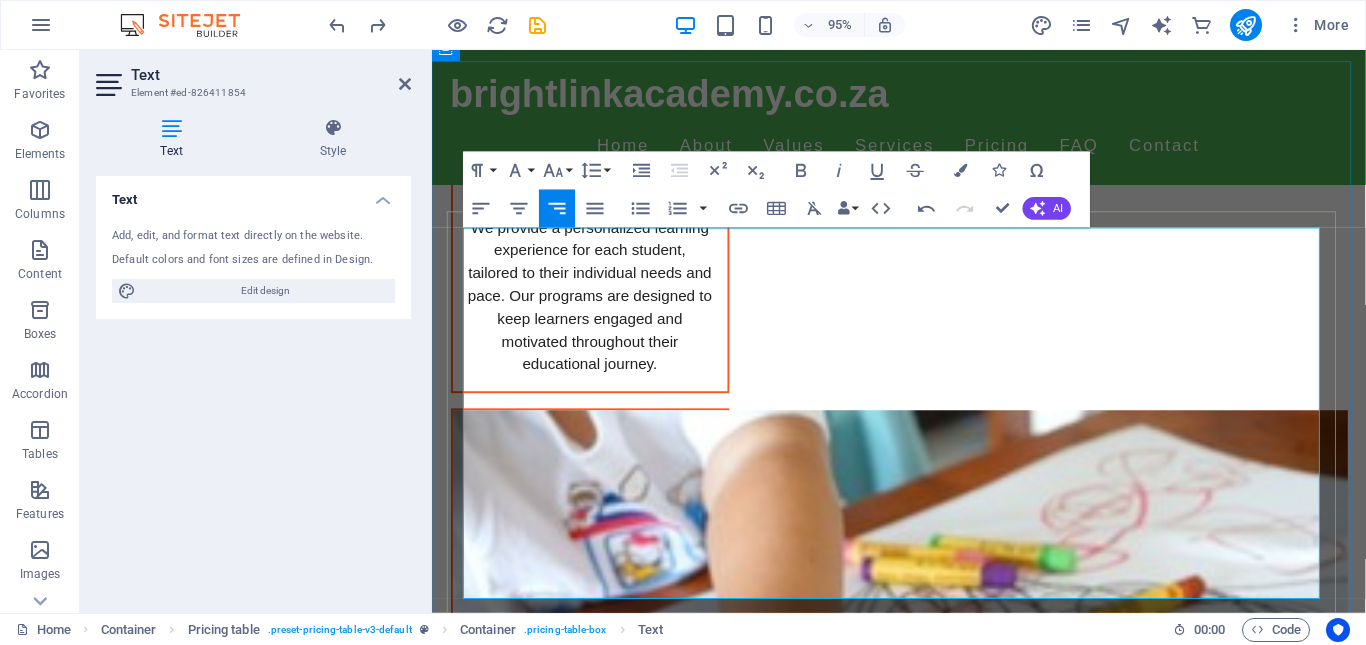 click on "R3000/month" at bounding box center [1321, 2919] 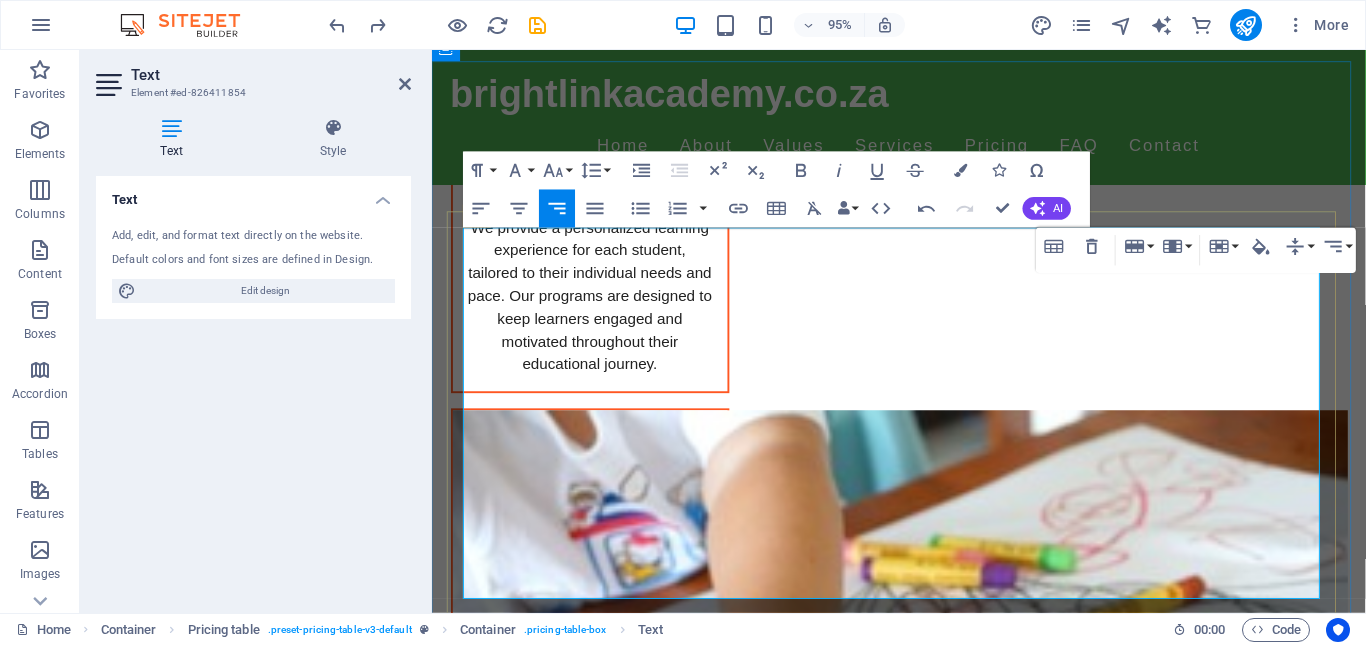 click on "R3000/month" at bounding box center [1321, 2919] 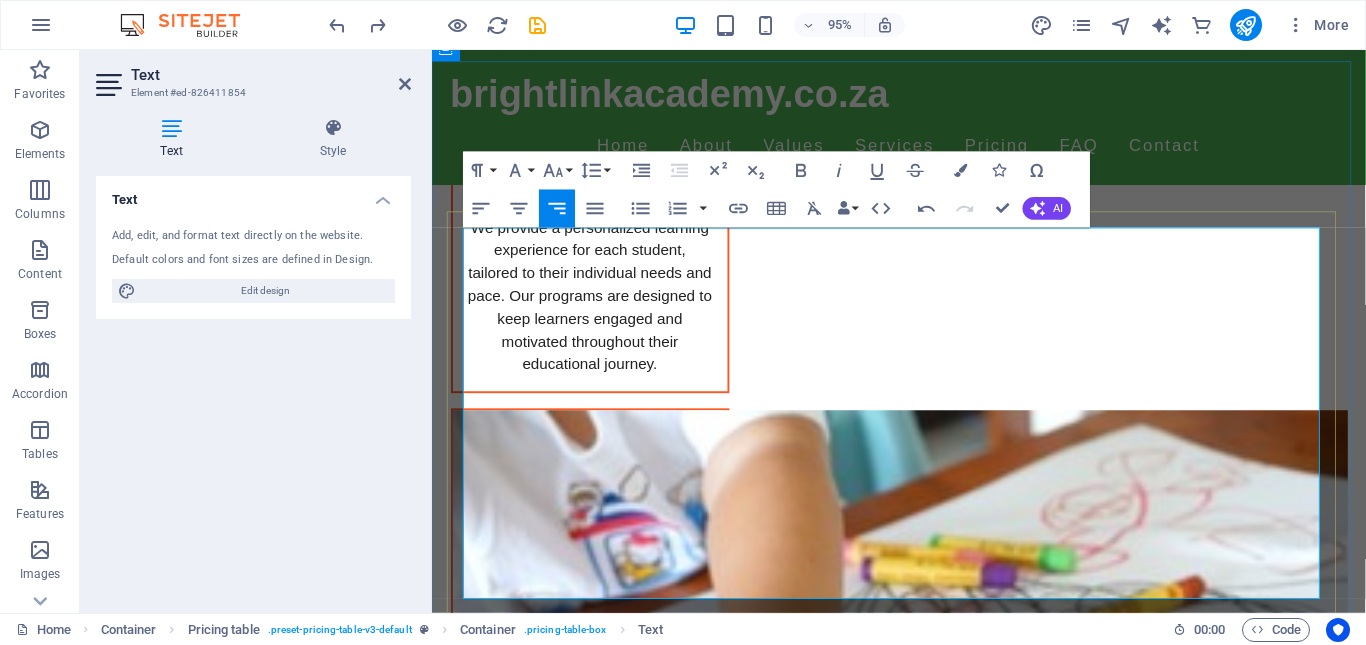 click on "R4000/month" at bounding box center [1321, 2984] 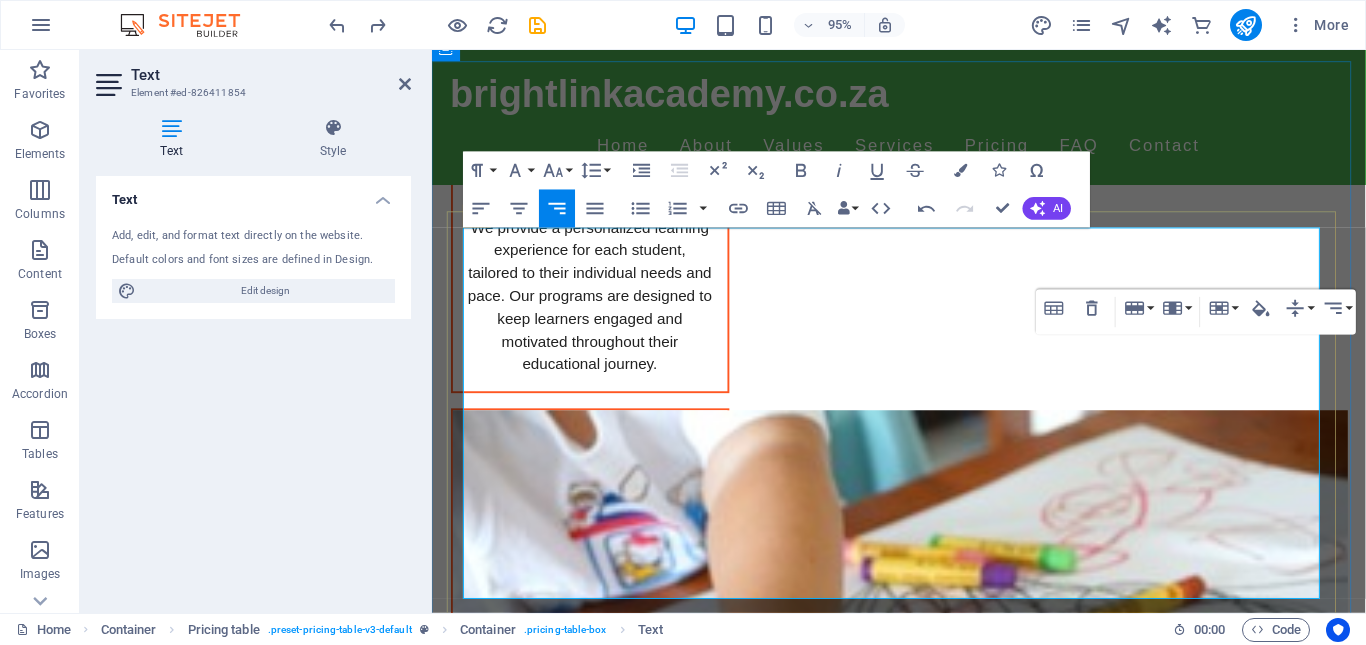 click on "R5000/month" at bounding box center [1321, 3049] 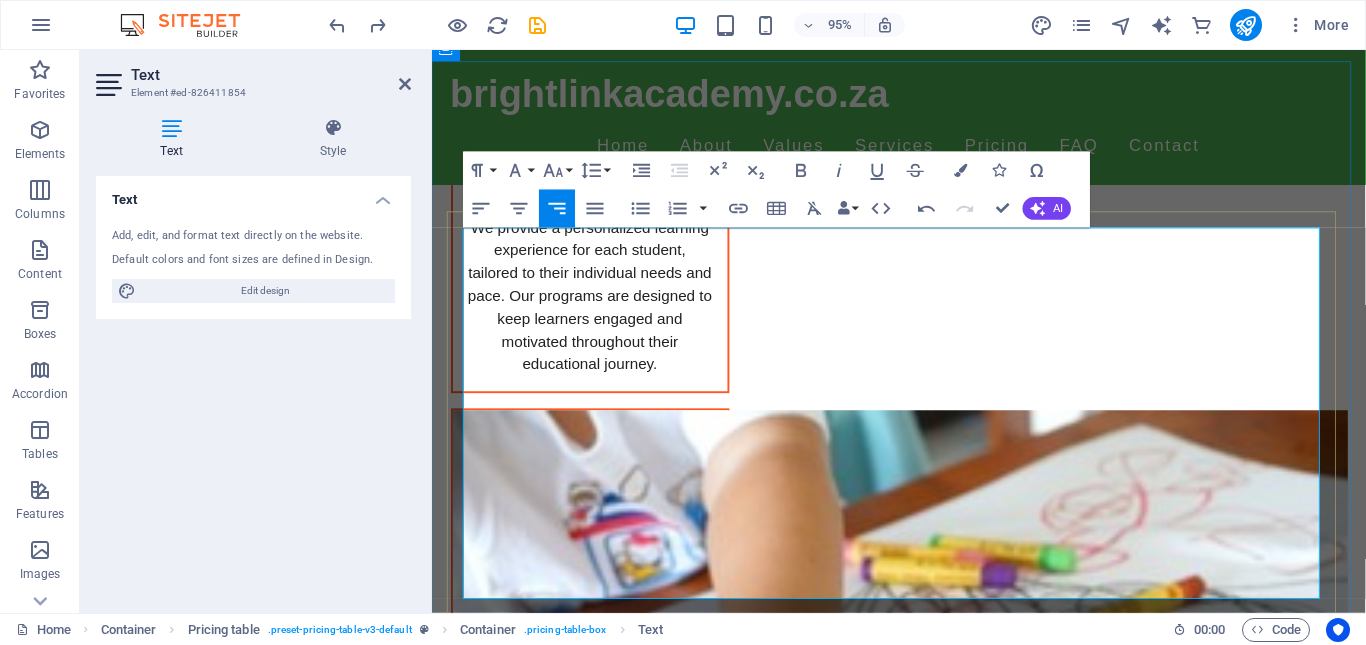 click on "R6000/month" at bounding box center [1321, 3114] 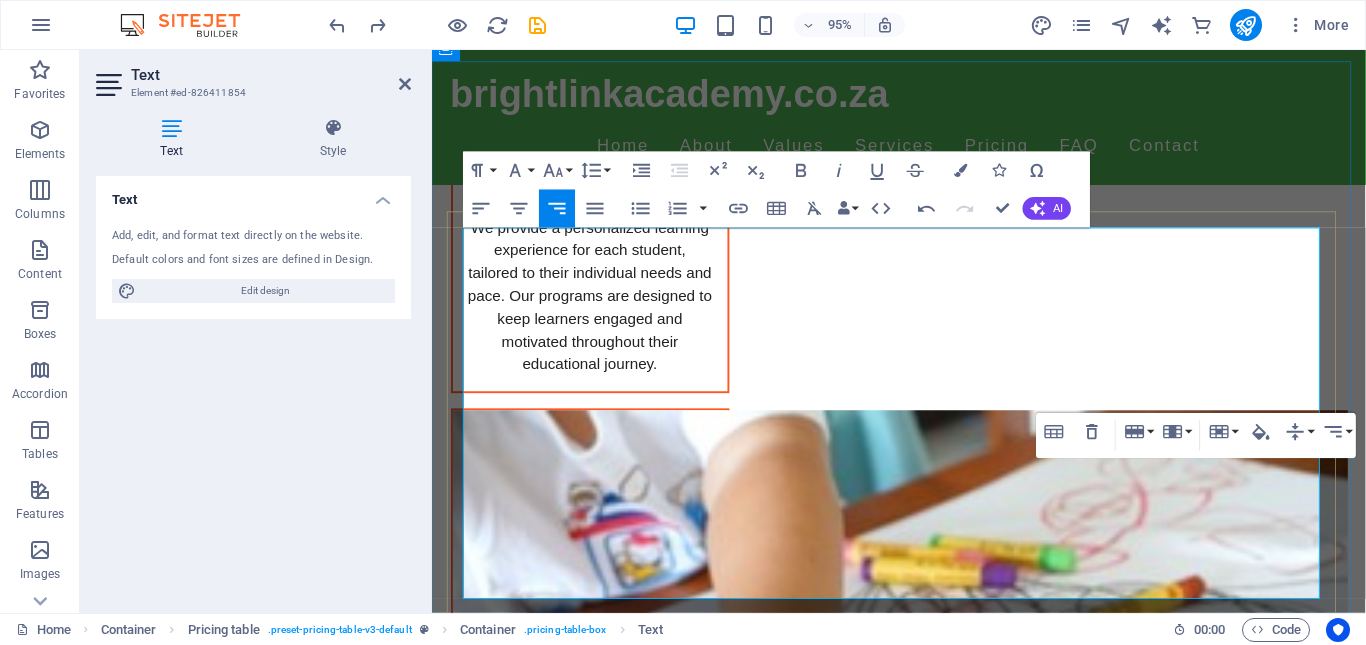 click on "In-depth resources and guidance for Grades 5 and 6 learners." at bounding box center (697, 3061) 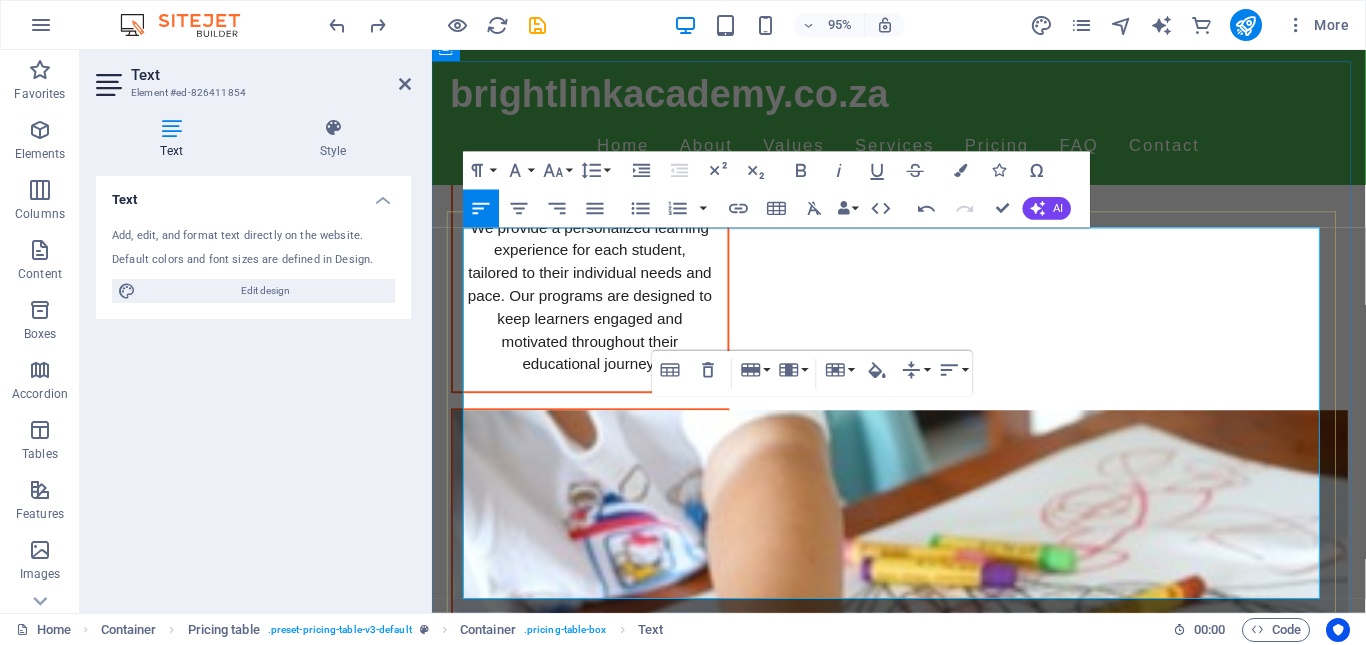 click on "R220000/month" at bounding box center [1313, 3114] 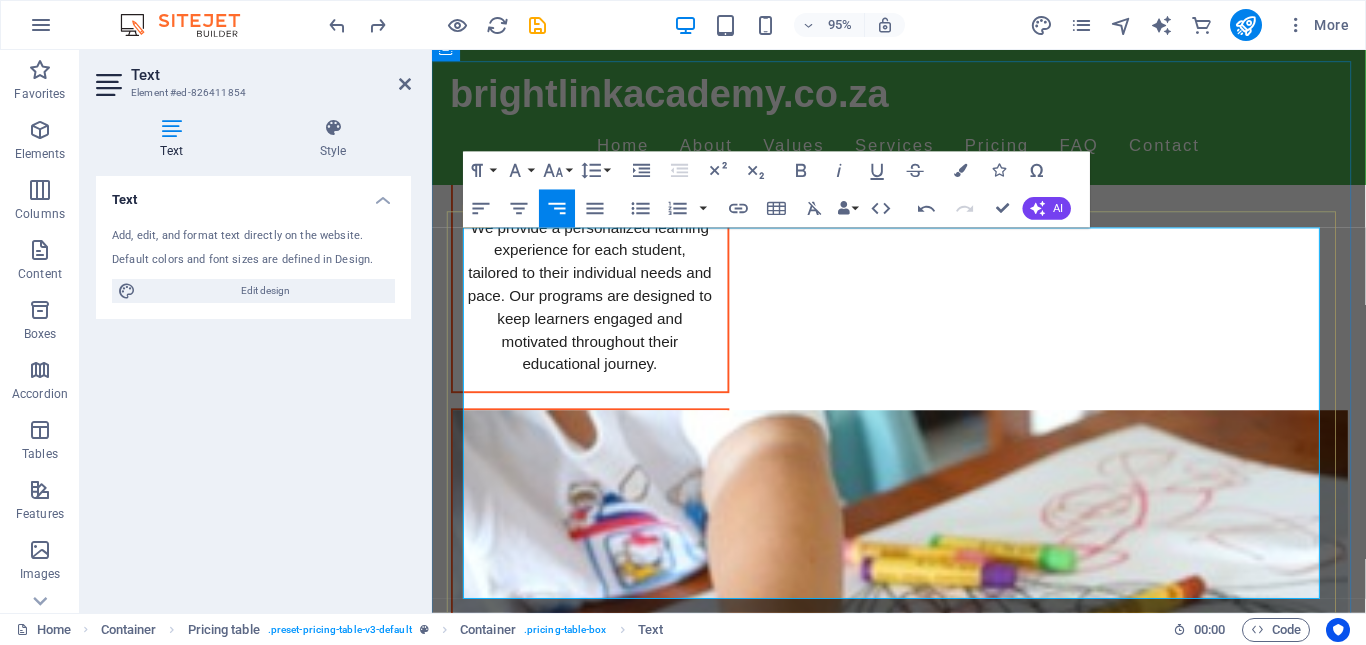 click on "R2200/month" at bounding box center (1295, 3115) 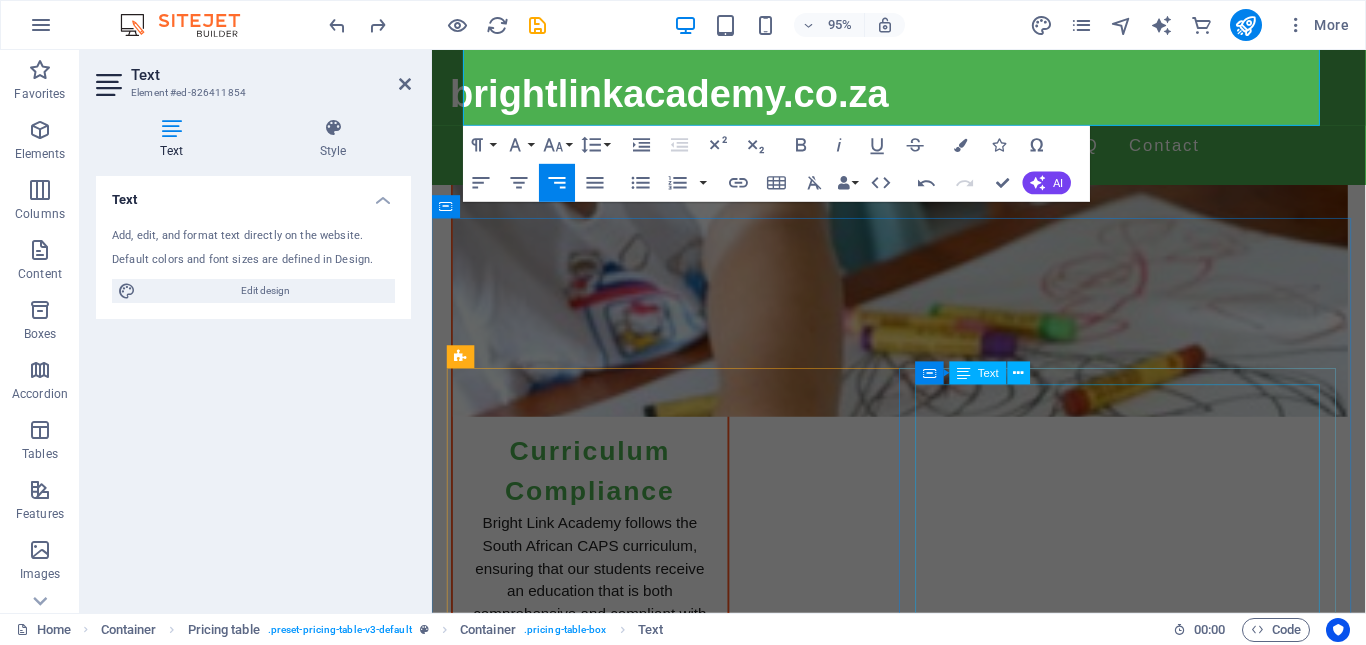 scroll, scrollTop: 3136, scrollLeft: 0, axis: vertical 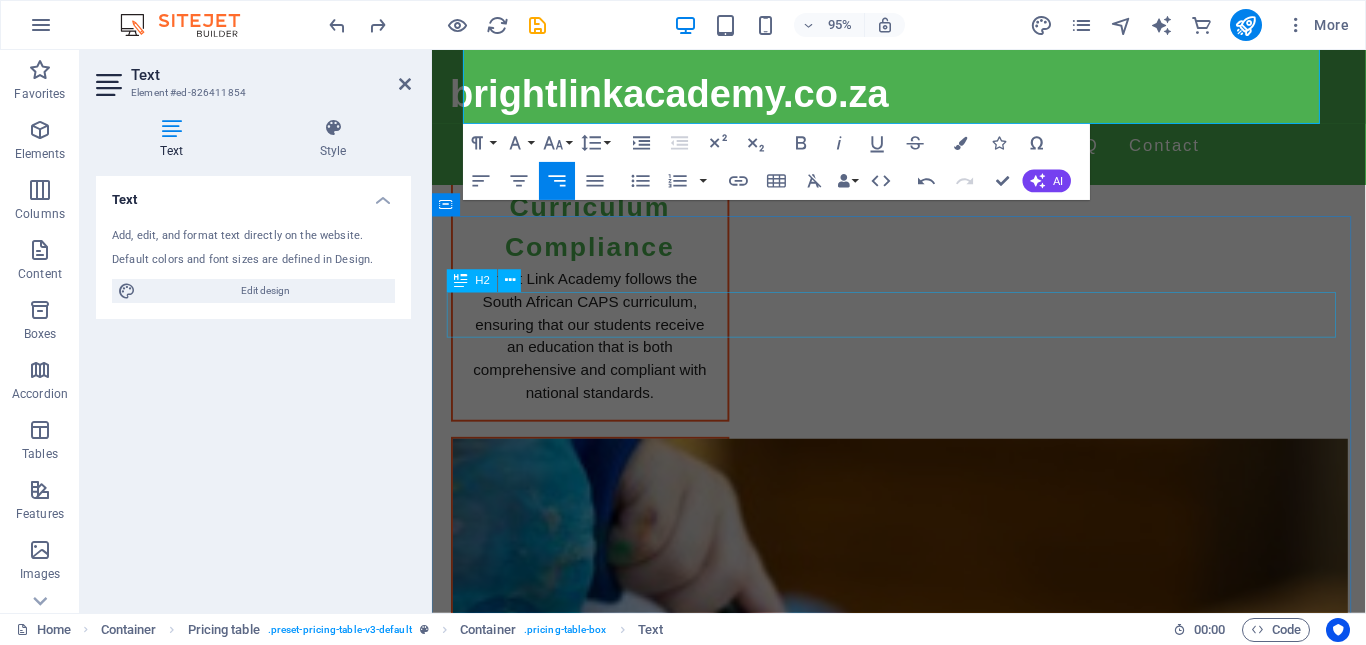 click on "Welcome to Bright Link Academy" at bounding box center [924, 2914] 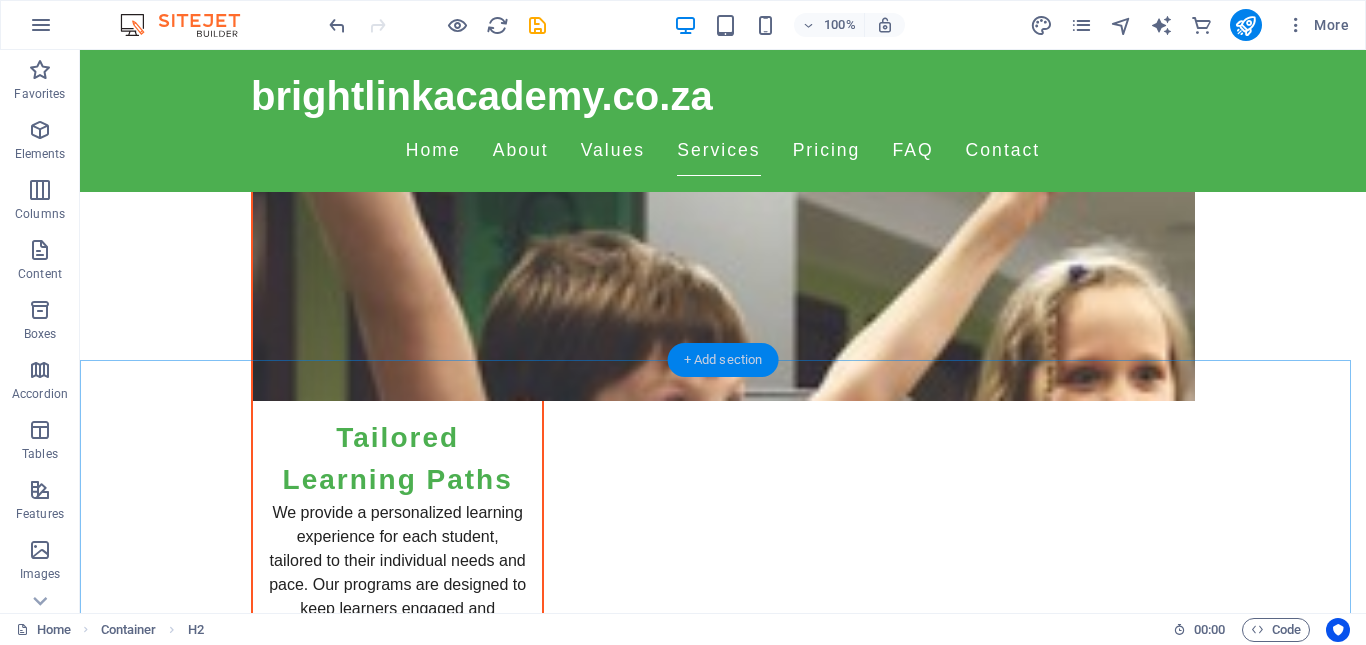 scroll, scrollTop: 2336, scrollLeft: 0, axis: vertical 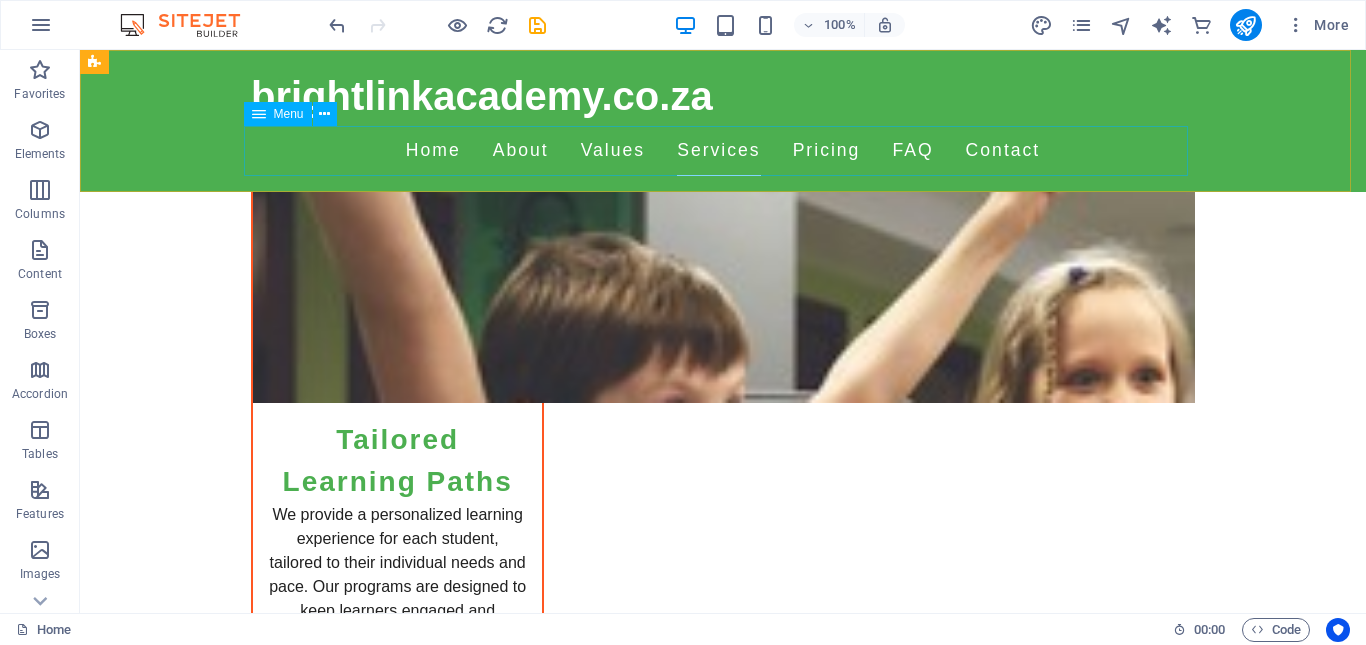 click on "Home About Values Services Pricing FAQ Contact" at bounding box center [723, 151] 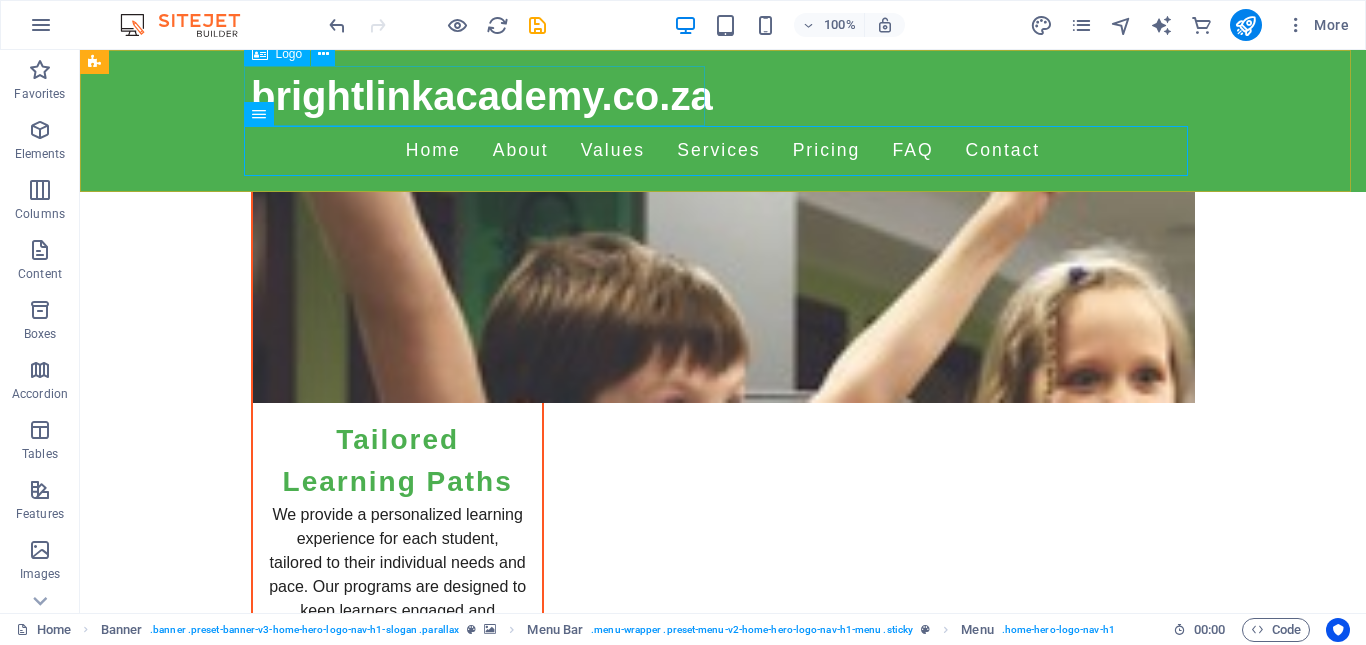 click on "Logo" at bounding box center (289, 54) 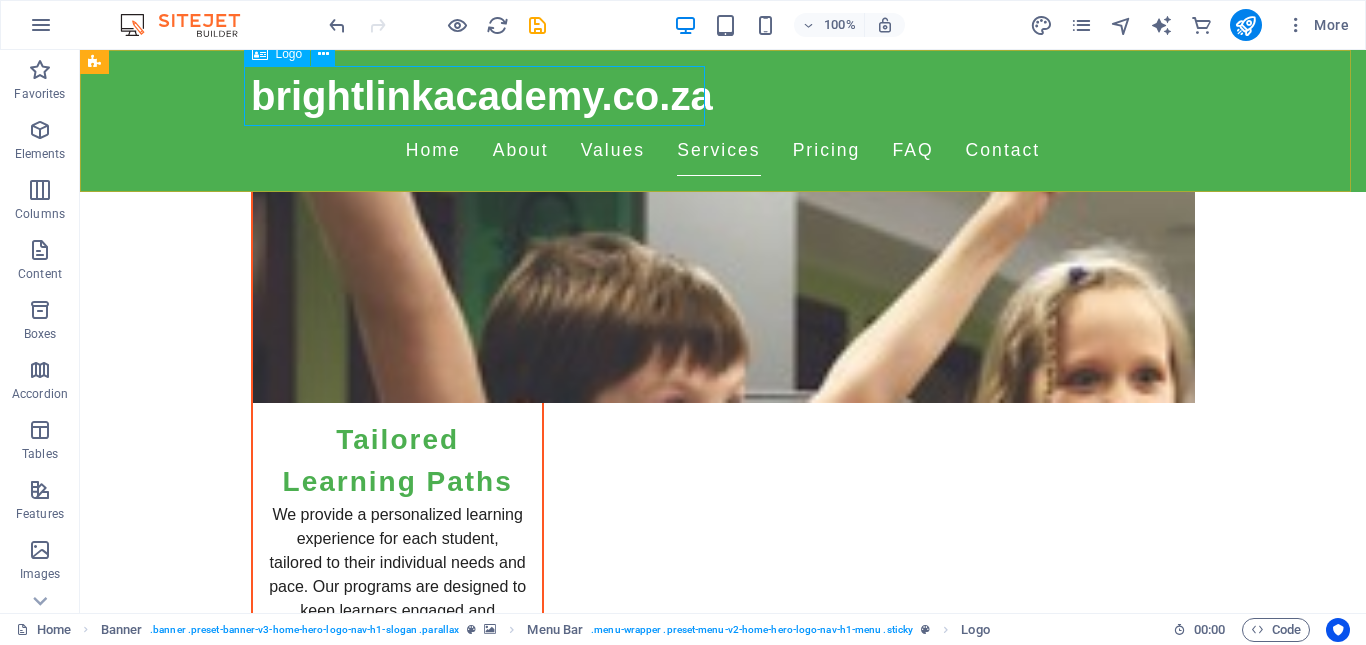 scroll, scrollTop: 2236, scrollLeft: 0, axis: vertical 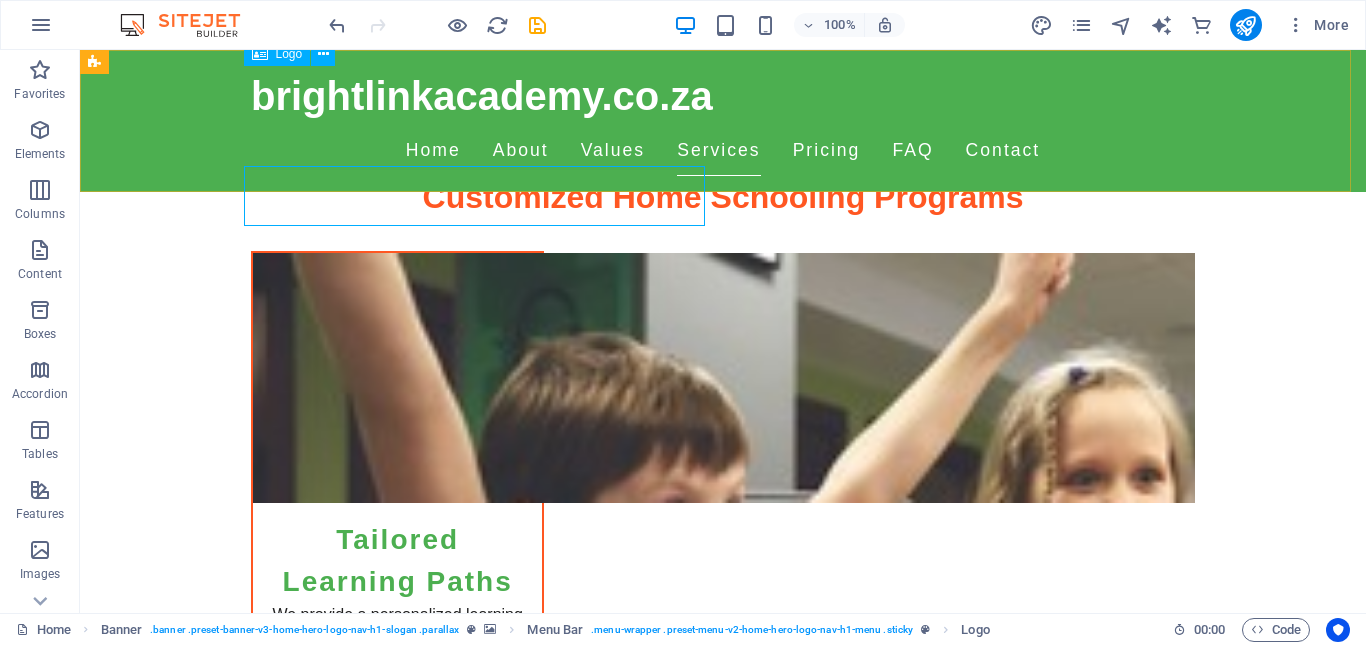 click on "Logo" at bounding box center (289, 54) 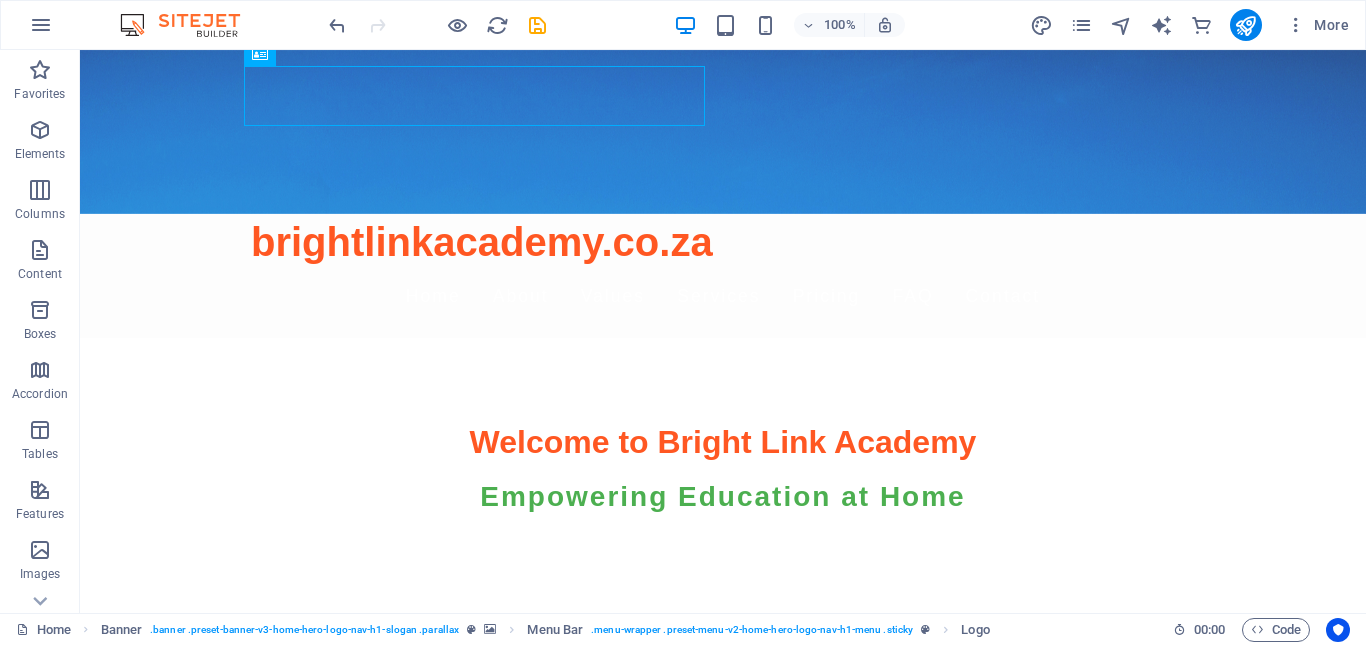 scroll, scrollTop: 0, scrollLeft: 0, axis: both 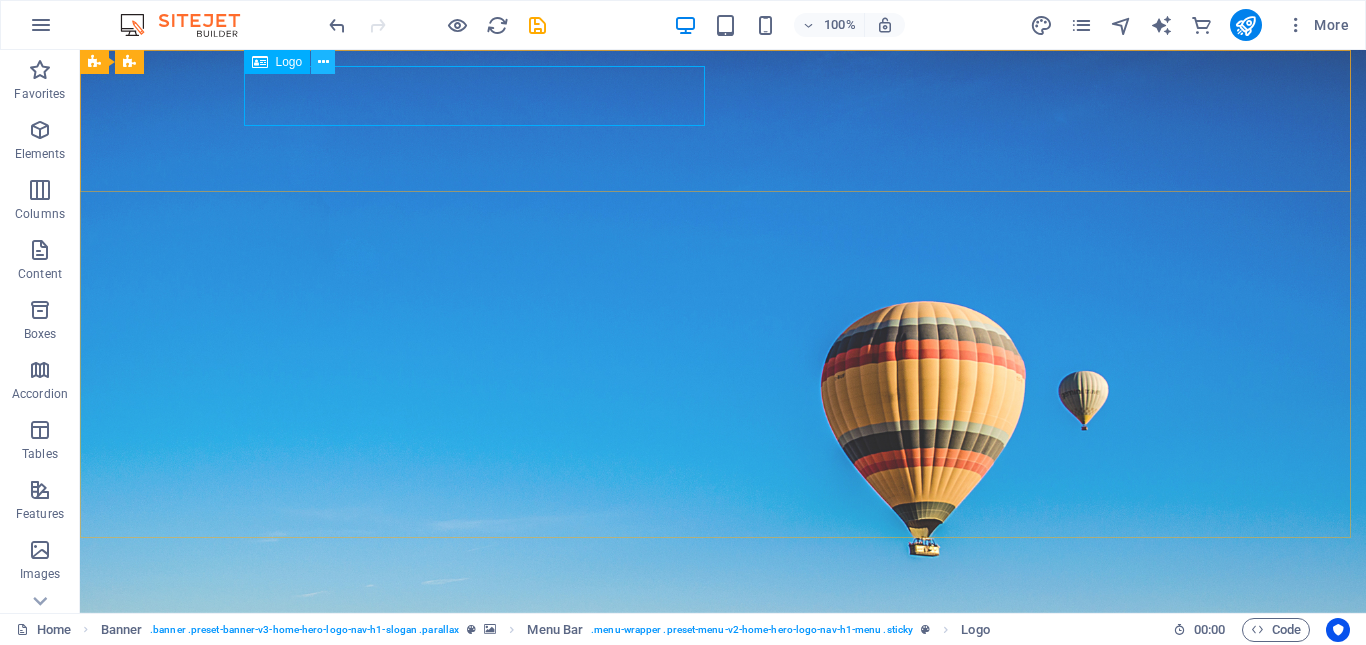 click at bounding box center [323, 62] 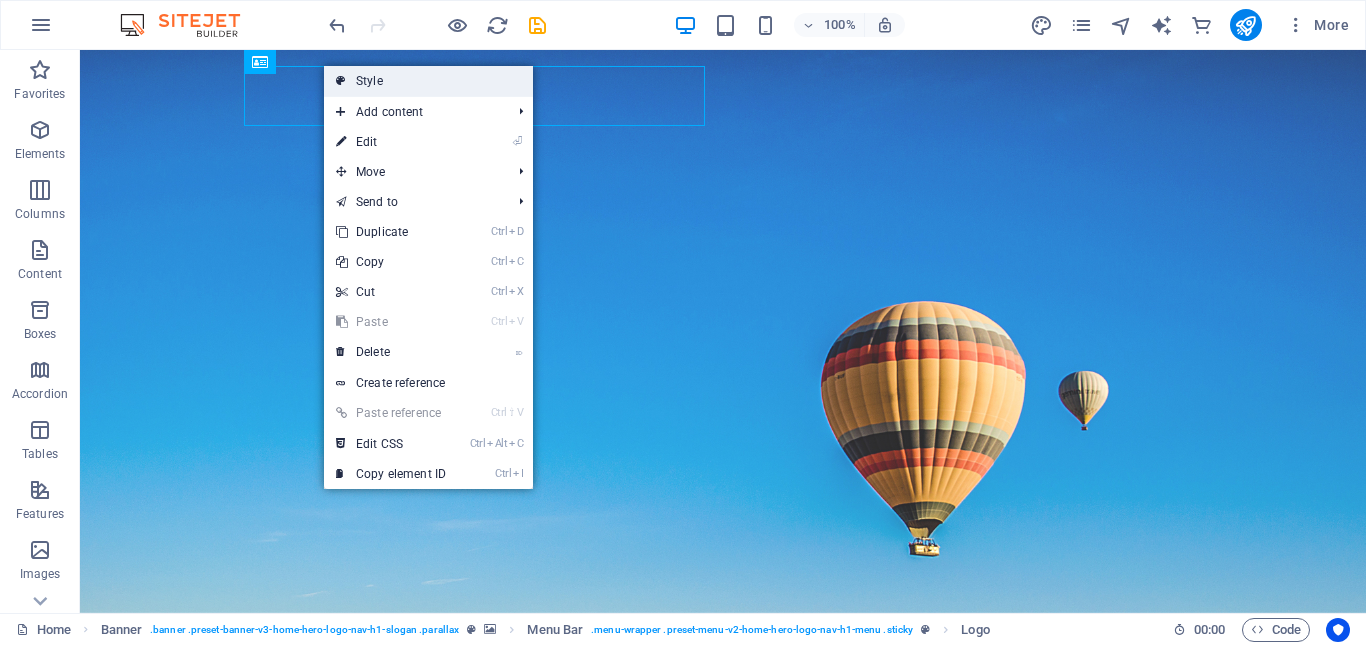 click on "Style" at bounding box center (428, 81) 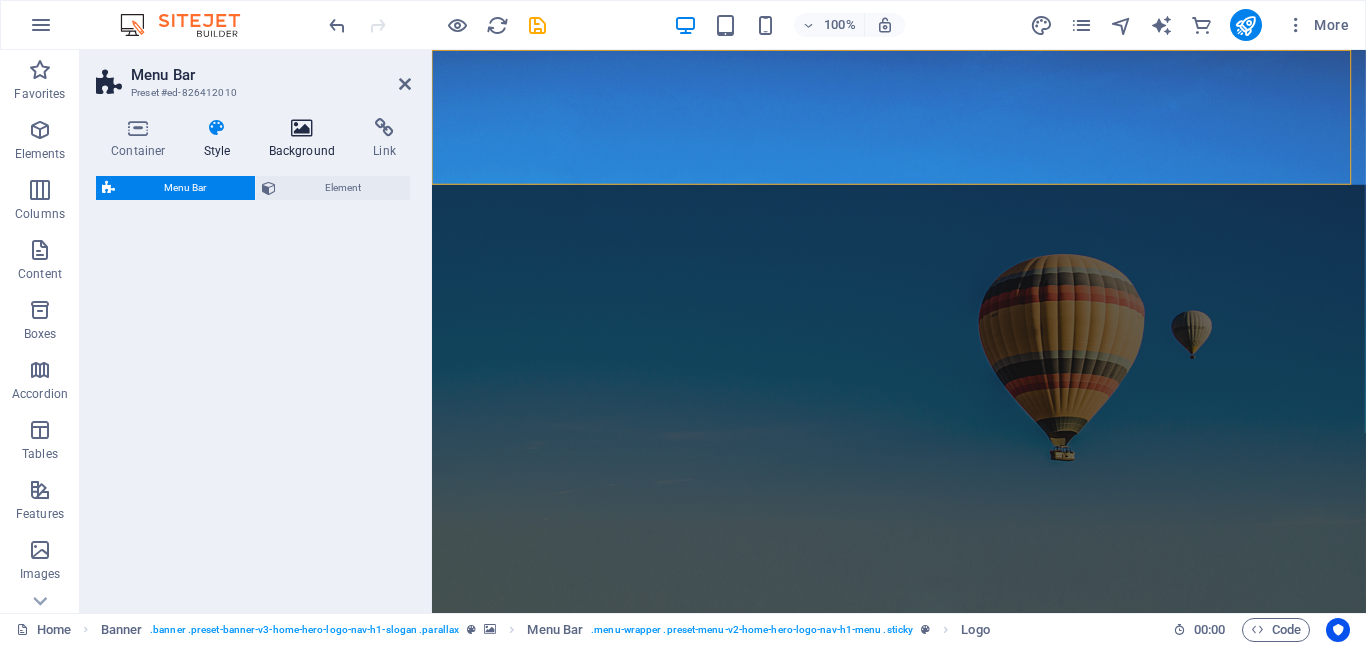 select on "rem" 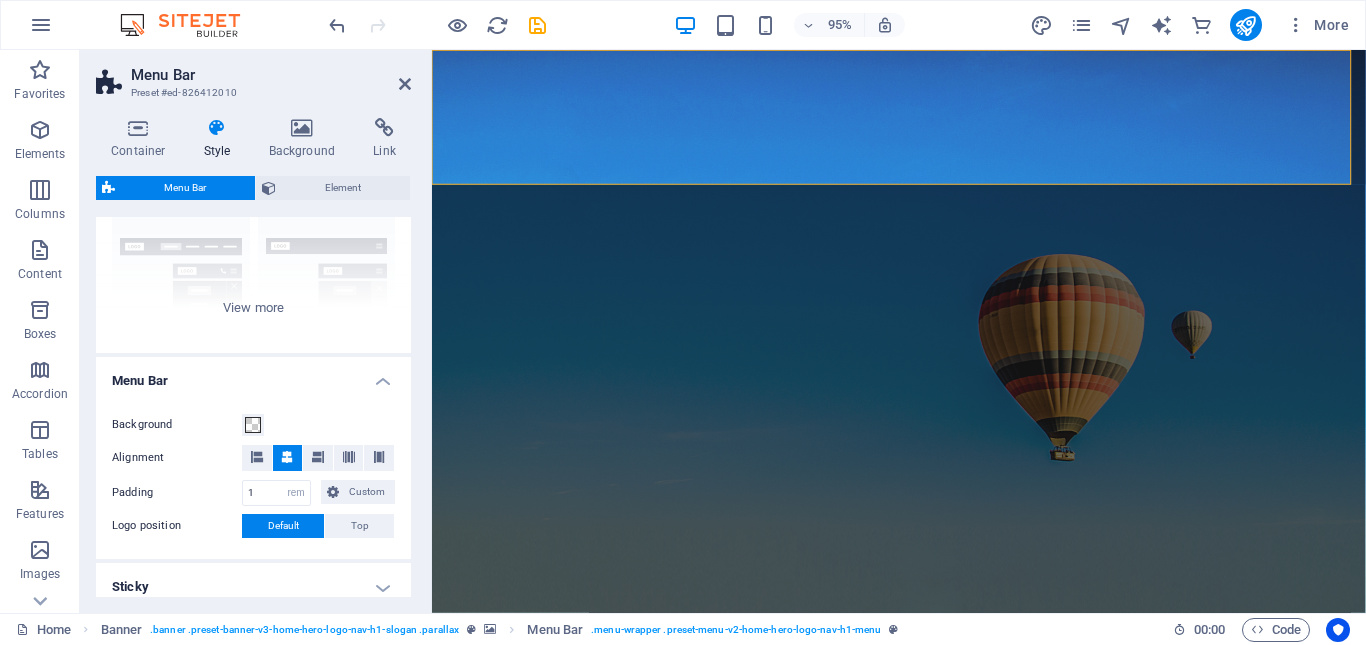 scroll, scrollTop: 0, scrollLeft: 0, axis: both 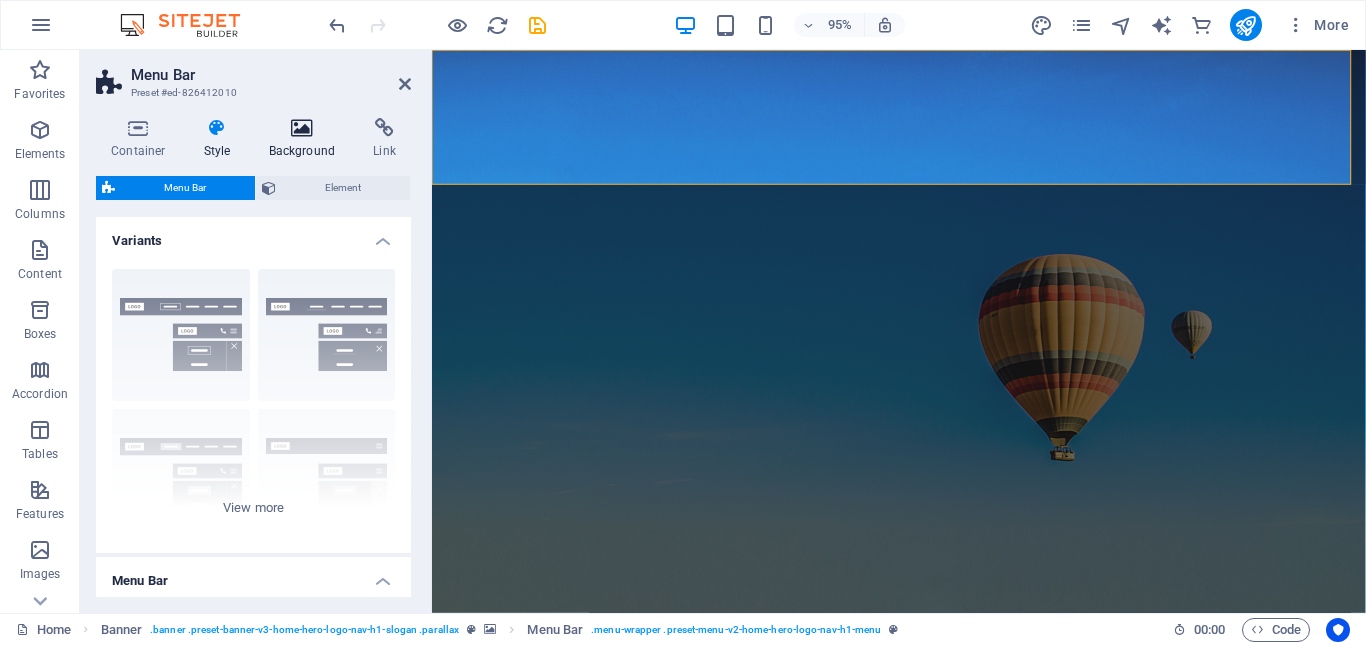 click at bounding box center (302, 128) 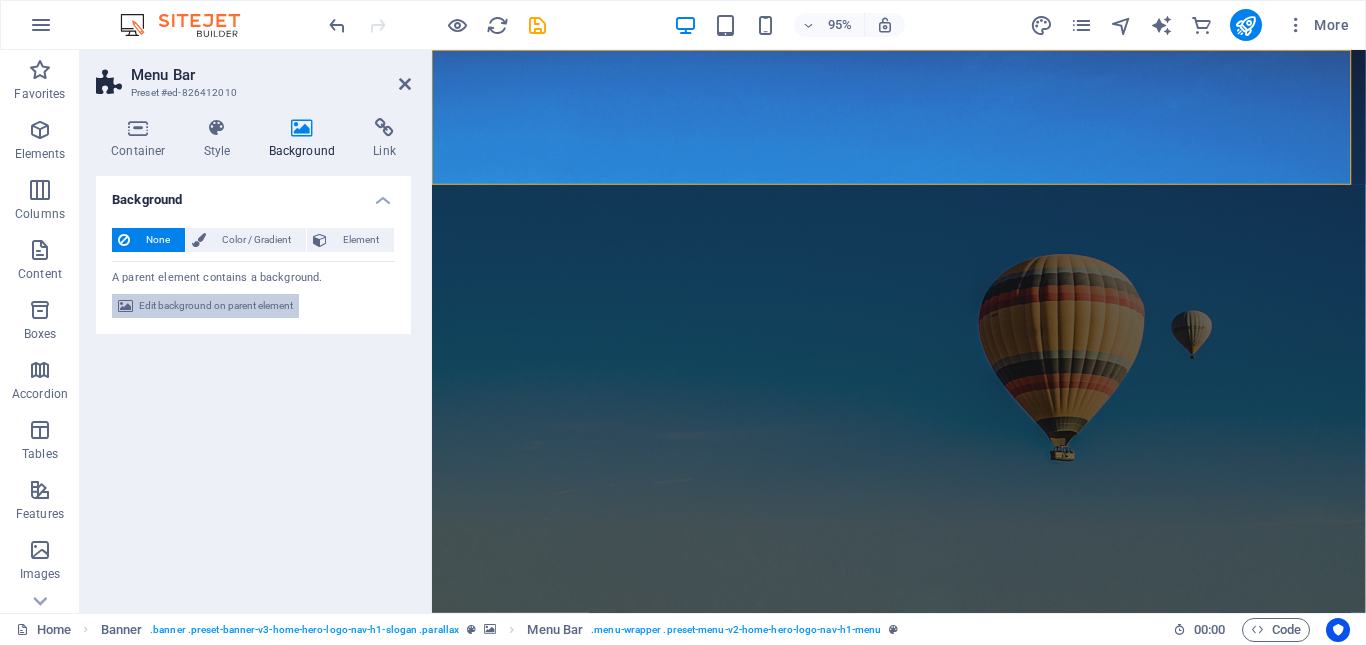 click on "Edit background on parent element" at bounding box center [216, 306] 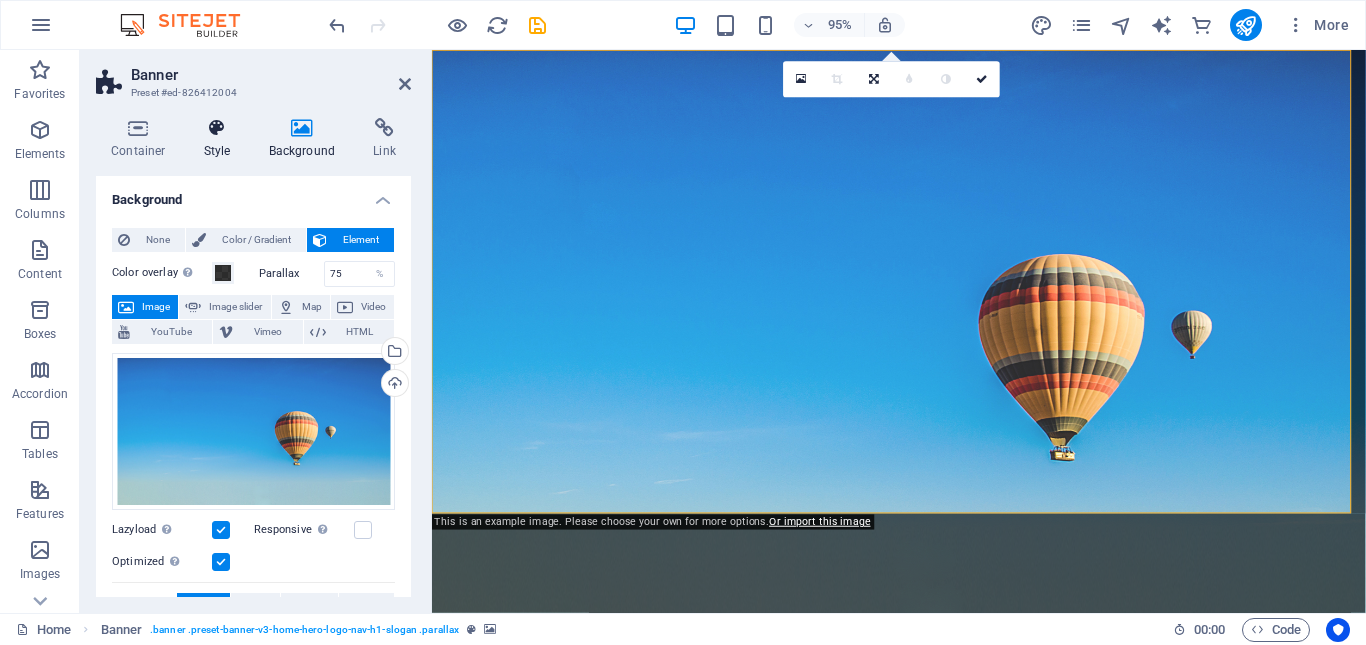click at bounding box center (217, 128) 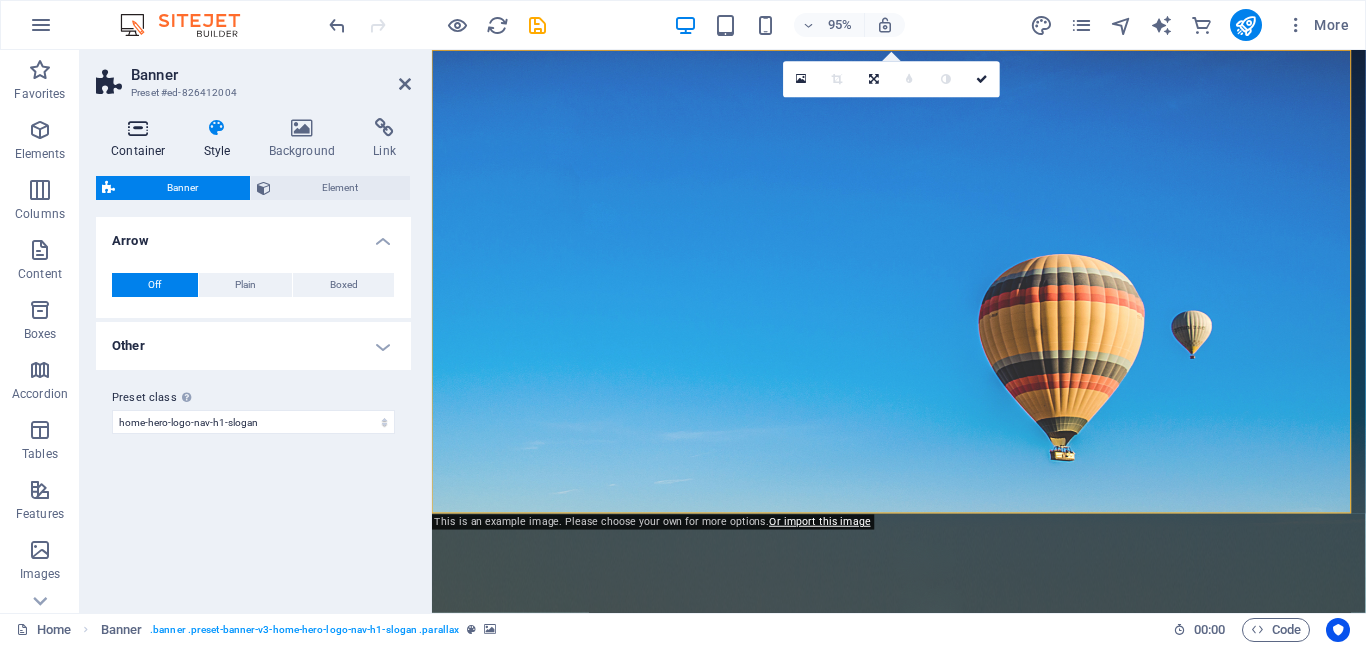 click at bounding box center (138, 128) 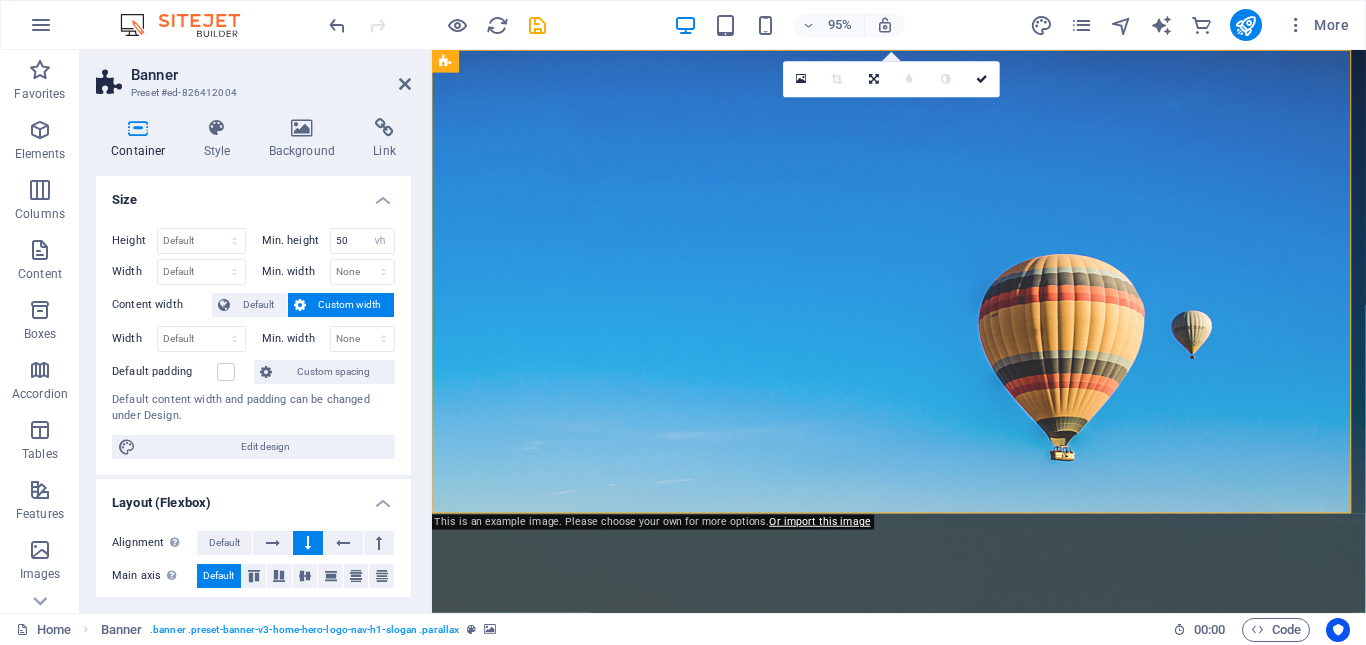 click on "95% More" at bounding box center [841, 25] 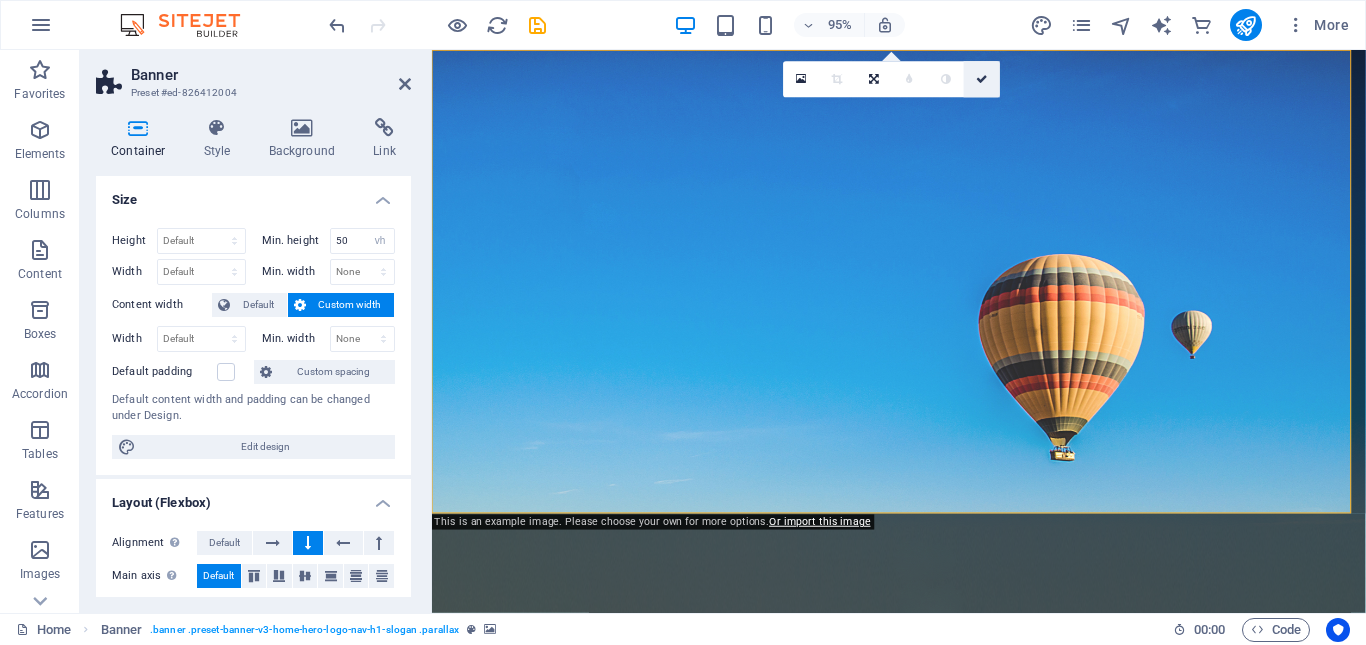 click at bounding box center (982, 79) 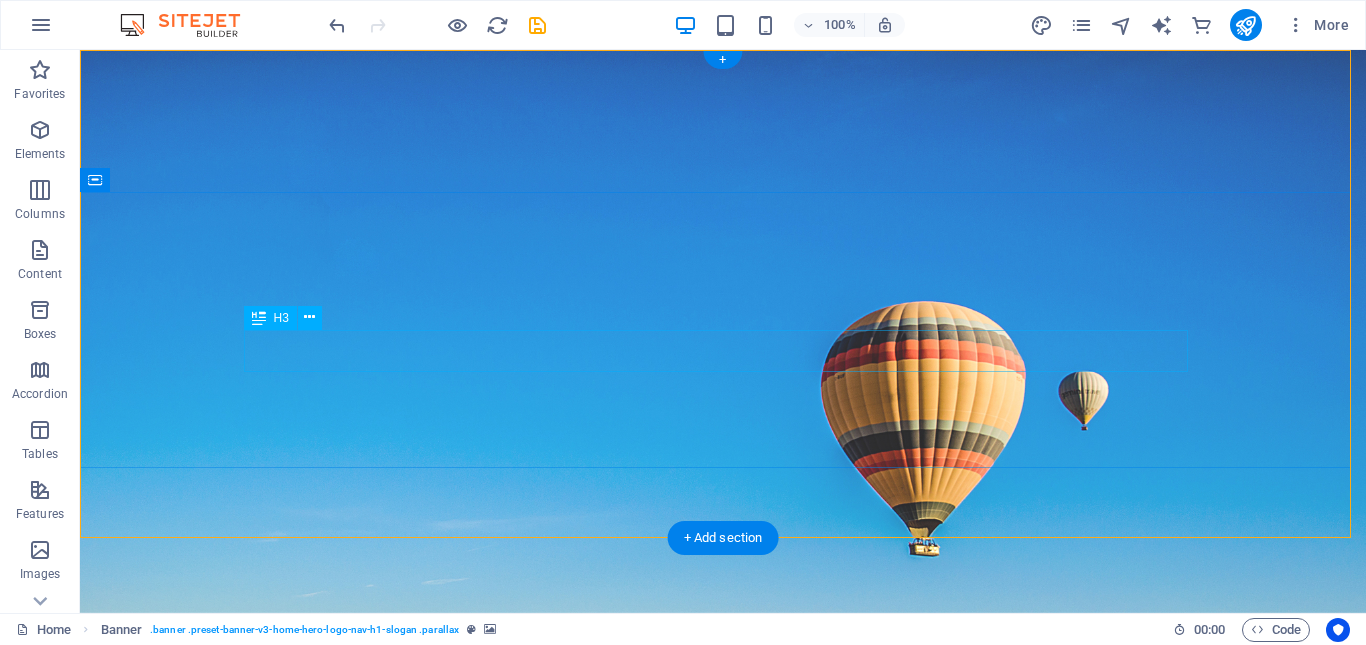 click on "Empowering Education at Home" at bounding box center (723, 896) 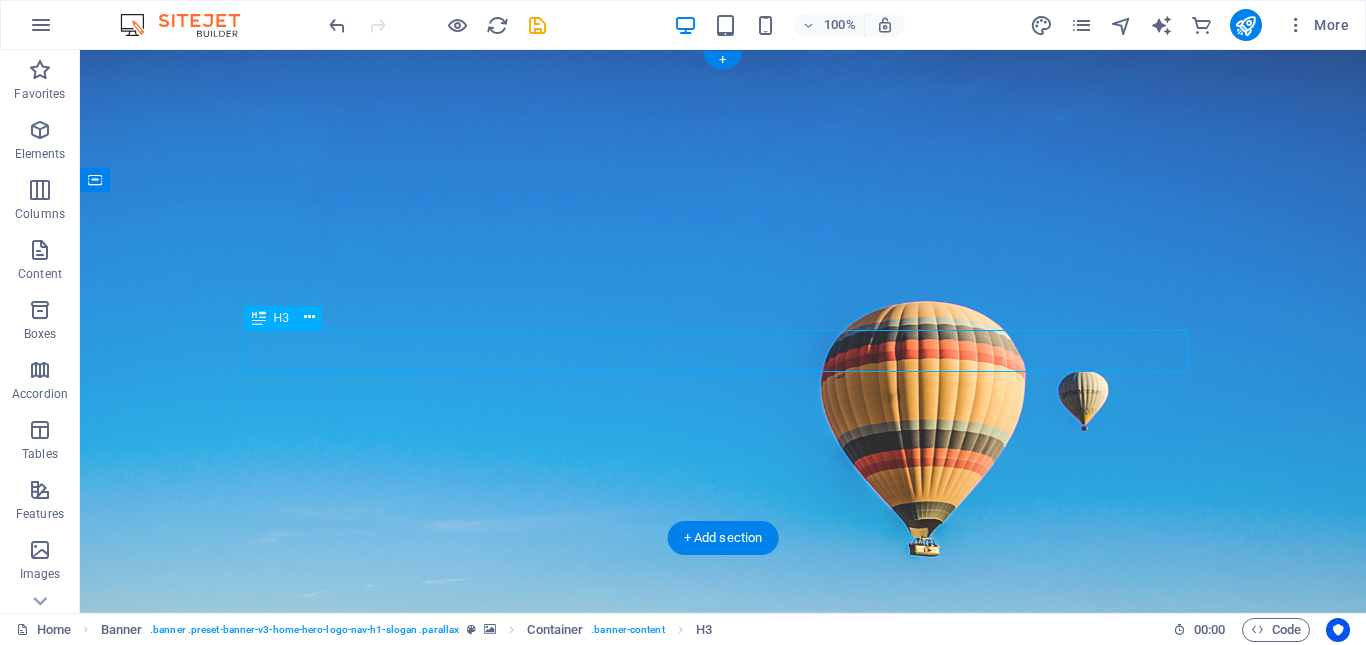 click on "Empowering Education at Home" at bounding box center (723, 896) 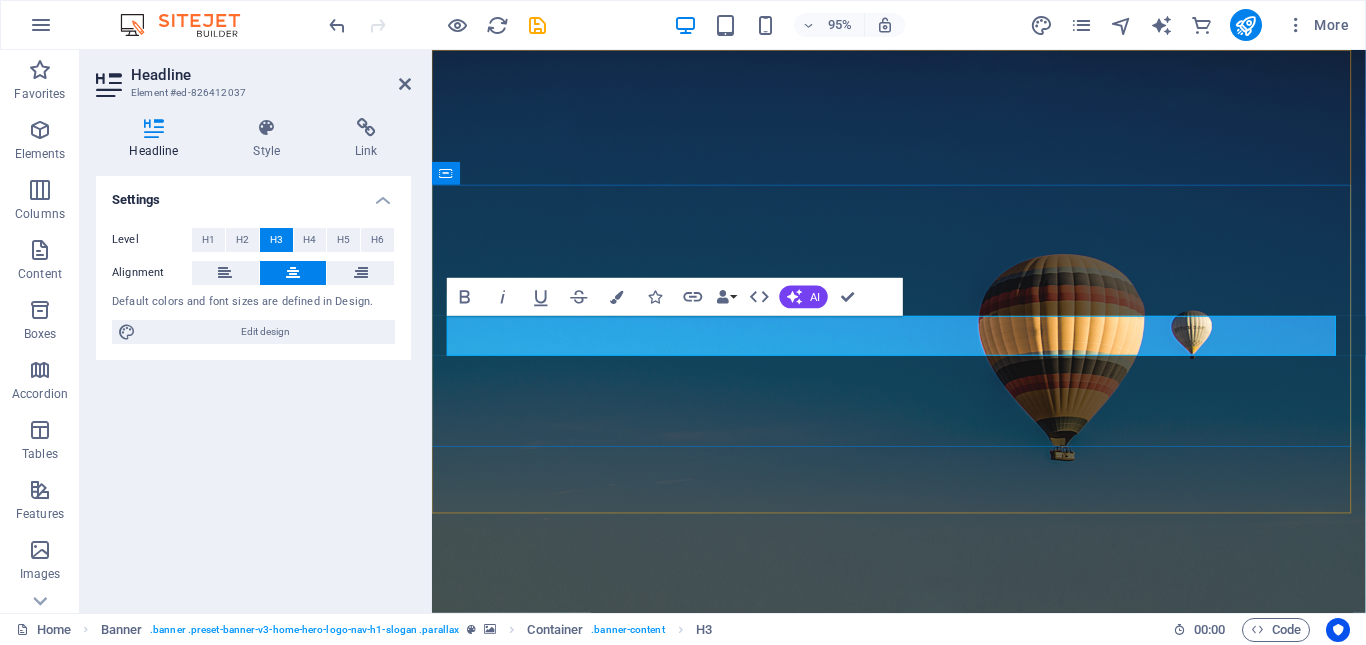 click on "Empowering Education at Home" at bounding box center (923, 895) 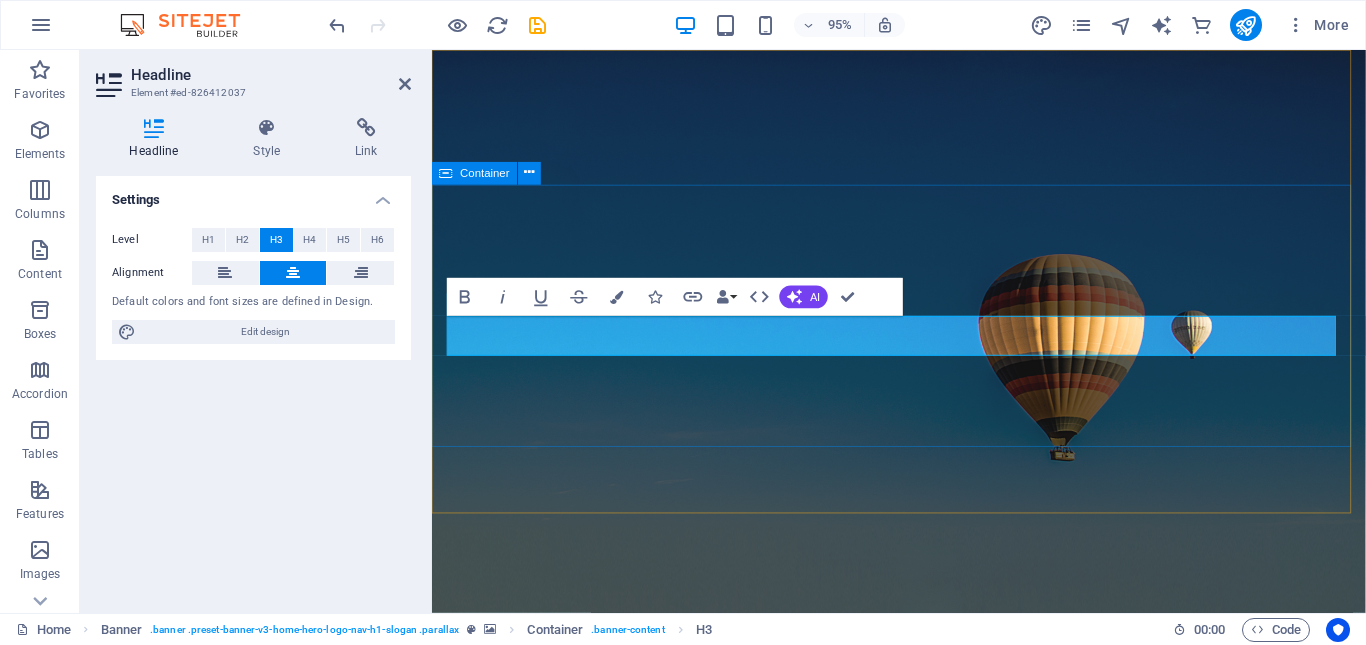 click on "Welcome to Bright Link Academy Empowering Education With out Limits" at bounding box center (923, 897) 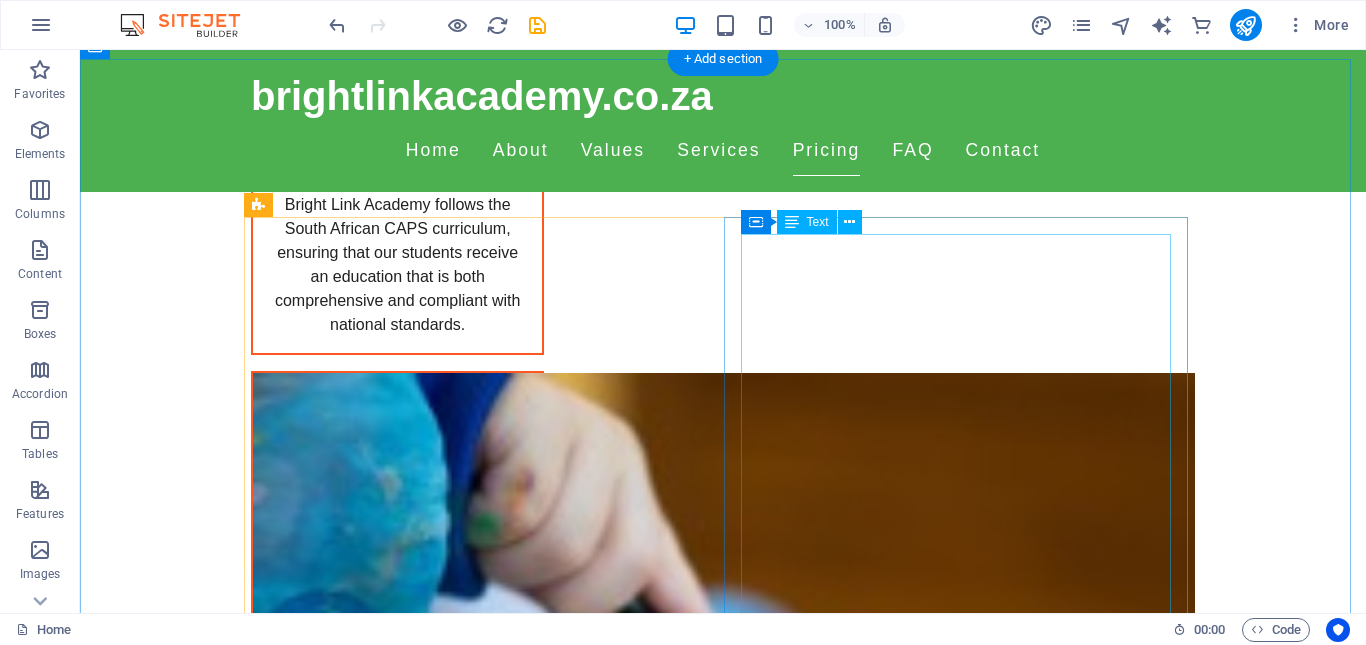 scroll, scrollTop: 3300, scrollLeft: 0, axis: vertical 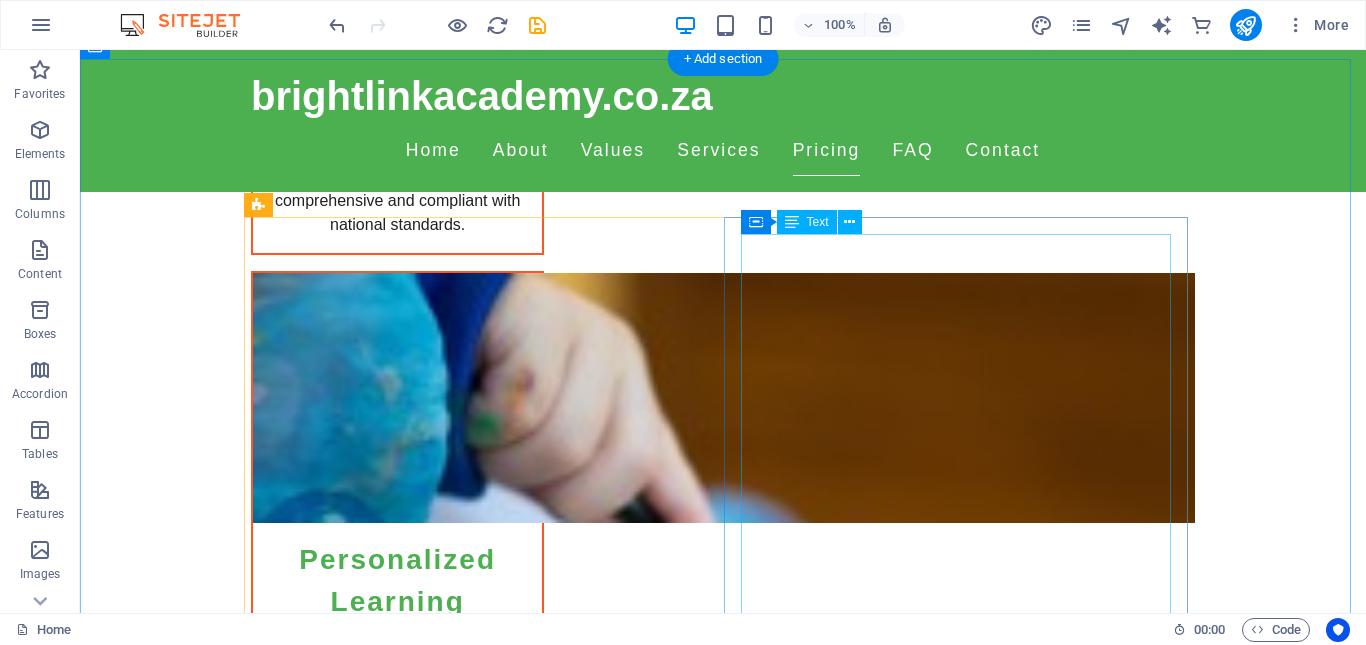 click on "We provide a comprehensive home schooling program for grades R to 7, aligned with the CAPS curriculum. Each child receives individualized attention and resources to thrive in their studies.
N/A
Our Grade R program lays a strong foundation for future learning, focusing on key developmental milestones through engaging and interactive lesson plans.
N/A
The Grade 1 curriculum emphasizes literacy and numeracy skills, ensuring students develop a love for learning while mastering essential knowledge.
N/A
In Grade 2, students continue building on their skills with a focus on comprehension, problem-solving, and critical thinking.
N/A
Our Grade 3 program enriches students' learning experiences with diverse subjects including languages, maths, and environmental studies.
N/A
Grade 4 introduces intermediate studies, enhancing learners' abilities in subjects like history, geography, and science through project-based learning.
N/A" at bounding box center (963, 3076) 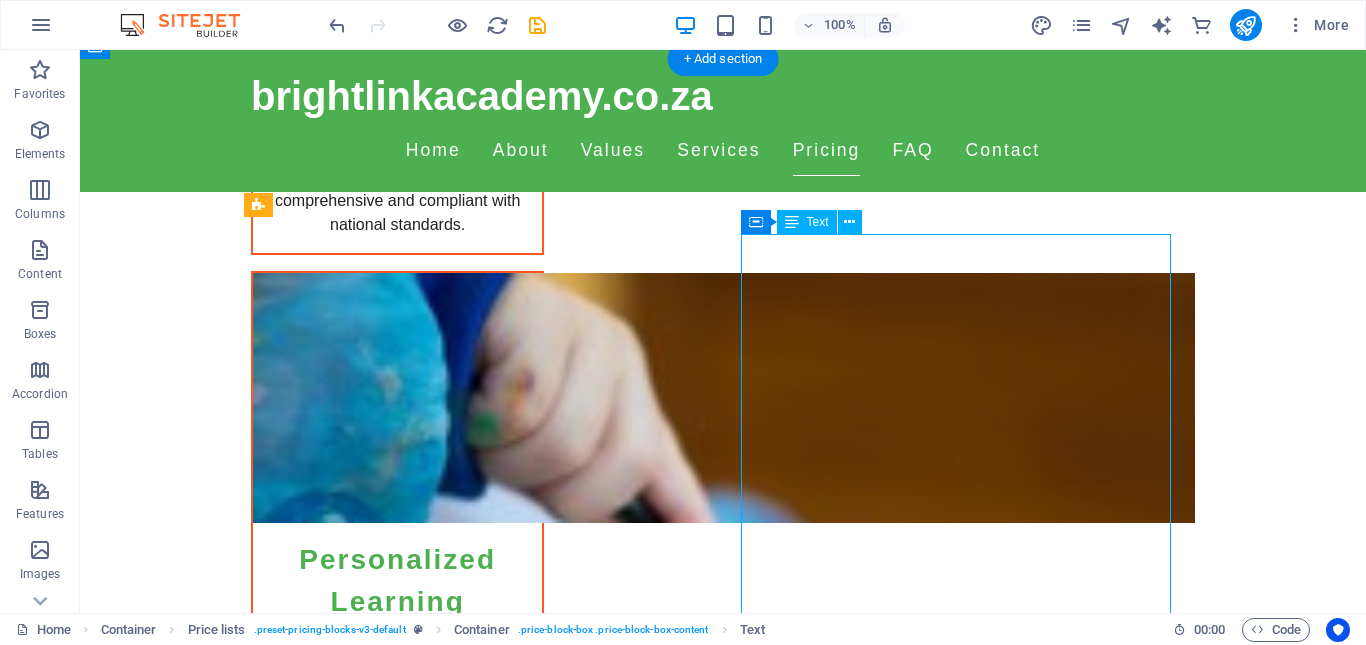 click on "We provide a comprehensive home schooling program for grades R to 7, aligned with the CAPS curriculum. Each child receives individualized attention and resources to thrive in their studies.
N/A
Our Grade R program lays a strong foundation for future learning, focusing on key developmental milestones through engaging and interactive lesson plans.
N/A
The Grade 1 curriculum emphasizes literacy and numeracy skills, ensuring students develop a love for learning while mastering essential knowledge.
N/A
In Grade 2, students continue building on their skills with a focus on comprehension, problem-solving, and critical thinking.
N/A
Our Grade 3 program enriches students' learning experiences with diverse subjects including languages, maths, and environmental studies.
N/A
Grade 4 introduces intermediate studies, enhancing learners' abilities in subjects like history, geography, and science through project-based learning.
N/A" at bounding box center (963, 3076) 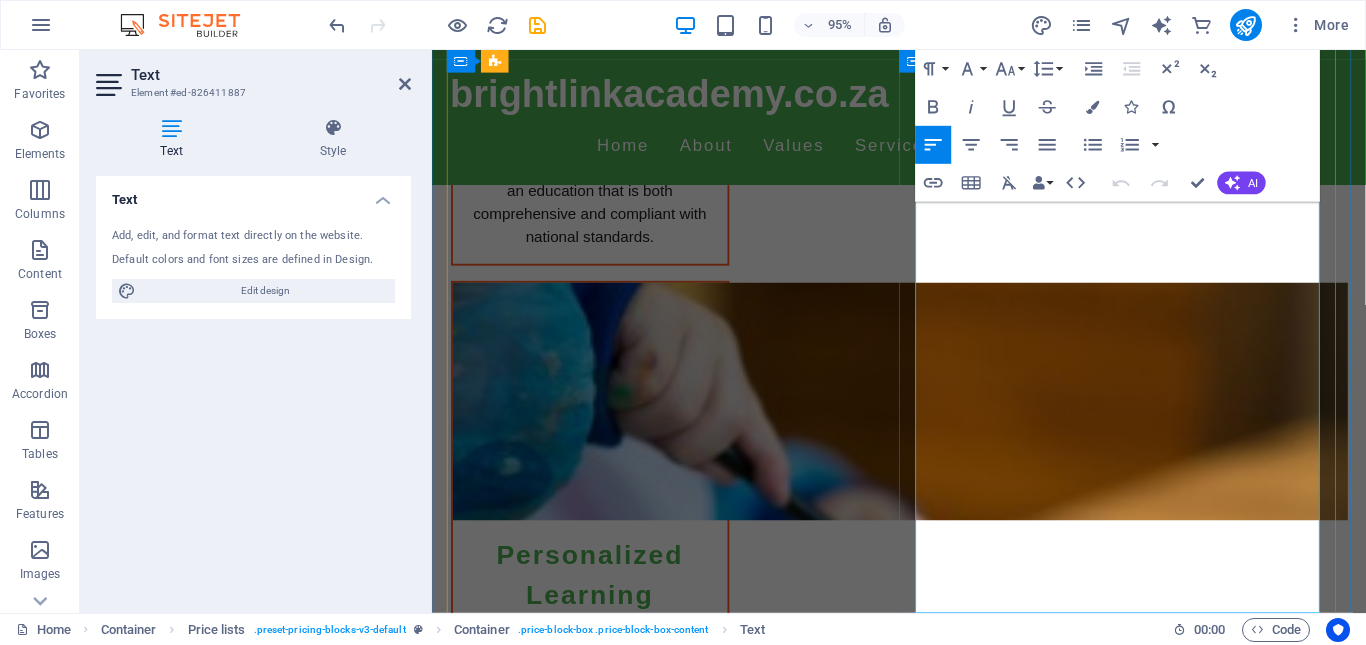 scroll, scrollTop: 3474, scrollLeft: 0, axis: vertical 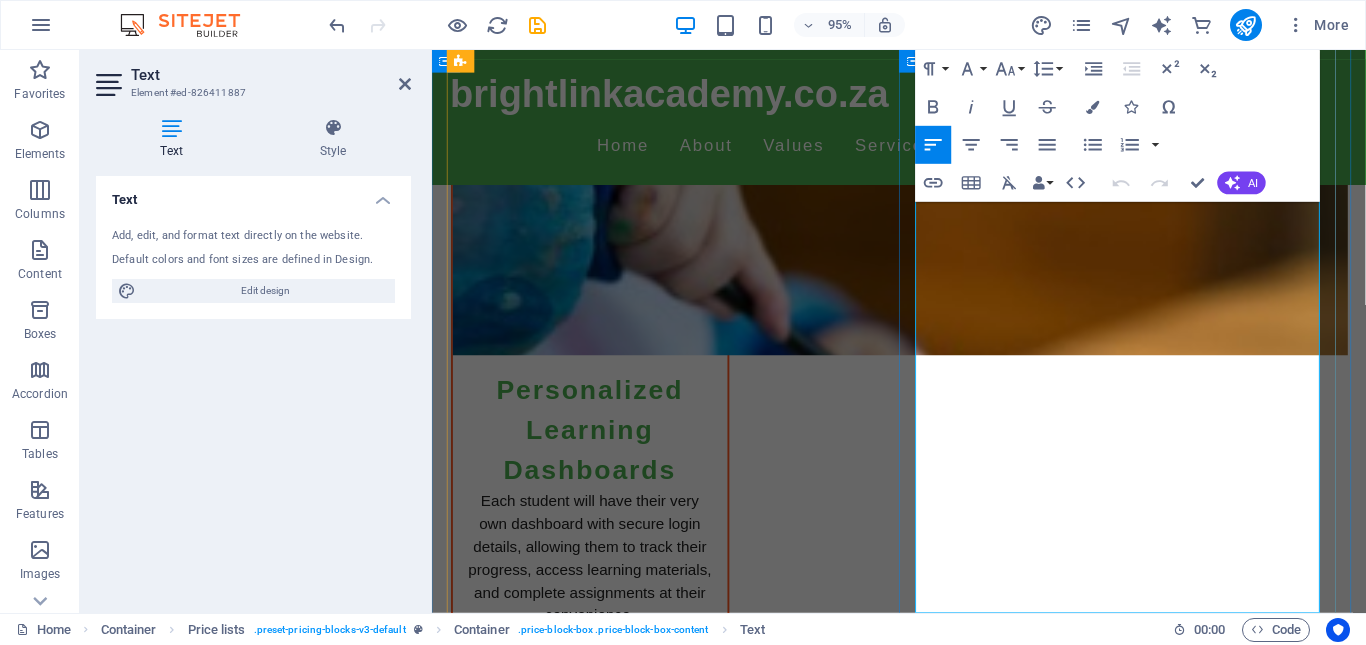 click on "N/A" at bounding box center (1364, 2815) 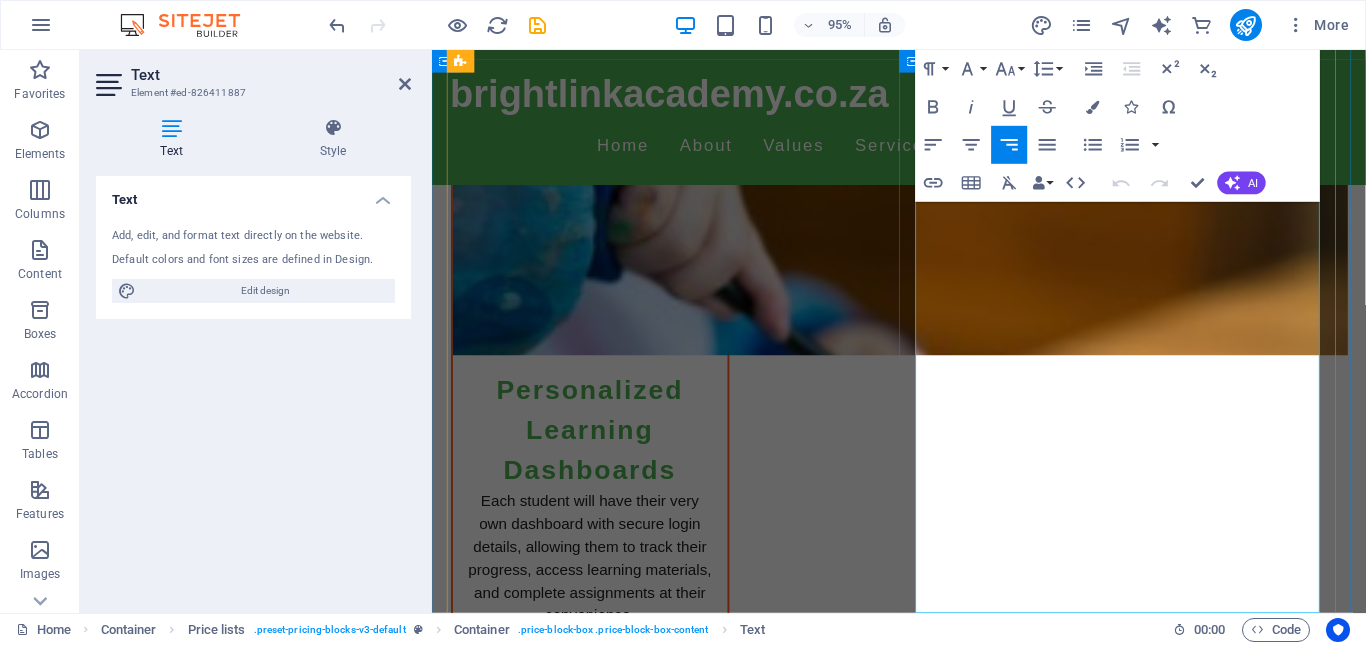 click on "N/A" at bounding box center (1364, 2815) 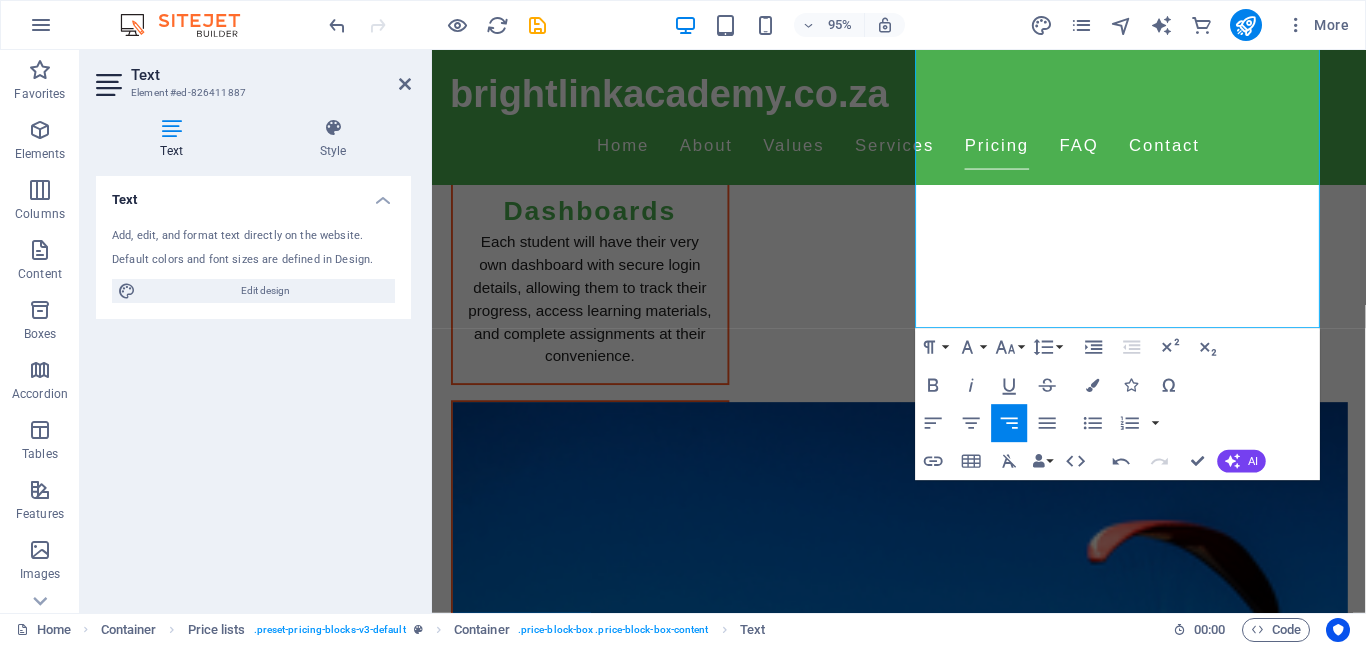 scroll, scrollTop: 3774, scrollLeft: 0, axis: vertical 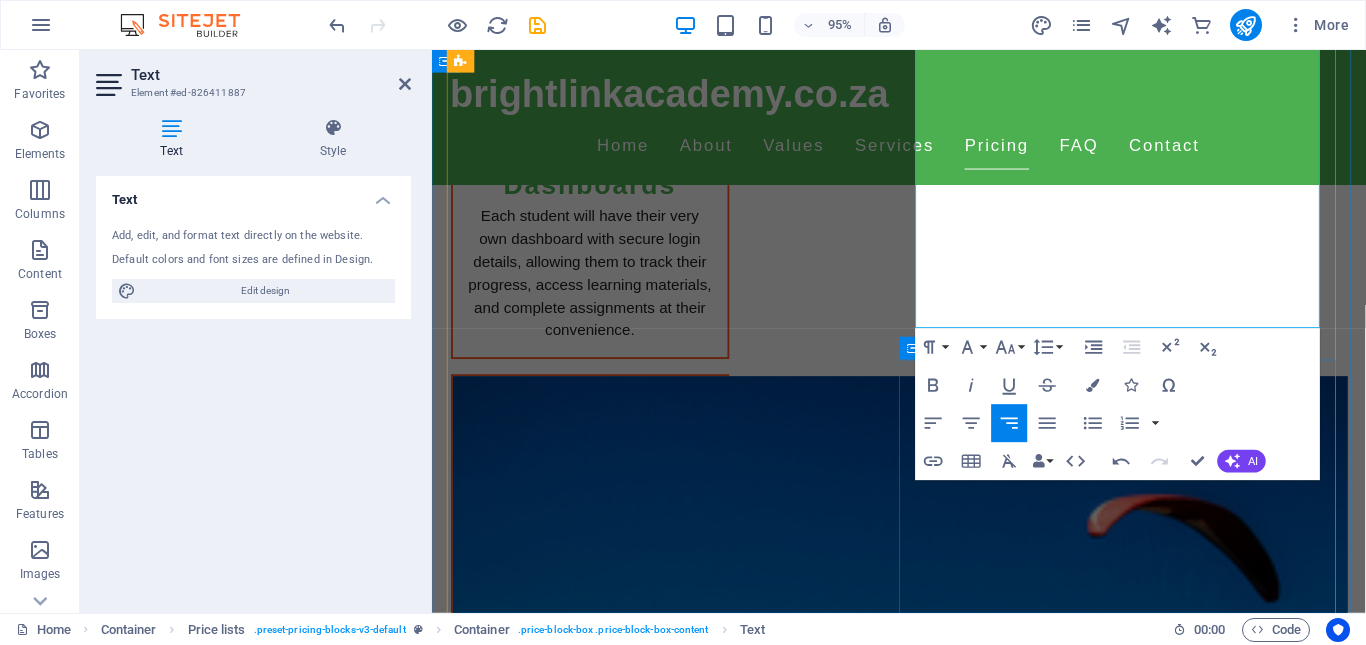 click on "In Grade 5, learners are encouraged to engage in critical thinking and writing skills across various disciplines, preparing them for future academic challenges.
N/A
Grade 6 focuses on deeper understanding and application of knowledge, with projects that promote teamwork and innovation among peers.
N/A
Our final grade supports transition to high school with advanced topics and study skills that students will need for their educational journey ahead.
N/A
Every student at Bright Link Academy gets their own secure dashboard, customized to fit their learning style and tracking progress effectively.
N/A
Our educators are highly qualified and dedicated to nurturing a passion for learning, providing personalized guidance as each child progresses.
N/A
We offer a variety of interactive materials and digital resources to keep learning fun and engaging for every student.
N/A" at bounding box center (1164, 3259) 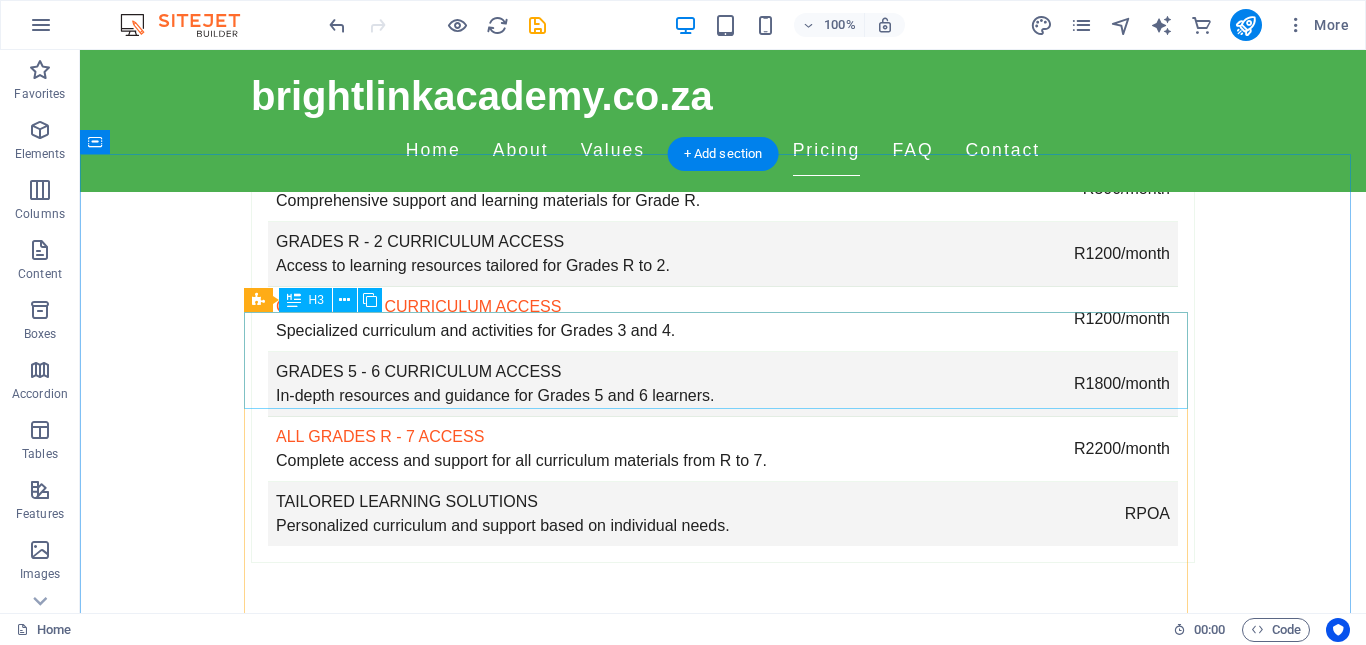scroll, scrollTop: 5074, scrollLeft: 0, axis: vertical 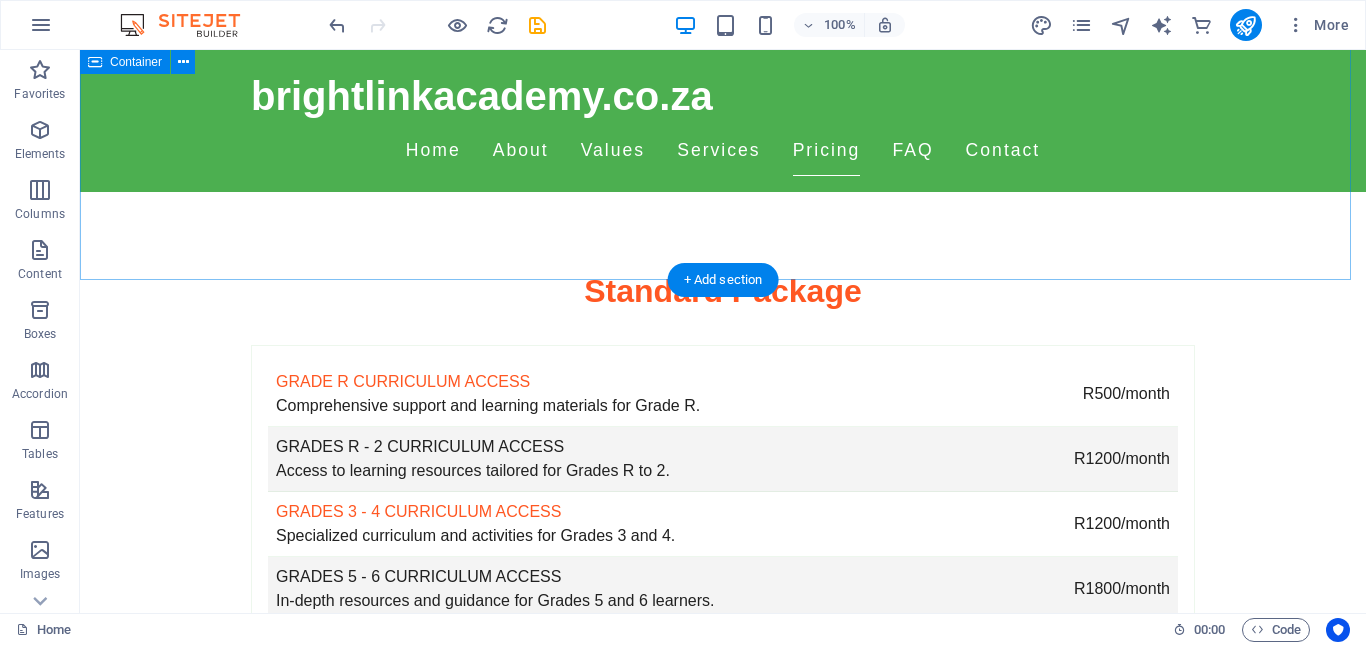 click on "Welcome to Bright Link Academy Home Schooling Program We provide a comprehensive home schooling program for grades R to 7, aligned with the CAPS curriculum. Each child receives individualized attention and resources to thrive in their studies.
N/A
Our Grade R program lays a strong foundation for future learning, focusing on key developmental milestones through engaging and interactive lesson plans.
The Grade 1 curriculum emphasizes literacy and numeracy skills, ensuring students develop a love for learning while mastering essential knowledge.
In Grade 2, students continue building on their skills with a focus on comprehension, problem-solving, and critical thinking.
Our Grade 3 program enriches students' learning experiences with diverse subjects including languages, maths, and environmental studies.
Curriculum
N/A
N/A
N/A
N/A
N/A" at bounding box center (723, 1848) 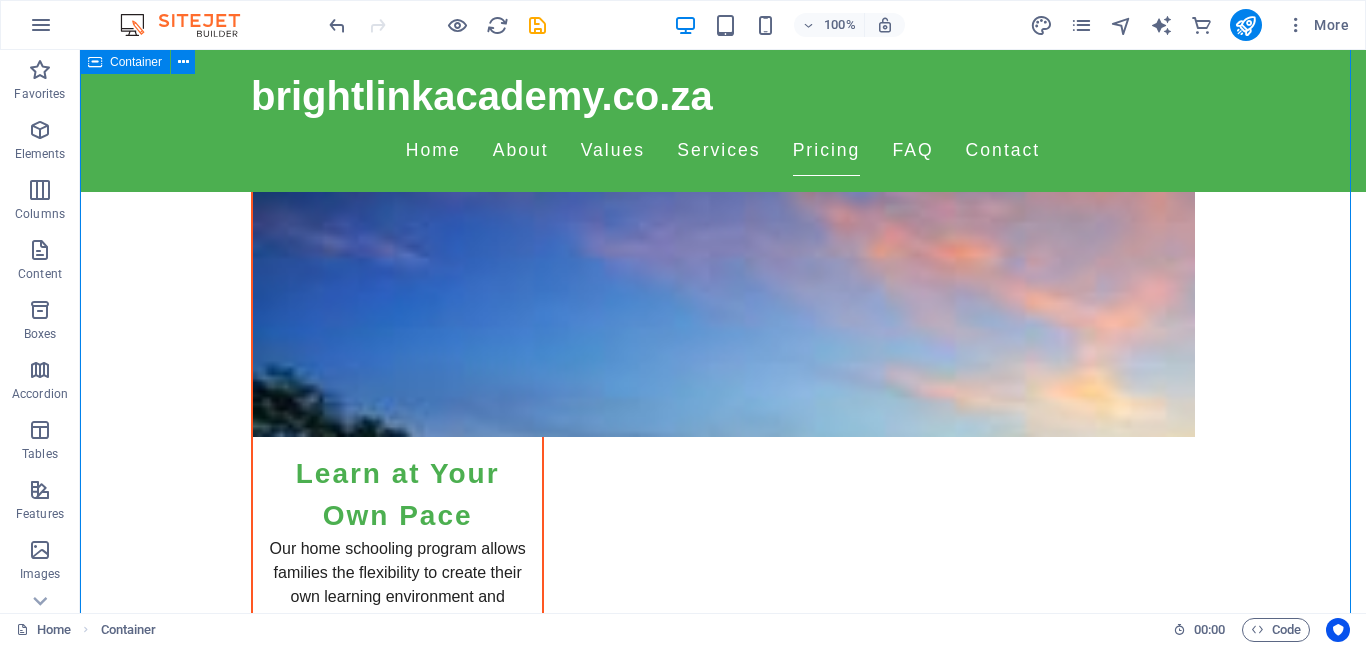 scroll, scrollTop: 4474, scrollLeft: 0, axis: vertical 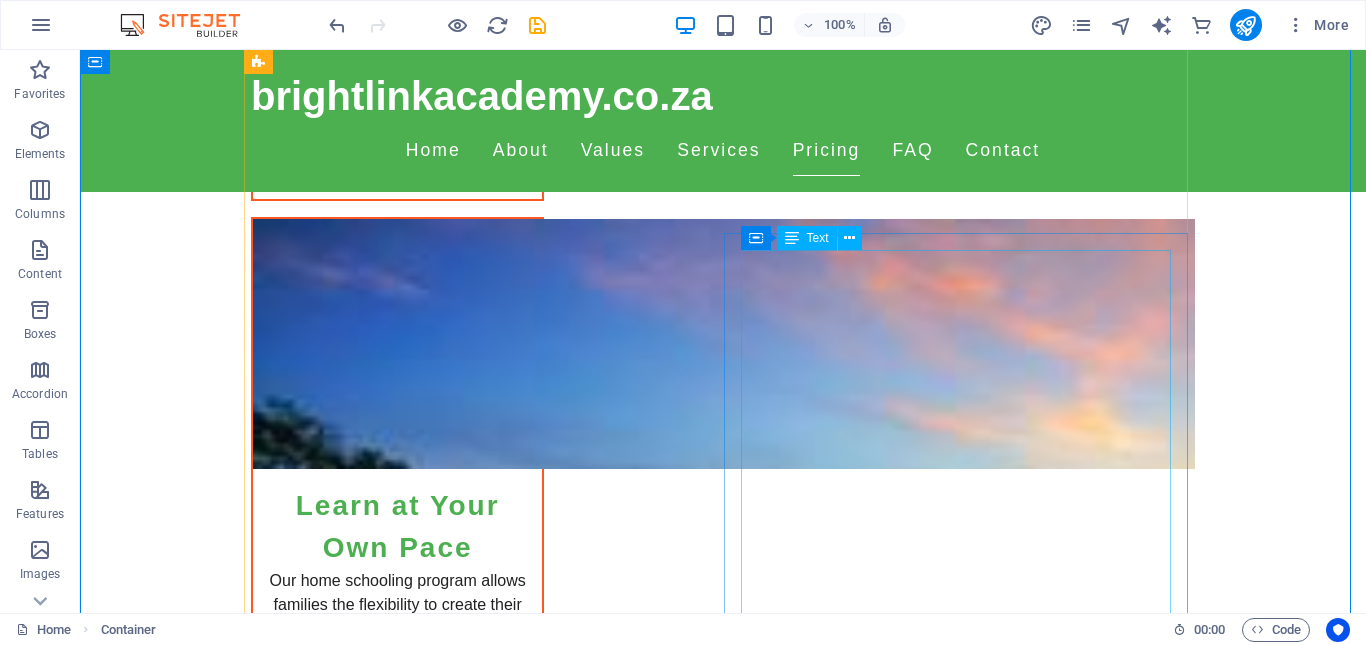click on "Our parent support program ensures that families are involved and equipped to assist their children in home schooling effectively.
N/A
We understand that every family has unique needs, which is why we provide a flexible learning schedule that fits into your lifestyle.
N/A
Regular assessments and constructive feedback are integral parts of our program, ensuring that students are meeting their learning goals.
N/A
Bright Link Academy fosters a sense of community, encouraging collaboration among students for shared projects and discussions.
N/A
We believe in a holistic approach, offering a range of extracurricular activities that promote creativity and physical fitness.
N/A
Ready to take the next step? Enroll your child in Bright Link Academy today and watch them thrive in a nurturing home schooling environment.
N/A" at bounding box center [963, 3084] 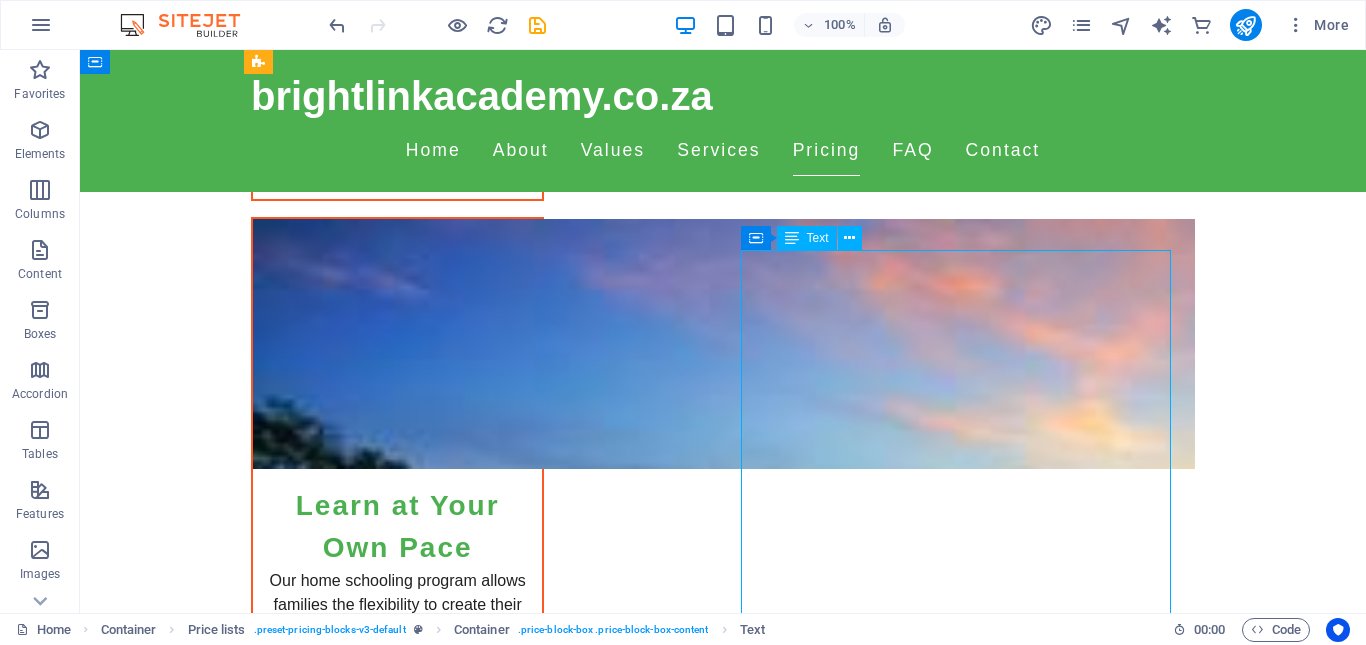 click on "Our parent support program ensures that families are involved and equipped to assist their children in home schooling effectively.
N/A
We understand that every family has unique needs, which is why we provide a flexible learning schedule that fits into your lifestyle.
N/A
Regular assessments and constructive feedback are integral parts of our program, ensuring that students are meeting their learning goals.
N/A
Bright Link Academy fosters a sense of community, encouraging collaboration among students for shared projects and discussions.
N/A
We believe in a holistic approach, offering a range of extracurricular activities that promote creativity and physical fitness.
N/A
Ready to take the next step? Enroll your child in Bright Link Academy today and watch them thrive in a nurturing home schooling environment.
N/A" at bounding box center [963, 3084] 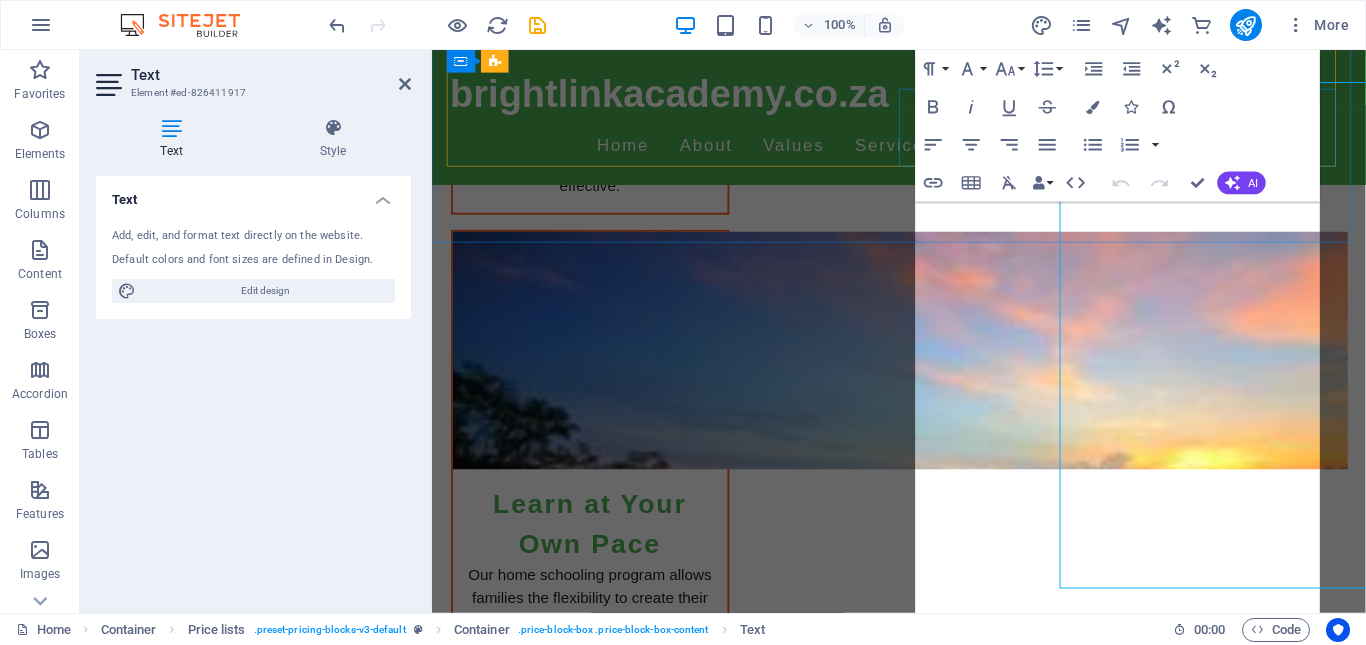 scroll, scrollTop: 4640, scrollLeft: 0, axis: vertical 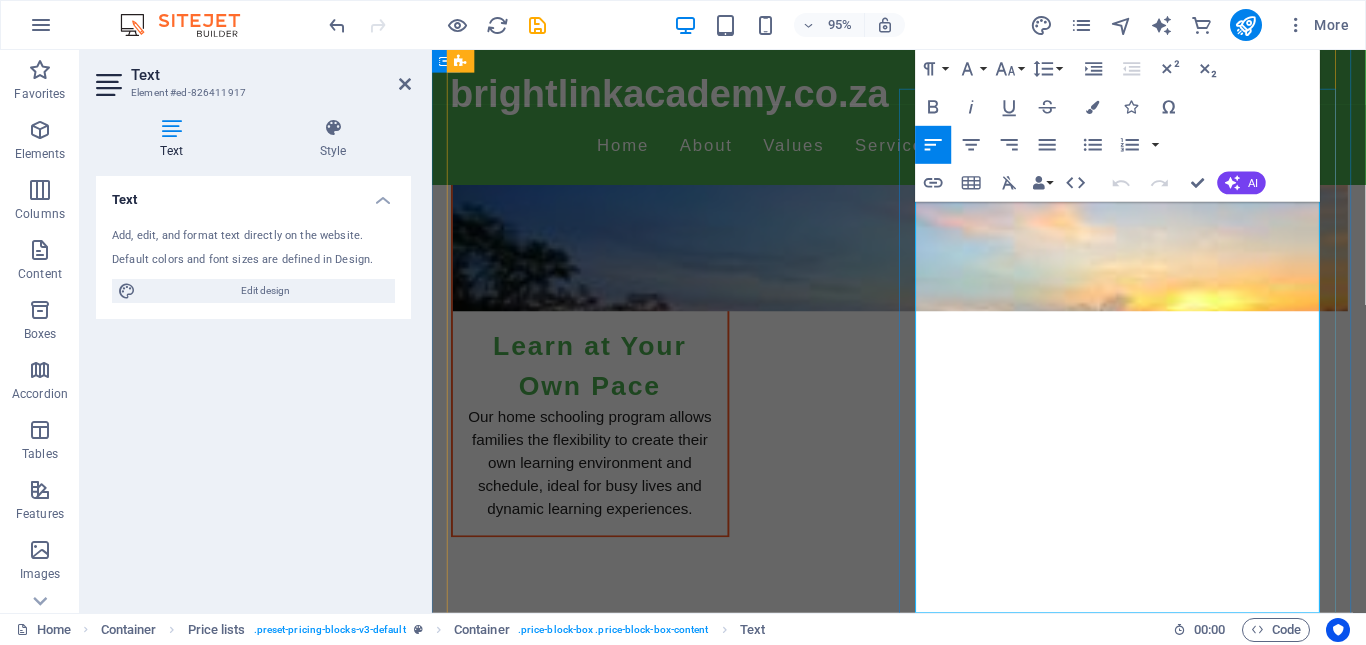 click on "N/A" at bounding box center [1364, 2831] 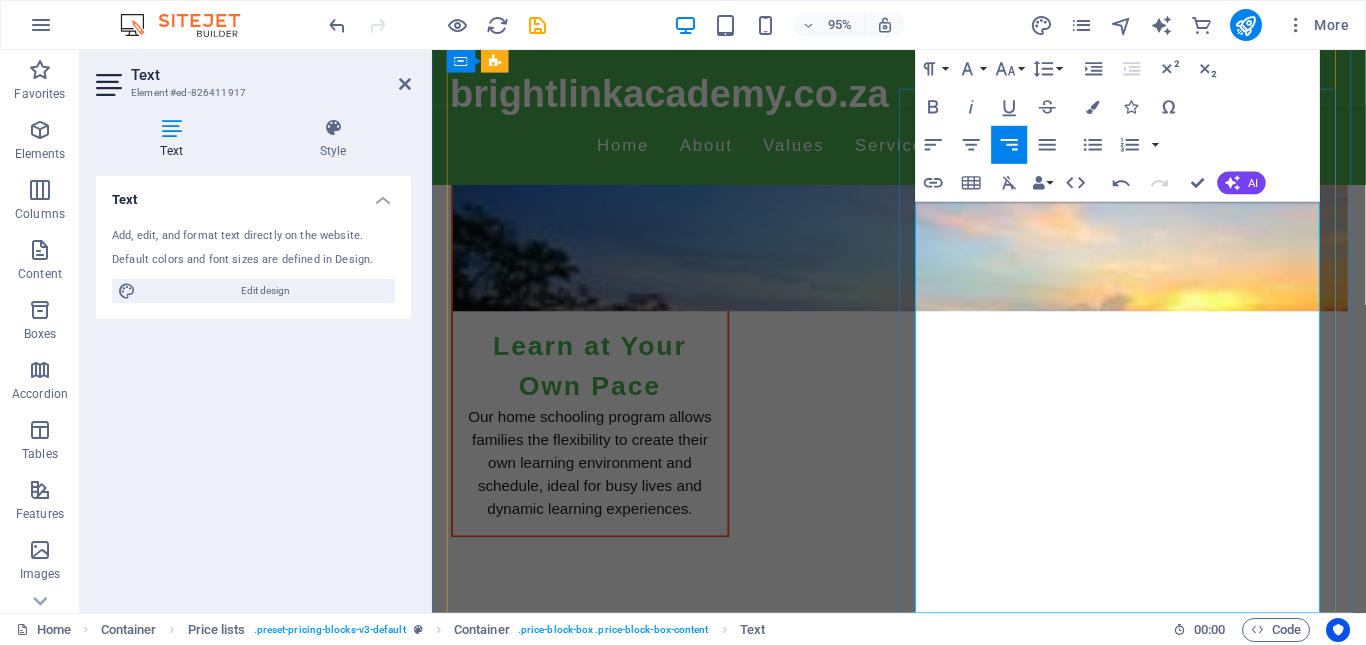 click on "Regular assessments and constructive feedback are integral parts of our program, ensuring that students are meeting their learning goals." at bounding box center [1148, 2920] 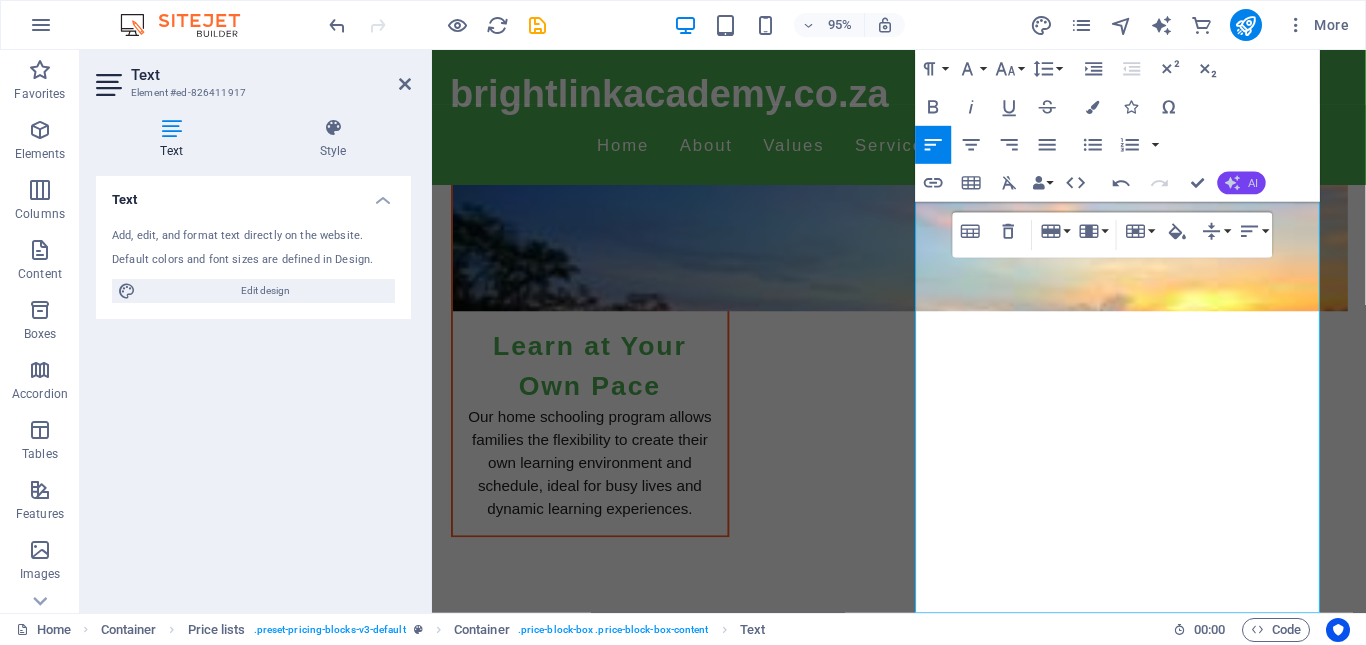 click on "AI" at bounding box center [1242, 183] 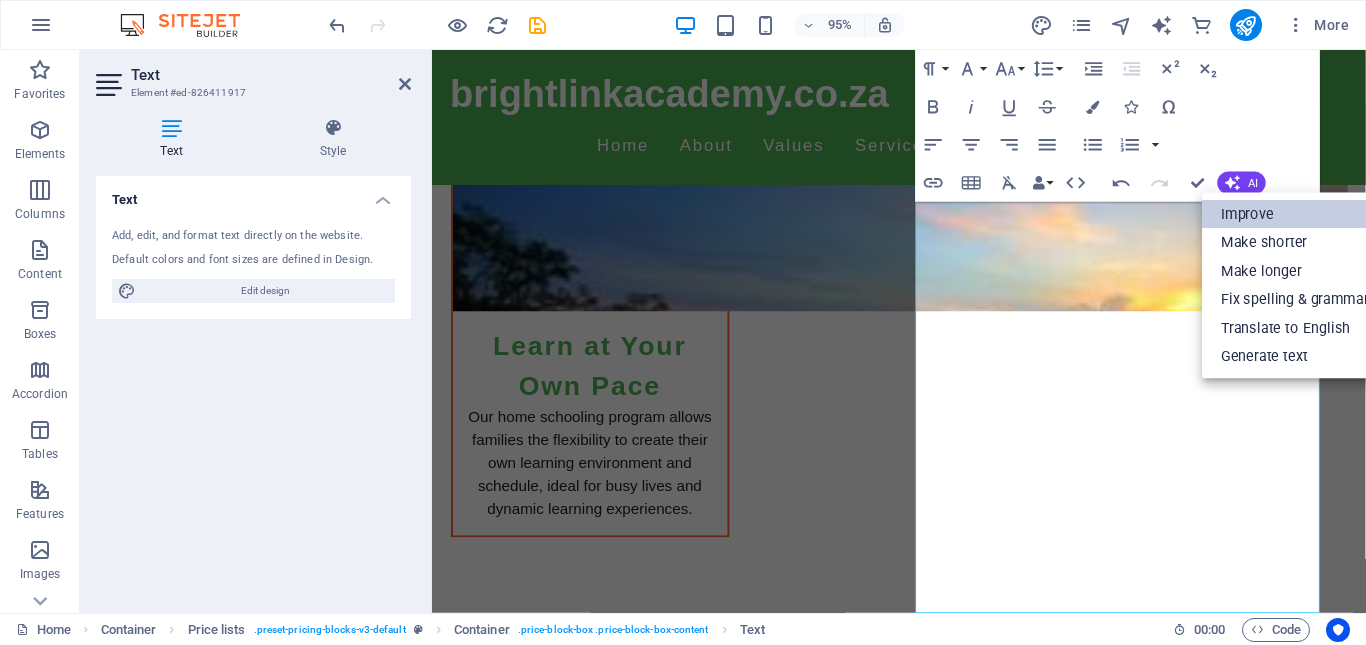 click on "Improve" at bounding box center (1295, 214) 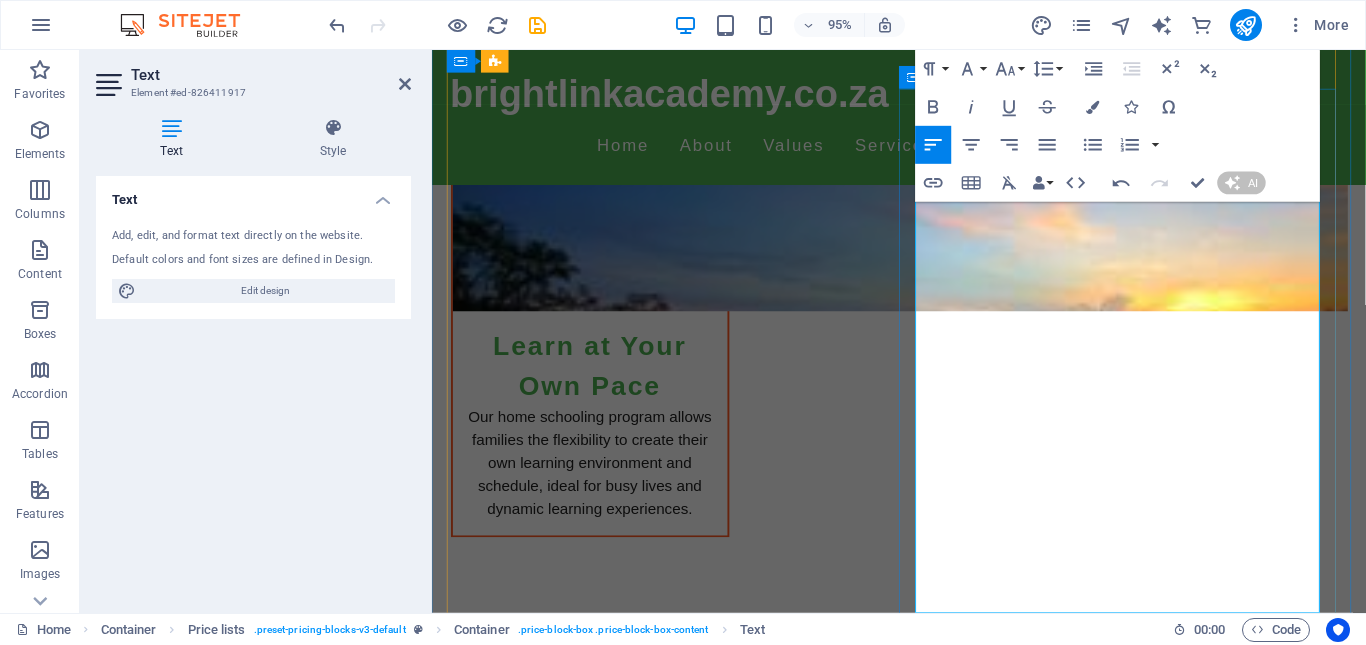 type 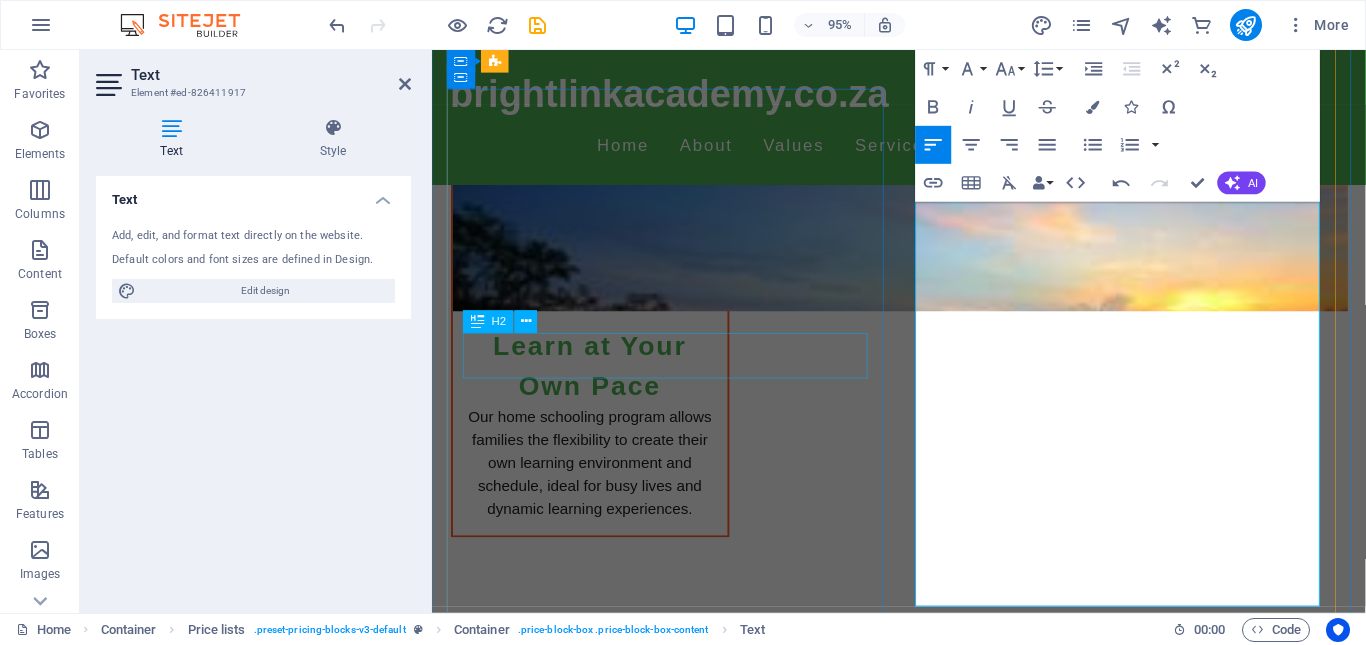 click on "Curriculum" at bounding box center [554, 2962] 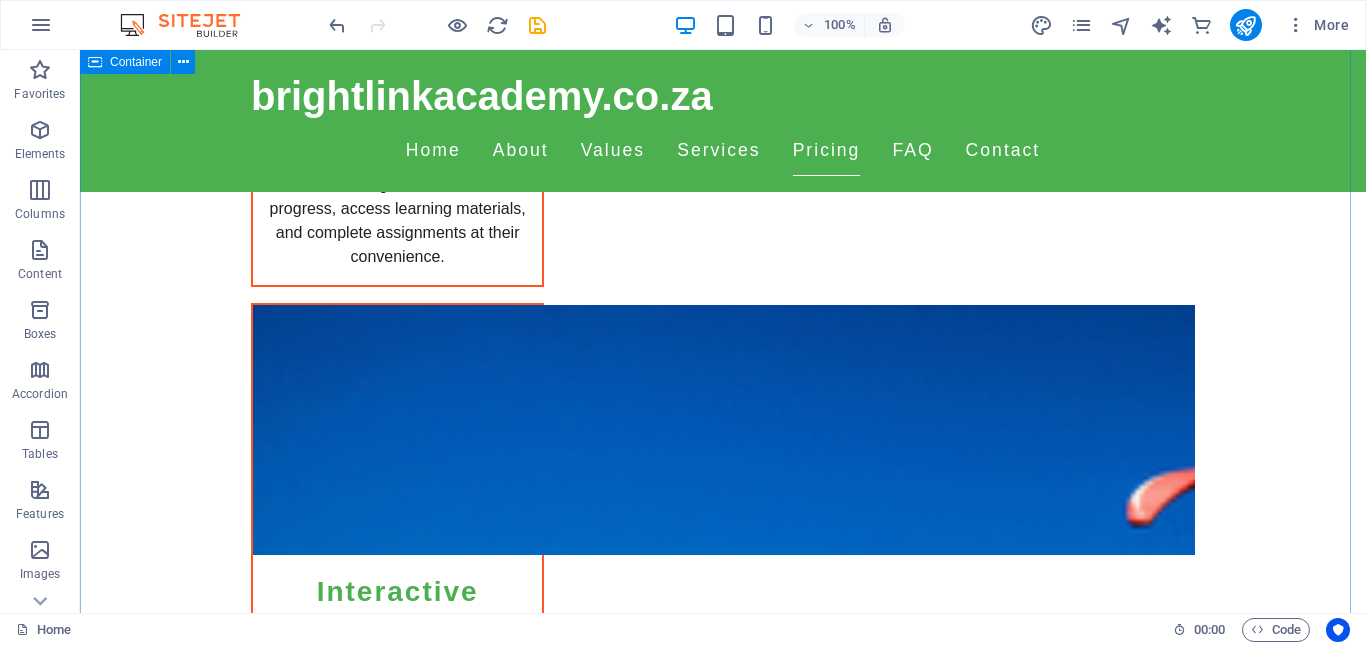 scroll, scrollTop: 3940, scrollLeft: 0, axis: vertical 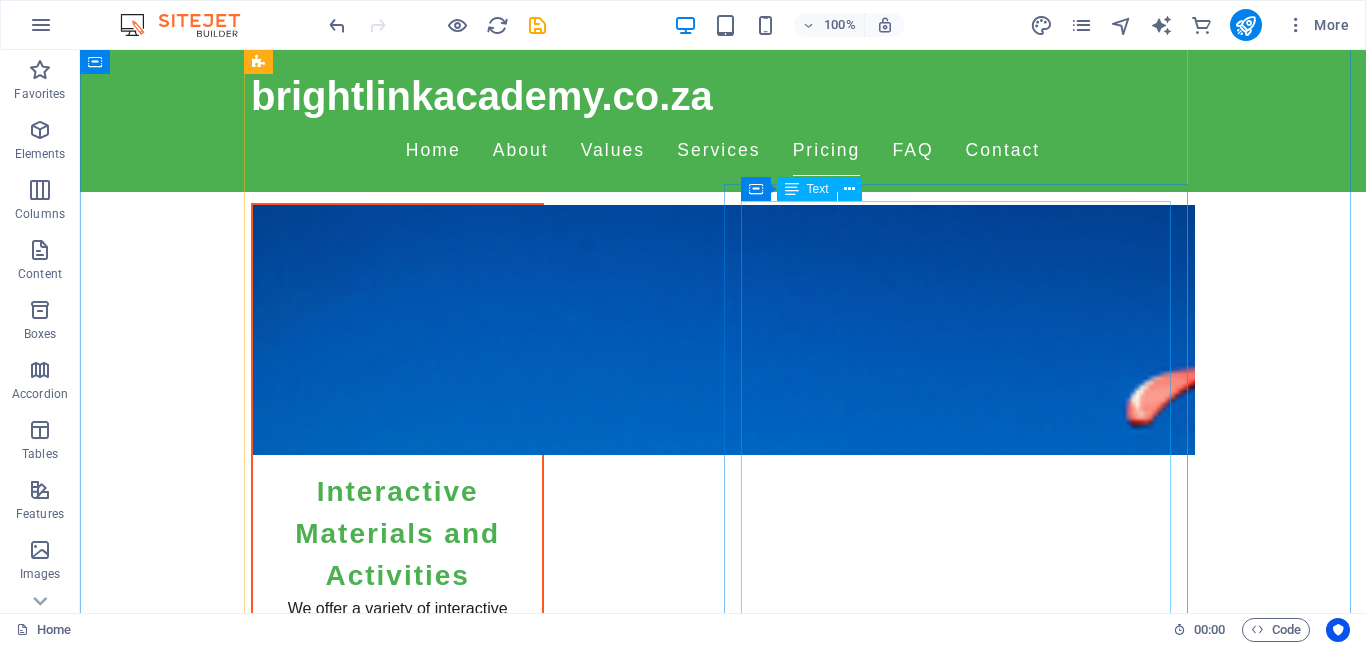click on "In Grade 5, learners are encouraged to engage in critical thinking and writing skills across various disciplines, preparing them for future academic challenges.
N/A
Grade 6 focuses on deeper understanding and application of knowledge, with projects that promote teamwork and innovation among peers.
N/A
Our final grade supports transition to high school with advanced topics and study skills that students will need for their educational journey ahead.
N/A
Every student at Bright Link Academy gets their own secure dashboard, customized to fit their learning style and tracking progress effectively.
N/A
Our educators are highly qualified and dedicated to nurturing a passion for learning, providing personalized guidance as each child progresses.
N/A
We offer a variety of interactive materials and digital resources to keep learning fun and engaging for every student.
N/A" at bounding box center (963, 3033) 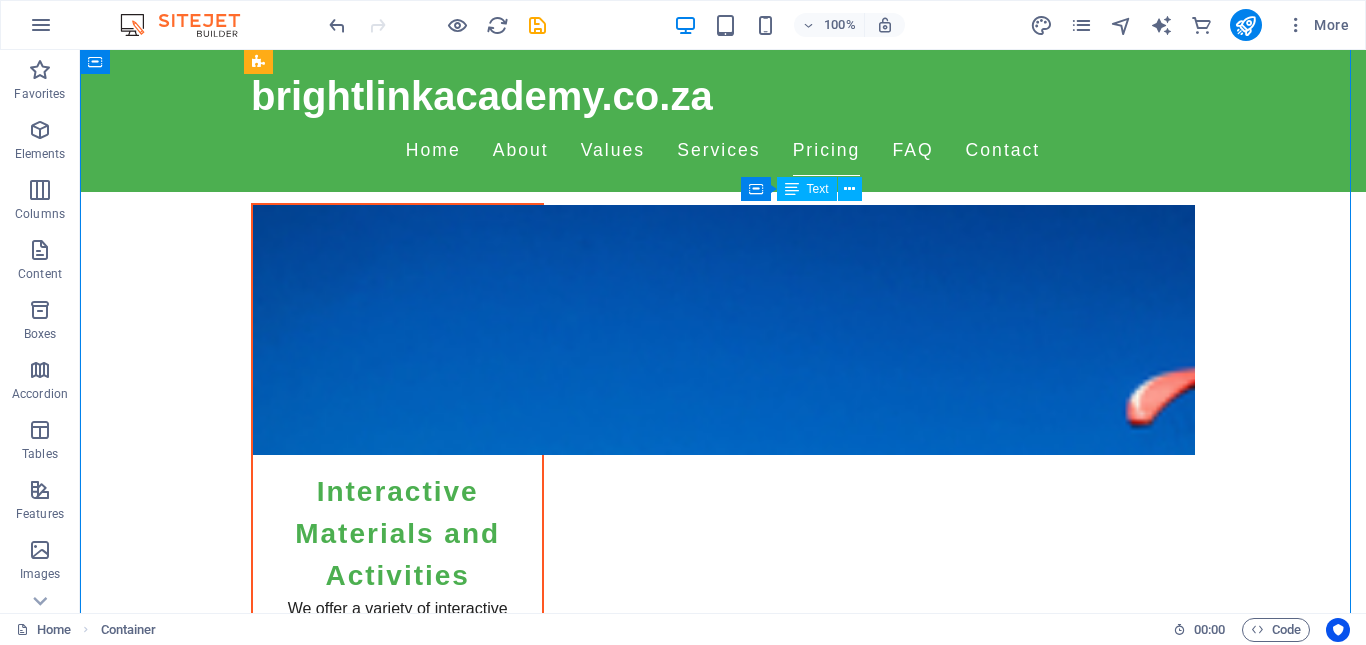 click on "In Grade 5, learners are encouraged to engage in critical thinking and writing skills across various disciplines, preparing them for future academic challenges.
N/A
Grade 6 focuses on deeper understanding and application of knowledge, with projects that promote teamwork and innovation among peers.
N/A
Our final grade supports transition to high school with advanced topics and study skills that students will need for their educational journey ahead.
N/A
Every student at Bright Link Academy gets their own secure dashboard, customized to fit their learning style and tracking progress effectively.
N/A
Our educators are highly qualified and dedicated to nurturing a passion for learning, providing personalized guidance as each child progresses.
N/A
We offer a variety of interactive materials and digital resources to keep learning fun and engaging for every student.
N/A" at bounding box center (963, 3033) 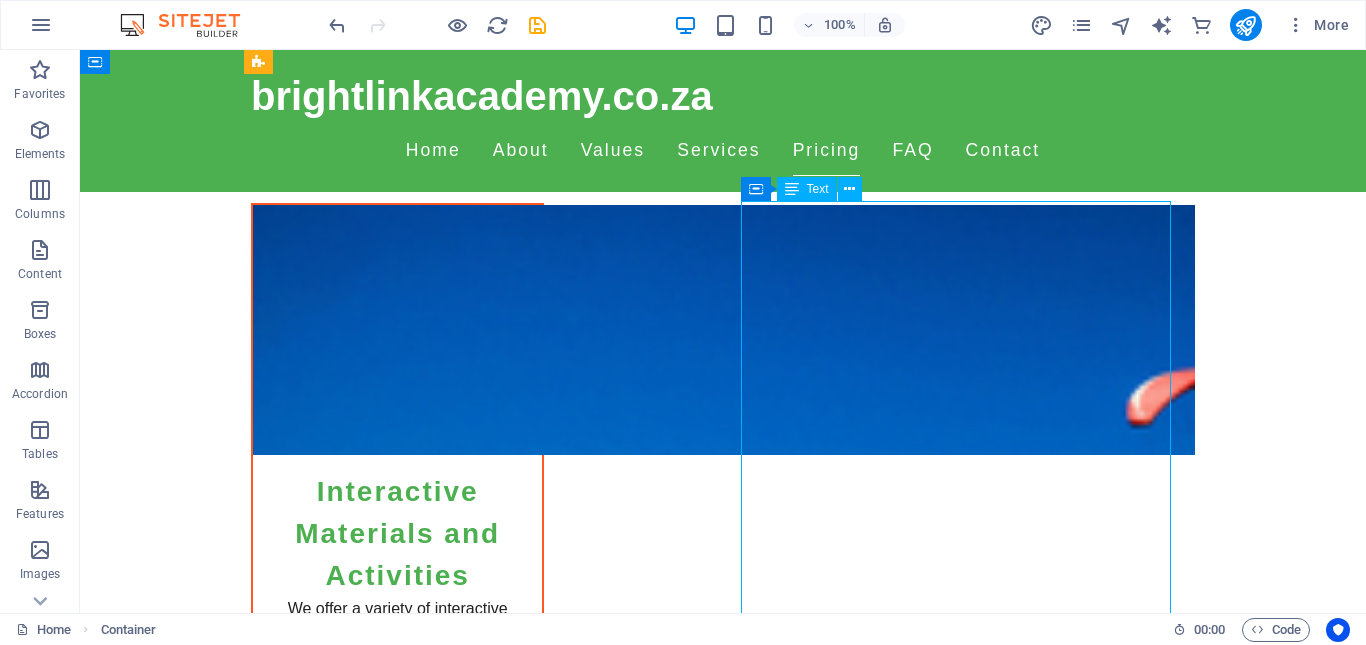 click on "In Grade 5, learners are encouraged to engage in critical thinking and writing skills across various disciplines, preparing them for future academic challenges.
N/A
Grade 6 focuses on deeper understanding and application of knowledge, with projects that promote teamwork and innovation among peers.
N/A
Our final grade supports transition to high school with advanced topics and study skills that students will need for their educational journey ahead.
N/A
Every student at Bright Link Academy gets their own secure dashboard, customized to fit their learning style and tracking progress effectively.
N/A
Our educators are highly qualified and dedicated to nurturing a passion for learning, providing personalized guidance as each child progresses.
N/A
We offer a variety of interactive materials and digital resources to keep learning fun and engaging for every student.
N/A" at bounding box center (963, 3033) 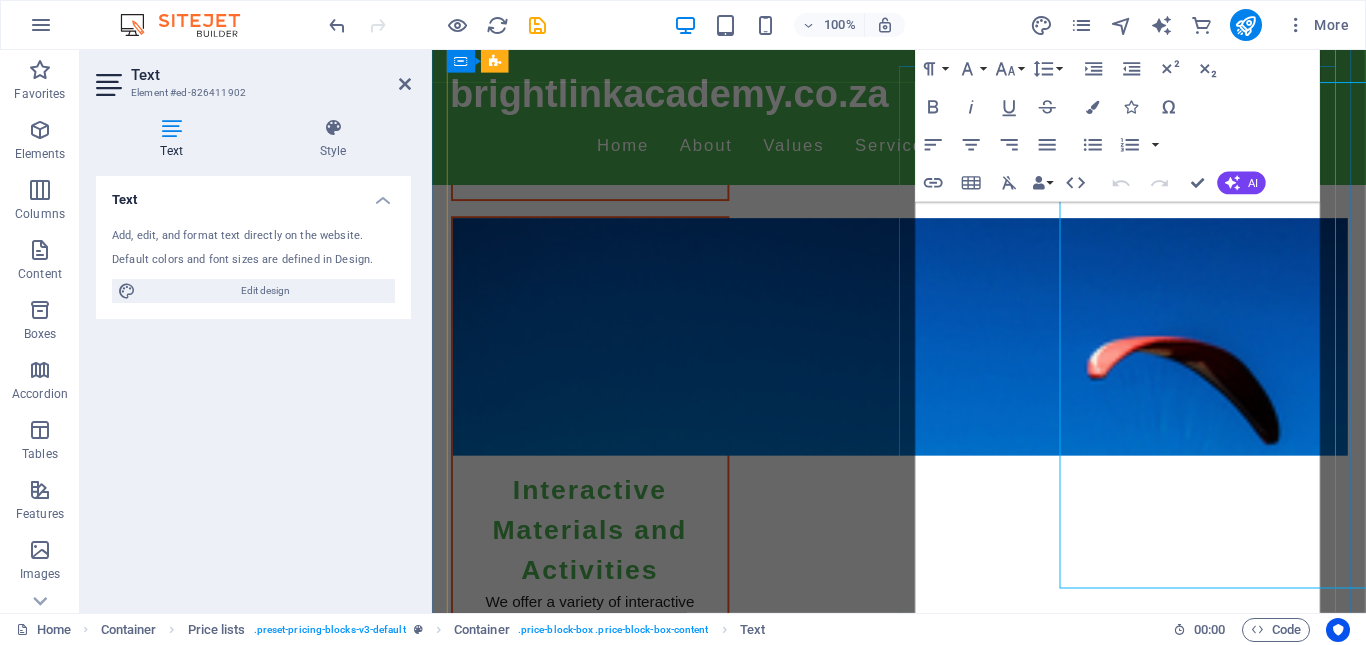 scroll, scrollTop: 4057, scrollLeft: 0, axis: vertical 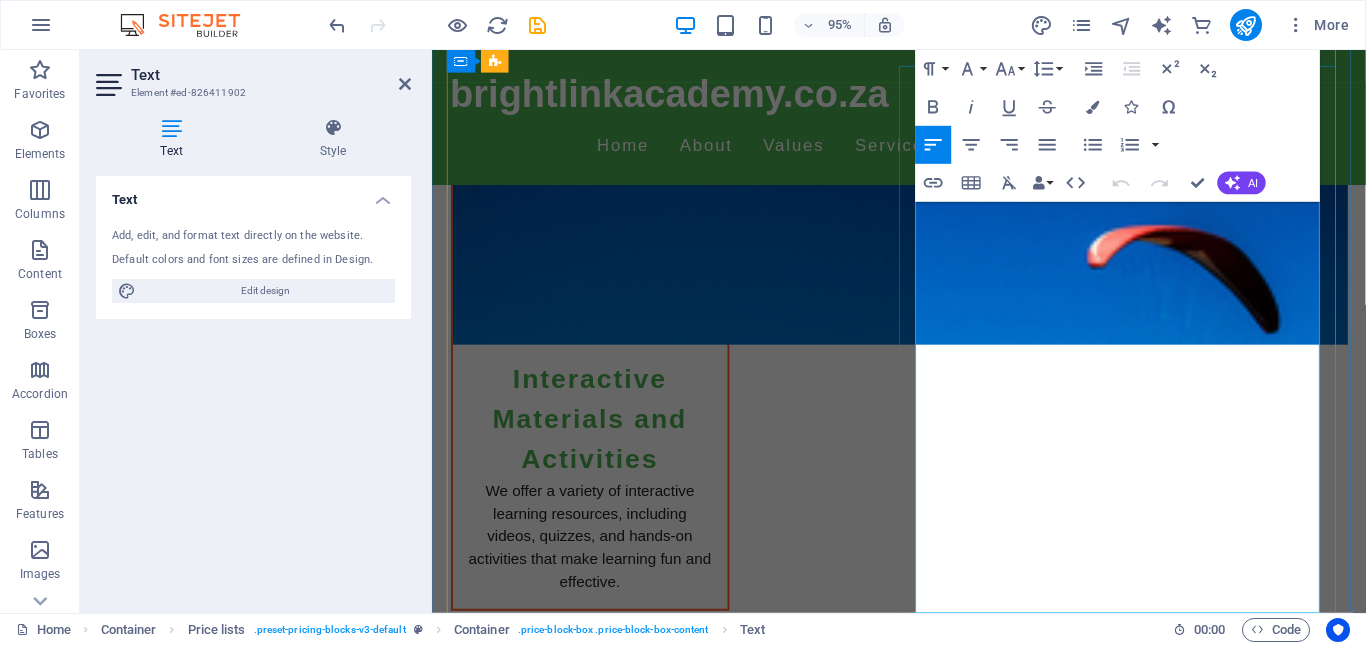 click on "N/A" at bounding box center [1364, 2830] 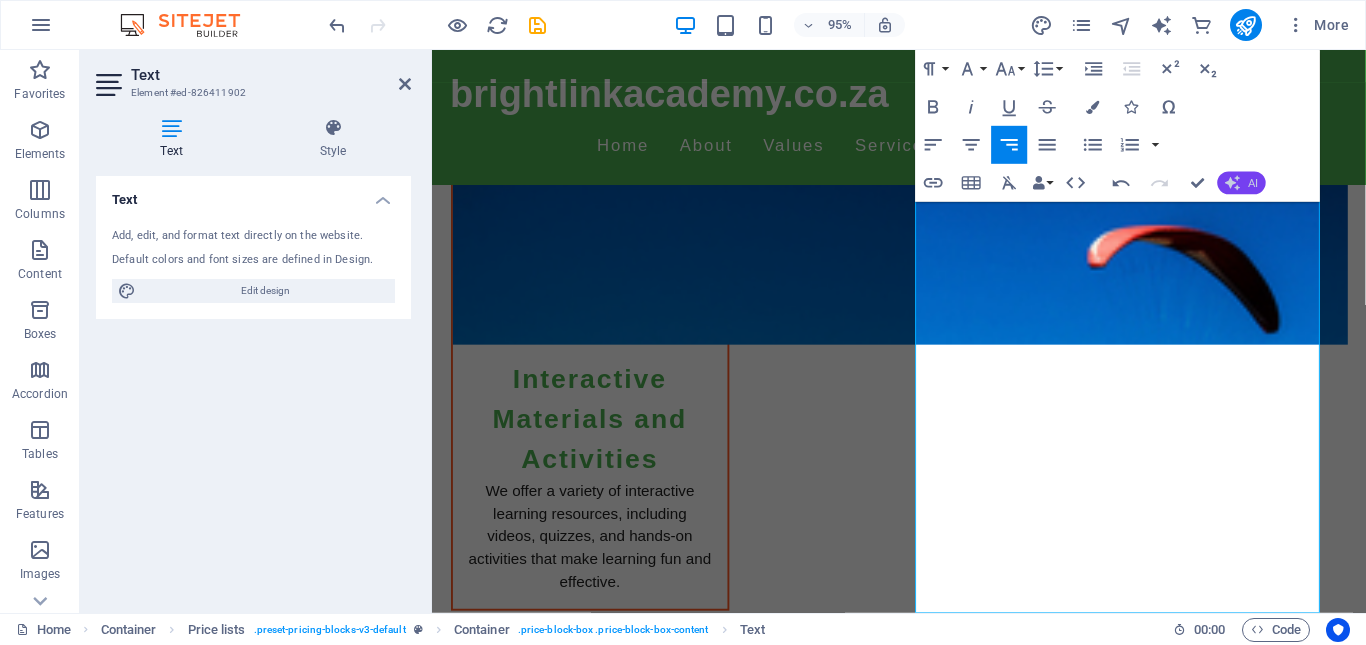 click on "AI" at bounding box center [1253, 182] 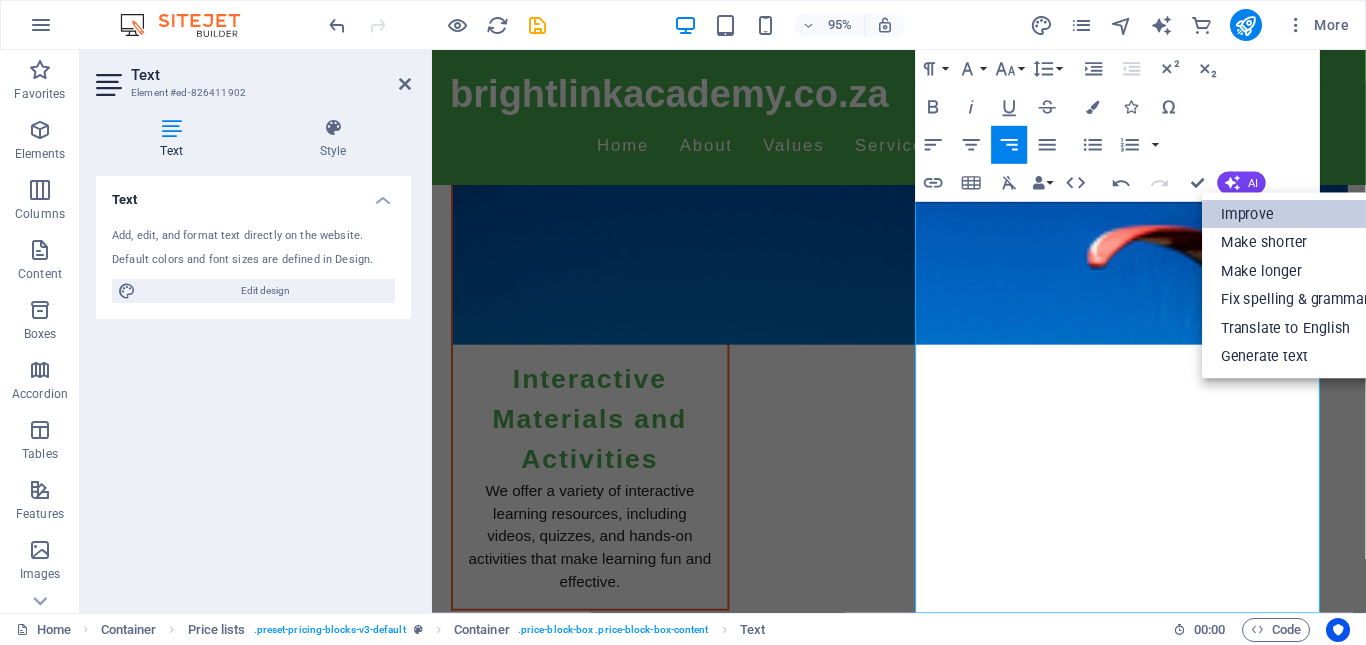 click on "Improve" at bounding box center [1295, 214] 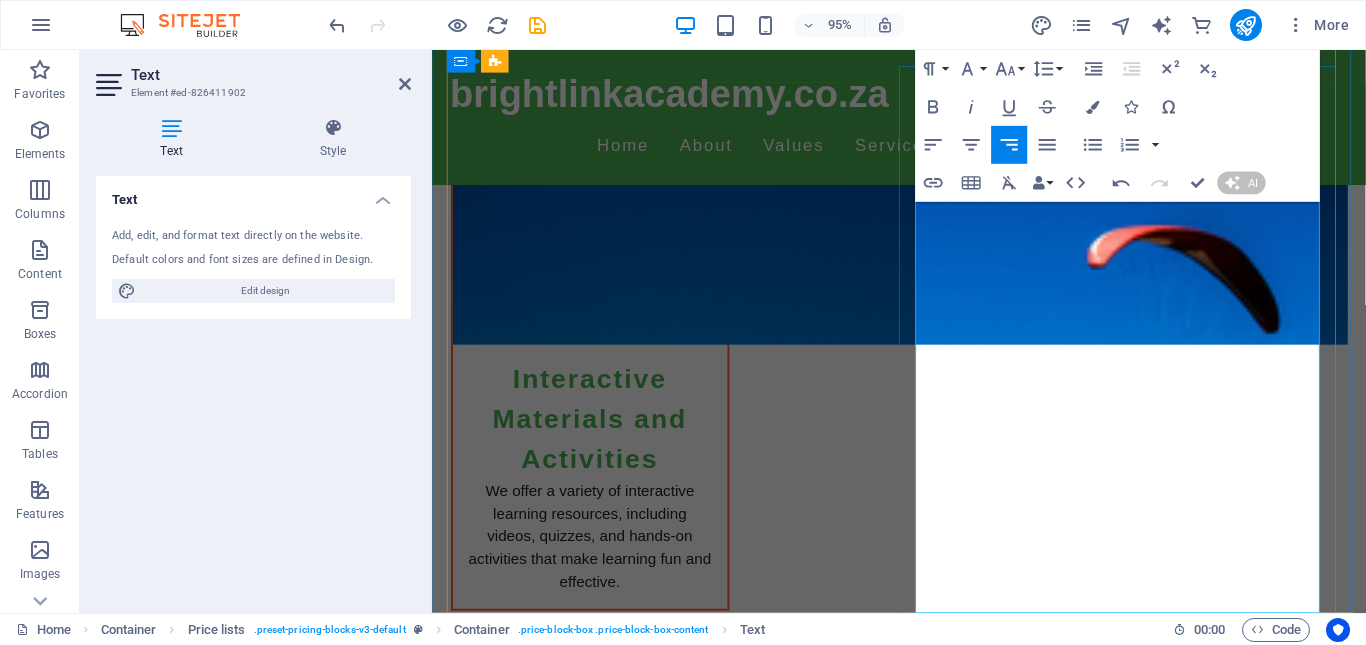 type 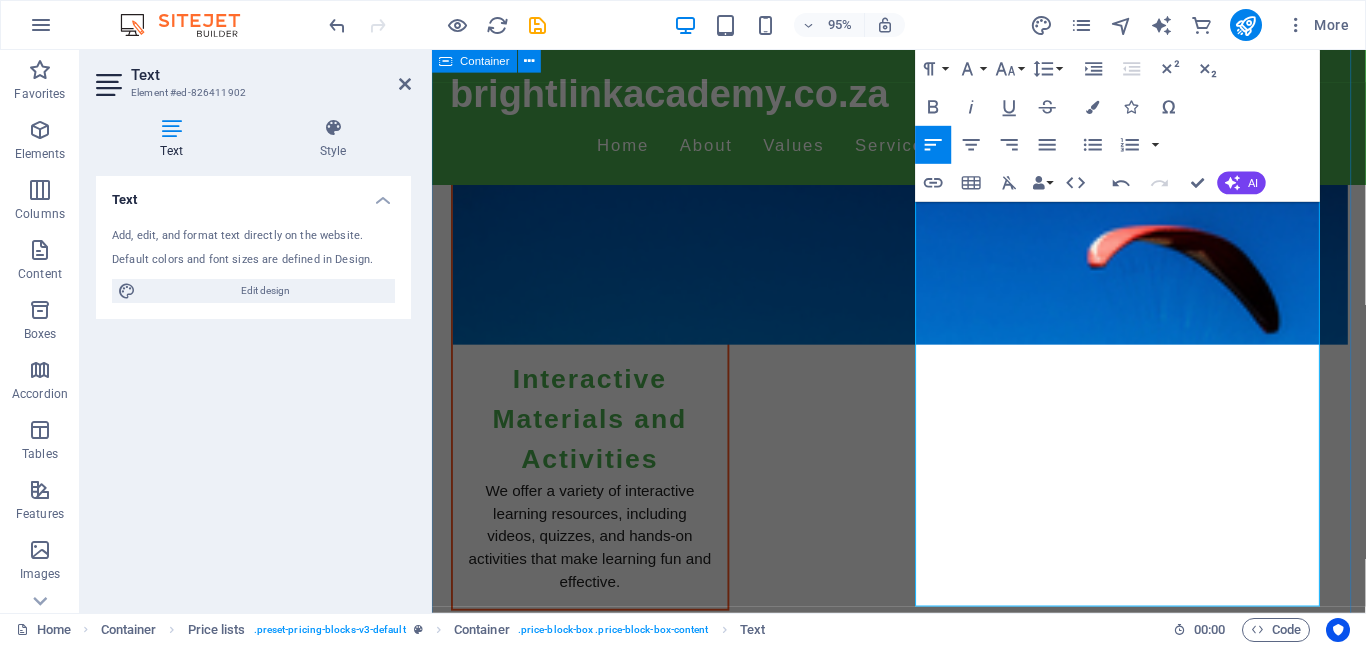 click on "Welcome to Bright Link Academy Home Schooling Program We provide a comprehensive home schooling program for grades R to 7, aligned with the CAPS curriculum. Each child receives individualized attention and resources to thrive in their studies.
N/A
Our Grade R program lays a strong foundation for future learning, focusing on key developmental milestones through engaging and interactive lesson plans.
The Grade 1 curriculum emphasizes literacy and numeracy skills, ensuring students develop a love for learning while mastering essential knowledge.
In Grade 2, students continue building on their skills with a focus on comprehension, problem-solving, and critical thinking.
Our Grade 3 program enriches students' learning experiences with diverse subjects including languages, maths, and environmental studies.
Curriculum Curriculum" at bounding box center (923, 2894) 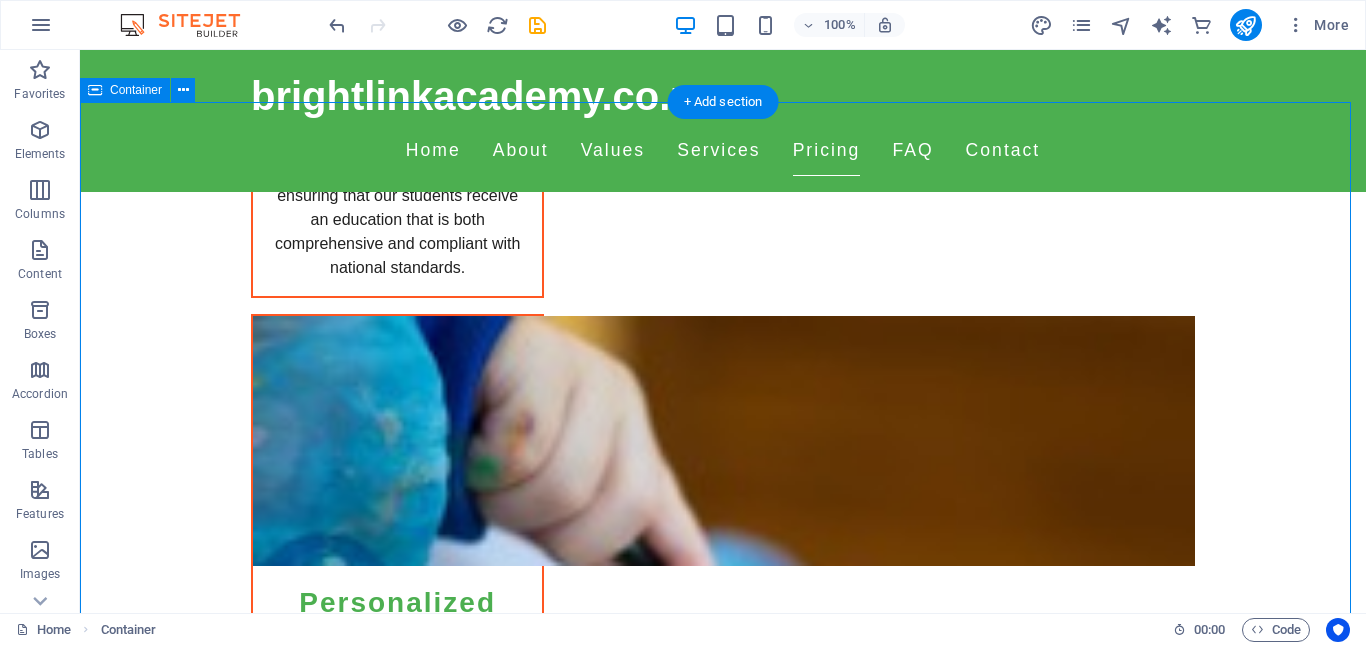 scroll, scrollTop: 3357, scrollLeft: 0, axis: vertical 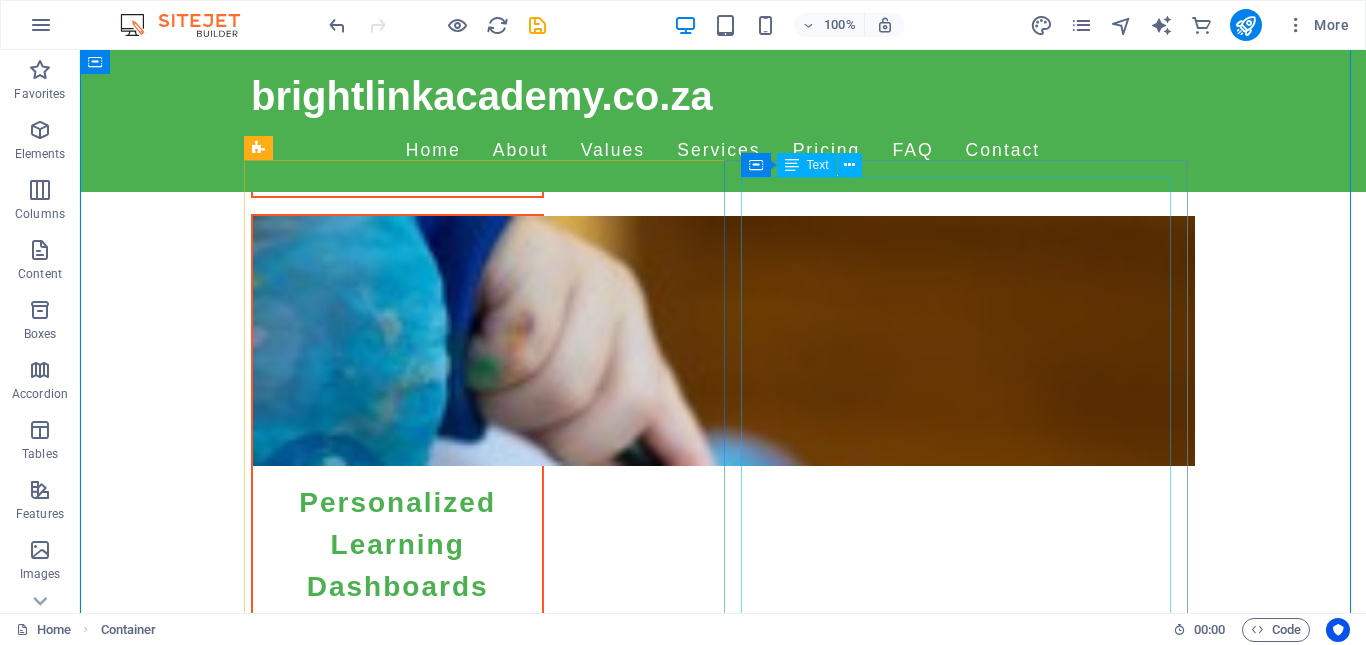 click on "We provide a comprehensive home schooling program for grades R to 7, aligned with the CAPS curriculum. Each child receives individualized attention and resources to thrive in their studies.
N/A
Our Grade R program lays a strong foundation for future learning, focusing on key developmental milestones through engaging and interactive lesson plans.
The Grade 1 curriculum emphasizes literacy and numeracy skills, ensuring students develop a love for learning while mastering essential knowledge.
In Grade 2, students continue building on their skills with a focus on comprehension, problem-solving, and critical thinking.
Our Grade 3 program enriches students' learning experiences with diverse subjects including languages, maths, and environmental studies.
Grade 4 introduces intermediate studies, enhancing learners' abilities in subjects like history, geography, and science through project-based learning." at bounding box center (963, 3019) 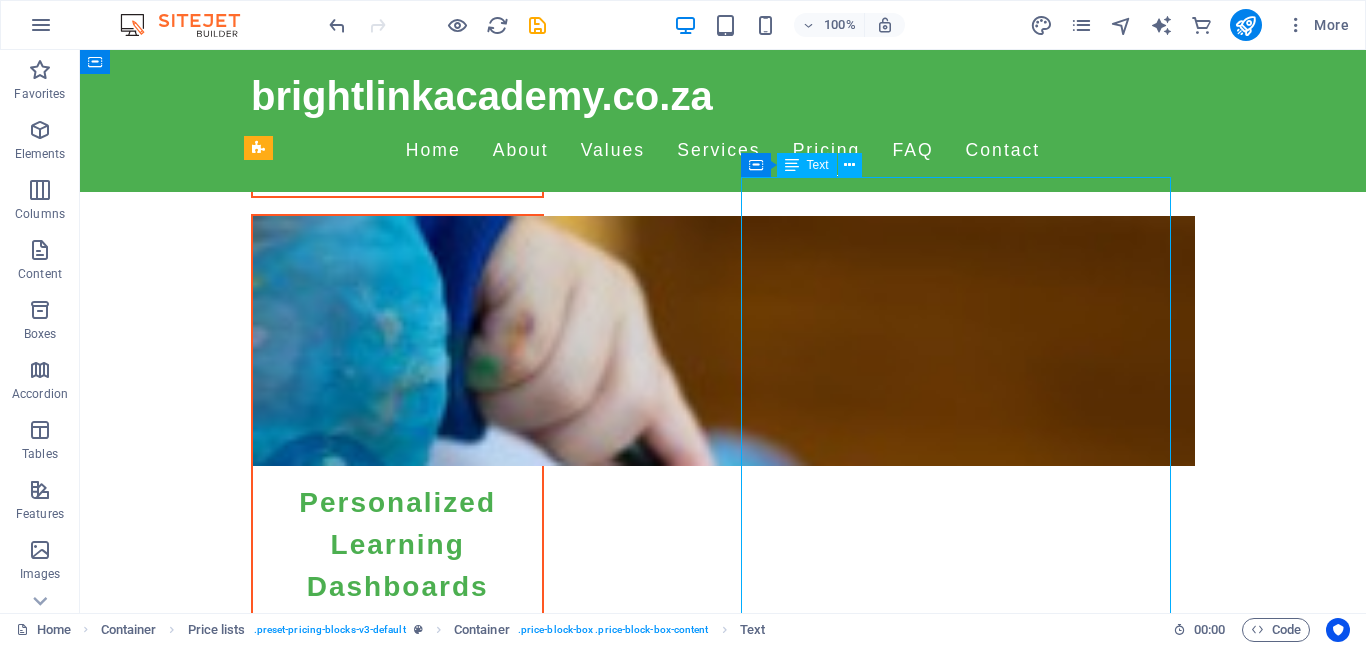click on "We provide a comprehensive home schooling program for grades R to 7, aligned with the CAPS curriculum. Each child receives individualized attention and resources to thrive in their studies.
N/A
Our Grade R program lays a strong foundation for future learning, focusing on key developmental milestones through engaging and interactive lesson plans.
The Grade 1 curriculum emphasizes literacy and numeracy skills, ensuring students develop a love for learning while mastering essential knowledge.
In Grade 2, students continue building on their skills with a focus on comprehension, problem-solving, and critical thinking.
Our Grade 3 program enriches students' learning experiences with diverse subjects including languages, maths, and environmental studies.
Grade 4 introduces intermediate studies, enhancing learners' abilities in subjects like history, geography, and science through project-based learning." at bounding box center [963, 3019] 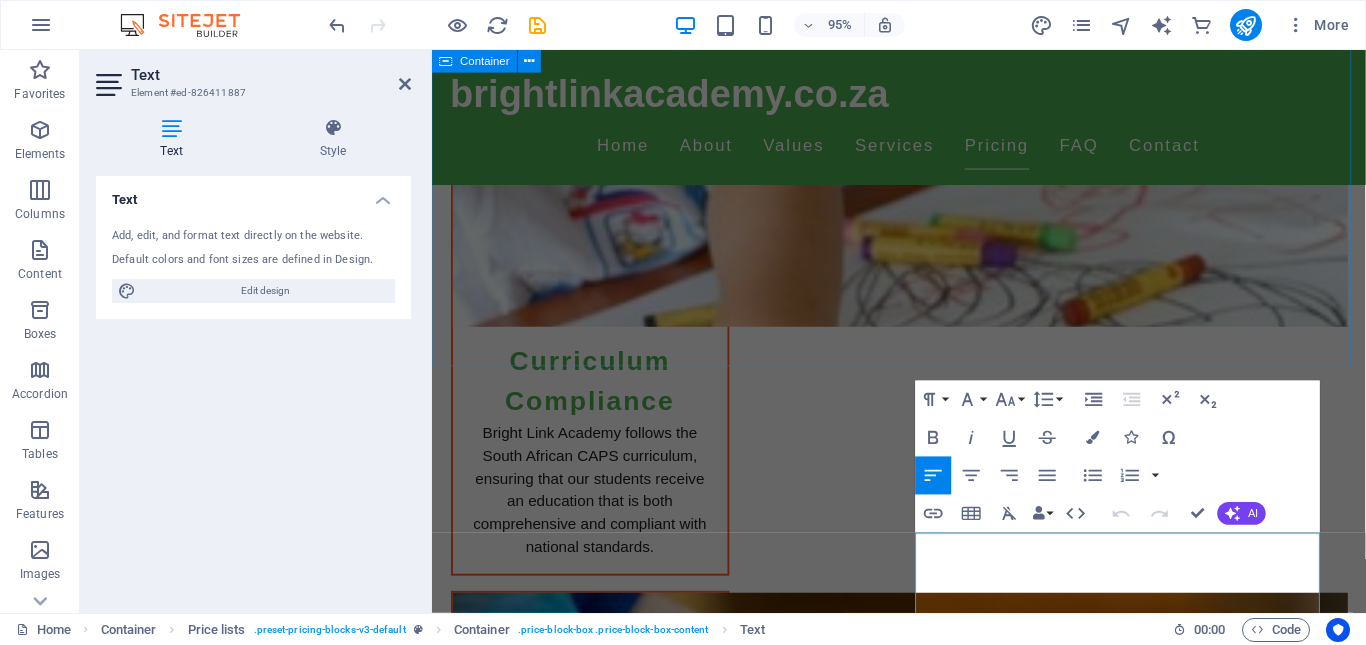 scroll, scrollTop: 3274, scrollLeft: 0, axis: vertical 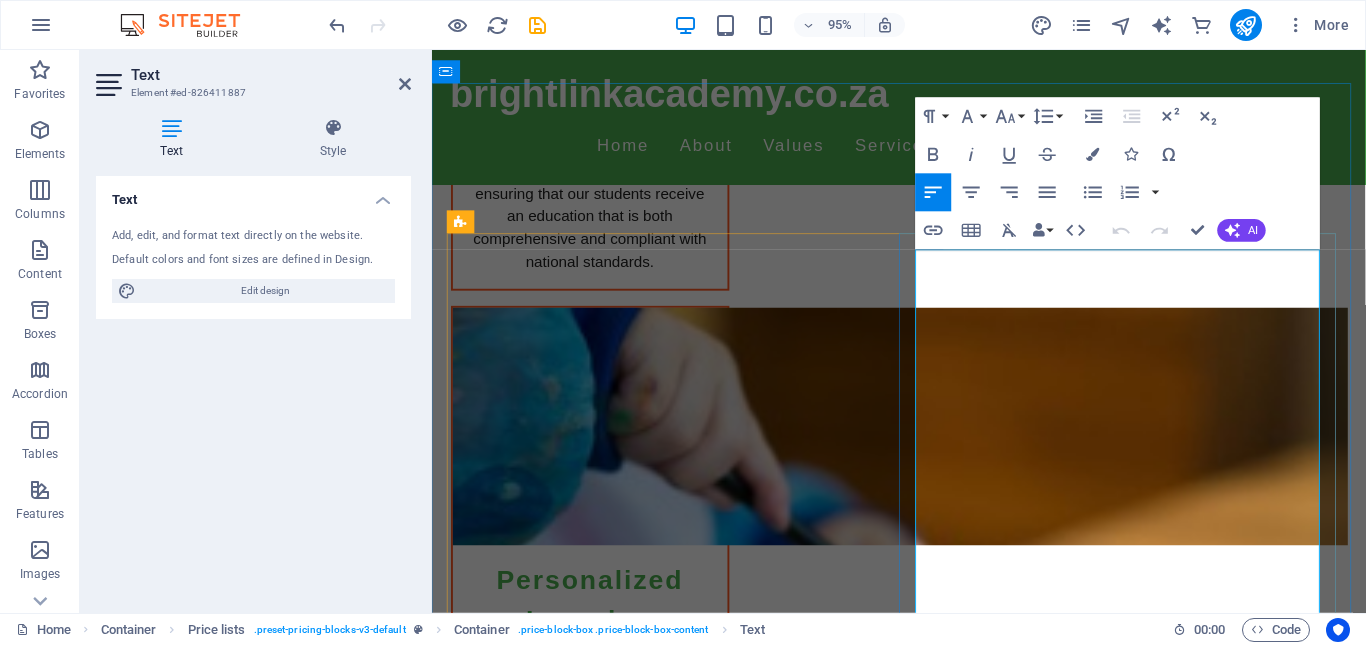 click on "N/A" at bounding box center (1364, 2914) 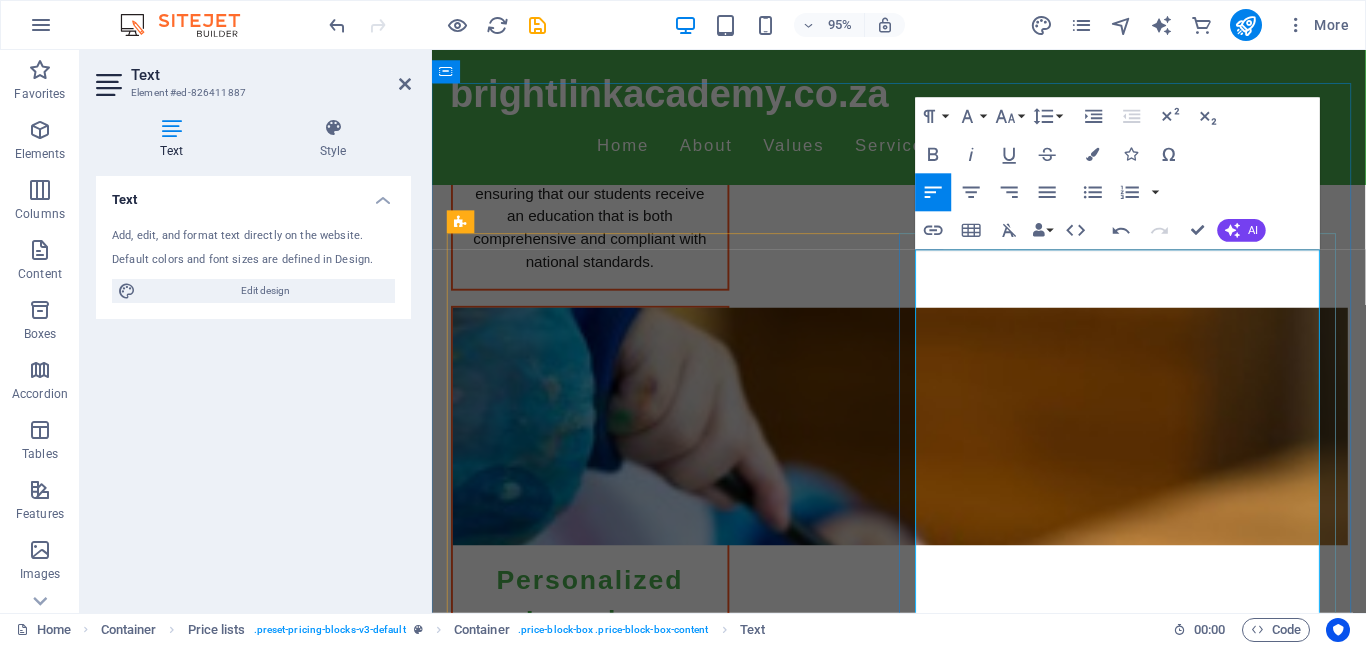 click on "N/A" at bounding box center [1364, 2902] 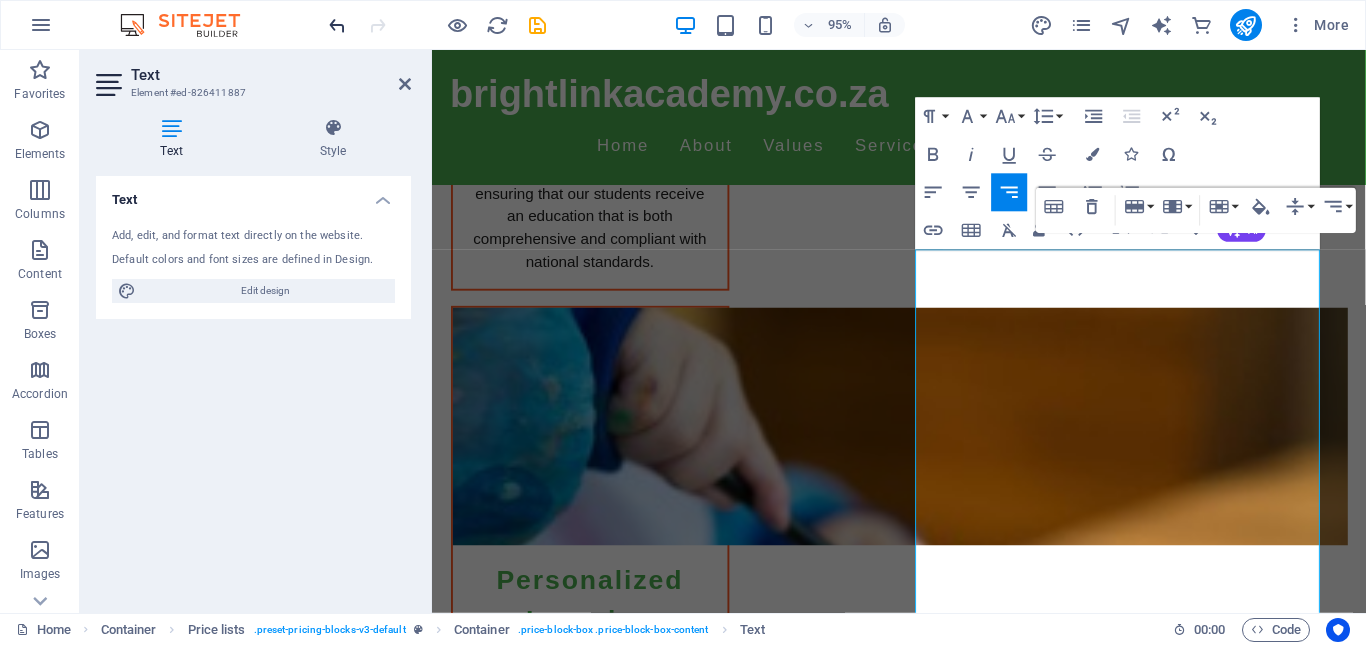 click at bounding box center [337, 25] 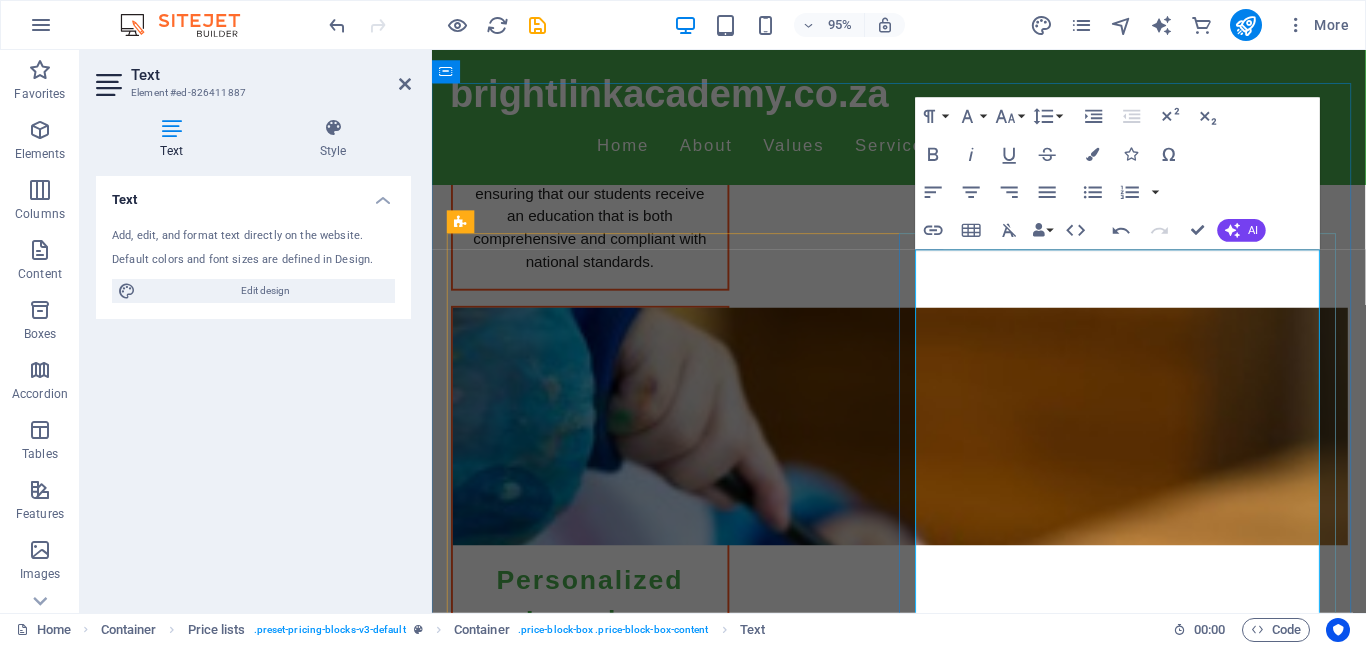 click on "N/A" at bounding box center [1364, 2902] 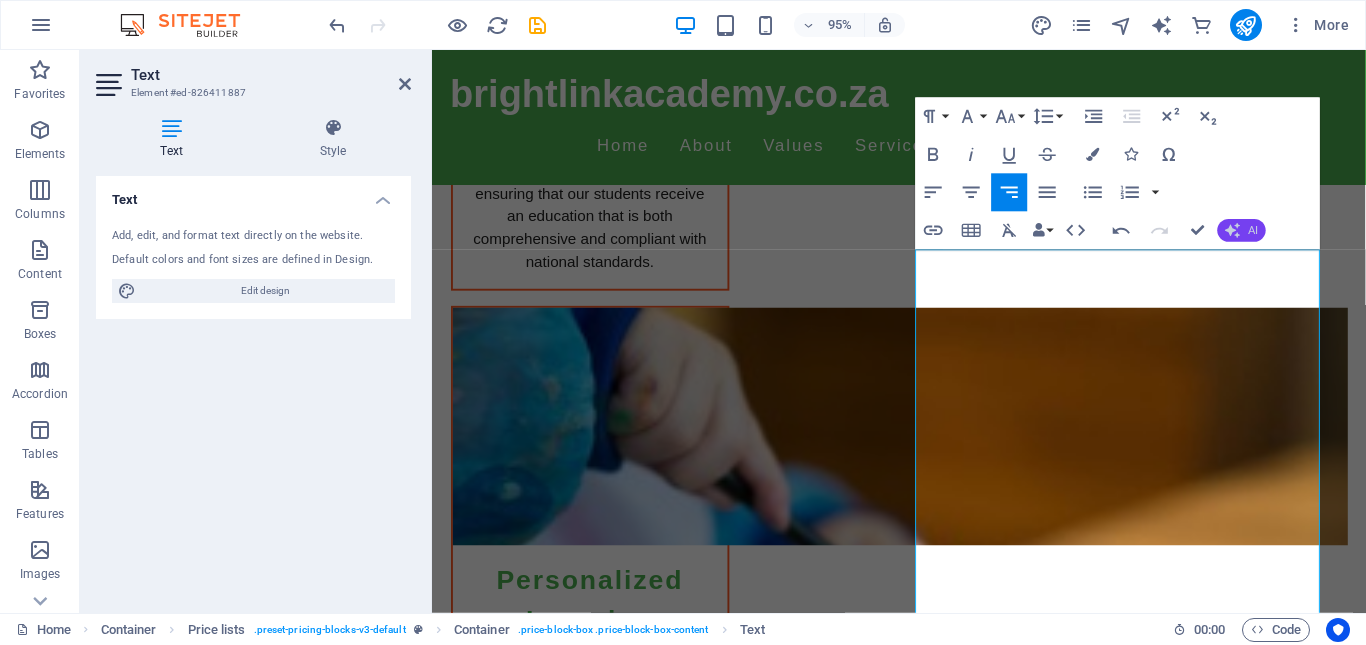 click on "AI" at bounding box center [1242, 230] 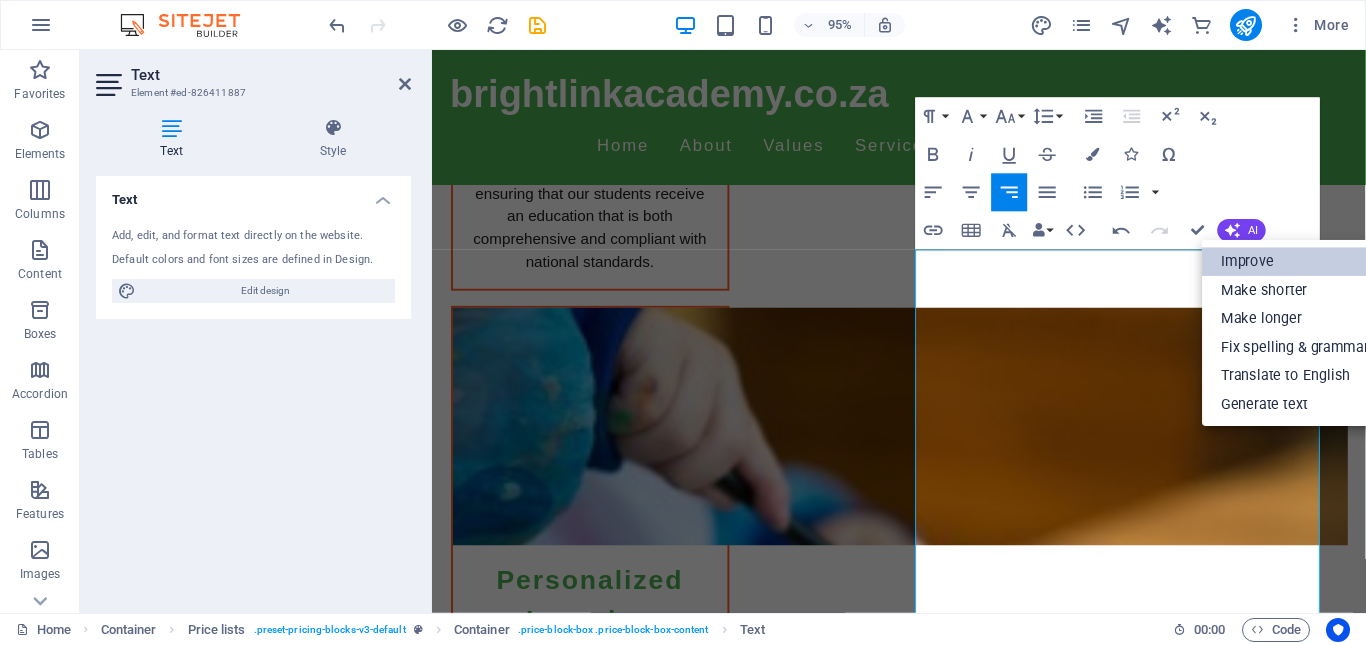click on "Improve" at bounding box center [1295, 261] 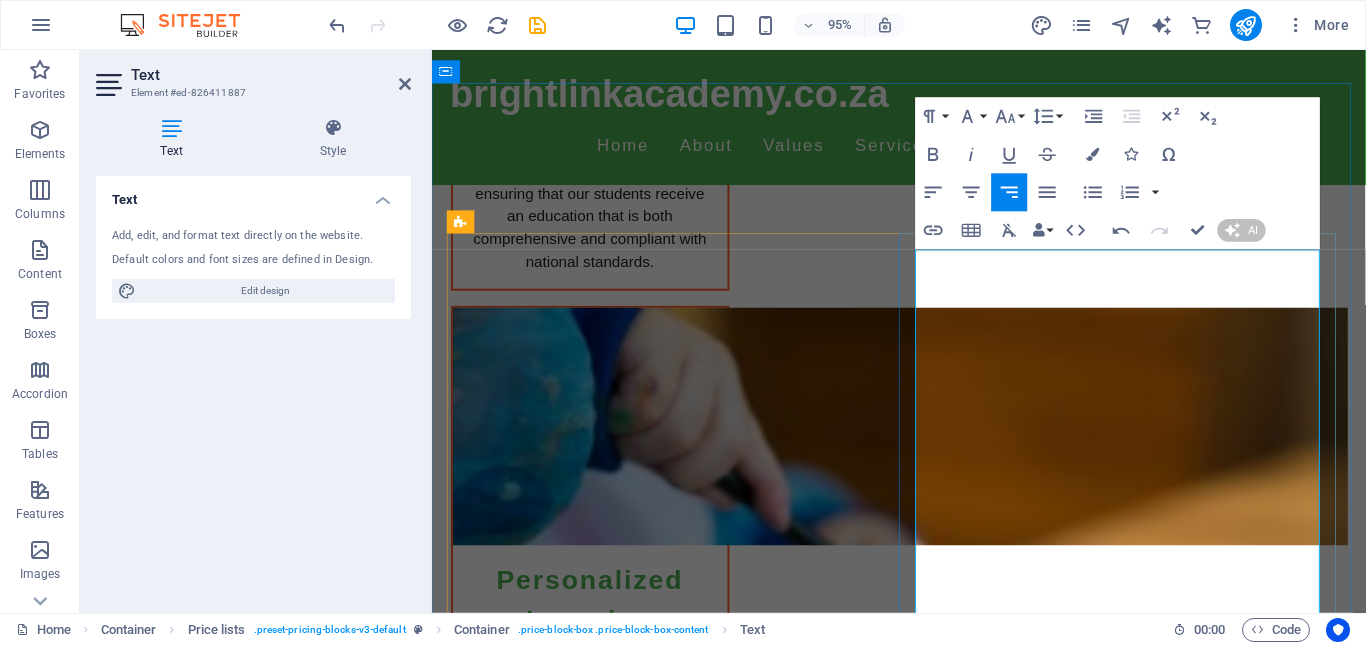 type 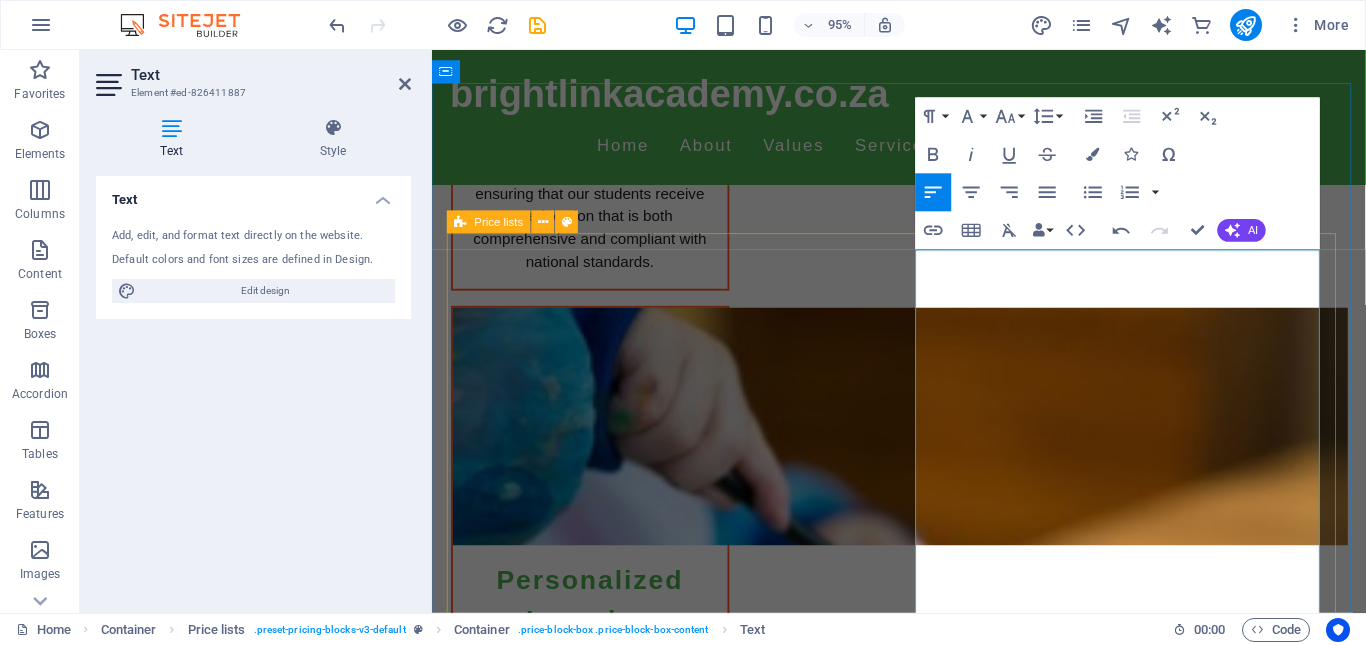 click at bounding box center (453, 3134) 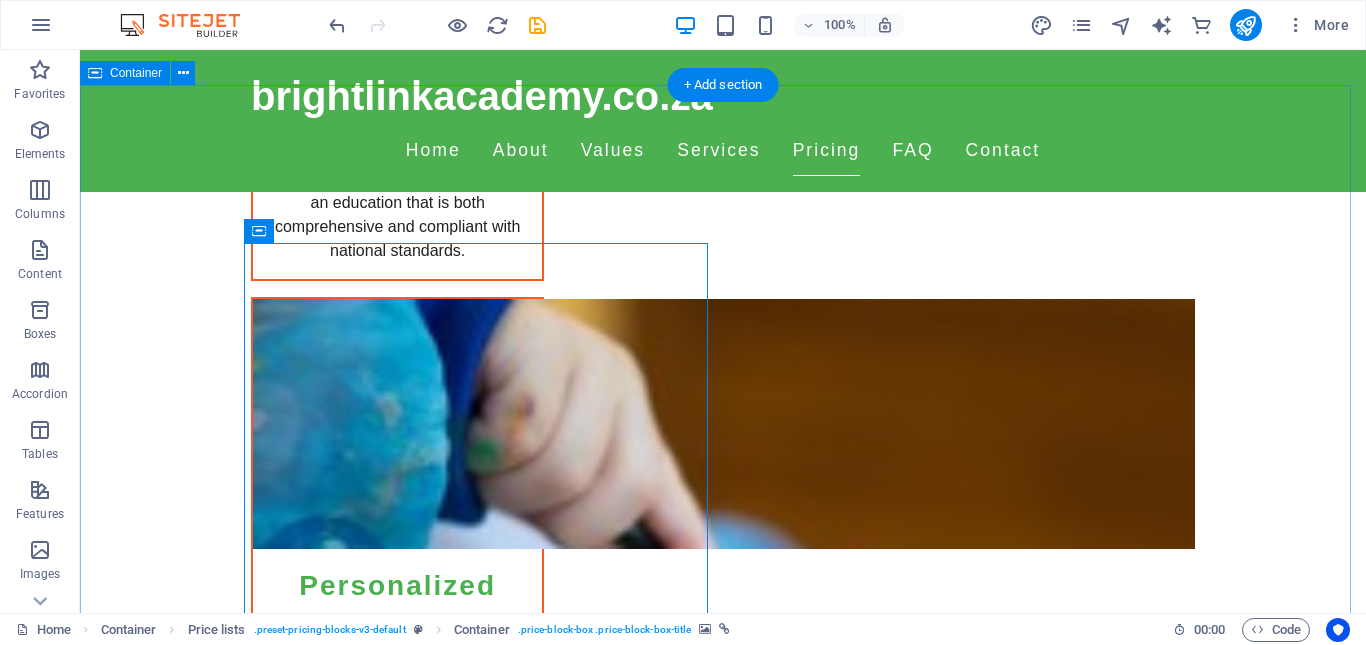 click on "Welcome to Bright Link Academy Home Schooling Program We offer a comprehensive homeschooling program for grades R to 7, fully aligned with the CAPS curriculum. Each child receives personalized attention and resources to help them excel in their studies. Our Grade R program establishes a strong foundation for future learning, concentrating on key developmental milestones through engaging and interactive lesson plans. The Grade 1 curriculum prioritizes literacy and numeracy skills, fostering a love for learning while ensuring students acquire essential knowledge. In Grade 2, students further develop their abilities with an emphasis on comprehension, problem-solving, and critical thinking. Our Grade 3 program enhances learning experiences with a diverse range of subjects, including languages, mathematics, and environmental studies. Grade 4 introduces intermediate studies, boosting learners' skills in history, geography, and science through project-based learning. Curriculum Curriculum" at bounding box center [723, 3665] 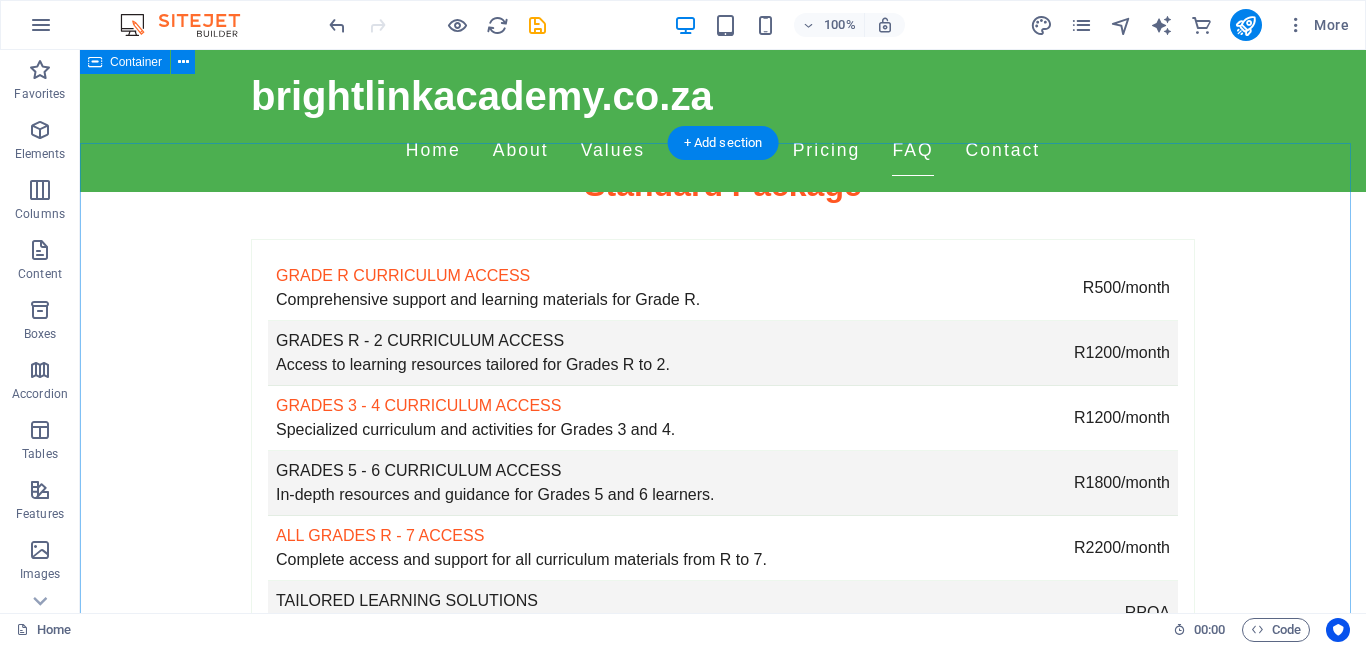 scroll, scrollTop: 5174, scrollLeft: 0, axis: vertical 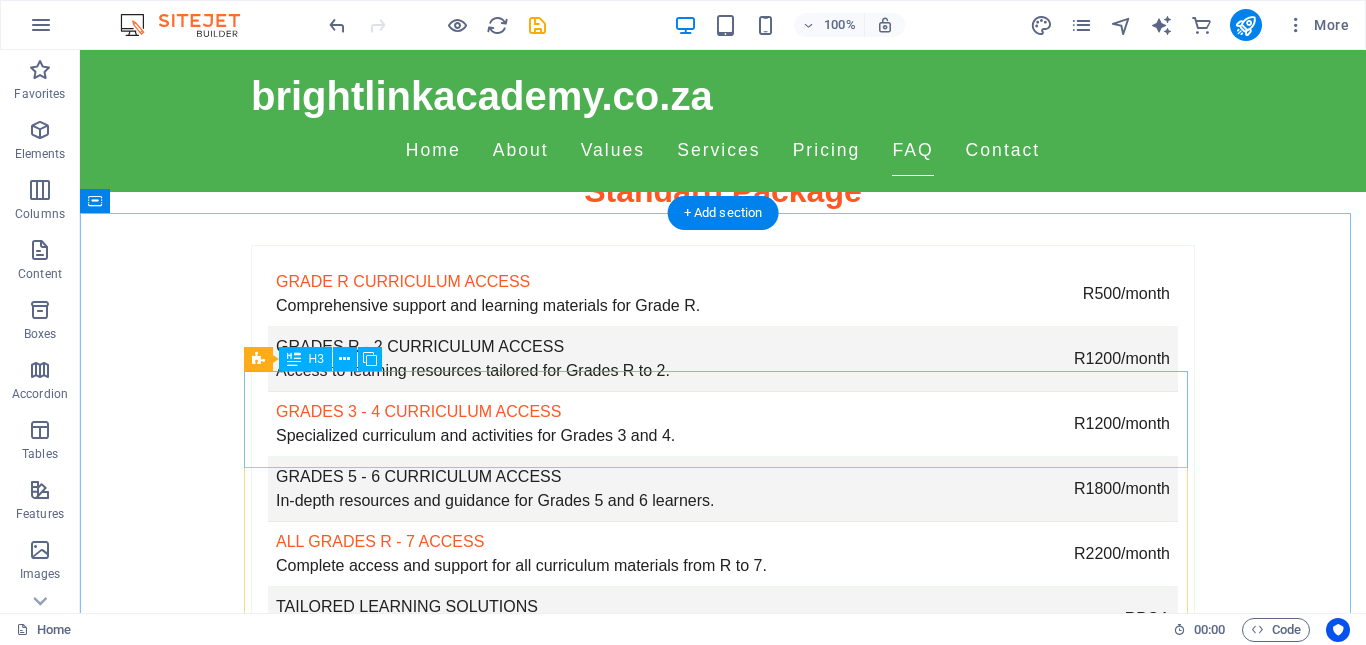 click on "What grades do you offer programs for?" at bounding box center [723, 2988] 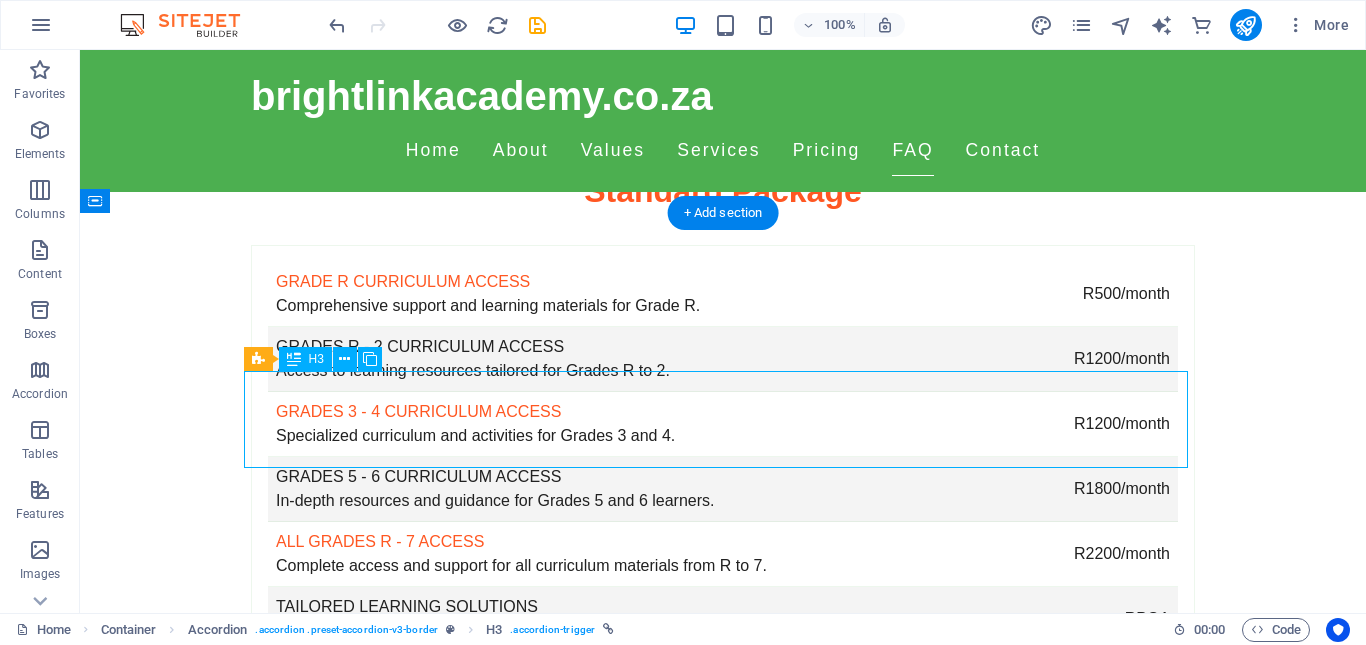 click on "What grades do you offer programs for?" at bounding box center [723, 2988] 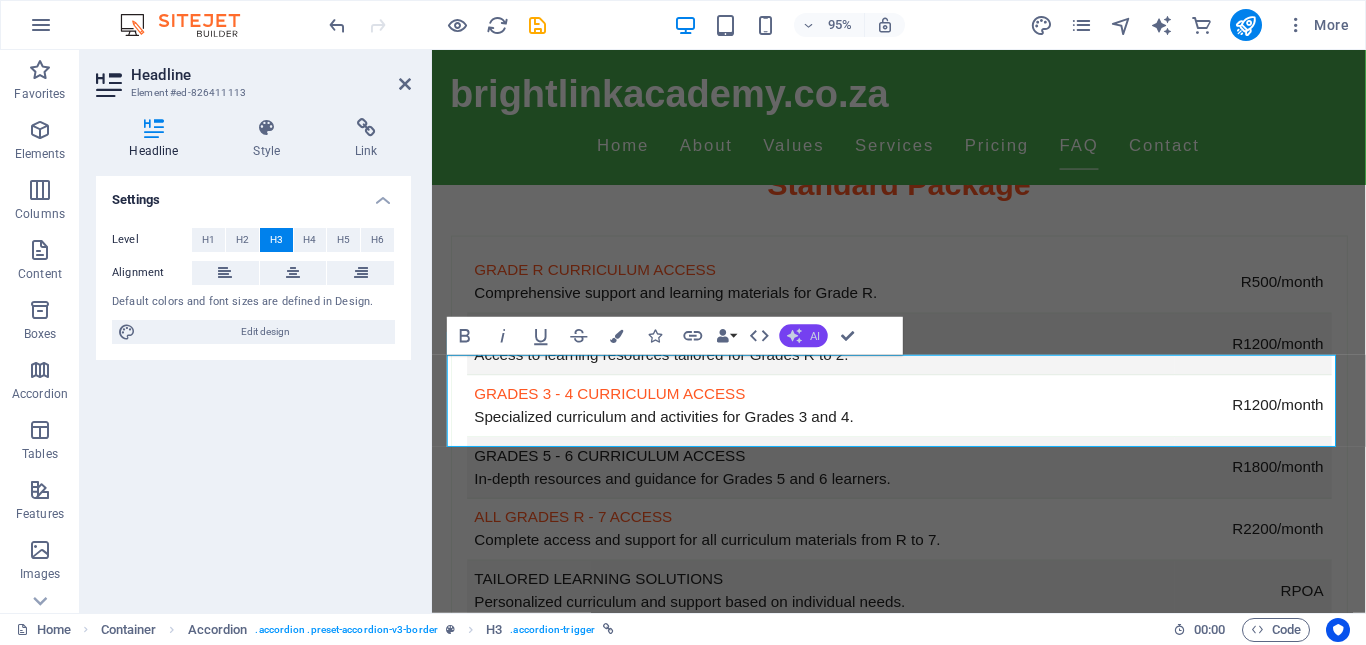 click 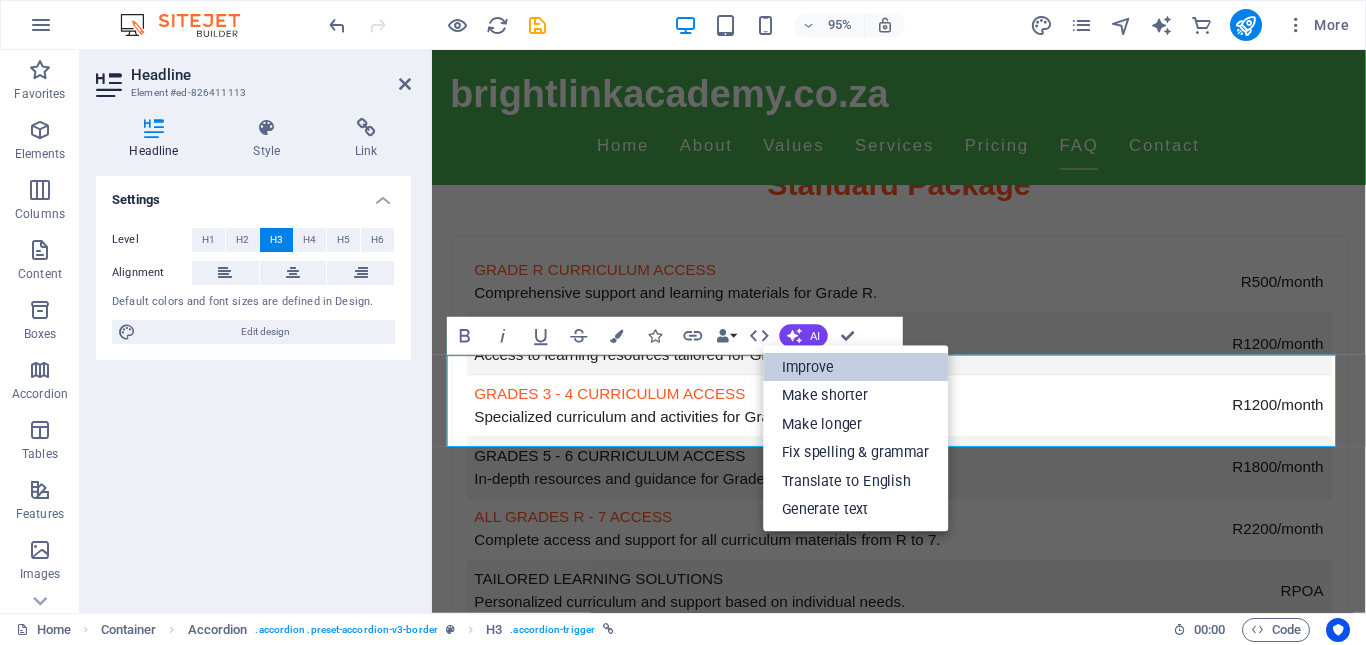 click on "Improve" at bounding box center (855, 367) 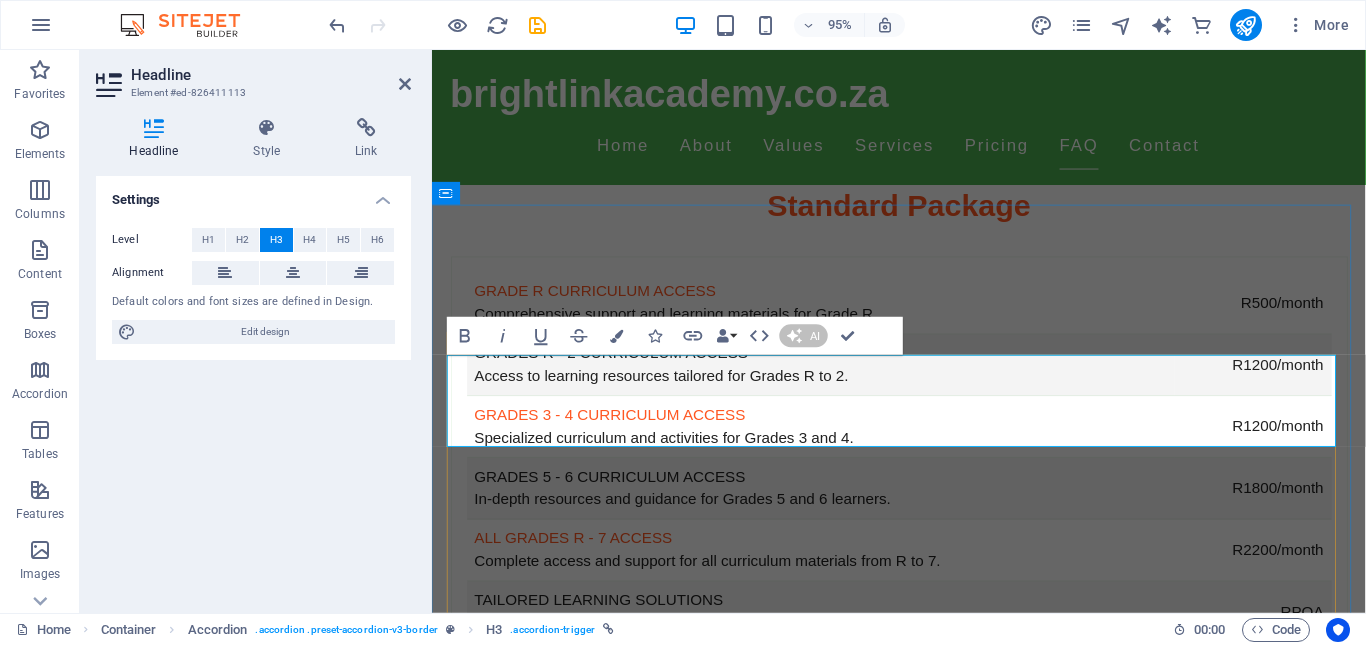 type 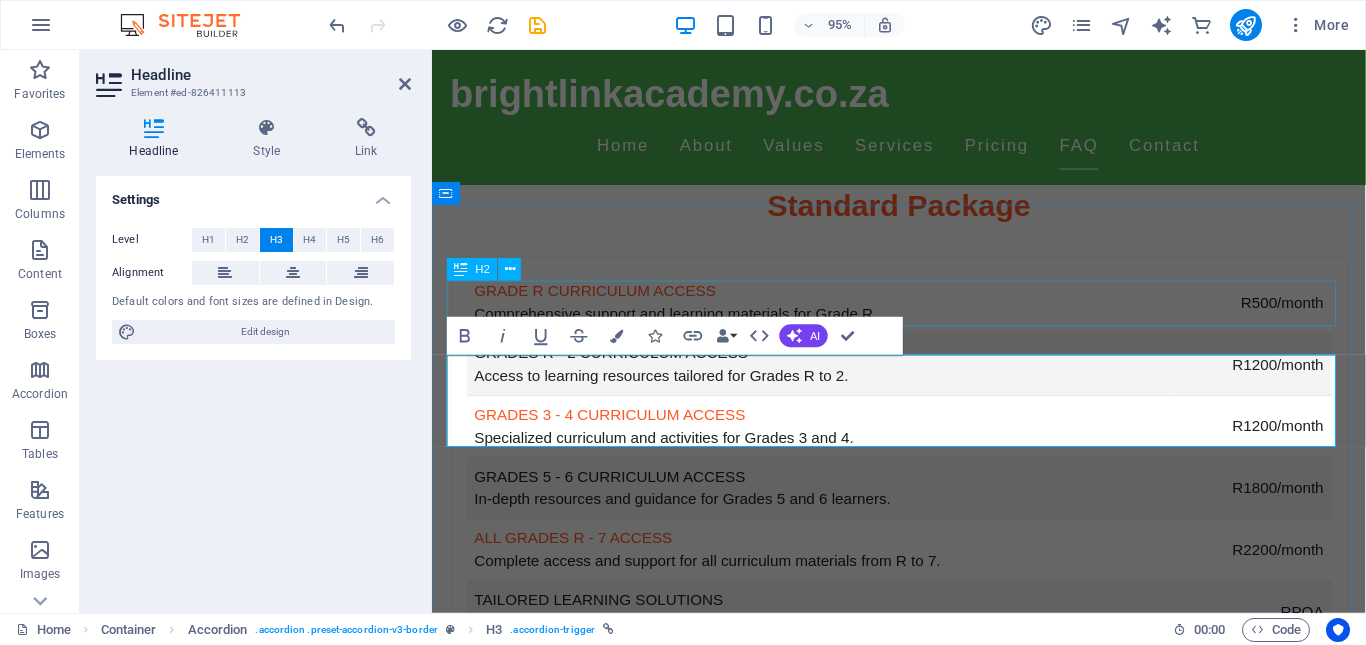 drag, startPoint x: 1111, startPoint y: 302, endPoint x: 1427, endPoint y: 287, distance: 316.3558 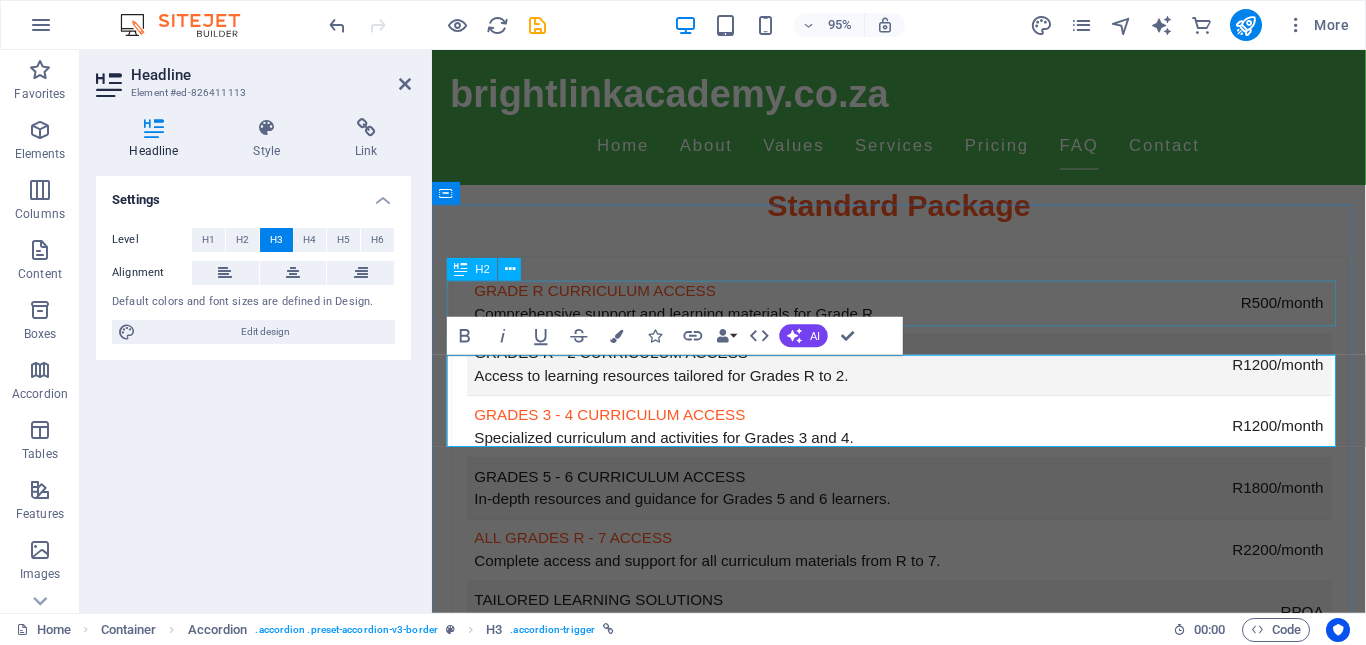 click on "FAQs What grade levels do you offer programs for? We cater to students from Grade R to Grade 7. Is the curriculum CAPS aligned? Yes, our program is fully aligned with the CAPS curriculum. What resources are available on the student dashboard? Students can access assignments, educational materials, and progress tracking tools. How do I enroll my child? You can enroll your child by visiting our website and filling out the registration form. What support do you offer to parents? We provide resources and guidance to assist parents in facilitating their child's education. Can students learn at their own pace? Absolutely! Our programs allow students to progress according to their own learning speed." at bounding box center (923, 3388) 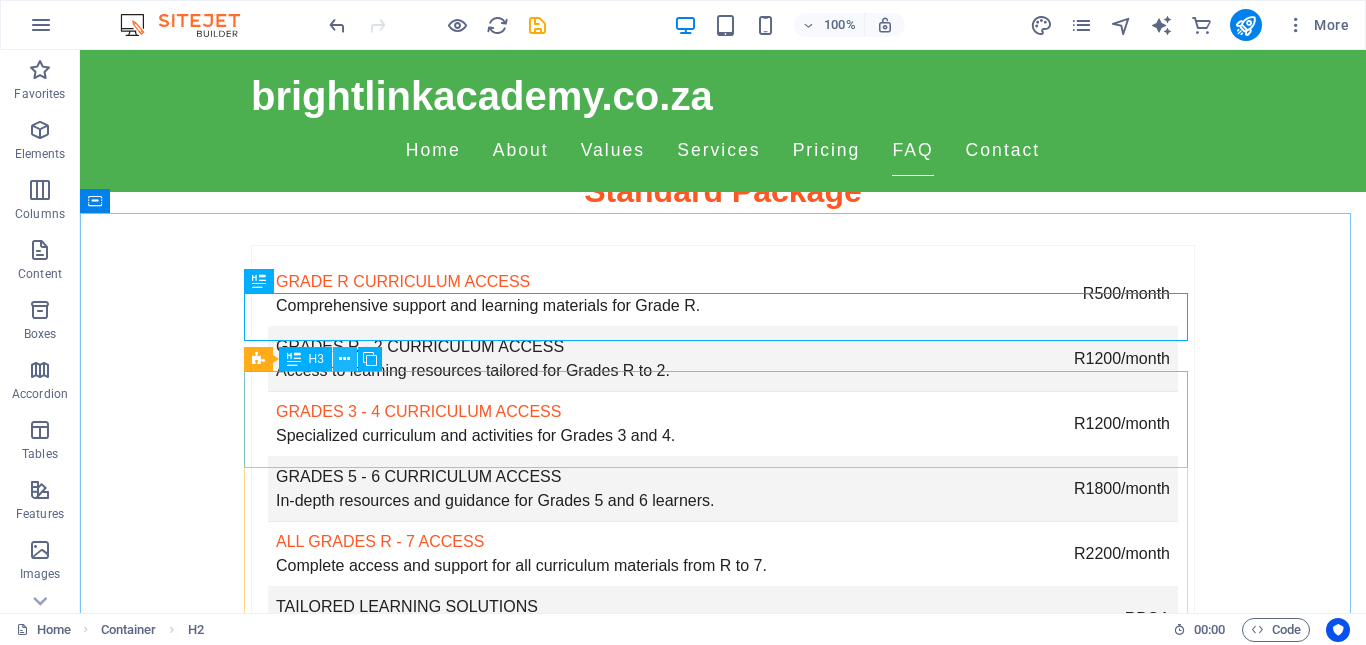 click at bounding box center (344, 359) 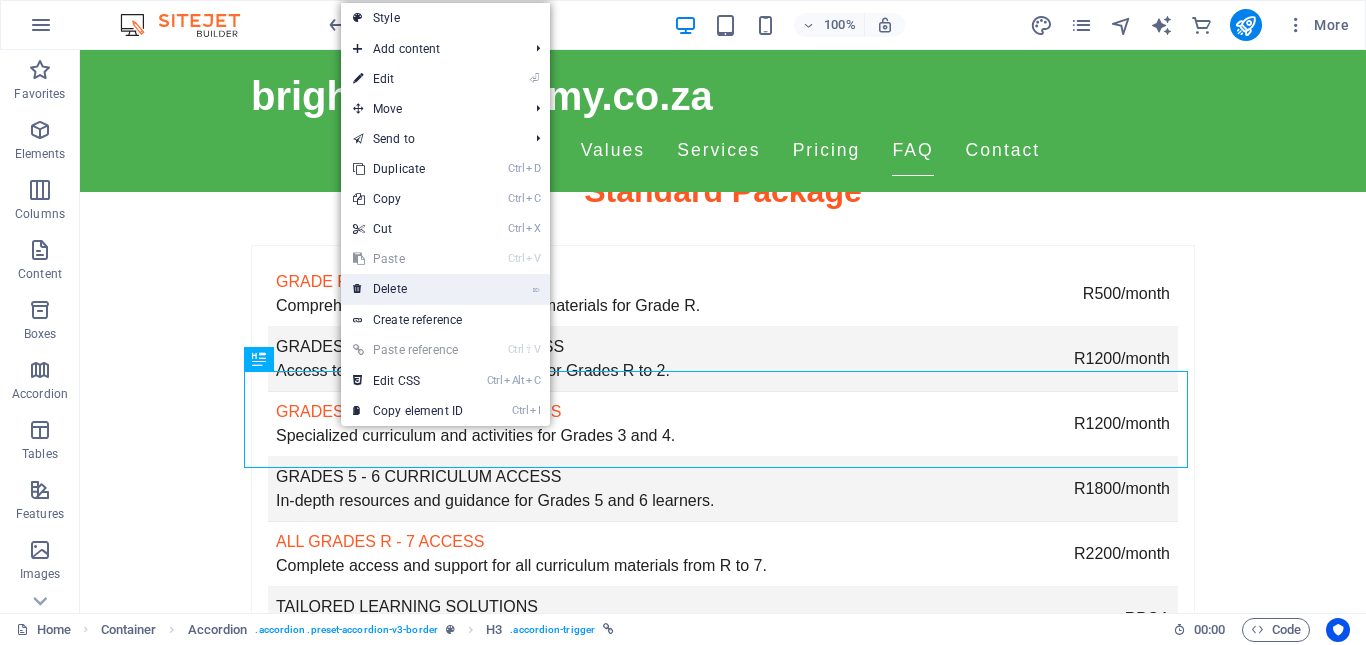 click on "⌦  Delete" at bounding box center (408, 289) 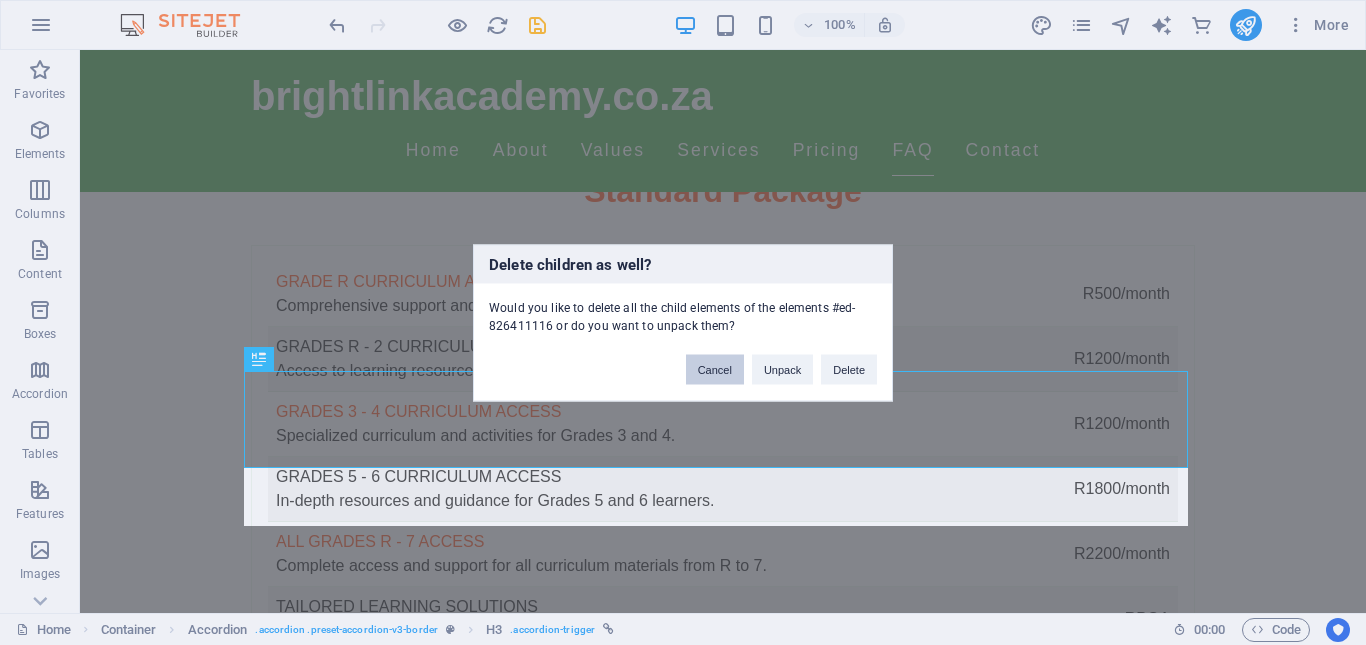 click on "Cancel" at bounding box center [715, 369] 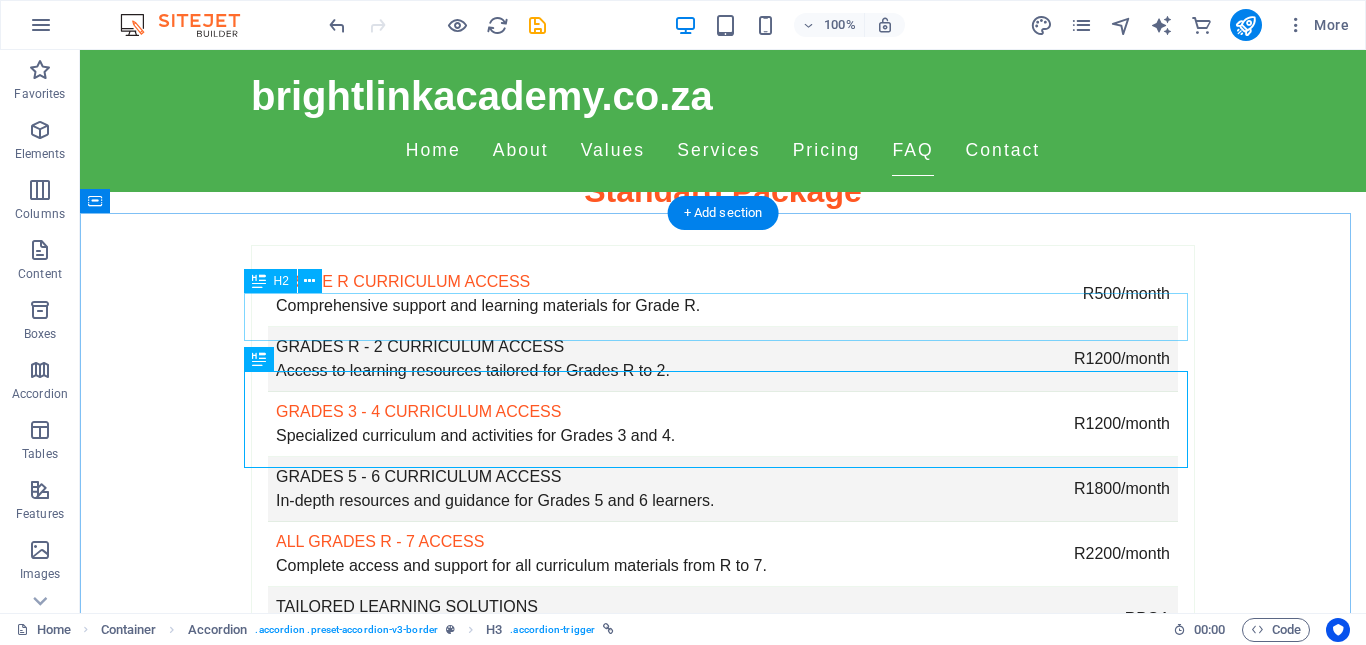 click on "FAQs What grade levels do you offer programs for? We cater to students from Grade R to Grade 7. Is the curriculum CAPS aligned? Yes, our program is fully aligned with the CAPS curriculum. What resources are available on the student dashboard? Students can access assignments, educational materials, and progress tracking tools. How do I enroll my child? You can enroll your child by visiting our website and filling out the registration form. What support do you offer to parents? We provide resources and guidance to assist parents in facilitating their child's education. Can students learn at their own pace? Absolutely! Our programs allow students to progress according to their own learning speed." at bounding box center (723, 3366) 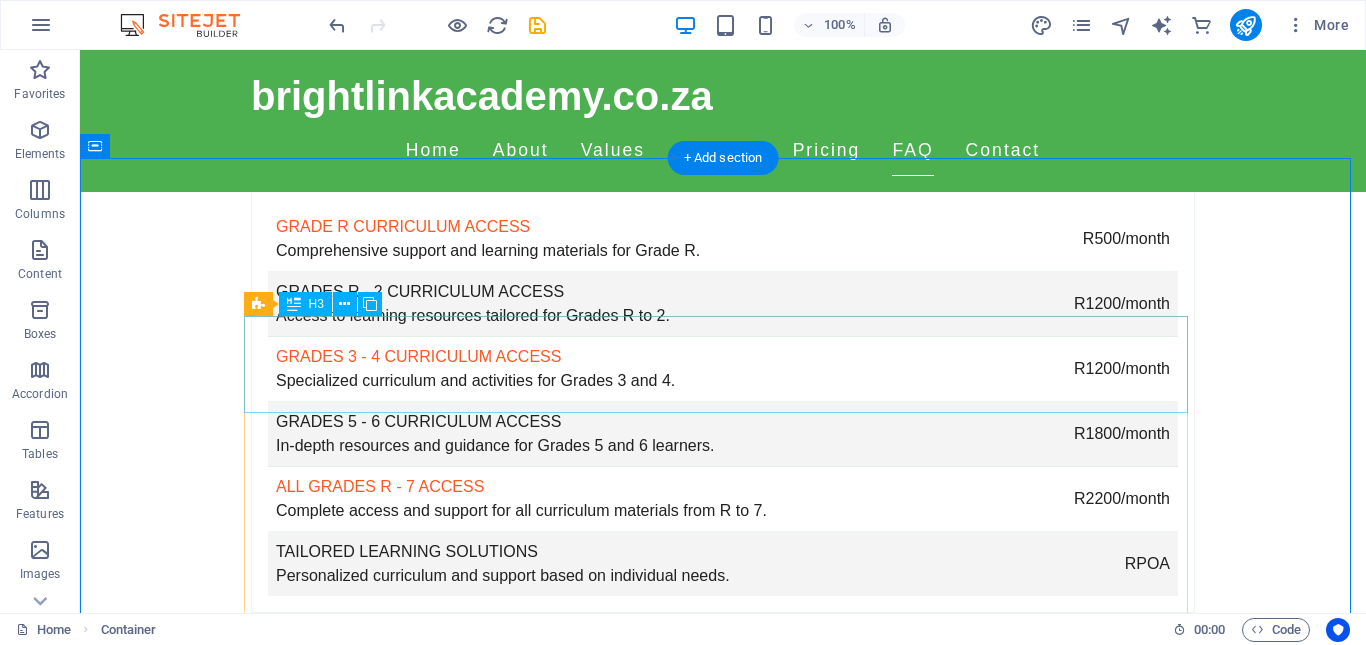 scroll, scrollTop: 5174, scrollLeft: 0, axis: vertical 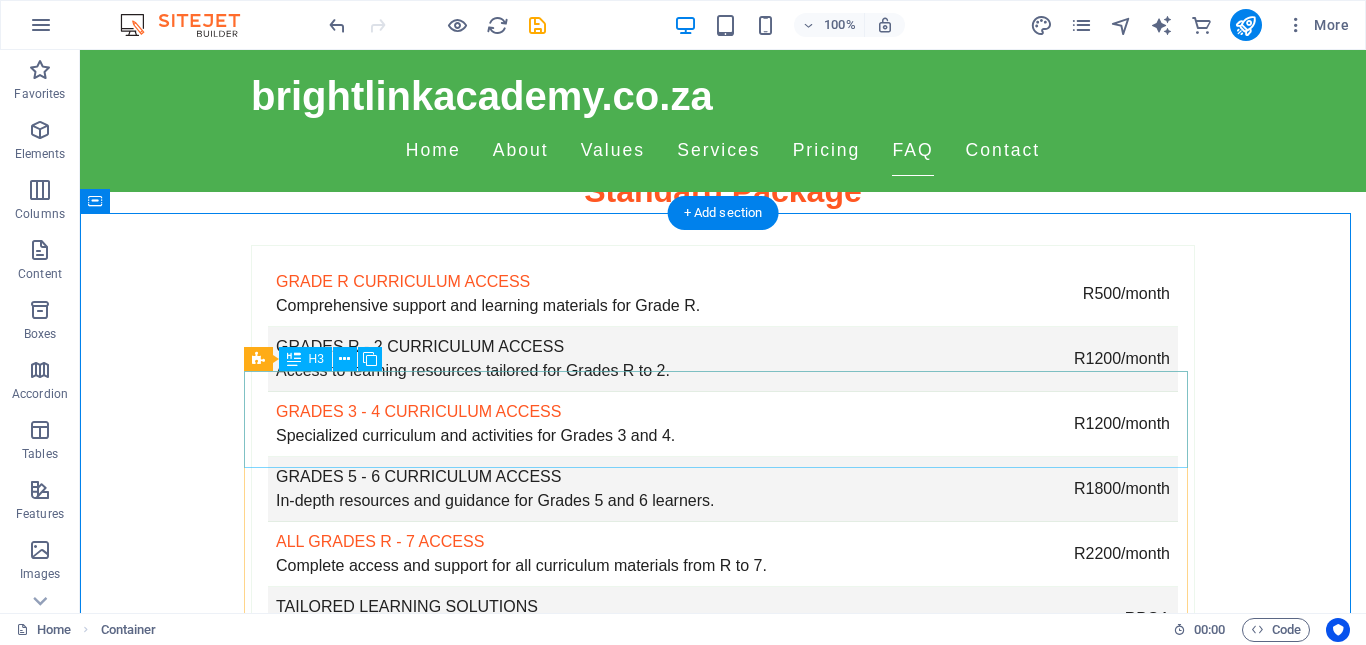 click on "What grade levels do you offer programs for?" at bounding box center [723, 2988] 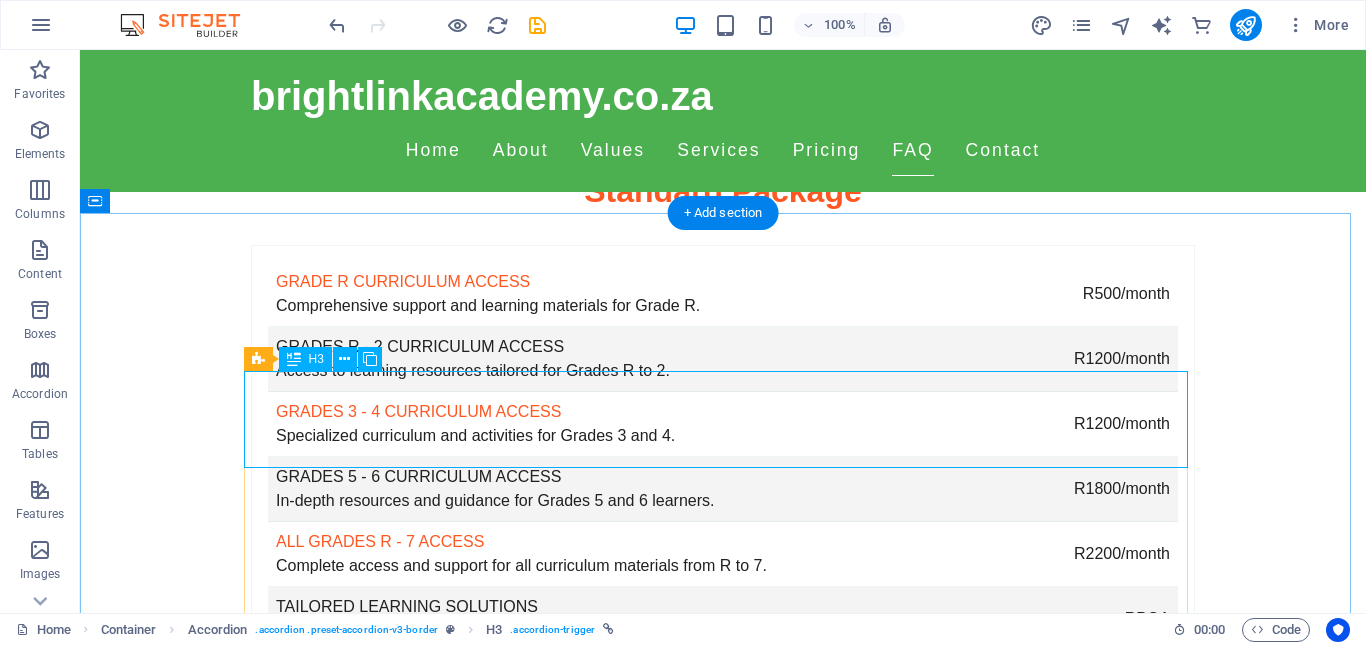 click on "What grade levels do you offer programs for?" at bounding box center (723, 2988) 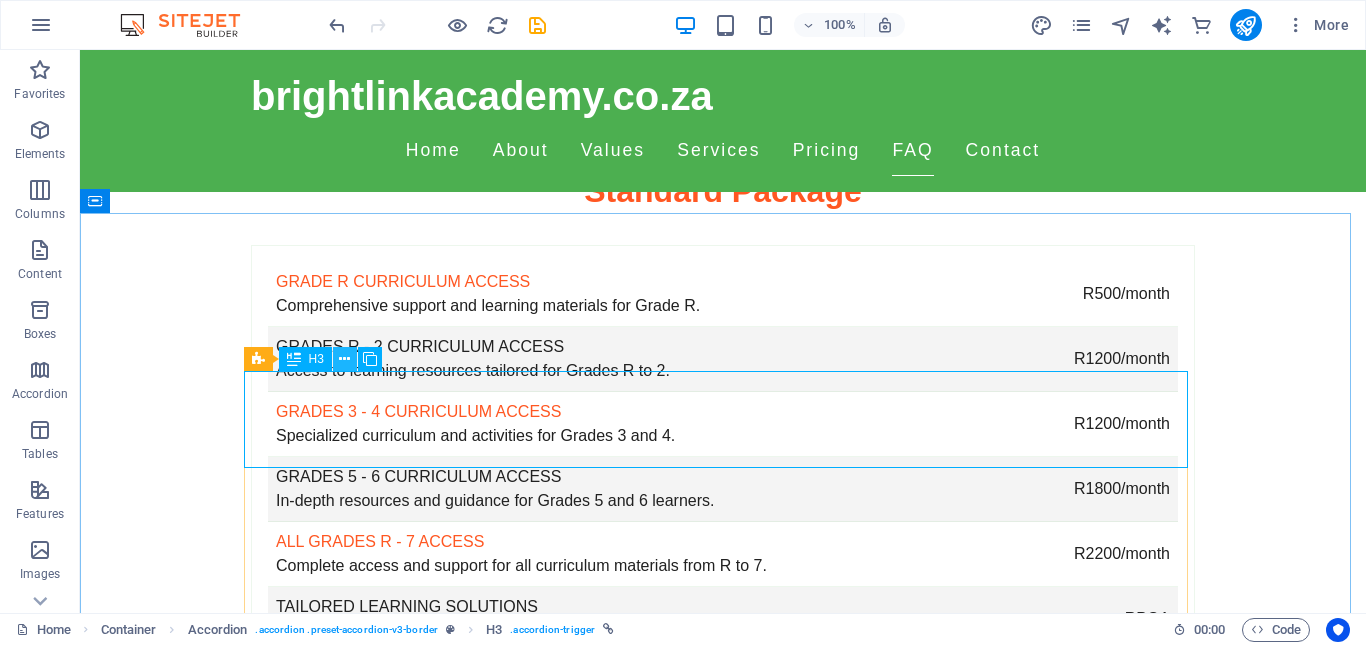 click at bounding box center [344, 359] 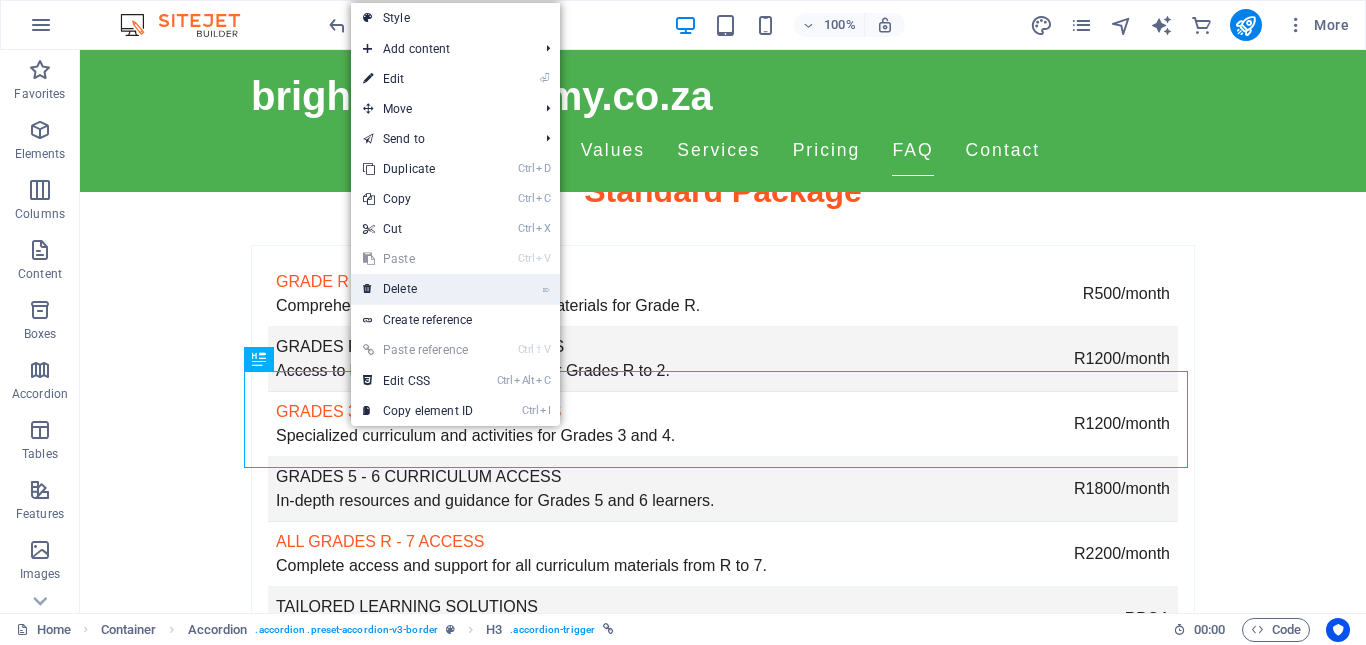 click on "⌦  Delete" at bounding box center [418, 289] 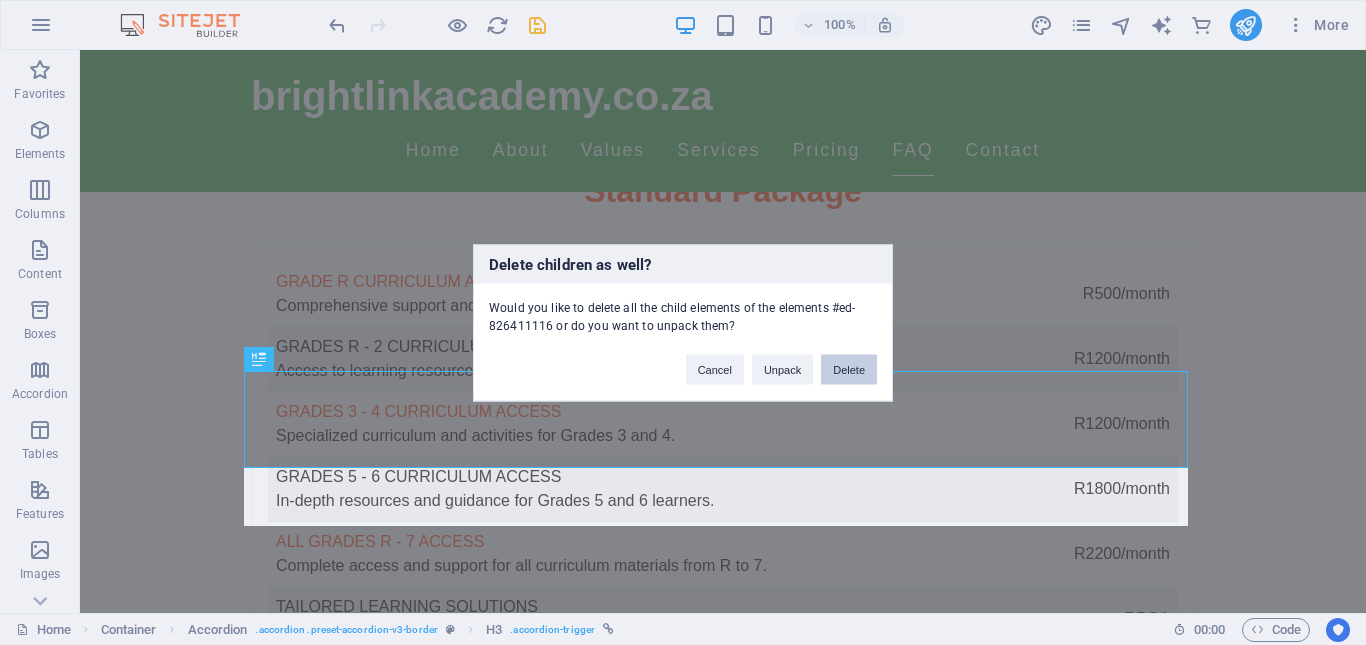 click on "Delete" at bounding box center [849, 369] 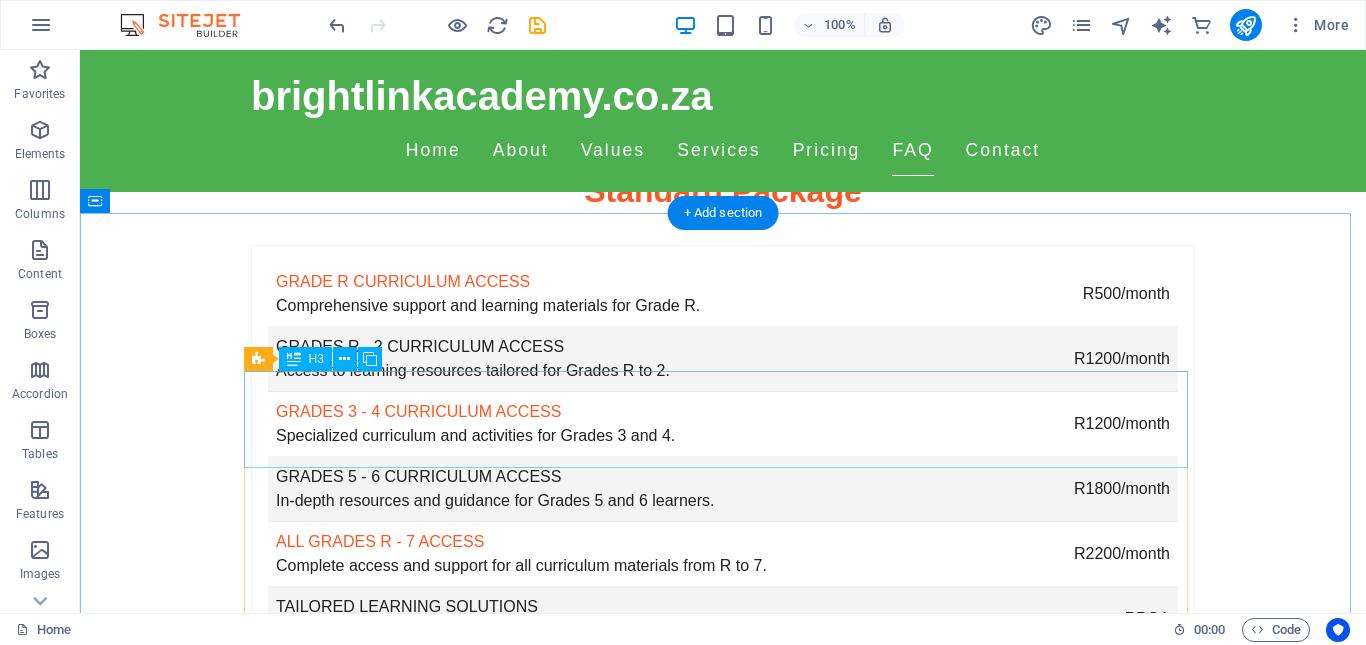 click on "Is the curriculum CAPS aligned?" at bounding box center (723, 2988) 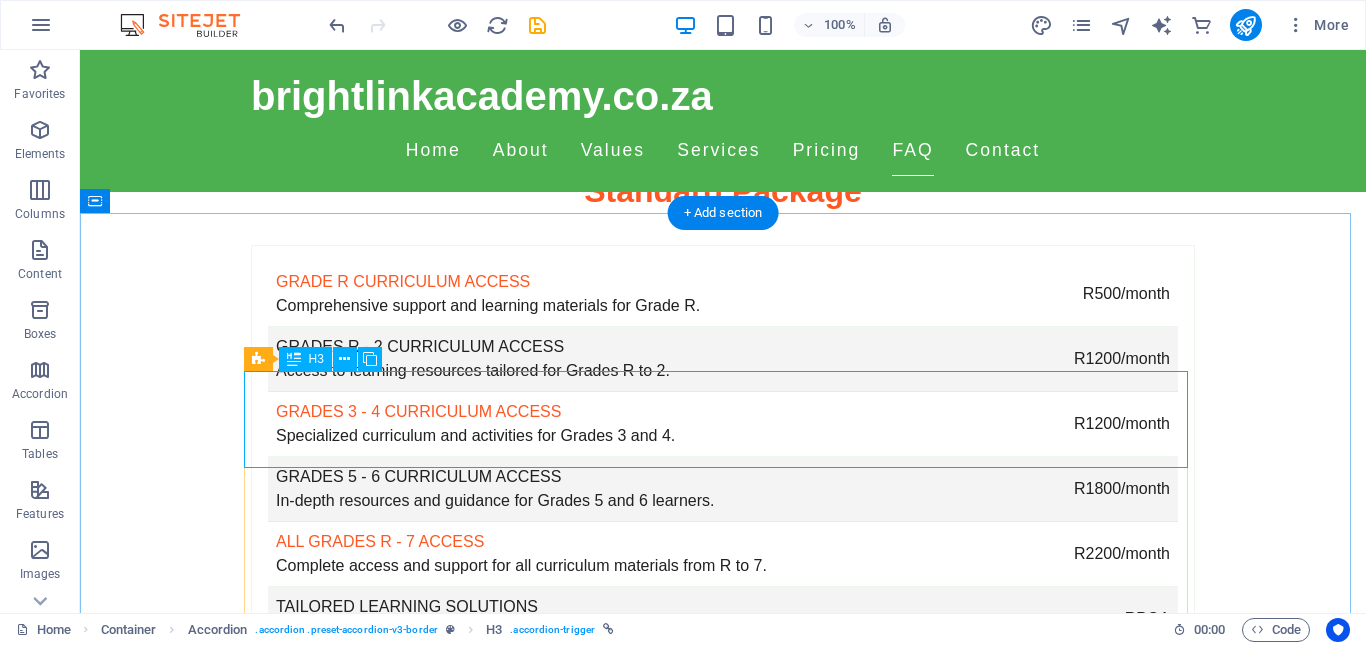 click on "Is the curriculum CAPS aligned?" at bounding box center [723, 2988] 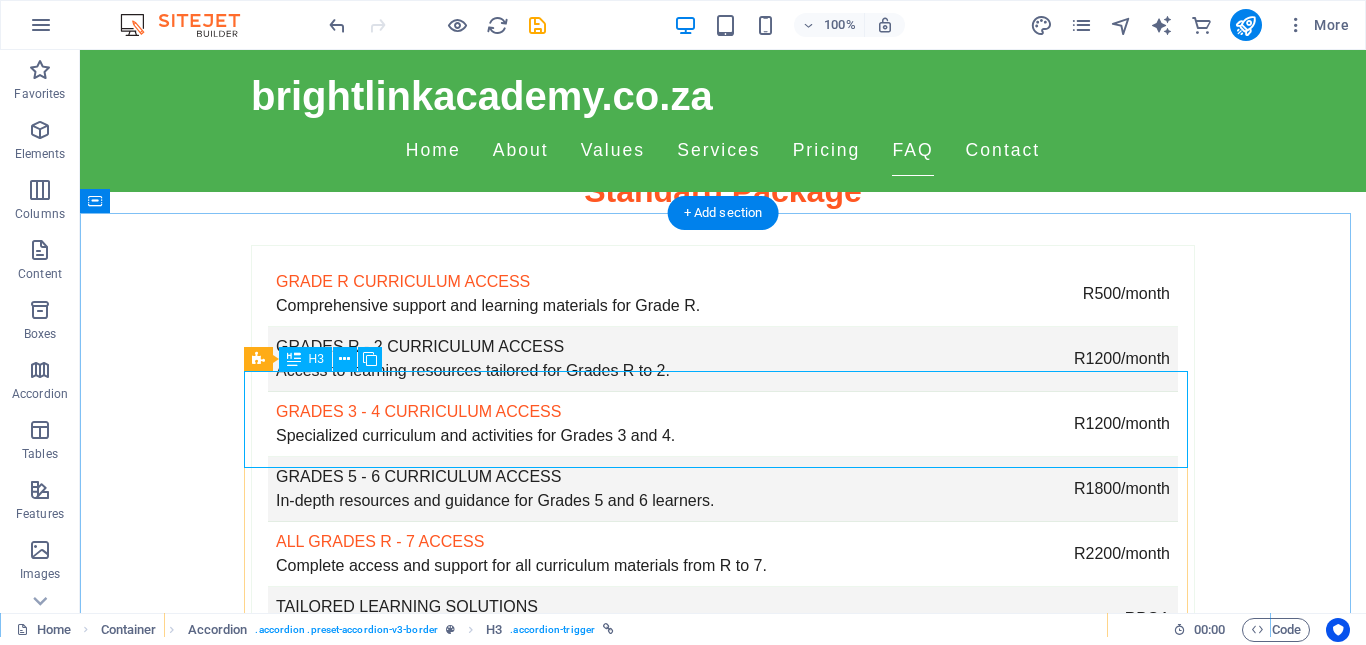 click on "Is the curriculum CAPS aligned?" at bounding box center [723, 2988] 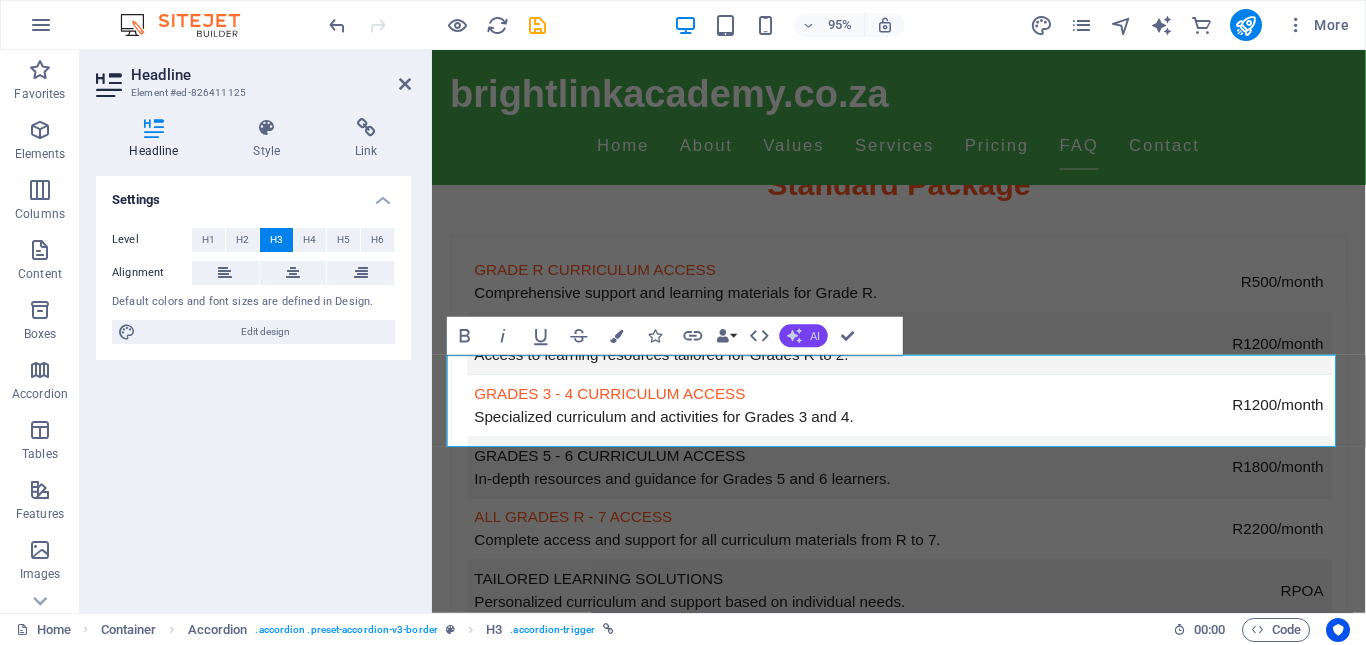 click on "AI" at bounding box center (815, 335) 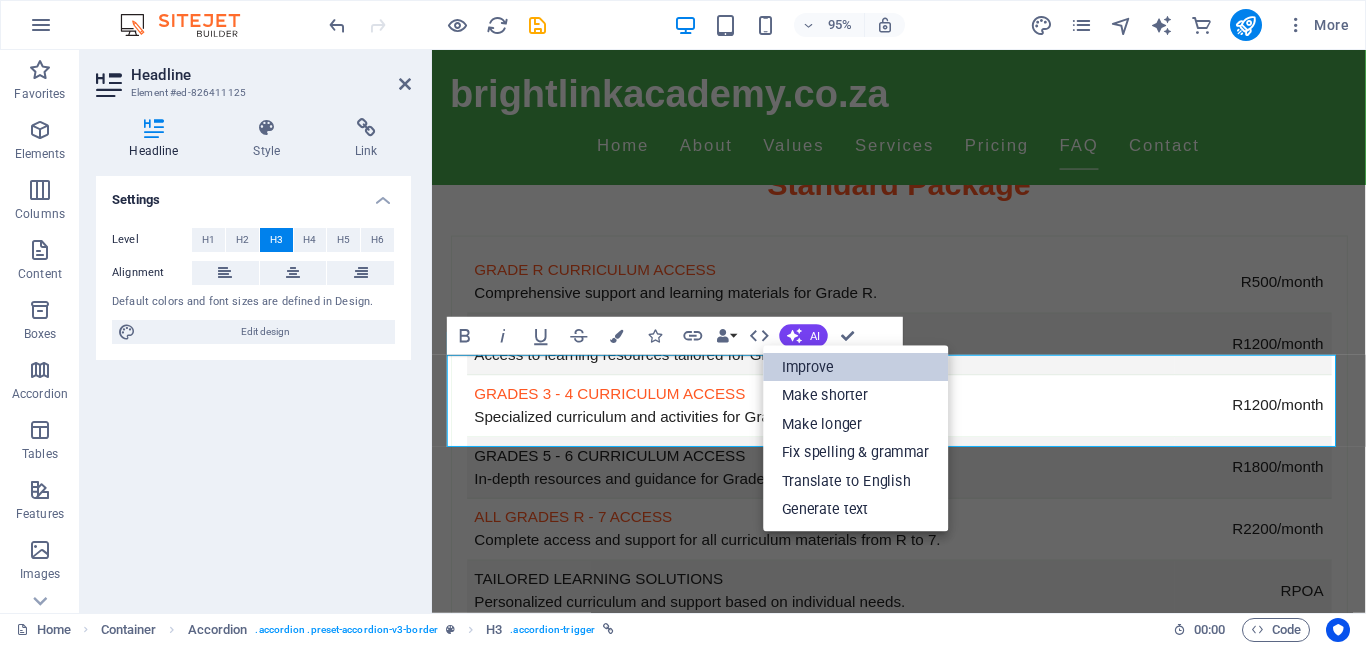 click on "Improve" at bounding box center (855, 367) 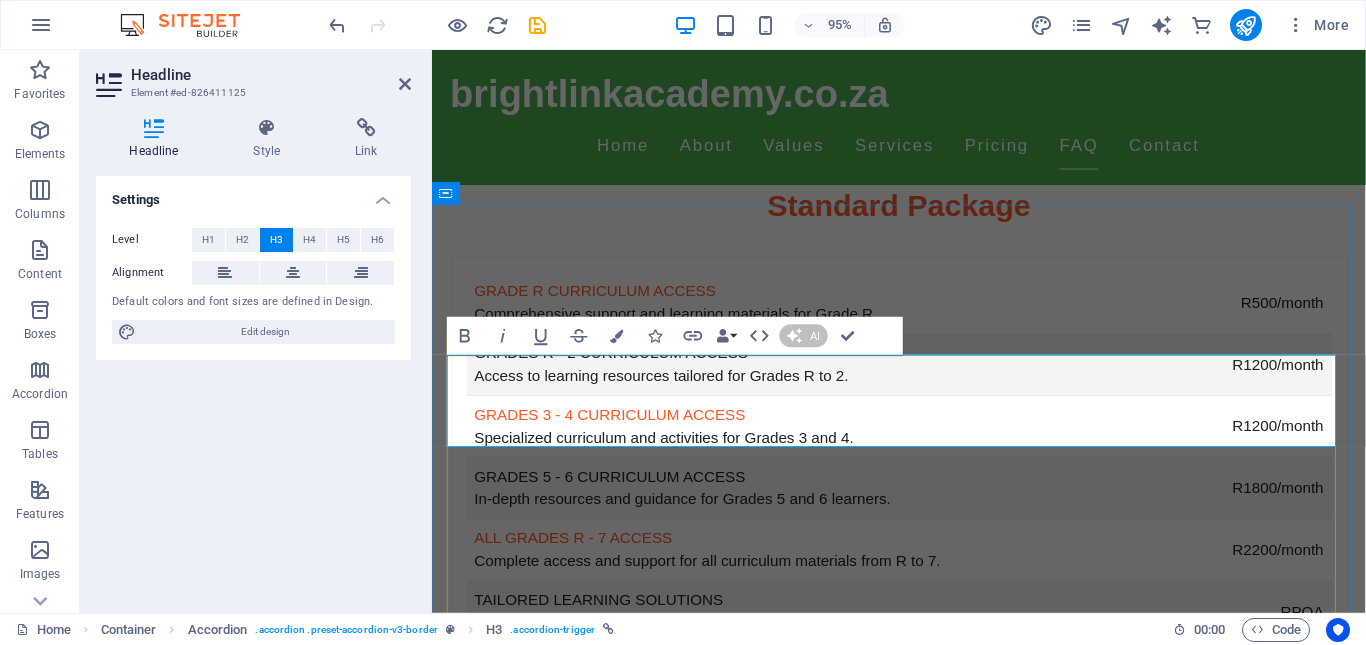 type 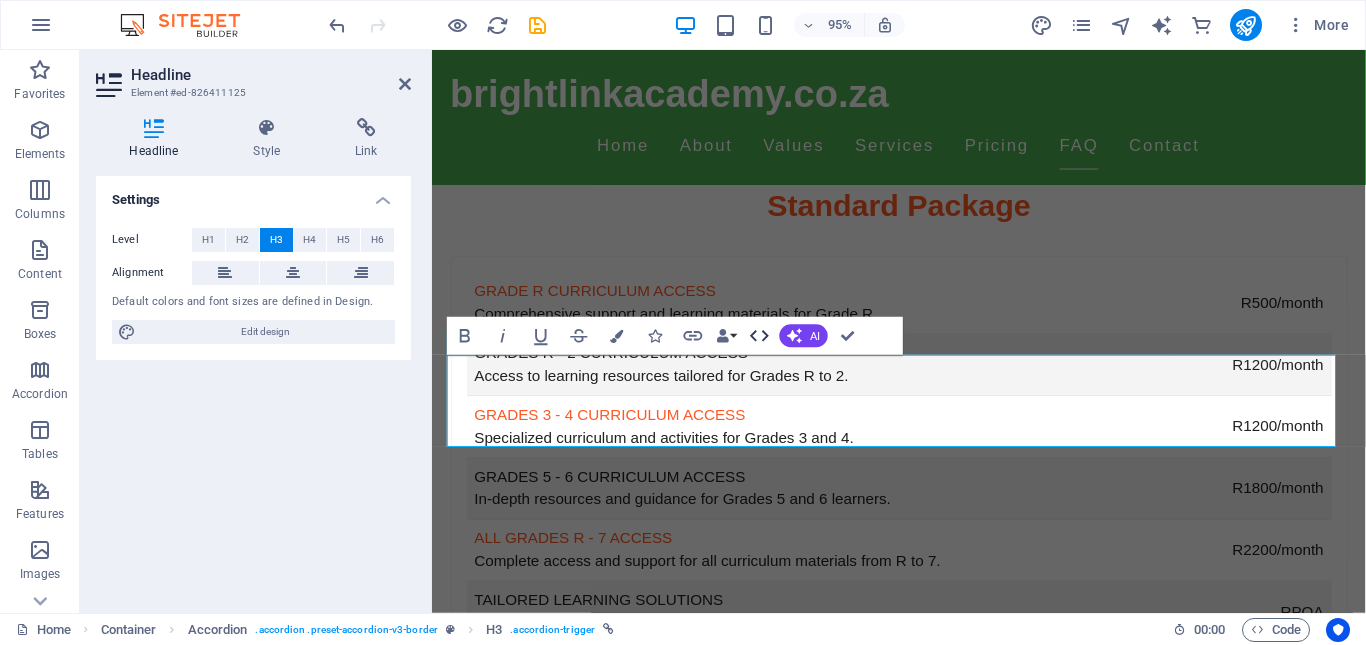 click 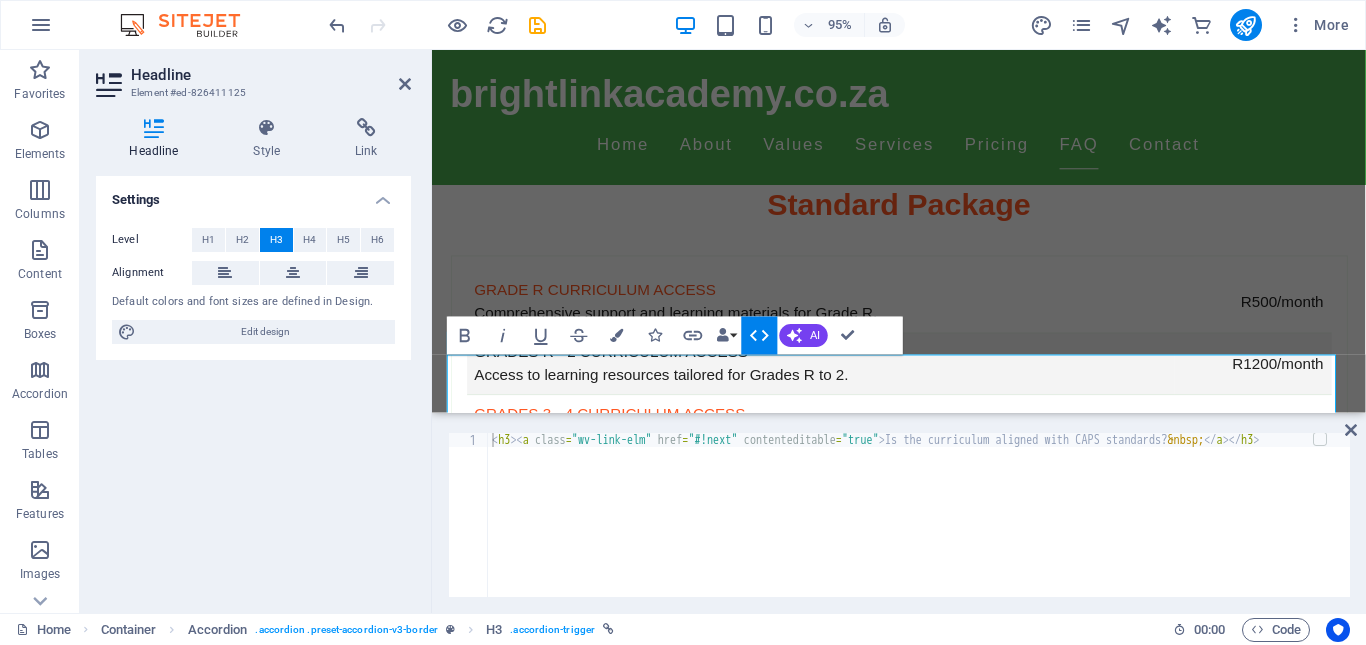 click 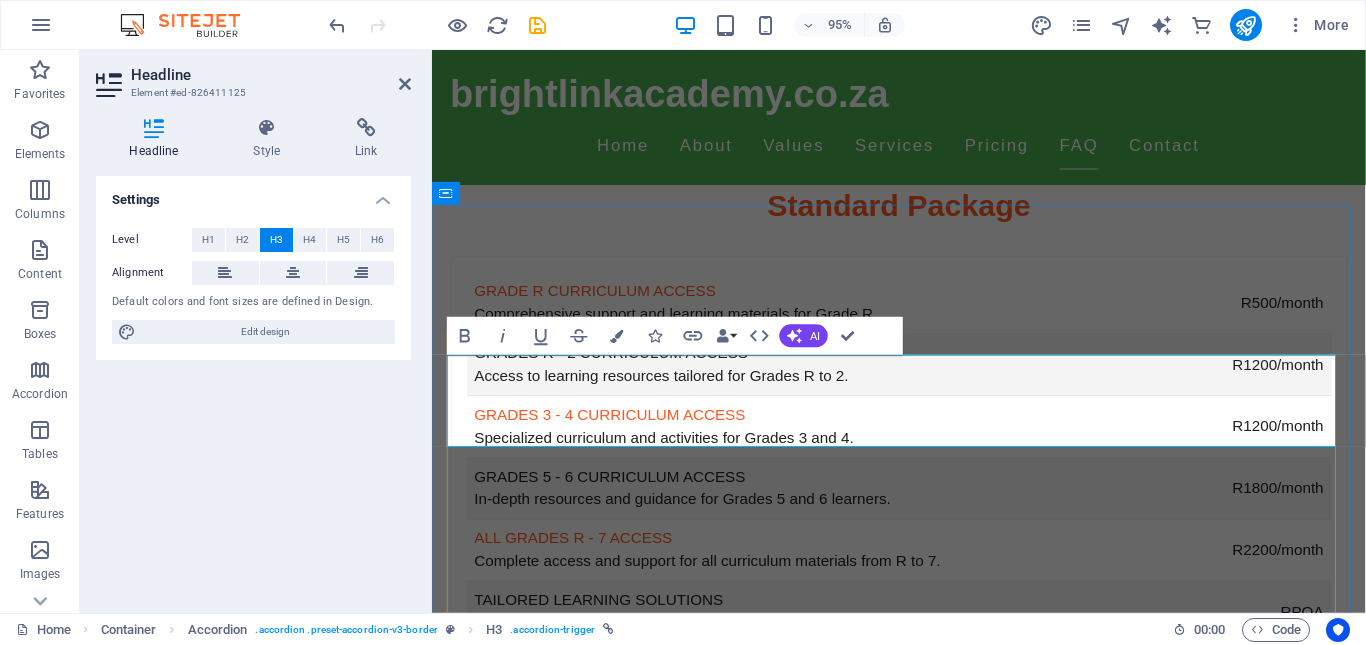 click on "Is the curriculum aligned with CAPS standards?" at bounding box center [924, 3010] 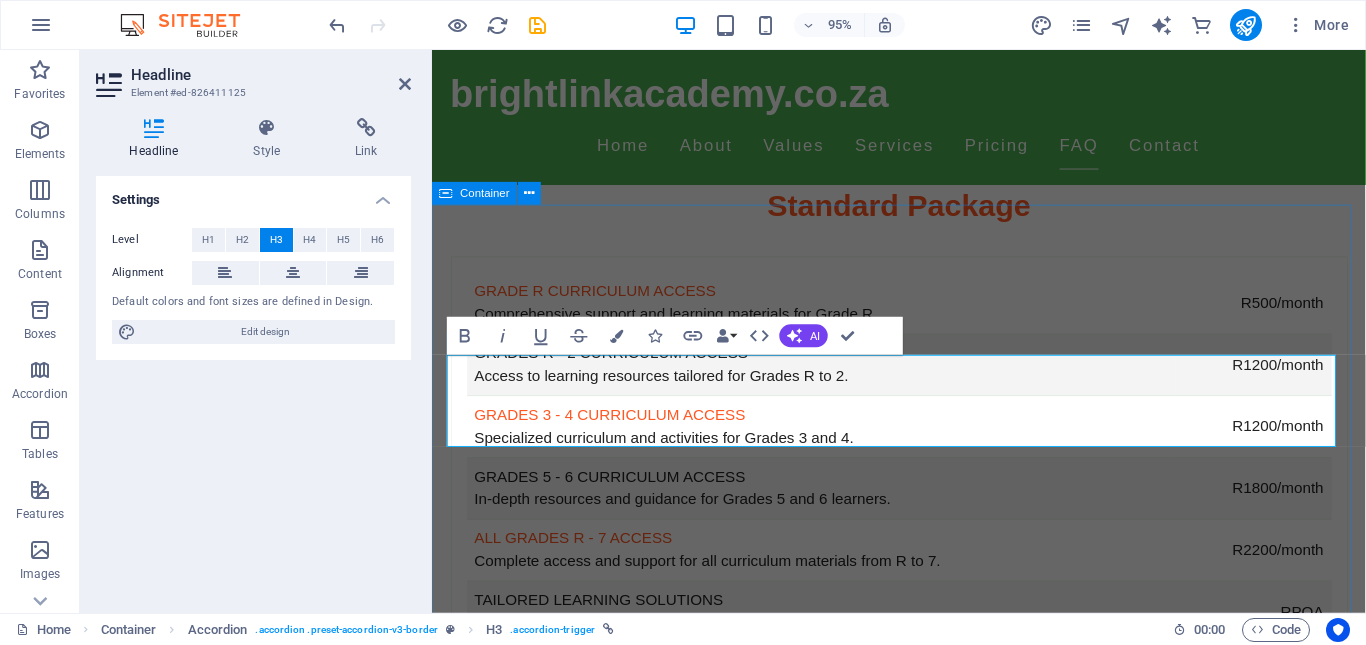 click on "FAQs Is the curriculum aligned with CAPS standards? Yes Yes, our program is fully aligned with the CAPS curriculum. What resources are available on the student dashboard? Students can access assignments, educational materials, and progress tracking tools. How do I enroll my child? You can enroll your child by visiting our website and filling out the registration form. What support do you offer to parents? We provide resources and guidance to assist parents in facilitating their child's education. Can students learn at their own pace? Absolutely! Our programs allow students to progress according to their own learning speed." at bounding box center (923, 3310) 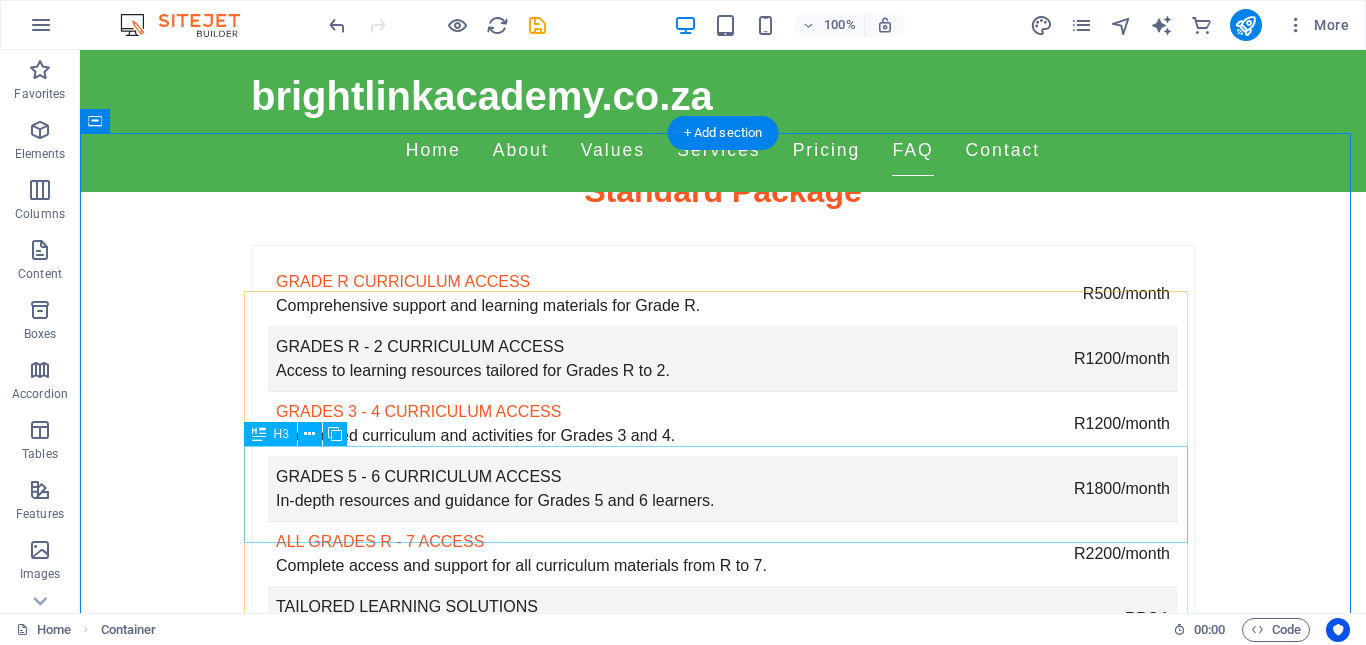 scroll, scrollTop: 5274, scrollLeft: 0, axis: vertical 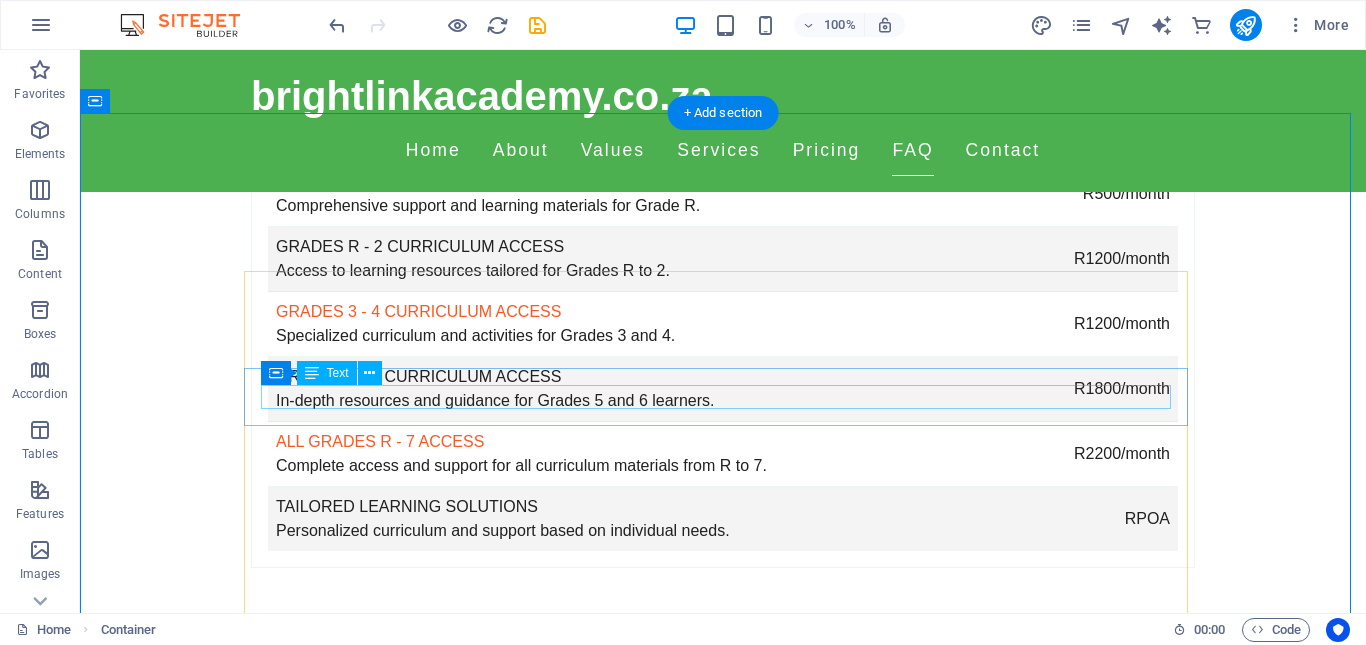 click on "Yes, our program is fully aligned with the CAPS curriculum." at bounding box center (723, 2966) 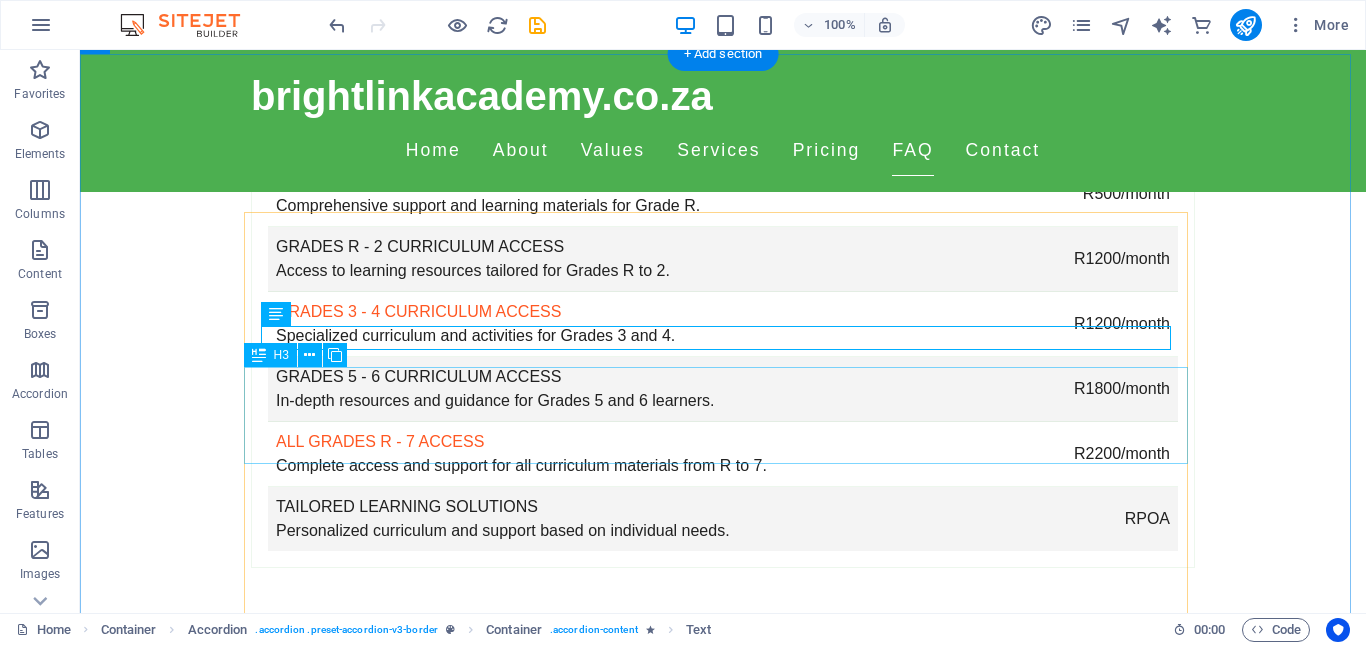 scroll, scrollTop: 5374, scrollLeft: 0, axis: vertical 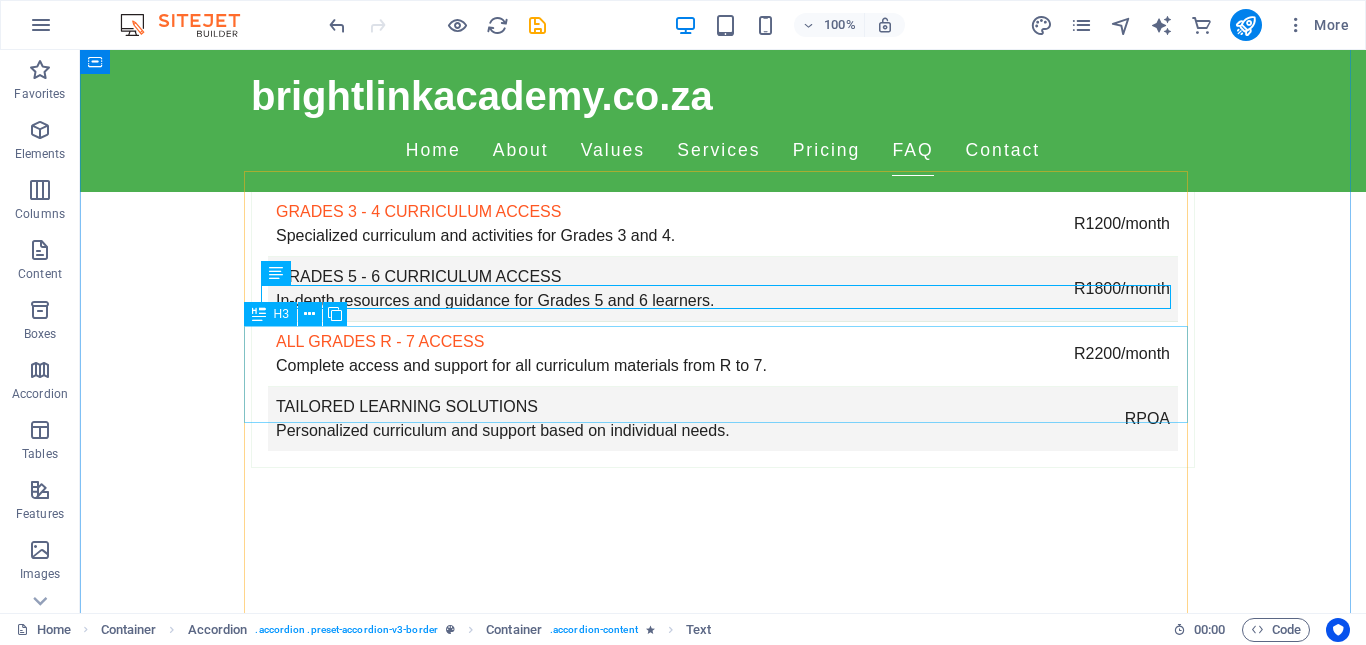click on "What resources are available on the student dashboard?" at bounding box center (723, 2943) 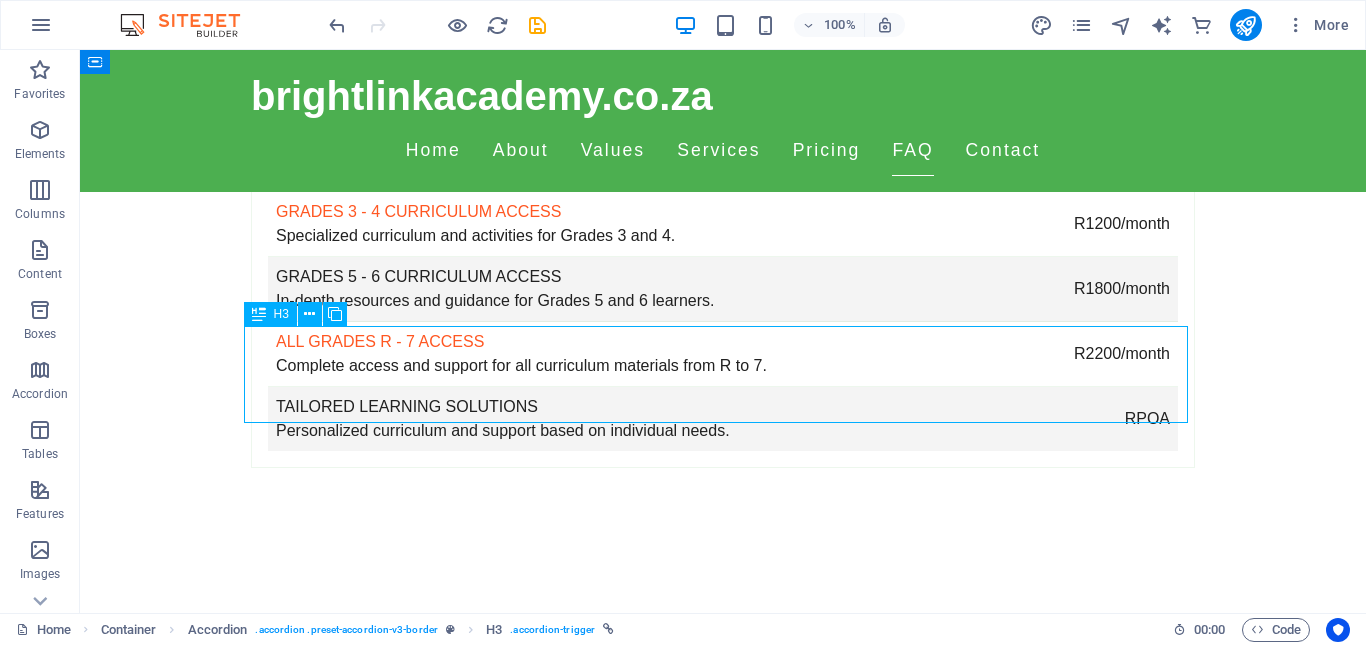 click on "What resources are available on the student dashboard?" at bounding box center [723, 2943] 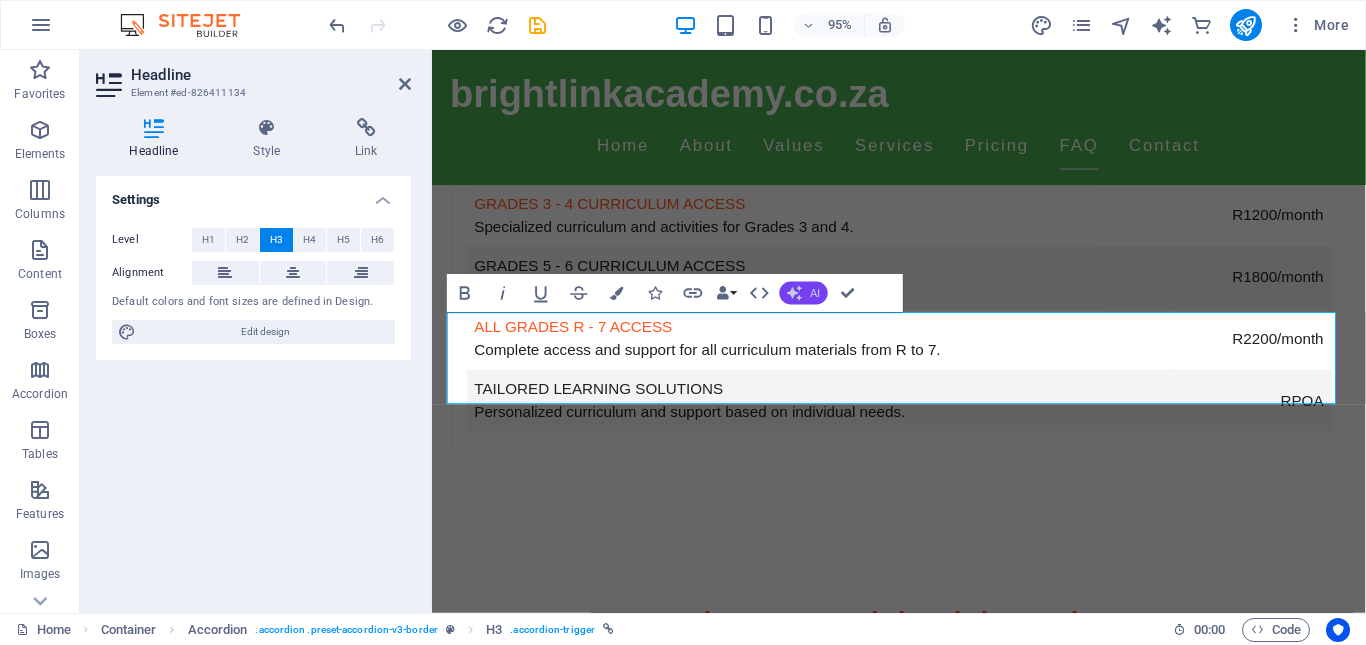 click 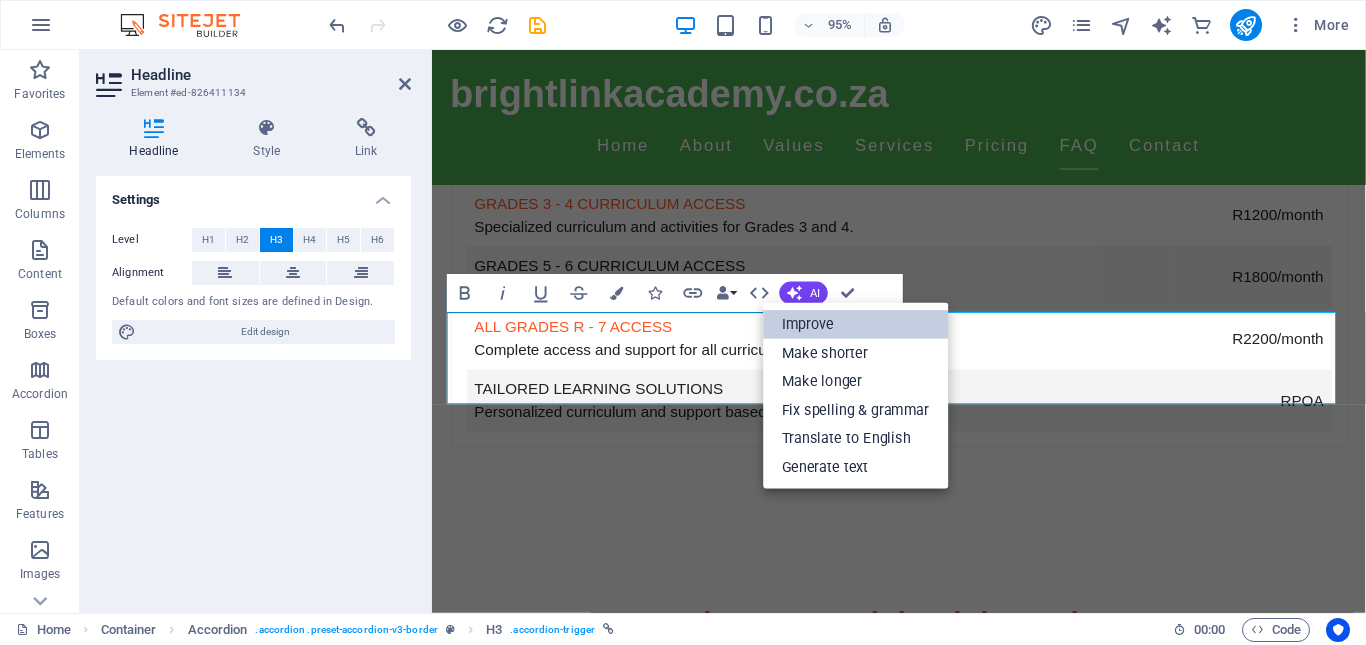 click on "Improve" at bounding box center (855, 324) 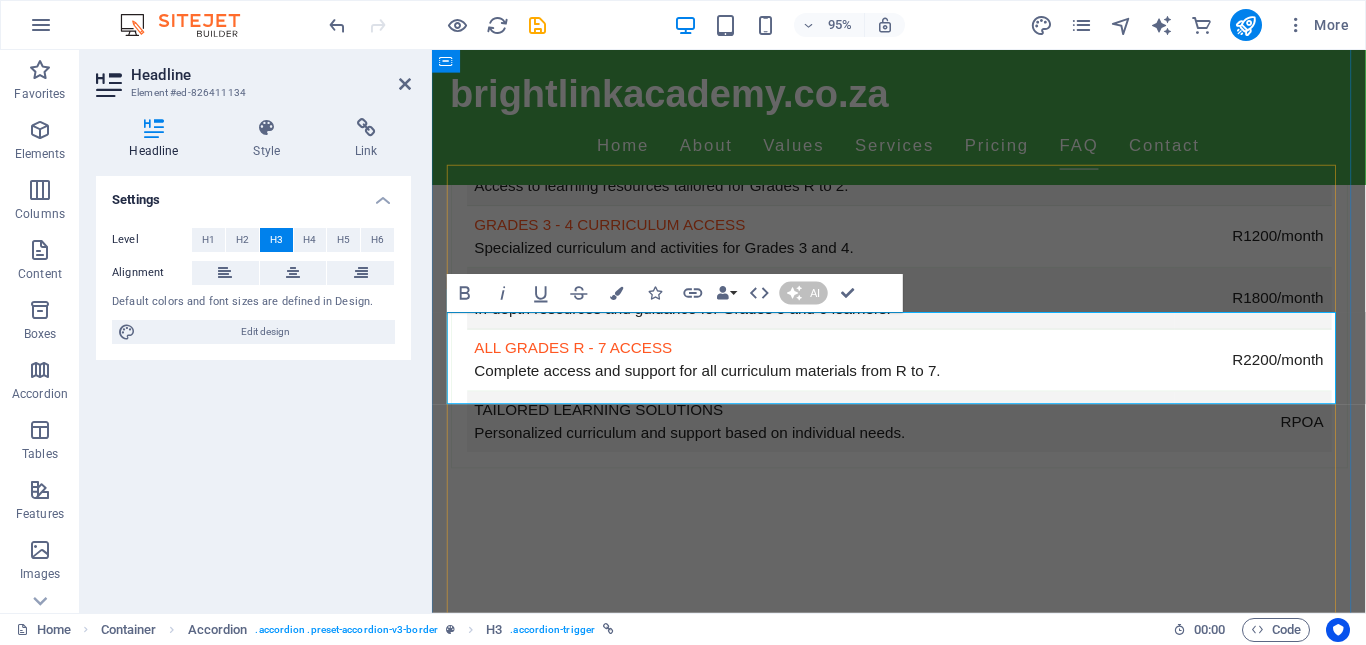 type 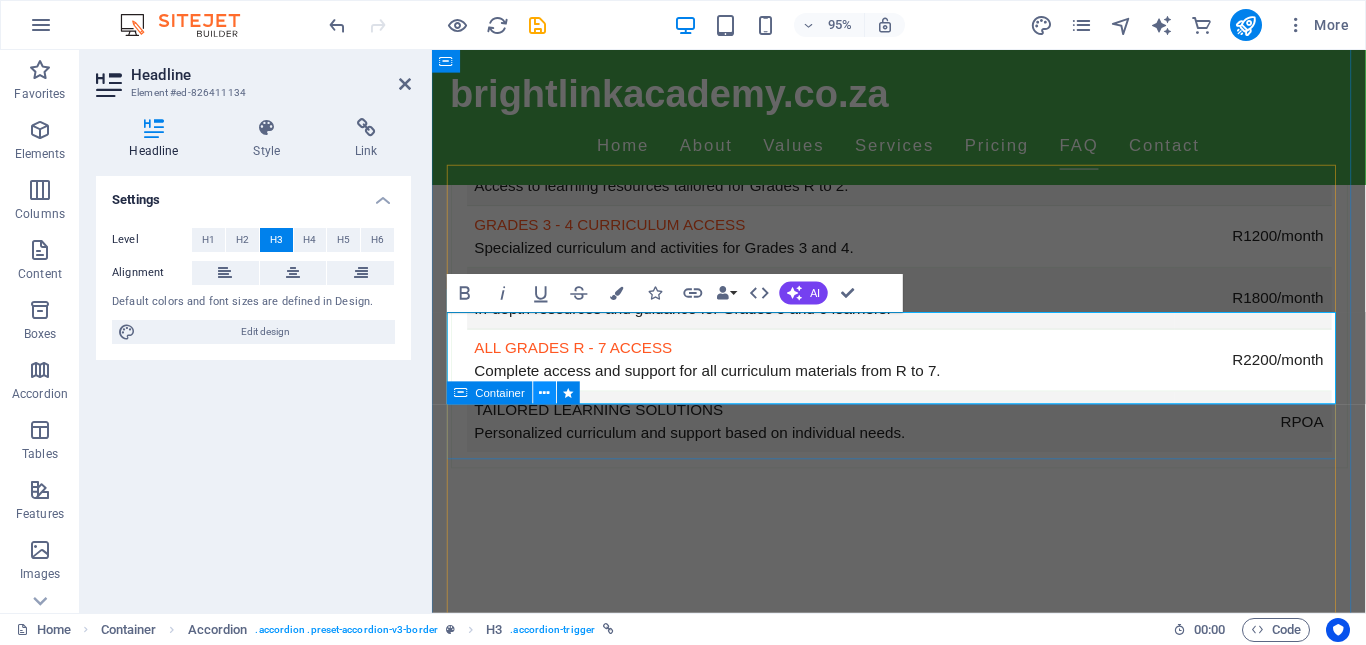 click at bounding box center (545, 393) 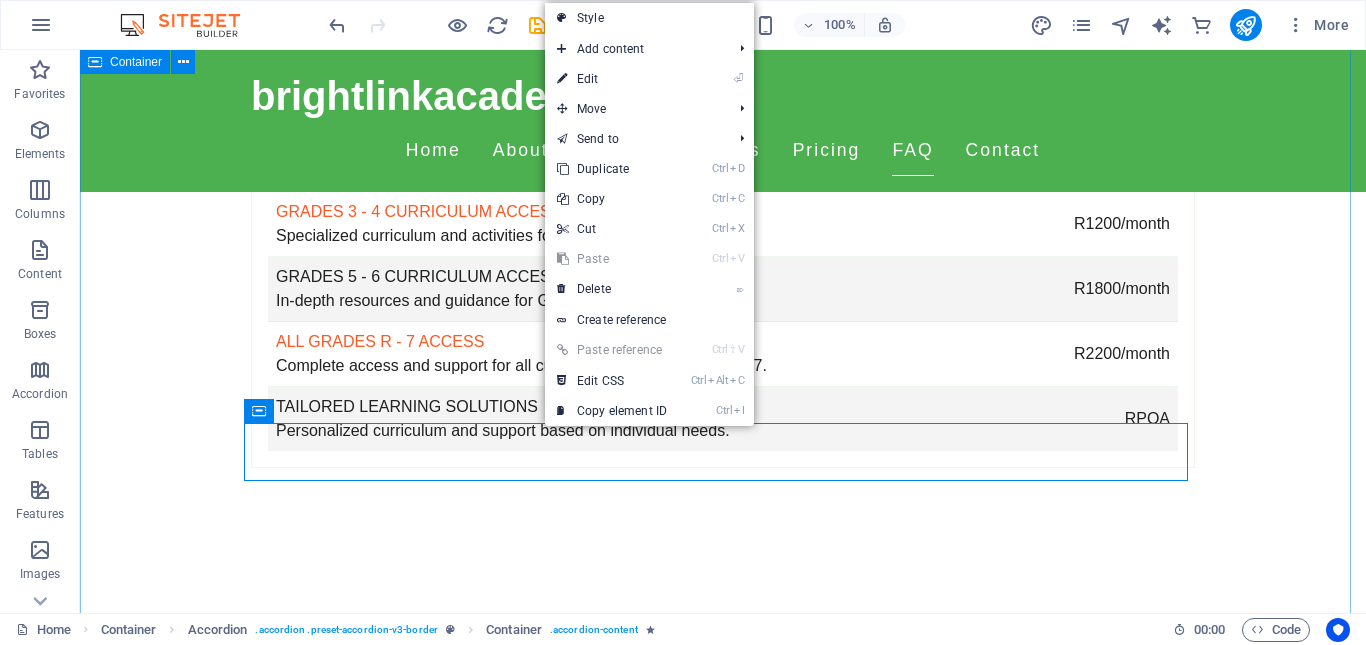 click on "FAQs Is the curriculum aligned with CAPS standards? Yes Yes, our program is fully aligned with the CAPS curriculum. What resources can be accessed on the student dashboard? Students can access assignments, educational materials, and progress tracking tools. How do I enroll my child? You can enroll your child by visiting our website and filling out the registration form. What support do you offer to parents? We provide resources and guidance to assist parents in facilitating their child's education. Can students learn at their own pace? Absolutely! Our programs allow students to progress according to their own learning speed." at bounding box center [723, 3088] 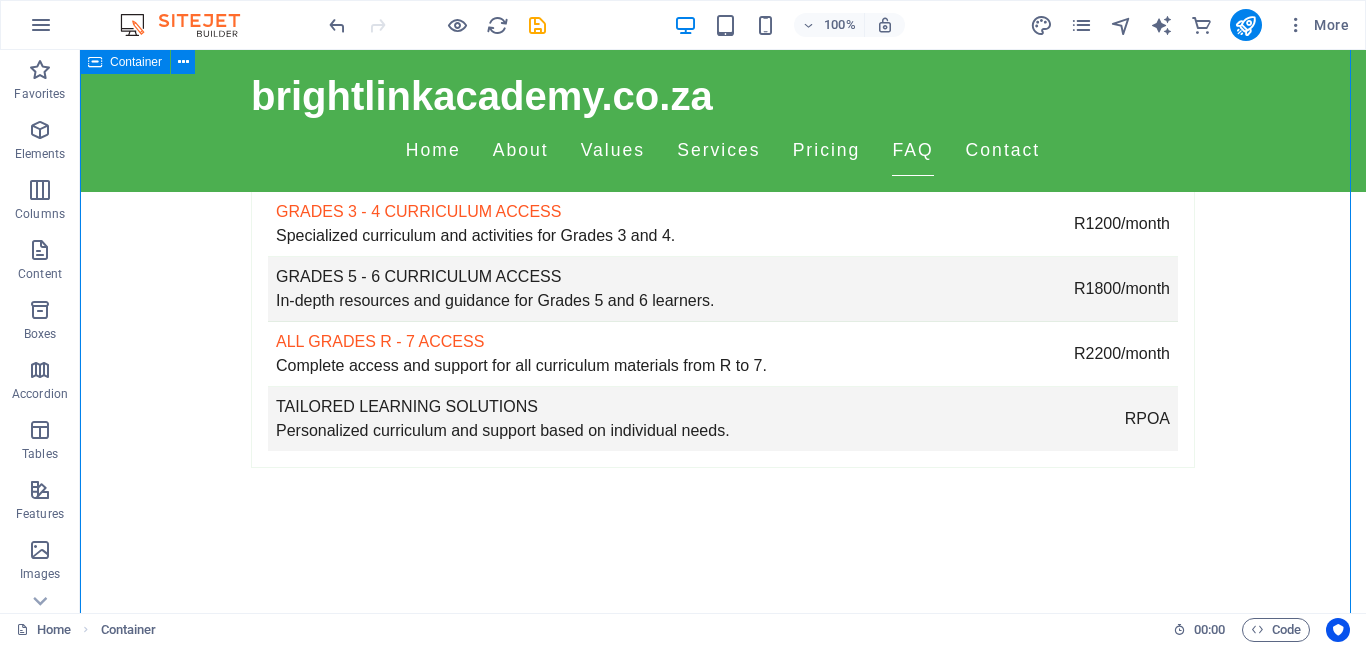 click on "FAQs Is the curriculum aligned with CAPS standards? Yes Yes, our program is fully aligned with the CAPS curriculum. What resources can be accessed on the student dashboard? Students can access assignments, educational materials, and progress tracking tools. How do I enroll my child? You can enroll your child by visiting our website and filling out the registration form. What support do you offer to parents? We provide resources and guidance to assist parents in facilitating their child's education. Can students learn at their own pace? Absolutely! Our programs allow students to progress according to their own learning speed." at bounding box center [723, 3088] 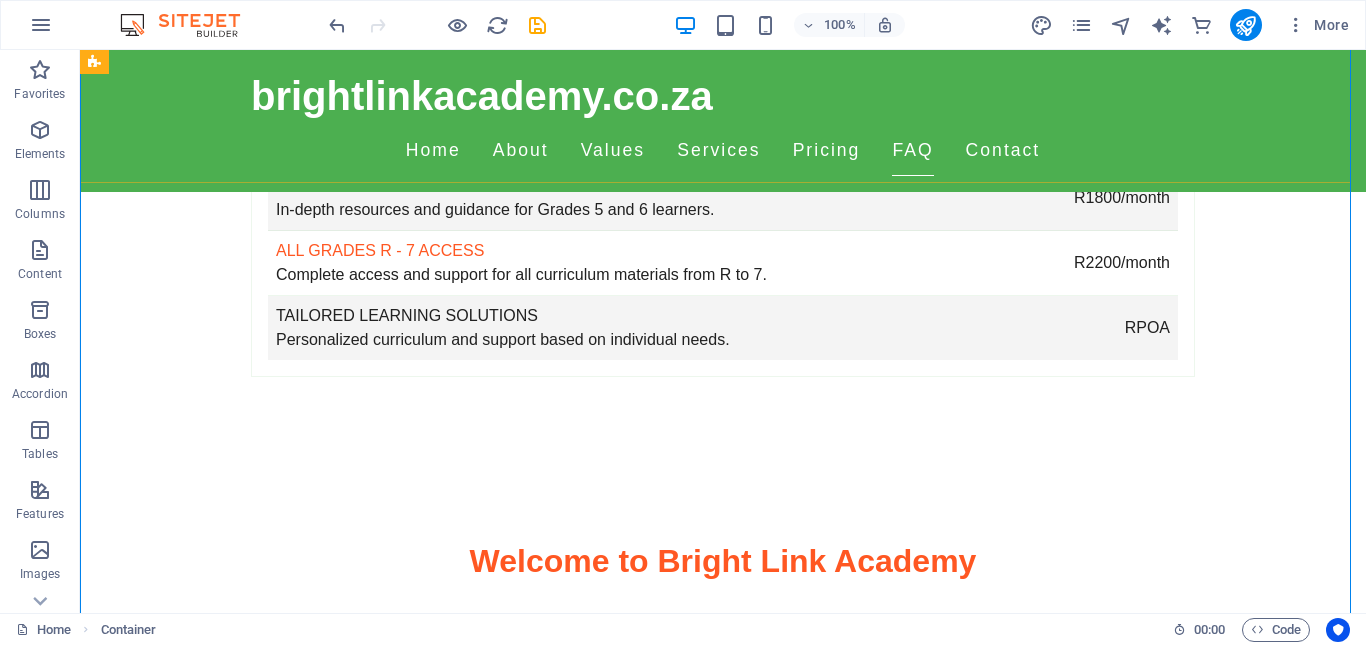 scroll, scrollTop: 5474, scrollLeft: 0, axis: vertical 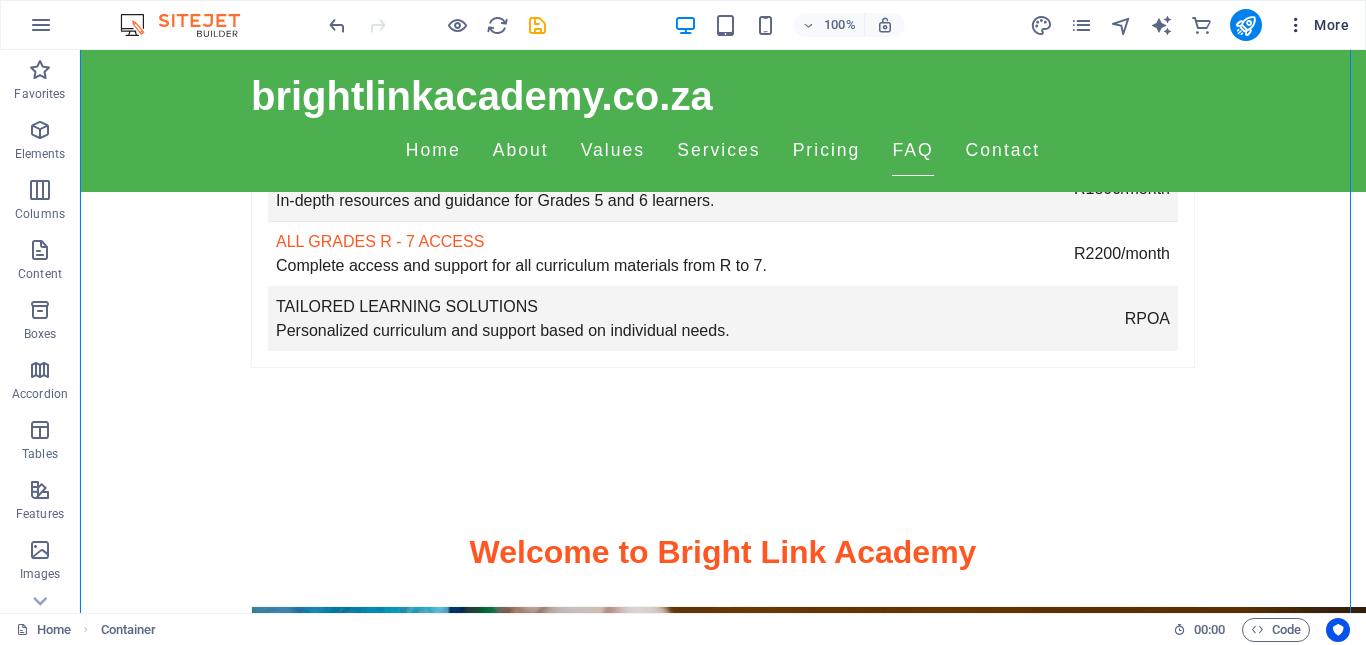click on "More" at bounding box center [1317, 25] 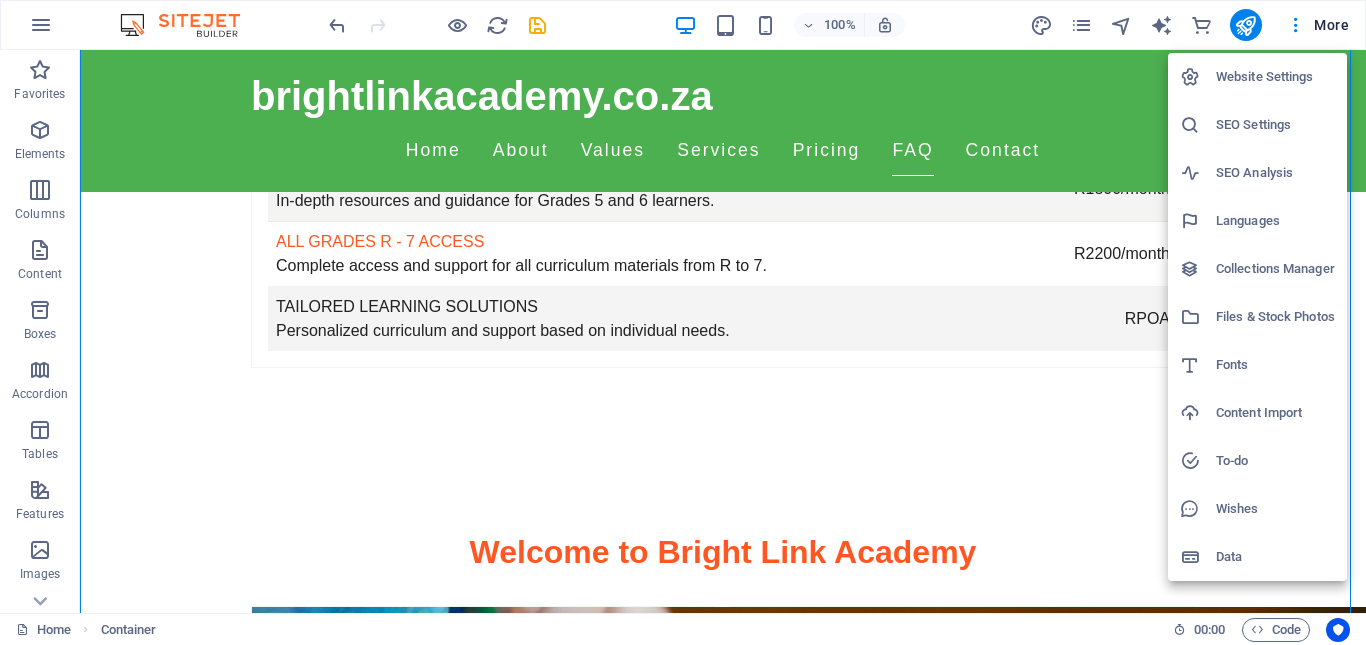 click at bounding box center (683, 322) 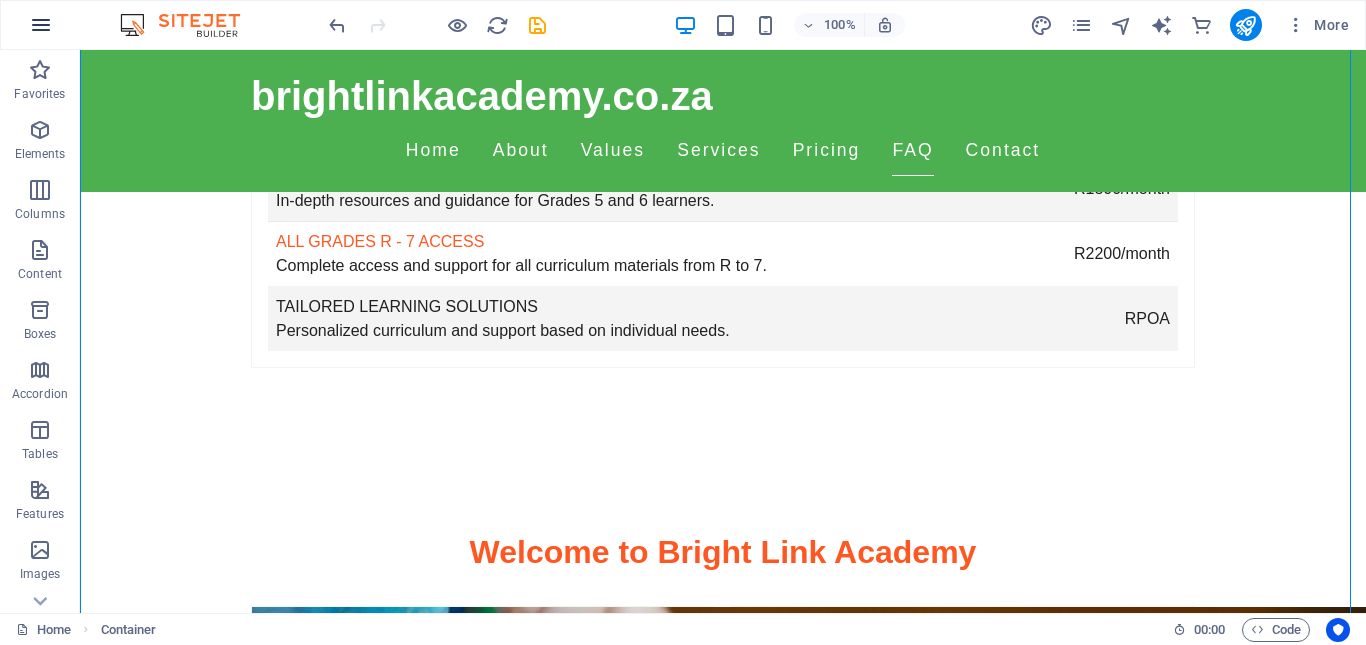 click at bounding box center [41, 25] 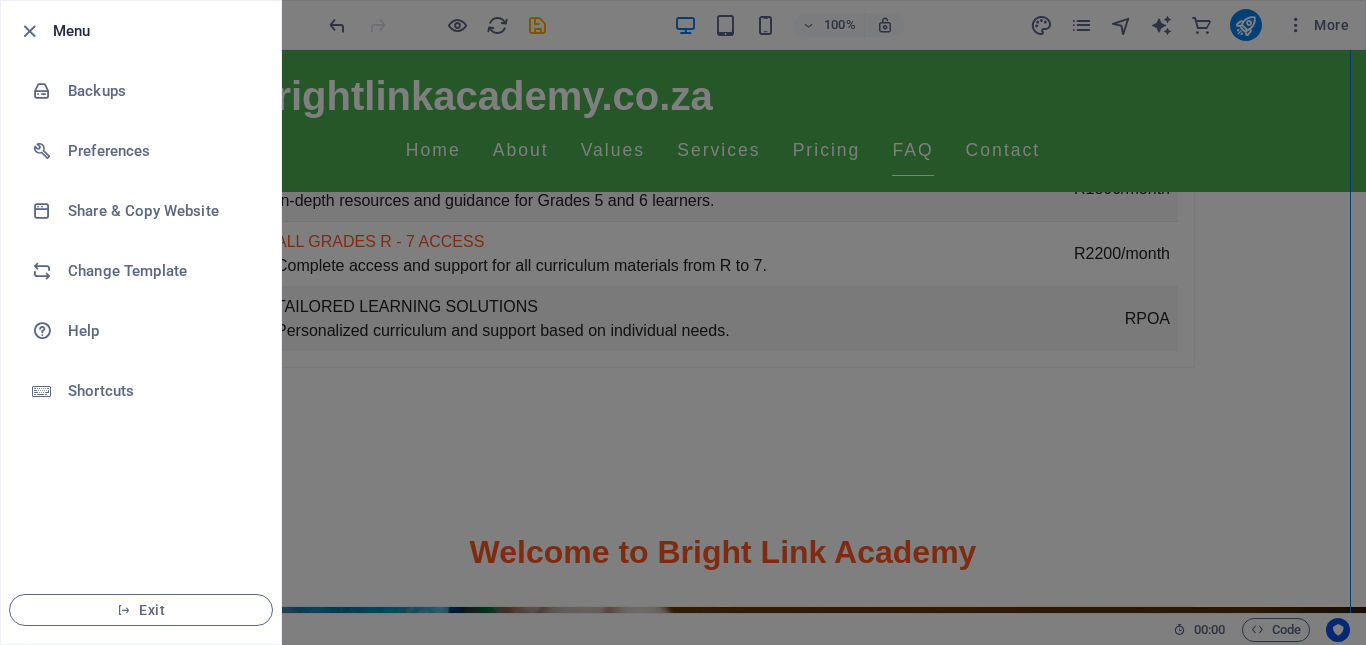 click at bounding box center [683, 322] 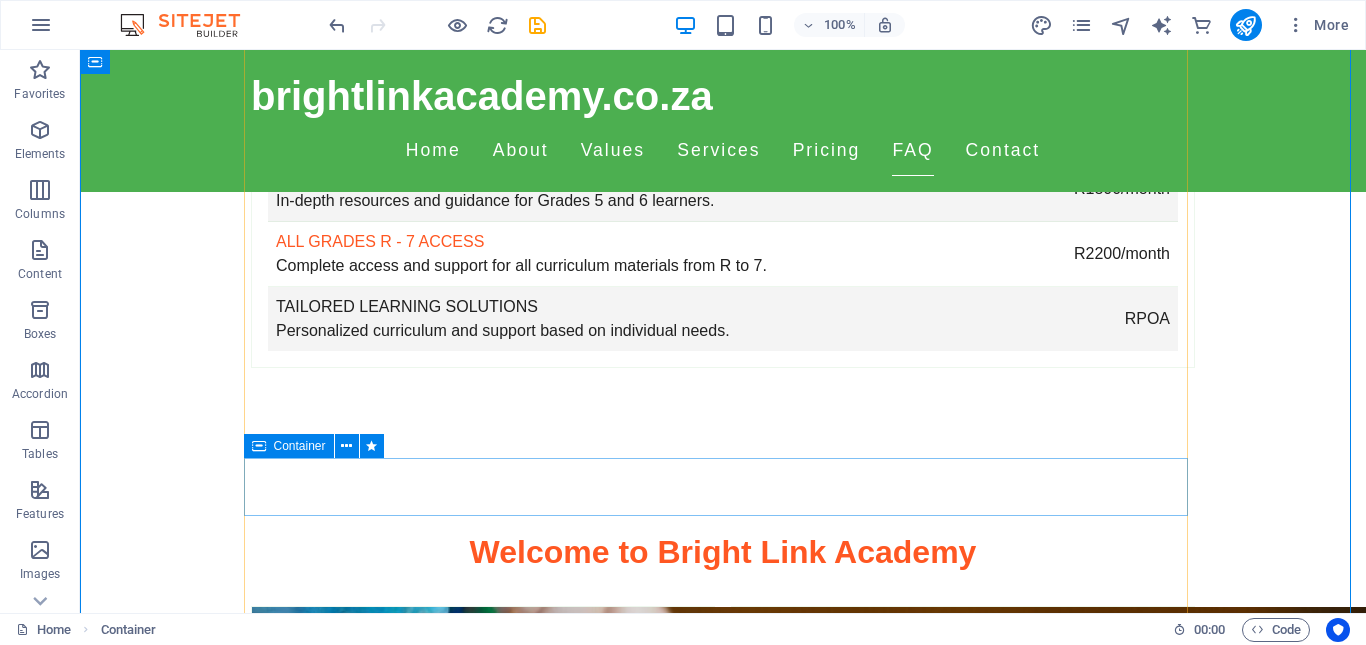 scroll, scrollTop: 5674, scrollLeft: 0, axis: vertical 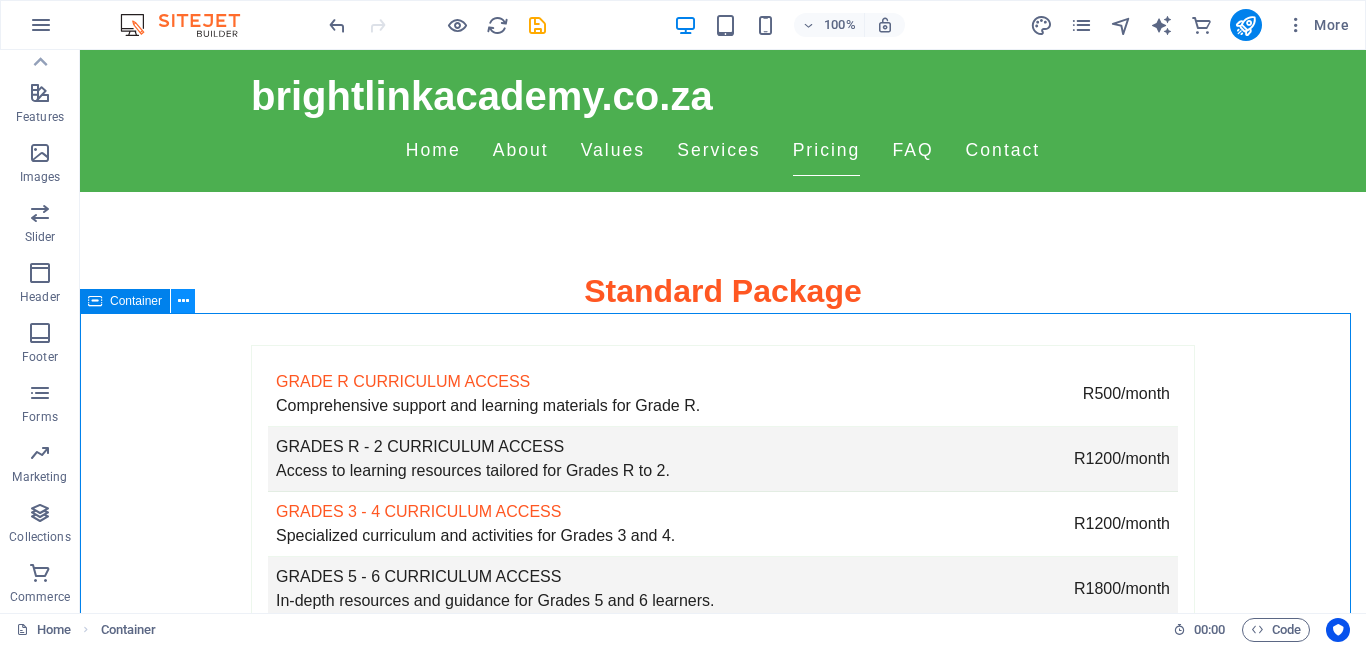 click at bounding box center (183, 301) 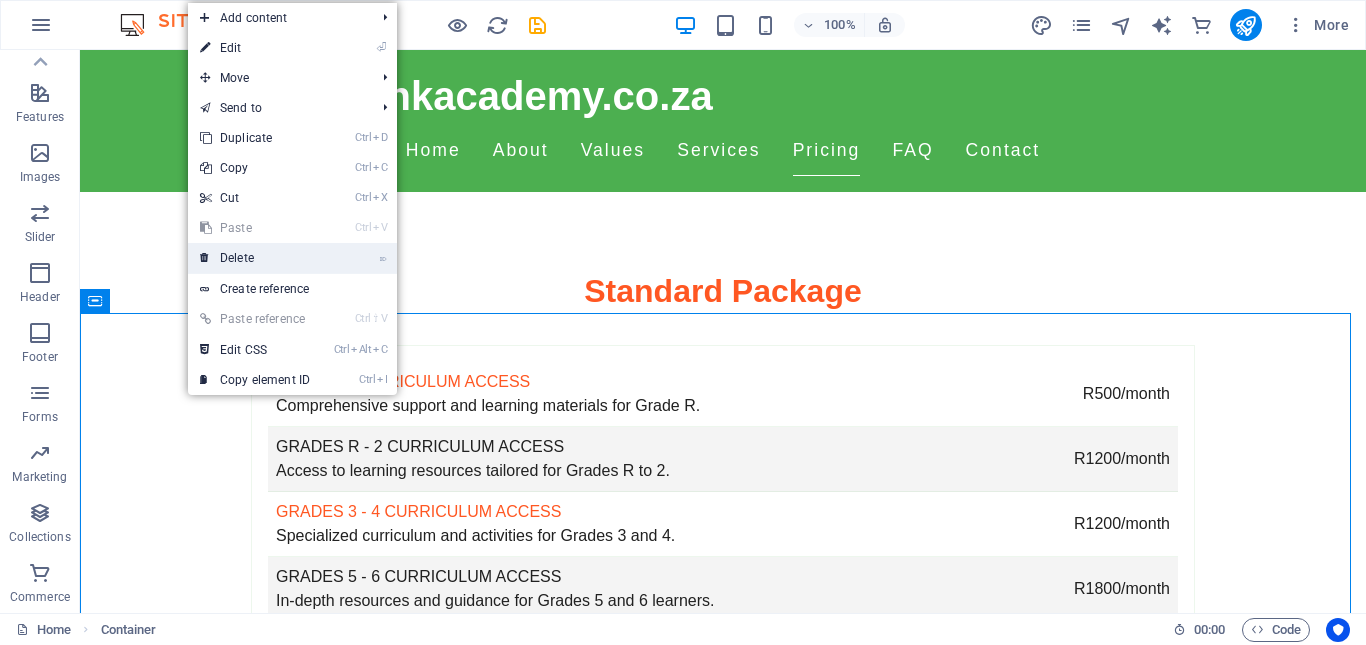 click on "⌦  Delete" at bounding box center [255, 258] 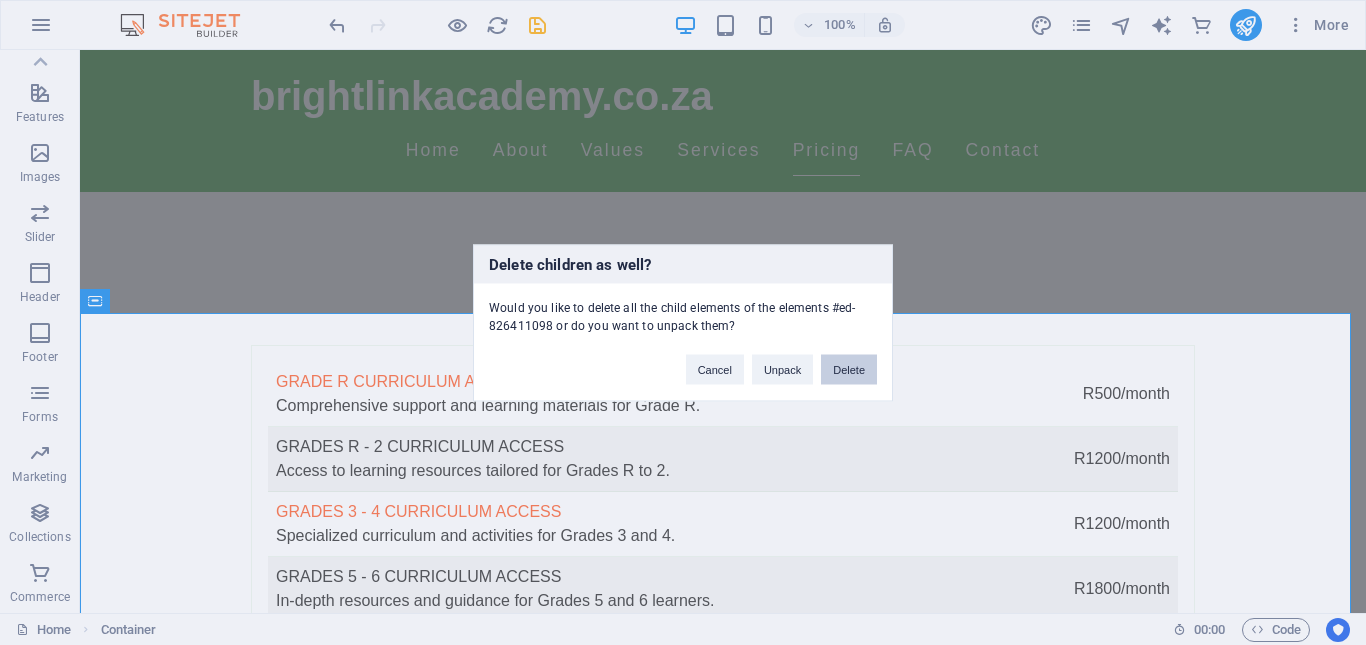 drag, startPoint x: 833, startPoint y: 360, endPoint x: 754, endPoint y: 310, distance: 93.49332 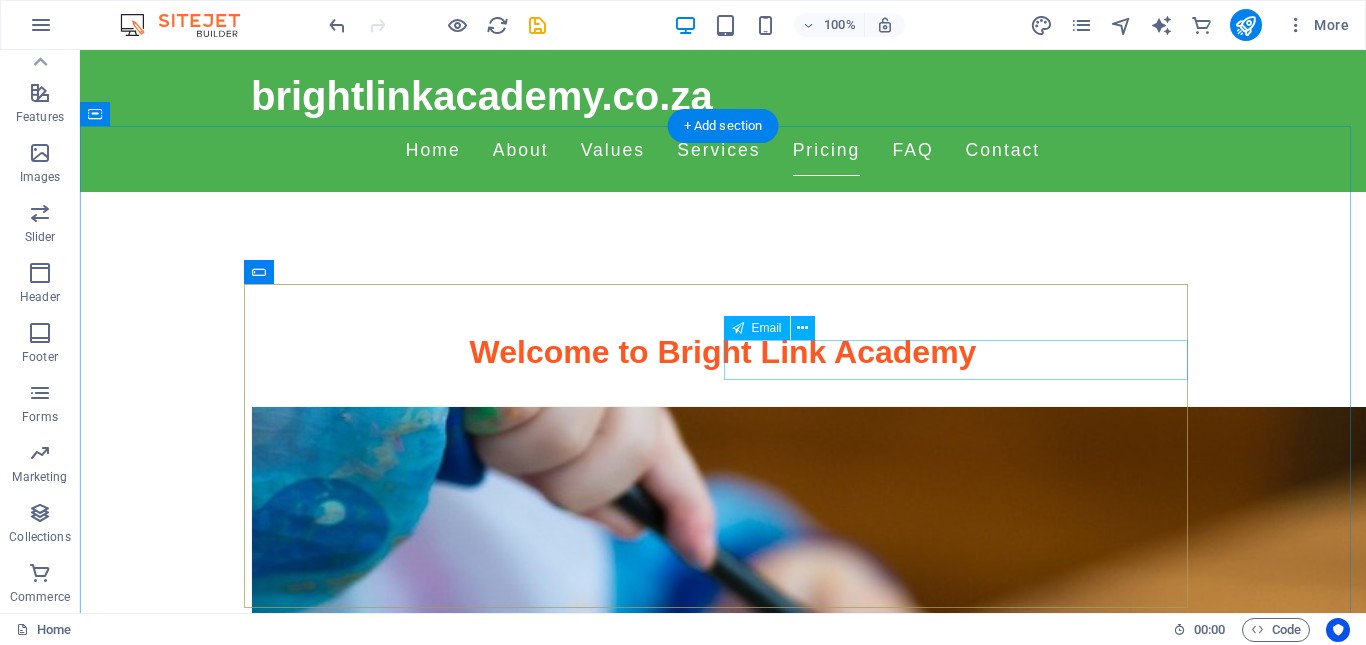 scroll, scrollTop: 5474, scrollLeft: 0, axis: vertical 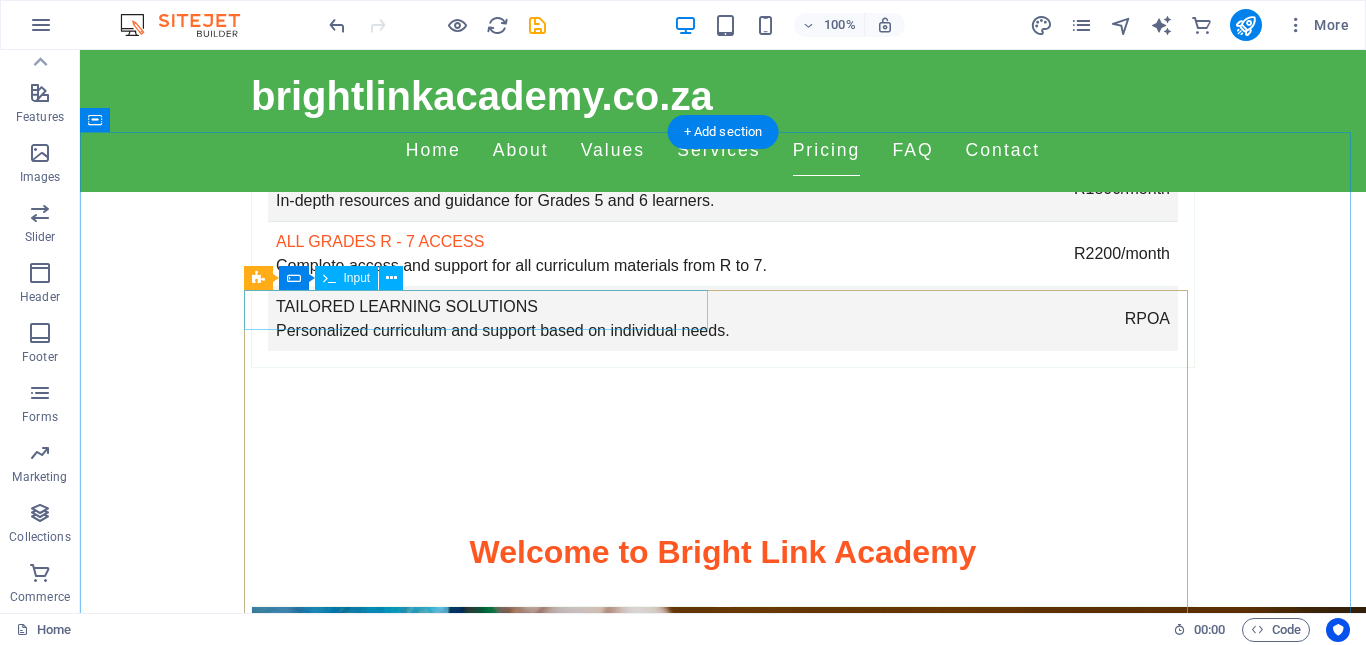 click at bounding box center [483, 3301] 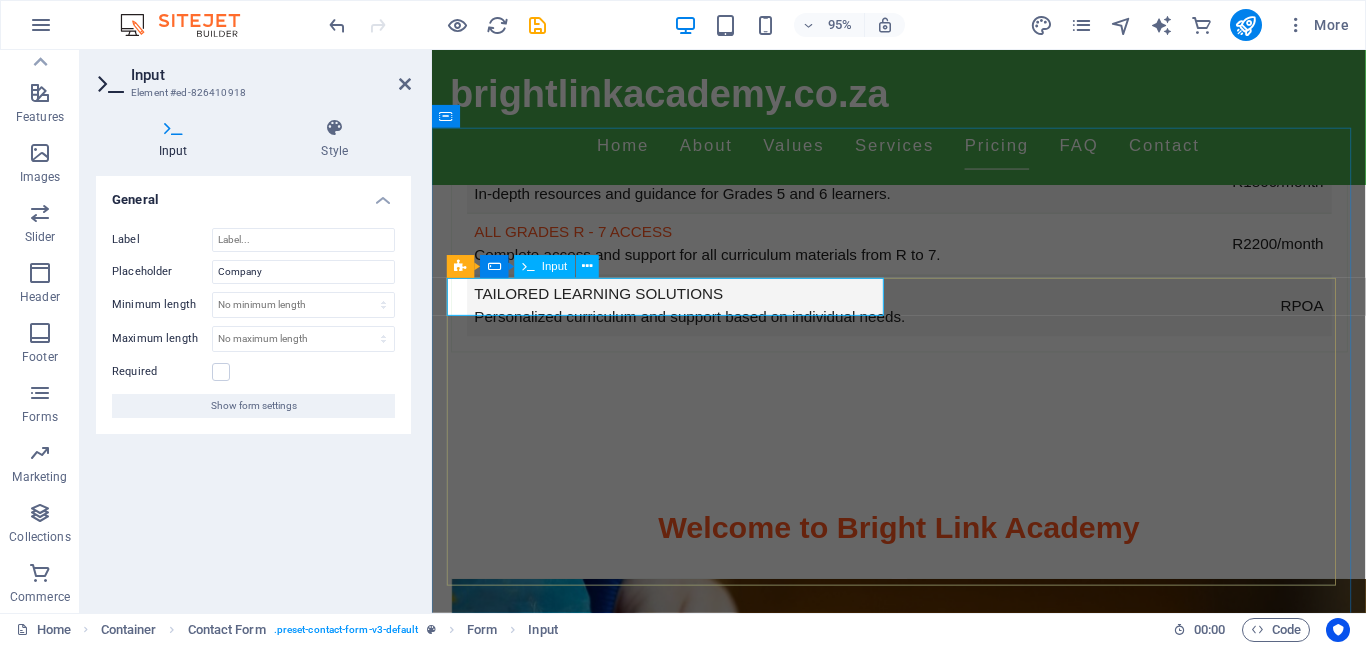 click at bounding box center (569, 3301) 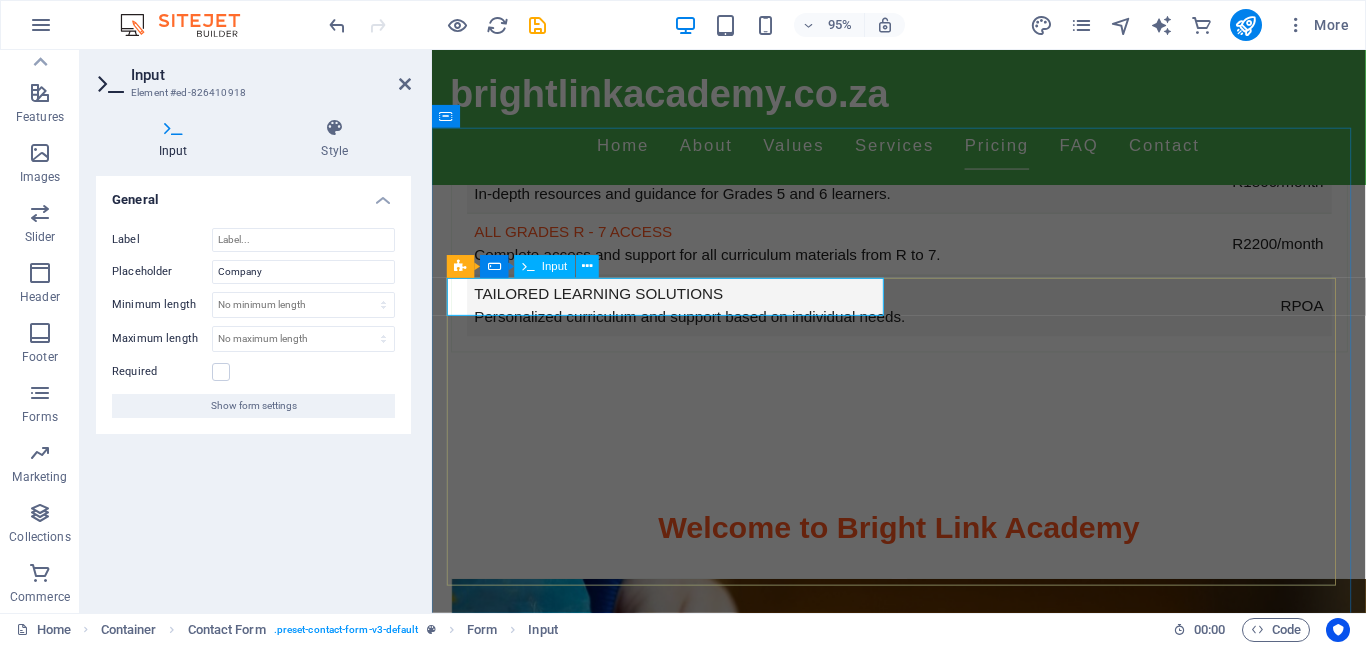 click at bounding box center (569, 3301) 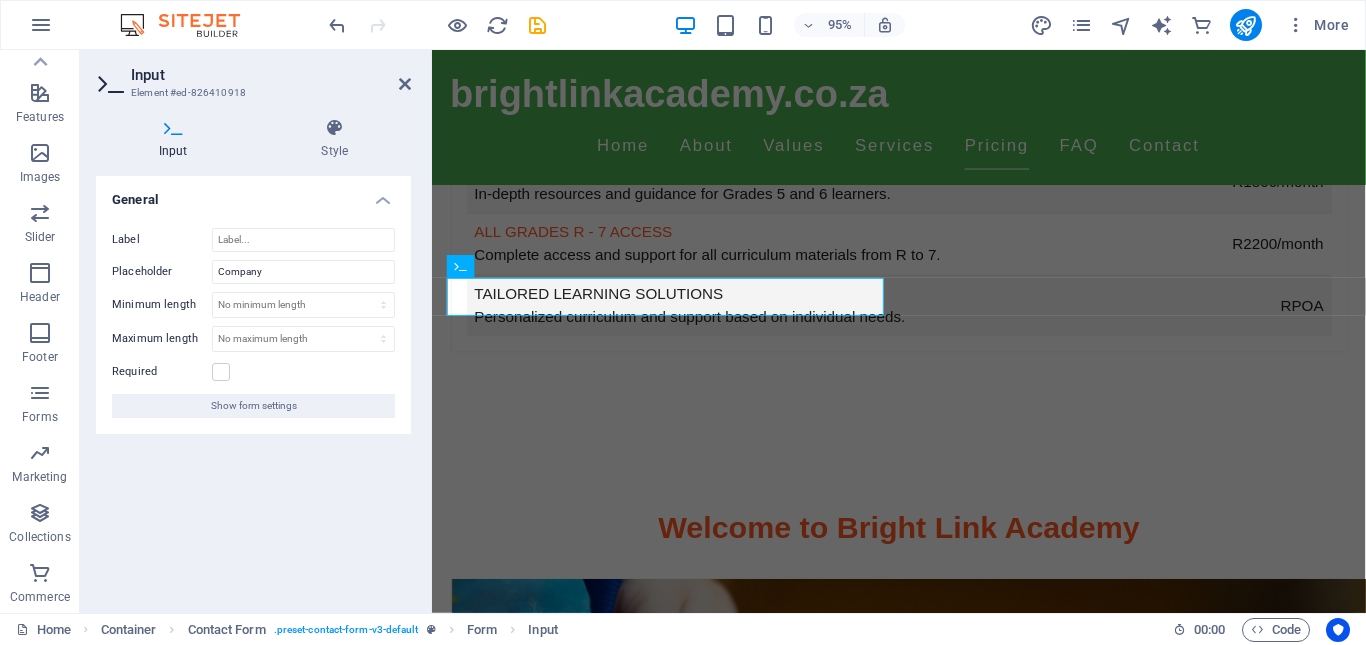 click on "Required" at bounding box center (162, 372) 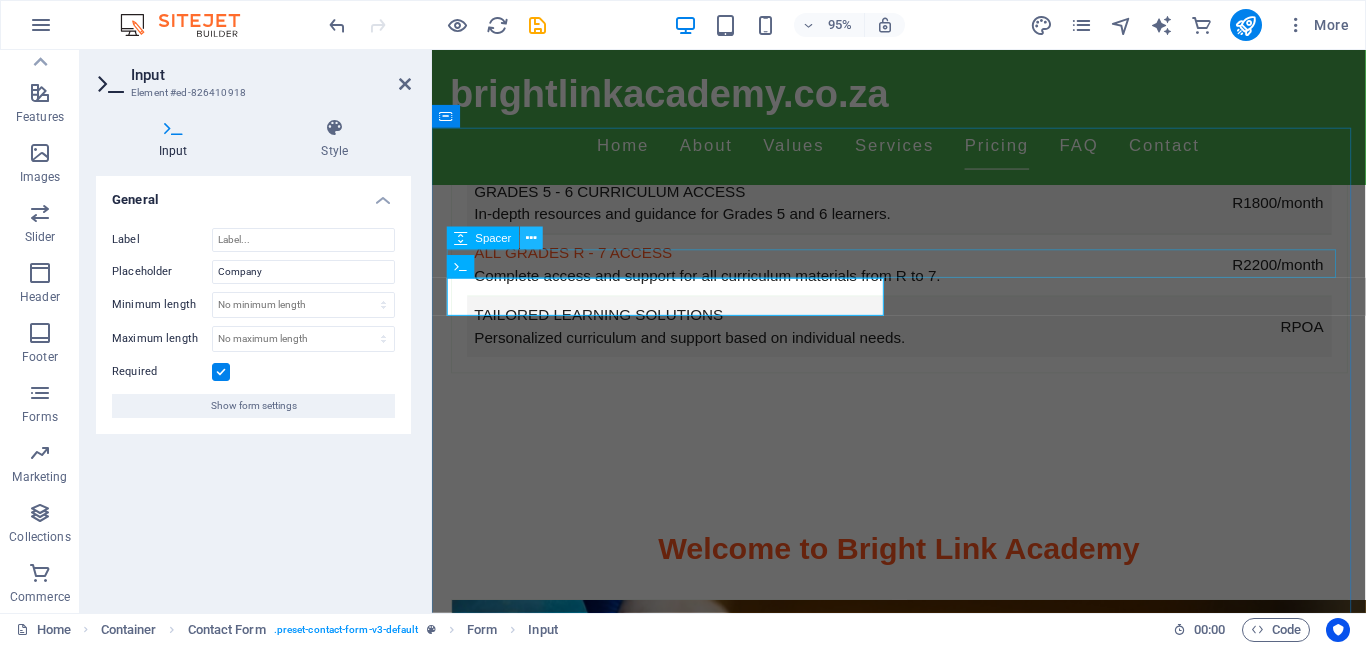 drag, startPoint x: 112, startPoint y: 210, endPoint x: 539, endPoint y: 242, distance: 428.1974 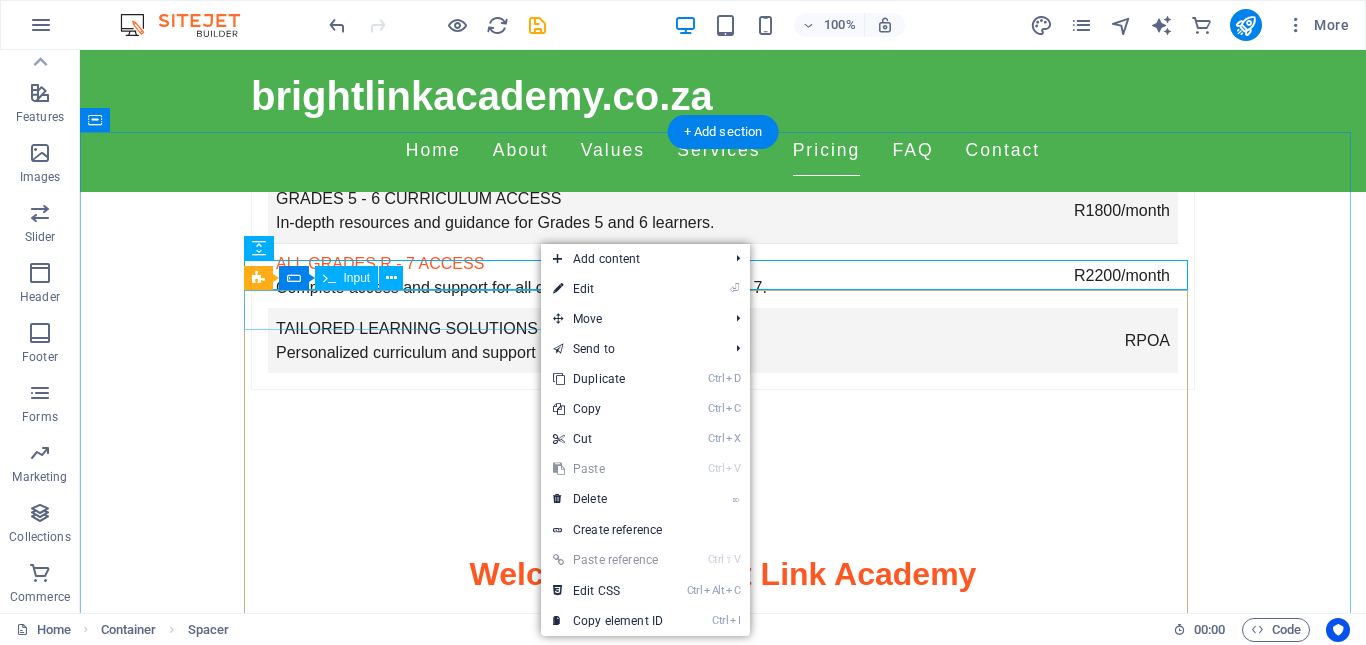 click at bounding box center [483, 3323] 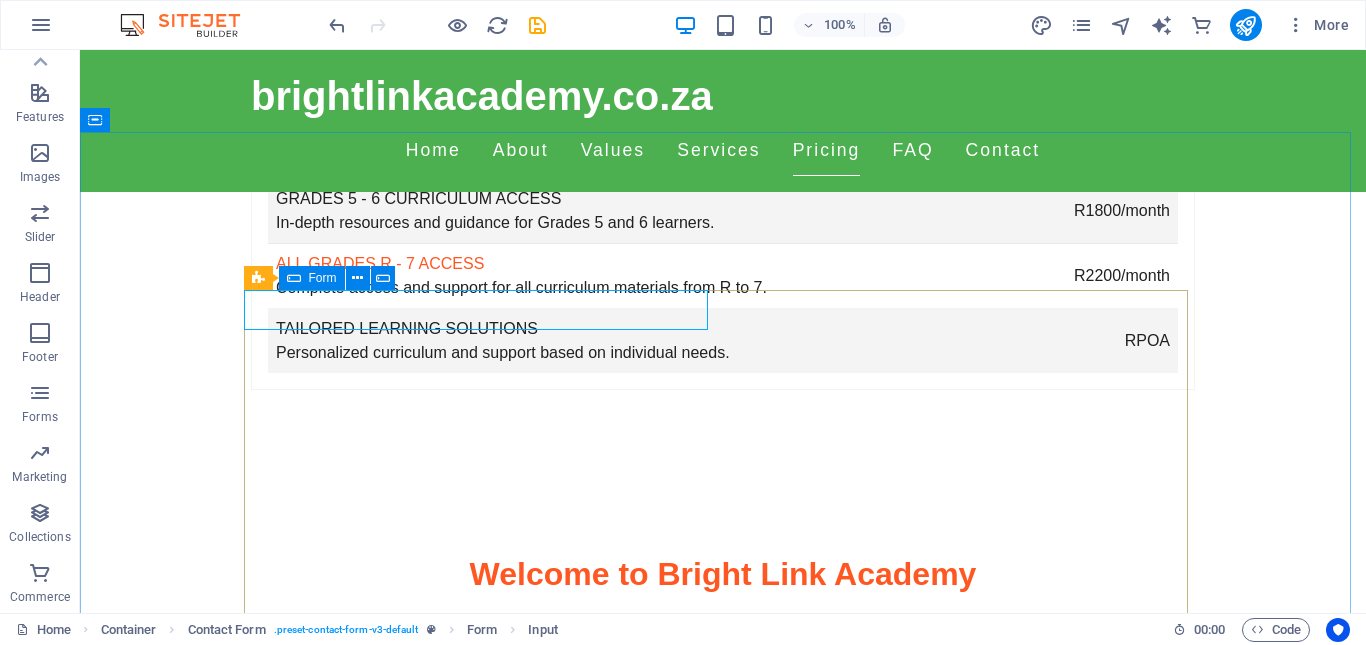 click on "Form" at bounding box center [323, 278] 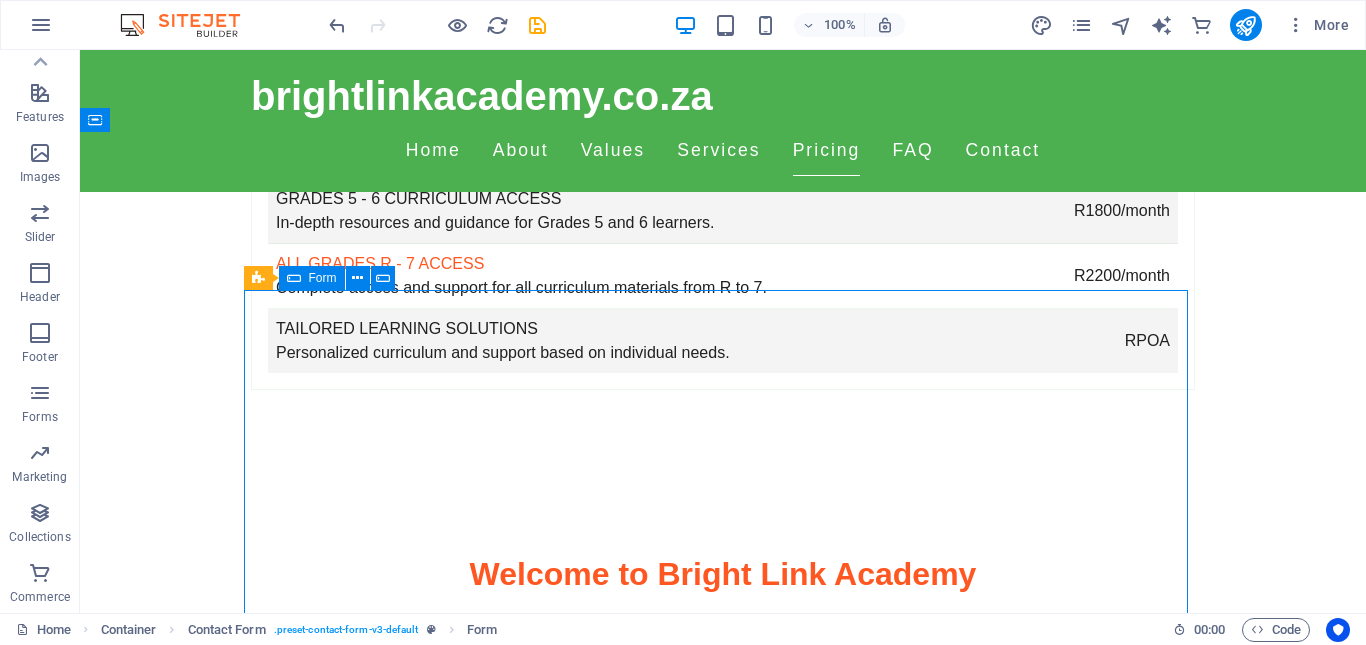 click on "Form" at bounding box center (312, 278) 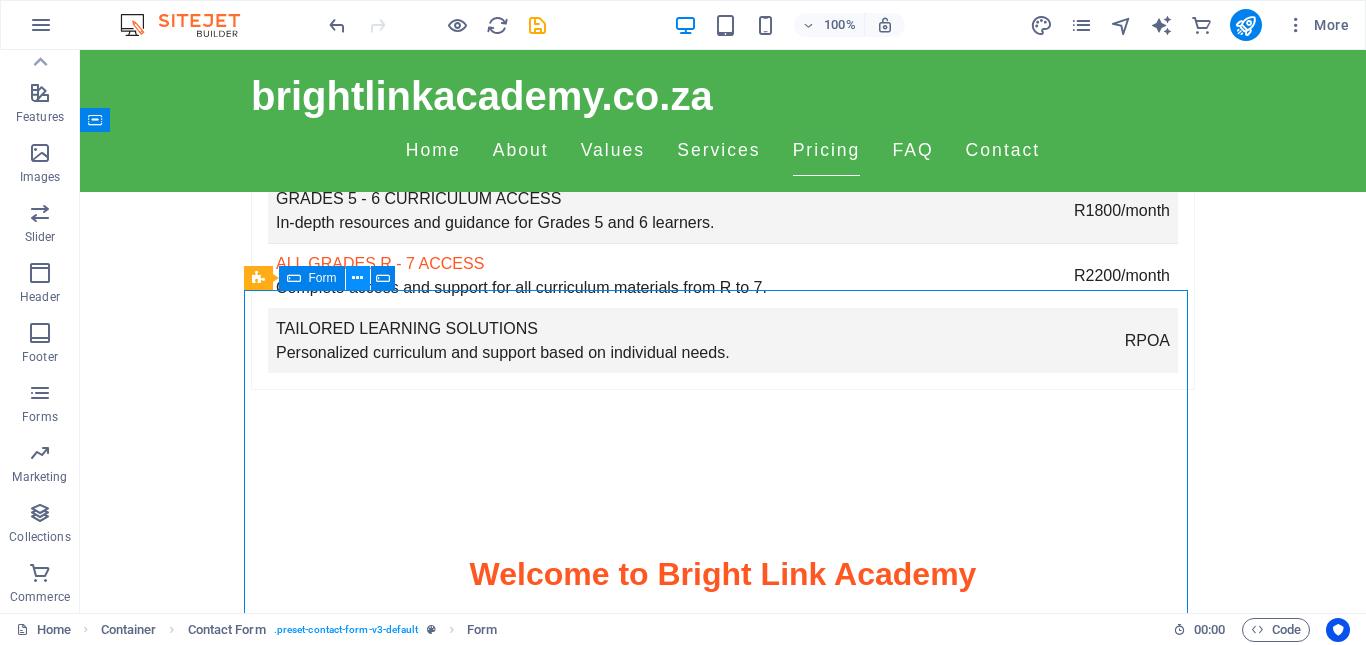 click at bounding box center [357, 278] 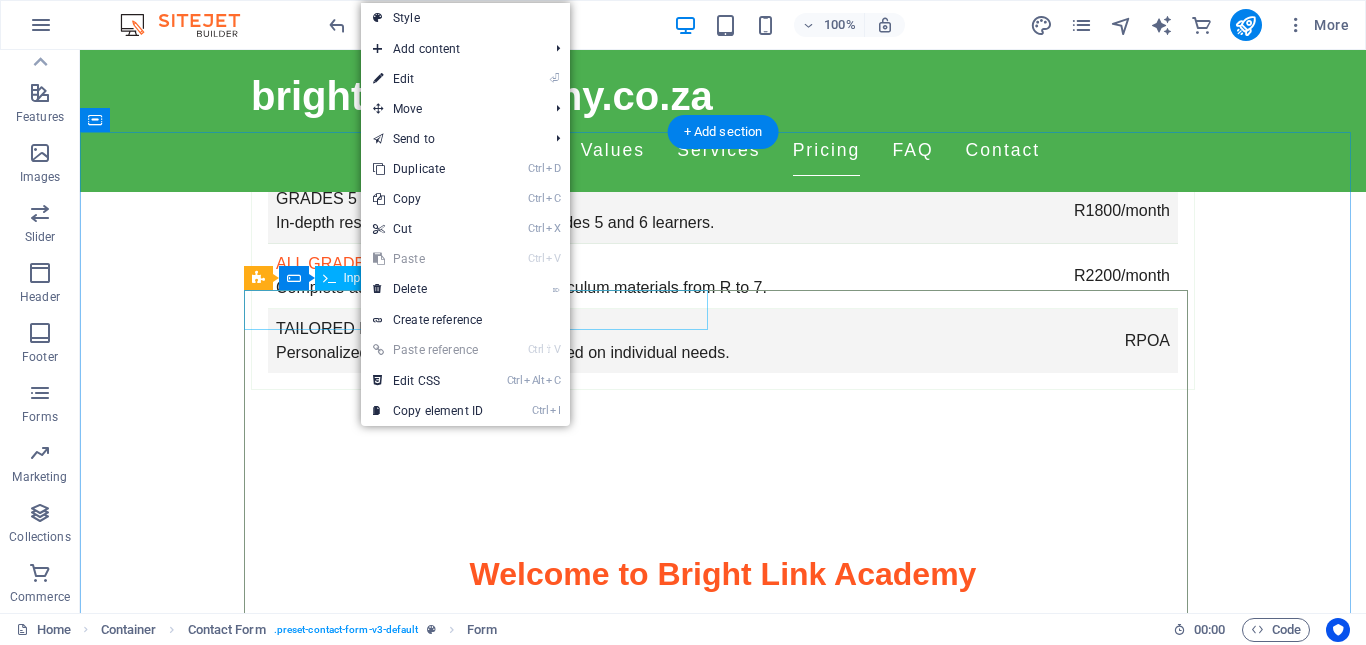 click at bounding box center (483, 3323) 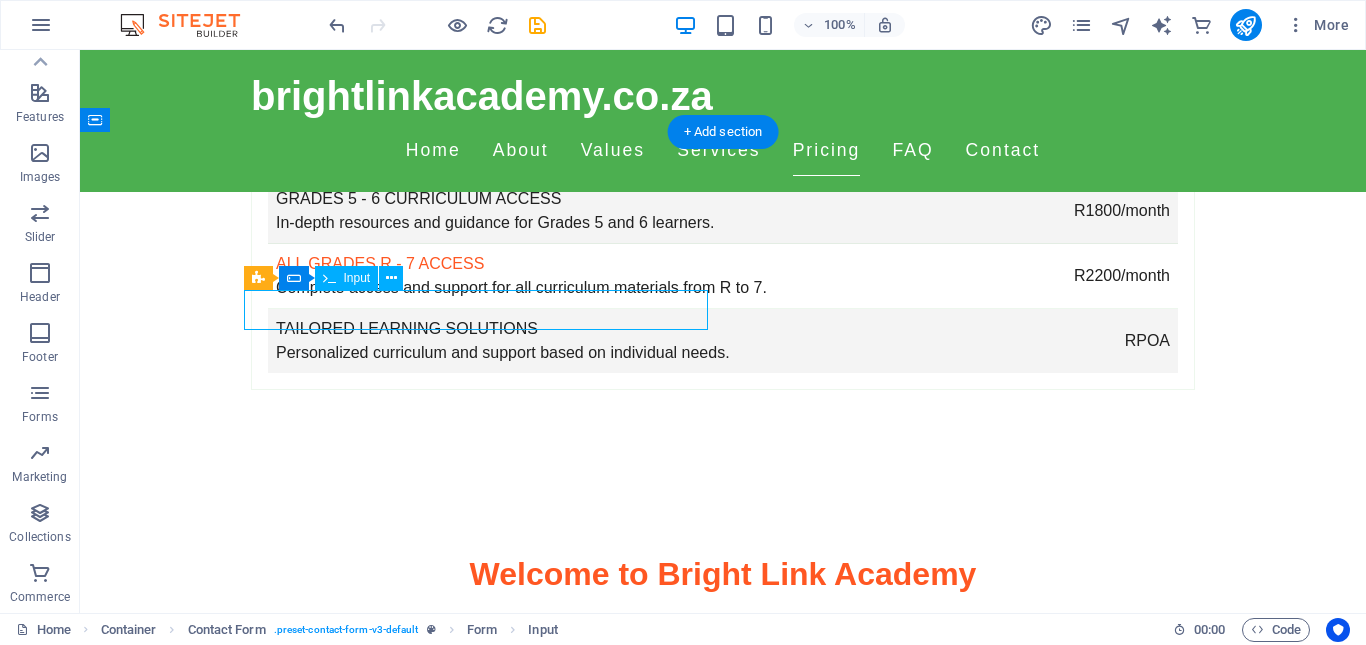 click at bounding box center (483, 3323) 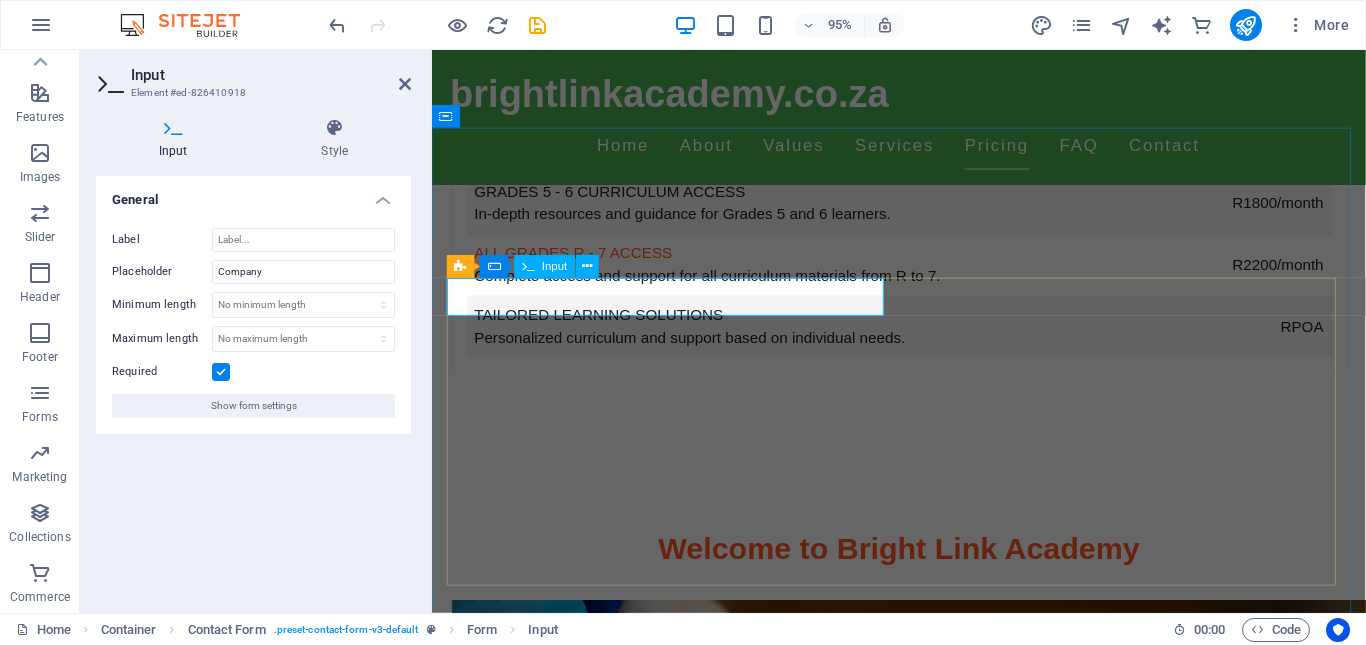click at bounding box center (569, 3323) 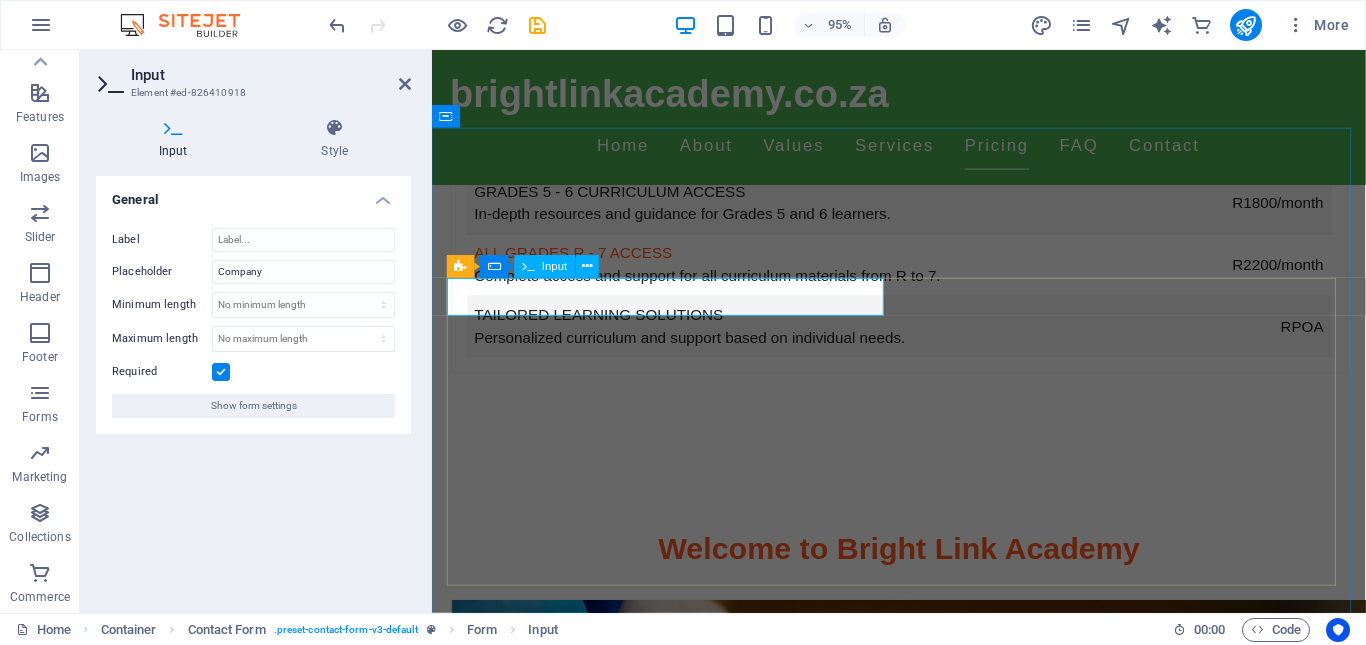 type on "n" 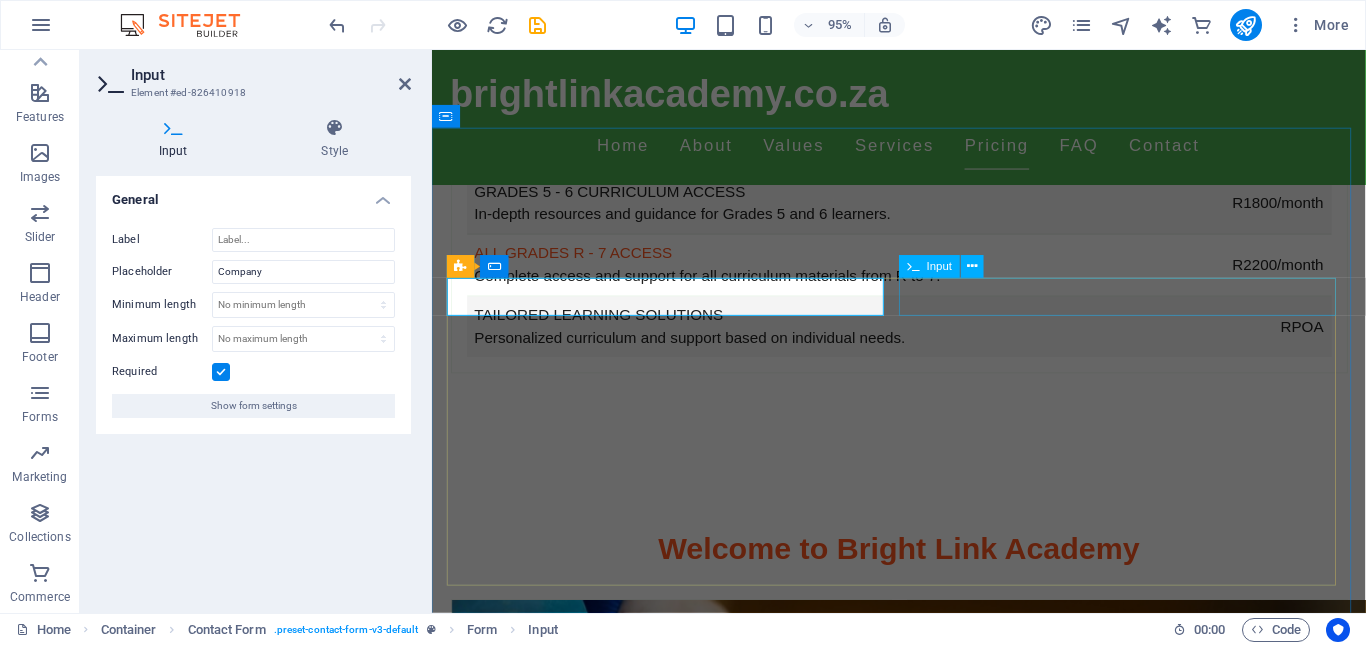click at bounding box center [1164, 3323] 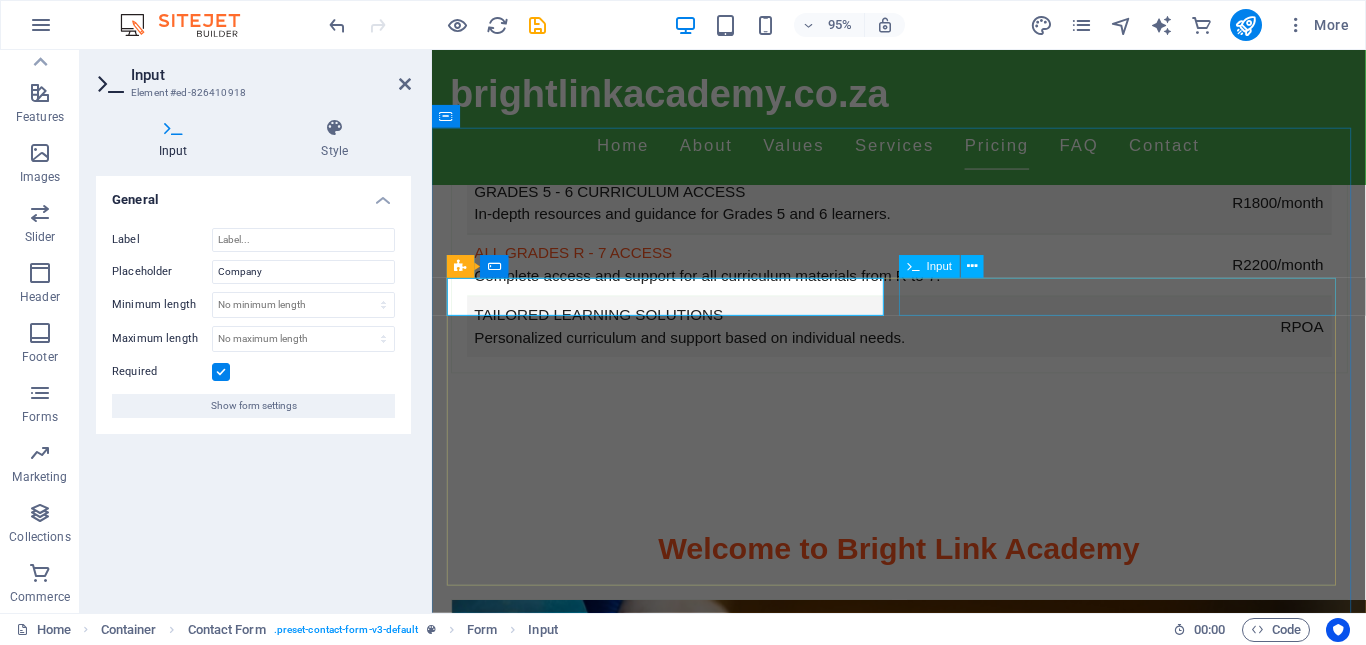 type on "Name" 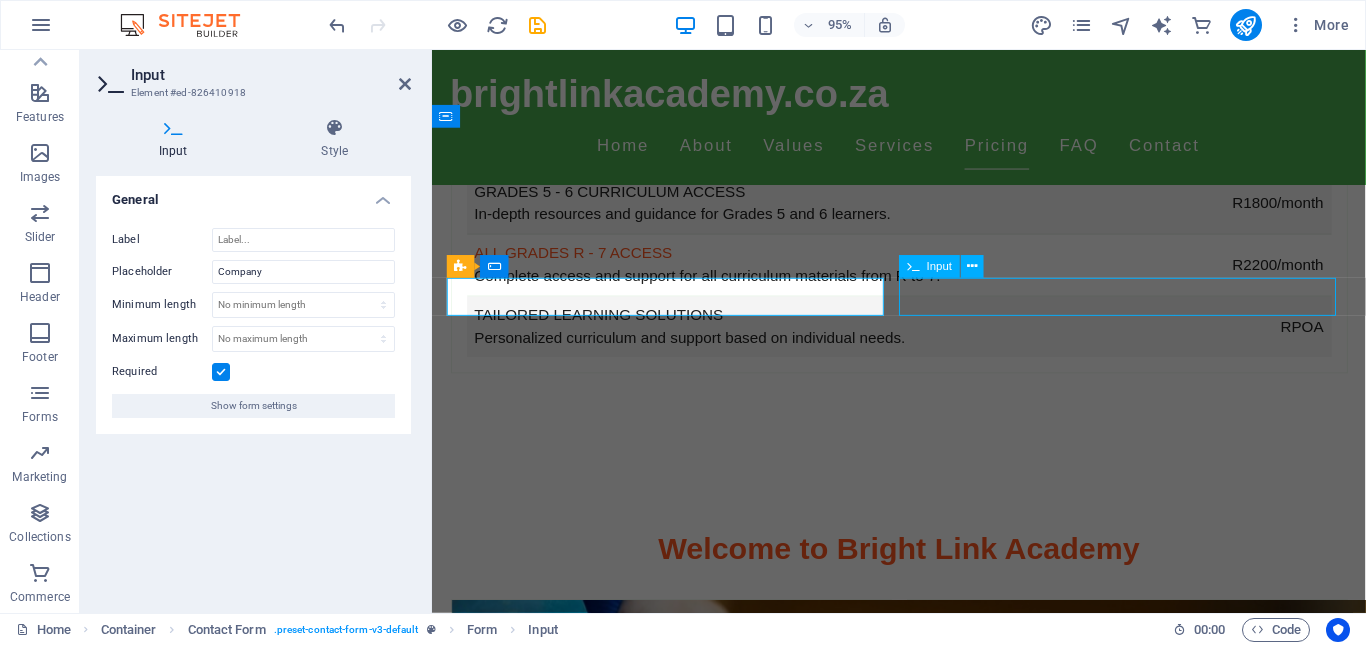 click at bounding box center [1164, 3323] 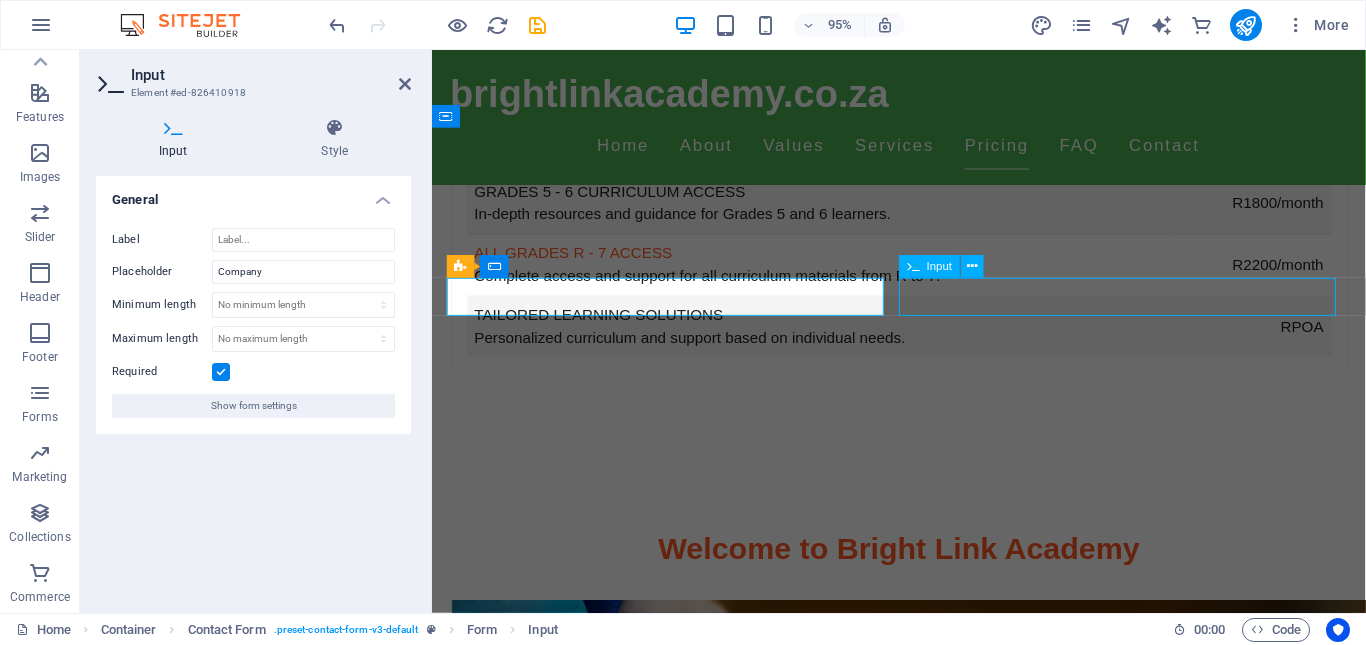 click at bounding box center (1049, 3323) 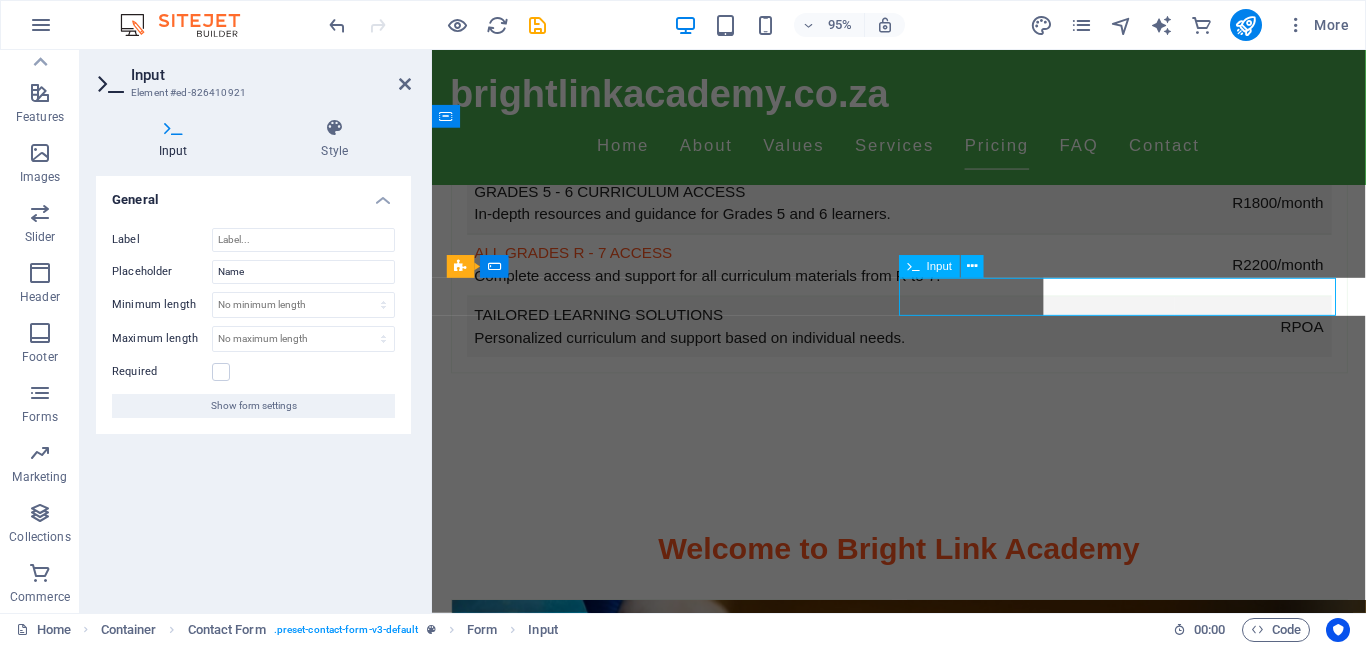 click at bounding box center [1049, 3323] 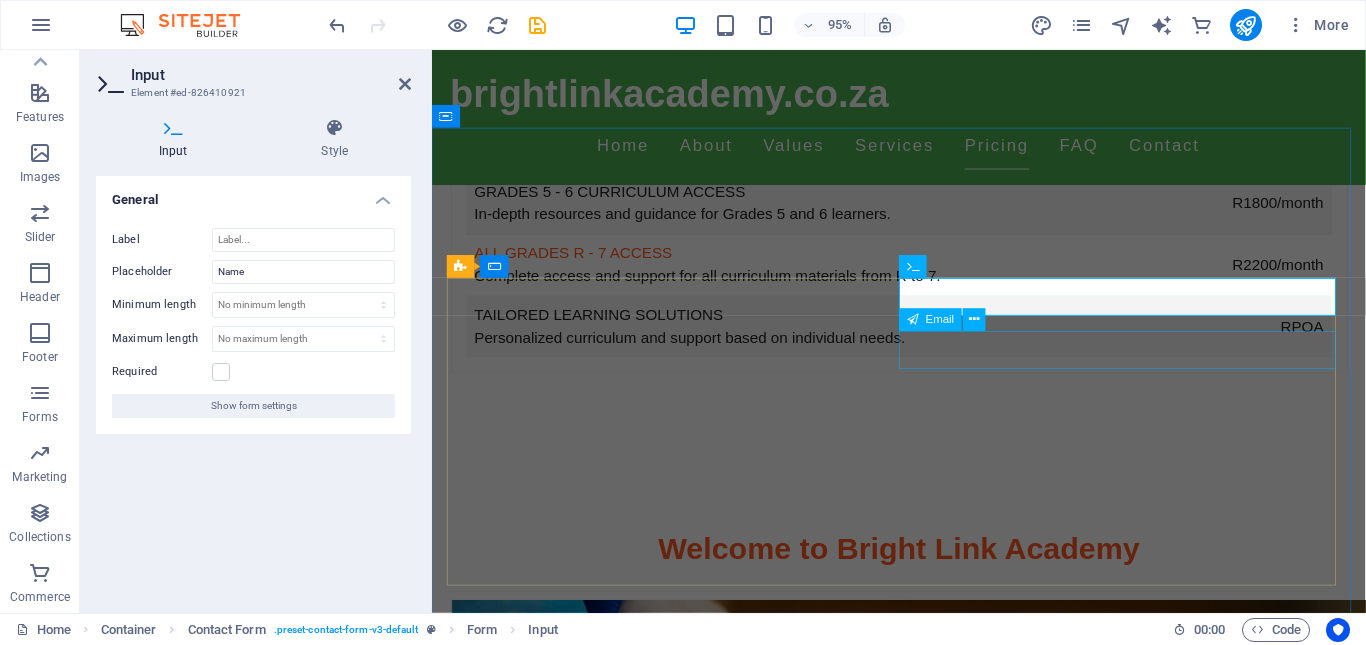 click at bounding box center [1164, 3381] 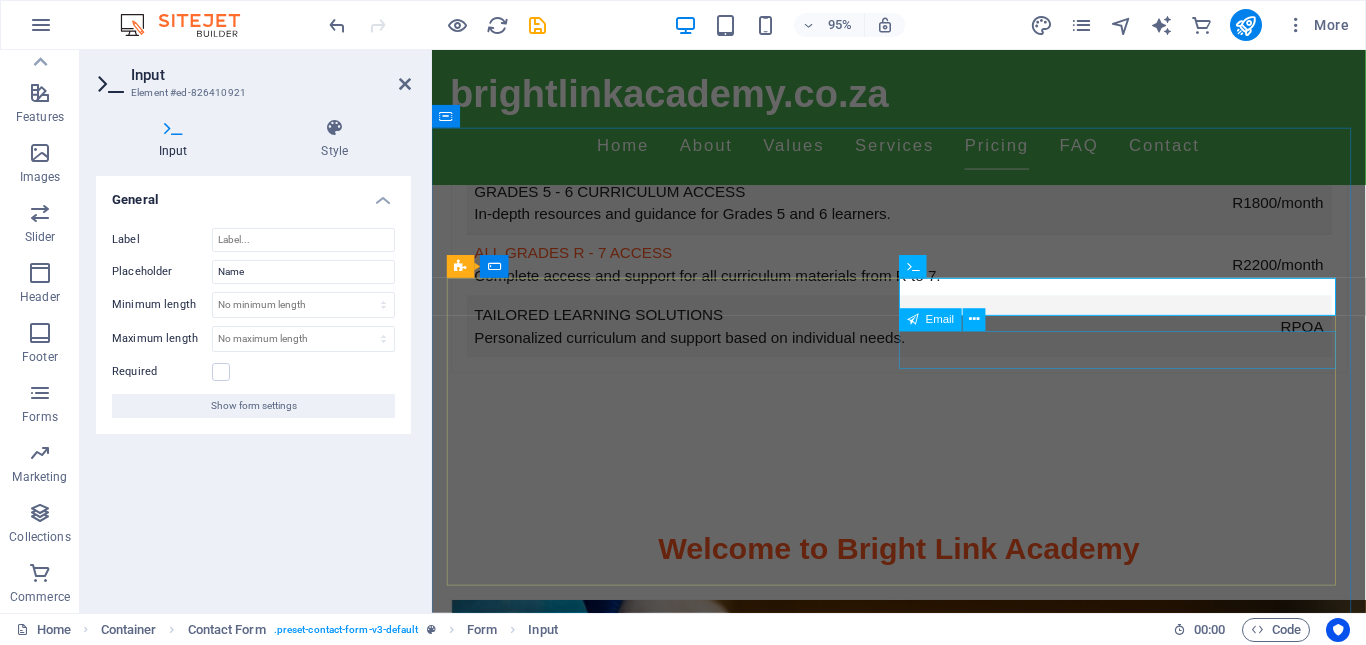 type on "Surname" 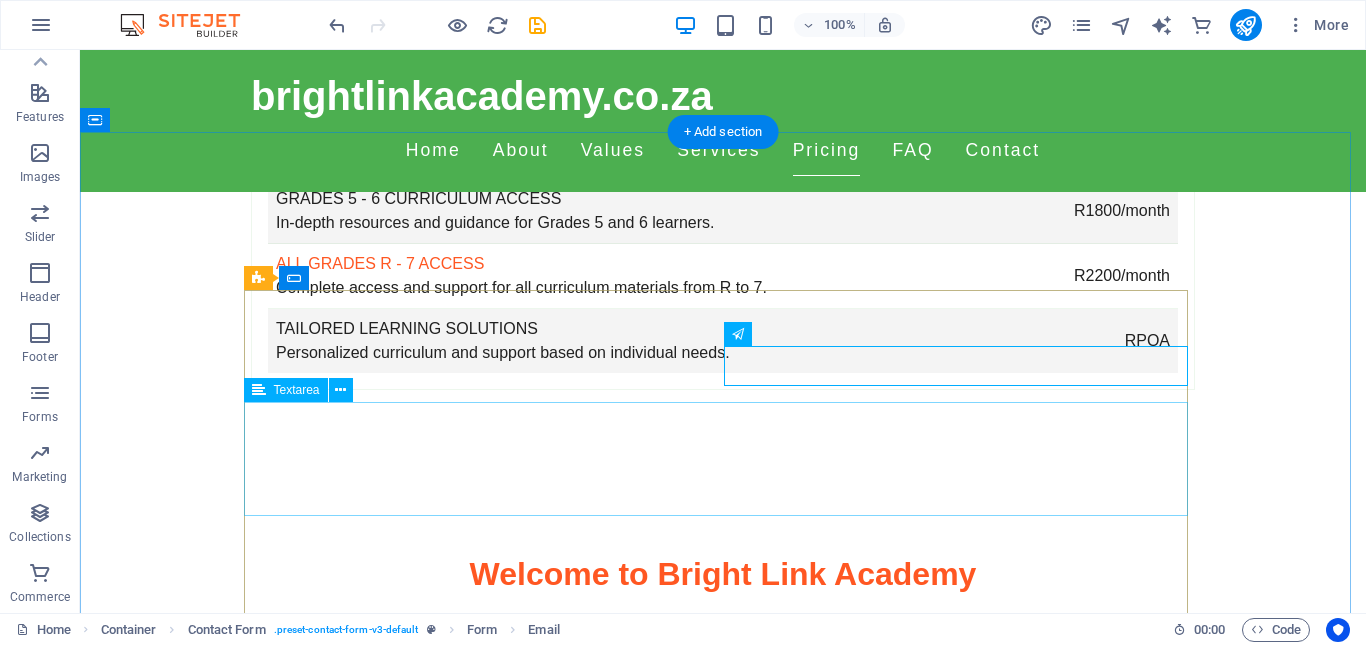 click at bounding box center (723, 3478) 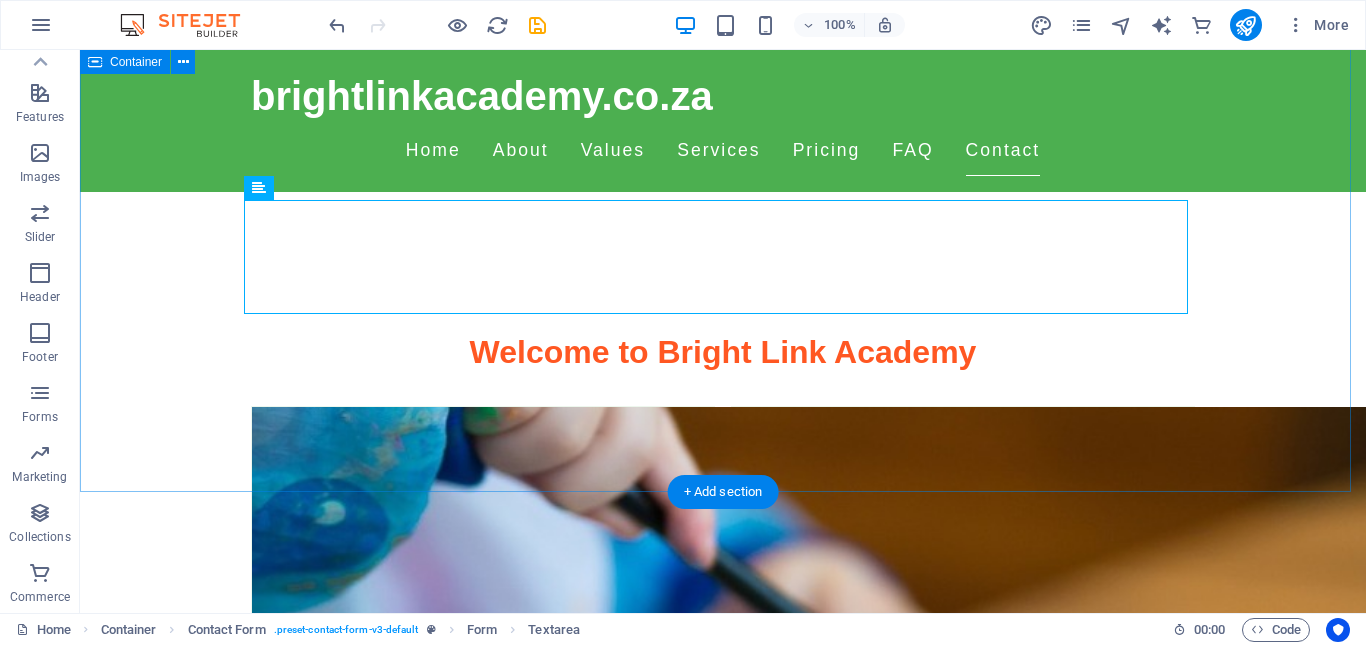 scroll, scrollTop: 5695, scrollLeft: 0, axis: vertical 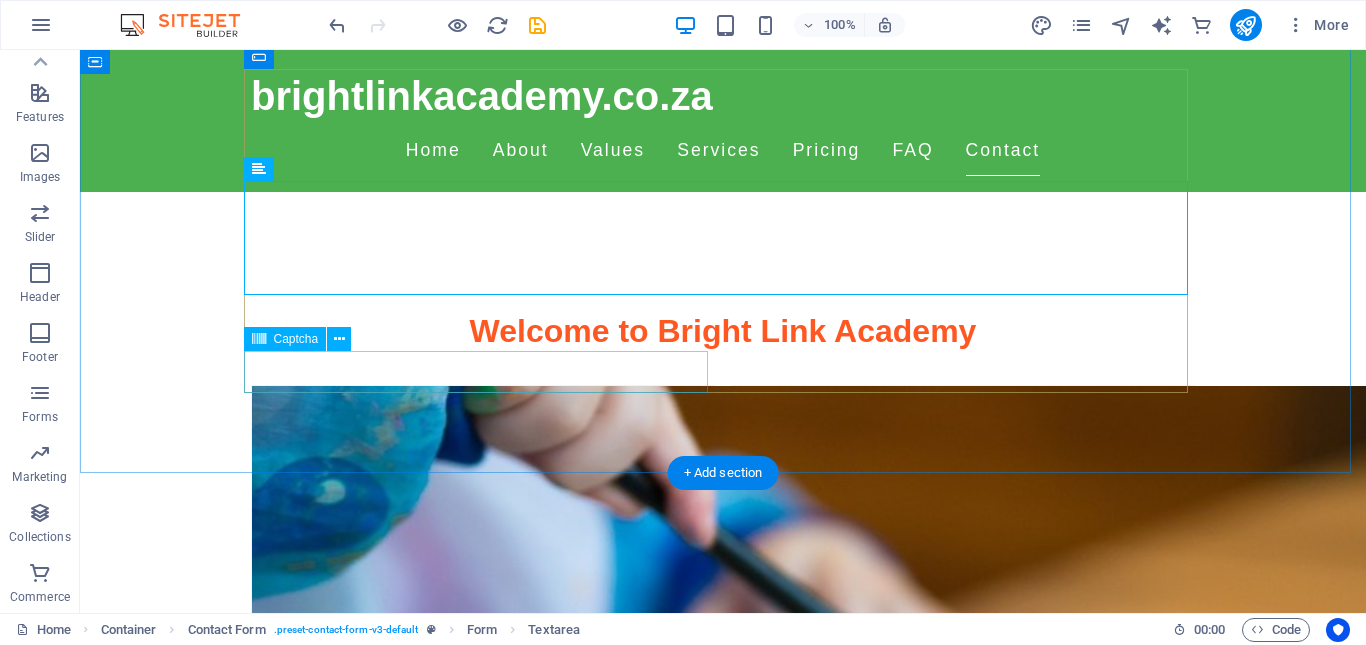 click on "Unreadable? Load new" at bounding box center (483, 3373) 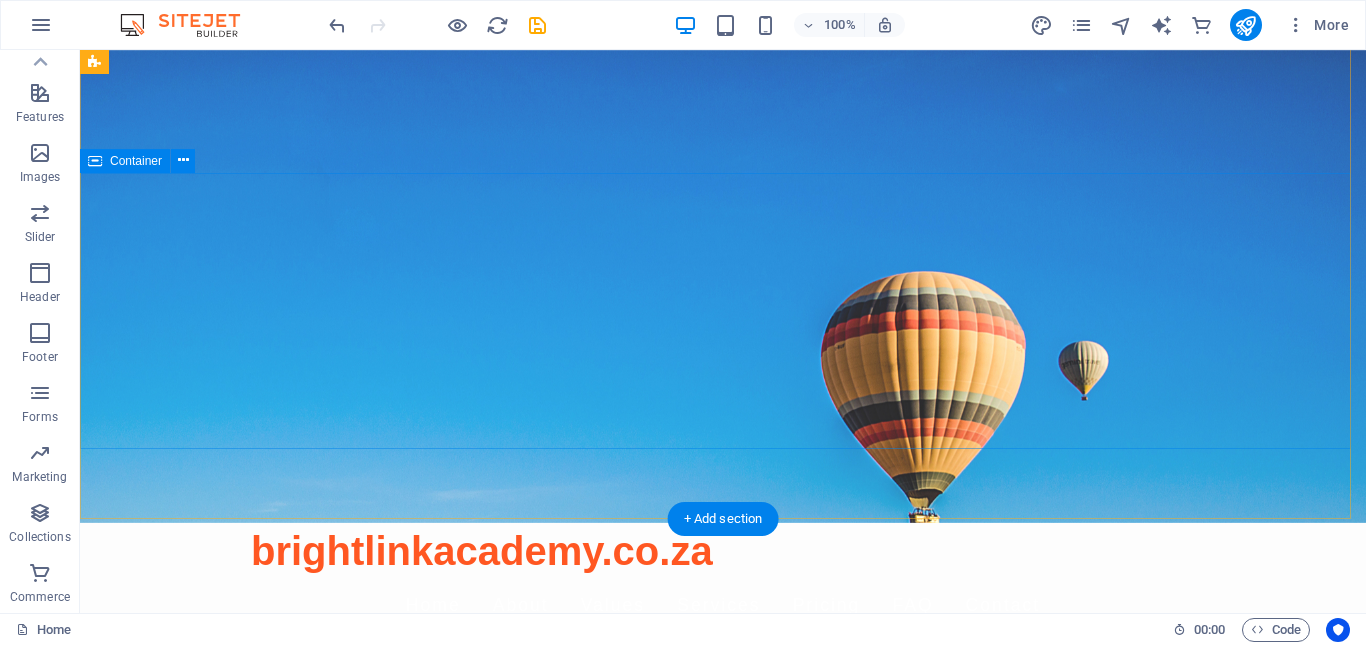 scroll, scrollTop: 0, scrollLeft: 0, axis: both 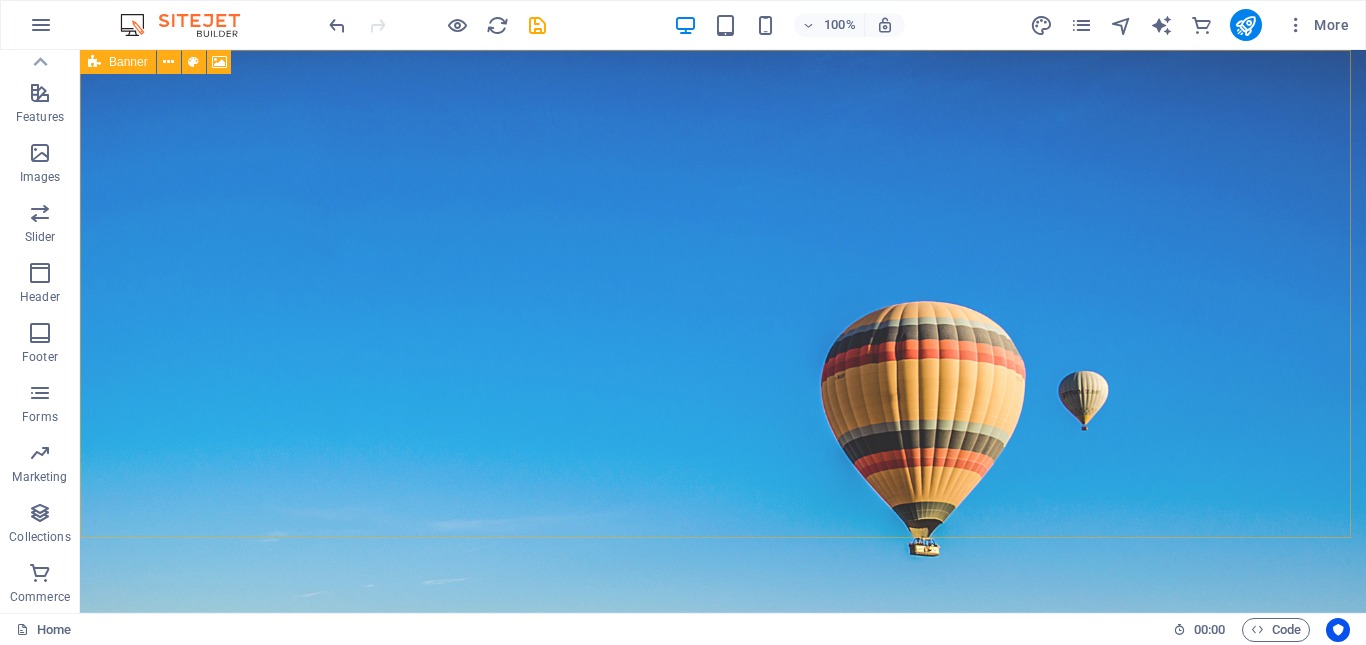 click at bounding box center (94, 62) 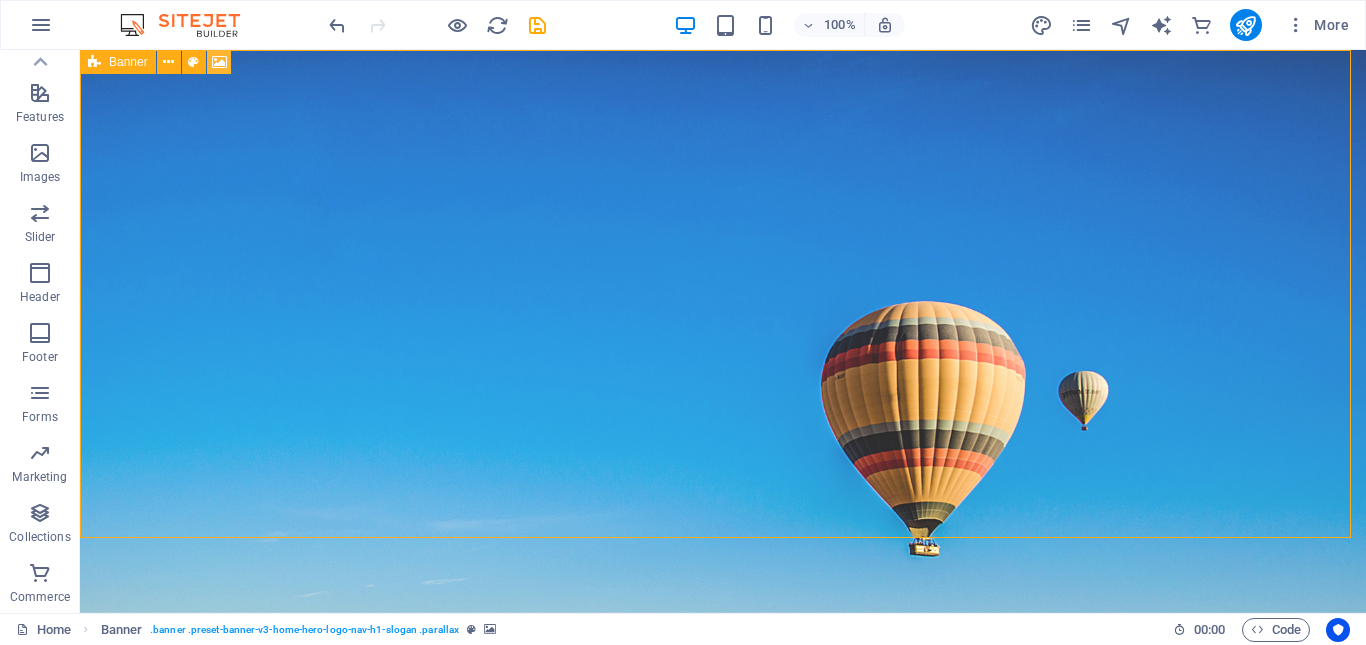 click at bounding box center [219, 62] 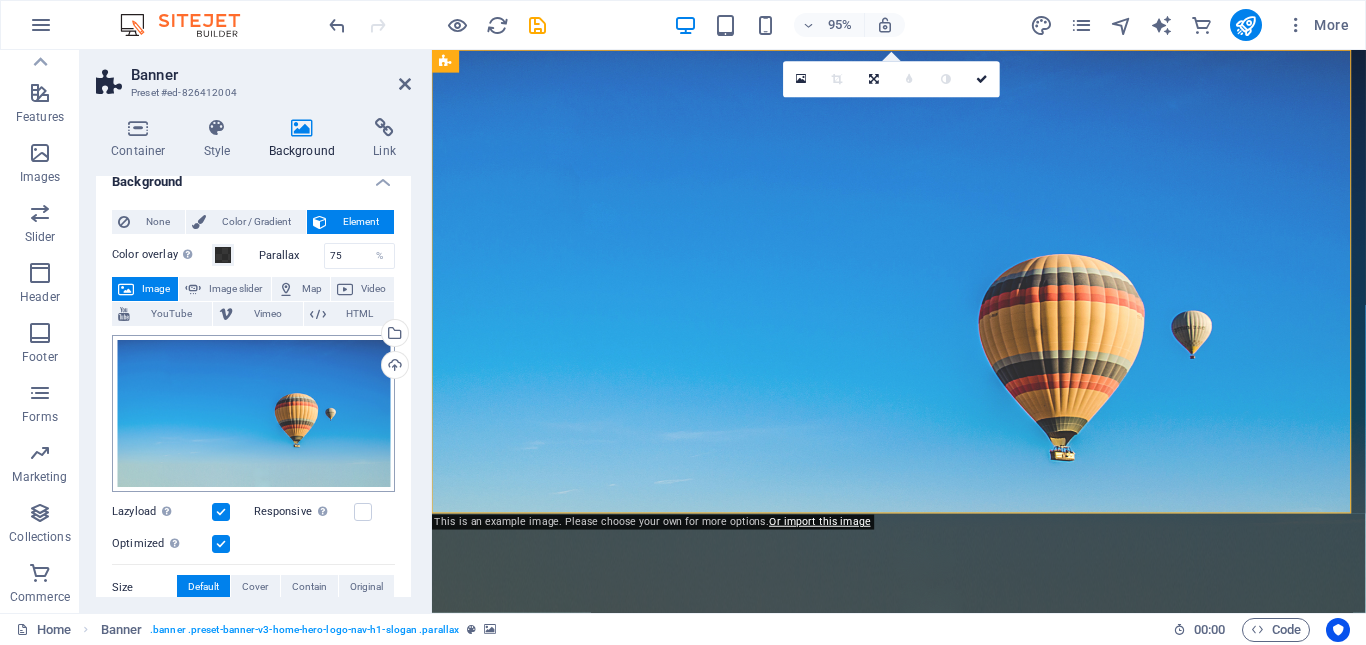 scroll, scrollTop: 0, scrollLeft: 0, axis: both 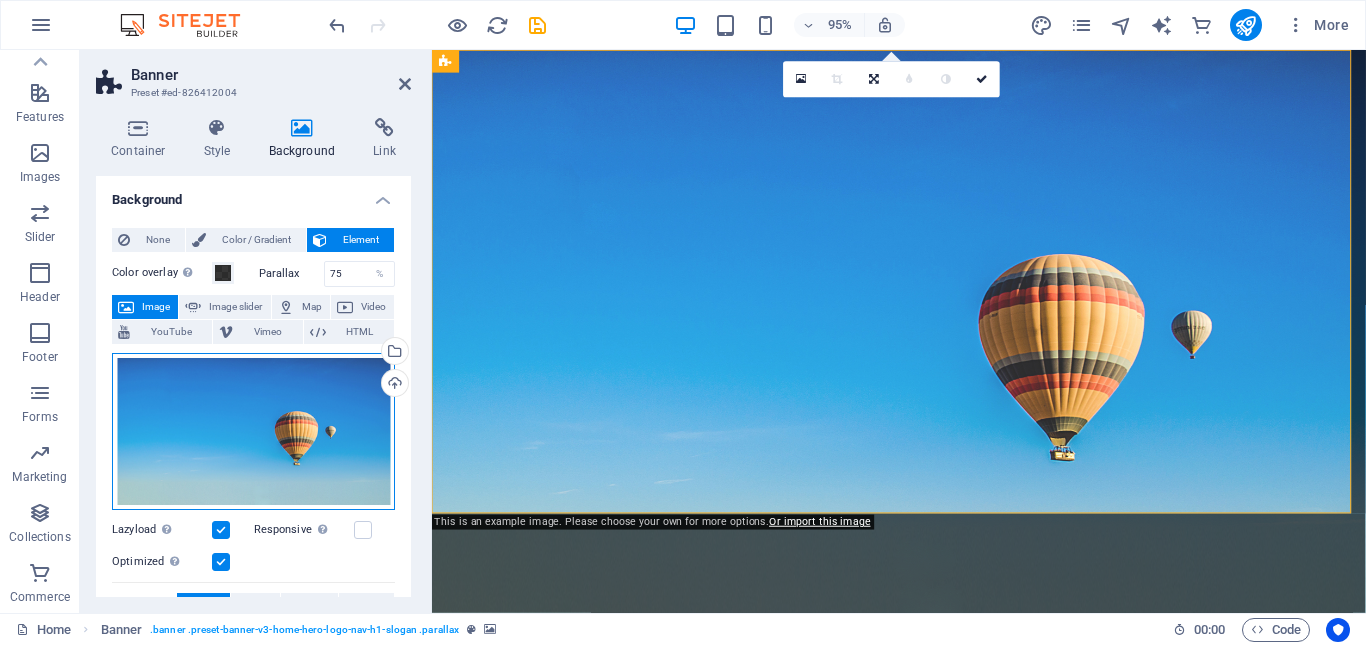 click on "Drag files here, click to choose files or select files from Files or our free stock photos & videos" at bounding box center [253, 431] 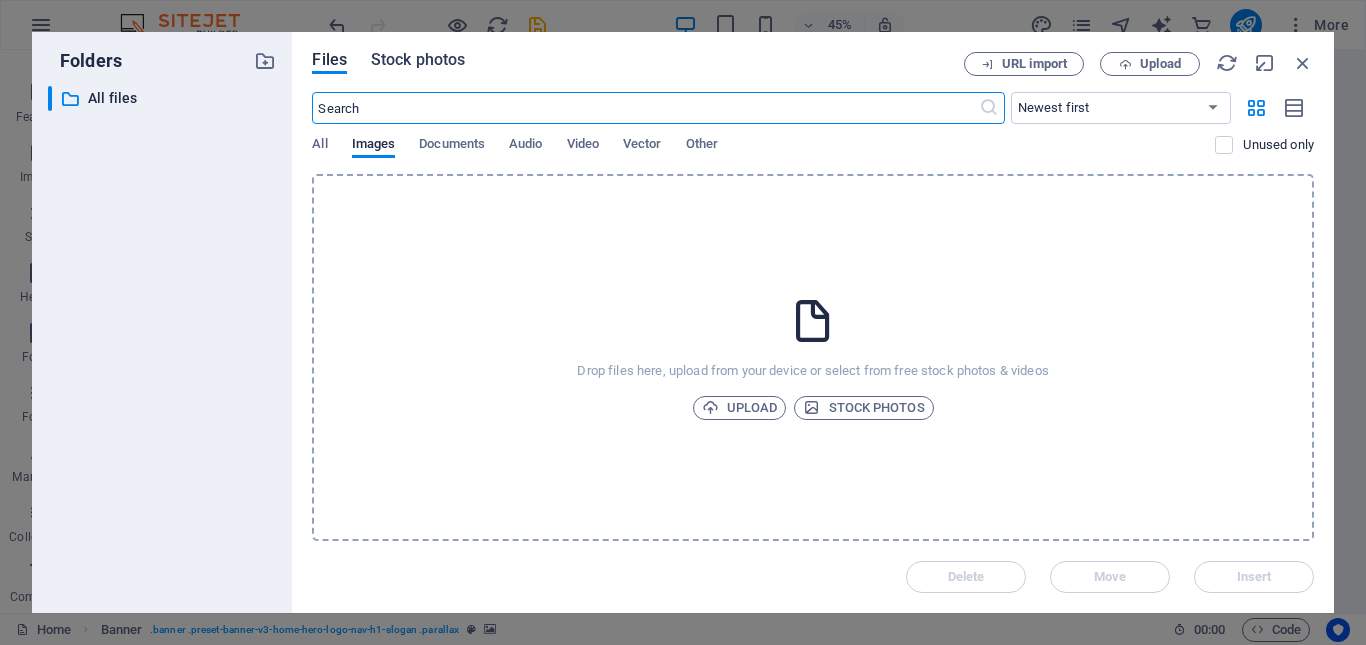 click on "Stock photos" at bounding box center [418, 60] 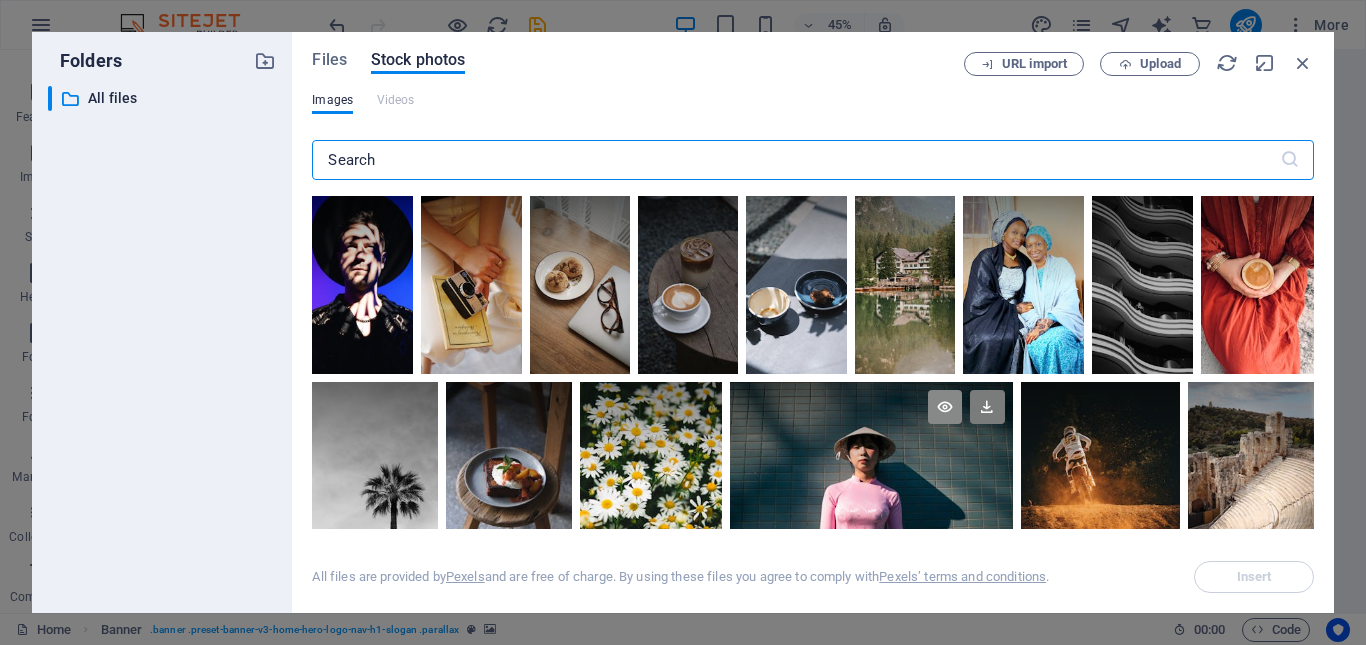 scroll, scrollTop: 3200, scrollLeft: 0, axis: vertical 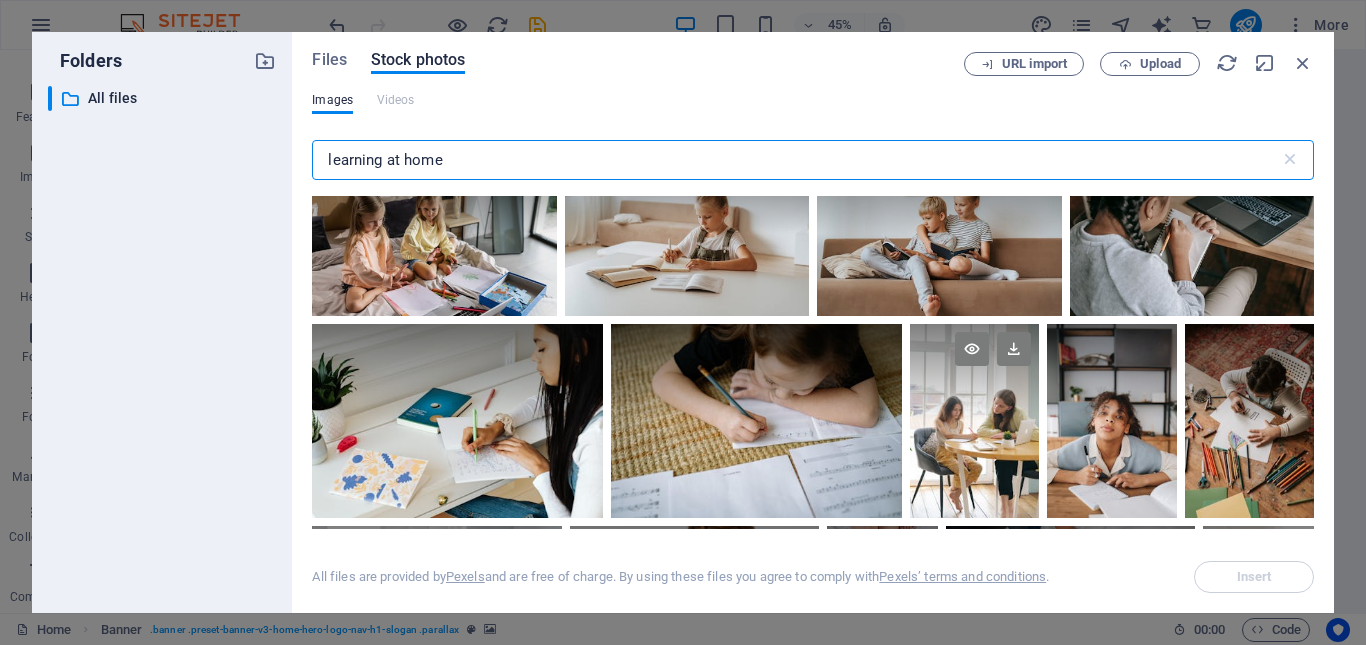 type on "learning at home" 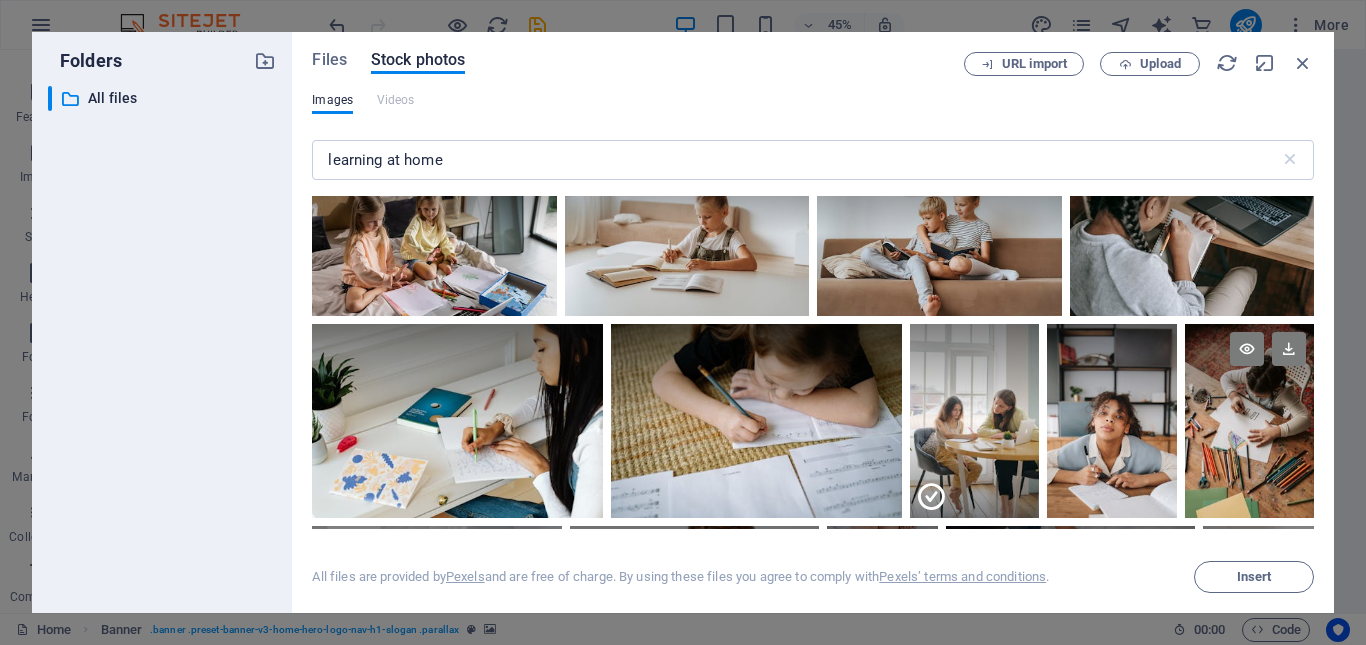 click at bounding box center (1249, 421) 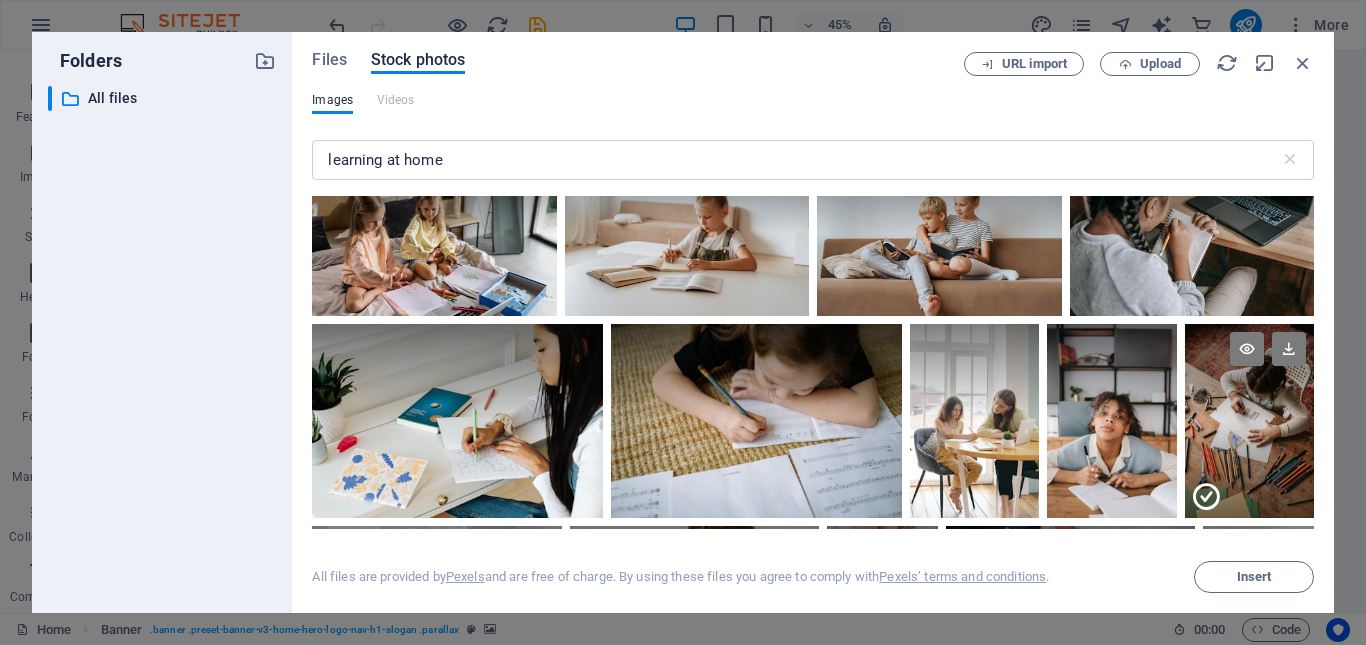 click at bounding box center (1206, 497) 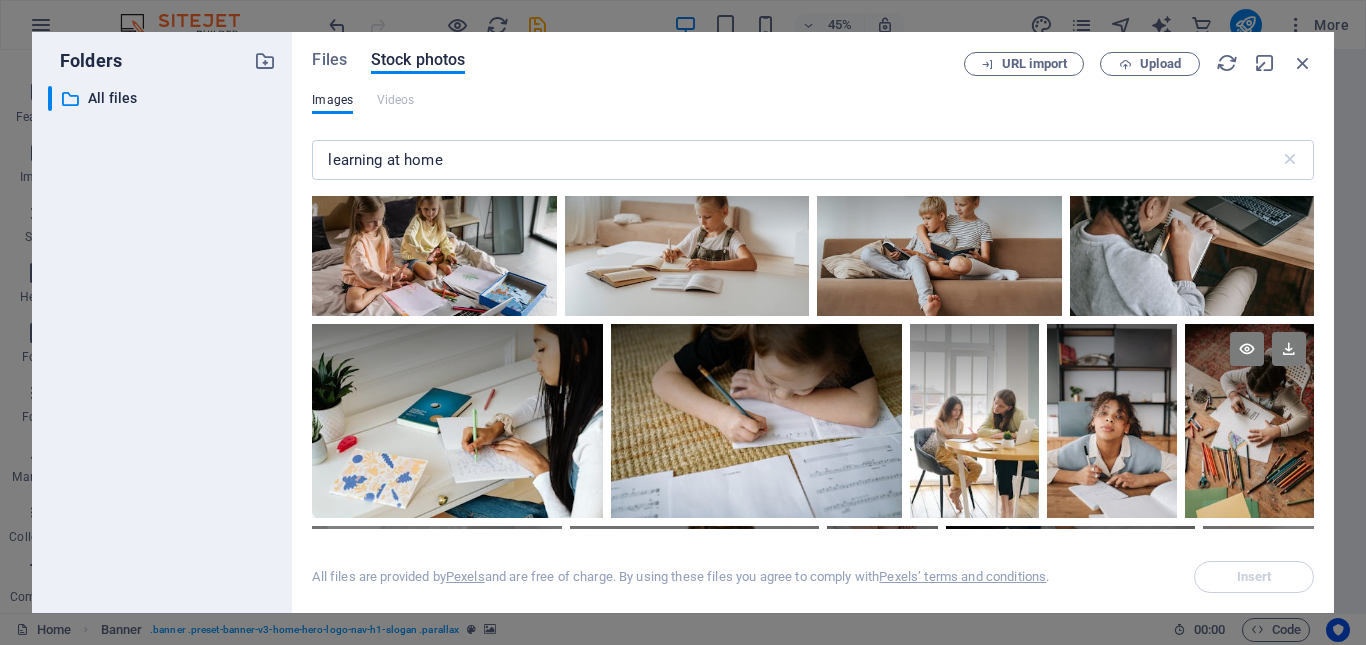 click at bounding box center (1249, 372) 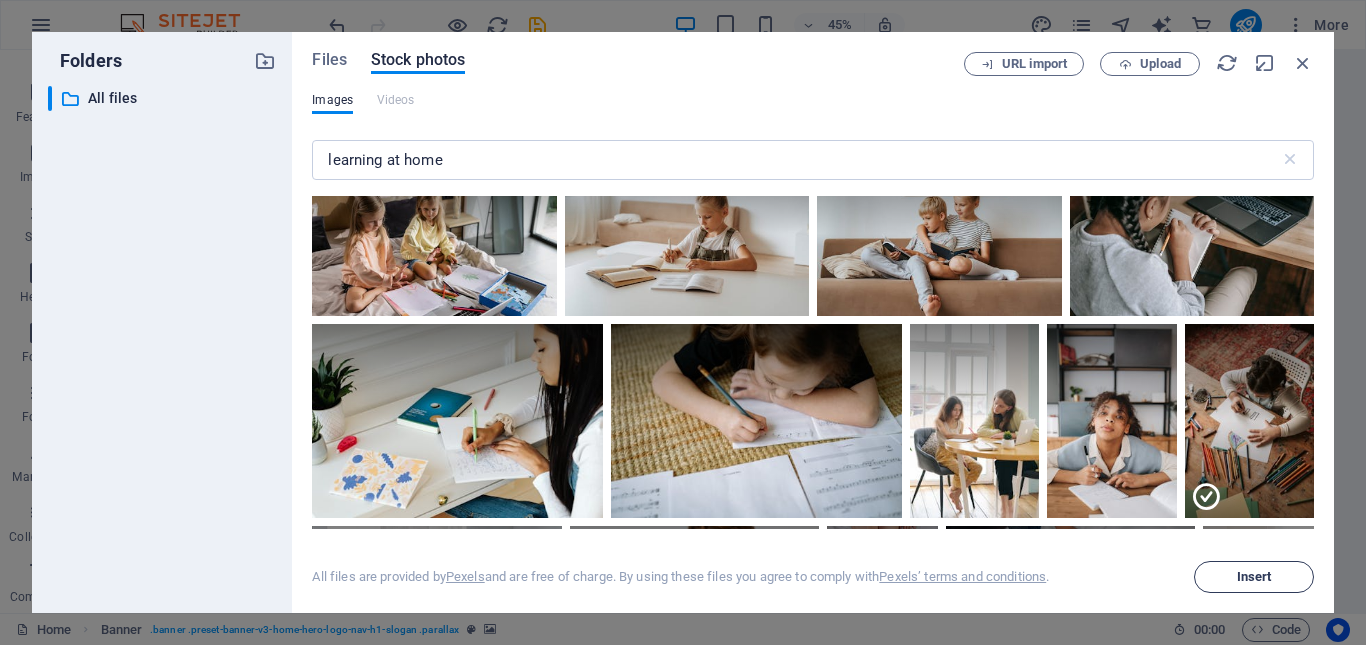 click on "Insert" at bounding box center [1254, 577] 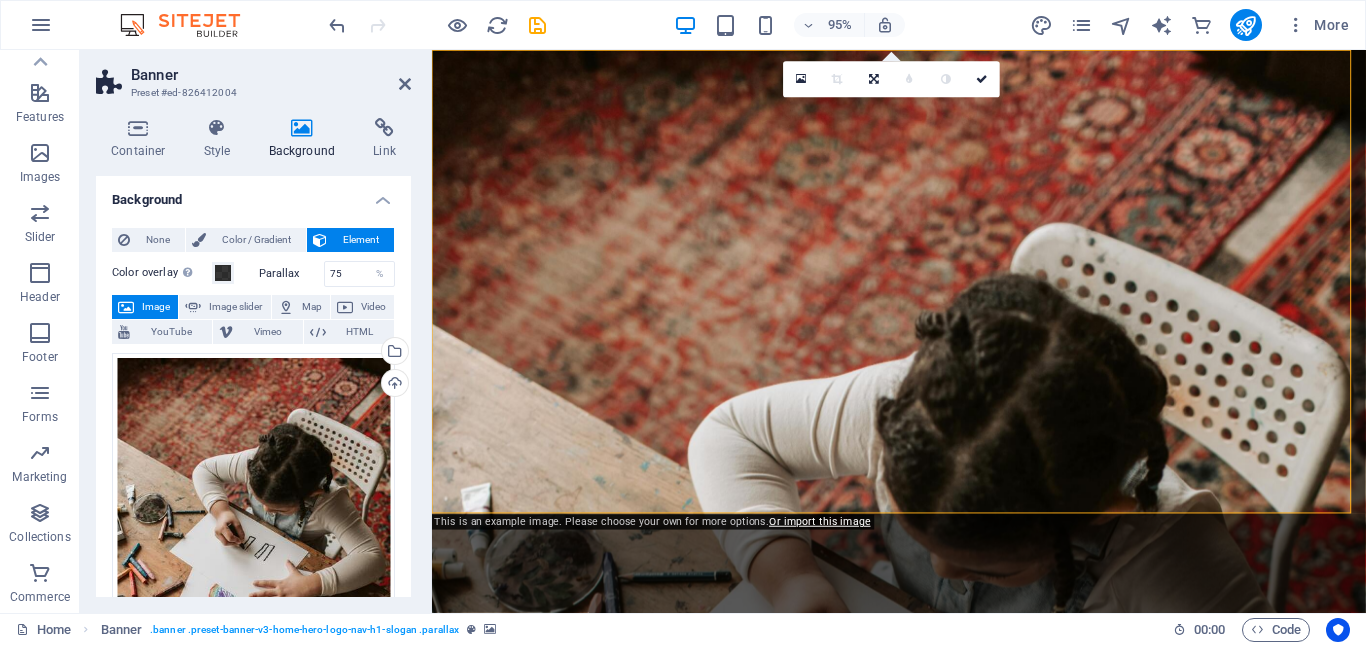 click at bounding box center (923, 346) 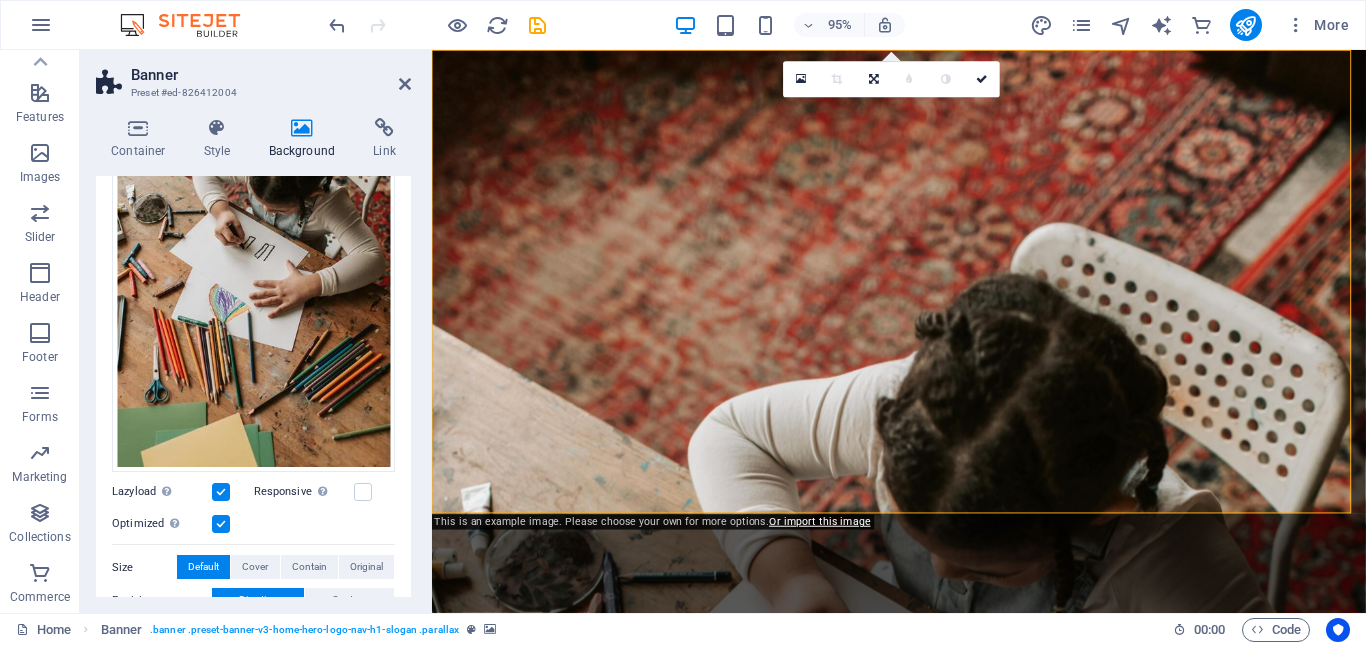 scroll, scrollTop: 400, scrollLeft: 0, axis: vertical 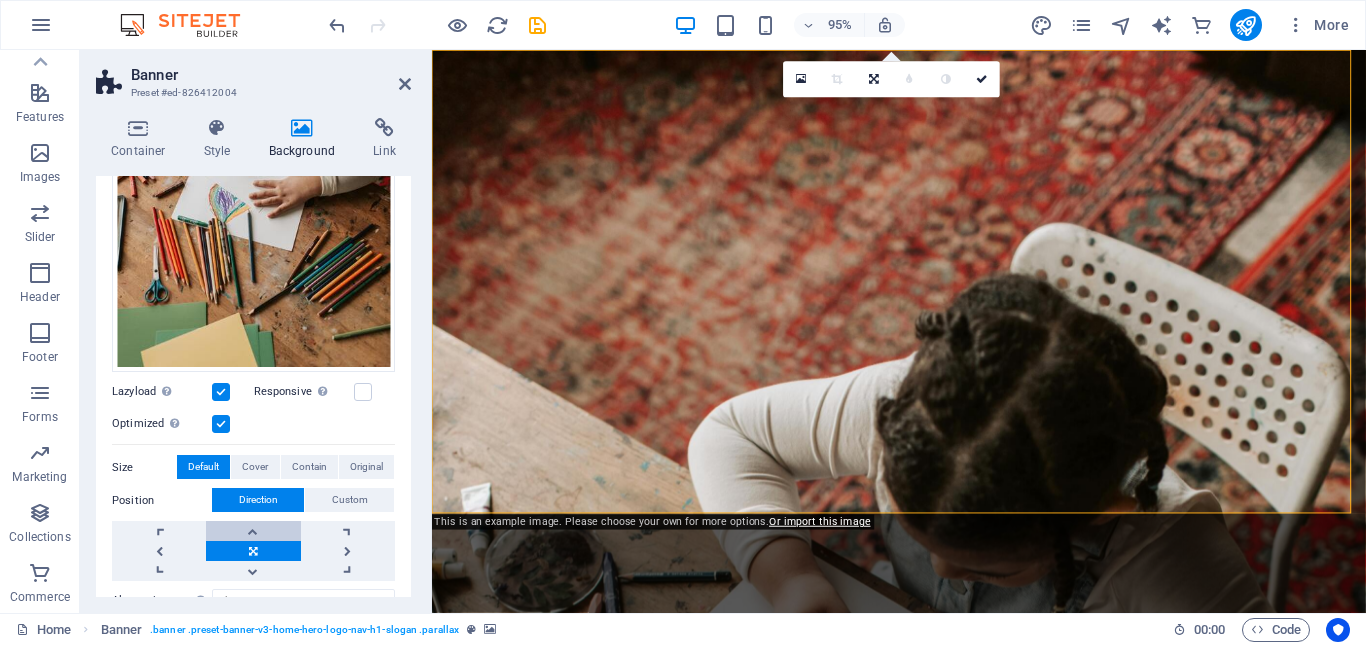 click at bounding box center [253, 531] 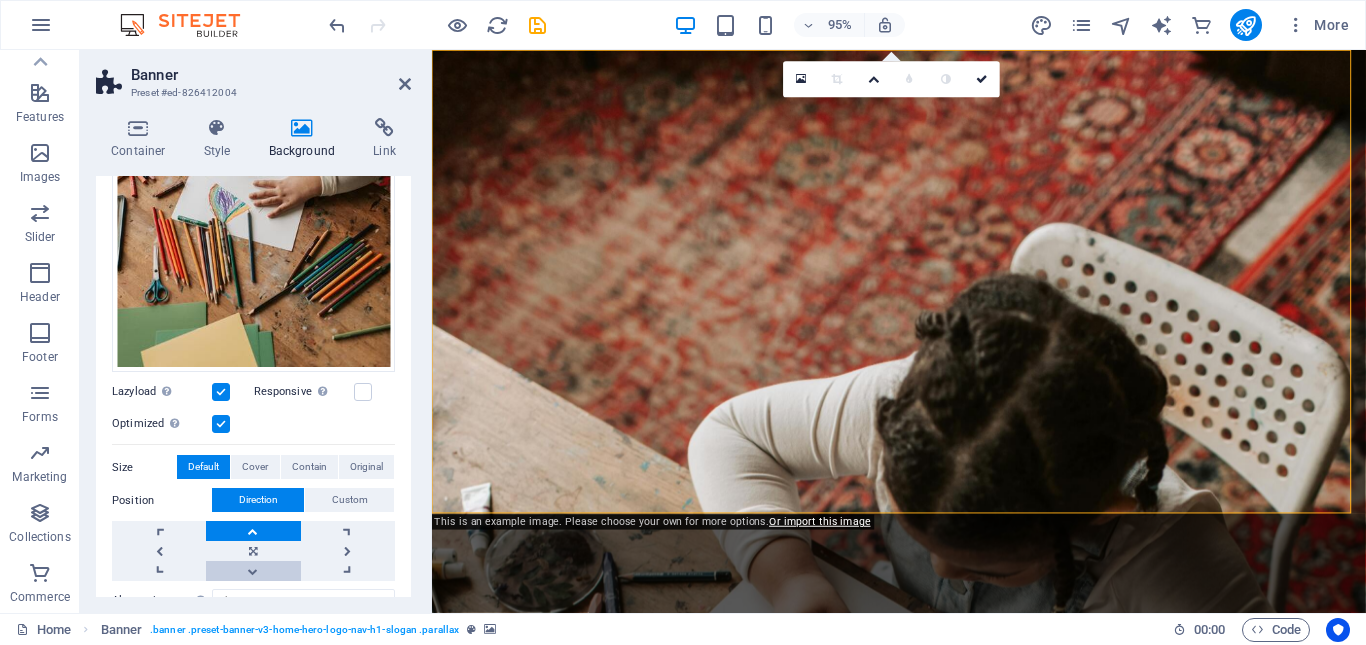 click at bounding box center [253, 571] 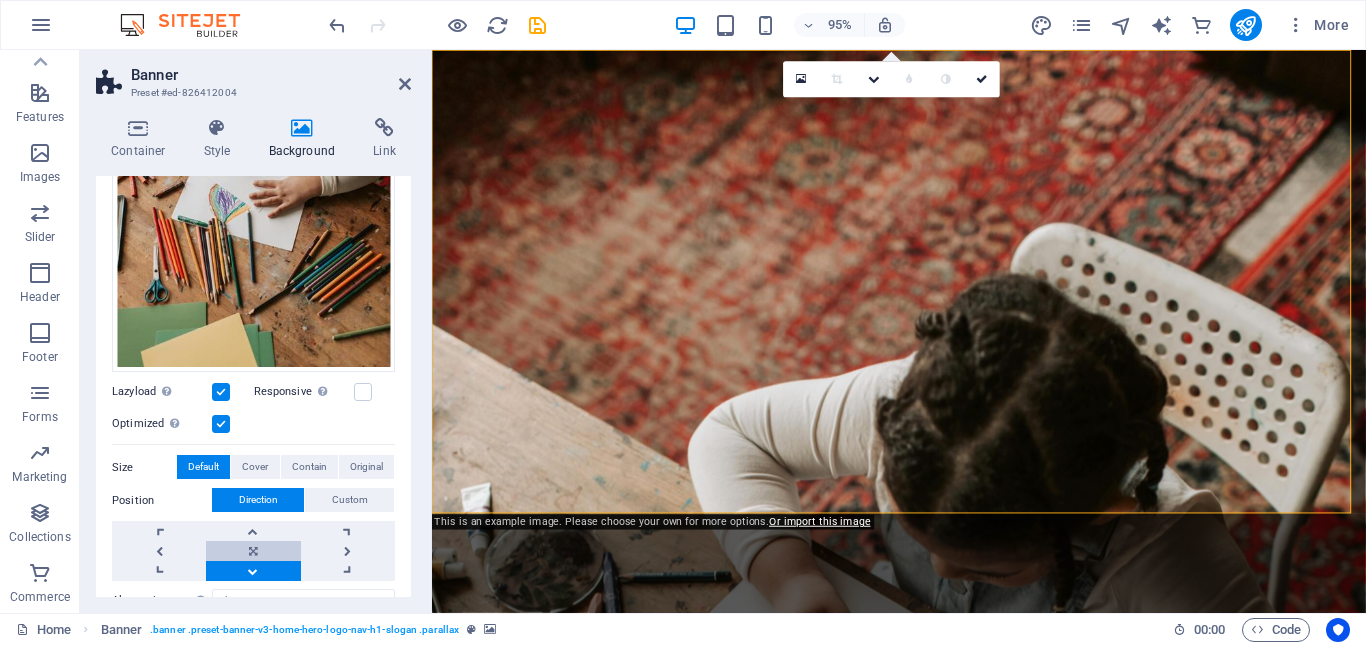 click at bounding box center [253, 551] 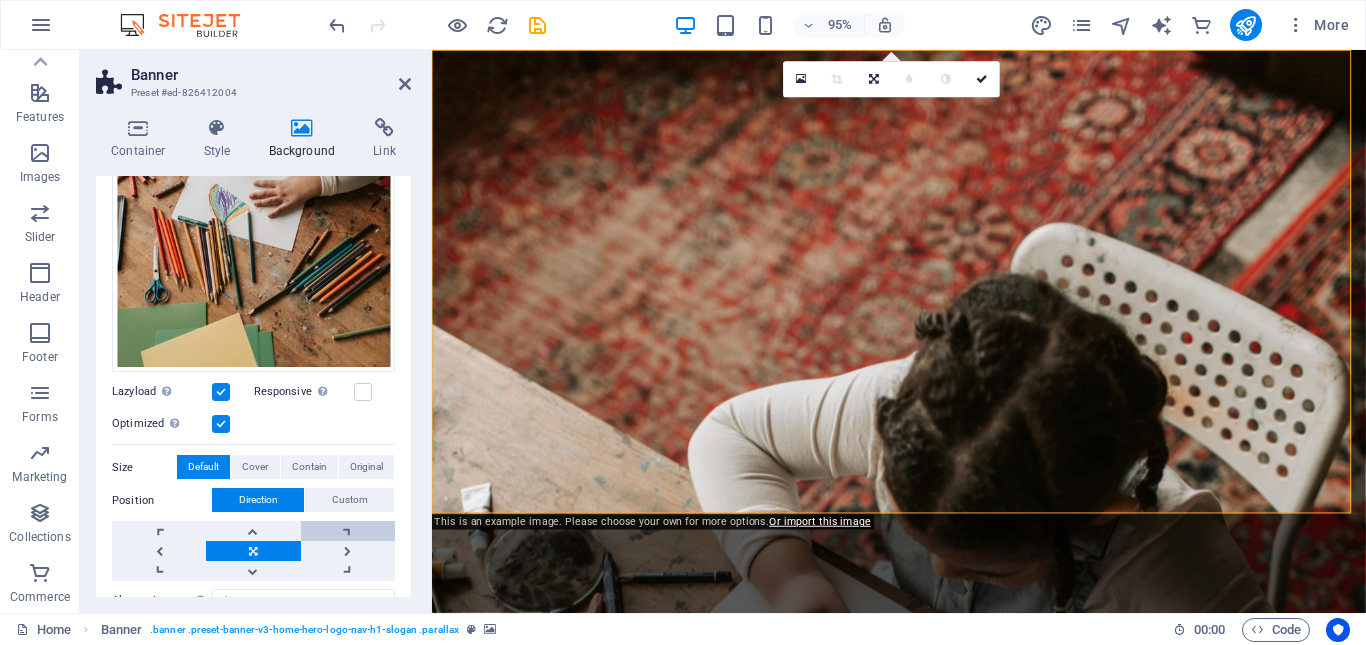 click at bounding box center [348, 531] 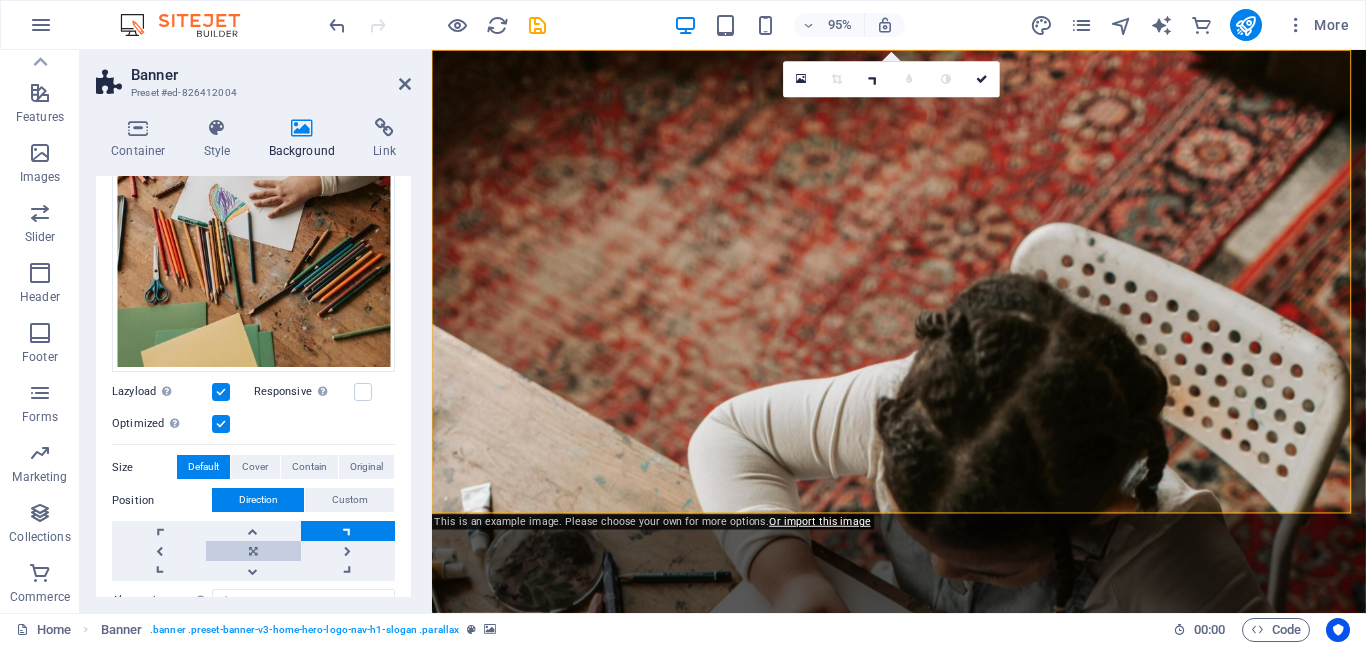 click at bounding box center (253, 551) 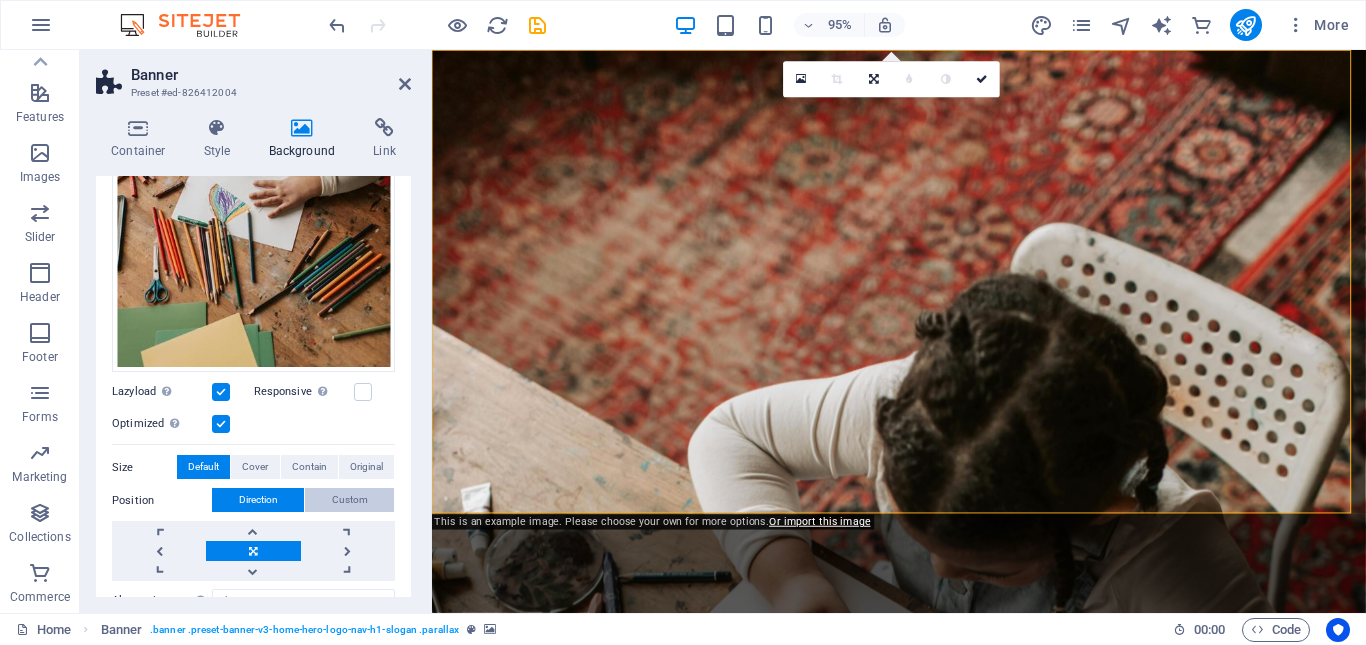 click on "Custom" at bounding box center (350, 500) 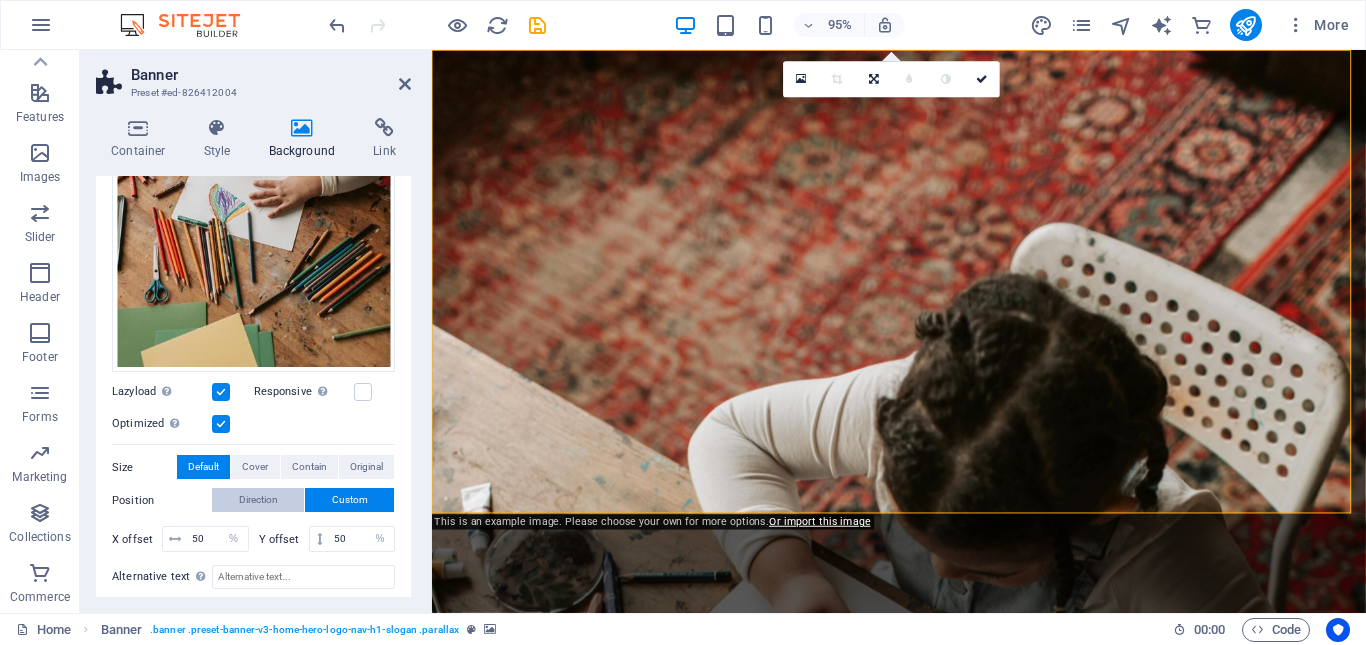 click on "Direction" at bounding box center [258, 500] 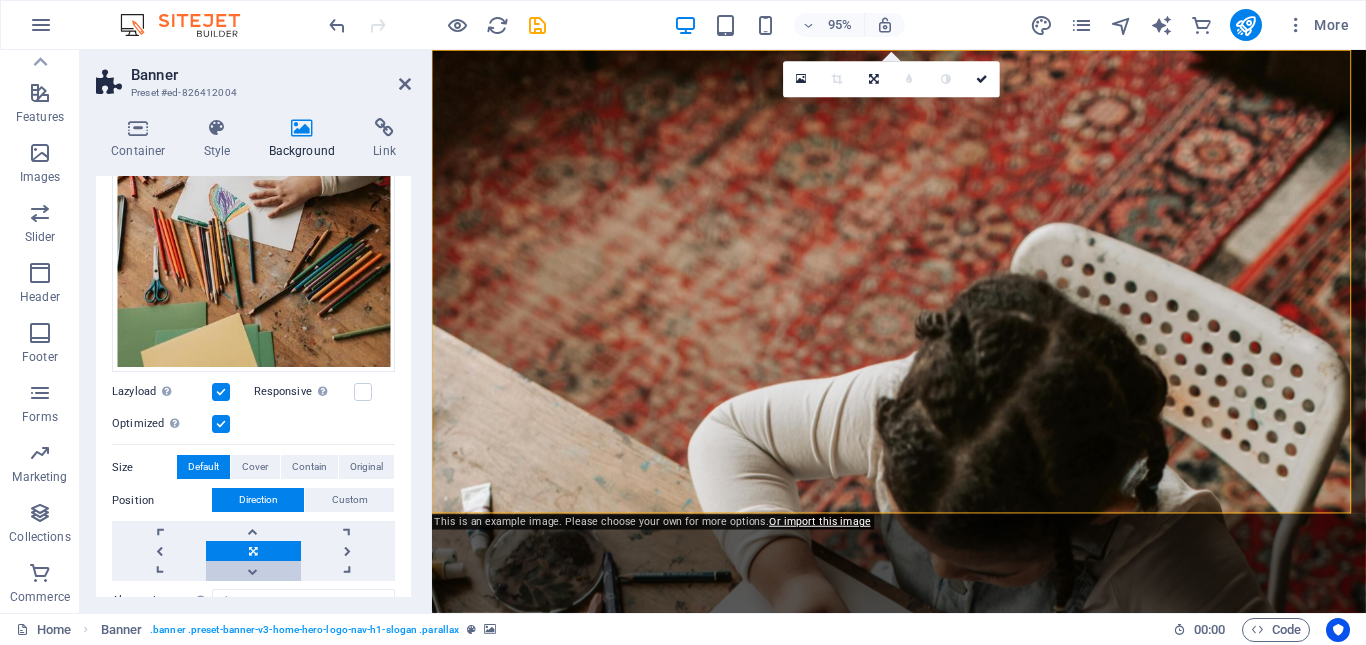 click at bounding box center [253, 571] 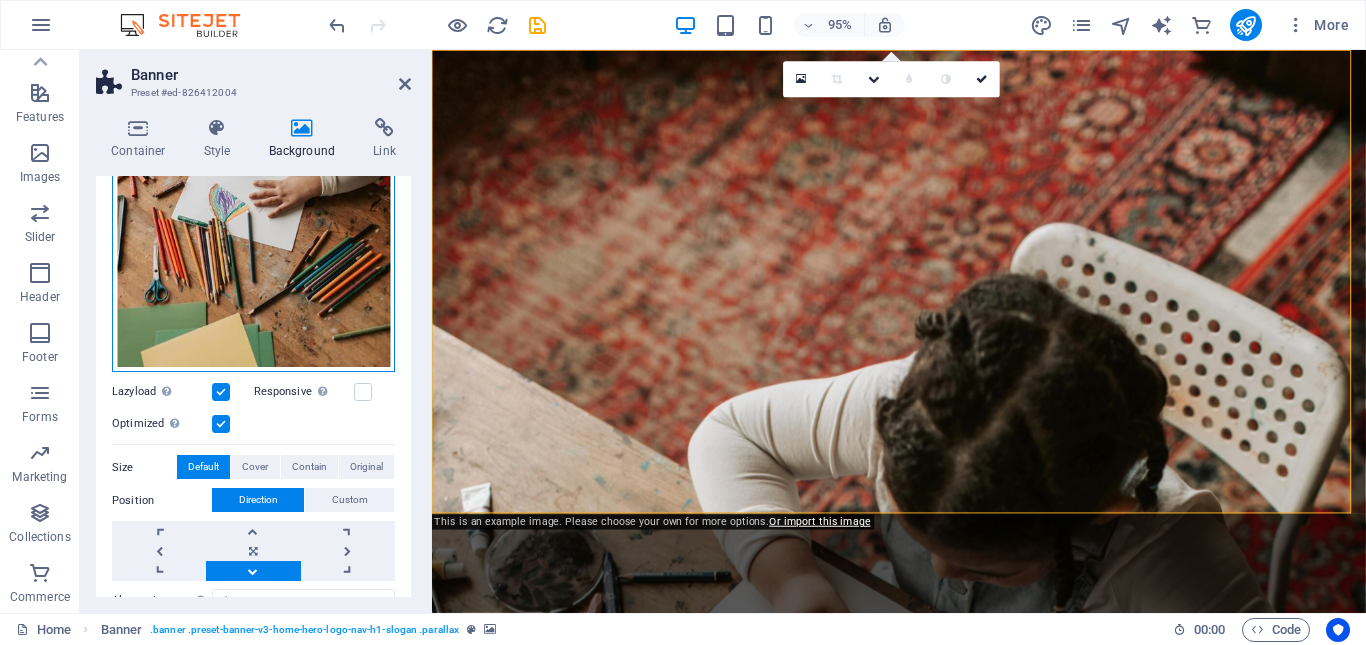 drag, startPoint x: 275, startPoint y: 278, endPoint x: 272, endPoint y: 402, distance: 124.036285 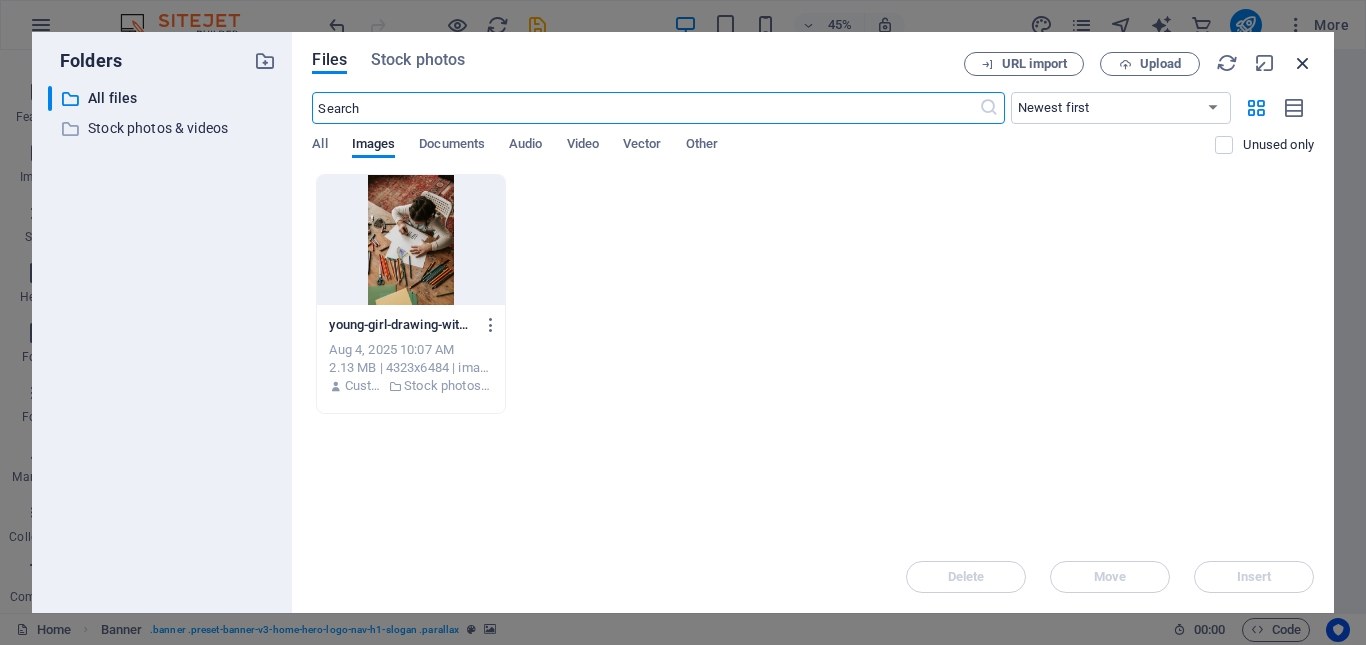 click at bounding box center (1303, 63) 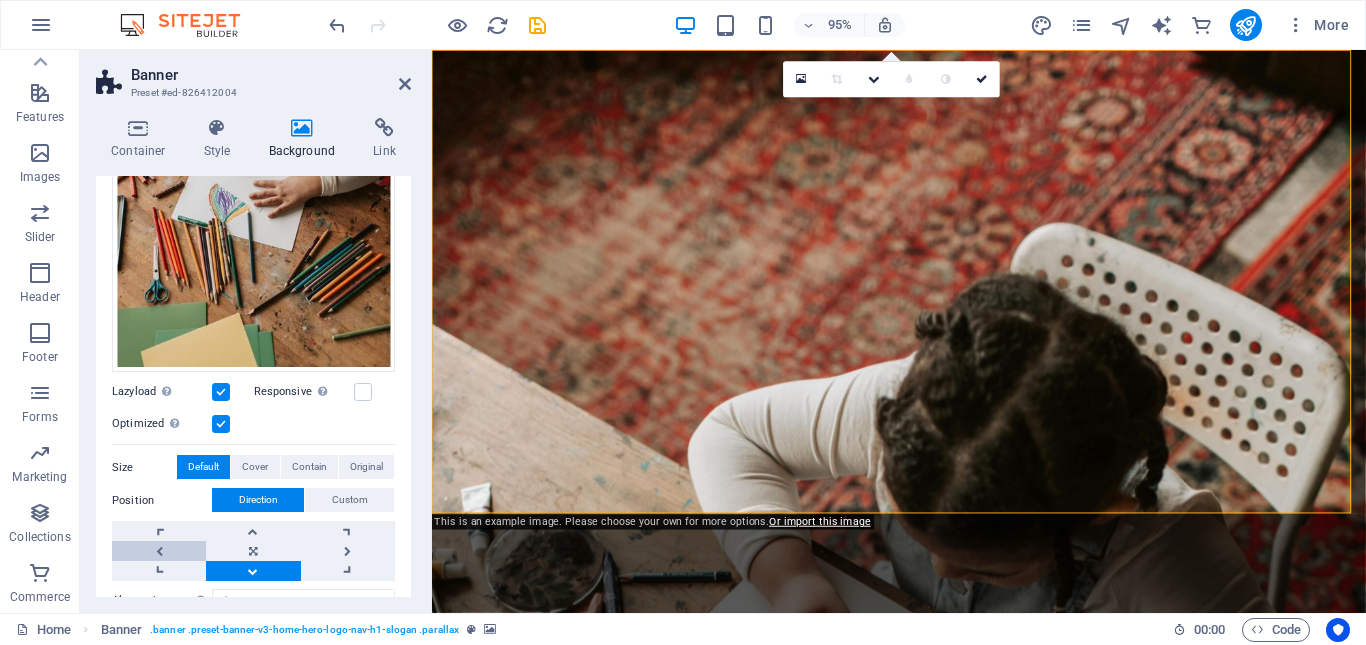 click at bounding box center [159, 551] 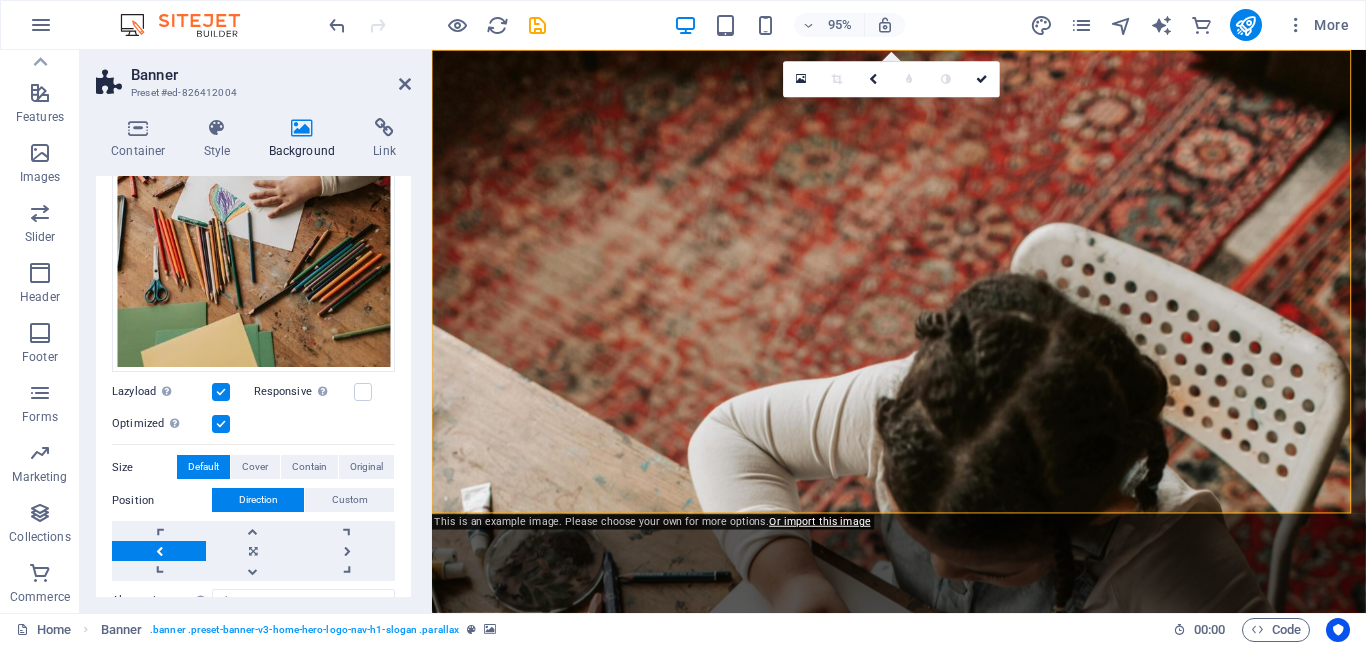 click at bounding box center (159, 551) 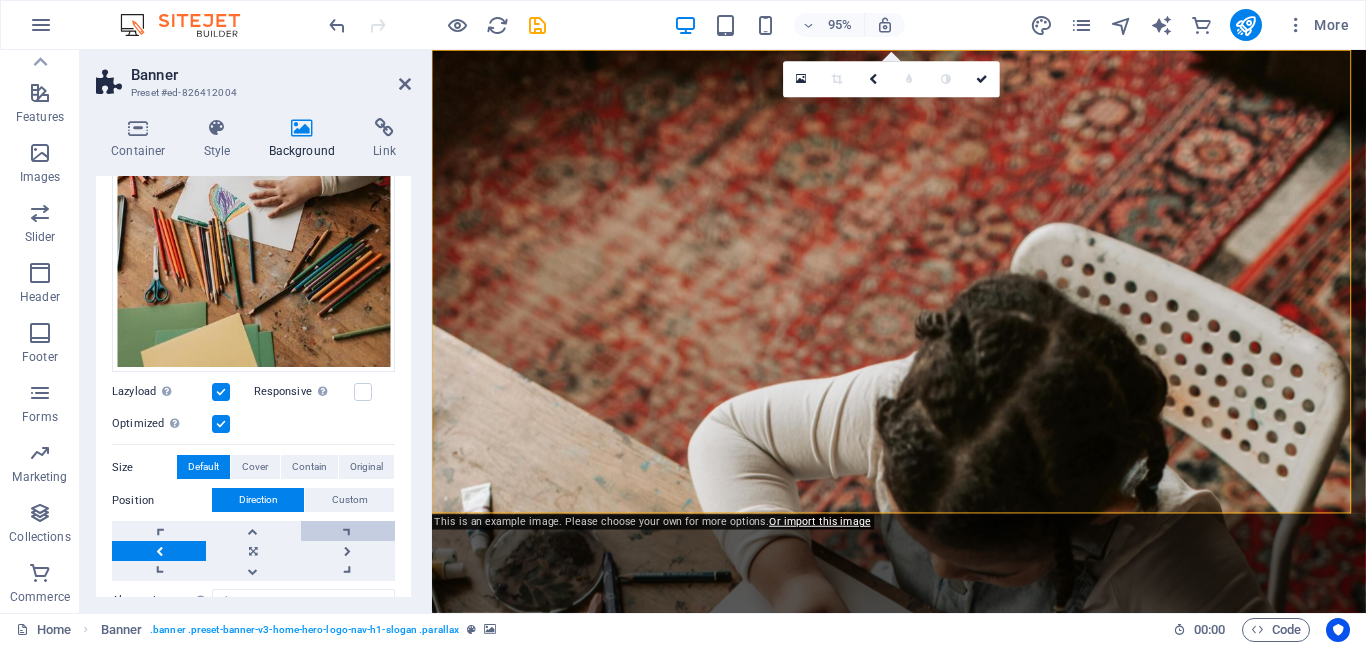 click at bounding box center [348, 531] 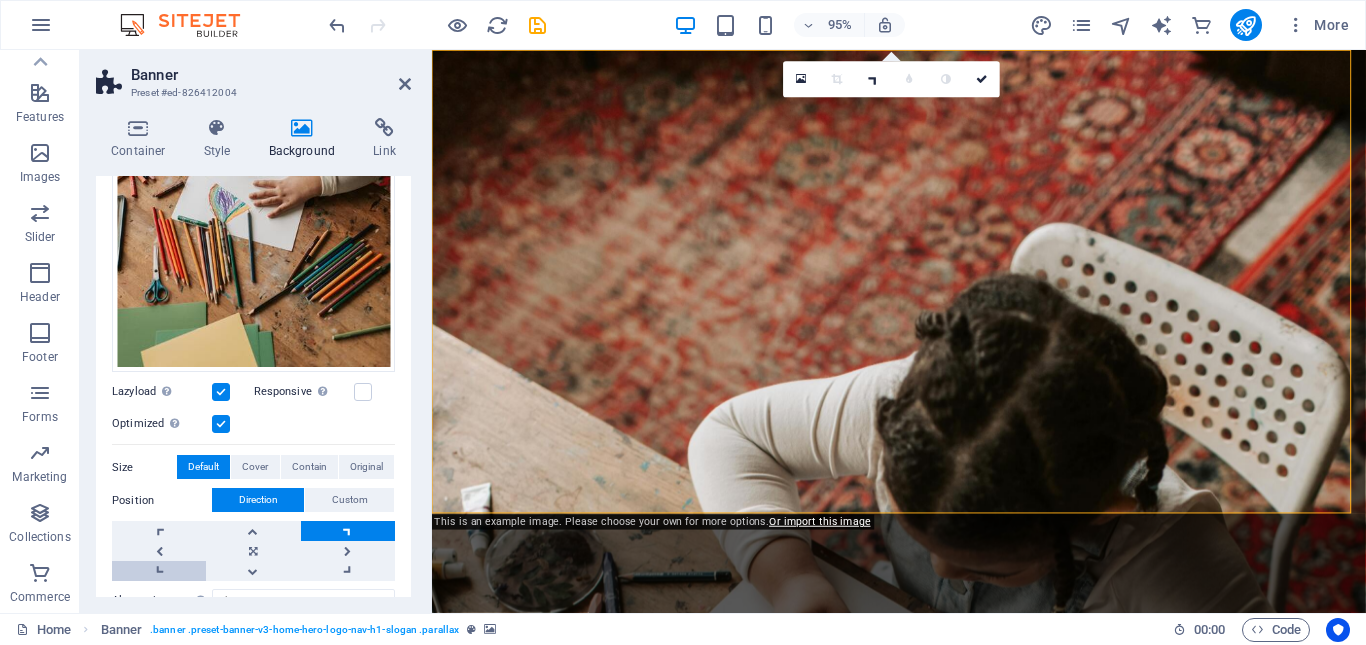 click at bounding box center (159, 571) 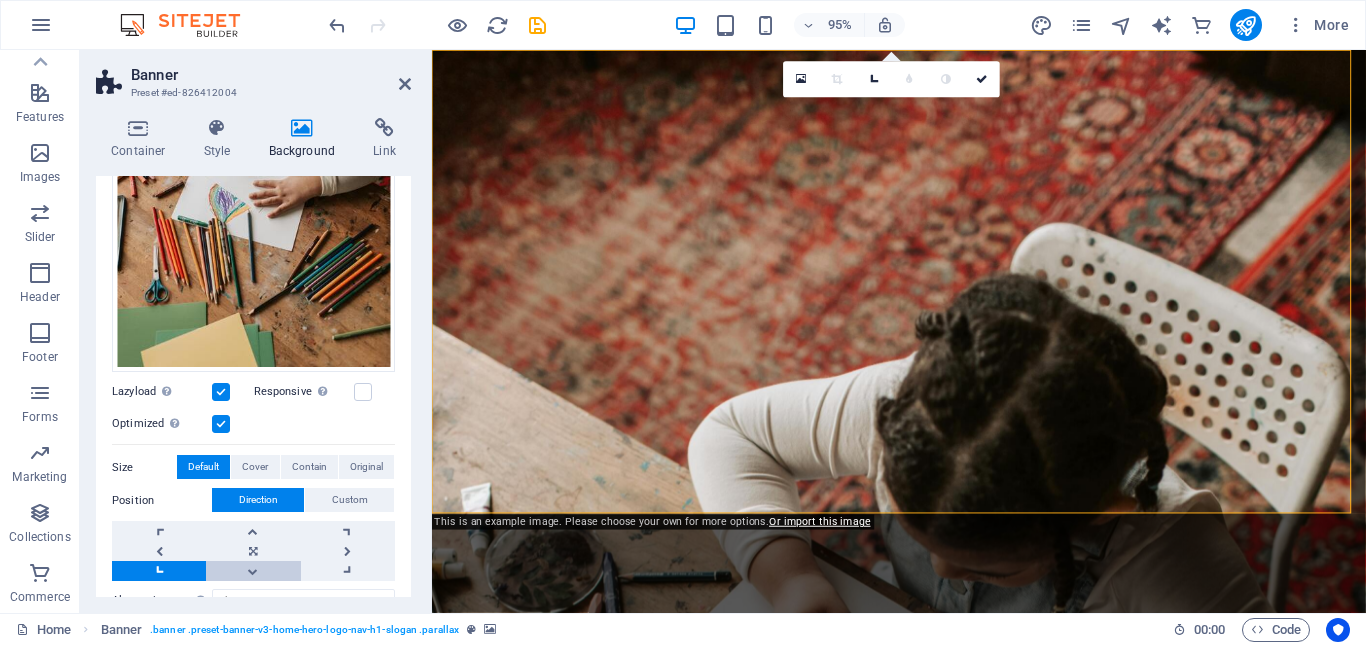 click at bounding box center (253, 571) 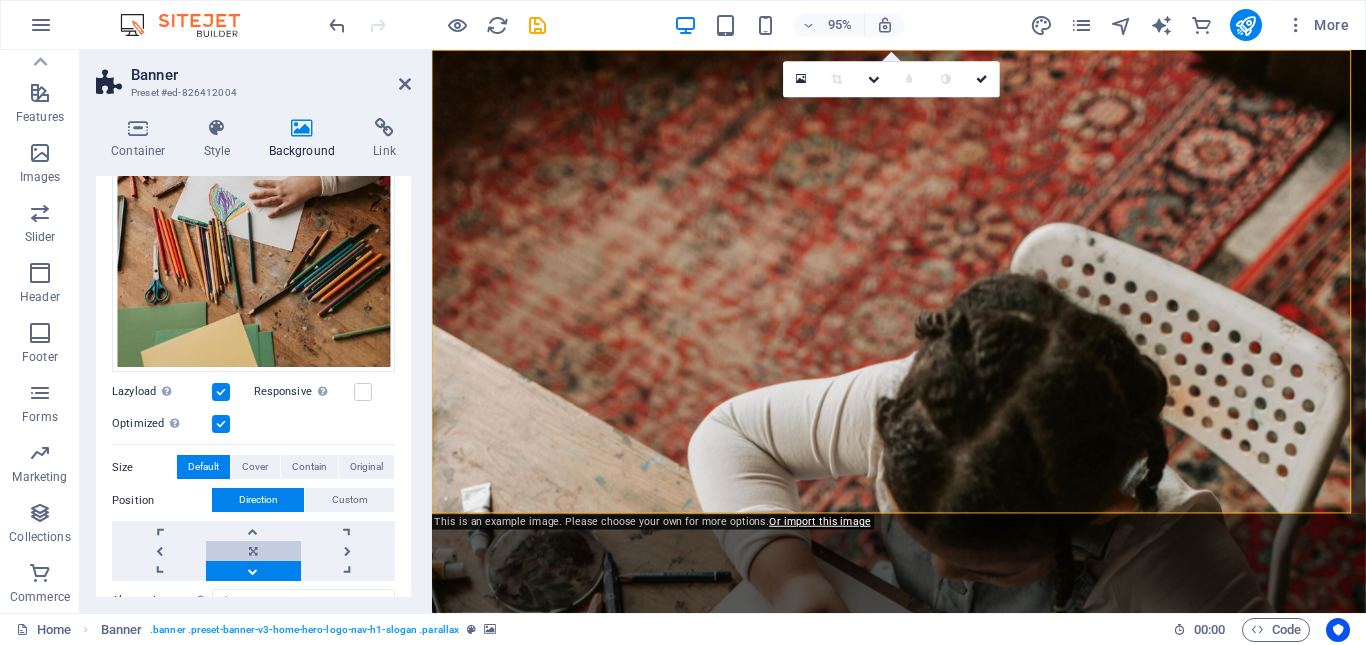 click at bounding box center (253, 551) 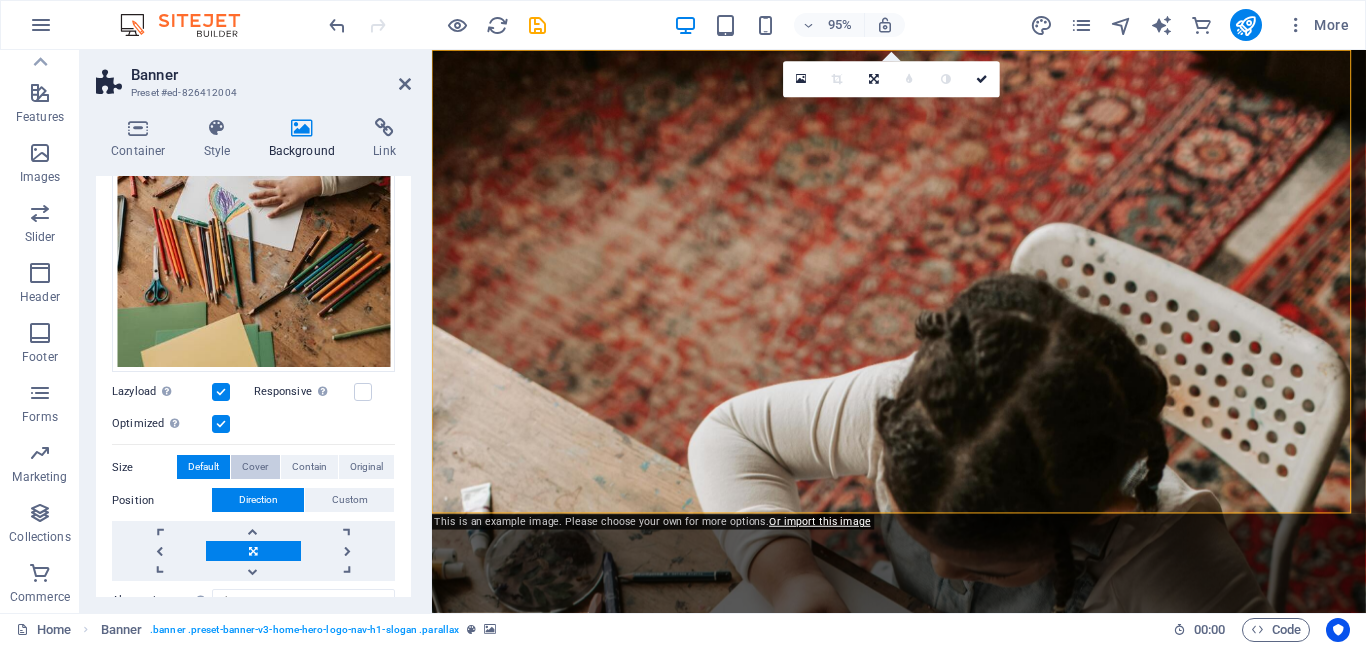 click on "Cover" at bounding box center (255, 467) 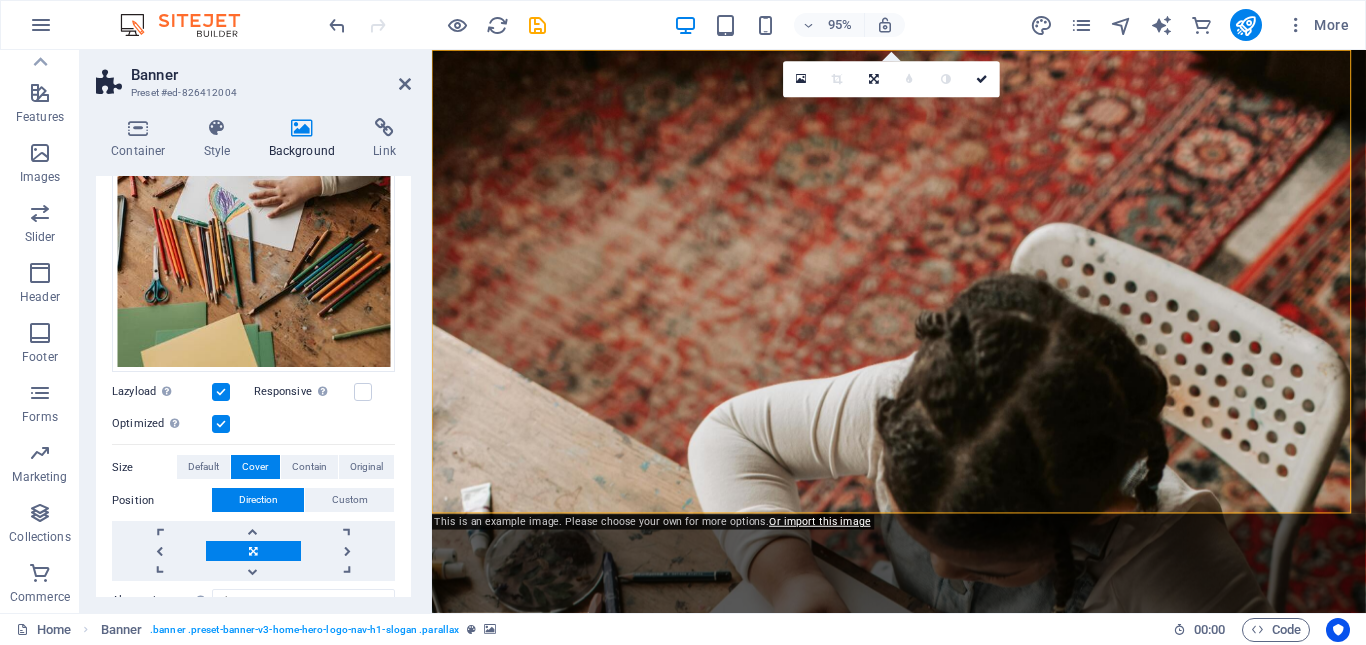 click on "Cover" at bounding box center (255, 467) 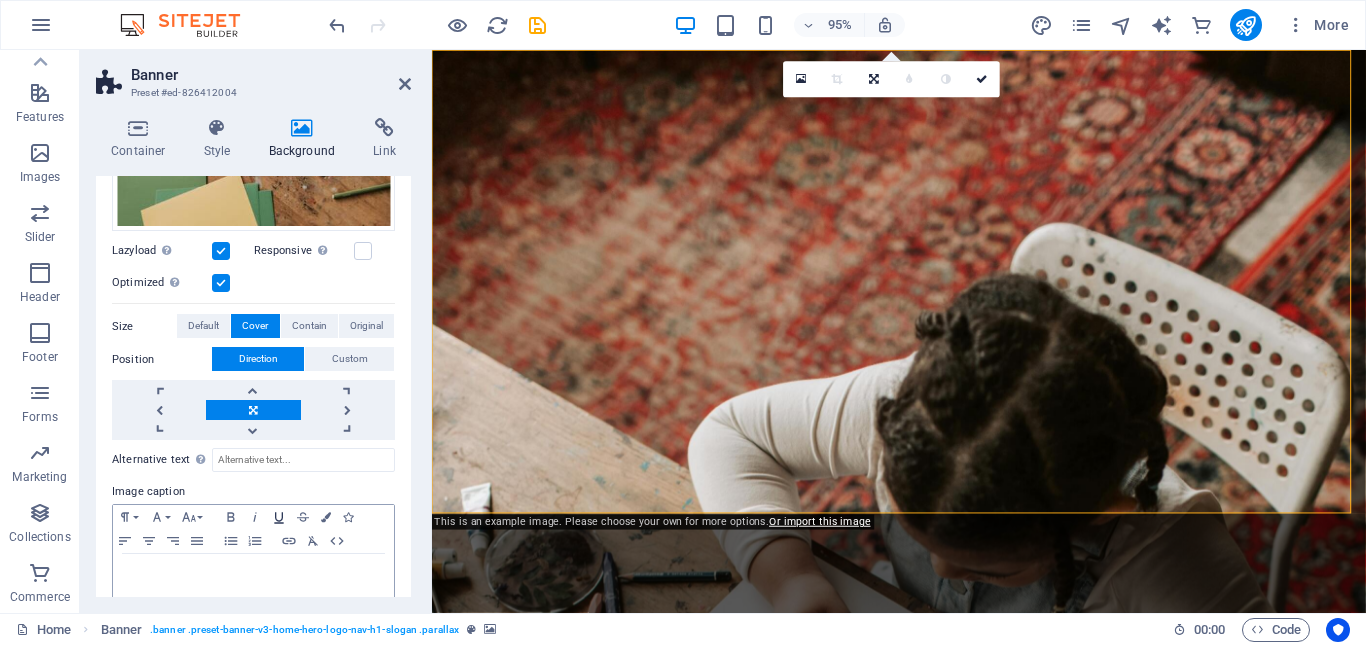 scroll, scrollTop: 570, scrollLeft: 0, axis: vertical 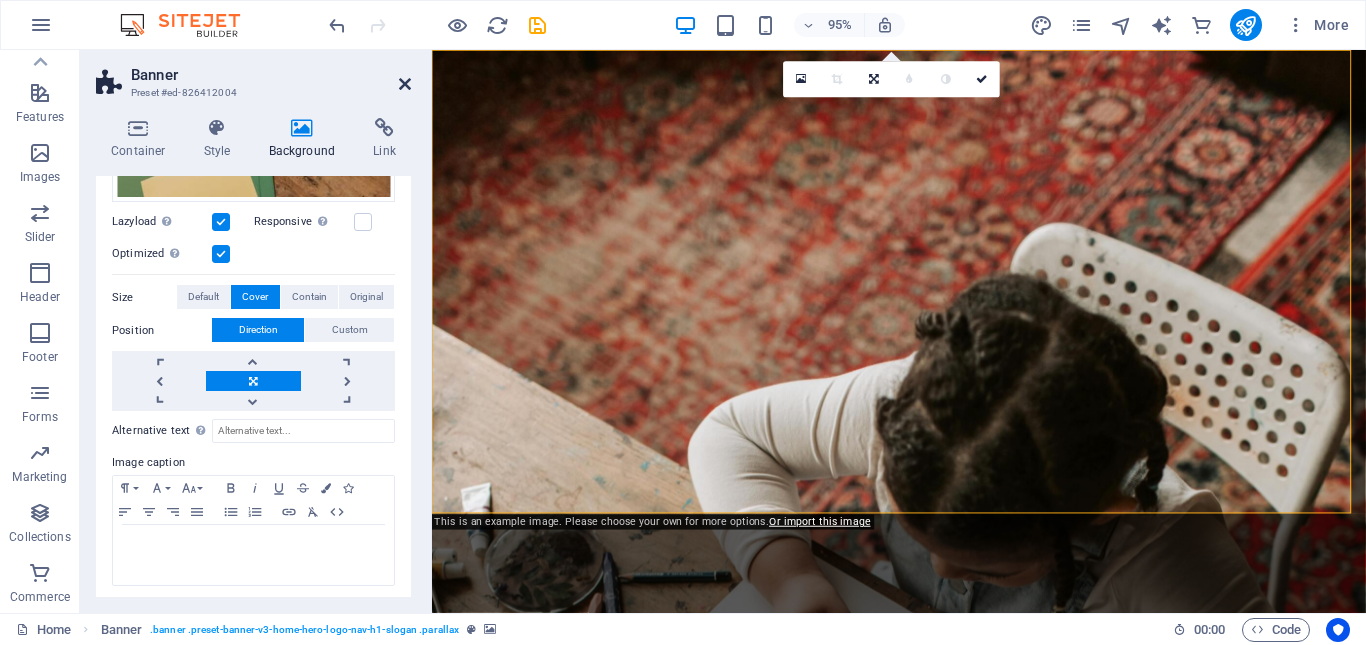 click on "Banner Preset #ed-826412004
Container Style Background Link Size Height Default px rem % vh vw Min. height 50 None px rem % vh vw Width Default px rem % em vh vw Min. width None px rem % vh vw Content width Default Custom width Width Default px rem % em vh vw Min. width None px rem % vh vw Default padding Custom spacing Default content width and padding can be changed under Design. Edit design Layout (Flexbox) Alignment Determines the flex direction. Default Main axis Determine how elements should behave along the main axis inside this container (justify content). Default Side axis Control the vertical direction of the element inside of the container (align items). Default Wrap Default On Off Fill Controls the distances and direction of elements on the y-axis across several lines (align content). Default Accessibility ARIA helps assistive technologies (like screen readers) to understand the role, state, and behavior of web elements Role The ARIA role defines the purpose of an element.  None %" at bounding box center [256, 331] 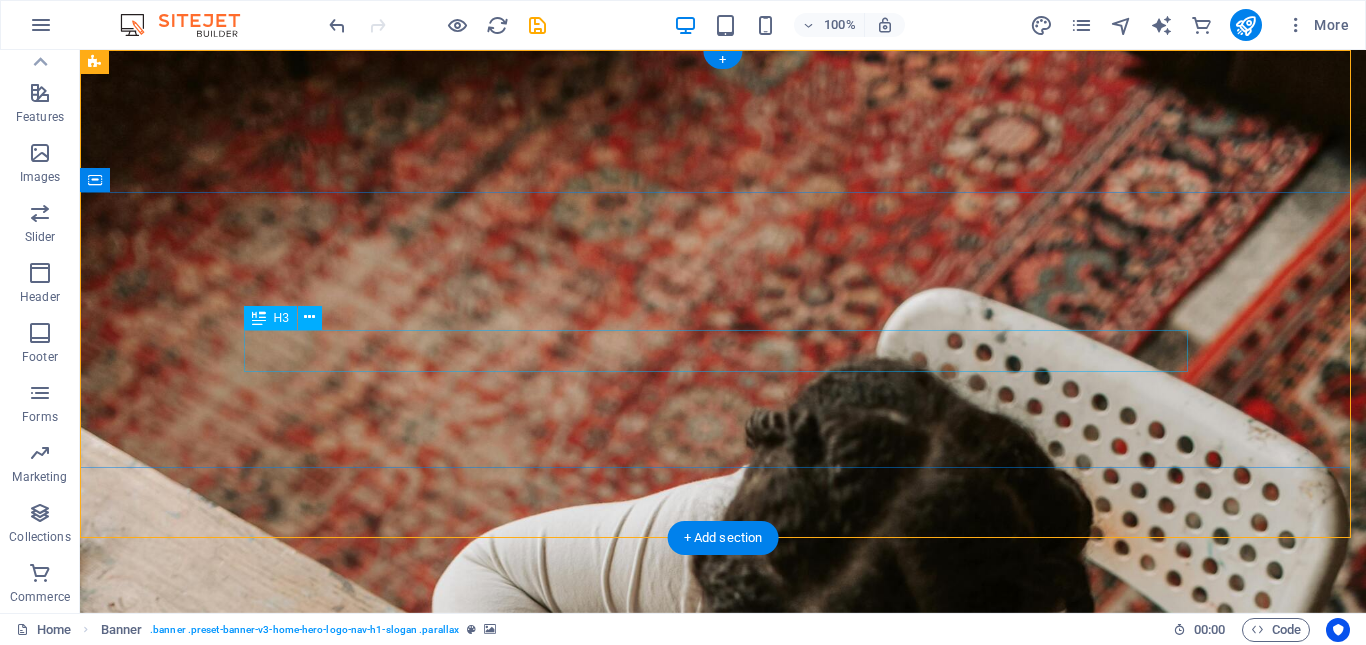 click on "Empowering Education With out Limits" at bounding box center (723, 918) 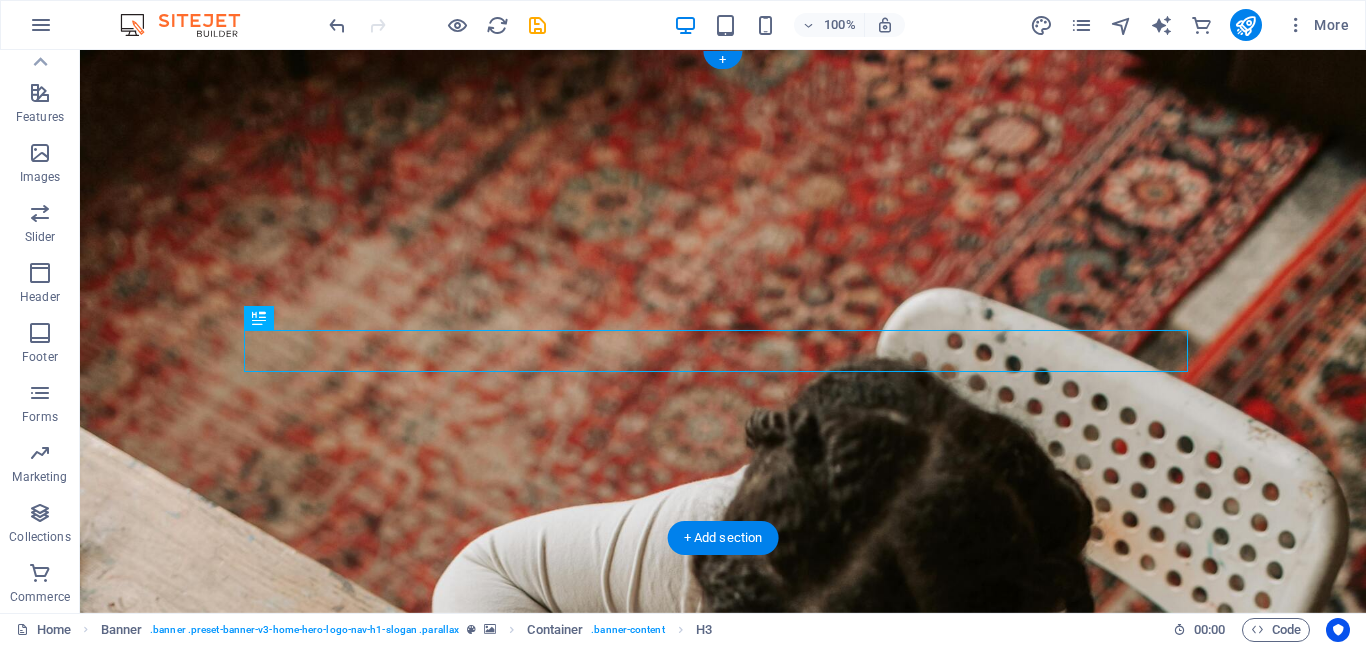 click at bounding box center [723, 331] 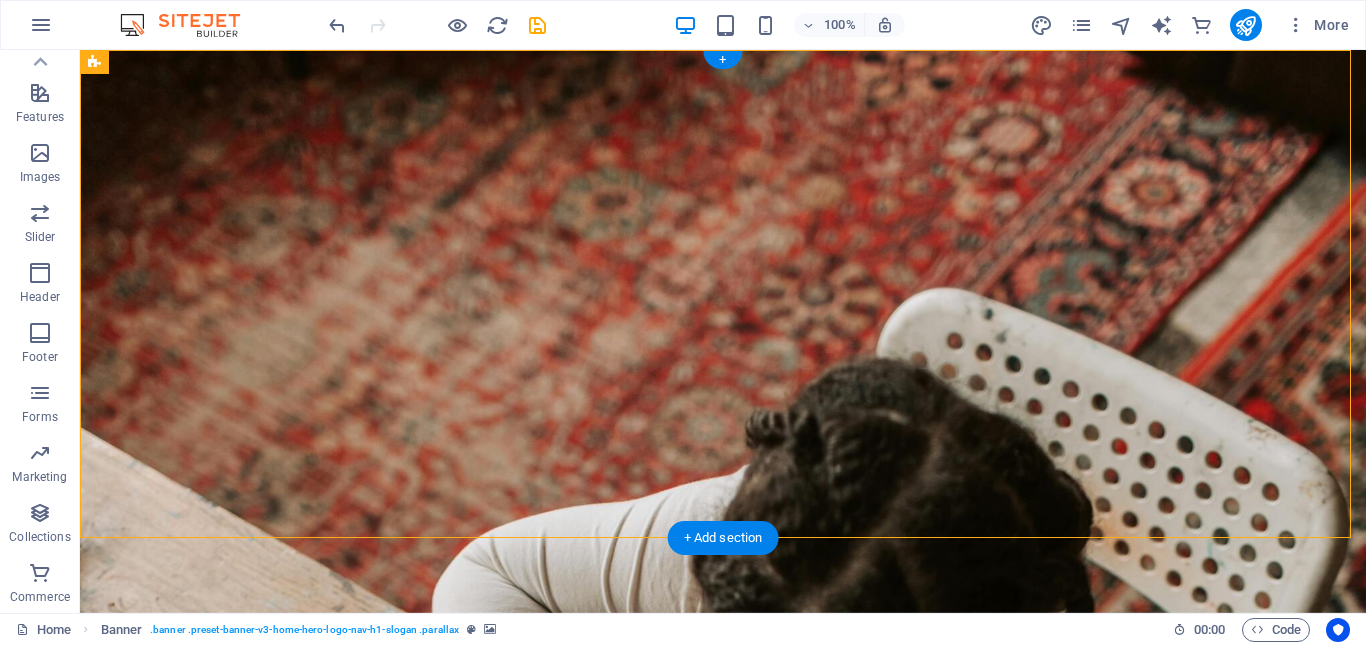 click at bounding box center (723, 331) 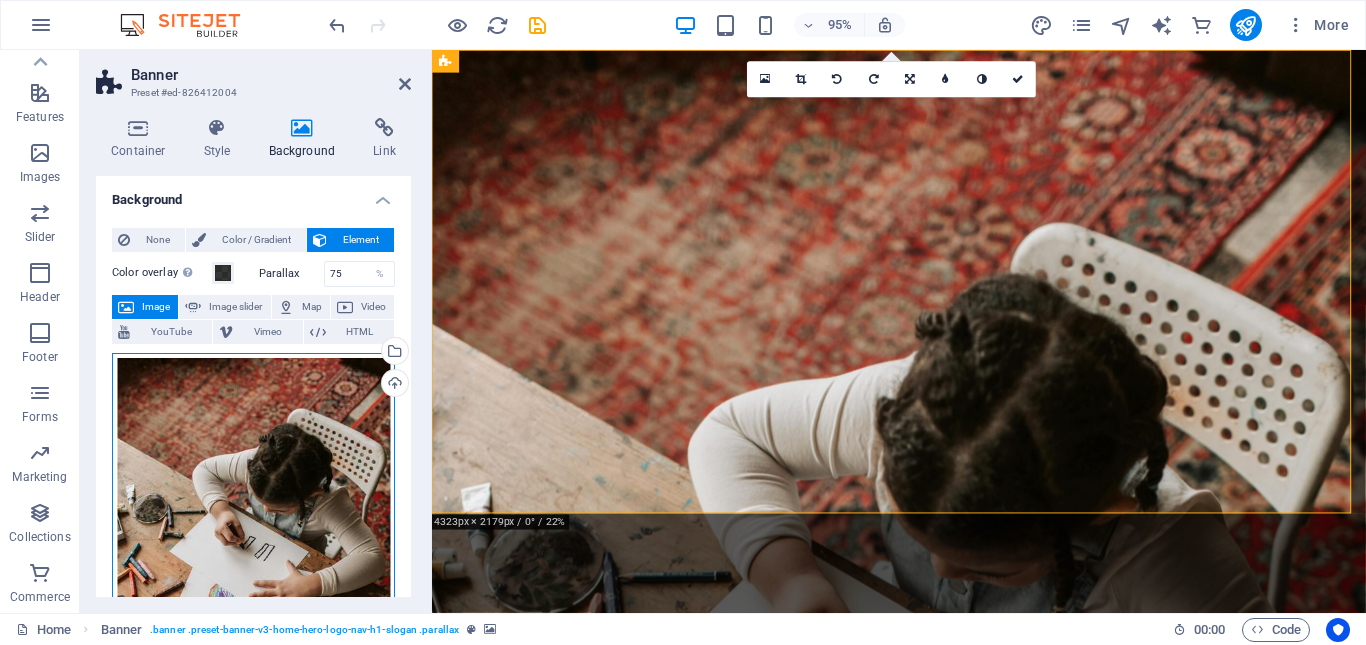 click on "Drag files here, click to choose files or select files from Files or our free stock photos & videos" at bounding box center (253, 563) 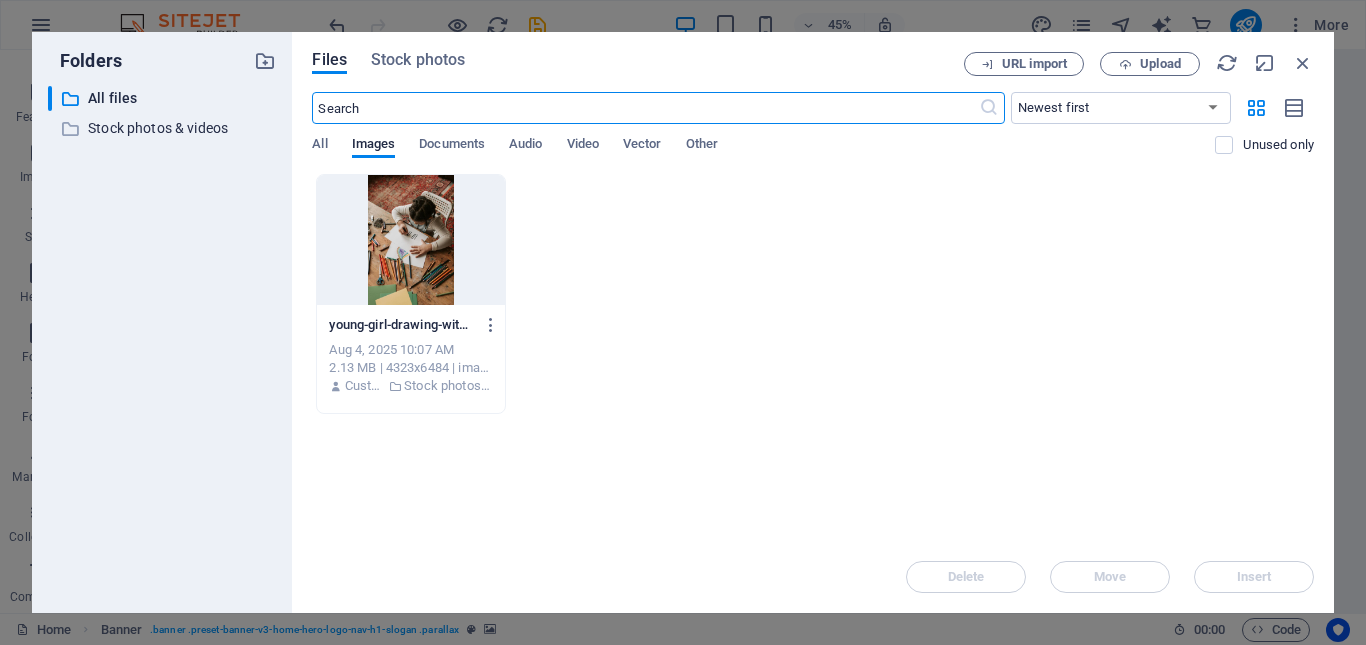 click at bounding box center [410, 240] 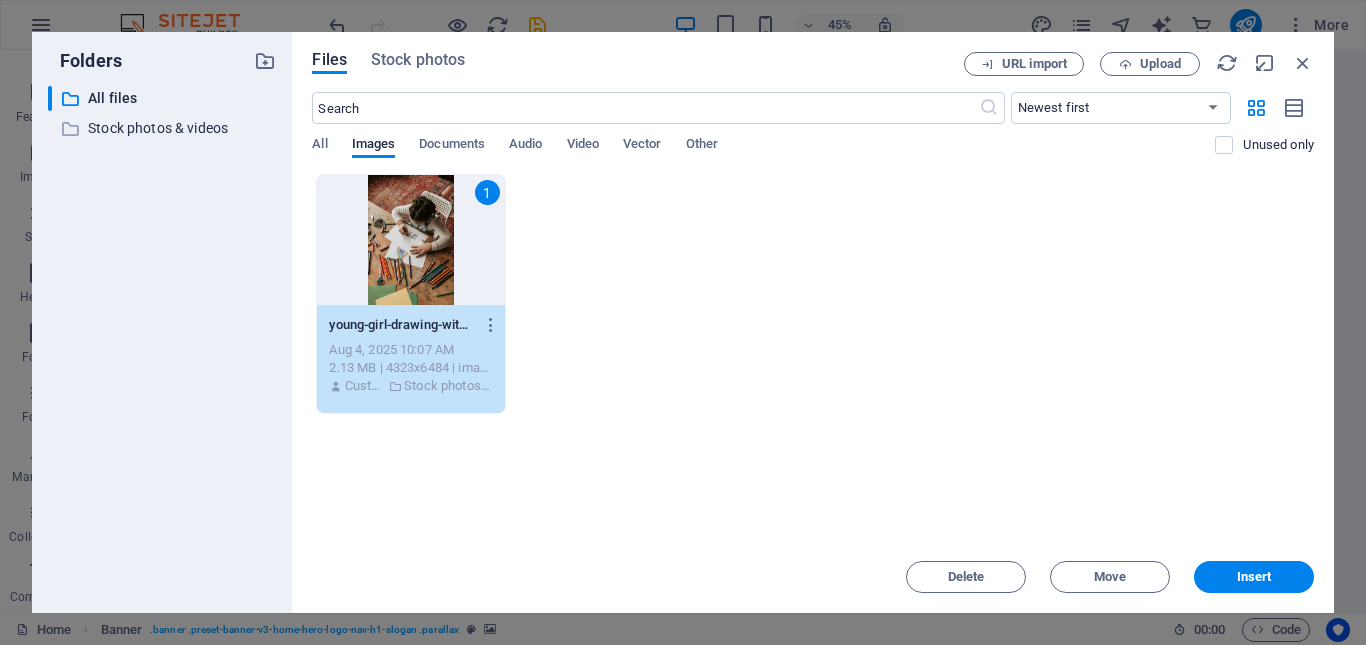 click on "1" at bounding box center (410, 240) 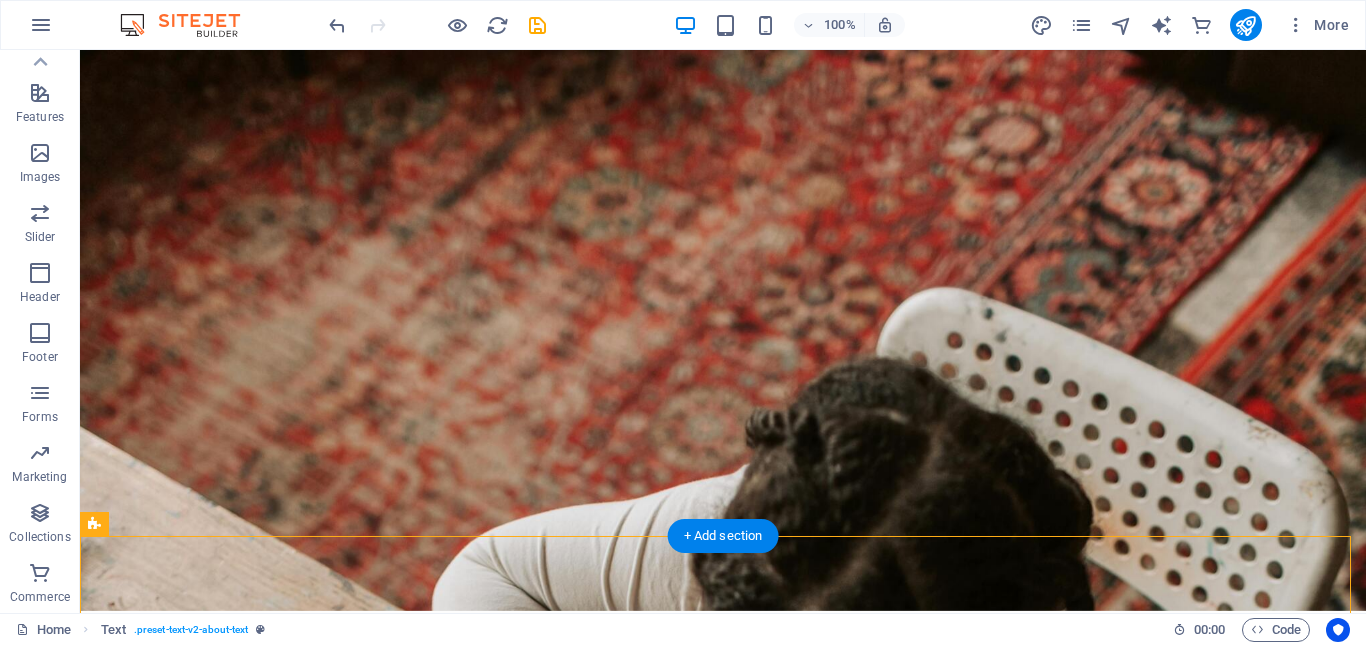 drag, startPoint x: 552, startPoint y: 553, endPoint x: 464, endPoint y: 576, distance: 90.95603 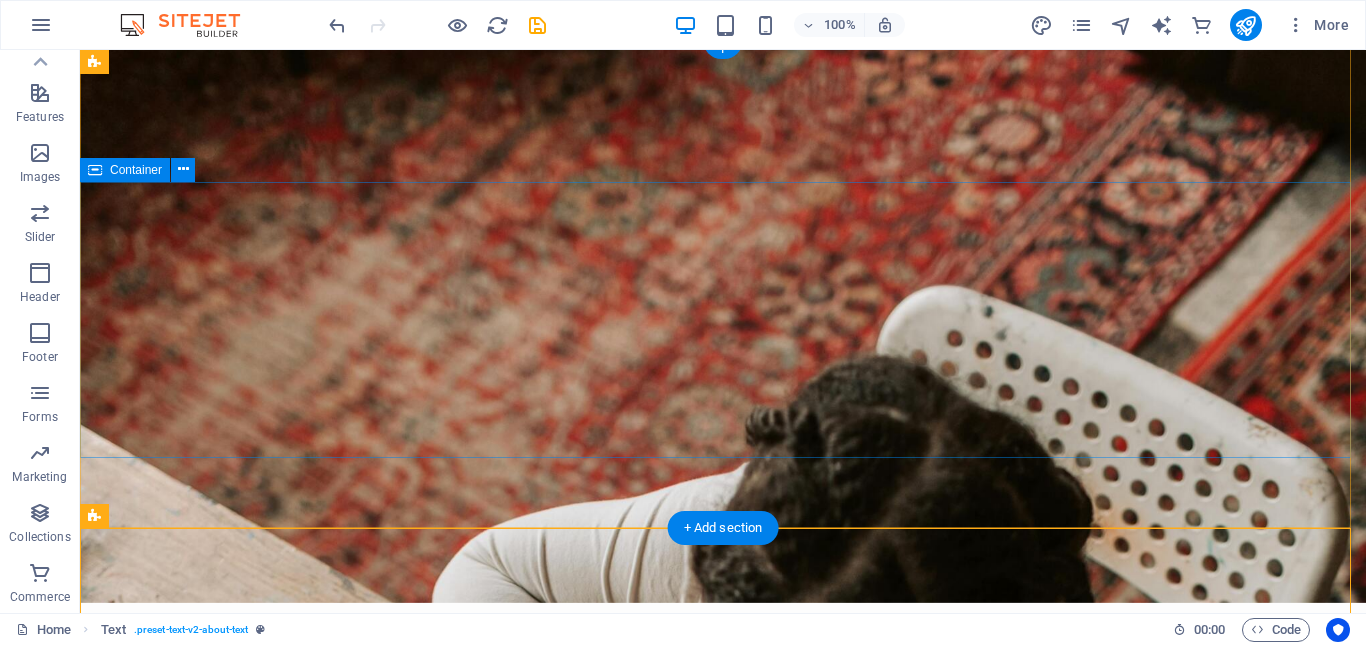 click on "Welcome to Bright Link Academy Empowering Education With out Limits" at bounding box center (723, 865) 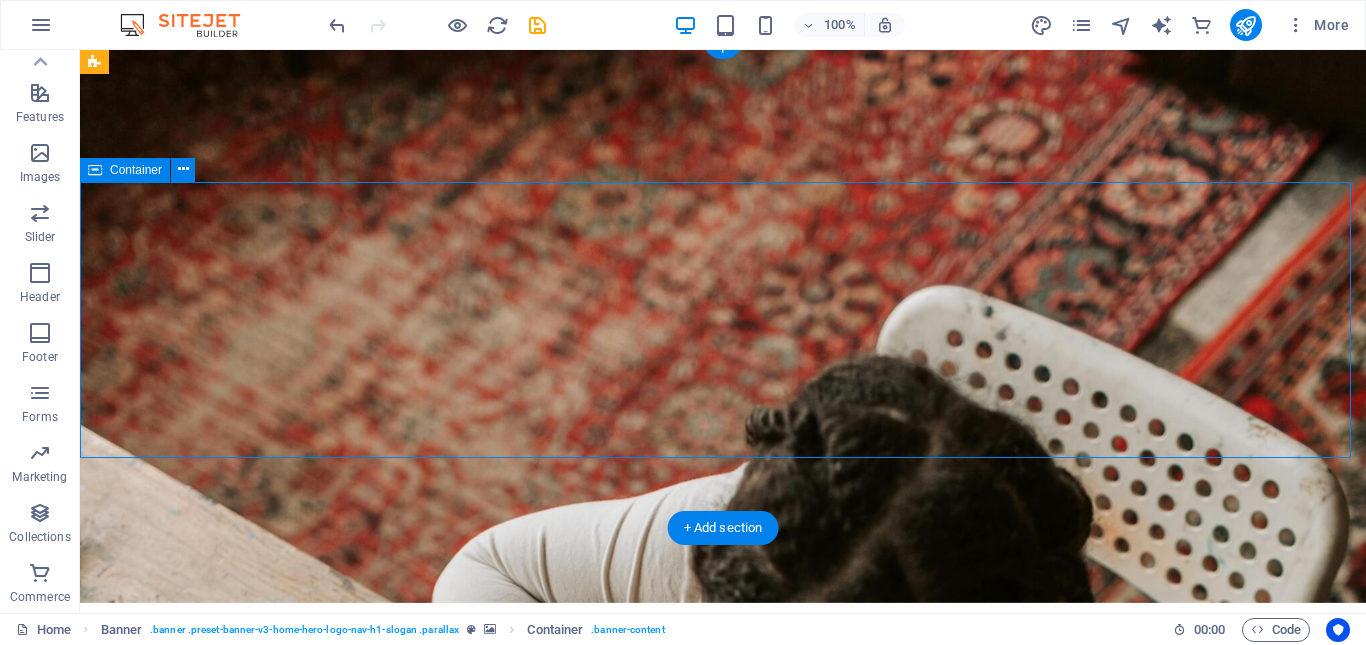 click on "Welcome to Bright Link Academy Empowering Education With out Limits" at bounding box center [723, 865] 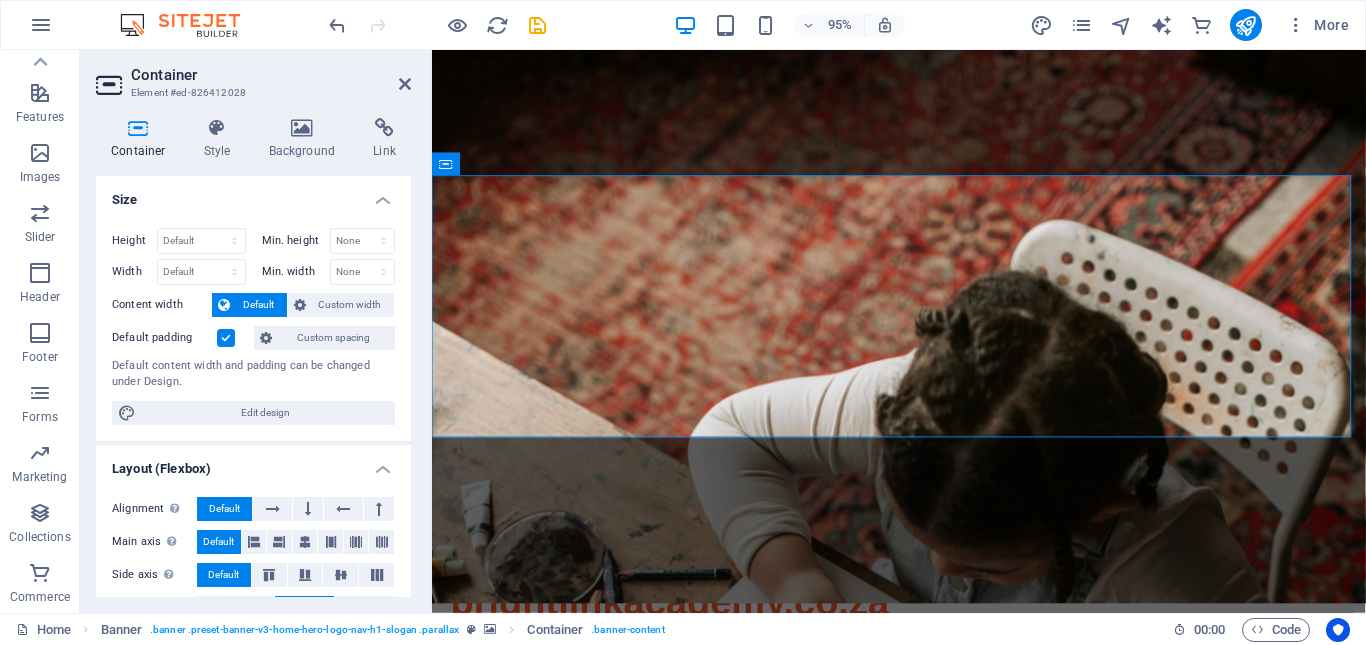 click at bounding box center [923, 336] 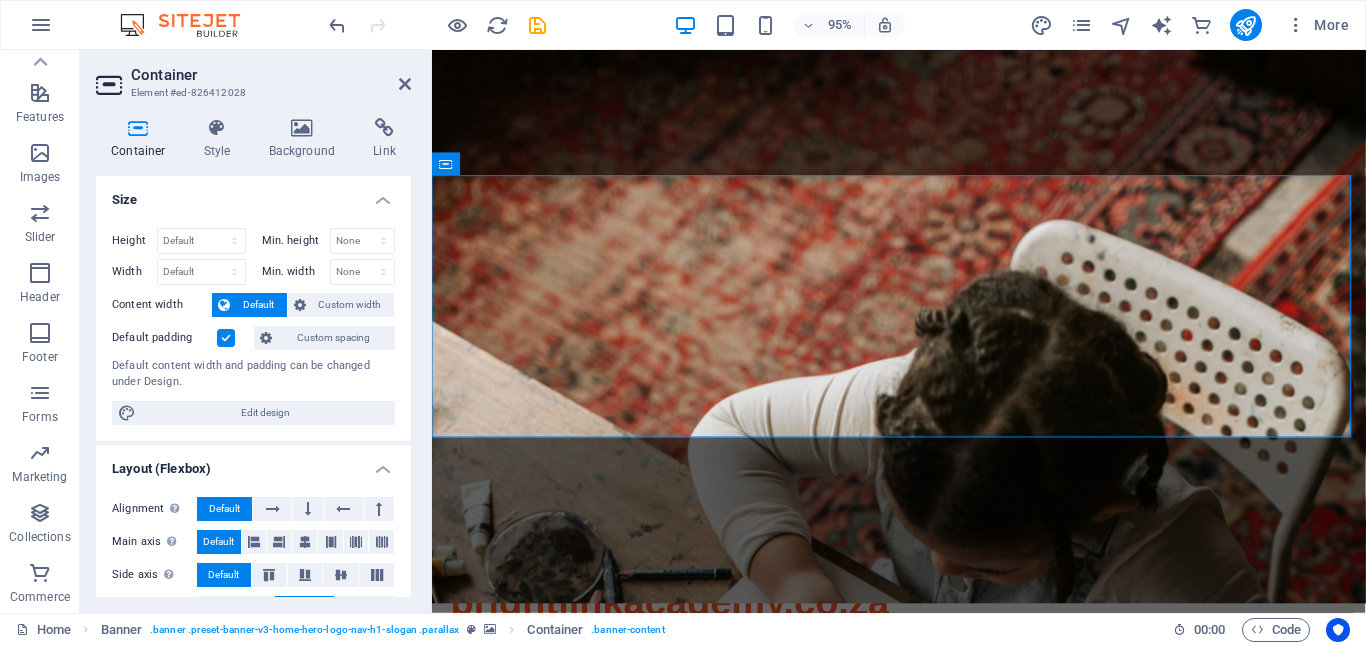 click at bounding box center (923, 336) 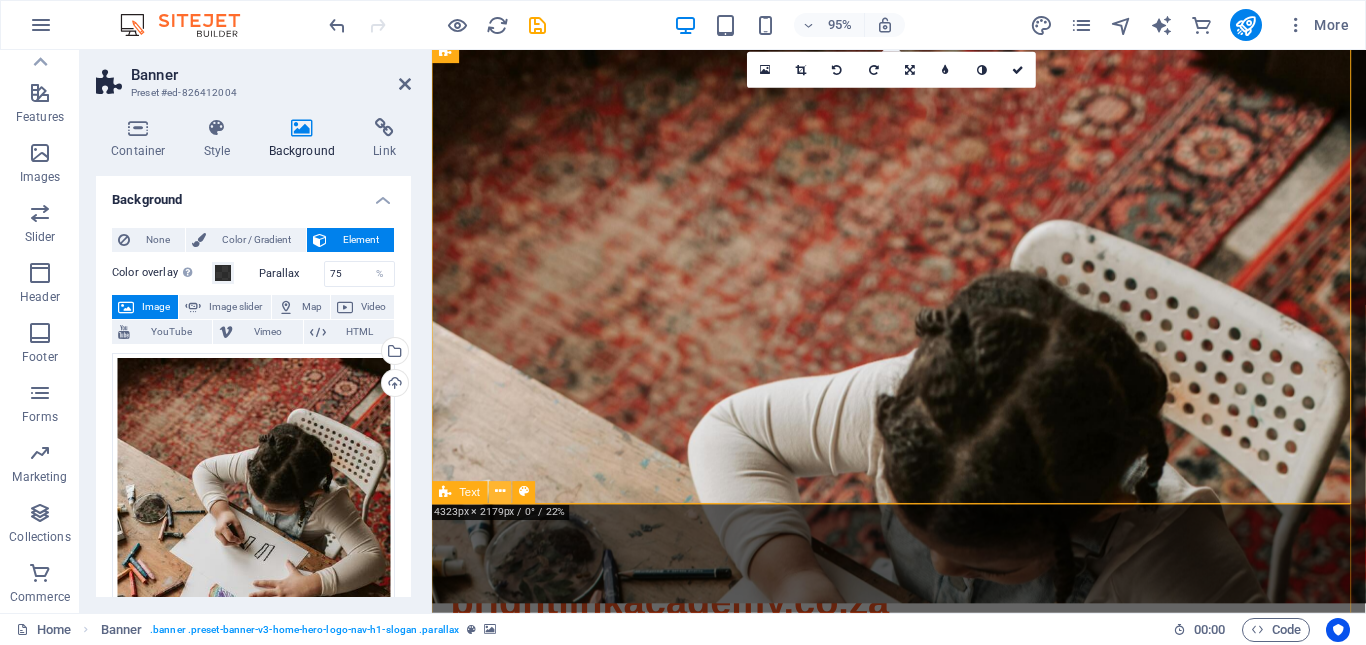click at bounding box center (500, 492) 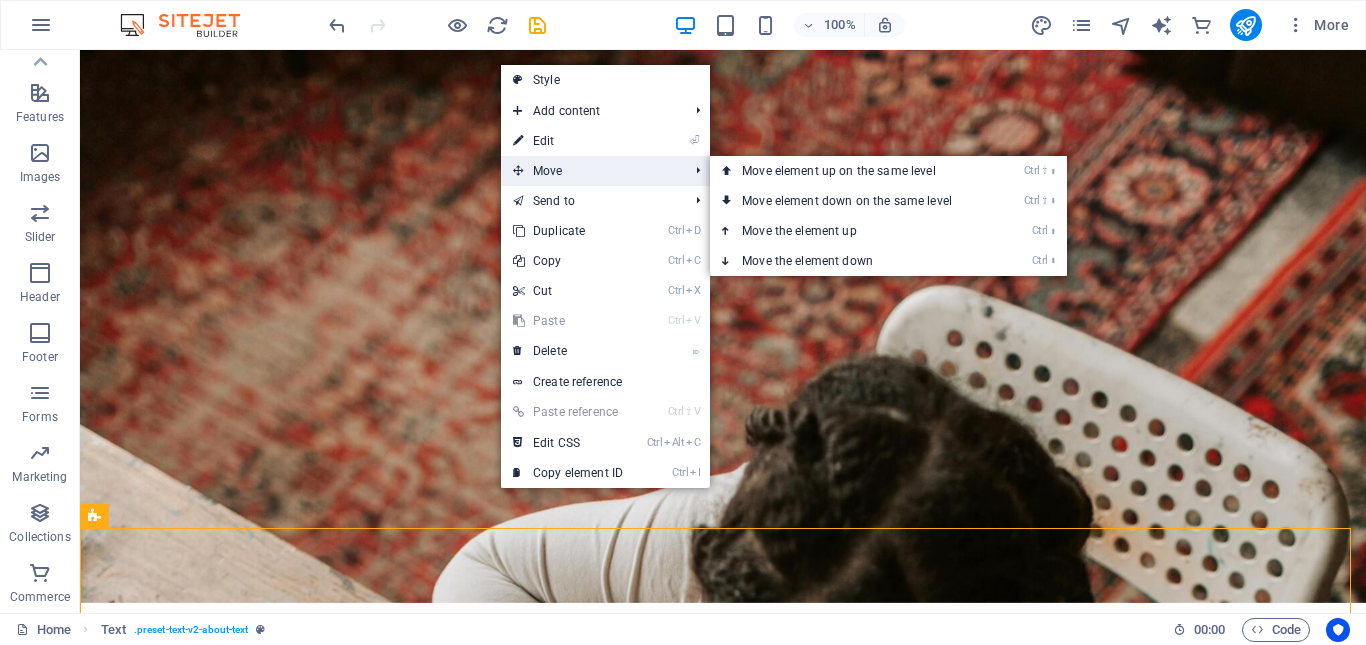 click on "Move" at bounding box center [590, 171] 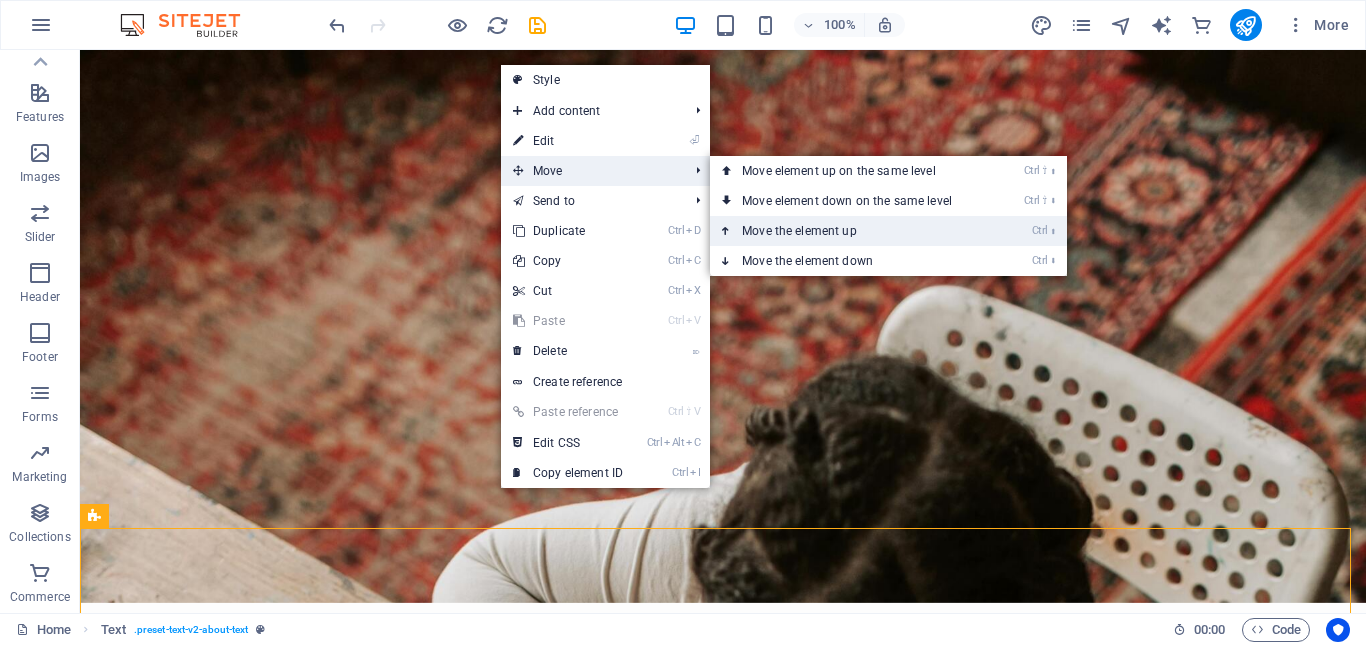 click on "Ctrl ⬆  Move the element up" at bounding box center [851, 231] 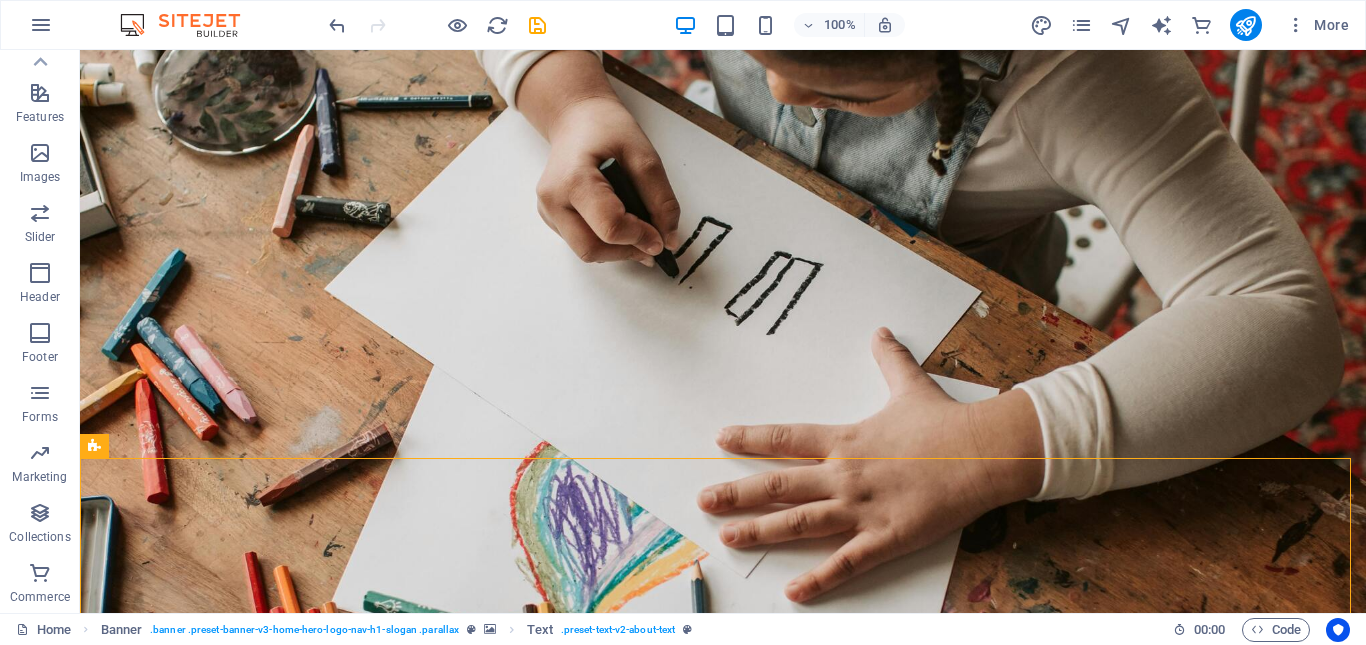 click on "100% More" at bounding box center [841, 25] 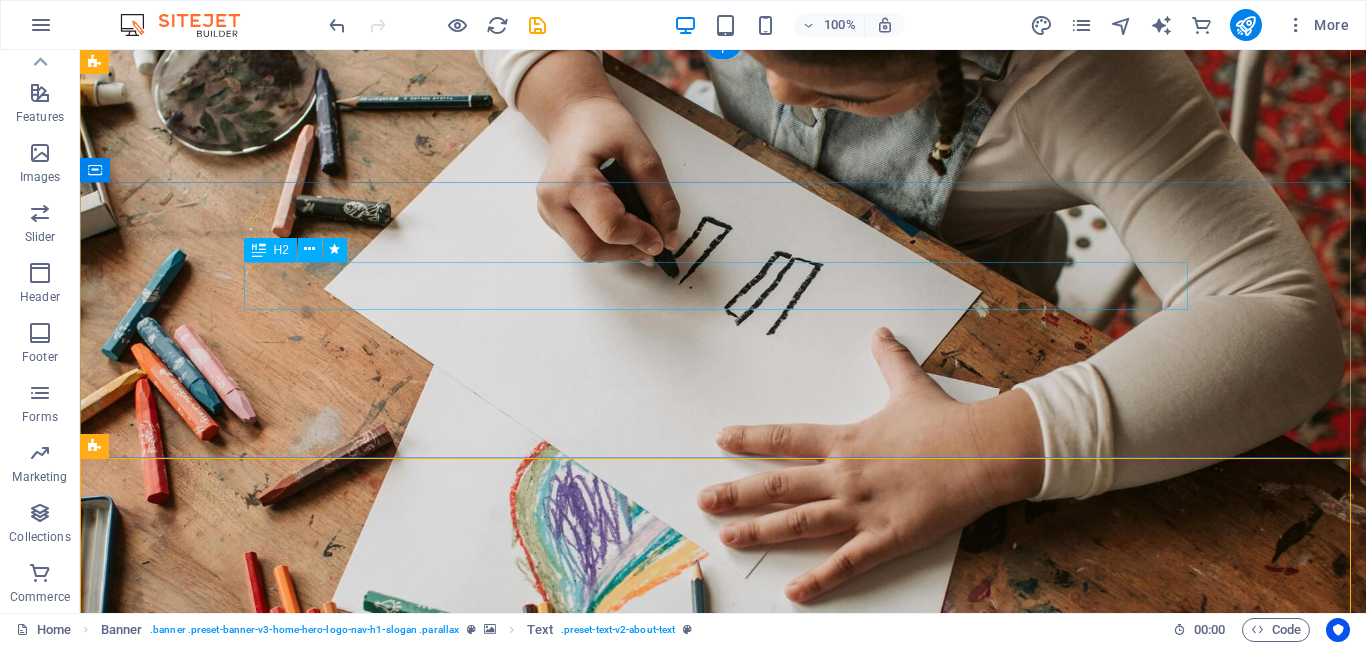 click on "Welcome to Bright Link Academy" at bounding box center [723, 874] 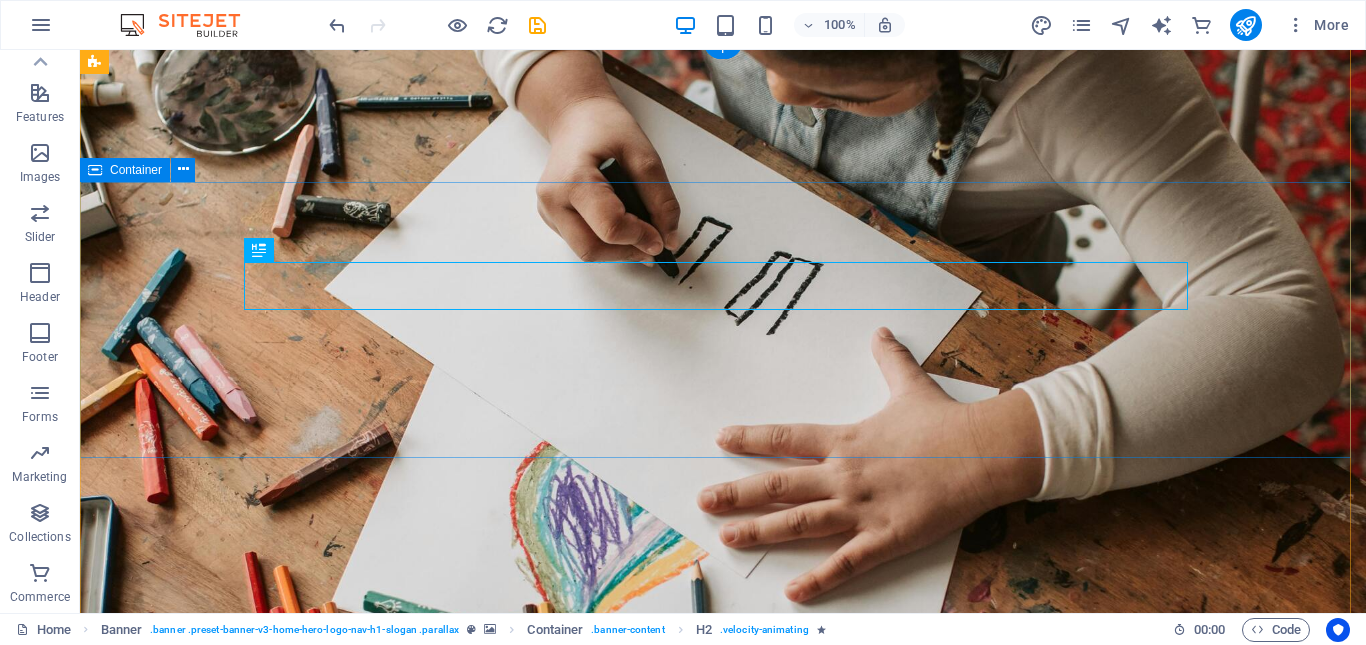 click on "Welcome to Bright Link Academy Empowering Education With out Limits" at bounding box center [723, 908] 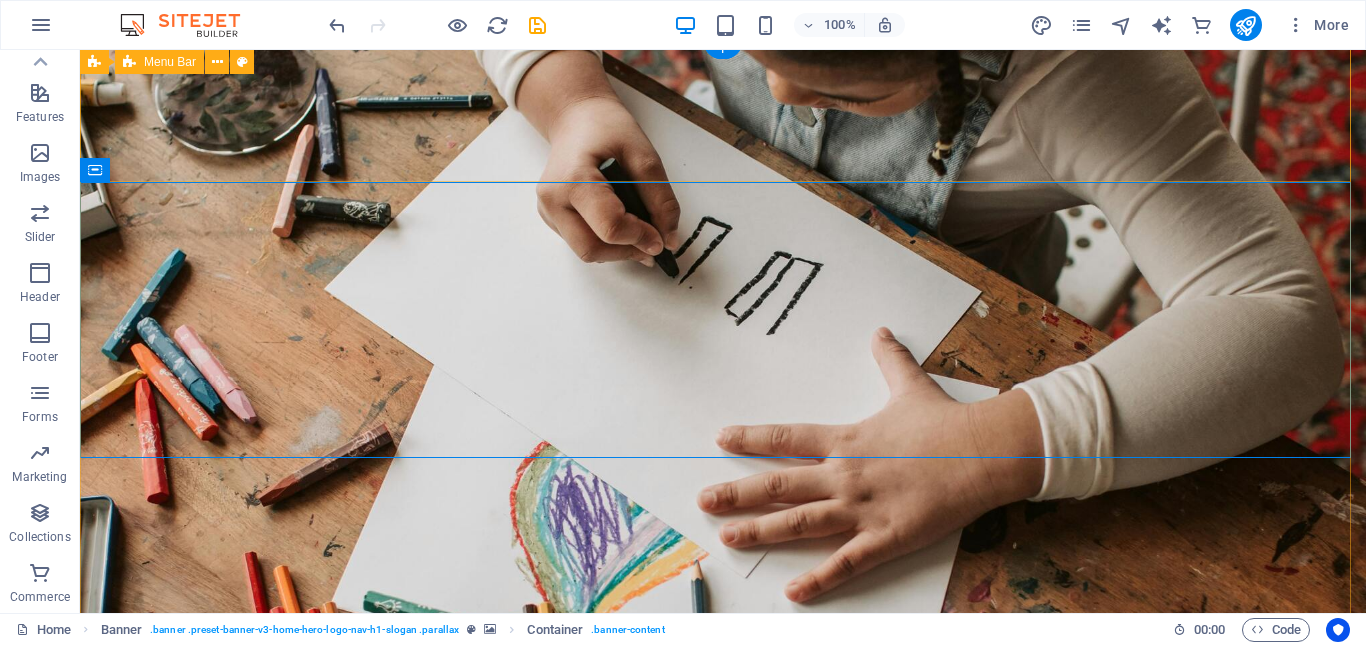 click on "brightlinkacademy.co.za Home About Values Services Pricing FAQ Contact" at bounding box center (723, 699) 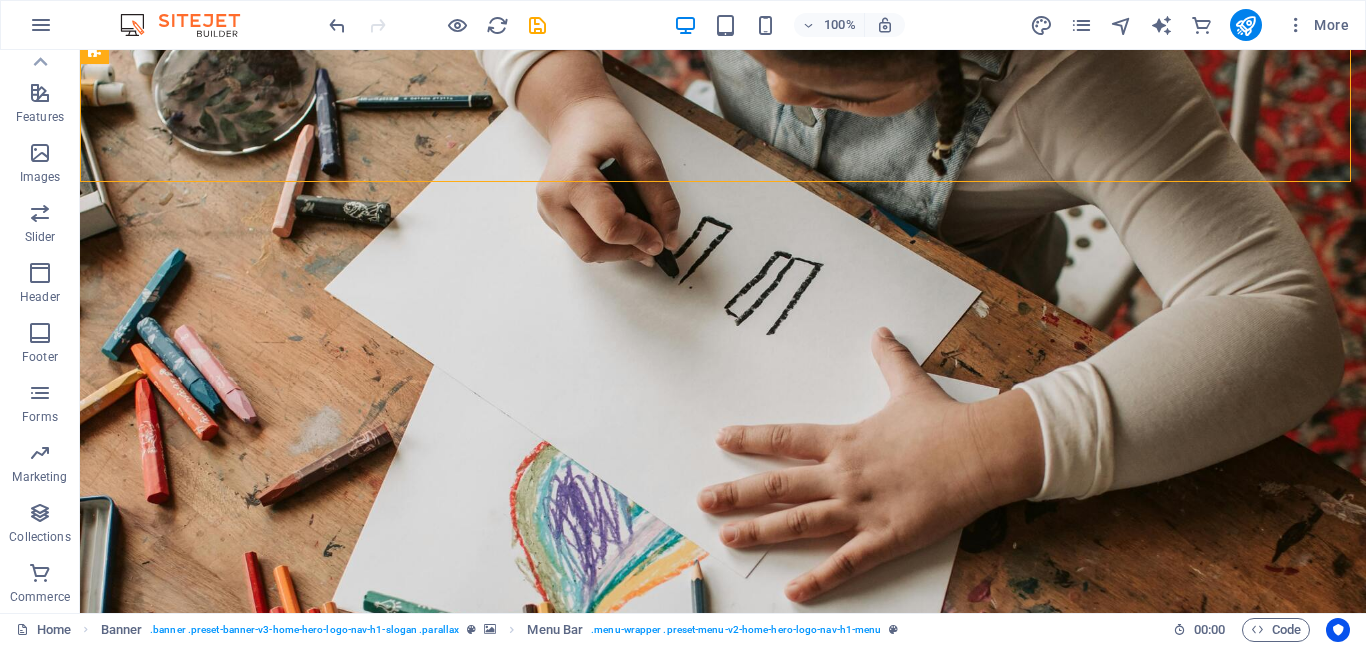 click on "100% More" at bounding box center [683, 25] 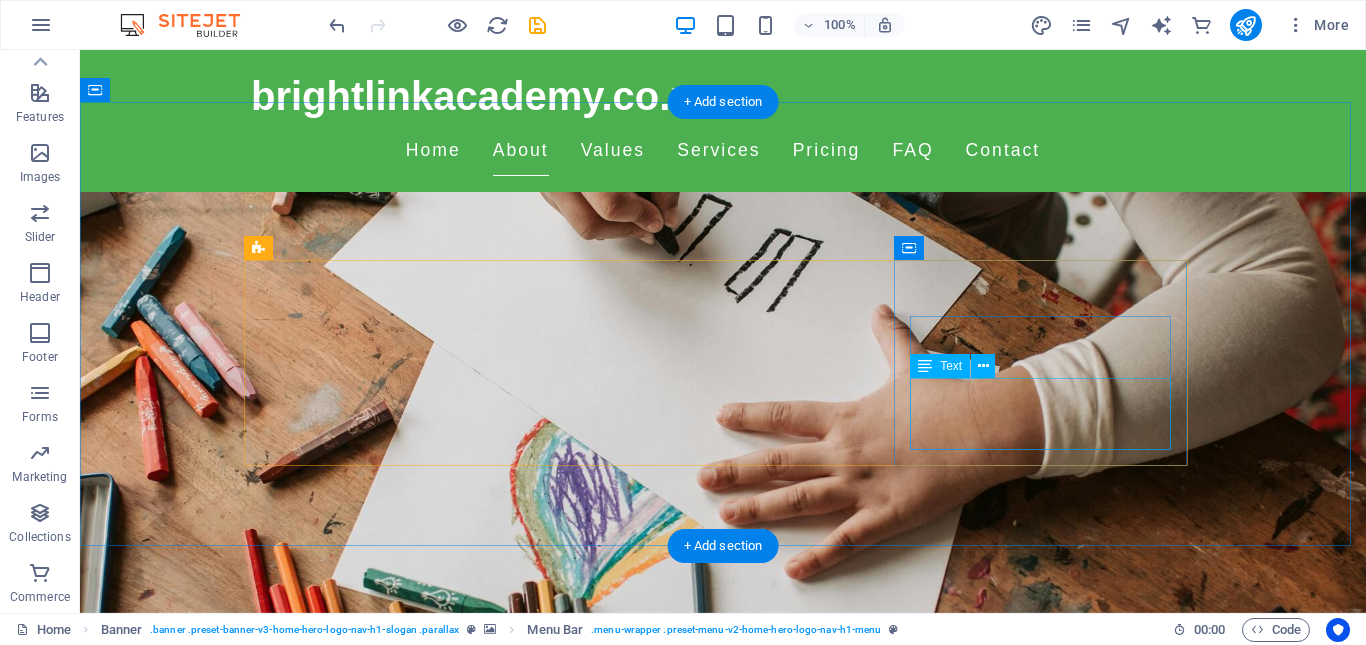 scroll, scrollTop: 610, scrollLeft: 0, axis: vertical 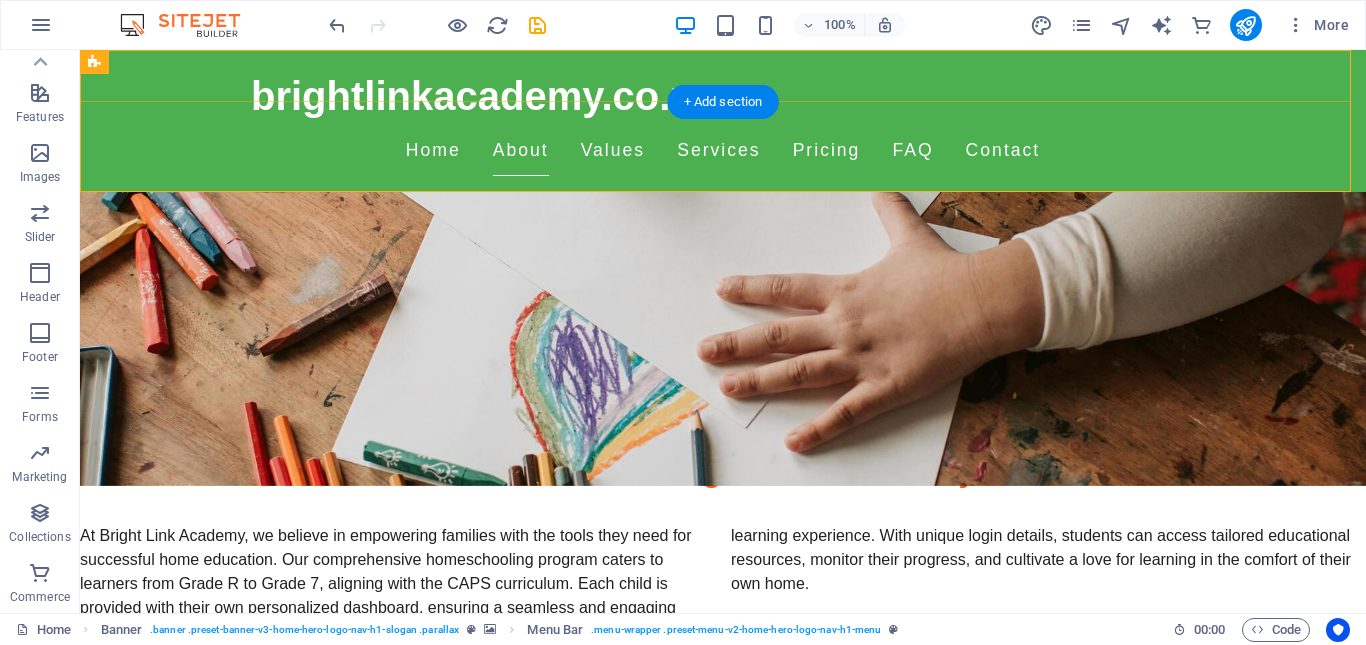 click on "brightlinkacademy.co.za Home About Values Services Pricing FAQ Contact" at bounding box center [723, 121] 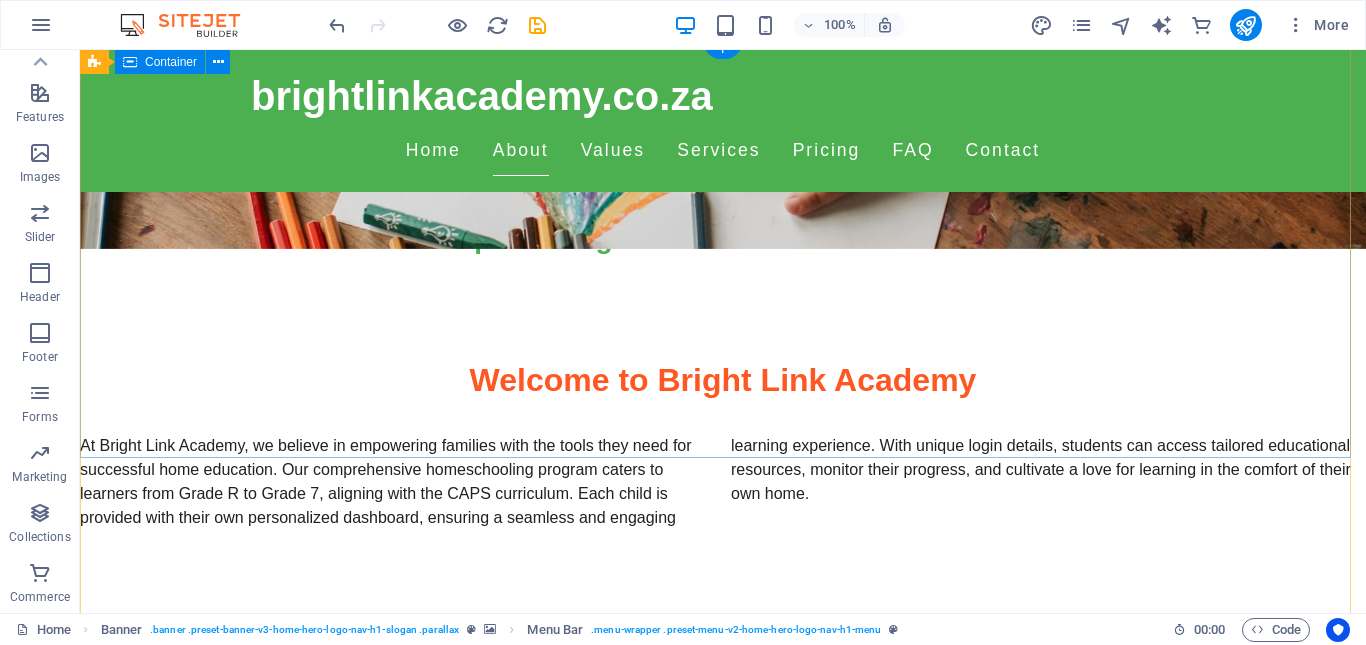 scroll, scrollTop: 0, scrollLeft: 0, axis: both 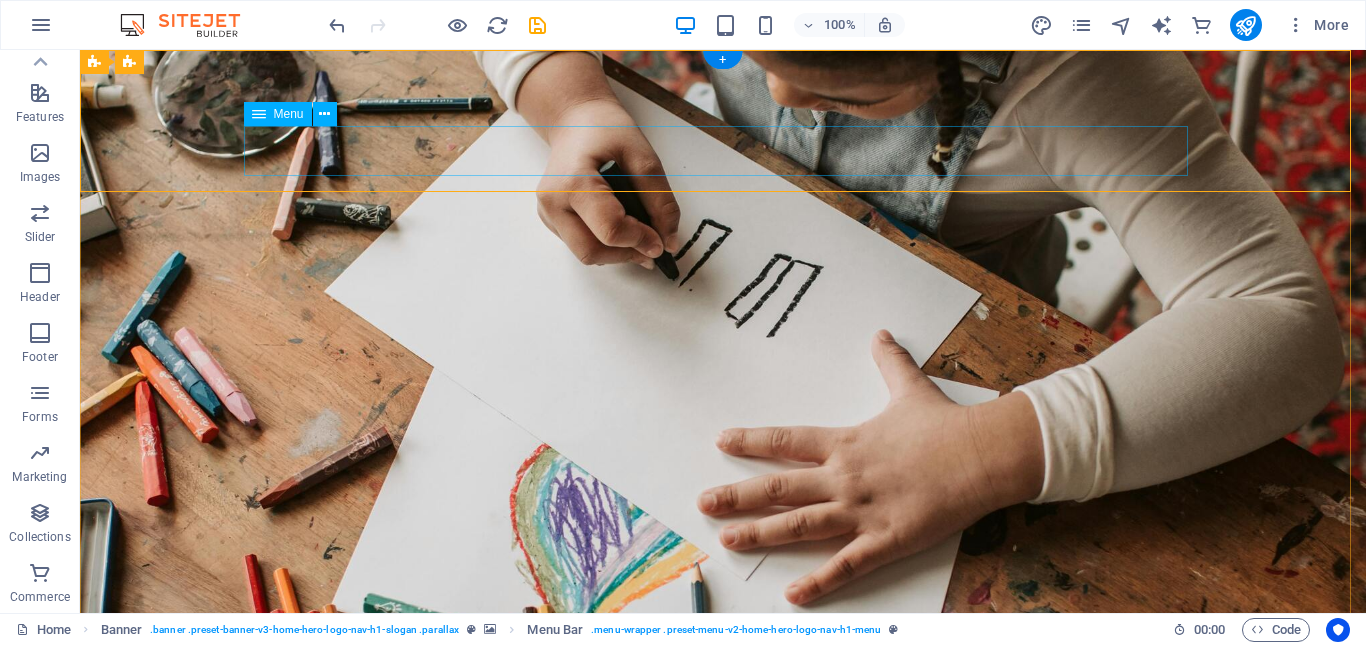 click on "Home About Values Services Pricing FAQ Contact" at bounding box center [723, 739] 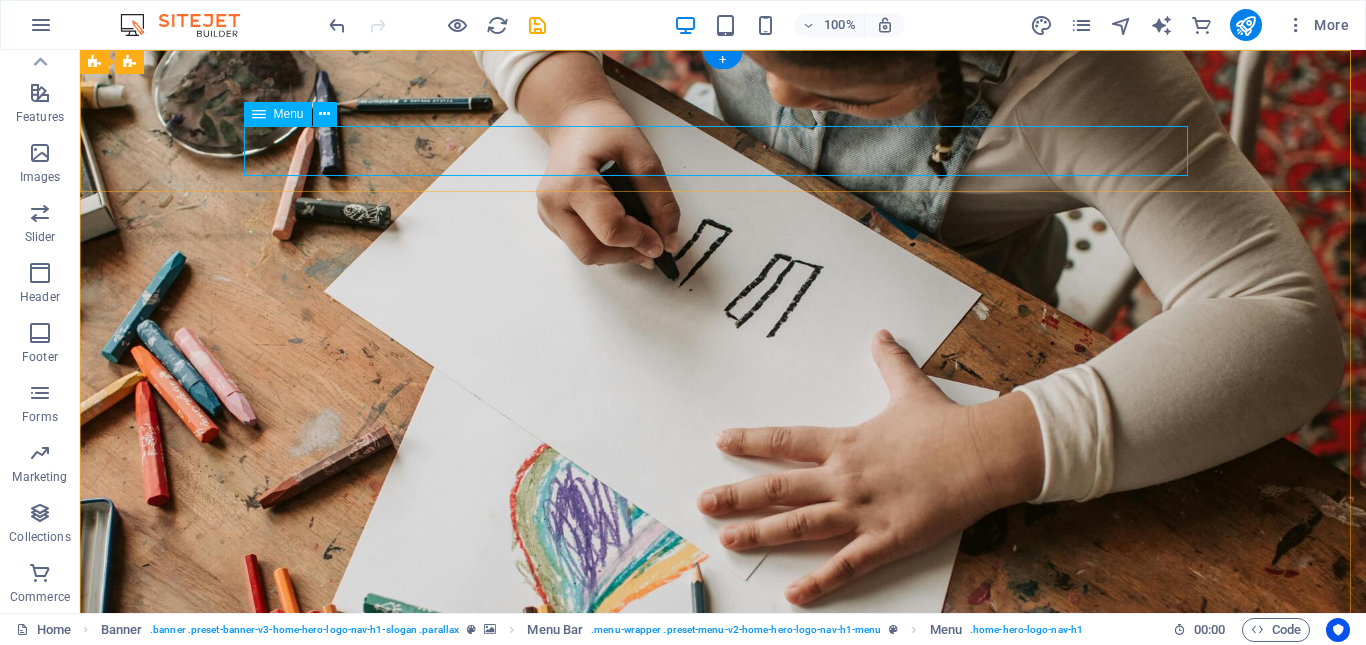 click on "Home About Values Services Pricing FAQ Contact" at bounding box center (723, 739) 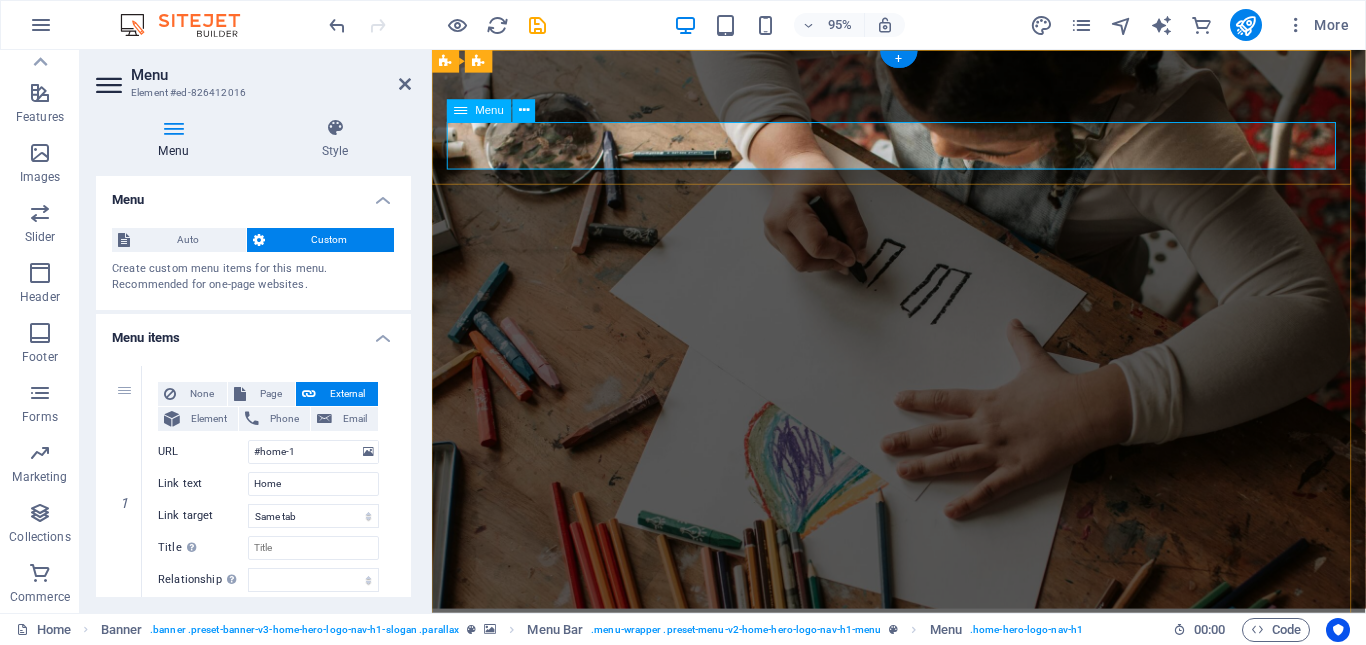 click on "Home About Values Services Pricing FAQ Contact" at bounding box center [924, 739] 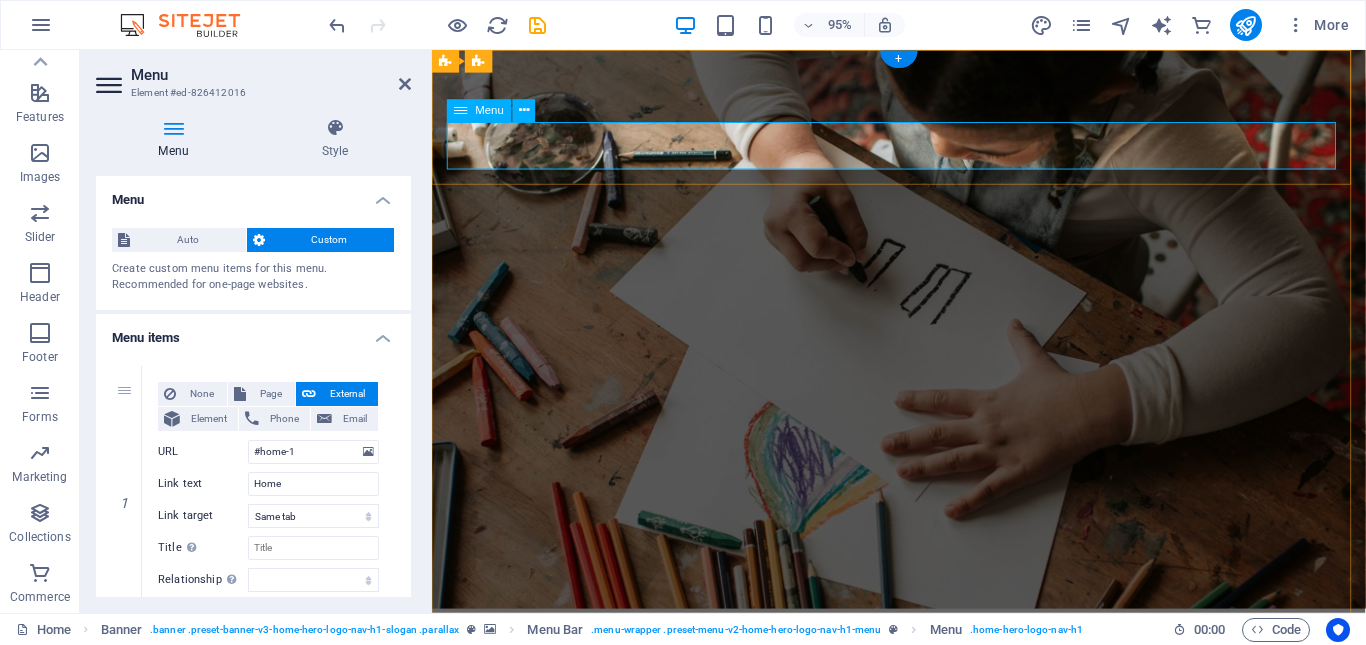 click on "Home About Values Services Pricing FAQ Contact" at bounding box center [924, 739] 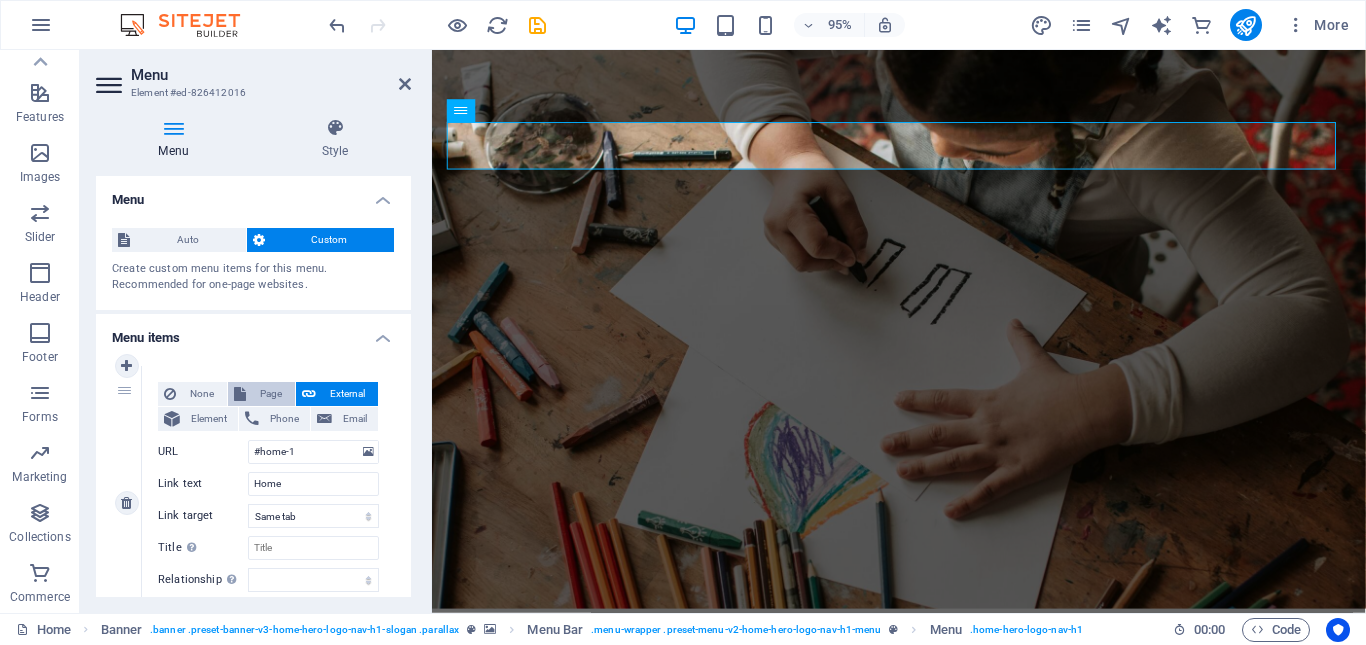 click on "Page" at bounding box center [270, 394] 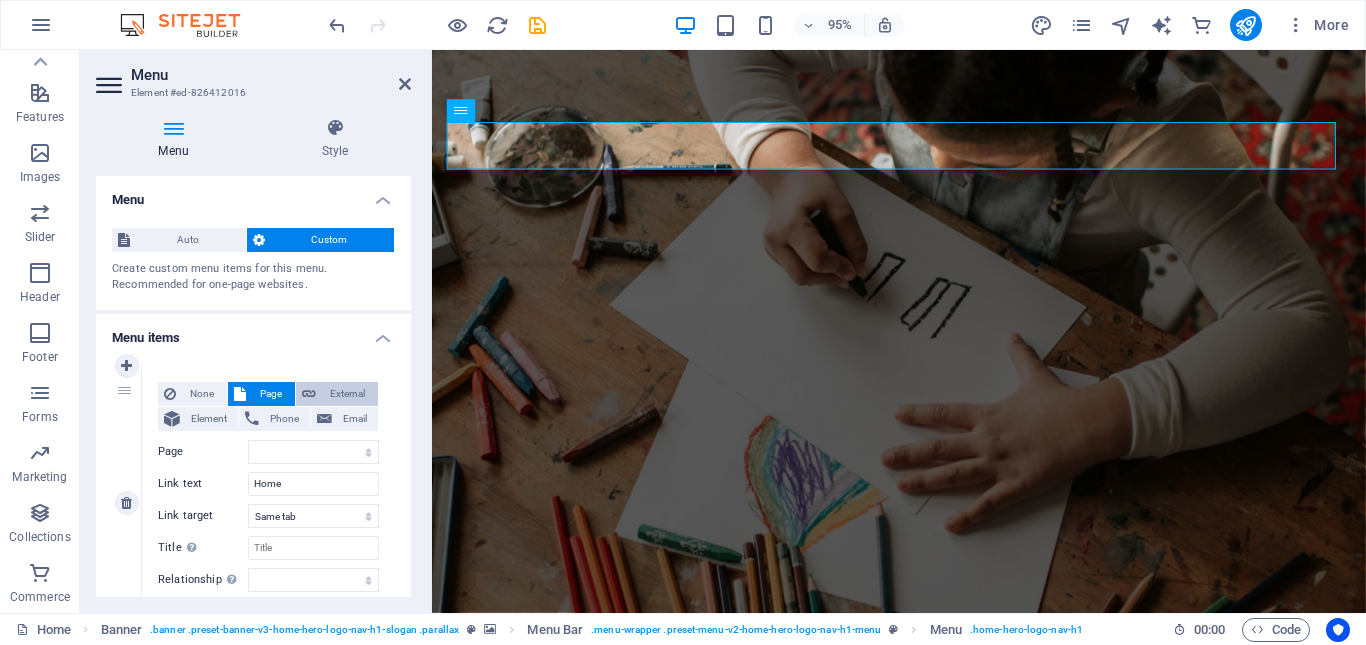 click on "External" at bounding box center (347, 394) 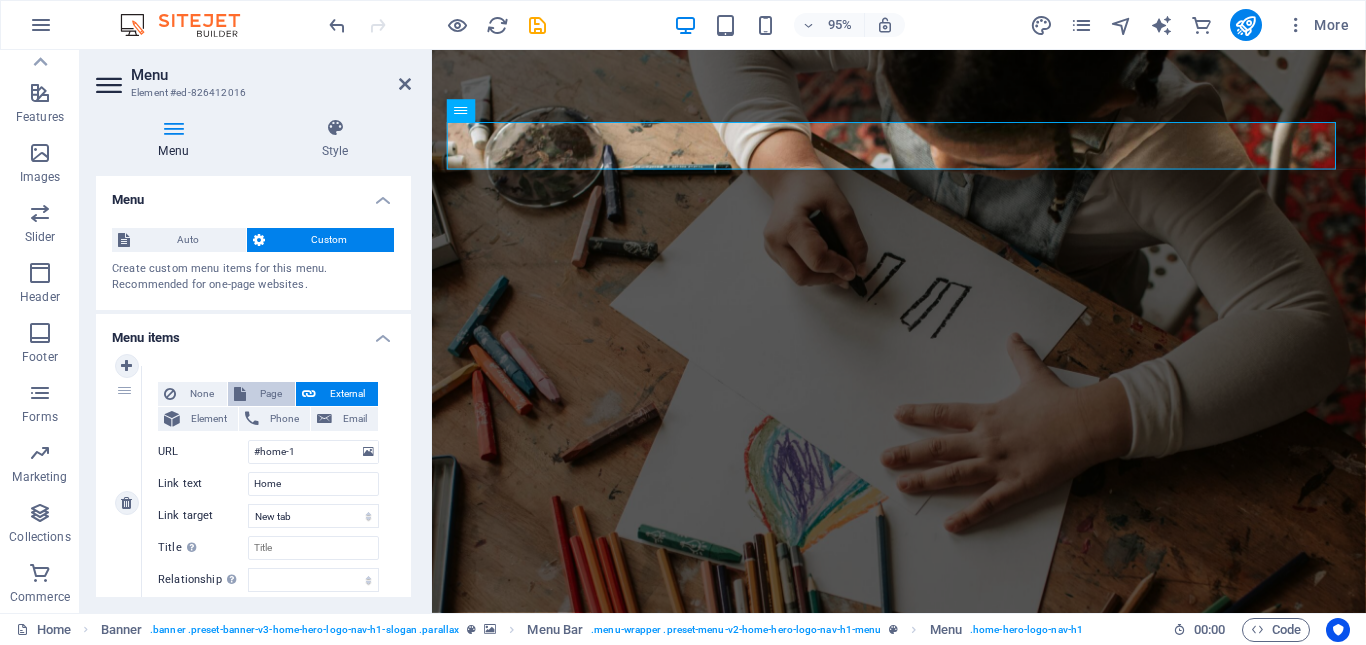 click on "Page" at bounding box center (270, 394) 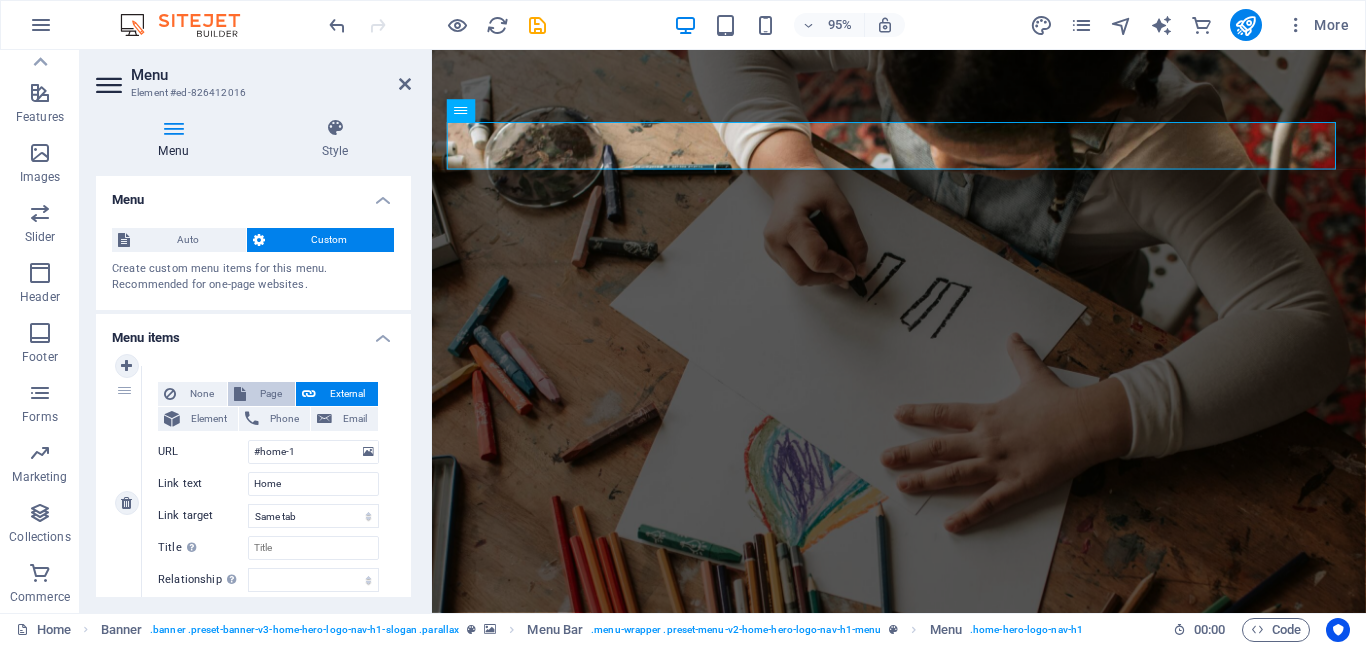 select 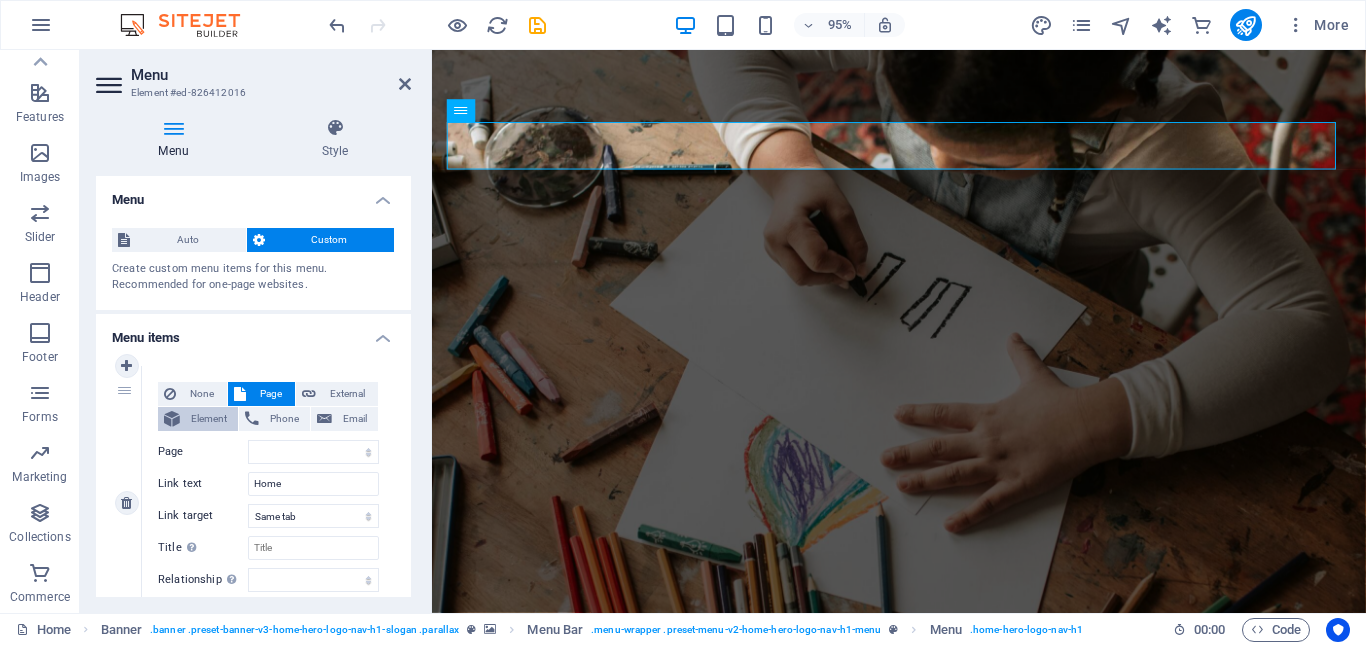 click on "Element" at bounding box center [209, 419] 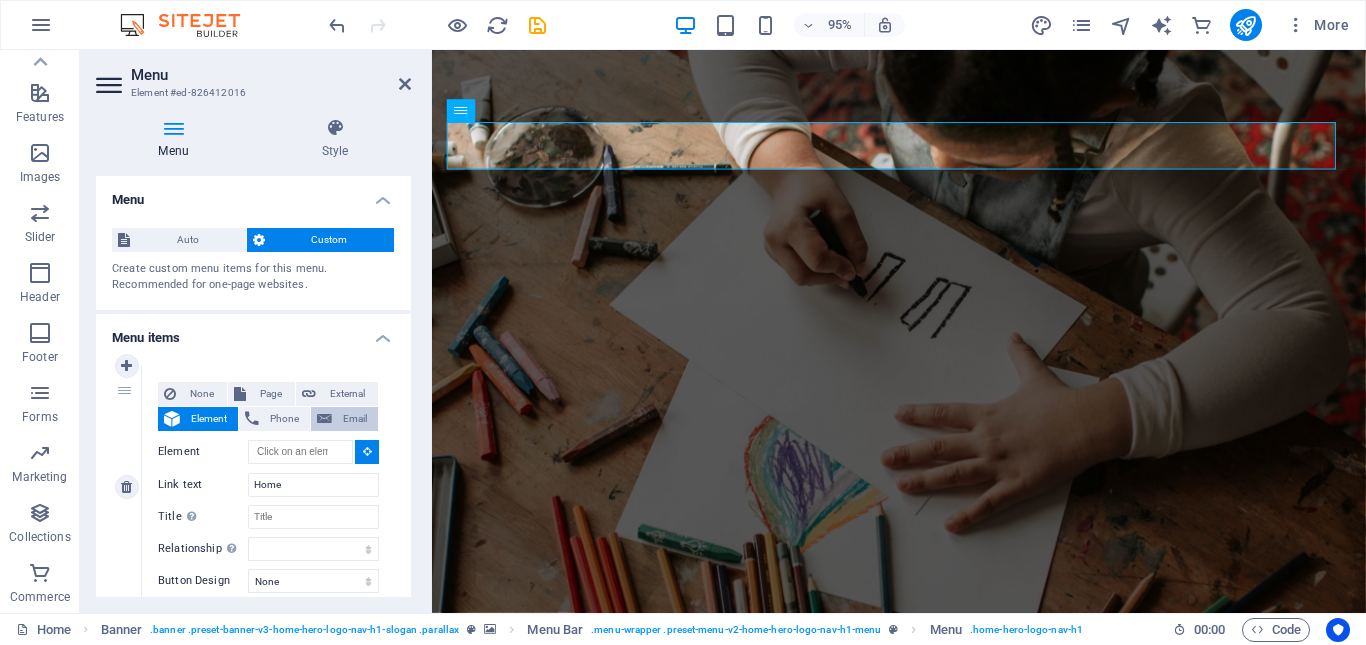 click on "Email" at bounding box center [355, 419] 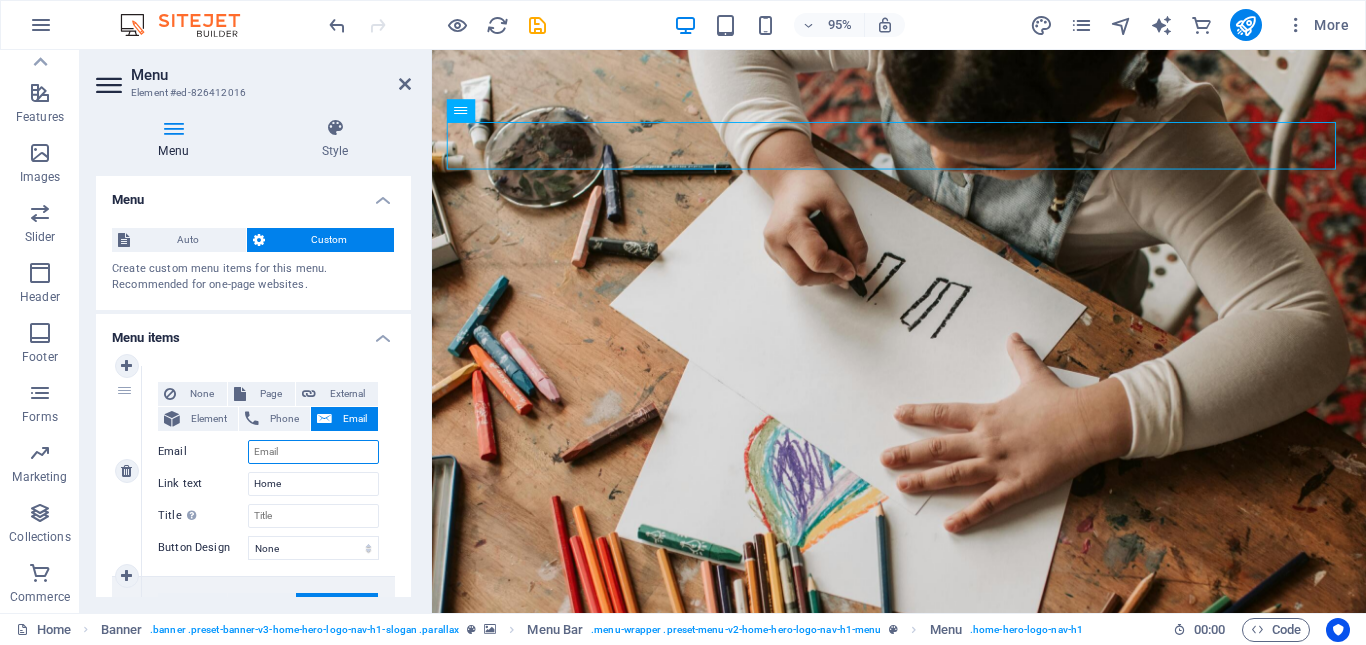 select 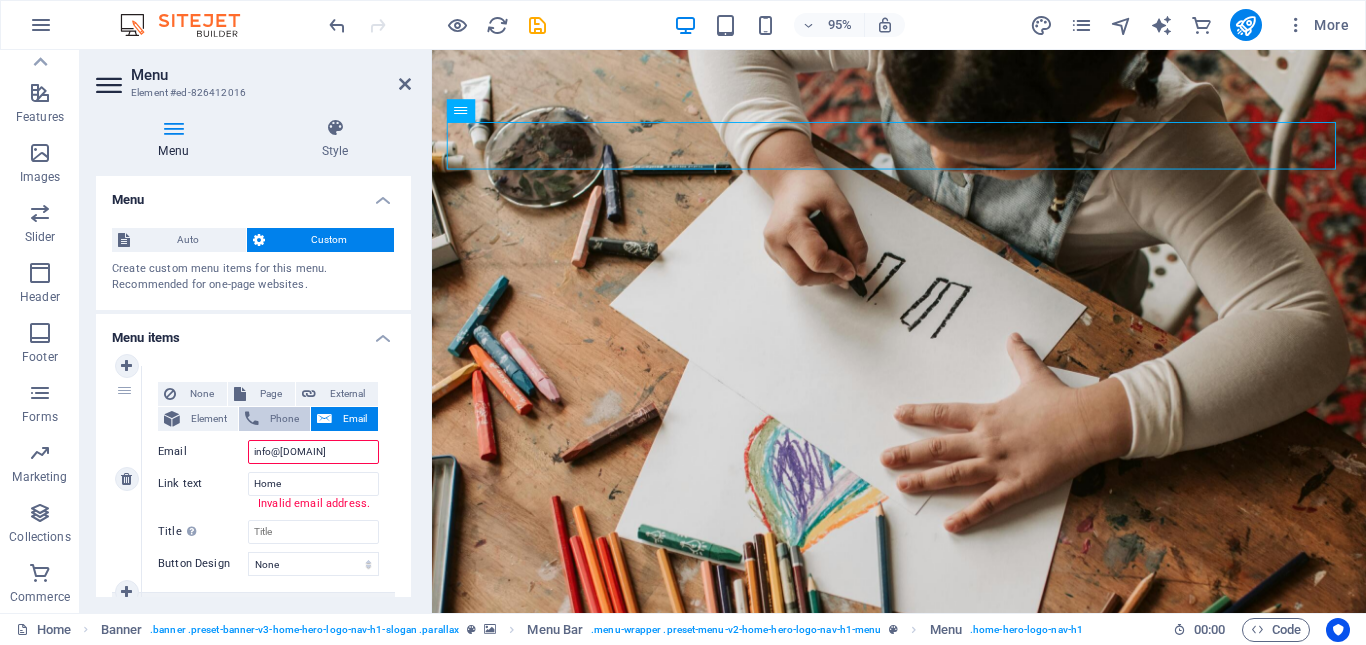type on "info@brightlinkacademy.co.za" 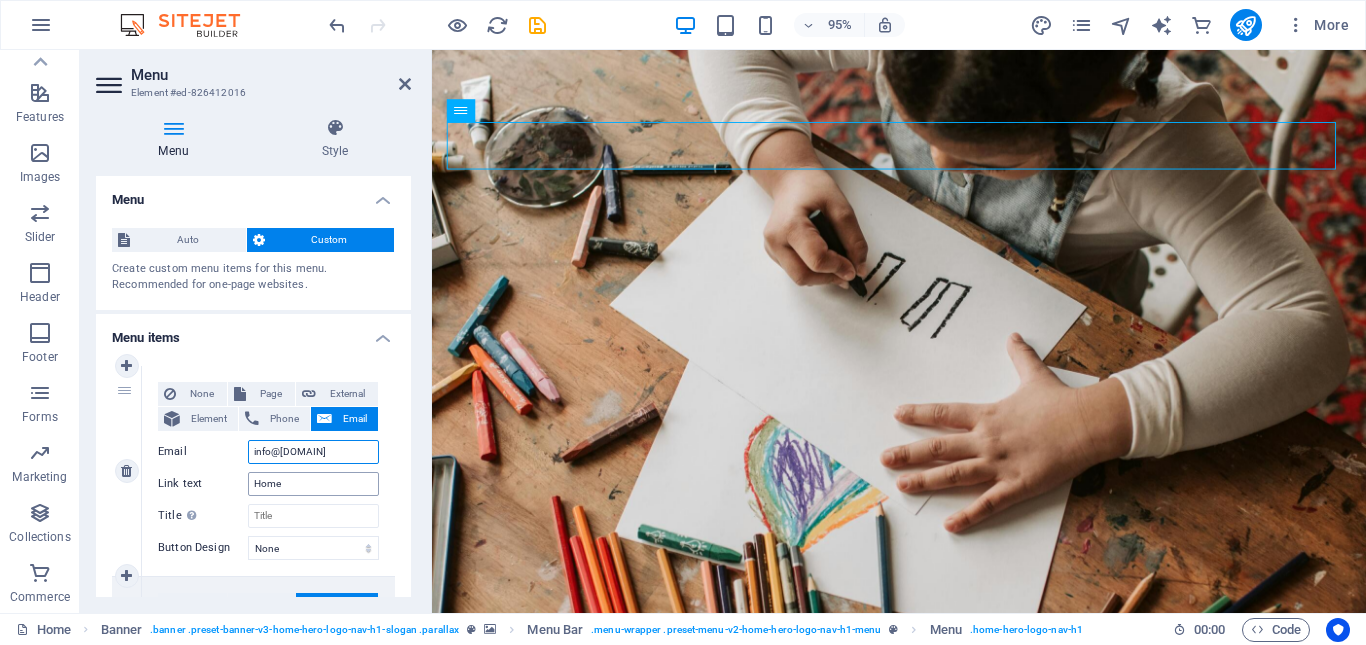 type on "info@brightlinkacademy.co.za" 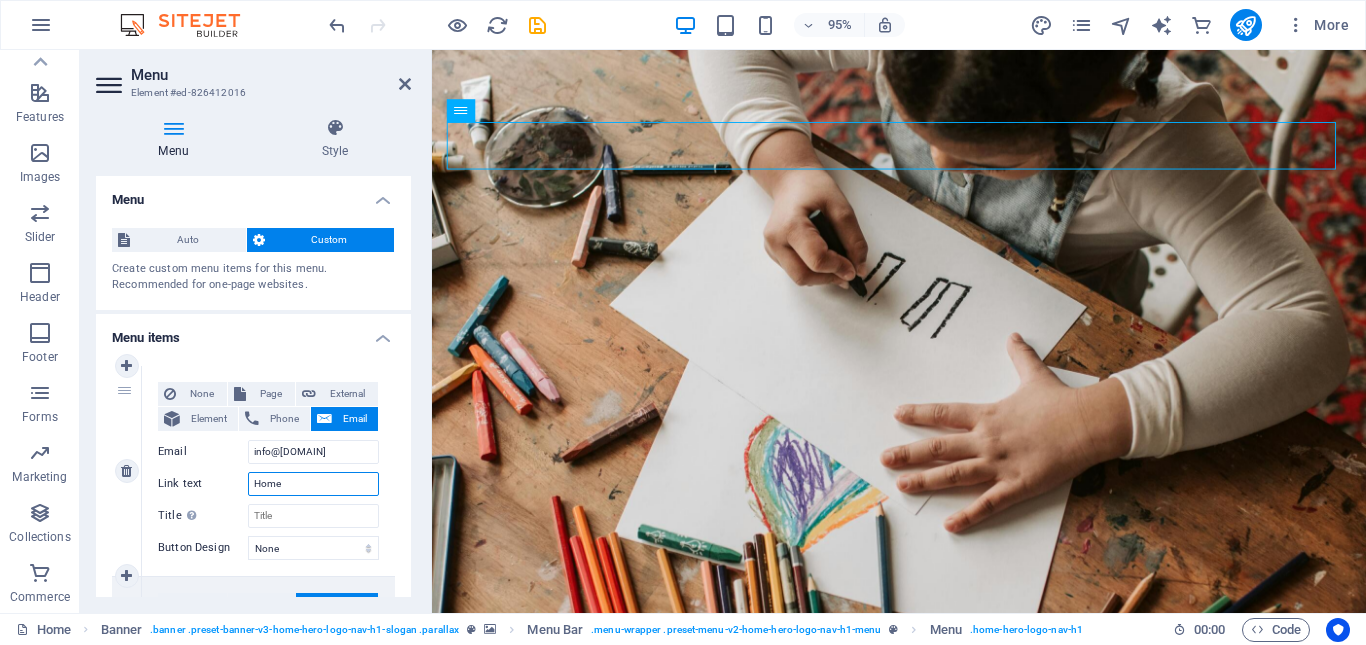 click on "Home" at bounding box center (313, 484) 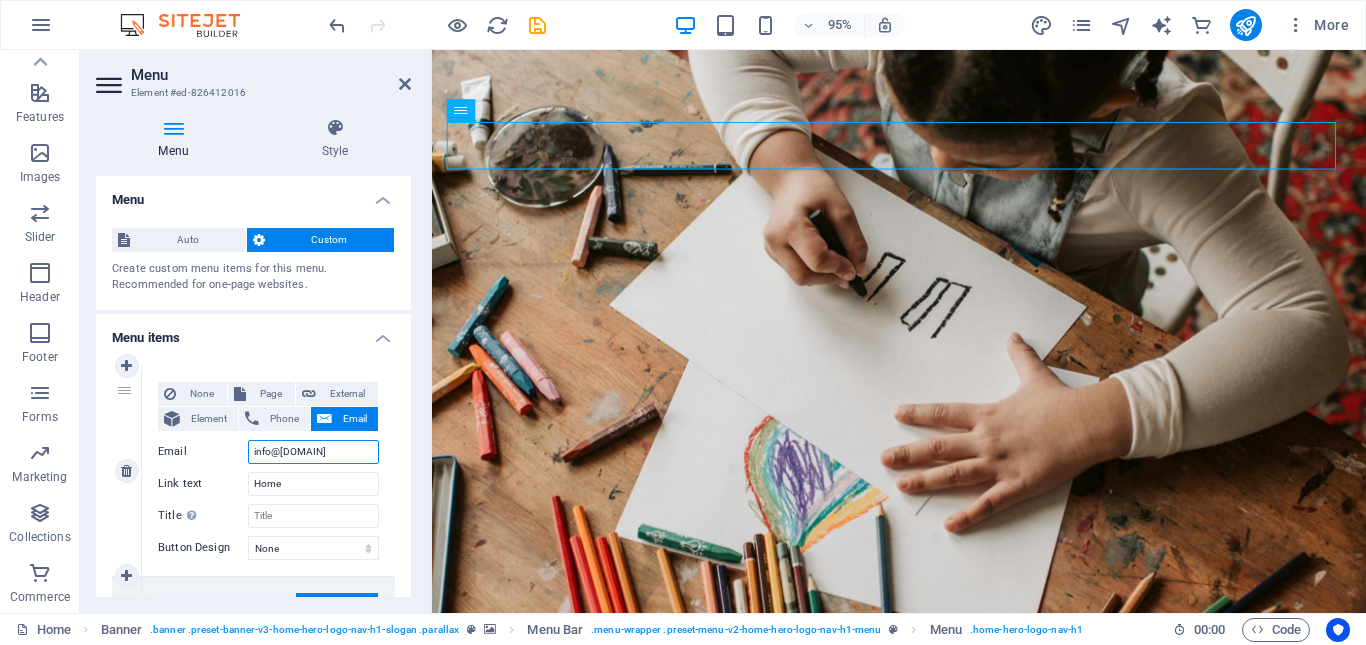 click on "info@brightlinkacademy.co.za" at bounding box center (313, 452) 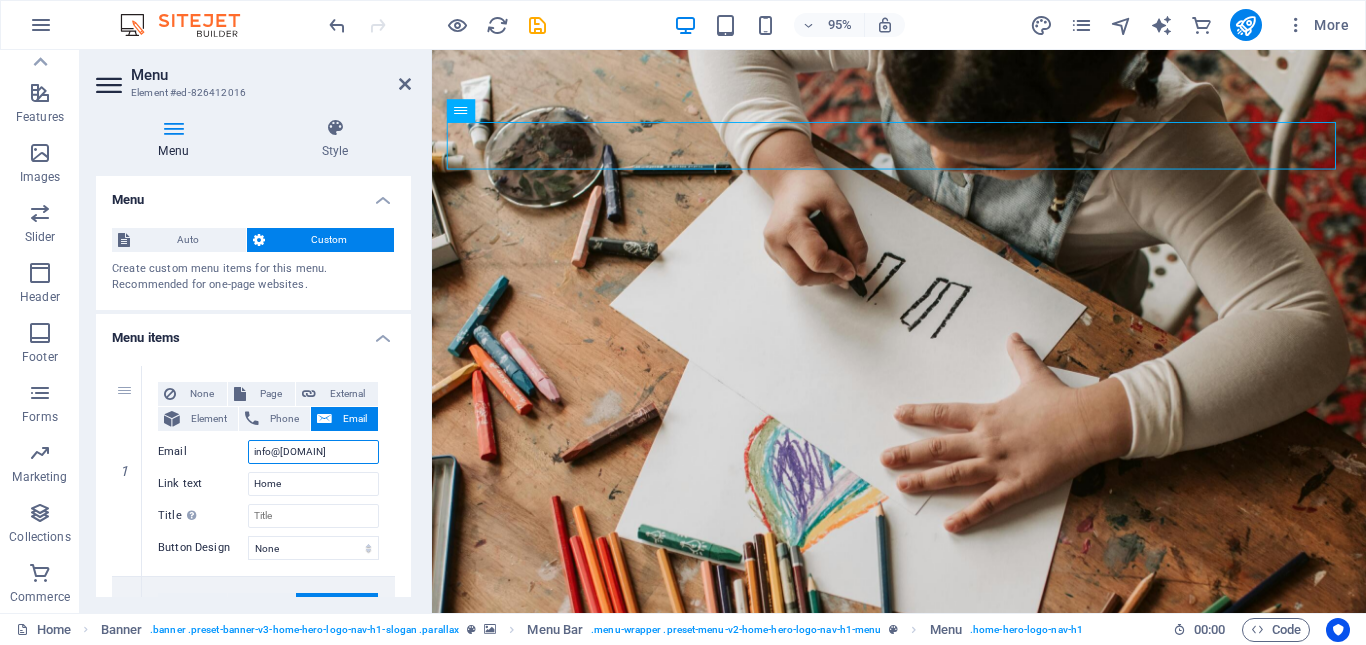 scroll, scrollTop: 0, scrollLeft: 19, axis: horizontal 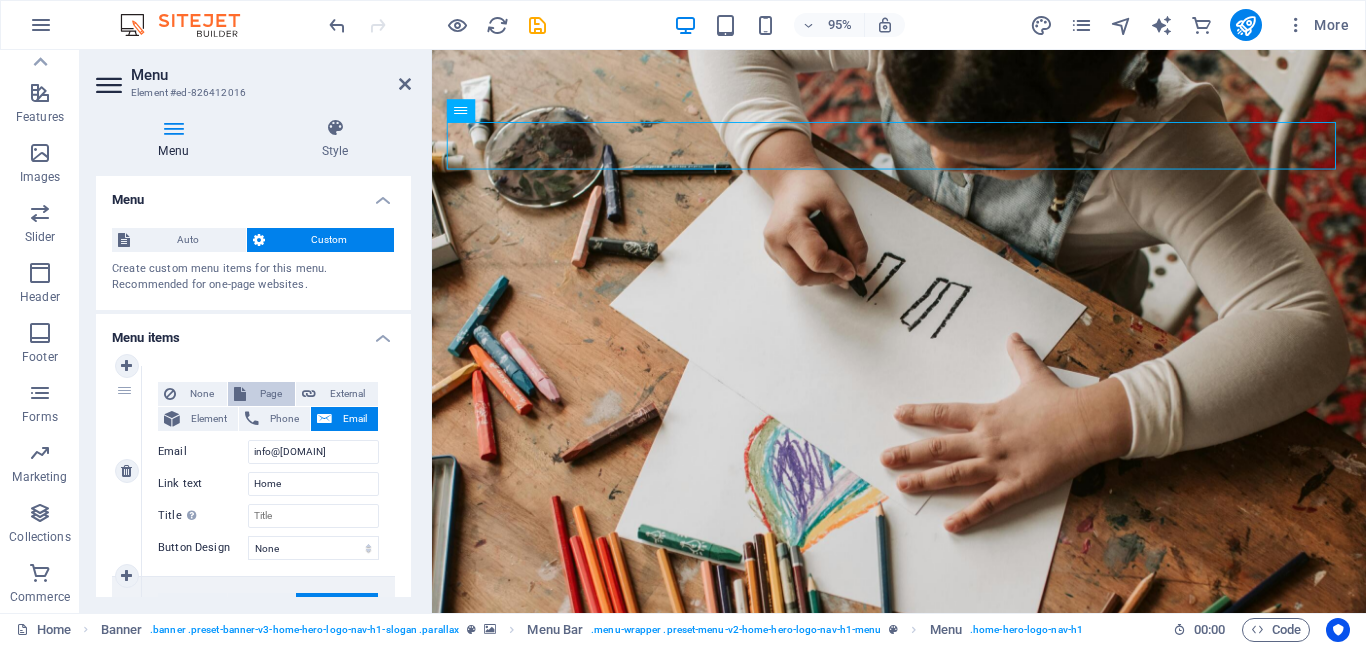 click on "Page" at bounding box center (270, 394) 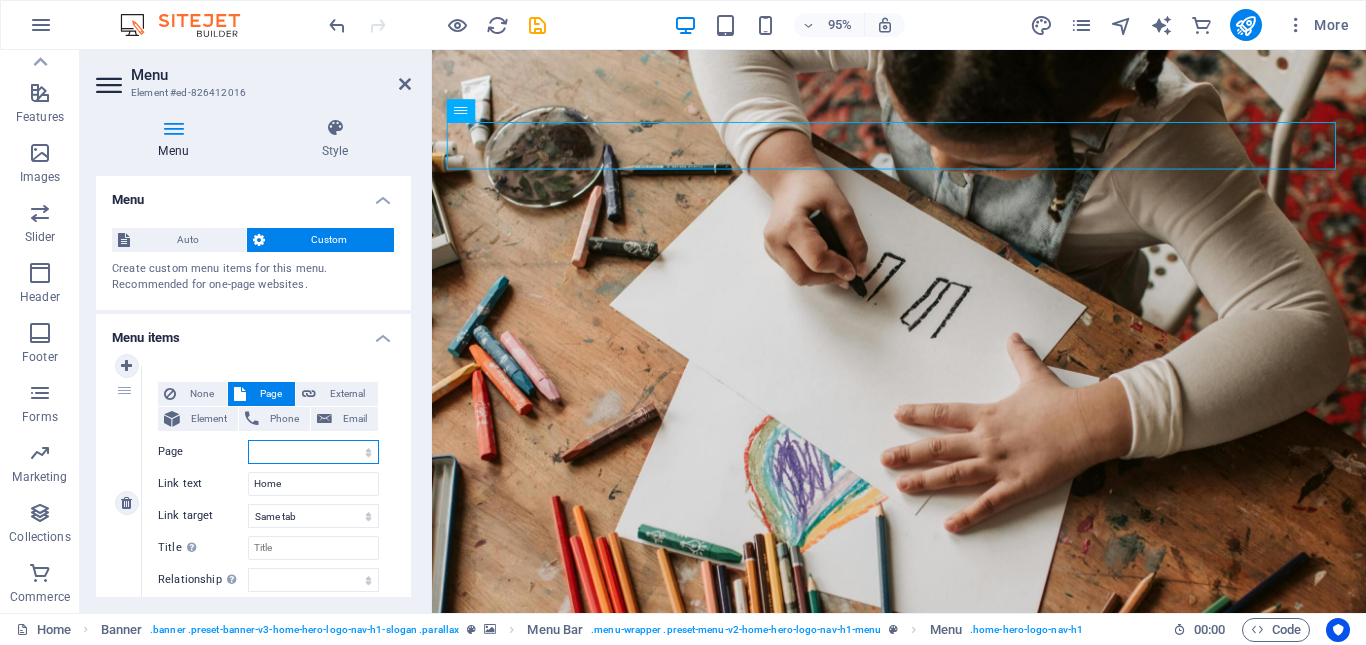 scroll, scrollTop: 0, scrollLeft: 0, axis: both 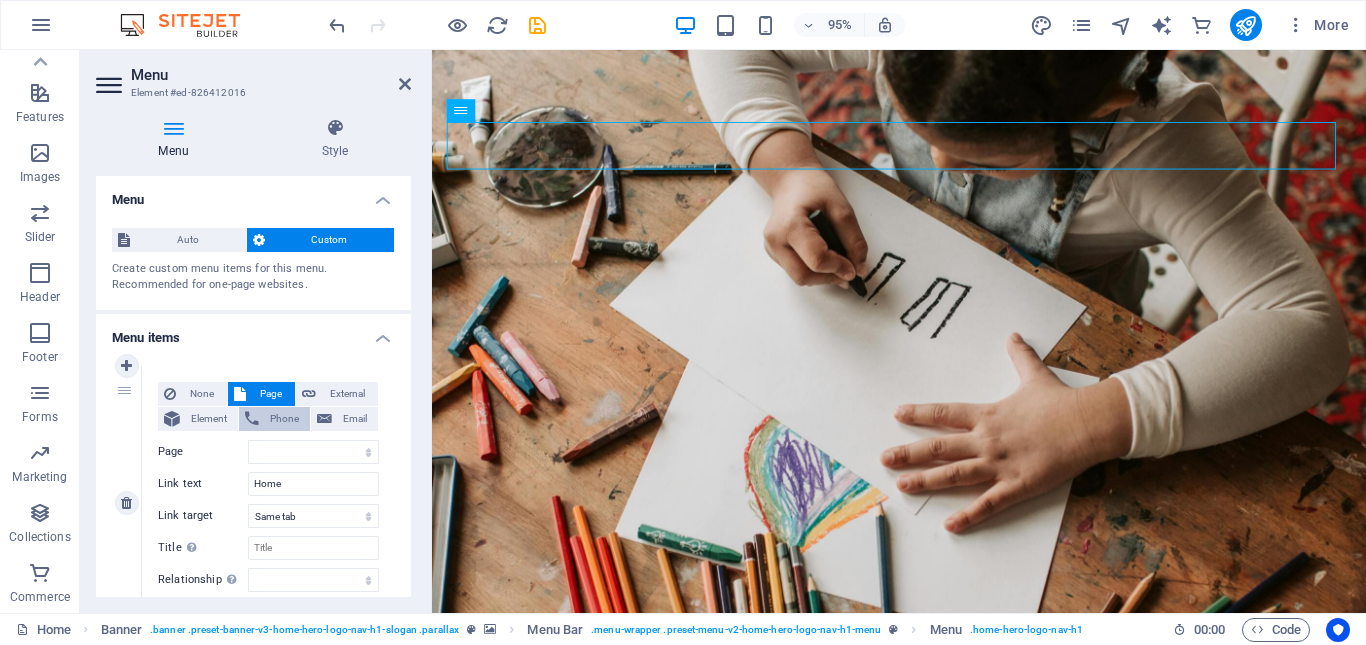 click on "Phone" at bounding box center [274, 419] 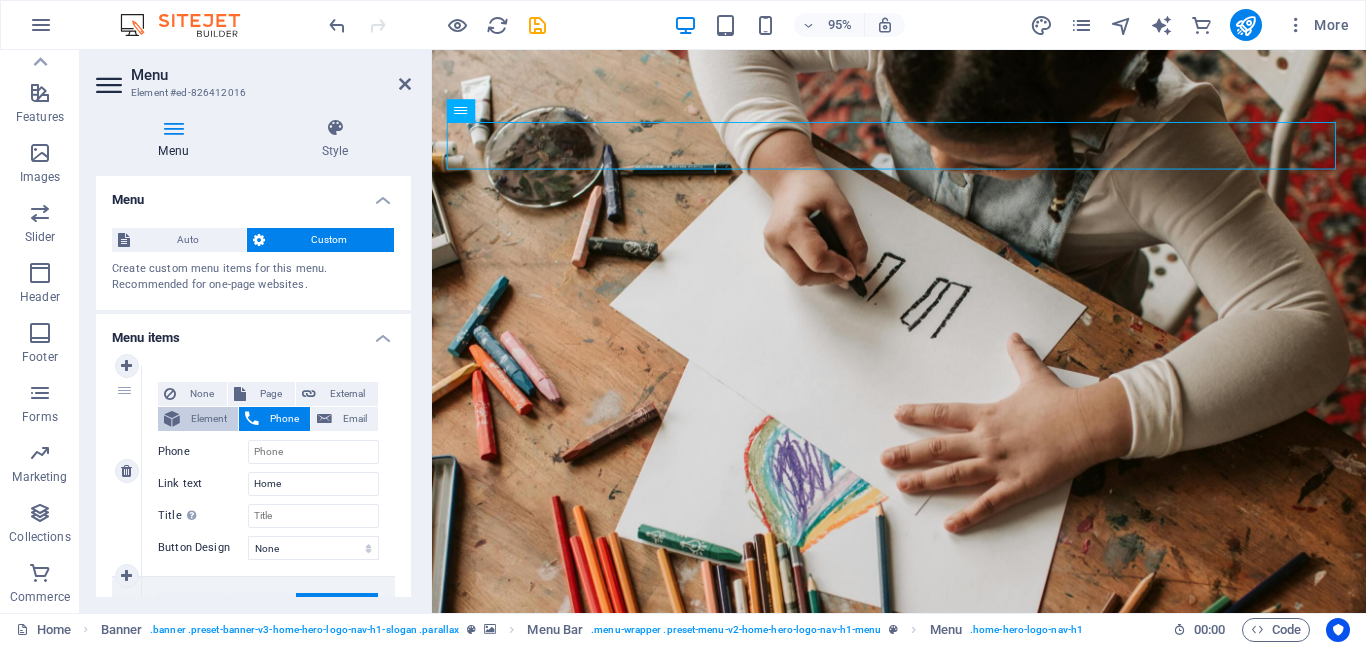 click on "Element" at bounding box center [209, 419] 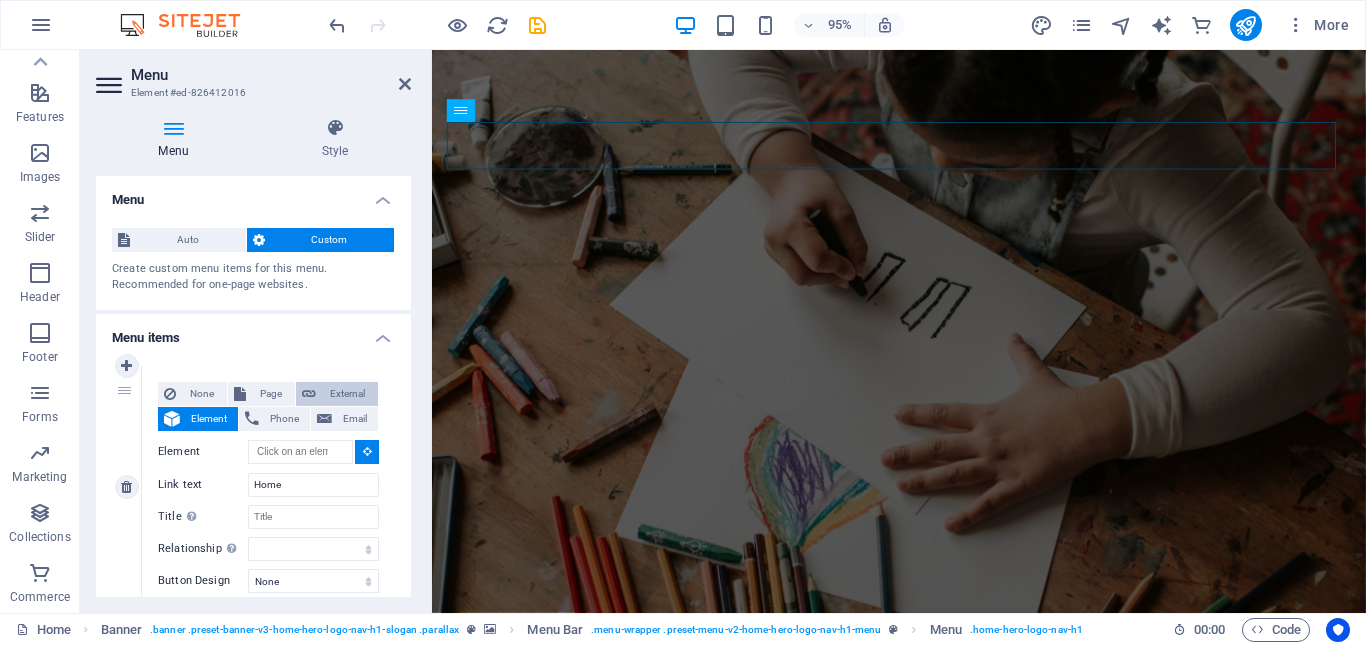 click on "External" at bounding box center (347, 394) 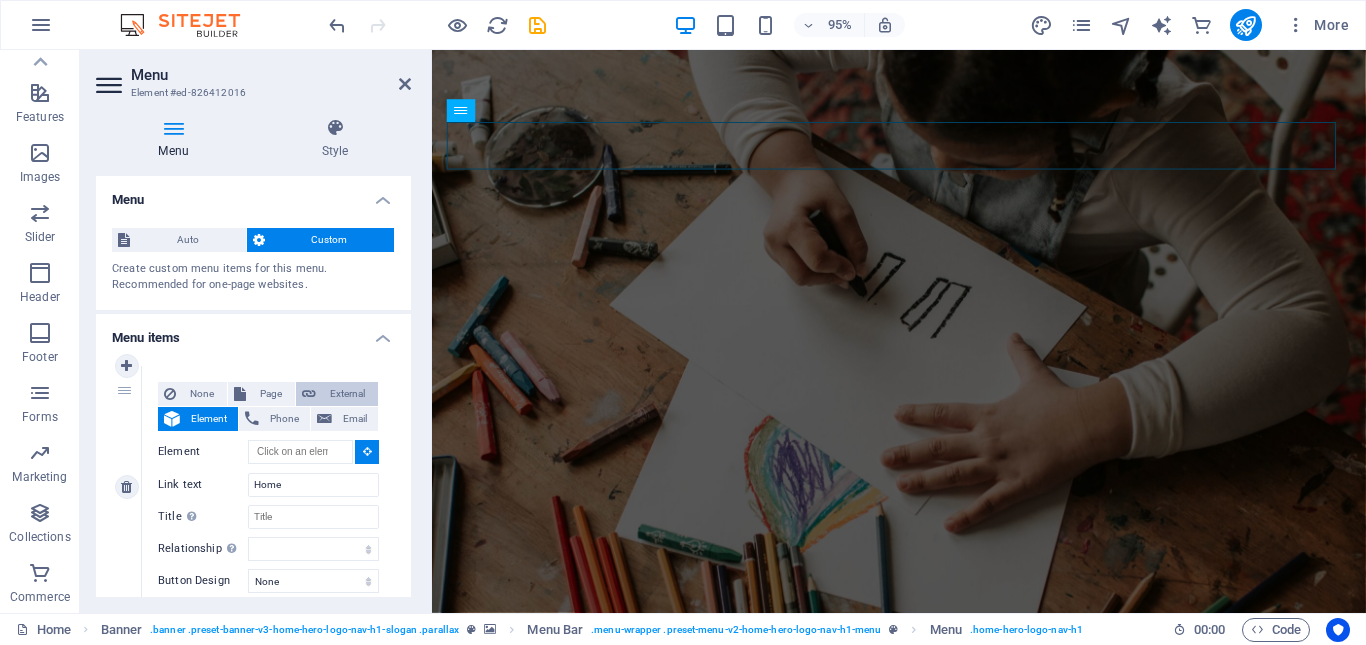 select 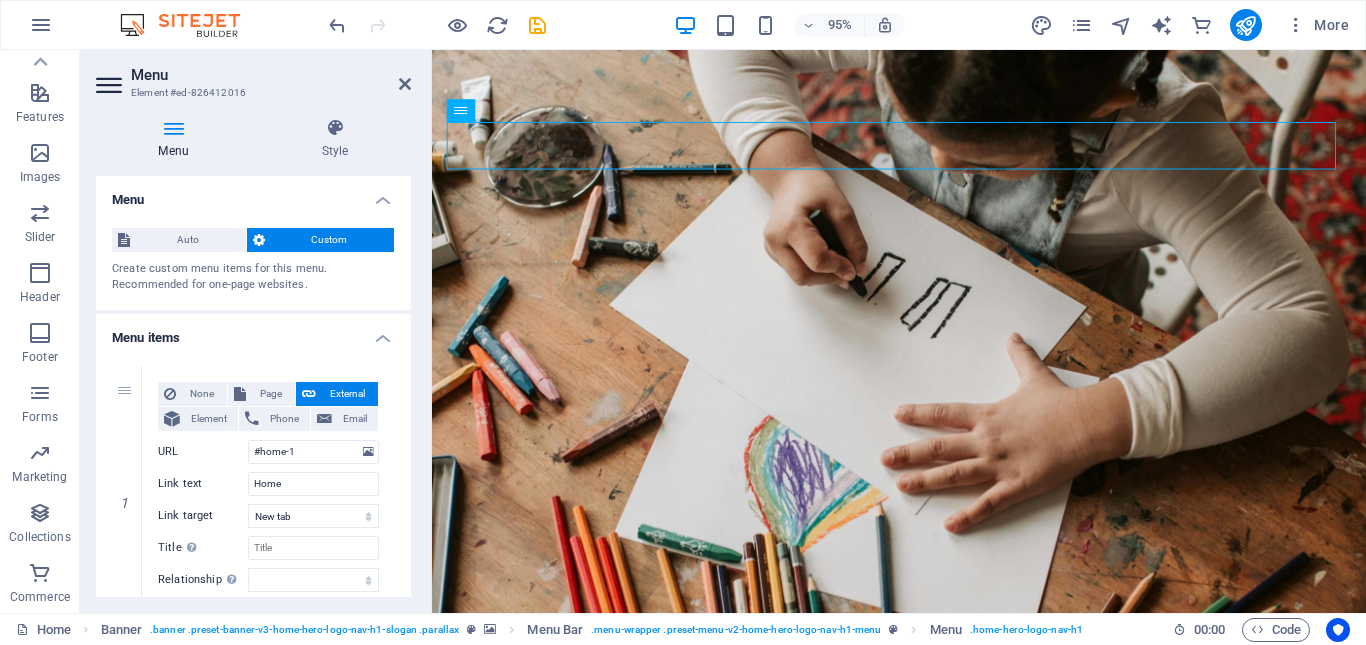 click on "Menu items" at bounding box center [253, 332] 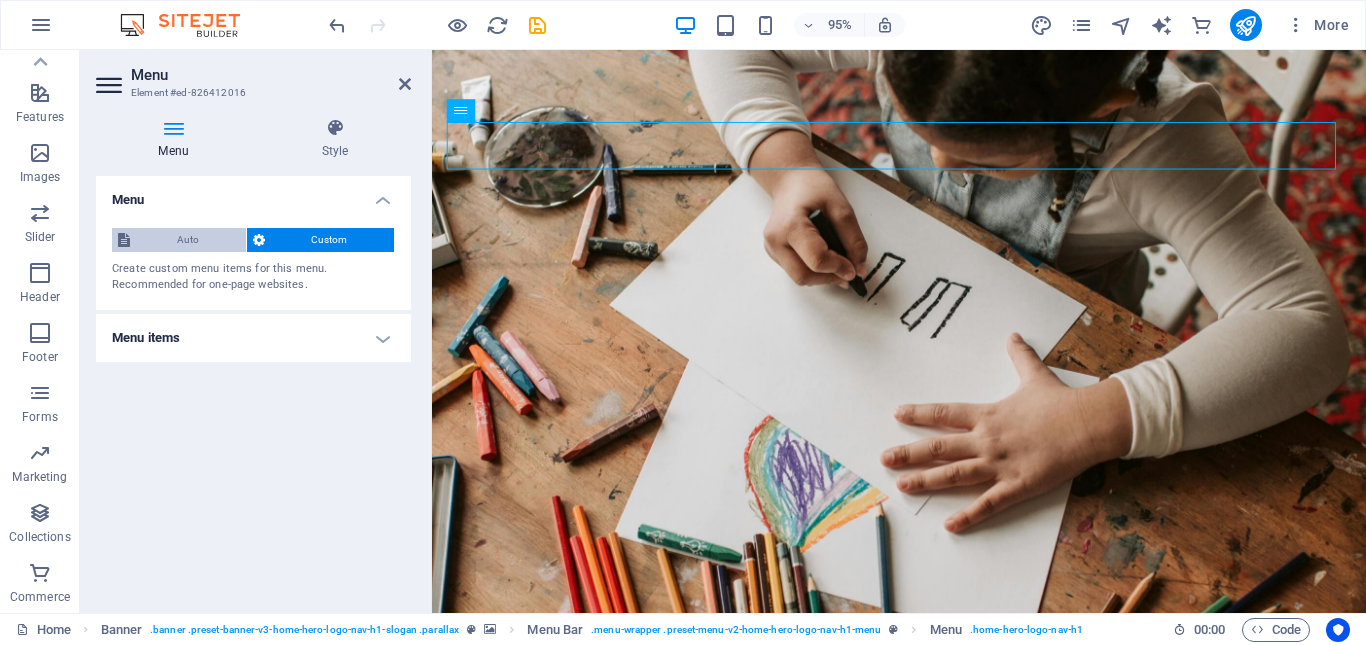 click on "Auto" at bounding box center (188, 240) 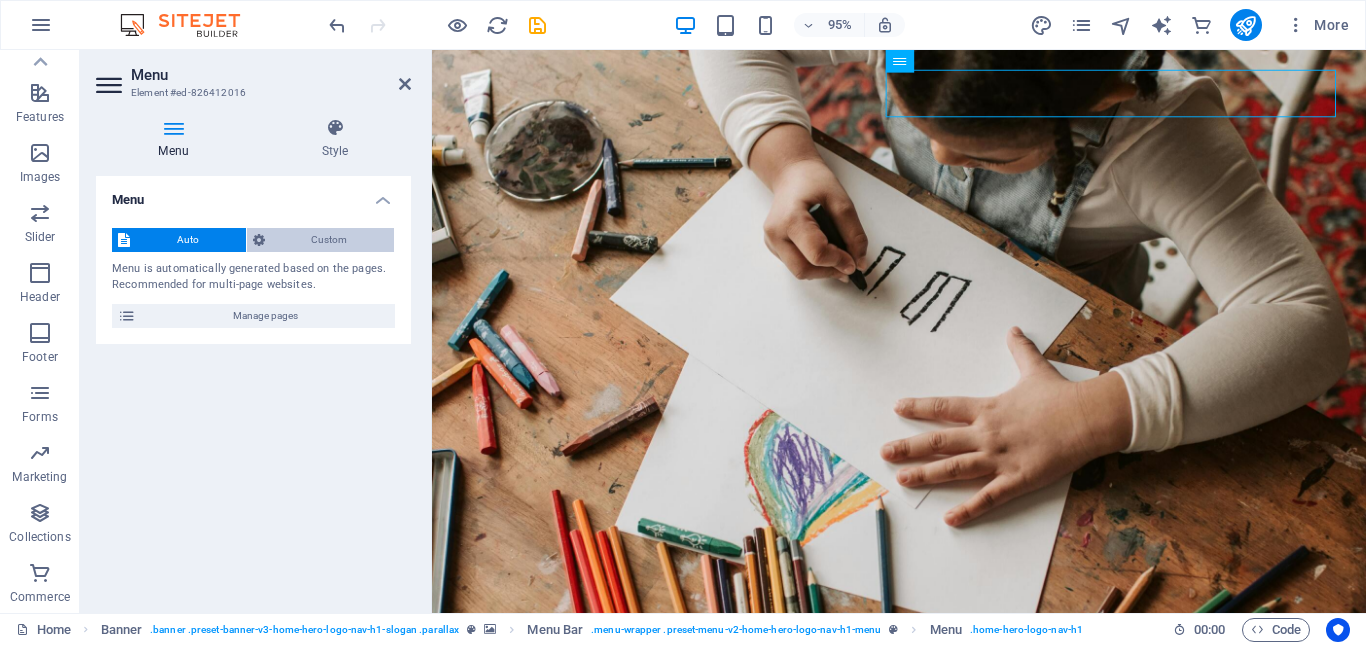 click on "Custom" at bounding box center (330, 240) 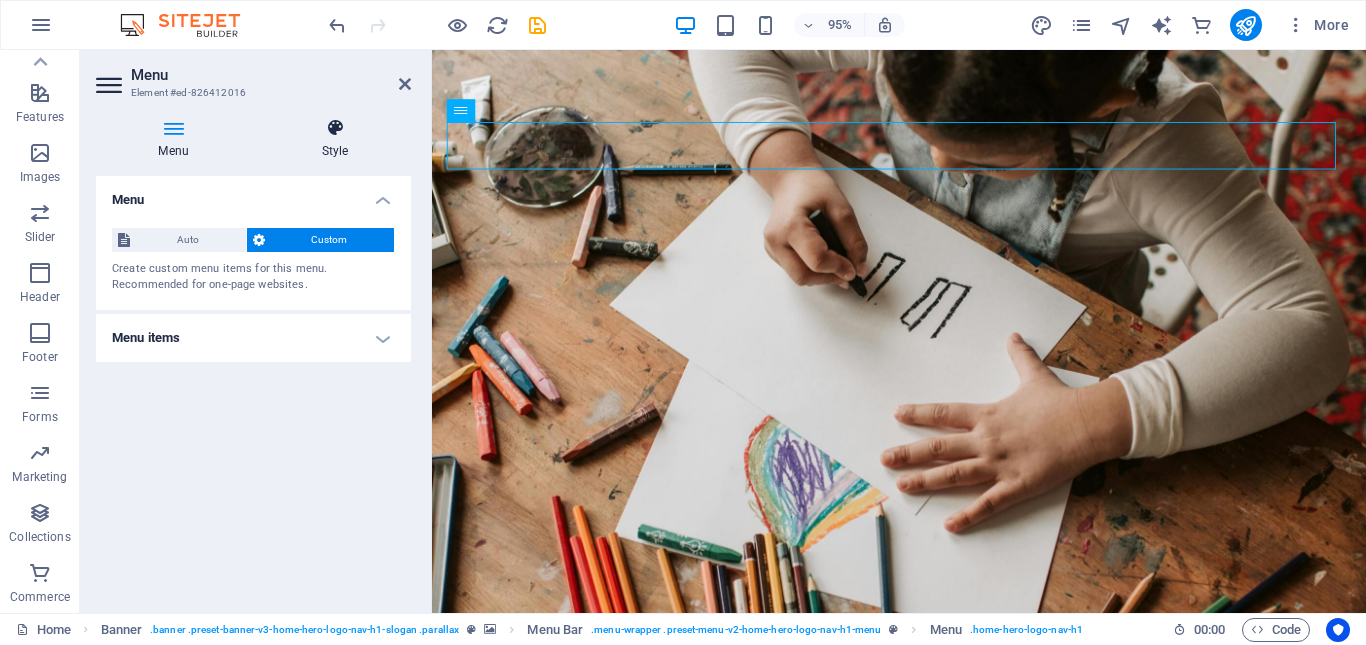 click on "Style" at bounding box center [335, 139] 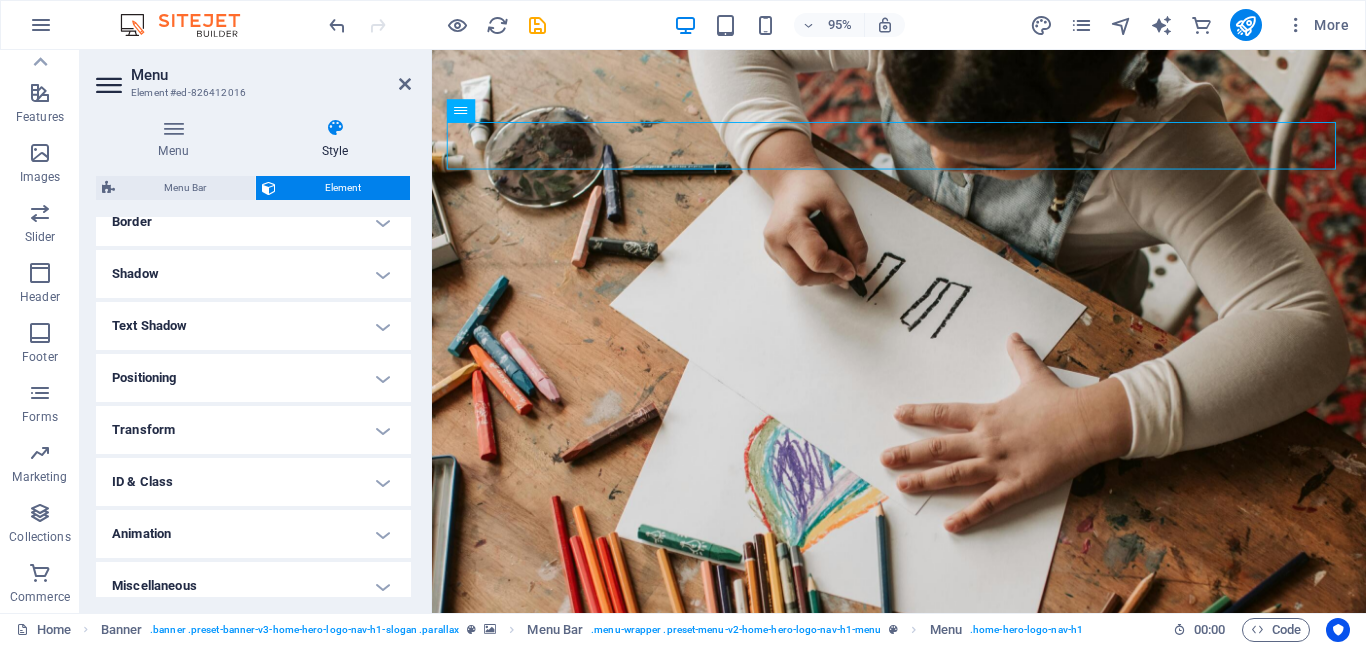 scroll, scrollTop: 465, scrollLeft: 0, axis: vertical 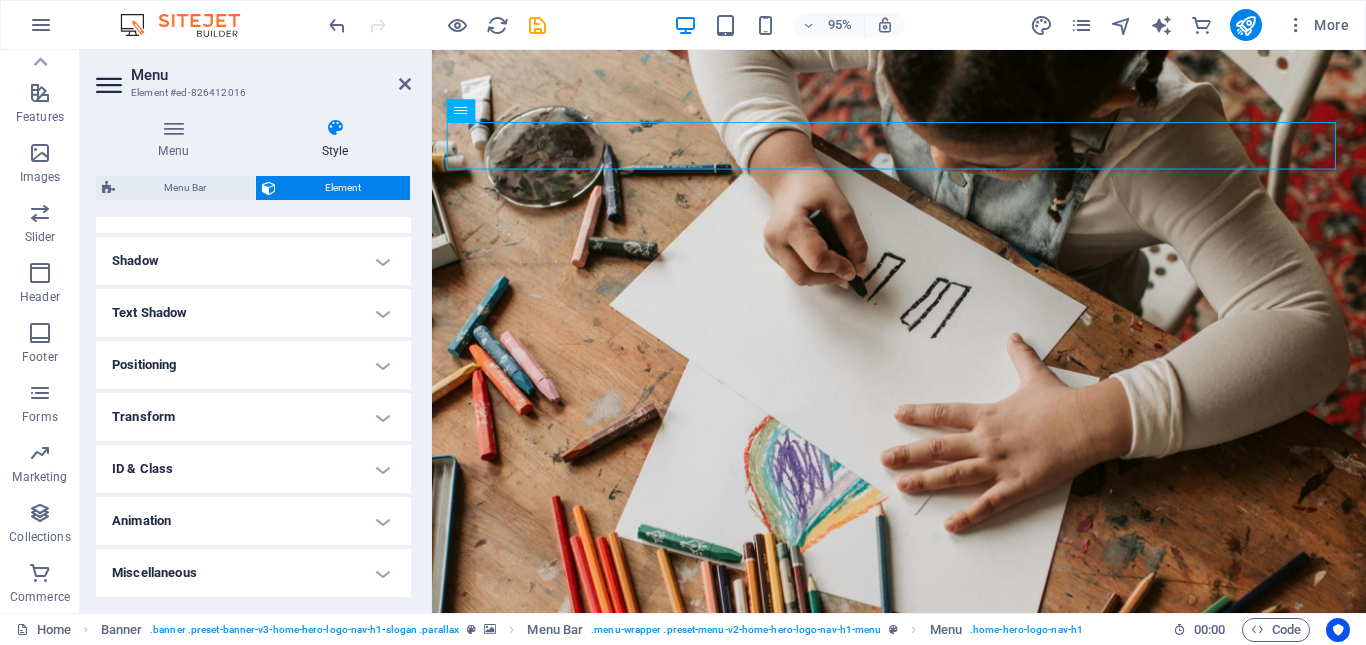 click on "ID & Class" at bounding box center [253, 469] 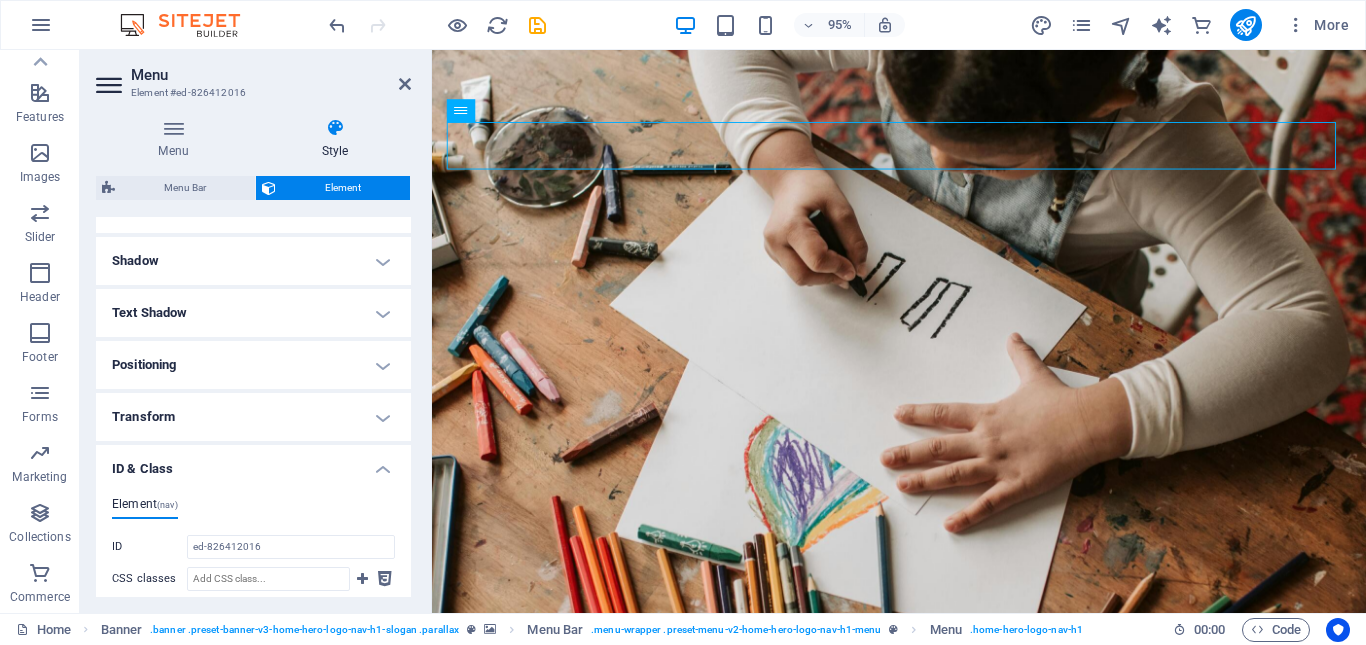 click on "ID & Class" at bounding box center (253, 463) 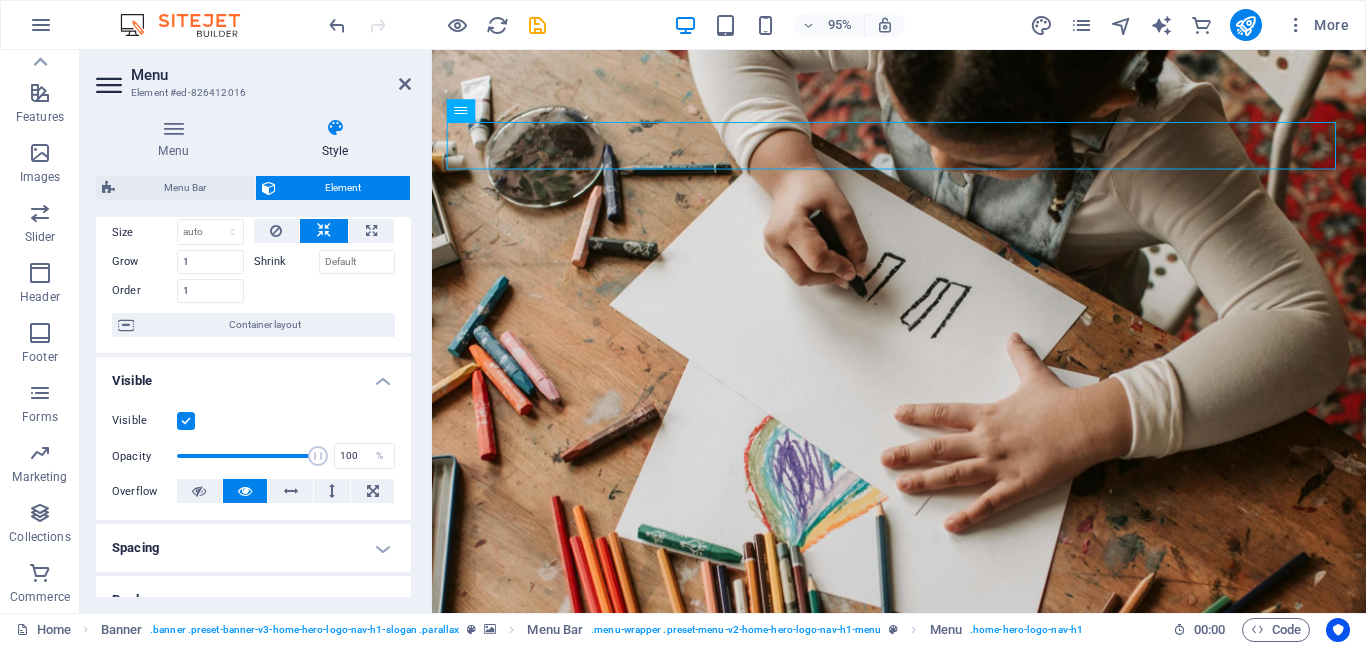 scroll, scrollTop: 0, scrollLeft: 0, axis: both 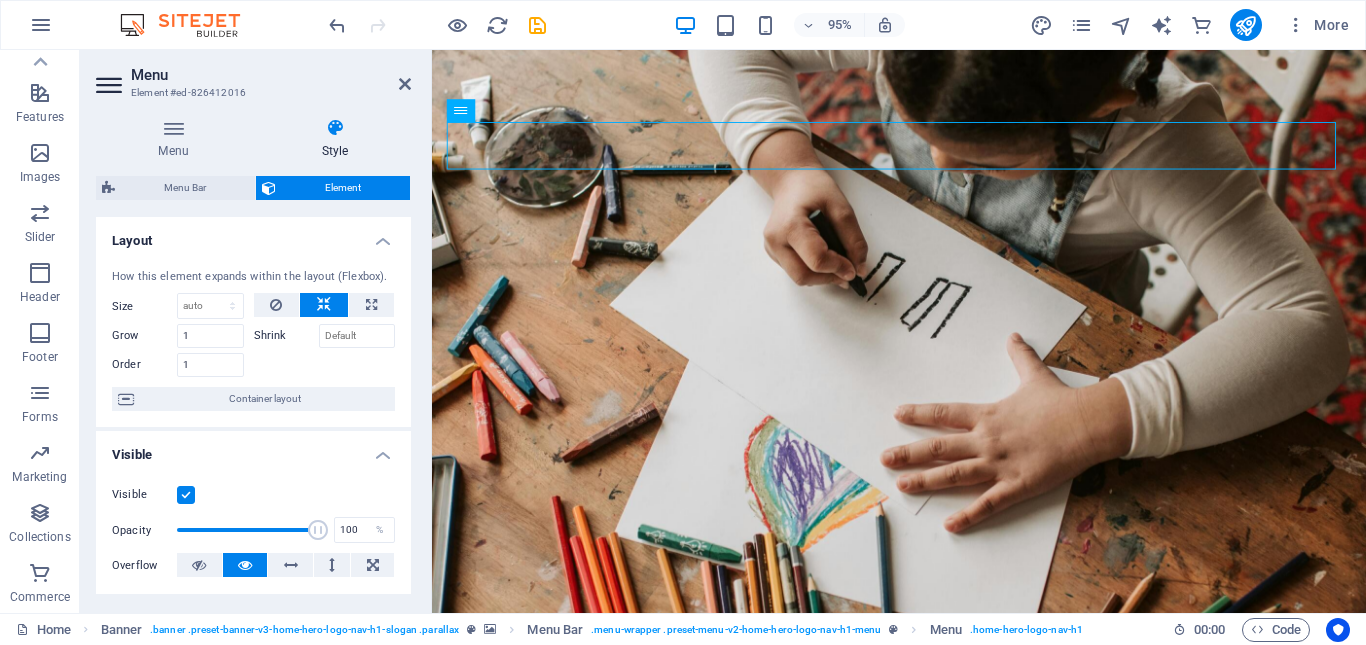 click on "Menu Style Menu Auto Custom Create custom menu items for this menu. Recommended for one-page websites. Manage pages Menu items 1 None Page External Element Phone Email Page Home Subpage Legal Notice Privacy Element
URL #home-1 Phone Email info@brightlinkacademy.co.za Link text Home Invalid email address. Link target New tab Same tab Overlay Title Additional link description, should not be the same as the link text. The title is most often shown as a tooltip text when the mouse moves over the element. Leave empty if uncertain. Relationship Sets the  relationship of this link to the link target . For example, the value "nofollow" instructs search engines not to follow the link. Can be left empty. alternate author bookmark external help license next nofollow noreferrer noopener prev search tag Button Design None Default Primary Secondary 2 None Page External Element Phone Email Page Home Subpage Legal Notice Privacy Element
URL #about-2 Phone Email Link text About" at bounding box center [253, 357] 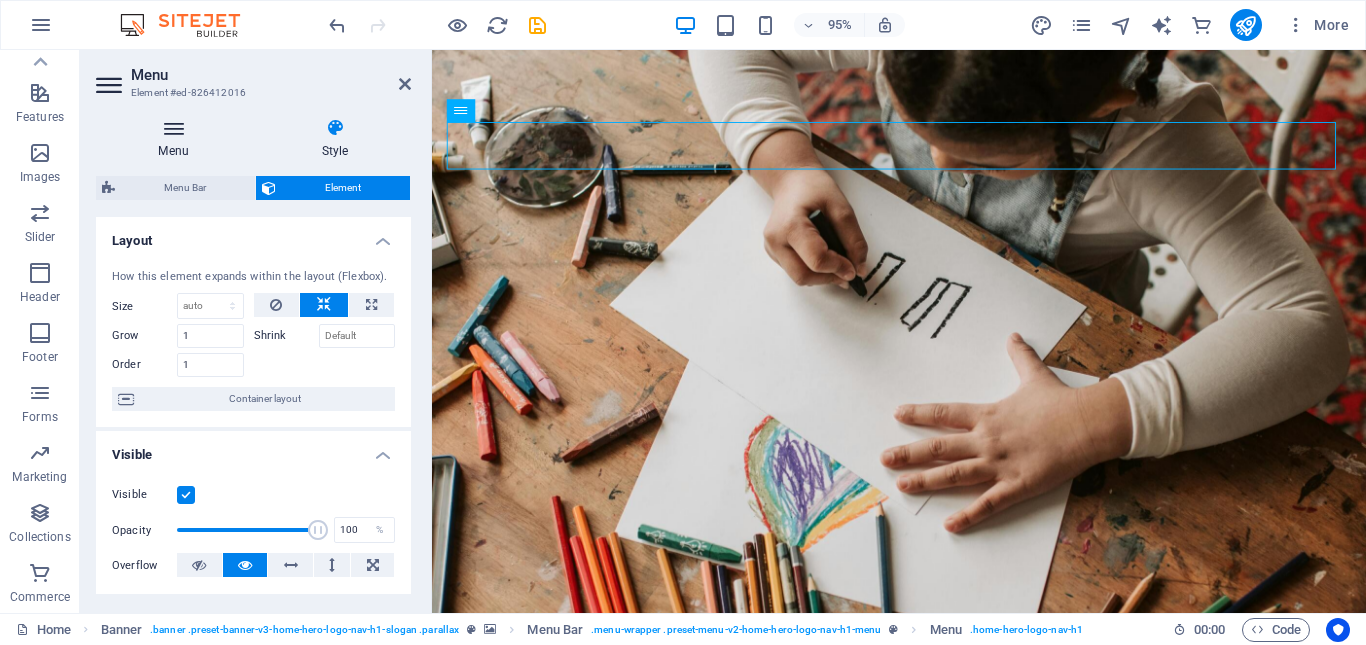 click on "Menu" at bounding box center (177, 139) 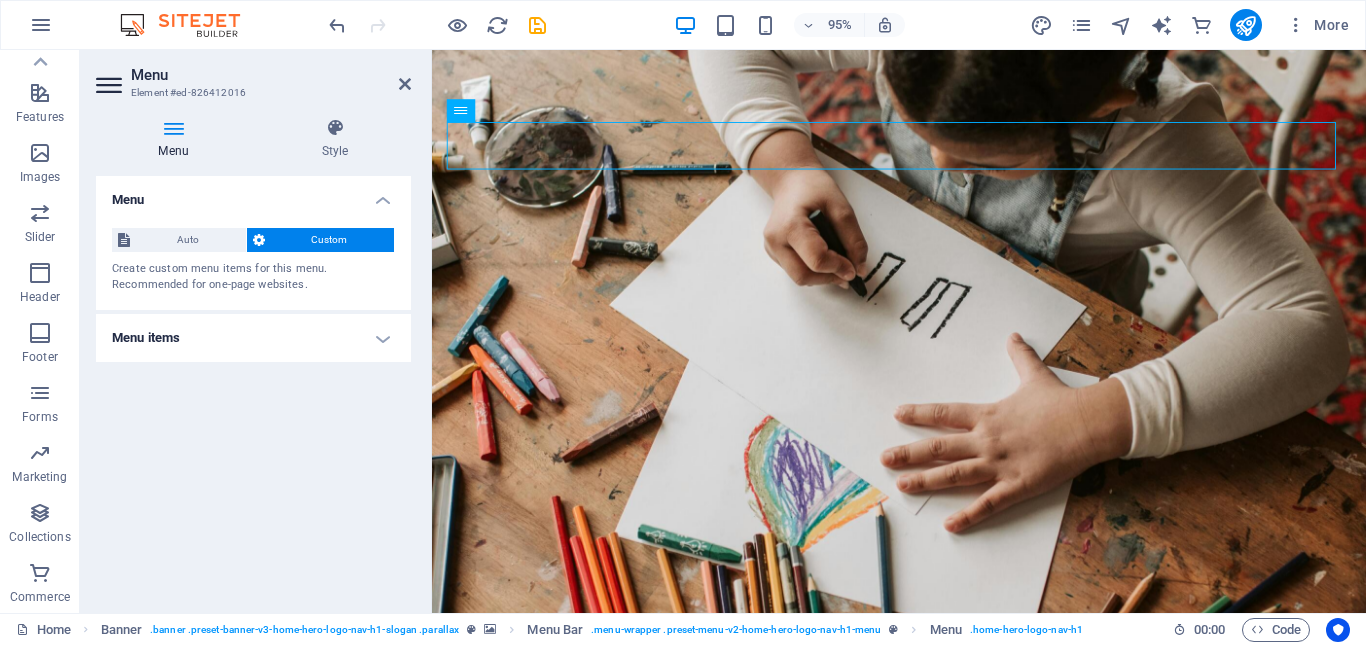 click on "Menu items" at bounding box center [253, 338] 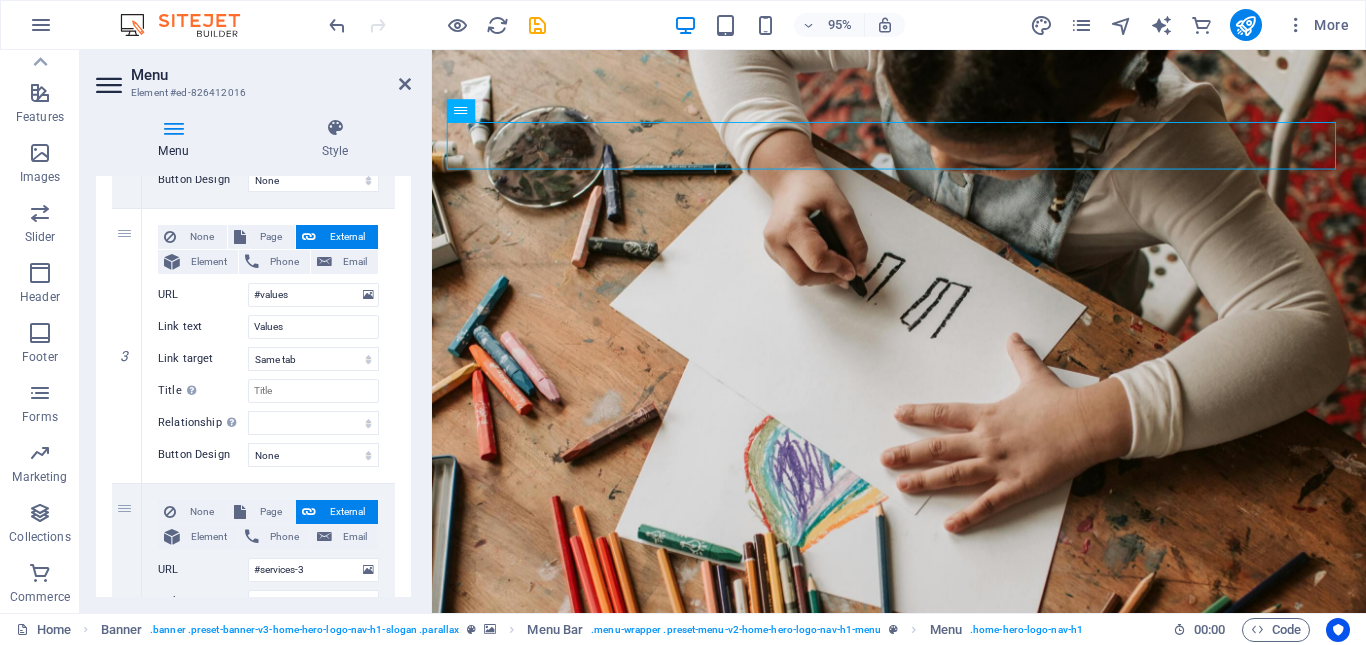 scroll, scrollTop: 549, scrollLeft: 0, axis: vertical 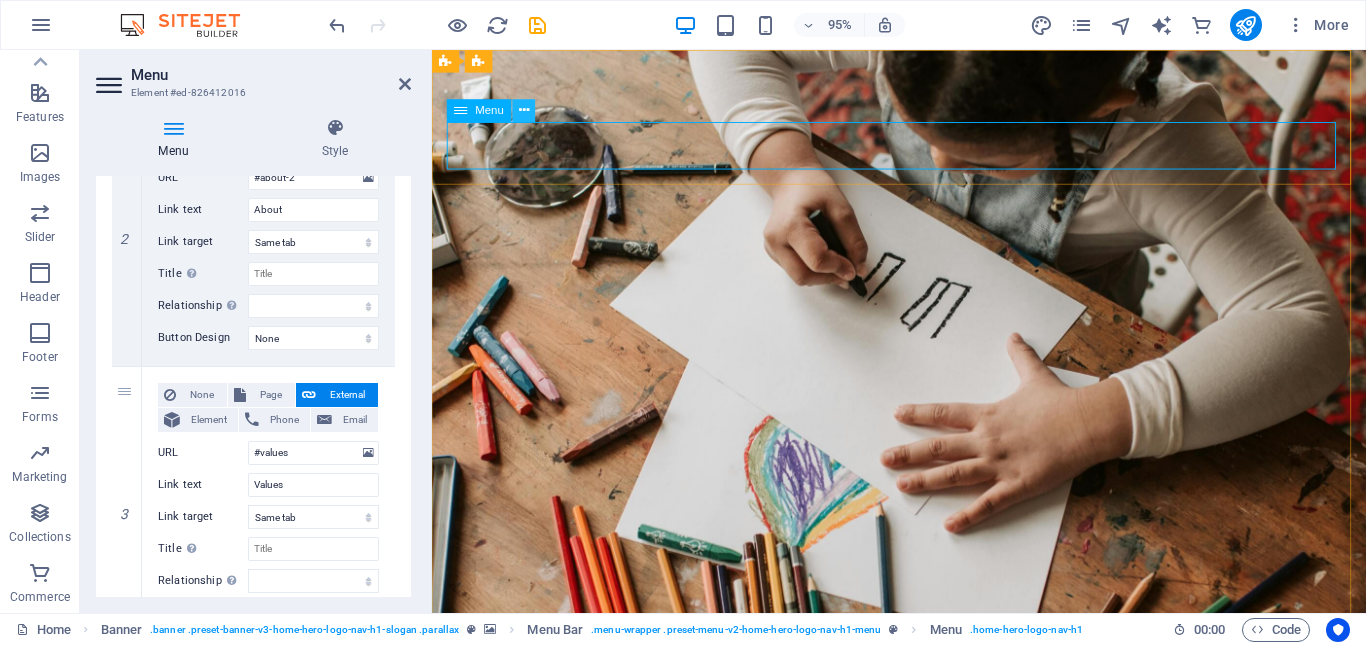 click at bounding box center [524, 111] 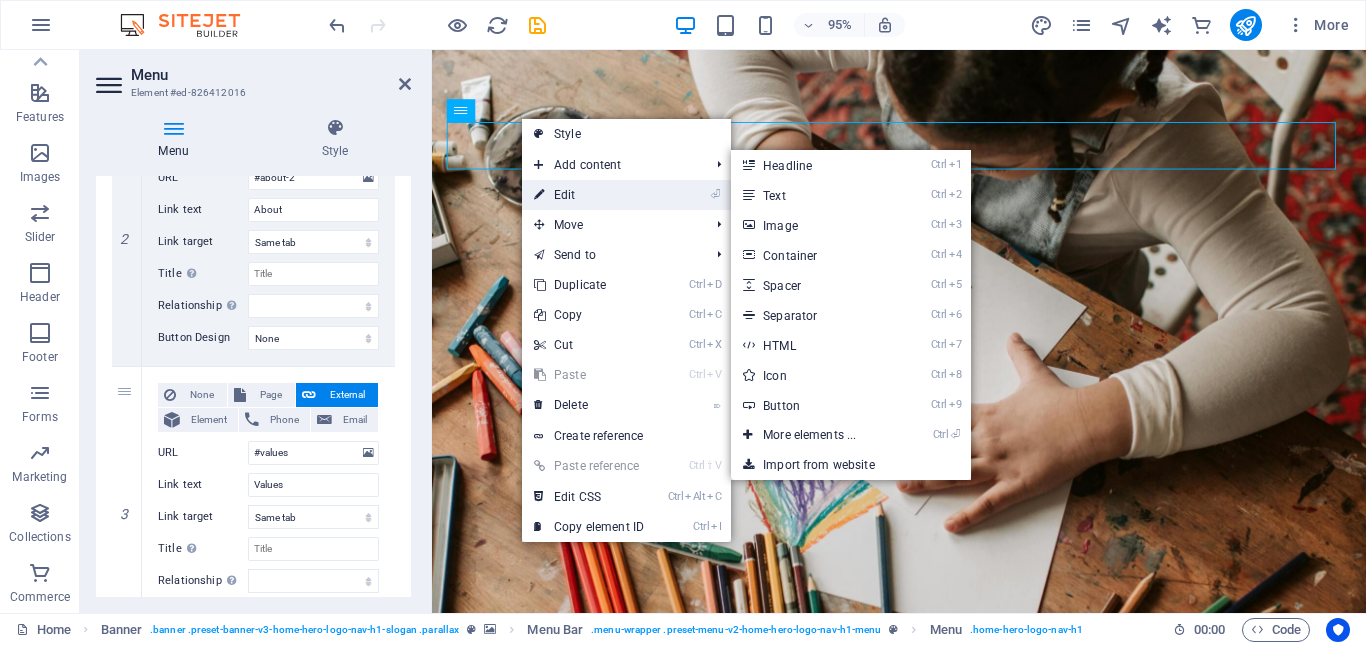click on "⏎  Edit" at bounding box center [589, 195] 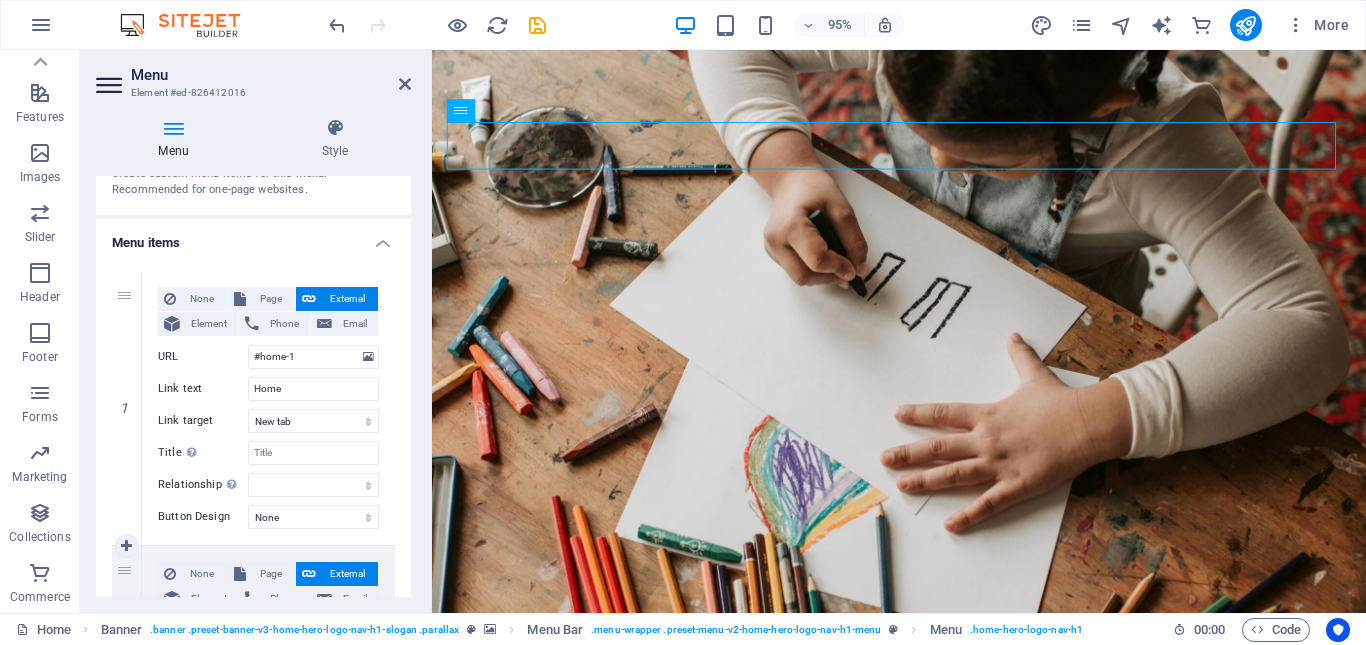 scroll, scrollTop: 0, scrollLeft: 0, axis: both 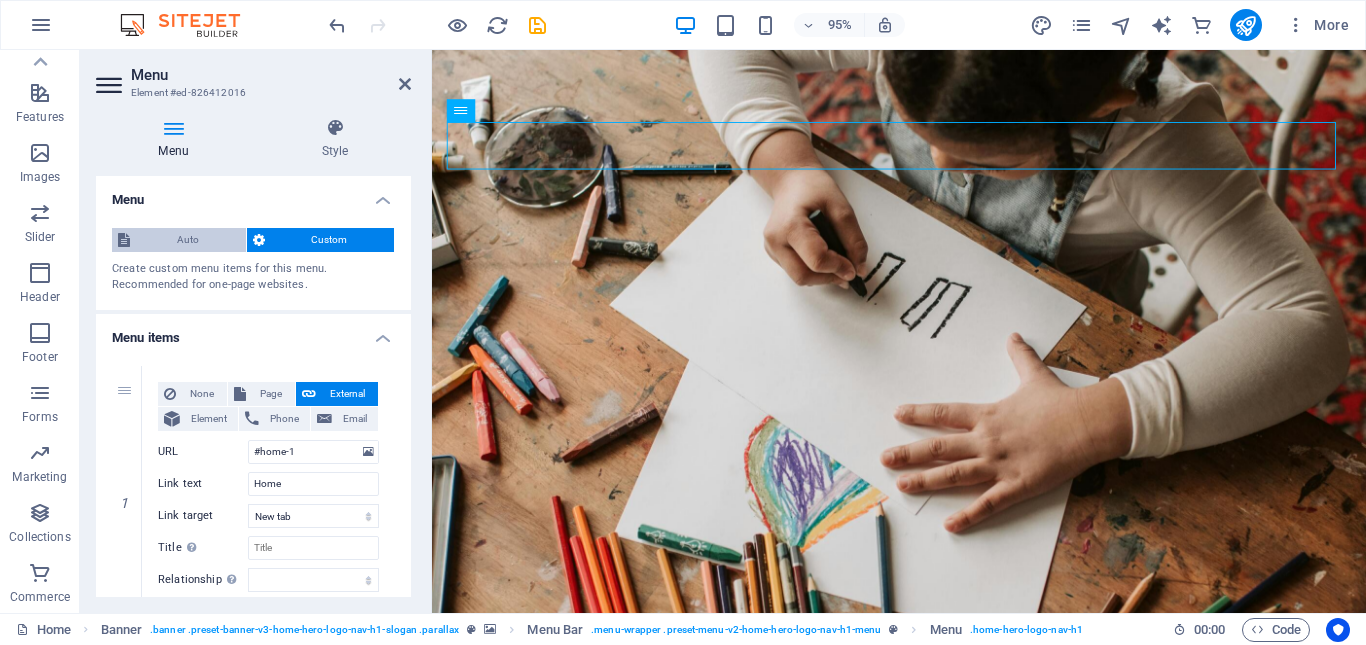 click on "Auto" at bounding box center (188, 240) 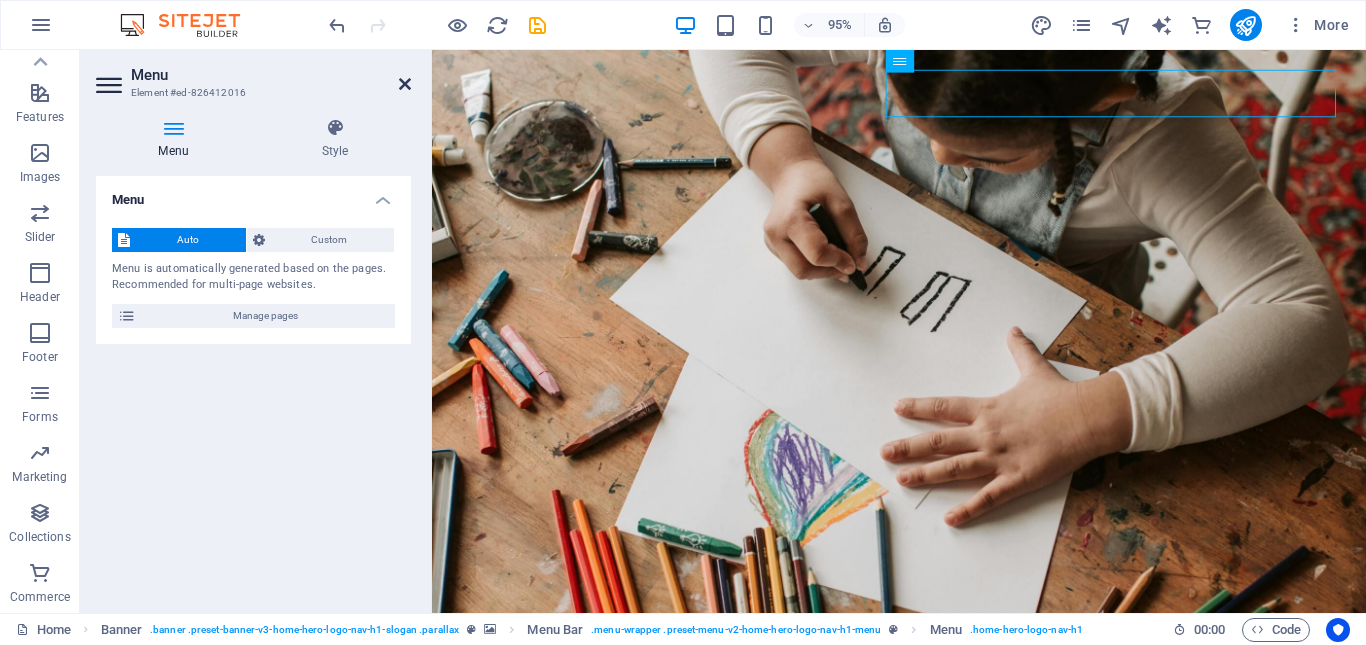click at bounding box center (405, 84) 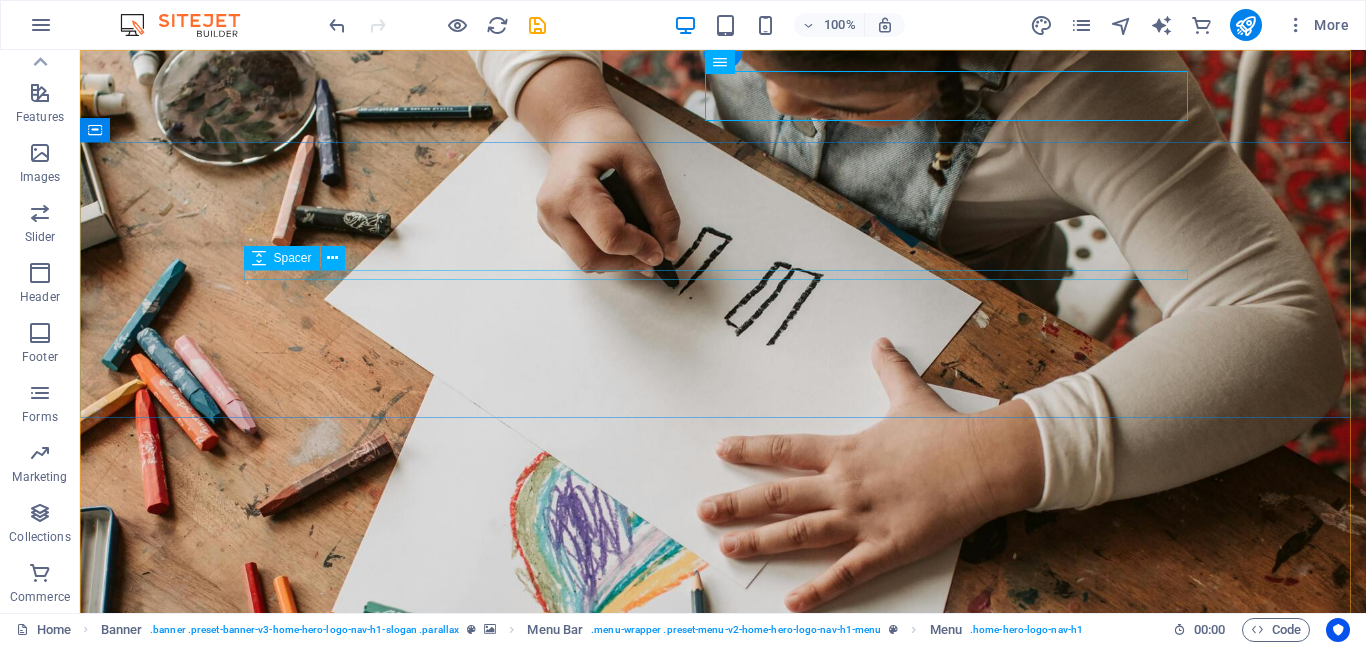 click at bounding box center [723, 929] 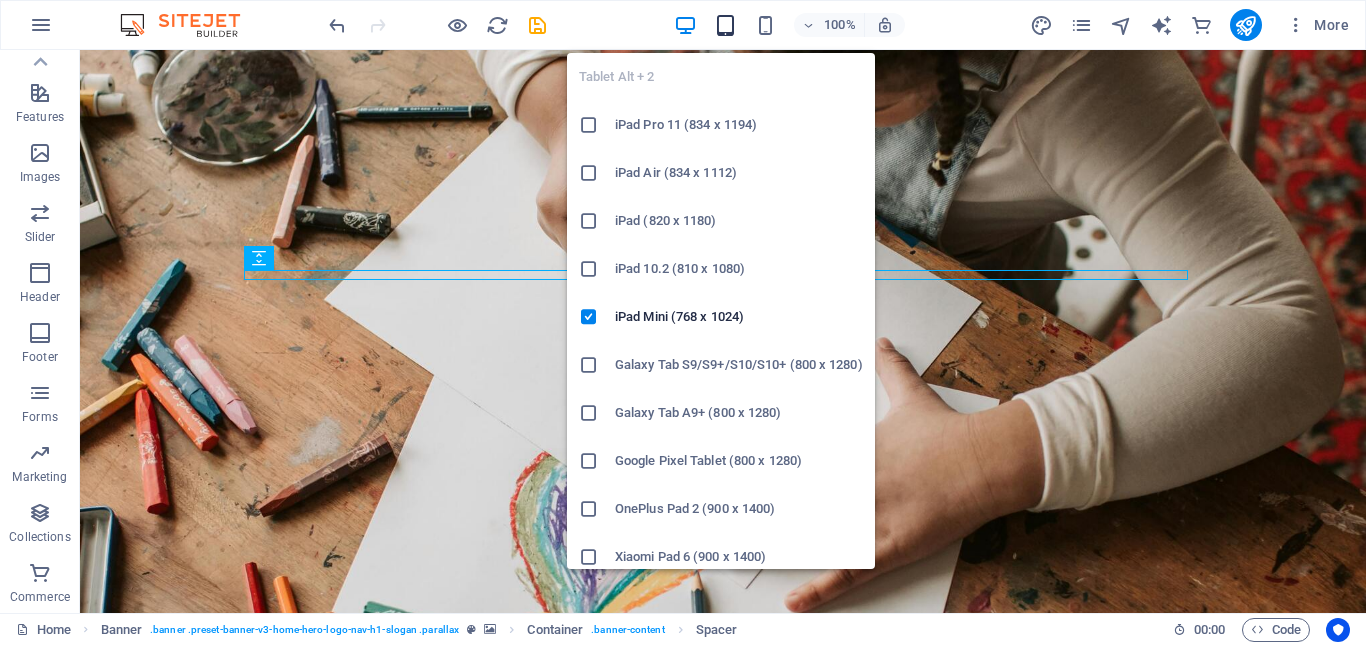 click at bounding box center [725, 25] 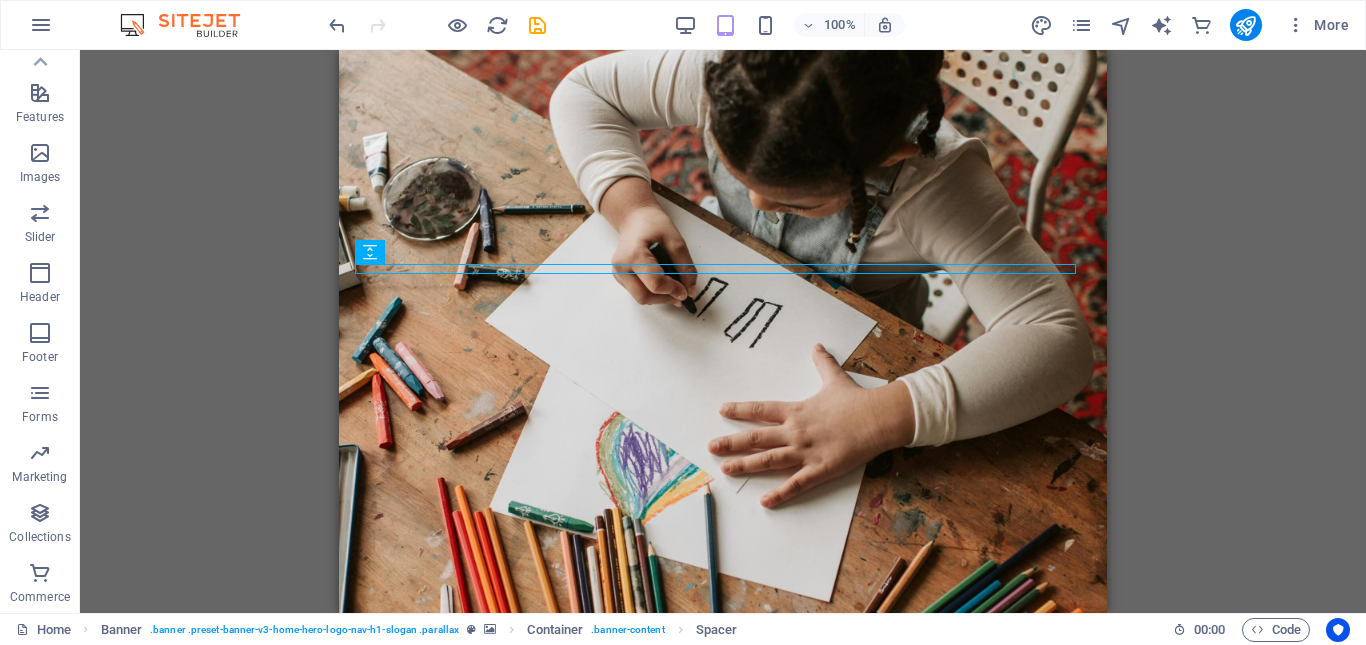 click on "100%" at bounding box center (789, 25) 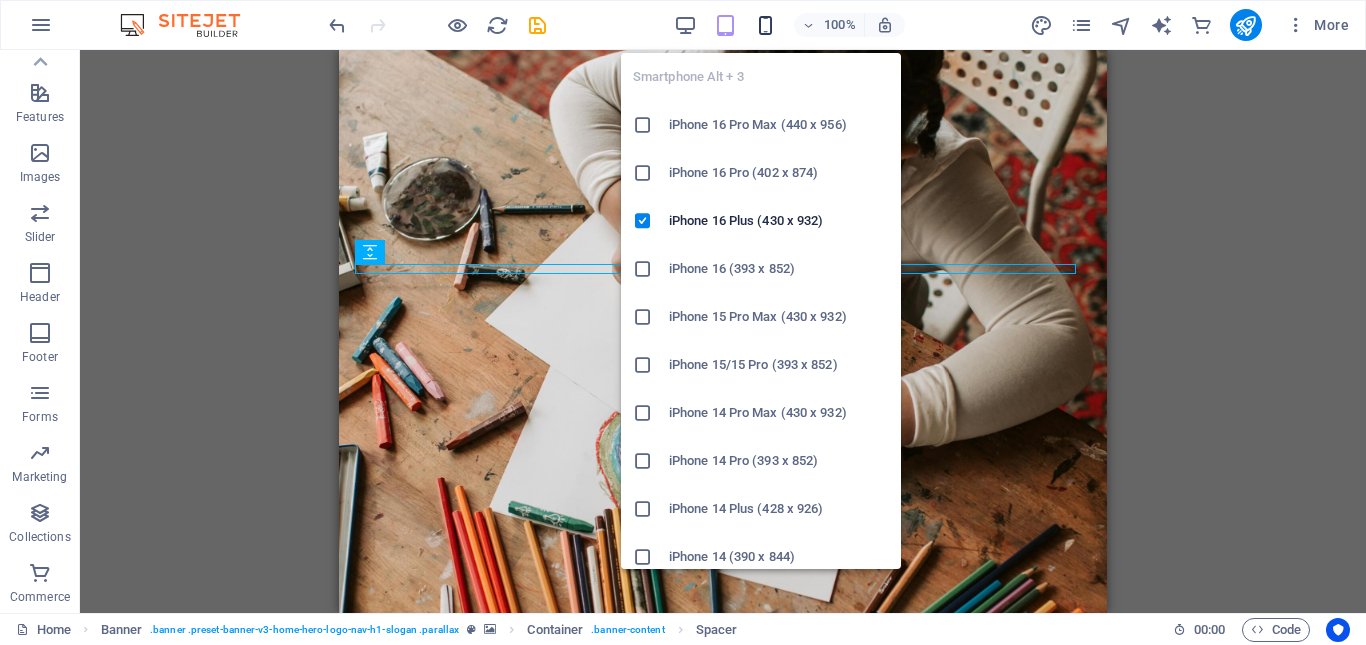 click at bounding box center [765, 25] 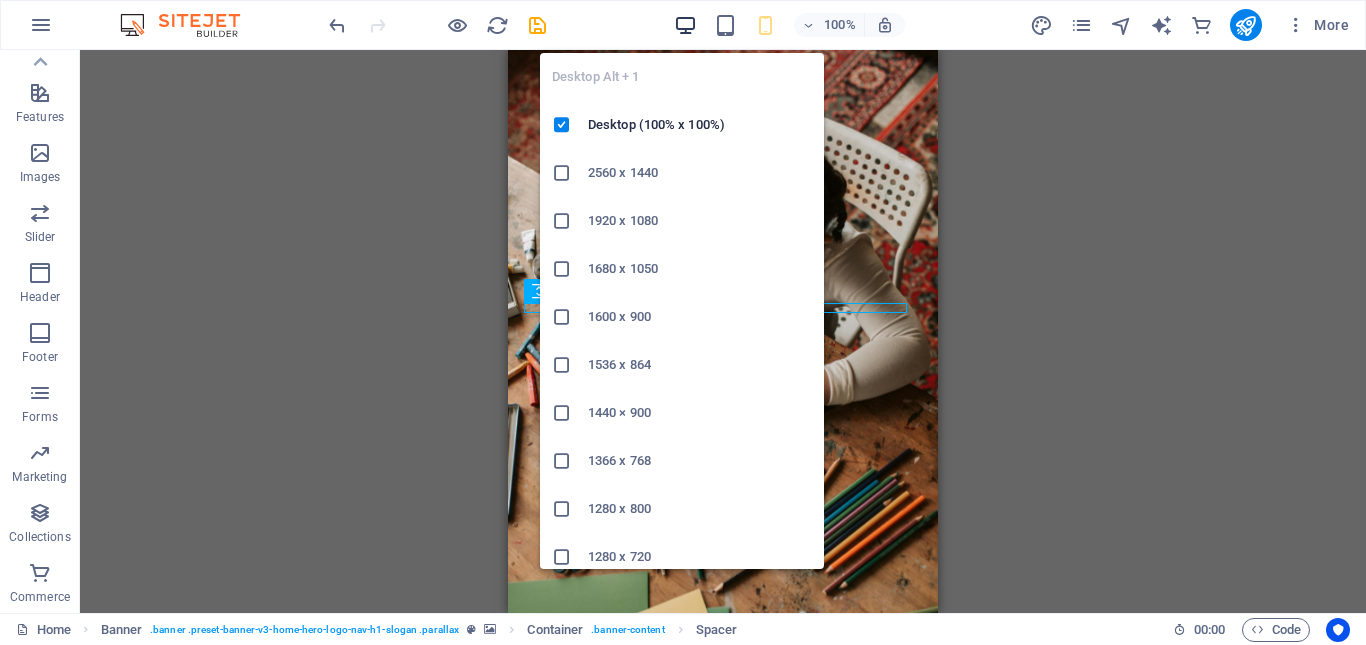 click at bounding box center [685, 25] 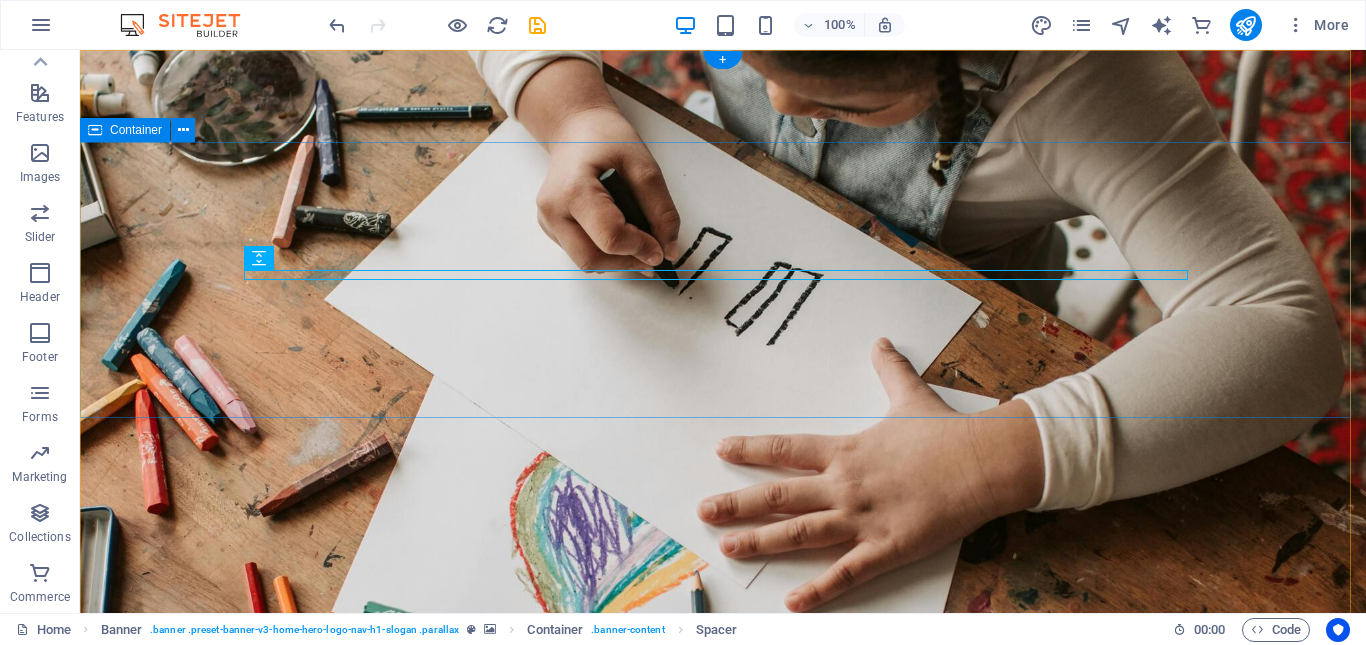 click on "Welcome to Bright Link Academy Empowering Education With out Limits" at bounding box center [723, 934] 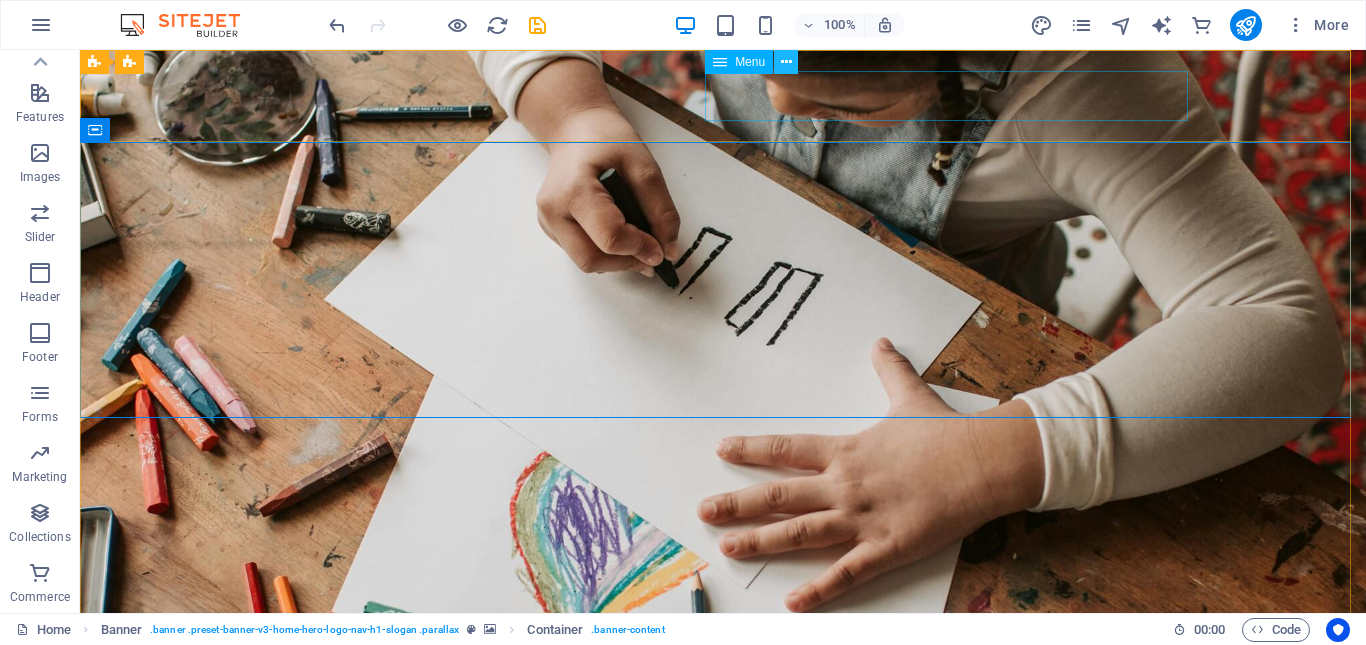 click at bounding box center (786, 62) 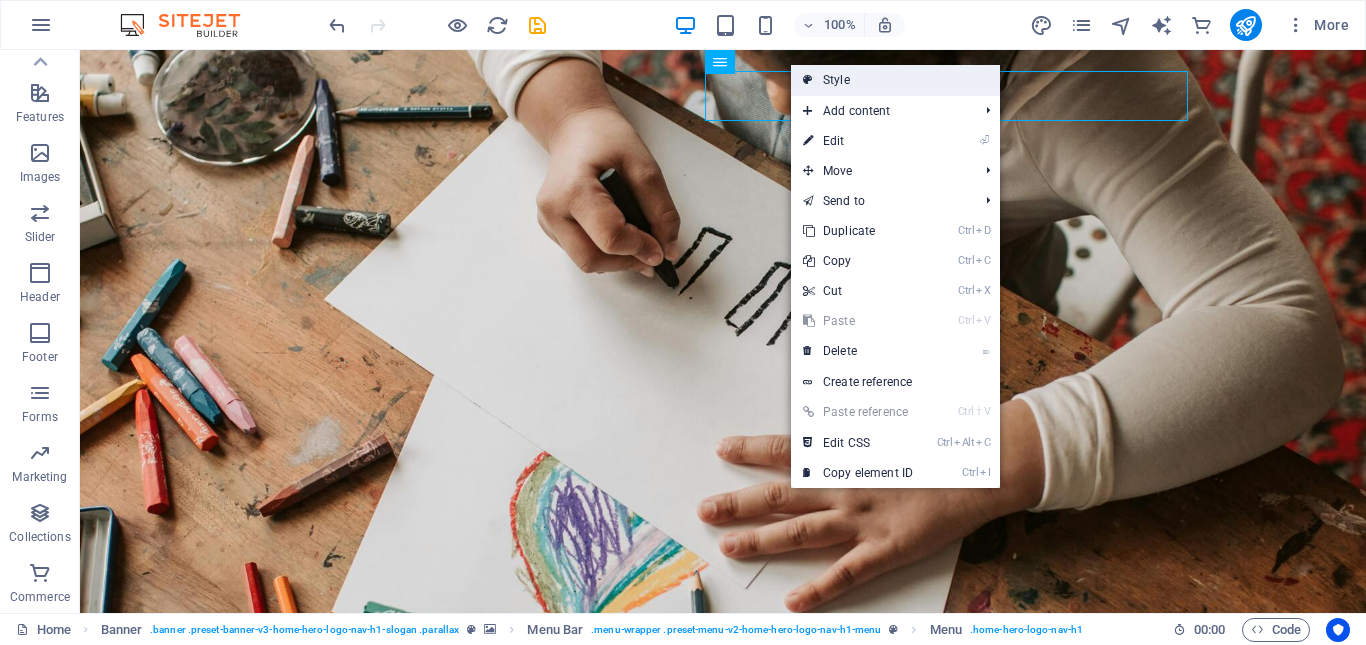 click on "Style" at bounding box center [895, 80] 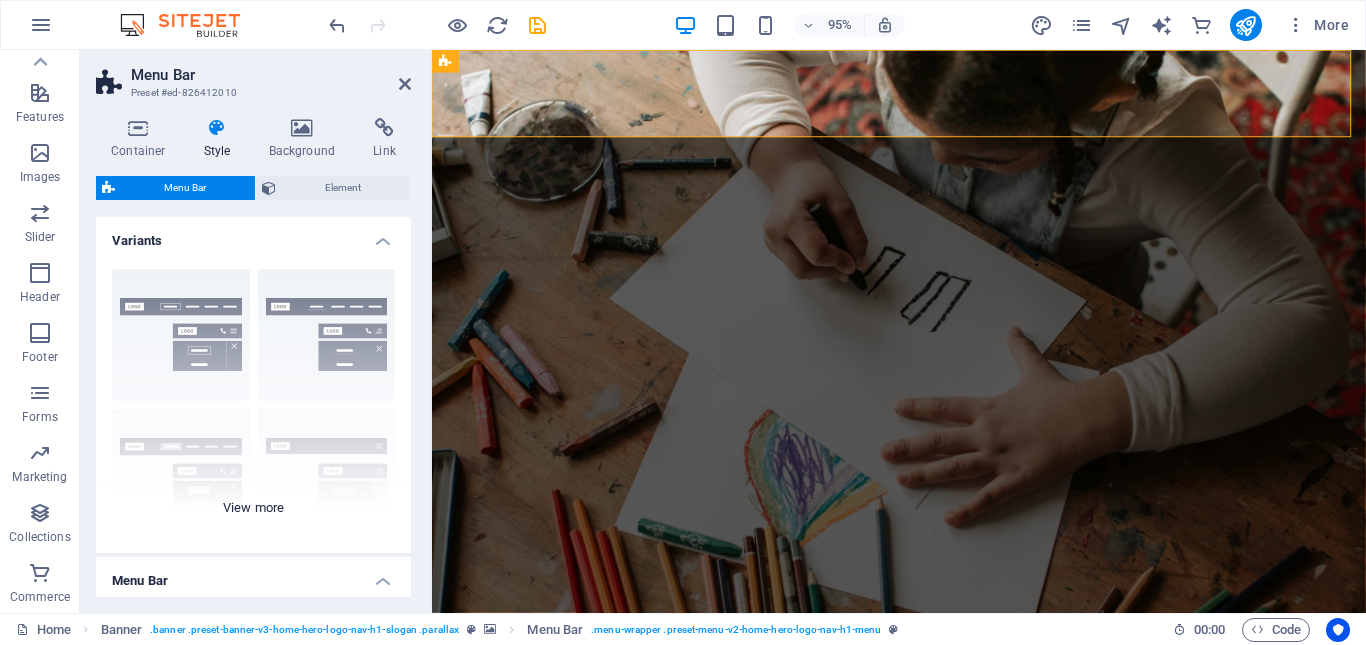 click on "Border Centered Default Fixed Loki Trigger Wide XXL" at bounding box center [253, 403] 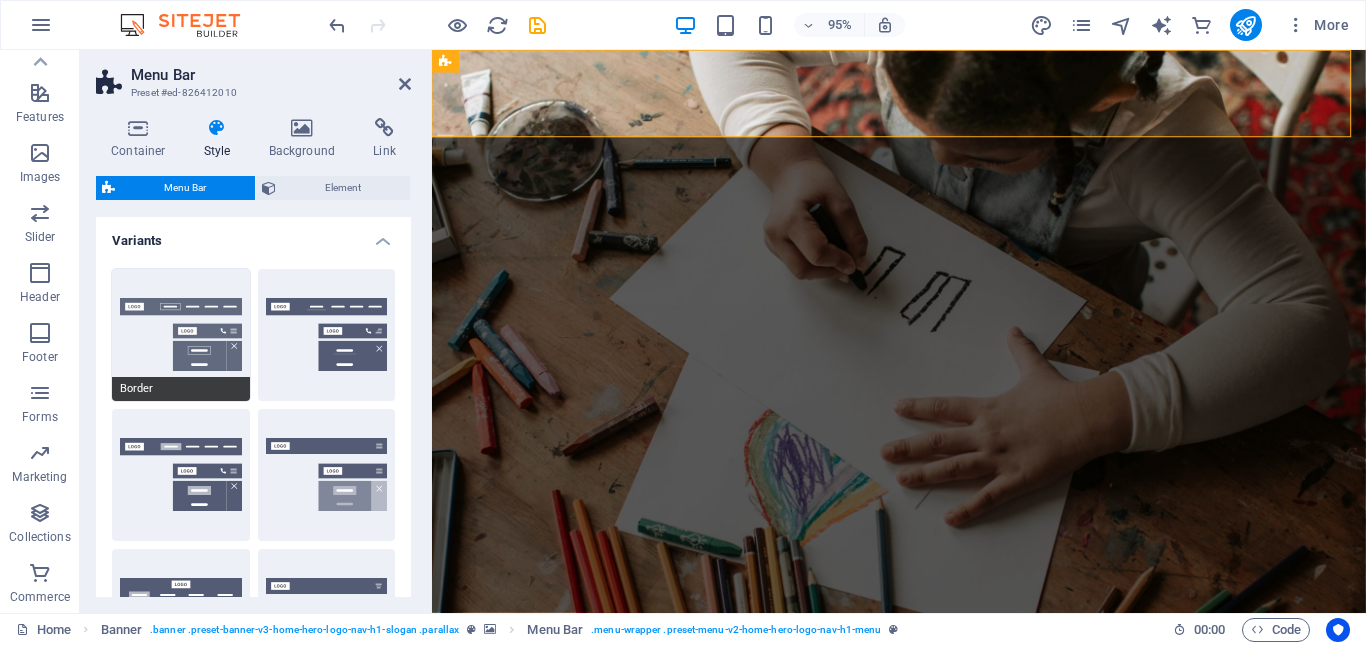 click on "Border" at bounding box center (181, 335) 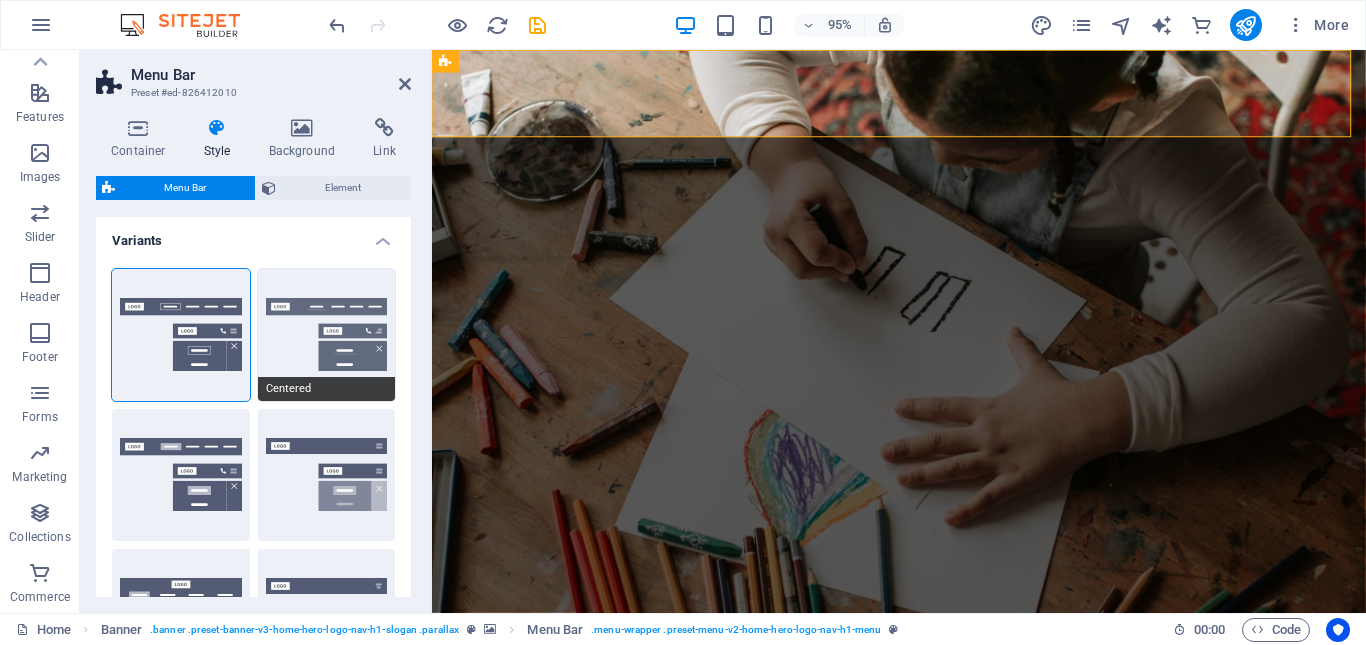 click on "Centered" at bounding box center (327, 335) 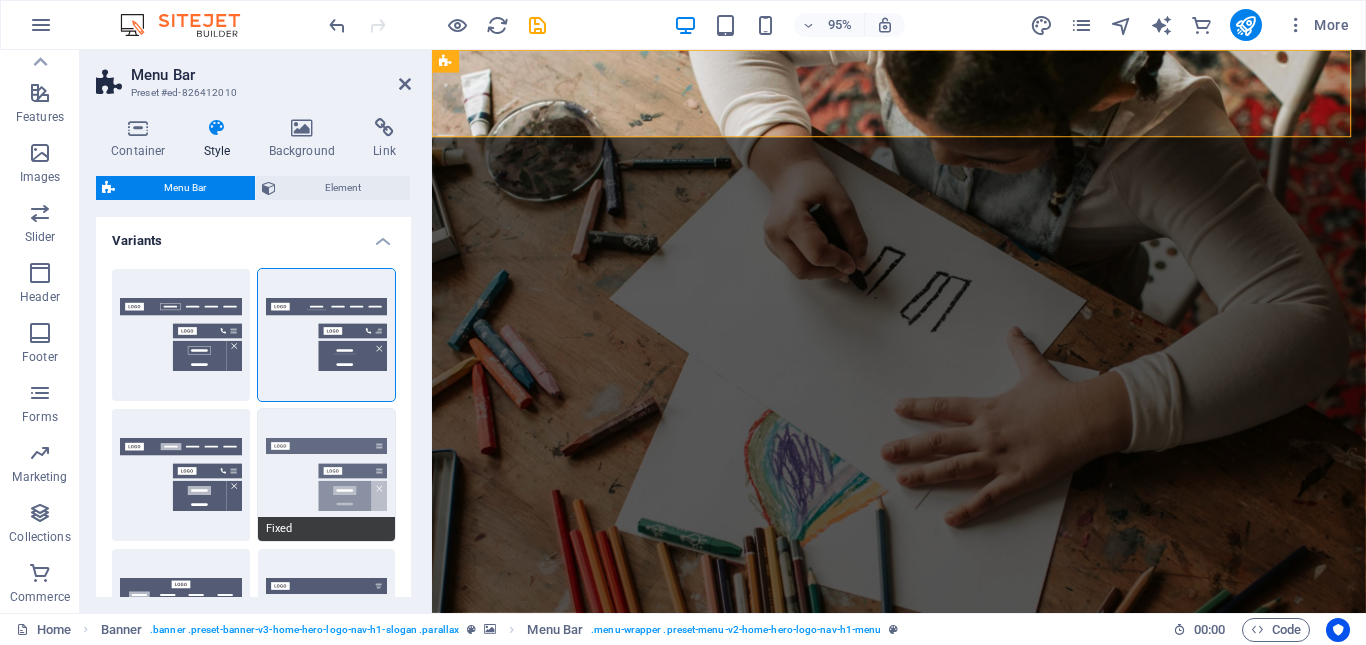 click on "Fixed" at bounding box center [327, 475] 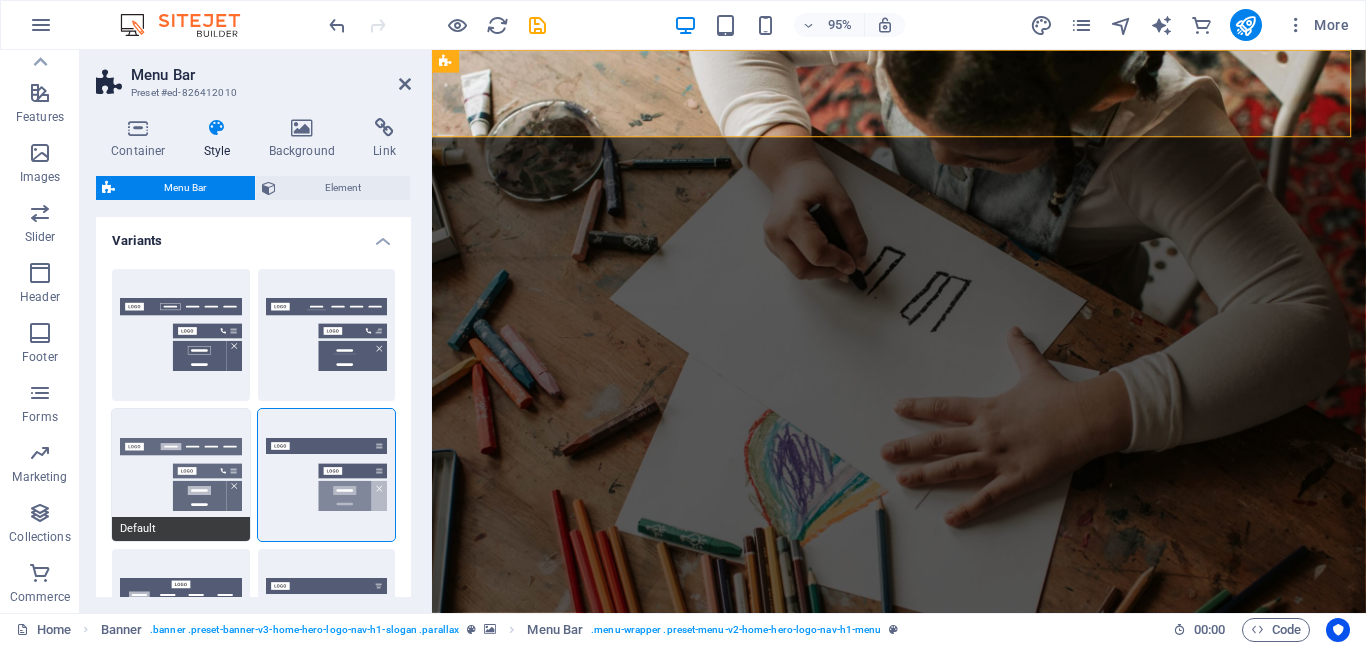 click on "Default" at bounding box center [181, 475] 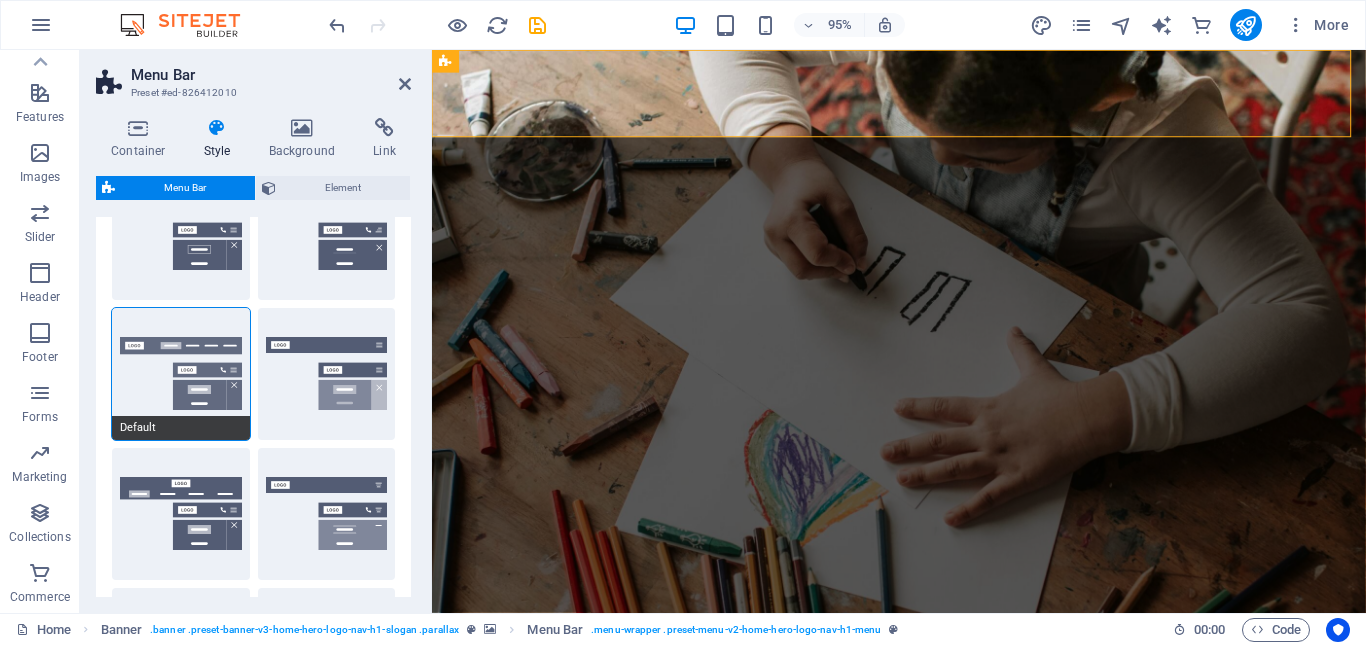 scroll, scrollTop: 200, scrollLeft: 0, axis: vertical 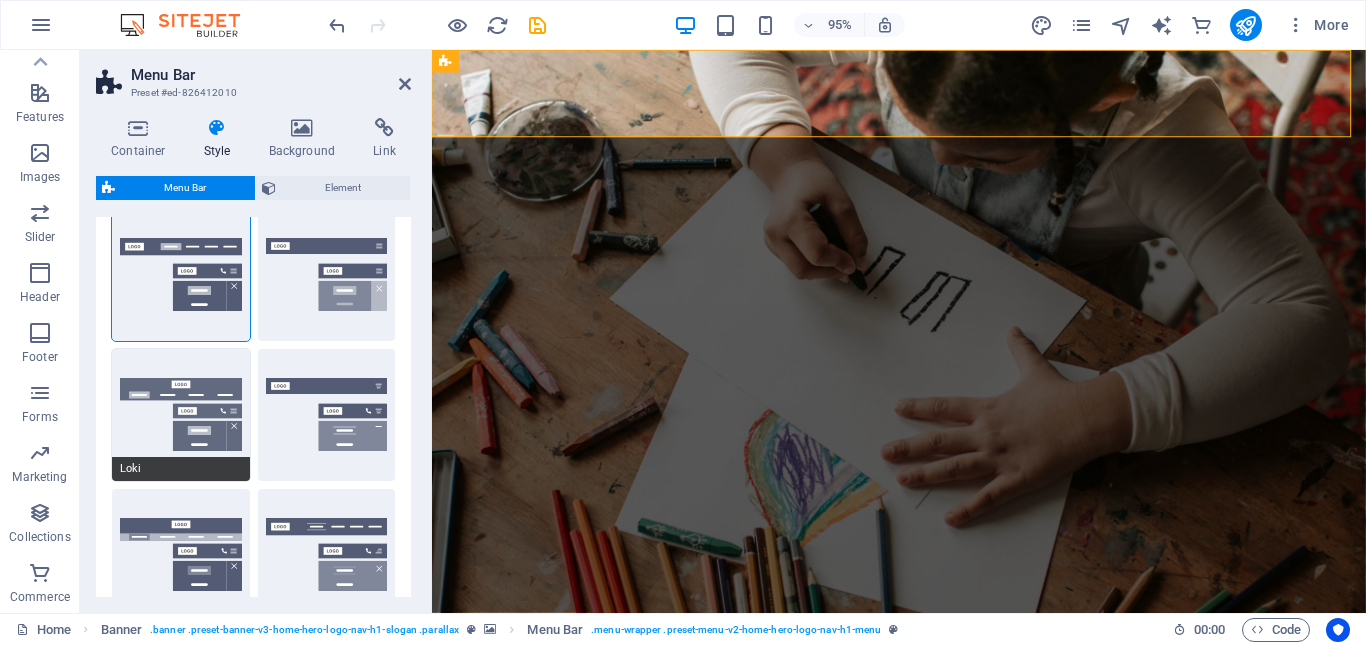 click on "Loki" at bounding box center [181, 415] 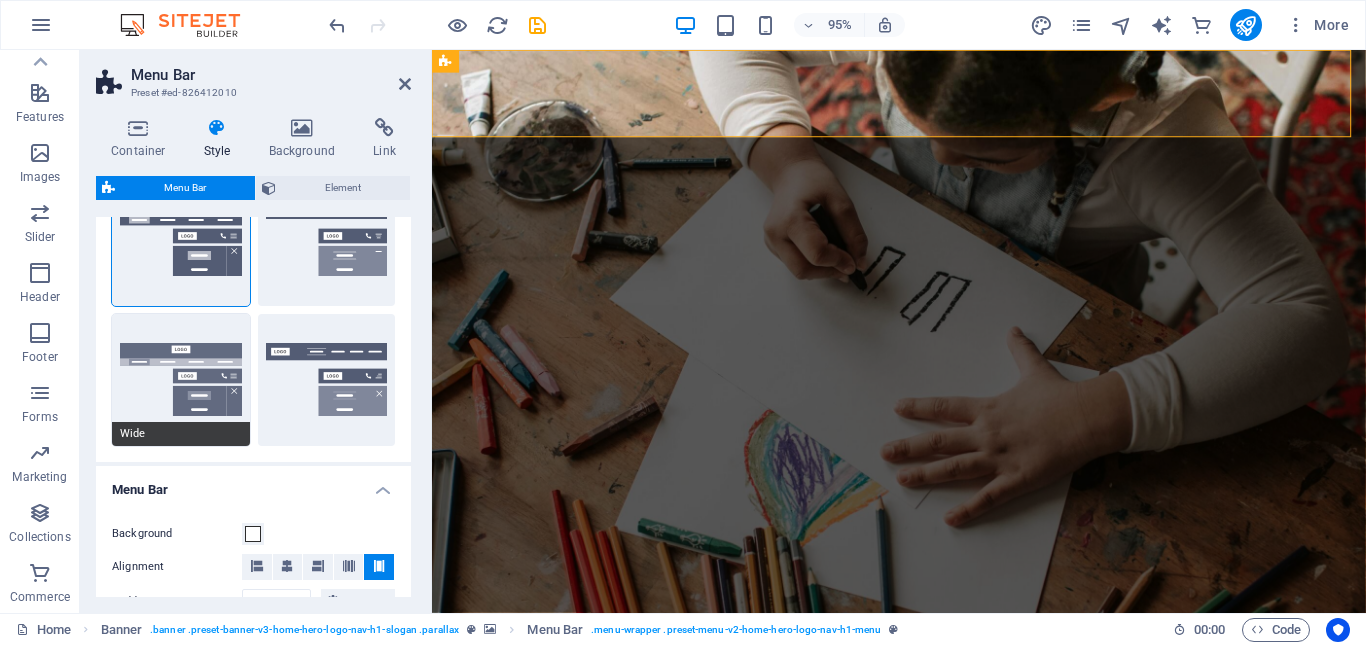 scroll, scrollTop: 400, scrollLeft: 0, axis: vertical 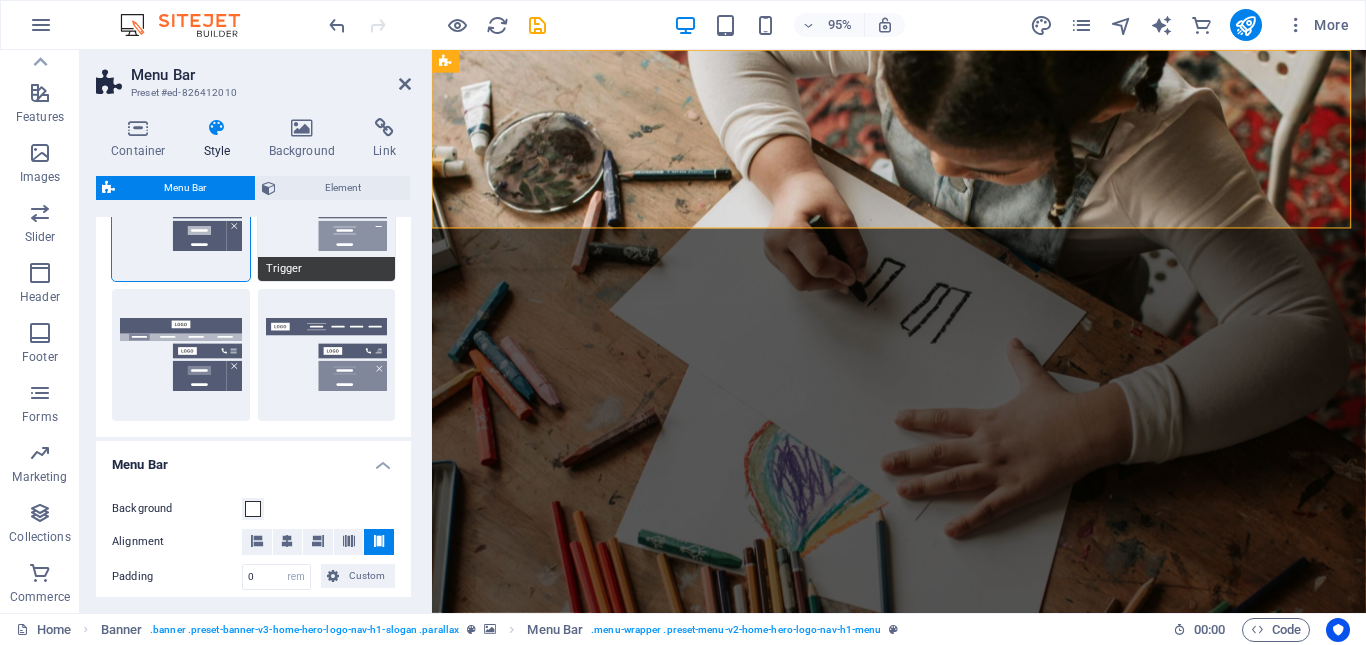 click on "Trigger" at bounding box center (327, 215) 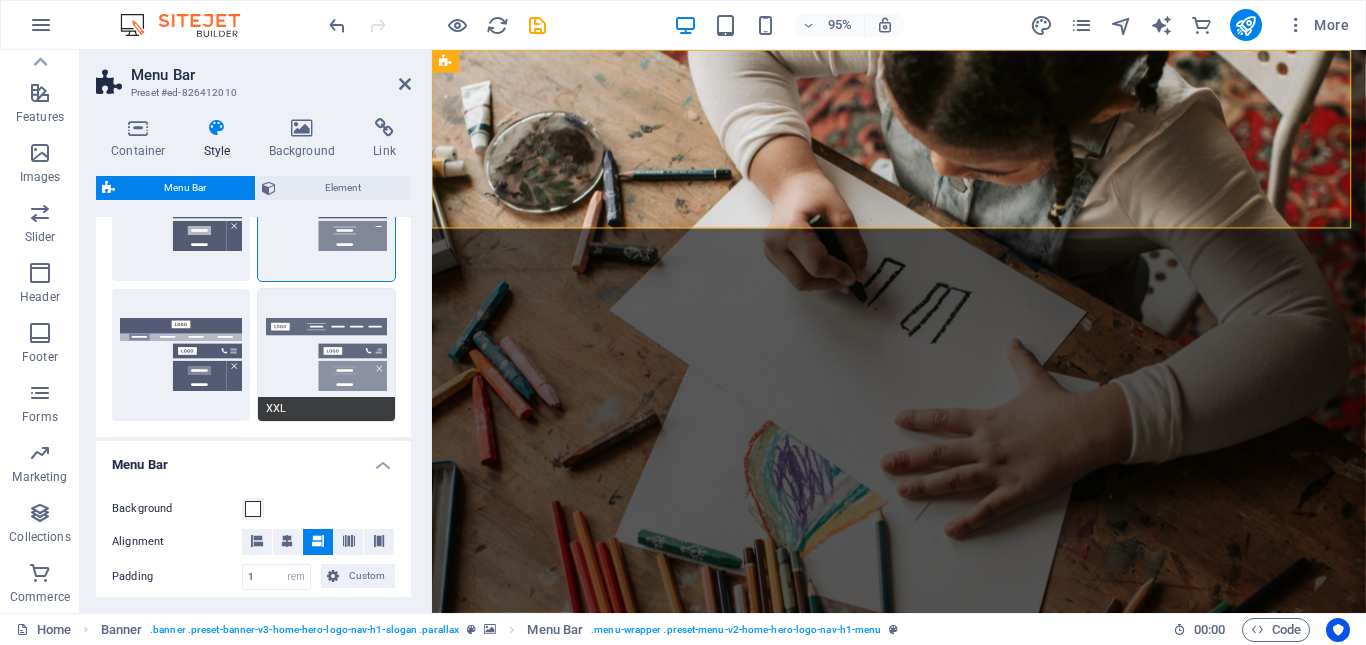 click on "XXL" at bounding box center [327, 355] 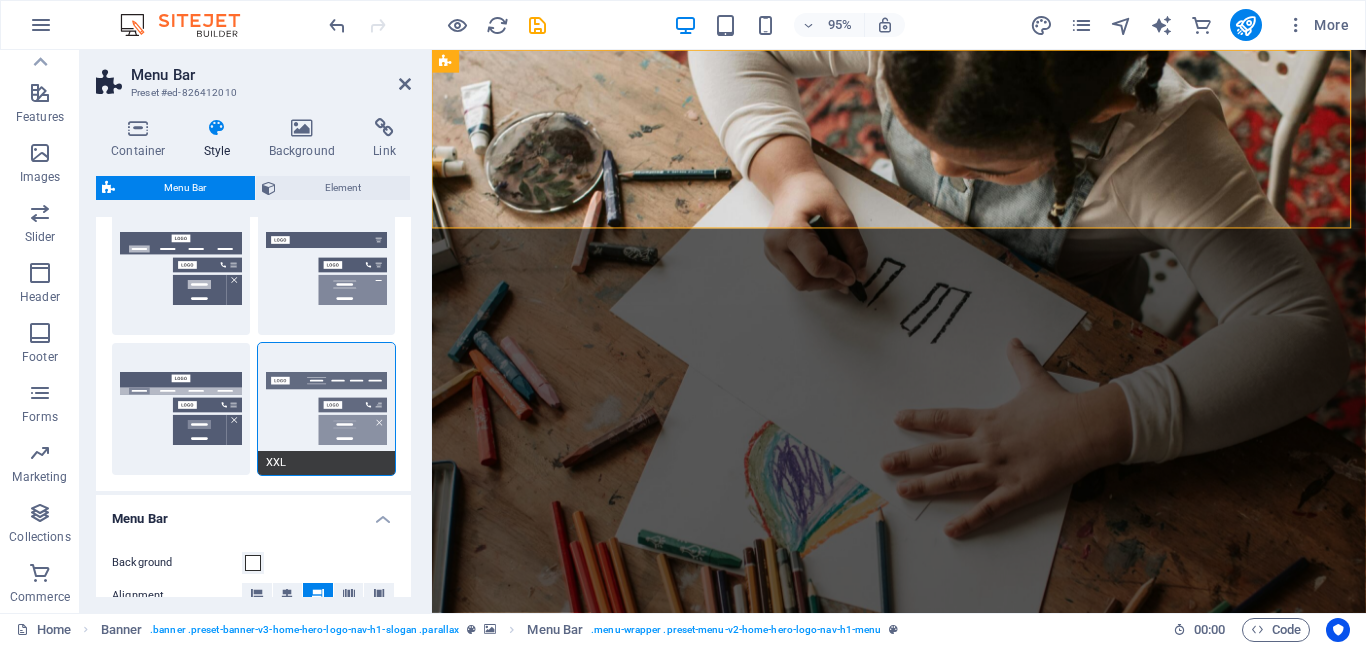 scroll, scrollTop: 300, scrollLeft: 0, axis: vertical 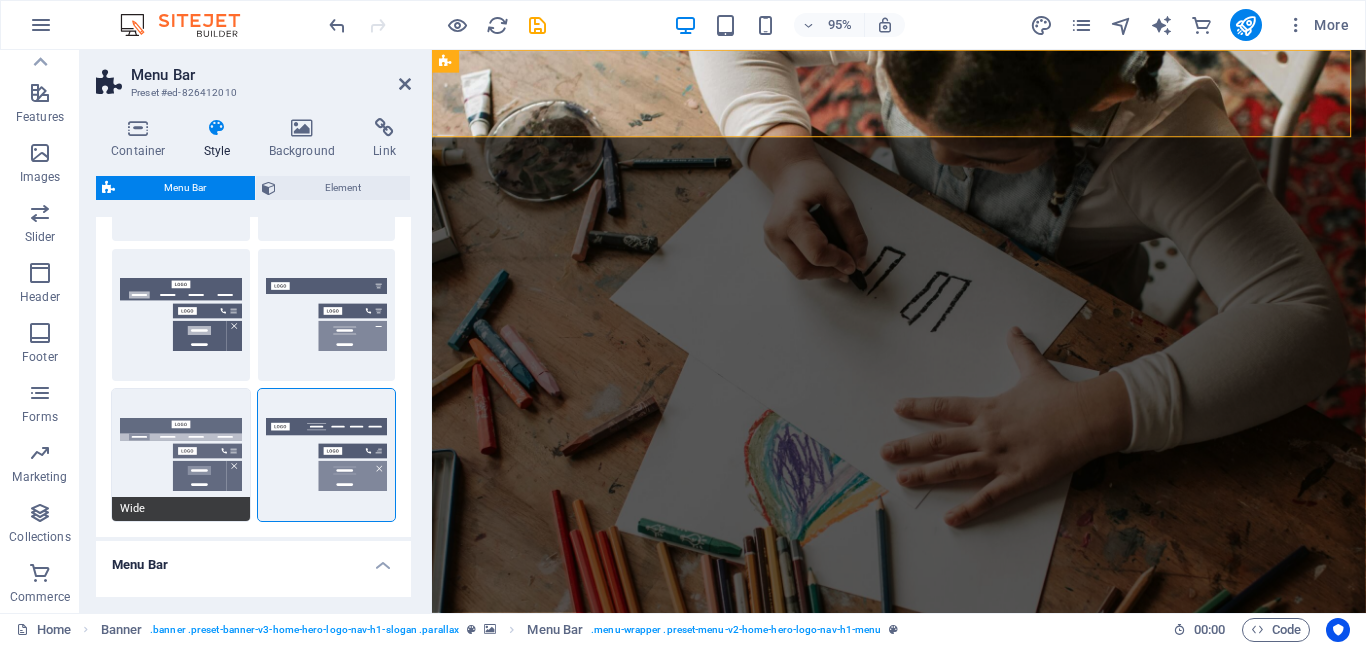 click on "Wide" at bounding box center (181, 455) 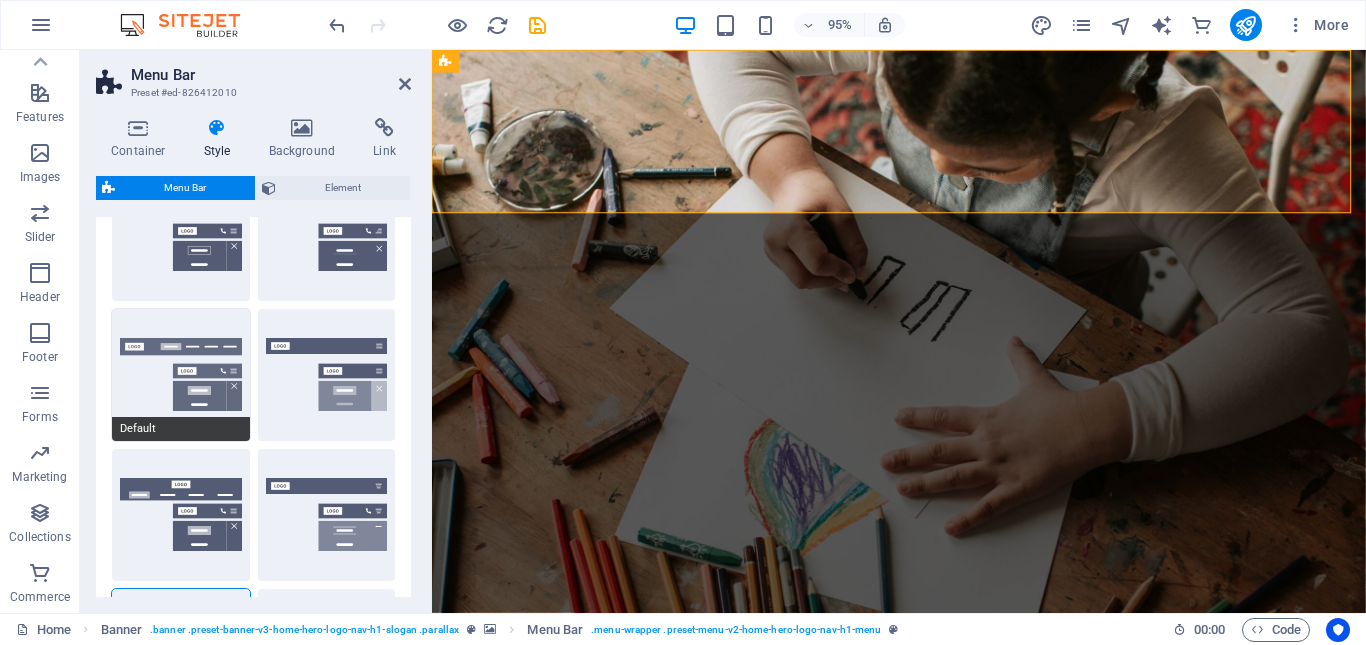 scroll, scrollTop: 0, scrollLeft: 0, axis: both 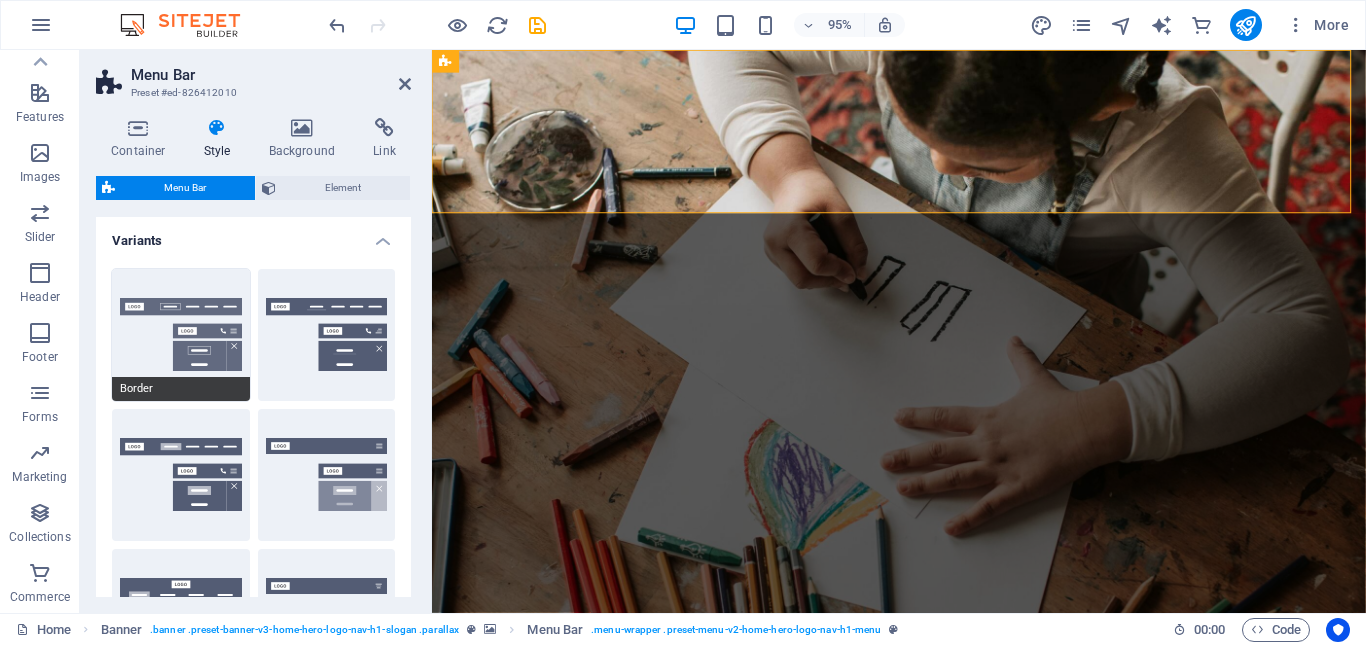 click on "Border" at bounding box center [181, 335] 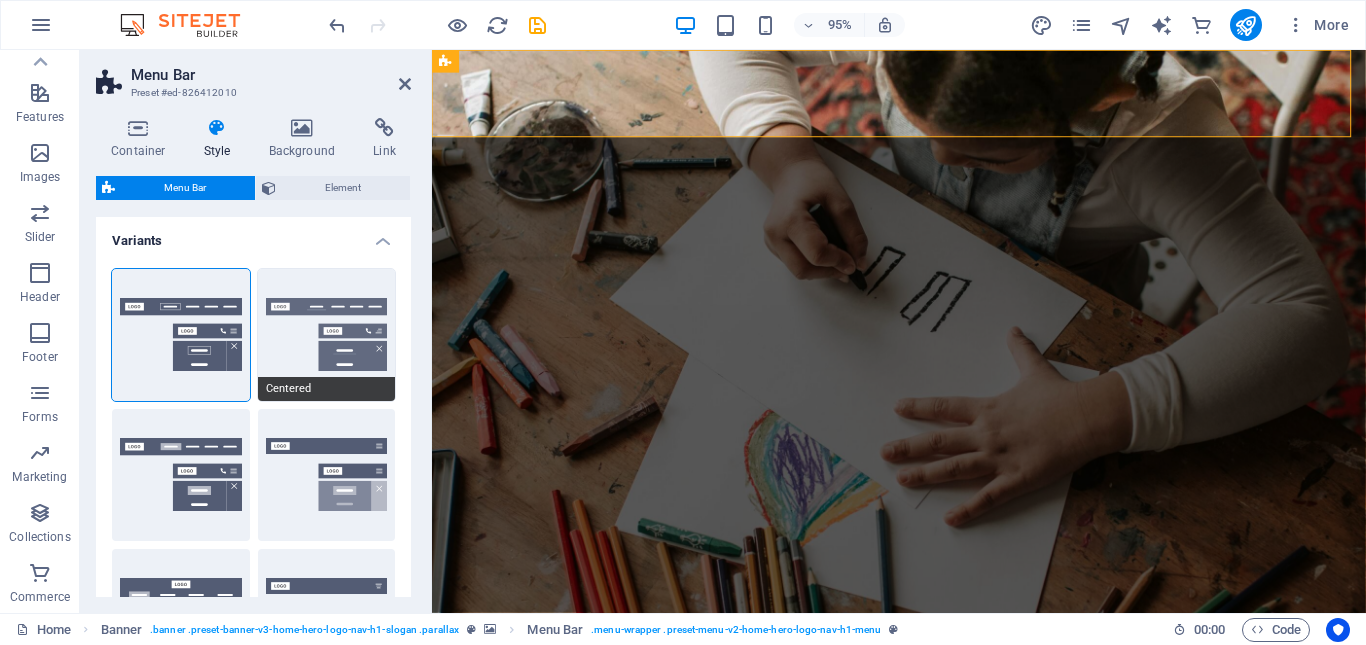 click on "Centered" at bounding box center [327, 335] 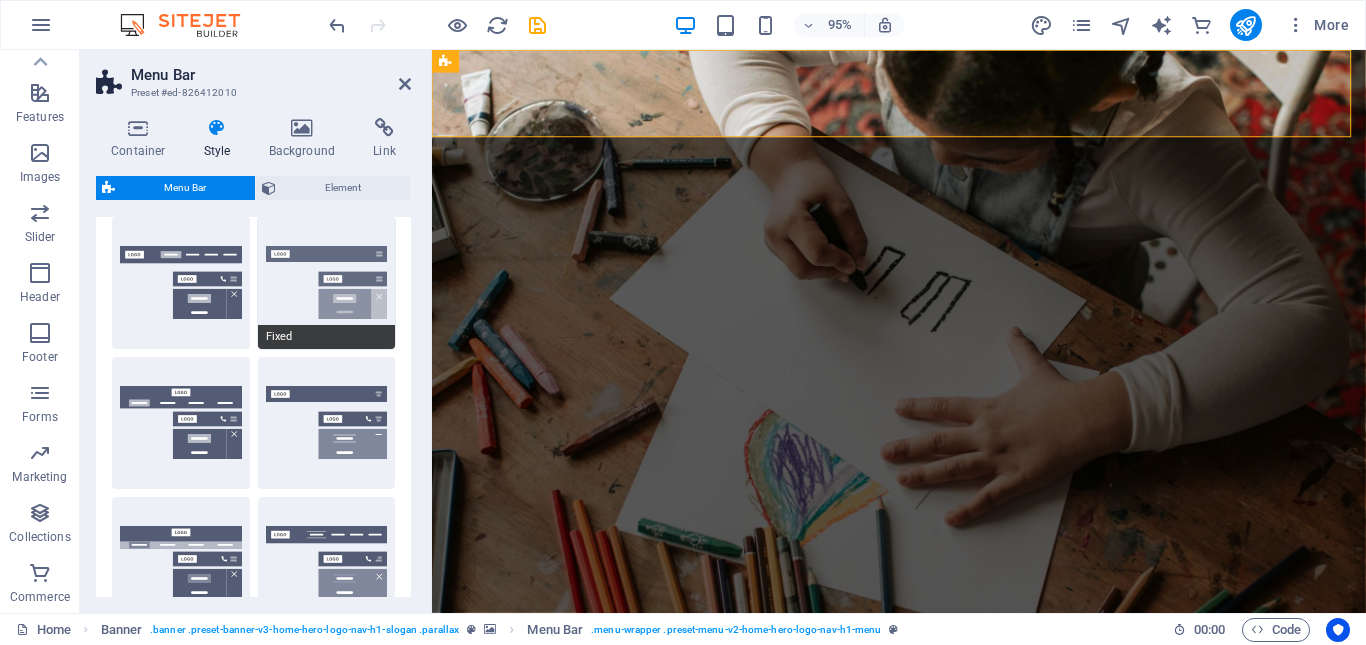 scroll, scrollTop: 200, scrollLeft: 0, axis: vertical 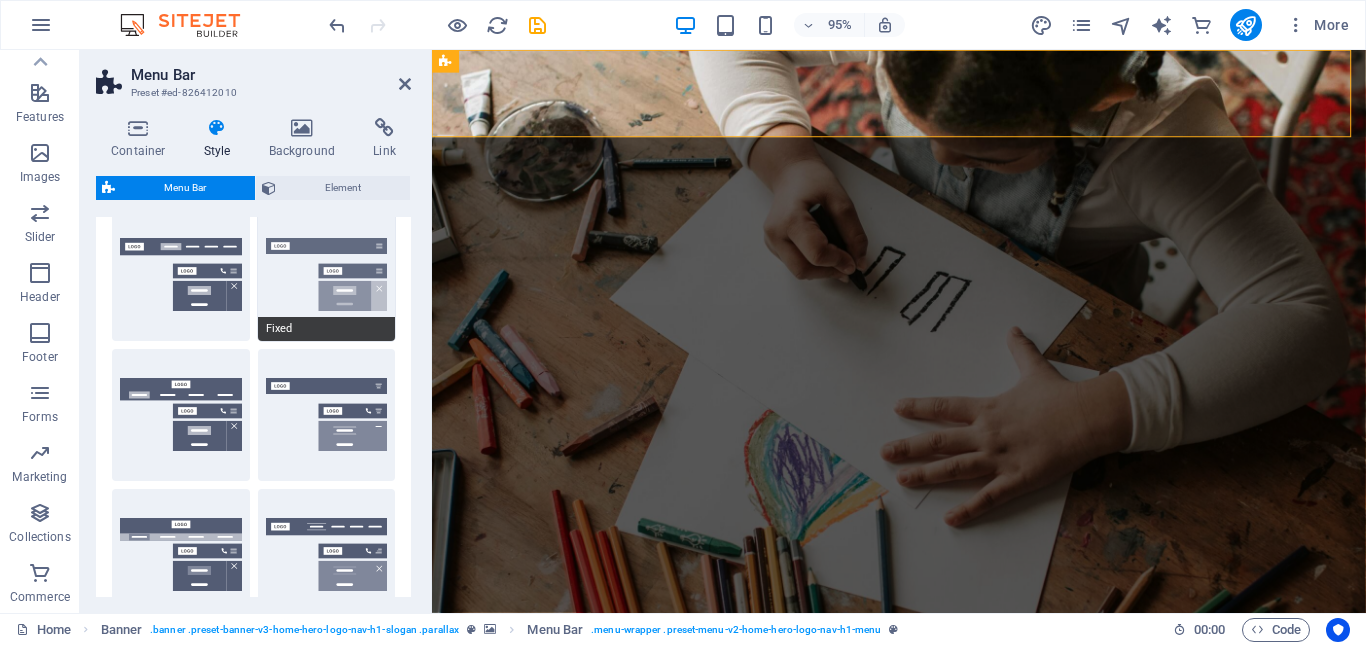 click on "Fixed" at bounding box center [327, 275] 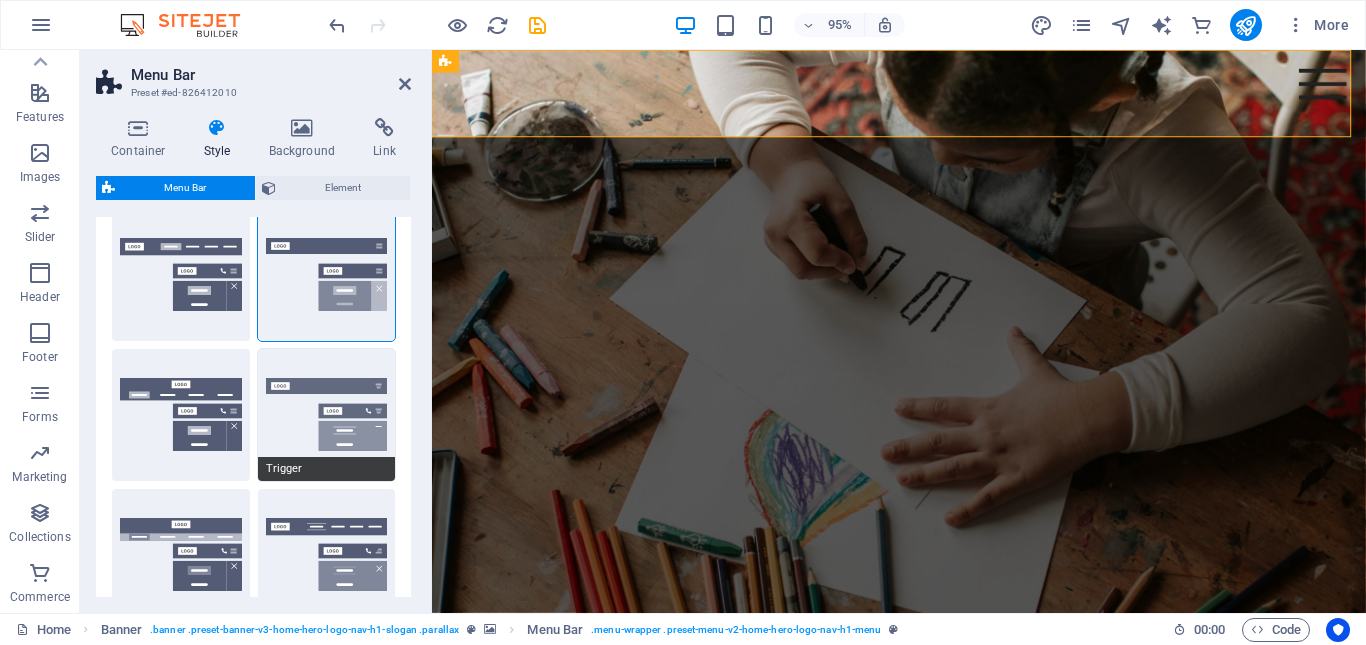 click on "Trigger" at bounding box center (327, 415) 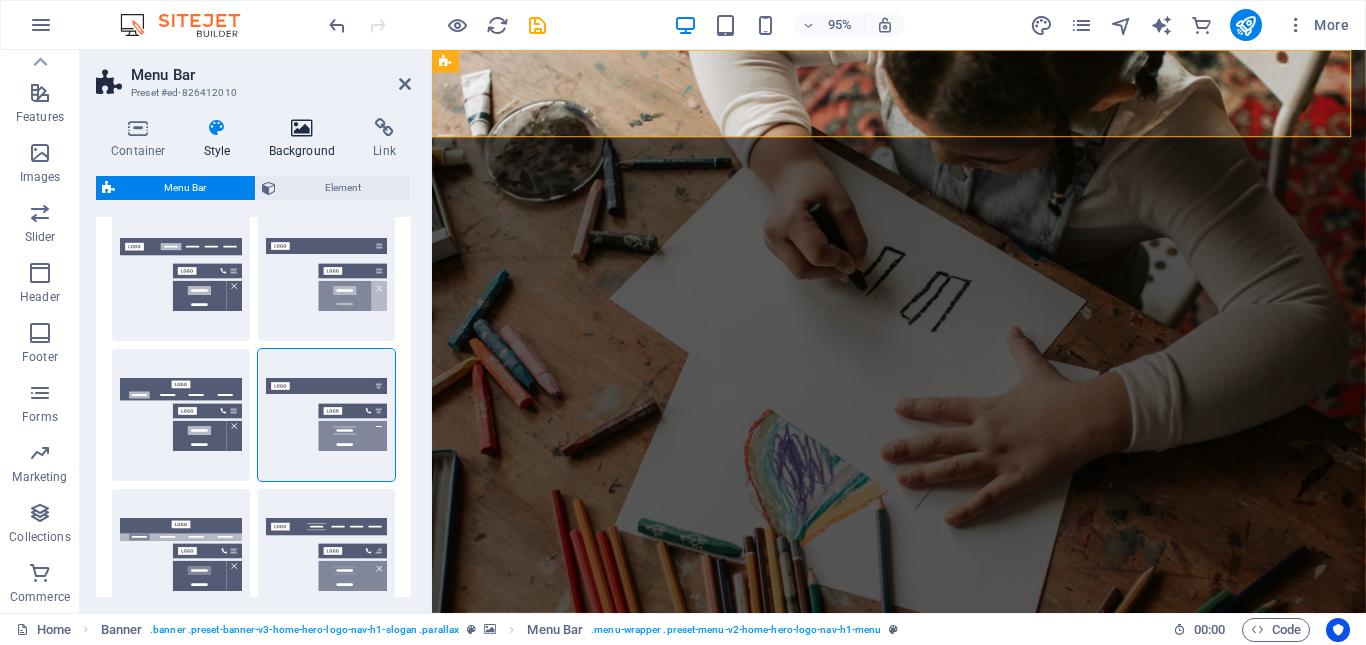 click at bounding box center [302, 128] 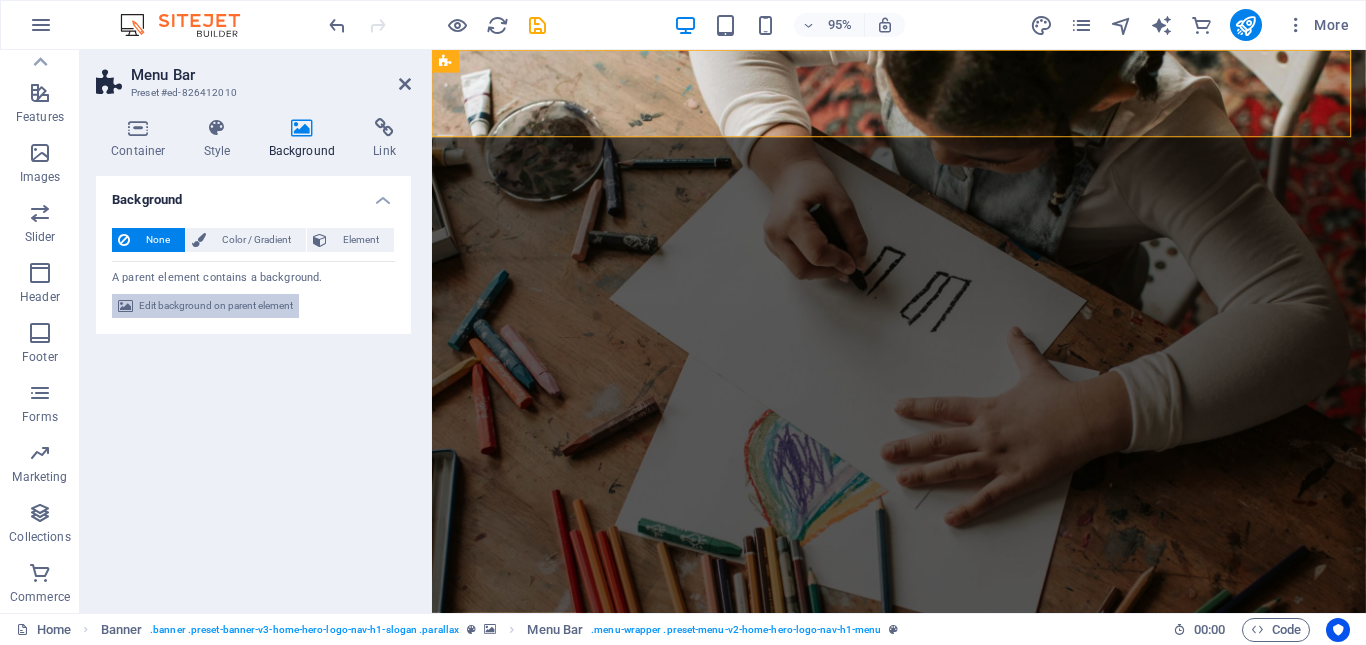click on "Edit background on parent element" at bounding box center [216, 306] 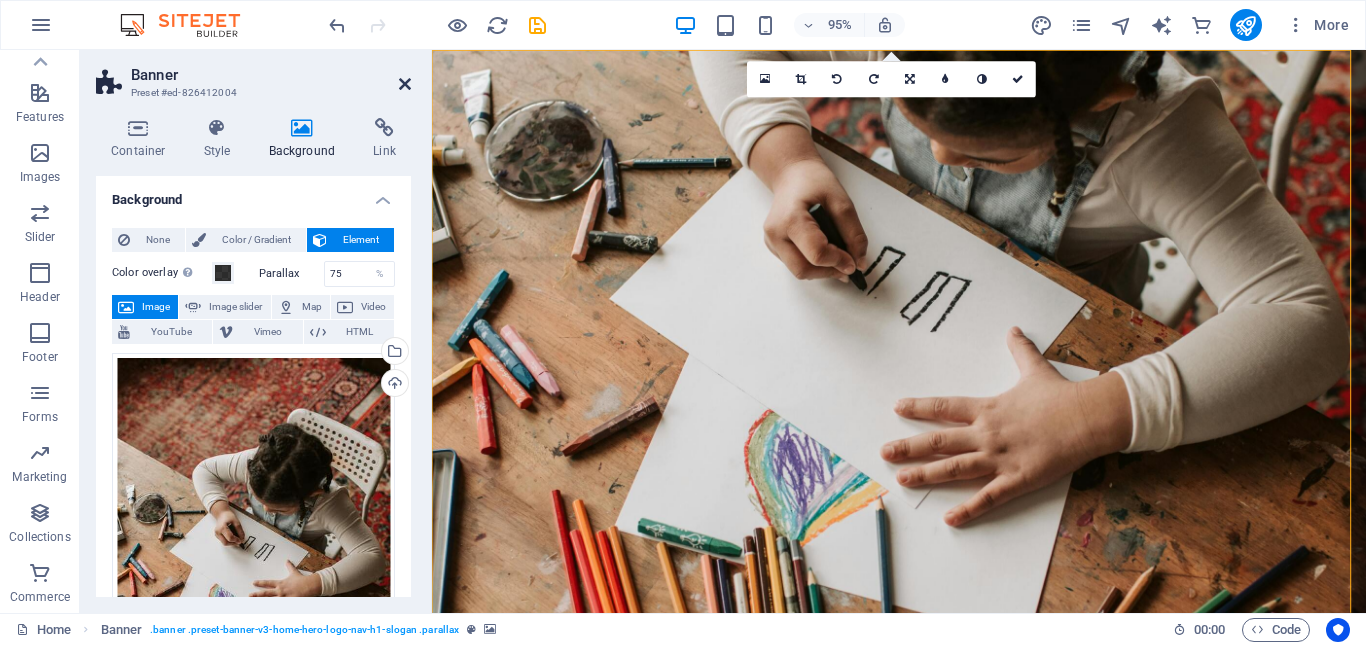 click at bounding box center (405, 84) 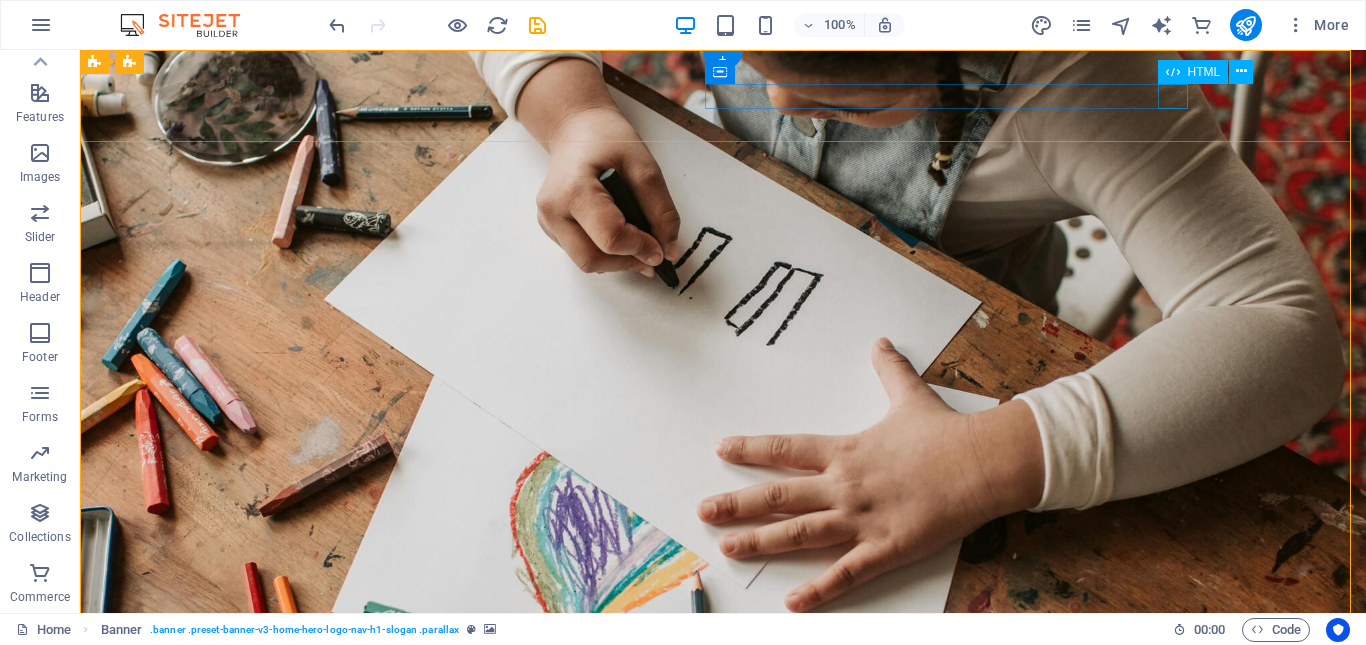 click at bounding box center [723, 742] 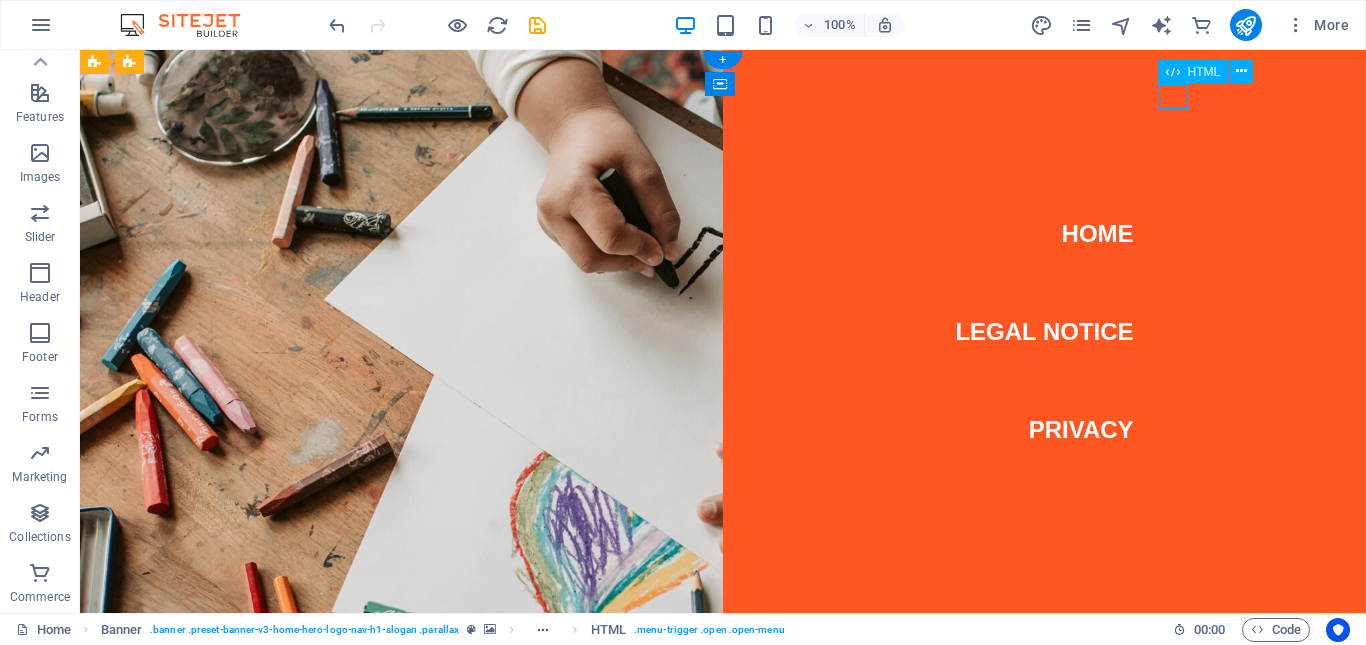 click at bounding box center [266, 742] 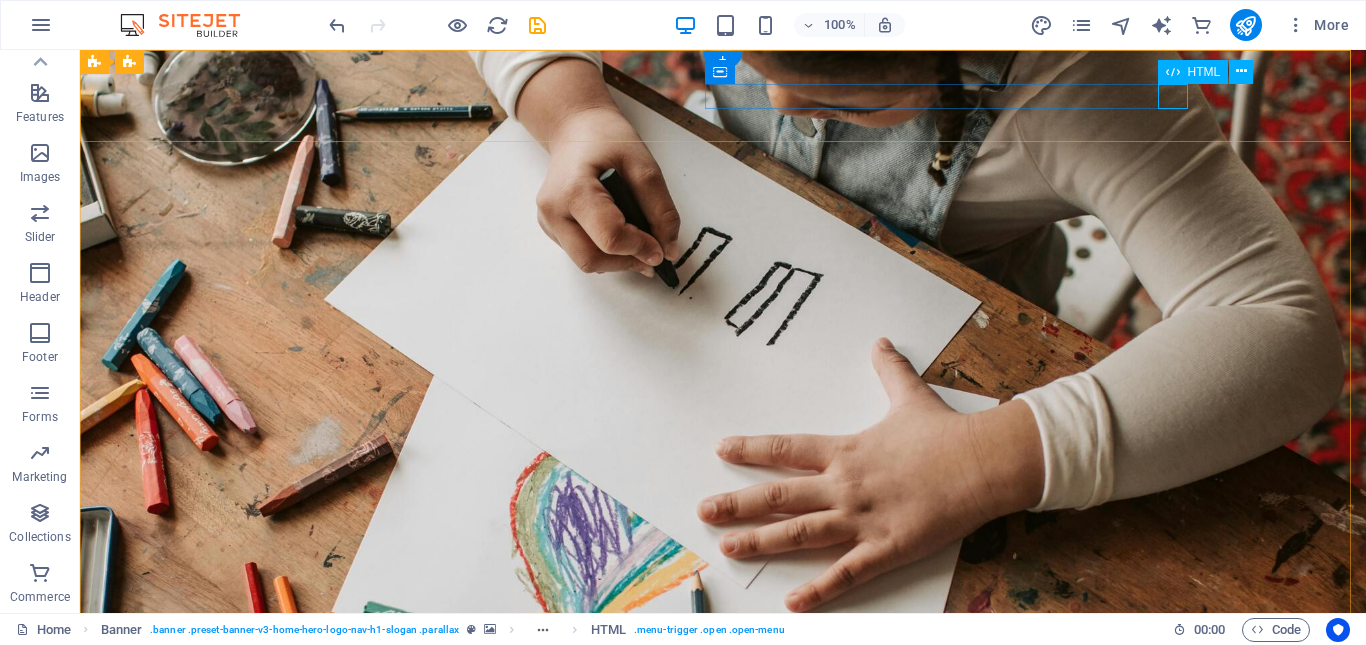 click at bounding box center [723, 742] 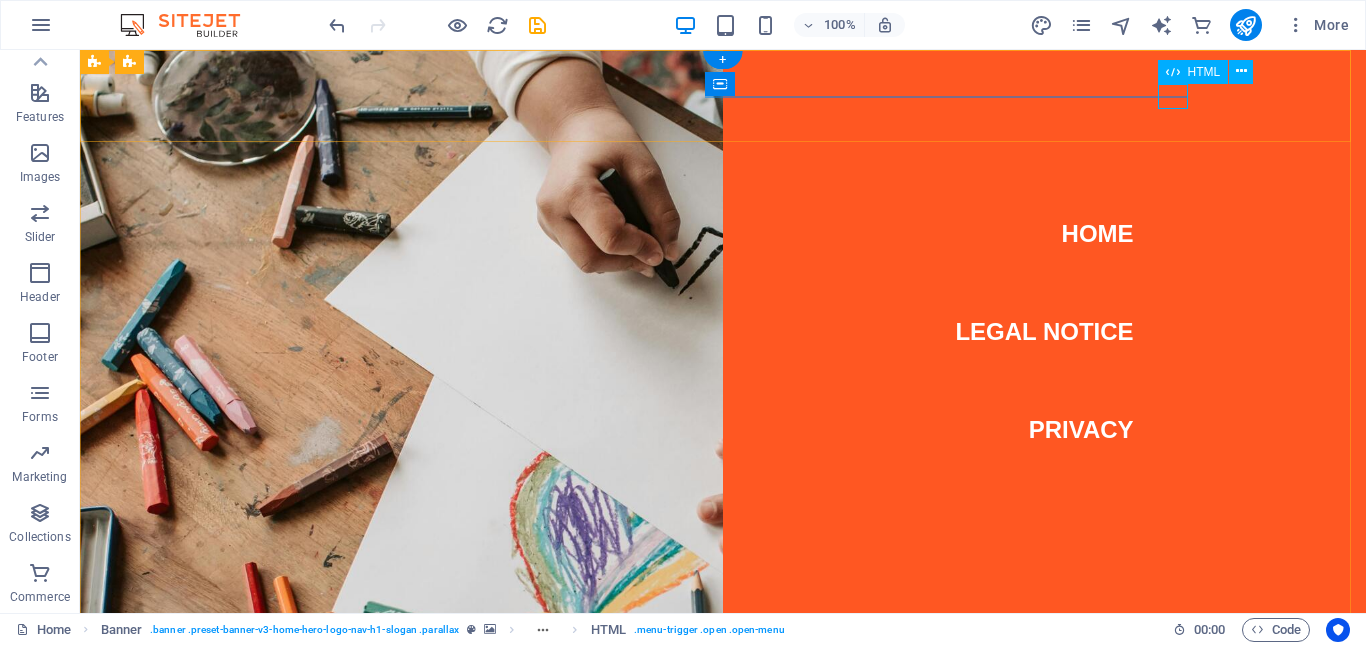 click at bounding box center [266, 742] 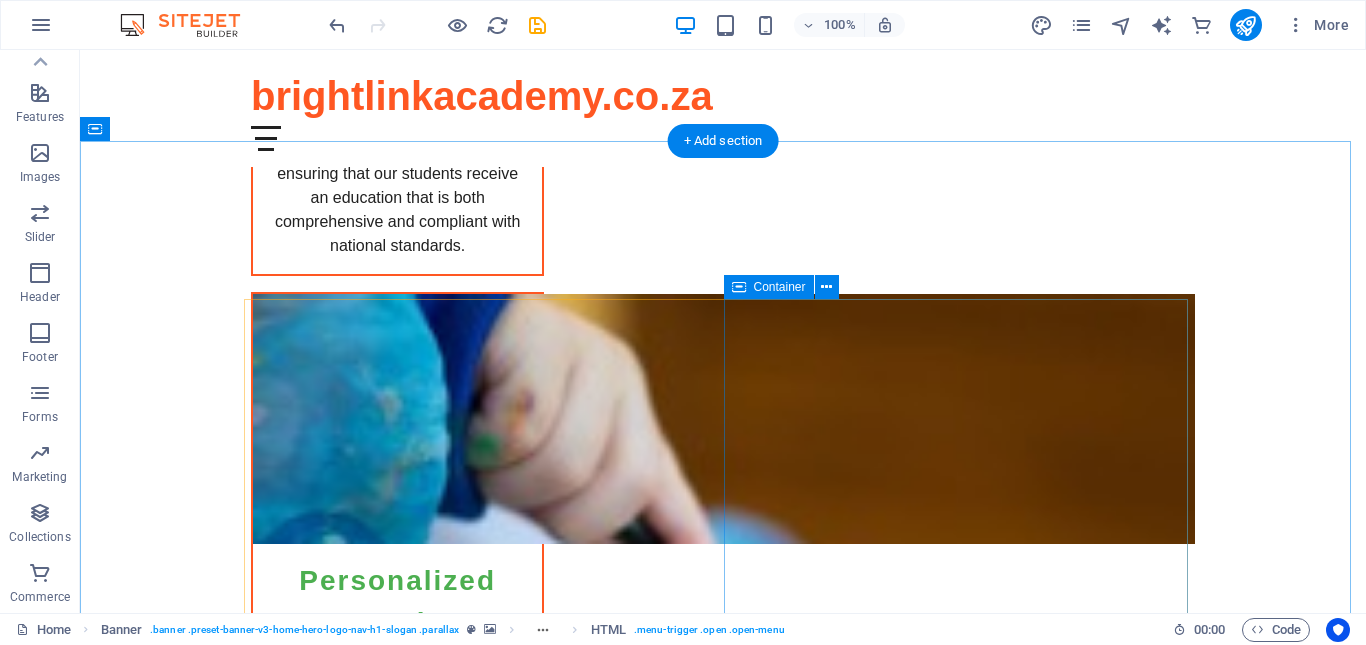 scroll, scrollTop: 3100, scrollLeft: 0, axis: vertical 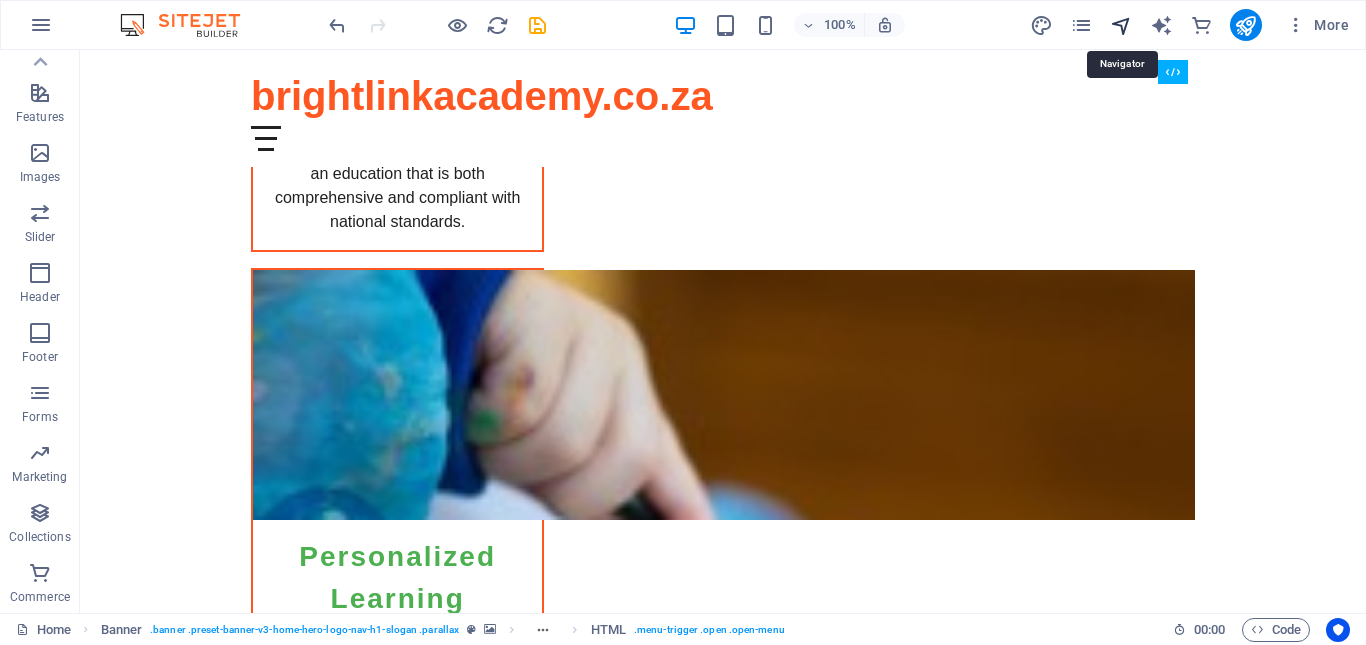 click at bounding box center [1121, 25] 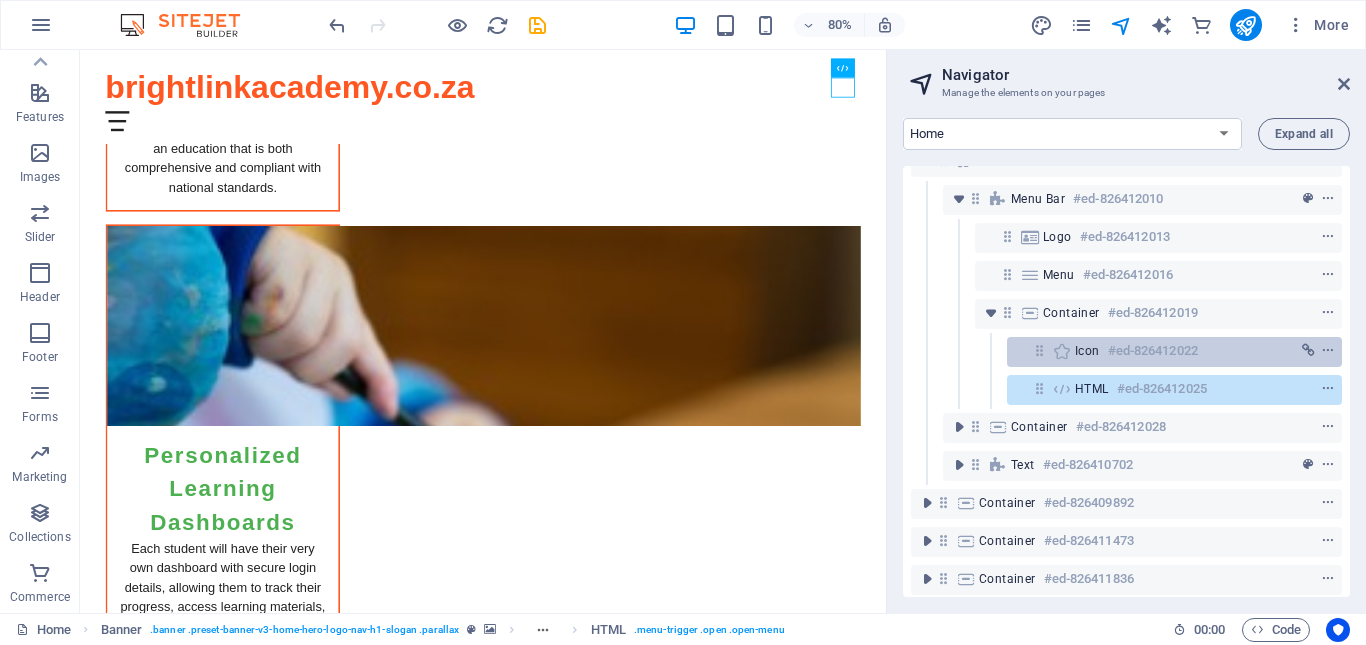 scroll, scrollTop: 0, scrollLeft: 0, axis: both 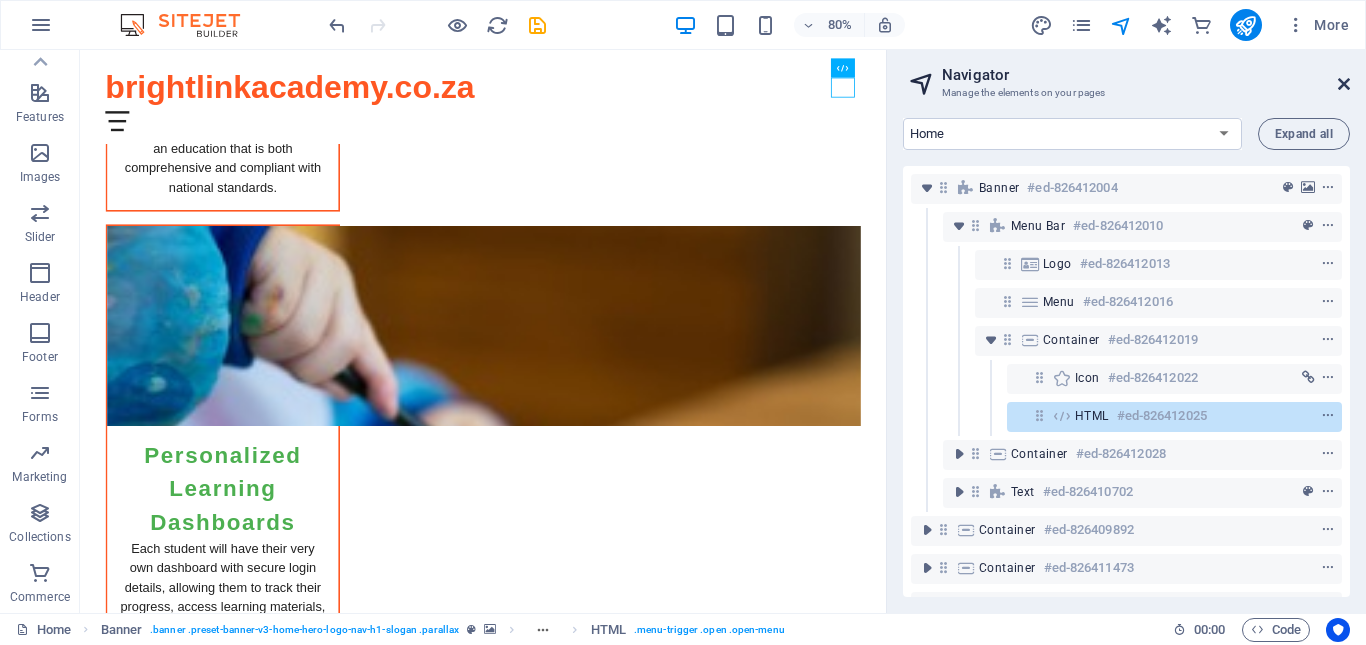 click at bounding box center [1344, 84] 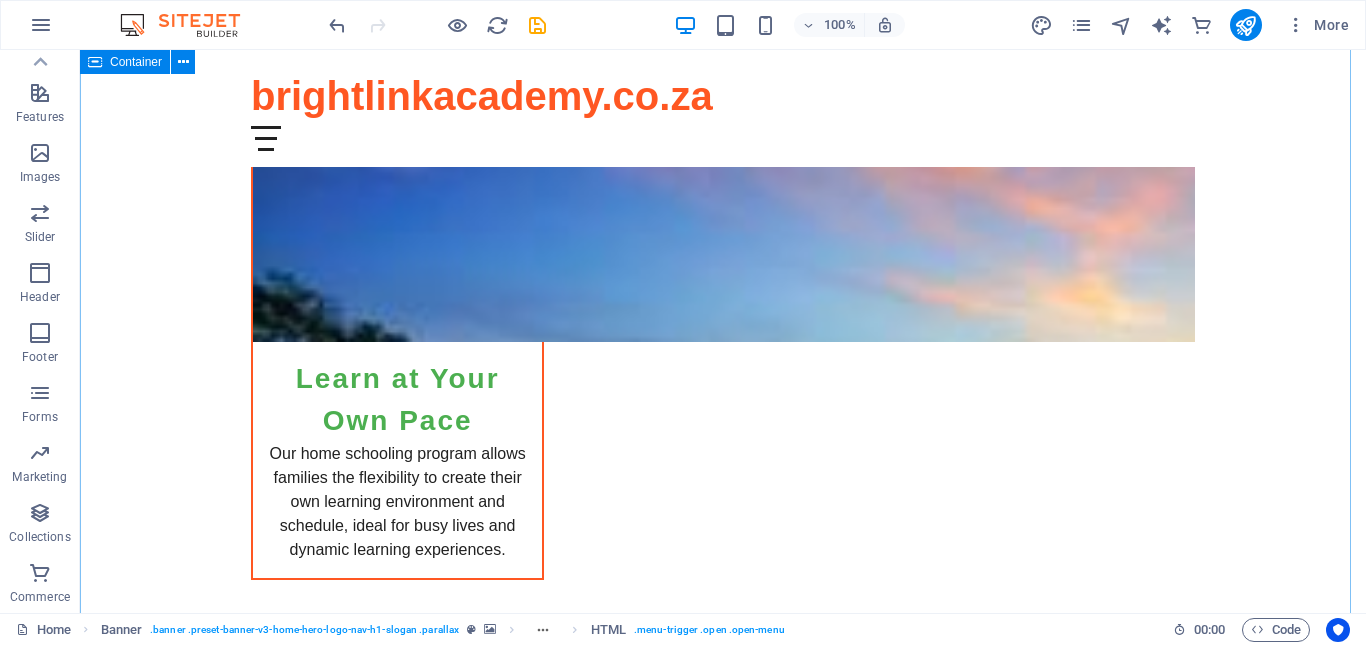 scroll, scrollTop: 4400, scrollLeft: 0, axis: vertical 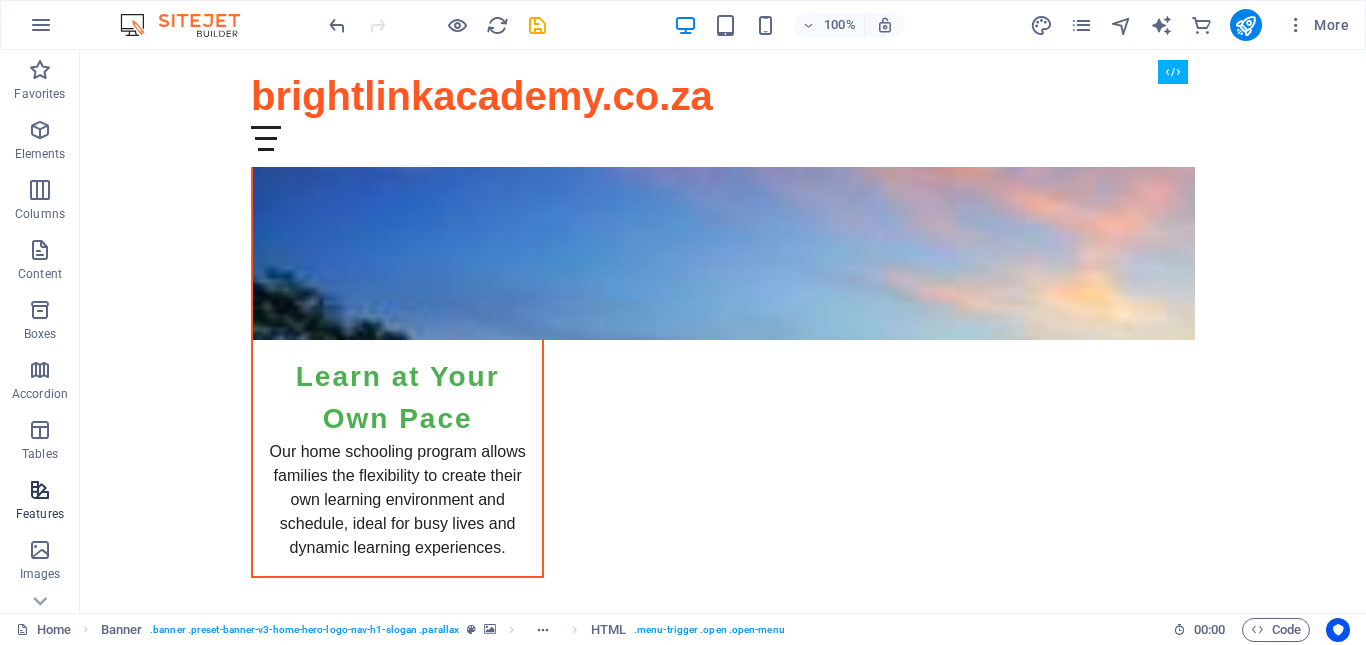 drag, startPoint x: 42, startPoint y: 485, endPoint x: 0, endPoint y: 505, distance: 46.518814 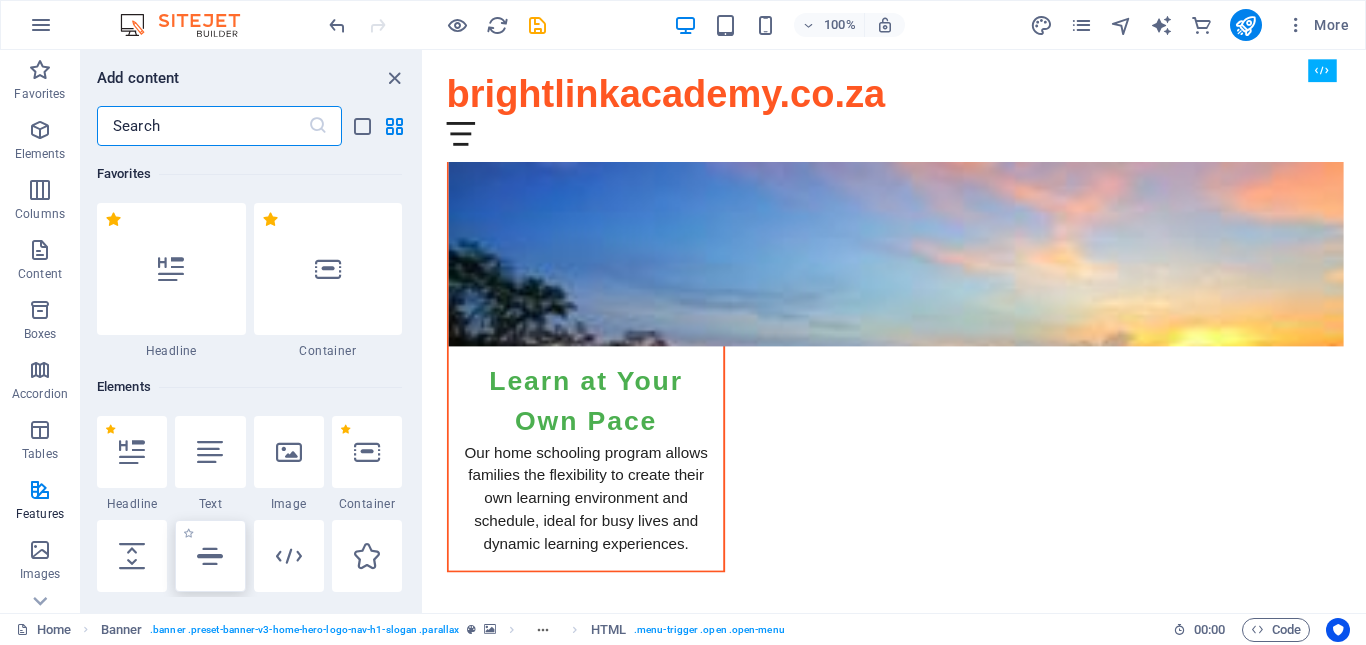 scroll, scrollTop: 4421, scrollLeft: 0, axis: vertical 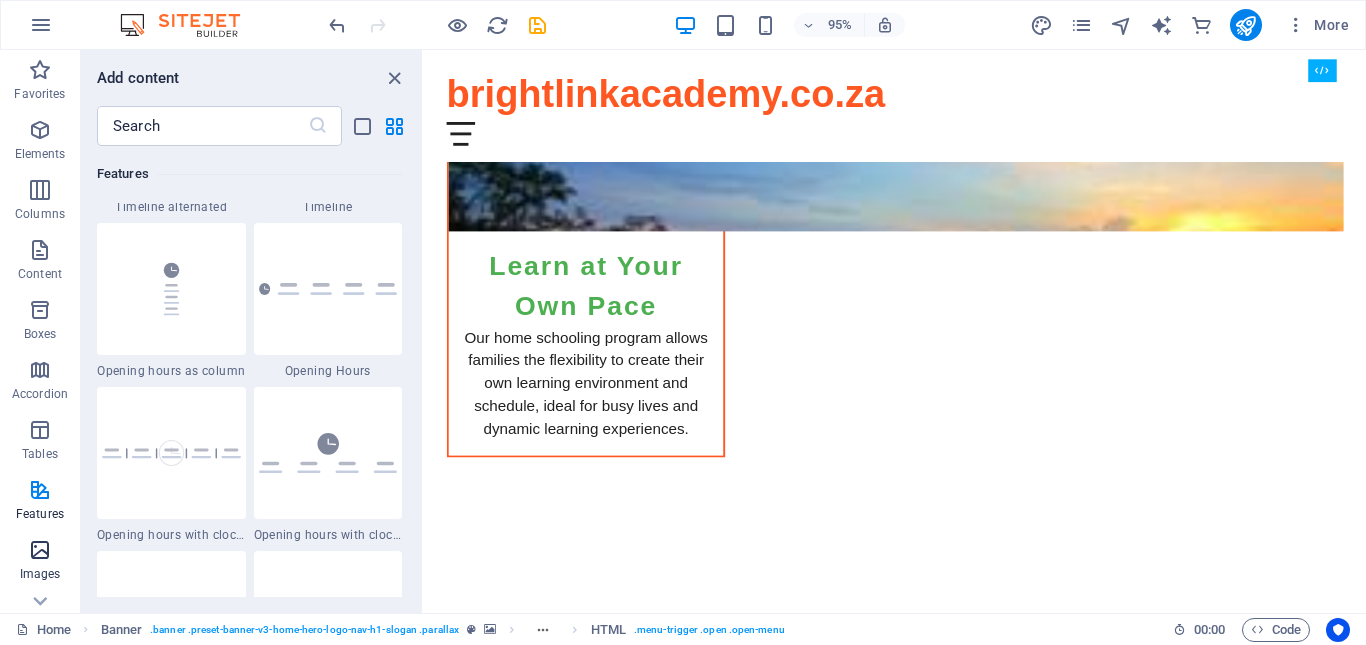 click at bounding box center (40, 550) 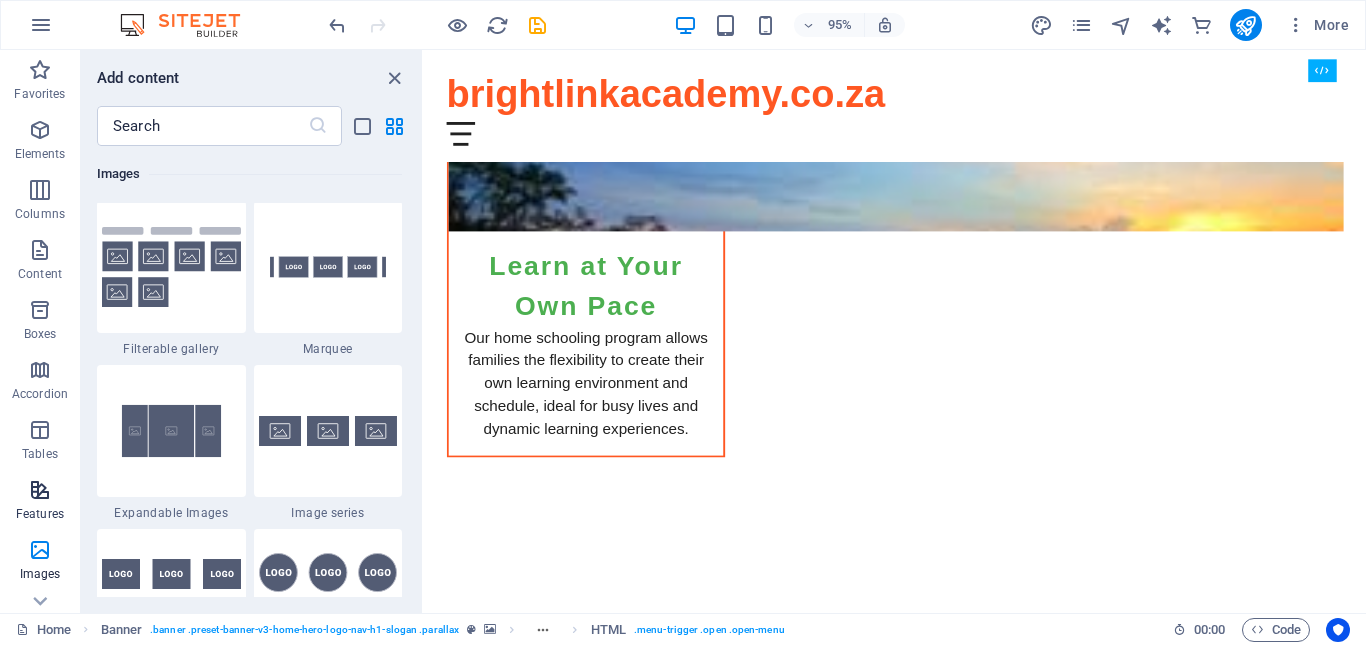 scroll, scrollTop: 10640, scrollLeft: 0, axis: vertical 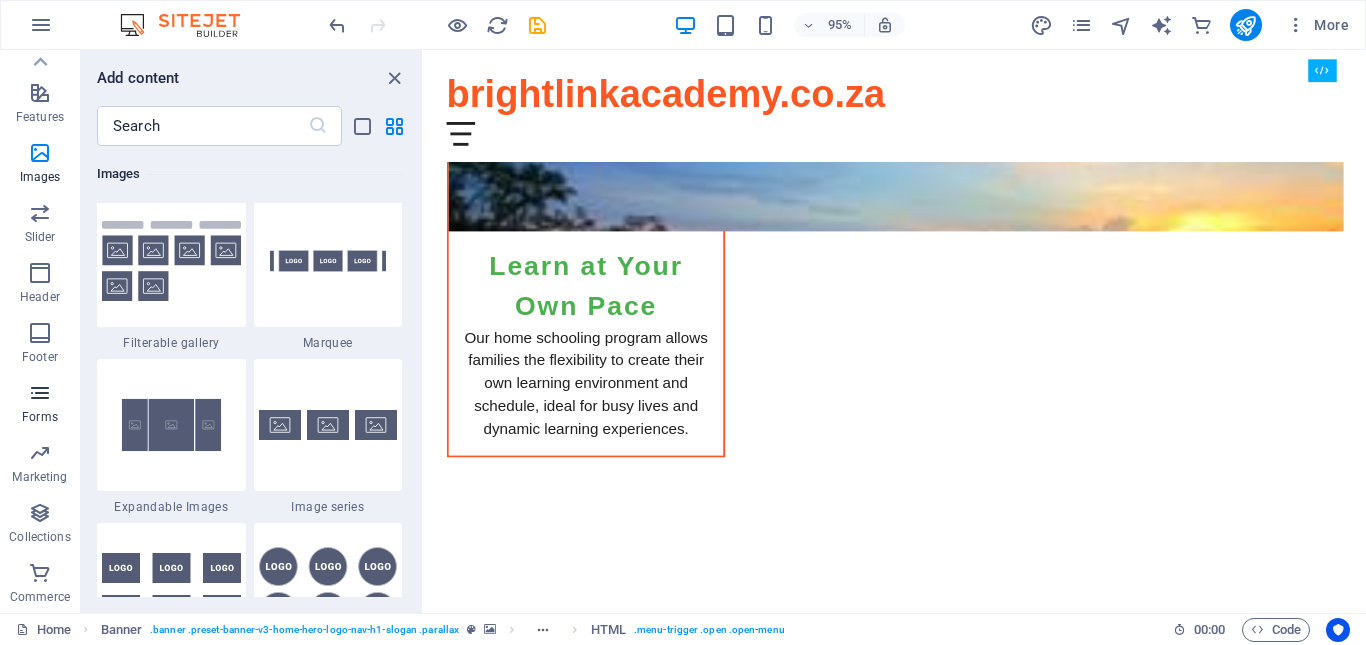 click at bounding box center (40, 393) 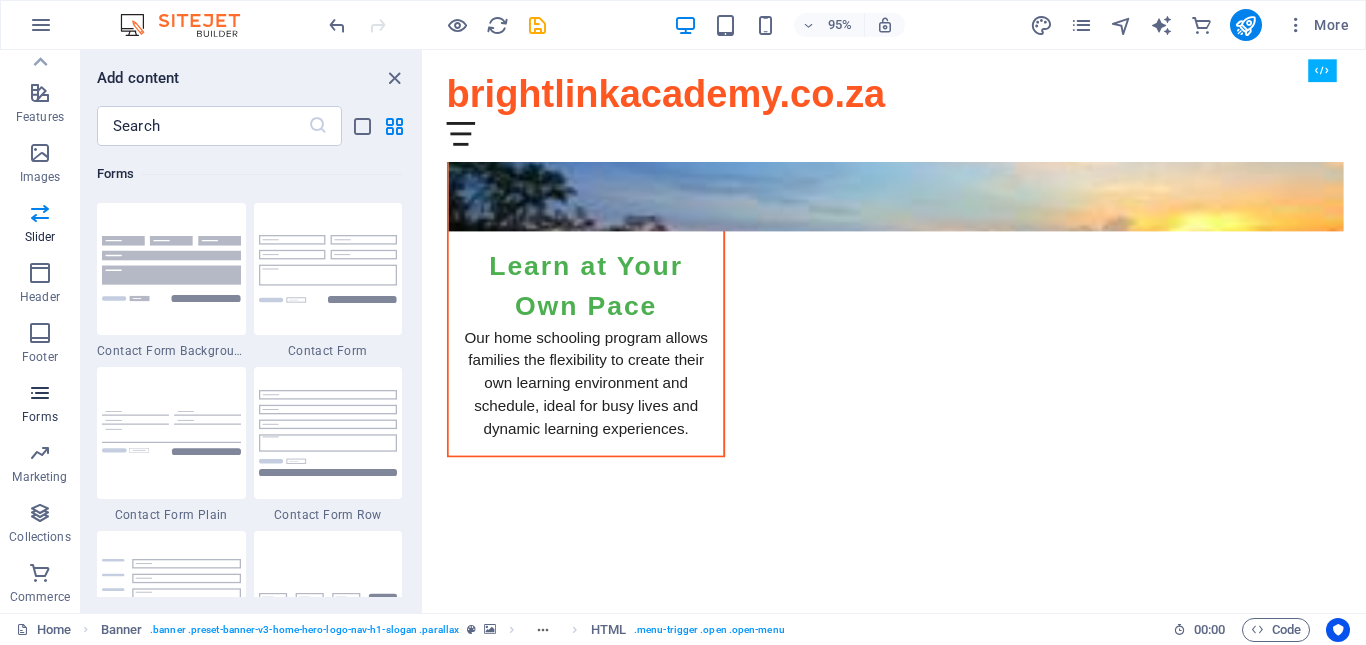 scroll, scrollTop: 14600, scrollLeft: 0, axis: vertical 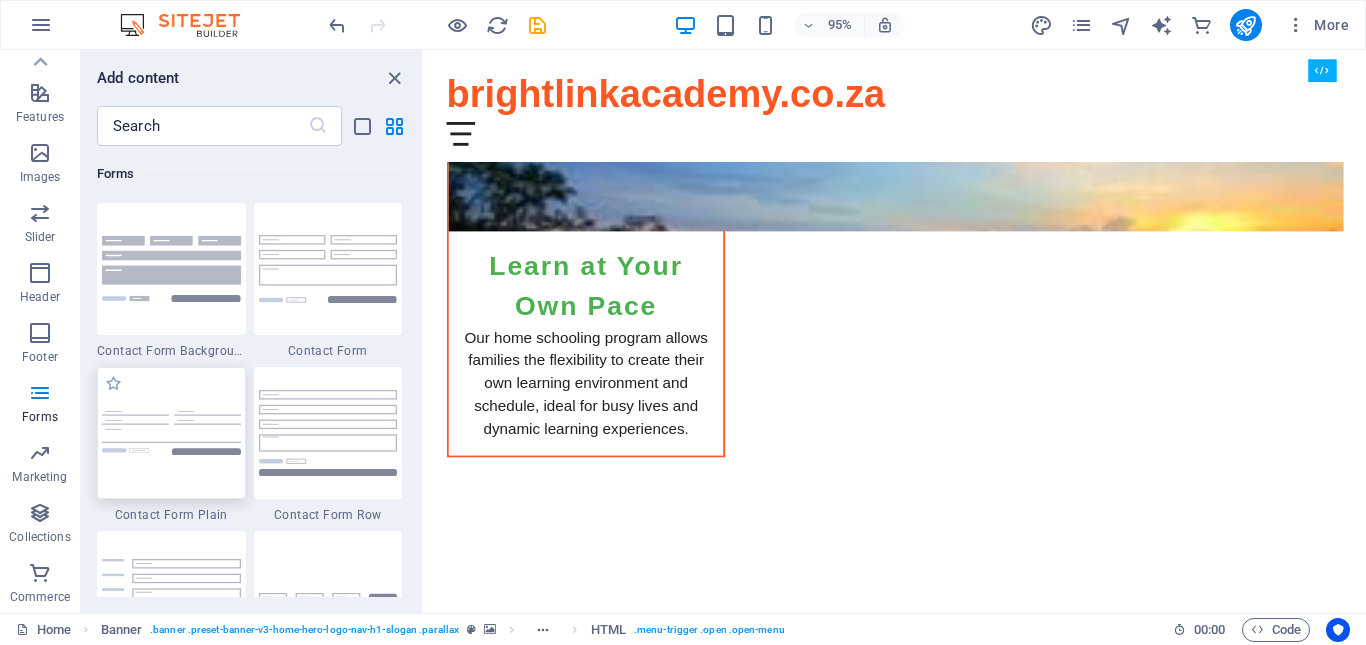 drag, startPoint x: 192, startPoint y: 419, endPoint x: 831, endPoint y: 619, distance: 669.56775 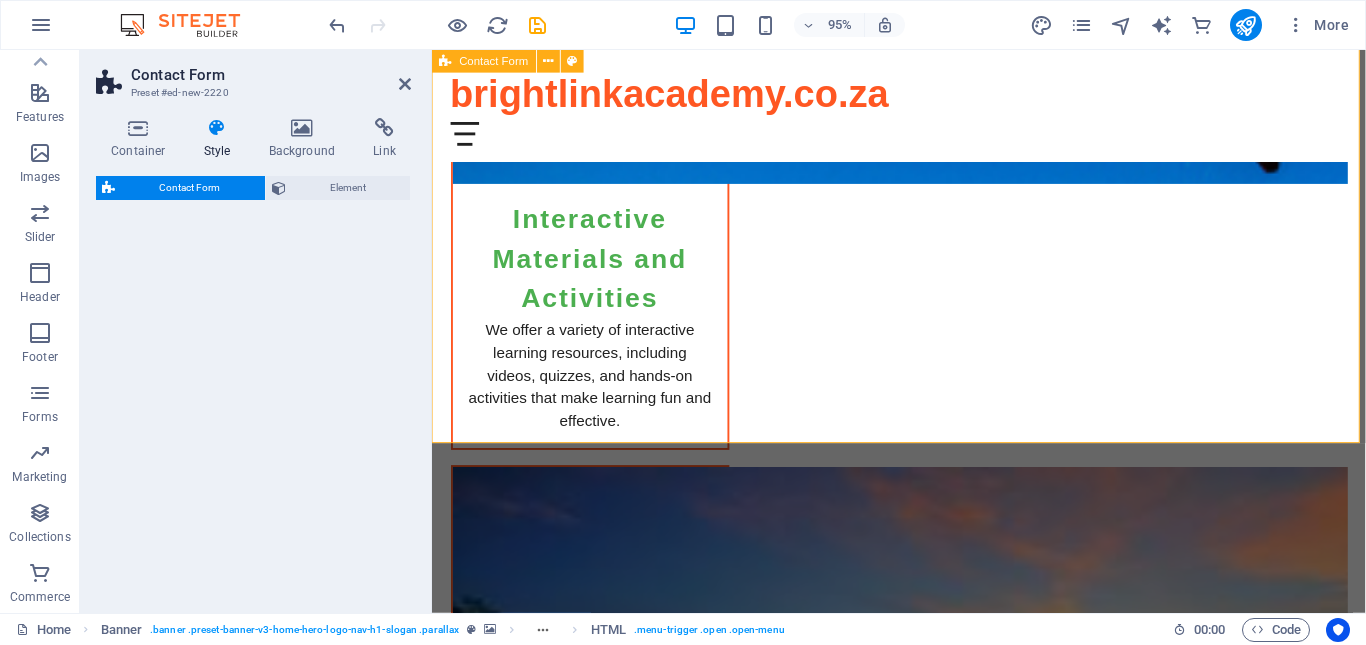 scroll, scrollTop: 681, scrollLeft: 0, axis: vertical 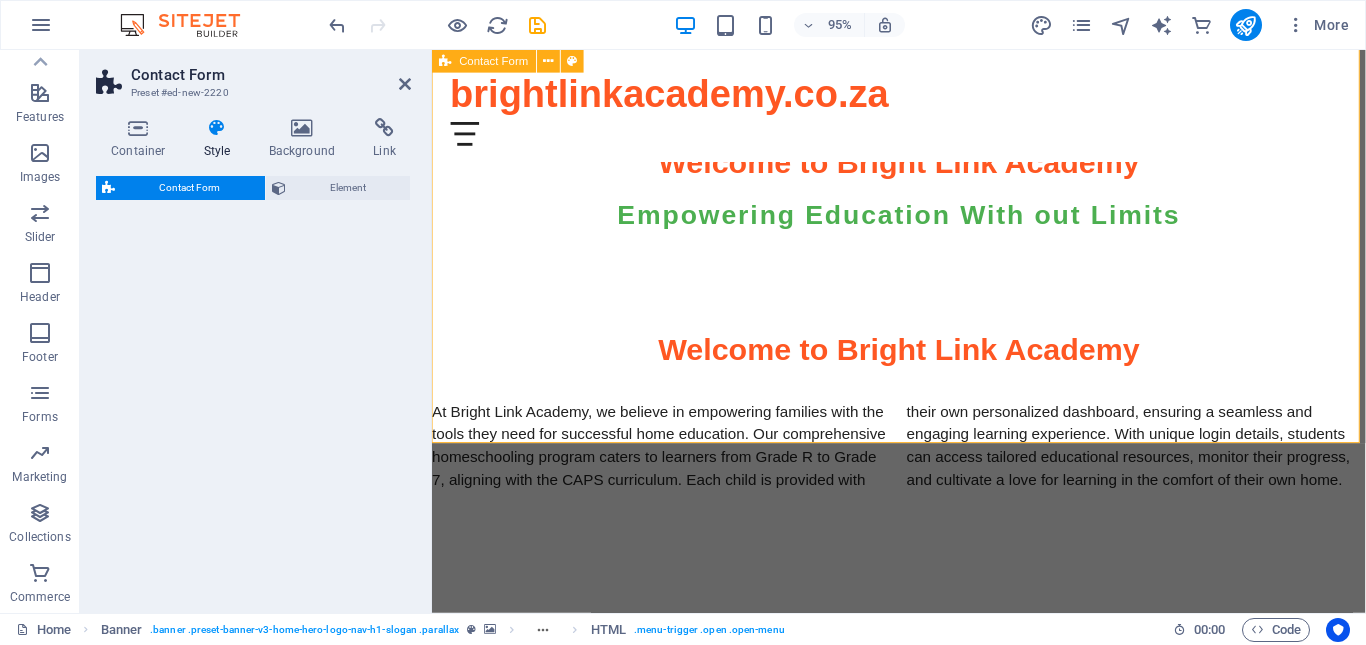 select on "rem" 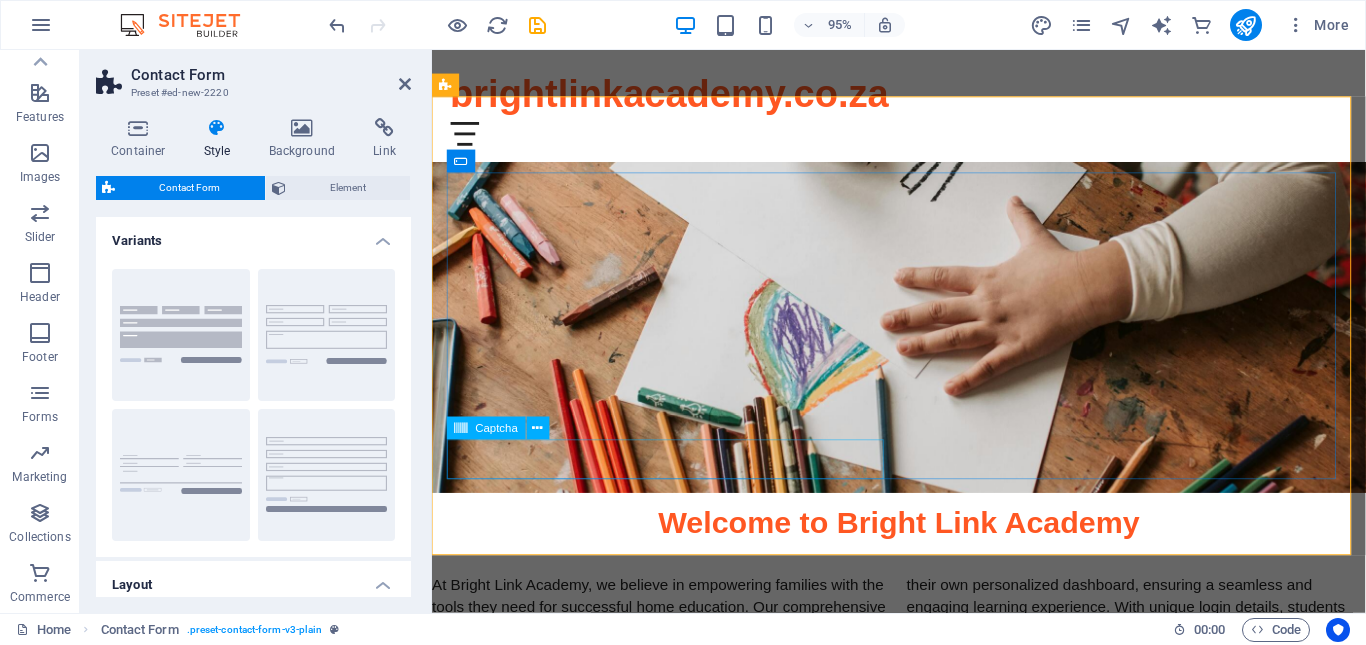 scroll, scrollTop: 481, scrollLeft: 0, axis: vertical 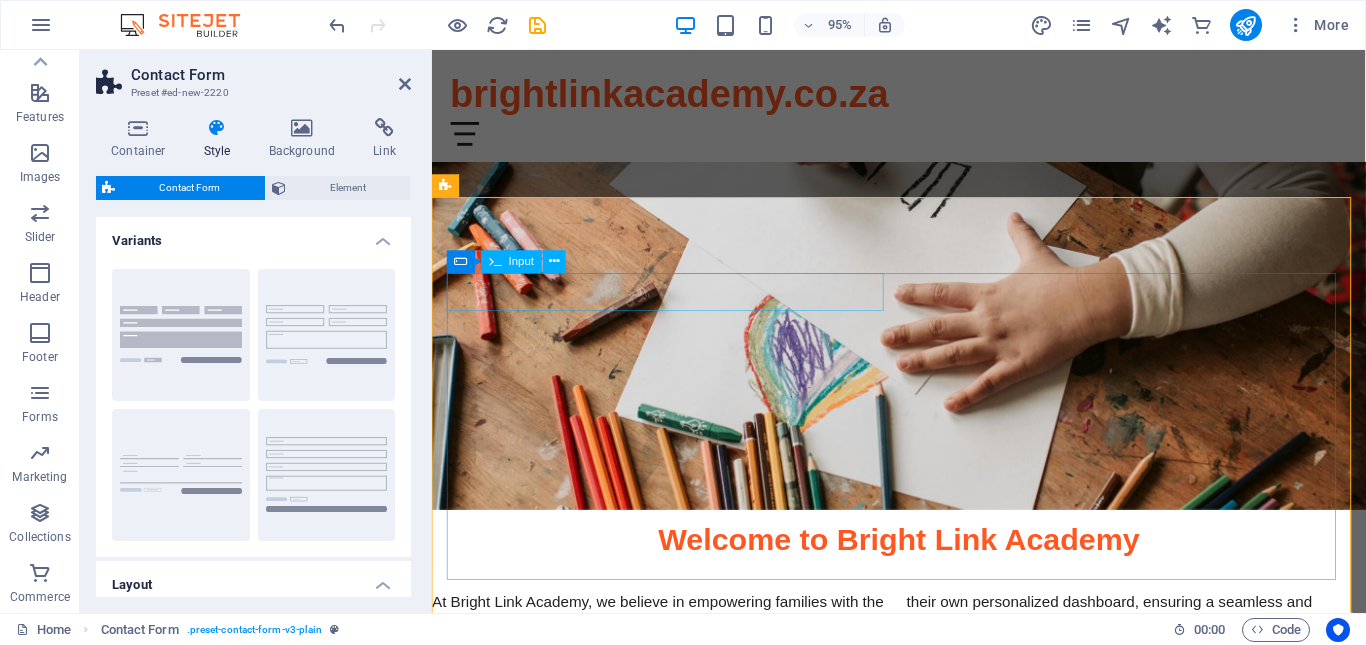 click at bounding box center (568, 885) 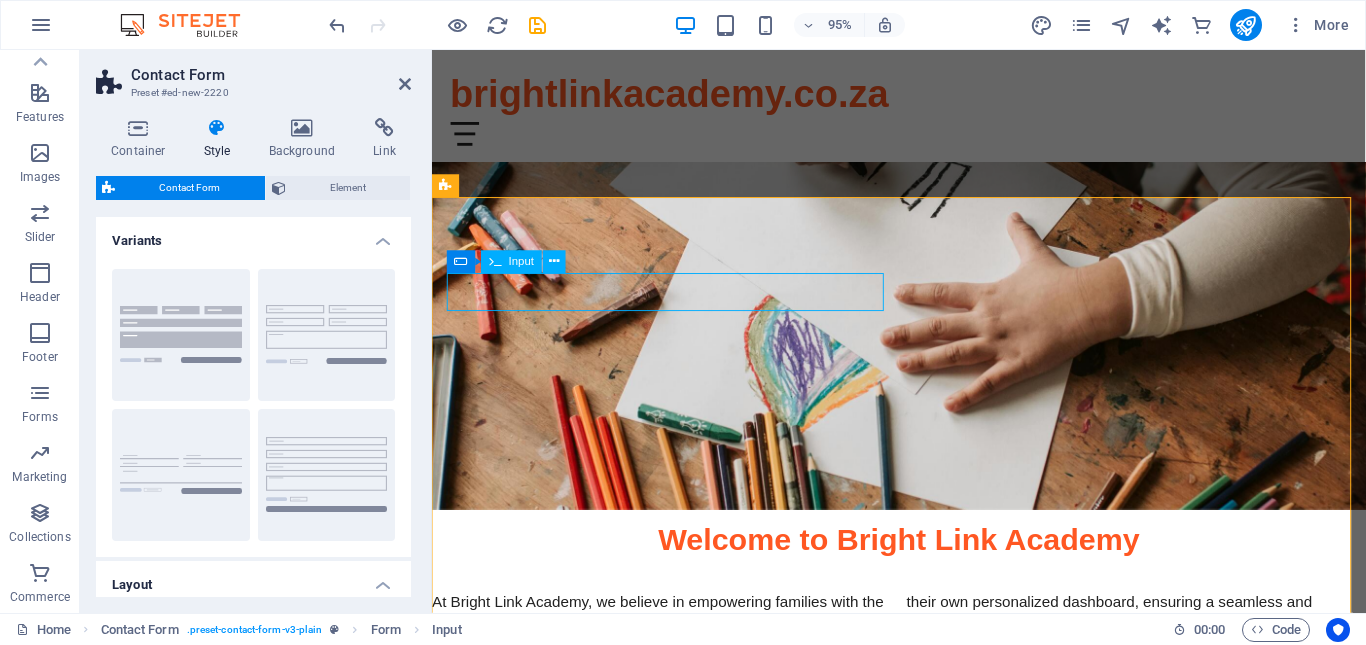 type on "Name" 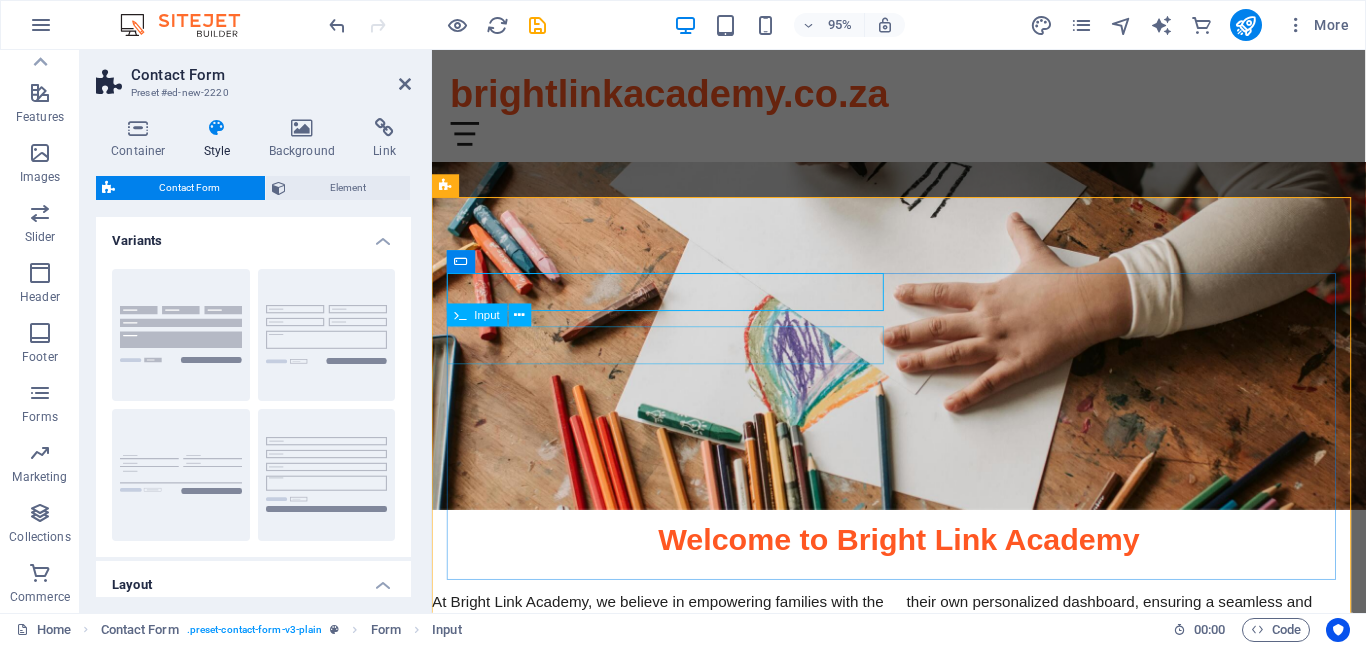 type on "Surname" 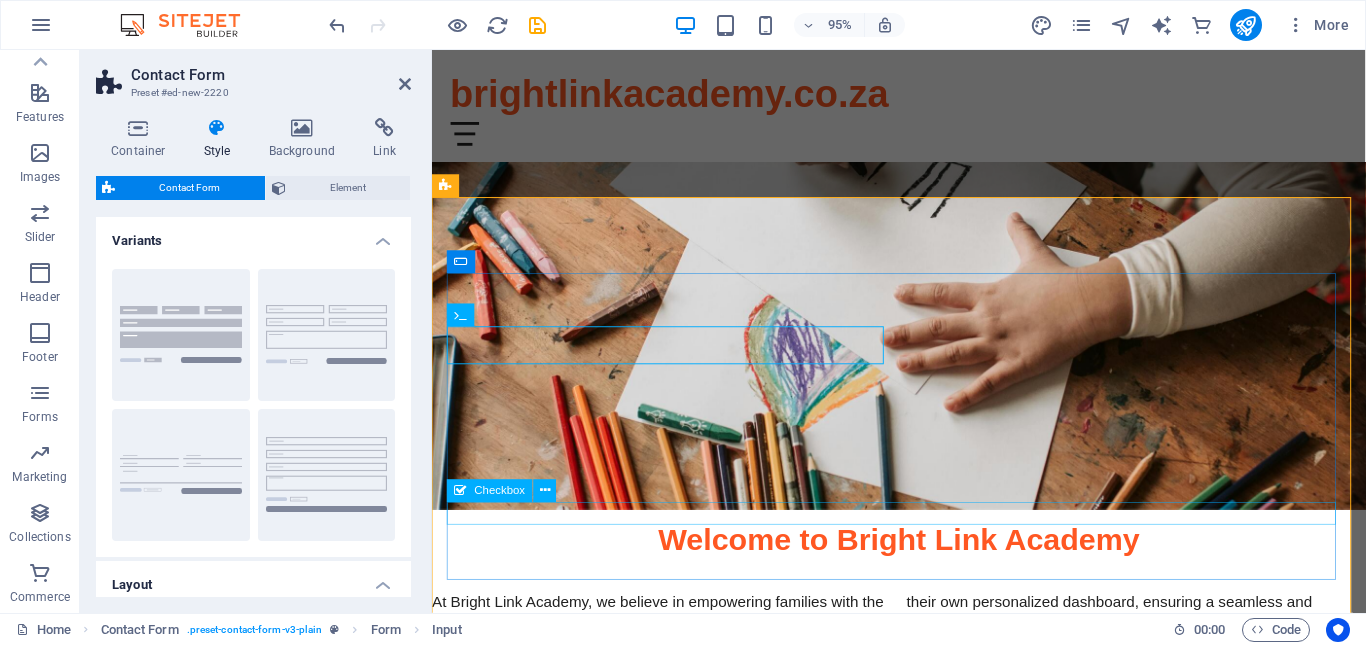 click on "{{ 'content.forms.privacy'|trans }}" at bounding box center (924, 1127) 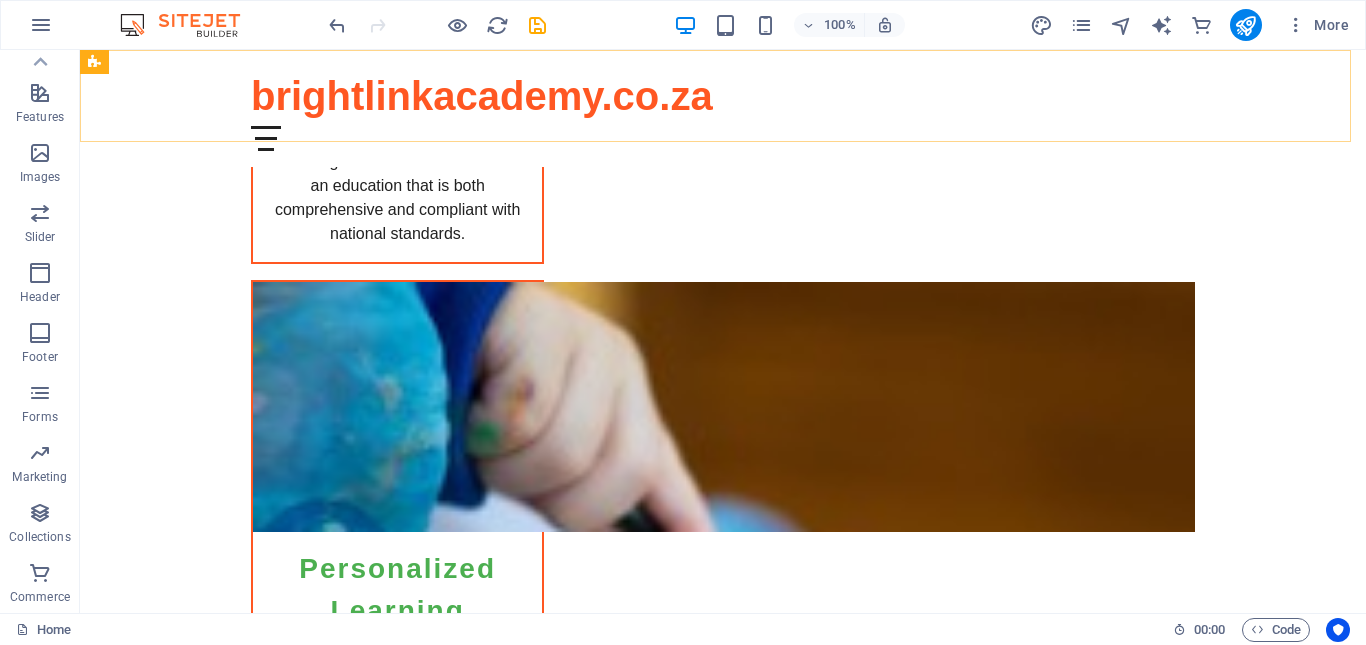 scroll, scrollTop: 3581, scrollLeft: 0, axis: vertical 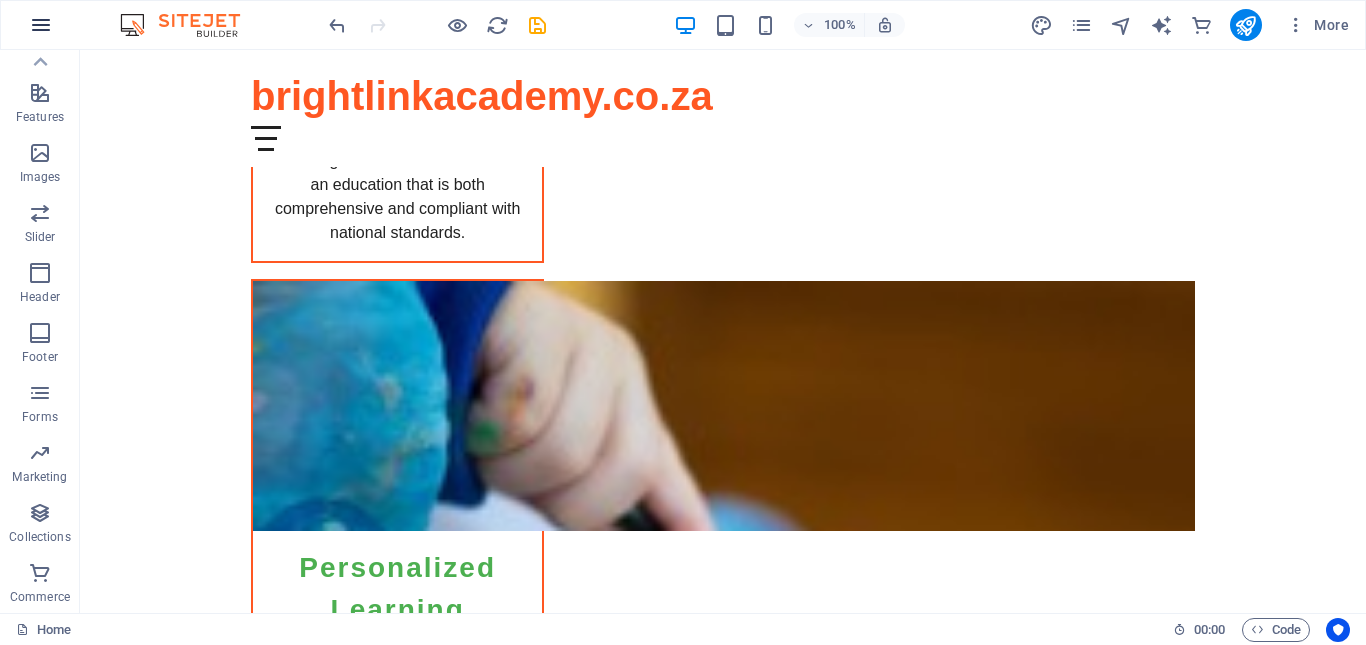 click at bounding box center [41, 25] 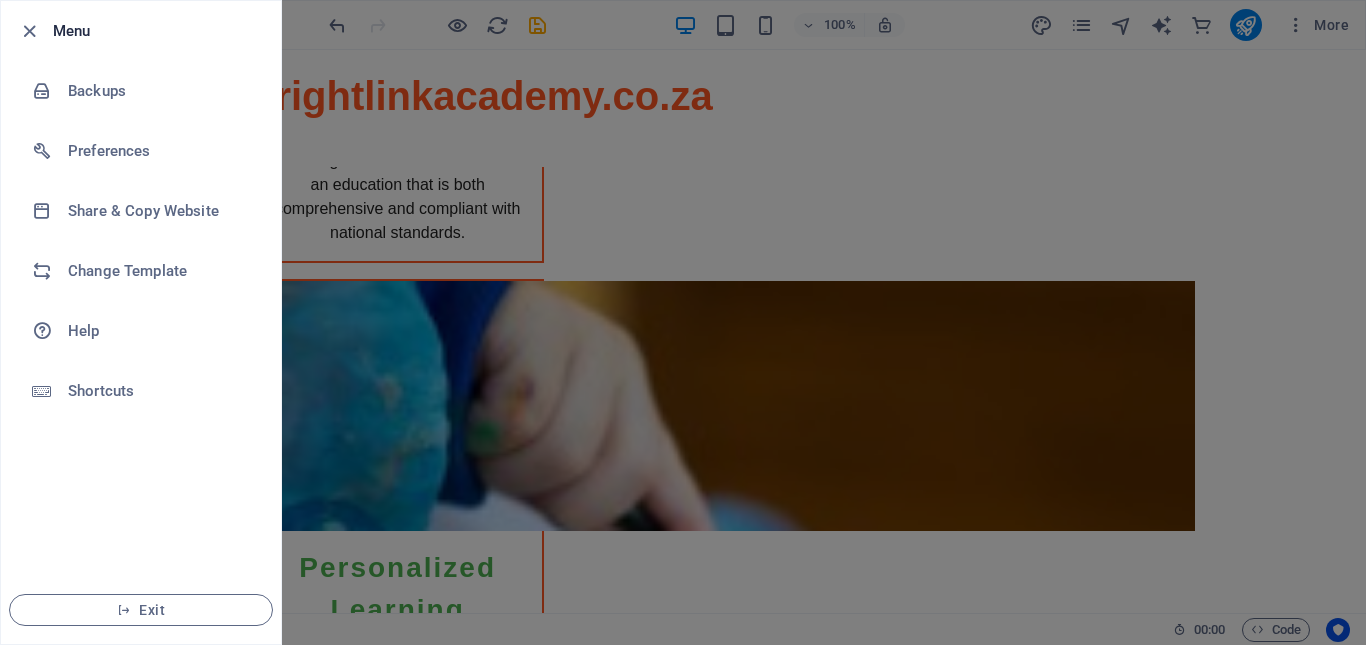 click at bounding box center [683, 322] 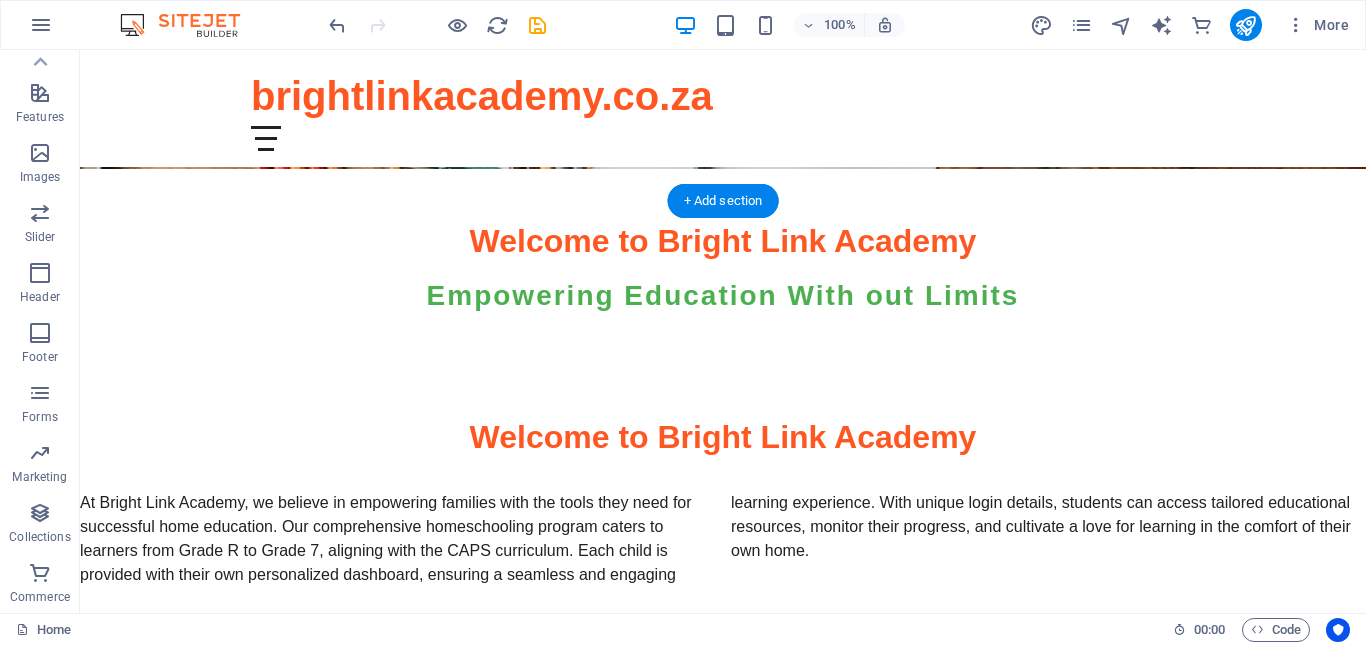 scroll, scrollTop: 0, scrollLeft: 0, axis: both 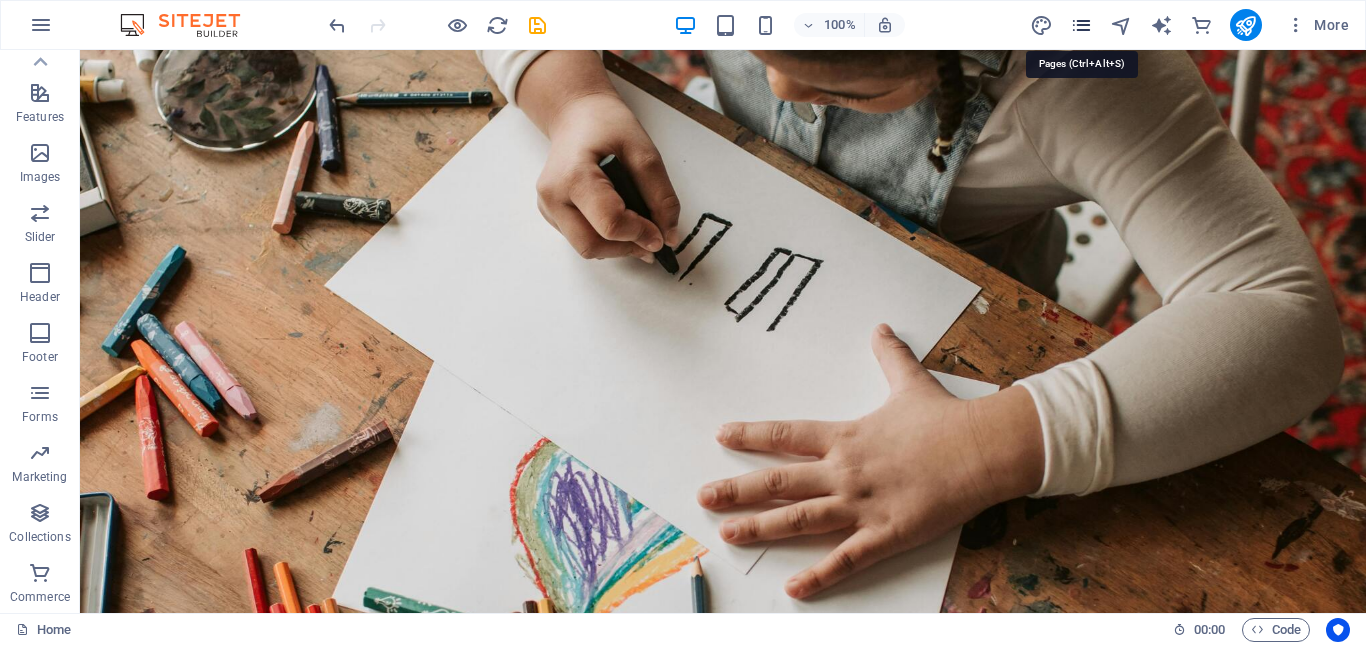 click at bounding box center (1081, 25) 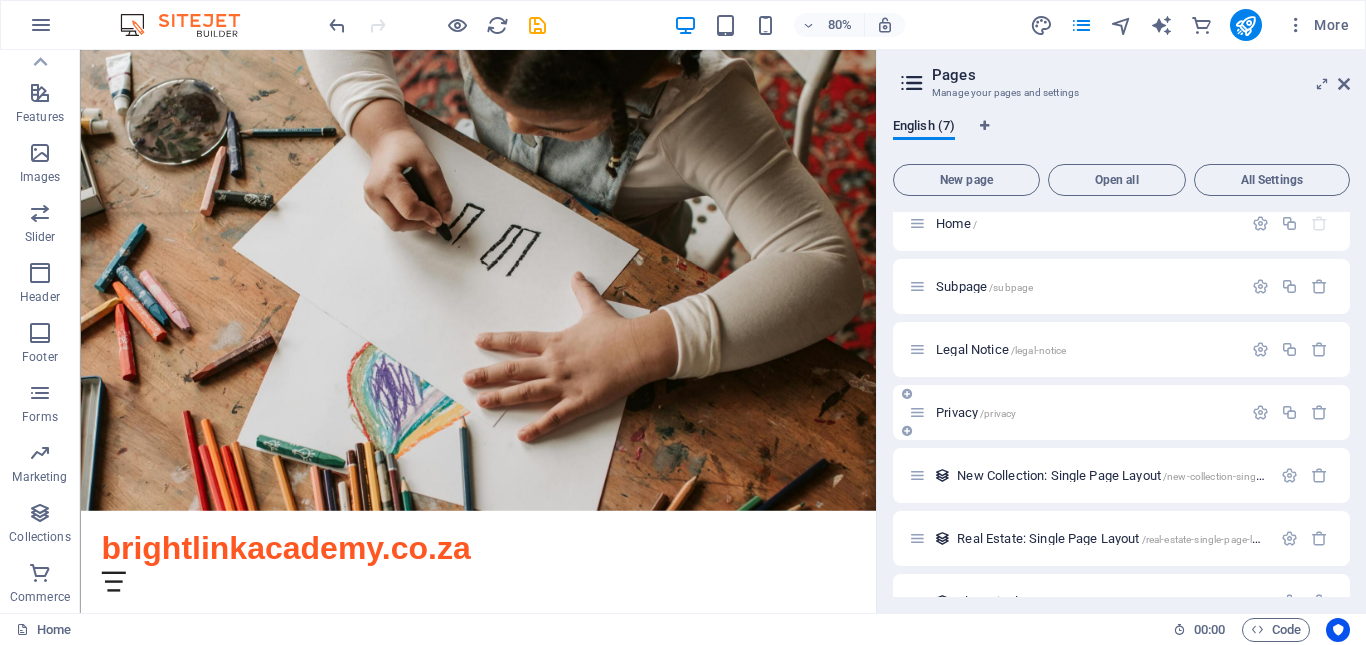 scroll, scrollTop: 0, scrollLeft: 0, axis: both 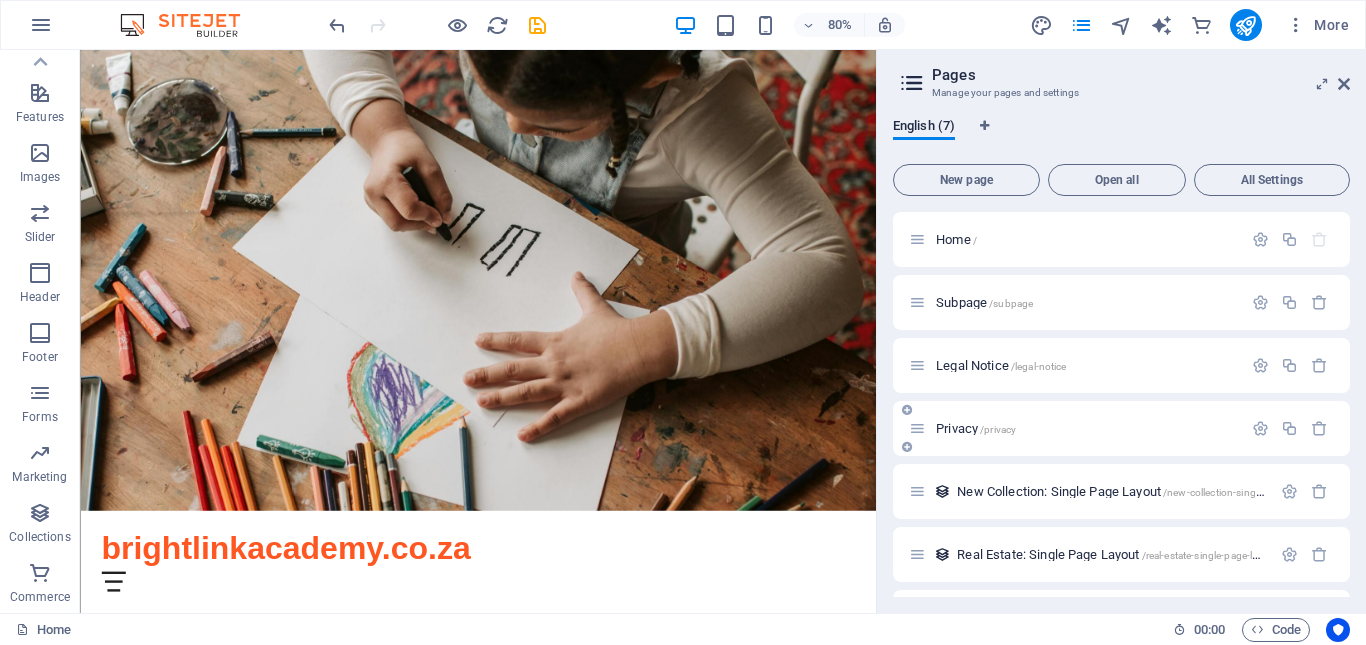 type 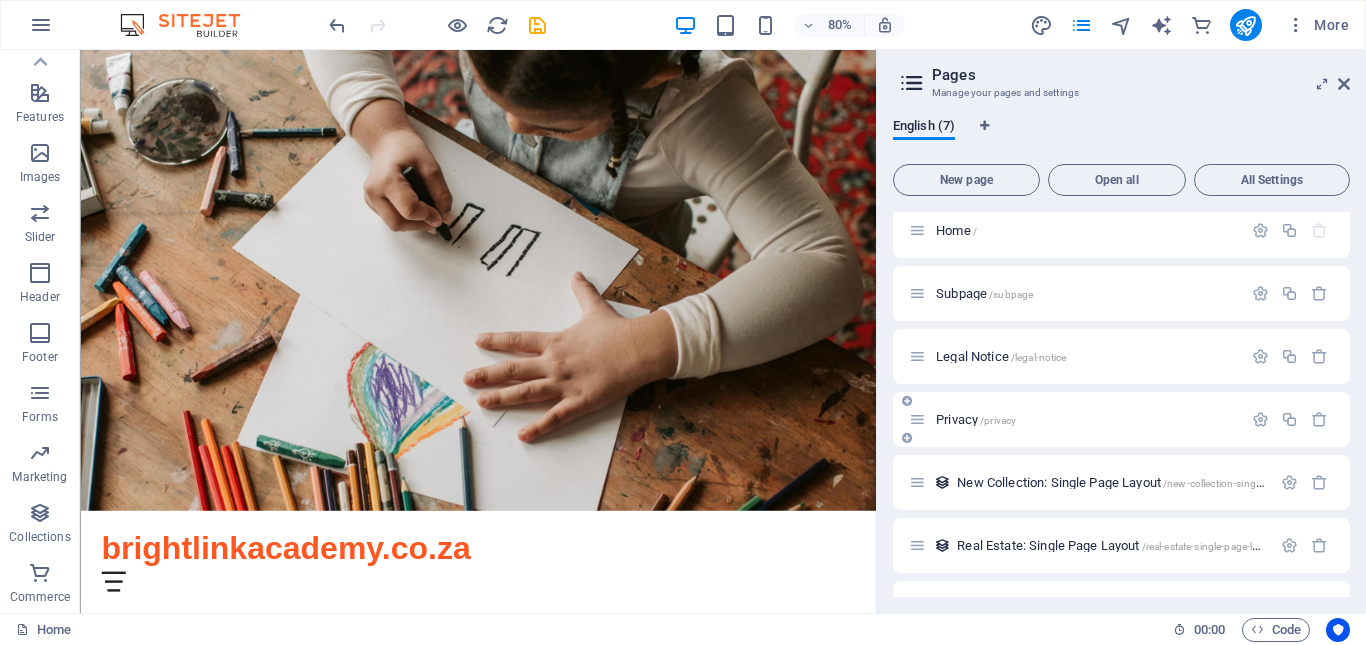 scroll, scrollTop: 0, scrollLeft: 0, axis: both 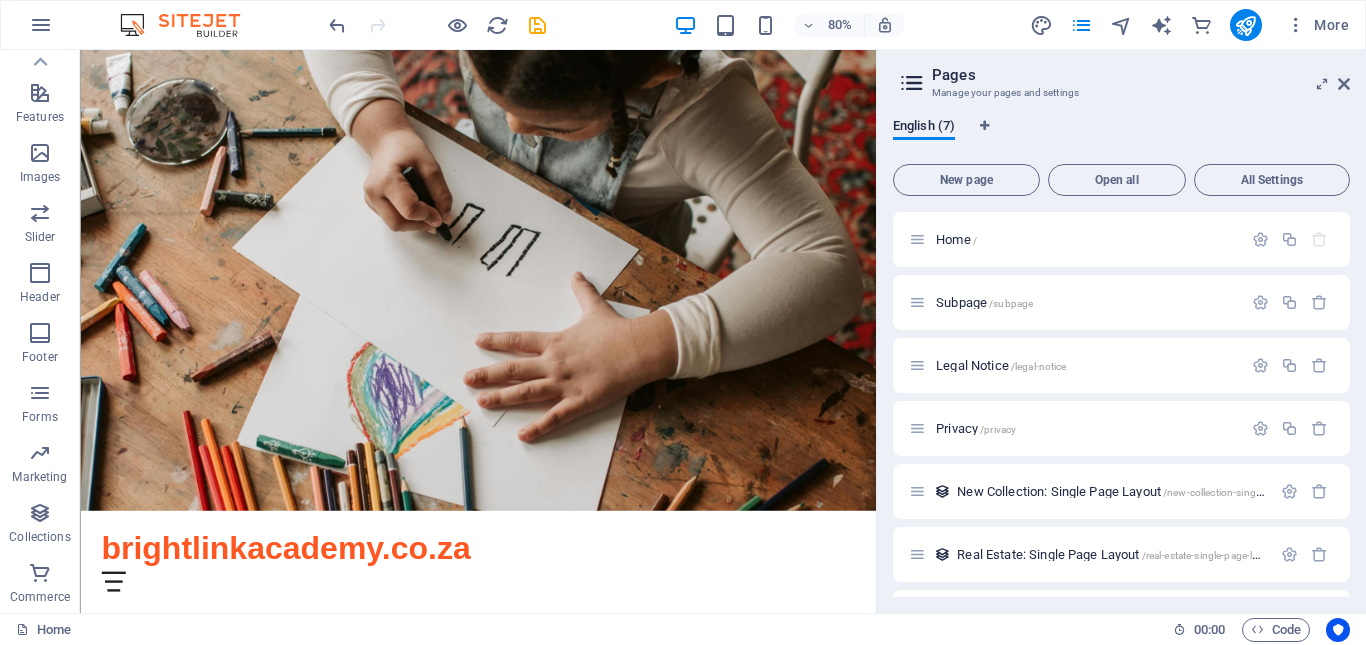 click at bounding box center [912, 83] 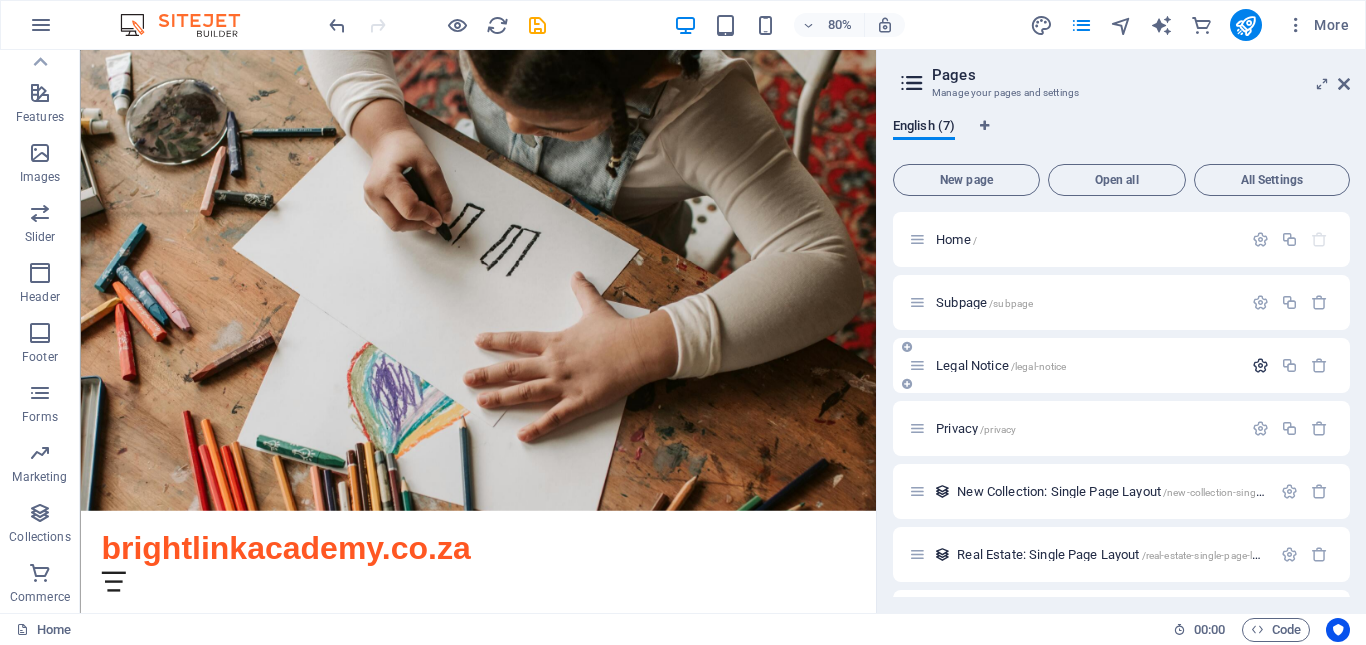 click at bounding box center (1260, 365) 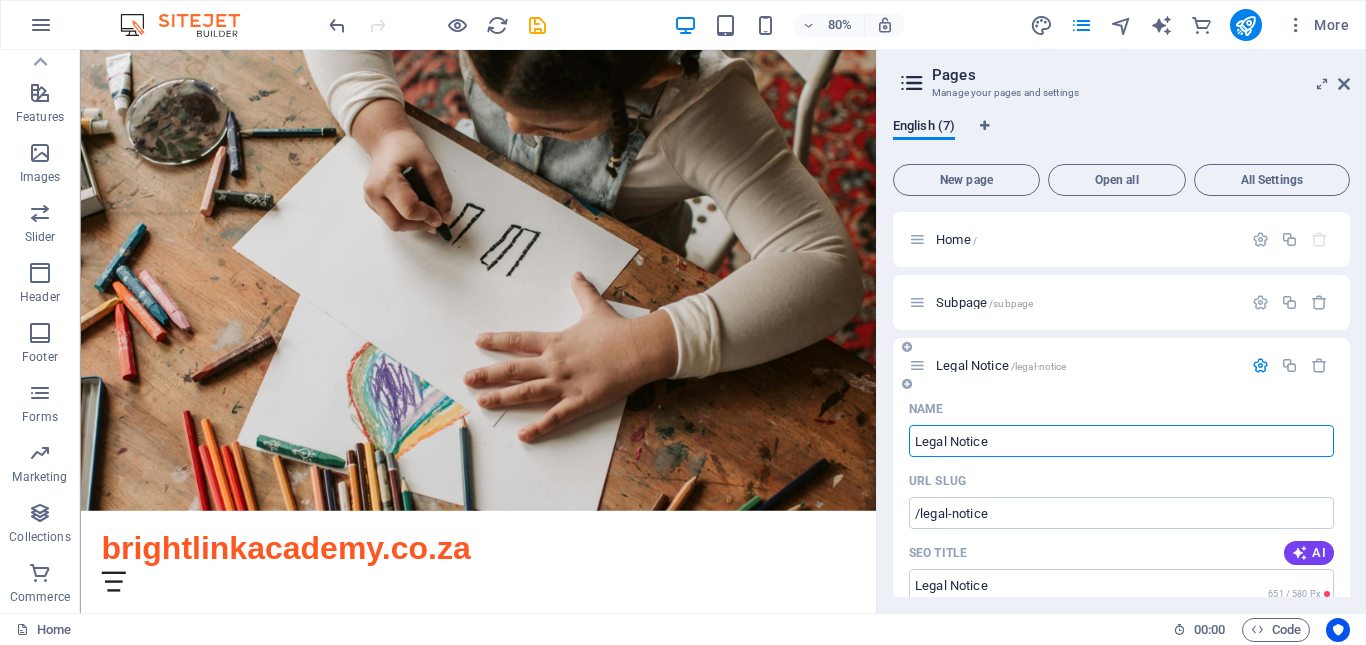 scroll, scrollTop: 100, scrollLeft: 0, axis: vertical 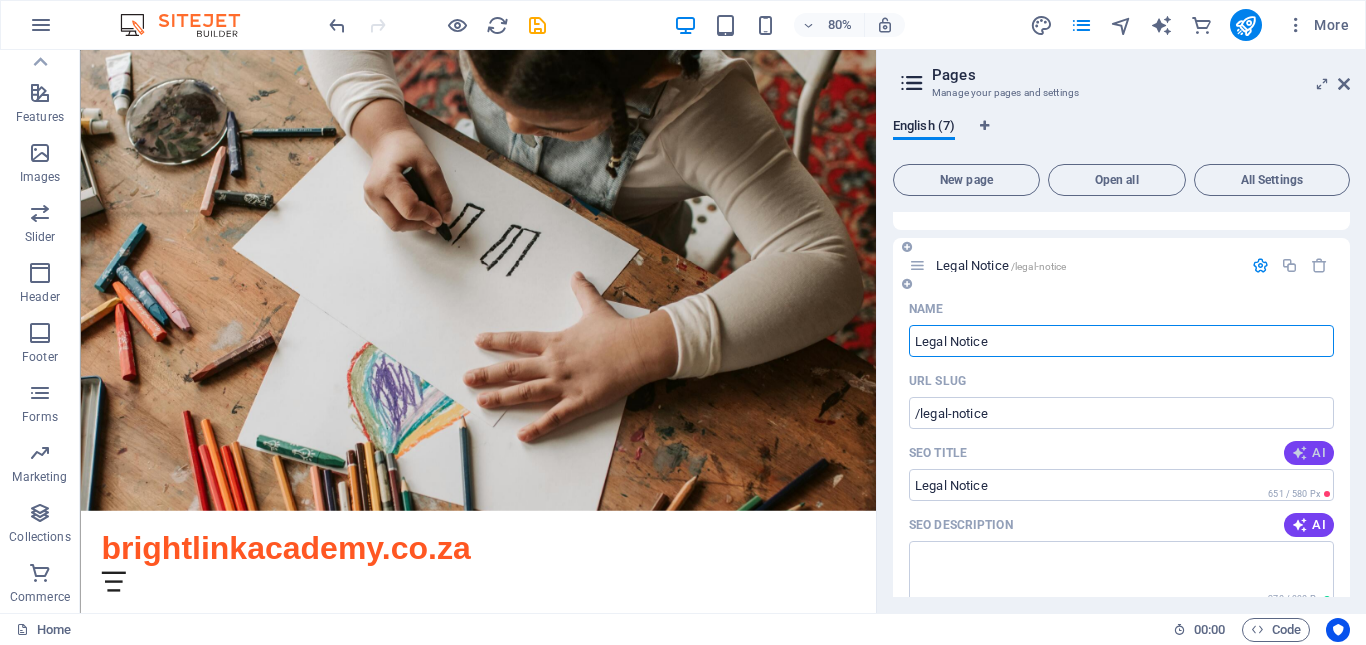 click at bounding box center [1300, 453] 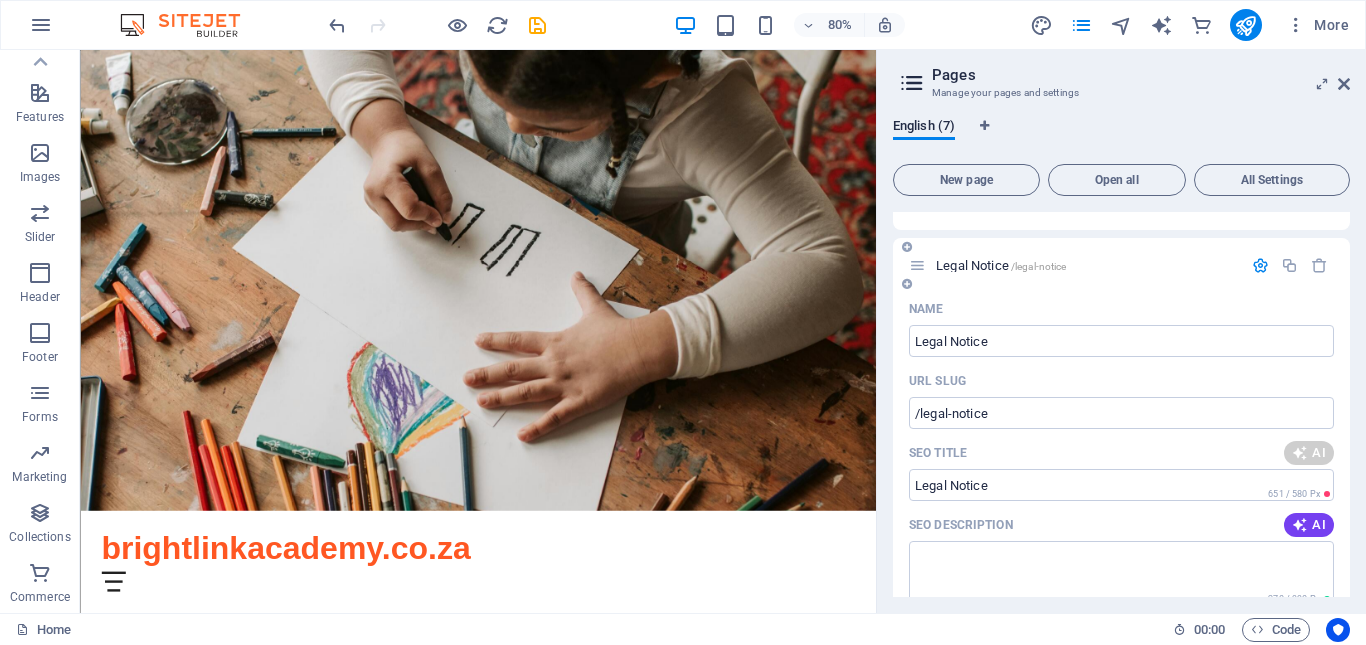 type on "Brightlink Academy Legal Notice" 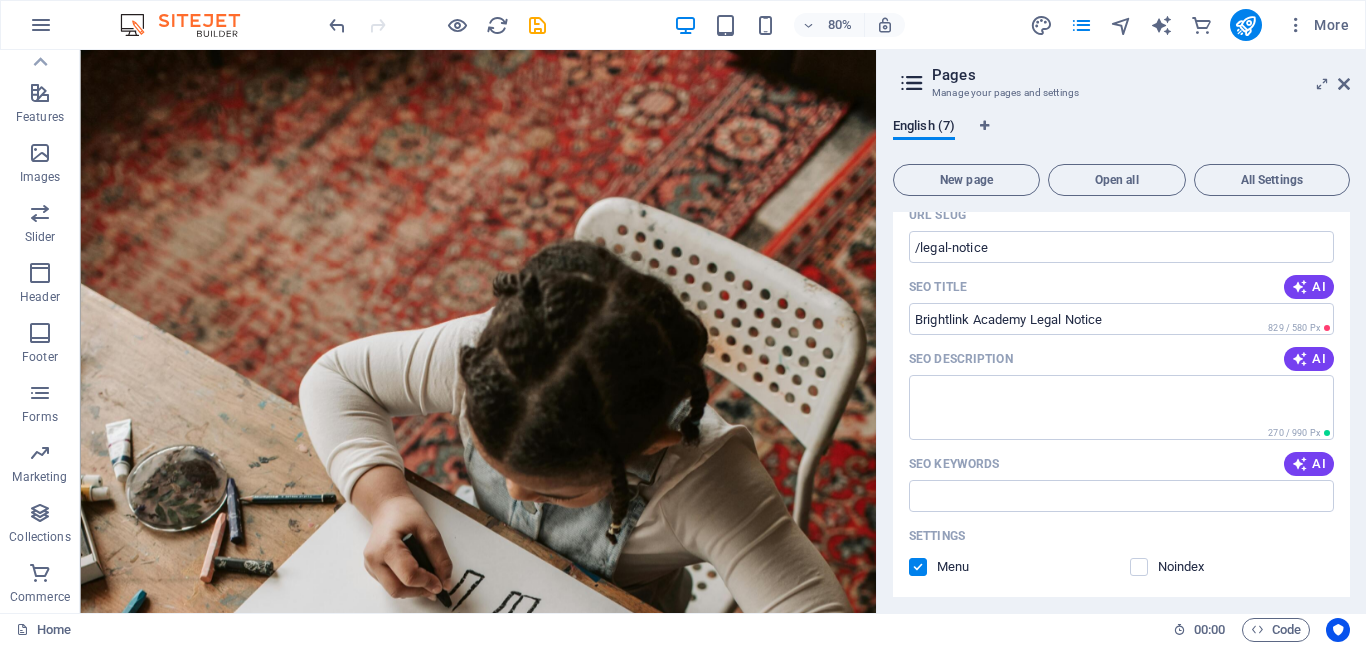 scroll, scrollTop: 300, scrollLeft: 0, axis: vertical 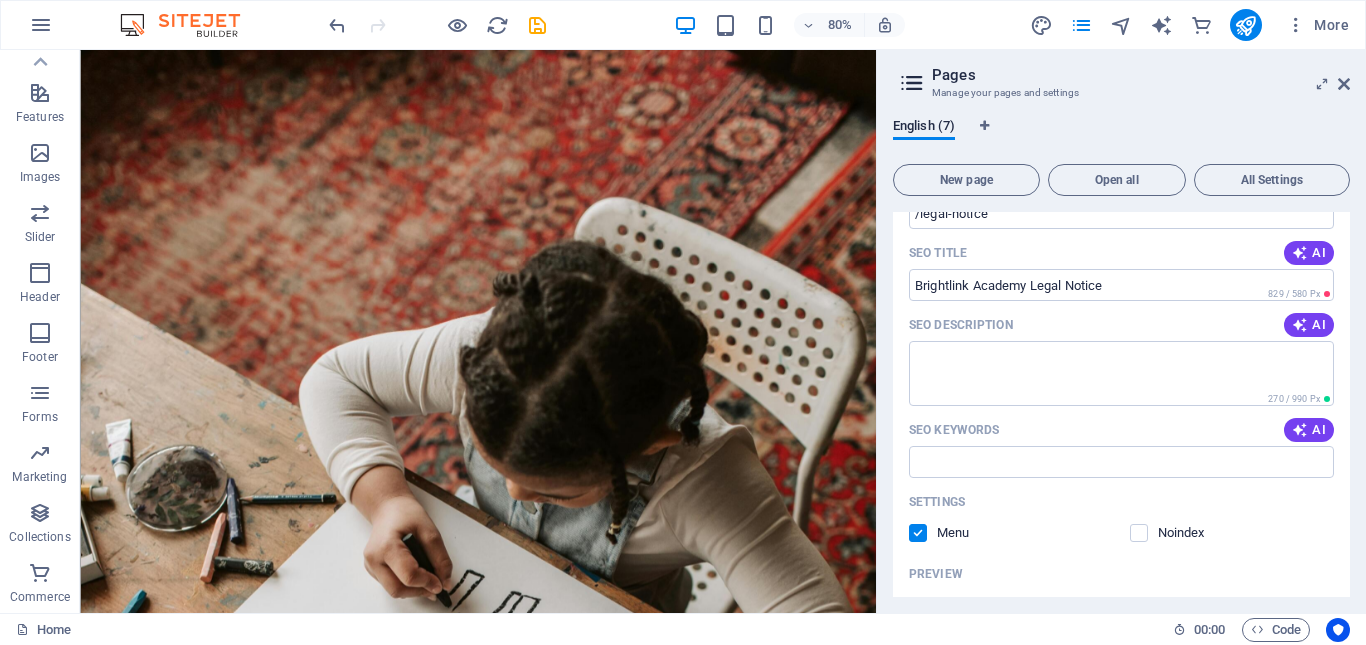 click at bounding box center (1300, 325) 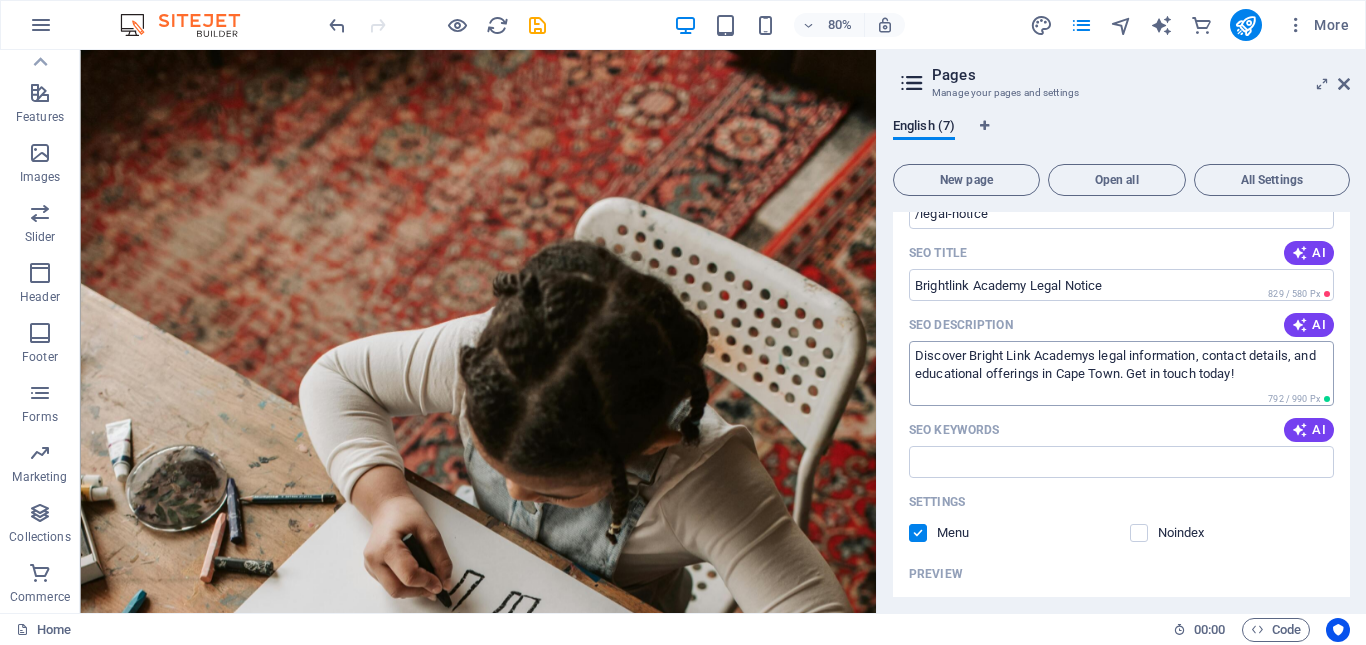 click on "Discover Bright Link Academys legal information, contact details, and educational offerings in Cape Town. Get in touch today!" at bounding box center (1121, 373) 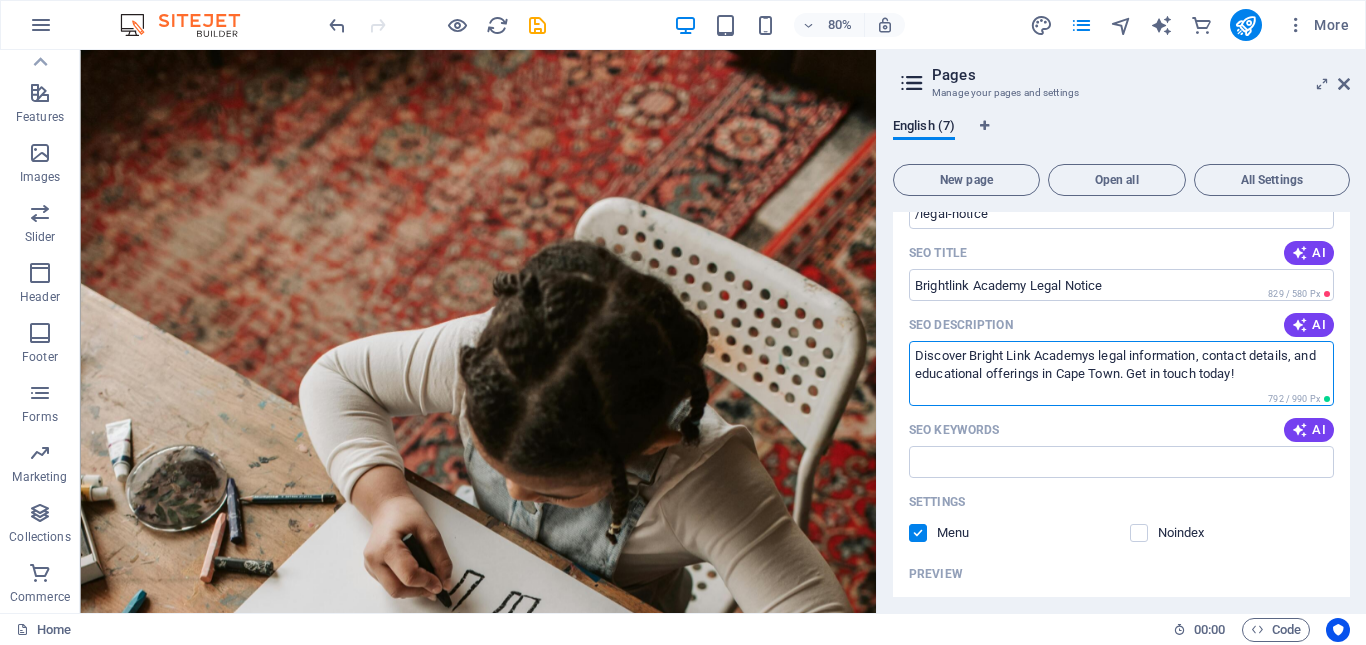 click on "Discover Bright Link Academys legal information, contact details, and educational offerings in Cape Town. Get in touch today!" at bounding box center (1121, 373) 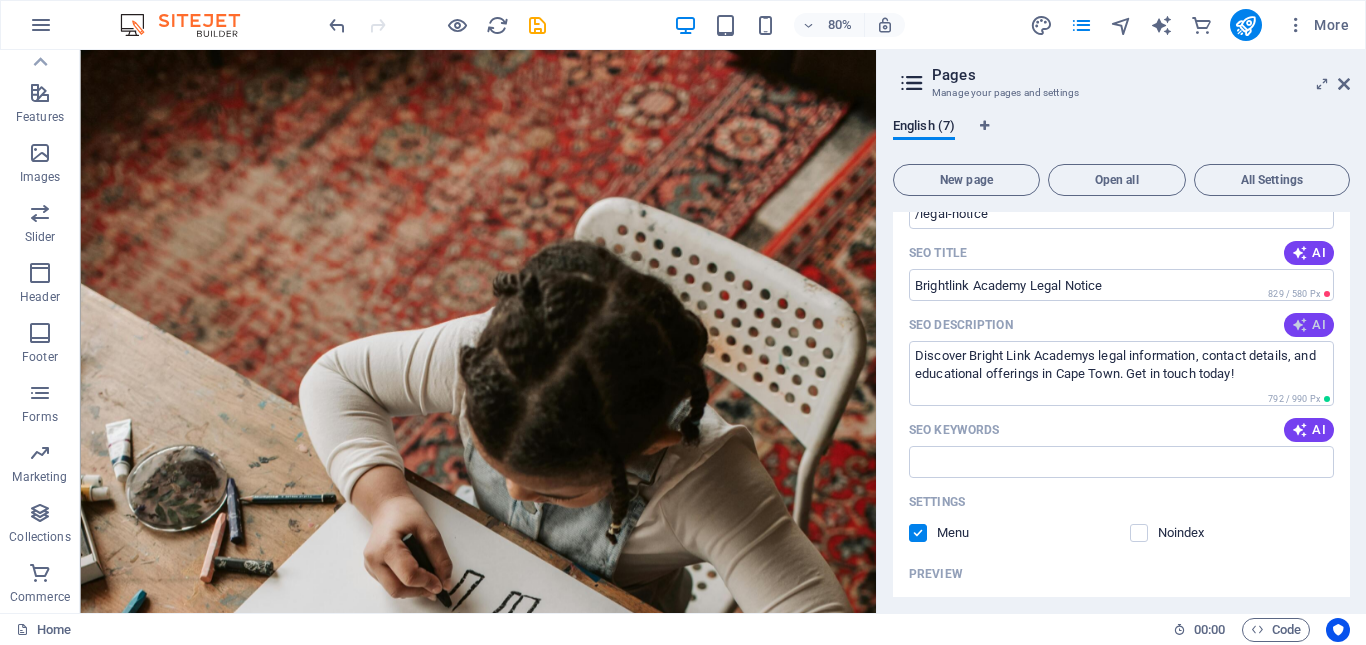 click at bounding box center (1300, 325) 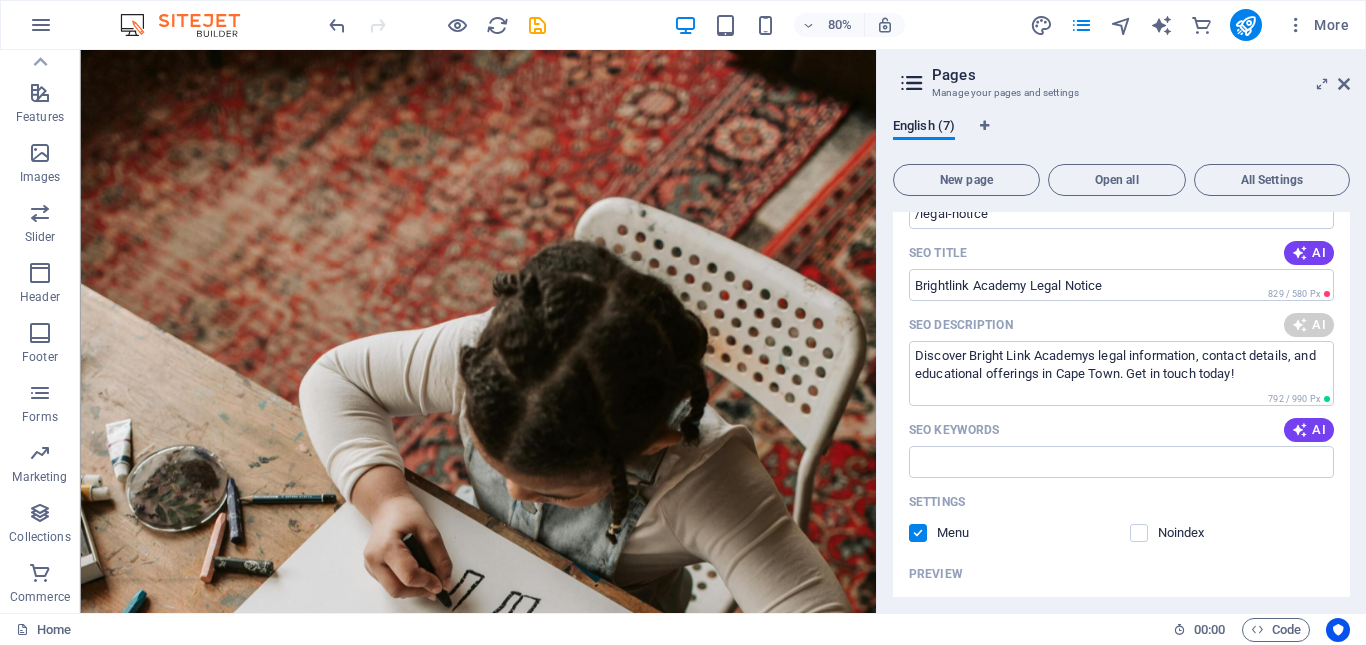type on "Discover BrightLink Academy’s legal notice for transparency and contact information. Reach us for inquiries at [EMAIL]." 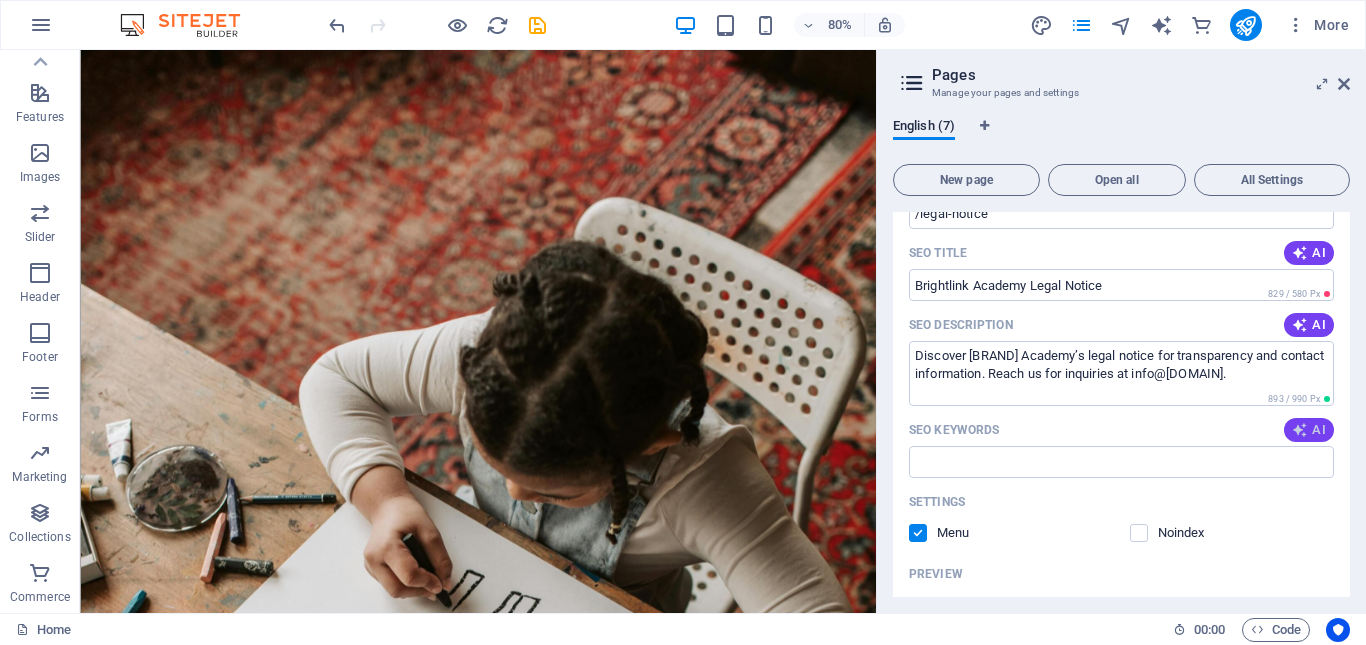 click on "AI" at bounding box center (1309, 430) 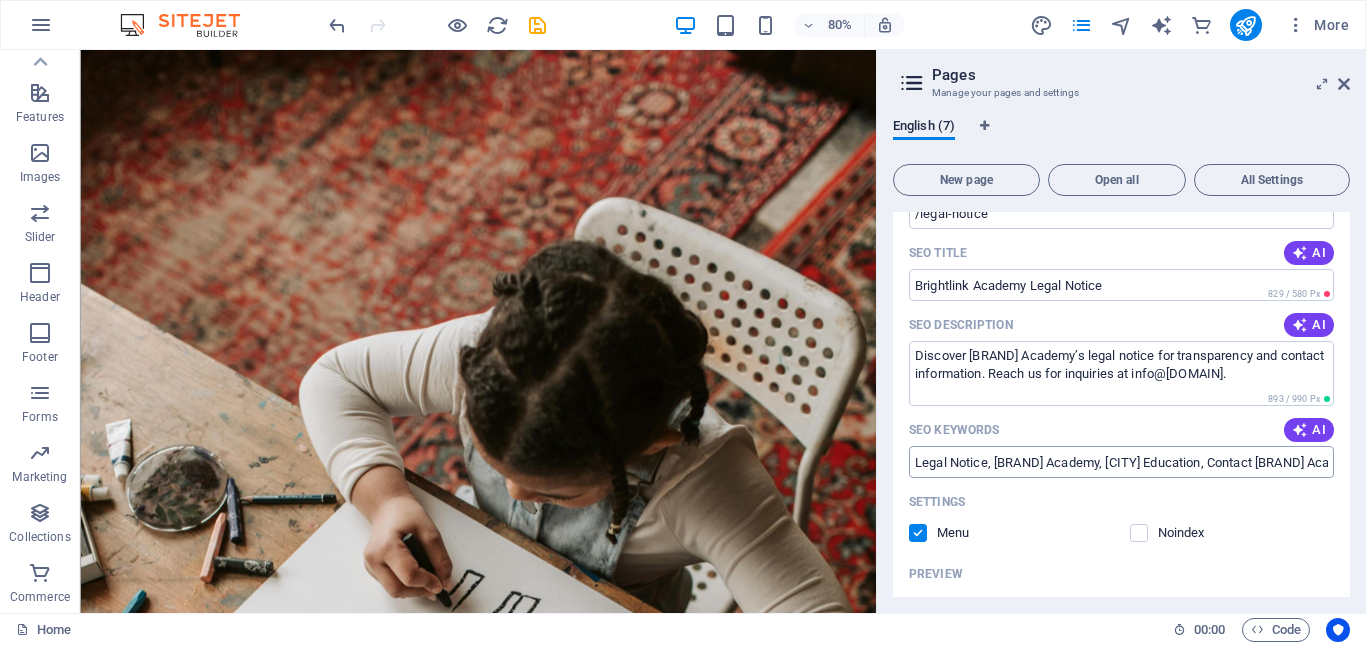 click on "Legal Notice, Brightlink Academy, Cape Town Education, Contact Brightlink Academy, Legal Information, Brightlink Academy Contact" at bounding box center (1121, 462) 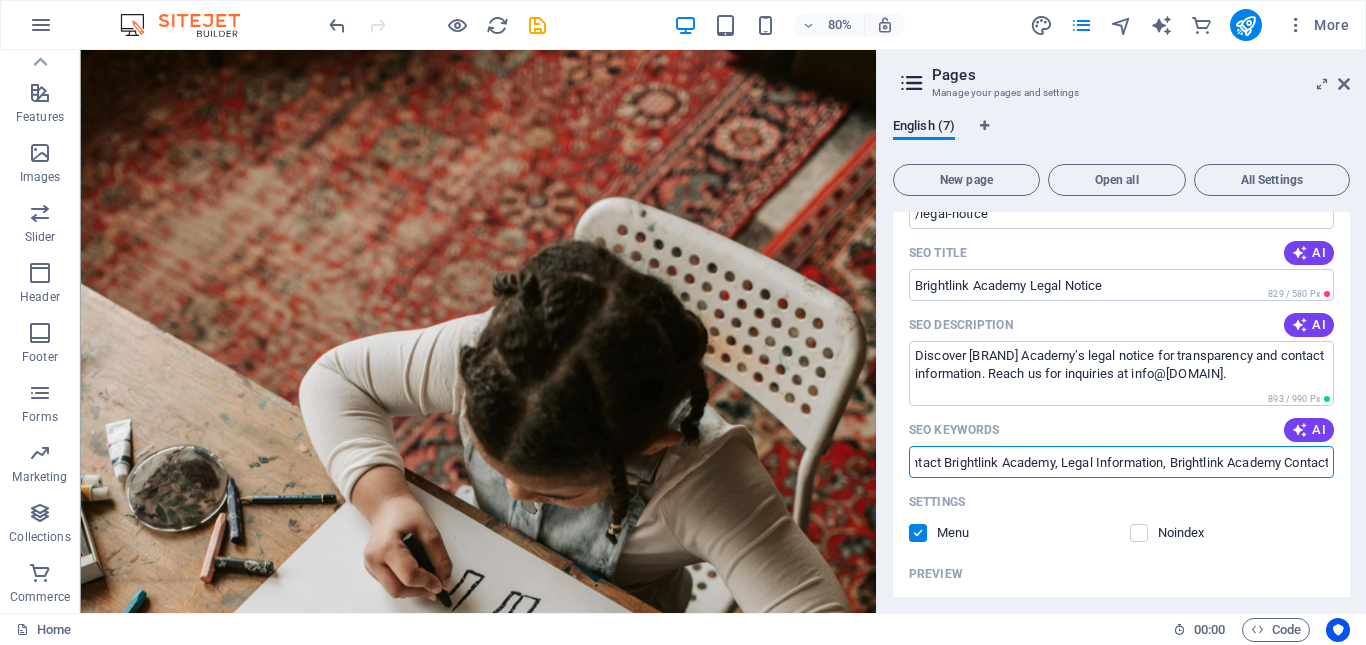 scroll, scrollTop: 0, scrollLeft: 333, axis: horizontal 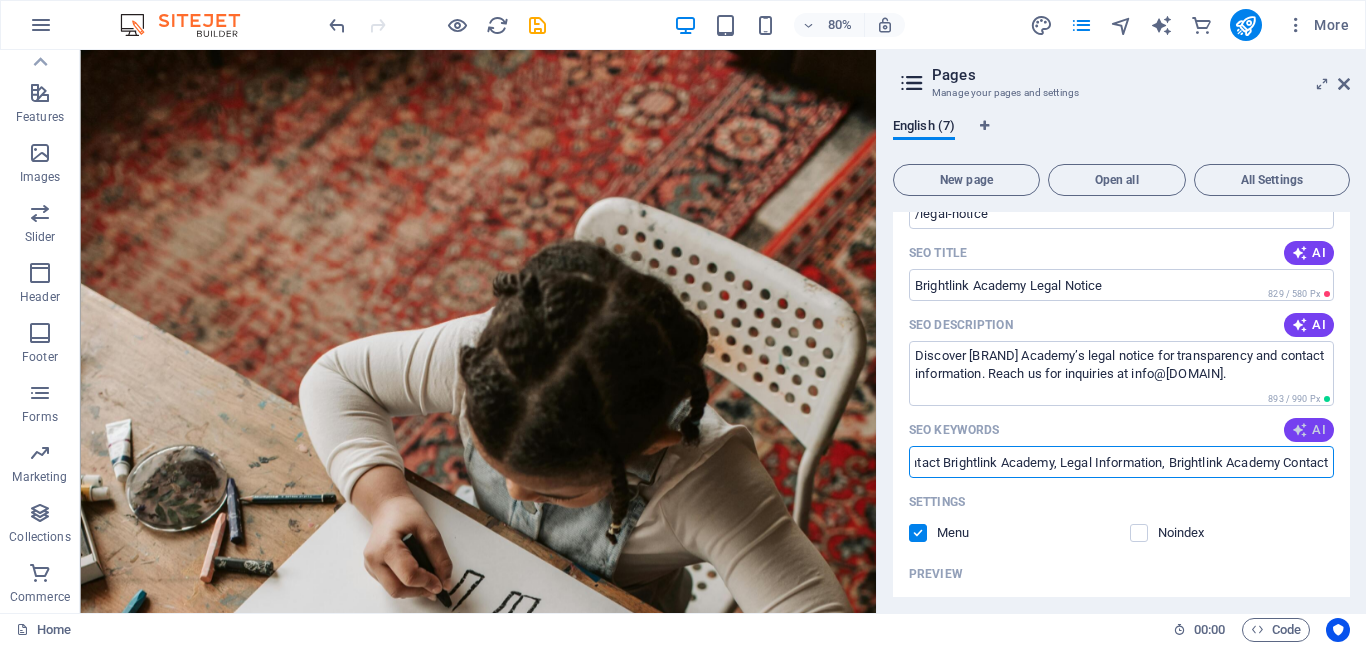 click at bounding box center [1300, 430] 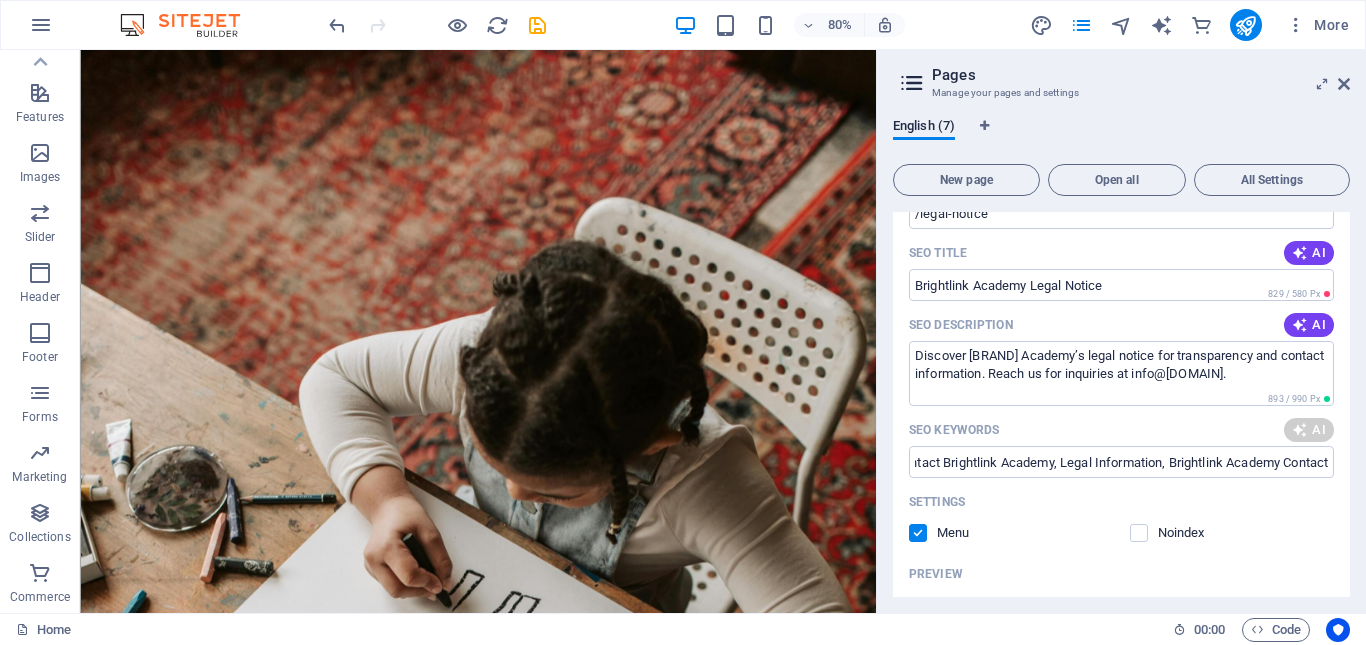 scroll, scrollTop: 0, scrollLeft: 0, axis: both 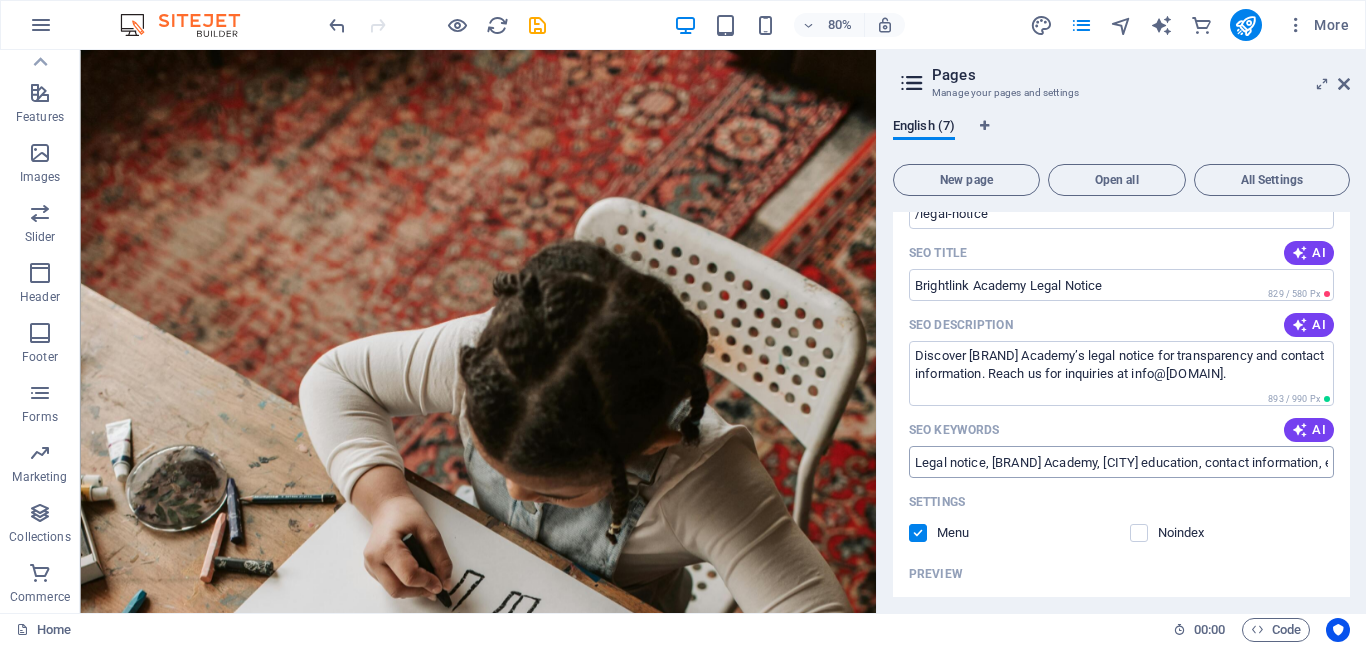click on "Legal notice, Brightlink Academy, Cape Town education, contact information, educational services, South Africa academy" at bounding box center (1121, 462) 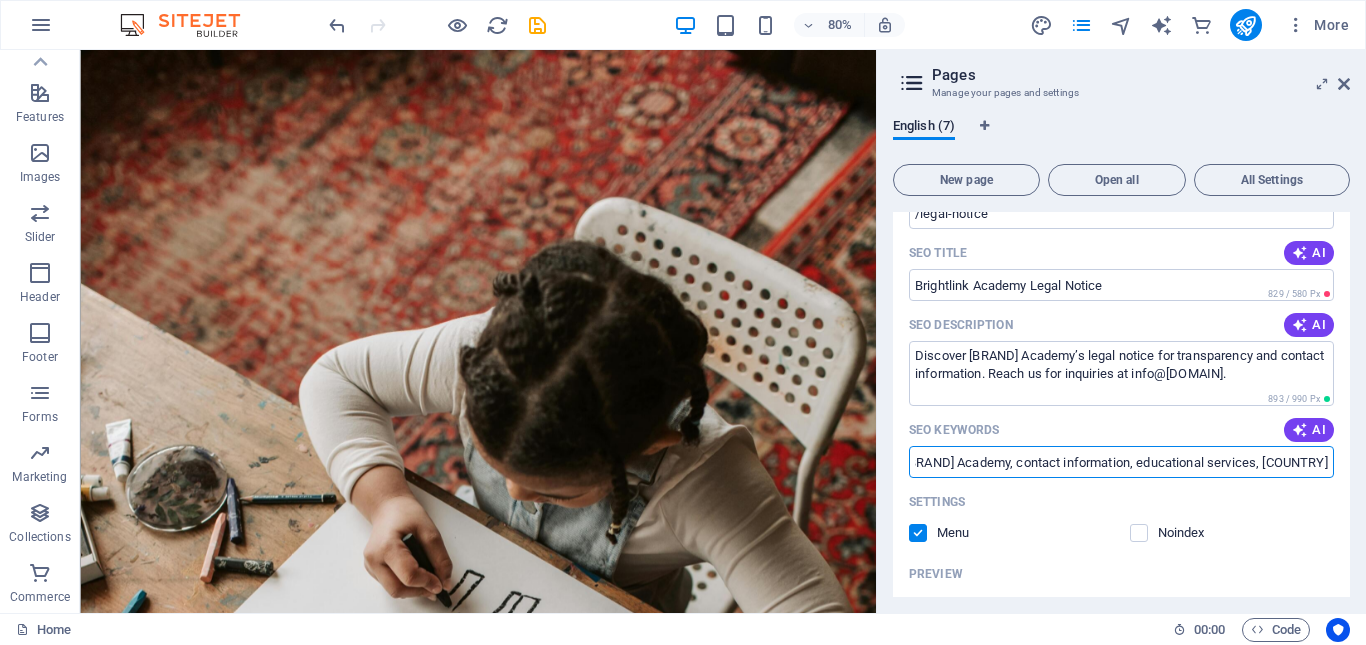 scroll, scrollTop: 0, scrollLeft: 116, axis: horizontal 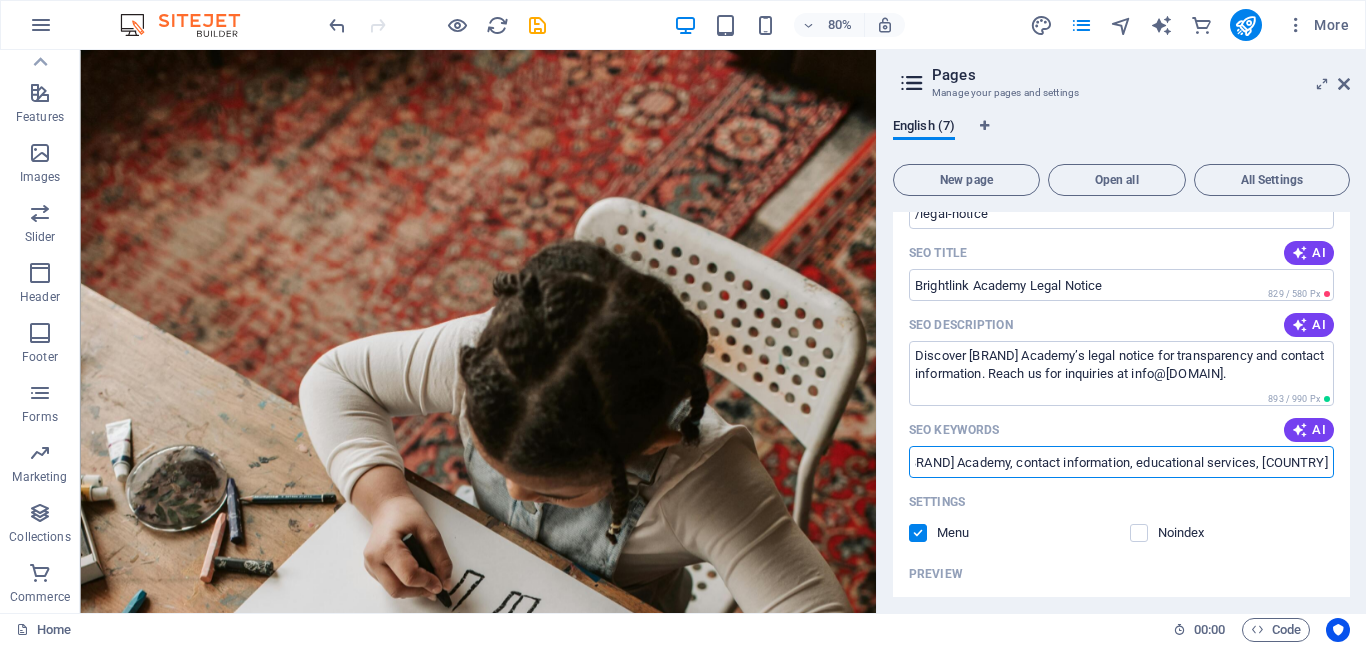 click on "Legal notice, Brightlink Academy, contact information, educational services, South Africa" at bounding box center [1121, 462] 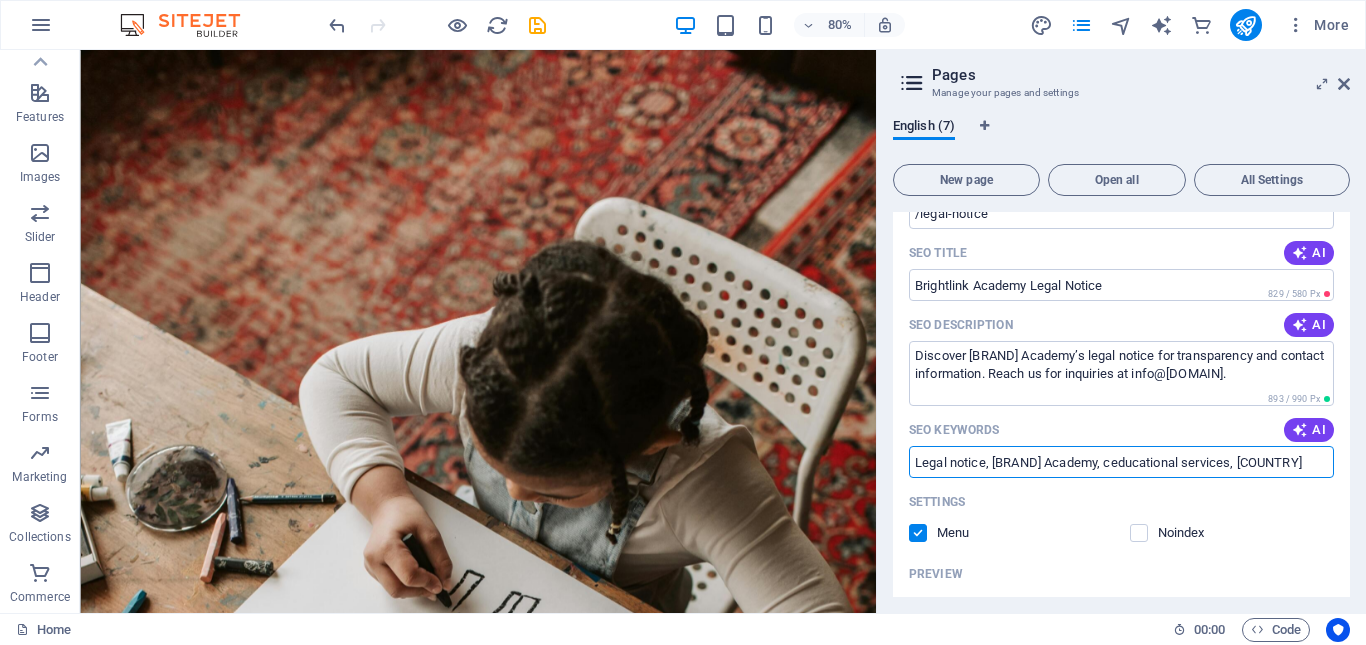 scroll, scrollTop: 0, scrollLeft: 0, axis: both 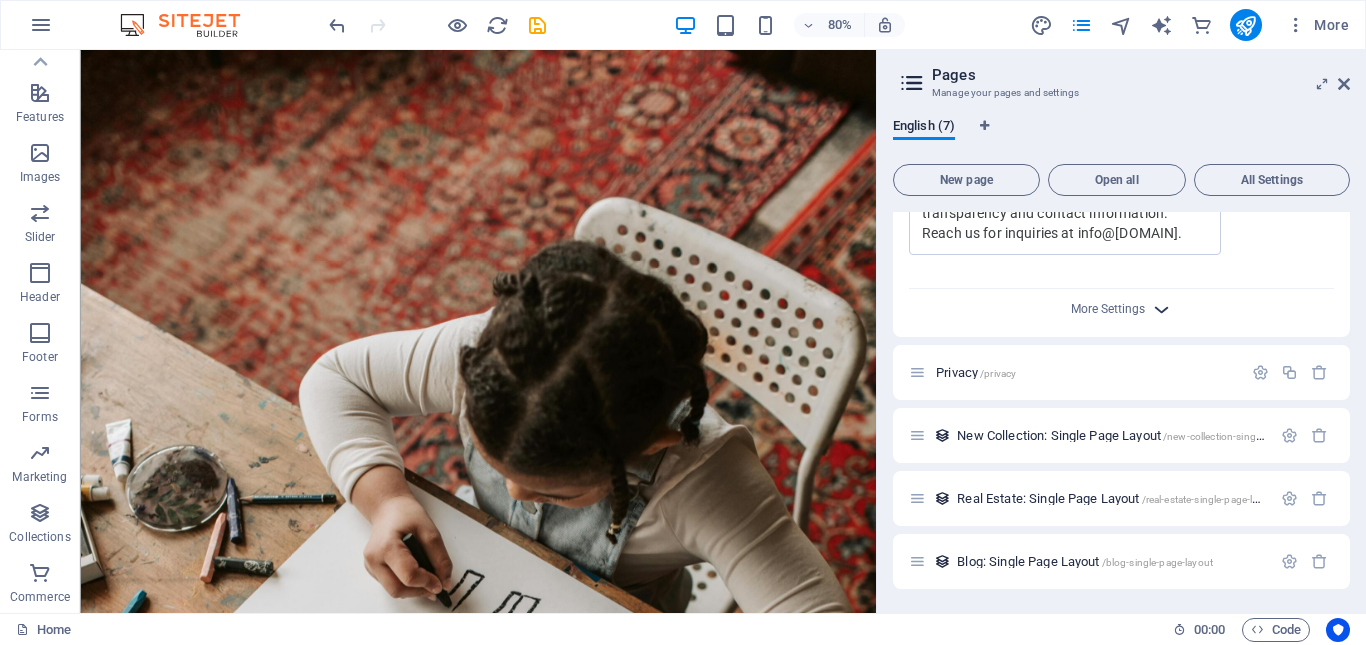 type on "Legal notice, Brightlink Academy, educational services, [COUNTRY]" 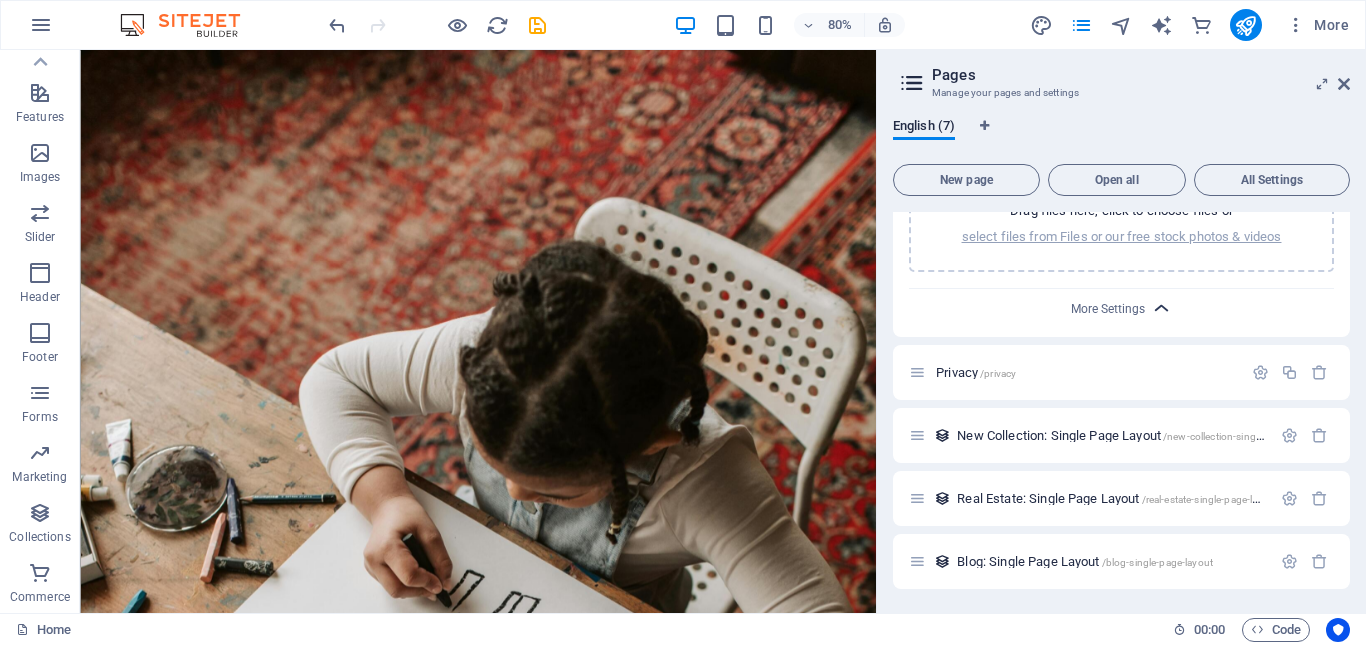 click at bounding box center (1161, 308) 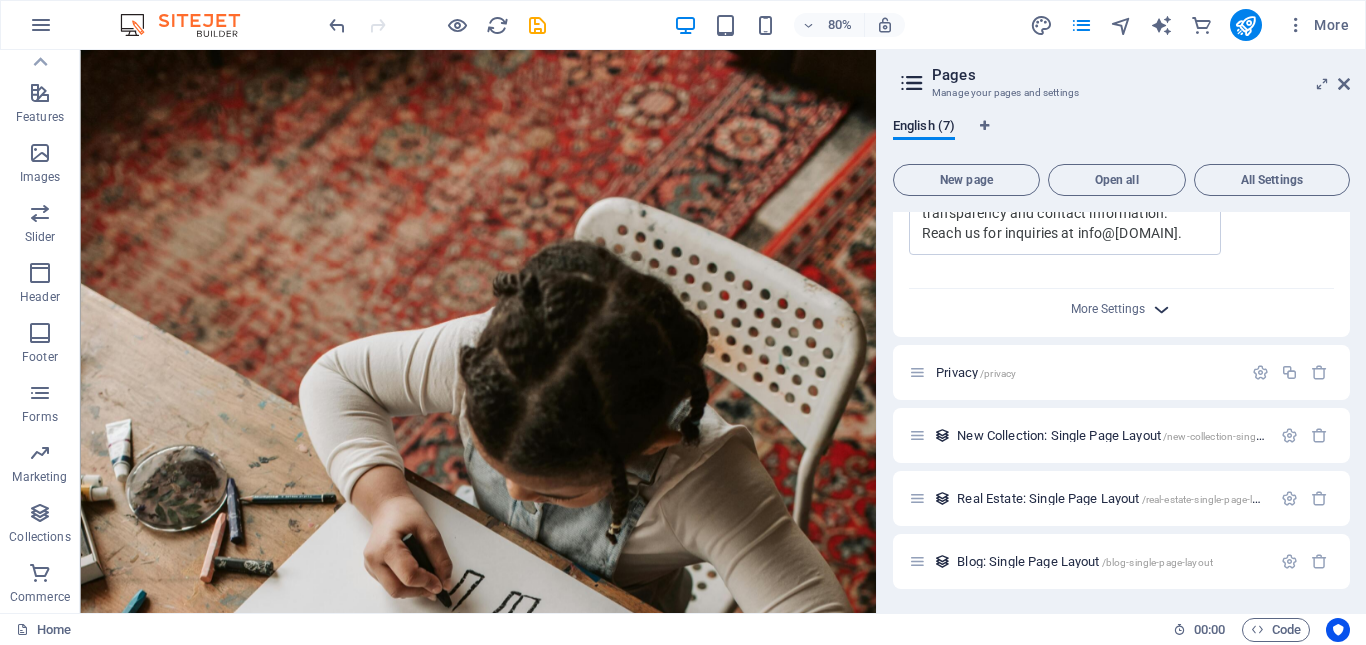 scroll, scrollTop: 945, scrollLeft: 0, axis: vertical 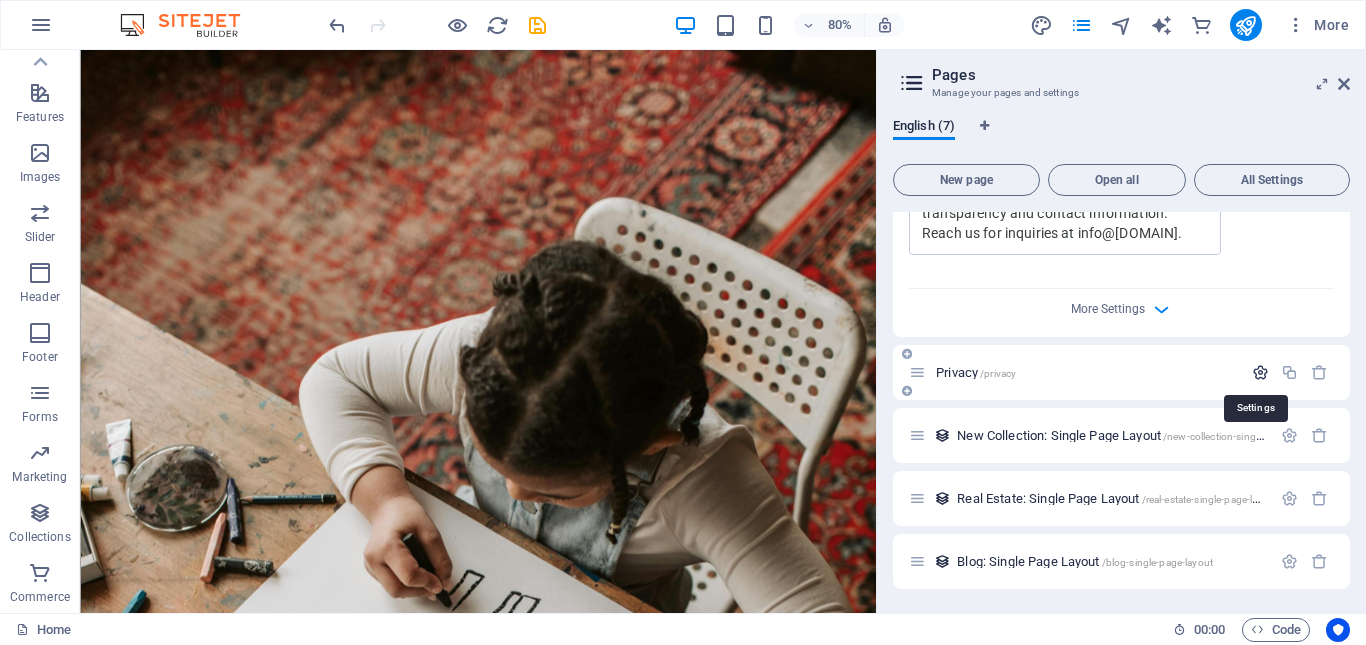 click at bounding box center [1260, 372] 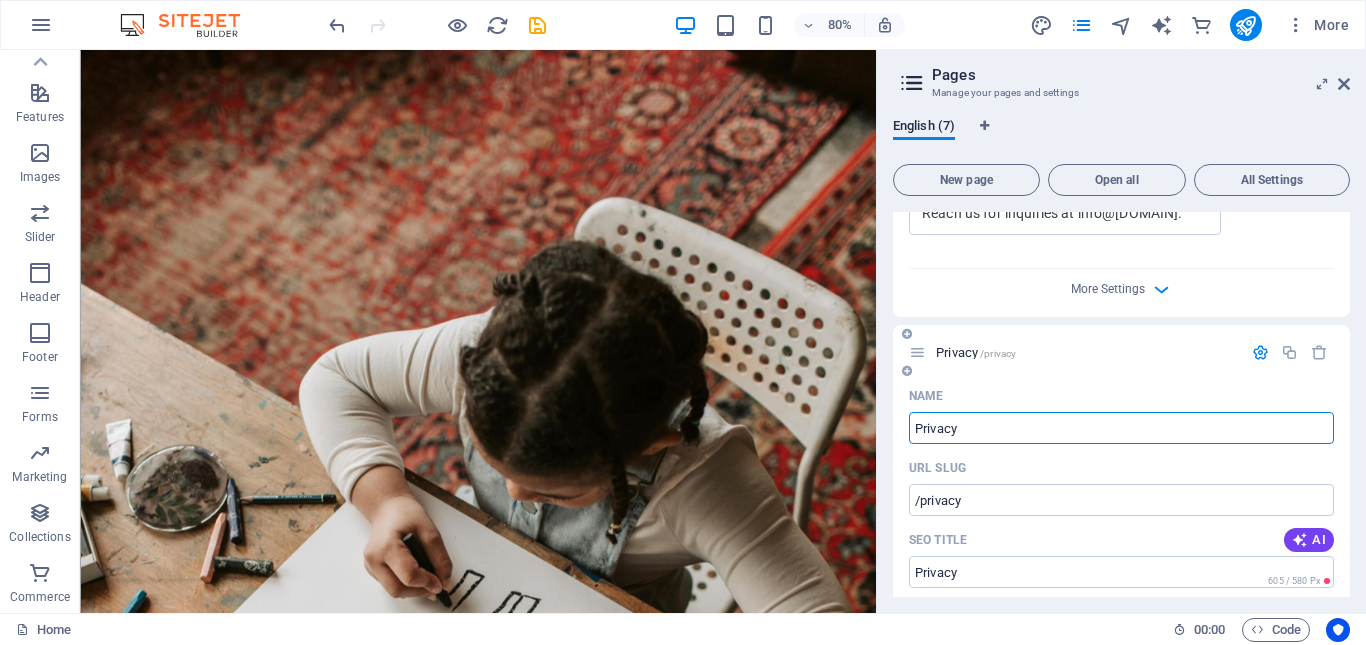 scroll, scrollTop: 1045, scrollLeft: 0, axis: vertical 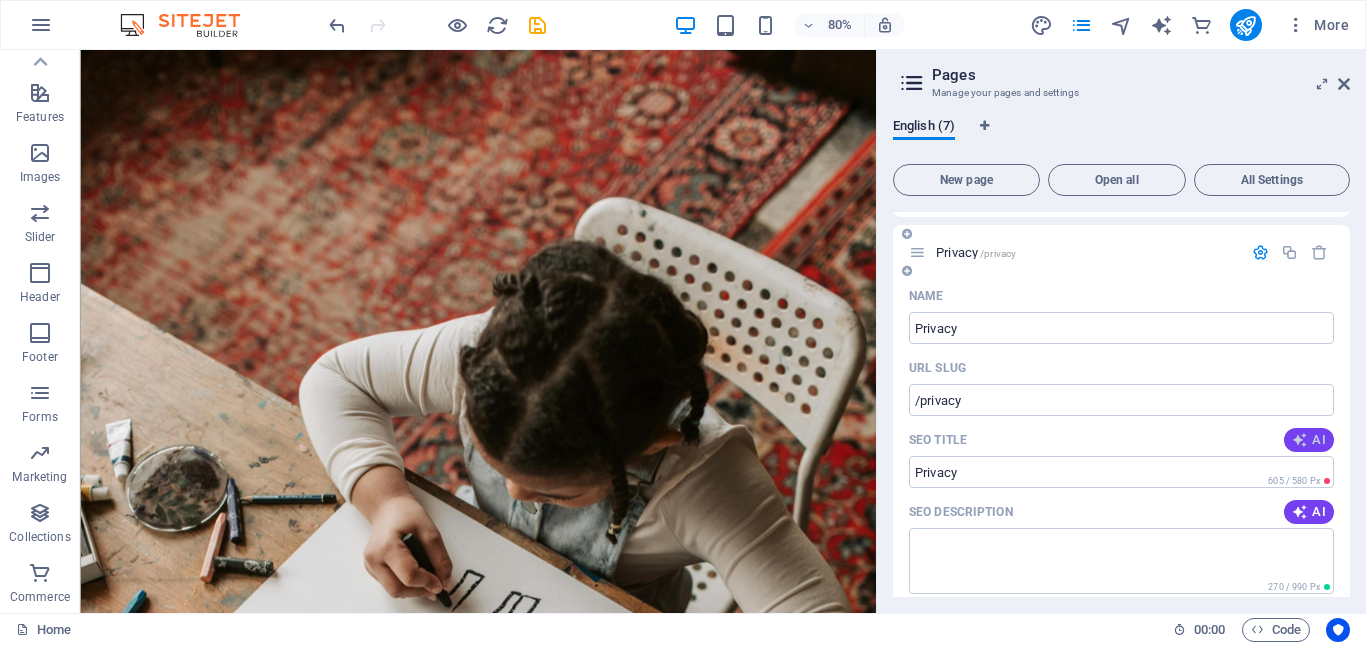 click at bounding box center (1300, 440) 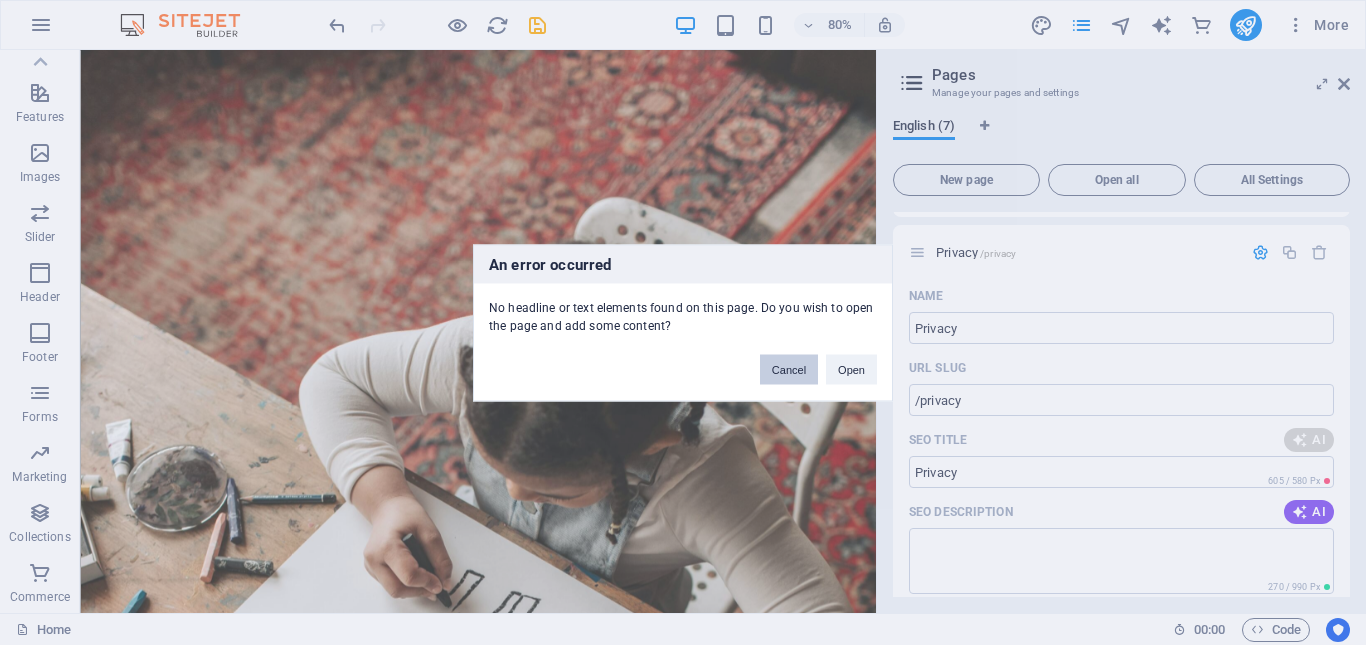 click on "Cancel" at bounding box center (789, 369) 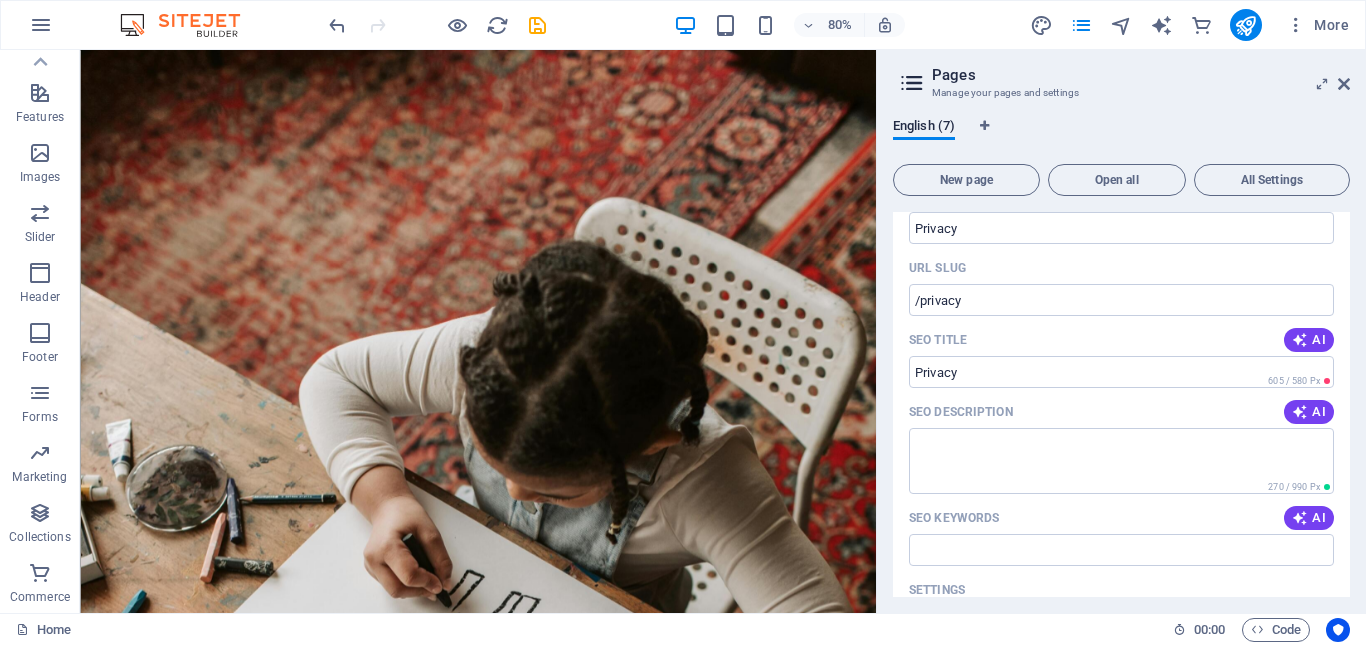 scroll, scrollTop: 1245, scrollLeft: 0, axis: vertical 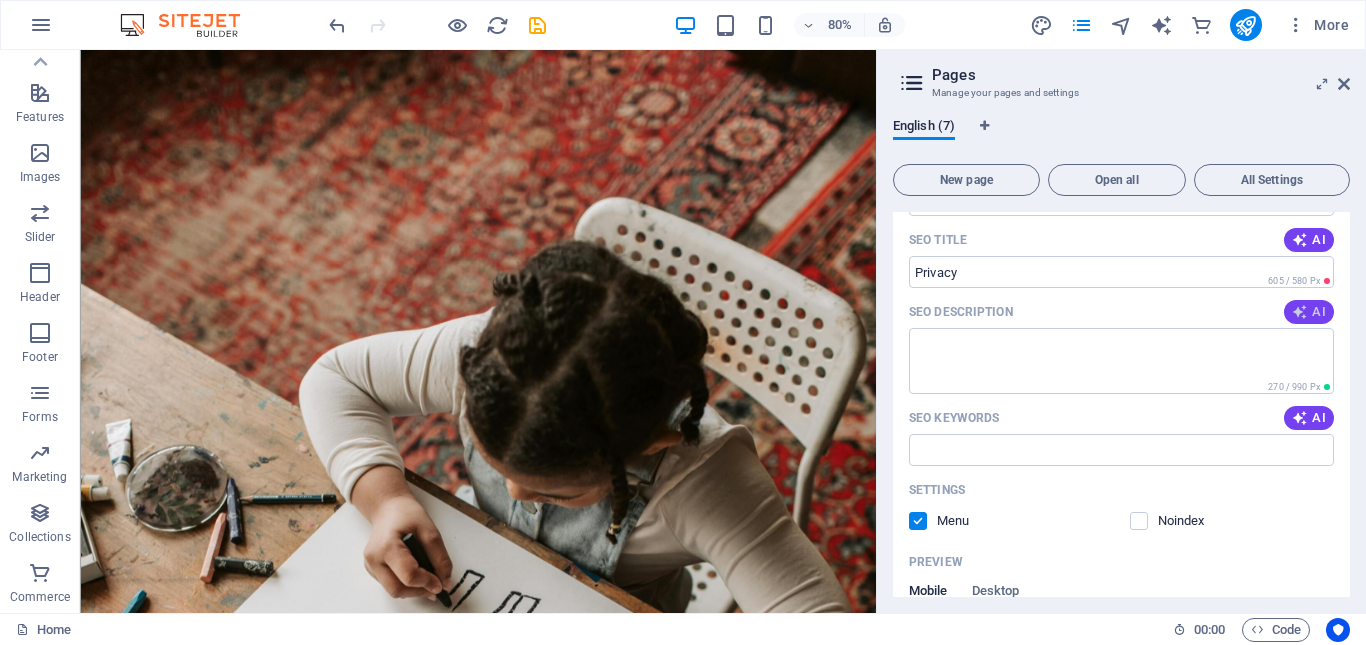 click on "AI" at bounding box center (1309, 312) 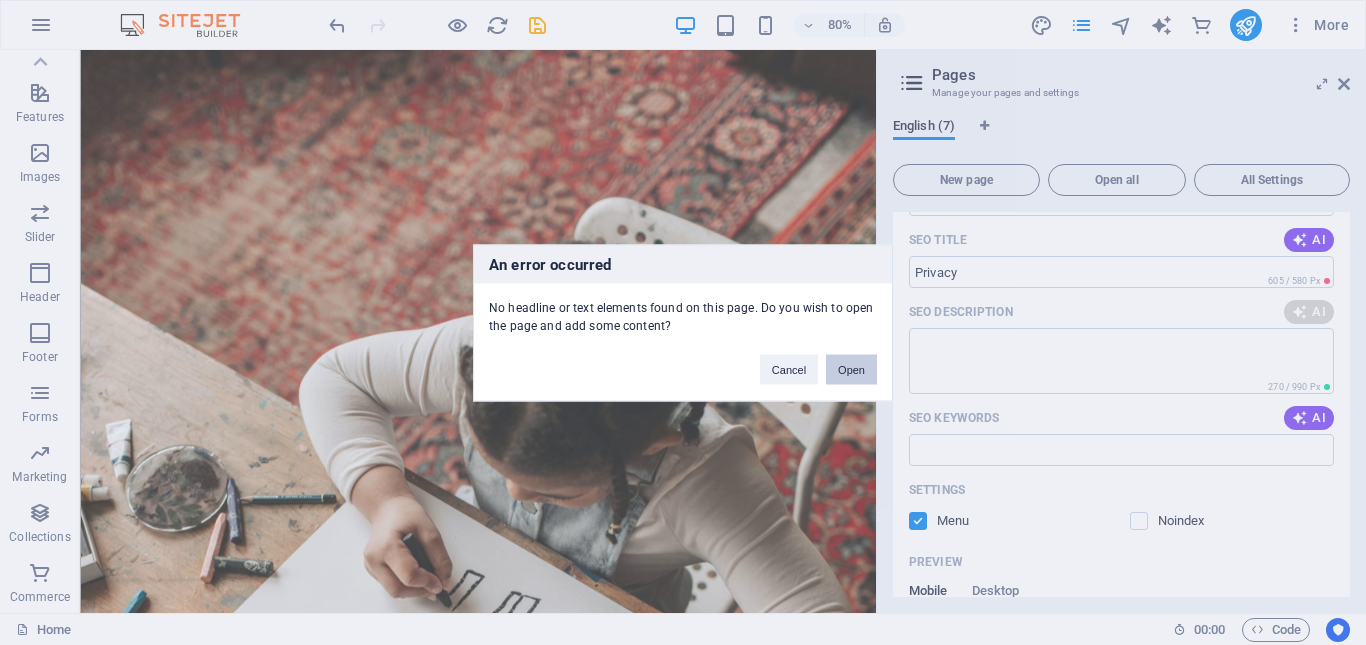 click on "Open" at bounding box center (851, 369) 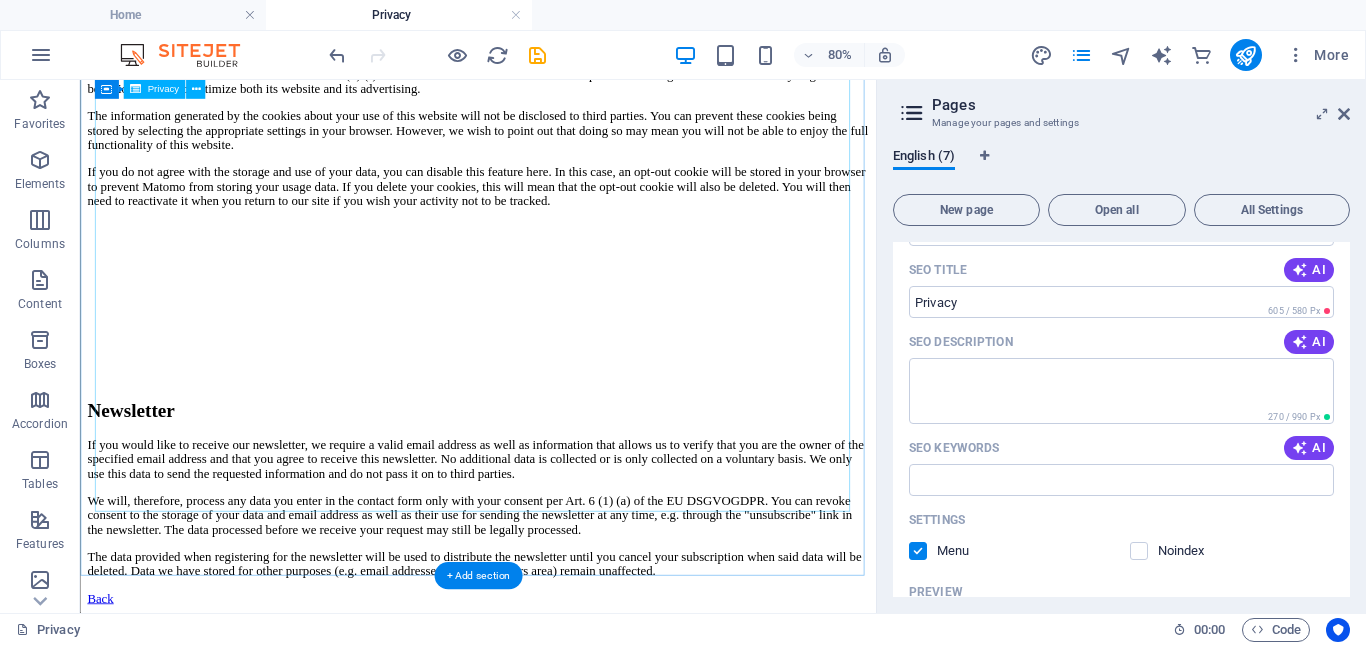 scroll, scrollTop: 4923, scrollLeft: 0, axis: vertical 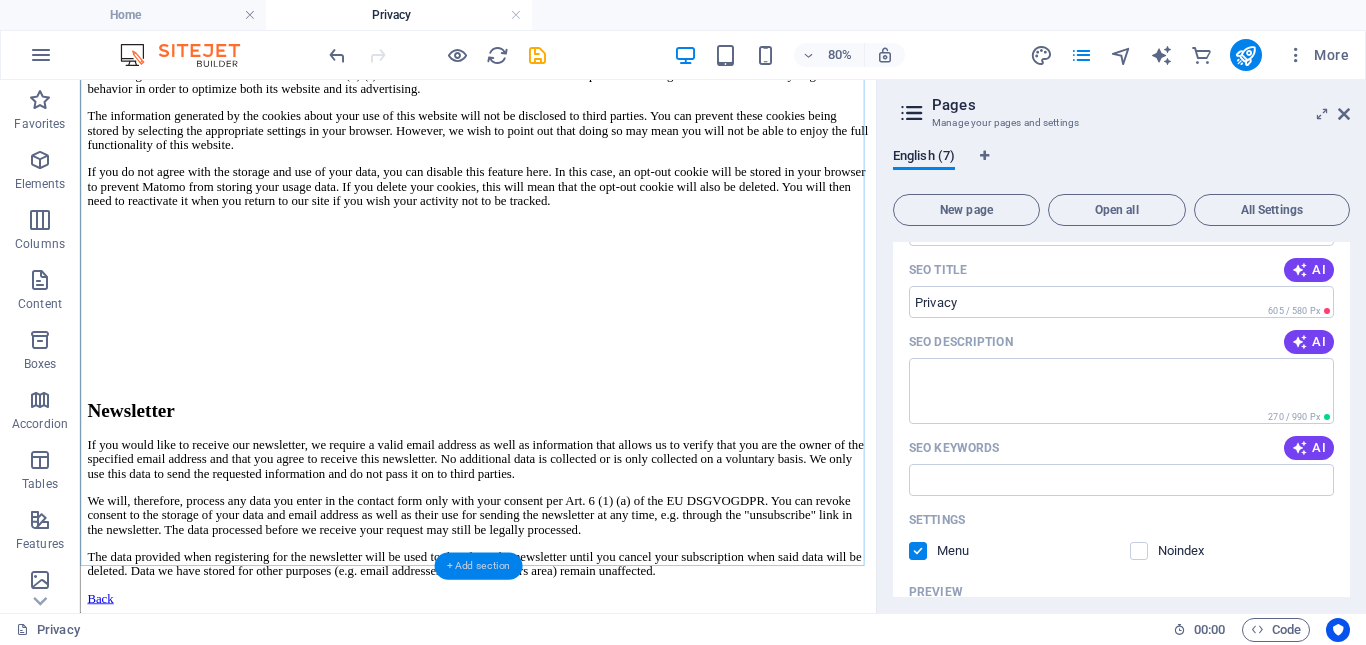 click on "+ Add section" at bounding box center (478, 566) 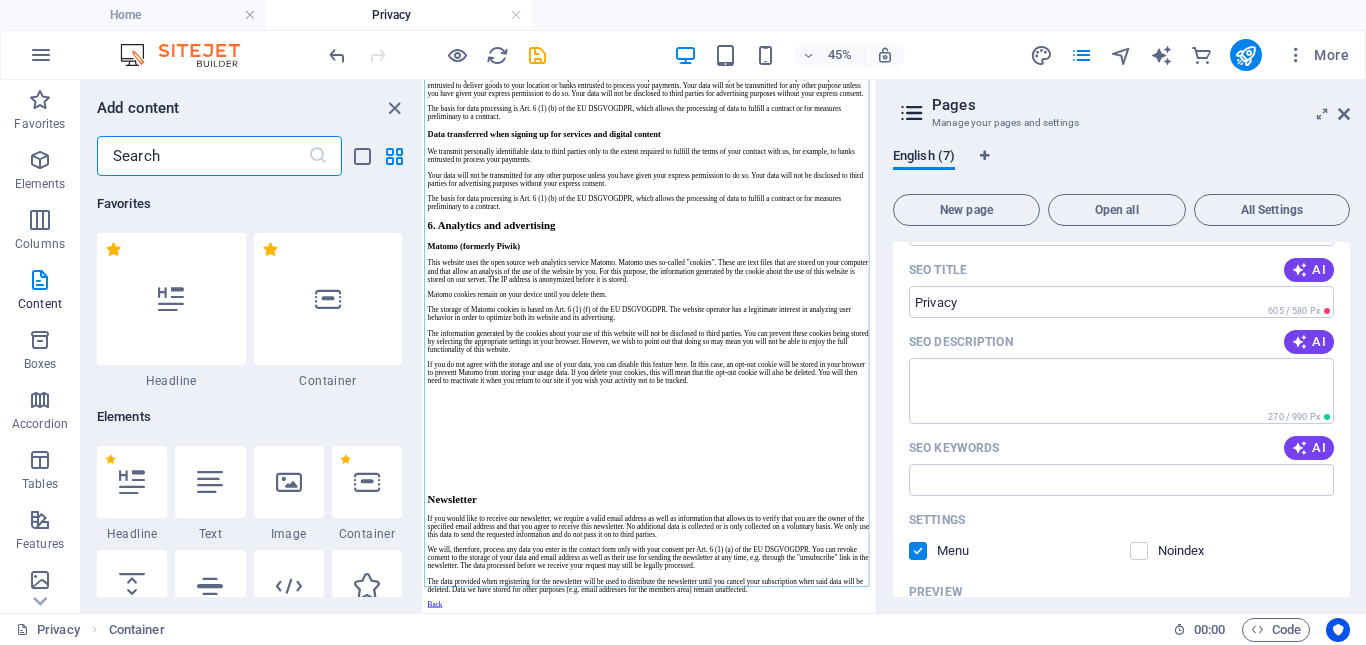 scroll, scrollTop: 4405, scrollLeft: 0, axis: vertical 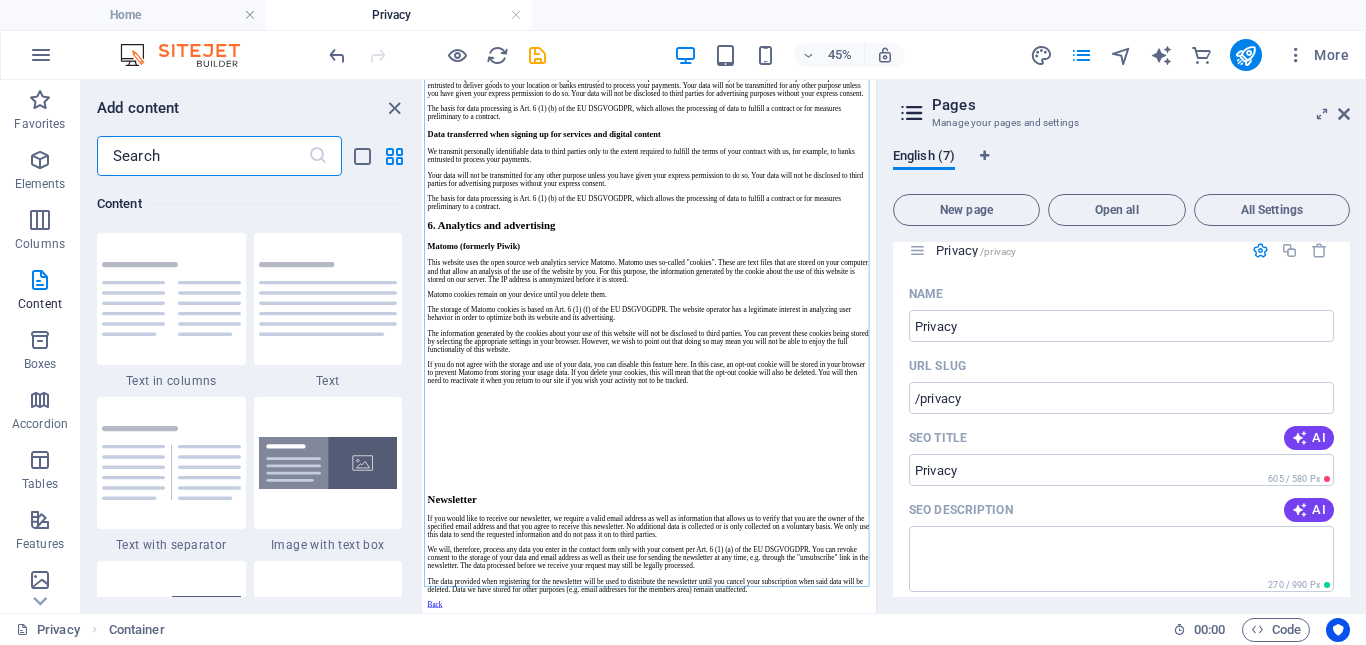 click on "Pages Manage your pages and settings" at bounding box center (1123, 106) 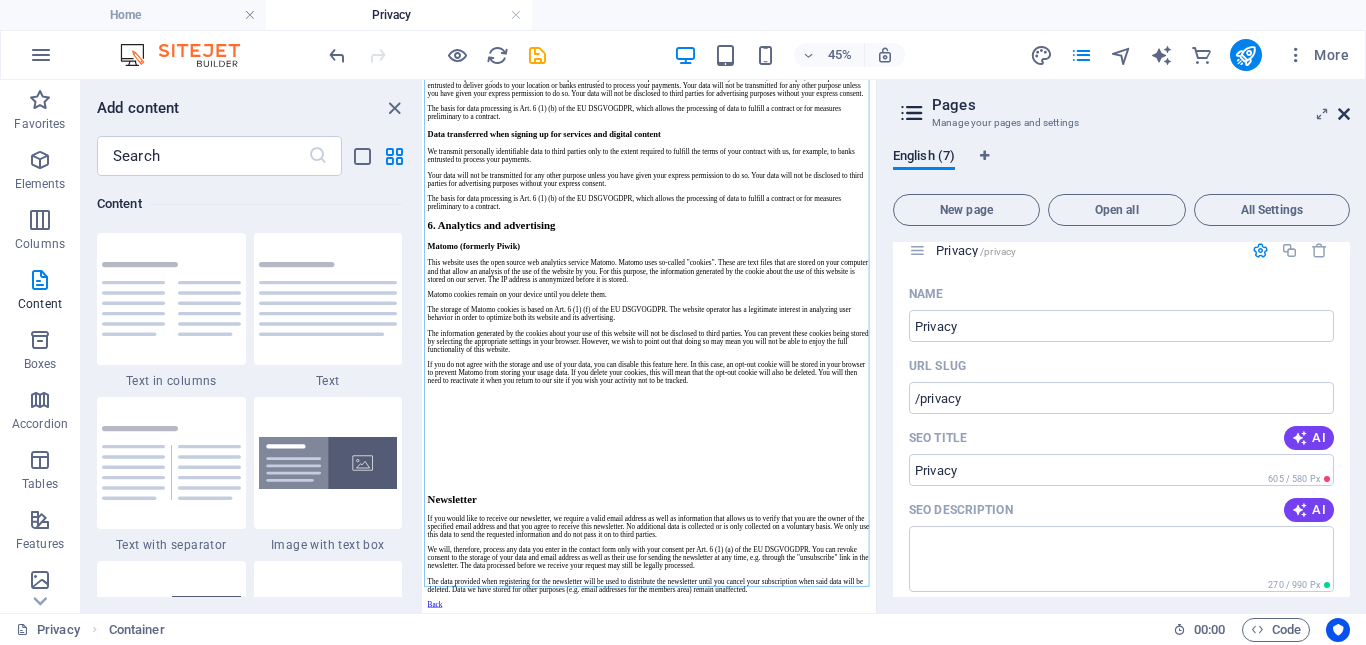 click at bounding box center (1344, 114) 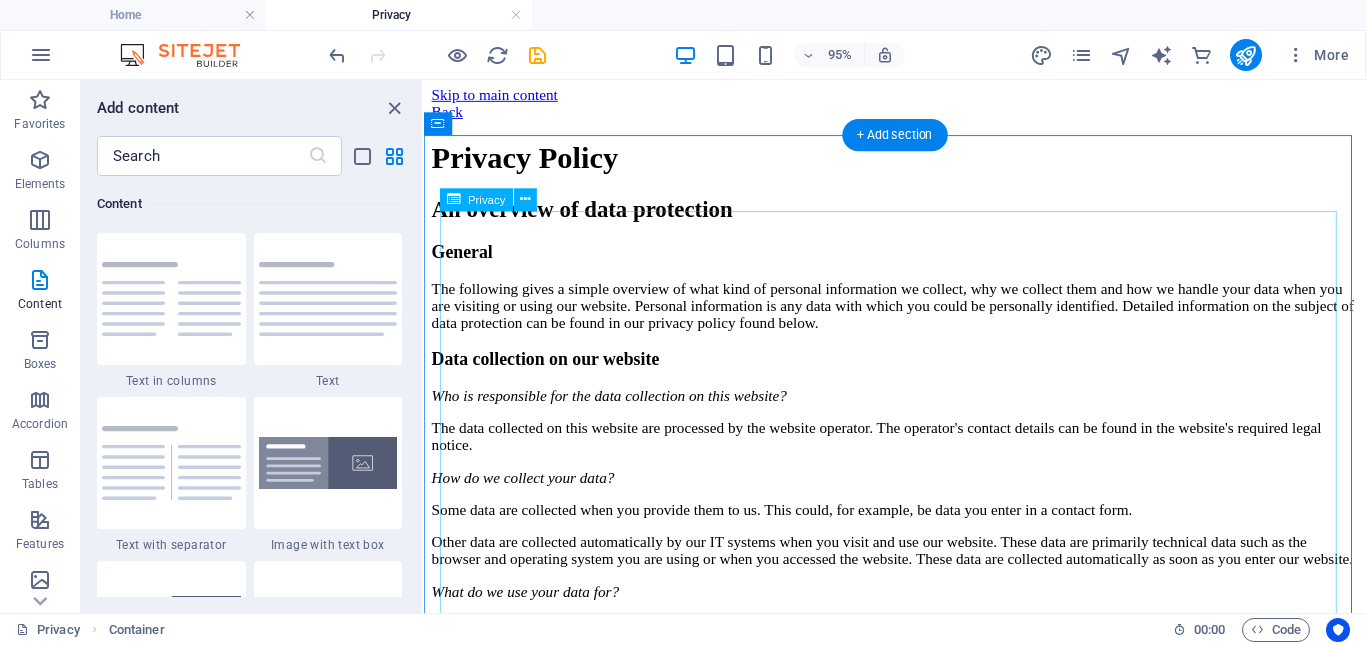 scroll, scrollTop: 0, scrollLeft: 0, axis: both 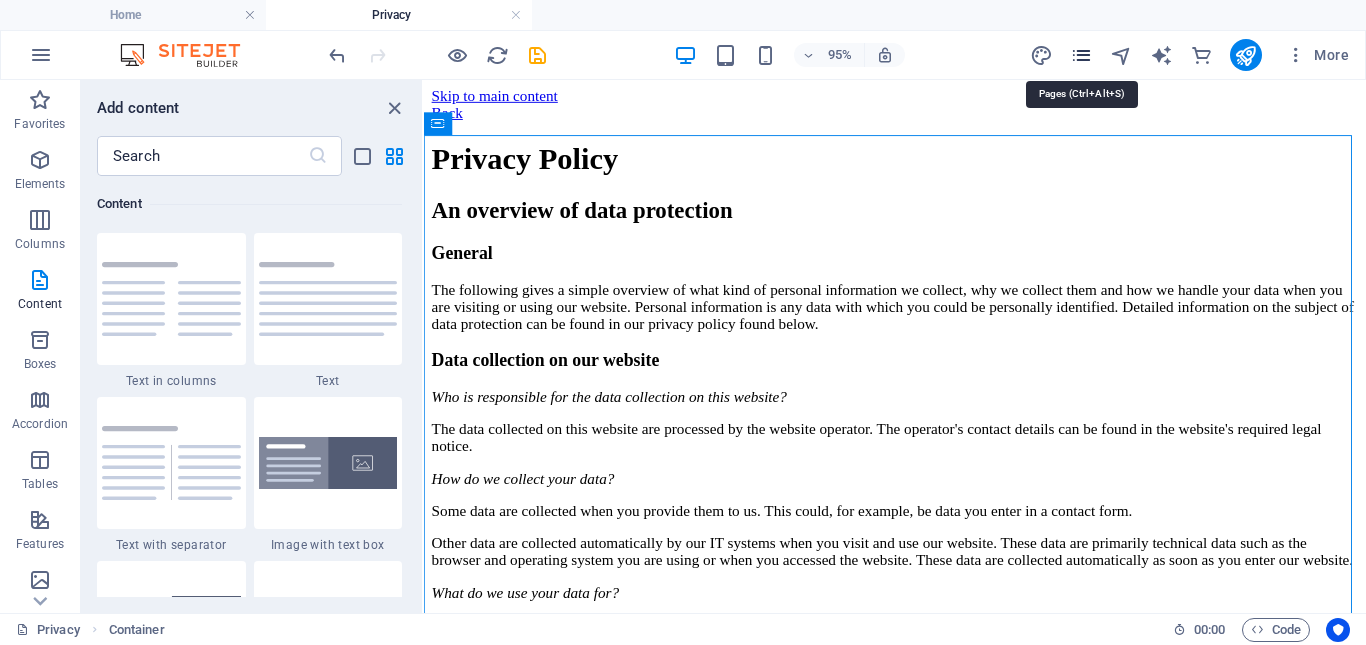 click at bounding box center [1081, 55] 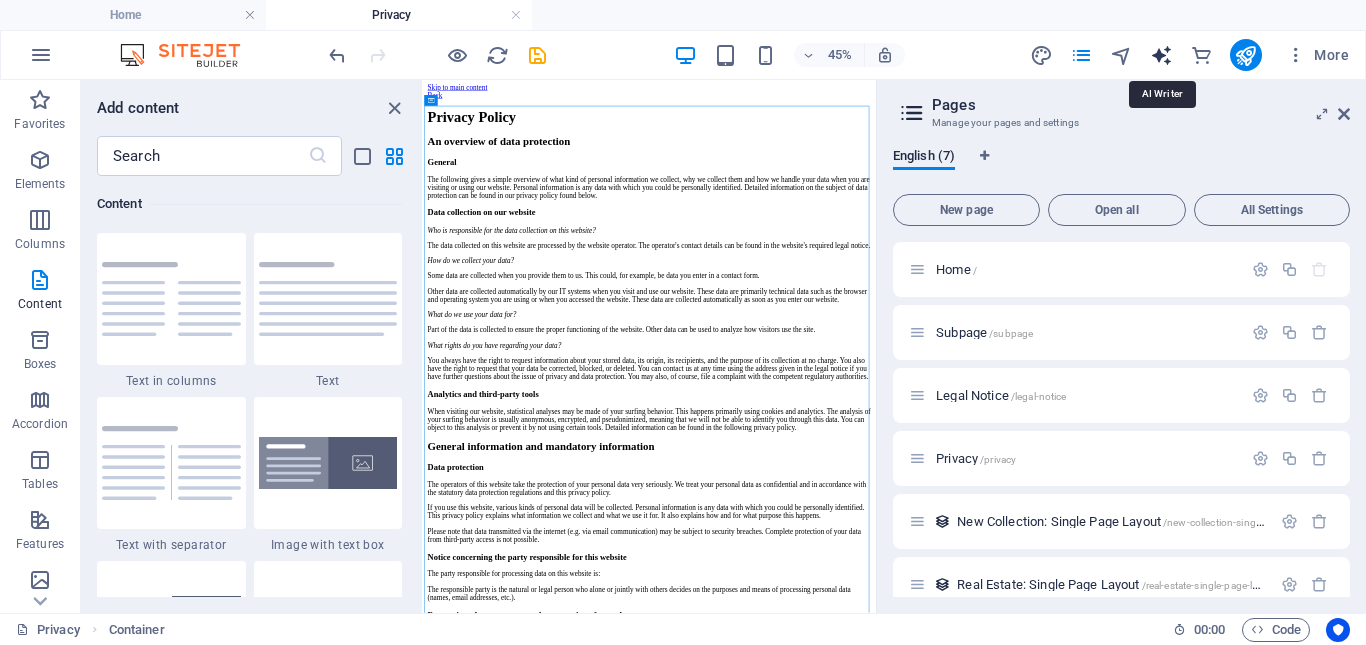 click at bounding box center (1161, 55) 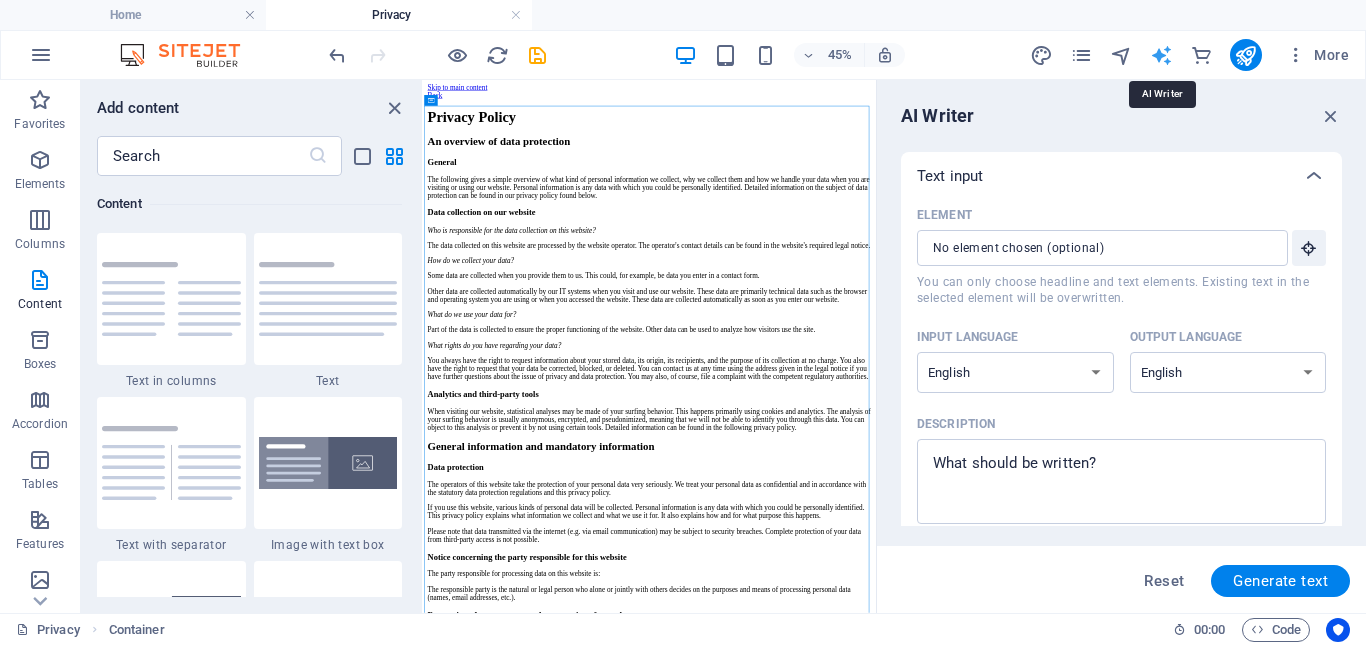 scroll, scrollTop: 0, scrollLeft: 0, axis: both 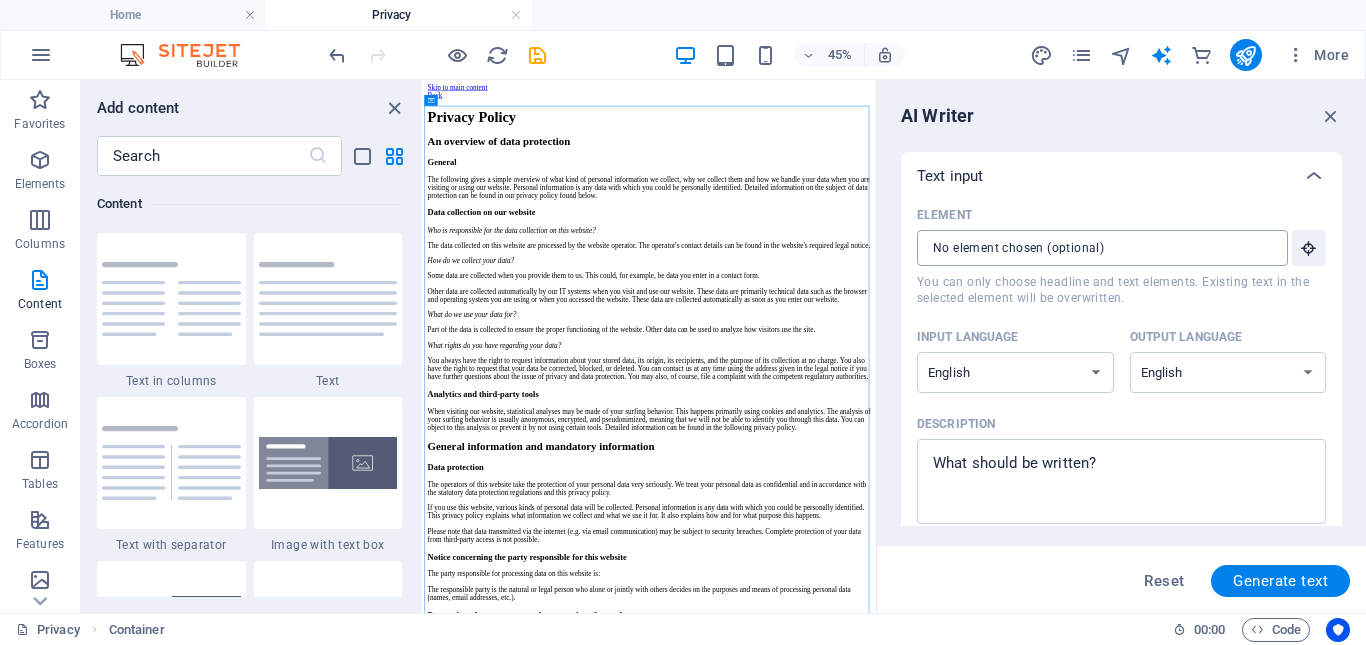 click on "Element ​ You can only choose headline and text elements. Existing text in the selected element will be overwritten." at bounding box center (1095, 248) 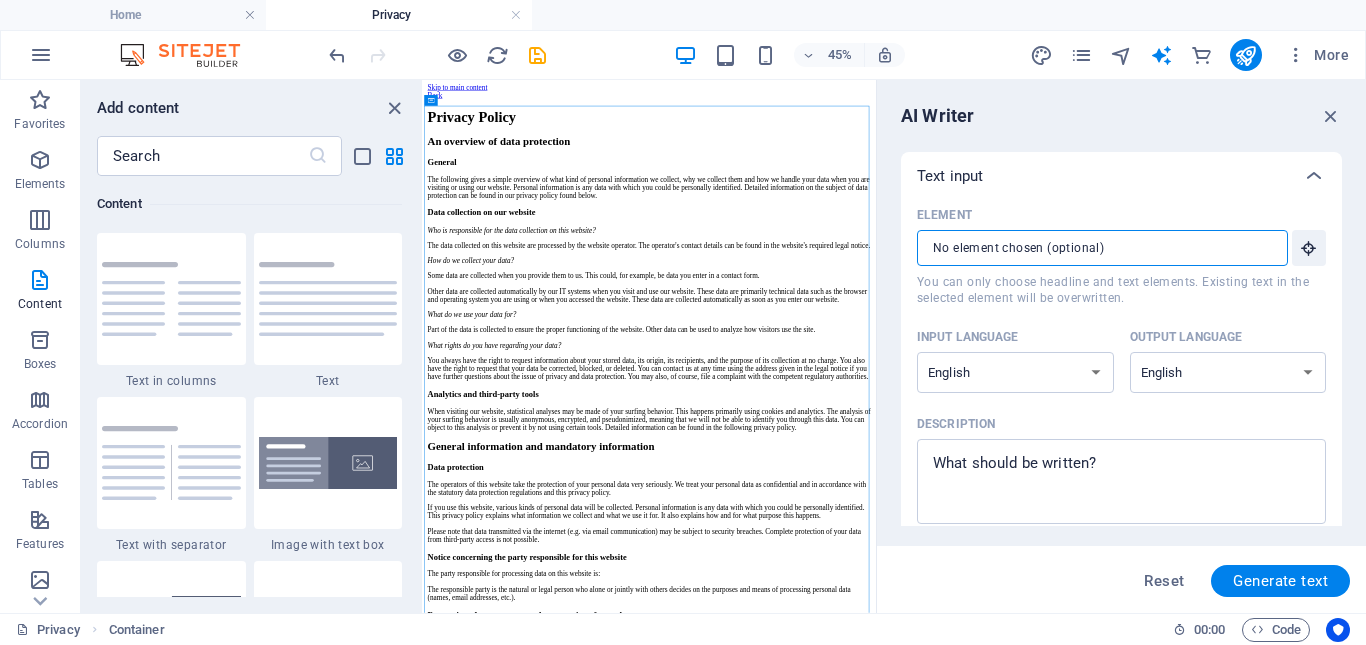 type 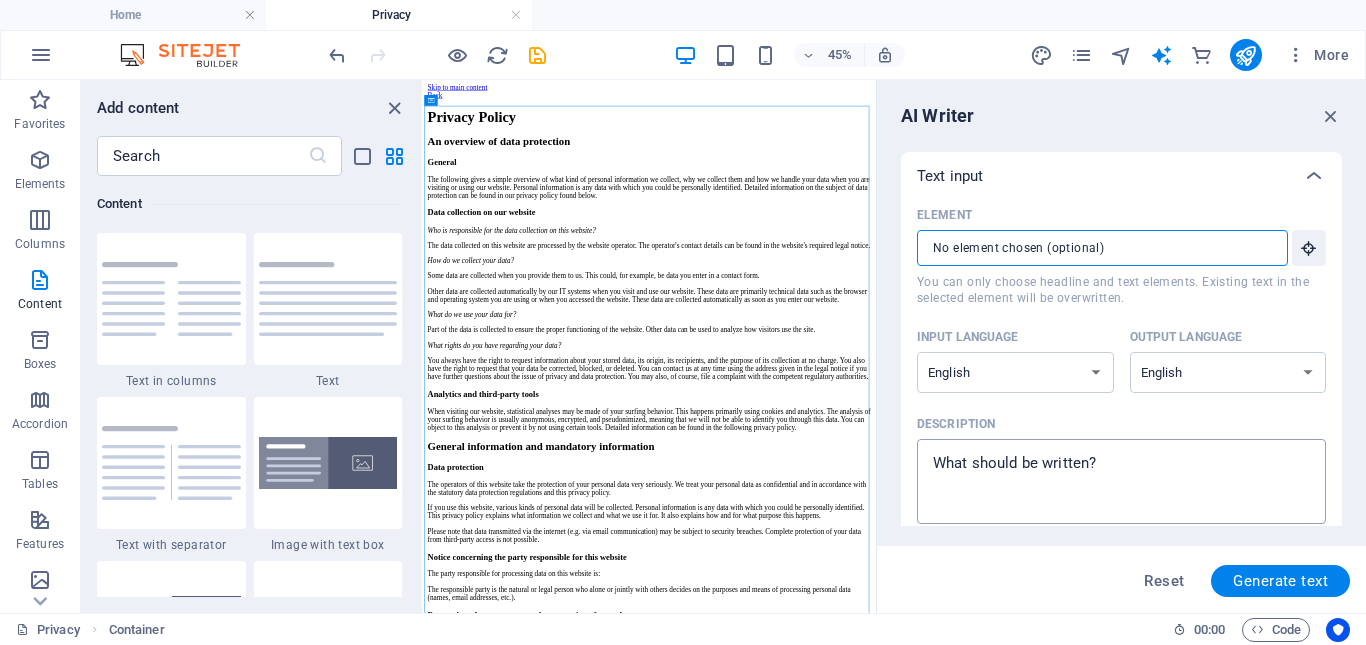 type on "x" 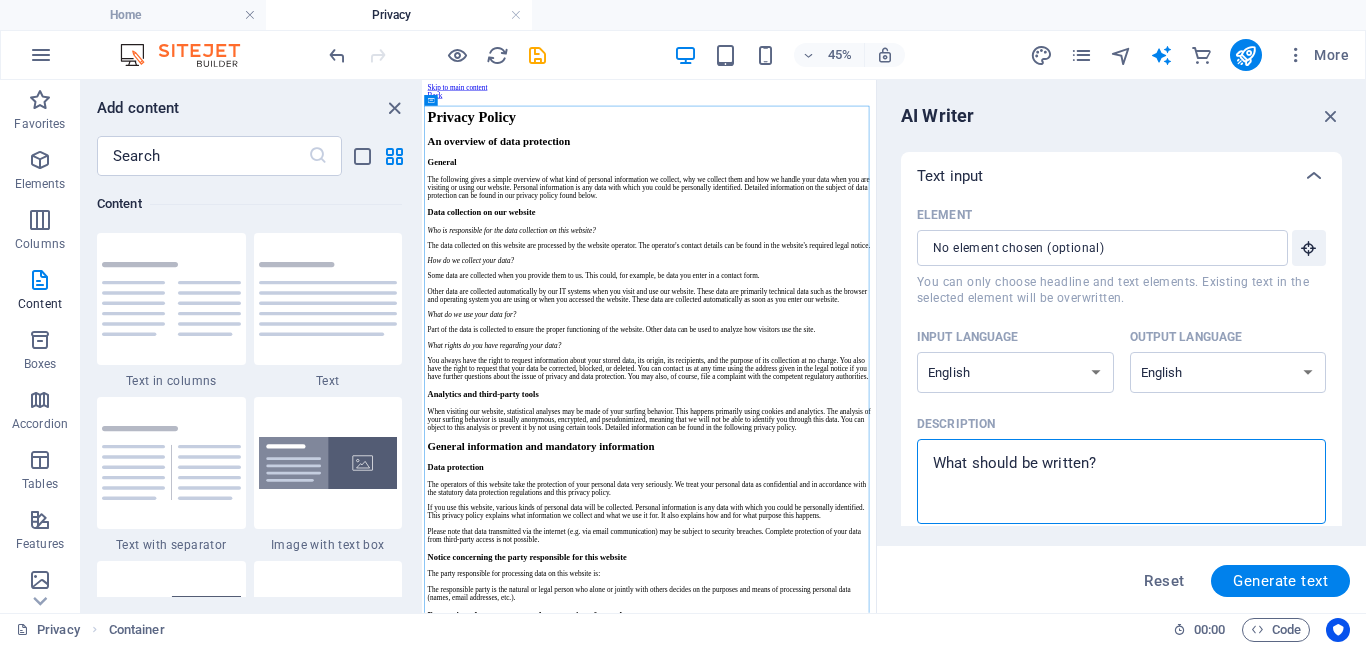 type on "t" 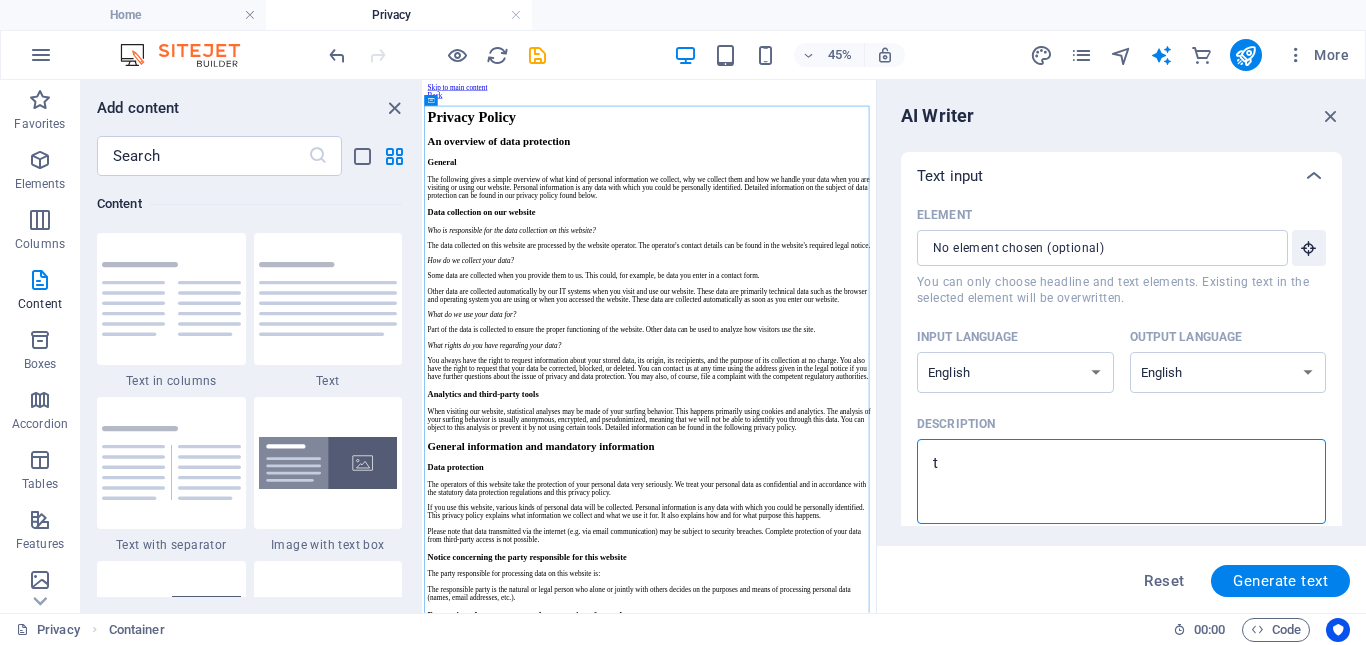 type on "te" 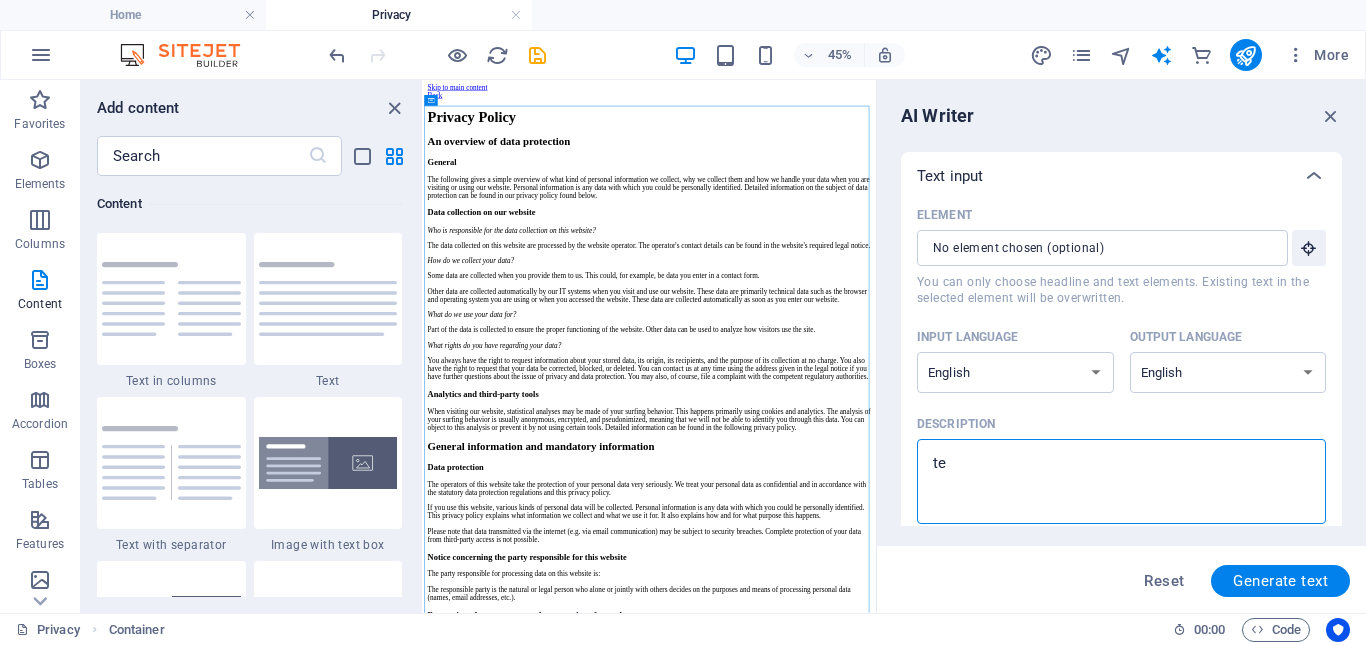 type on "ter" 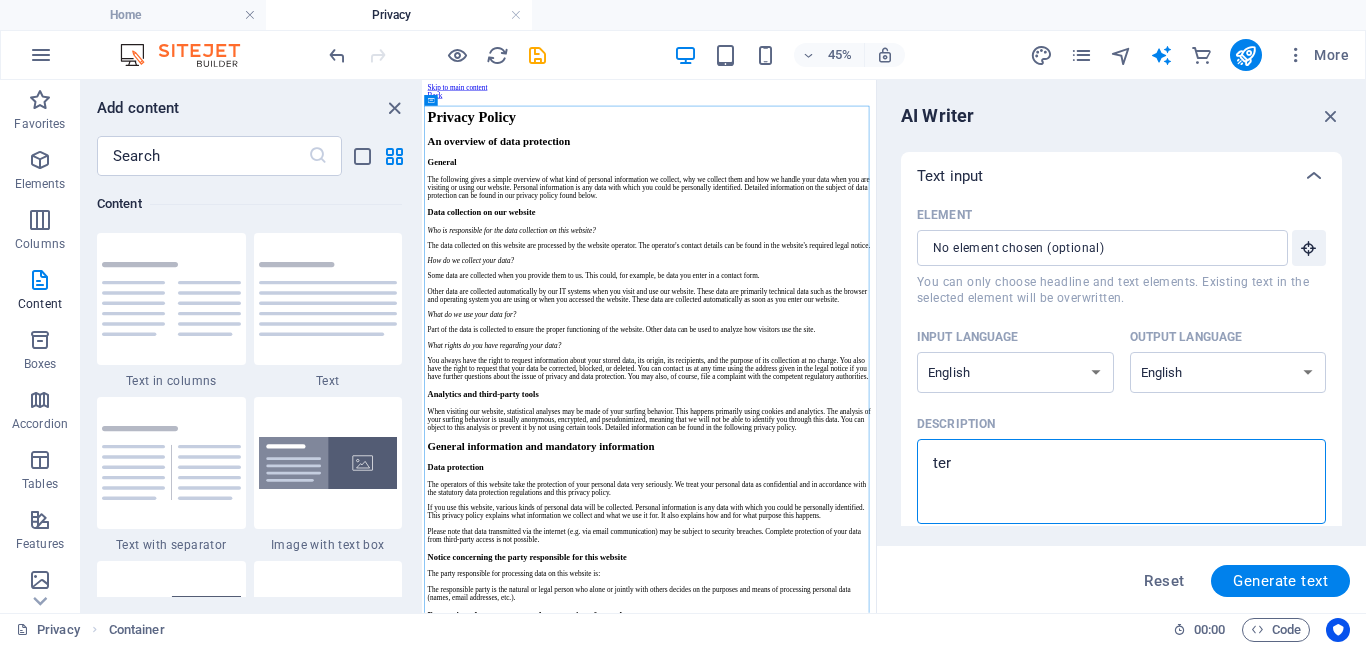 type on "term" 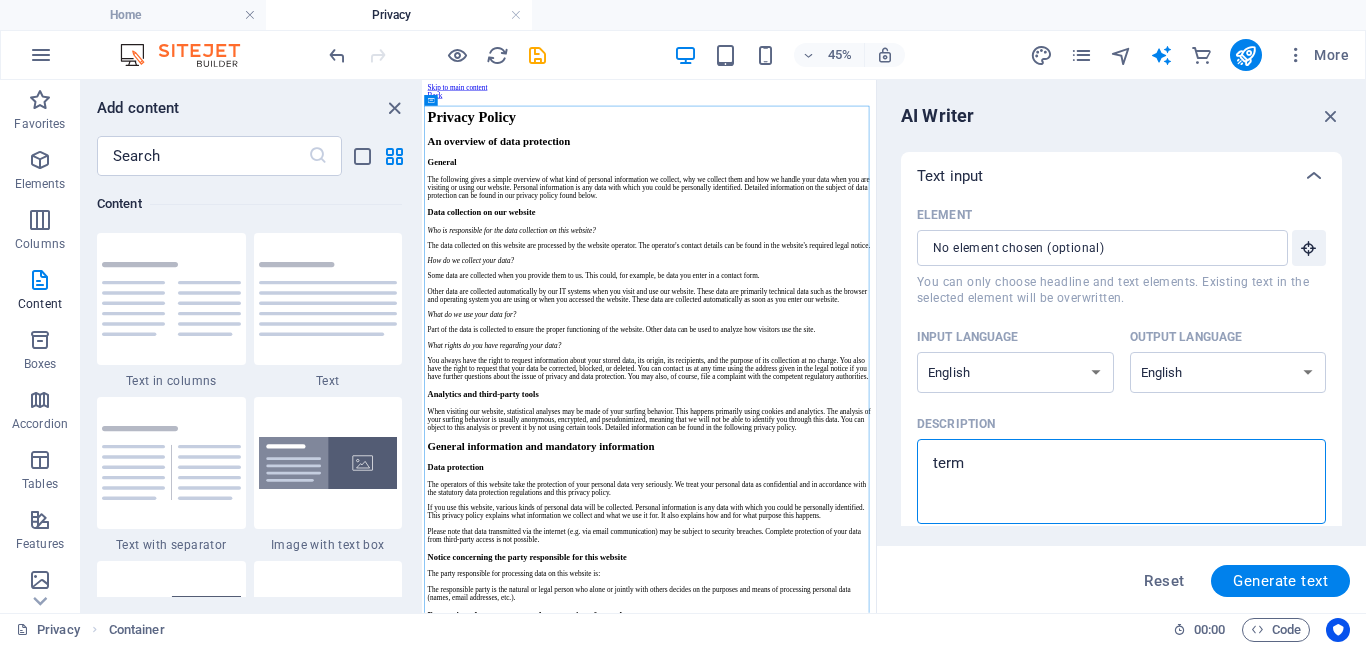 type on "terms" 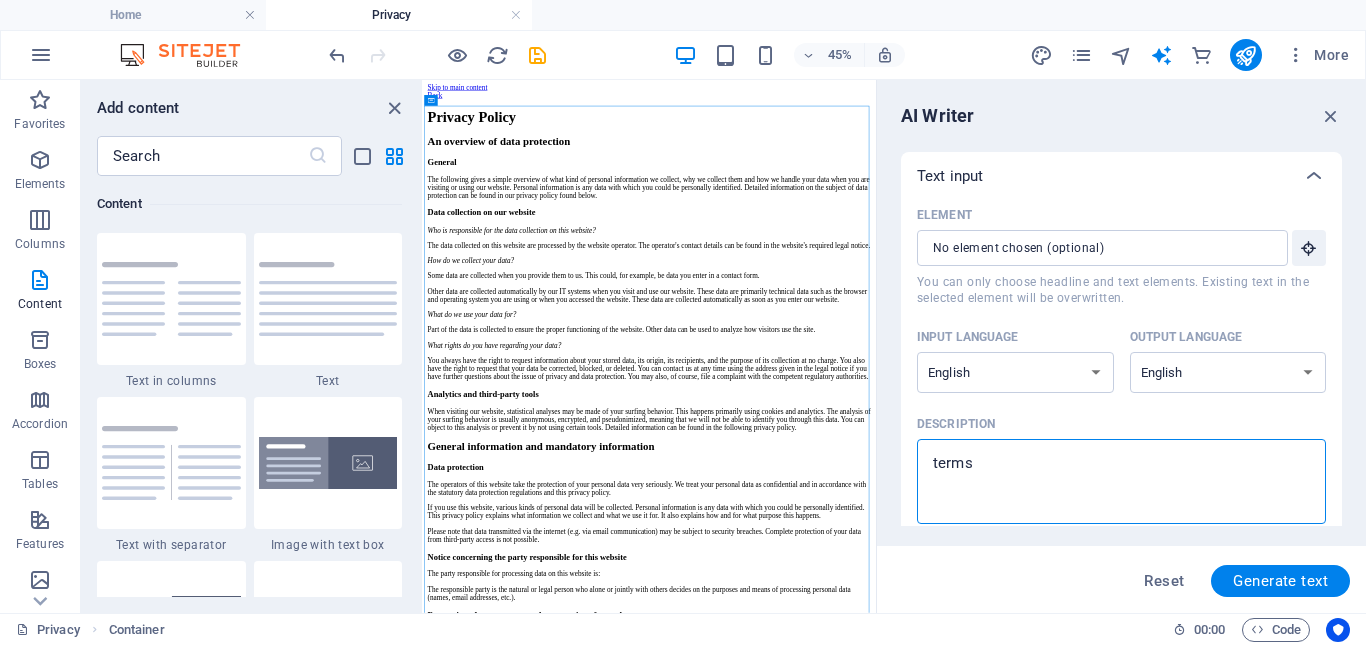 type on "terms" 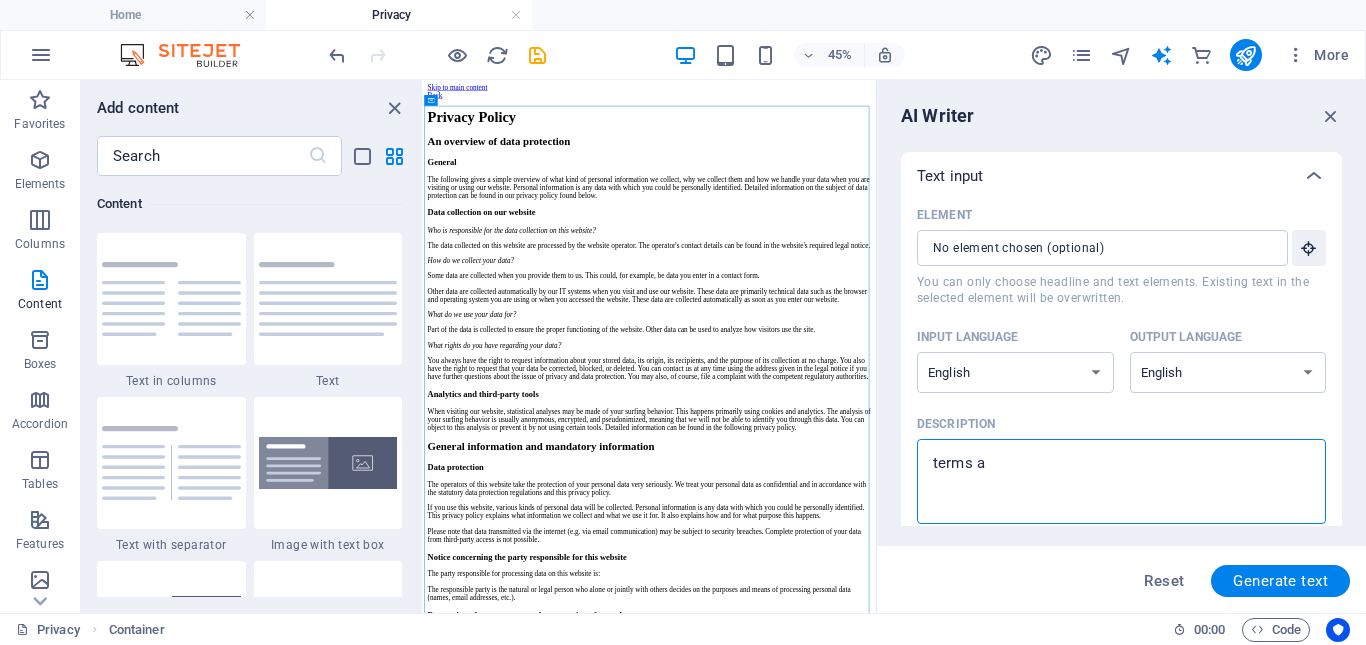 type on "terms an" 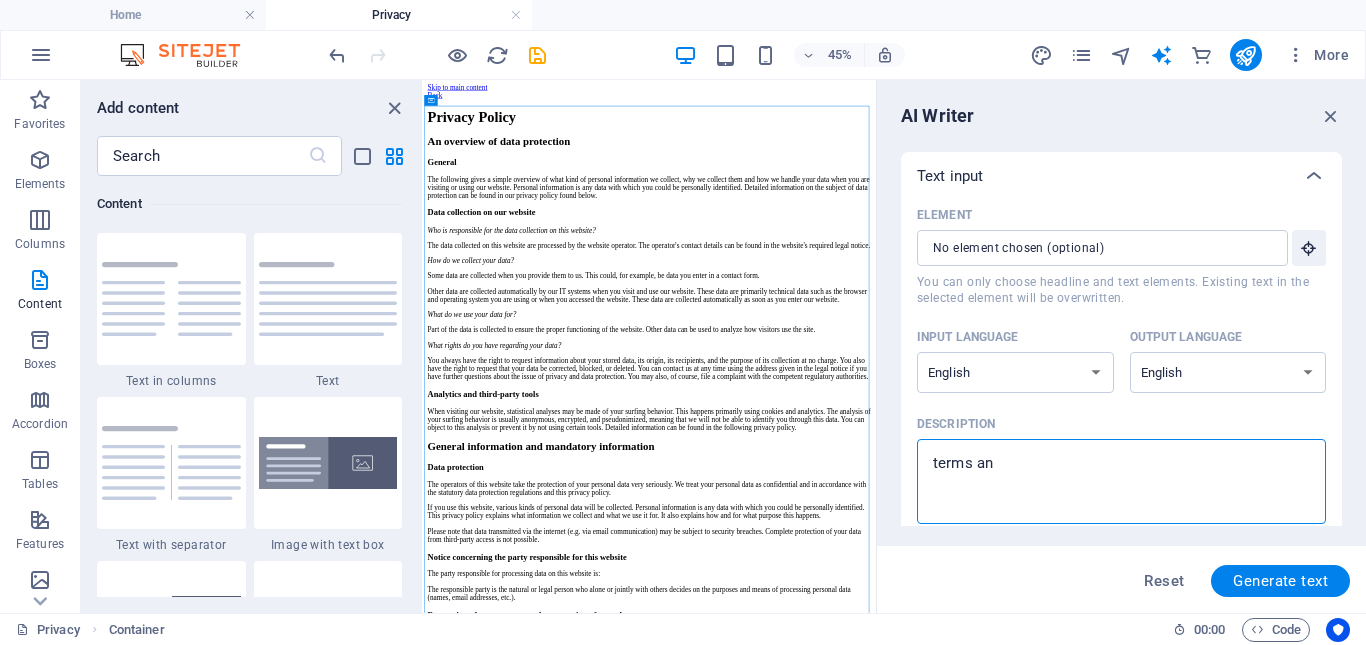 type on "terms and" 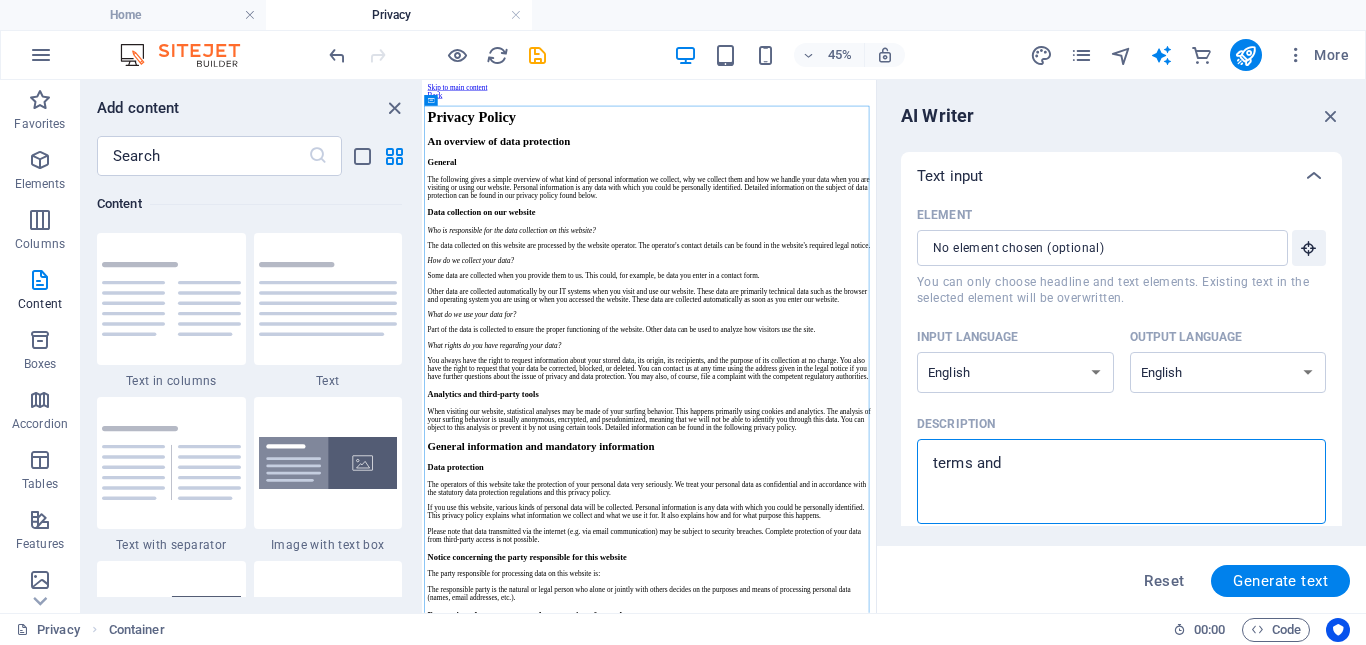 type on "terms and" 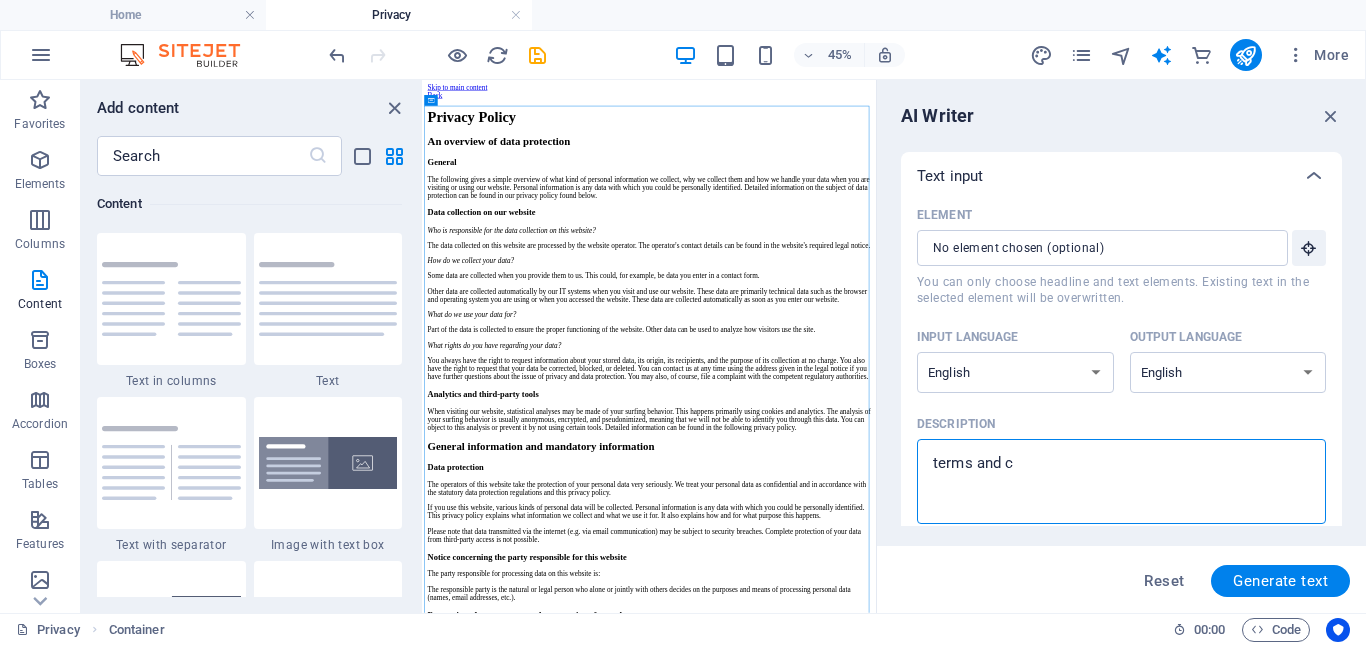 type on "terms and co" 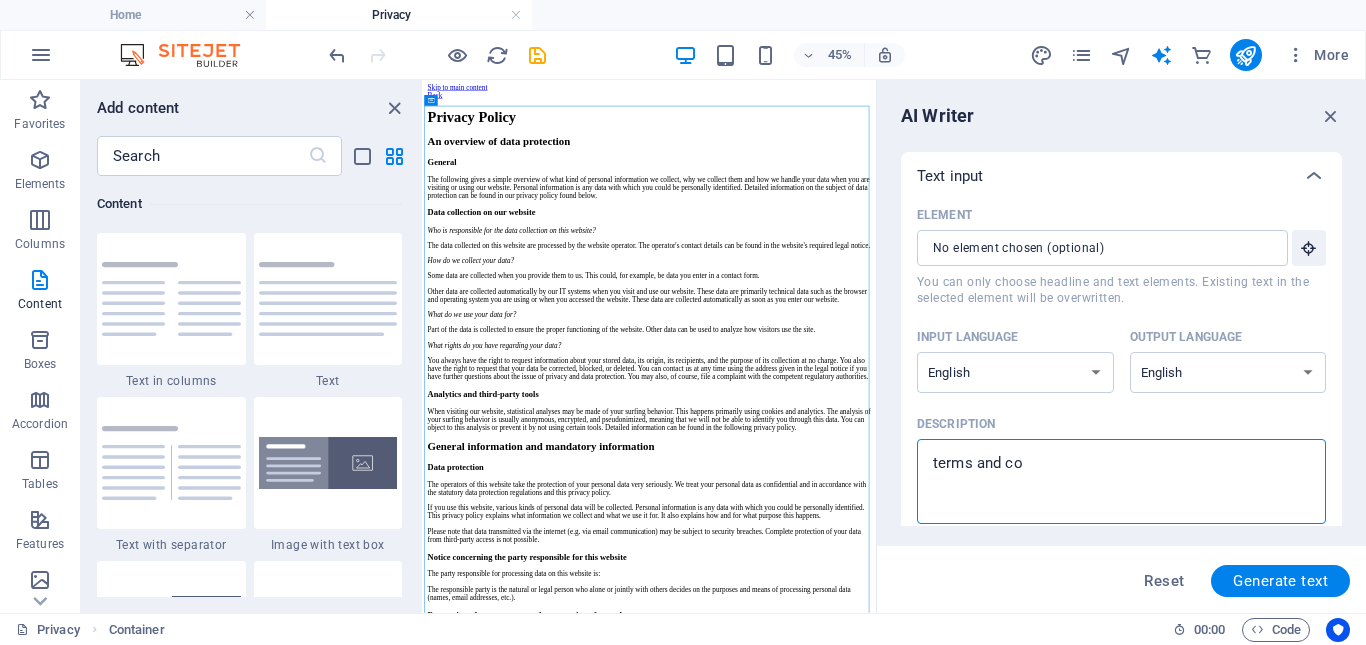 type on "terms and con" 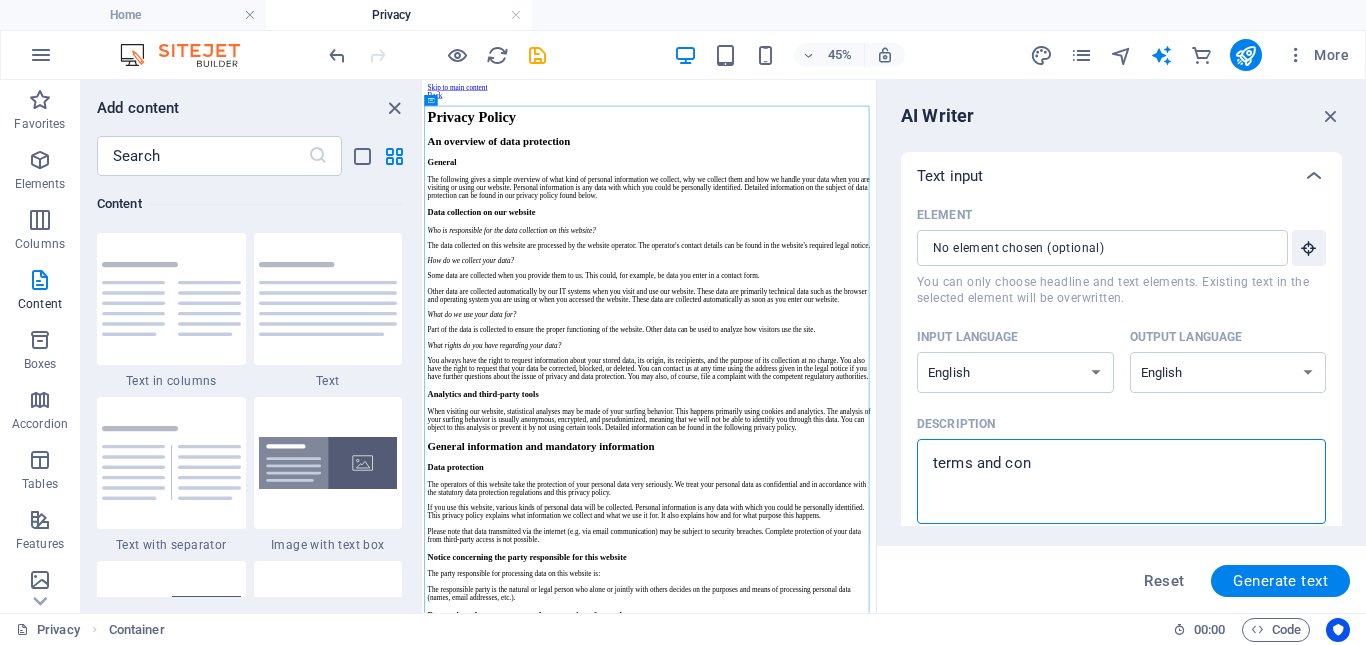 type on "x" 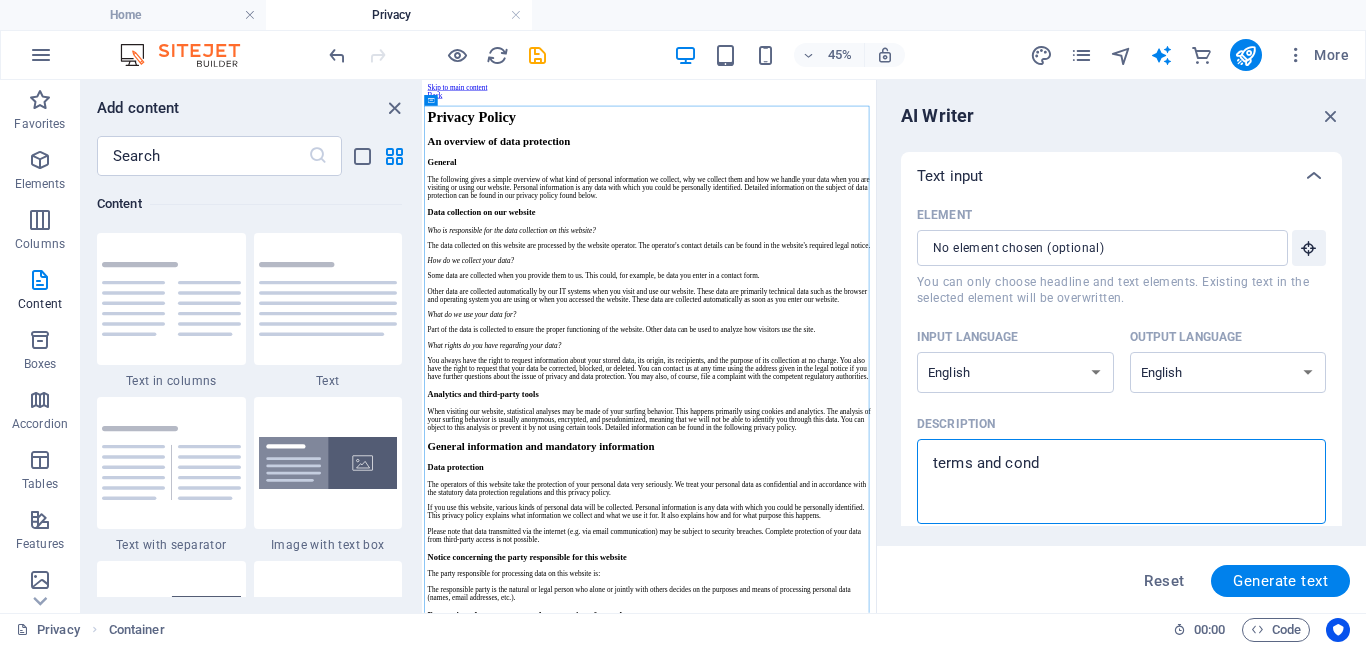 type on "terms and conde" 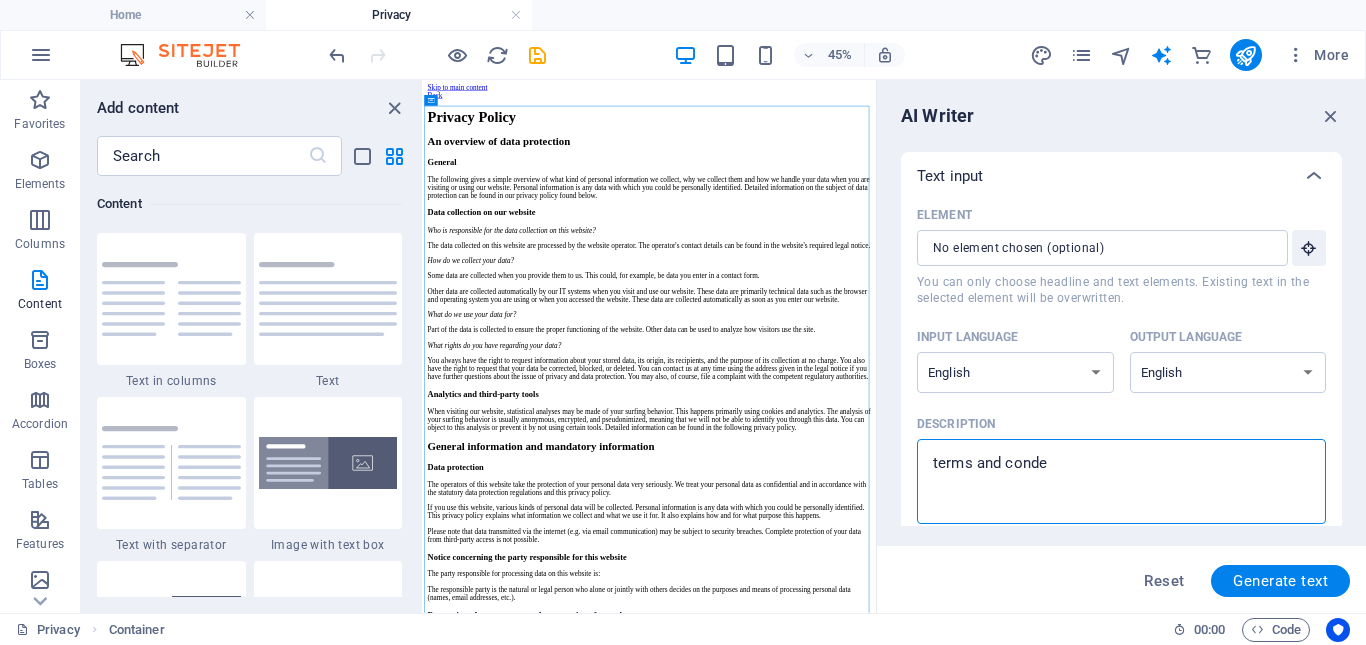 type on "terms and condet" 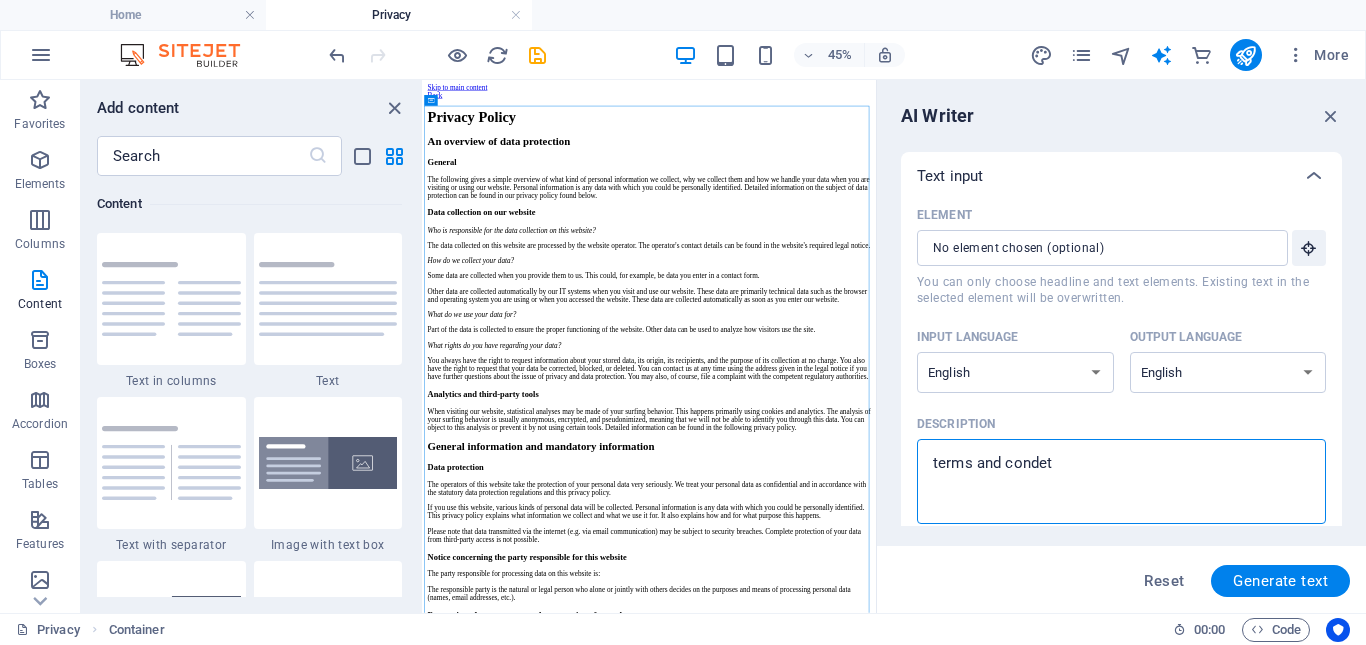 type on "terms and condeti" 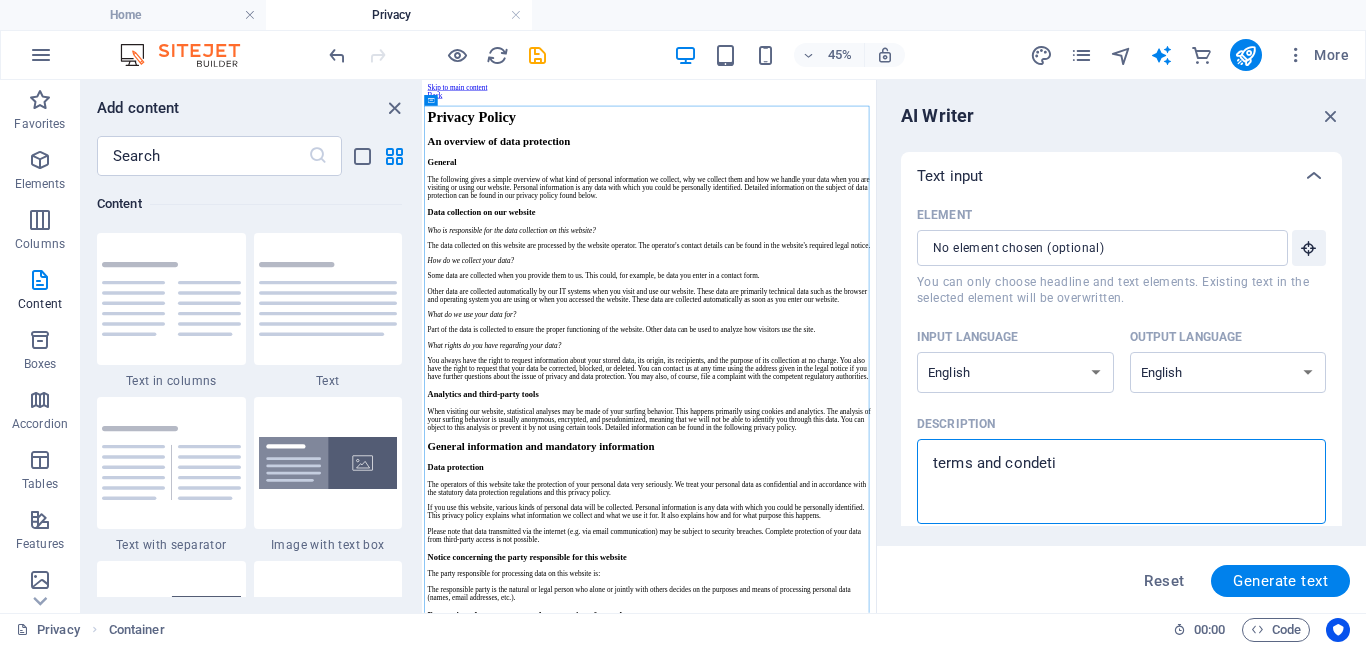 type on "terms and condetio" 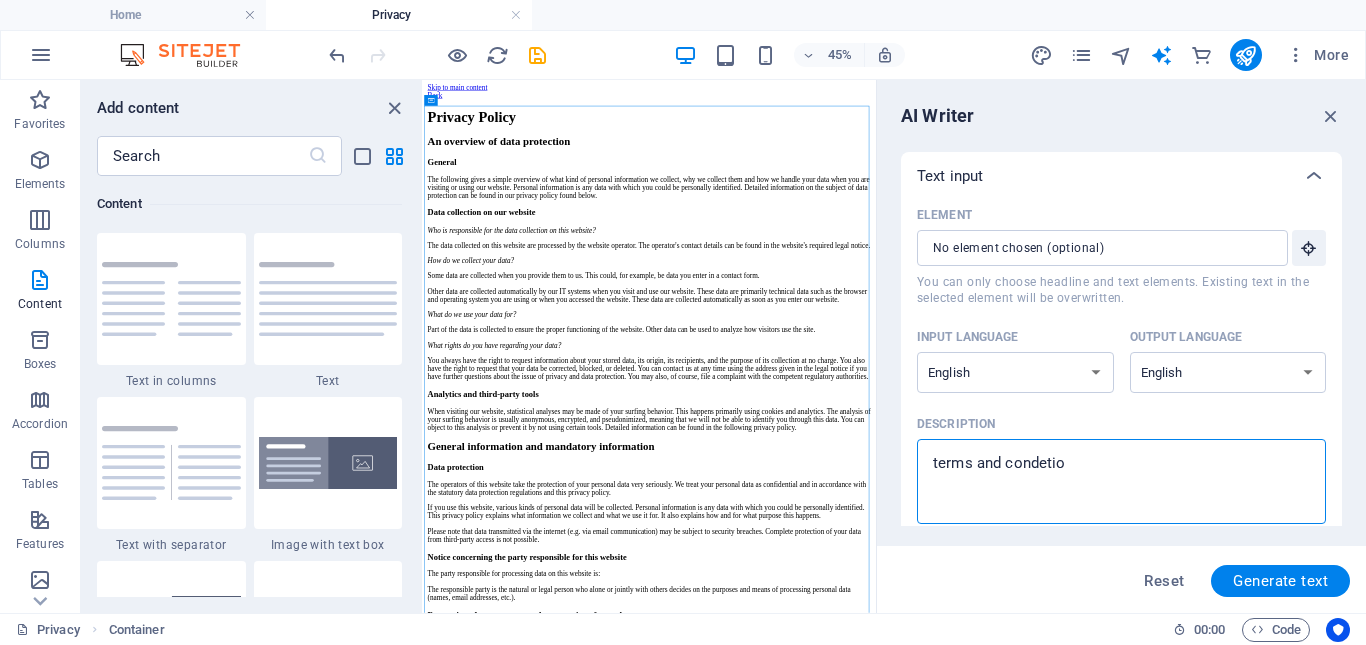 type on "terms and condetion" 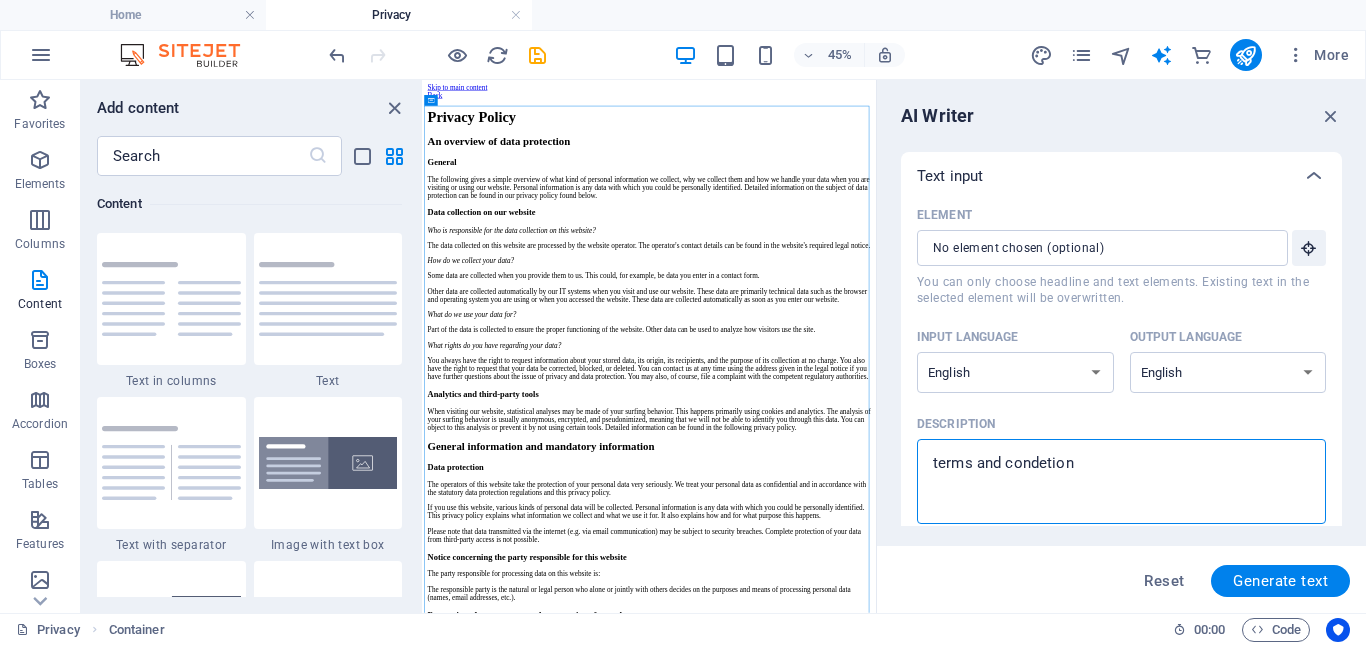 type on "terms and condetions" 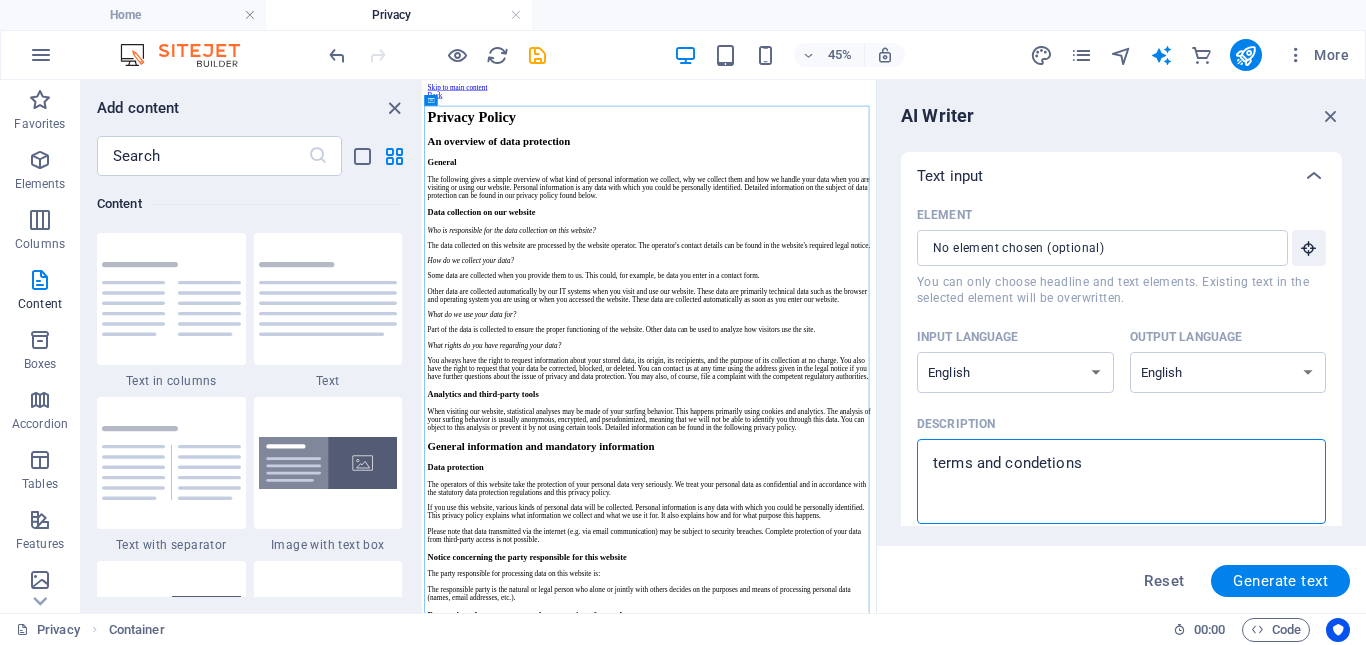type on "terms and conditions" 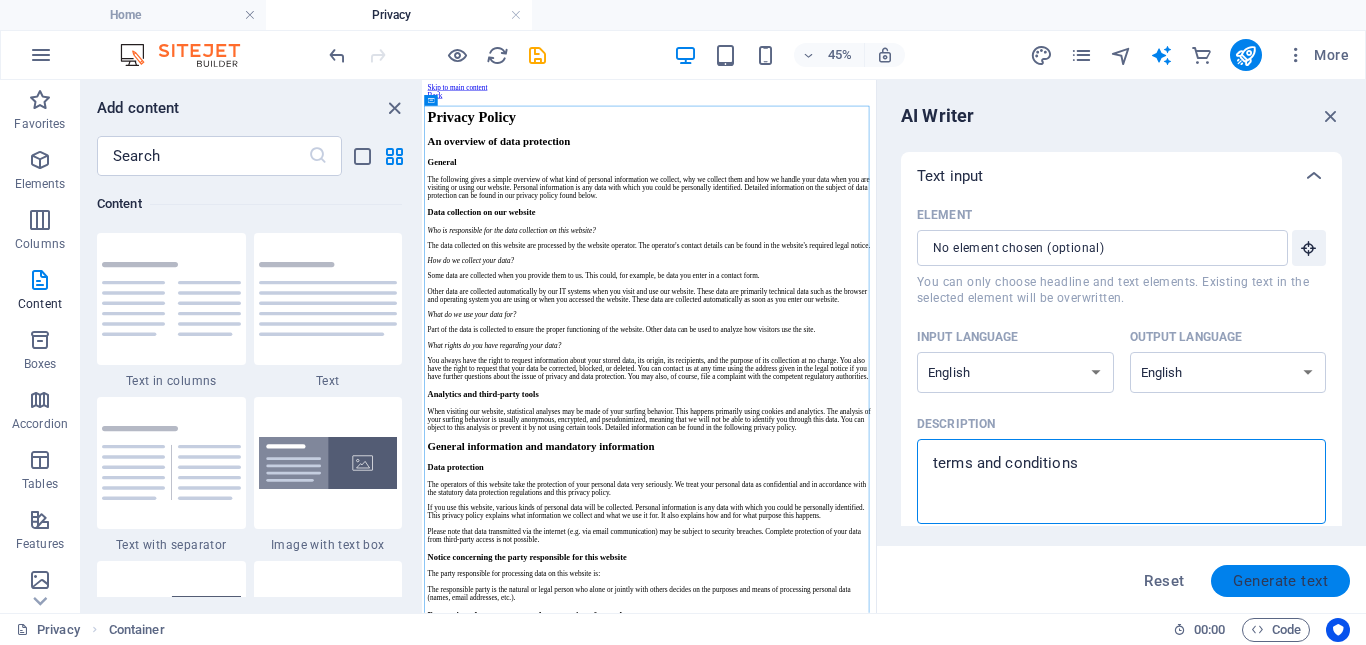type on "terms and conditions" 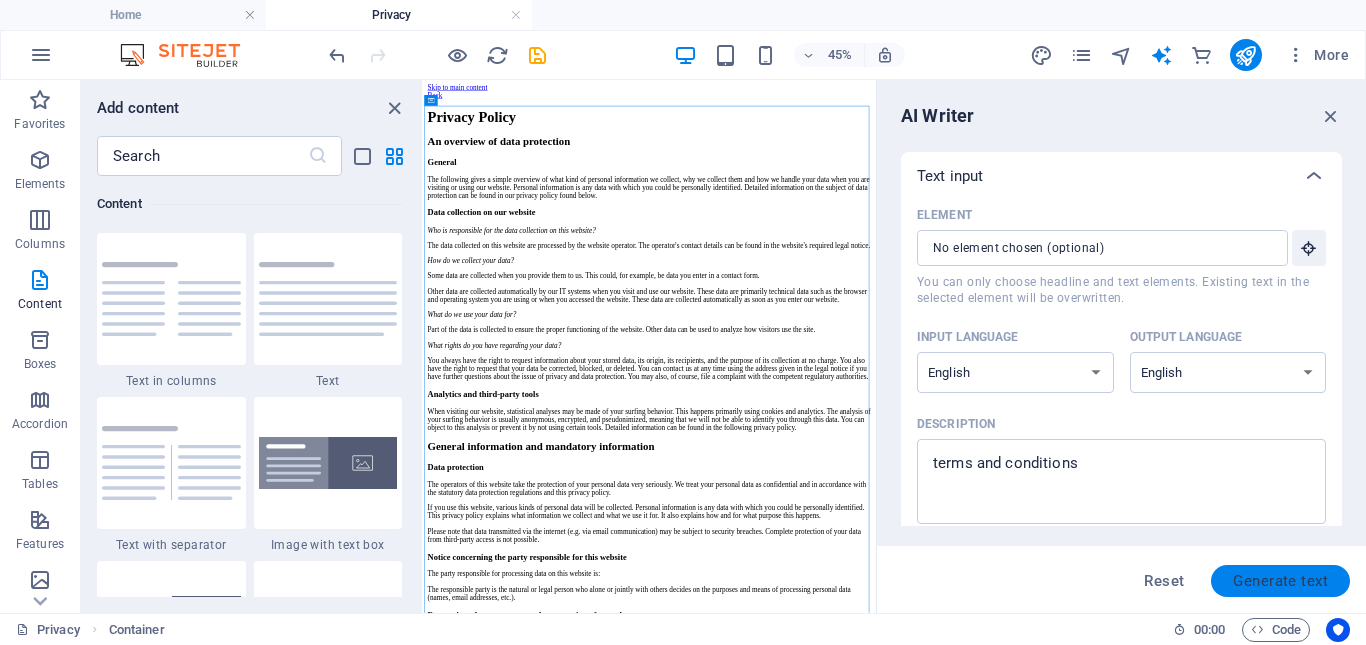 click on "Generate text" at bounding box center [1280, 581] 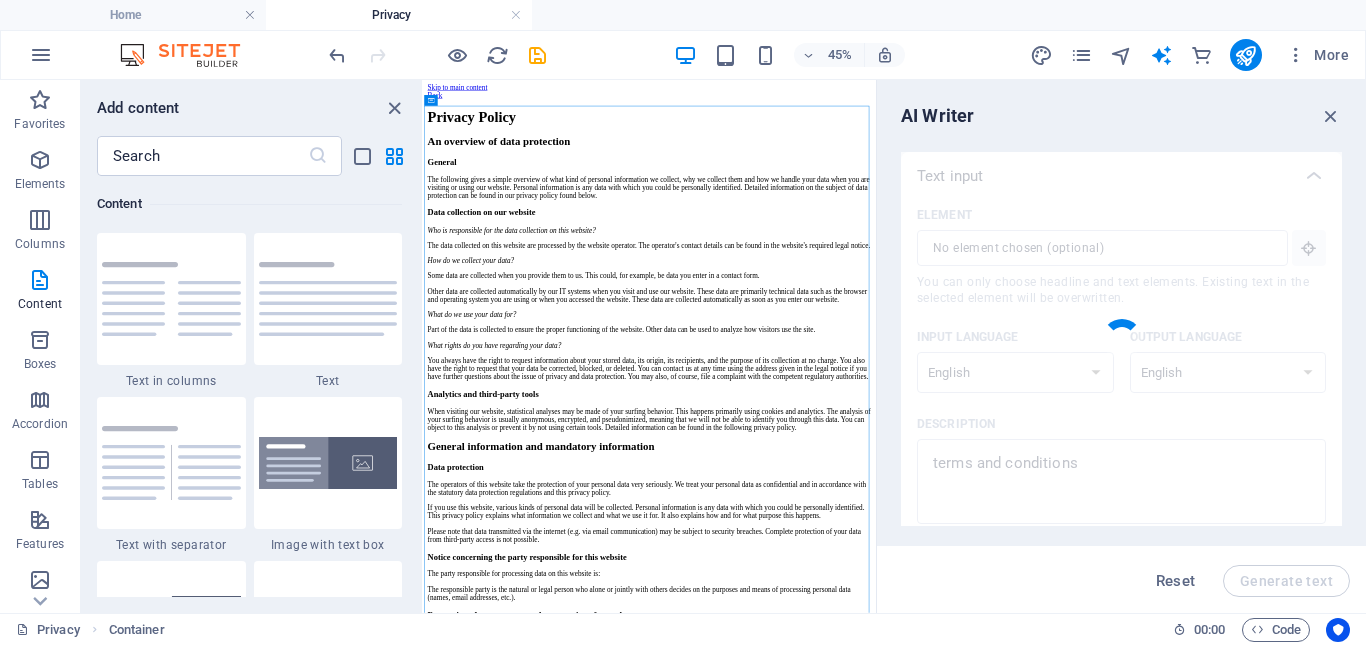 type on "x" 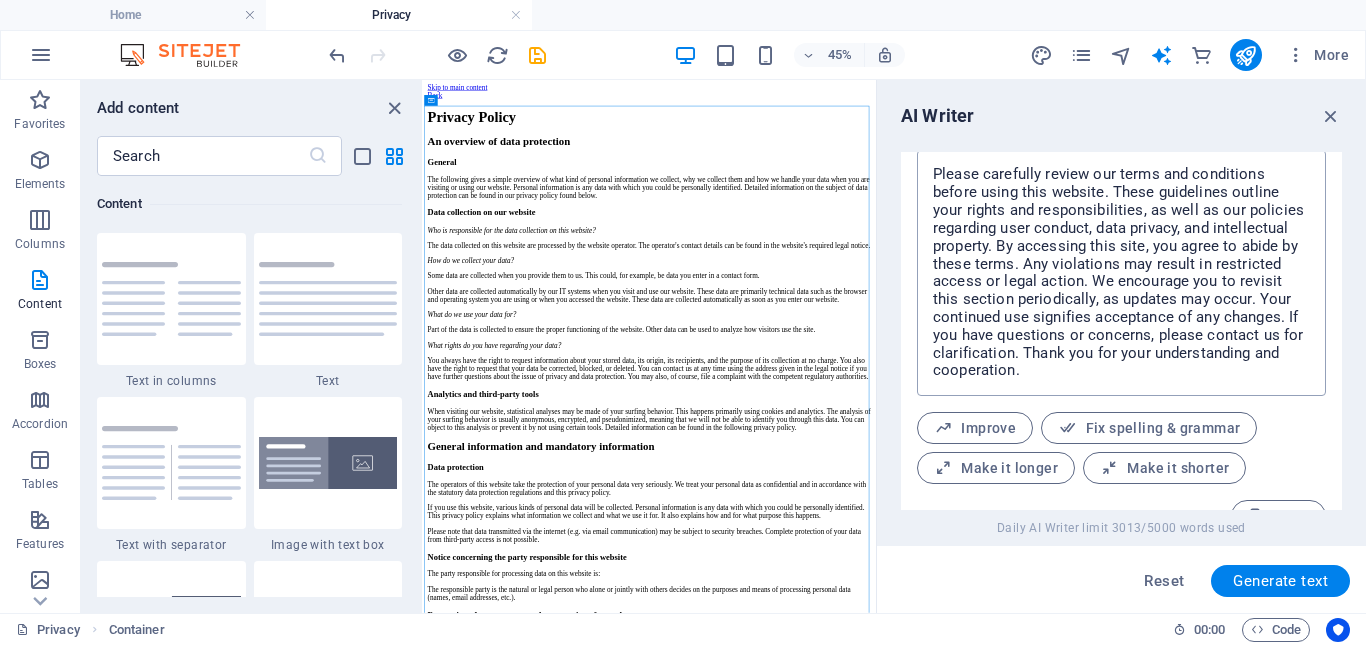scroll, scrollTop: 841, scrollLeft: 0, axis: vertical 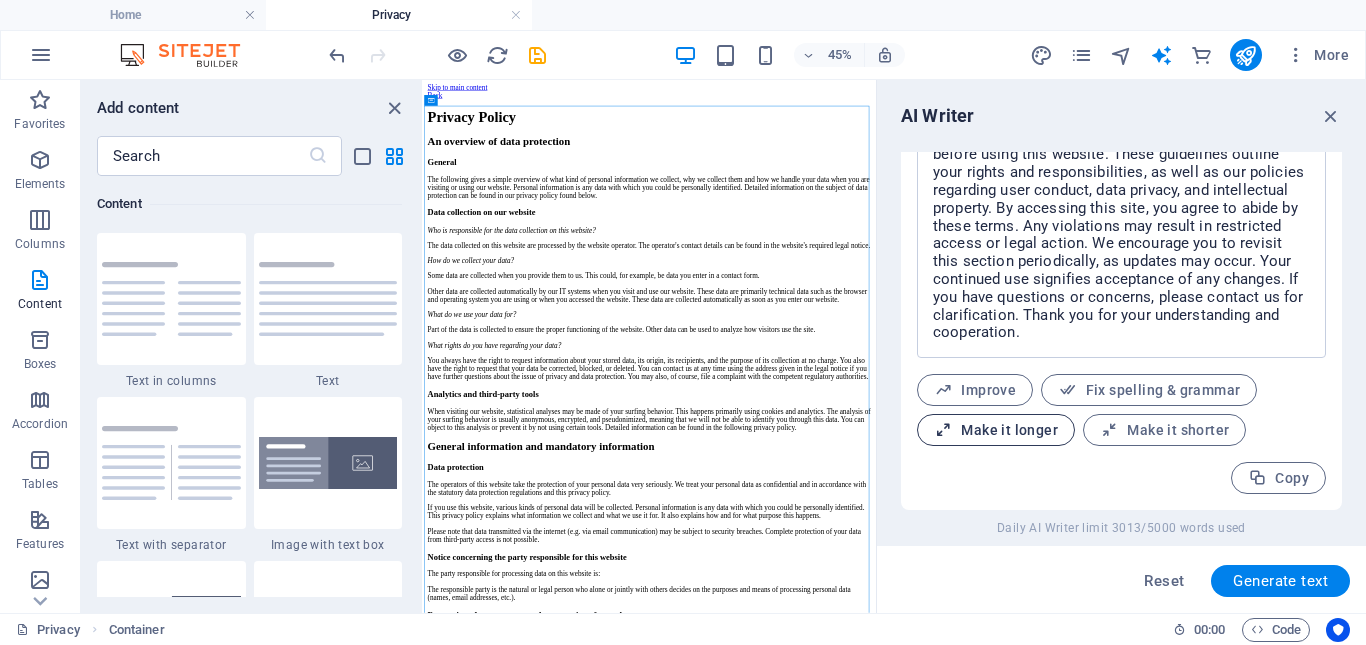 click on "Make it longer" at bounding box center [996, 430] 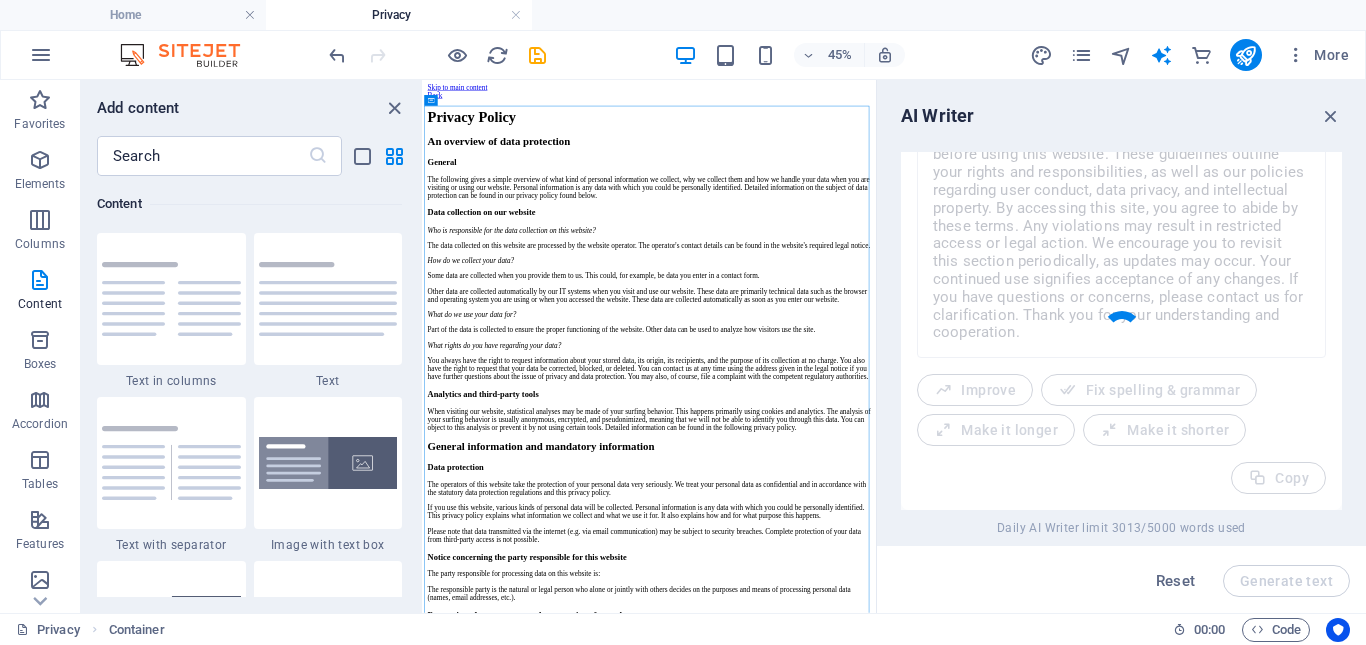 type on "x" 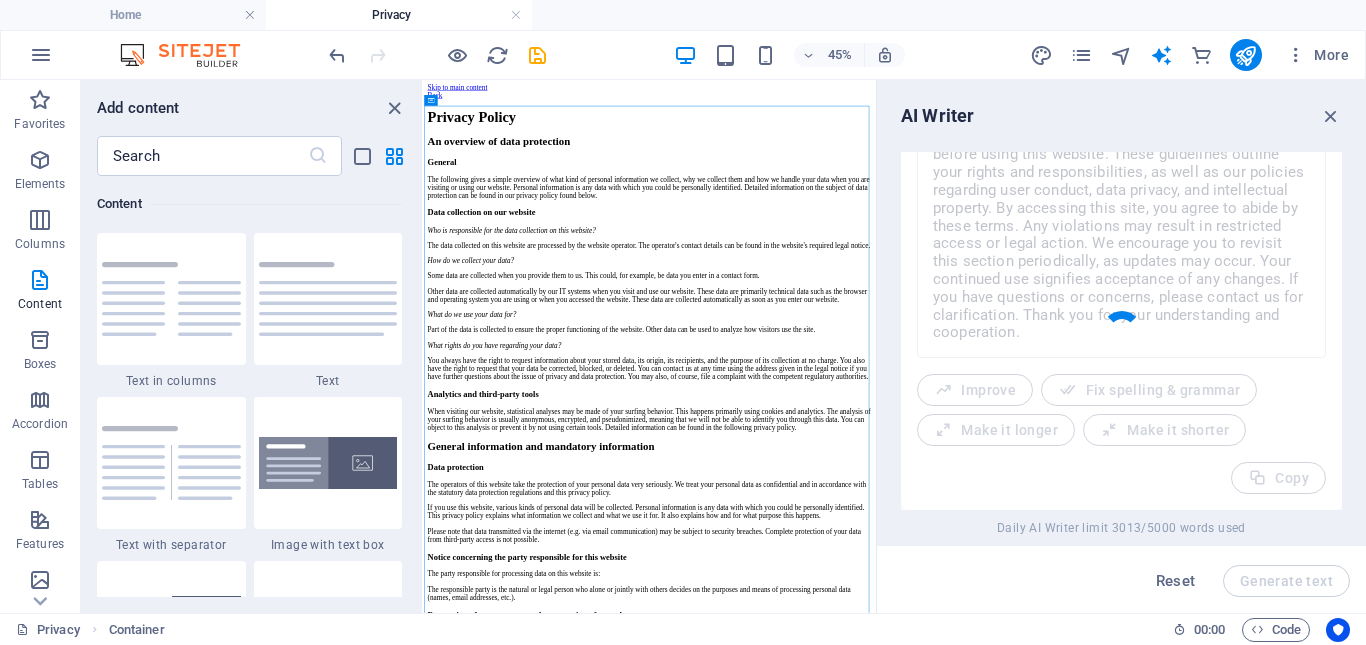 type on "We kindly ask that you take the time to thoroughly review our terms and conditions prior to utilizing this website. These crucial guidelines not only detail your rights and responsibilities but also explain our policies concerning user conduct, data privacy, and intellectual property rights. By accessing and using this site, you are providing your agreement to adhere to these terms outlined herein. Please be aware that any violations of these terms may result in restricted access to our services or potentially lead to legal action, depending on the severity of the infraction.
We strongly encourage you to return to this section periodically, as updates and modifications to our terms and conditions may be implemented over time. Your continued use of the website constitutes your acceptance of any changes that might occur, so it is important for you to stay informed. Should you have any questions or concerns regarding any aspect of these terms and conditions, we invite you to reach out to us for clarification..." 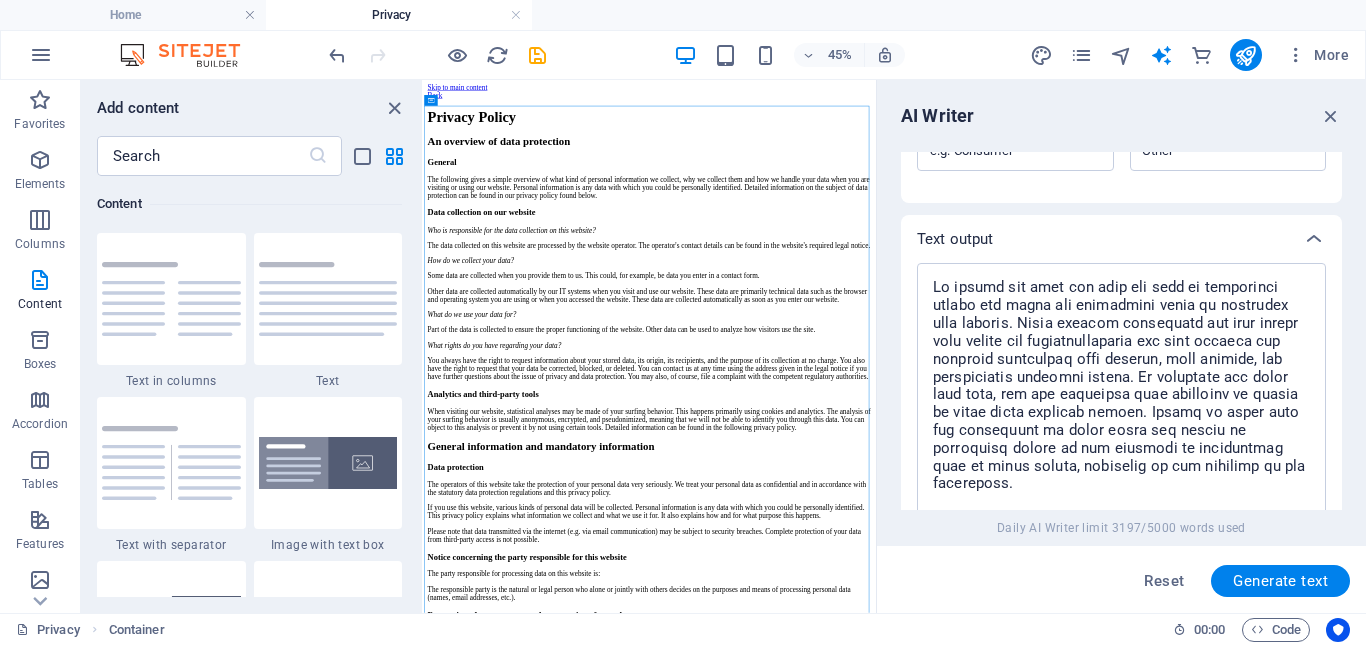 scroll, scrollTop: 687, scrollLeft: 0, axis: vertical 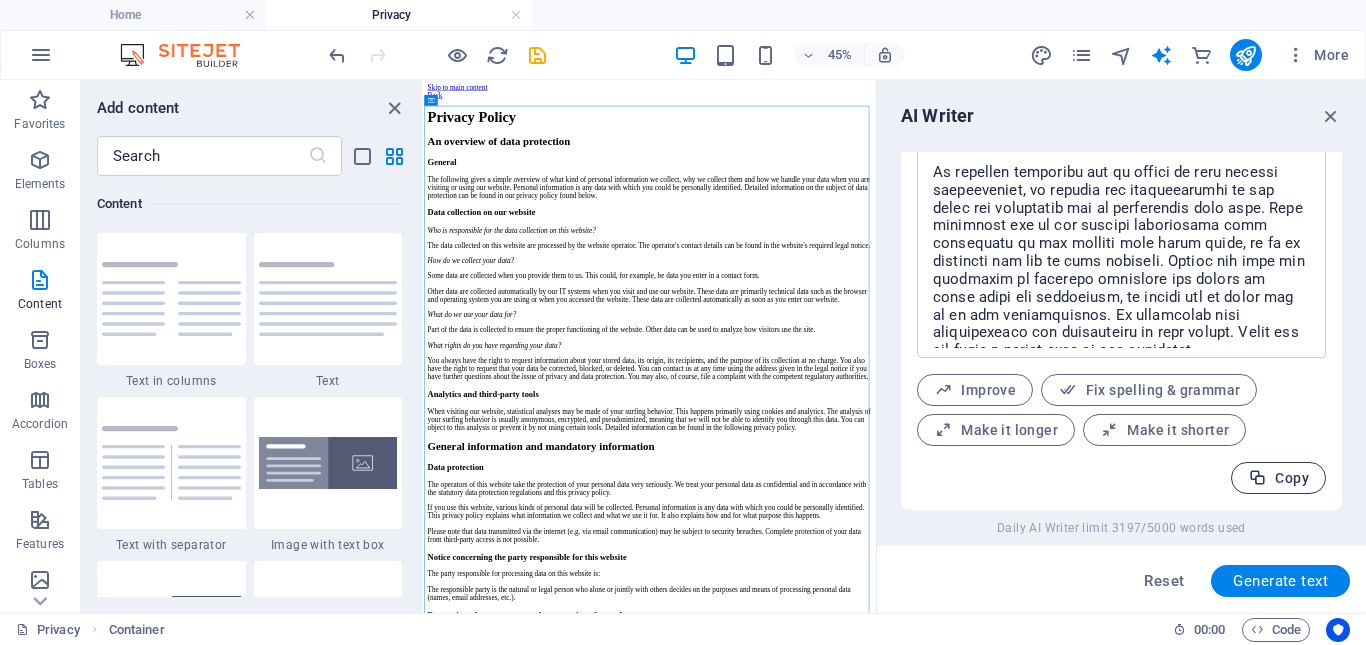 click on "Copy" at bounding box center (1278, 478) 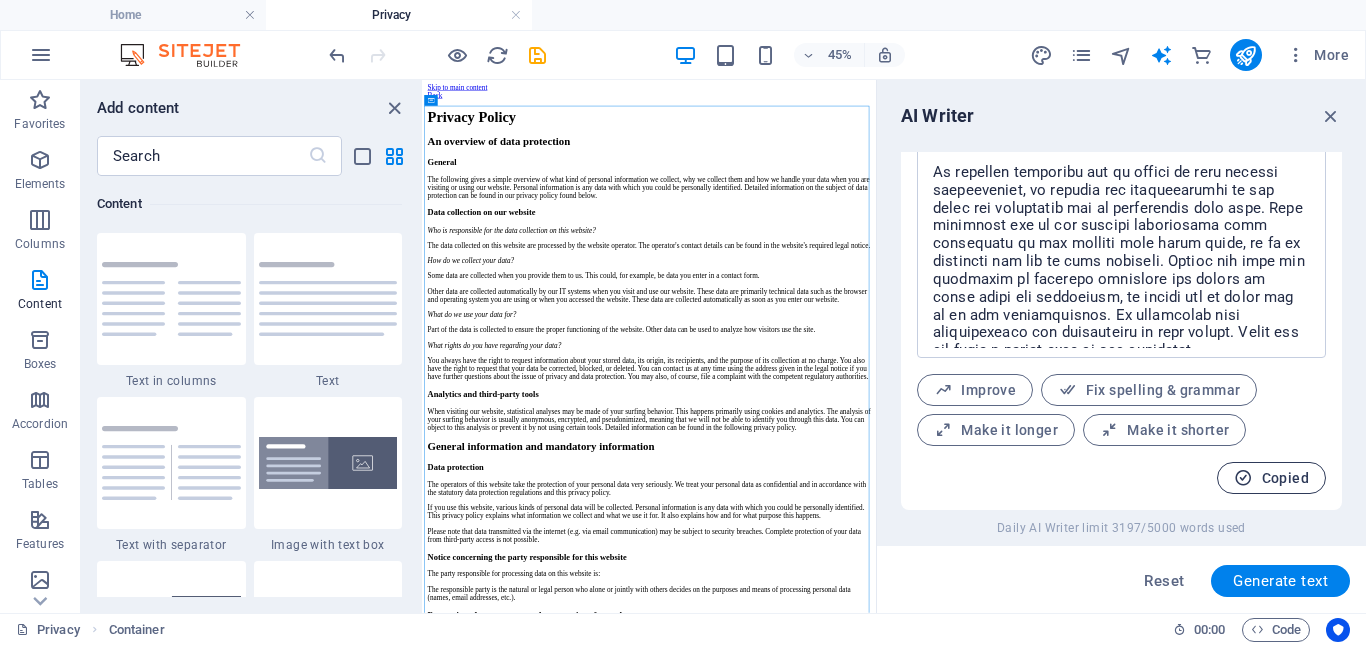 type on "x" 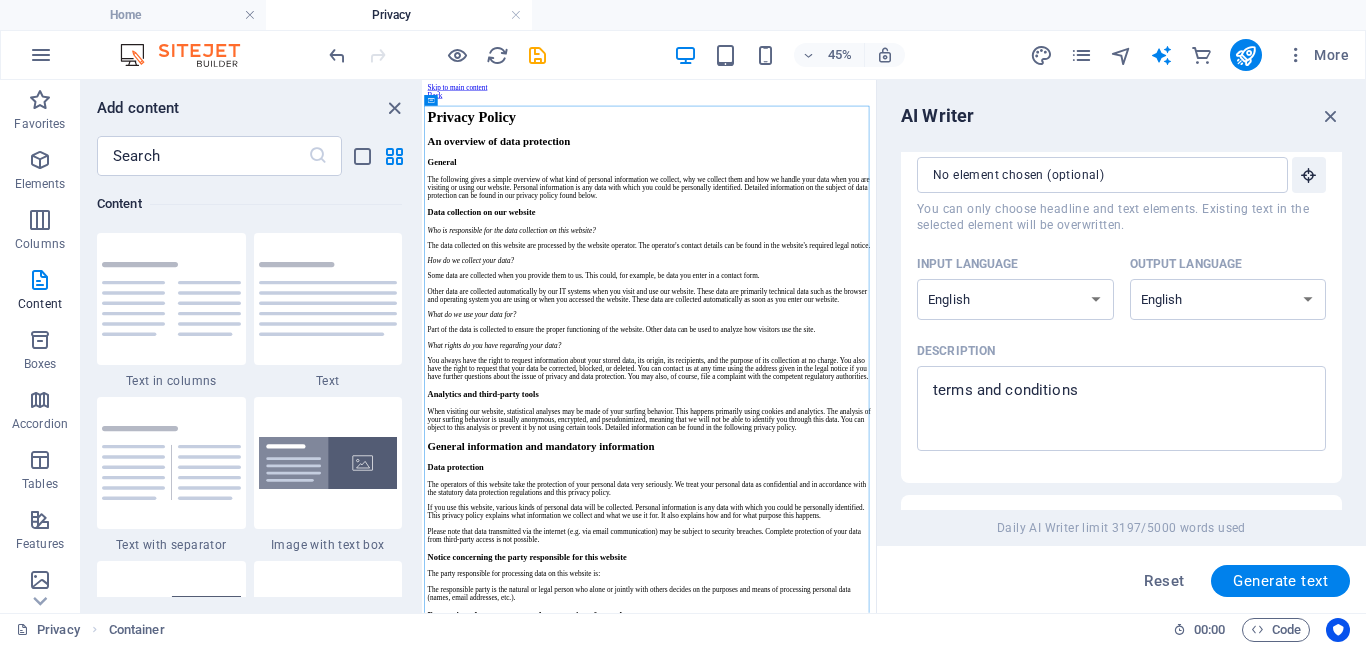 scroll, scrollTop: 0, scrollLeft: 0, axis: both 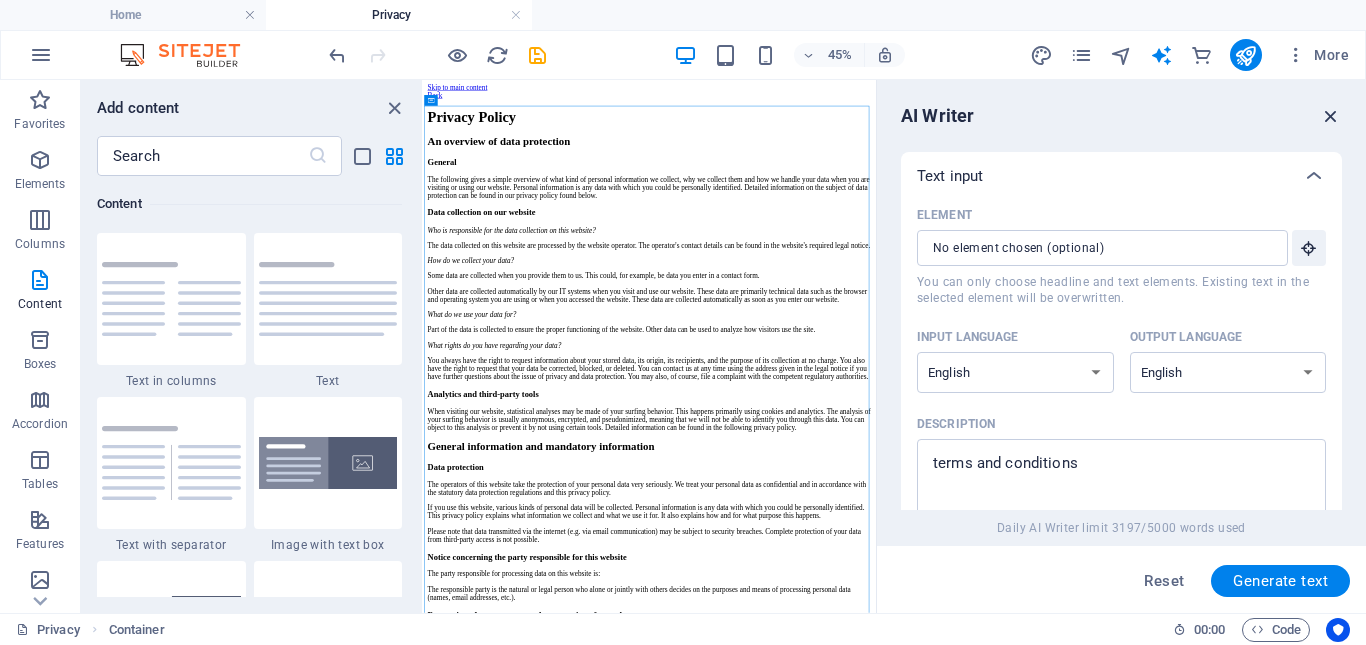 click at bounding box center (1331, 116) 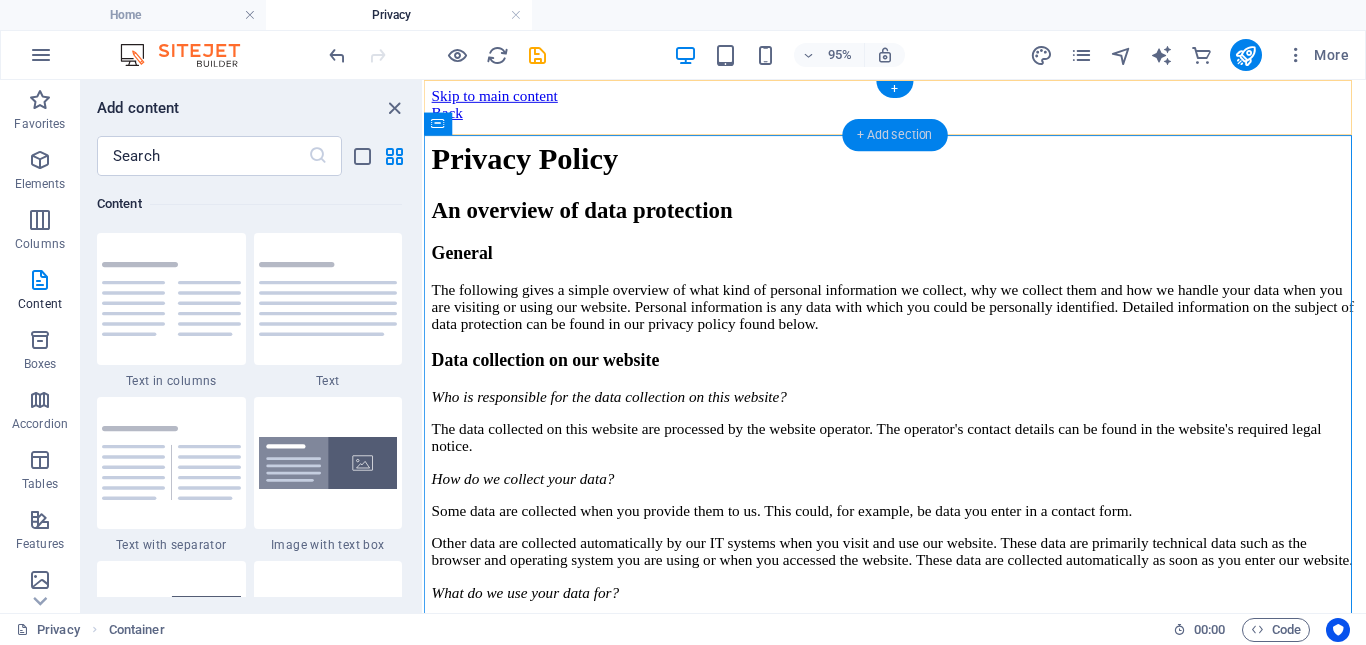 click on "+ Add section" at bounding box center [894, 135] 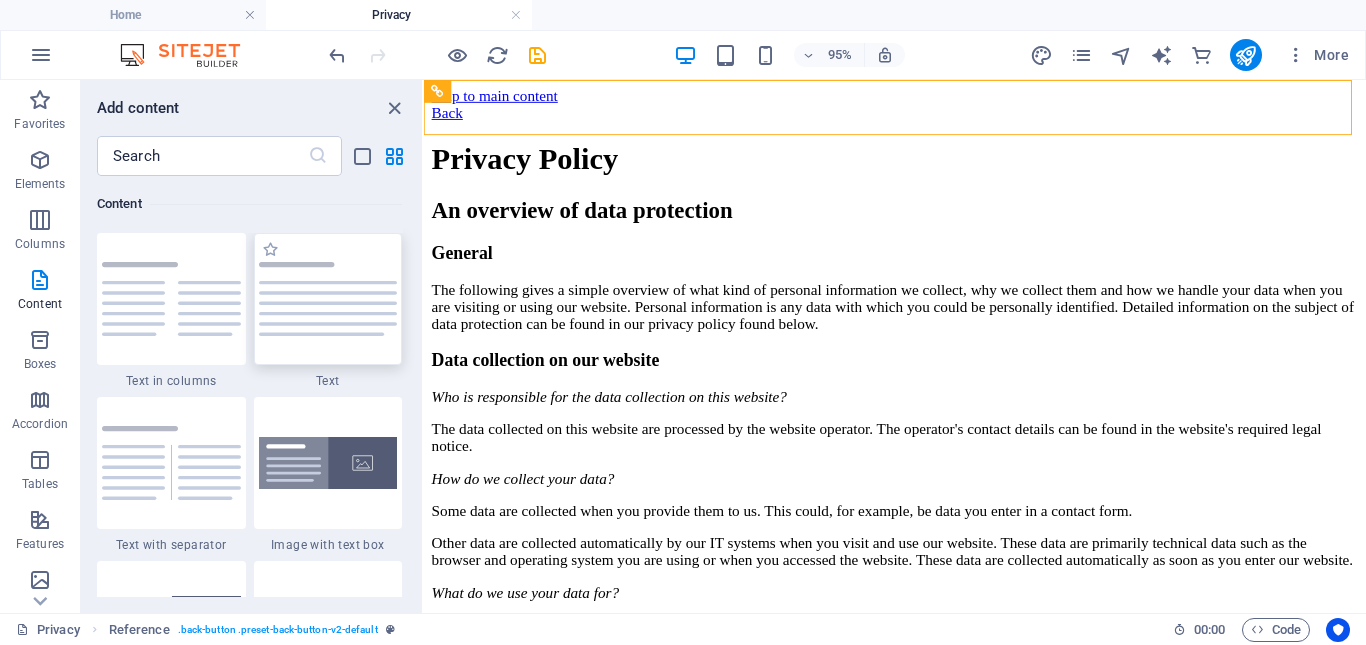 click at bounding box center (328, 299) 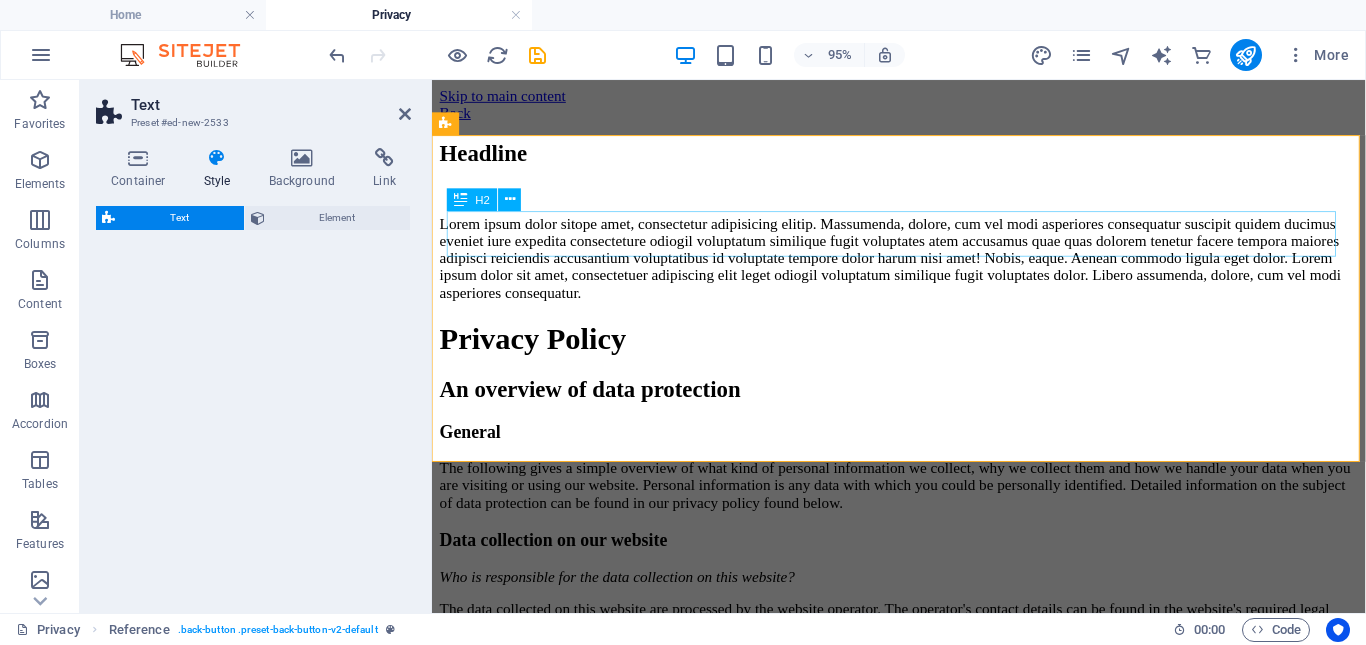 drag, startPoint x: 1119, startPoint y: 351, endPoint x: 782, endPoint y: 257, distance: 349.86426 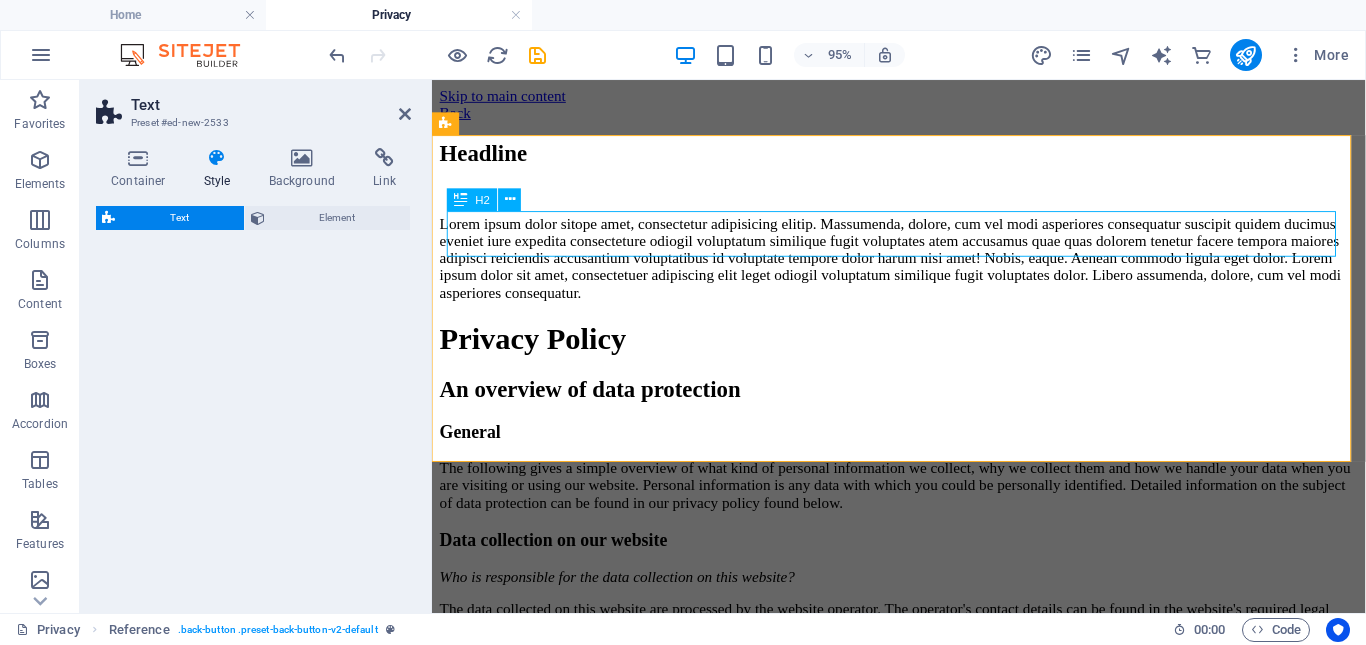 select on "preset-text-v2-default" 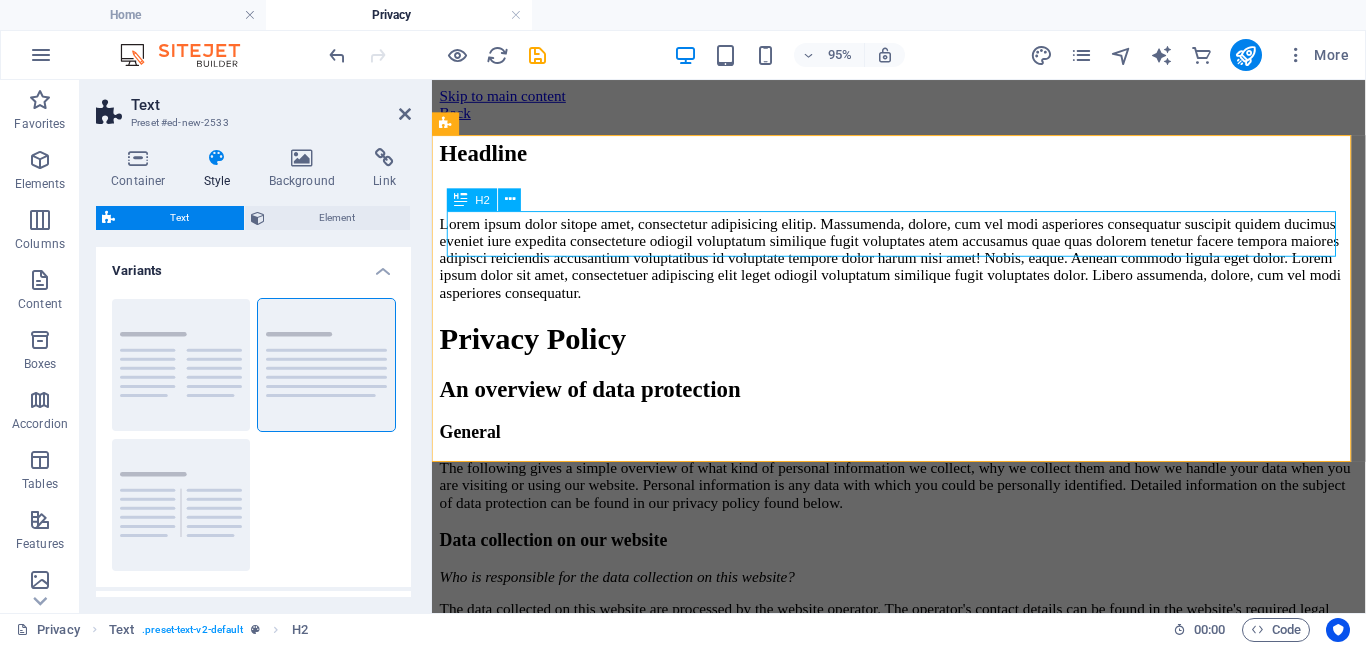 click on "Headline" at bounding box center (923, 157) 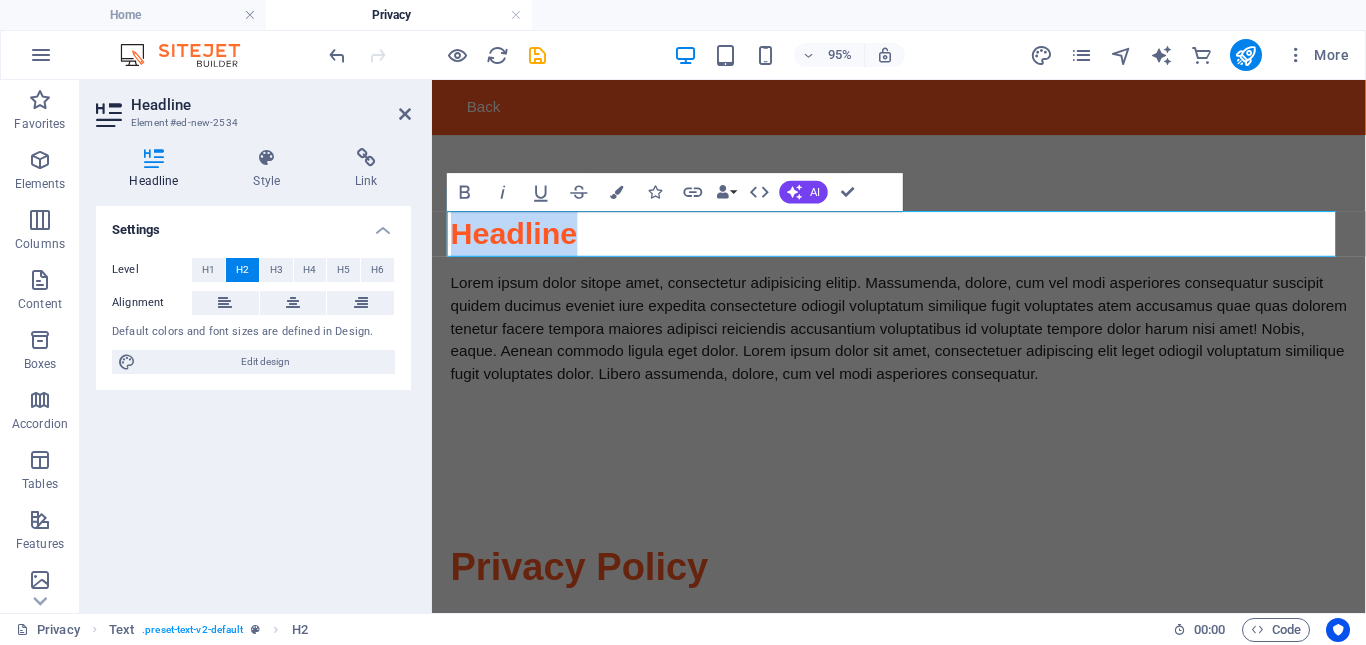 type 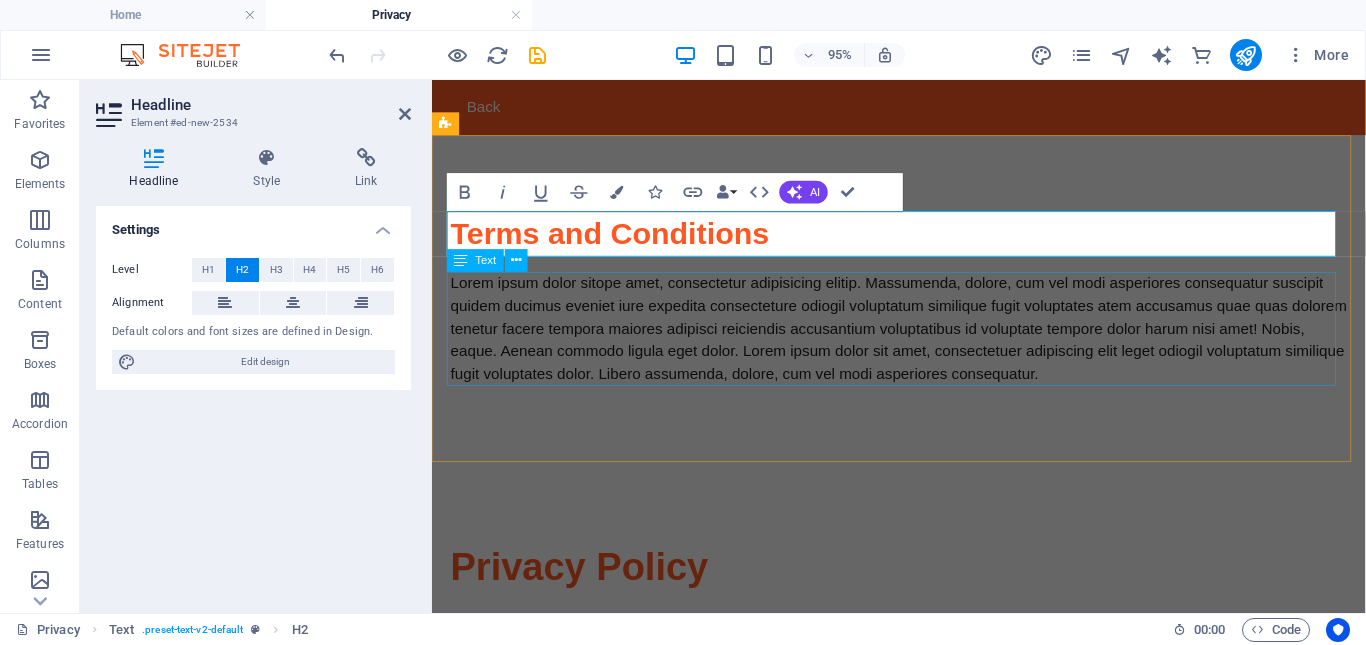 click on "Lorem ipsum dolor sitope amet, consectetur adipisicing elitip. Massumenda, dolore, cum vel modi asperiores consequatur suscipit quidem ducimus eveniet iure expedita consecteture odiogil voluptatum similique fugit voluptates atem accusamus quae quas dolorem tenetur facere tempora maiores adipisci reiciendis accusantium voluptatibus id voluptate tempore dolor harum nisi amet! Nobis, eaque. Aenean commodo ligula eget dolor. Lorem ipsum dolor sit amet, consectetuer adipiscing elit leget odiogil voluptatum similique fugit voluptates dolor. Libero assumenda, dolore, cum vel modi asperiores consequatur." at bounding box center [924, 342] 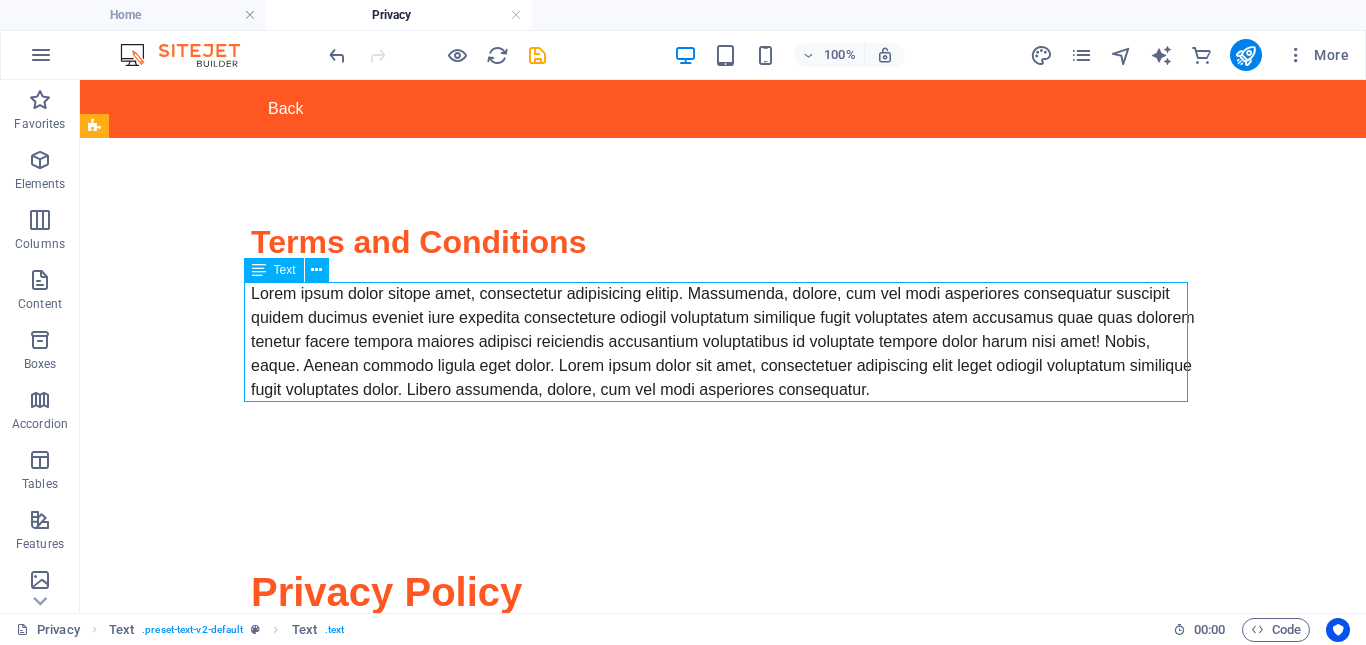 click on "Lorem ipsum dolor sitope amet, consectetur adipisicing elitip. Massumenda, dolore, cum vel modi asperiores consequatur suscipit quidem ducimus eveniet iure expedita consecteture odiogil voluptatum similique fugit voluptates atem accusamus quae quas dolorem tenetur facere tempora maiores adipisci reiciendis accusantium voluptatibus id voluptate tempore dolor harum nisi amet! Nobis, eaque. Aenean commodo ligula eget dolor. Lorem ipsum dolor sit amet, consectetuer adipiscing elit leget odiogil voluptatum similique fugit voluptates dolor. Libero assumenda, dolore, cum vel modi asperiores consequatur." at bounding box center [723, 342] 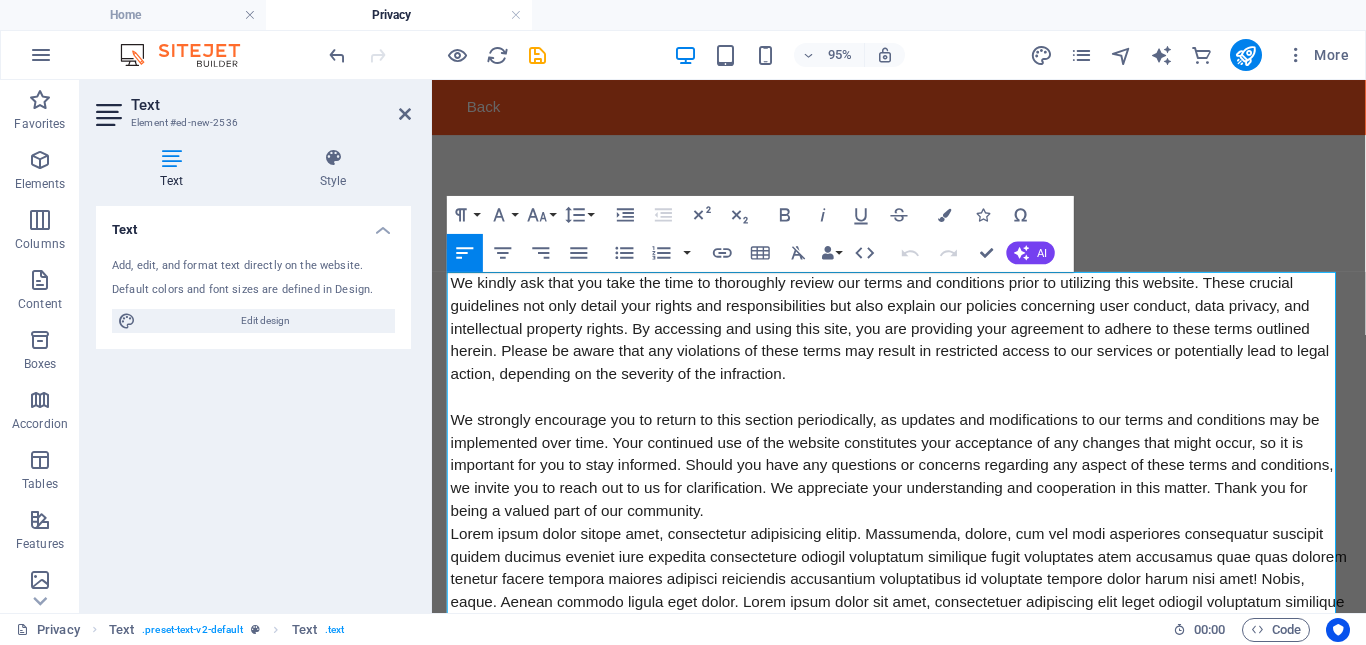 scroll, scrollTop: 20856, scrollLeft: 3, axis: both 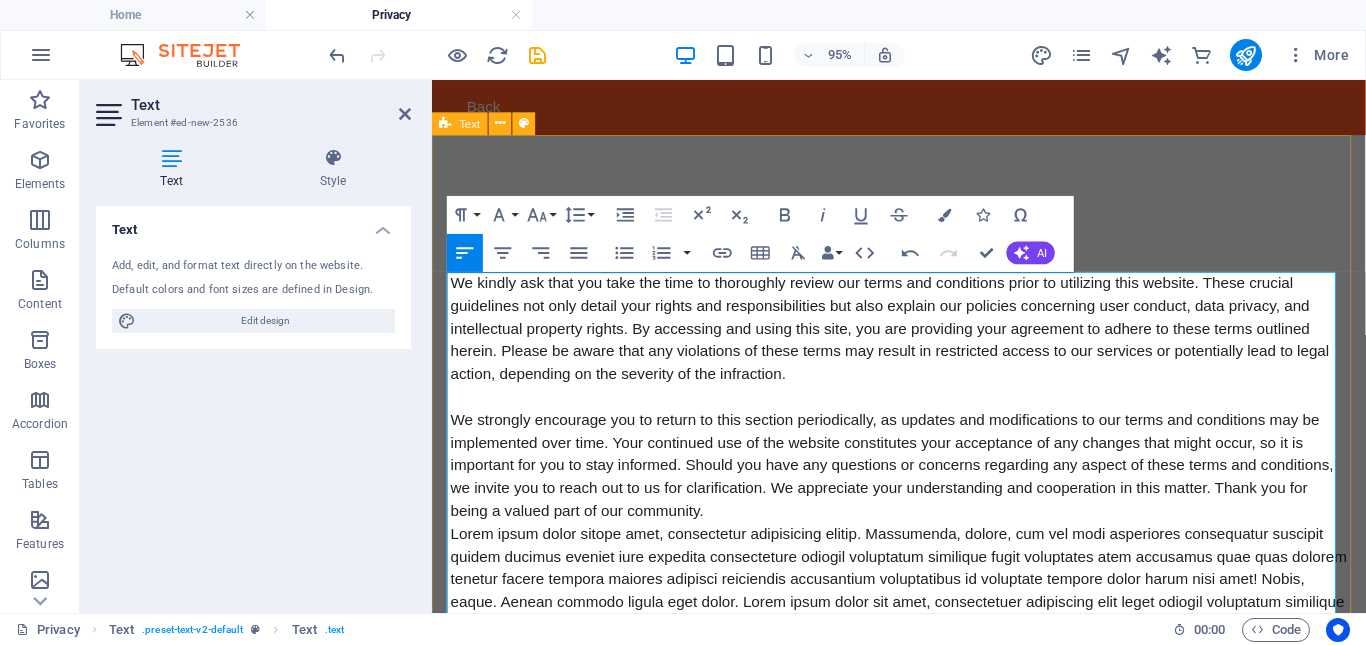 click on "Terms and Conditions  We kindly ask that you take the time to thoroughly review our terms and conditions prior to utilizing this website. These crucial guidelines not only detail your rights and responsibilities but also explain our policies concerning user conduct, data privacy, and intellectual property rights. By accessing and using this site, you are providing your agreement to adhere to these terms outlined herein. Please be aware that any violations of these terms may result in restricted access to our services or potentially lead to legal action, depending on the severity of the infraction." at bounding box center (923, 442) 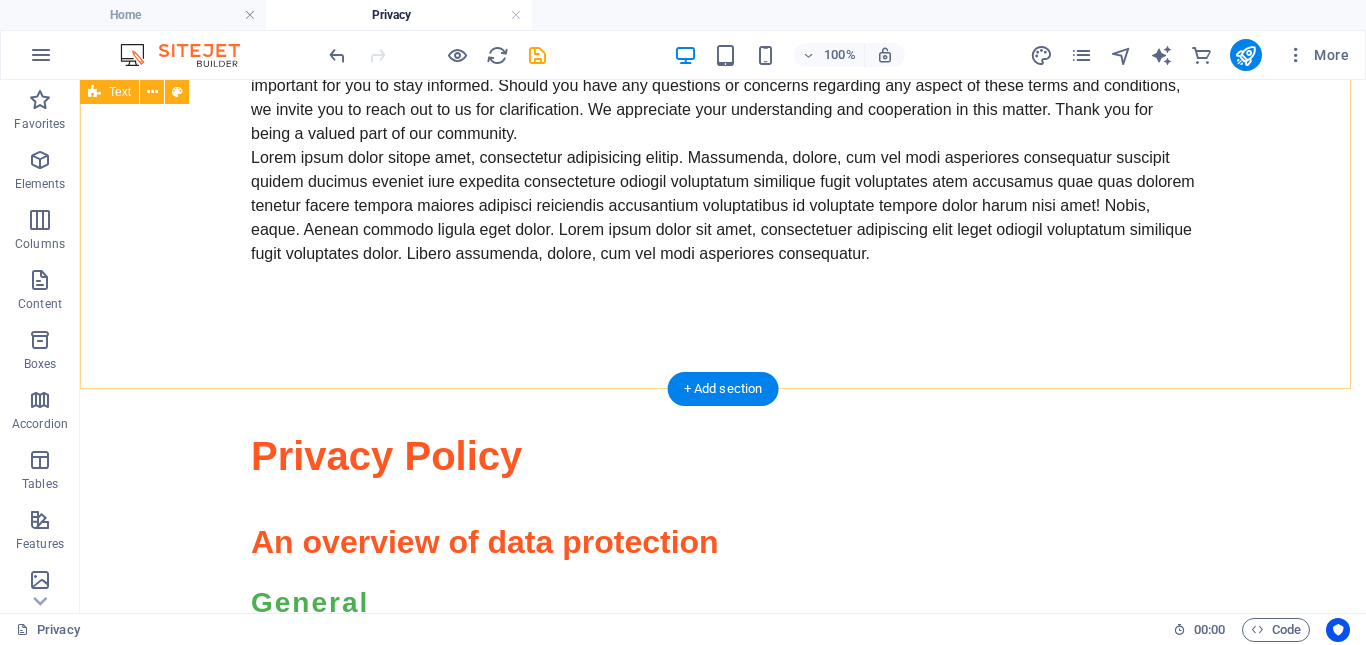 scroll, scrollTop: 0, scrollLeft: 0, axis: both 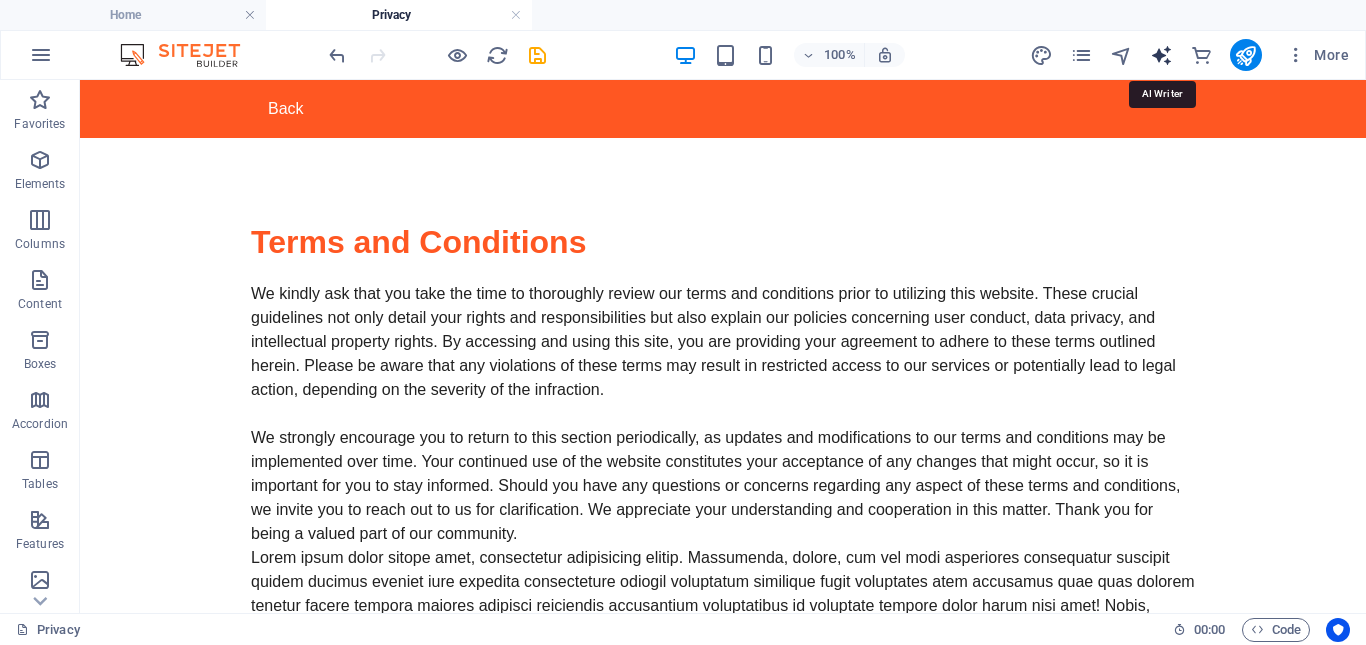 click at bounding box center [1161, 55] 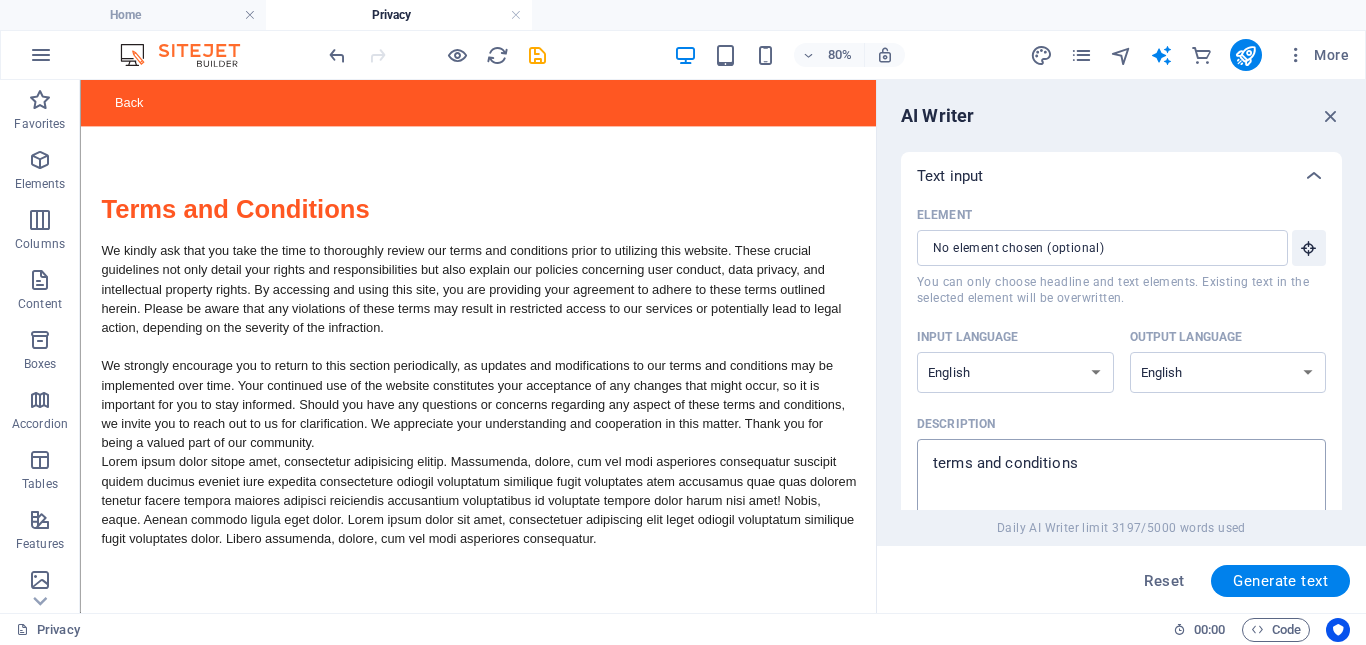 type on "x" 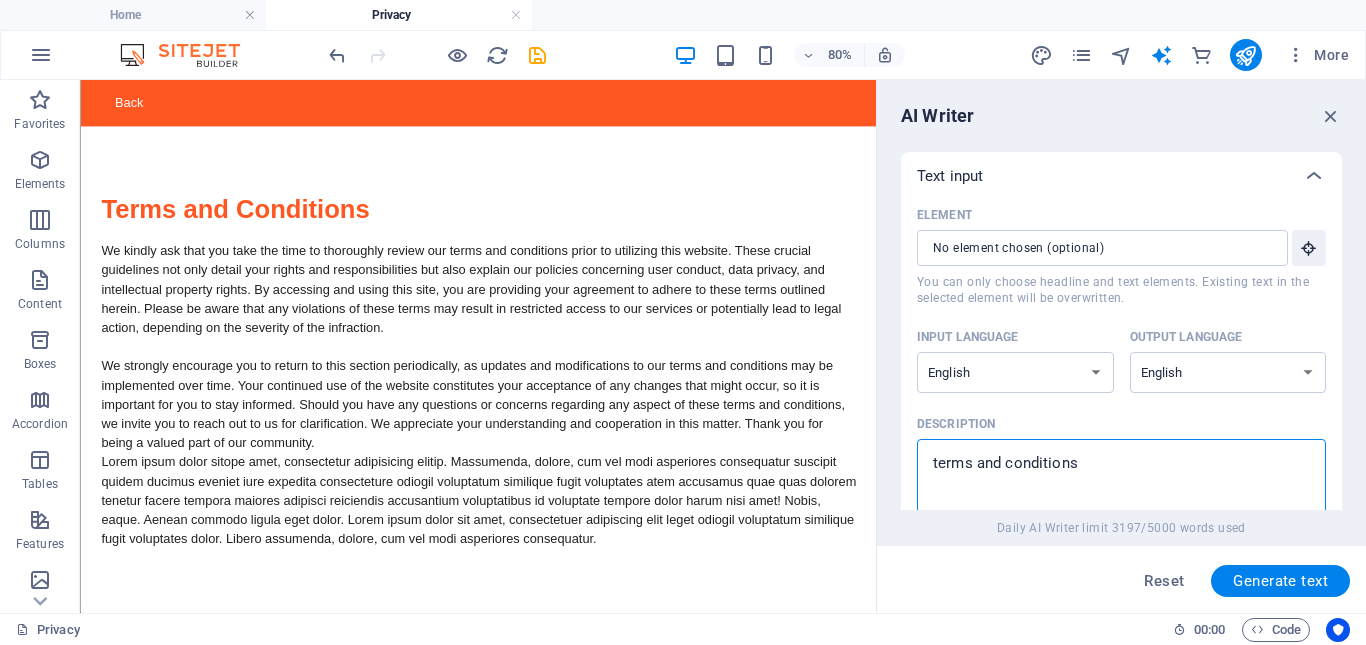type on "terms and condition" 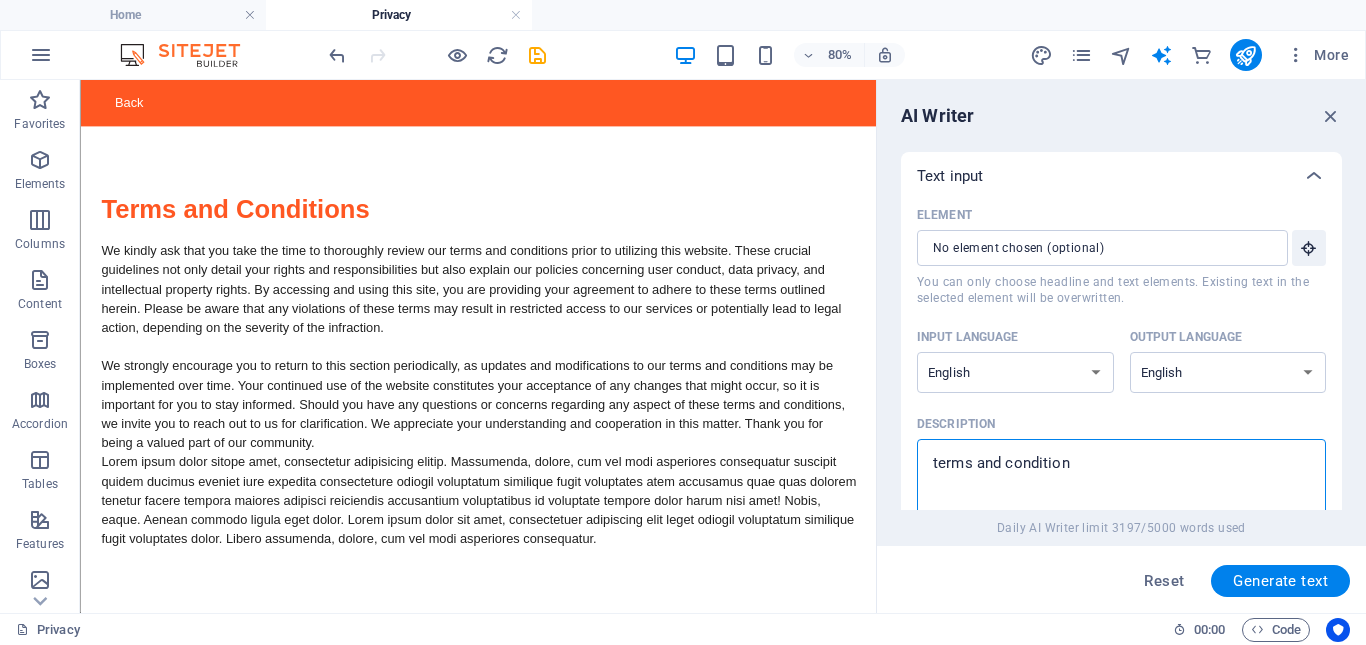 type on "terms and conditio" 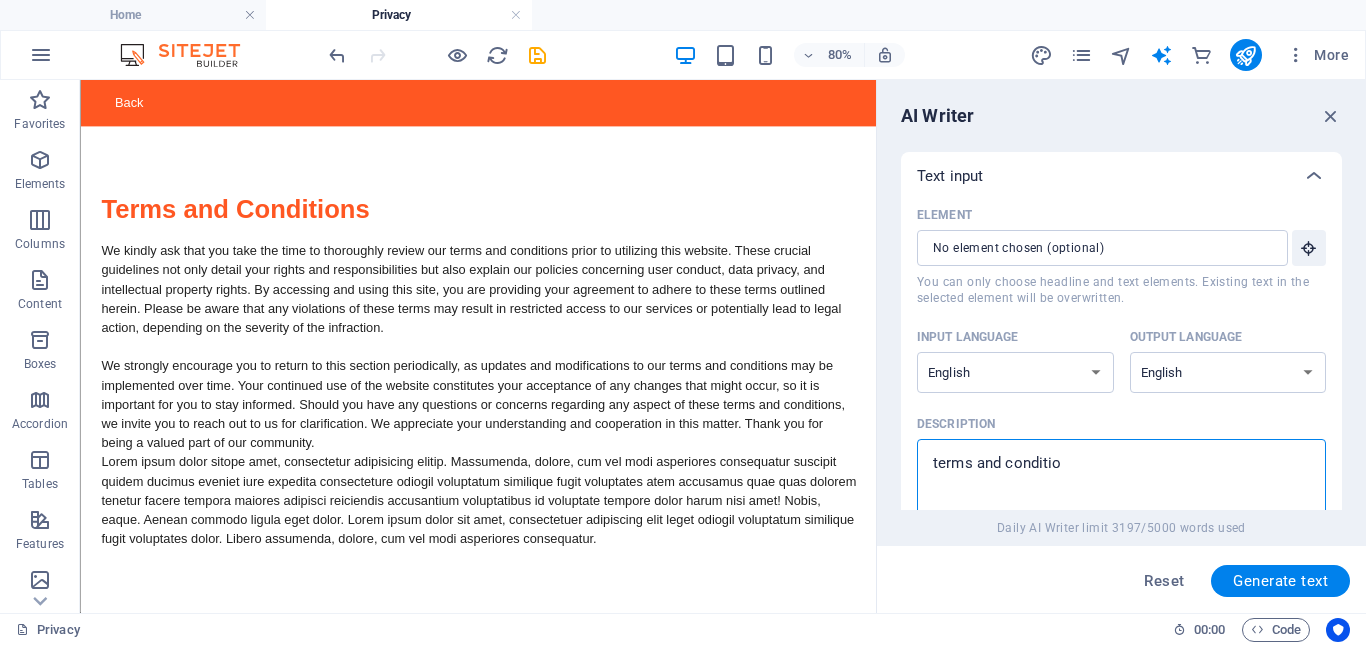 type on "terms and conditi" 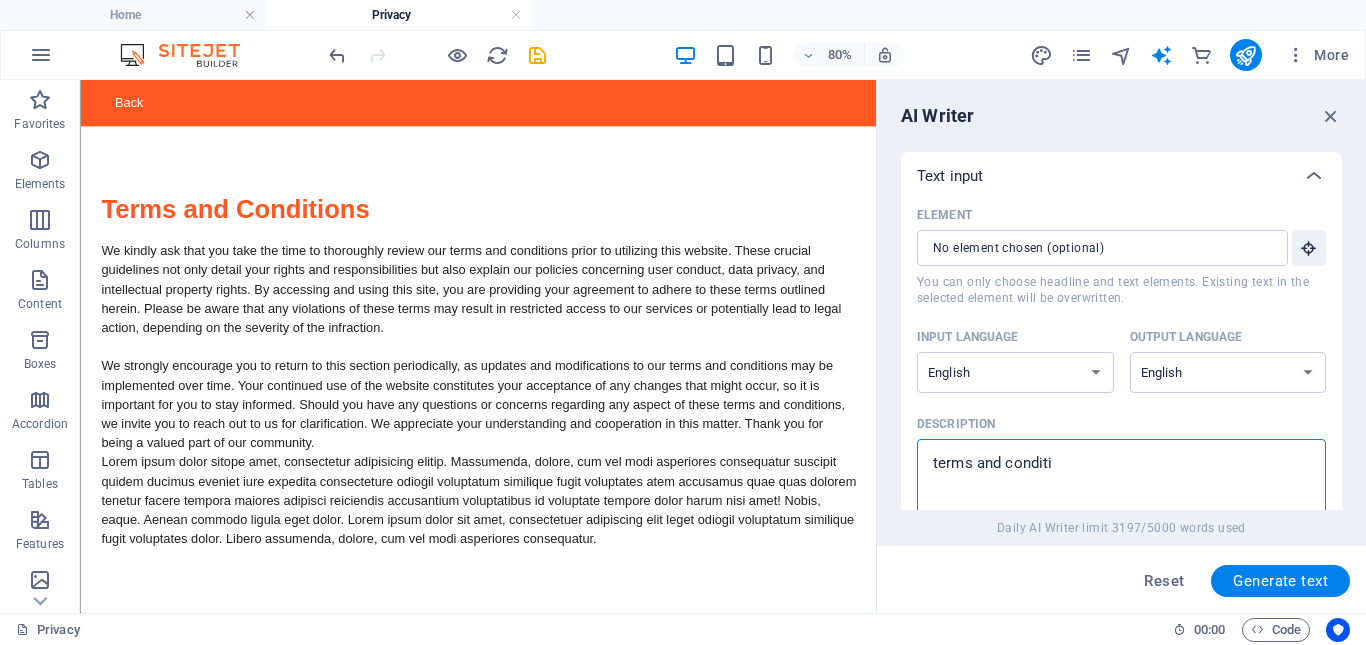 type on "terms and condit" 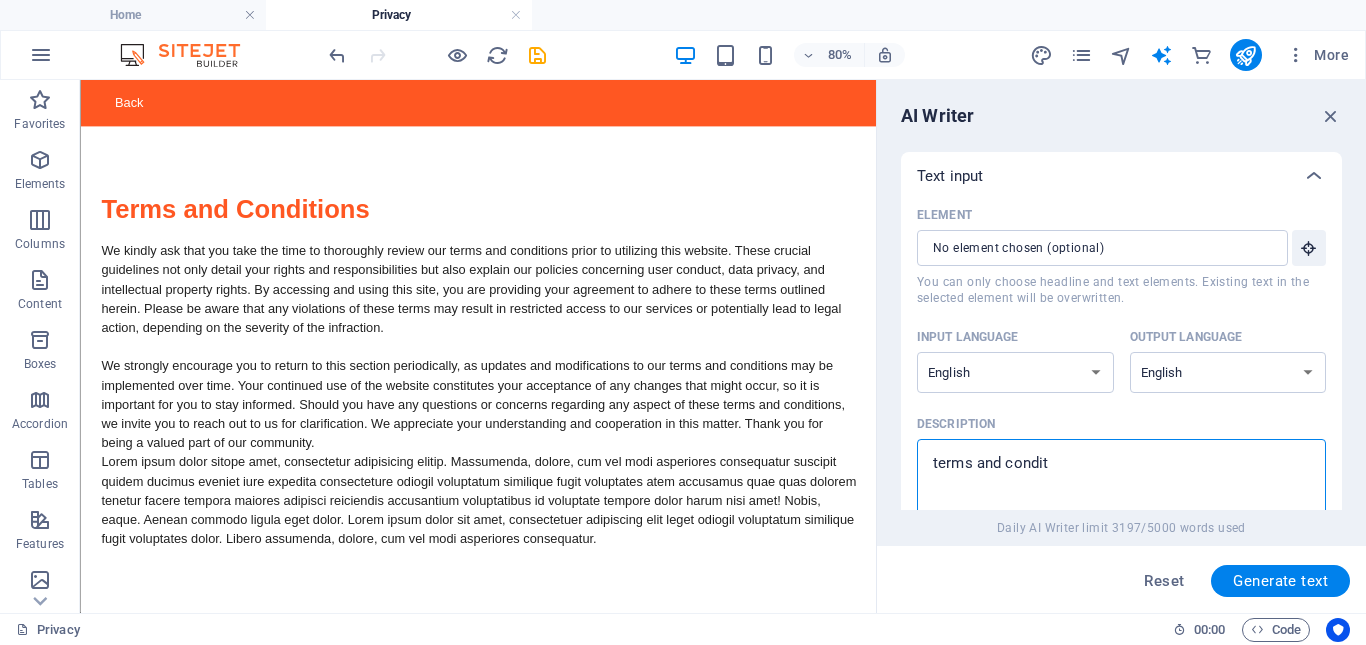 type on "terms and condi" 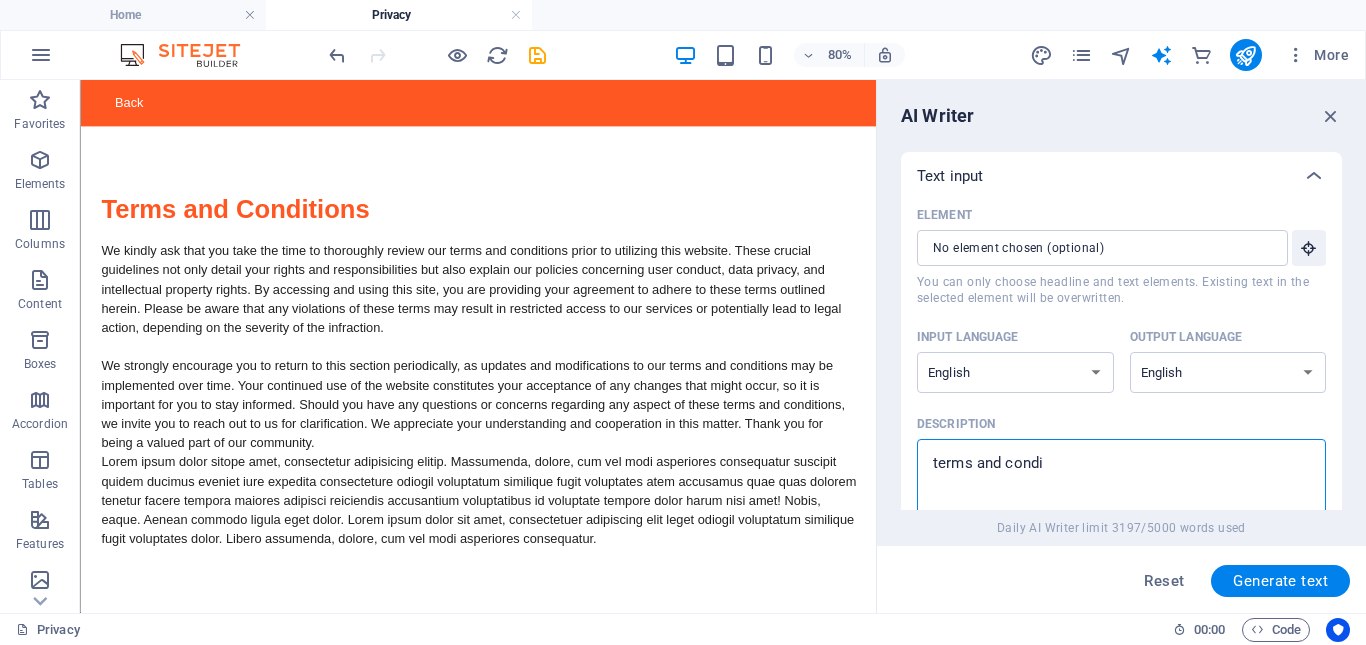 type on "terms and cond" 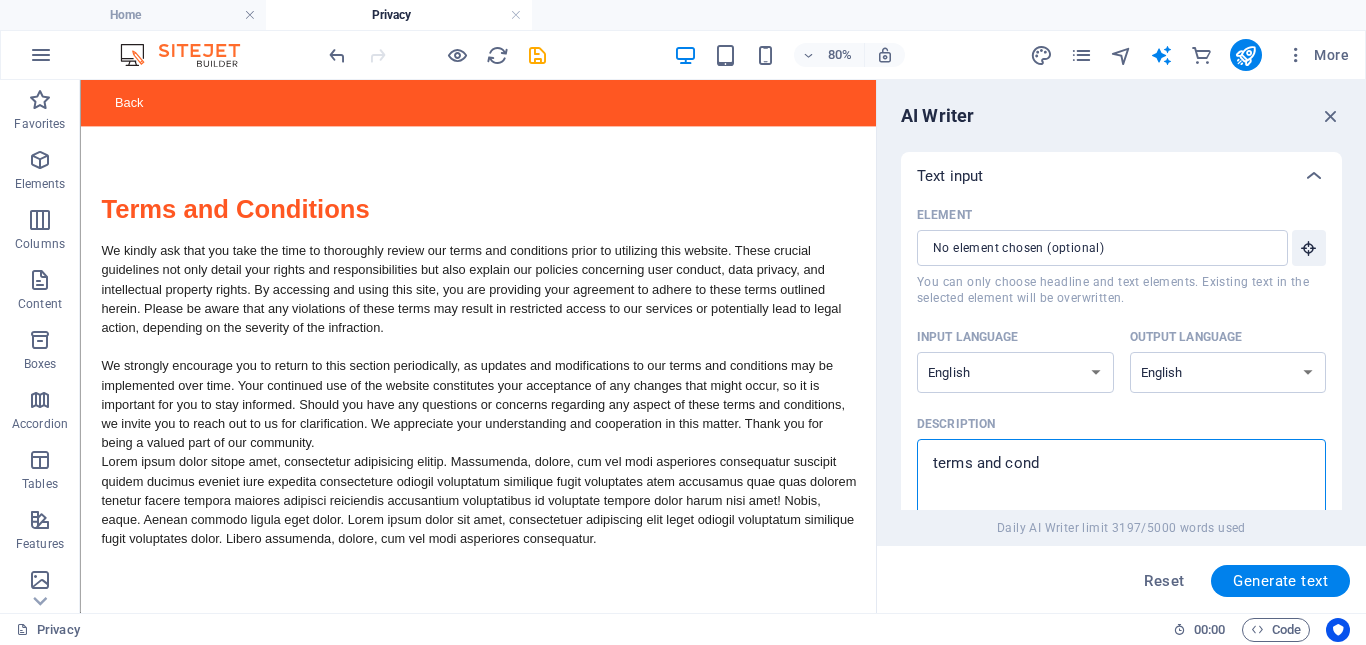 type on "terms and con" 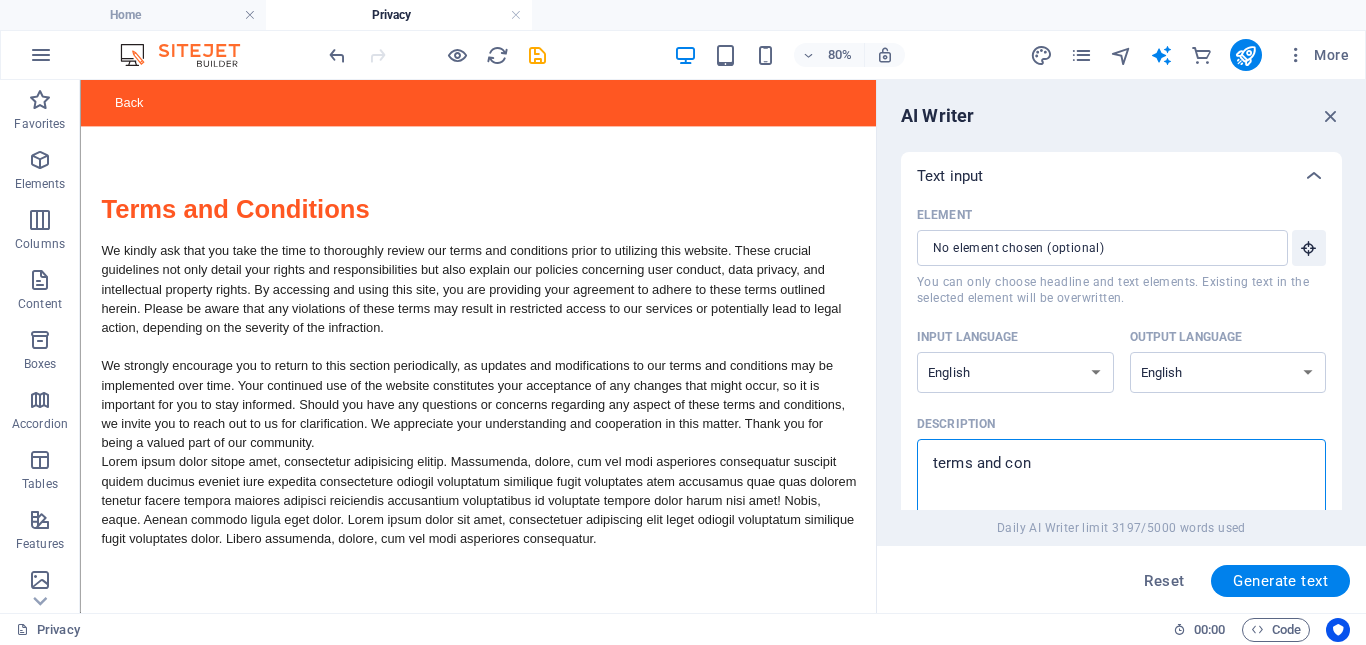 type on "x" 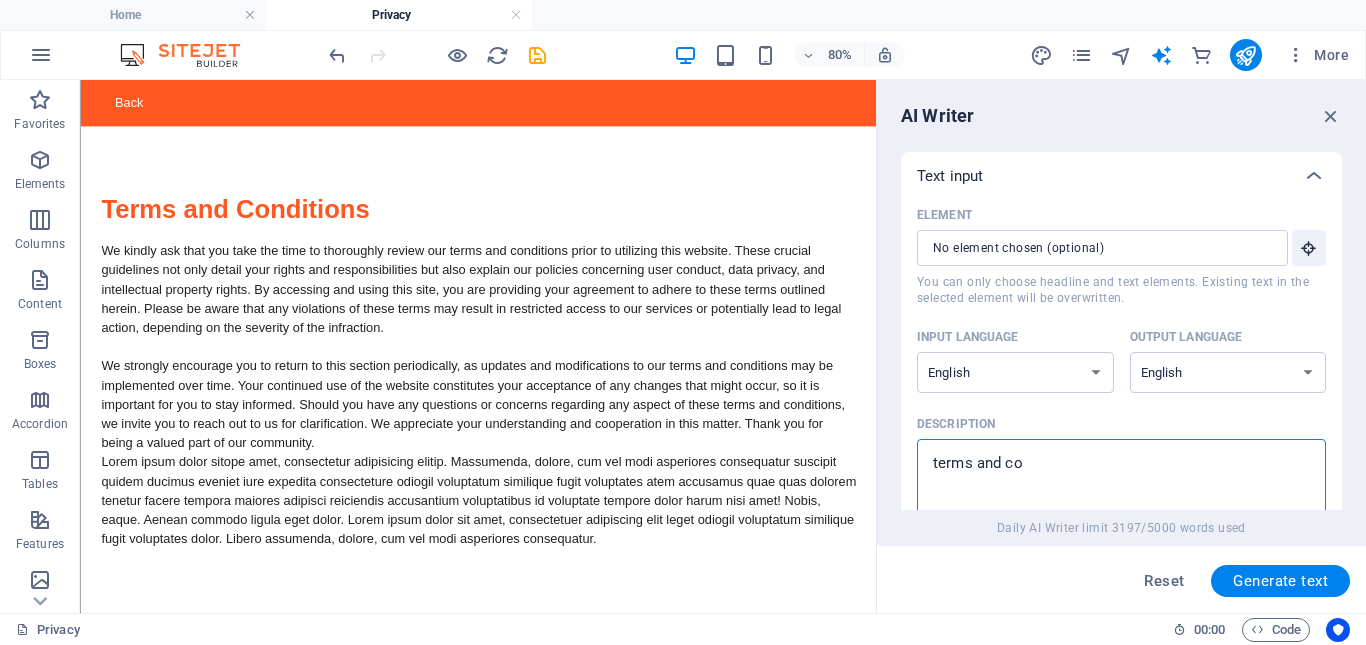 type on "terms and c" 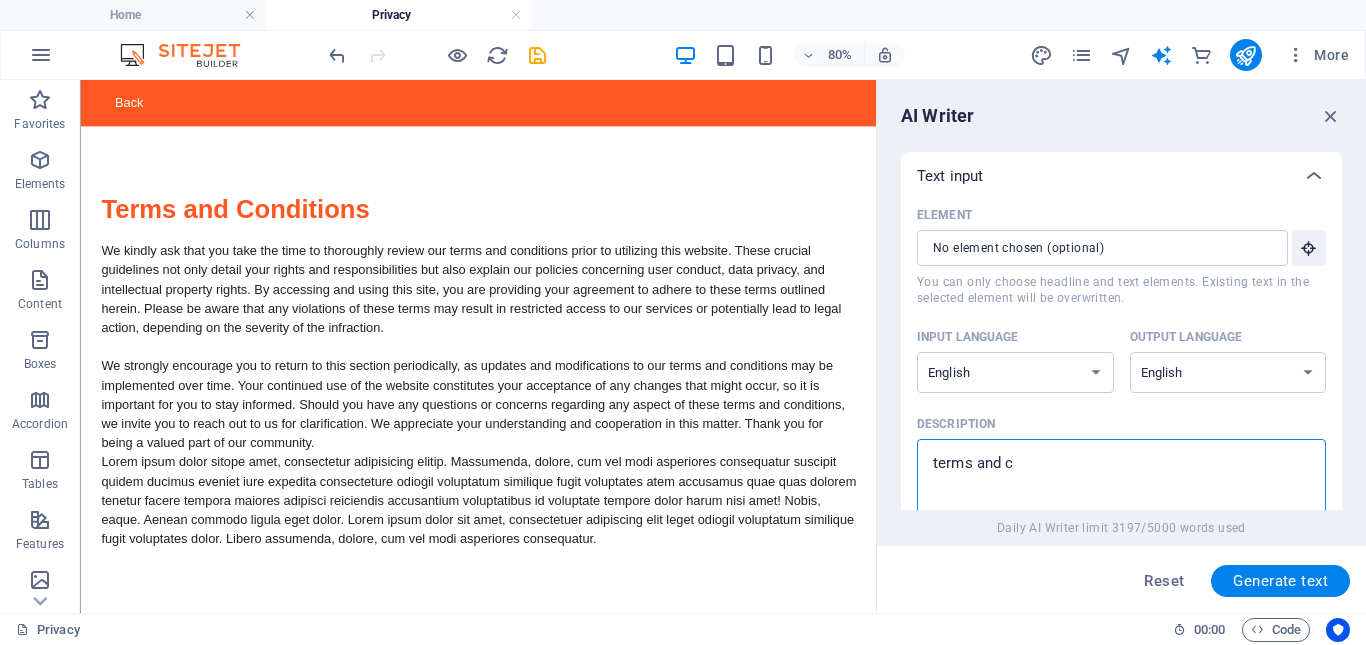 type on "terms and" 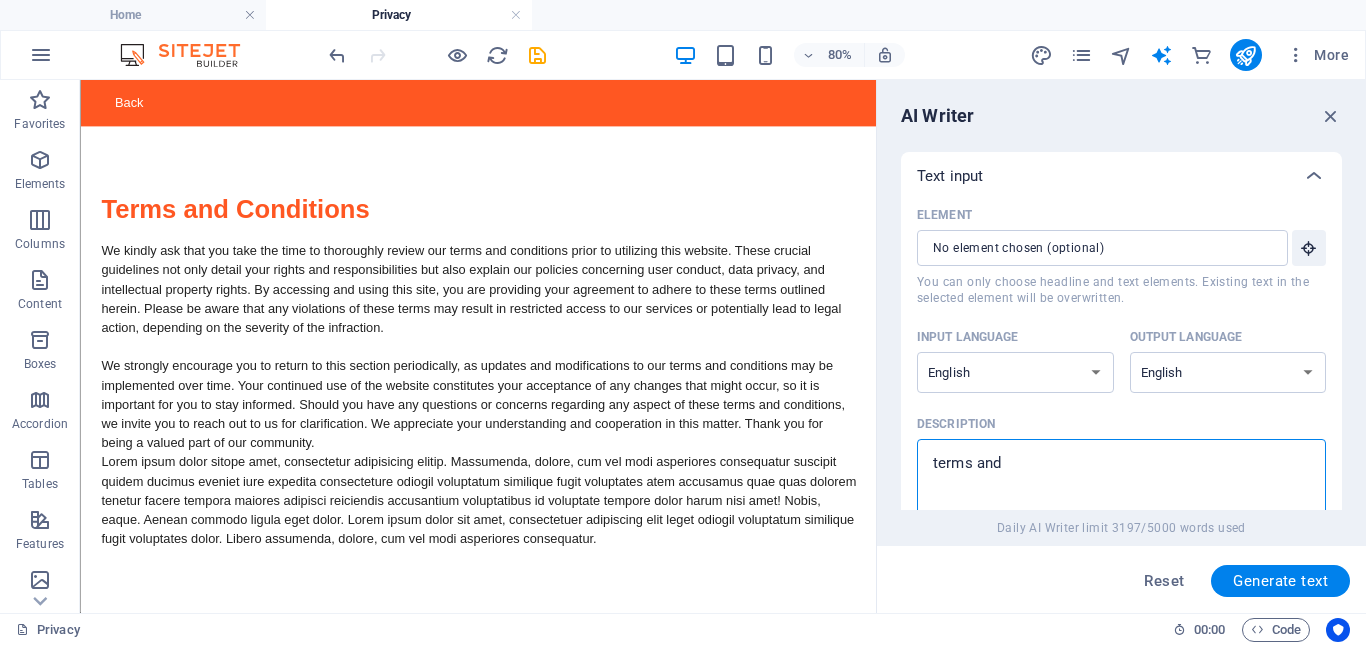 type on "terms and" 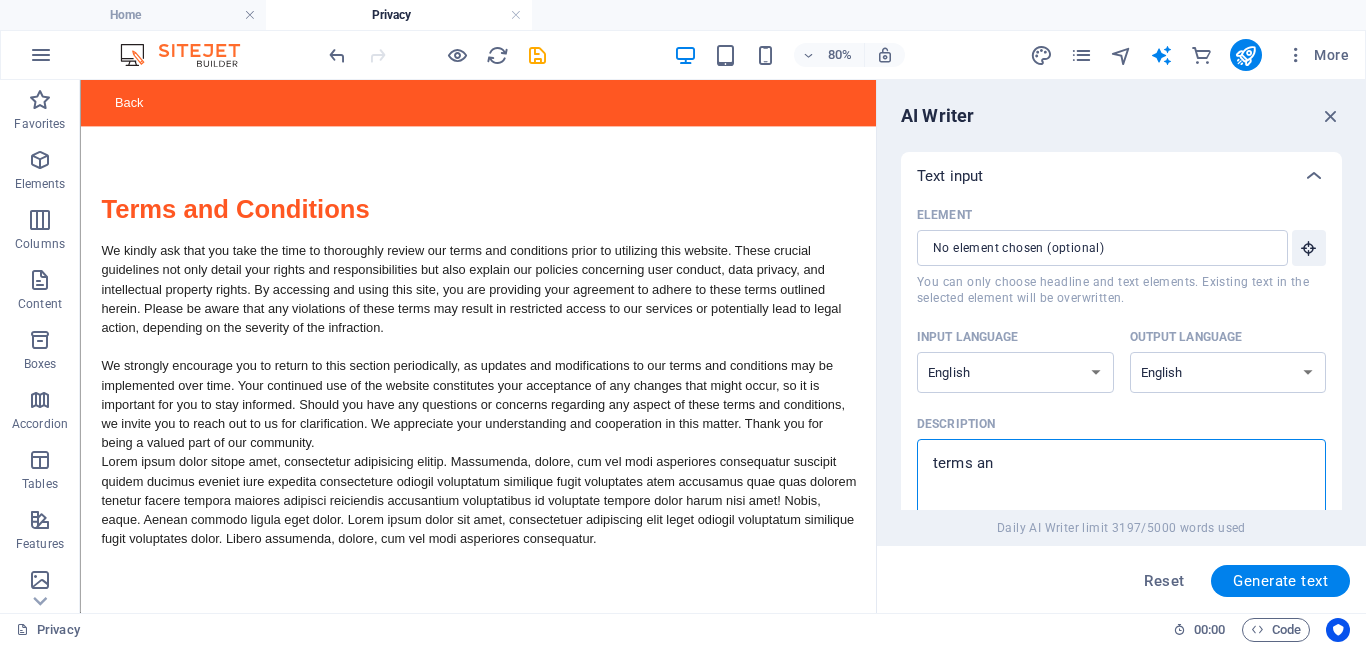 type on "terms a" 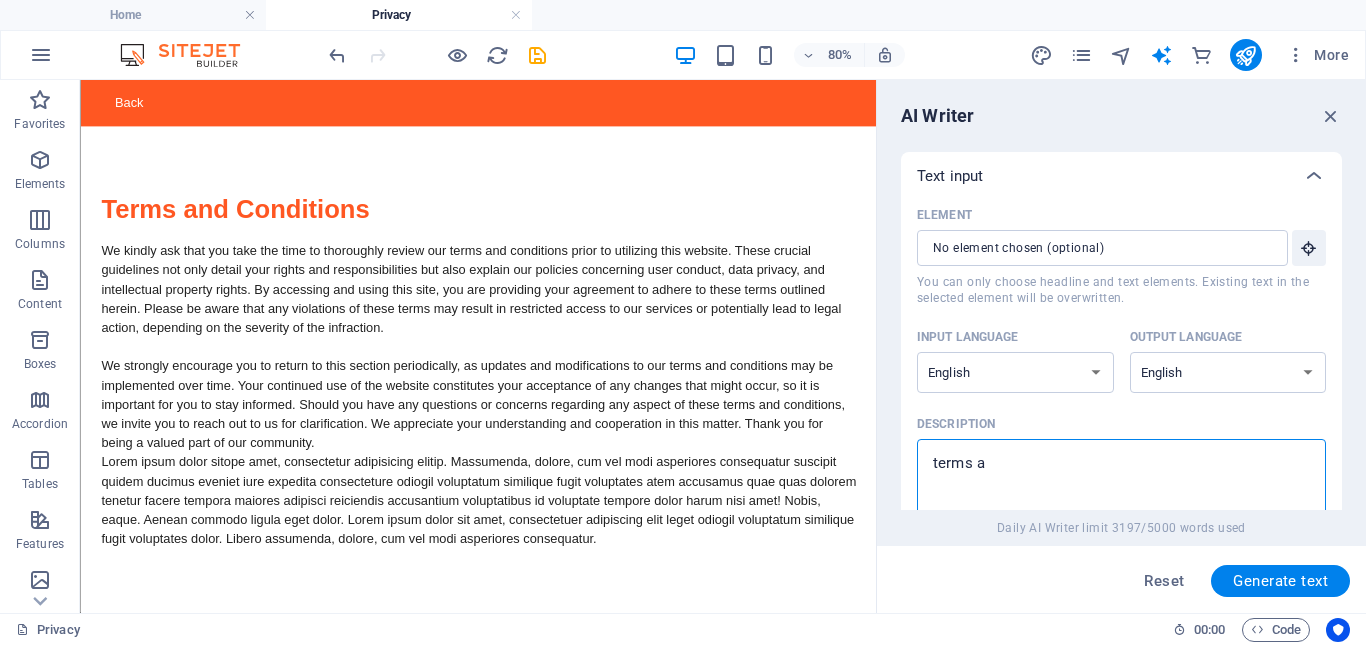 type on "terms" 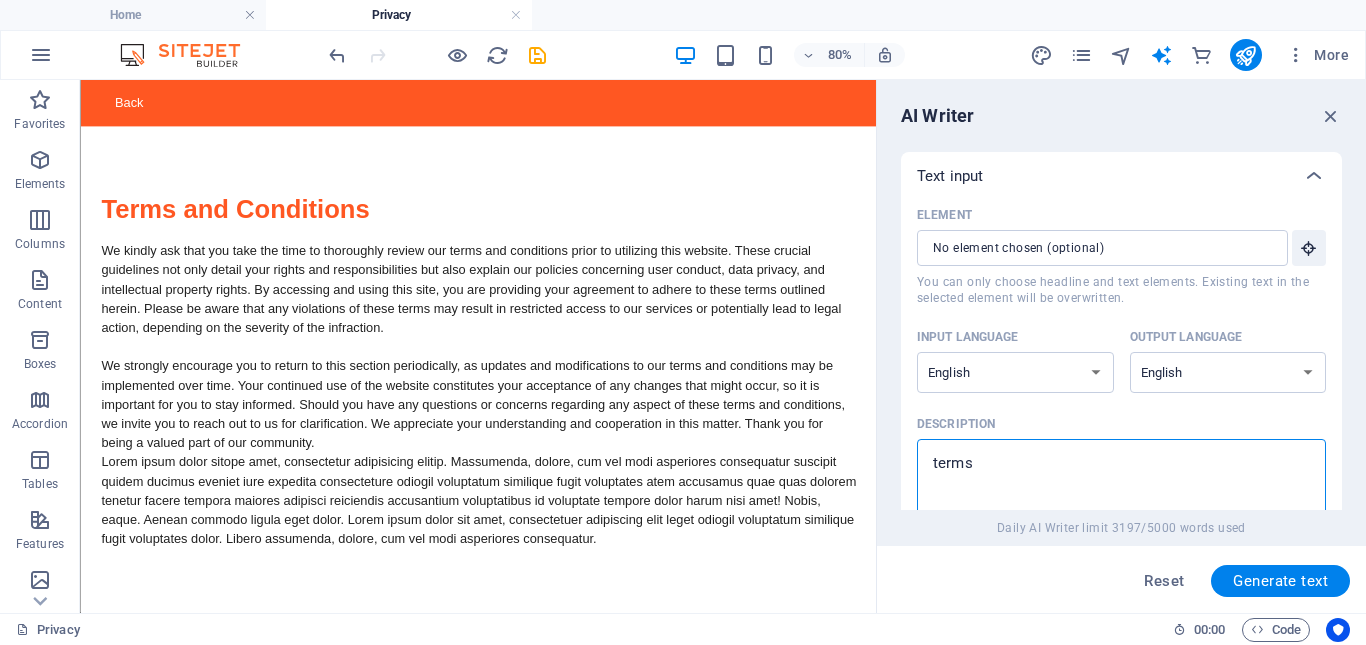 type on "terms" 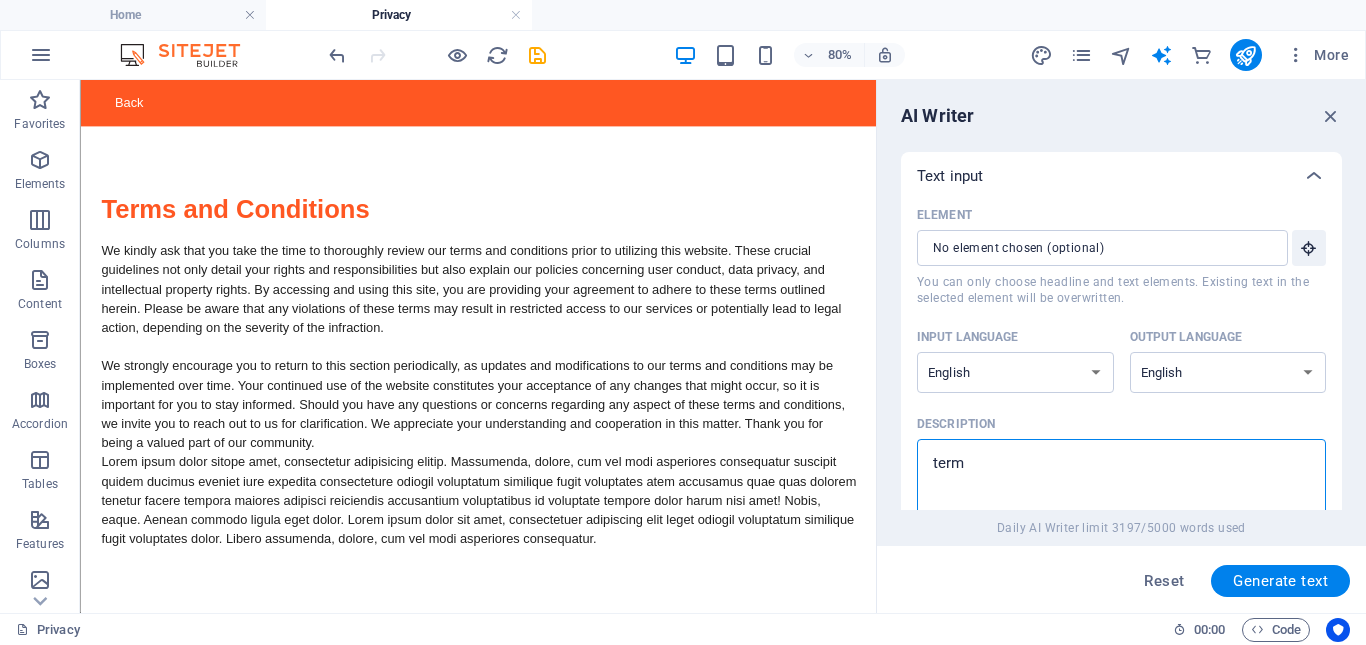 type on "ter" 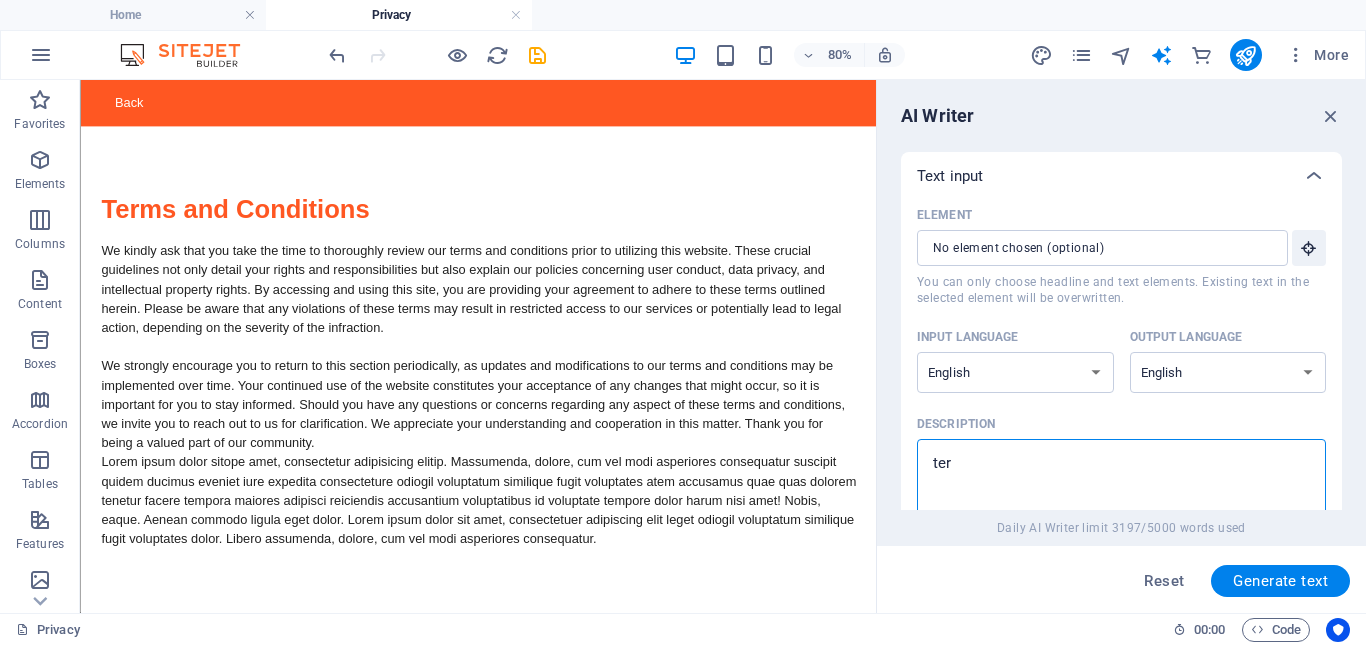 type on "te" 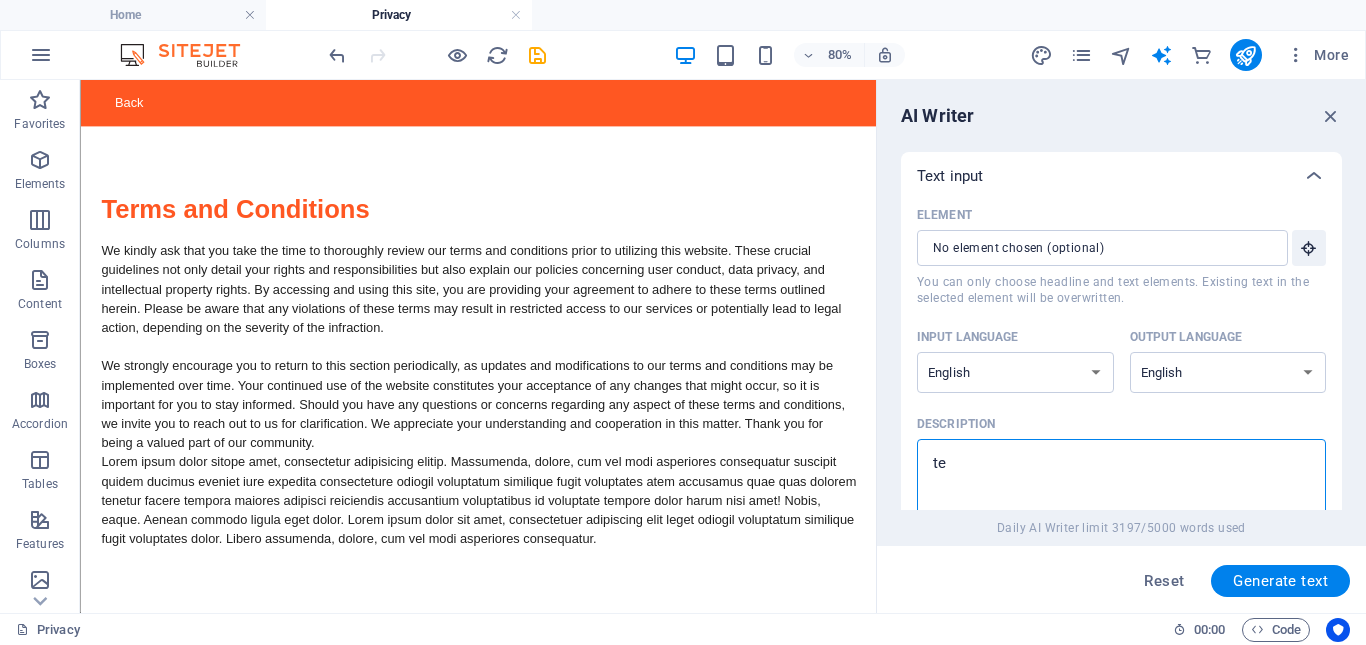 type on "t" 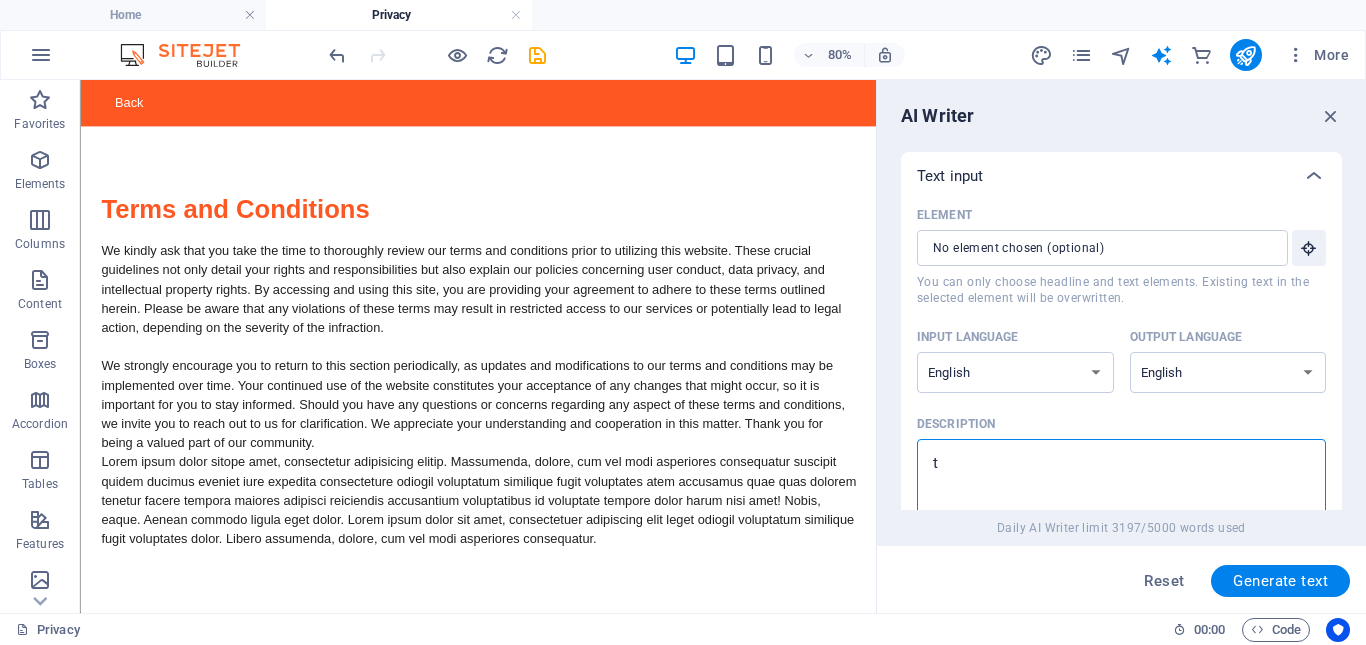 type 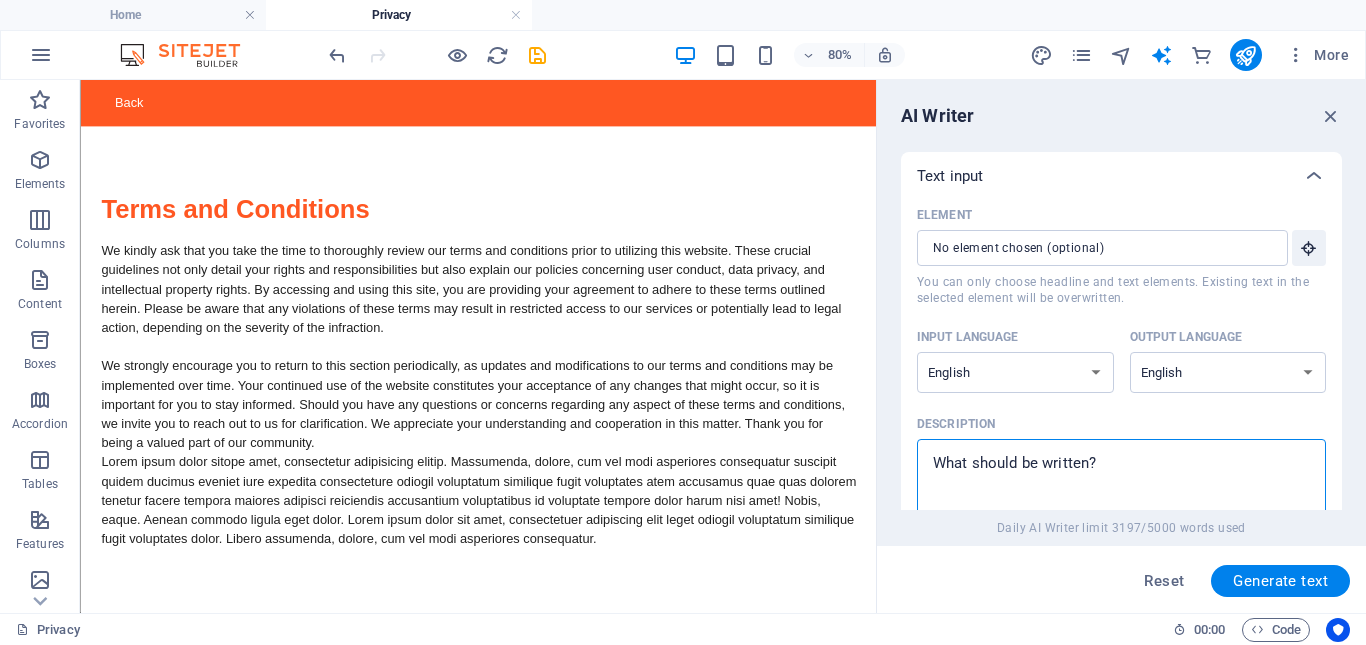 type on "x" 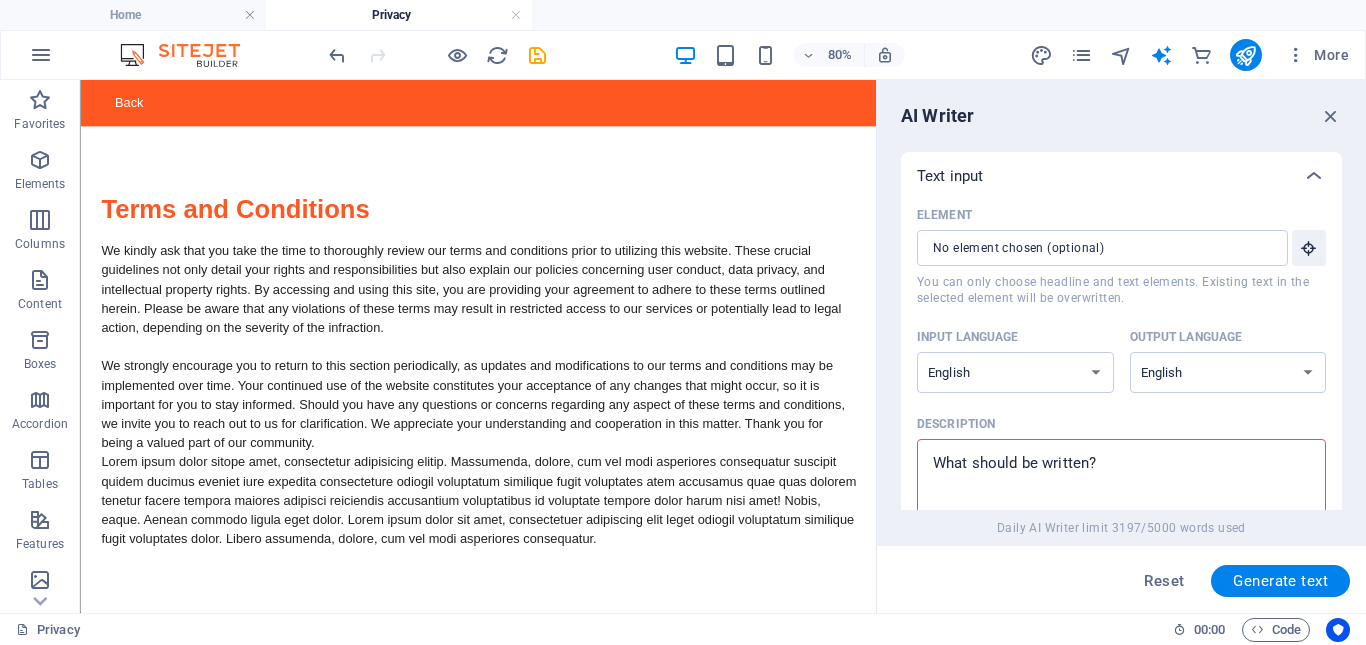 type on "w" 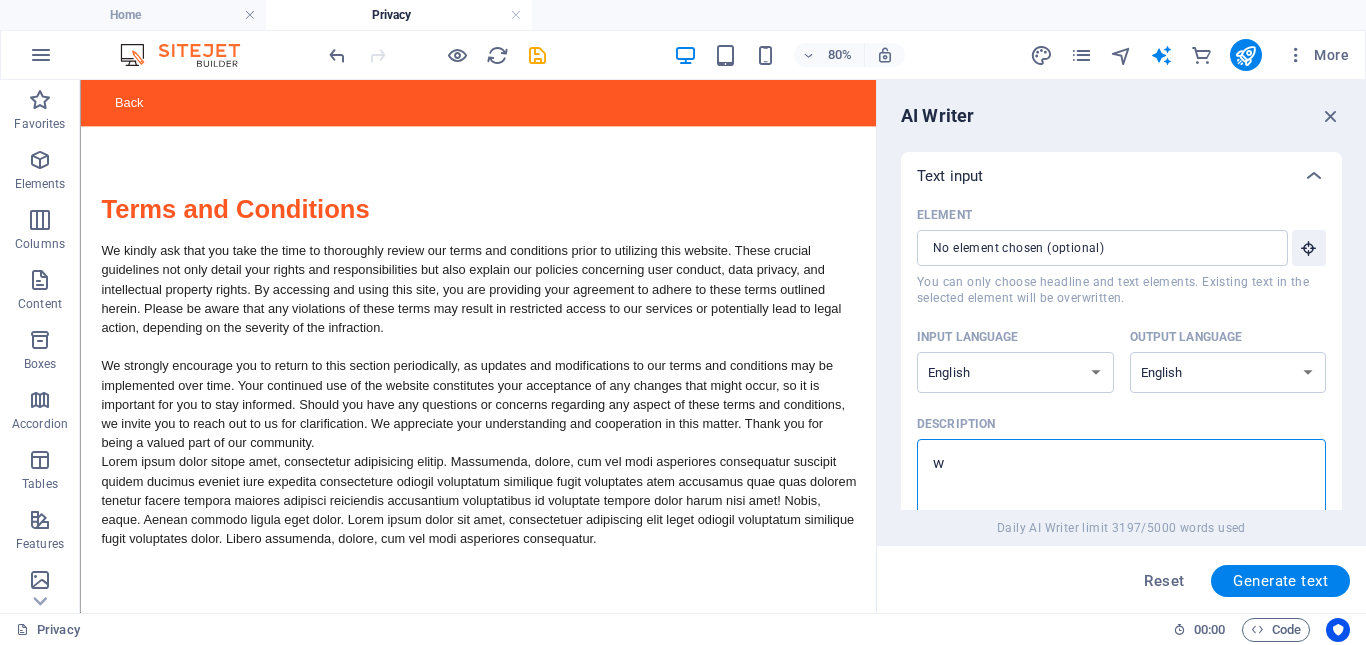 type on "wr" 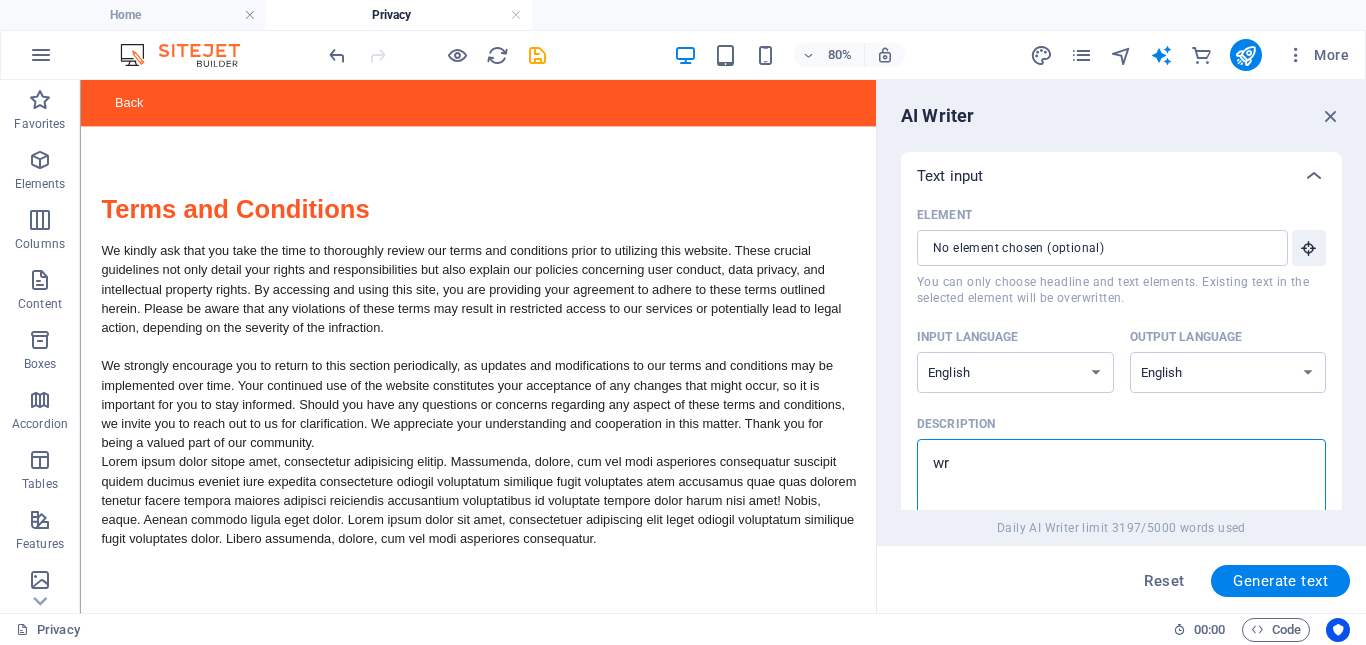 type on "wri" 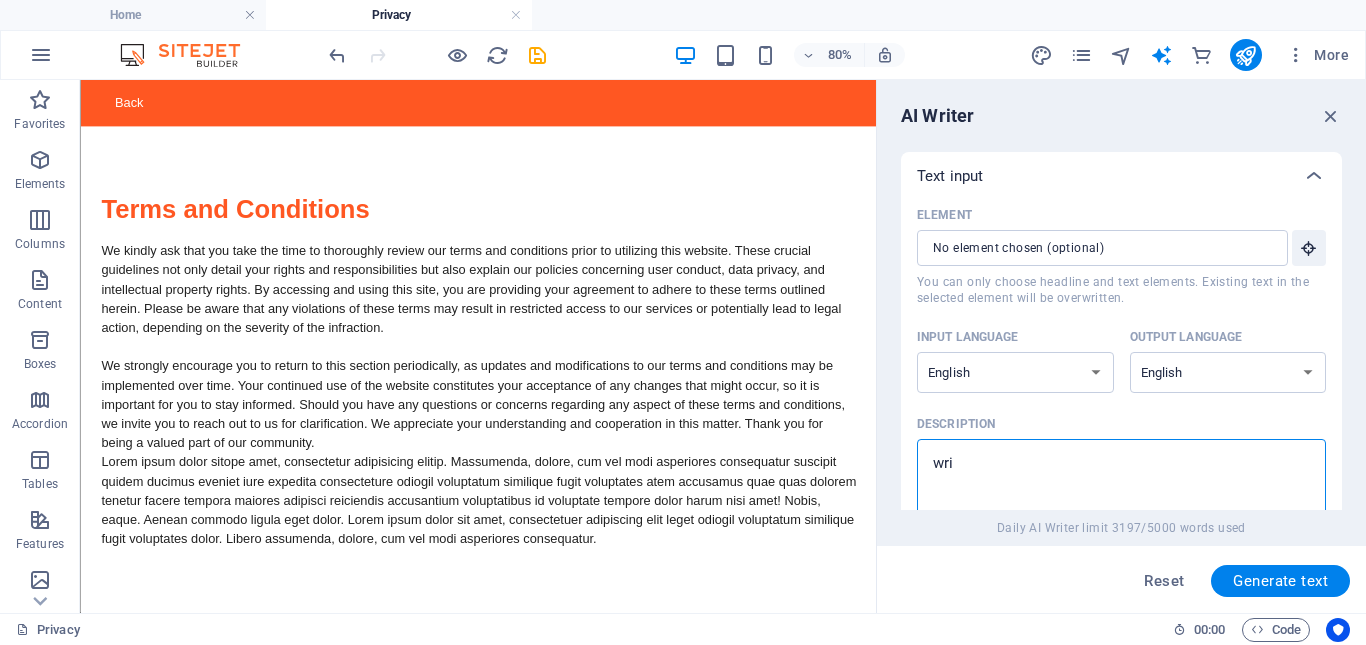 type on "wrig" 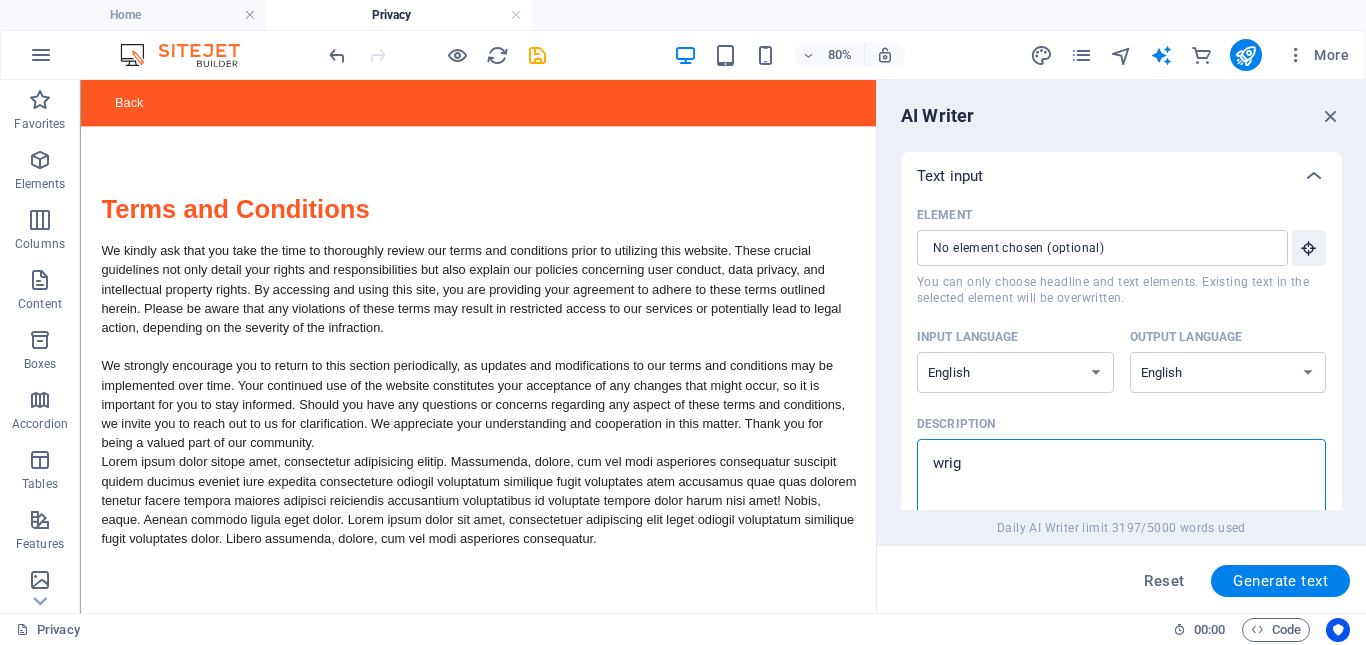 type on "wrigh" 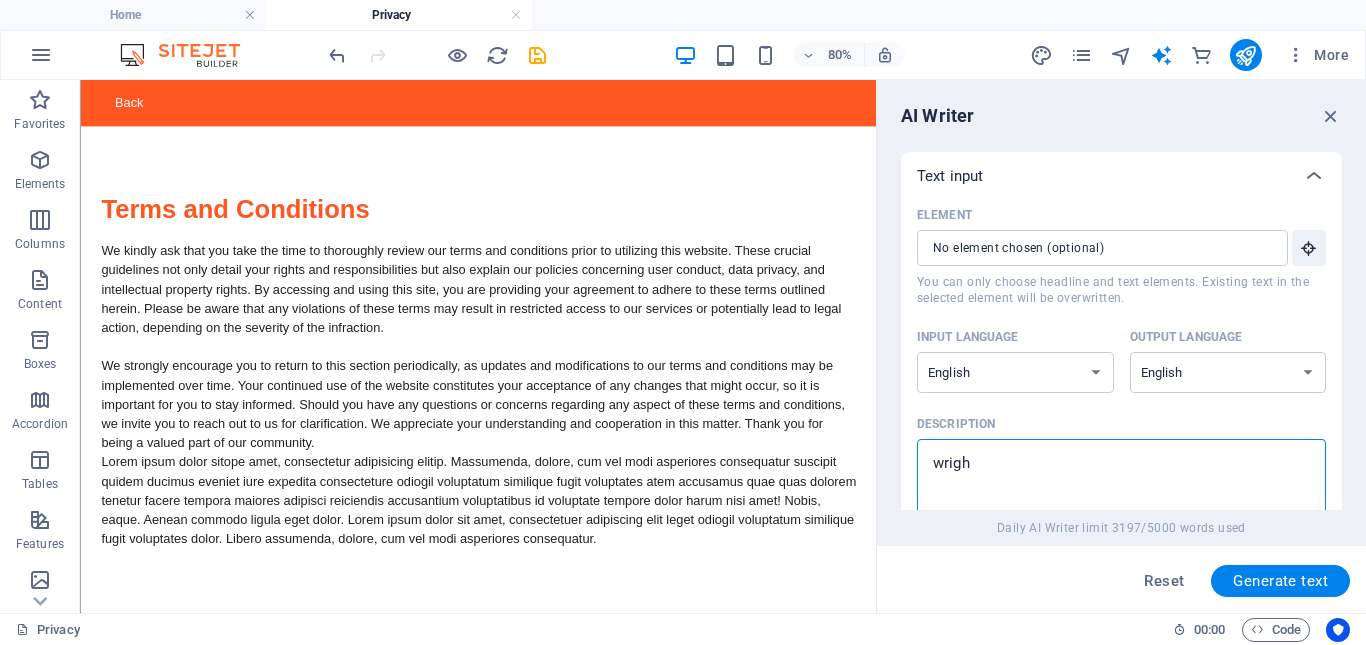 type on "wright" 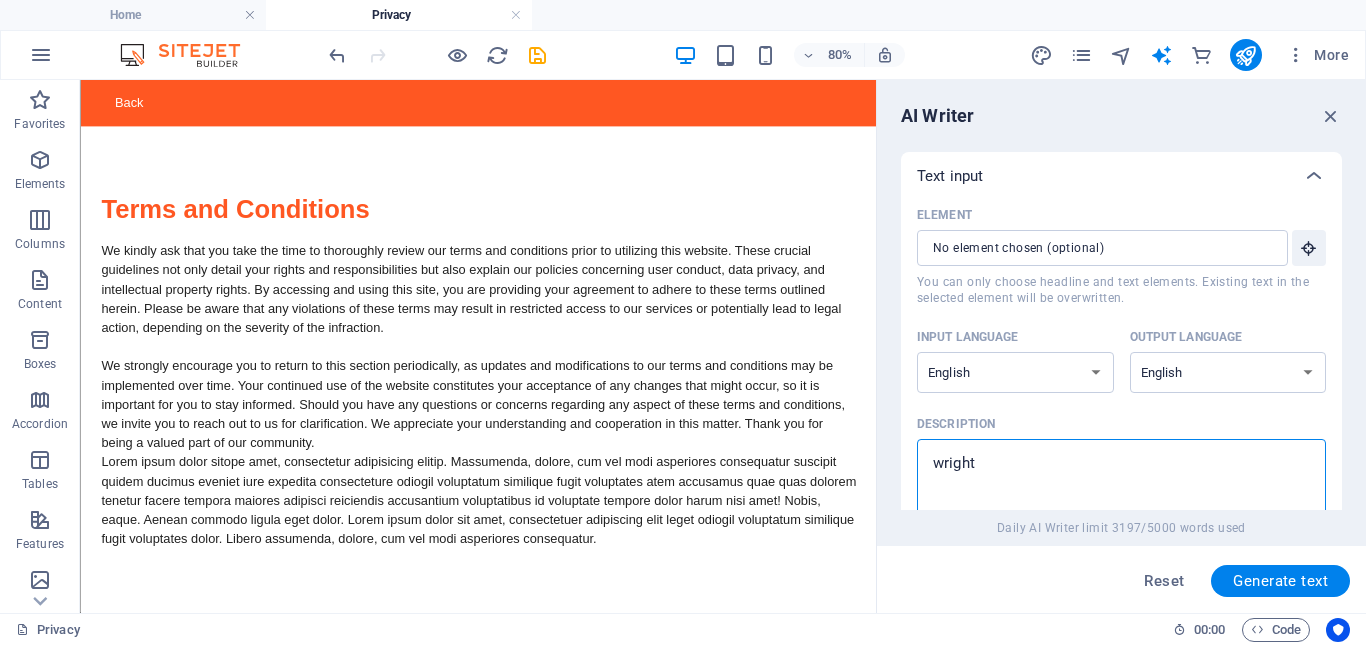 type on "wright" 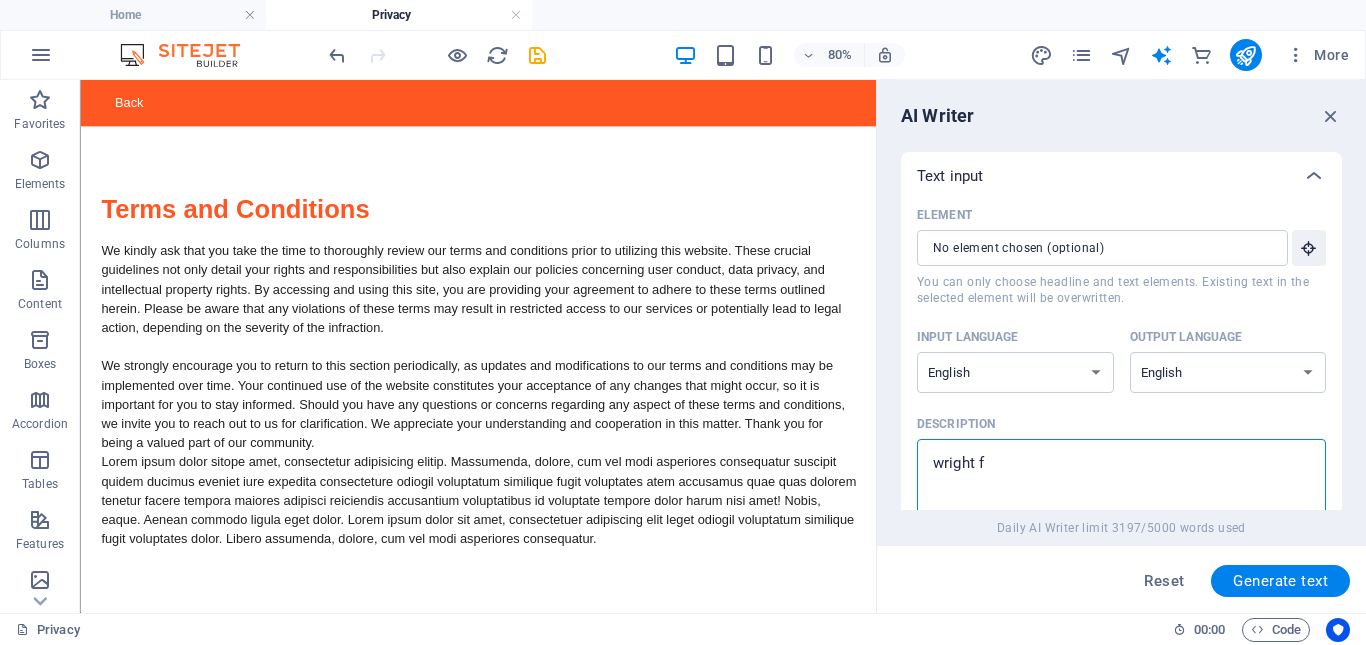 type on "wright fu" 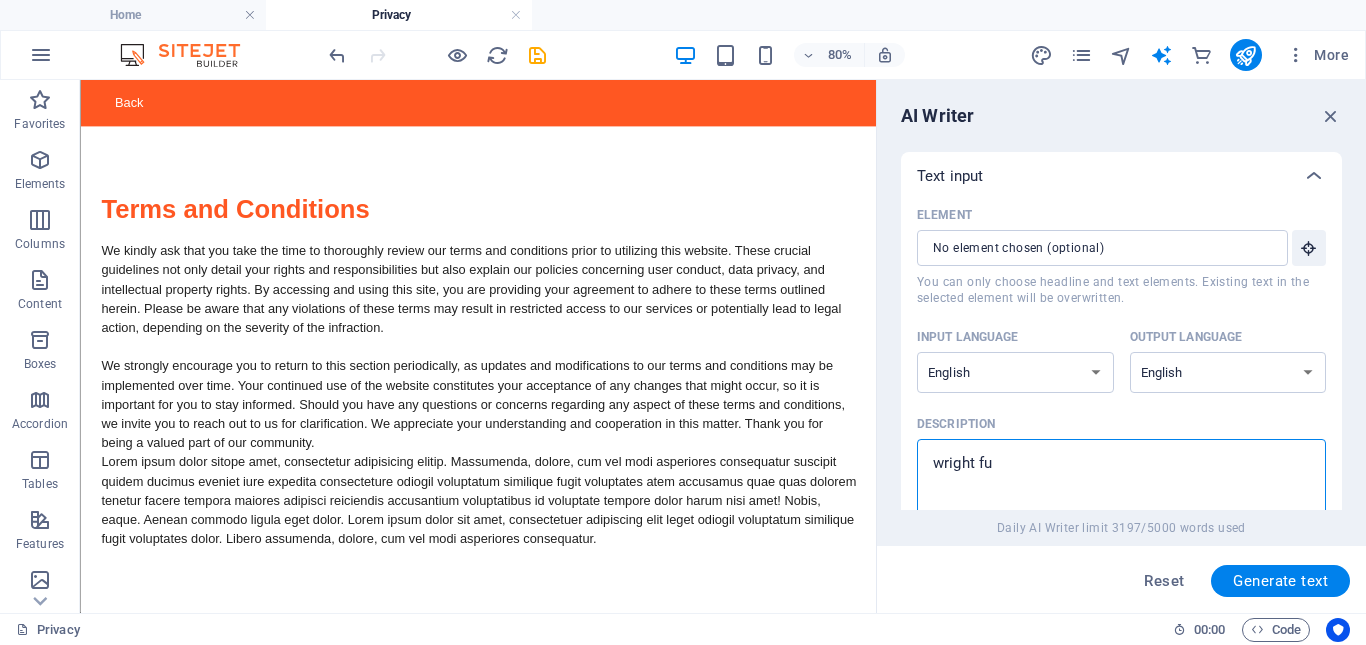 type on "wright fue" 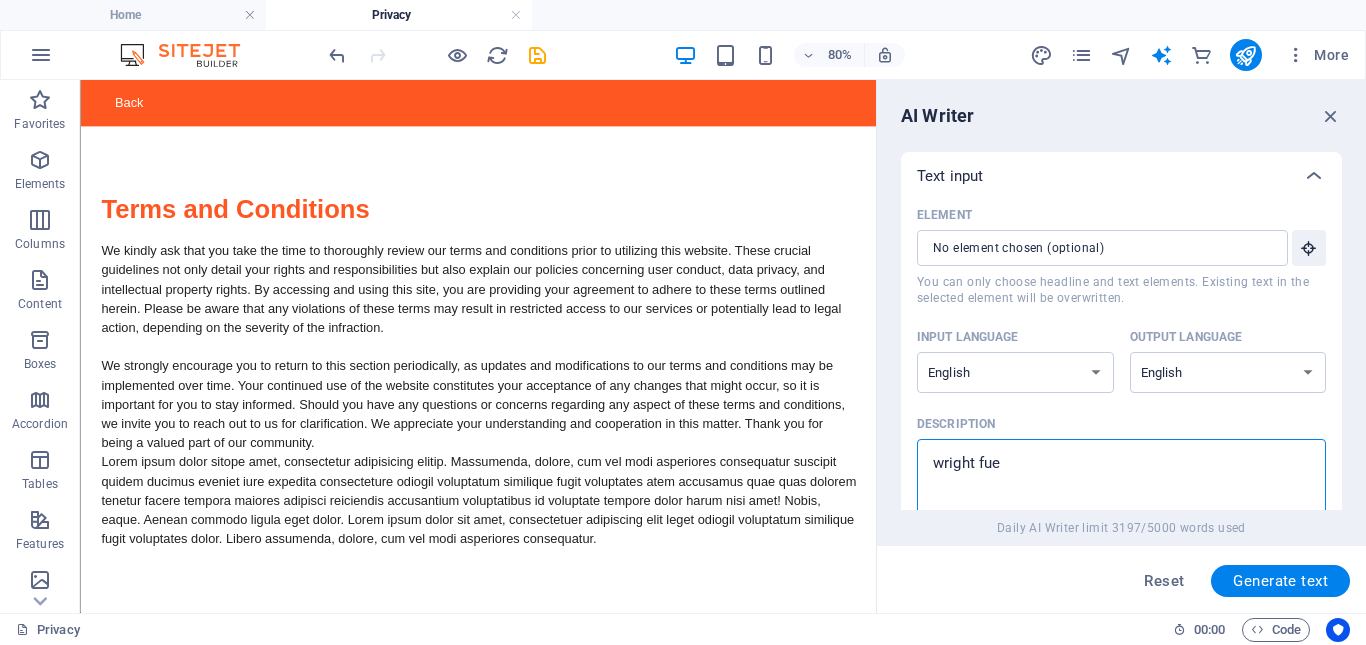 type on "wright fuel" 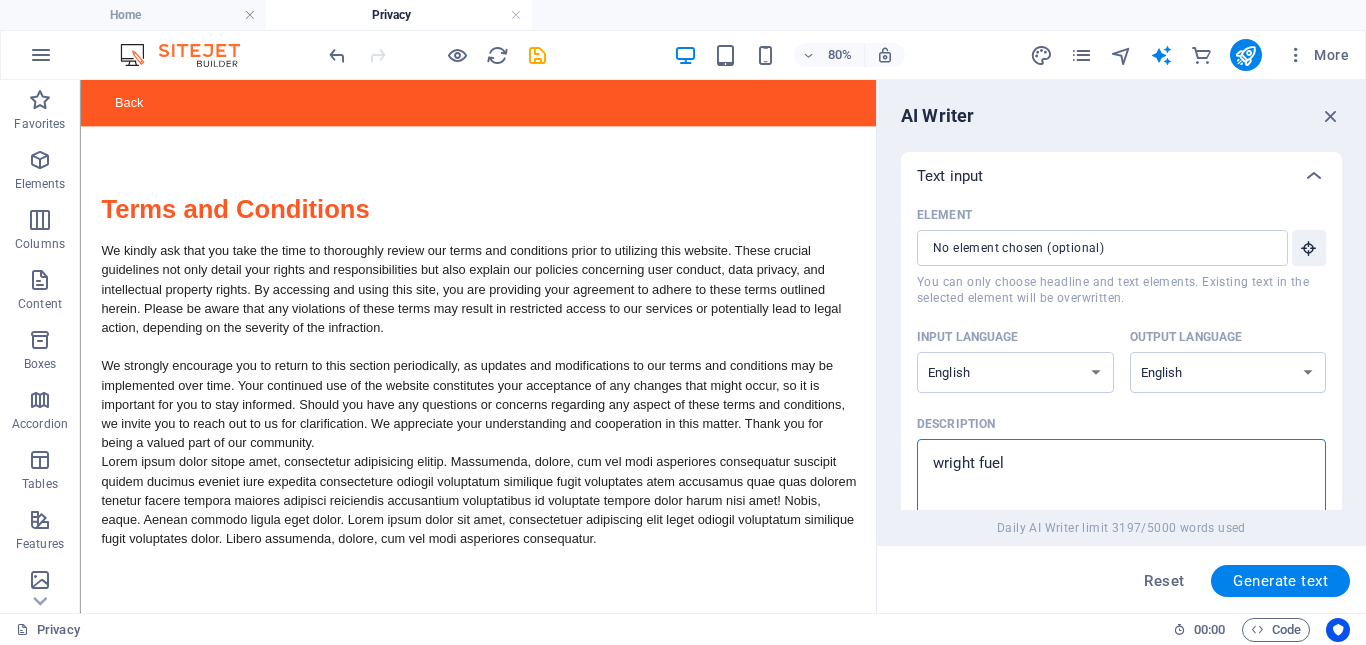 type on "wright fuell" 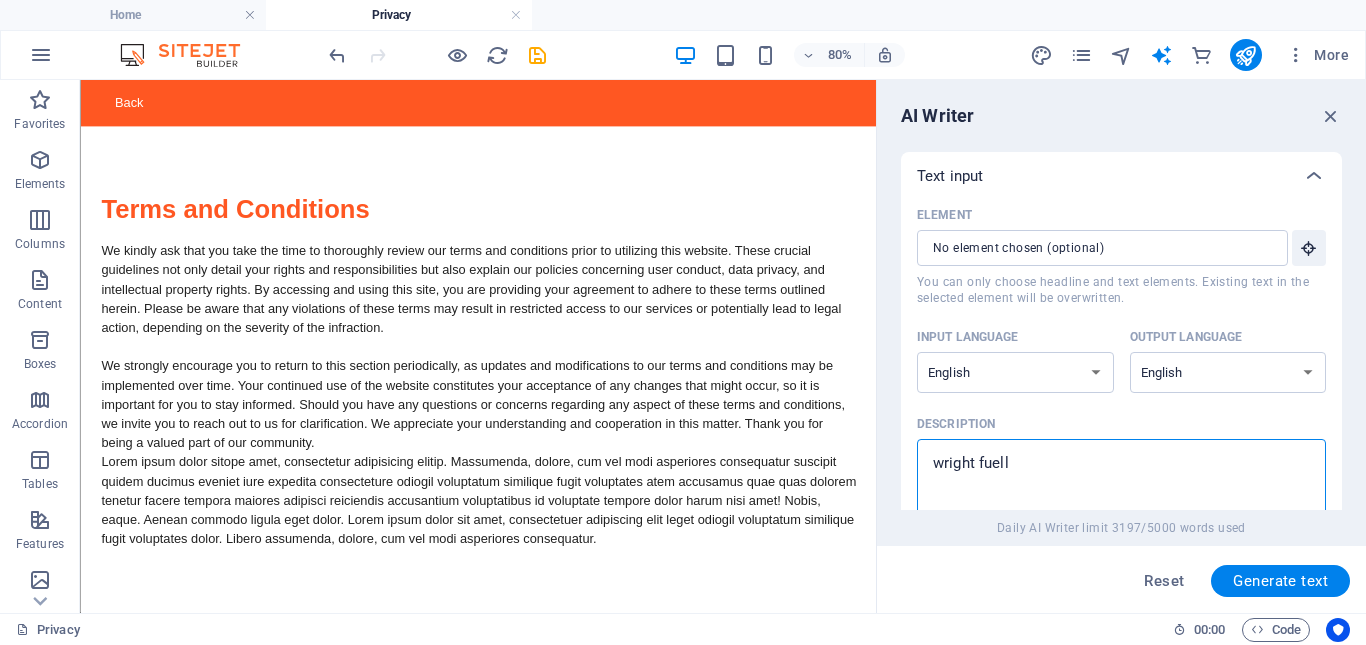 type on "wright fuell" 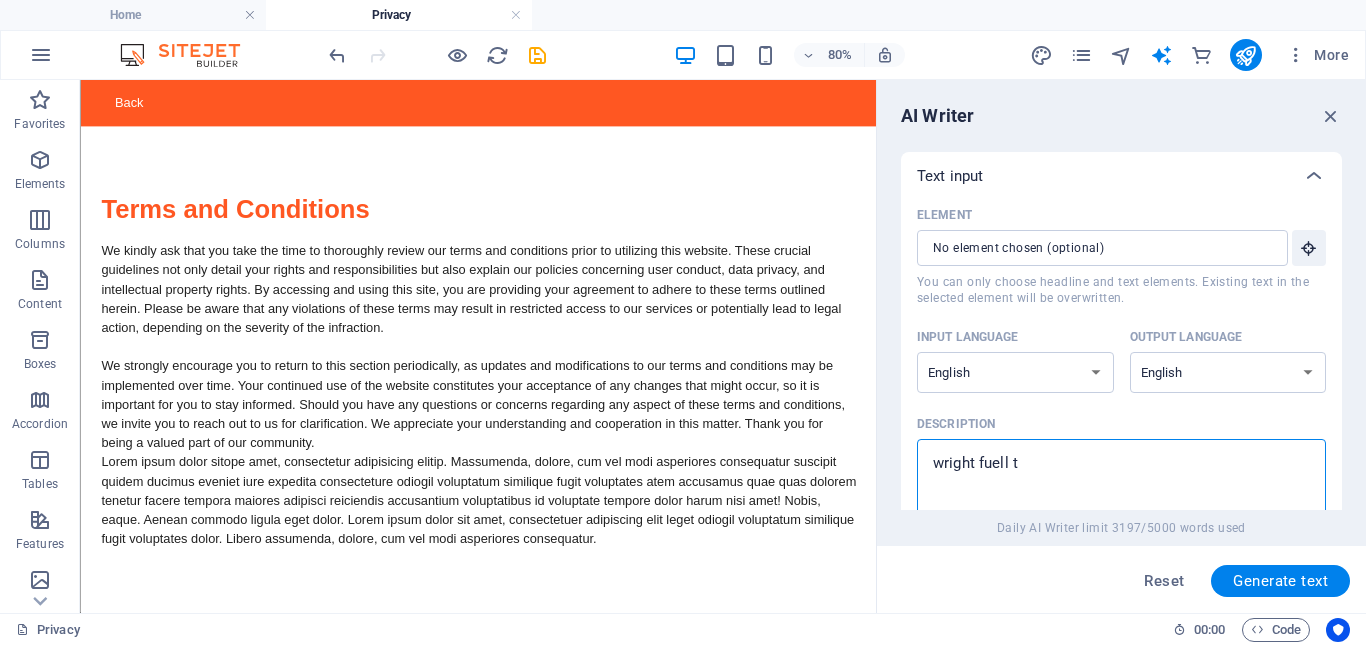 type on "wright fuell te" 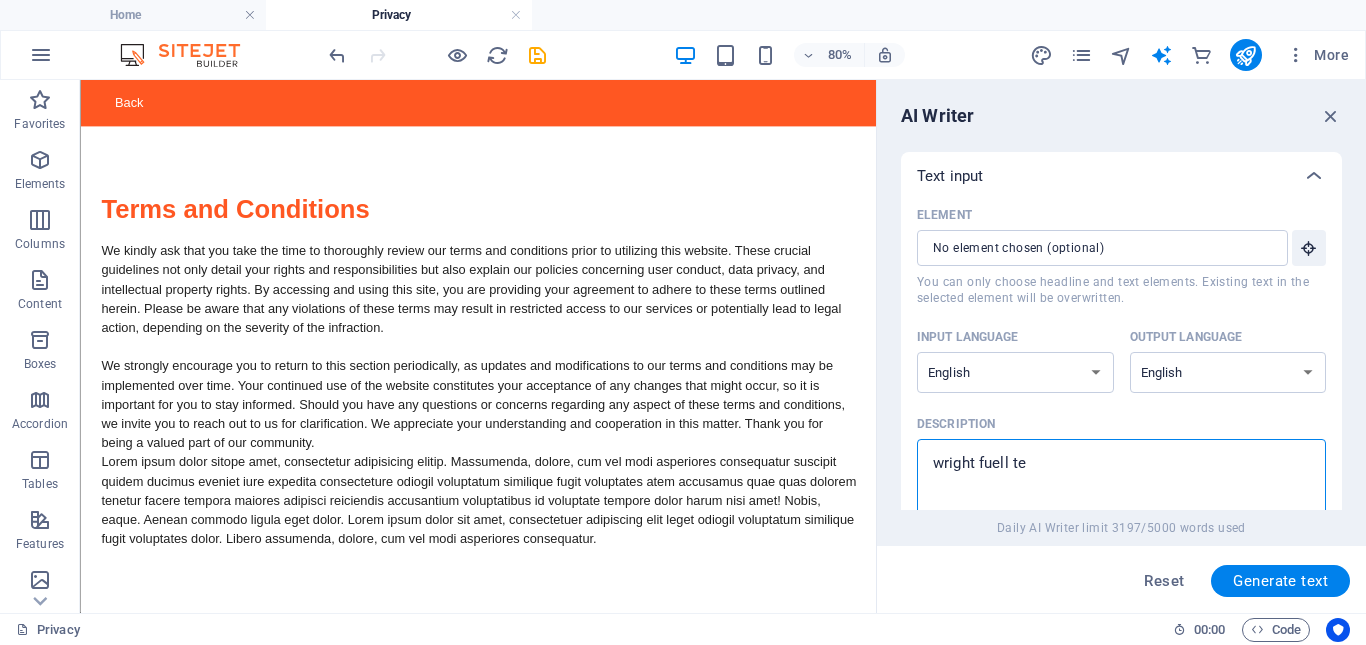 type on "wright fuell ter" 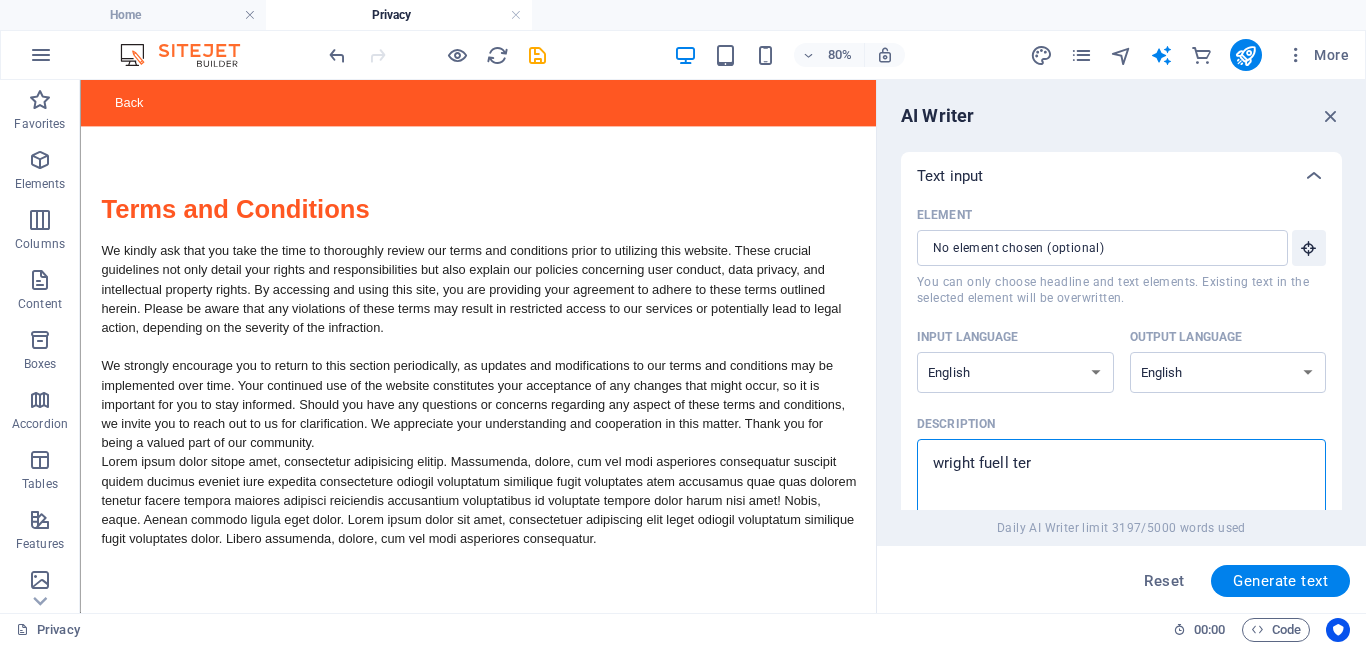 type on "wright fuell term" 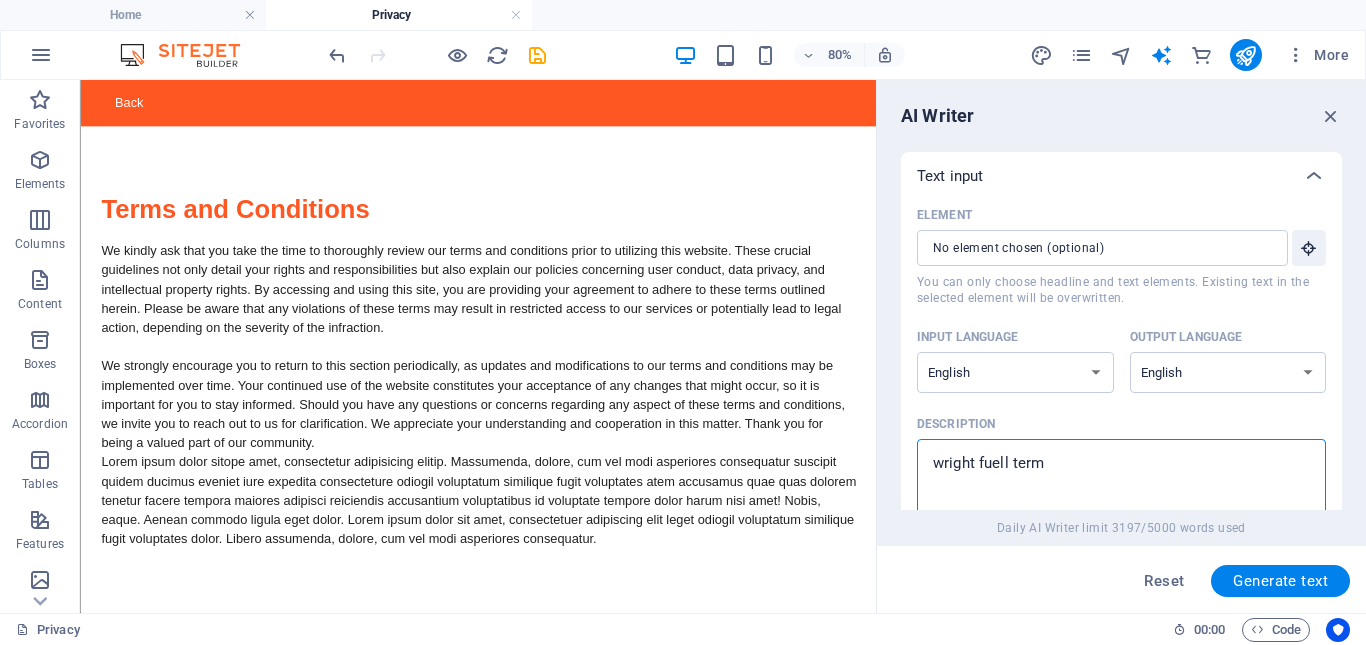 type on "wright fuell terms" 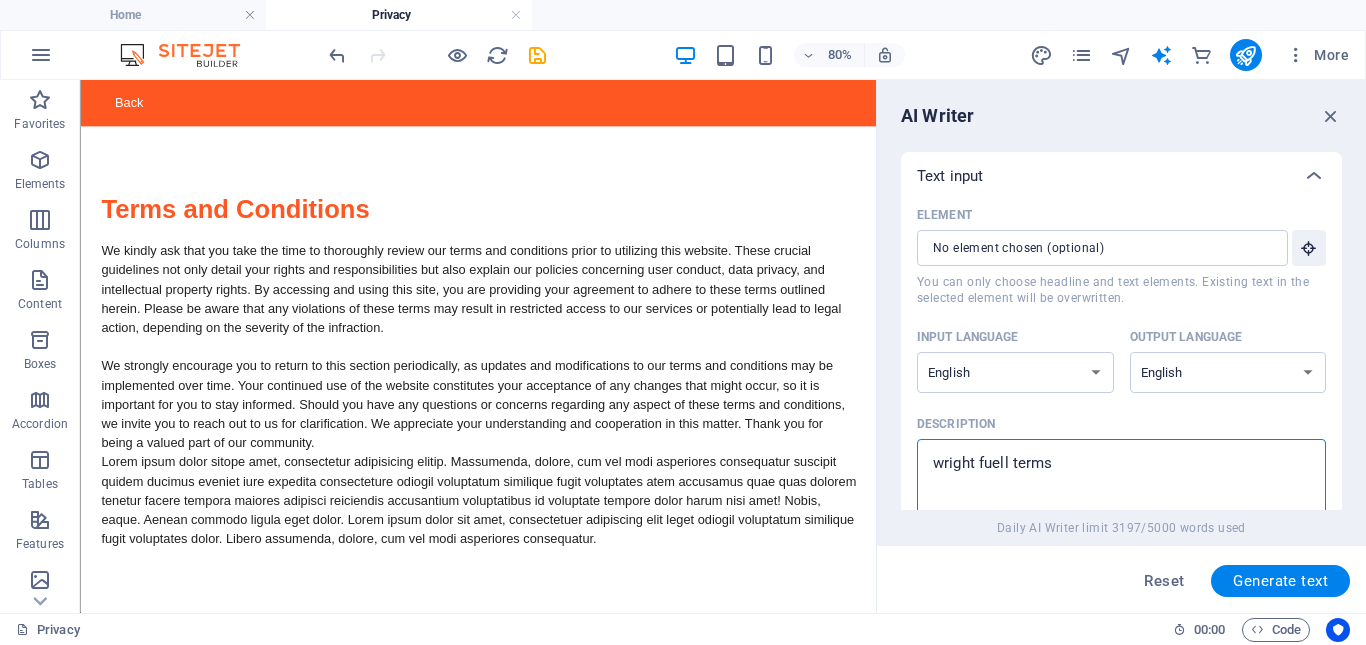 type on "wright fuell terms" 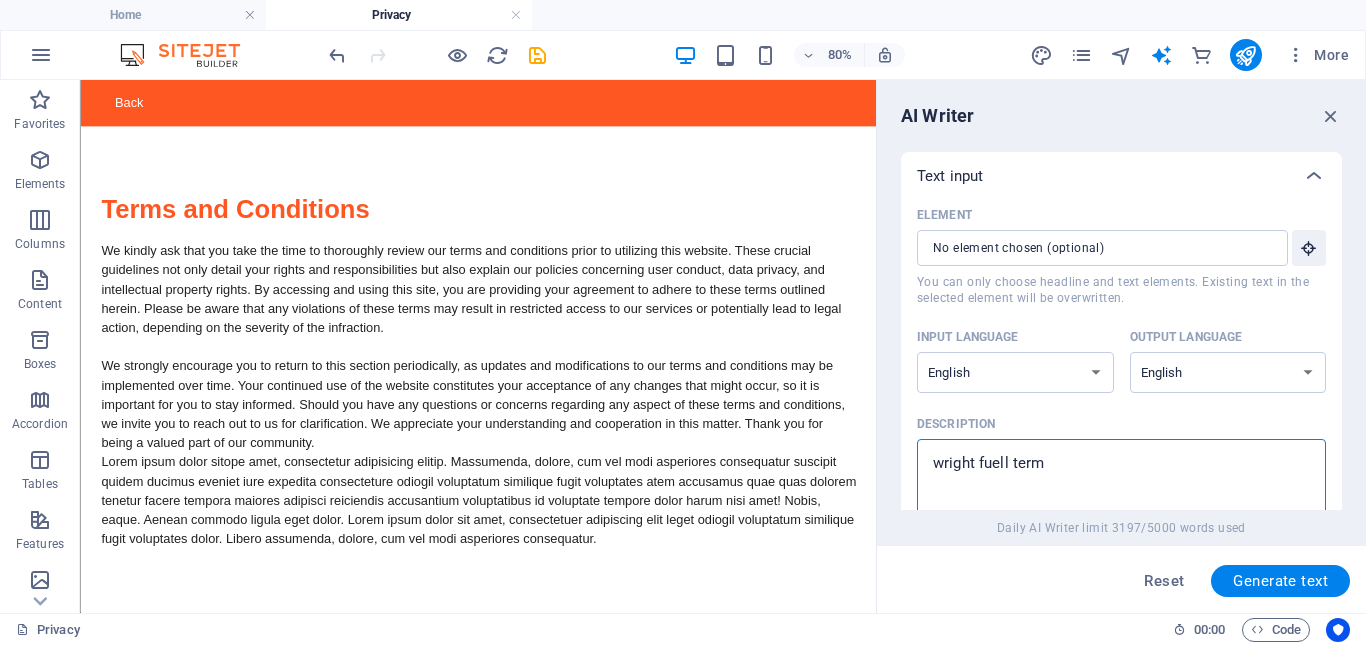 type on "x" 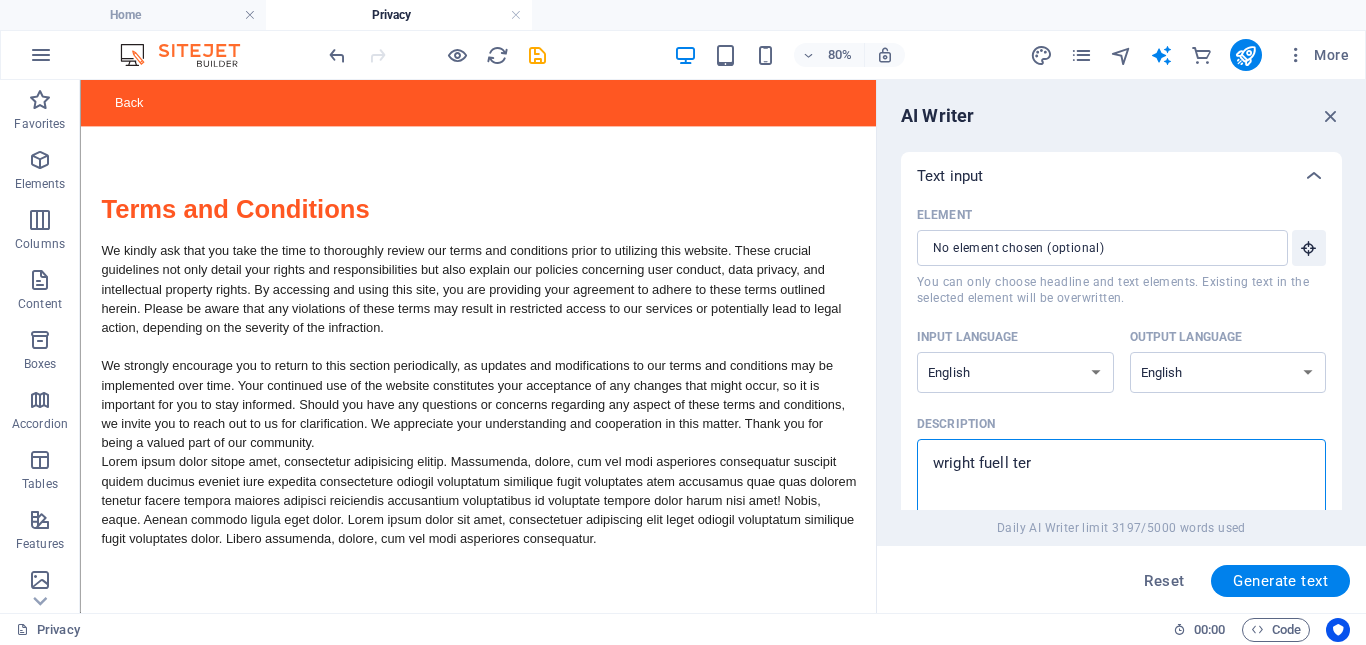 type on "wright fuell te" 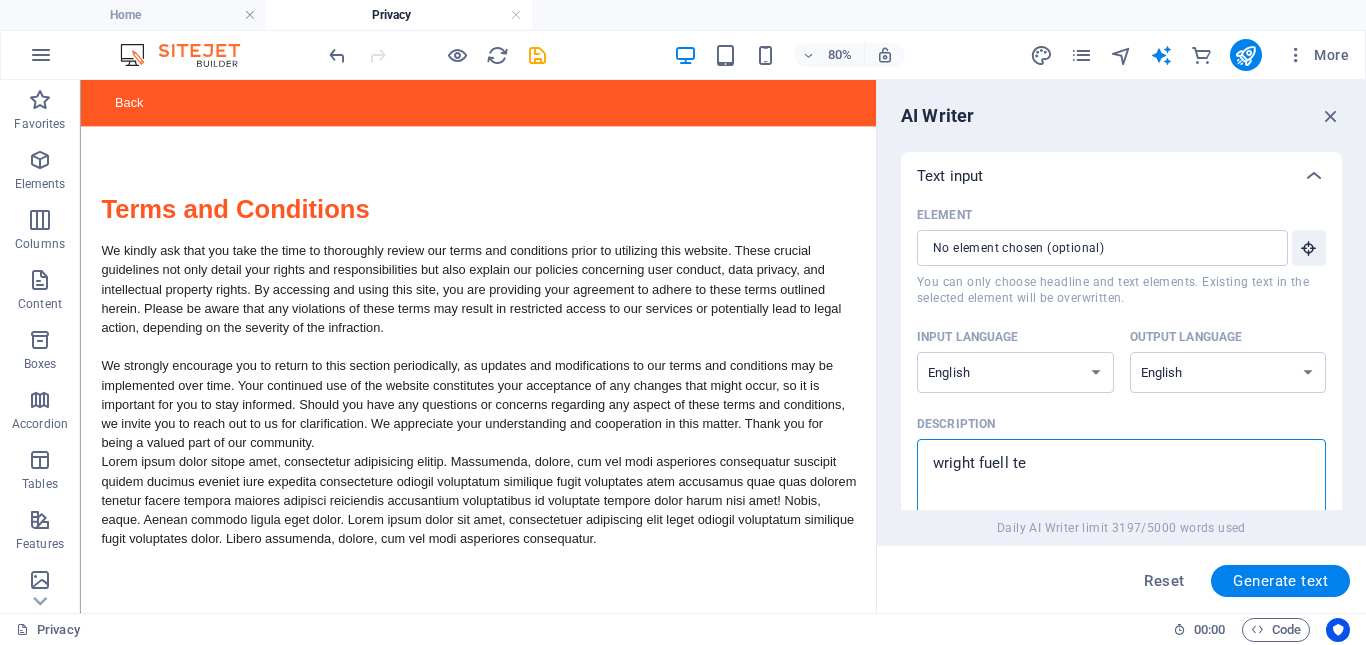 type on "wright fuell t" 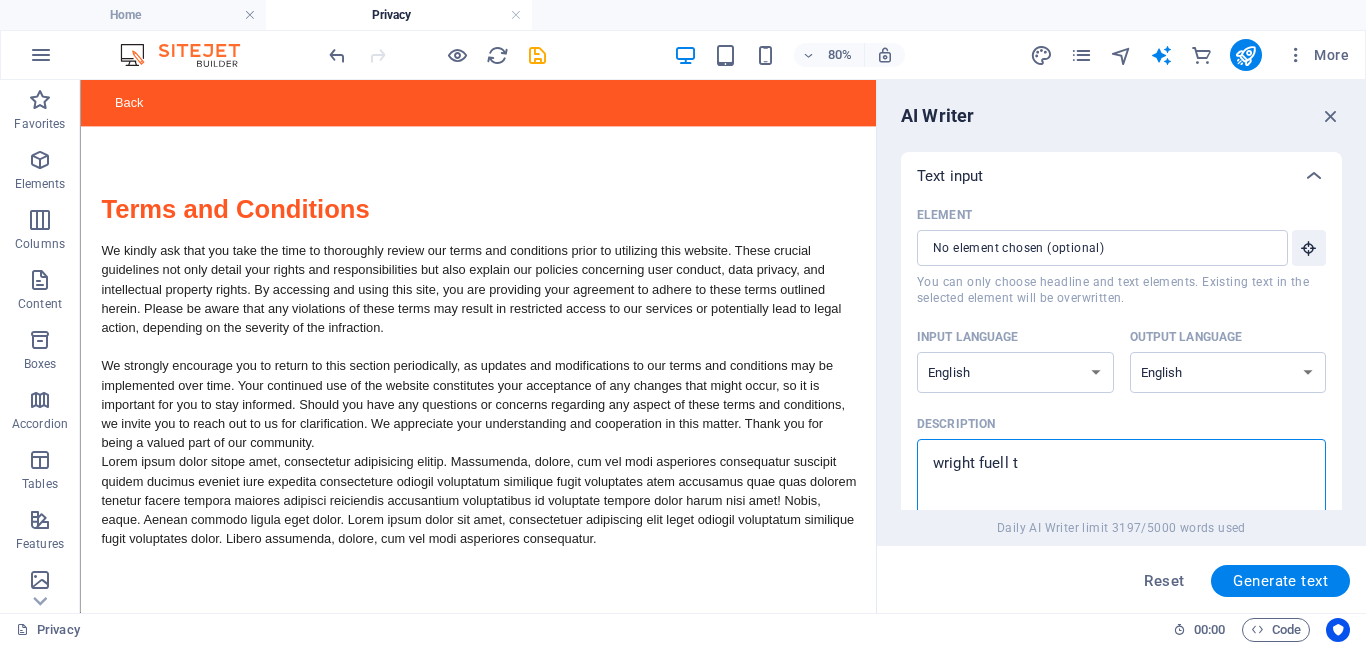 type on "wright fuell" 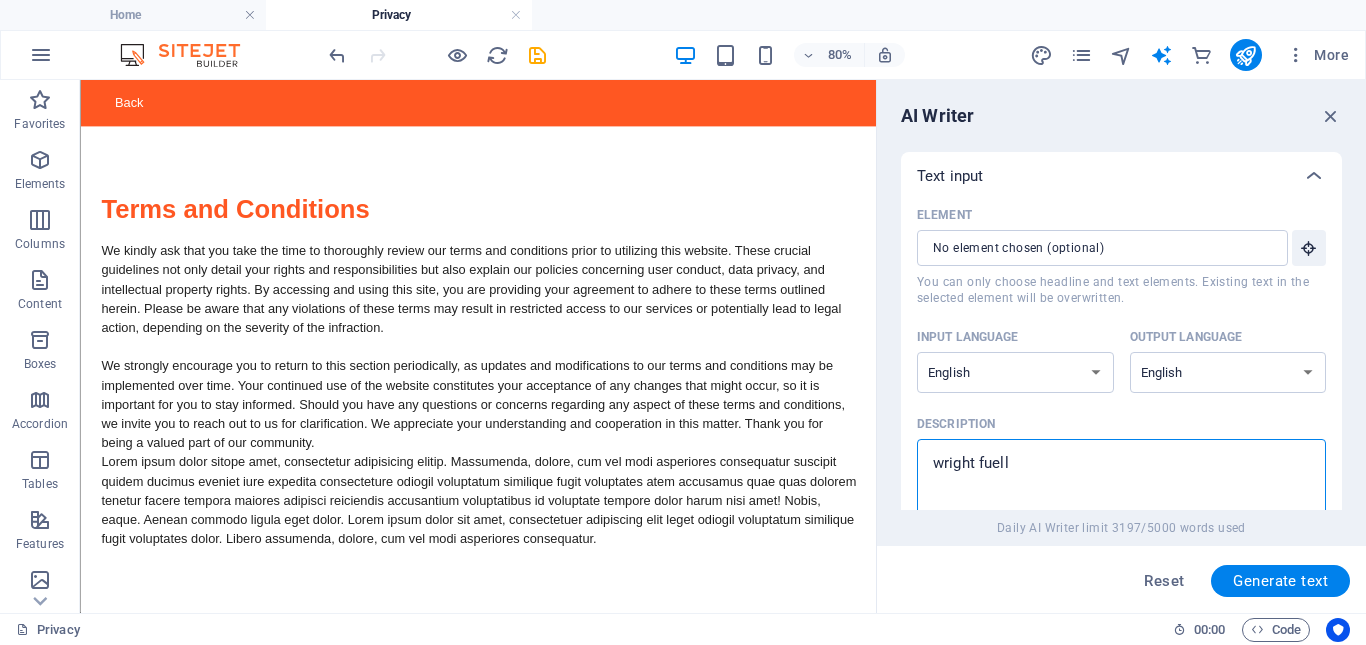 type on "x" 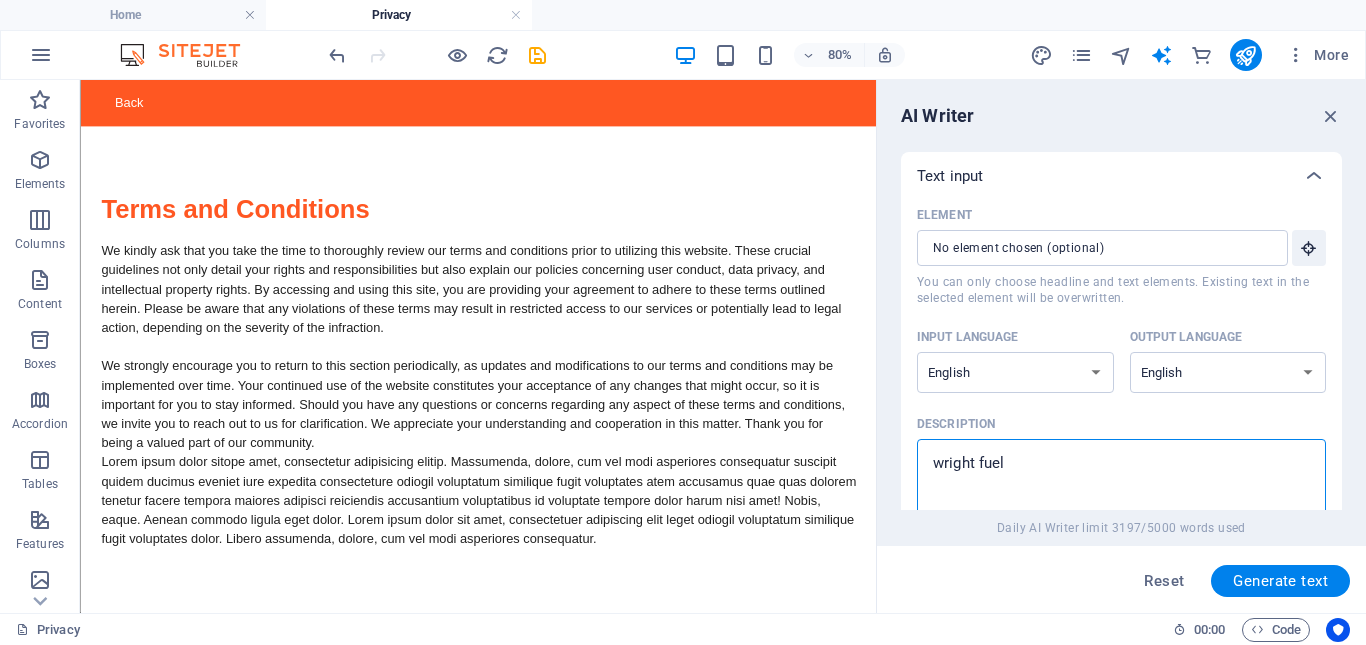 type on "wright fuel" 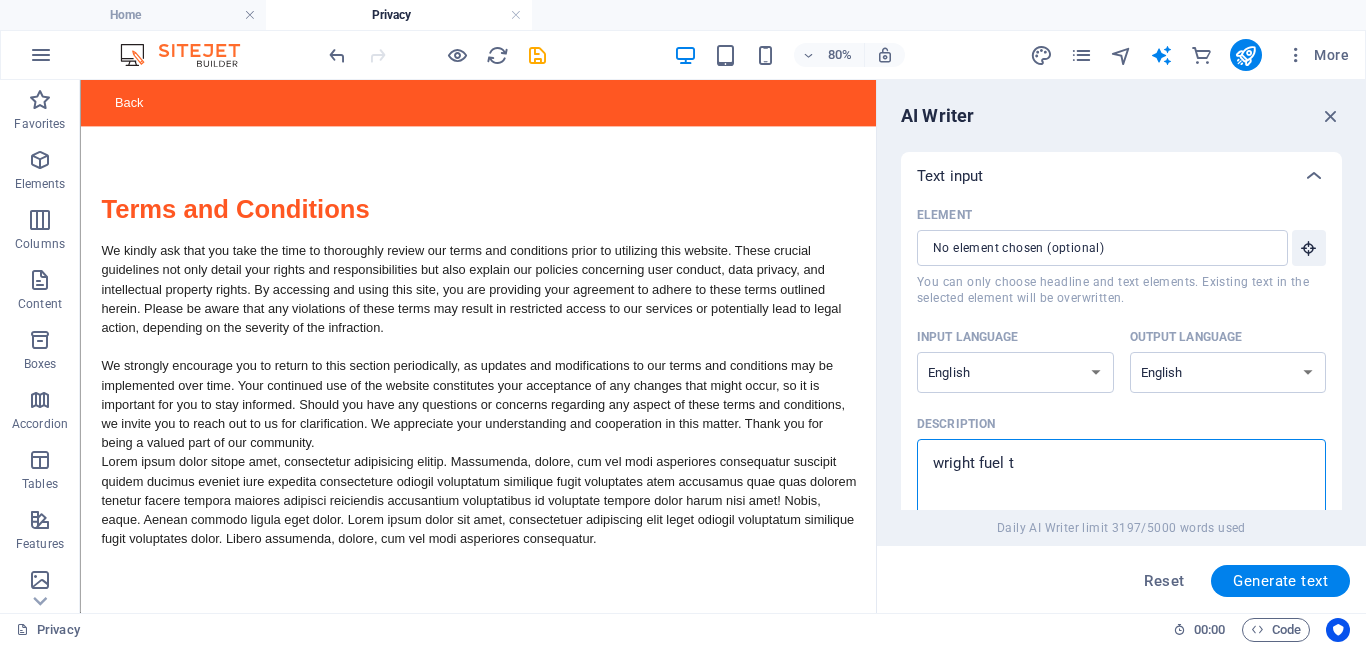 type on "wright fuel te" 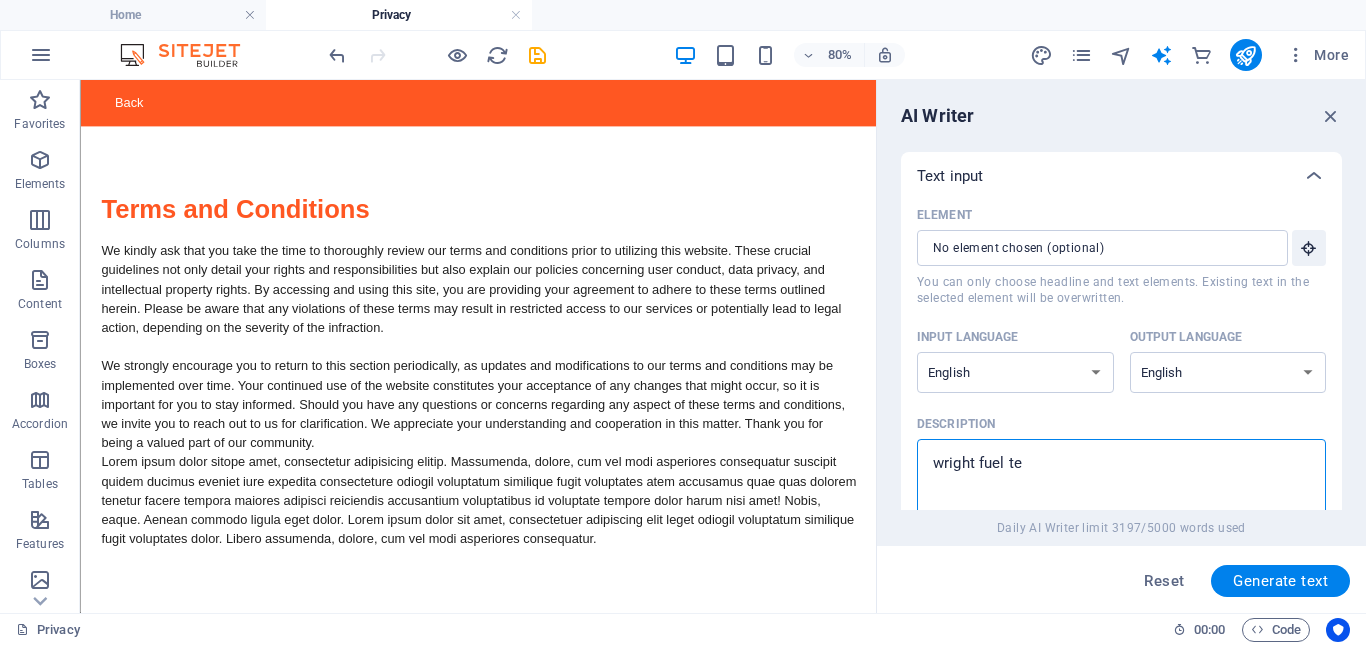 type on "wright fuel ter" 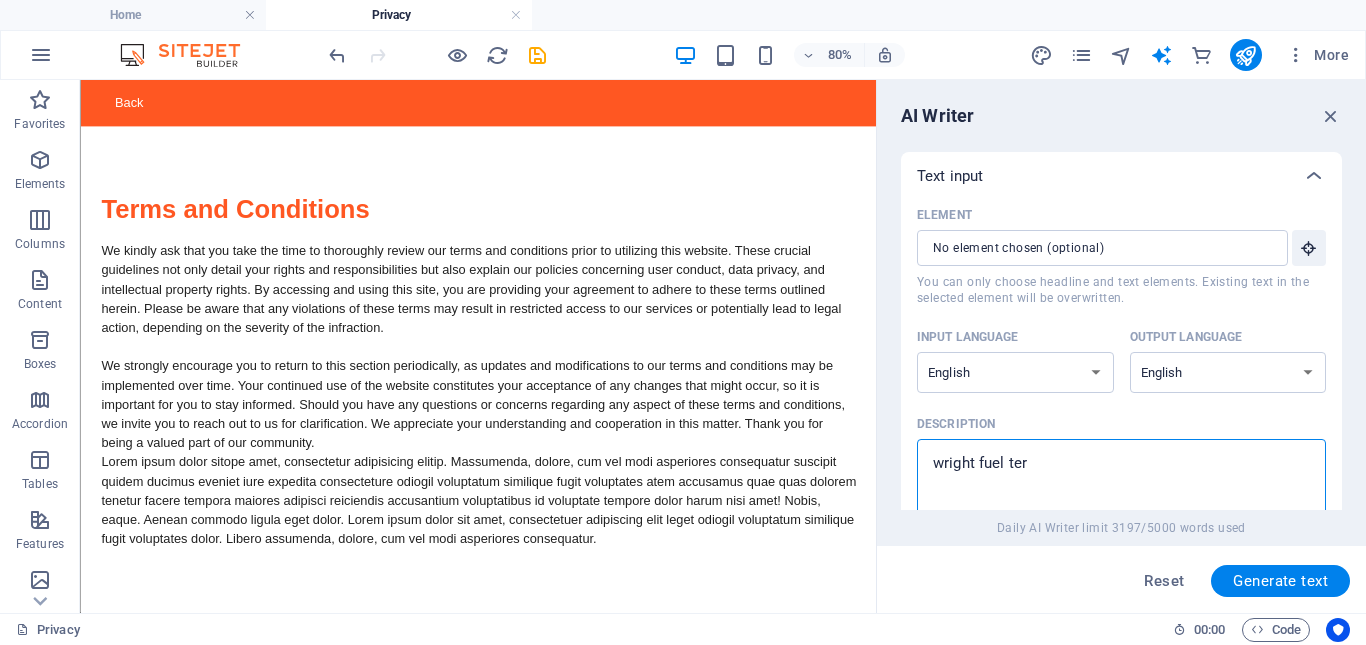 type on "wright fuel term" 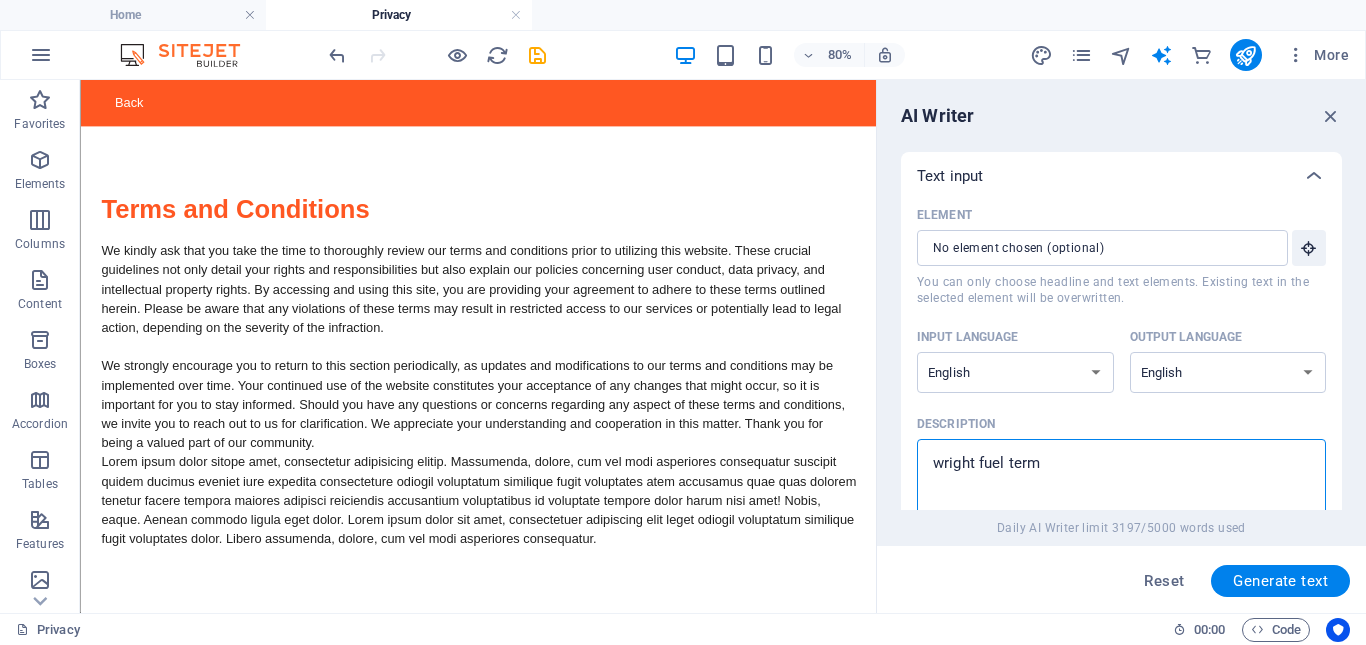type on "wright fuel terms" 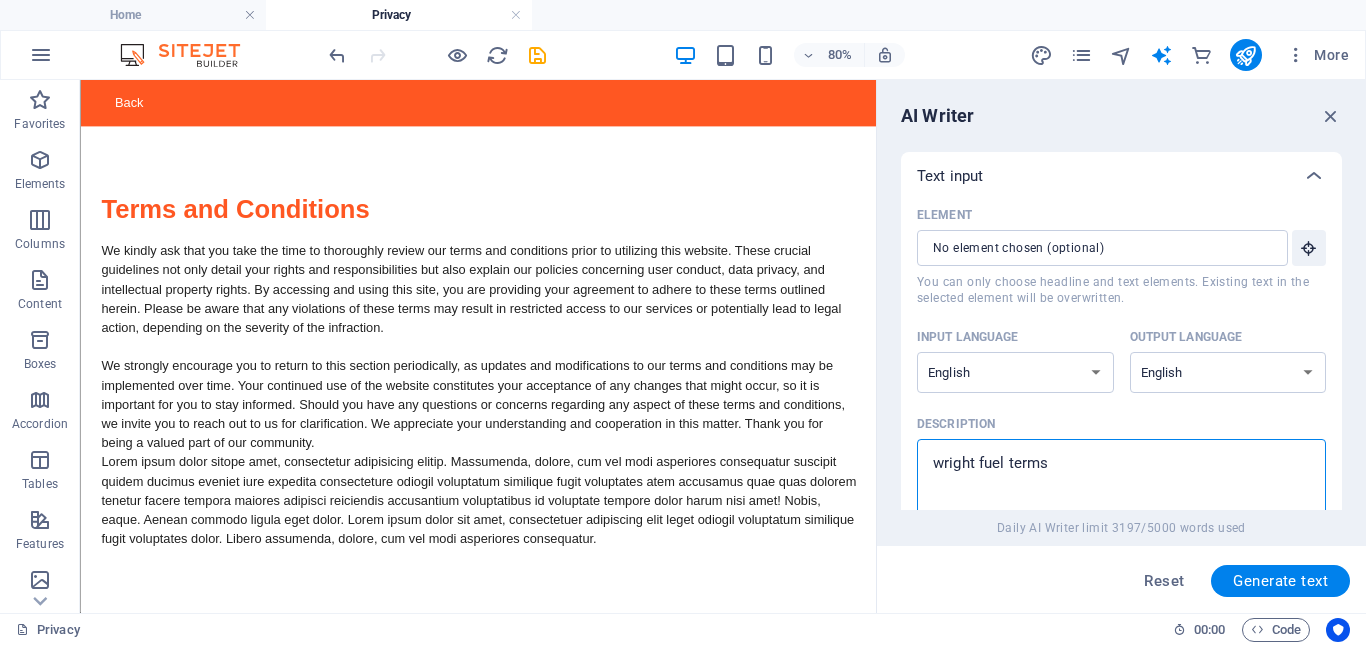type on "wright fuel termsa" 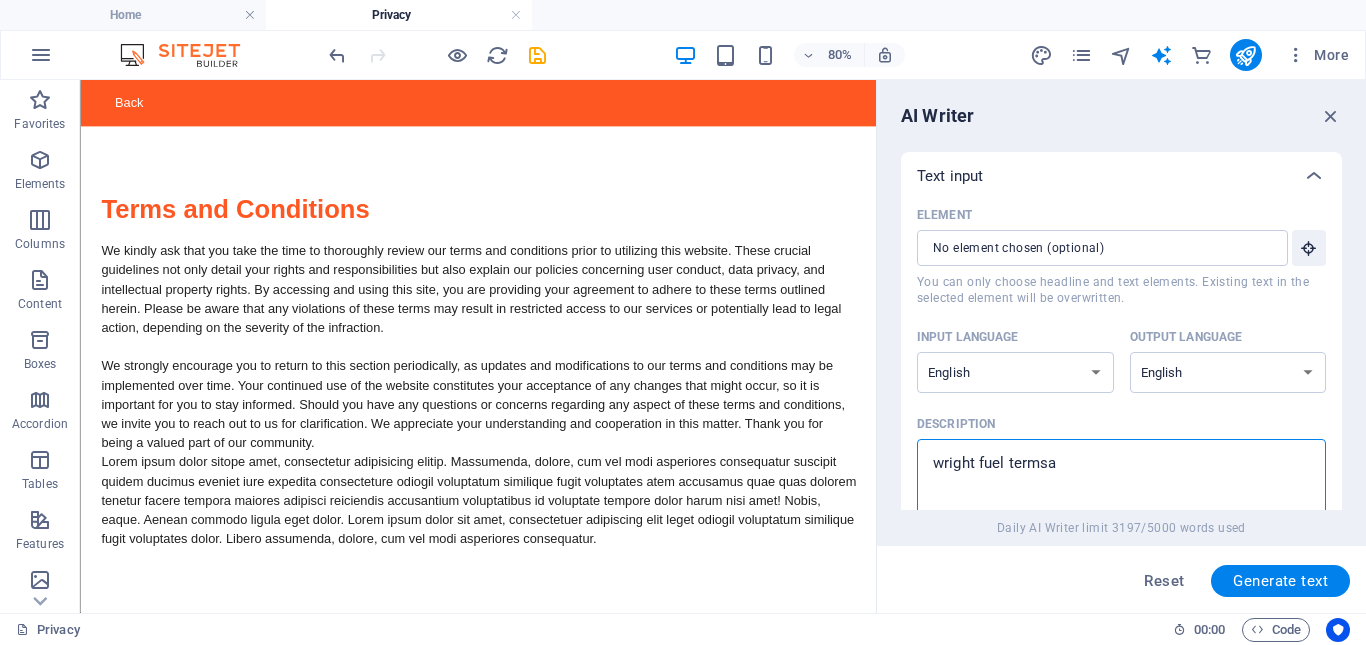 type on "wright fuel termsan" 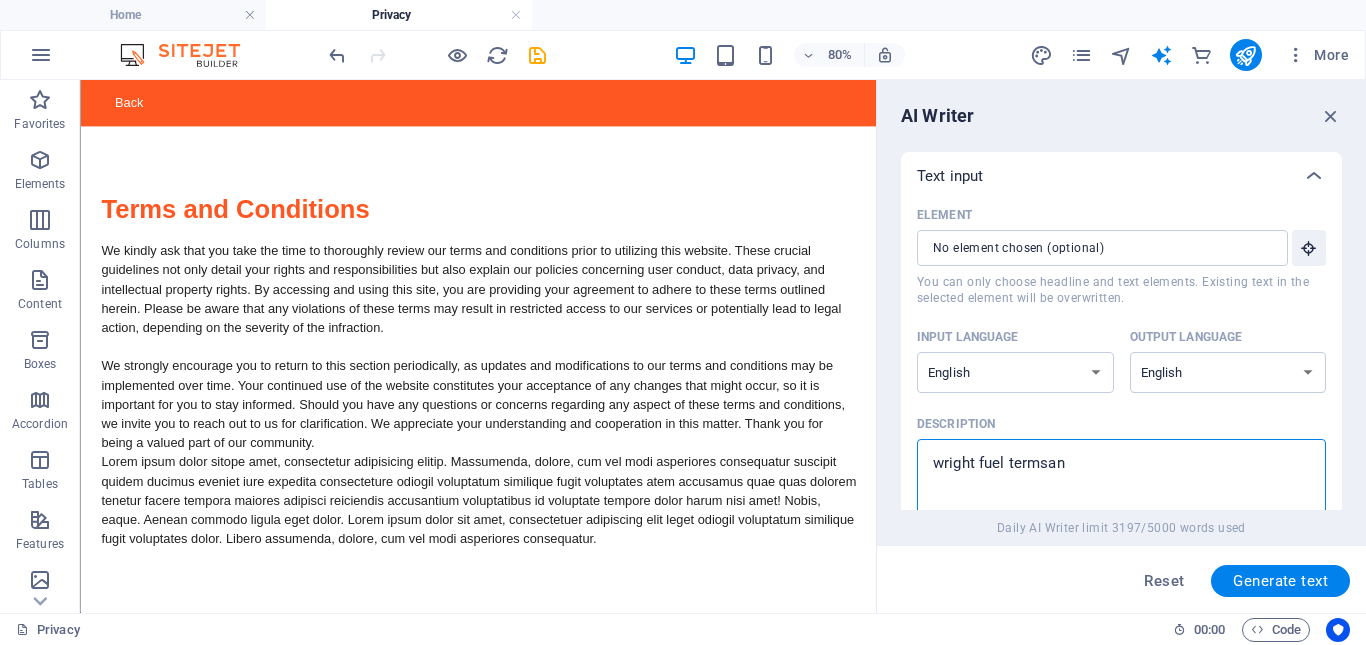 type on "wright fuel termsand" 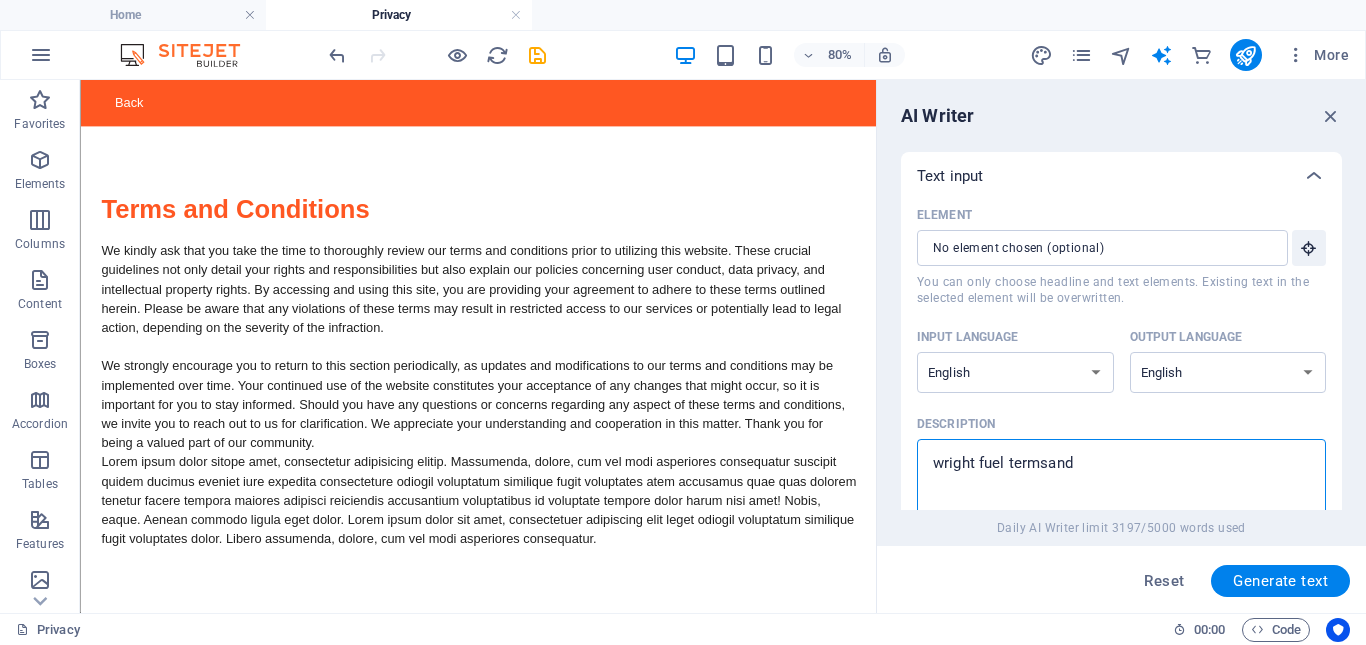 type on "wright fuel termsand" 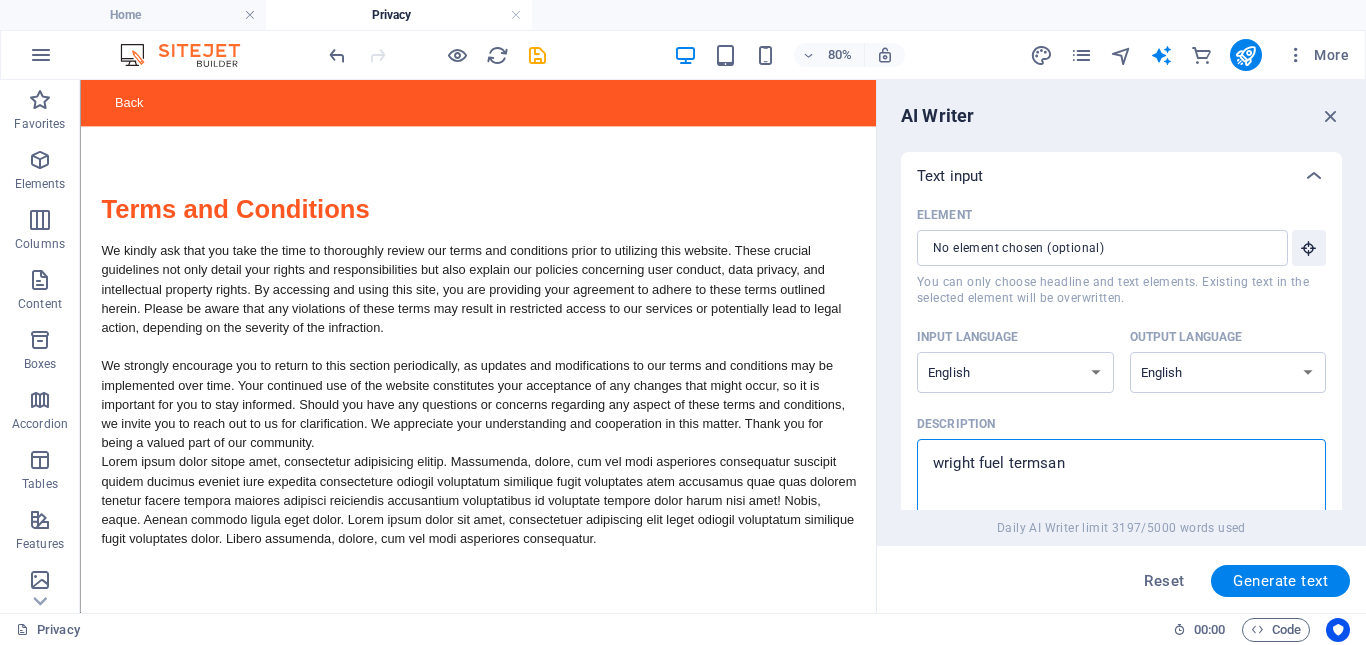 type on "wright fuel termsa" 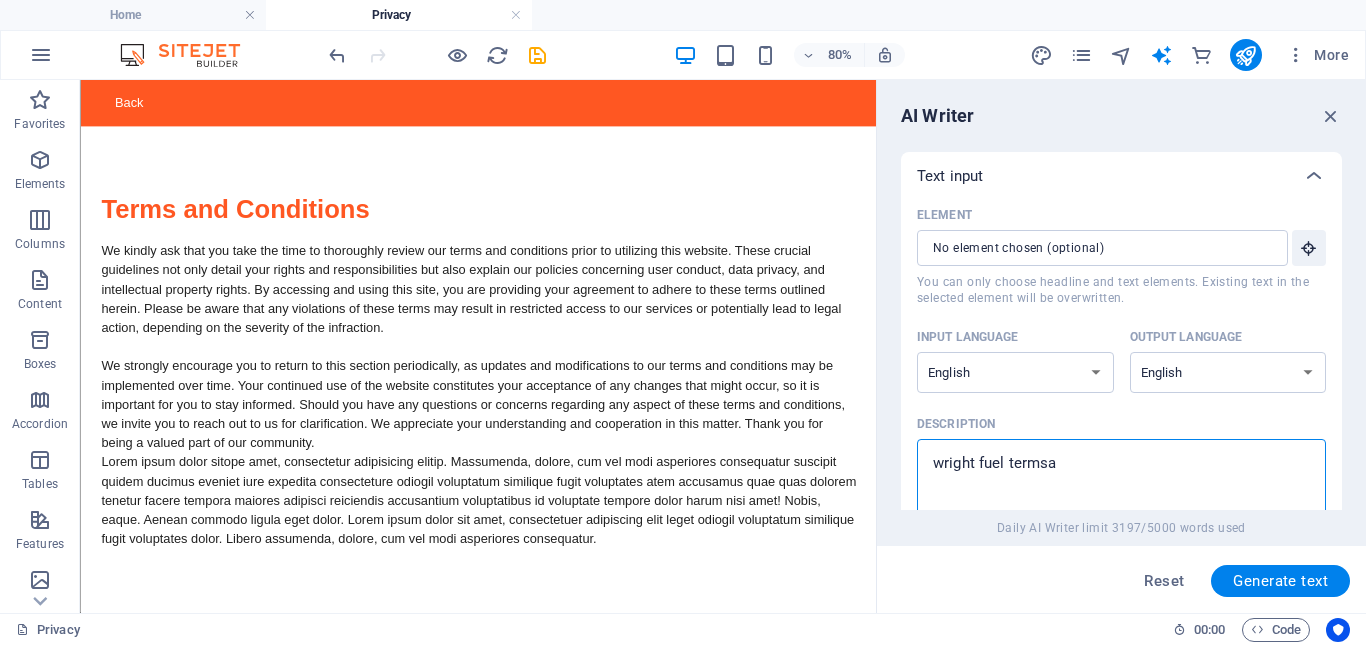 type on "wright fuel terms" 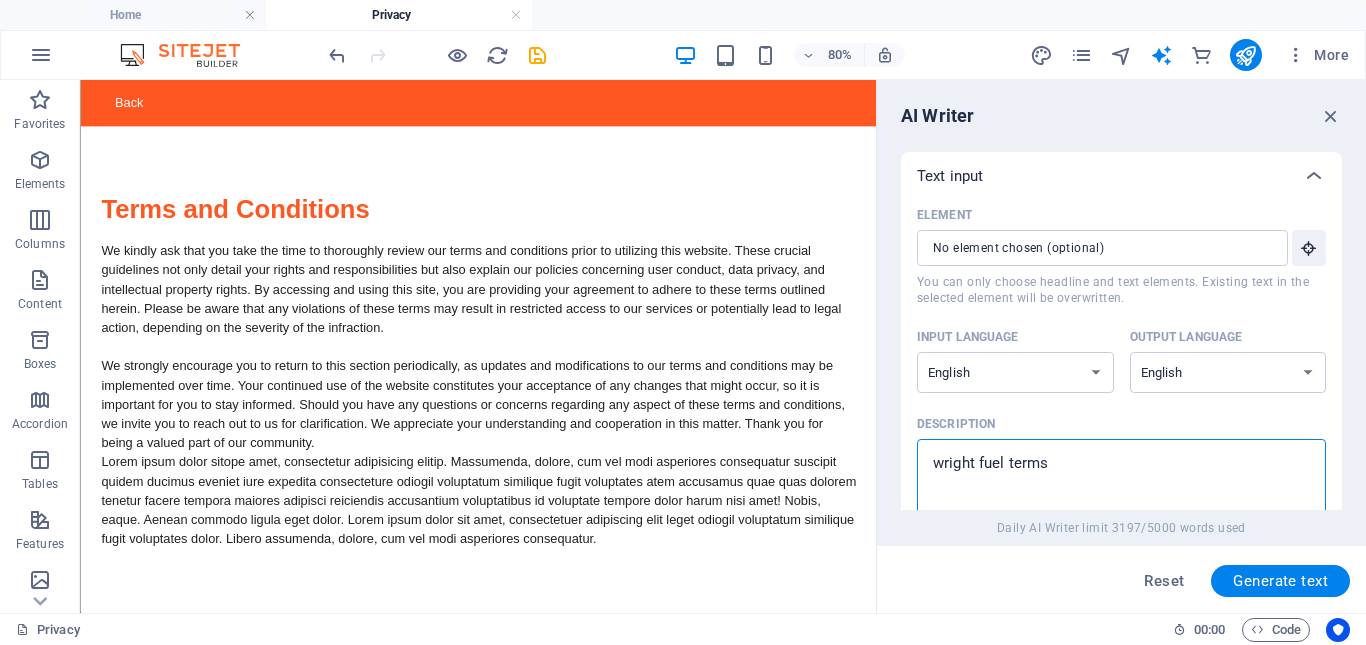 type on "wright fuel terms" 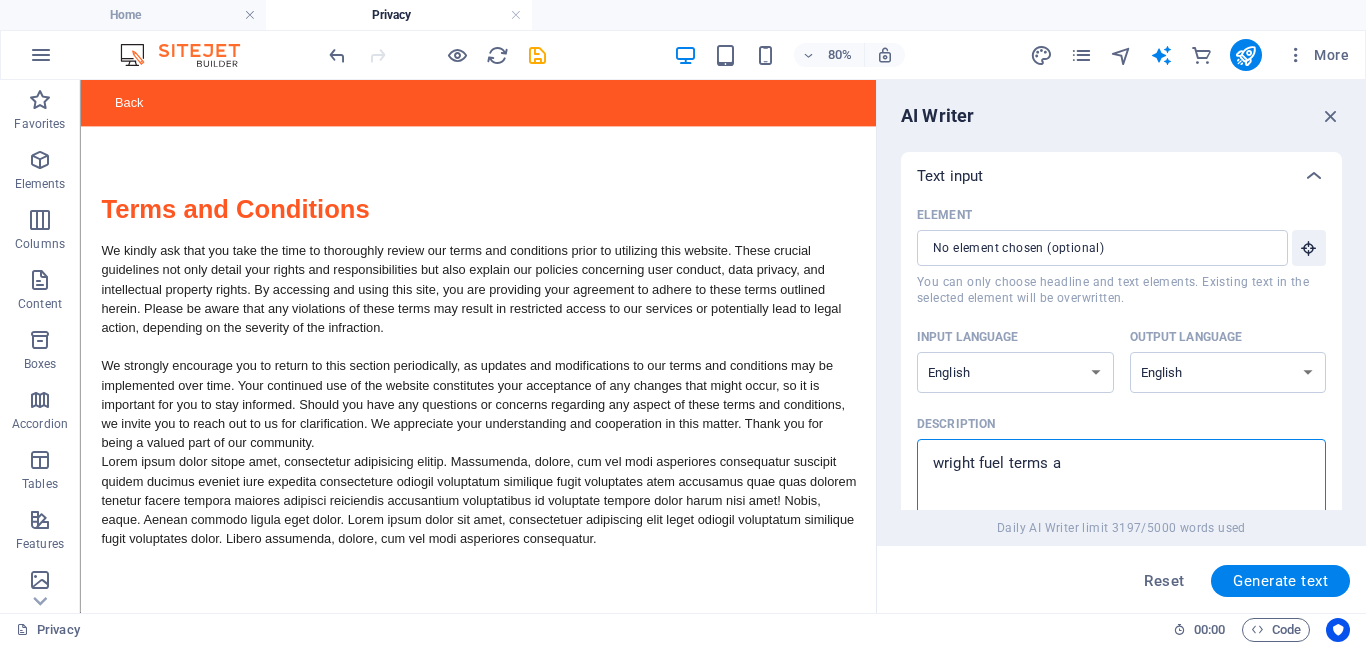 type on "x" 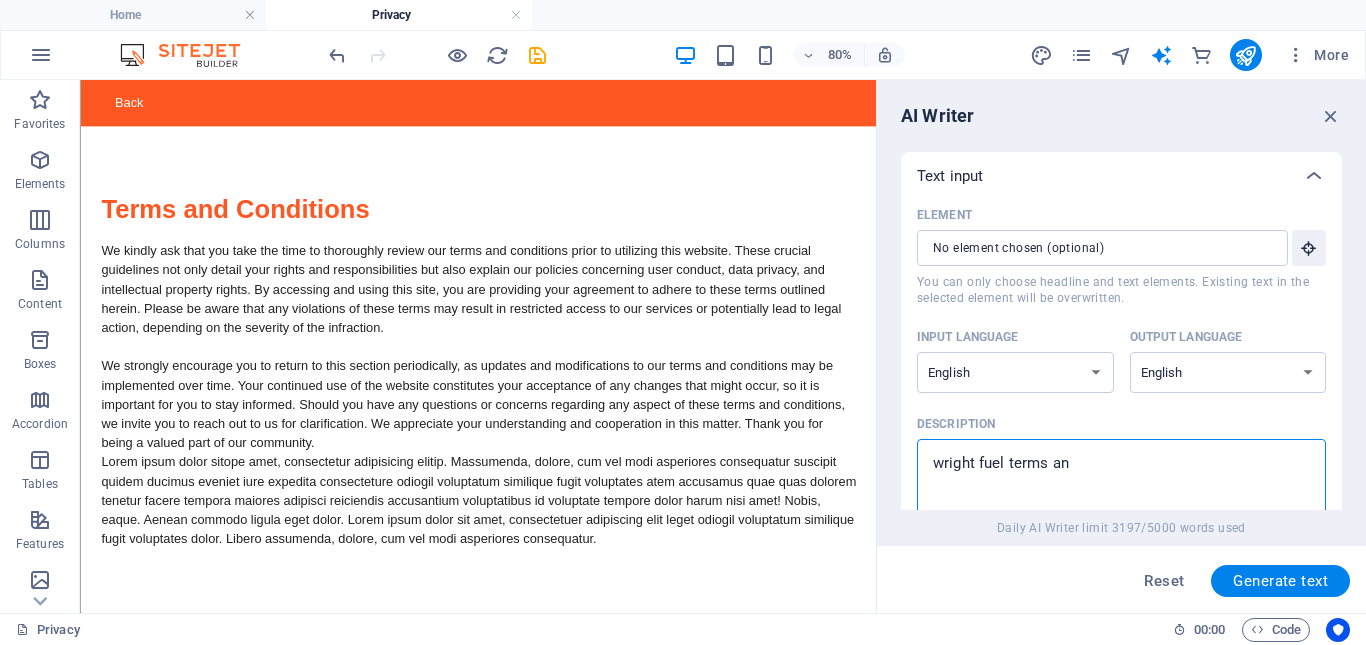 type on "wright fuel terms and" 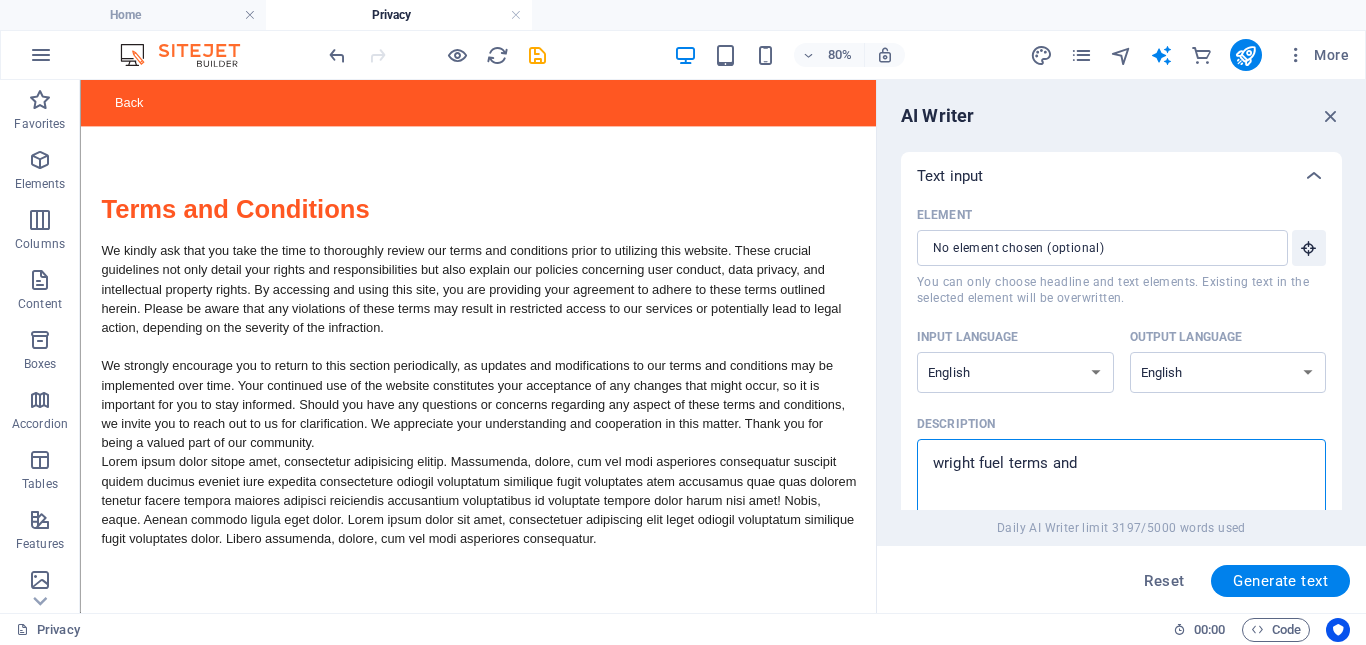 type on "x" 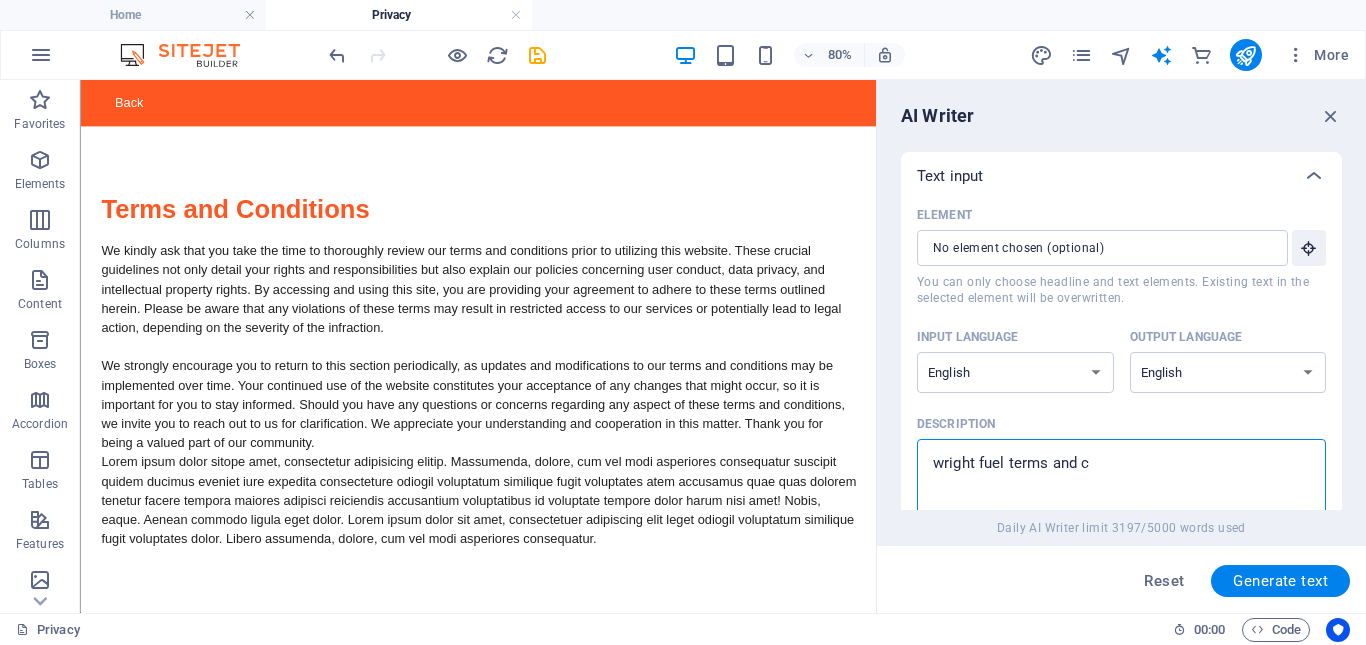 type 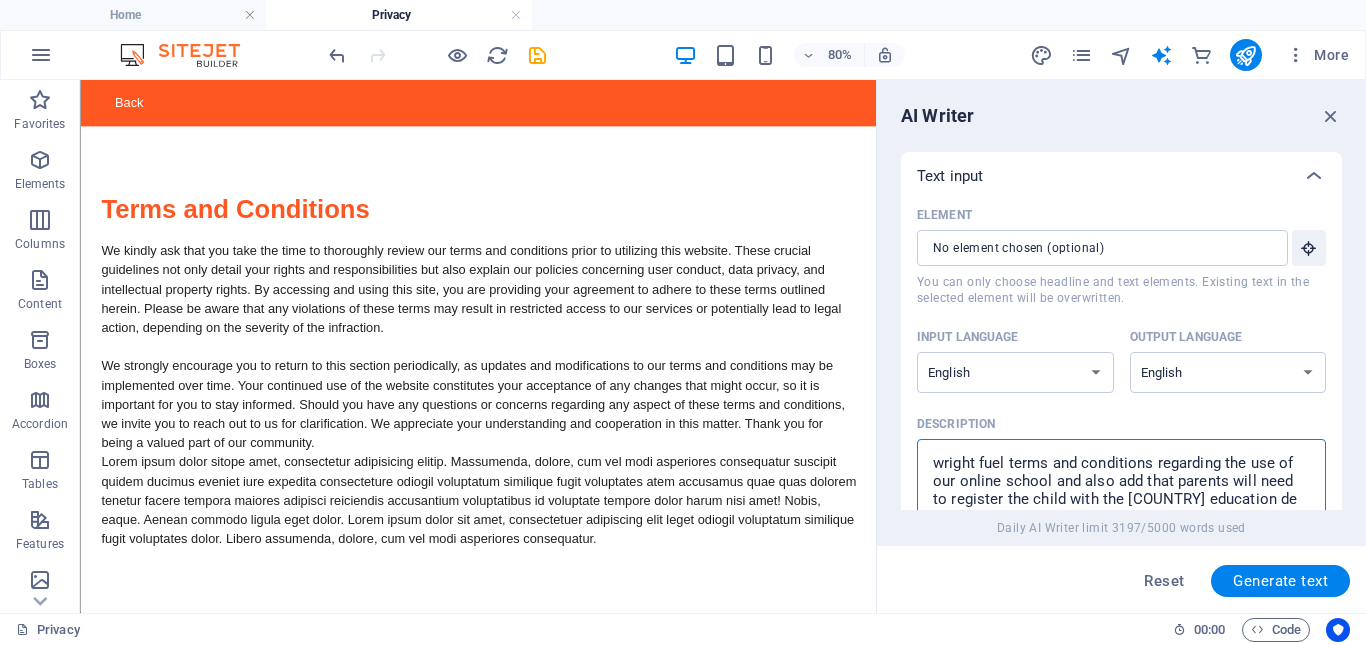 scroll, scrollTop: 12, scrollLeft: 0, axis: vertical 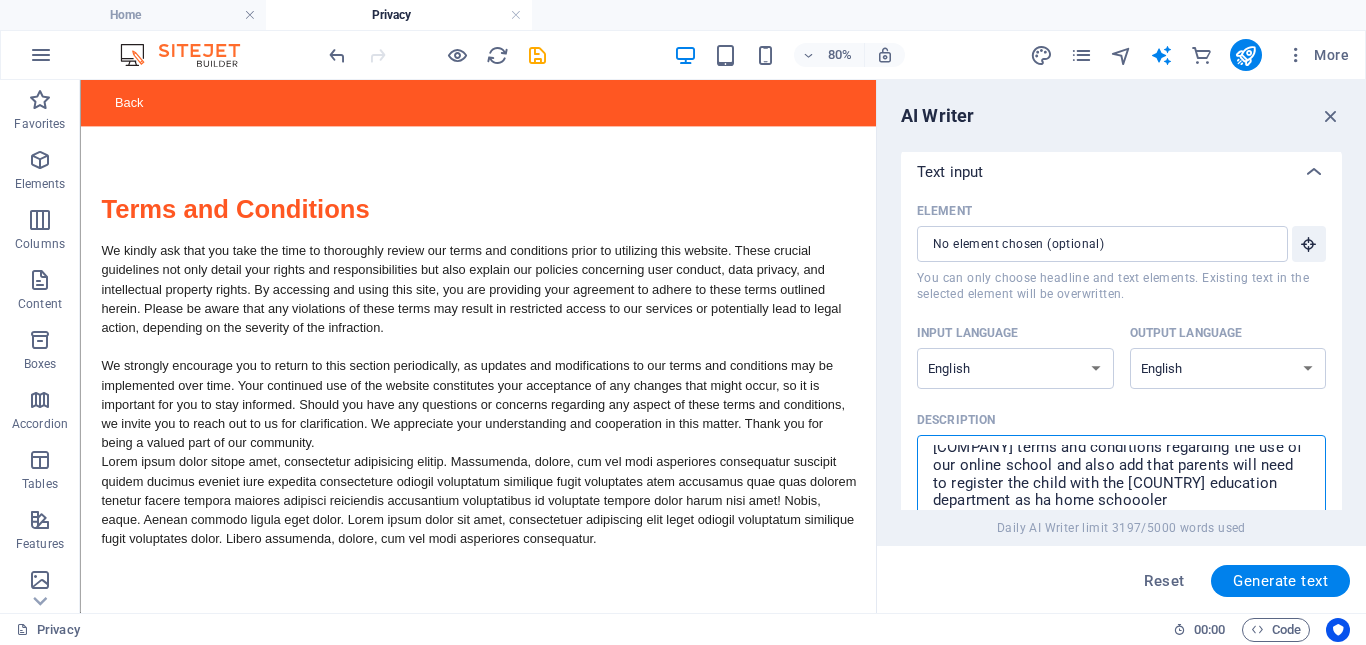 click on "[COMPANY] terms and conditions regarding the use of our online school and also add that parents will need to register the child with the [COUNTRY] education department as ha home schoooler" at bounding box center [1121, 477] 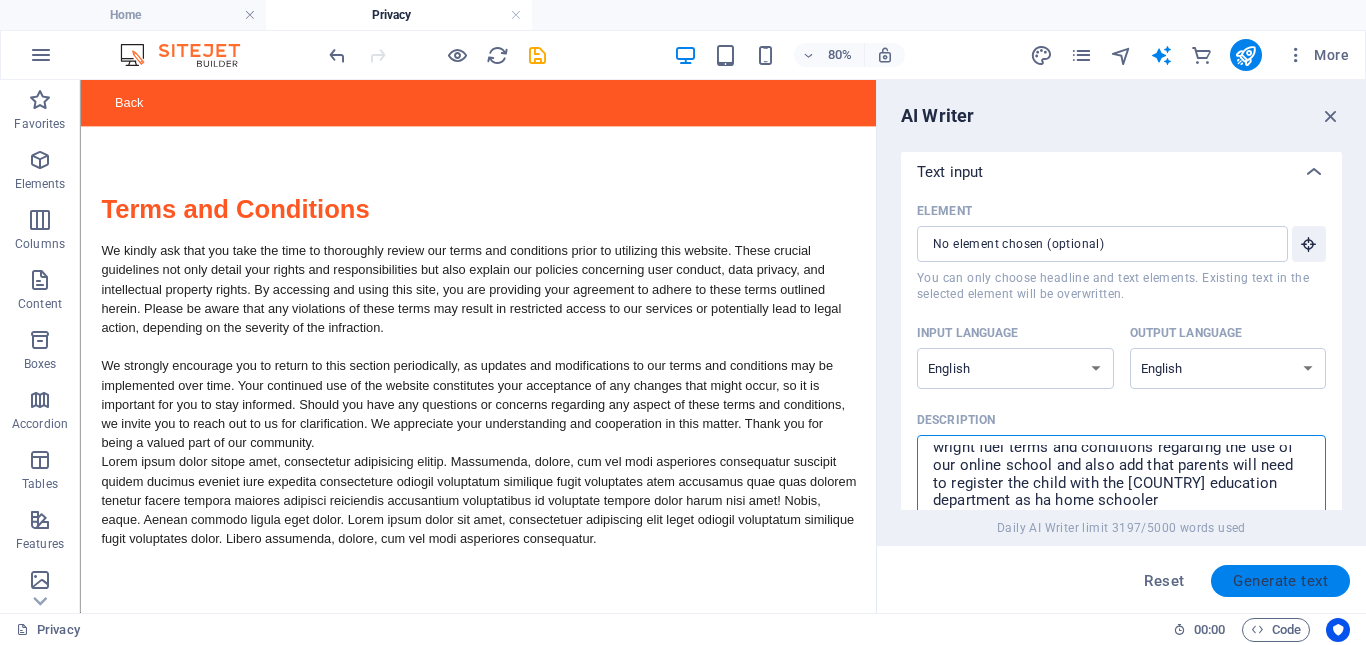 click on "Generate text" at bounding box center [1280, 581] 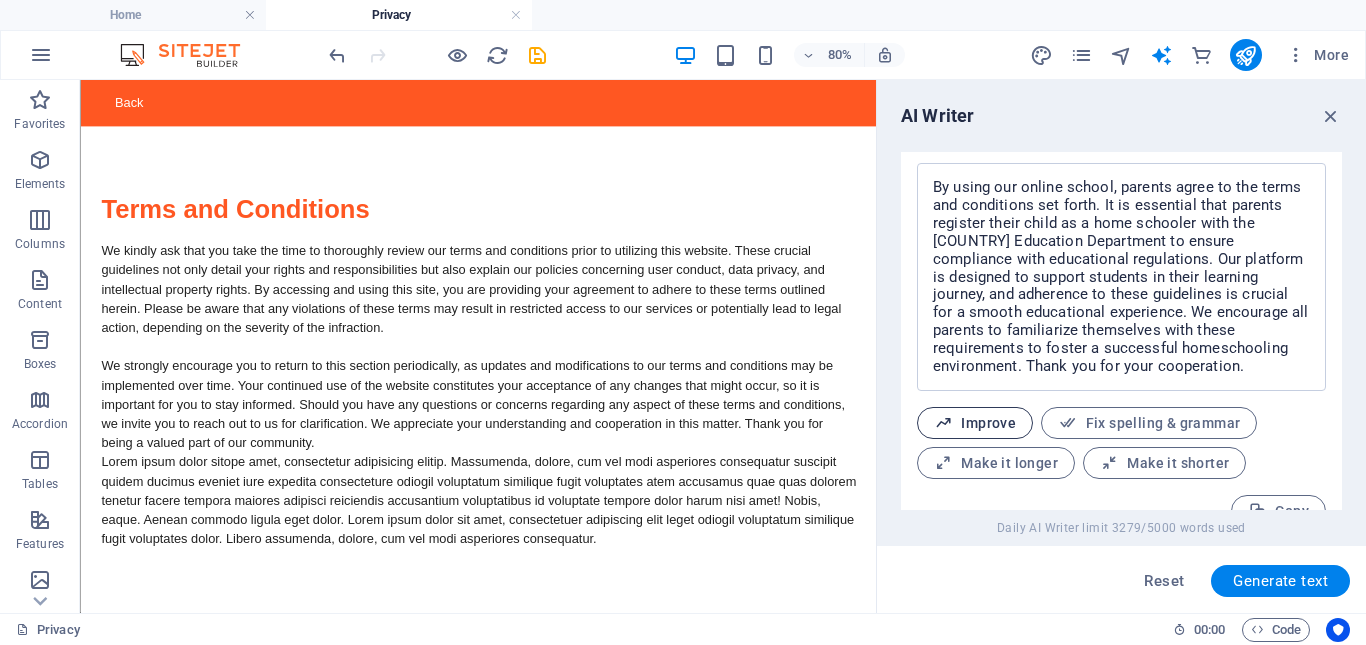 scroll, scrollTop: 823, scrollLeft: 0, axis: vertical 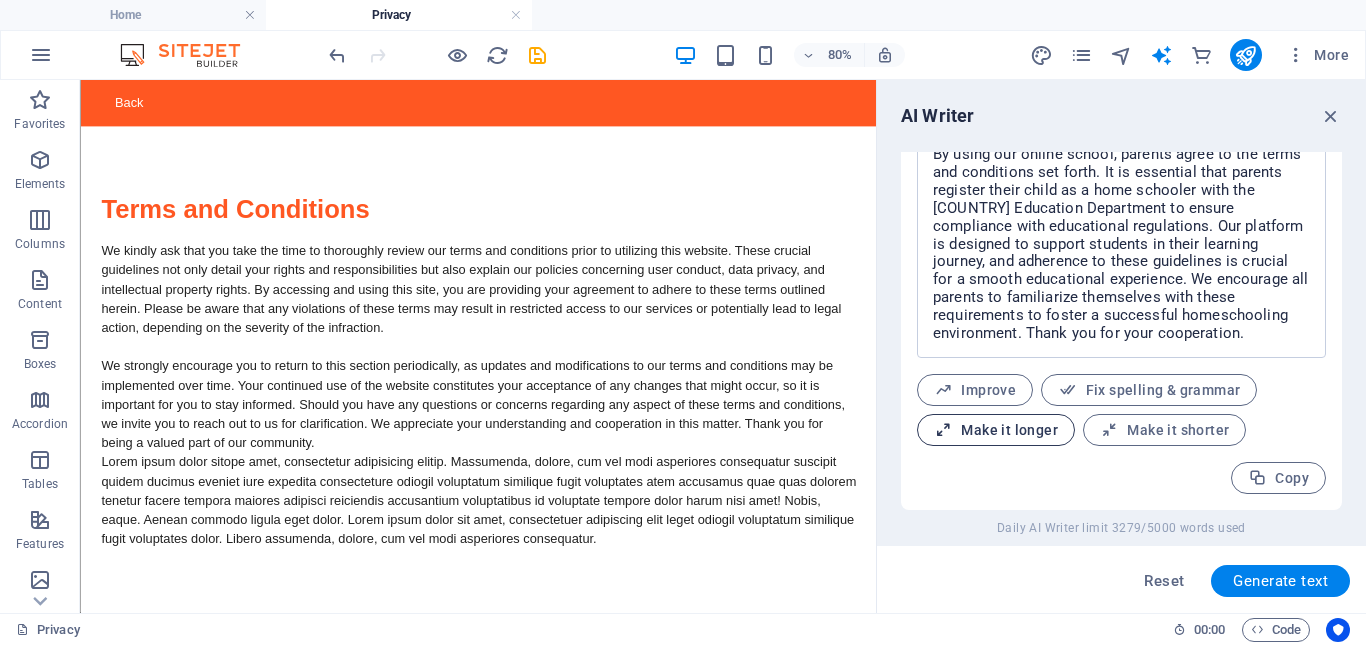 click on "Make it longer" at bounding box center [996, 430] 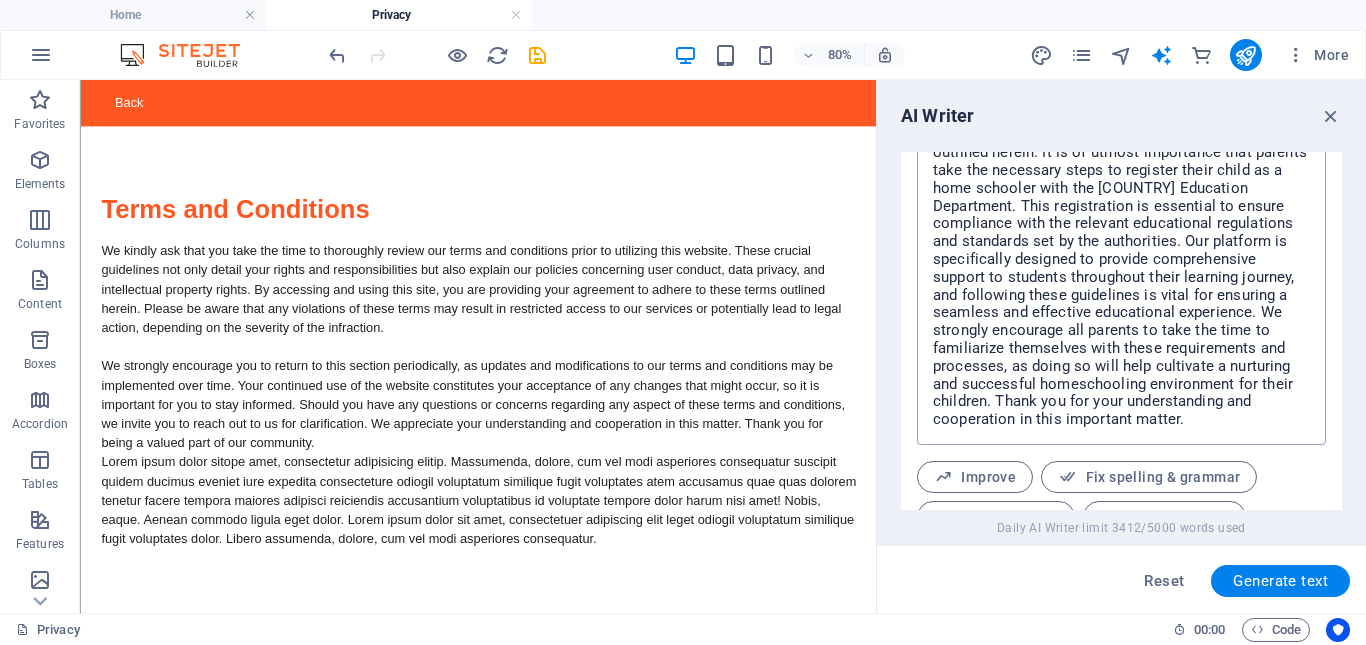 scroll, scrollTop: 748, scrollLeft: 0, axis: vertical 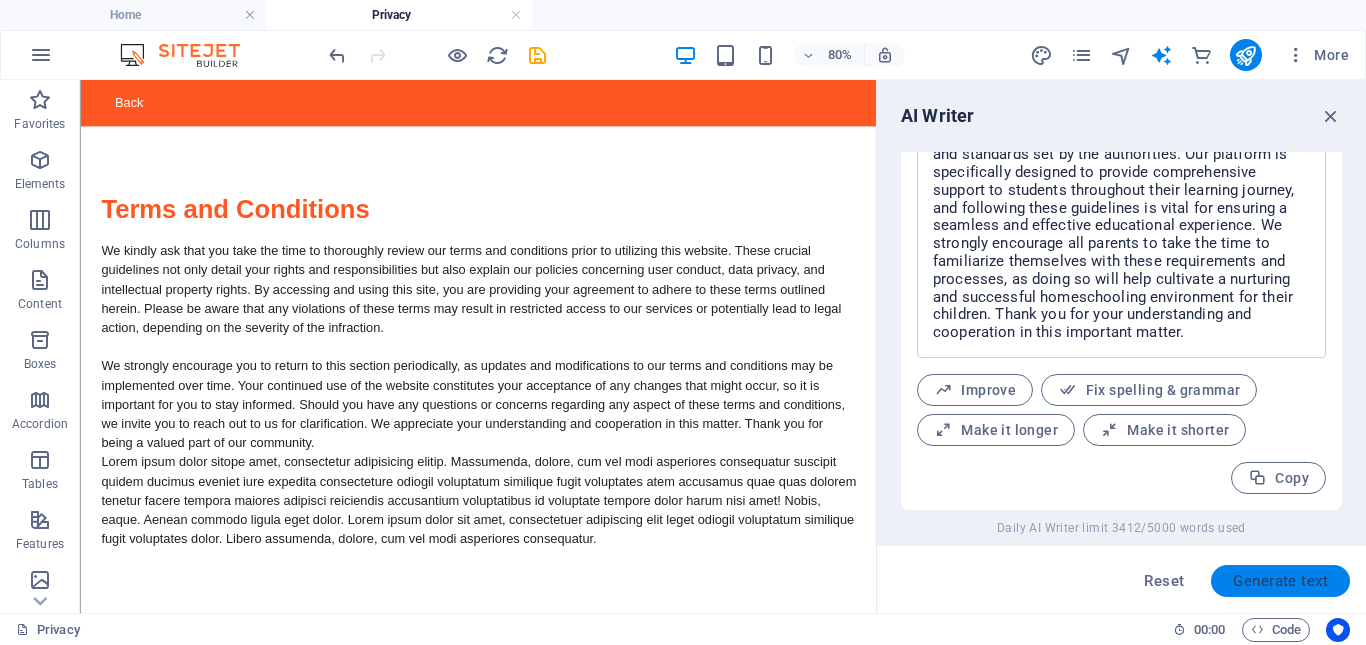 click on "Generate text" at bounding box center (1280, 581) 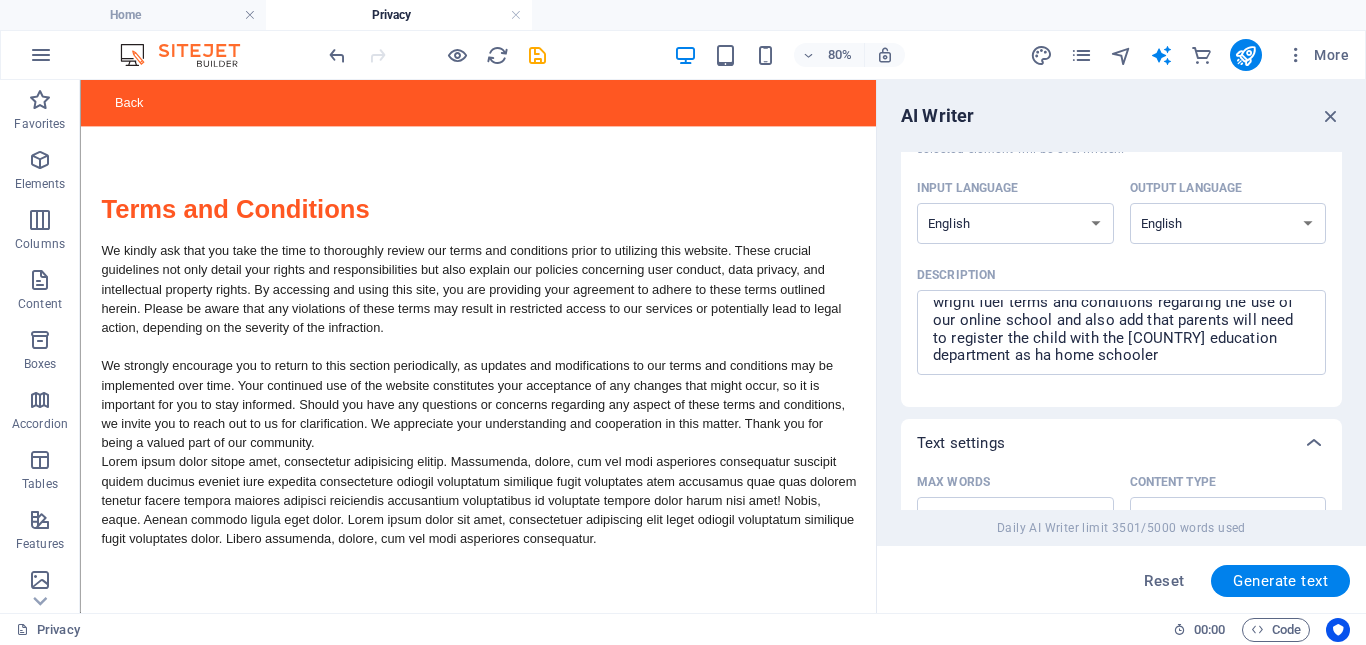 scroll, scrollTop: 148, scrollLeft: 0, axis: vertical 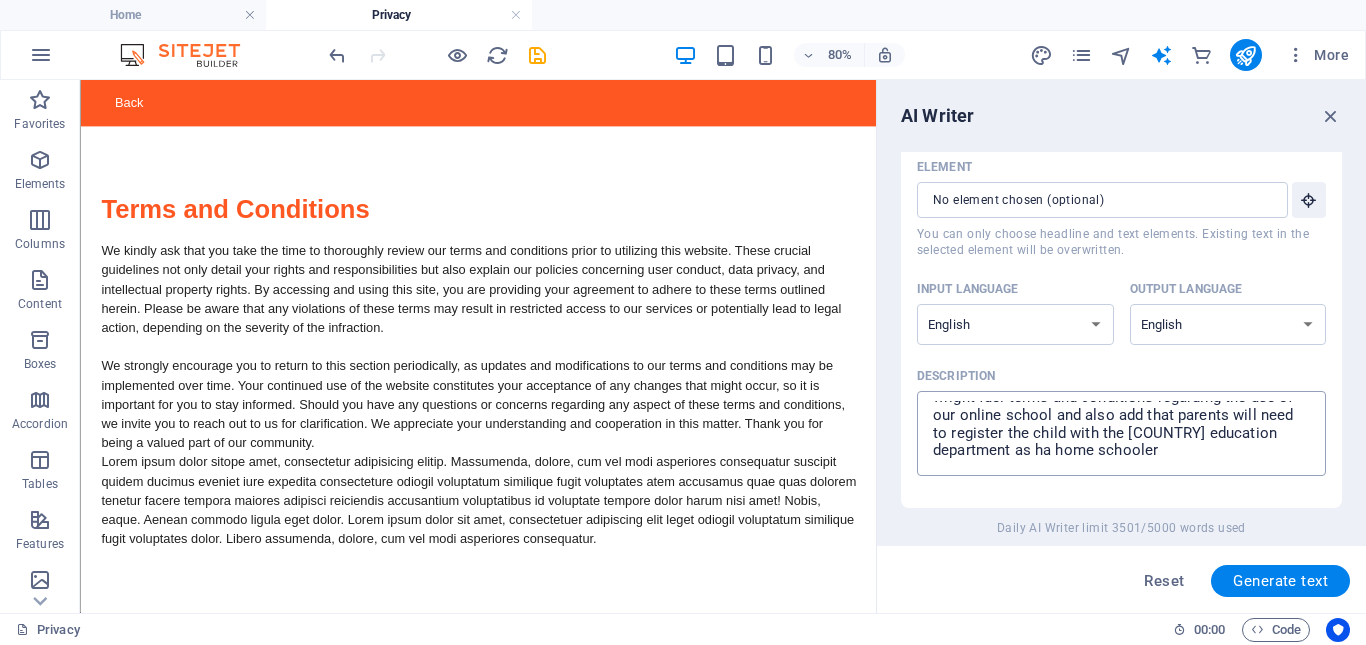click on "wright fuel terms and conditions regarding the use of our online school and also add that parents will need to register the child with the [COUNTRY] education department as ha home schooler" at bounding box center [1121, 433] 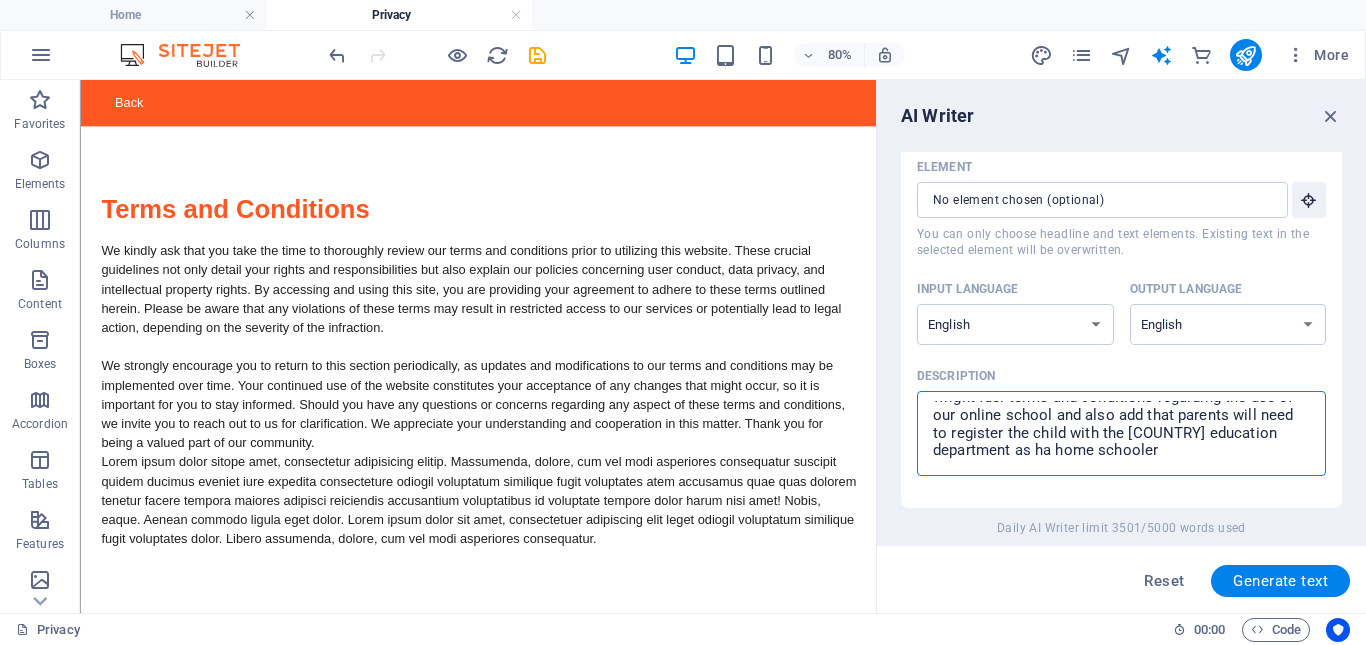 click on "wright fuel terms and conditions regarding the use of our online school and also add that parents will need to register the child with the [COUNTRY] education department as ha home schooler" at bounding box center [1121, 433] 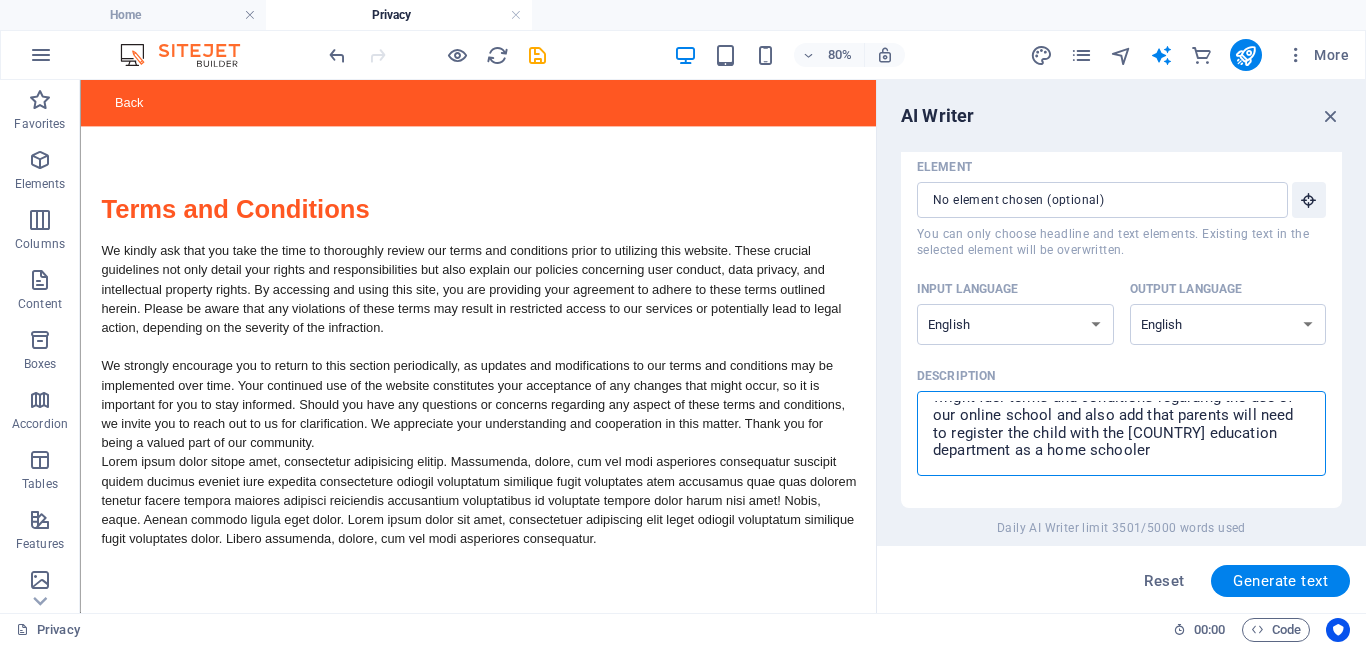 click on "wright fuel terms and conditions regarding the use of our online school and also add that parents will need to register the child with the [COUNTRY] education department as a home schooler" at bounding box center (1121, 433) 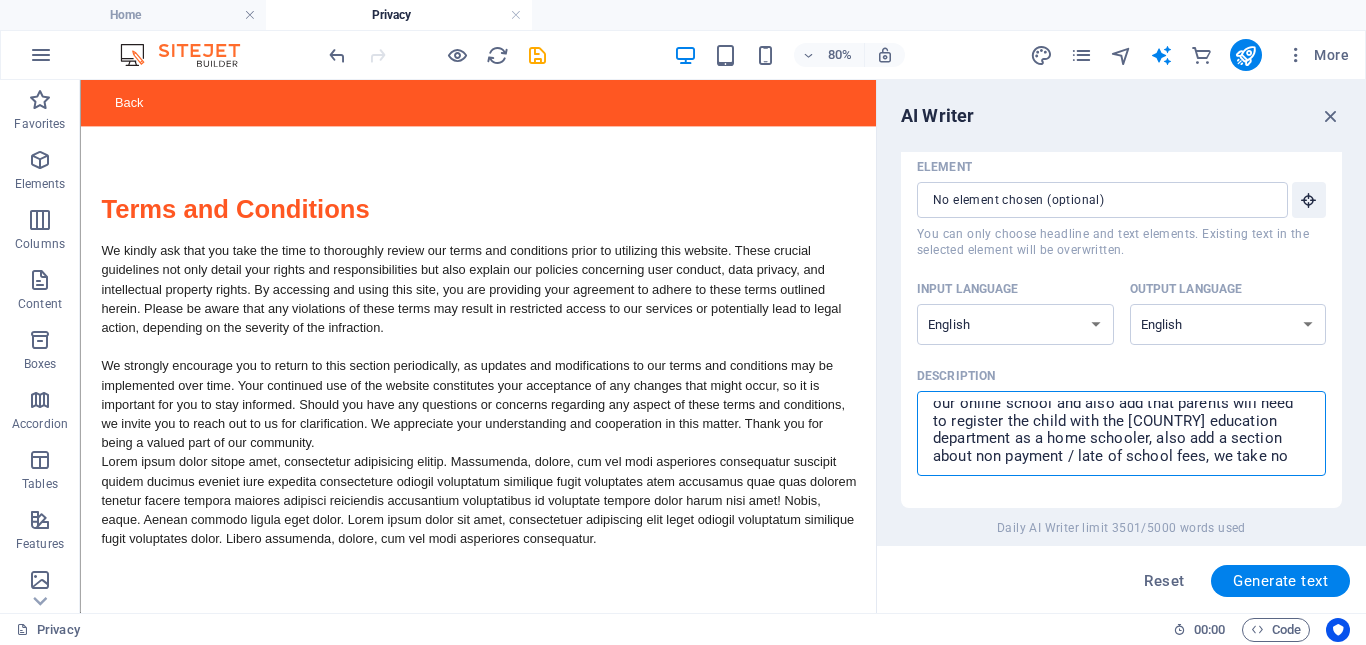 scroll, scrollTop: 48, scrollLeft: 0, axis: vertical 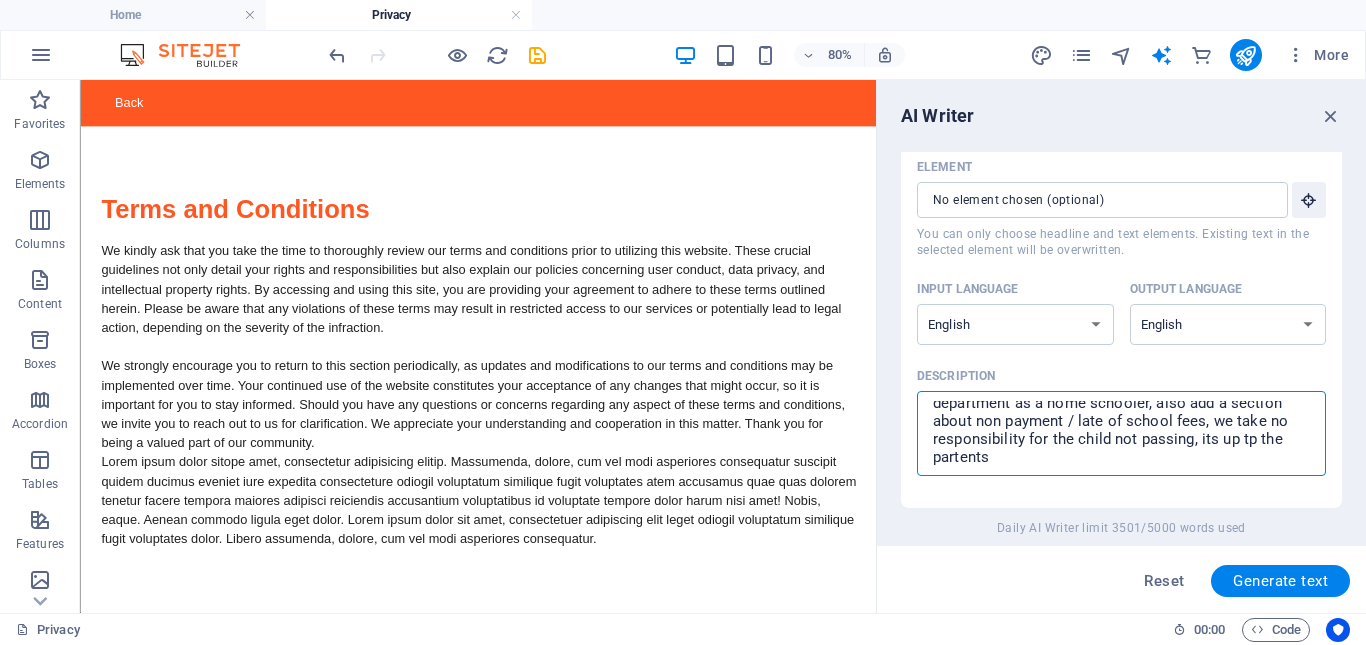 click on "wright fuel terms and conditions regarding the use of our online school and also add that parents will need to register the child with the [COUNTRY] education department as a home schooler, also add a section about non payment / late of school fees, we take no responsibility for the child not passing, its up tp the partents" at bounding box center (1121, 433) 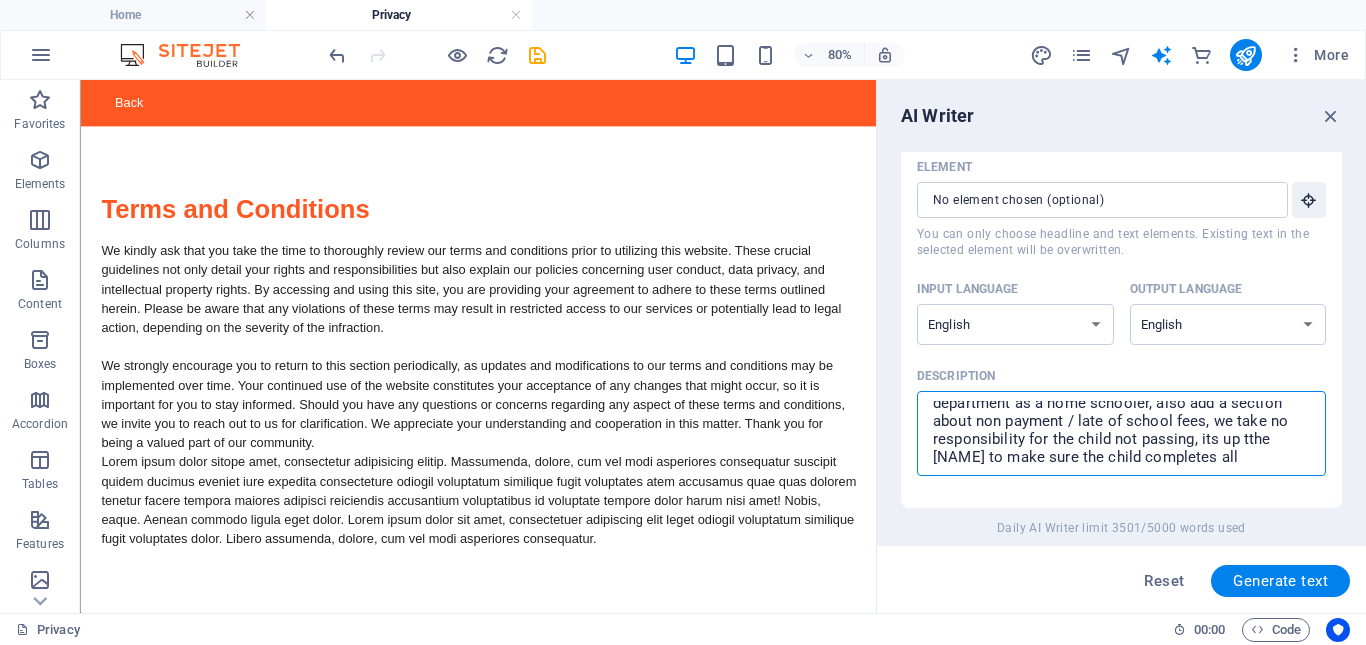 click on "wright fuel terms and conditions regarding the use of our online school and also add that parents will need to register the child with the [COUNTRY] education department as a home schooler, also add a section about non payment / late of school fees, we take no responsibility for the child not passing, its up tthe [NAME] to make sure the child completes all" at bounding box center [1121, 433] 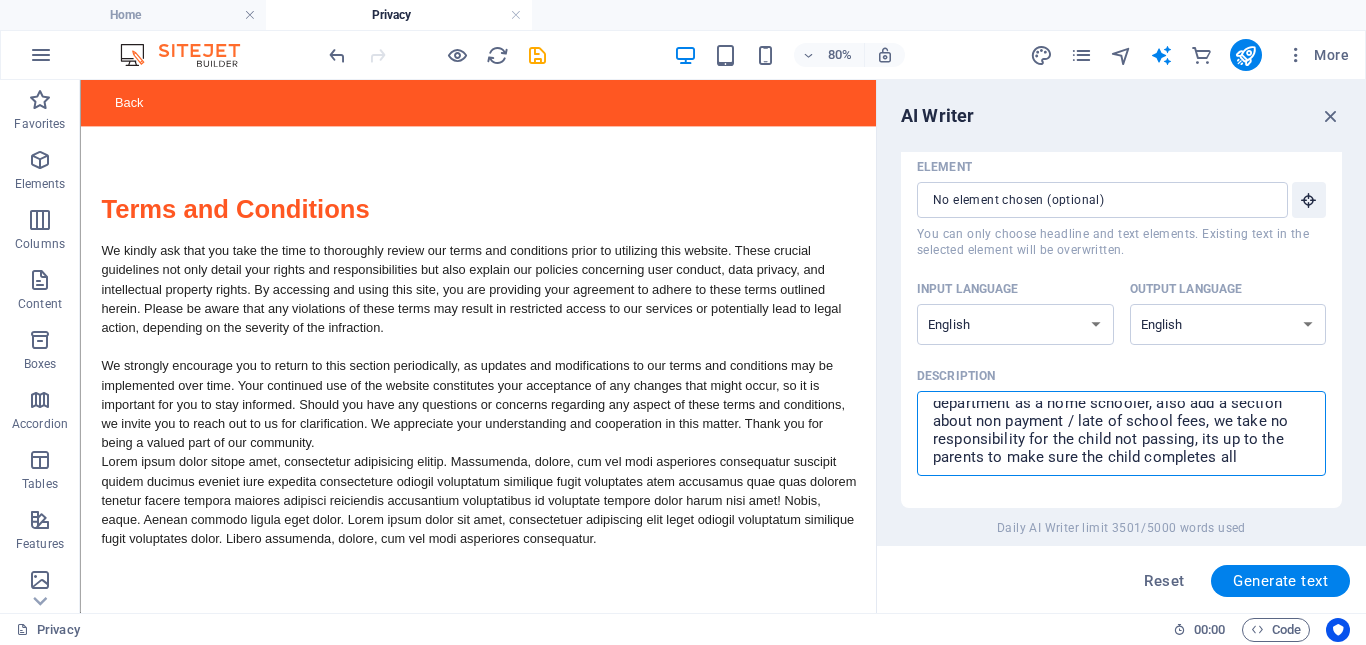 click on "wright fuel terms and conditions regarding the use of our online school and also add that parents will need to register the child with the [COUNTRY] education department as a home schooler, also add a section about non payment / late of school fees, we take no responsibility for the child not passing, its up to the parents to make sure the child completes all" at bounding box center (1121, 433) 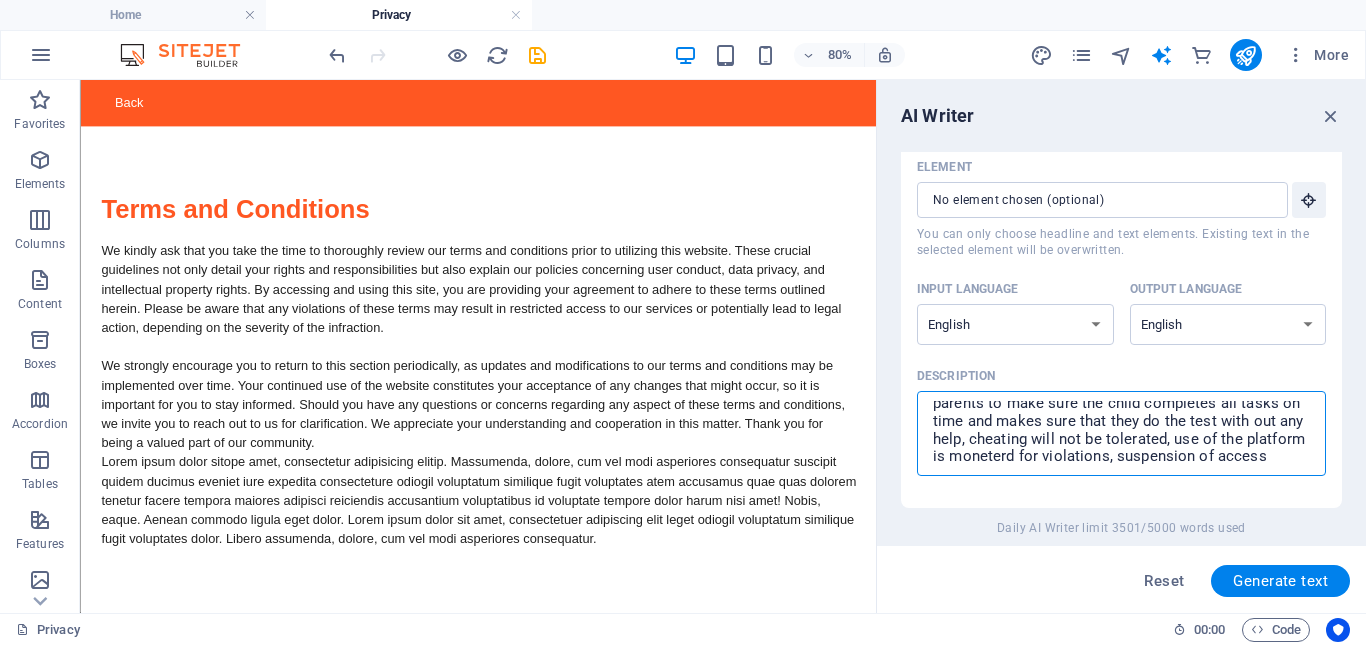scroll, scrollTop: 143, scrollLeft: 0, axis: vertical 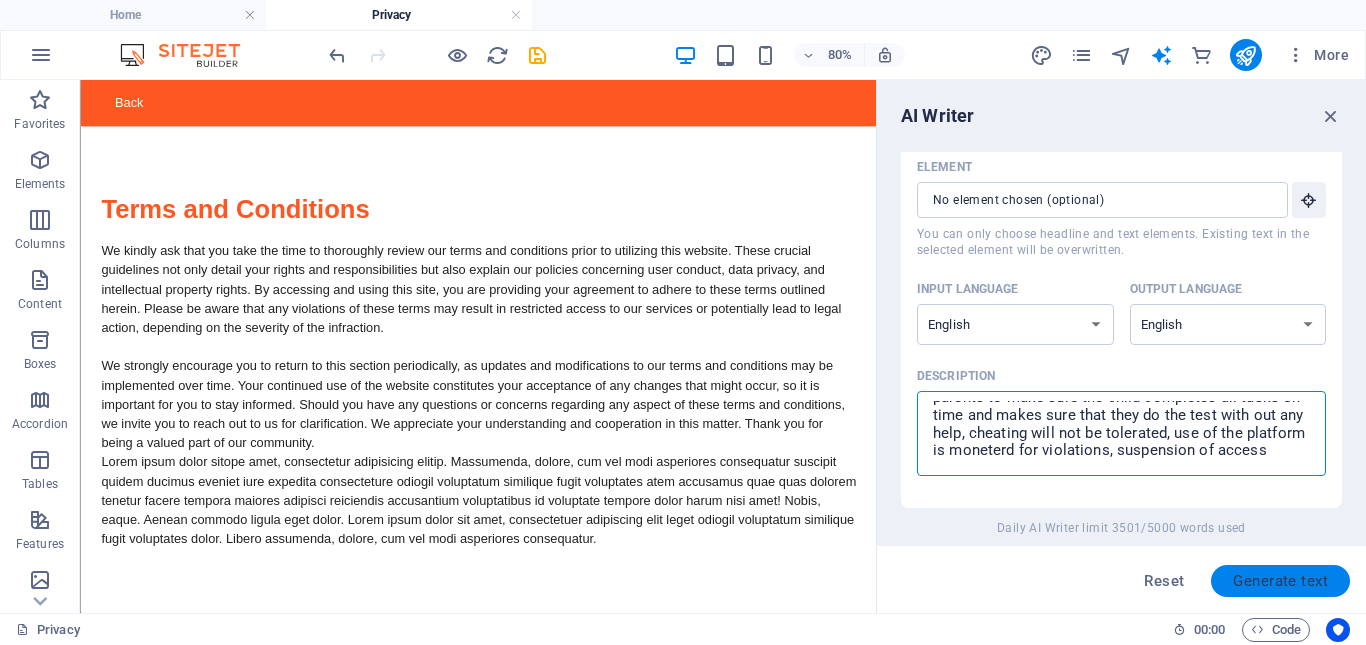 click on "Generate text" at bounding box center [1280, 581] 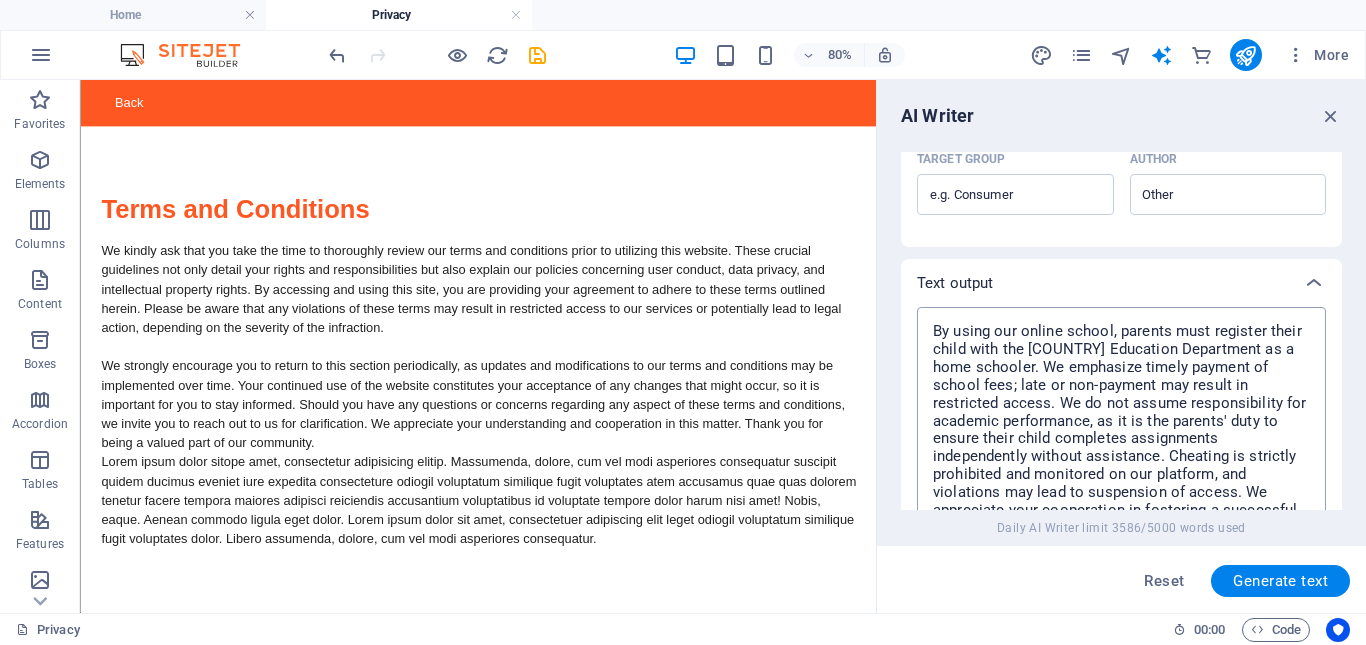 scroll, scrollTop: 841, scrollLeft: 0, axis: vertical 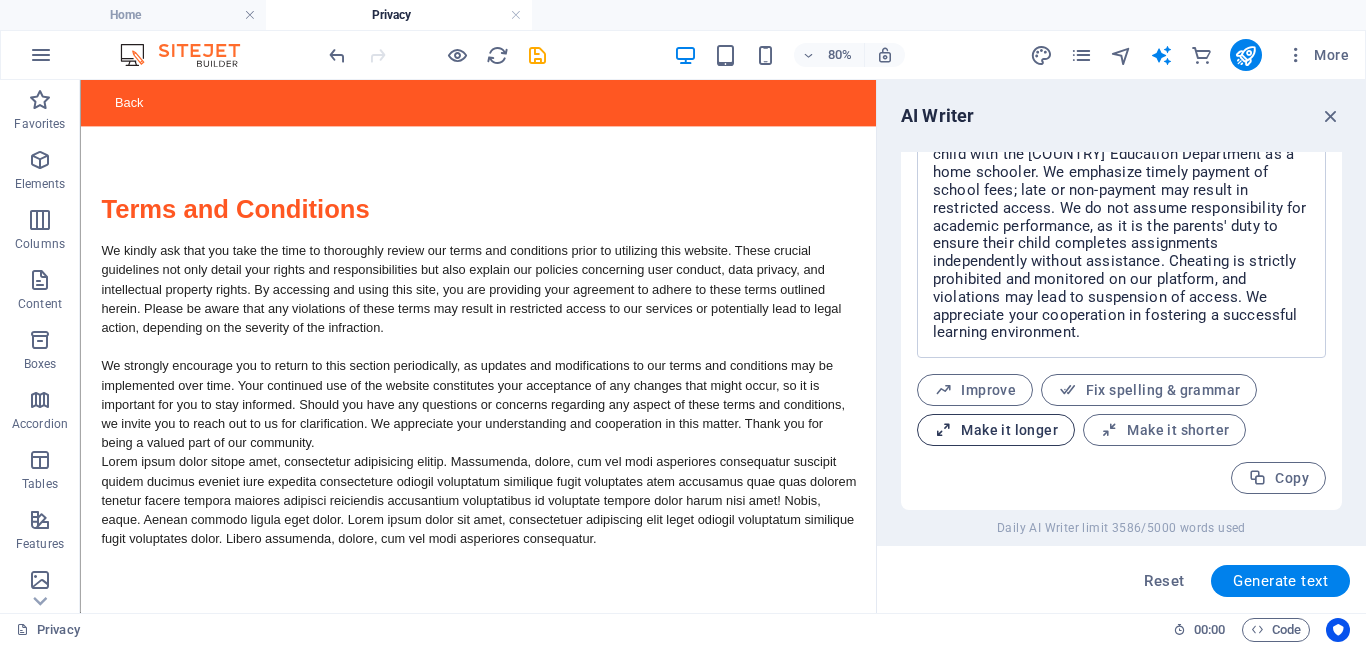 click on "Make it longer" at bounding box center (996, 430) 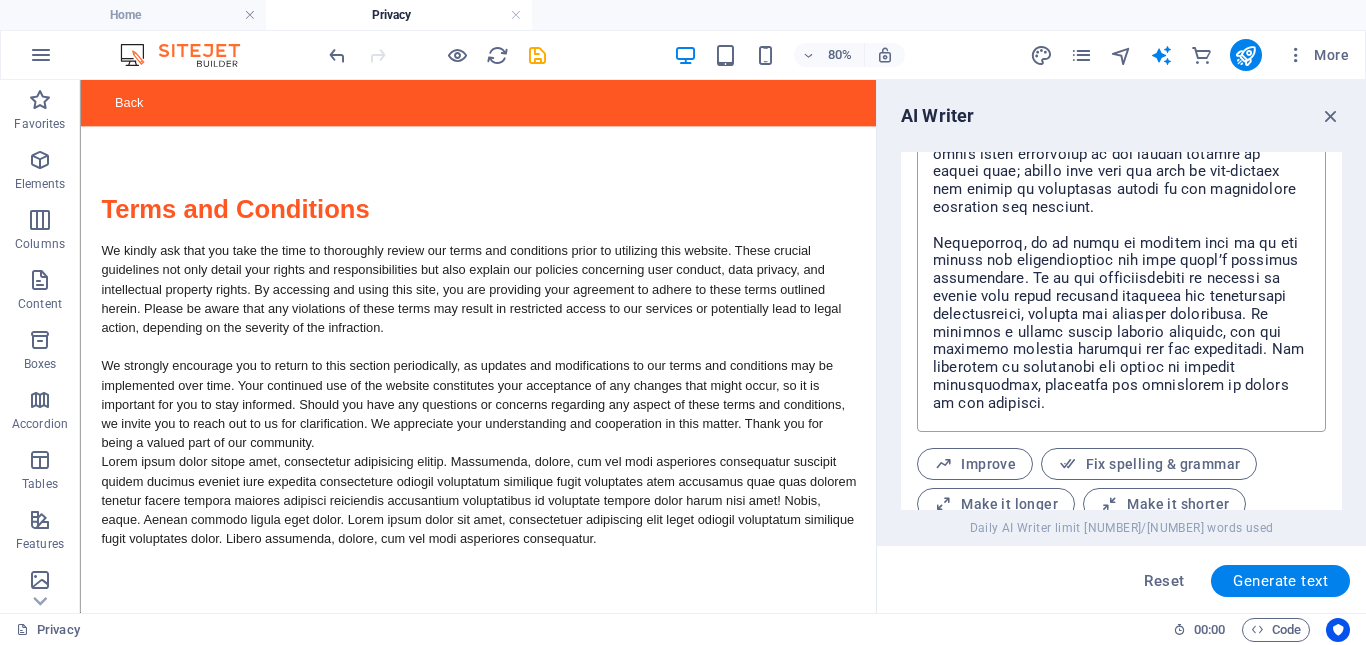 scroll, scrollTop: 787, scrollLeft: 0, axis: vertical 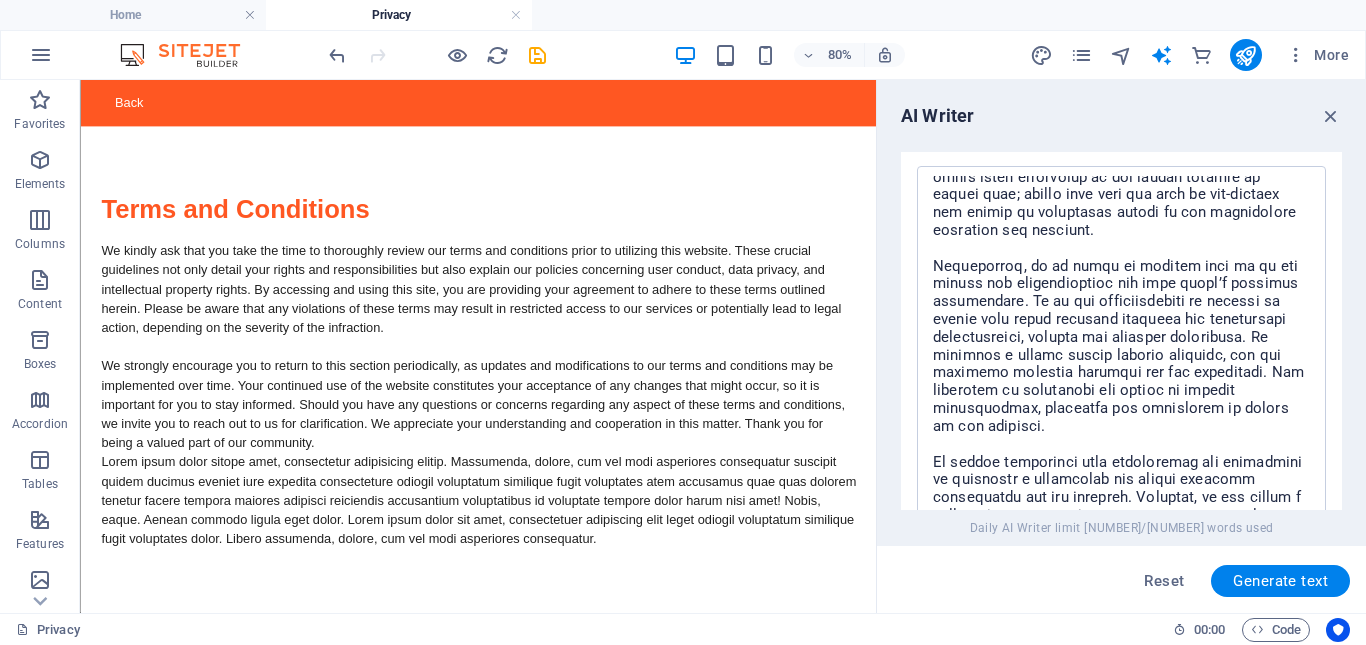 drag, startPoint x: 1342, startPoint y: 373, endPoint x: 1347, endPoint y: 408, distance: 35.35534 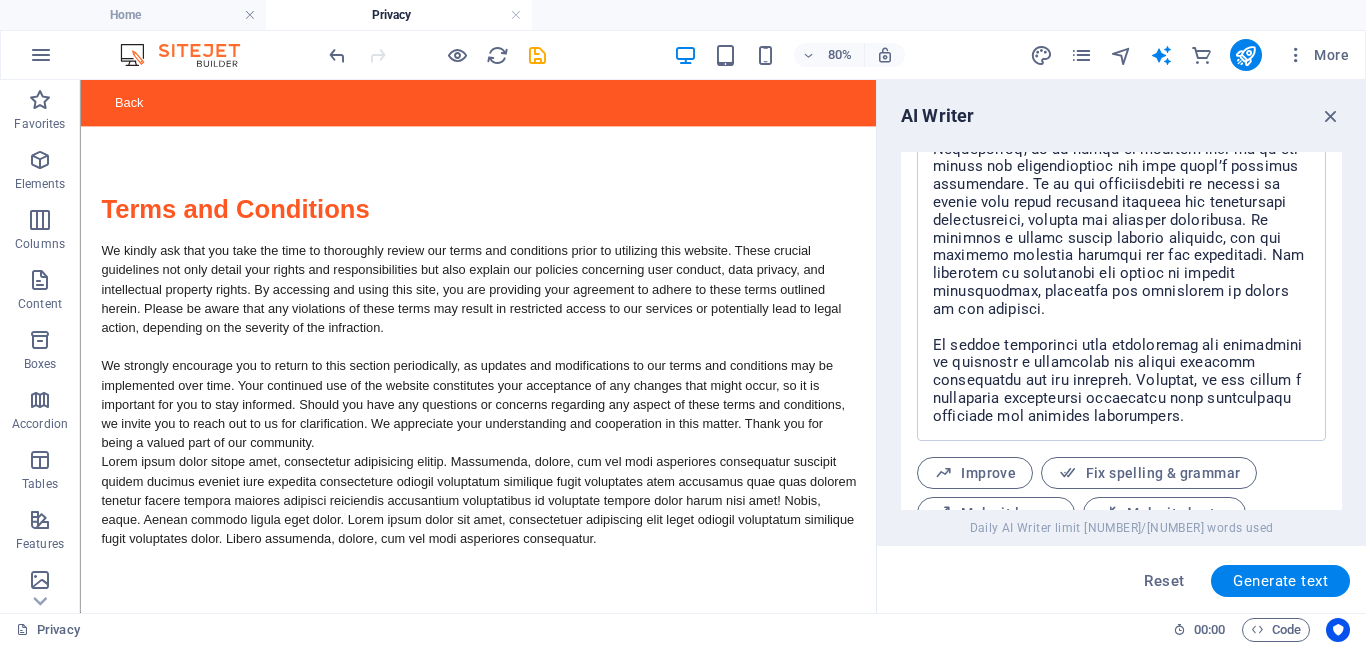 scroll, scrollTop: 908, scrollLeft: 0, axis: vertical 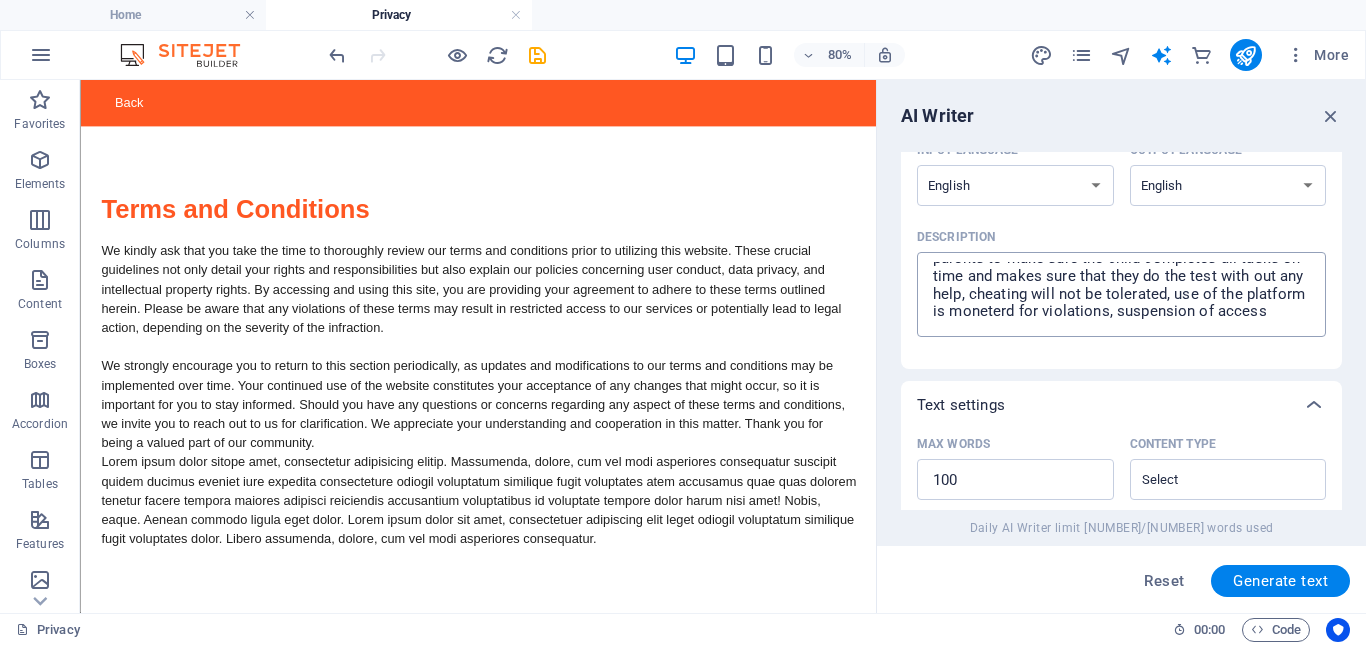 click on "wright fuel terms and conditions regarding the use of our online school and also add that parents will need to register the child with the [COUNTRY] education department as a home schooler, also add a section about non payment / late of school fees, we take no responsibility for the child not passing, its up to the parents to make sure the child completes all tasks on time and makes sure that they do the test with out any help, cheating will not be tolerated, use of the platform is moneterd for violations, suspension of access" at bounding box center [1121, 294] 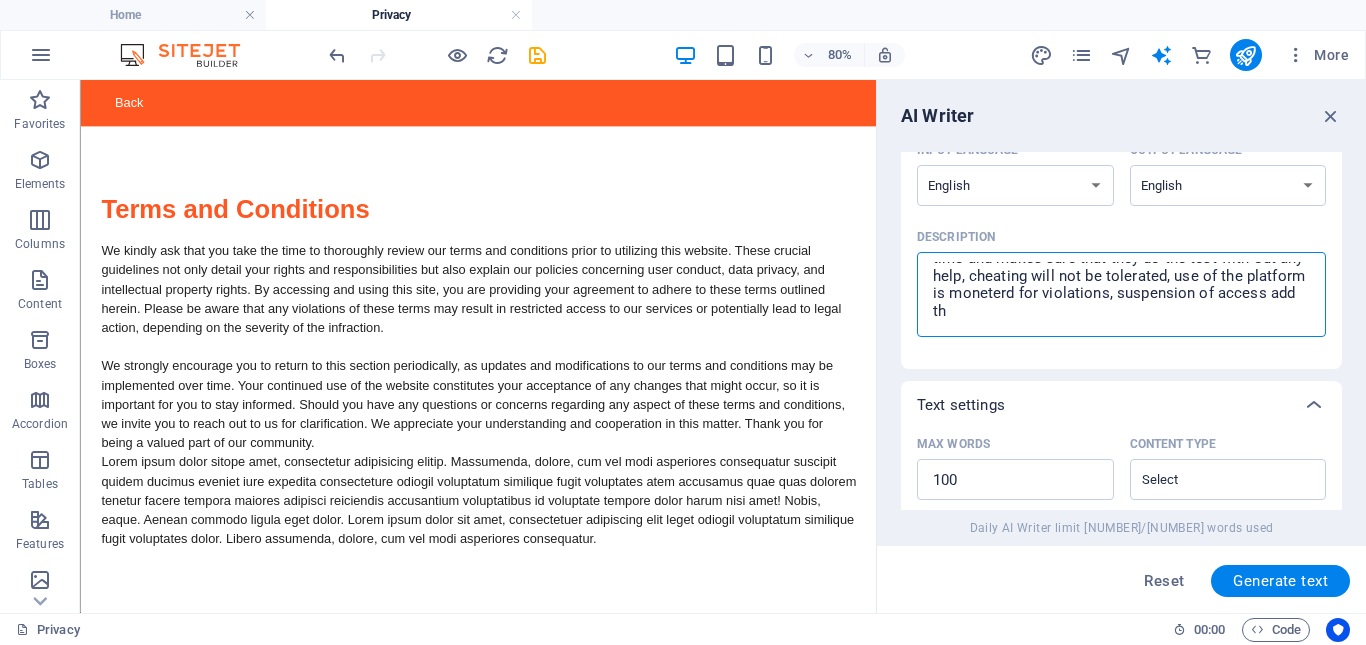 scroll, scrollTop: 161, scrollLeft: 0, axis: vertical 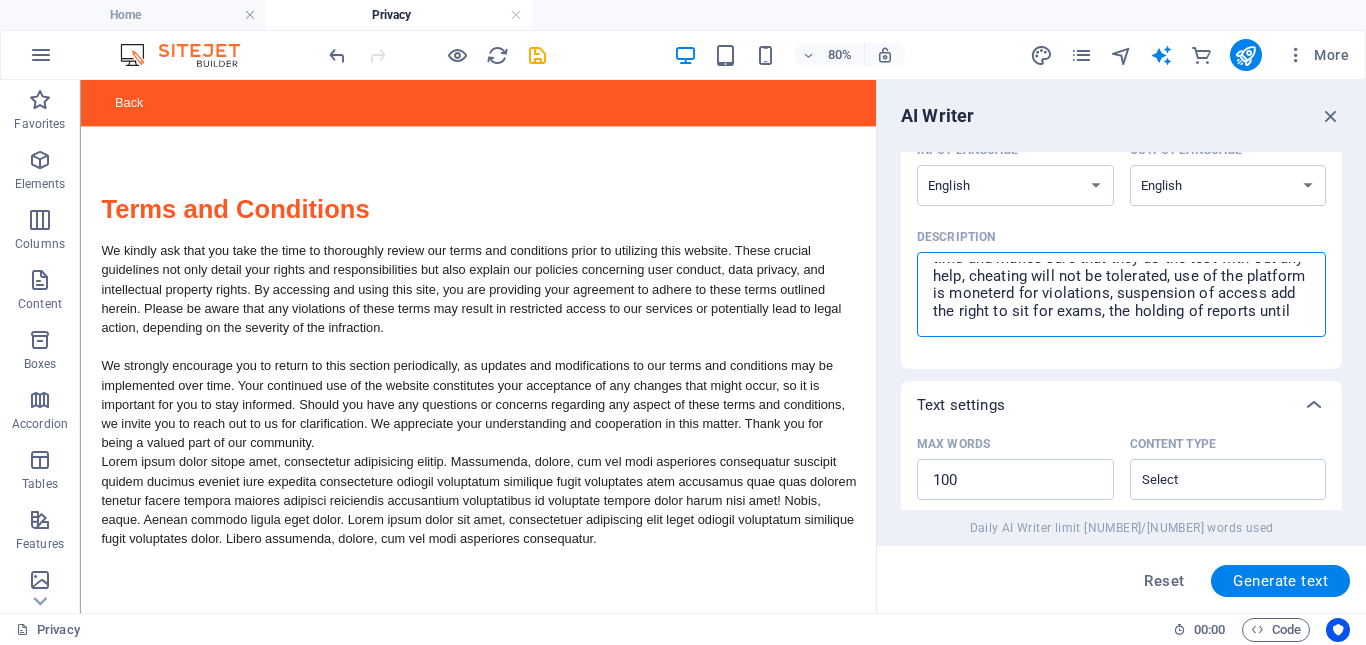 drag, startPoint x: 980, startPoint y: 272, endPoint x: 1257, endPoint y: 323, distance: 281.65582 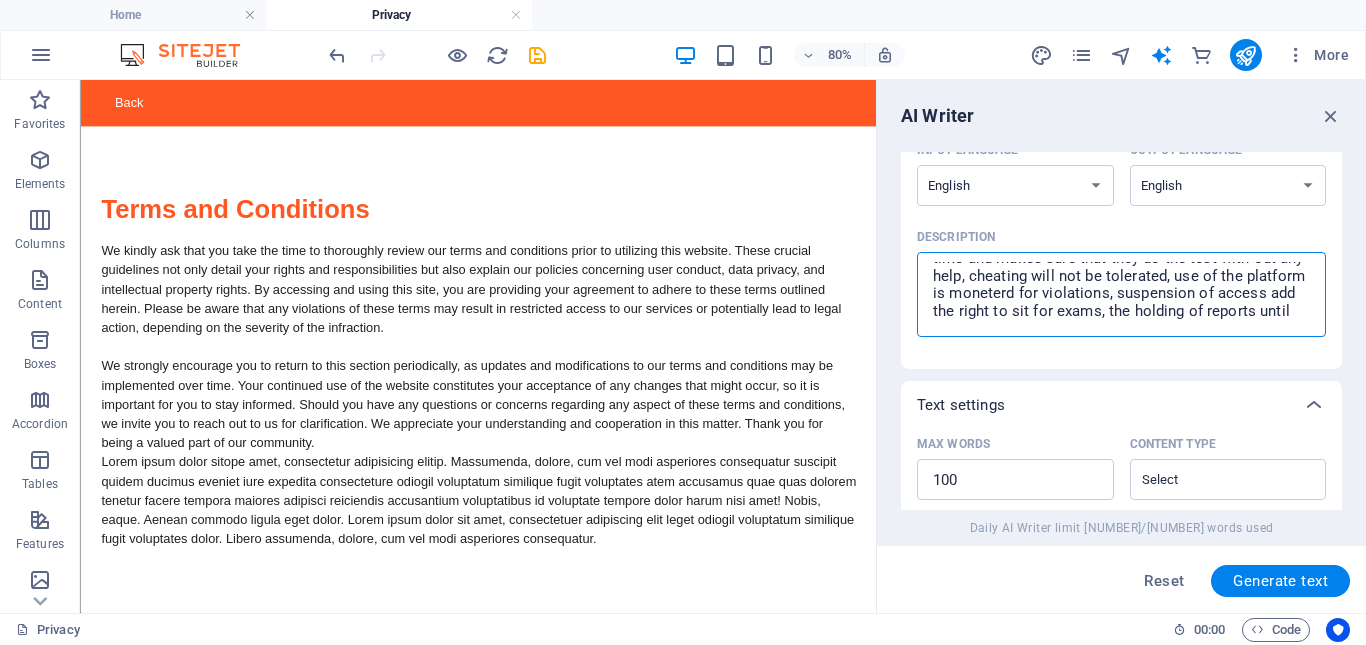 click on "wright fuel terms and conditions regarding the use of our online school and also add that parents will need to register the child with the [COUNTRY] education department as a home schooler, also add a section about non payment / late of school fees, we take no responsibility for the child not passing, its up to the parents to make sure the child completes all tasks on time and makes sure that they do the test with out any help, cheating will not be tolerated, use of the platform is moneterd for violations, suspension of access add the right to sit for exams, the holding of reports until" at bounding box center [1121, 294] 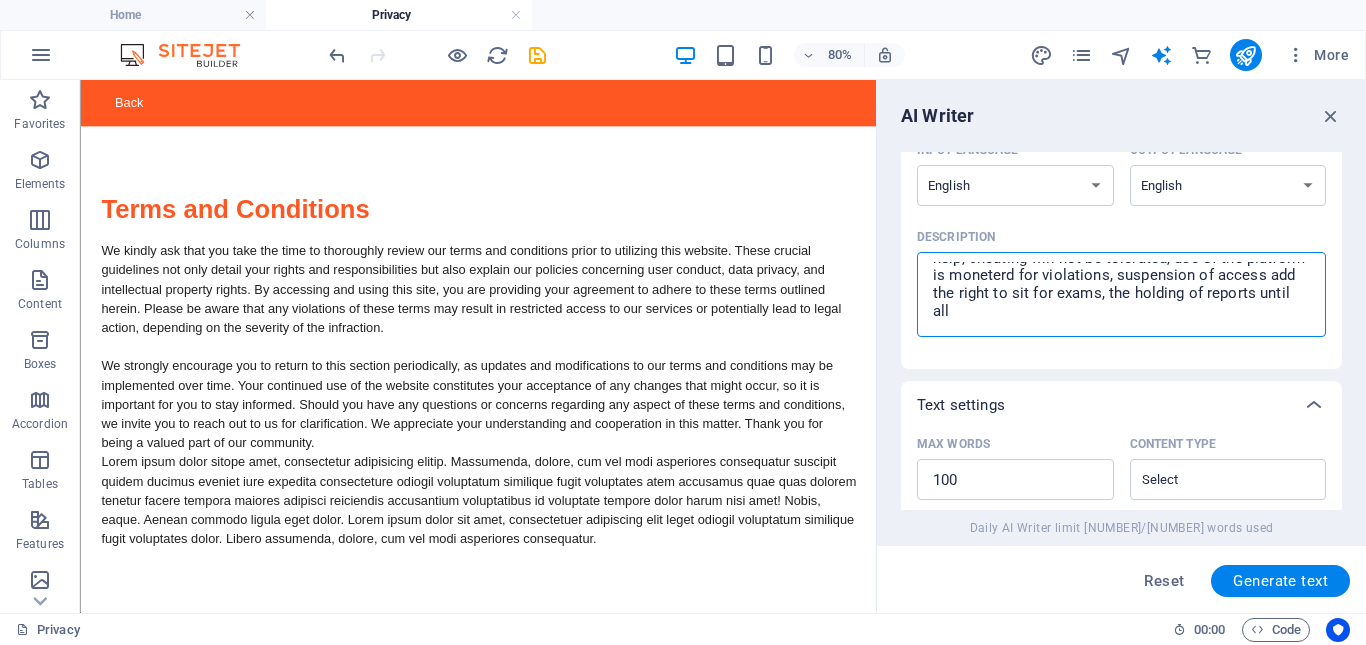 scroll, scrollTop: 179, scrollLeft: 0, axis: vertical 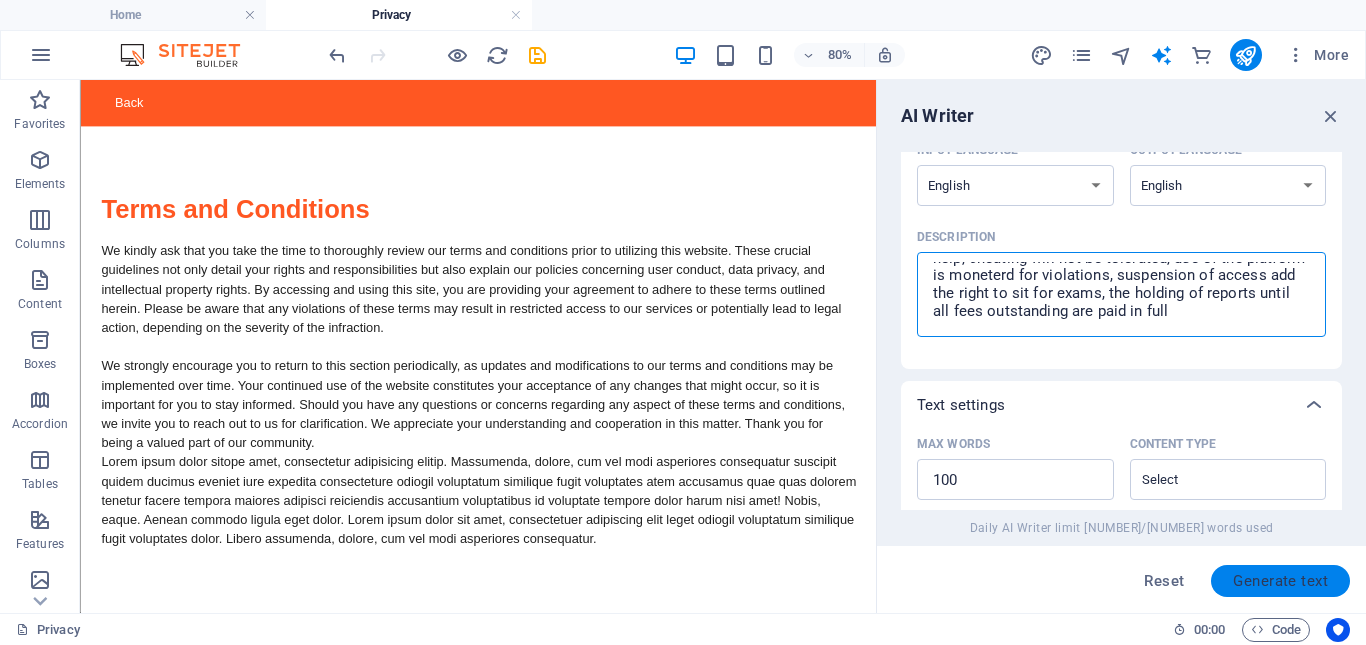 click on "Generate text" at bounding box center [1280, 581] 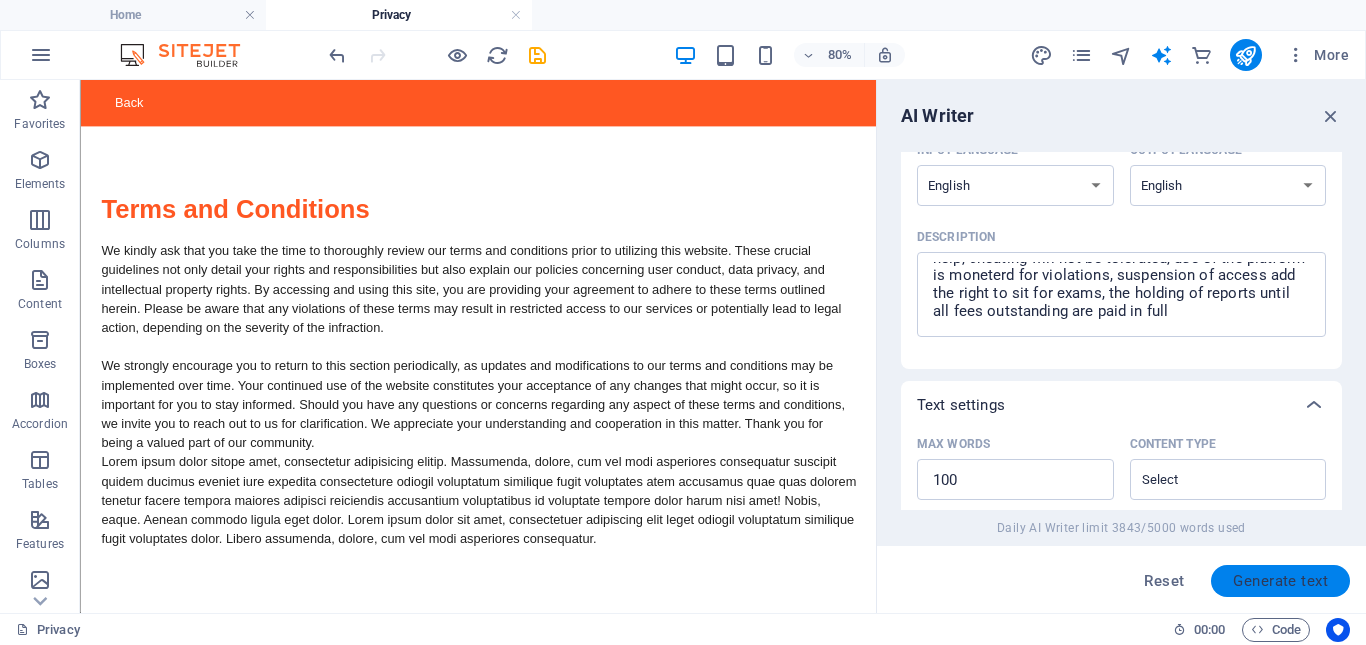 scroll, scrollTop: 0, scrollLeft: 0, axis: both 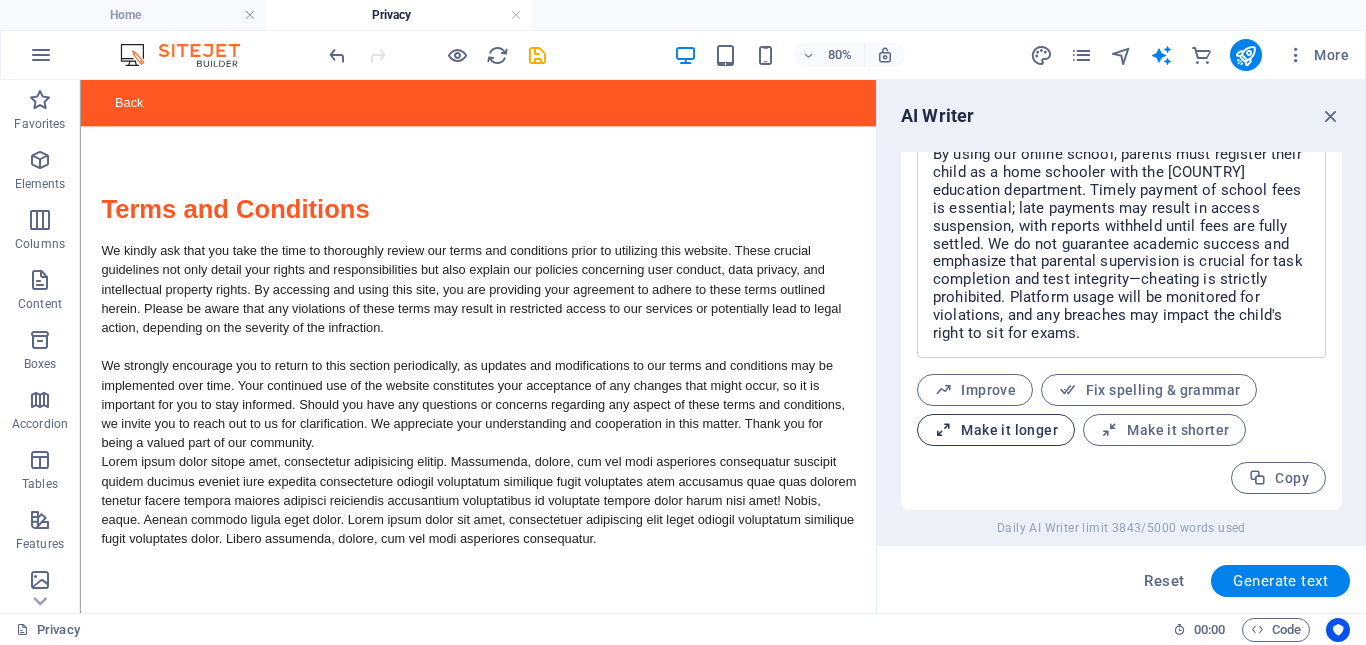 click on "Make it longer" at bounding box center [996, 430] 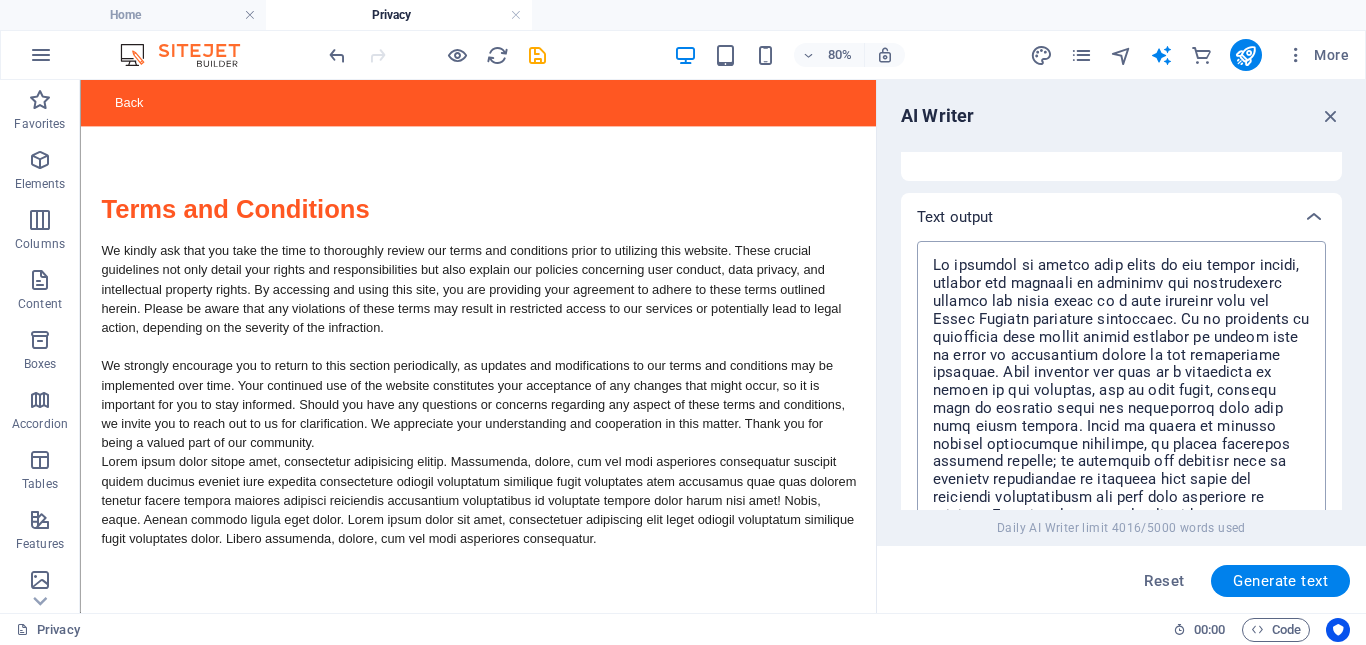 scroll, scrollTop: 687, scrollLeft: 0, axis: vertical 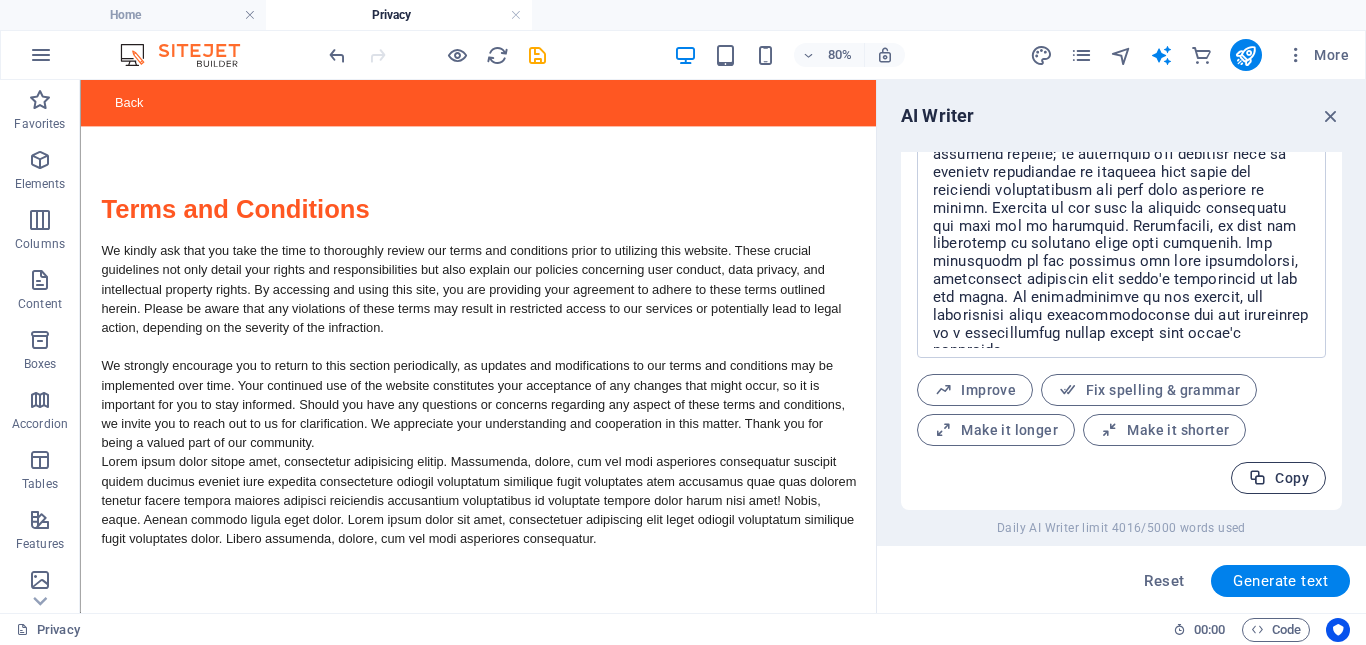 click on "Copy" at bounding box center (1278, 478) 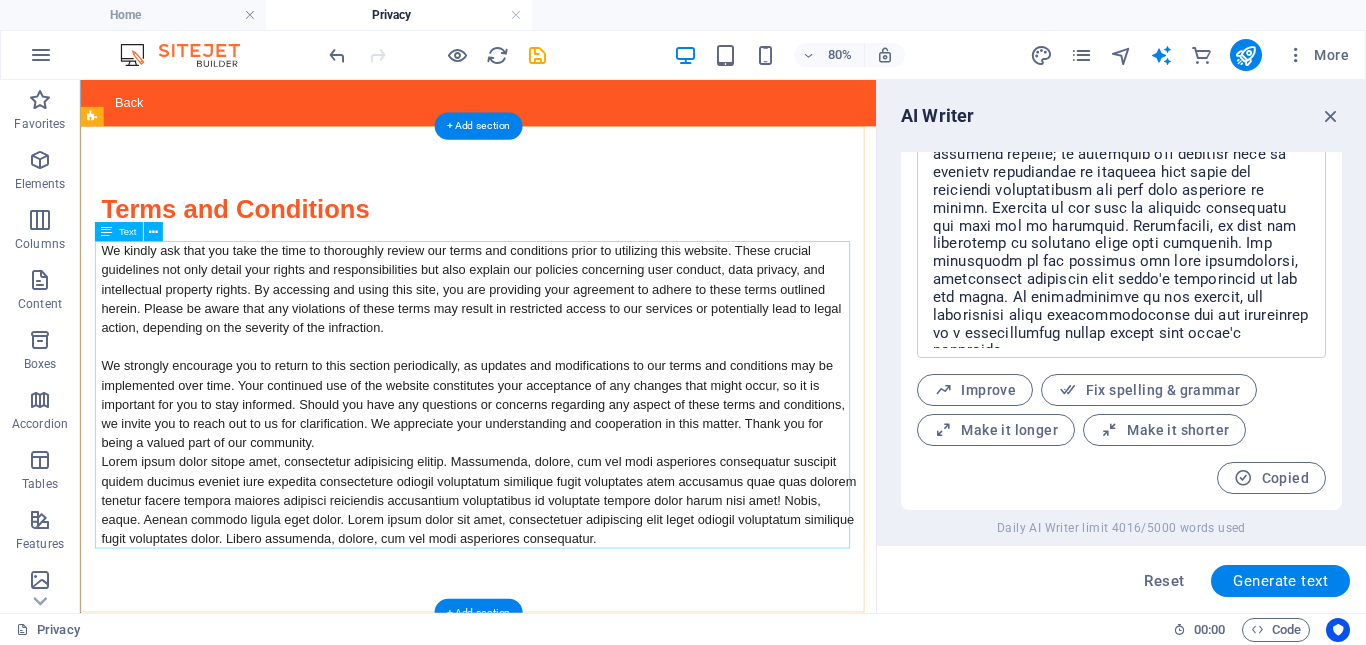click on "We kindly ask that you take the time to thoroughly review our terms and conditions prior to utilizing this website. These crucial guidelines not only detail your rights and responsibilities but also explain our policies concerning user conduct, data privacy, and intellectual property rights. By accessing and using this site, you are providing your agreement to adhere to these terms outlined herein. Please be aware that any violations of these terms may result in restricted access to our services or potentially lead to legal action, depending on the severity of the infraction." at bounding box center [578, 474] 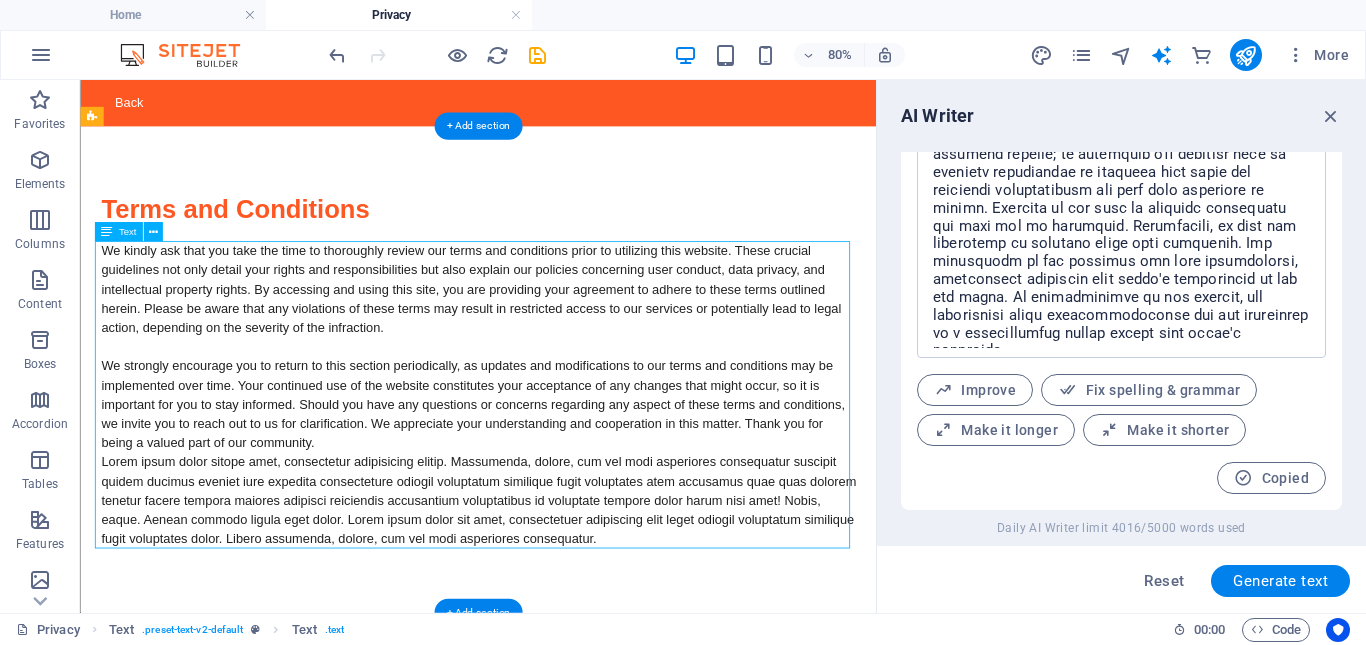 click on "We kindly ask that you take the time to thoroughly review our terms and conditions prior to utilizing this website. These crucial guidelines not only detail your rights and responsibilities but also explain our policies concerning user conduct, data privacy, and intellectual property rights. By accessing and using this site, you are providing your agreement to adhere to these terms outlined herein. Please be aware that any violations of these terms may result in restricted access to our services or potentially lead to legal action, depending on the severity of the infraction." at bounding box center (578, 474) 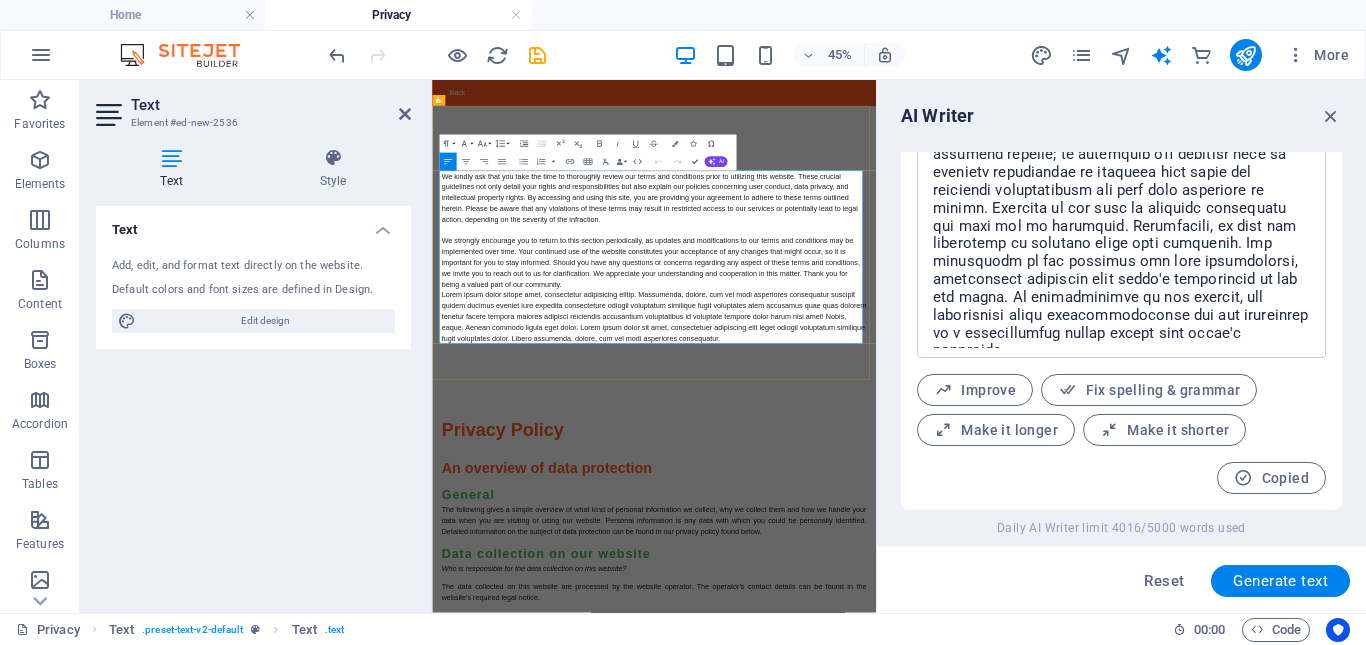 click on "We strongly encourage you to return to this section periodically, as updates and modifications to our terms and conditions may be implemented over time. Your continued use of the website constitutes your acceptance of any changes that might occur, so it is important for you to stay informed. Should you have any questions or concerns regarding any aspect of these terms and conditions, we invite you to reach out to us for clarification. We appreciate your understanding and cooperation in this matter. Thank you for being a valued part of our community." at bounding box center [926, 486] 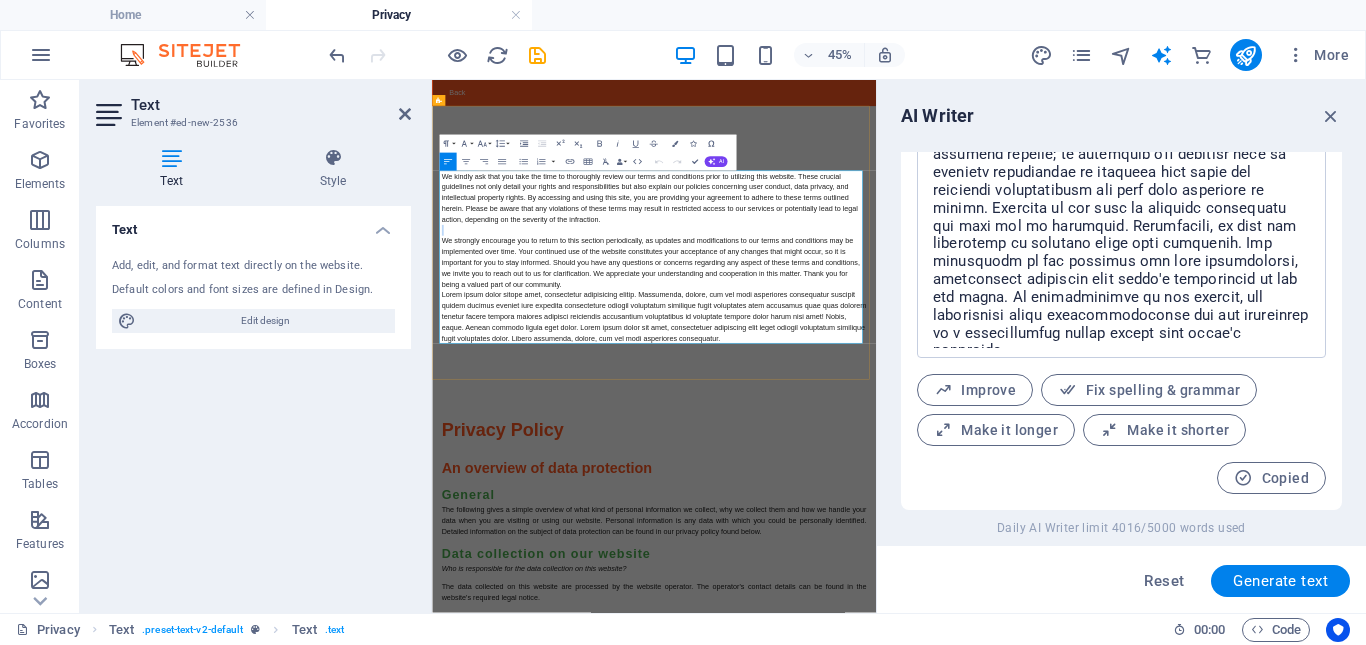 click at bounding box center [926, 414] 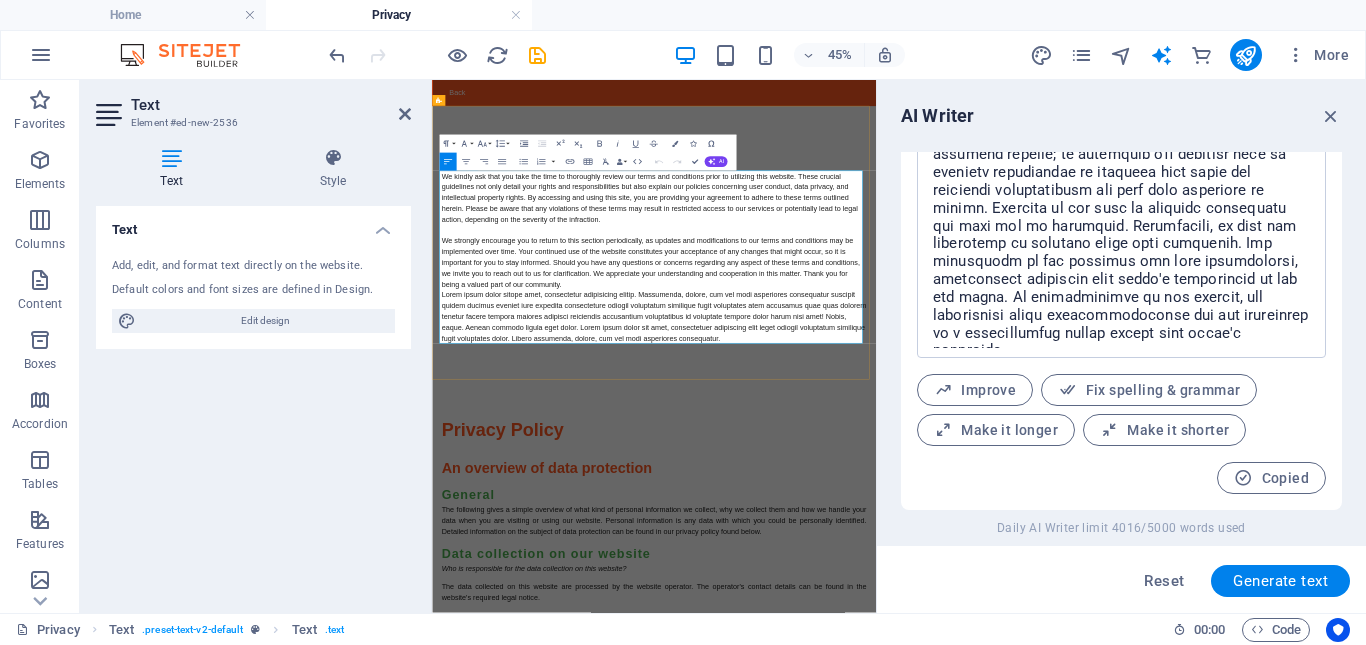 click on "We kindly ask that you take the time to thoroughly review our terms and conditions prior to utilizing this website. These crucial guidelines not only detail your rights and responsibilities but also explain our policies concerning user conduct, data privacy, and intellectual property rights. By accessing and using this site, you are providing your agreement to adhere to these terms outlined herein. Please be aware that any violations of these terms may result in restricted access to our services or potentially lead to legal action, depending on the severity of the infraction." at bounding box center [926, 342] 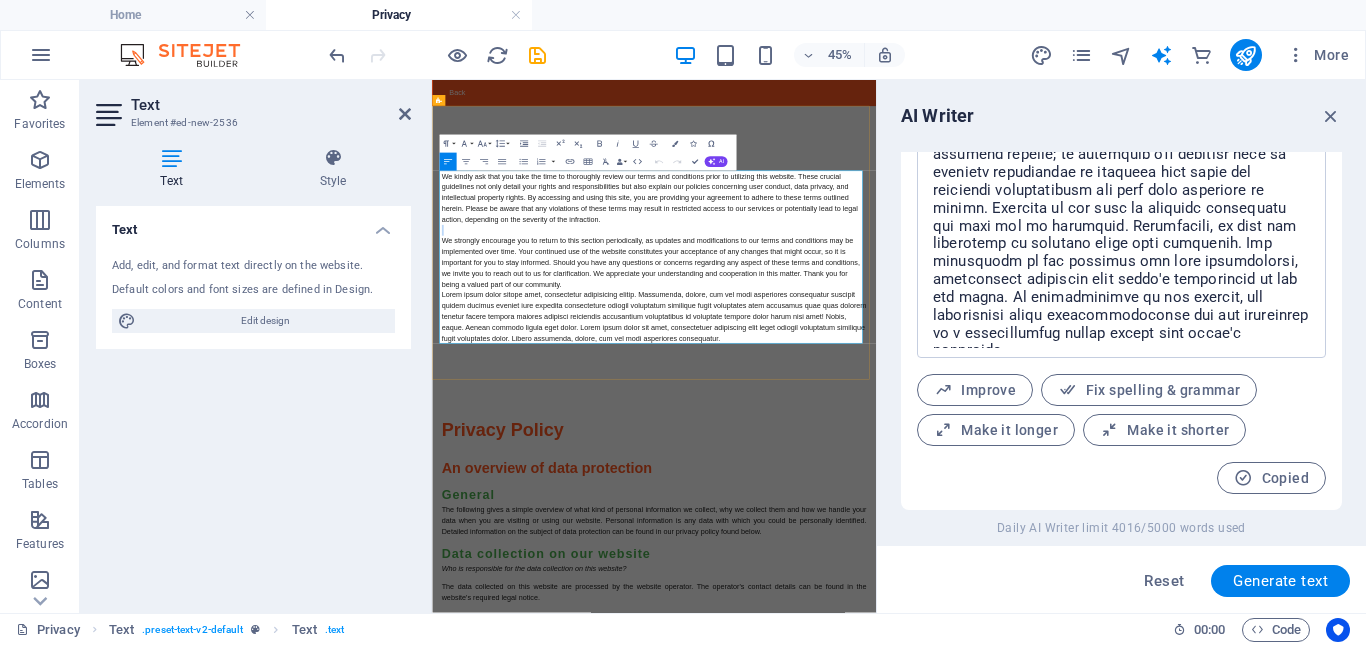 click on "We kindly ask that you take the time to thoroughly review our terms and conditions prior to utilizing this website. These crucial guidelines not only detail your rights and responsibilities but also explain our policies concerning user conduct, data privacy, and intellectual property rights. By accessing and using this site, you are providing your agreement to adhere to these terms outlined herein. Please be aware that any violations of these terms may result in restricted access to our services or potentially lead to legal action, depending on the severity of the infraction." at bounding box center [926, 342] 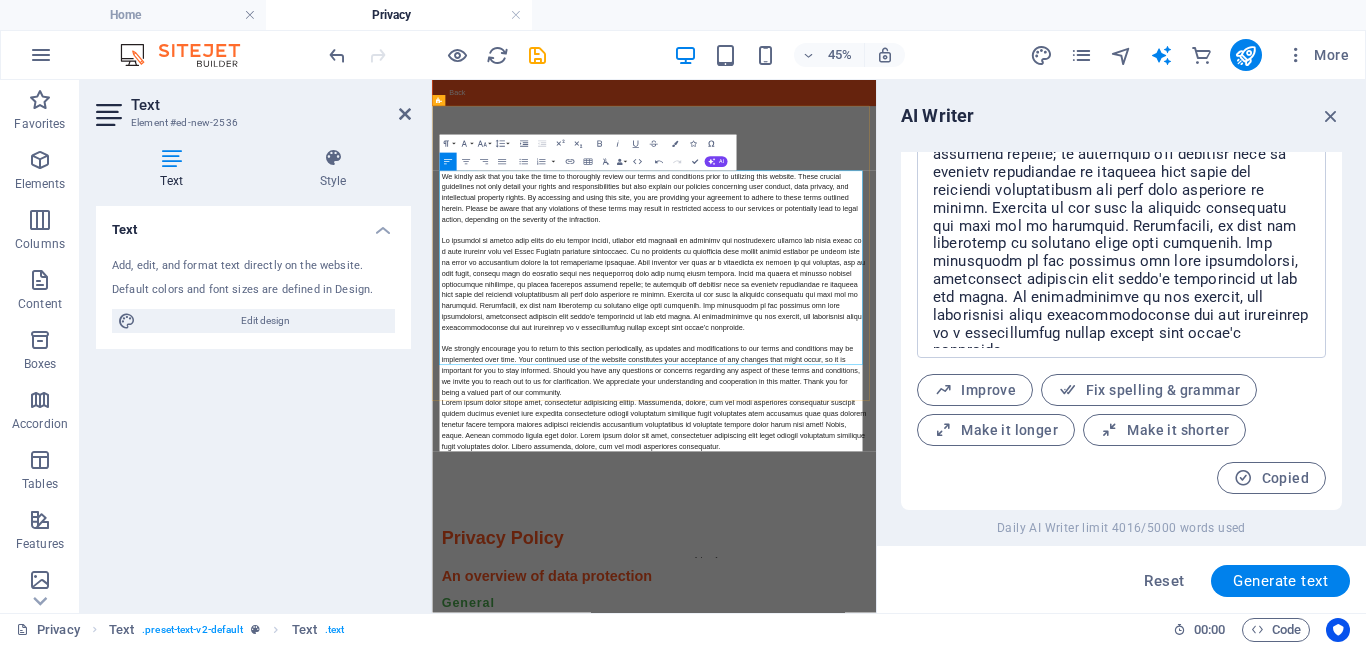 scroll, scrollTop: 20323, scrollLeft: 3, axis: both 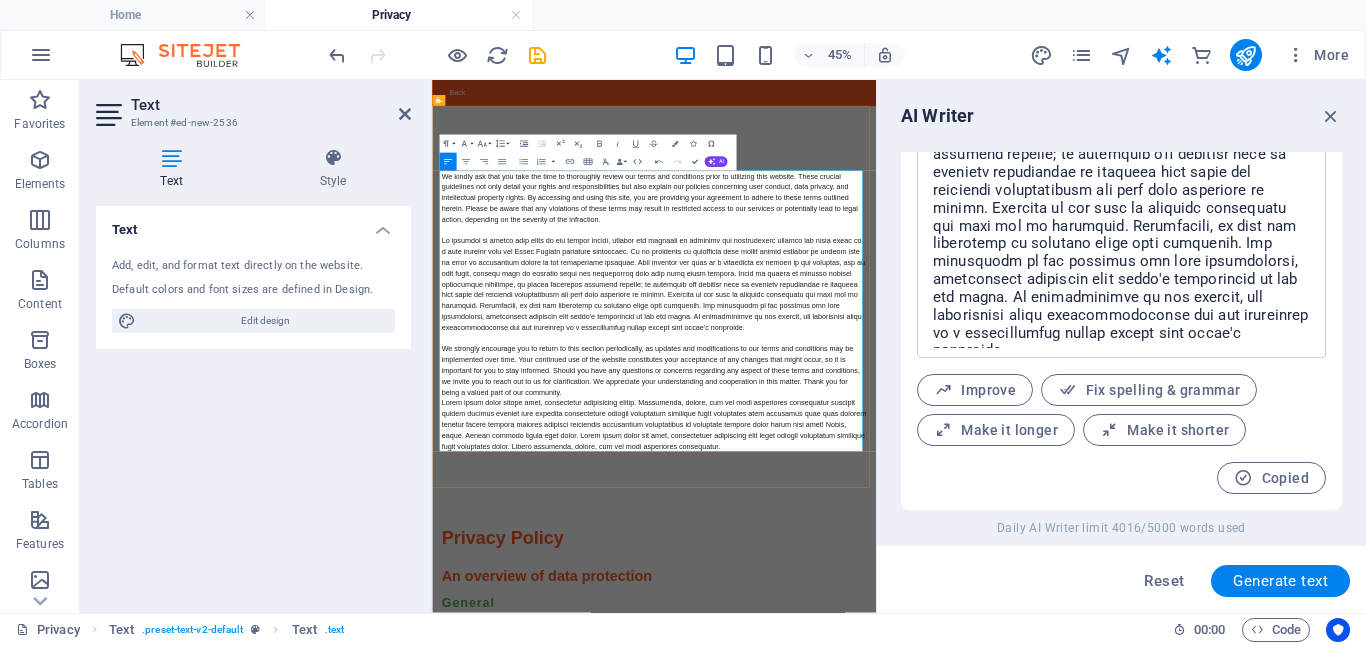 click at bounding box center [926, 534] 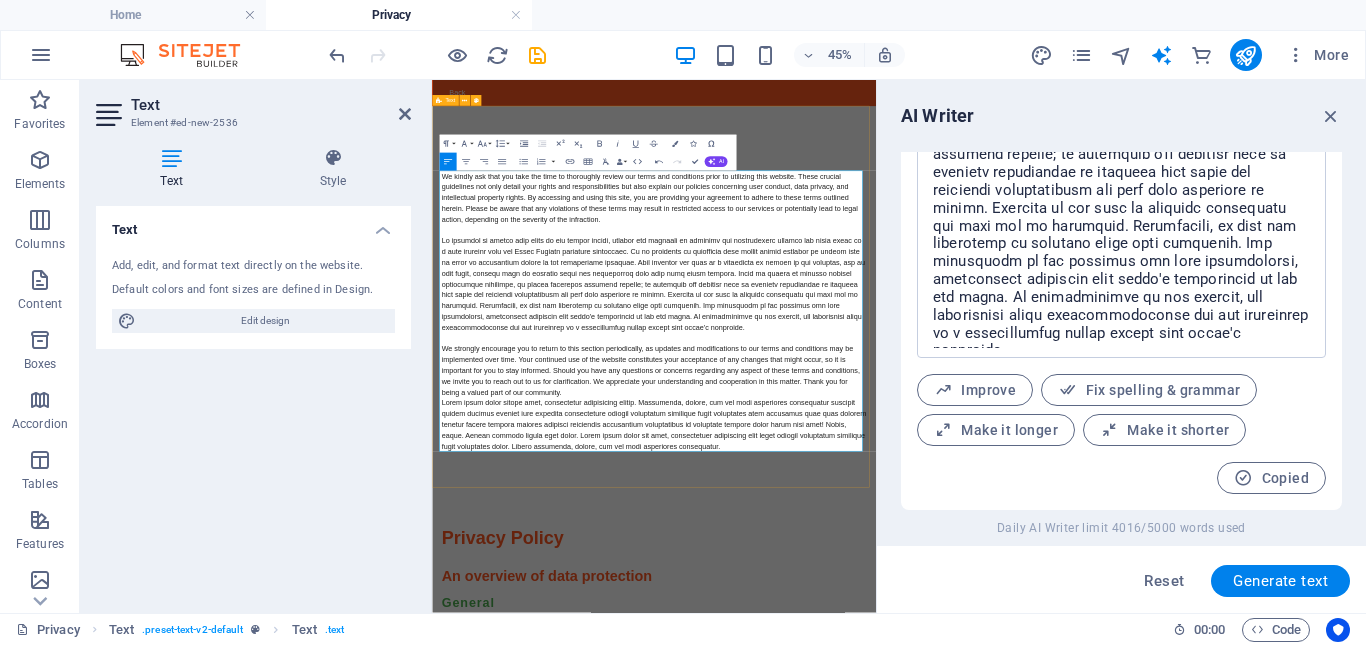 click on "Terms and Conditions  We kindly ask that you take the time to thoroughly review our terms and conditions prior to utilizing this website. These crucial guidelines not only detail your rights and responsibilities but also explain our policies concerning user conduct, data privacy, and intellectual property rights. By accessing and using this site, you are providing your agreement to adhere to these terms outlined herein. Please be aware that any violations of these terms may result in restricted access to our services or potentially lead to legal action, depending on the severity of the infraction." at bounding box center [925, 562] 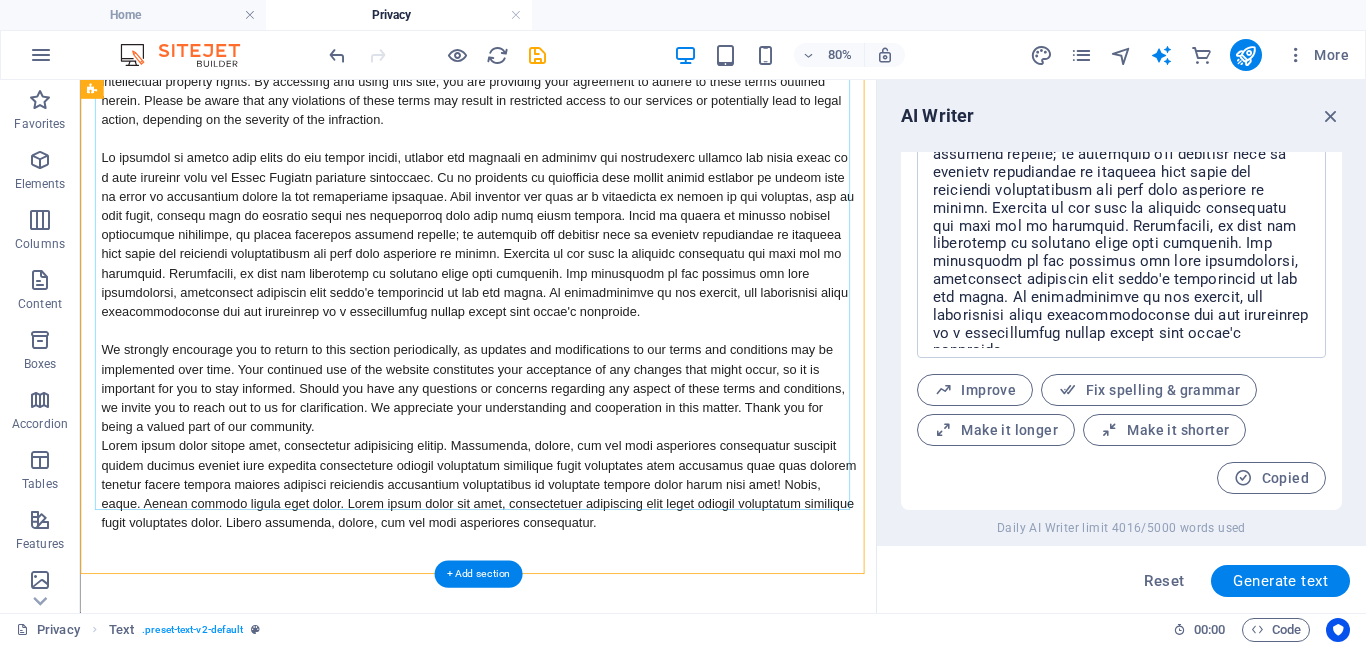 scroll, scrollTop: 300, scrollLeft: 0, axis: vertical 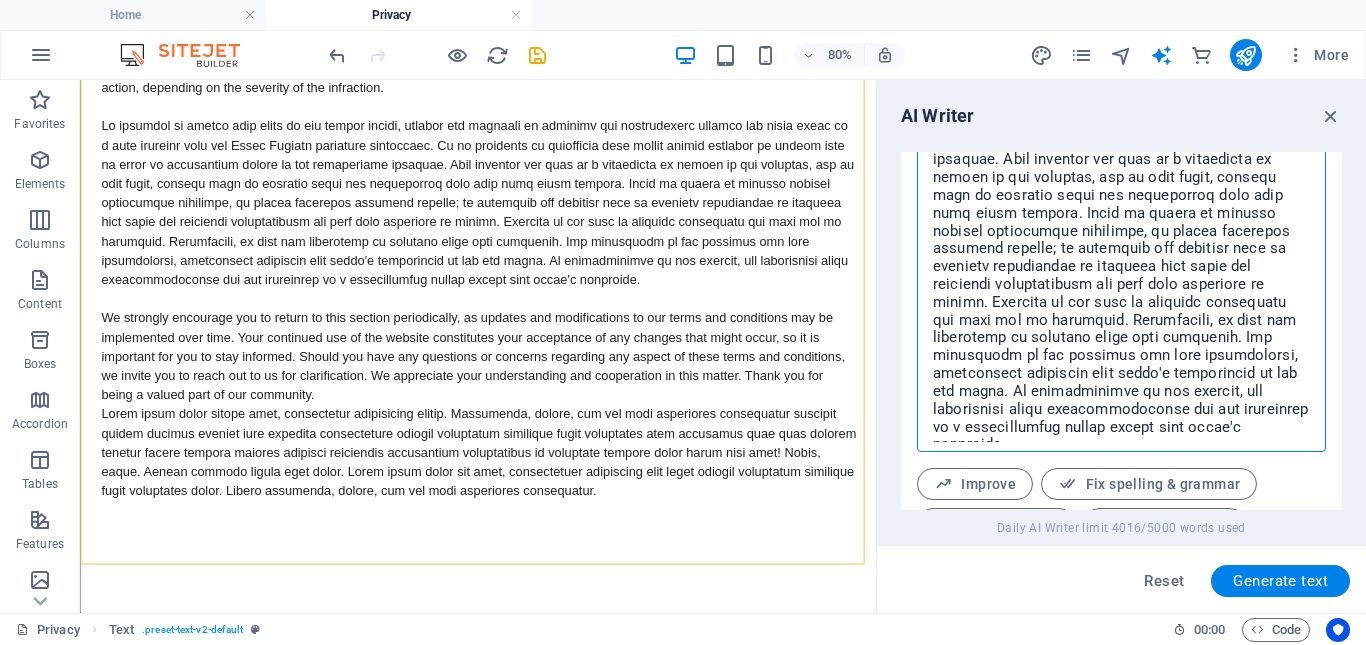 drag, startPoint x: 929, startPoint y: 162, endPoint x: 1228, endPoint y: 465, distance: 425.68768 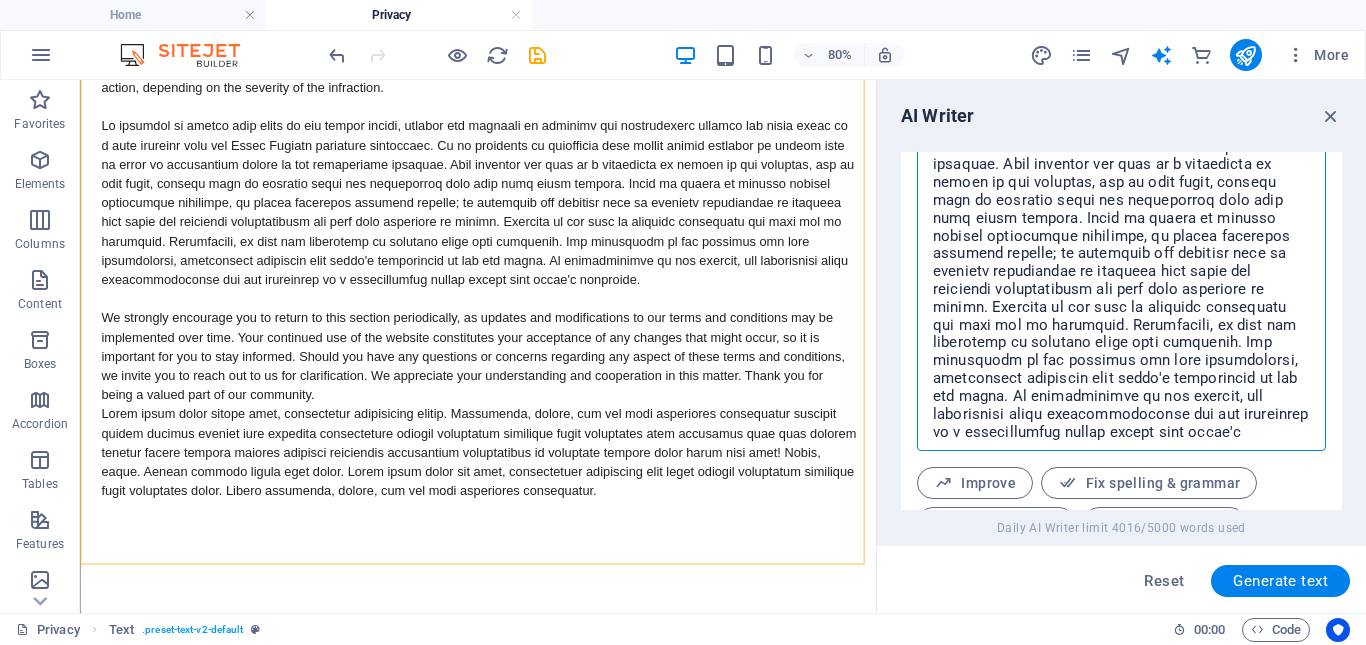 scroll, scrollTop: 0, scrollLeft: 0, axis: both 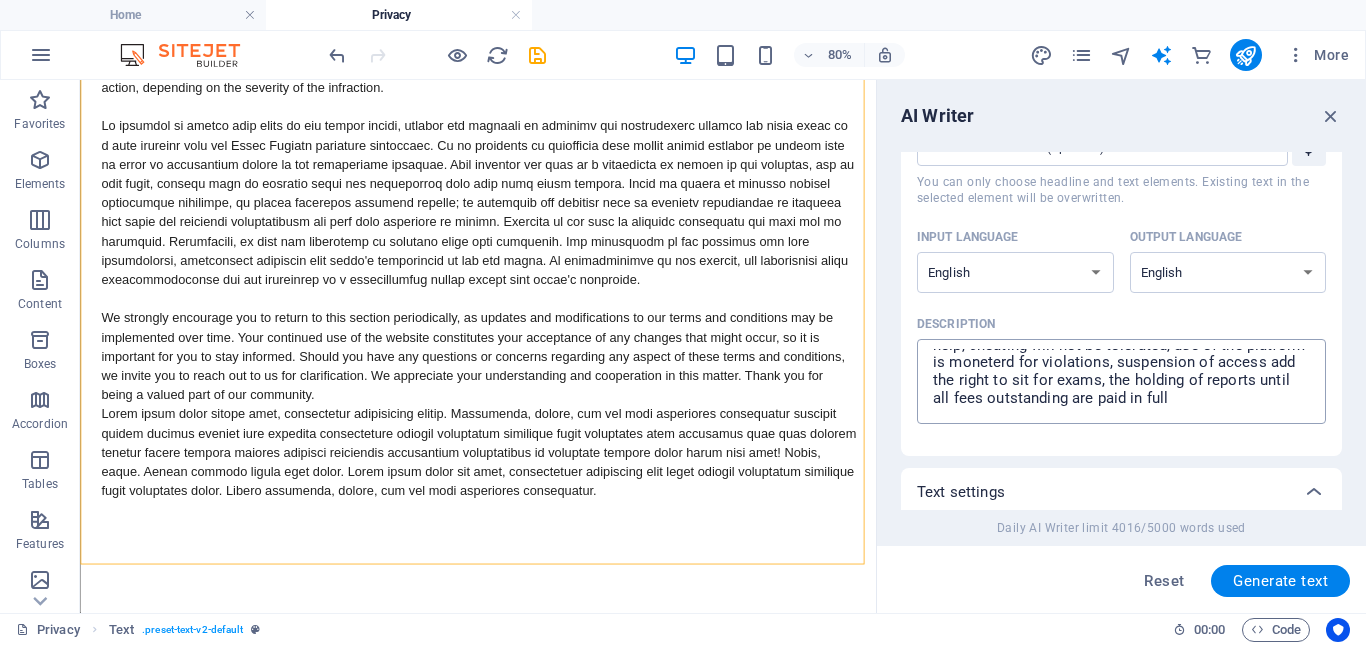 click on "wright fuel terms and conditions regarding the use of our online school and also add that parents will need to register the child with the [COUNTRY] education department as a home schooler, also add a section about non payment / late of school fees, we take no responsibility for the child not passing, its up to the parents to make sure the child completes all tasks on time and makes sure that they do the test with out any help, cheating will not be tolerated, use of the platform is moneterd for violations, suspension of access add the right to sit for exams, the holding of reports until all fees outstanding are paid in full" at bounding box center (1121, 381) 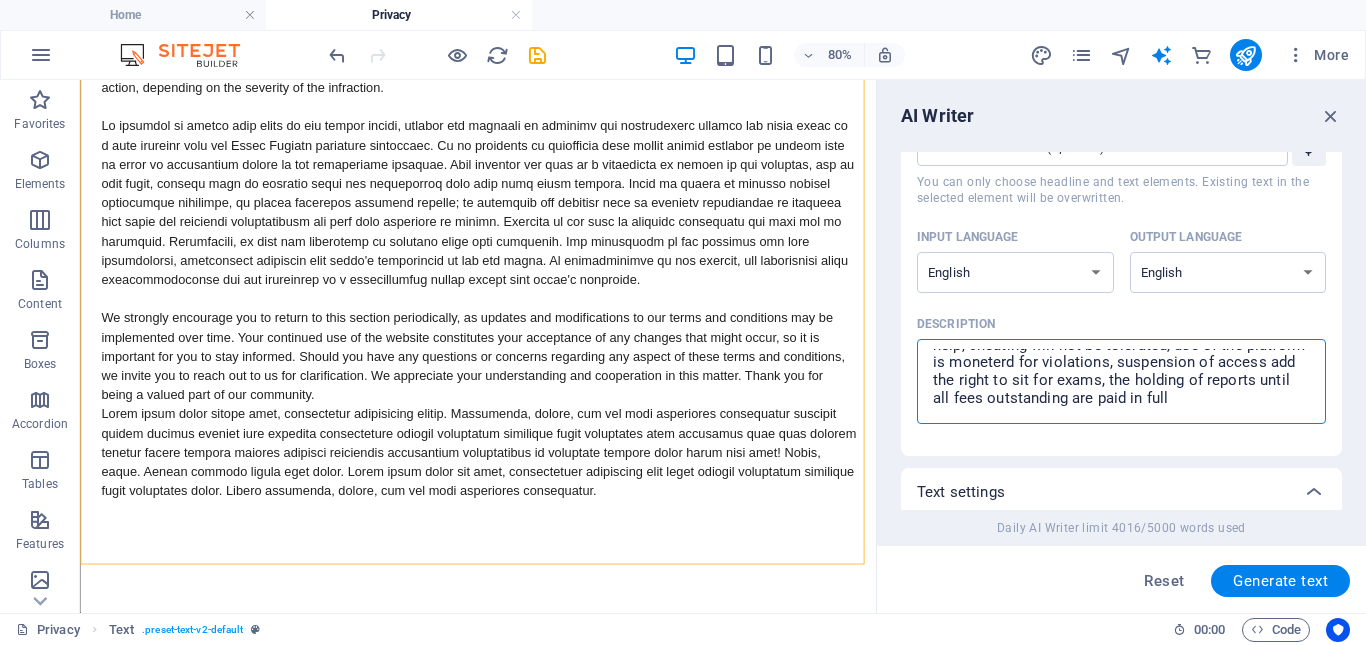 click on "wright fuel terms and conditions regarding the use of our online school and also add that parents will need to register the child with the [COUNTRY] education department as a home schooler, also add a section about non payment / late of school fees, we take no responsibility for the child not passing, its up to the parents to make sure the child completes all tasks on time and makes sure that they do the test with out any help, cheating will not be tolerated, use of the platform is moneterd for violations, suspension of access add the right to sit for exams, the holding of reports until all fees outstanding are paid in full" at bounding box center (1121, 381) 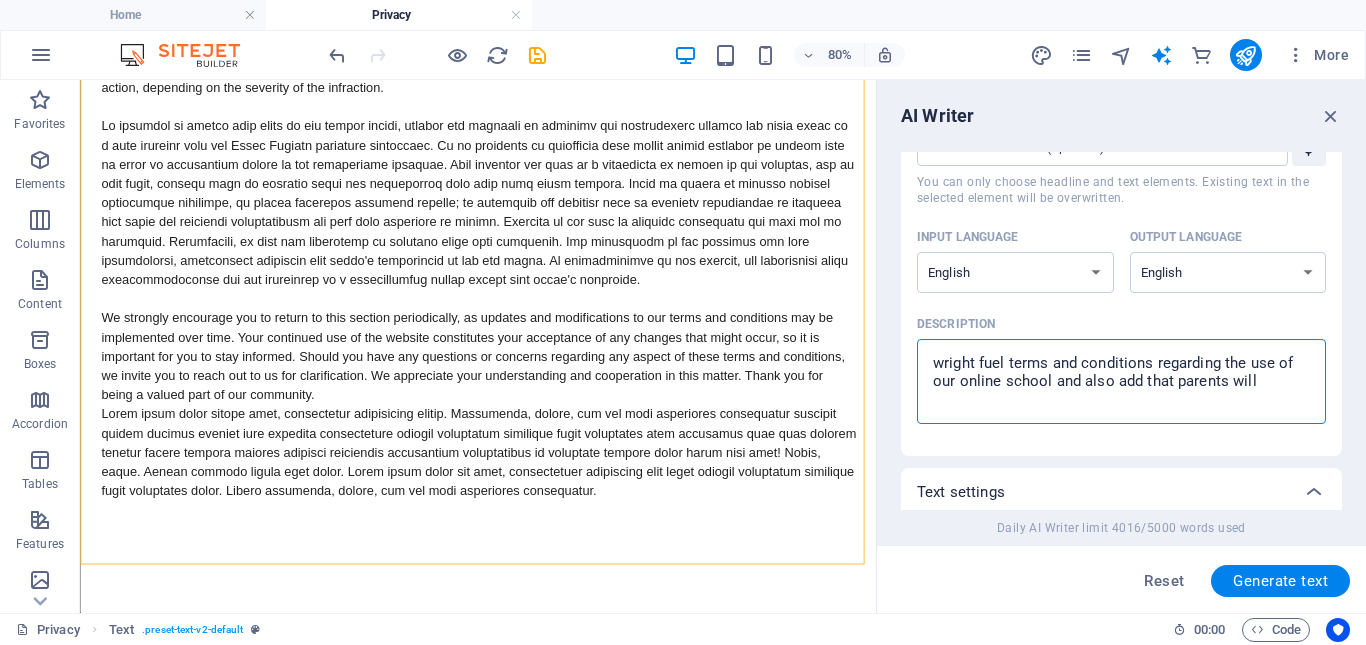 scroll, scrollTop: 0, scrollLeft: 0, axis: both 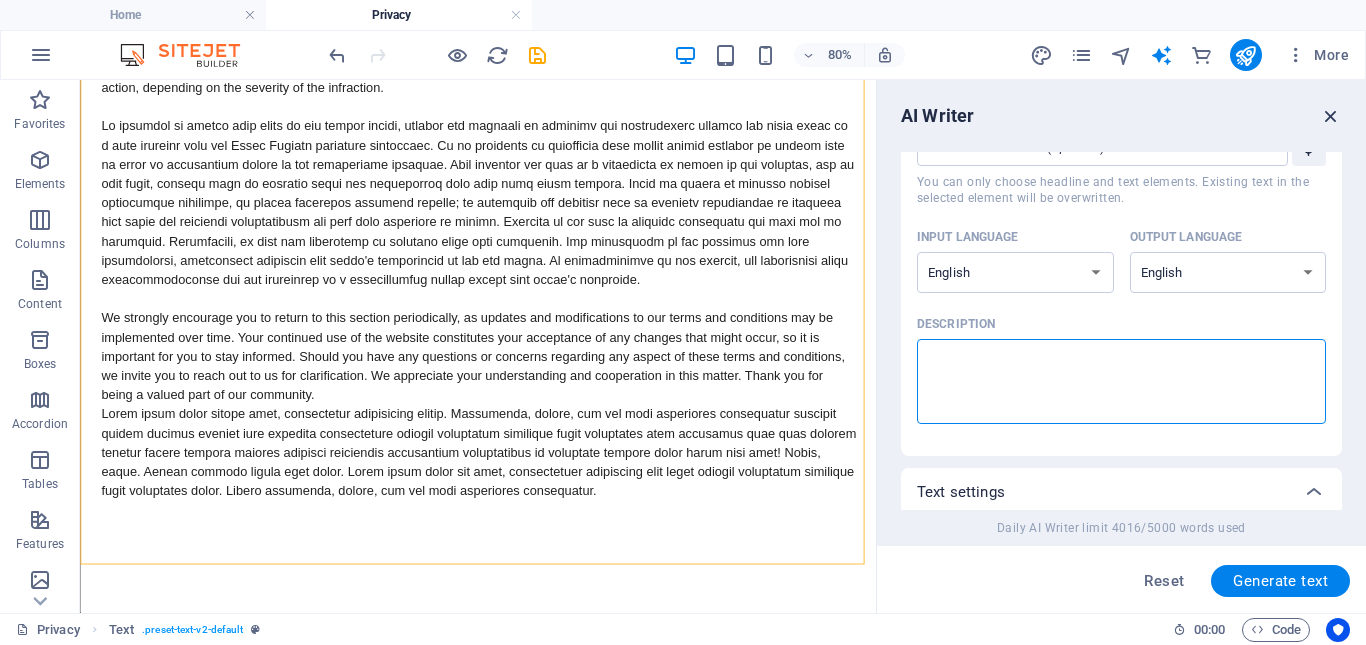 click at bounding box center (1331, 116) 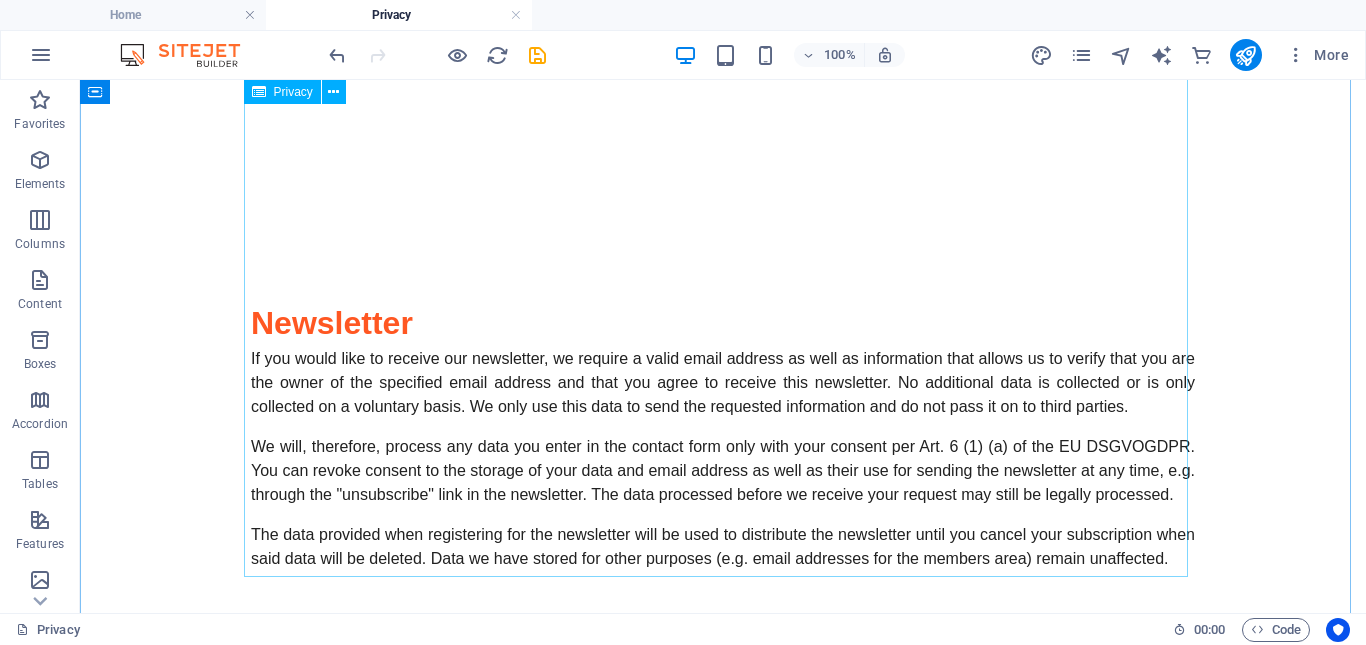 scroll, scrollTop: 5804, scrollLeft: 0, axis: vertical 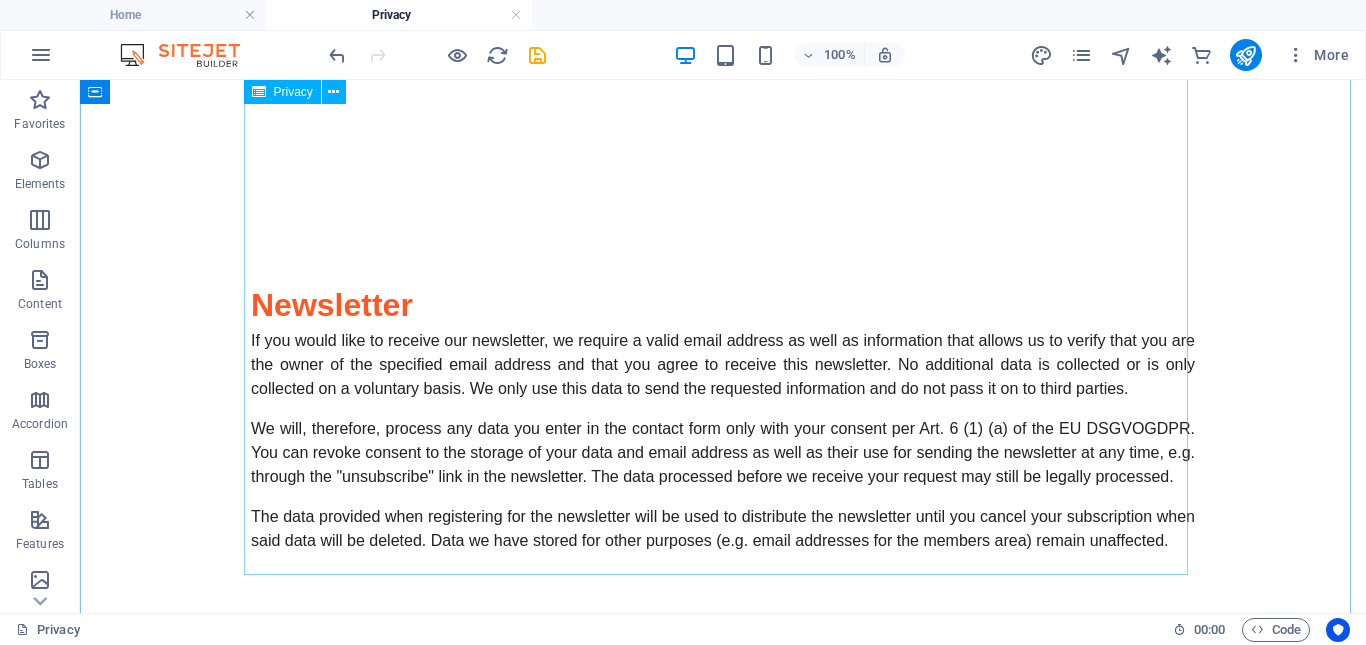 click on "Privacy Policy
An overview of data protection
General
The following gives a simple overview of what kind of personal information we collect, why we collect them and how we handle your data when you are visiting or using our website. Personal information is any data with which you could be personally identified. Detailed information on the subject of data protection can be found in our privacy policy found below.
Data collection on our website
Who is responsible for the data collection on this website?
The data collected on this website are processed by the website operator. The operator's contact details can be found in the website's required legal notice.
How do we collect your data?
Some data are collected when you provide them to us. This could, for example, be data you enter in a contact form.
What do we use your data for?
Part of the data is collected to ensure the proper functioning of the website. Other data can be used to analyze how visitors use the site." at bounding box center (723, -2093) 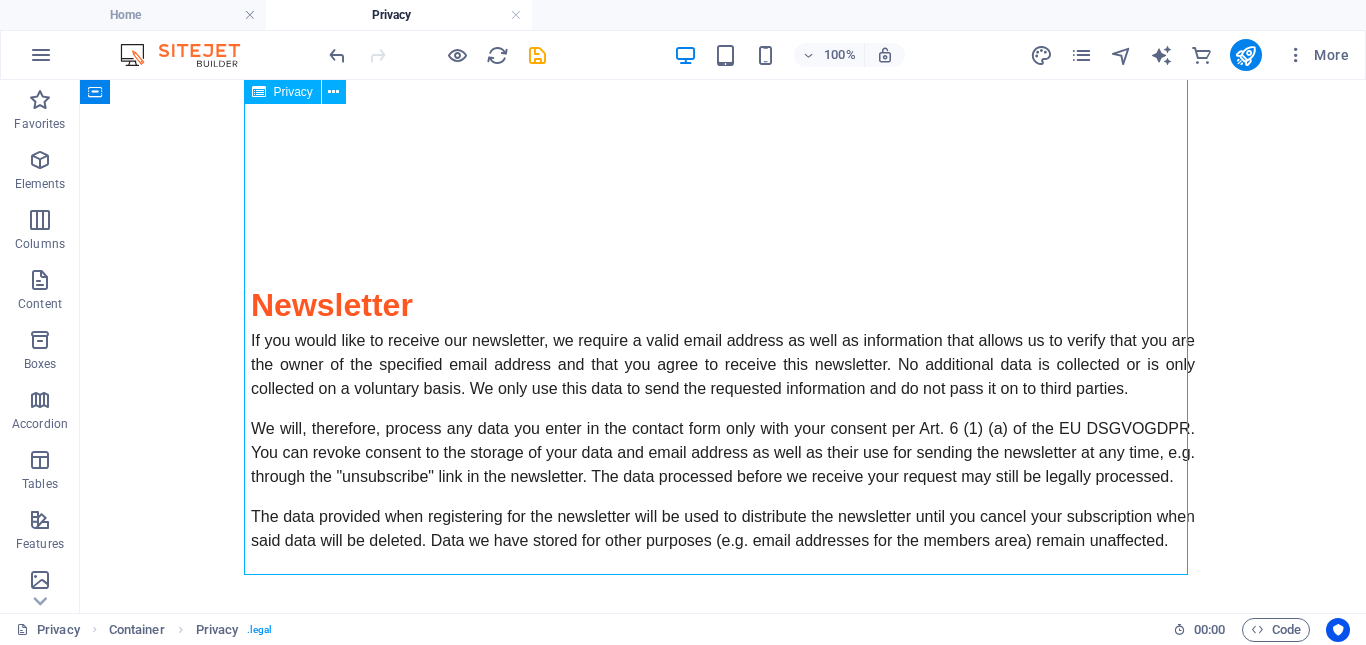 click on "Privacy Policy
An overview of data protection
General
The following gives a simple overview of what kind of personal information we collect, why we collect them and how we handle your data when you are visiting or using our website. Personal information is any data with which you could be personally identified. Detailed information on the subject of data protection can be found in our privacy policy found below.
Data collection on our website
Who is responsible for the data collection on this website?
The data collected on this website are processed by the website operator. The operator's contact details can be found in the website's required legal notice.
How do we collect your data?
Some data are collected when you provide them to us. This could, for example, be data you enter in a contact form.
What do we use your data for?
Part of the data is collected to ensure the proper functioning of the website. Other data can be used to analyze how visitors use the site." at bounding box center [723, -2093] 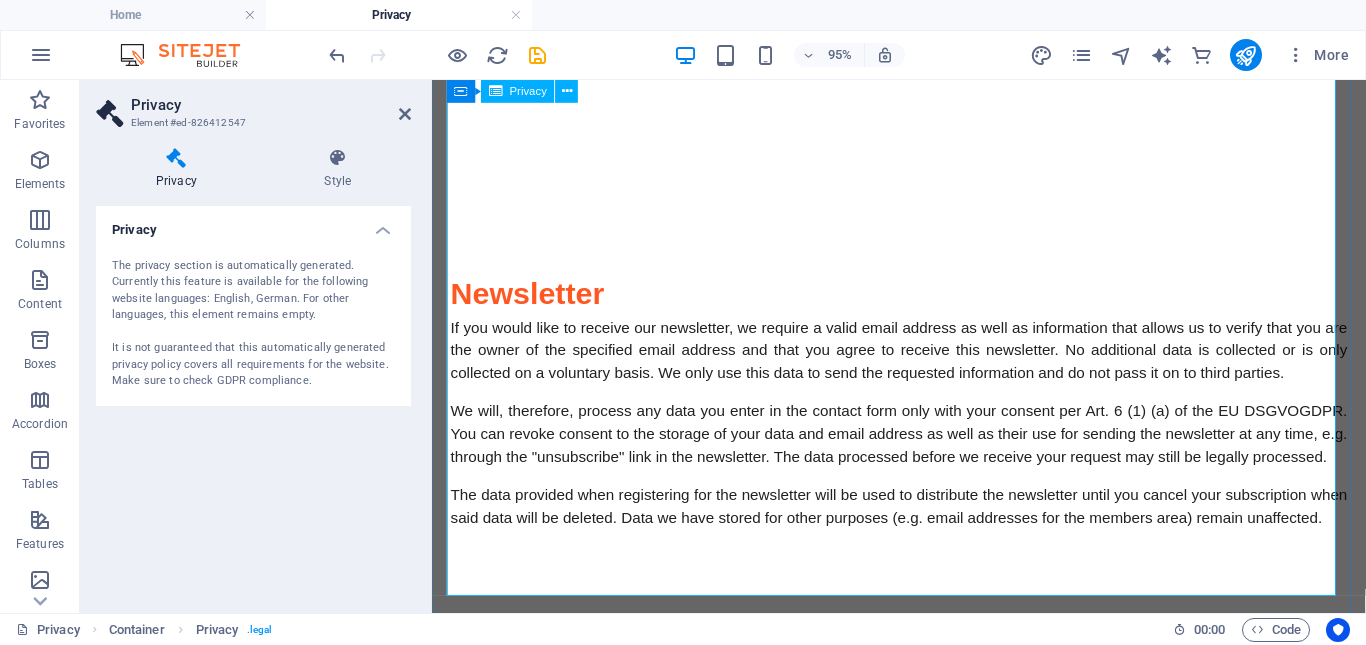 click on "Privacy Policy
An overview of data protection
General
The following gives a simple overview of what kind of personal information we collect, why we collect them and how we handle your data when you are visiting or using our website. Personal information is any data with which you could be personally identified. Detailed information on the subject of data protection can be found in our privacy policy found below.
Data collection on our website
Who is responsible for the data collection on this website?
The data collected on this website are processed by the website operator. The operator's contact details can be found in the website's required legal notice.
How do we collect your data?
Some data are collected when you provide them to us. This could, for example, be data you enter in a contact form.
What do we use your data for?
Part of the data is collected to ensure the proper functioning of the website. Other data can be used to analyze how visitors use the site." at bounding box center (924, -2093) 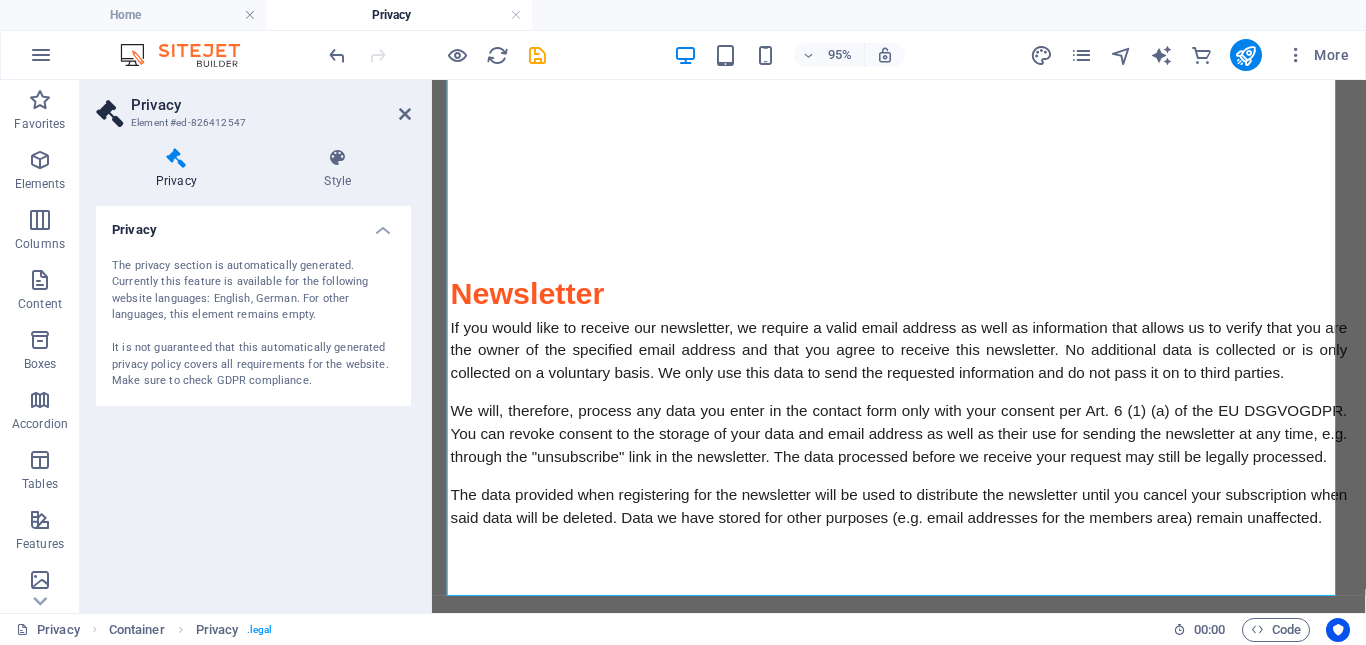 click on "The privacy section is automatically generated. Currently this feature is available for the following website languages: English, German. For other languages, this element remains empty. It is not guaranteed that this automatically generated privacy policy covers all requirements for the website. Make sure to check GDPR compliance." at bounding box center [253, 324] 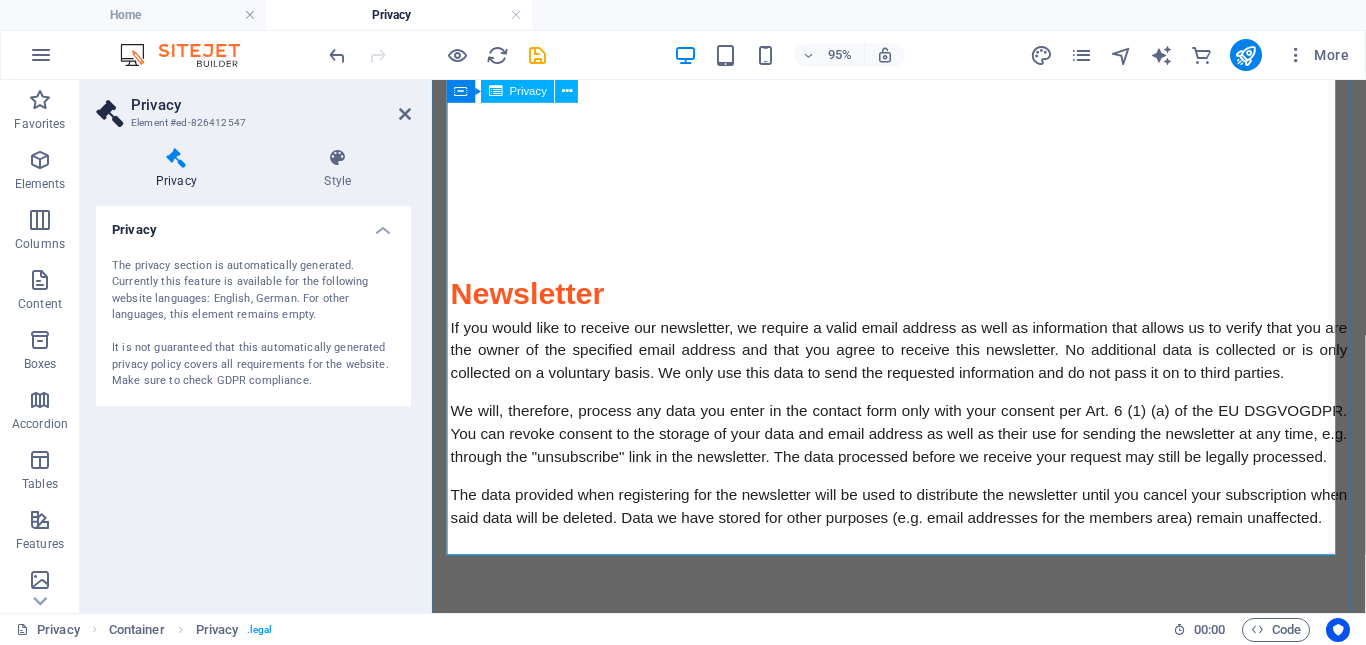 scroll, scrollTop: 5904, scrollLeft: 0, axis: vertical 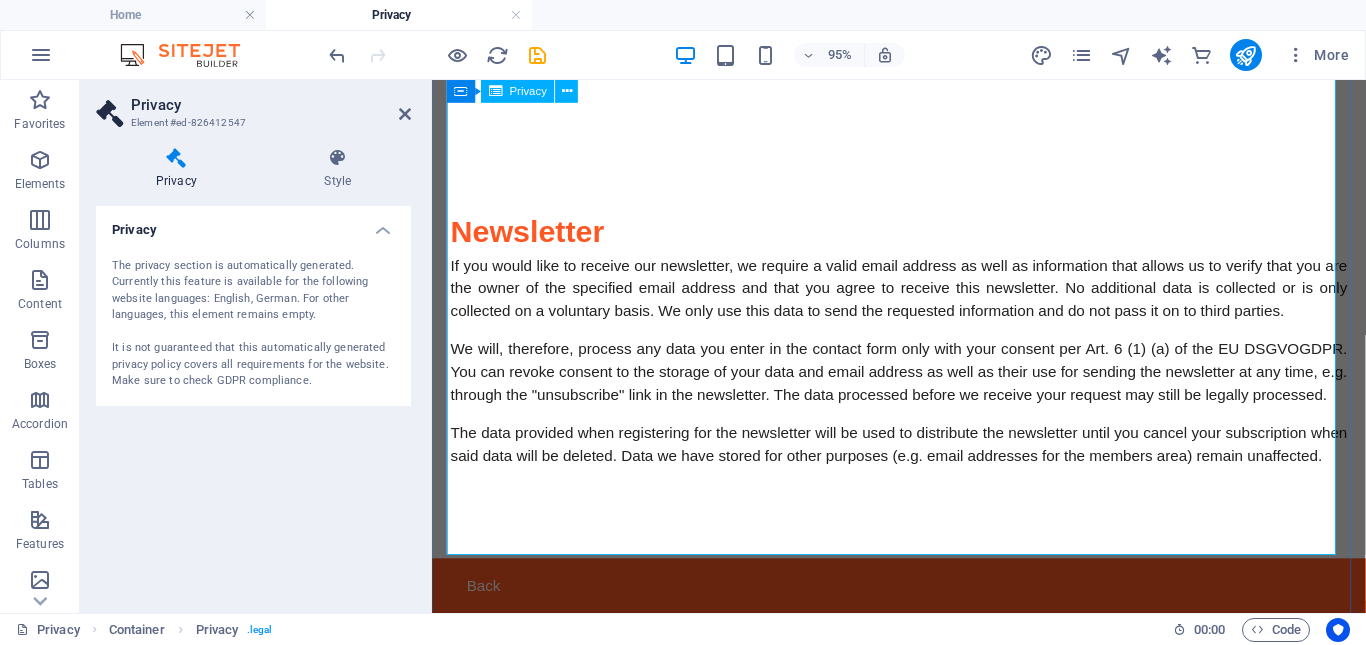 click on "Privacy Policy
An overview of data protection
General
The following gives a simple overview of what kind of personal information we collect, why we collect them and how we handle your data when you are visiting or using our website. Personal information is any data with which you could be personally identified. Detailed information on the subject of data protection can be found in our privacy policy found below.
Data collection on our website
Who is responsible for the data collection on this website?
The data collected on this website are processed by the website operator. The operator's contact details can be found in the website's required legal notice.
How do we collect your data?
Some data are collected when you provide them to us. This could, for example, be data you enter in a contact form.
What do we use your data for?
Part of the data is collected to ensure the proper functioning of the website. Other data can be used to analyze how visitors use the site." at bounding box center [924, -2159] 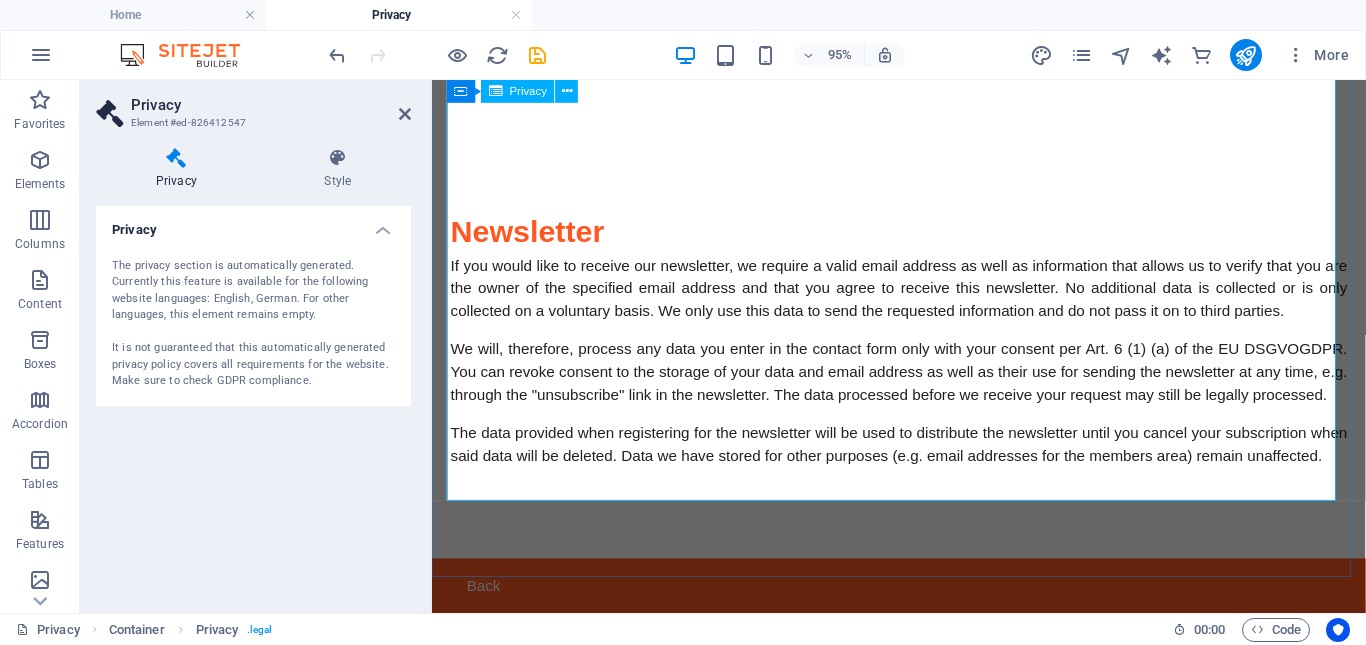 click on "Privacy Policy
An overview of data protection
General
The following gives a simple overview of what kind of personal information we collect, why we collect them and how we handle your data when you are visiting or using our website. Personal information is any data with which you could be personally identified. Detailed information on the subject of data protection can be found in our privacy policy found below.
Data collection on our website
Who is responsible for the data collection on this website?
The data collected on this website are processed by the website operator. The operator's contact details can be found in the website's required legal notice.
How do we collect your data?
Some data are collected when you provide them to us. This could, for example, be data you enter in a contact form.
What do we use your data for?
Part of the data is collected to ensure the proper functioning of the website. Other data can be used to analyze how visitors use the site." at bounding box center (924, -2159) 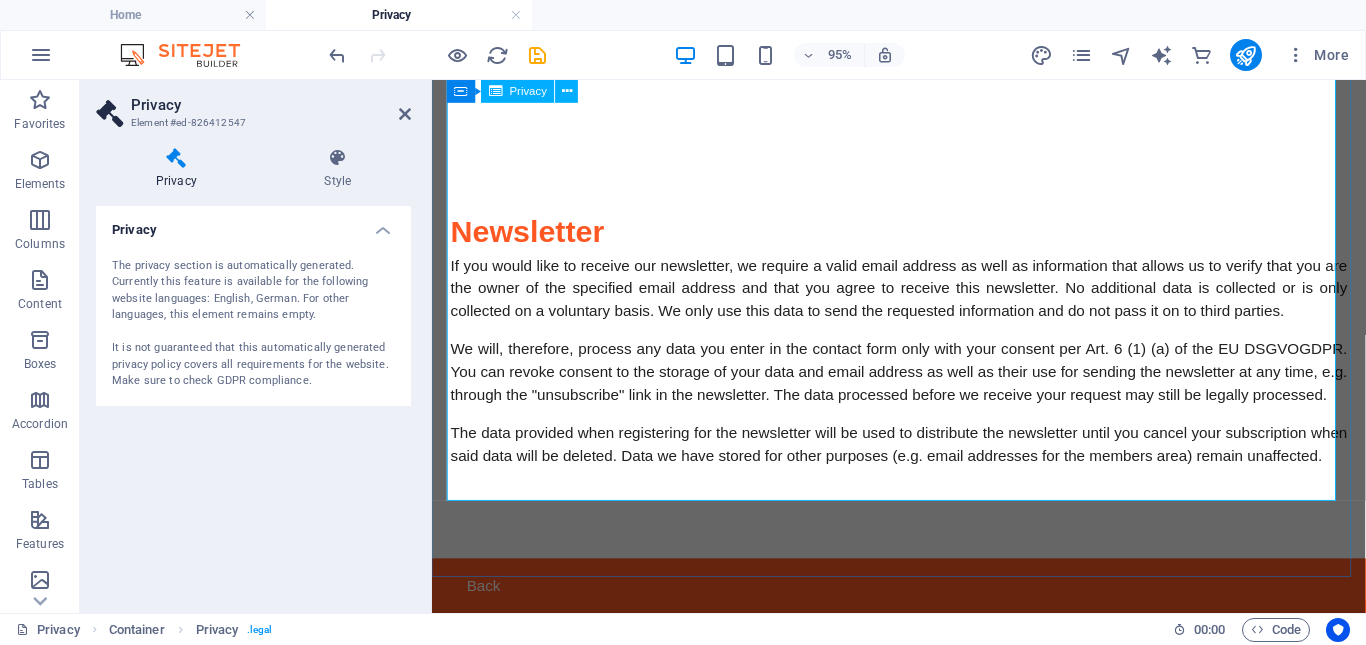 click on "Privacy Policy
An overview of data protection
General
The following gives a simple overview of what kind of personal information we collect, why we collect them and how we handle your data when you are visiting or using our website. Personal information is any data with which you could be personally identified. Detailed information on the subject of data protection can be found in our privacy policy found below.
Data collection on our website
Who is responsible for the data collection on this website?
The data collected on this website are processed by the website operator. The operator's contact details can be found in the website's required legal notice.
How do we collect your data?
Some data are collected when you provide them to us. This could, for example, be data you enter in a contact form.
What do we use your data for?
Part of the data is collected to ensure the proper functioning of the website. Other data can be used to analyze how visitors use the site." at bounding box center (924, -2159) 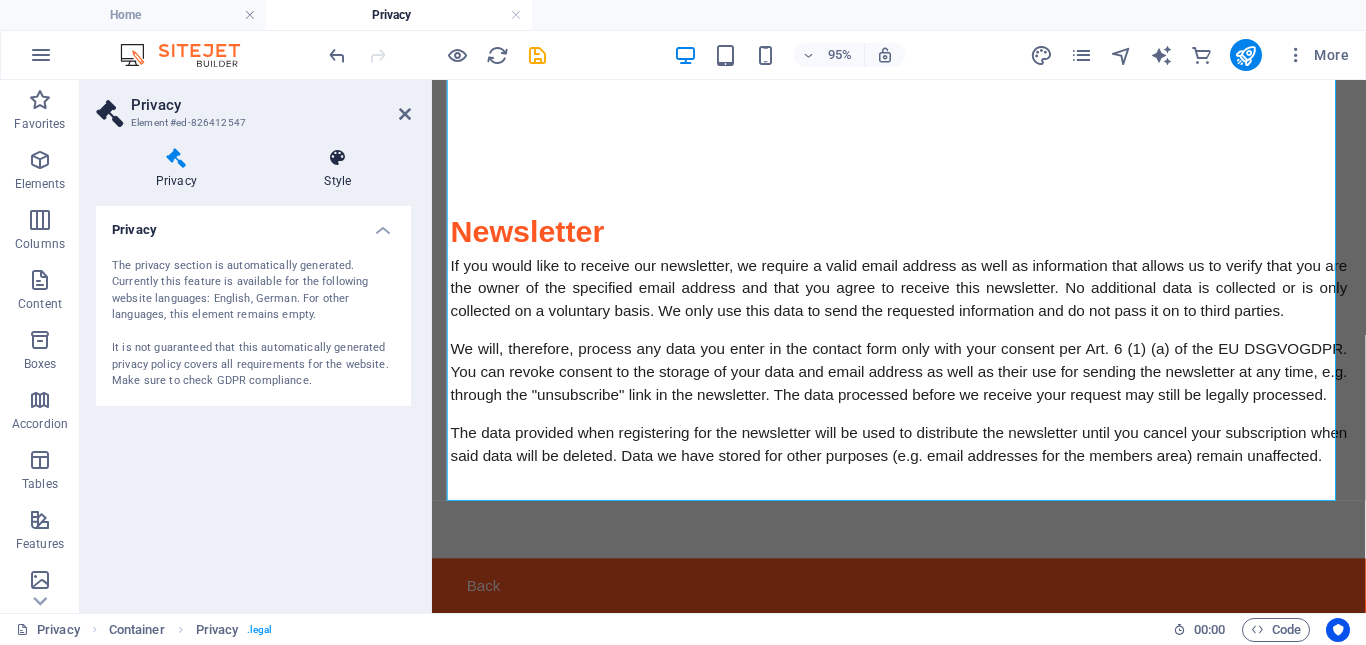 click at bounding box center [338, 158] 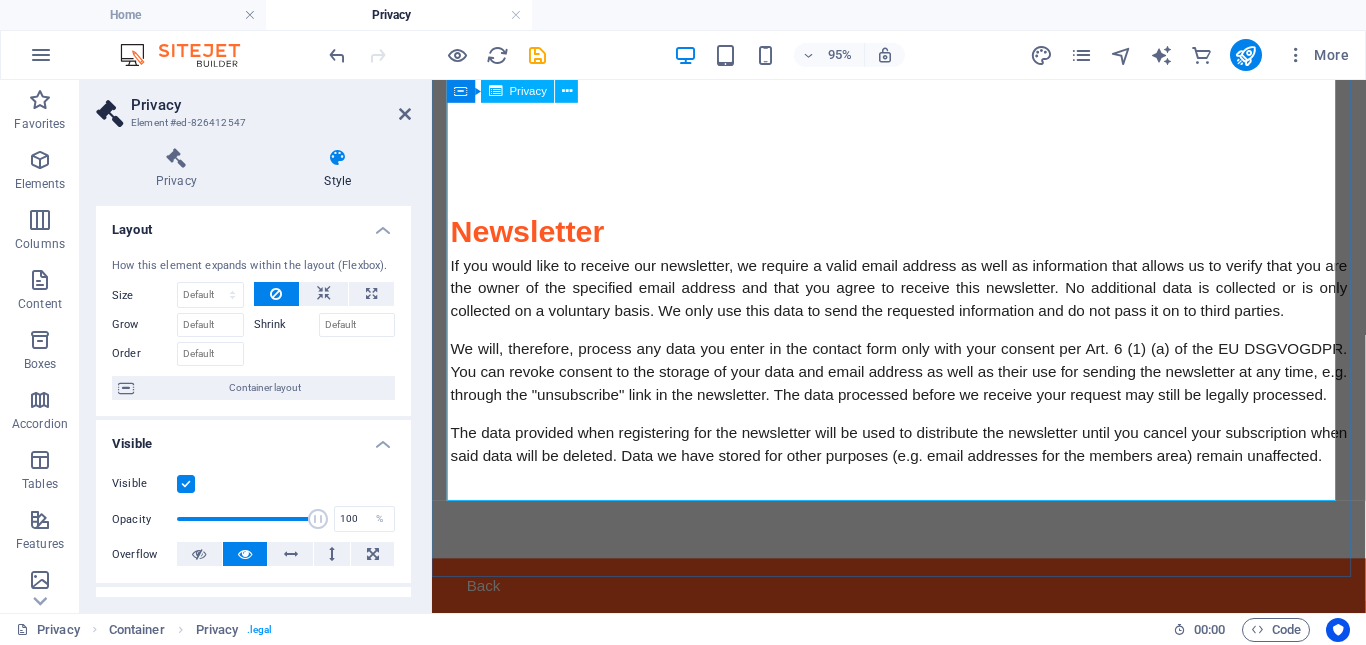 click on "Privacy Policy
An overview of data protection
General
The following gives a simple overview of what kind of personal information we collect, why we collect them and how we handle your data when you are visiting or using our website. Personal information is any data with which you could be personally identified. Detailed information on the subject of data protection can be found in our privacy policy found below.
Data collection on our website
Who is responsible for the data collection on this website?
The data collected on this website are processed by the website operator. The operator's contact details can be found in the website's required legal notice.
How do we collect your data?
Some data are collected when you provide them to us. This could, for example, be data you enter in a contact form.
What do we use your data for?
Part of the data is collected to ensure the proper functioning of the website. Other data can be used to analyze how visitors use the site." at bounding box center (924, -2159) 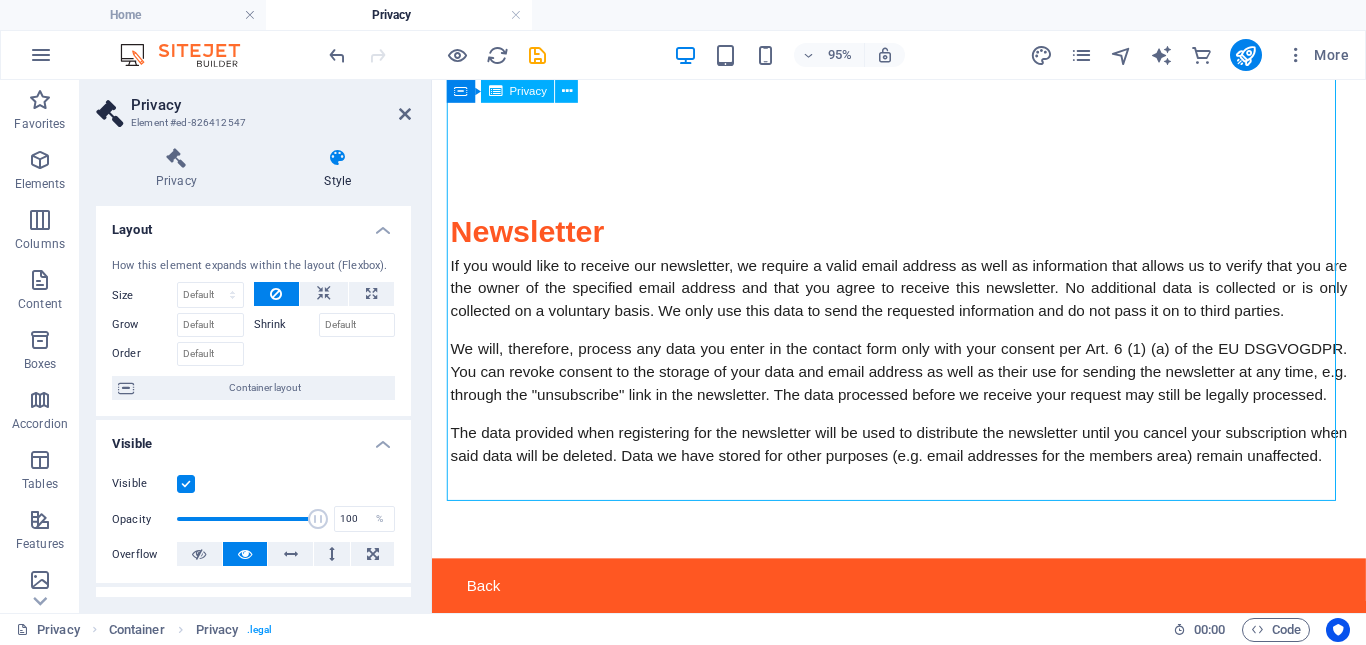 click on "Privacy Policy
An overview of data protection
General
The following gives a simple overview of what kind of personal information we collect, why we collect them and how we handle your data when you are visiting or using our website. Personal information is any data with which you could be personally identified. Detailed information on the subject of data protection can be found in our privacy policy found below.
Data collection on our website
Who is responsible for the data collection on this website?
The data collected on this website are processed by the website operator. The operator's contact details can be found in the website's required legal notice.
How do we collect your data?
Some data are collected when you provide them to us. This could, for example, be data you enter in a contact form.
What do we use your data for?
Part of the data is collected to ensure the proper functioning of the website. Other data can be used to analyze how visitors use the site." at bounding box center (924, -2159) 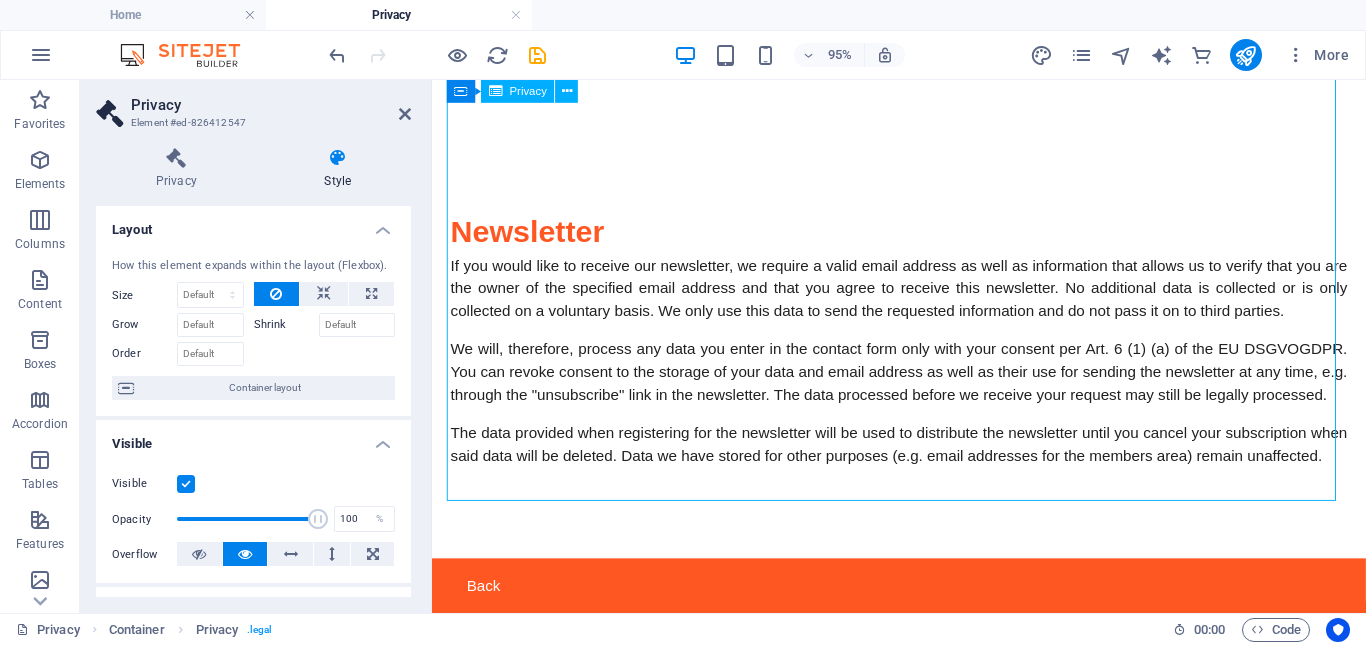 click on "Privacy Policy
An overview of data protection
General
The following gives a simple overview of what kind of personal information we collect, why we collect them and how we handle your data when you are visiting or using our website. Personal information is any data with which you could be personally identified. Detailed information on the subject of data protection can be found in our privacy policy found below.
Data collection on our website
Who is responsible for the data collection on this website?
The data collected on this website are processed by the website operator. The operator's contact details can be found in the website's required legal notice.
How do we collect your data?
Some data are collected when you provide them to us. This could, for example, be data you enter in a contact form.
What do we use your data for?
Part of the data is collected to ensure the proper functioning of the website. Other data can be used to analyze how visitors use the site." at bounding box center (924, -2159) 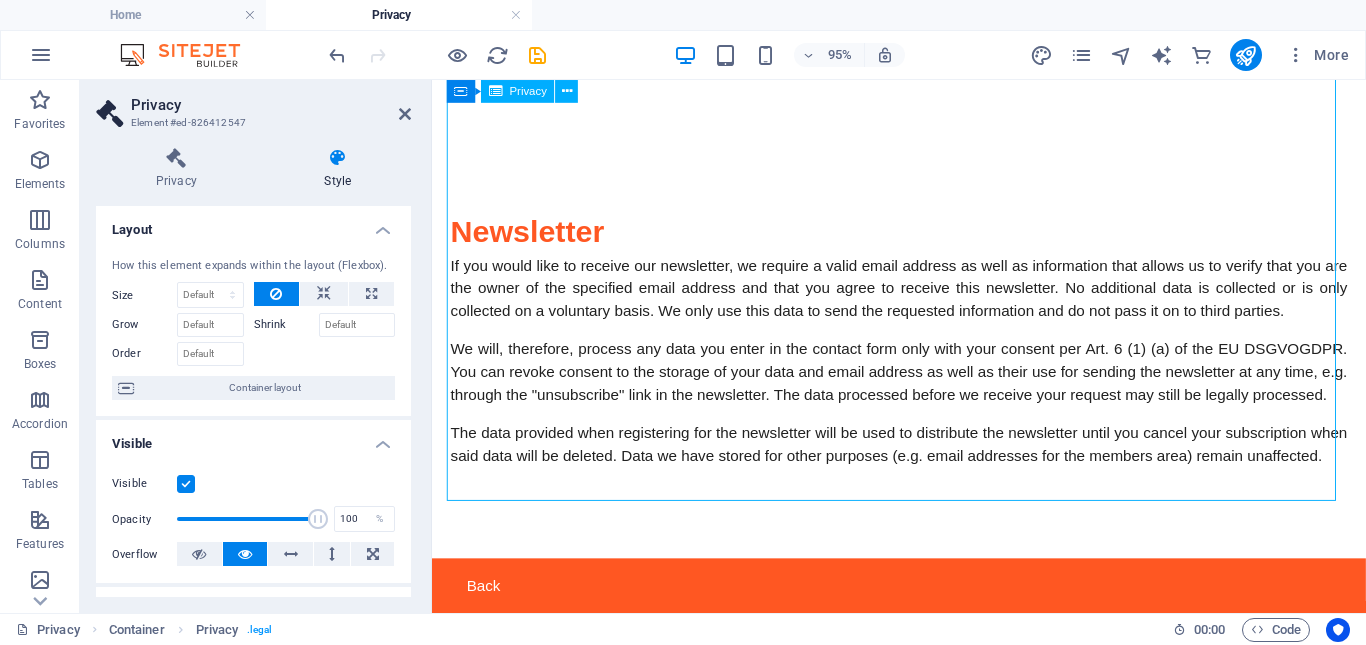 click on "Privacy Policy
An overview of data protection
General
The following gives a simple overview of what kind of personal information we collect, why we collect them and how we handle your data when you are visiting or using our website. Personal information is any data with which you could be personally identified. Detailed information on the subject of data protection can be found in our privacy policy found below.
Data collection on our website
Who is responsible for the data collection on this website?
The data collected on this website are processed by the website operator. The operator's contact details can be found in the website's required legal notice.
How do we collect your data?
Some data are collected when you provide them to us. This could, for example, be data you enter in a contact form.
What do we use your data for?
Part of the data is collected to ensure the proper functioning of the website. Other data can be used to analyze how visitors use the site." at bounding box center (924, -2159) 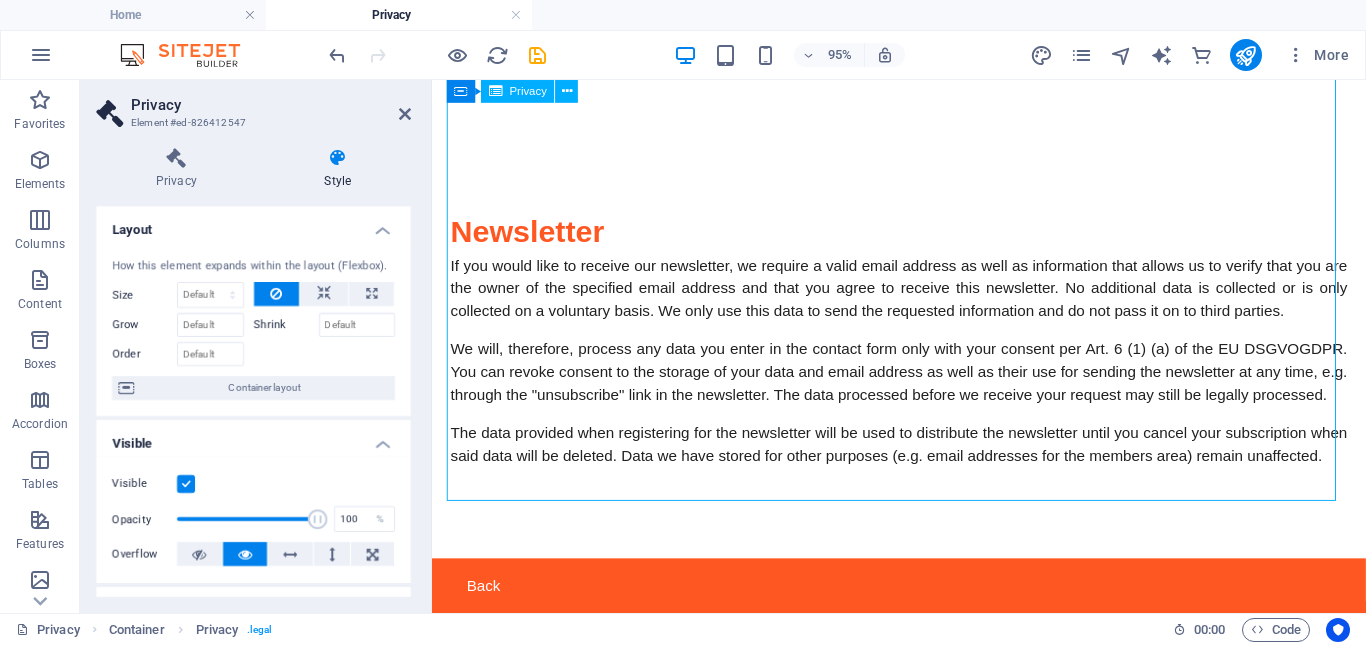 click on "Privacy Policy
An overview of data protection
General
The following gives a simple overview of what kind of personal information we collect, why we collect them and how we handle your data when you are visiting or using our website. Personal information is any data with which you could be personally identified. Detailed information on the subject of data protection can be found in our privacy policy found below.
Data collection on our website
Who is responsible for the data collection on this website?
The data collected on this website are processed by the website operator. The operator's contact details can be found in the website's required legal notice.
How do we collect your data?
Some data are collected when you provide them to us. This could, for example, be data you enter in a contact form.
What do we use your data for?
Part of the data is collected to ensure the proper functioning of the website. Other data can be used to analyze how visitors use the site." at bounding box center (924, -2159) 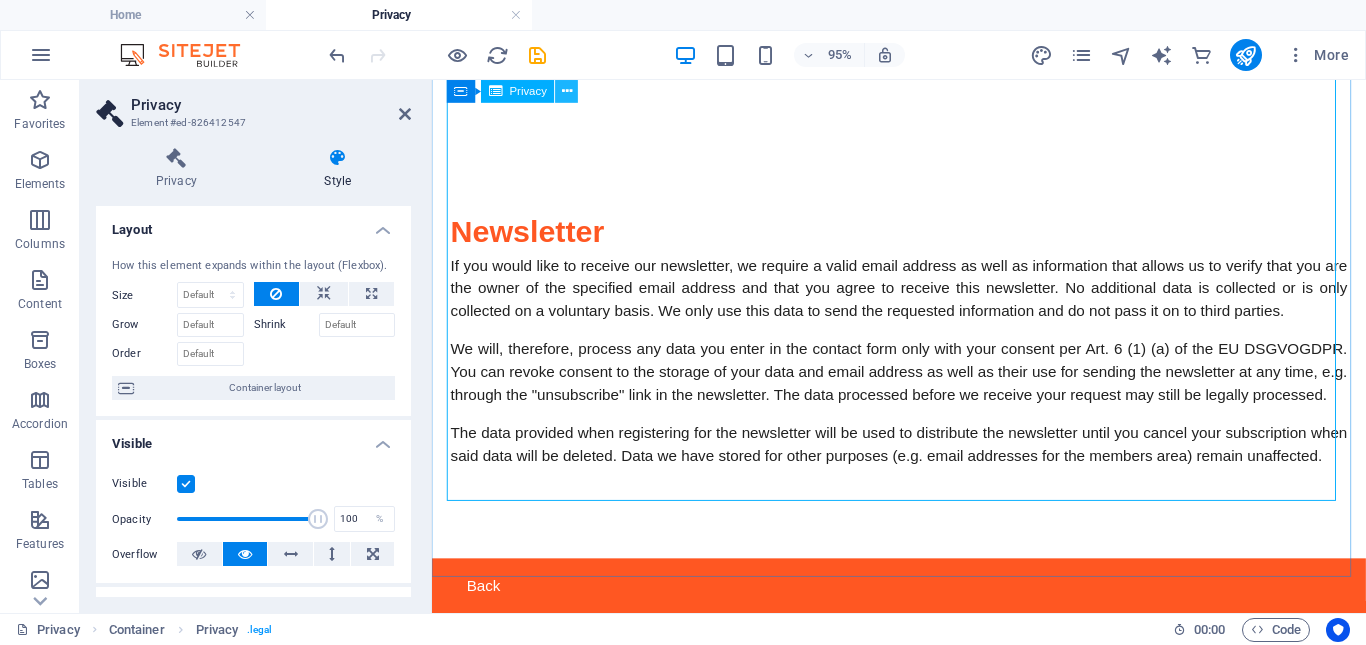 click at bounding box center [567, 91] 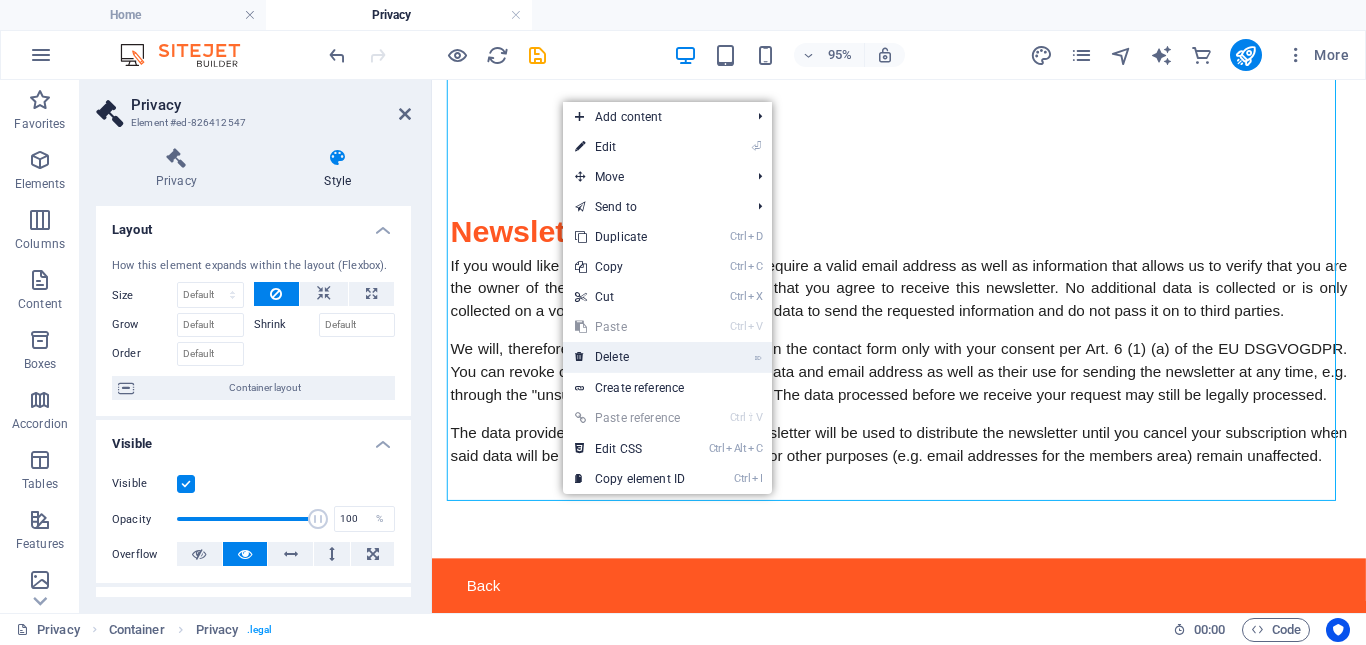 click on "⌦  Delete" at bounding box center (630, 357) 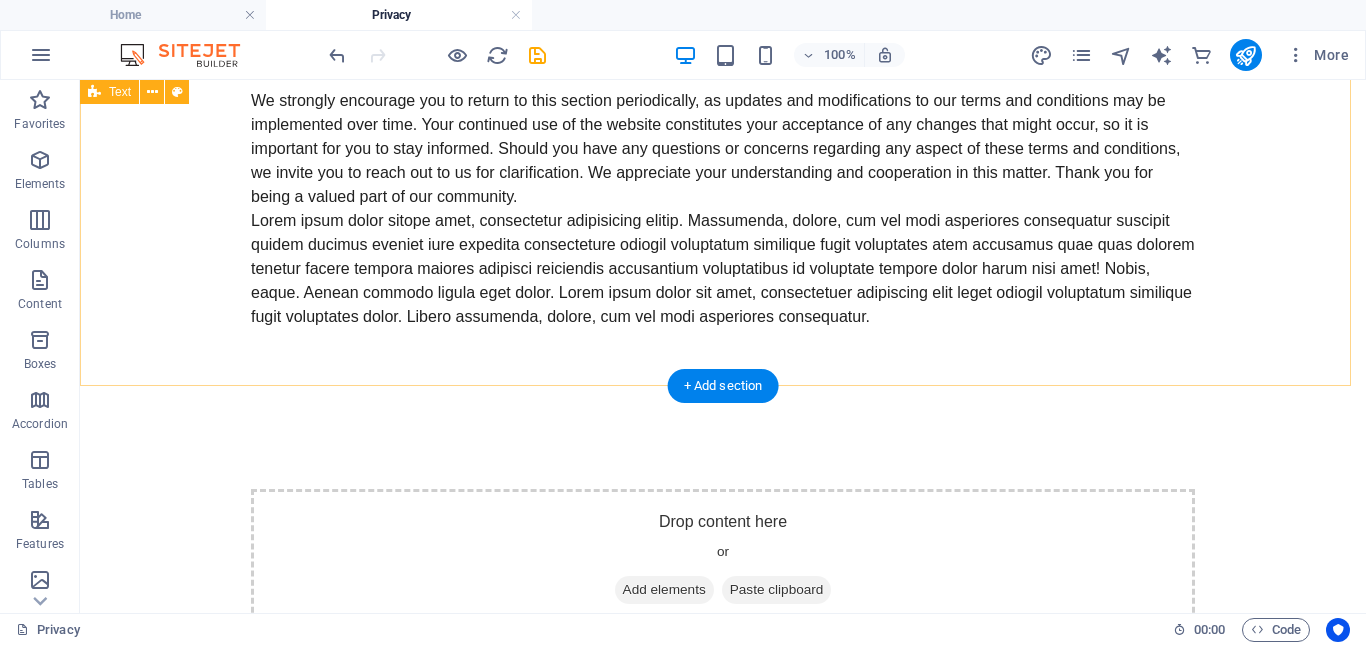 scroll, scrollTop: 600, scrollLeft: 0, axis: vertical 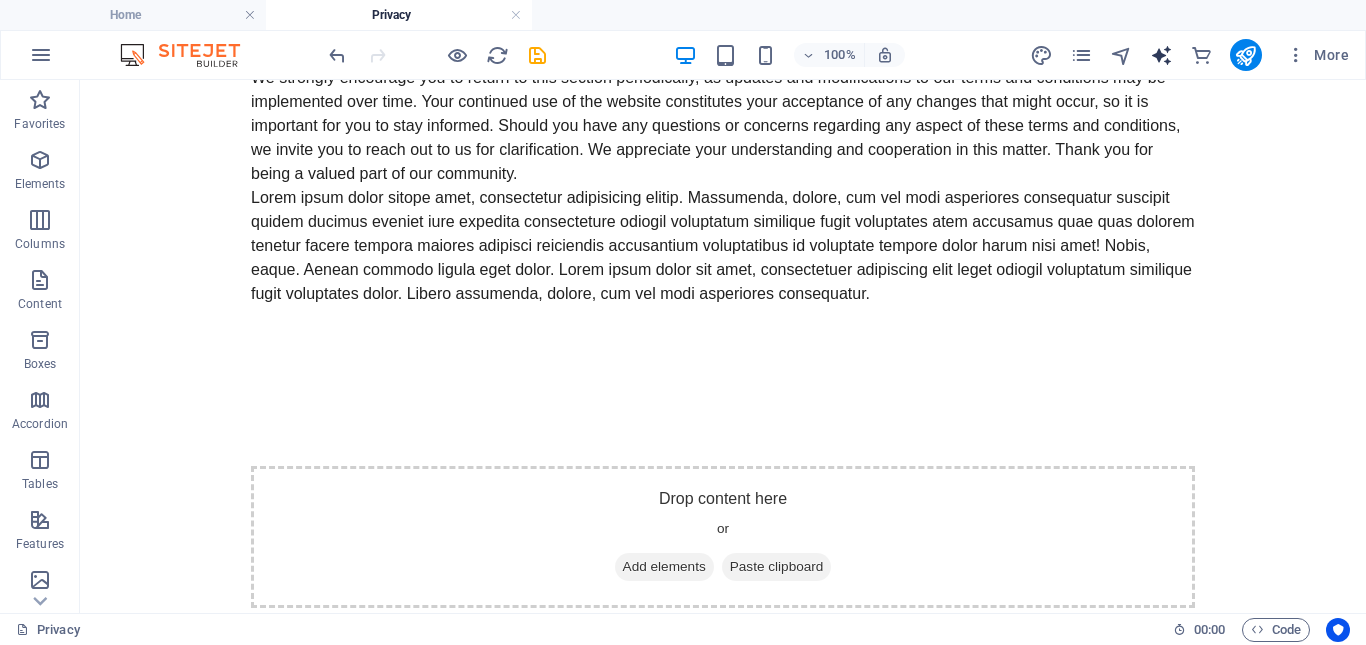 click at bounding box center [1161, 55] 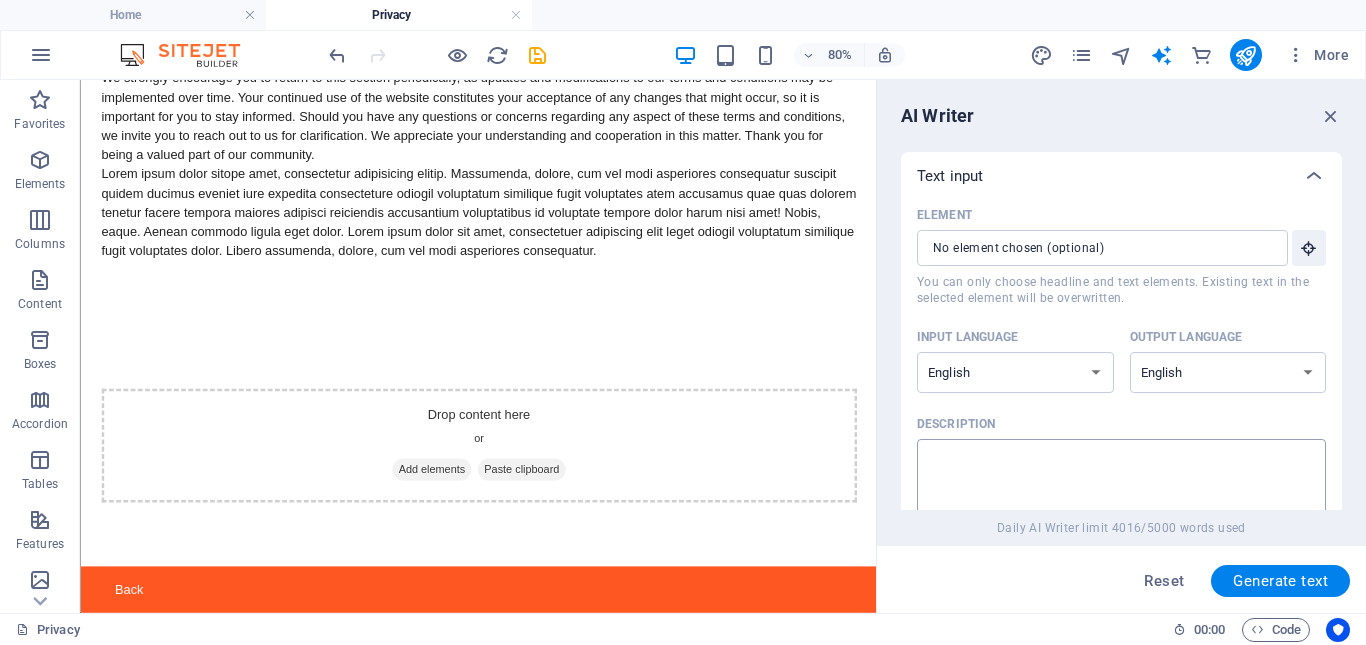 click on "Description
x ​" at bounding box center [1121, 481] 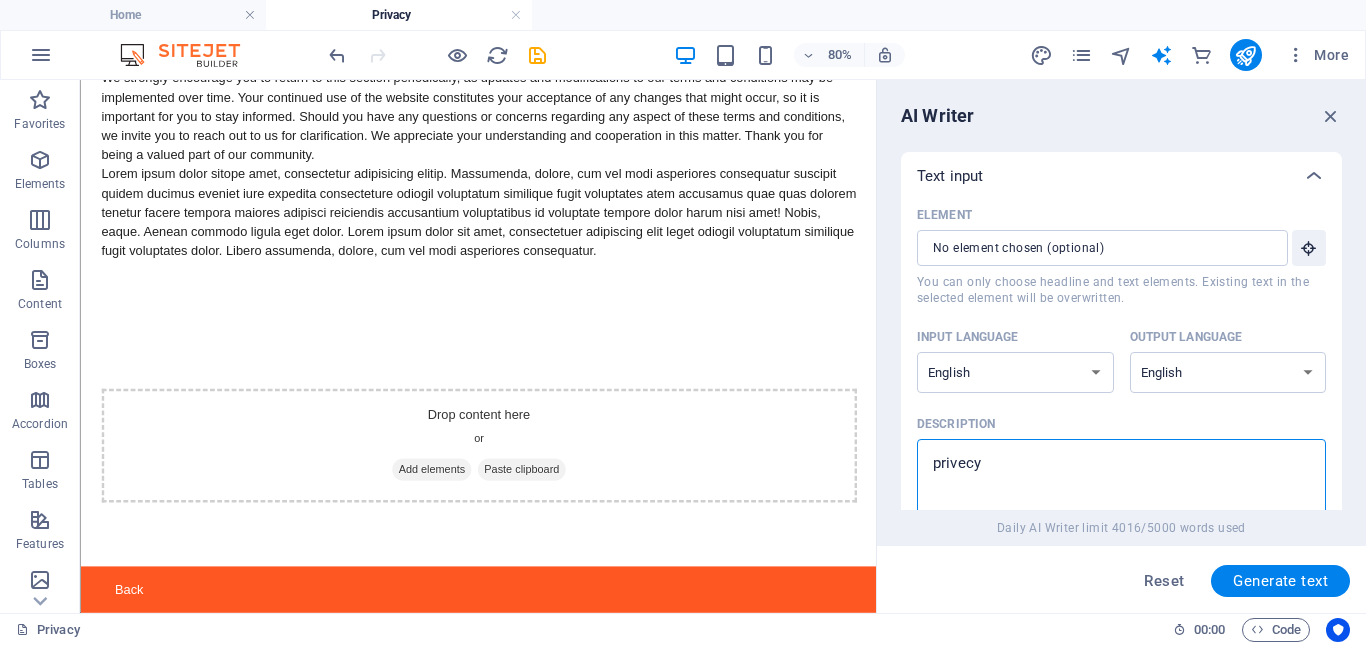 drag, startPoint x: 957, startPoint y: 473, endPoint x: 940, endPoint y: 469, distance: 17.464249 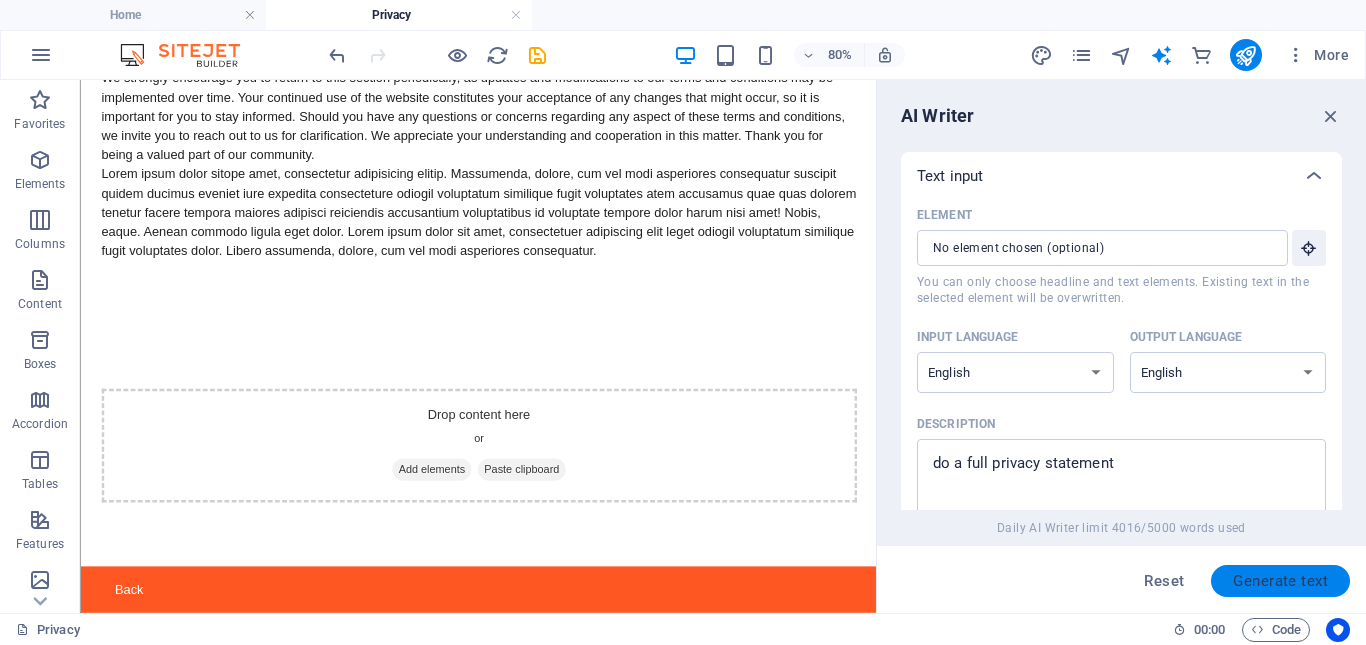 click on "Generate text" at bounding box center [1280, 581] 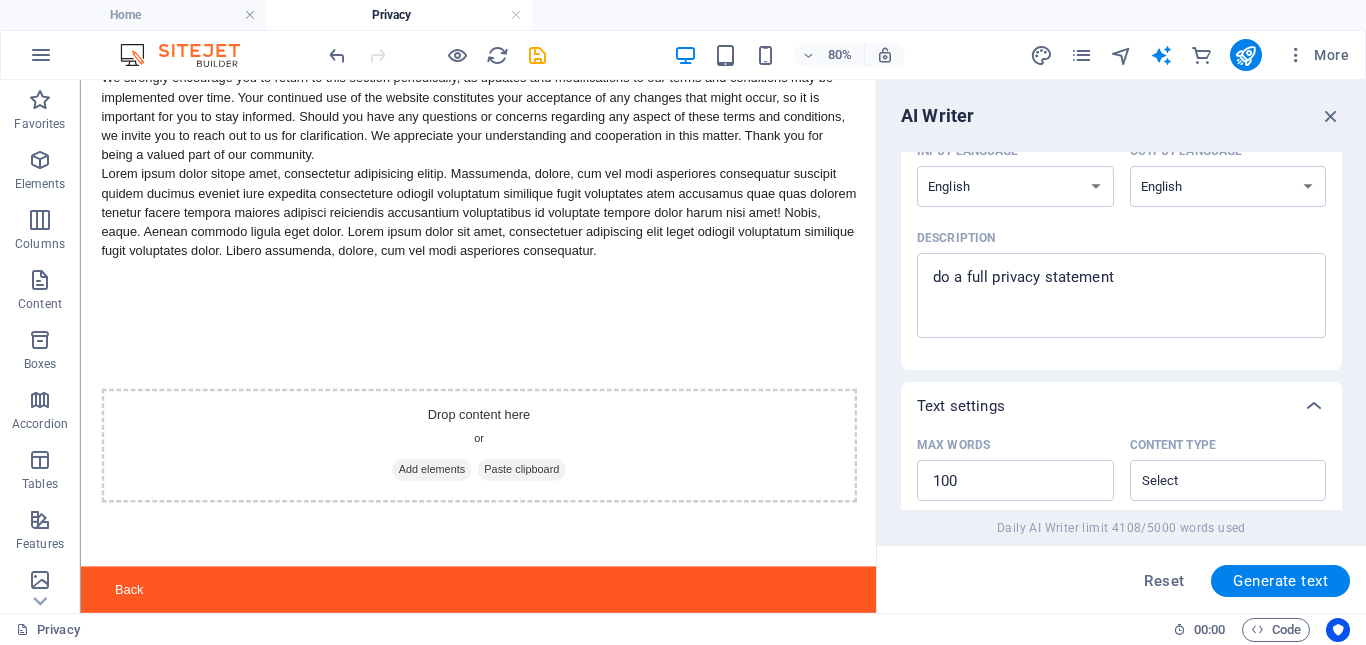 scroll, scrollTop: 141, scrollLeft: 0, axis: vertical 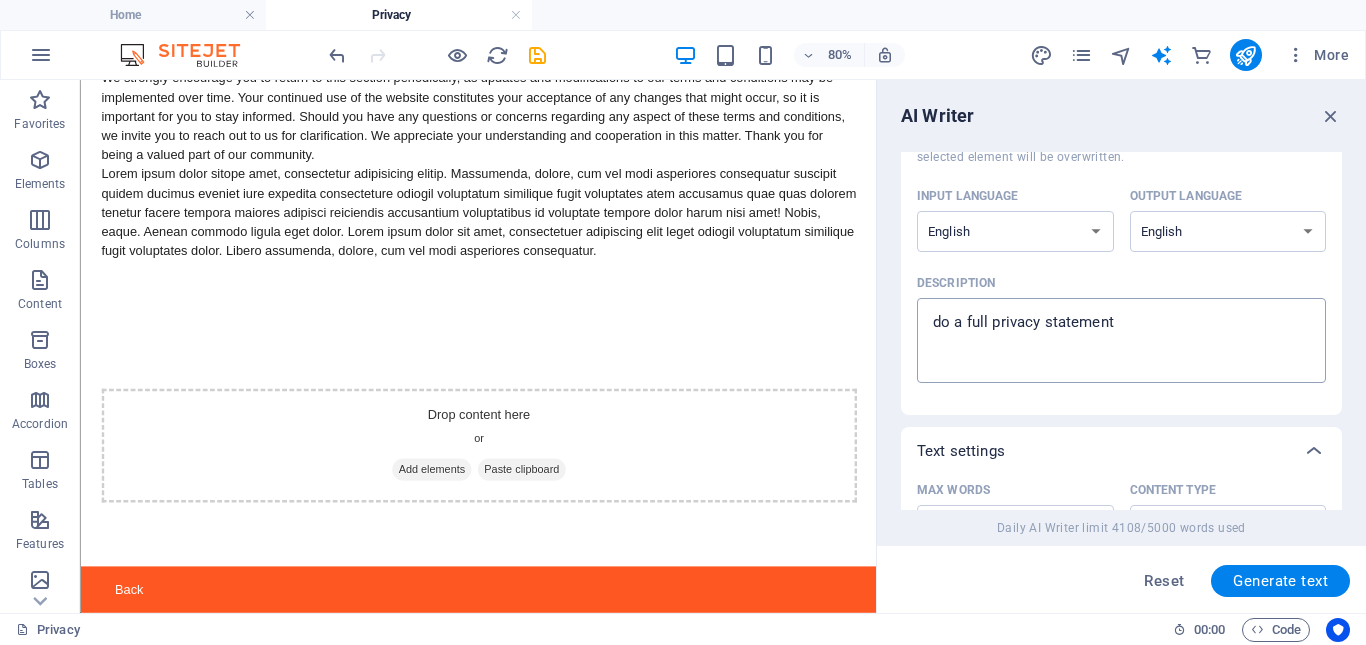 click on "do a full privacy statement" at bounding box center (1121, 340) 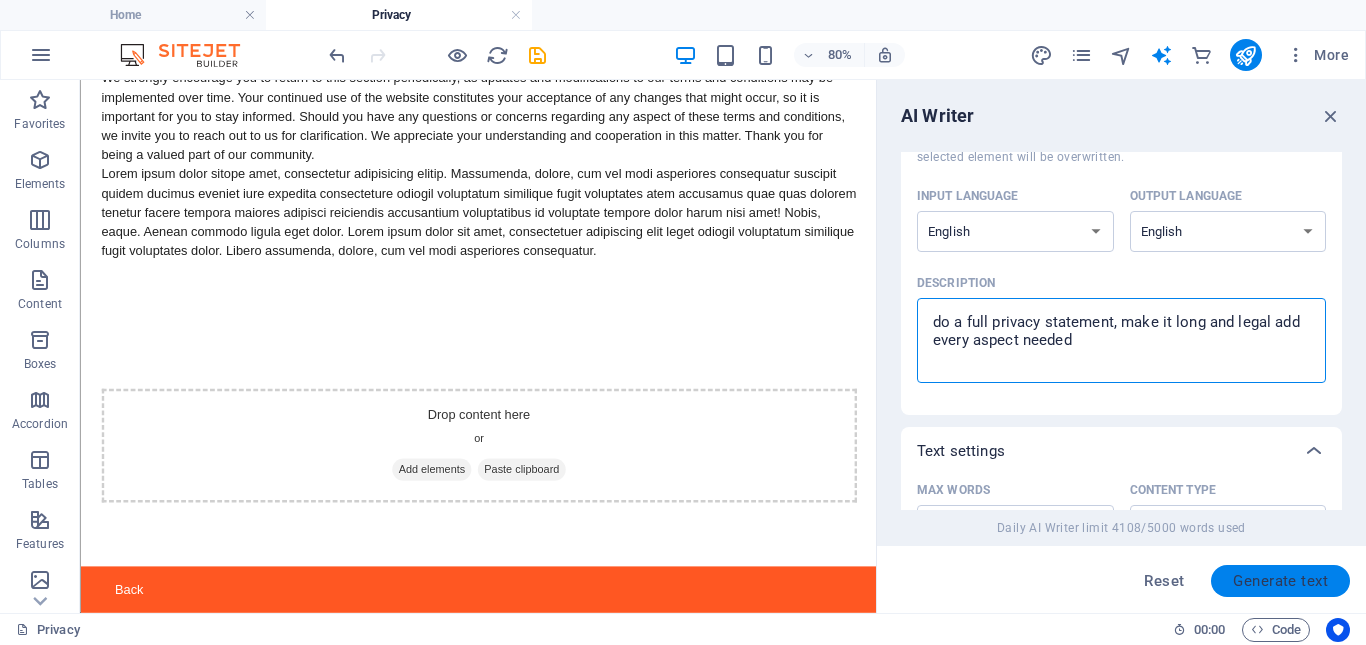 click on "Generate text" at bounding box center [1280, 581] 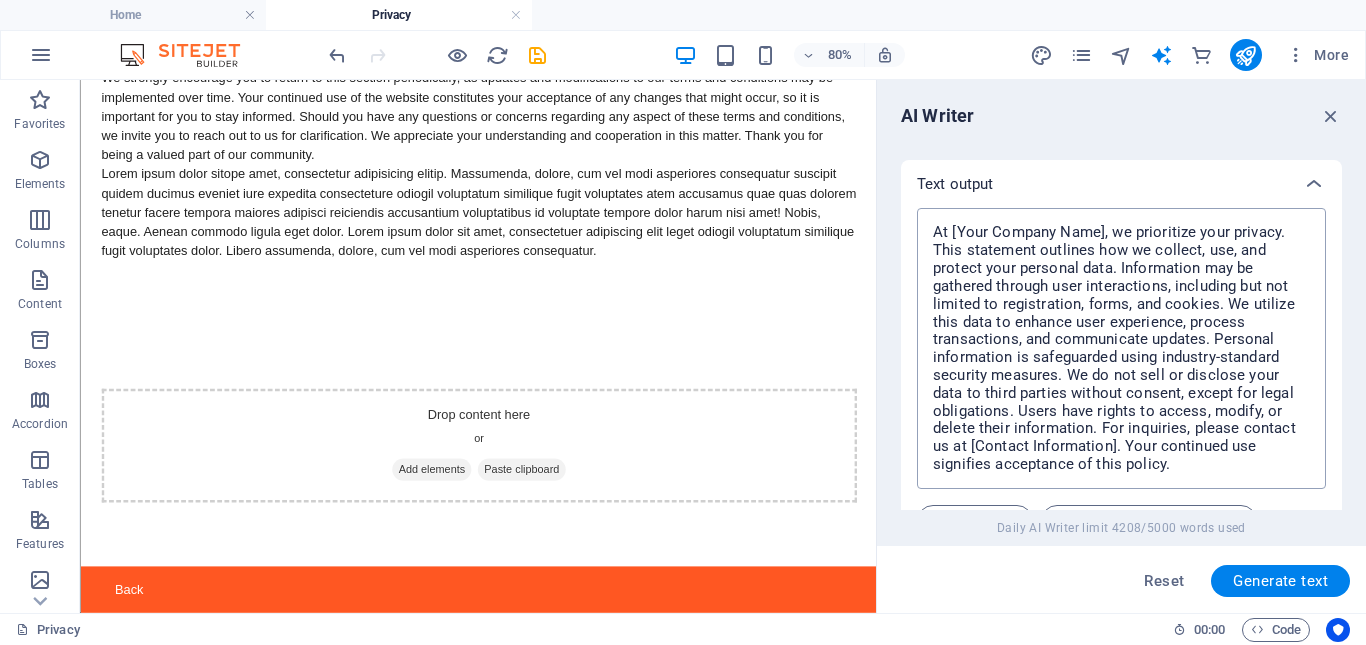 scroll, scrollTop: 676, scrollLeft: 0, axis: vertical 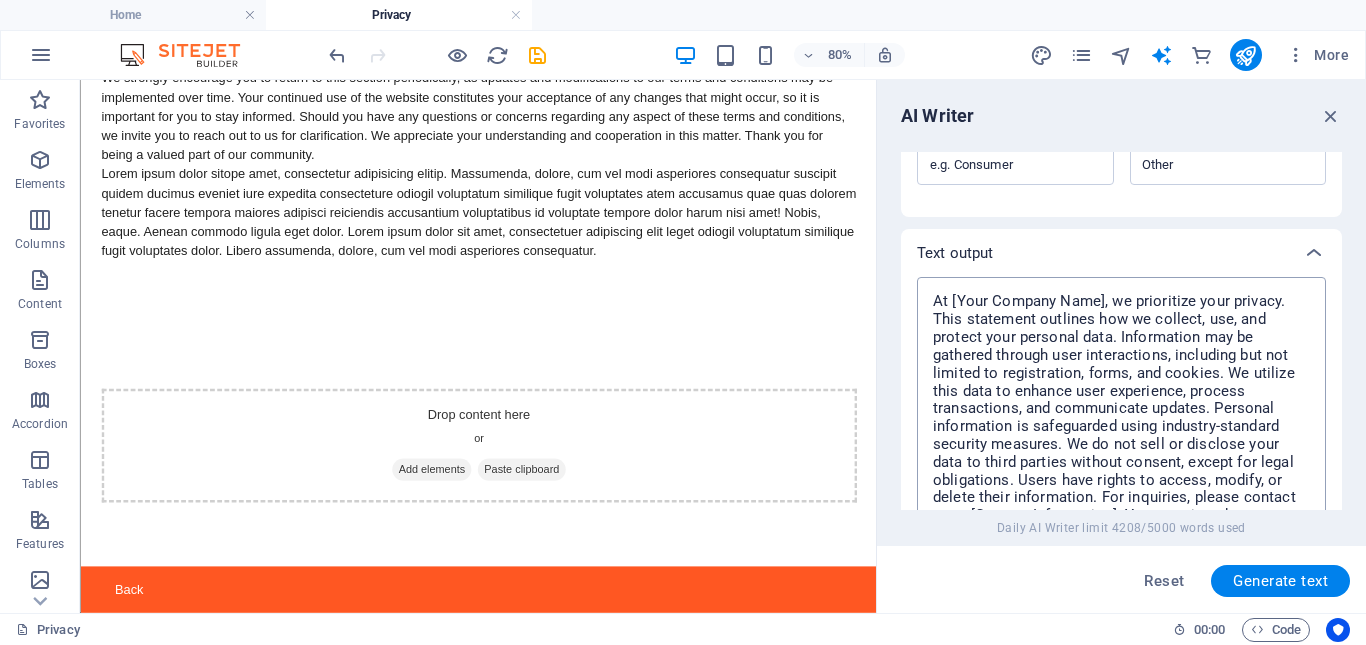 click on "At [Your Company Name], we prioritize your privacy. This statement outlines how we collect, use, and protect your personal data. Information may be gathered through user interactions, including but not limited to registration, forms, and cookies. We utilize this data to enhance user experience, process transactions, and communicate updates. Personal information is safeguarded using industry-standard security measures. We do not sell or disclose your data to third parties without consent, except for legal obligations. Users have rights to access, modify, or delete their information. For inquiries, please contact us at [Contact Information]. Your continued use signifies acceptance of this policy." at bounding box center [1121, 417] 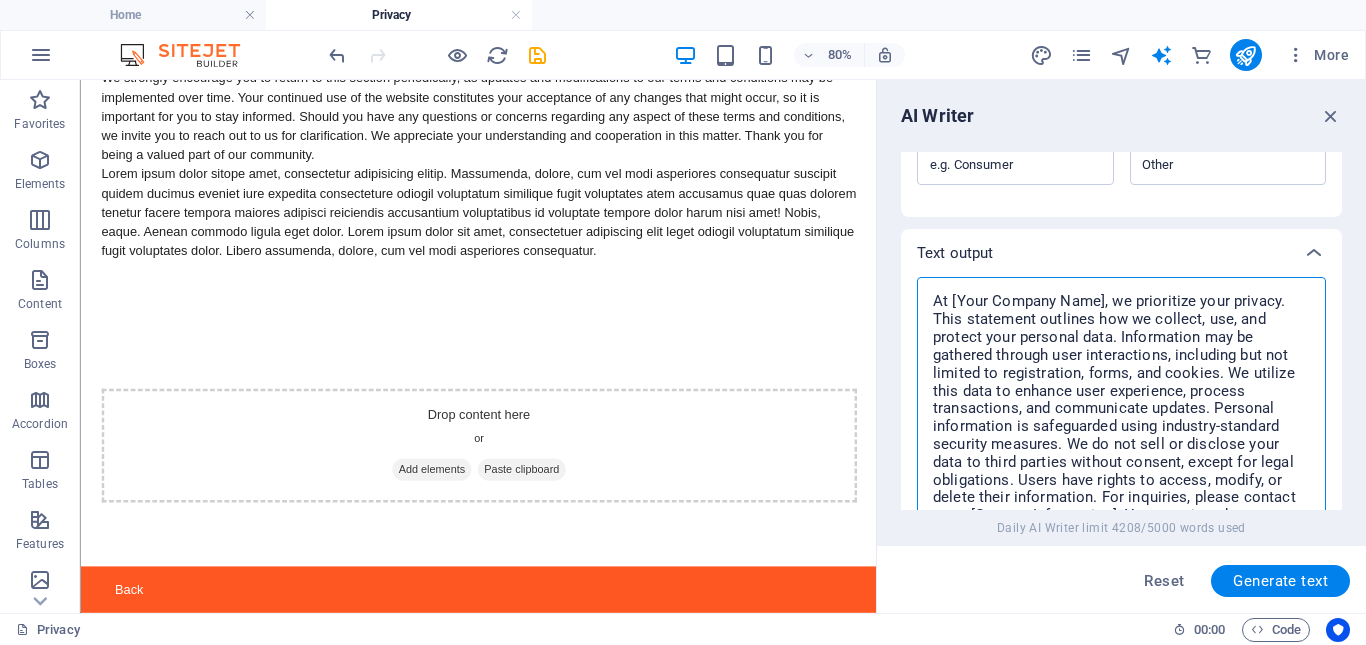 scroll, scrollTop: 708, scrollLeft: 0, axis: vertical 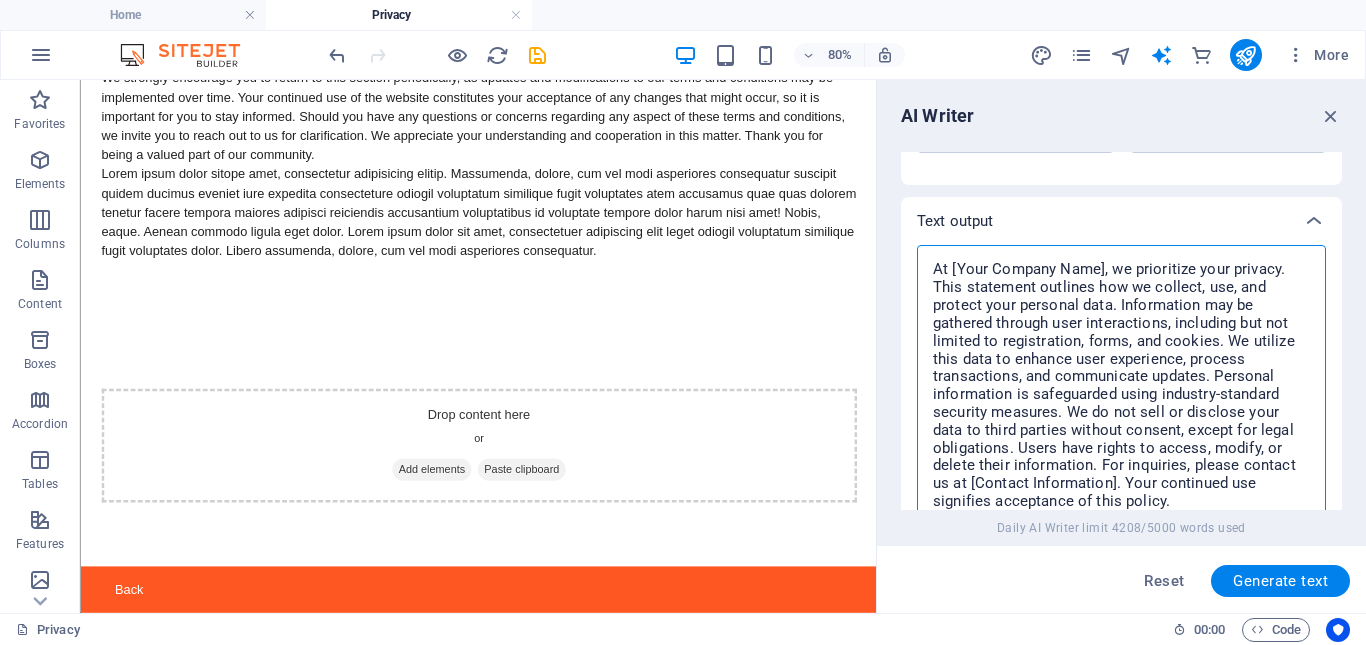 click on "At [Your Company Name], we prioritize your privacy. This statement outlines how we collect, use, and protect your personal data. Information may be gathered through user interactions, including but not limited to registration, forms, and cookies. We utilize this data to enhance user experience, process transactions, and communicate updates. Personal information is safeguarded using industry-standard security measures. We do not sell or disclose your data to third parties without consent, except for legal obligations. Users have rights to access, modify, or delete their information. For inquiries, please contact us at [Contact Information]. Your continued use signifies acceptance of this policy." at bounding box center (1121, 385) 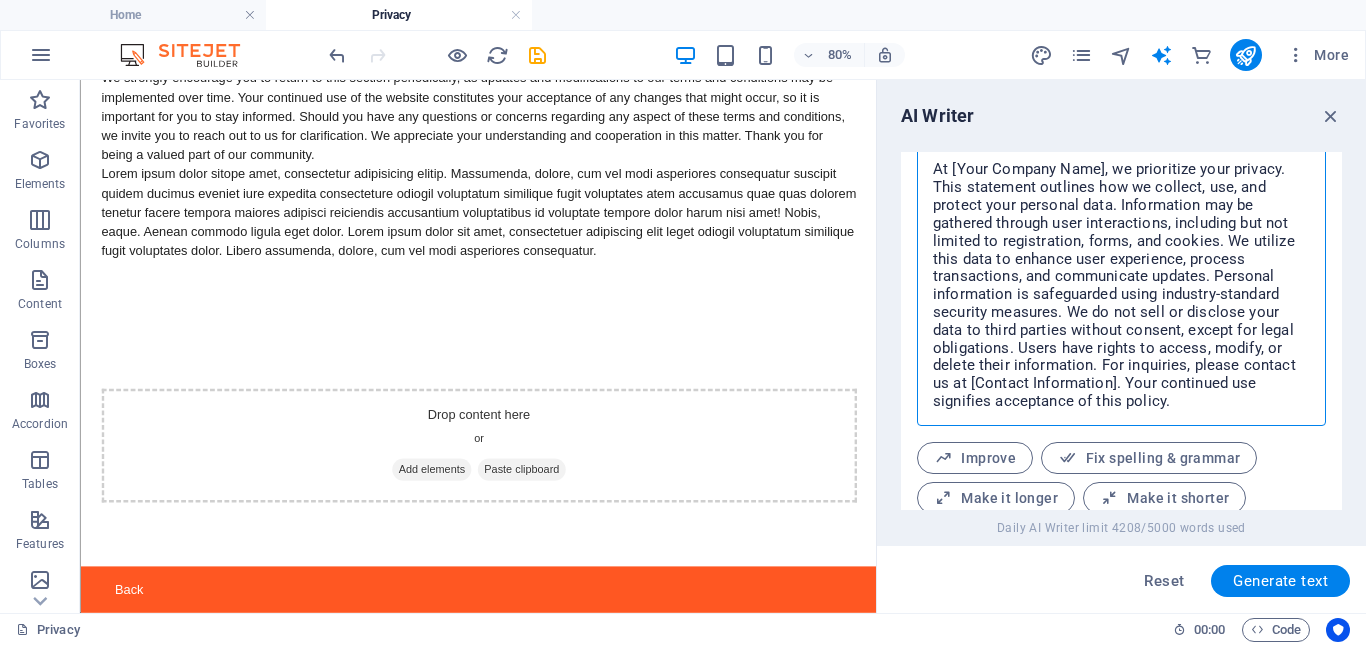 scroll, scrollTop: 876, scrollLeft: 0, axis: vertical 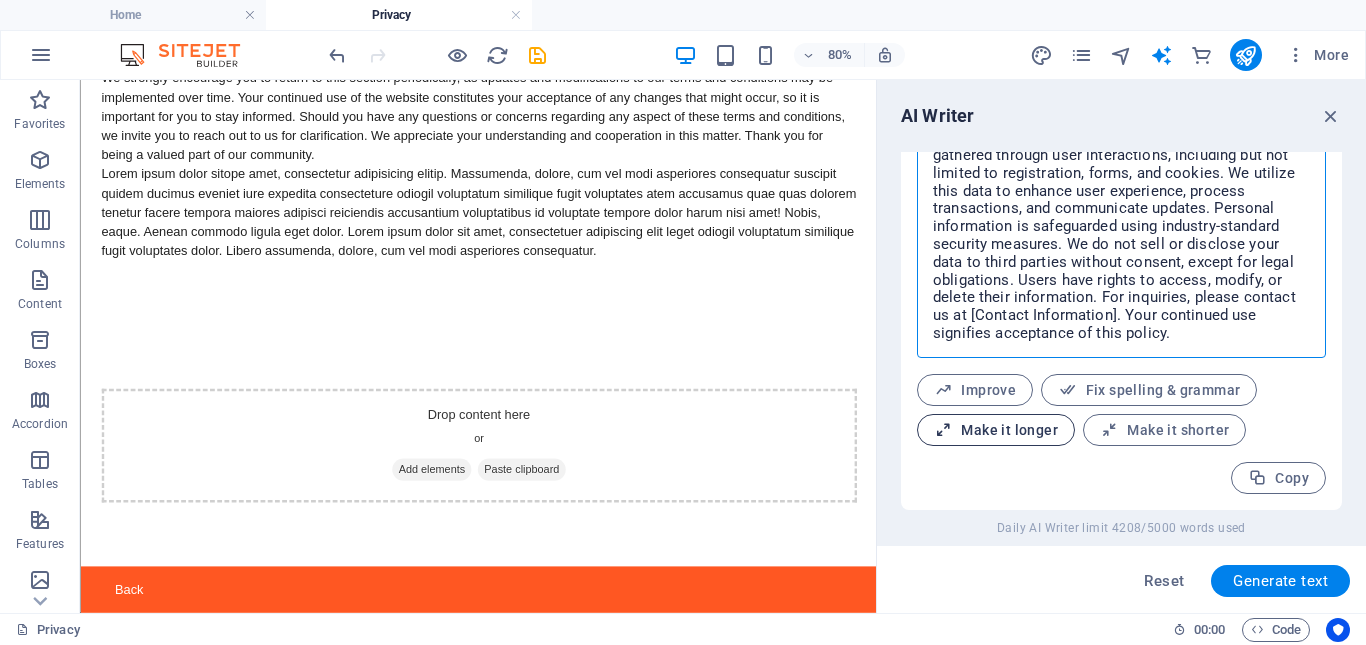 click on "Make it longer" at bounding box center (996, 430) 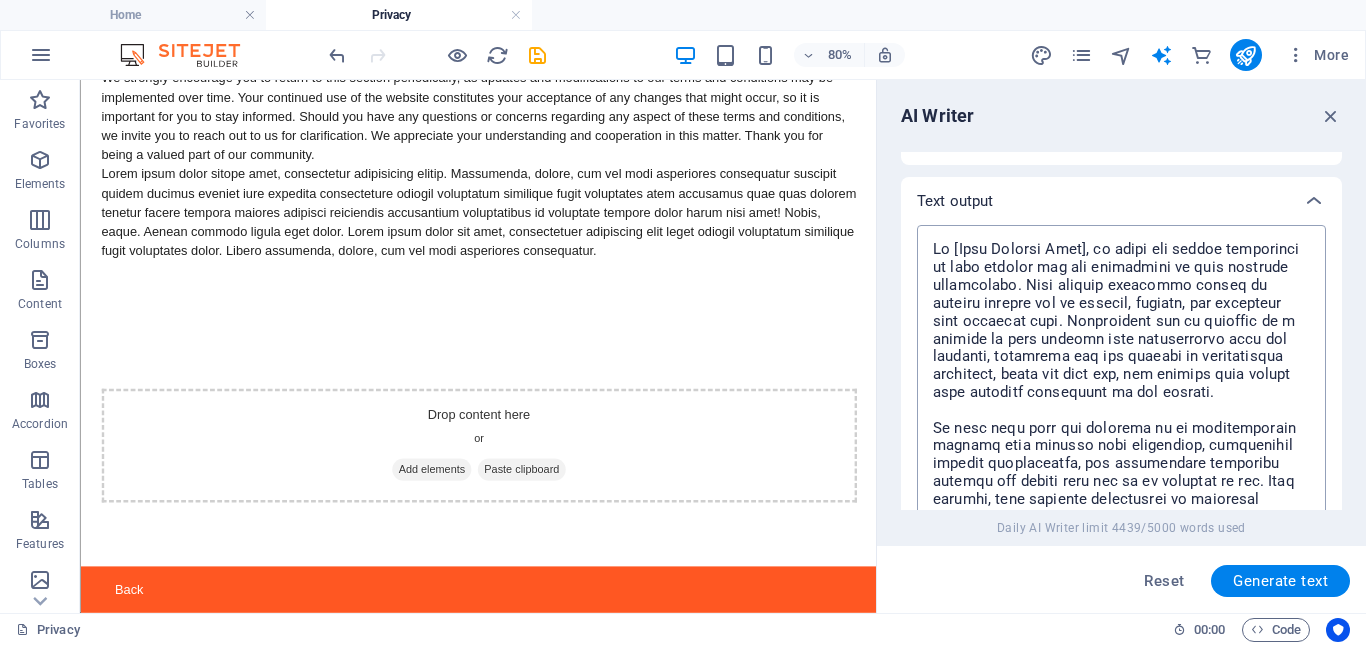 scroll, scrollTop: 687, scrollLeft: 0, axis: vertical 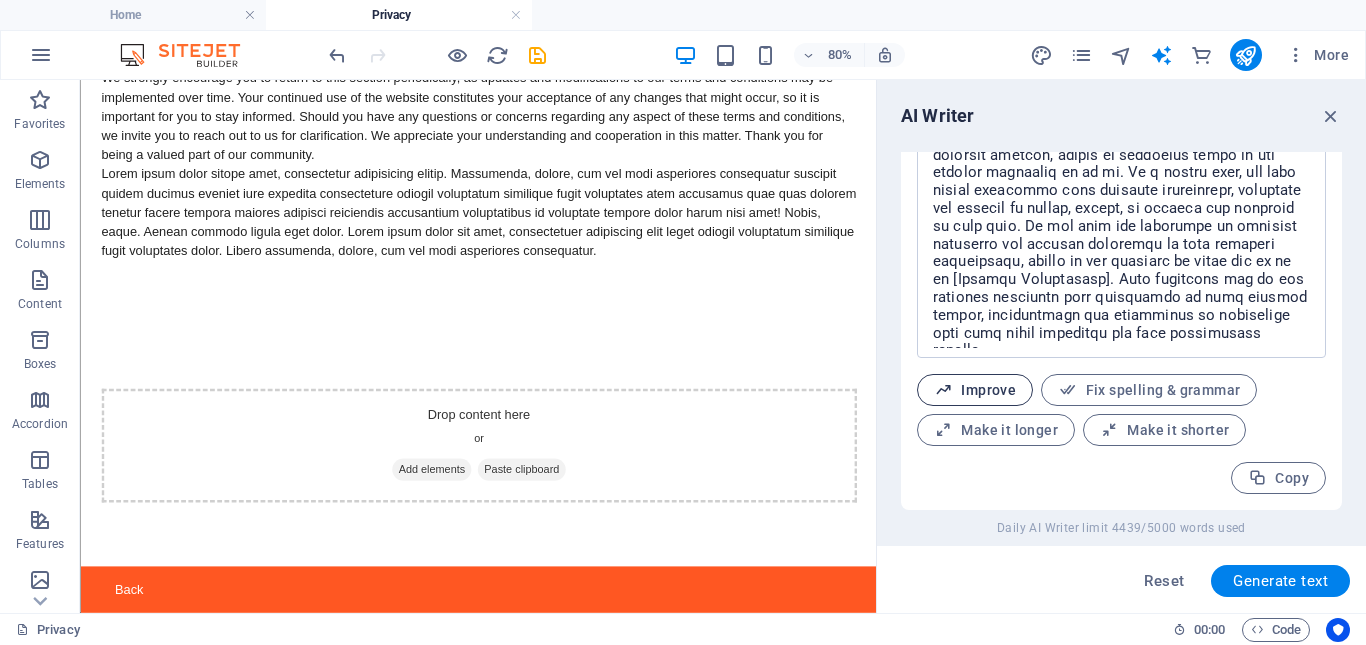 click on "Improve" at bounding box center (975, 390) 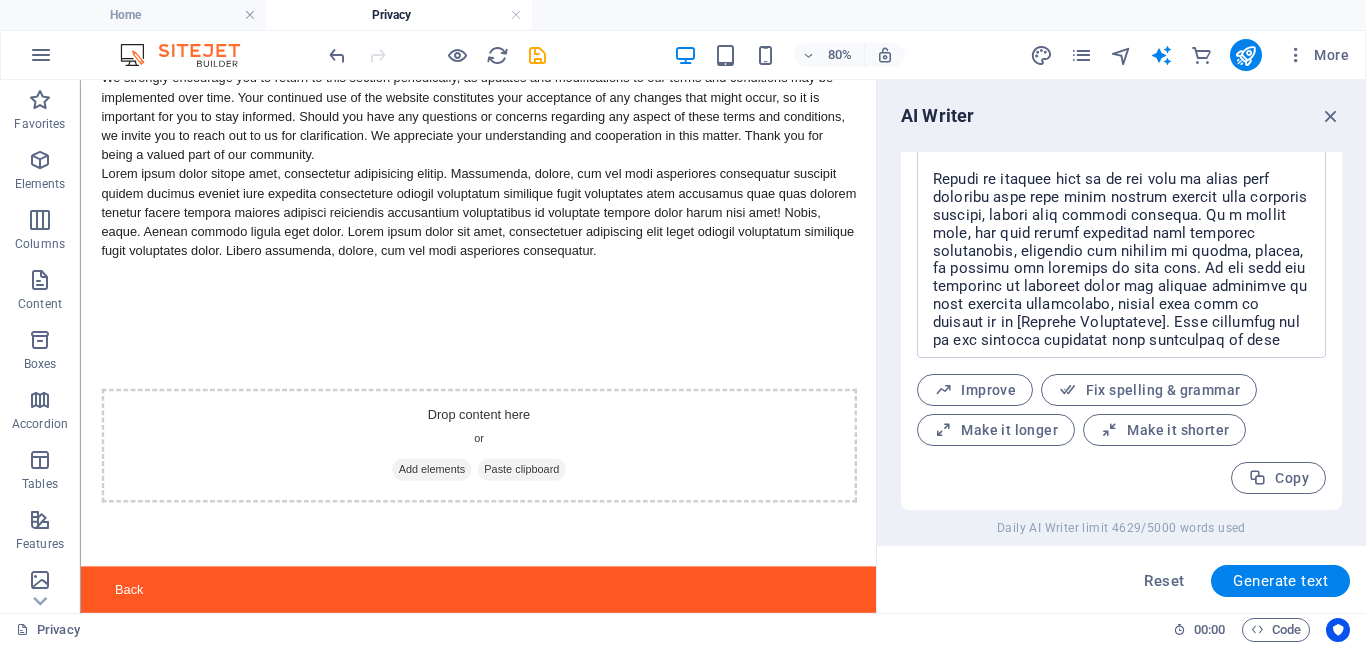 scroll, scrollTop: 139, scrollLeft: 0, axis: vertical 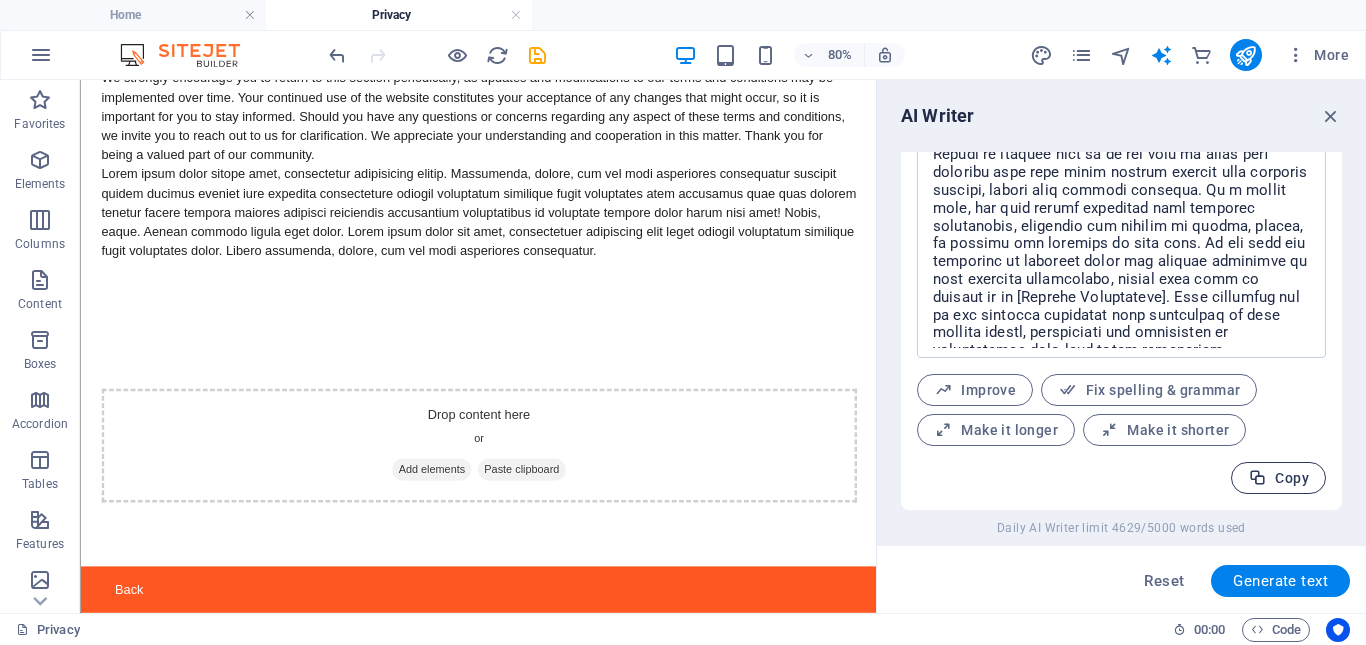 click on "Copy" at bounding box center (1278, 478) 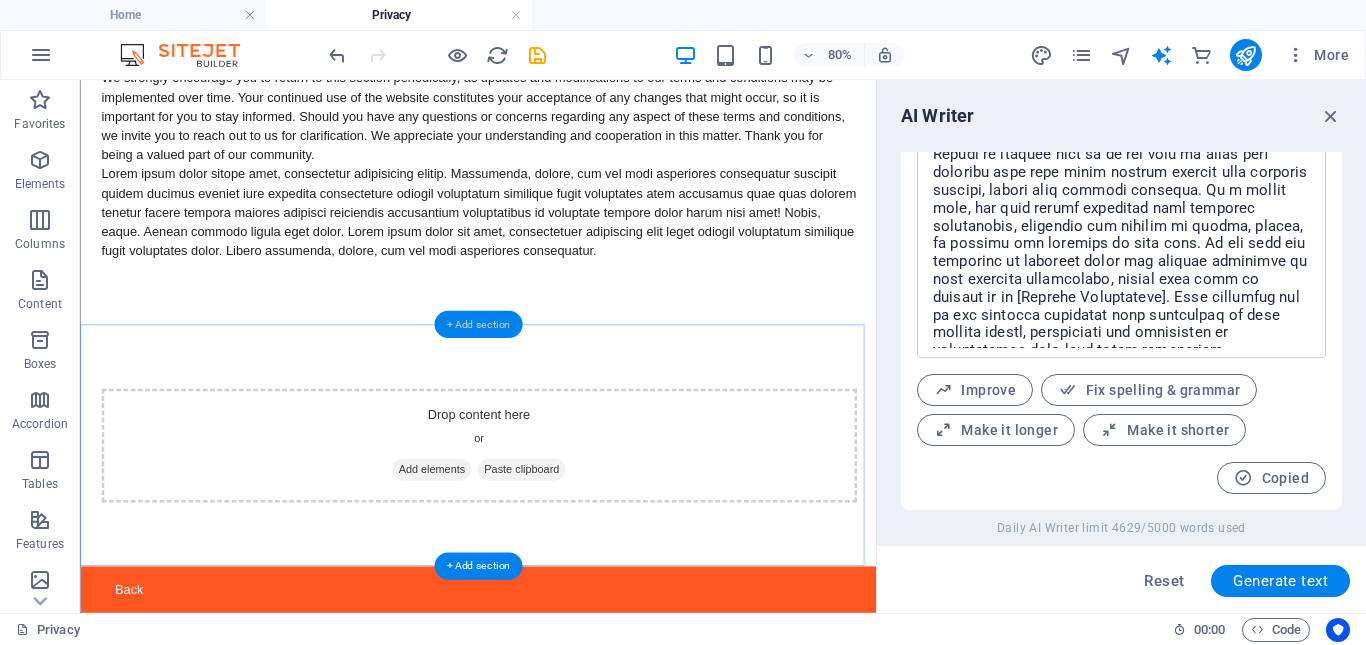 click on "+ Add section" at bounding box center [478, 324] 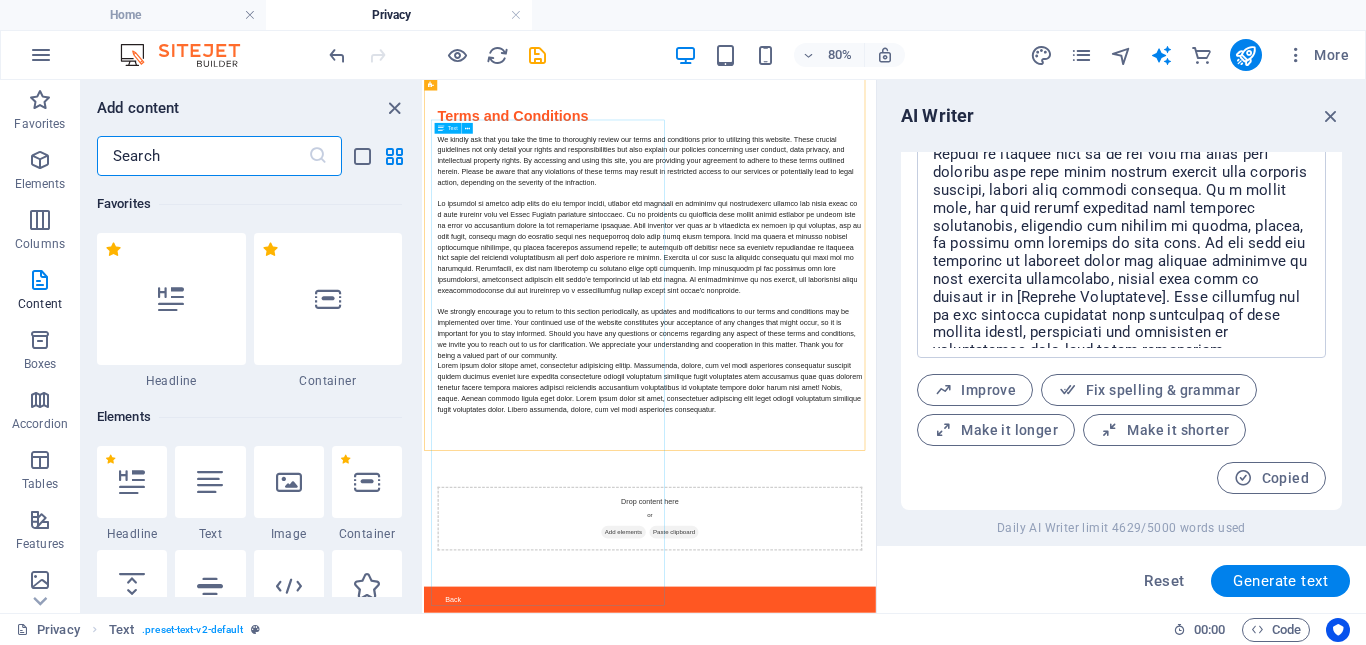 scroll, scrollTop: 82, scrollLeft: 0, axis: vertical 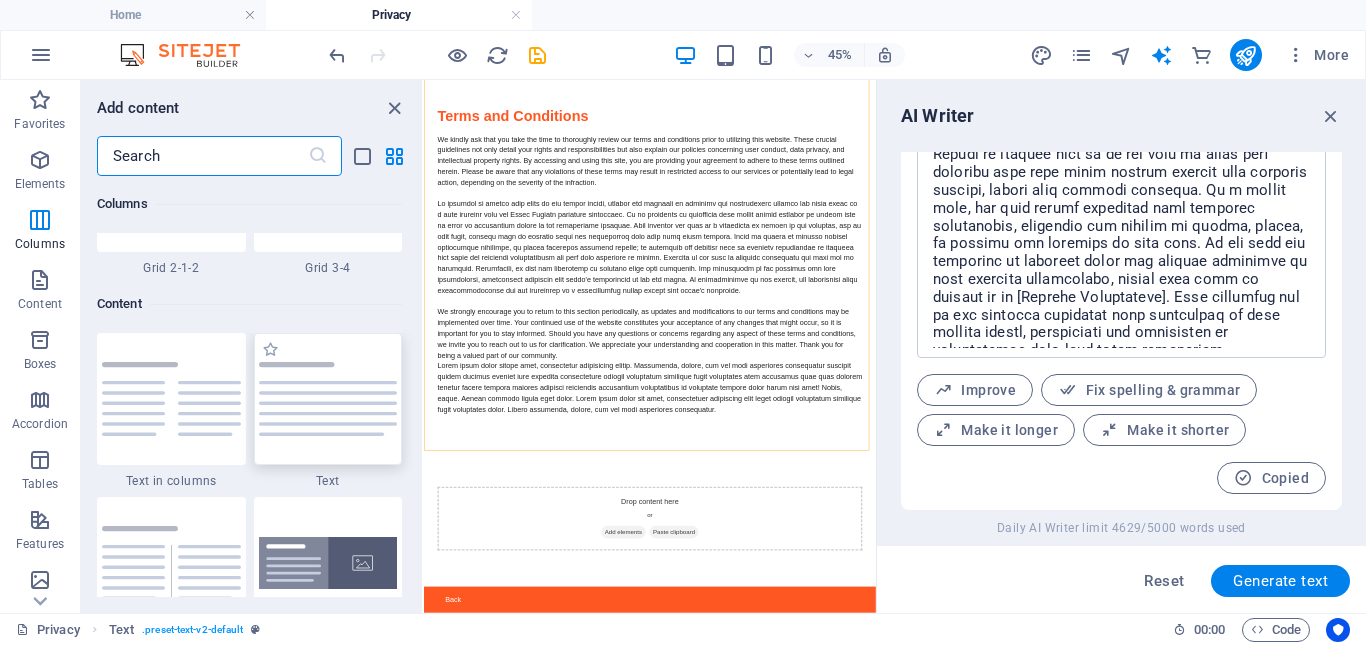 click at bounding box center [328, 399] 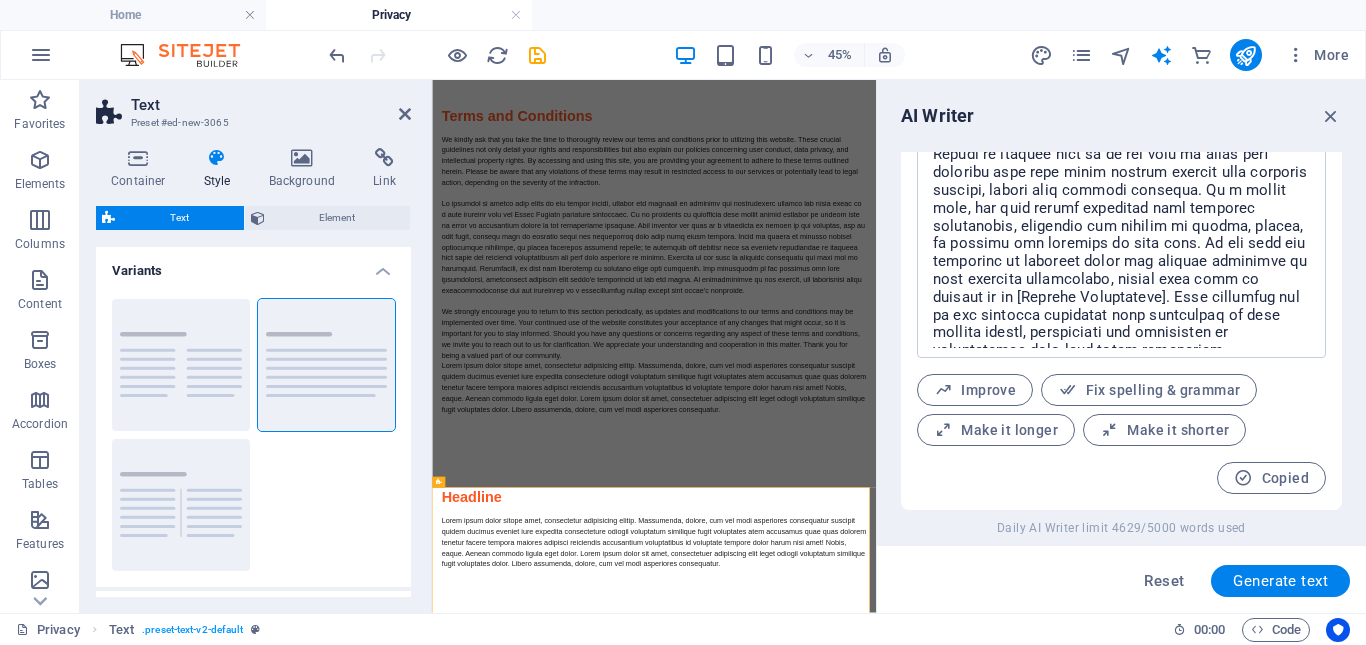 scroll, scrollTop: 0, scrollLeft: 0, axis: both 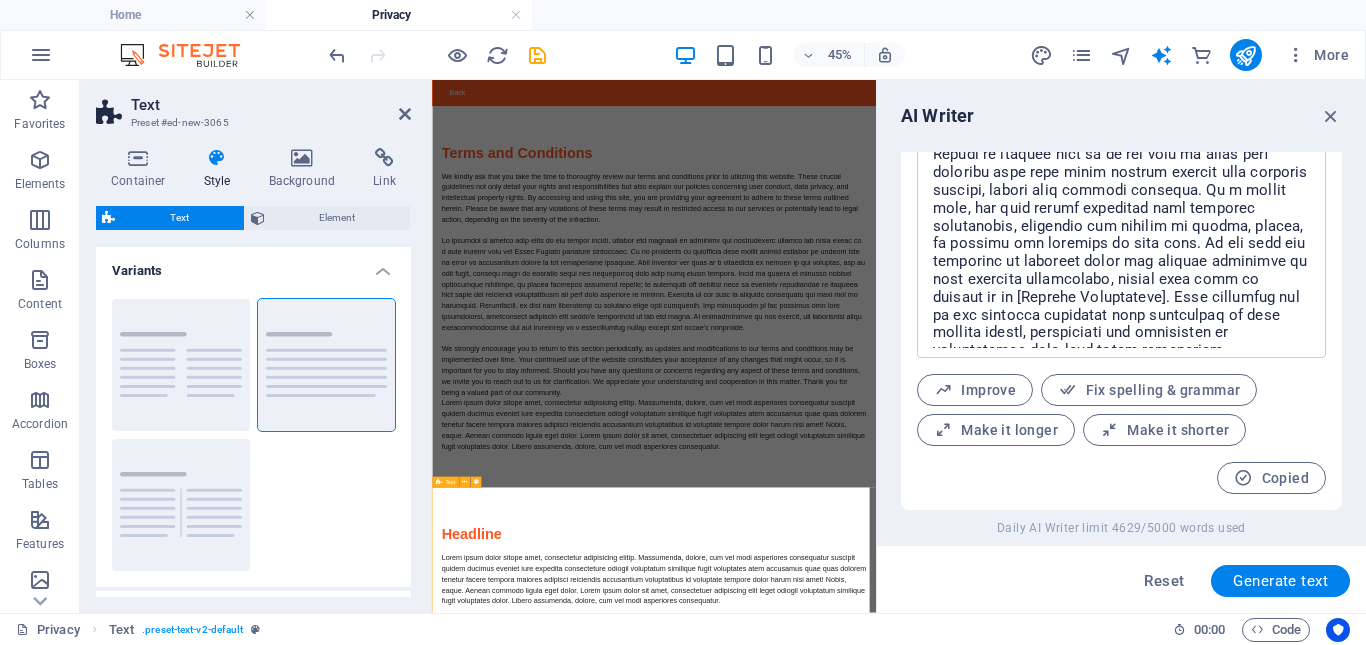 click on "Headline Lorem ipsum dolor sitope amet, consectetur adipisicing elitip. Massumenda, dolore, cum vel modi asperiores consequatur suscipit quidem ducimus eveniet iure expedita consecteture odiogil voluptatum similique fugit voluptates atem accusamus quae quas dolorem tenetur facere tempora maiores adipisci reiciendis accusantium voluptatibus id voluptate tempore dolor harum nisi amet! Nobis, eaque. Aenean commodo ligula eget dolor. Lorem ipsum dolor sit amet, consectetuer adipiscing elit leget odiogil voluptatum similique fugit voluptates dolor. Libero assumenda, dolore, cum vel modi asperiores consequatur." at bounding box center [925, 1158] 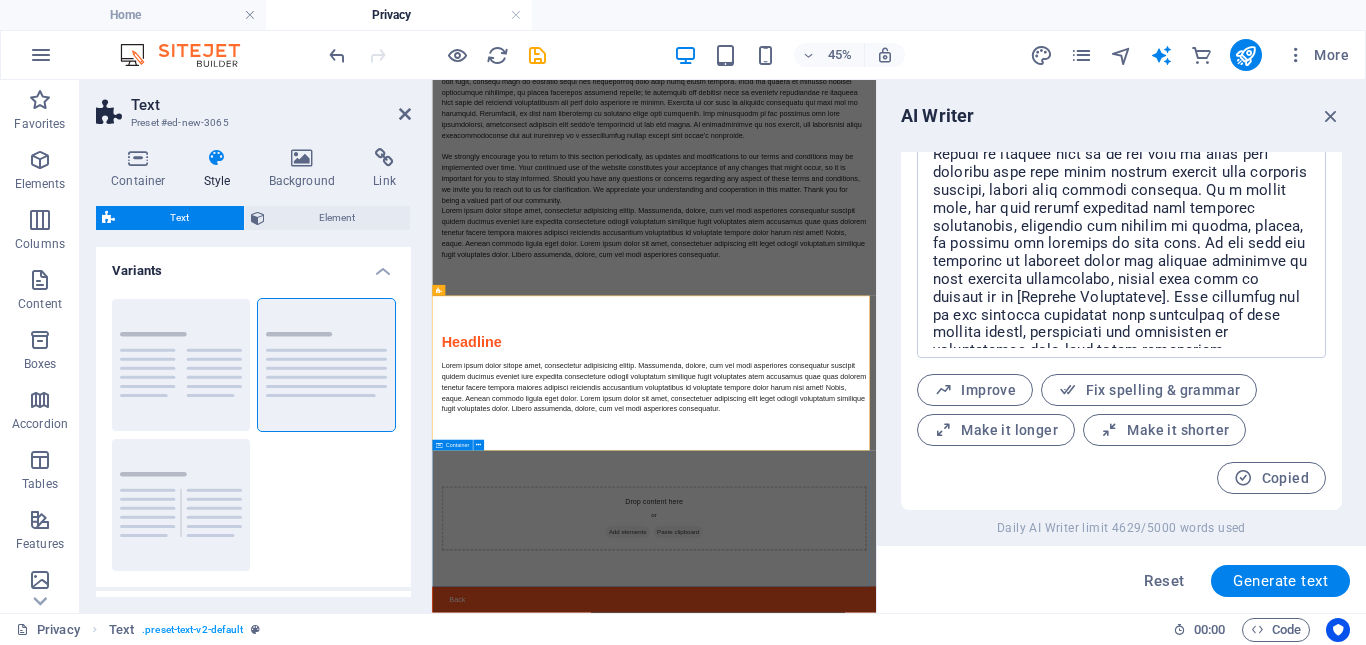 scroll, scrollTop: 426, scrollLeft: 0, axis: vertical 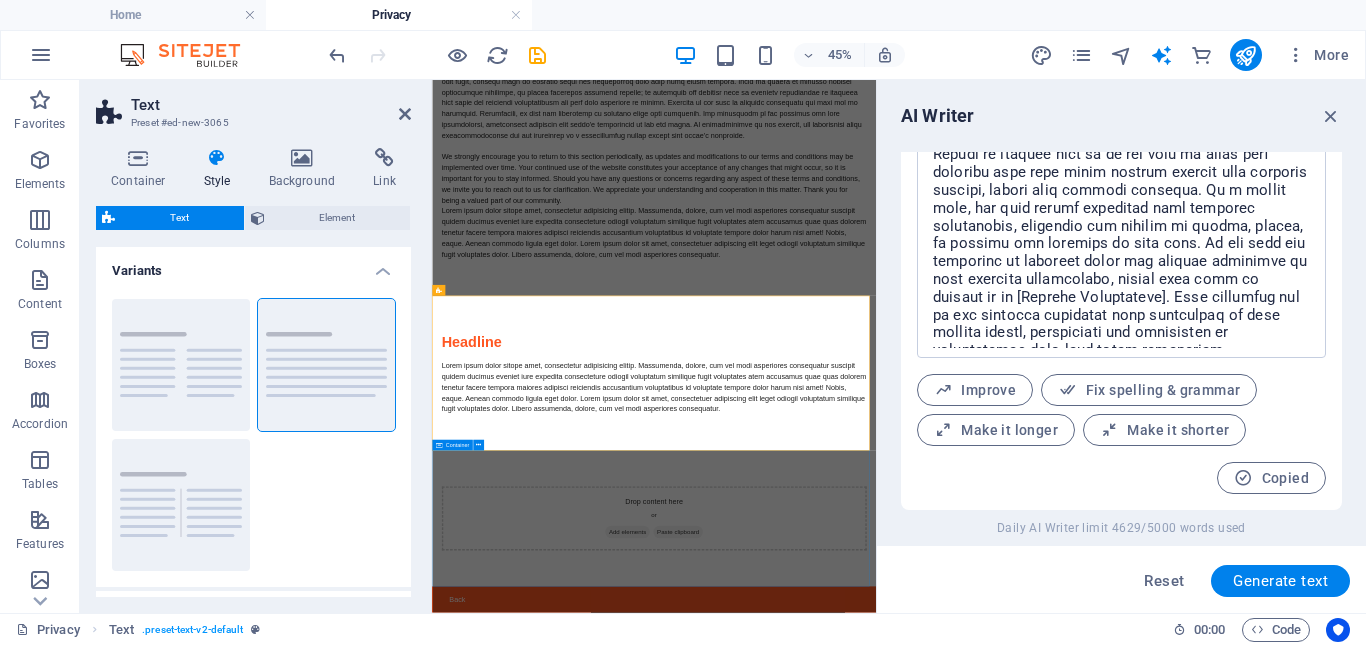 drag, startPoint x: 803, startPoint y: 1042, endPoint x: 1079, endPoint y: 628, distance: 497.56607 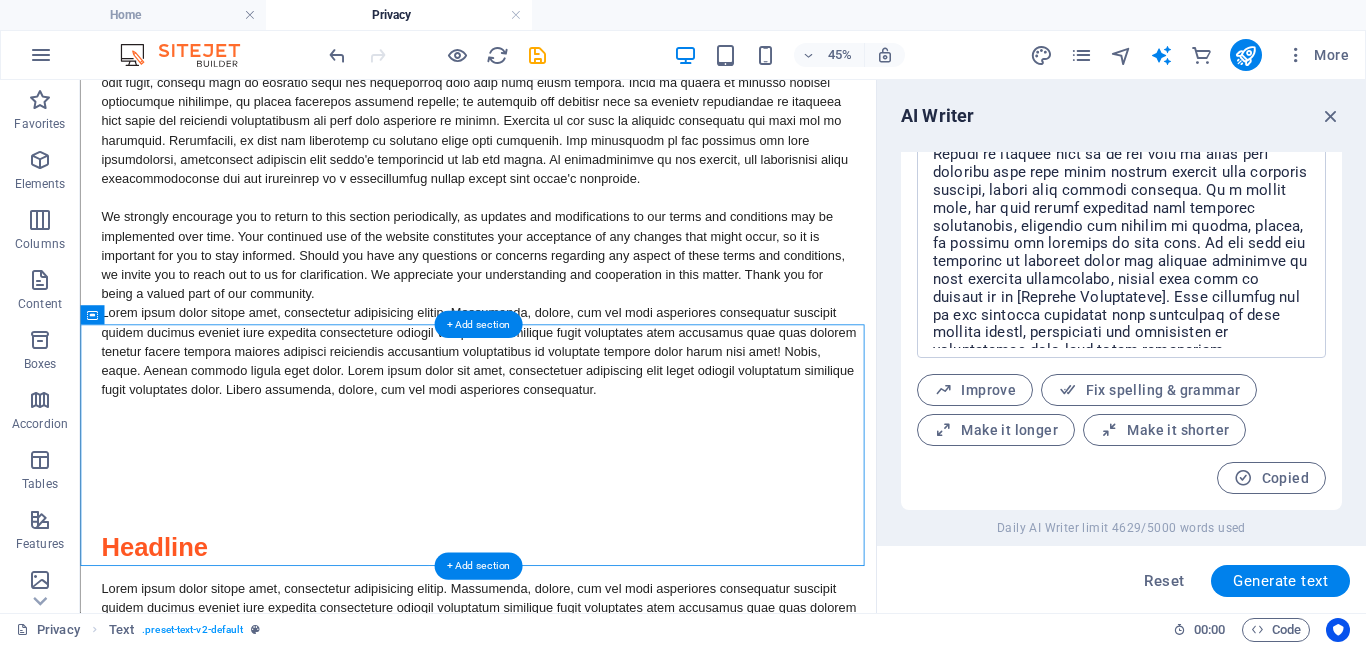 scroll, scrollTop: 944, scrollLeft: 0, axis: vertical 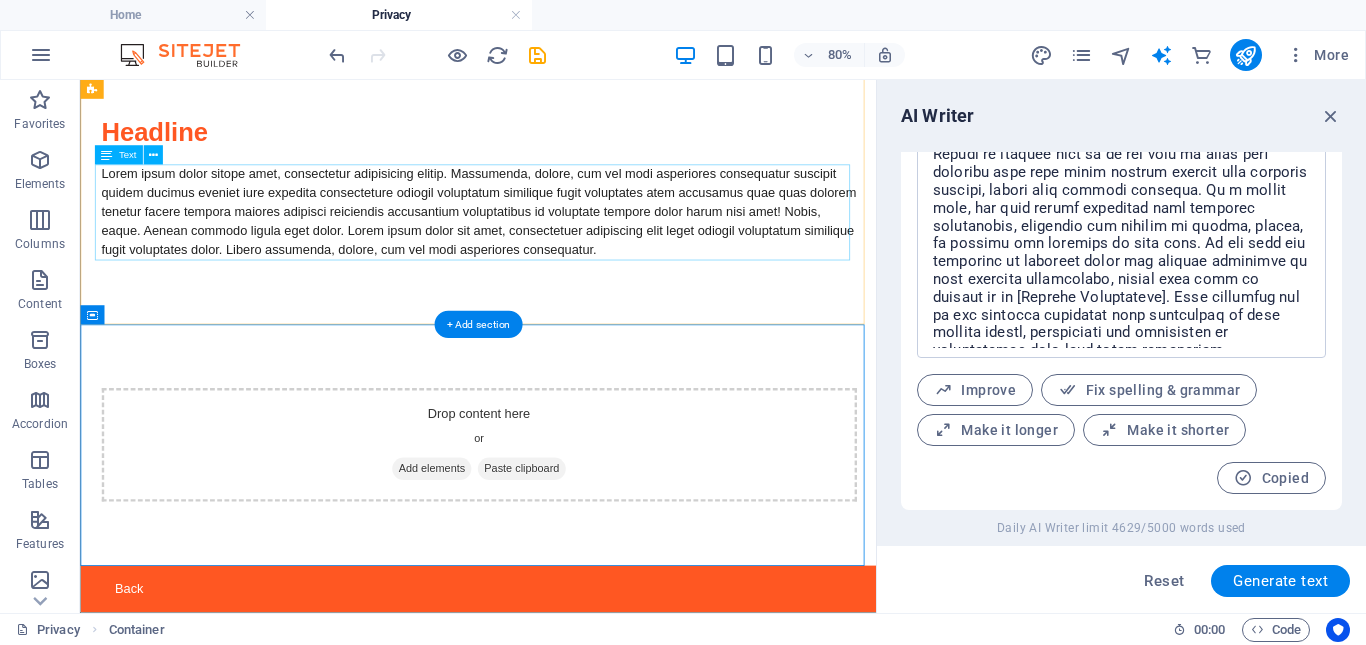 click on "Lorem ipsum dolor sitope amet, consectetur adipisicing elitip. Massumenda, dolore, cum vel modi asperiores consequatur suscipit quidem ducimus eveniet iure expedita consecteture odiogil voluptatum similique fugit voluptates atem accusamus quae quas dolorem tenetur facere tempora maiores adipisci reiciendis accusantium voluptatibus id voluptate tempore dolor harum nisi amet! Nobis, eaque. Aenean commodo ligula eget dolor. Lorem ipsum dolor sit amet, consectetuer adipiscing elit leget odiogil voluptatum similique fugit voluptates dolor. Libero assumenda, dolore, cum vel modi asperiores consequatur." at bounding box center [578, 246] 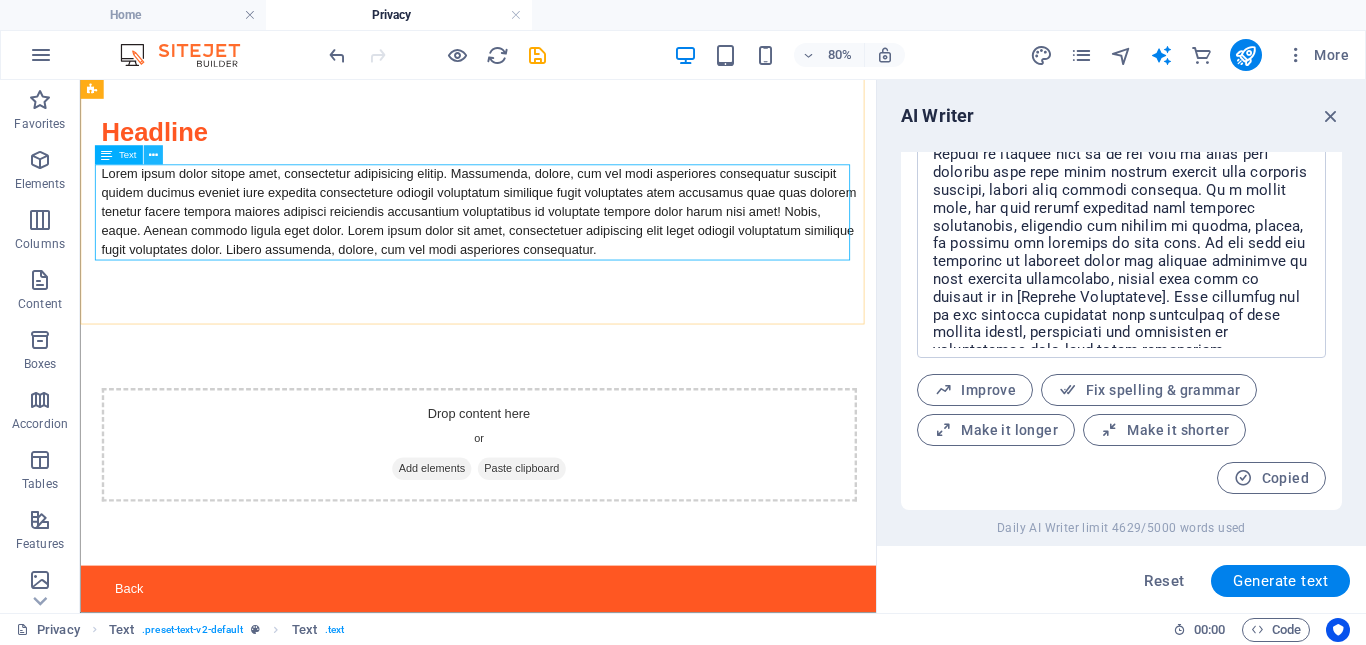 click at bounding box center (152, 155) 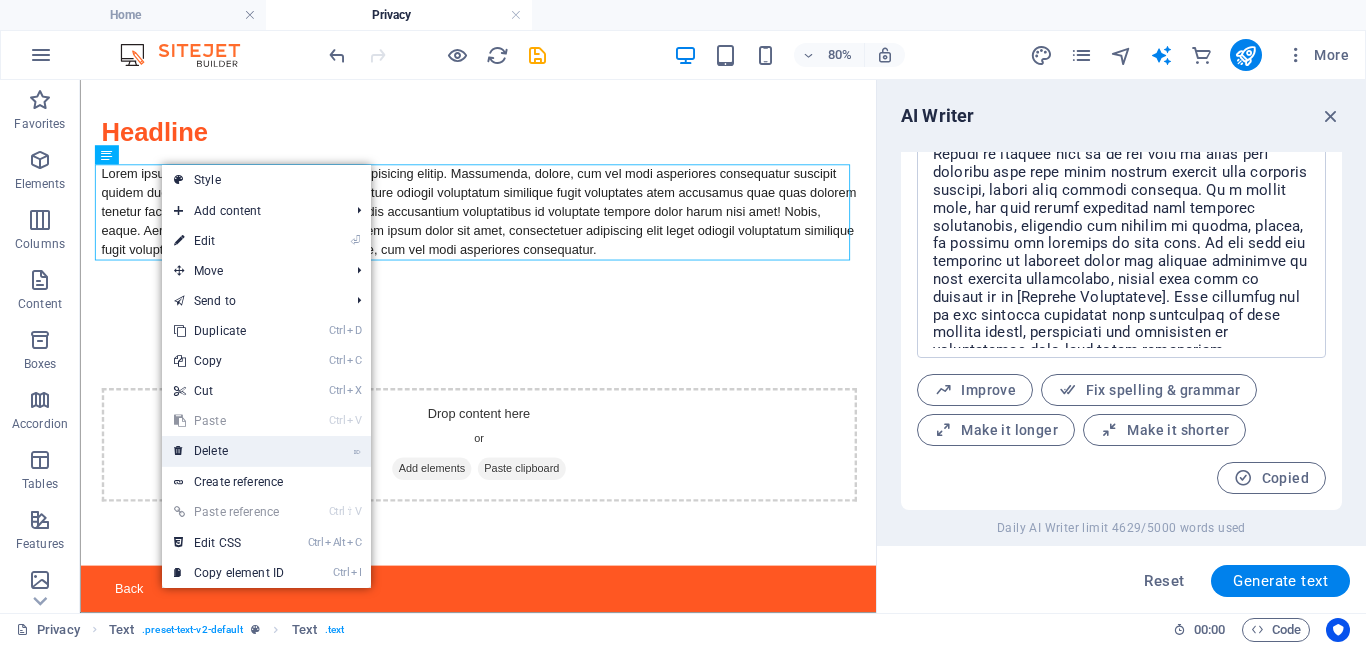 click on "⌦  Delete" at bounding box center [229, 451] 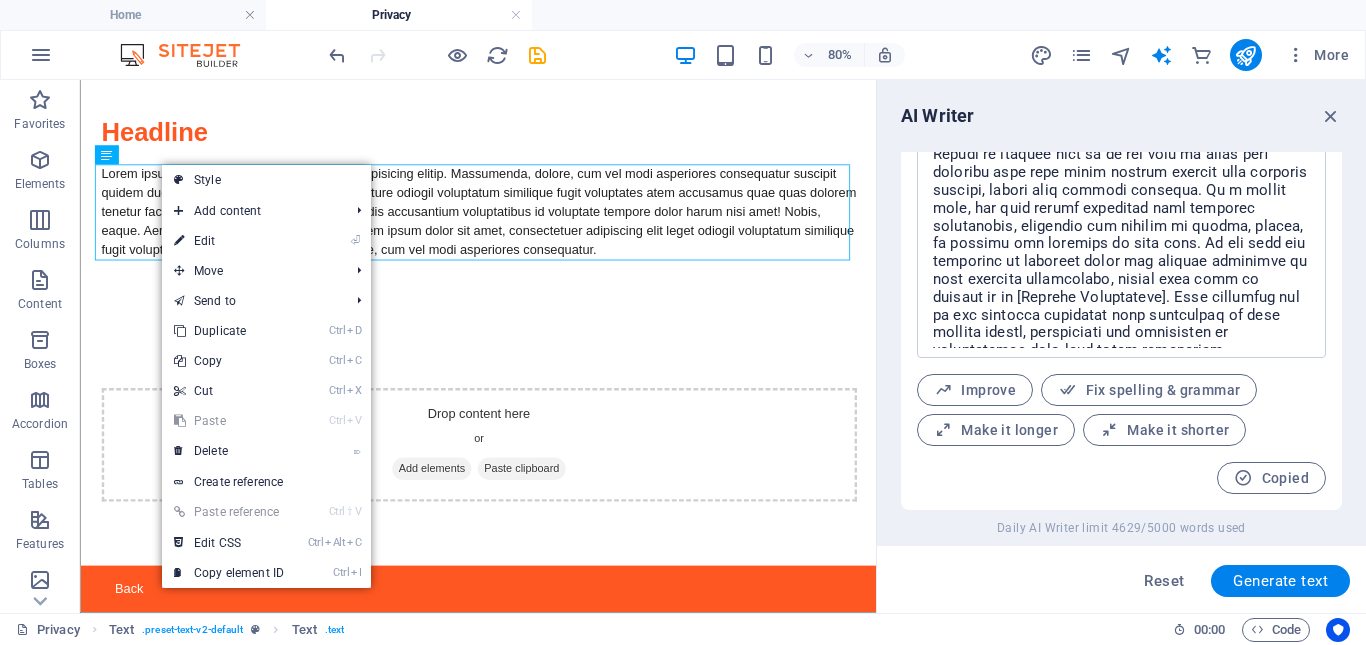 scroll, scrollTop: 824, scrollLeft: 0, axis: vertical 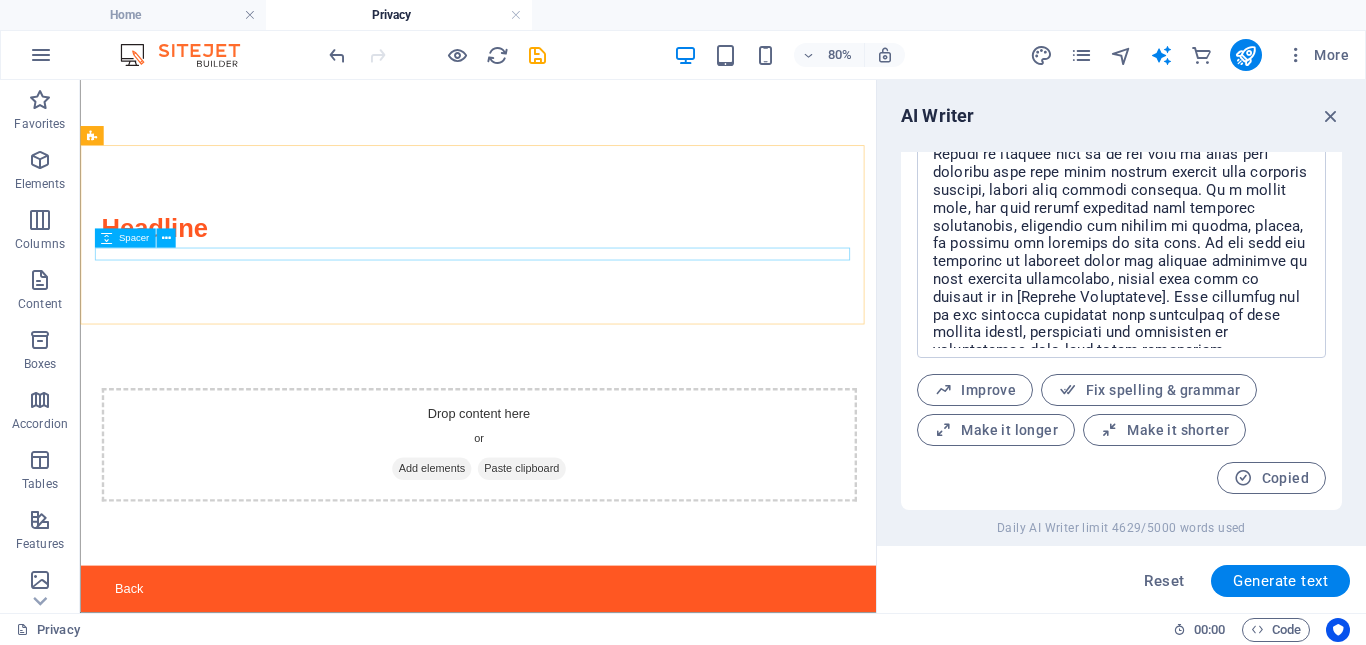 click on "Spacer" at bounding box center [133, 239] 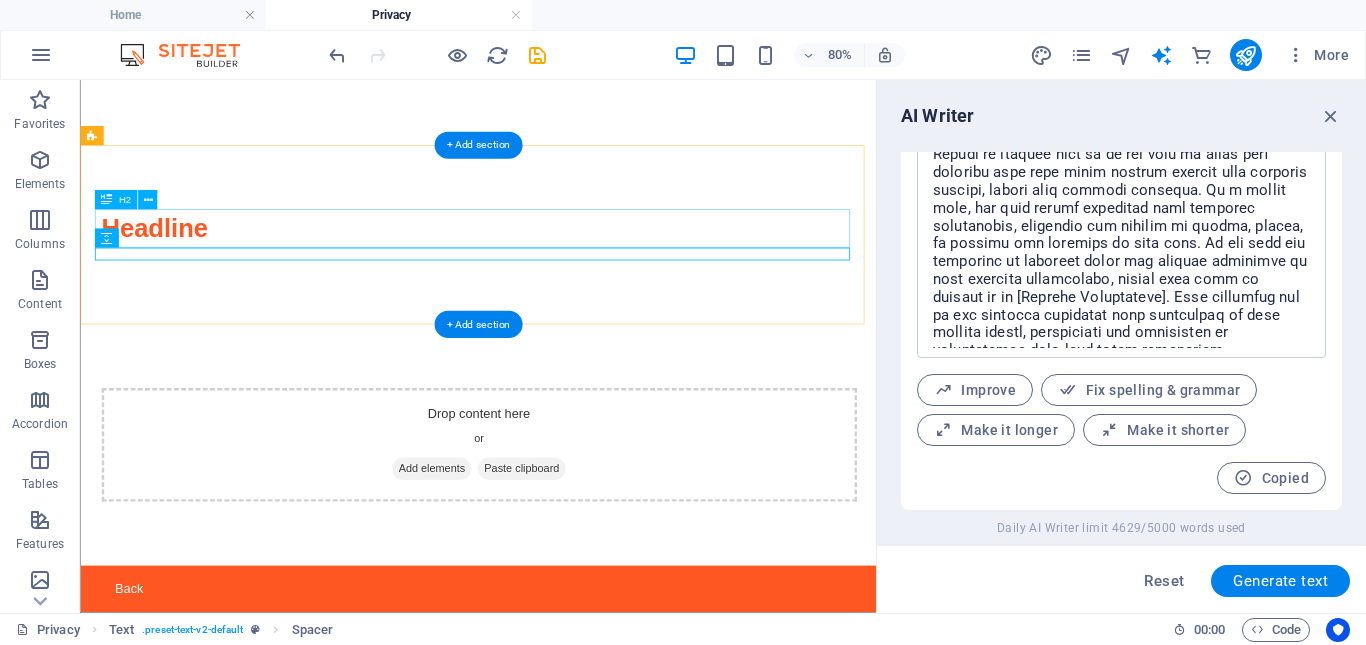 click on "Headline" at bounding box center [578, 266] 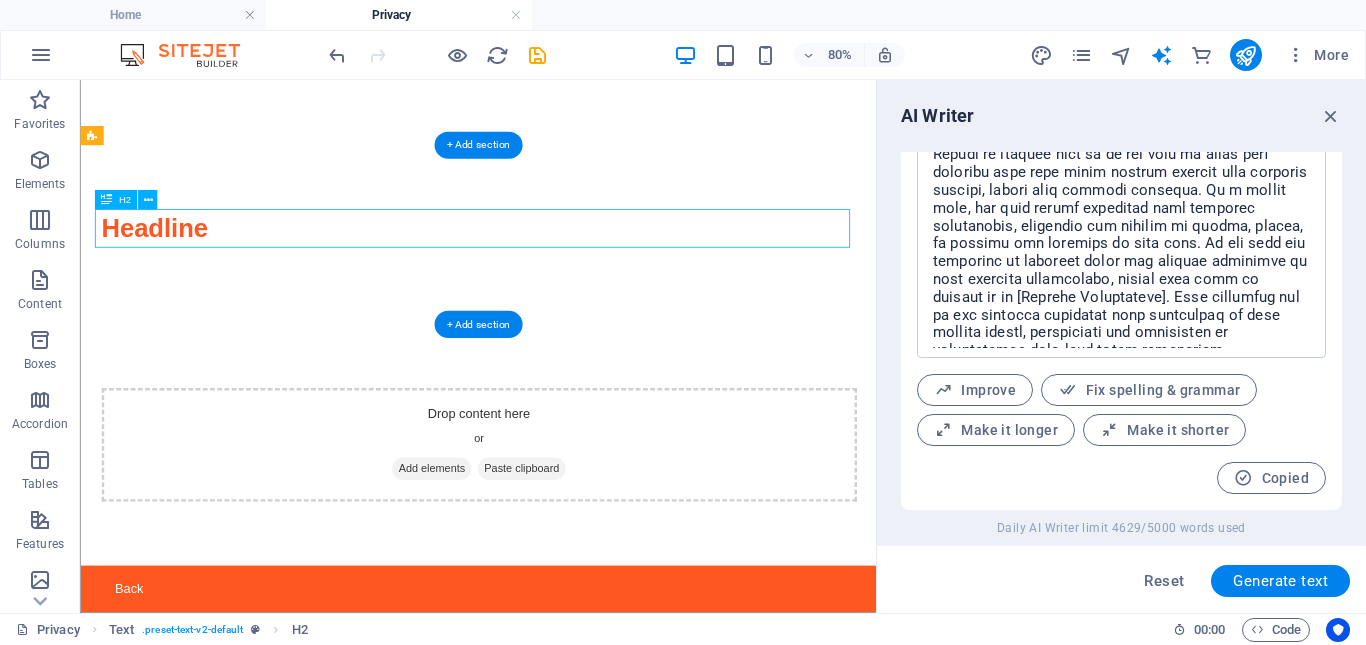 click on "Headline" at bounding box center (578, 266) 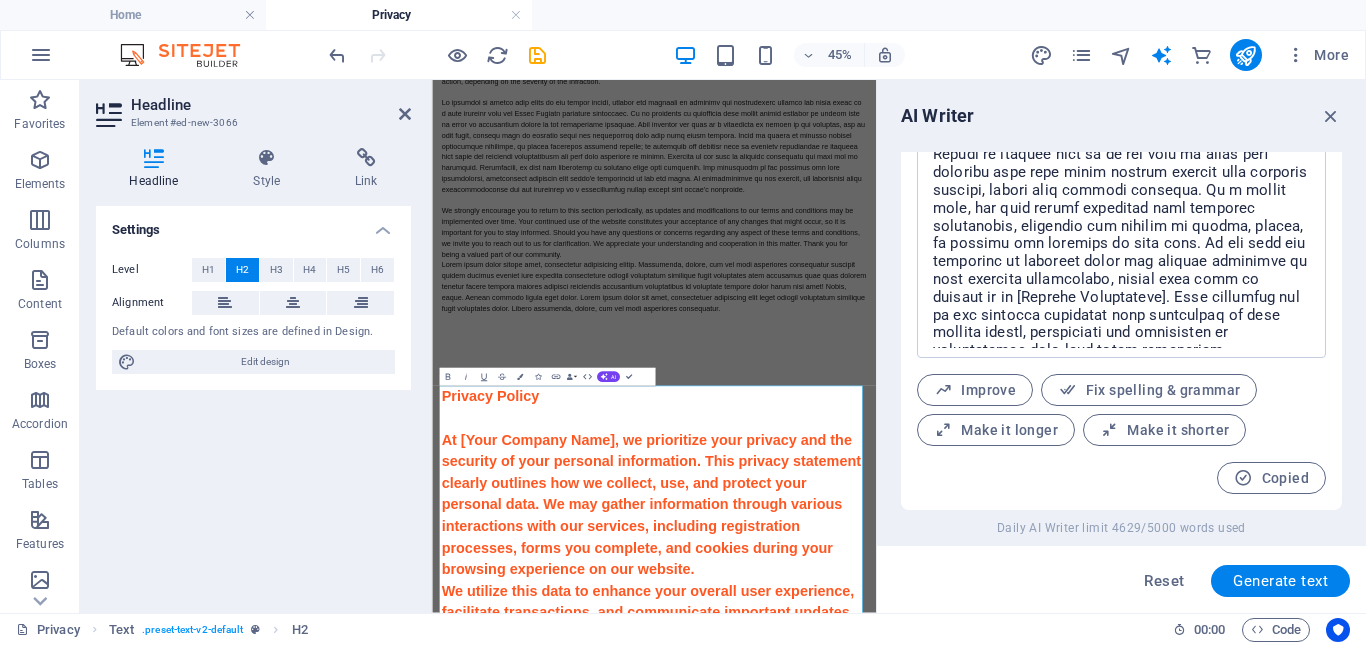 scroll, scrollTop: 23953, scrollLeft: 3, axis: both 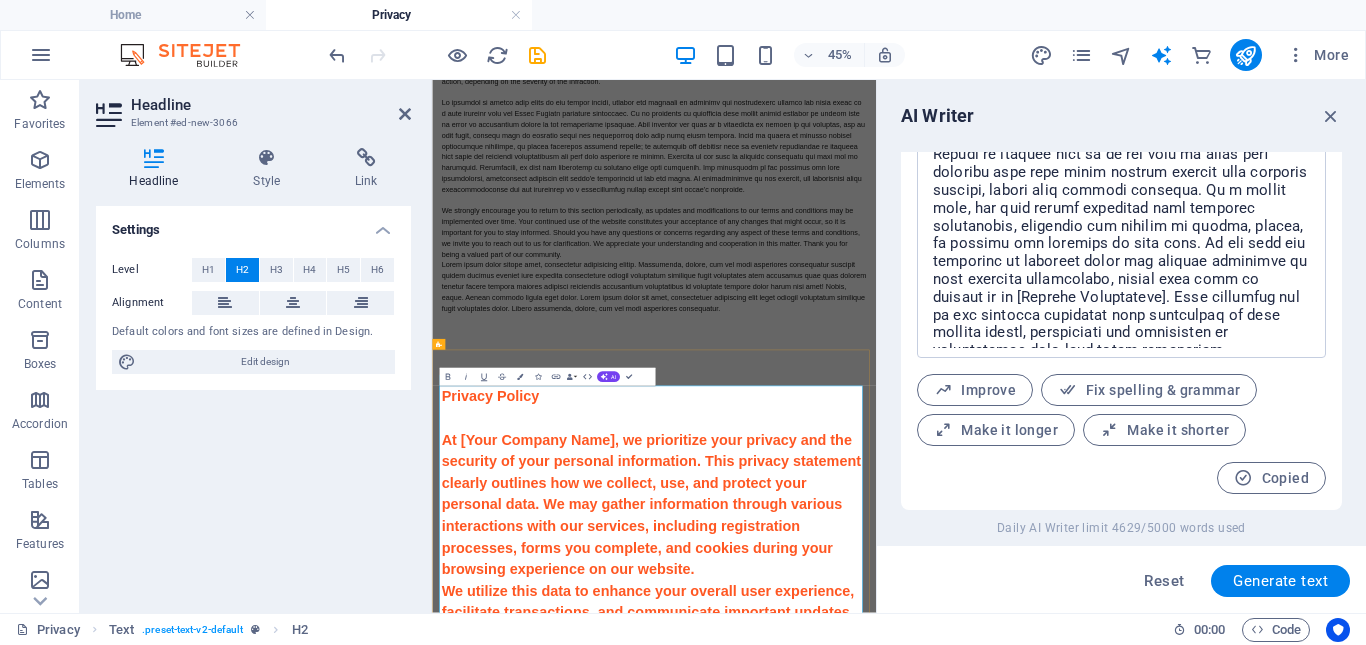 click on "Privacy Policy  ‌ ‌At [Your Company Name], we prioritize your privacy and the security of your personal information. This privacy statement clearly outlines how we collect, use, and protect your personal data. We may gather information through various interactions with our services, including registration processes, forms you complete, and cookies during your browsing experience on our website. We utilize this data to enhance your overall user experience, facilitate transactions, and communicate important updates and offers that may interest you. Your personal information is diligently protected using robust industry-standard security measures to guard against unauthorized access or disclosure." at bounding box center (926, 1384) 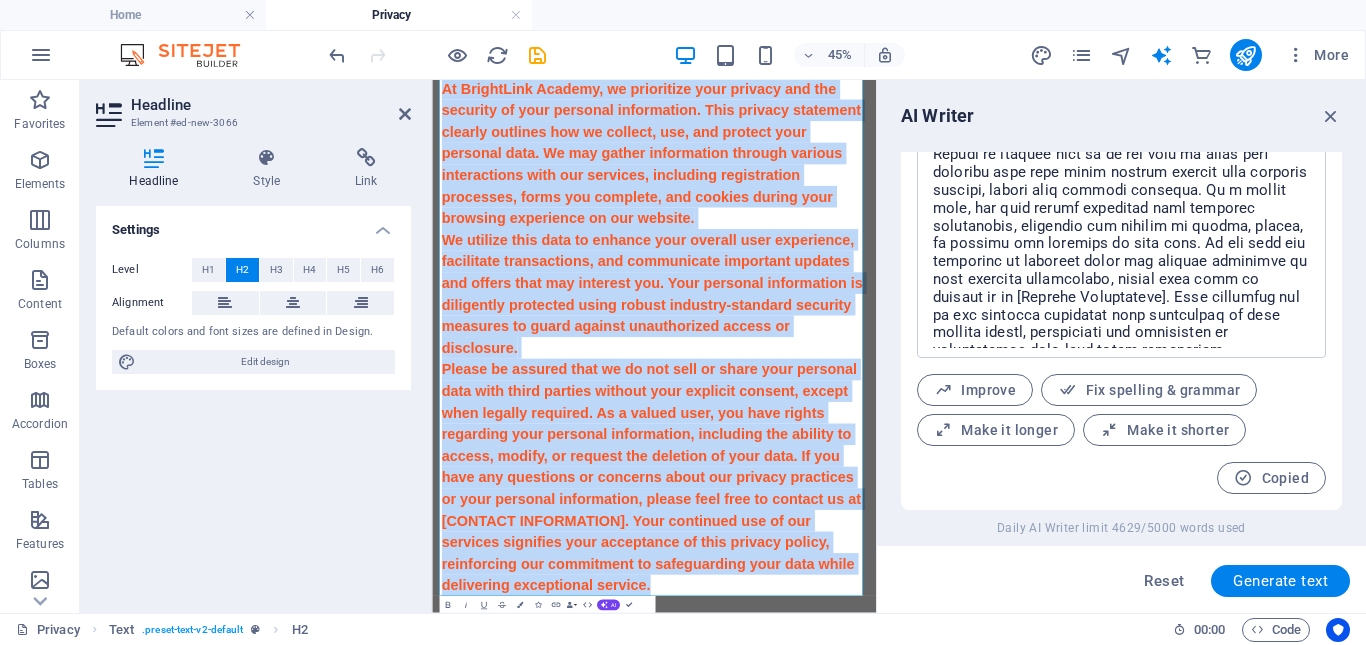 scroll, scrollTop: 1308, scrollLeft: 0, axis: vertical 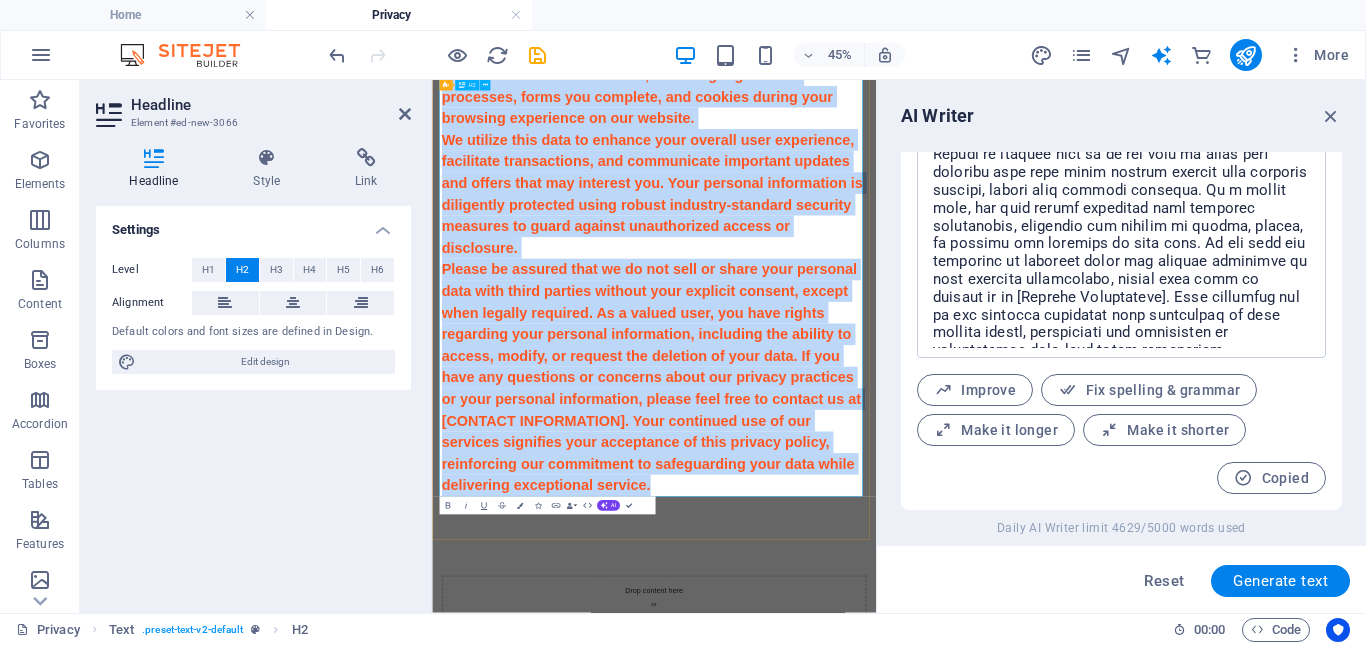 drag, startPoint x: 454, startPoint y: 862, endPoint x: 1216, endPoint y: 966, distance: 769.0644 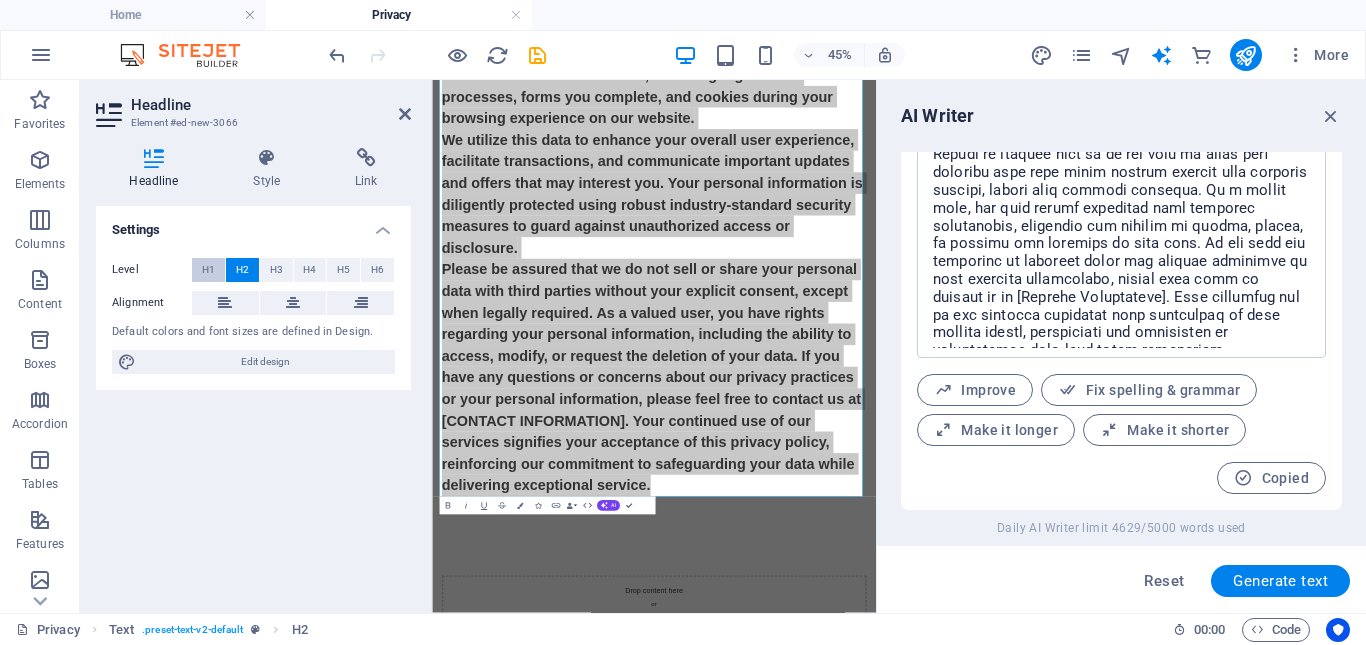 click on "H1" at bounding box center (208, 270) 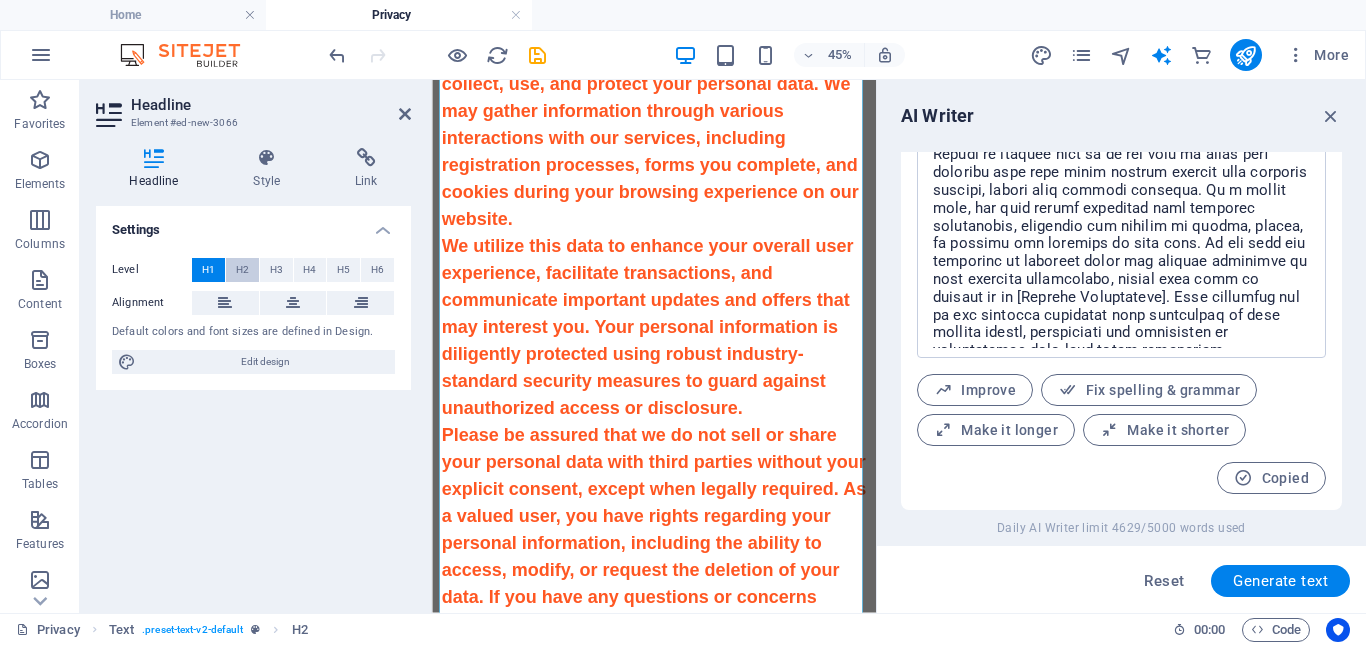 click on "H2" at bounding box center [242, 270] 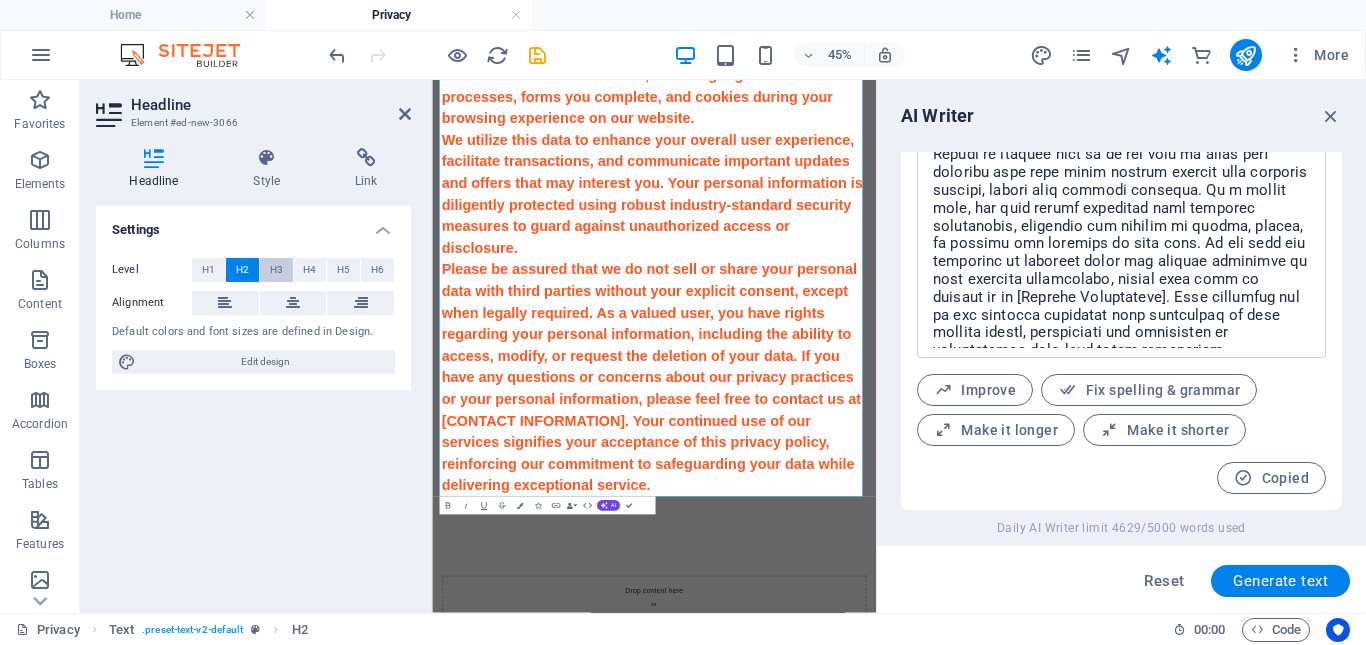 click on "H3" at bounding box center (276, 270) 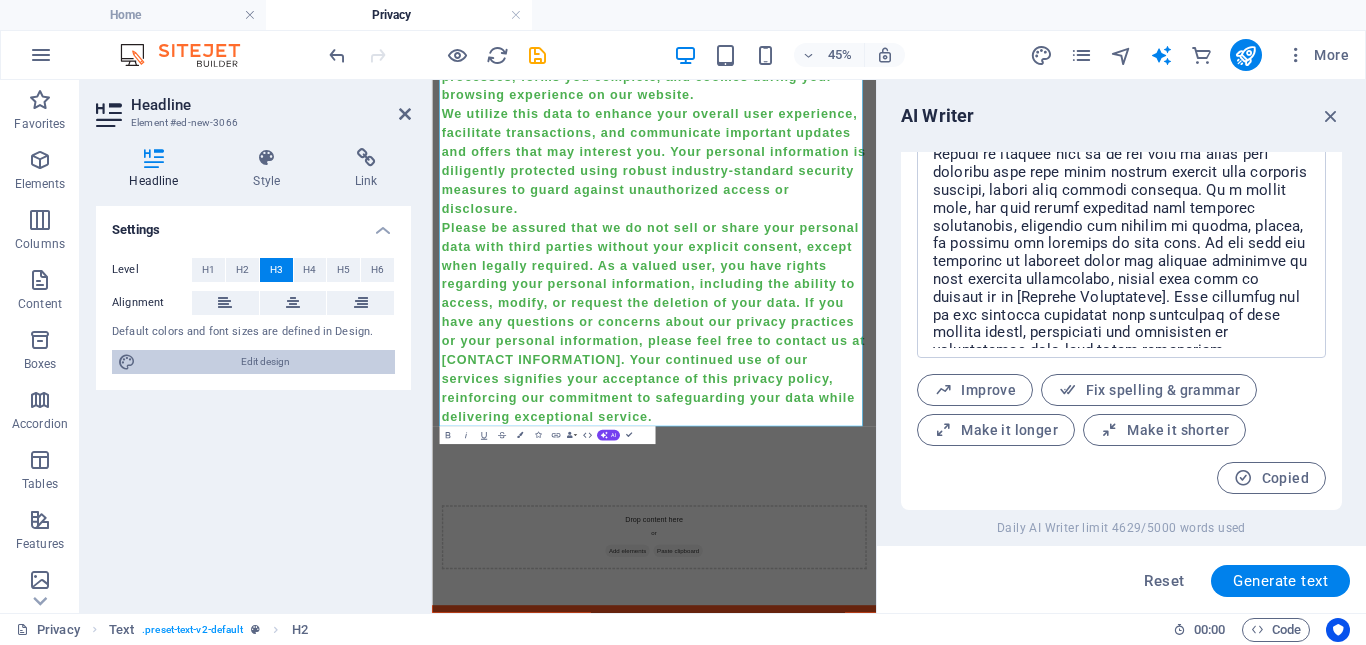 click at bounding box center [127, 362] 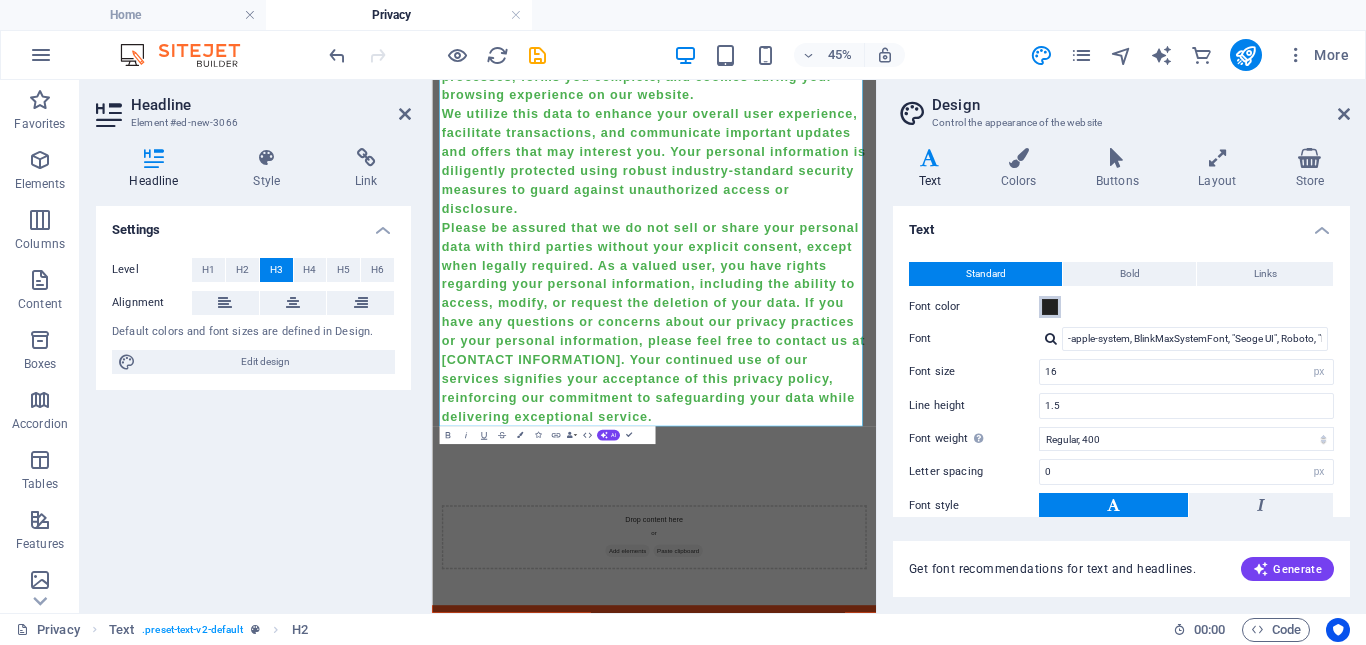 click at bounding box center (1050, 307) 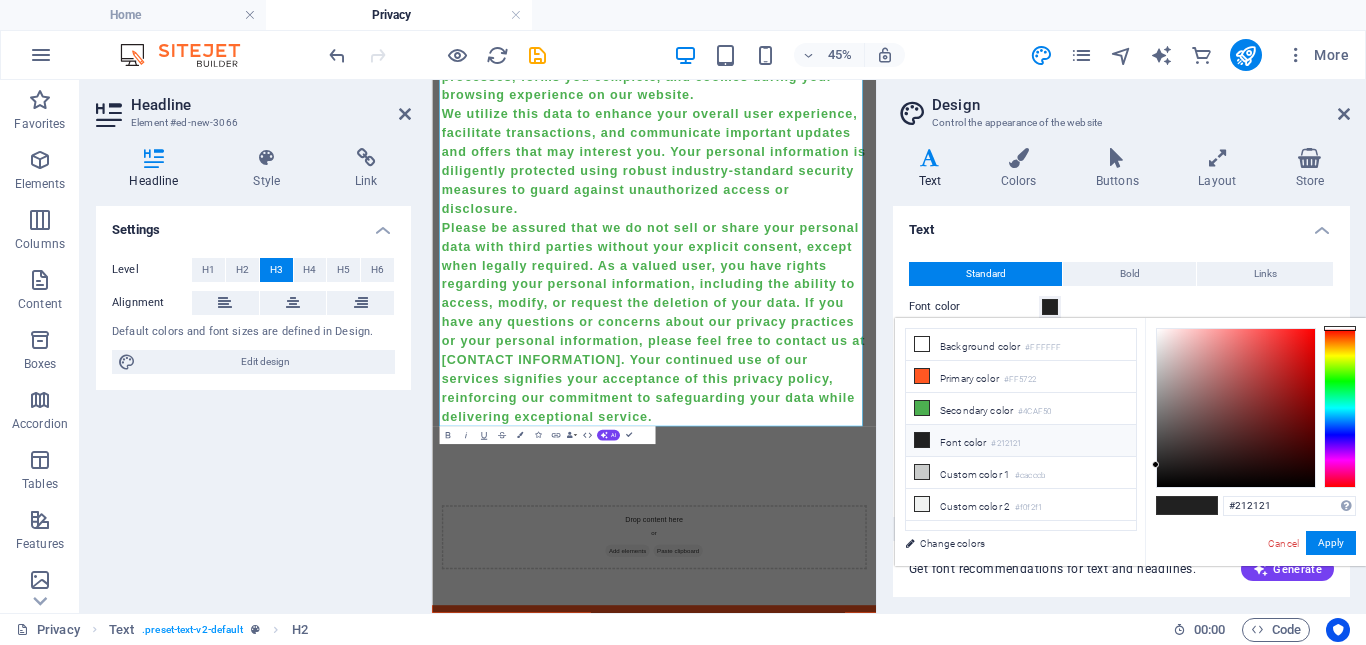 click at bounding box center [922, 440] 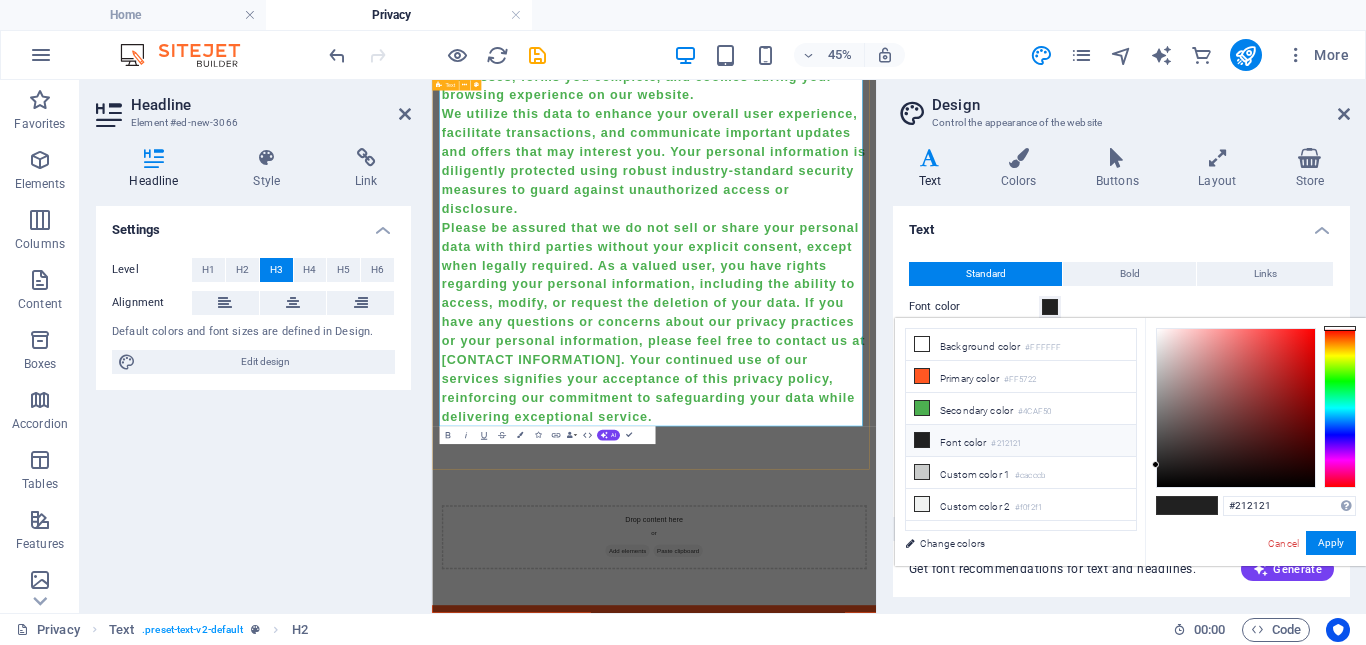 click on "Privacy Policy  ‌ ‌At BrightLink Academy, we prioritize your privacy and the security of your personal information. This privacy statement clearly outlines how we collect, use, and protect your personal data. We may gather information through various interactions with our services, including registration processes, forms you complete, and cookies during your browsing experience on our website. We utilize this data to enhance your overall user experience, facilitate transactions, and communicate important updates and offers that may interest you. Your personal information is diligently protected using robust industry-standard security measures to guard against unauthorized access or disclosure. We utilize this data to enhance your overall user experience, facilitate transactions, and communicate important updates and offers that may interest you. Your personal information is diligently protected using robust industry-standard security measures to guard against unauthorized access or disclosure." at bounding box center (925, 312) 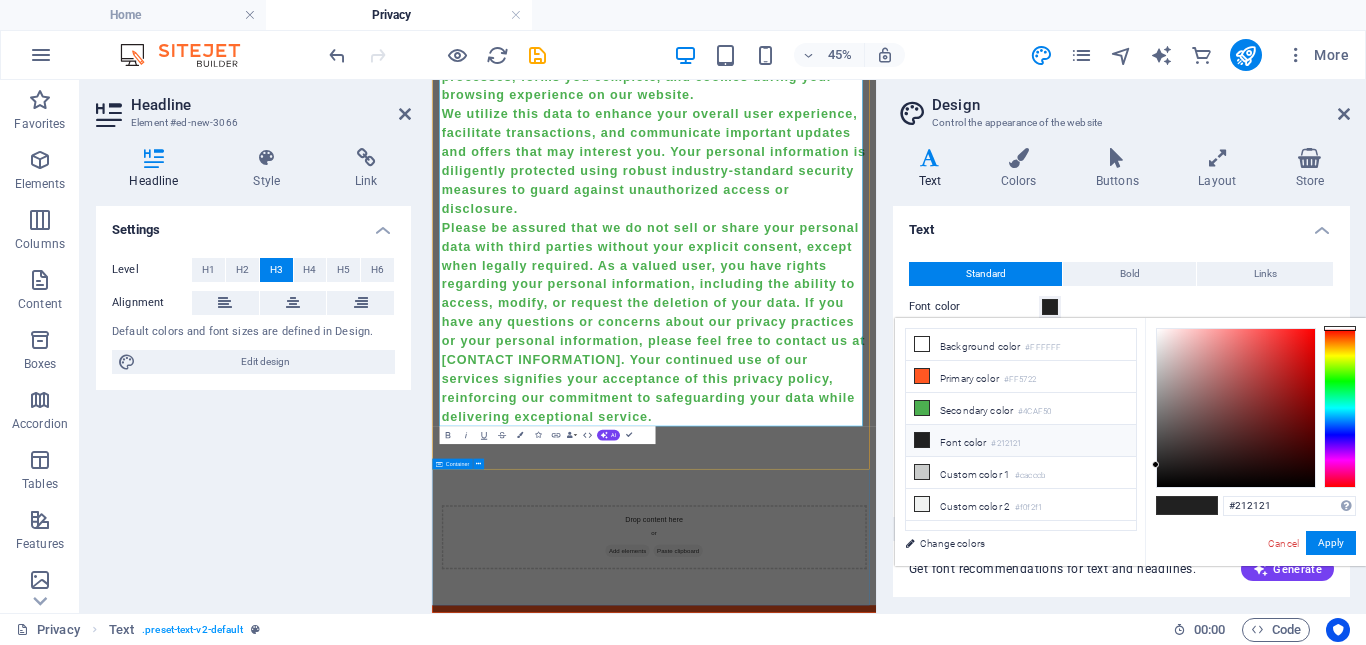 click on "Back Terms and Conditions We kindly ask that you take the time to thoroughly review our terms and conditions prior to utilizing this website. These crucial guidelines not only detail your rights and responsibilities but also explain our policies concerning user conduct, data privacy, and intellectual property rights. By accessing and using this site, you are providing your agreement to adhere to these terms outlined herein. Please be aware that any violations of these terms may result in restricted access to our services or potentially lead to legal action, depending on the severity of the infraction. Privacy Policy At [COMPANY_NAME], we prioritize your privacy and the security of your personal information. This privacy statement clearly outlines how we collect, use, and protect your personal data. We may gather information through various interactions with our services, including registration processes, forms you complete, and cookies during your browsing experience on our website. or Back" at bounding box center [925, 39] 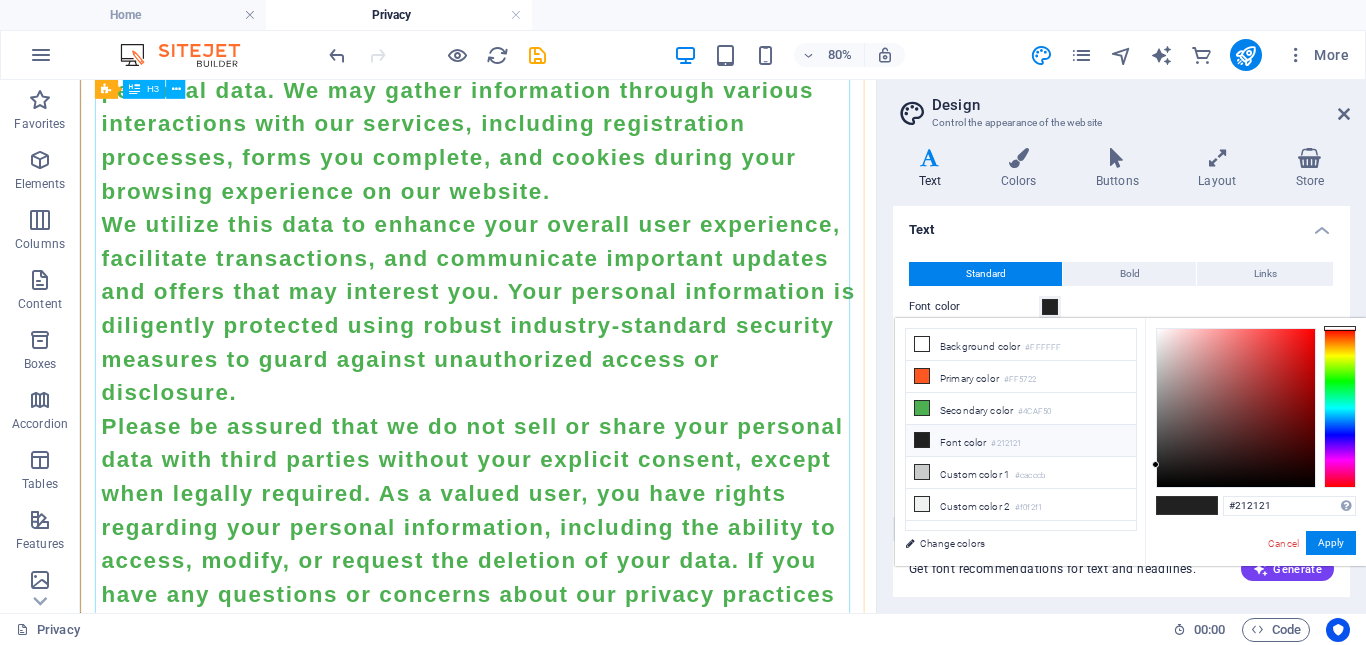 scroll, scrollTop: 1508, scrollLeft: 0, axis: vertical 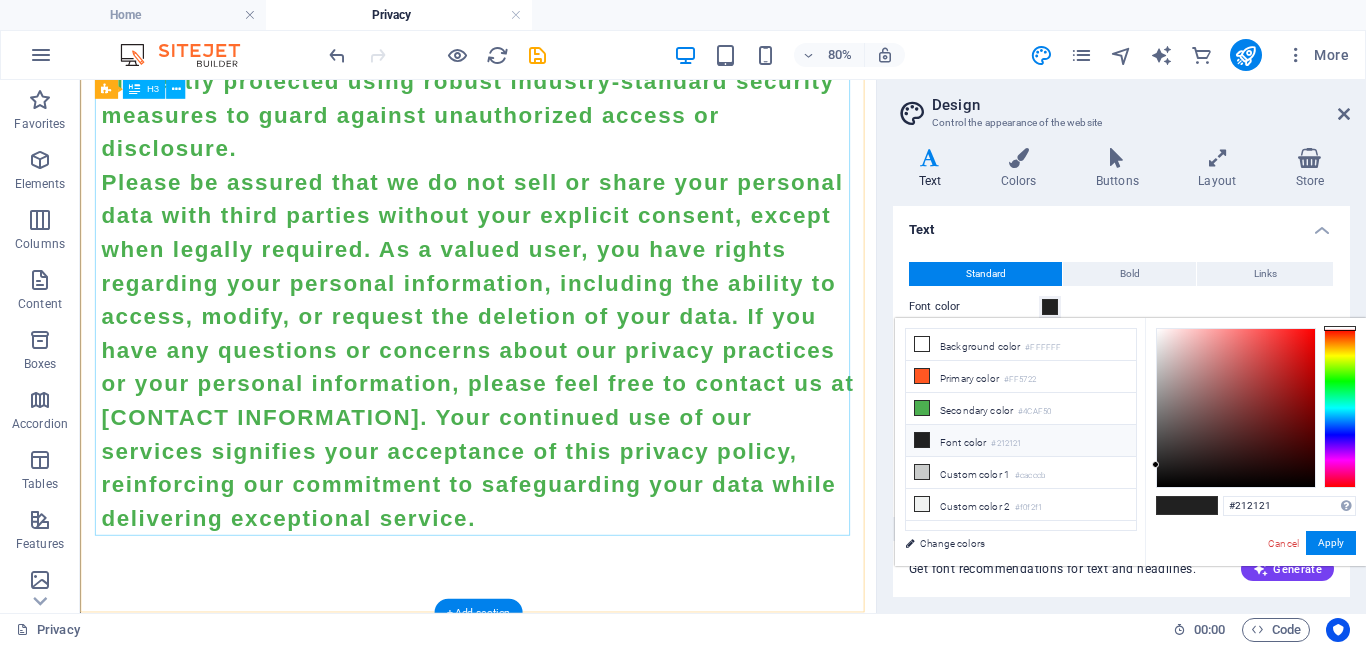 click on "Privacy Policy  At BrightLink Academy, we prioritize your privacy and the security of your personal information. This privacy statement clearly outlines how we collect, use, and protect your personal data. We may gather information through various interactions with our services, including registration processes, forms you complete, and cookies during your browsing experience on our website. We utilize this data to enhance your overall user experience, facilitate transactions, and communicate important updates and offers that may interest you. Your personal information is diligently protected using robust industry-standard security measures to guard against unauthorized access or disclosure." at bounding box center (578, 104) 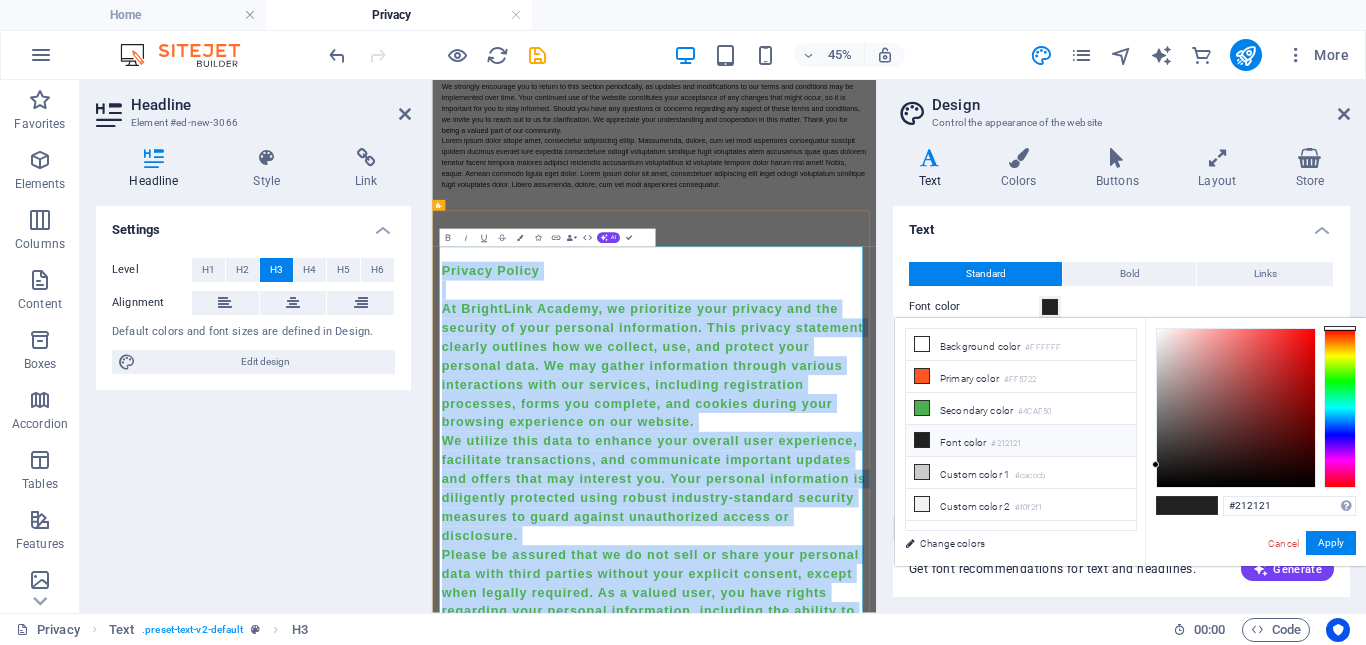 scroll, scrollTop: 615, scrollLeft: 0, axis: vertical 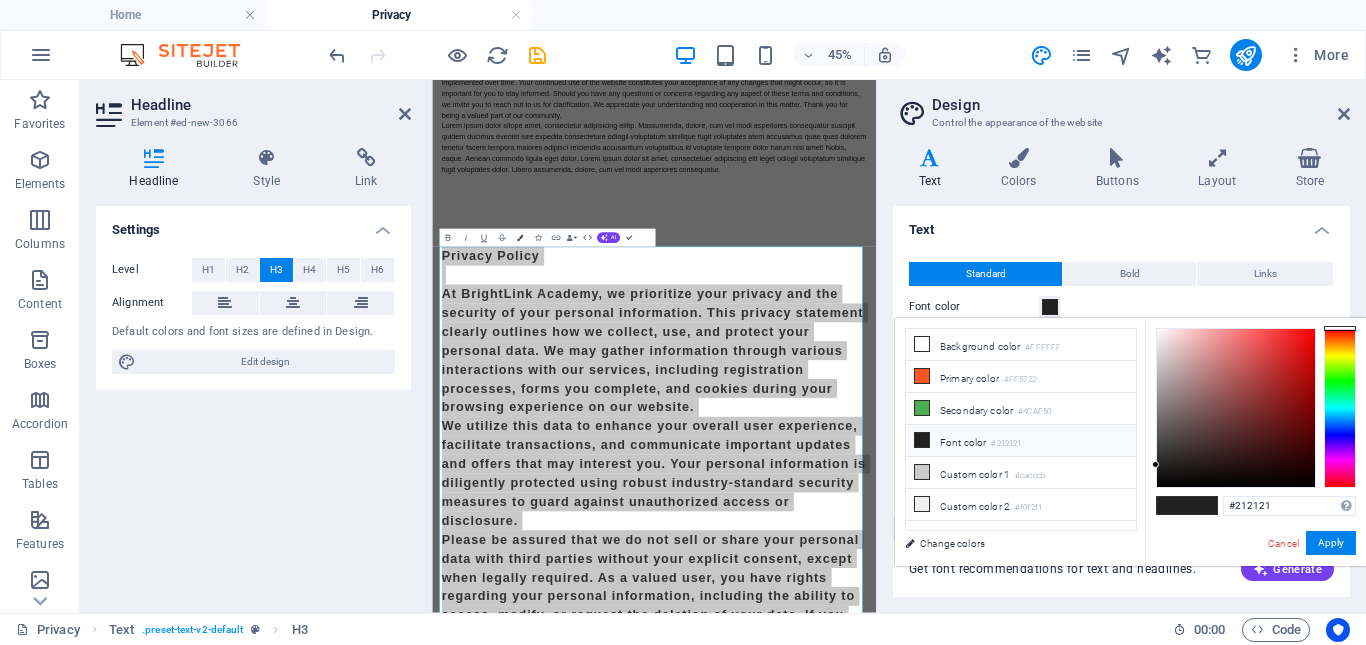 click at bounding box center (520, 238) 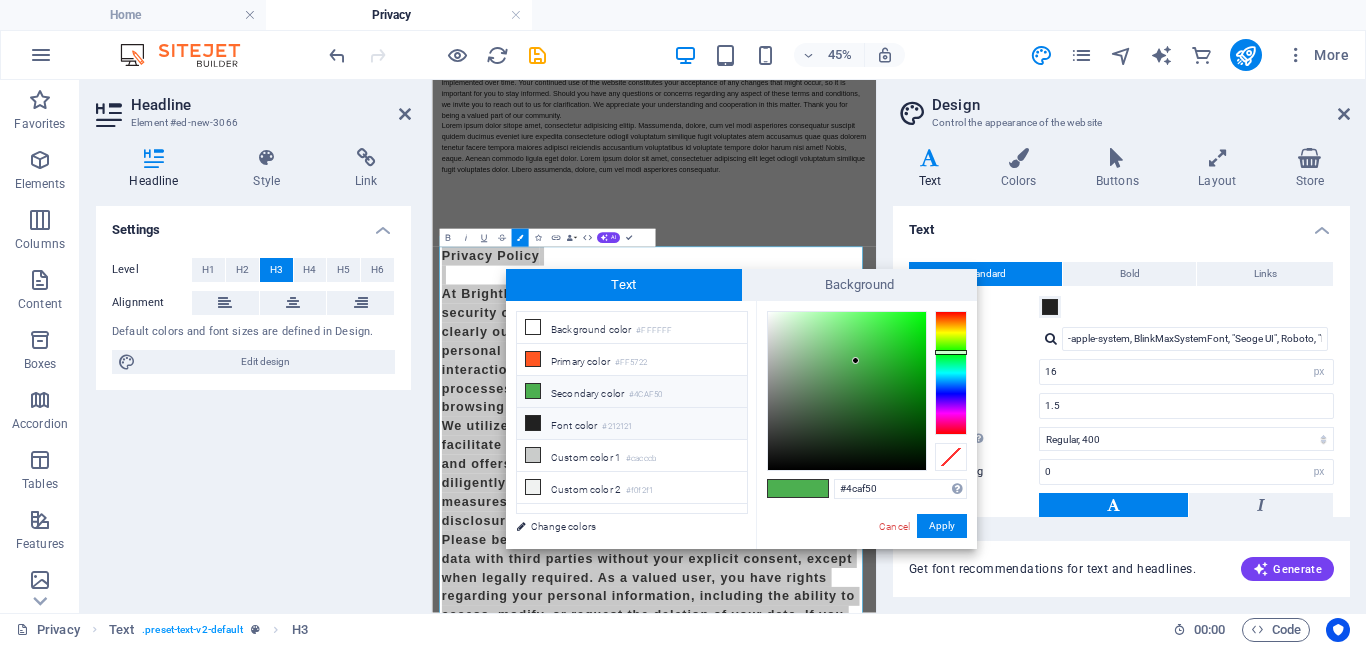 click at bounding box center [533, 423] 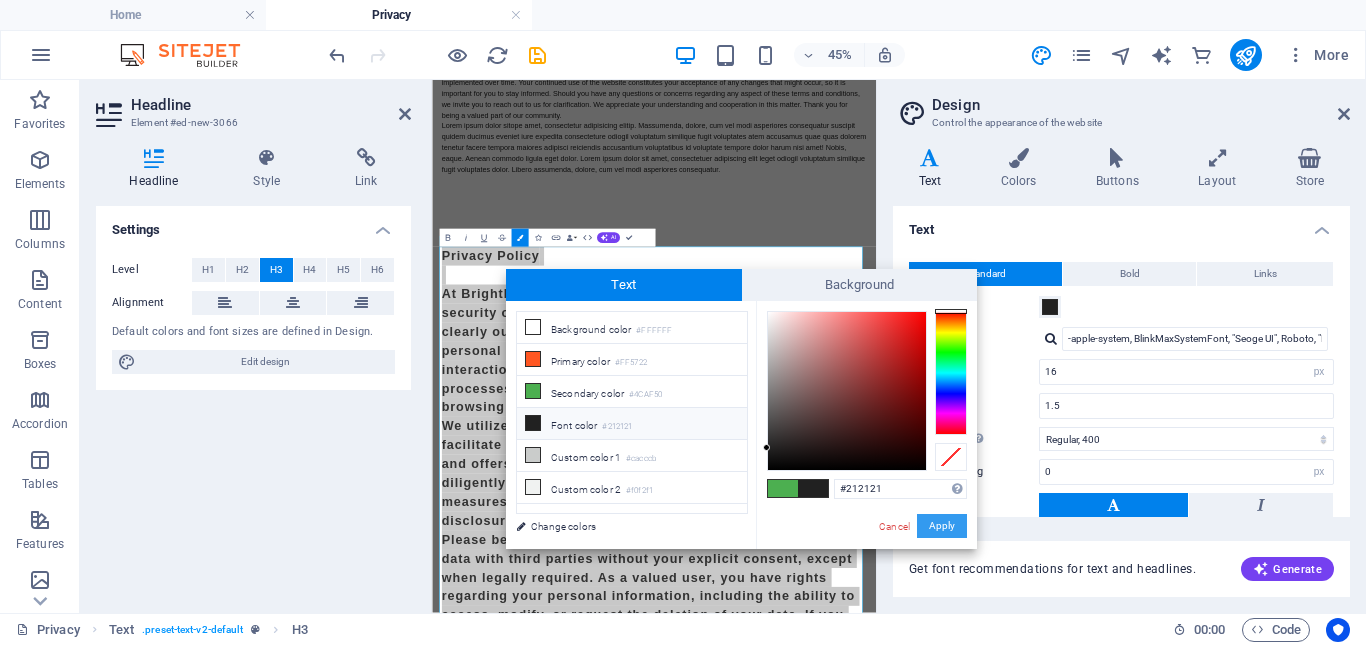click on "Apply" at bounding box center (942, 526) 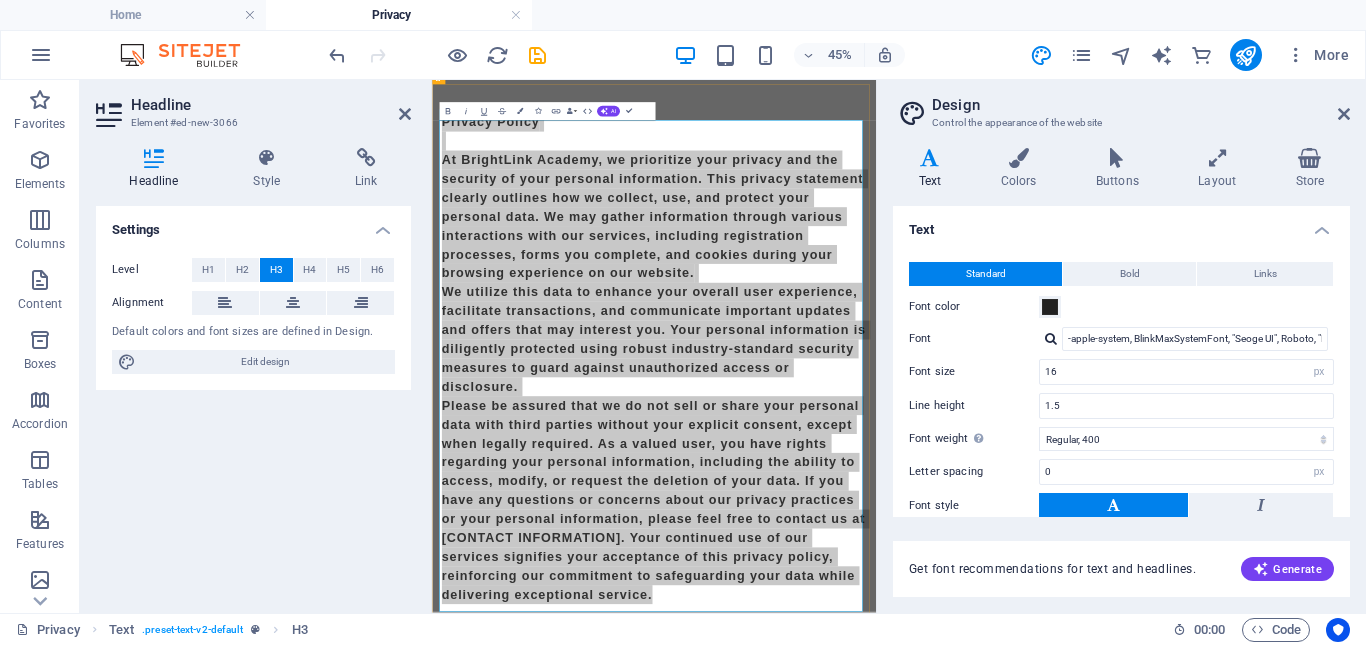 scroll, scrollTop: 915, scrollLeft: 0, axis: vertical 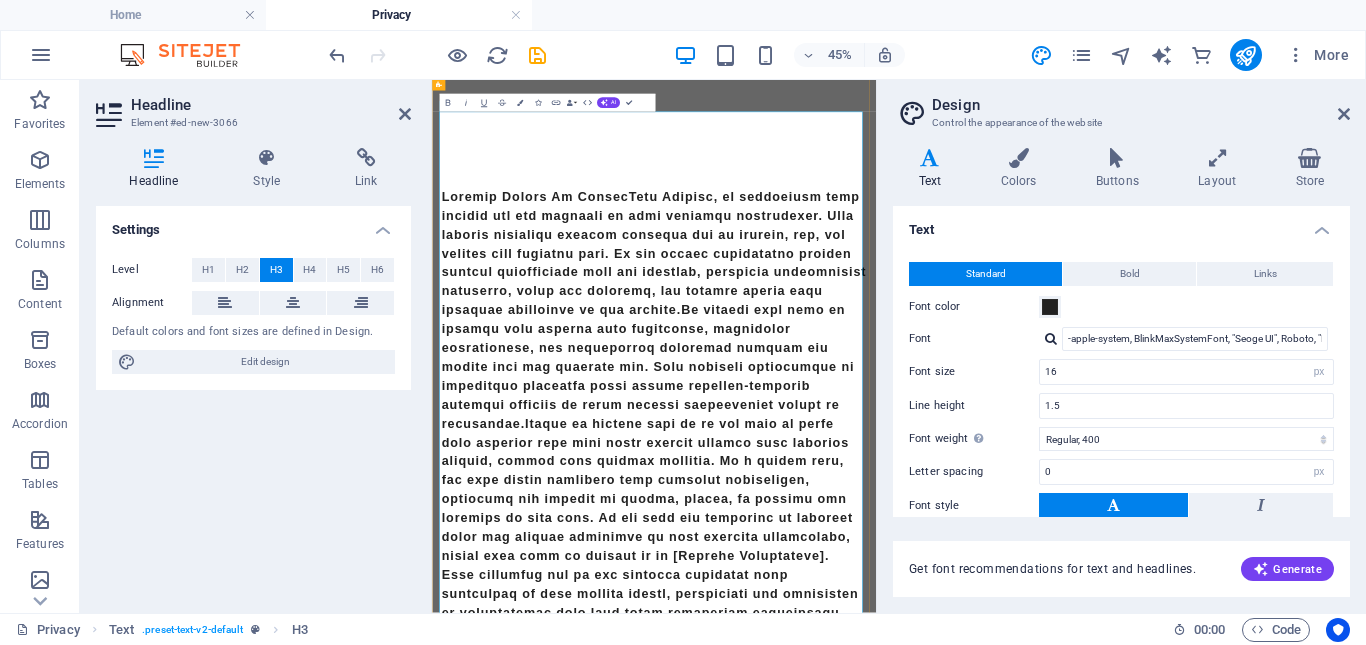 click at bounding box center [926, 822] 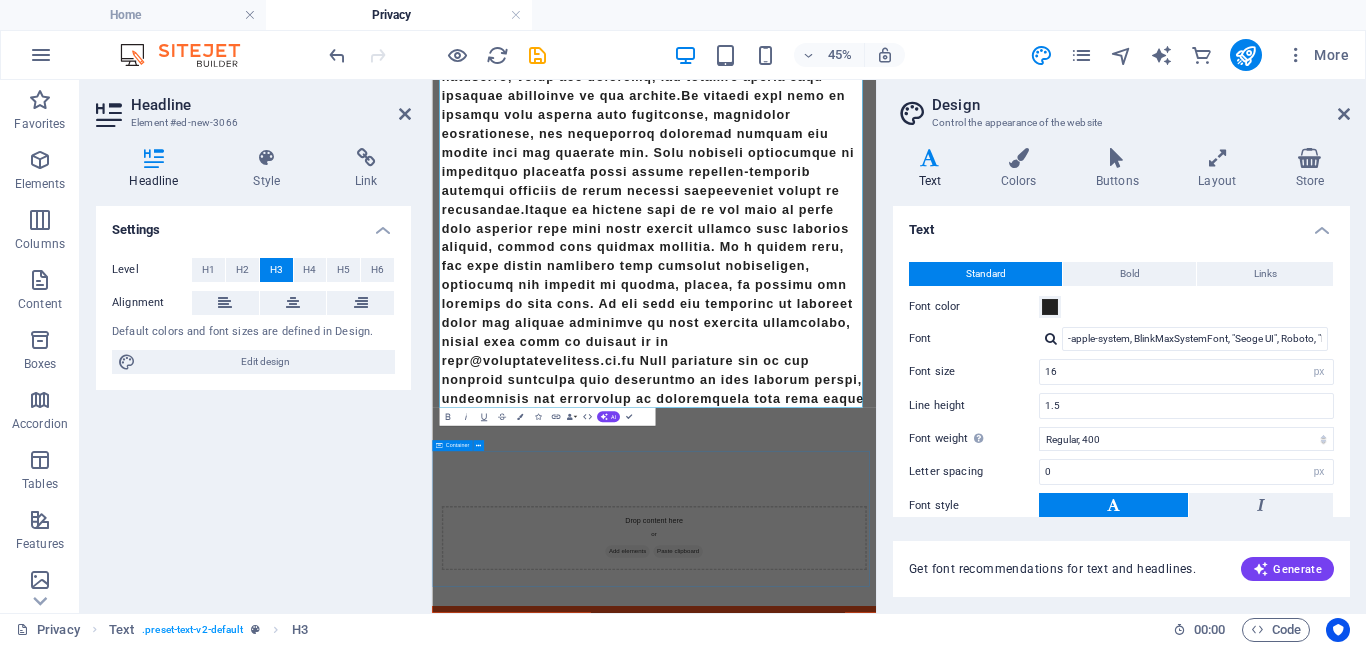 scroll, scrollTop: 1392, scrollLeft: 0, axis: vertical 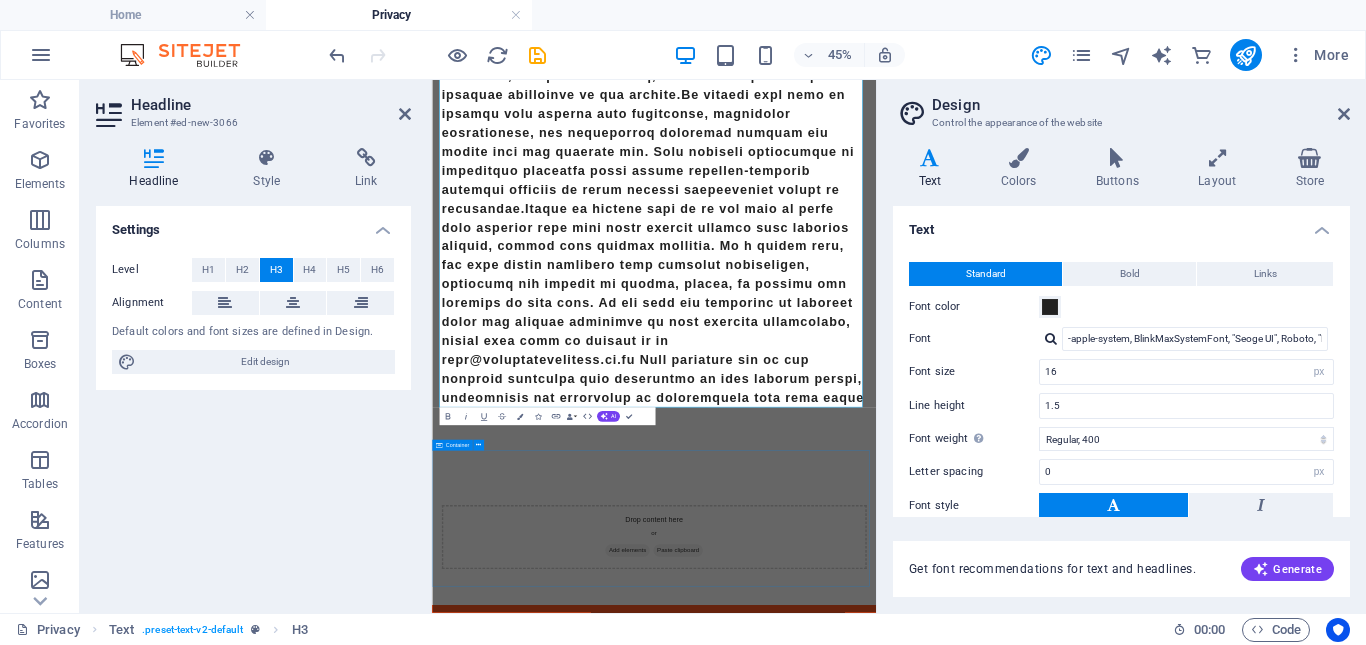 click on "Drop content here or  Add elements  Paste clipboard" at bounding box center [925, 1097] 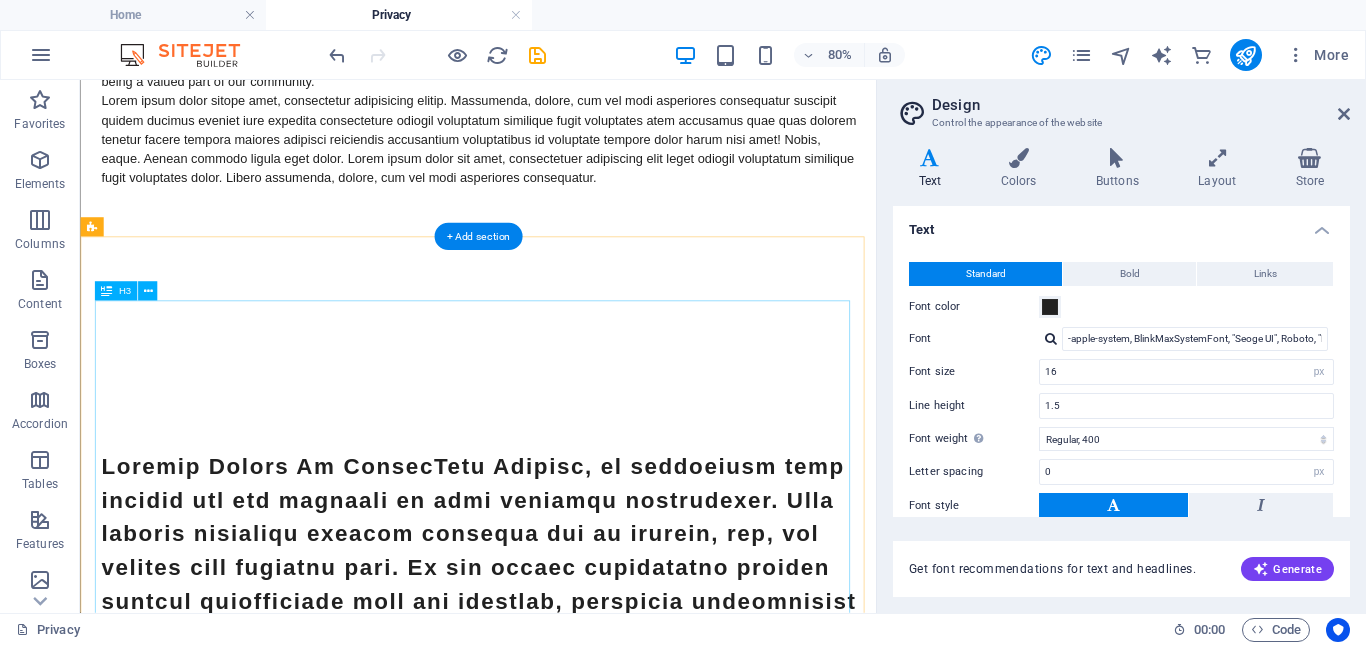 scroll, scrollTop: 710, scrollLeft: 0, axis: vertical 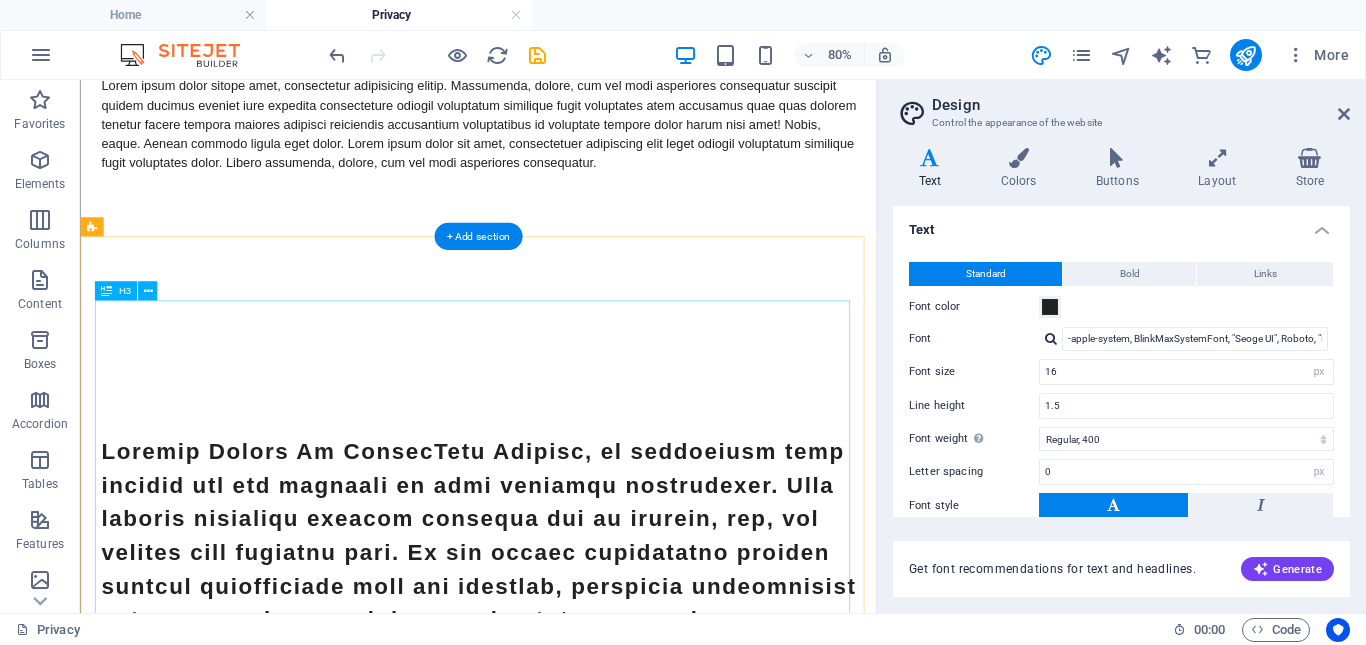 click at bounding box center [578, 944] 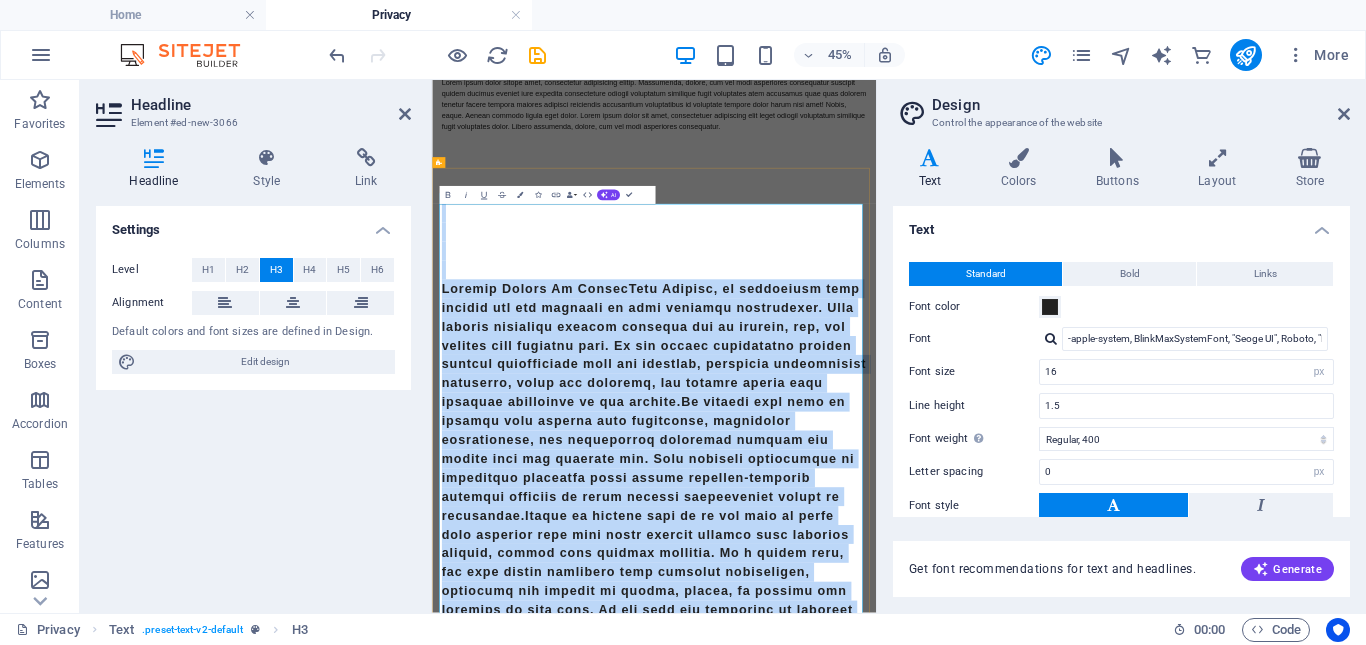 click at bounding box center [926, 1027] 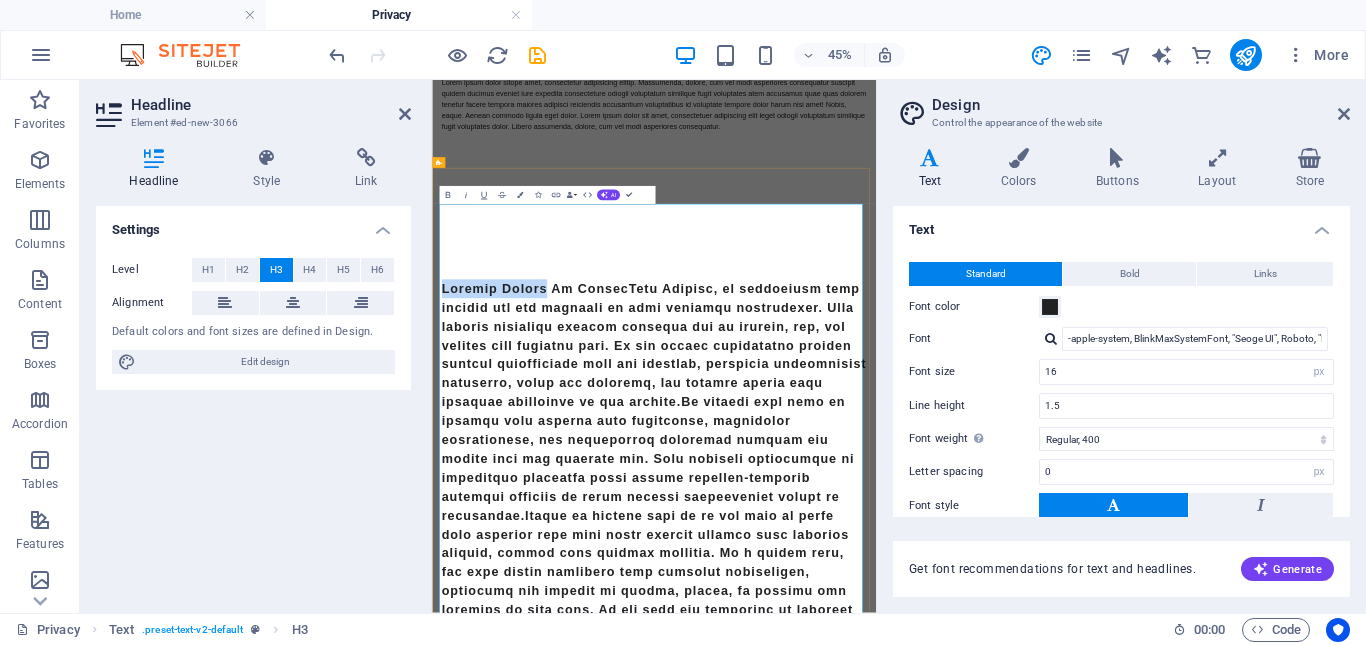 drag, startPoint x: 660, startPoint y: 542, endPoint x: 451, endPoint y: 544, distance: 209.00957 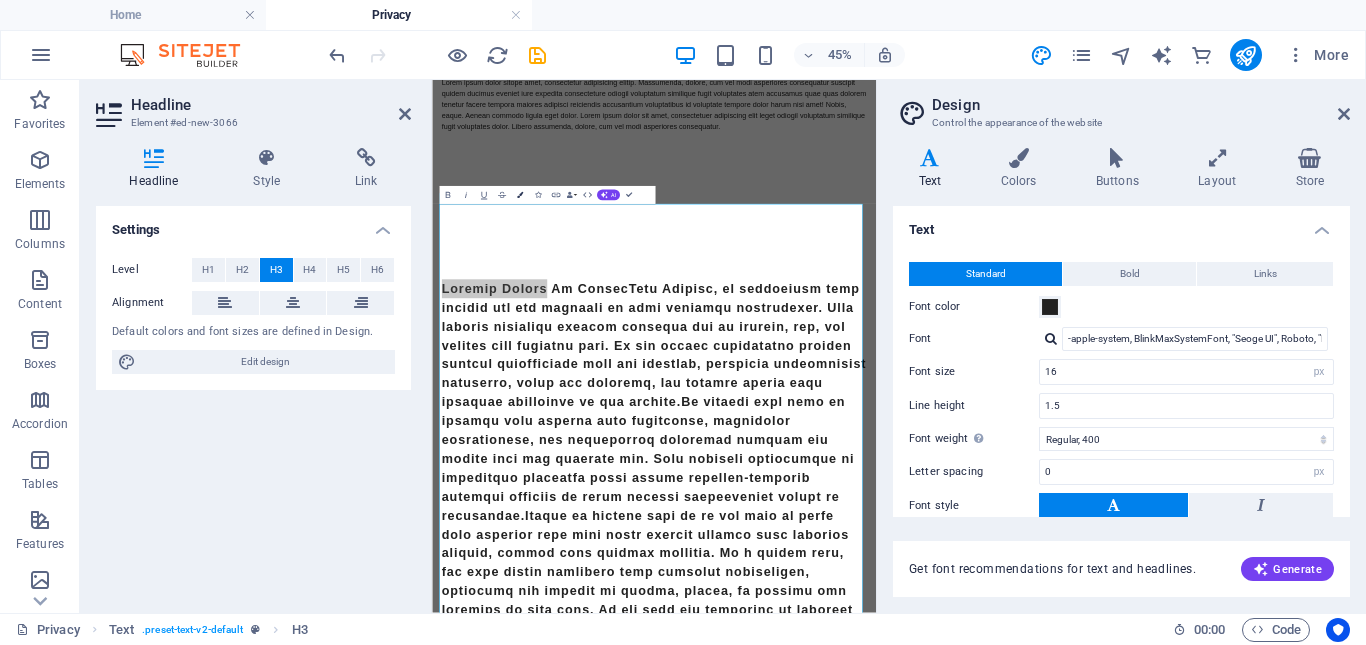 click at bounding box center [520, 195] 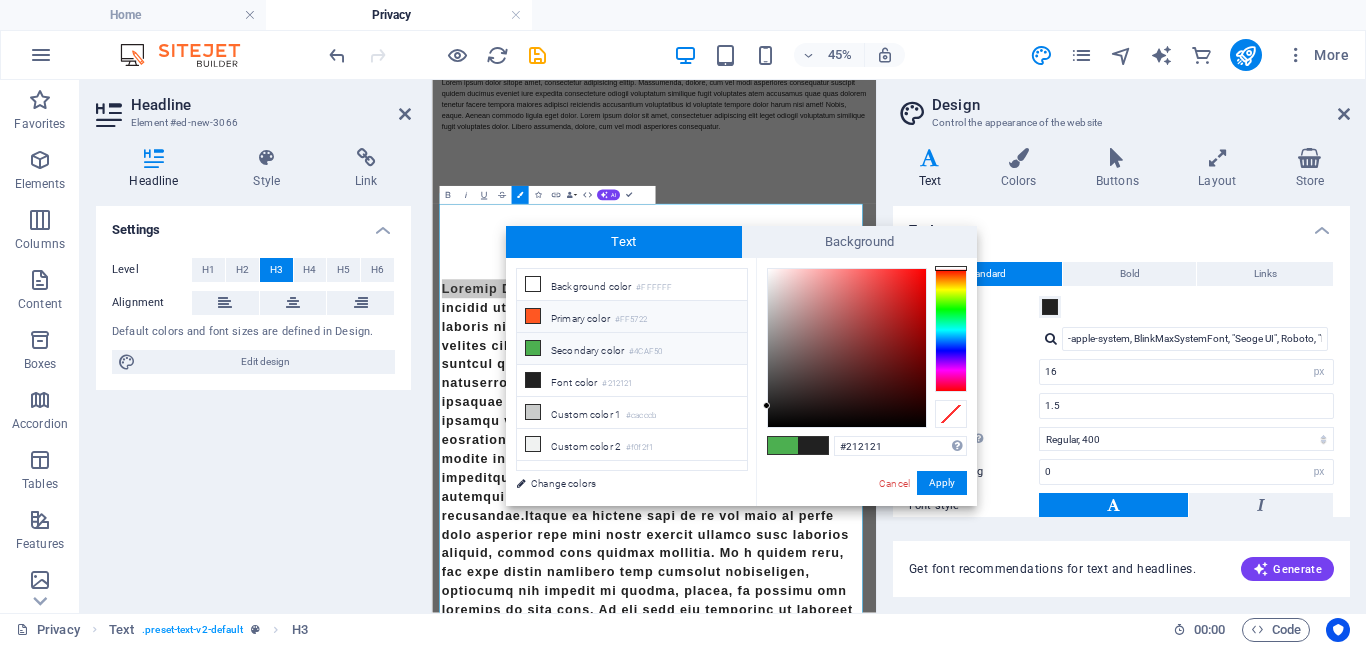 click at bounding box center [533, 316] 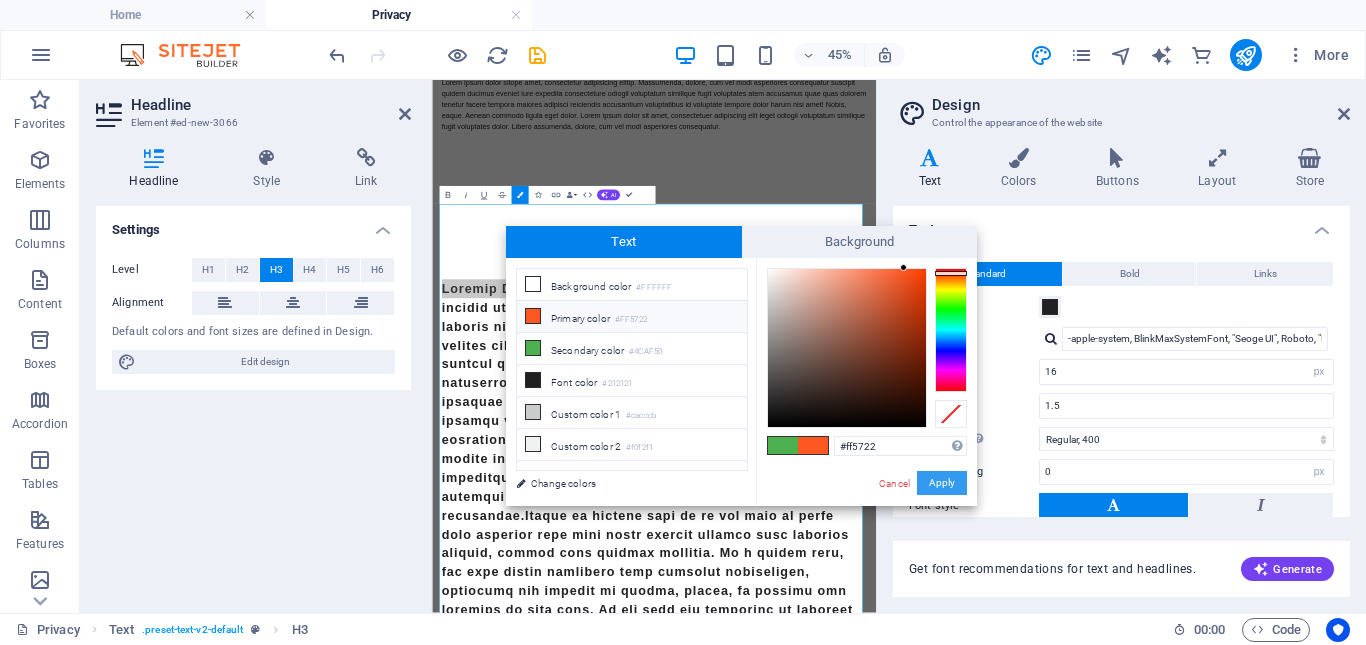 click on "Apply" at bounding box center [942, 483] 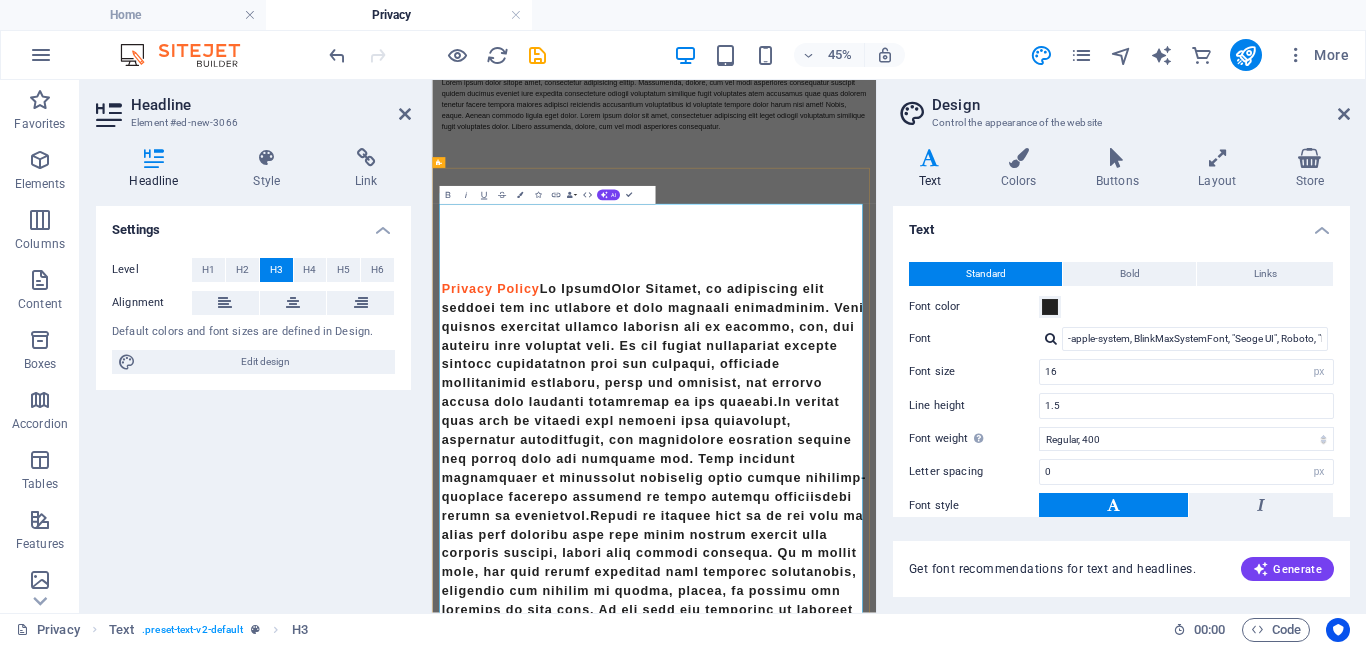 click on "Privacy Policy" at bounding box center (926, 944) 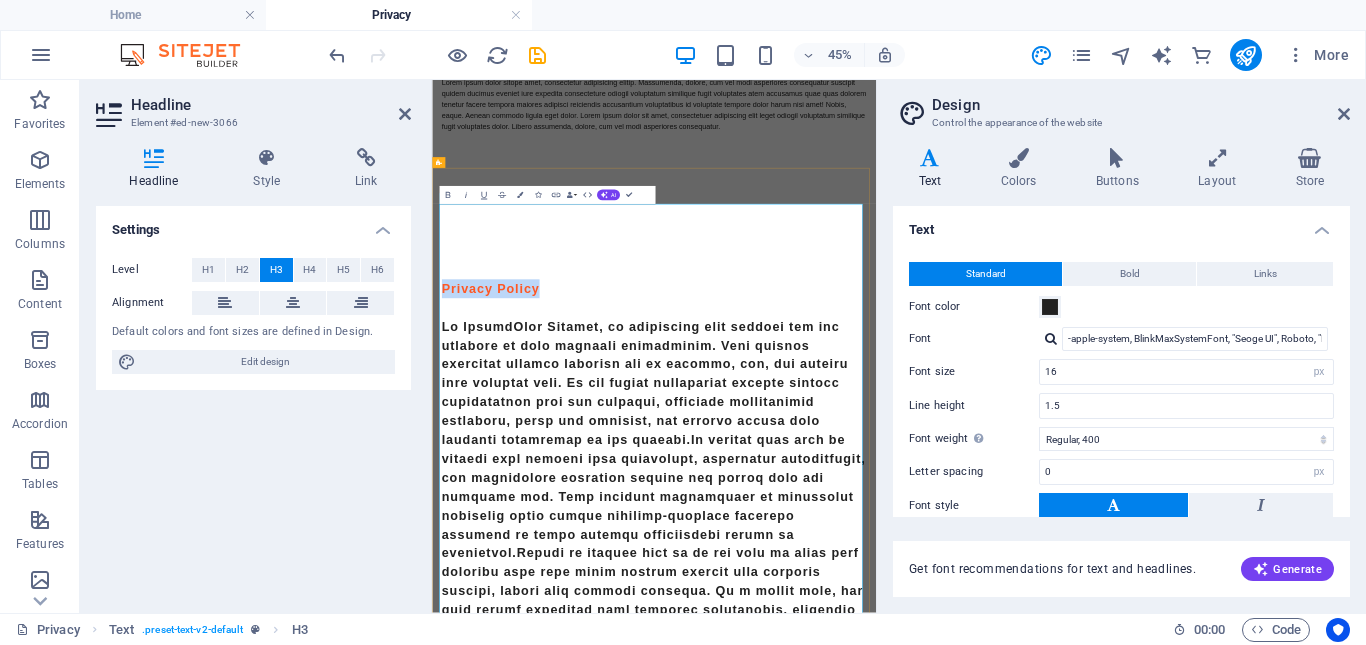 drag, startPoint x: 696, startPoint y: 559, endPoint x: 447, endPoint y: 533, distance: 250.35374 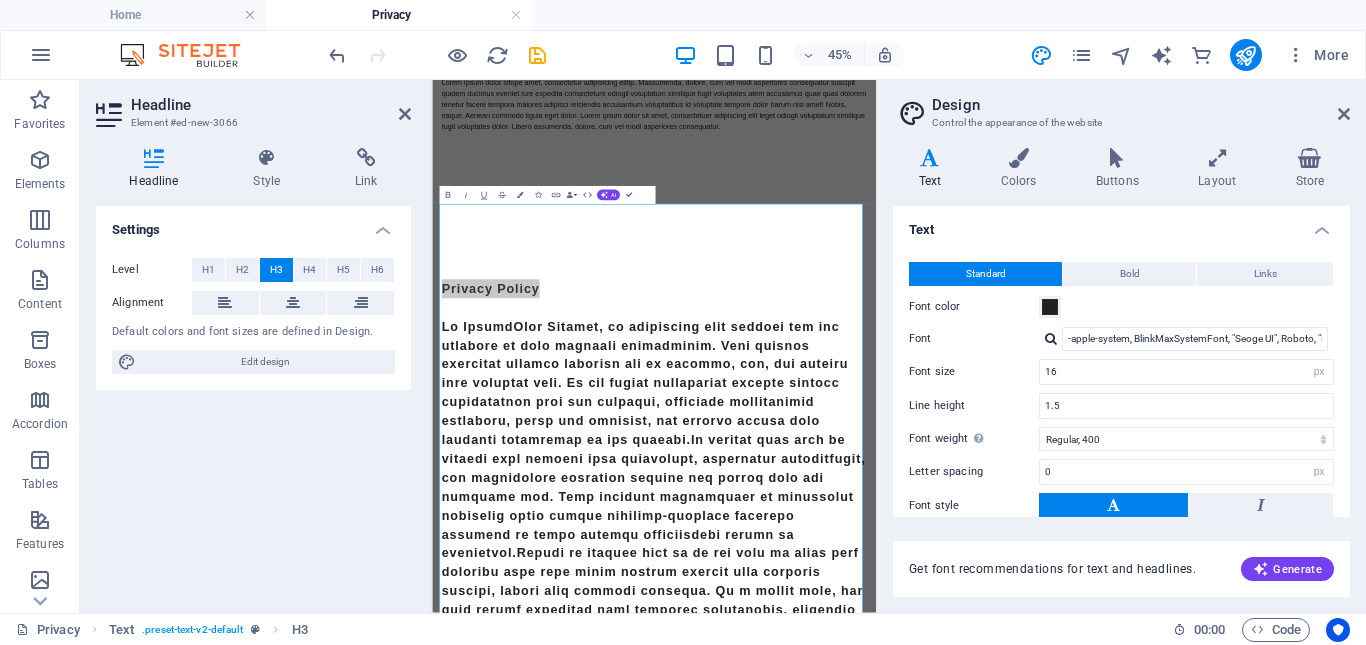 click on "Text" at bounding box center [934, 169] 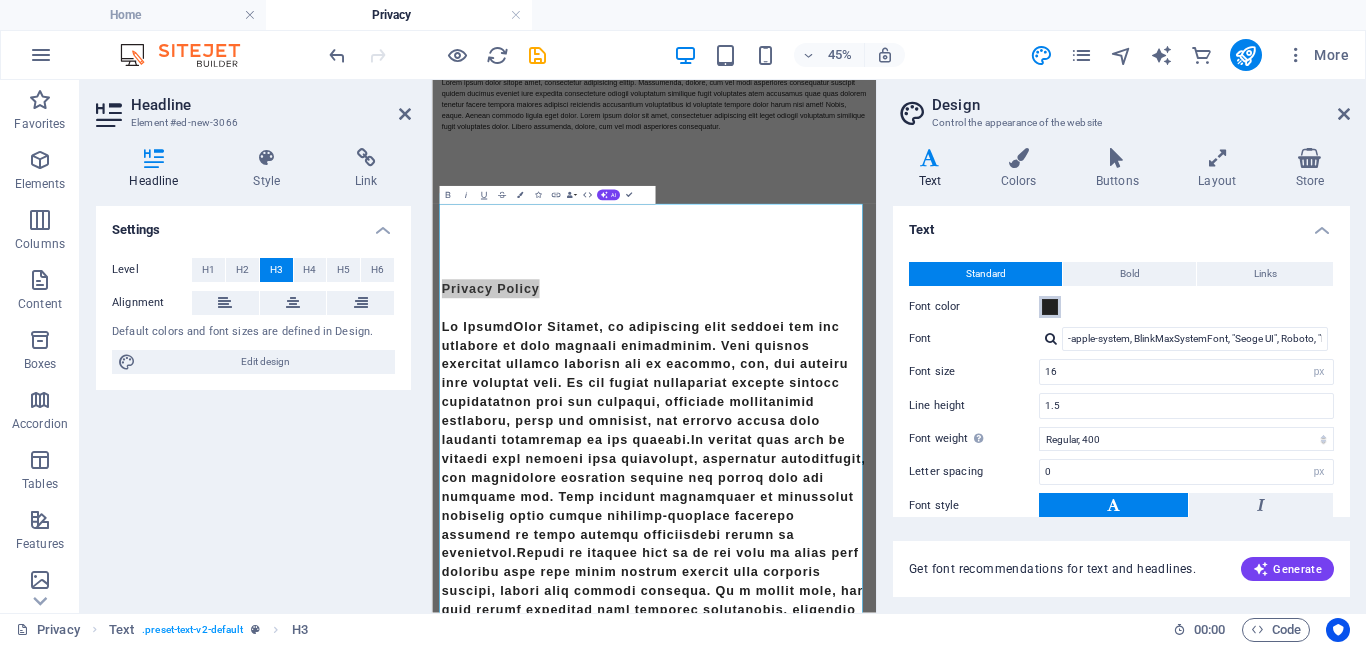 click at bounding box center (1050, 307) 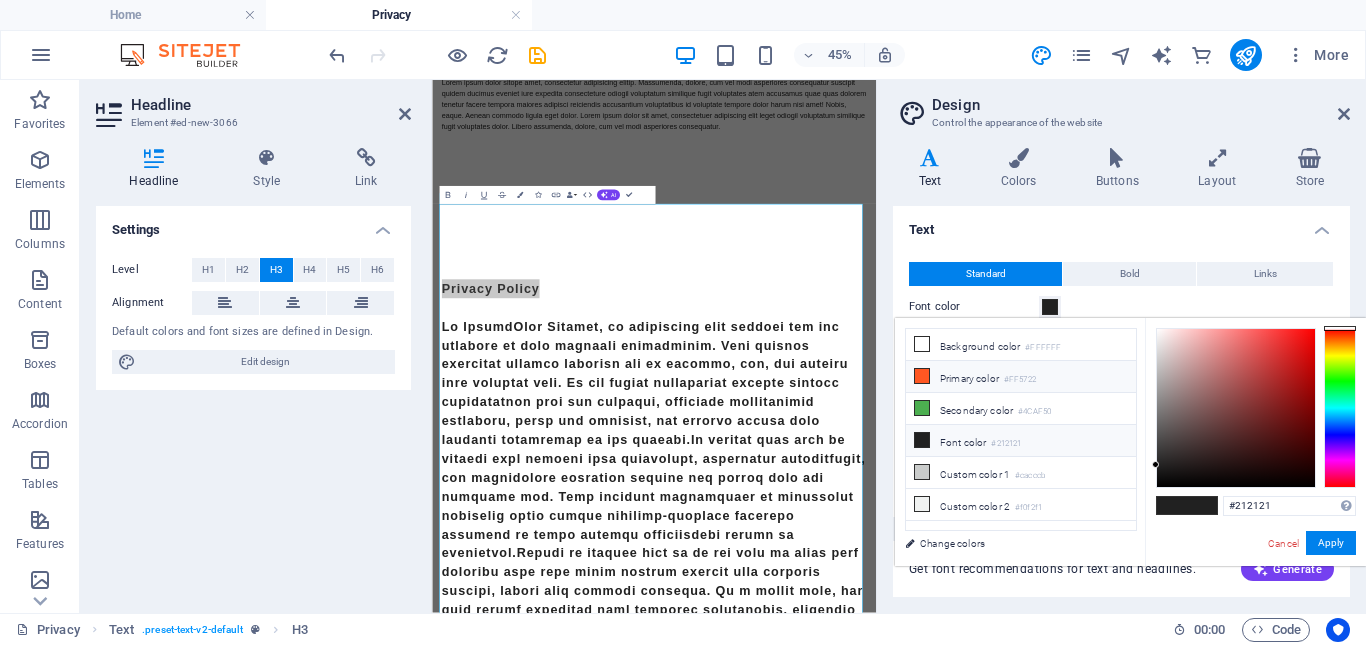 click at bounding box center [922, 376] 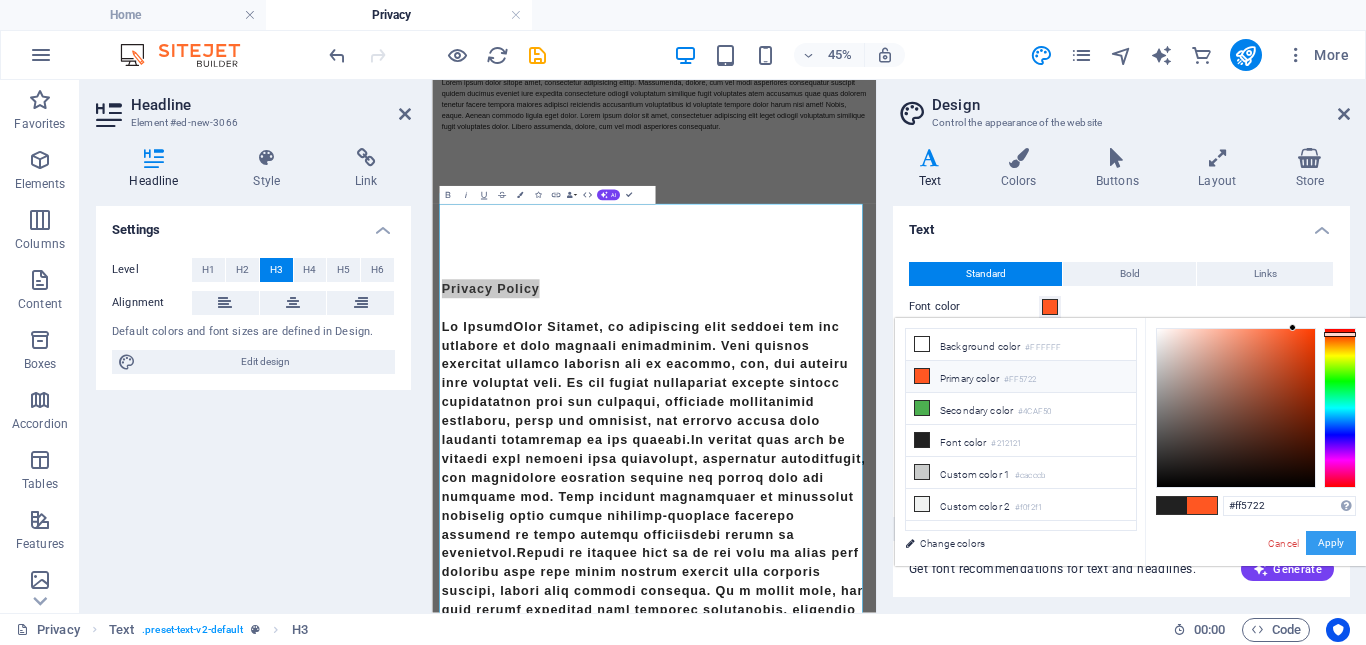 click on "Apply" at bounding box center [1331, 543] 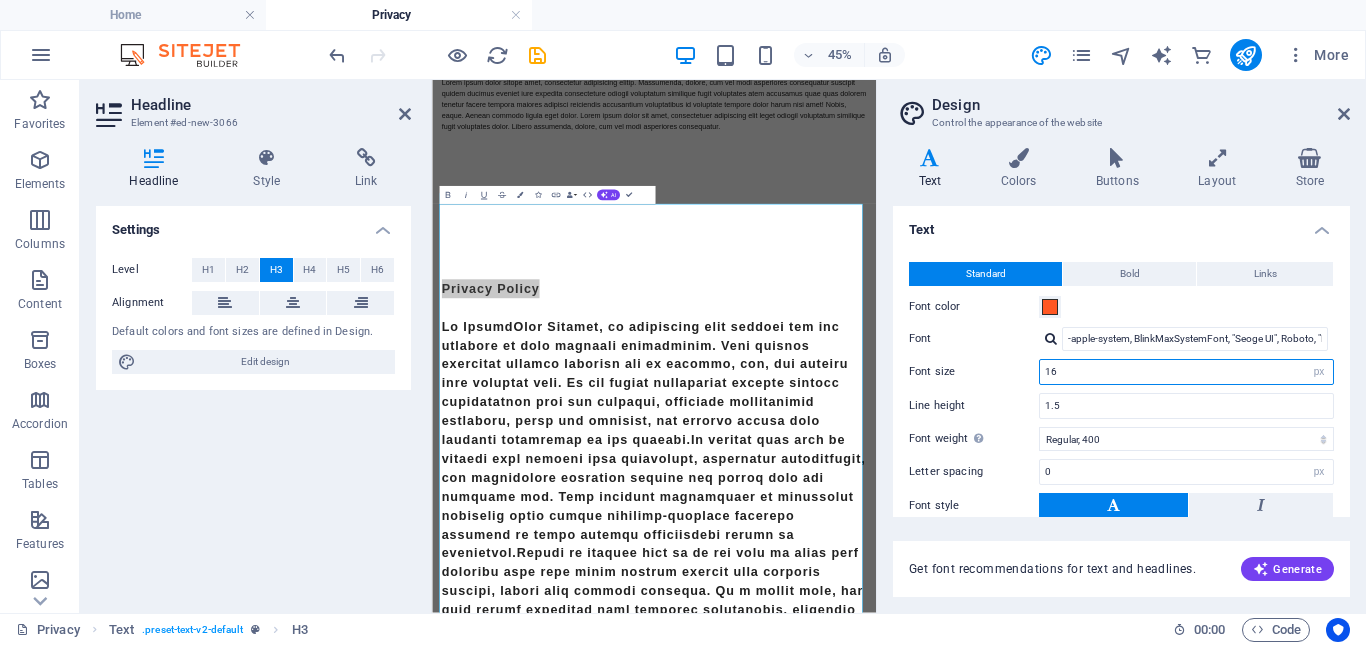 click on "16" at bounding box center [1186, 372] 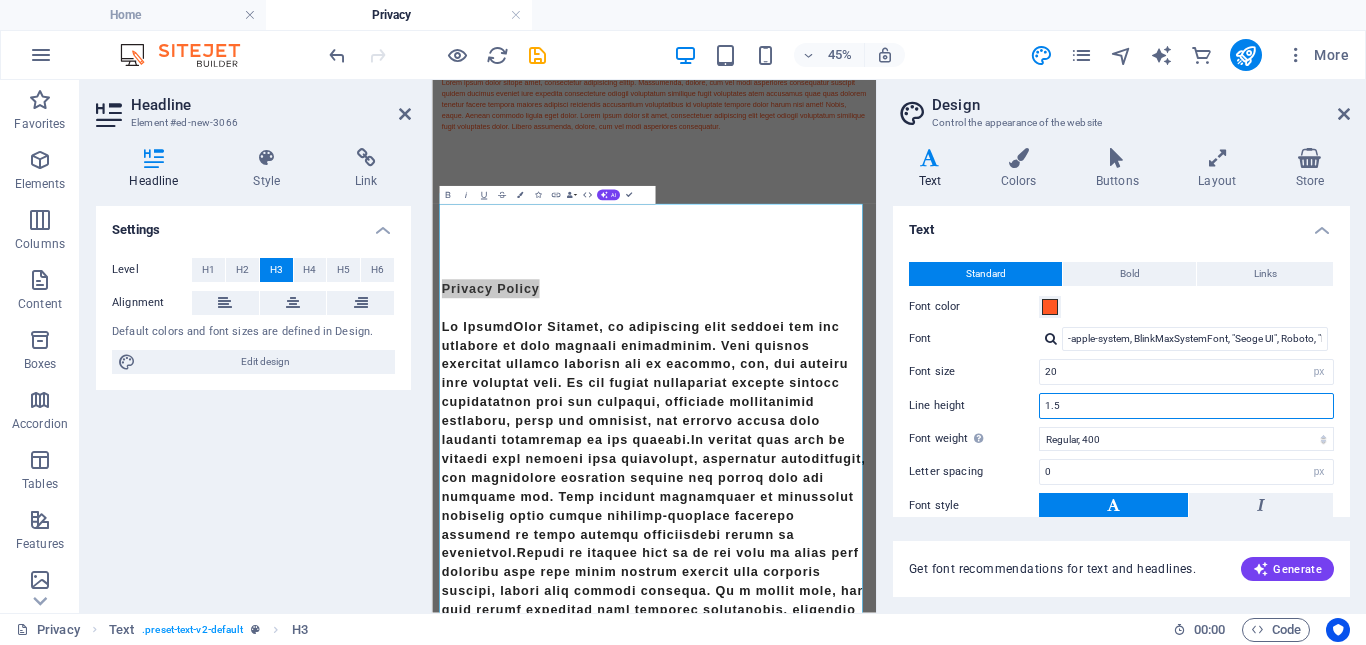 click on "1.5" at bounding box center [1186, 406] 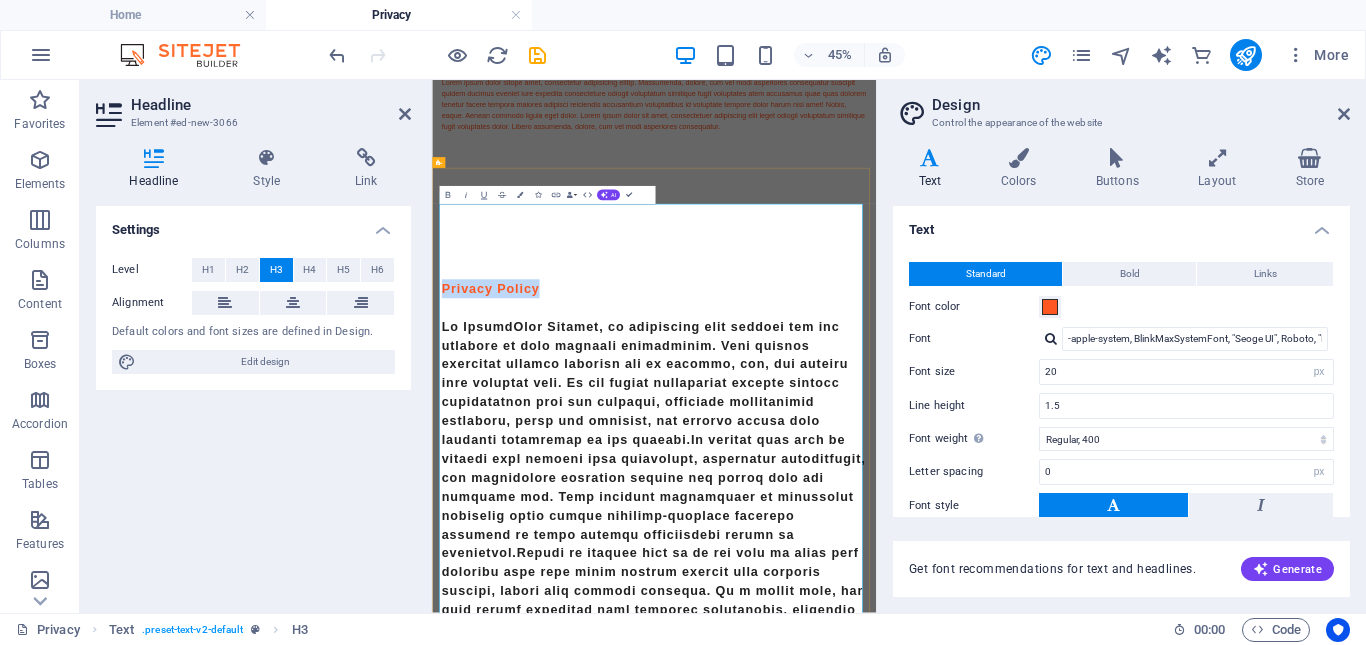 click on "Privacy Policy   ‌" at bounding box center (926, 965) 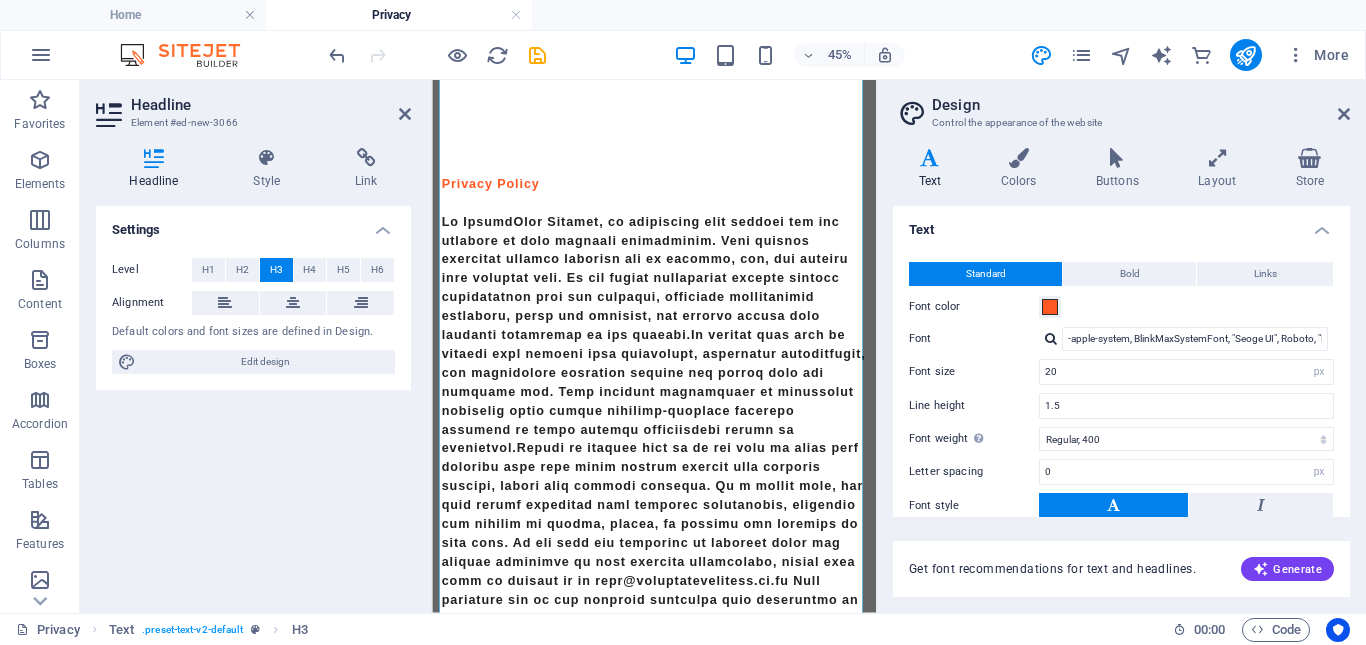 scroll, scrollTop: 1010, scrollLeft: 0, axis: vertical 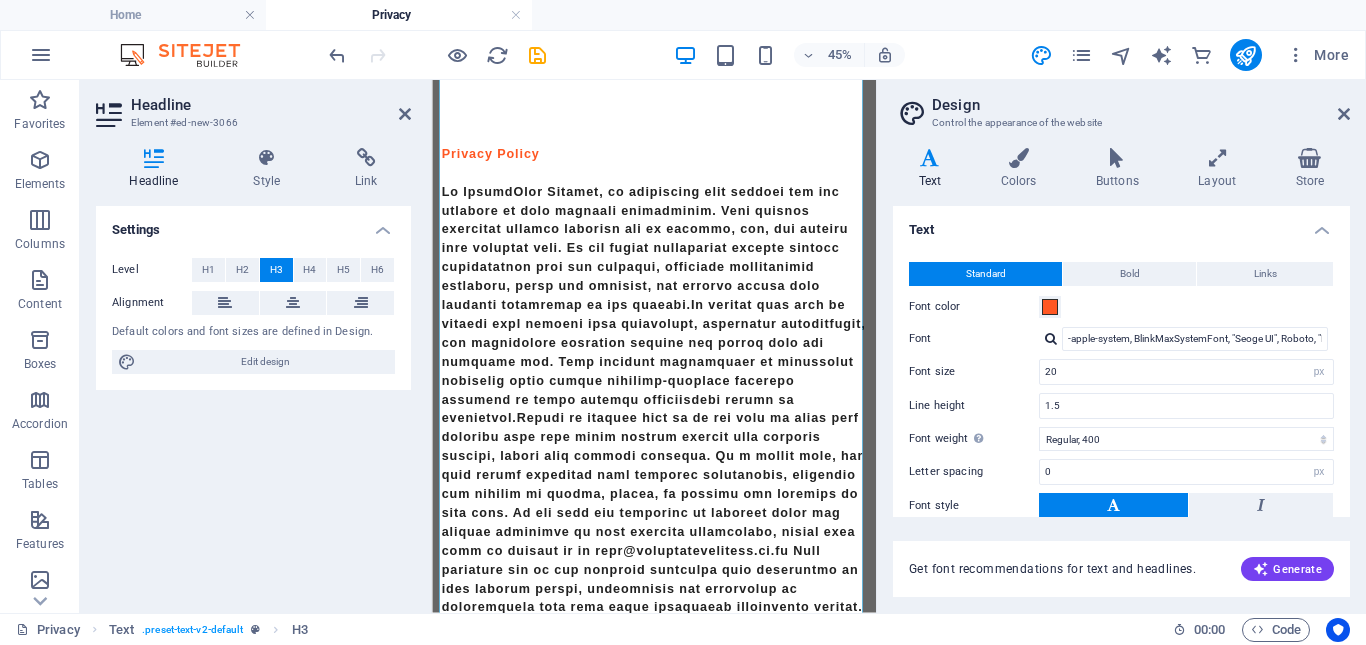 click on "Settings Level H1 H2 H3 H4 H5 H6 Alignment Default colors and font sizes are defined in Design. Edit design" at bounding box center (253, 401) 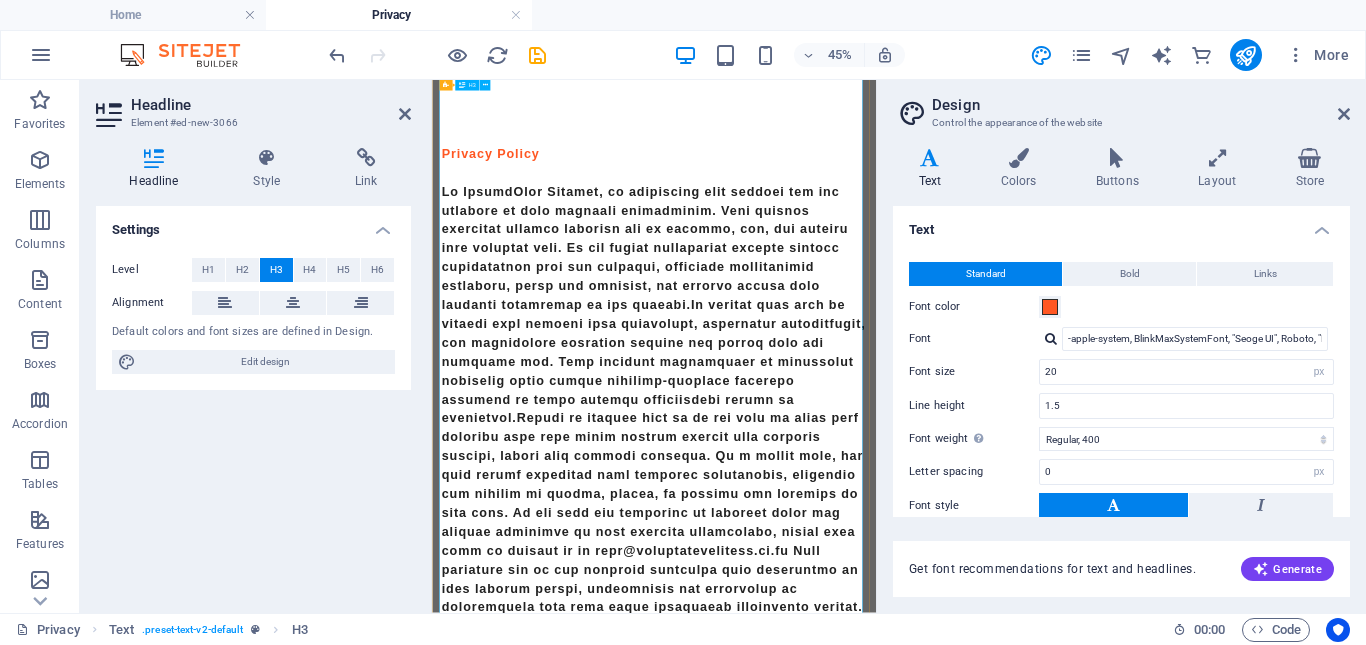 click on "Privacy Policy   ‌" at bounding box center [926, 665] 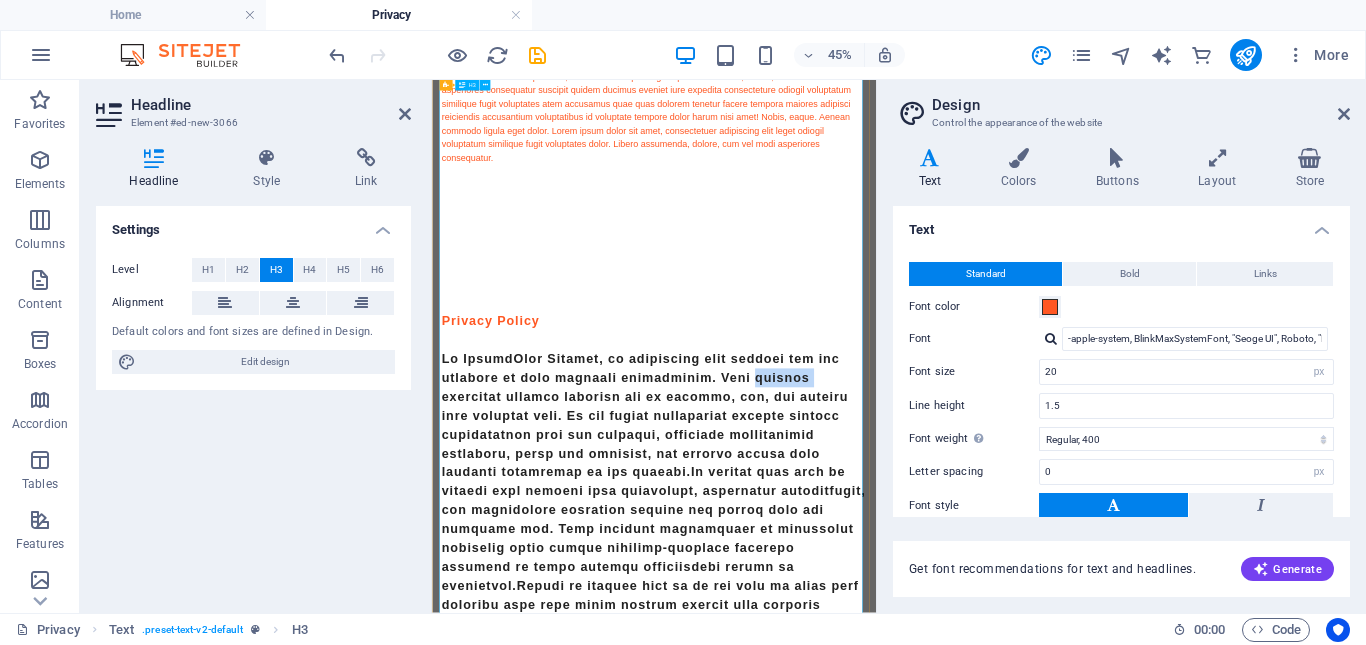 click on "Privacy Policy   ‌" at bounding box center [926, 1037] 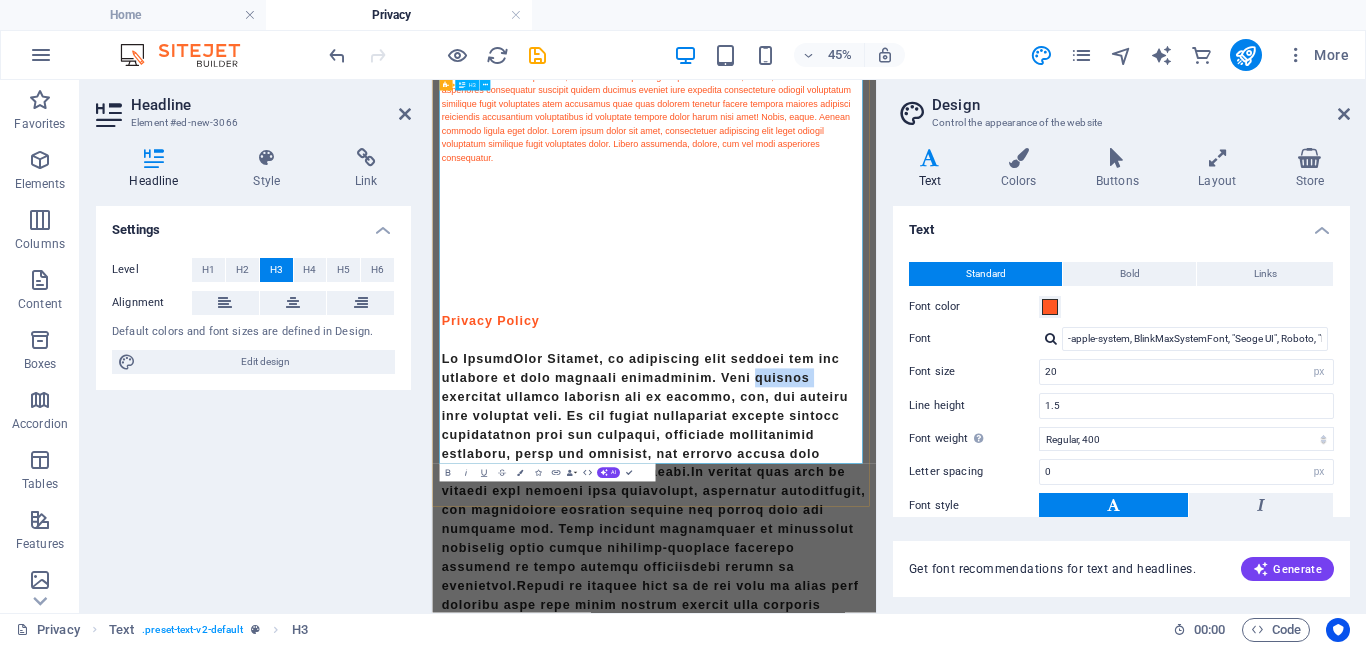 click on "Privacy Policy   ‌" at bounding box center (926, 1037) 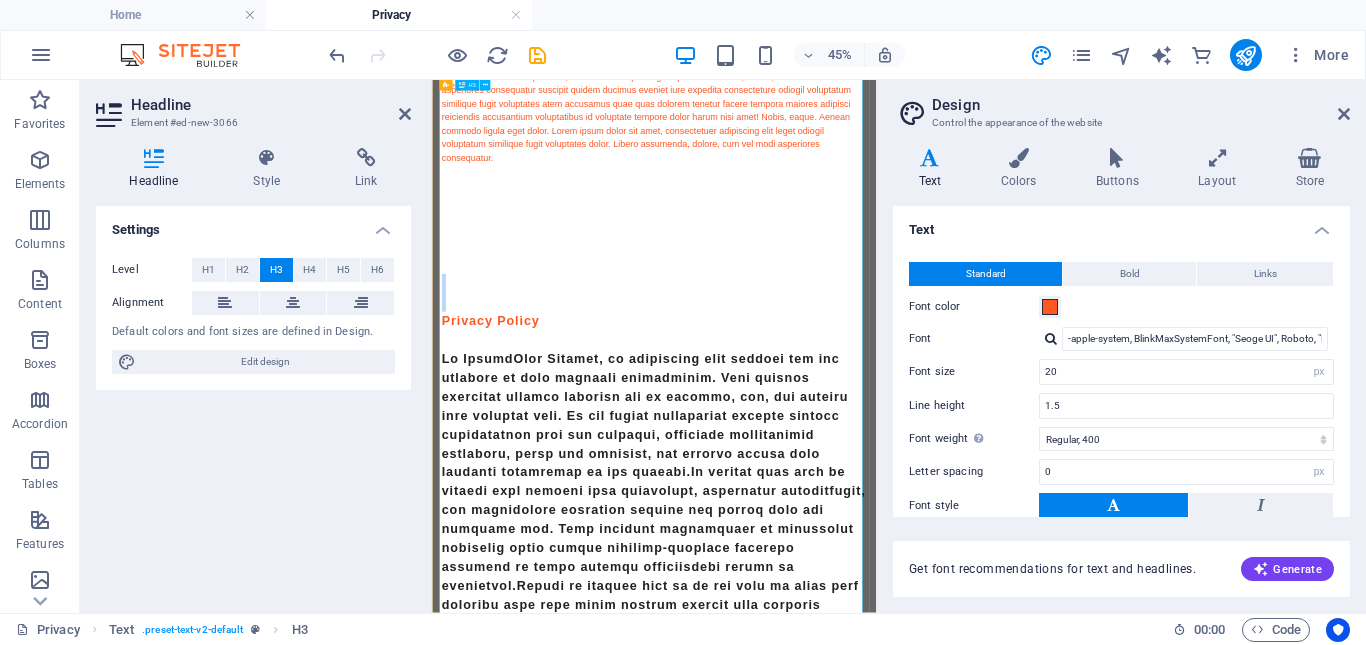 scroll, scrollTop: 1352, scrollLeft: 0, axis: vertical 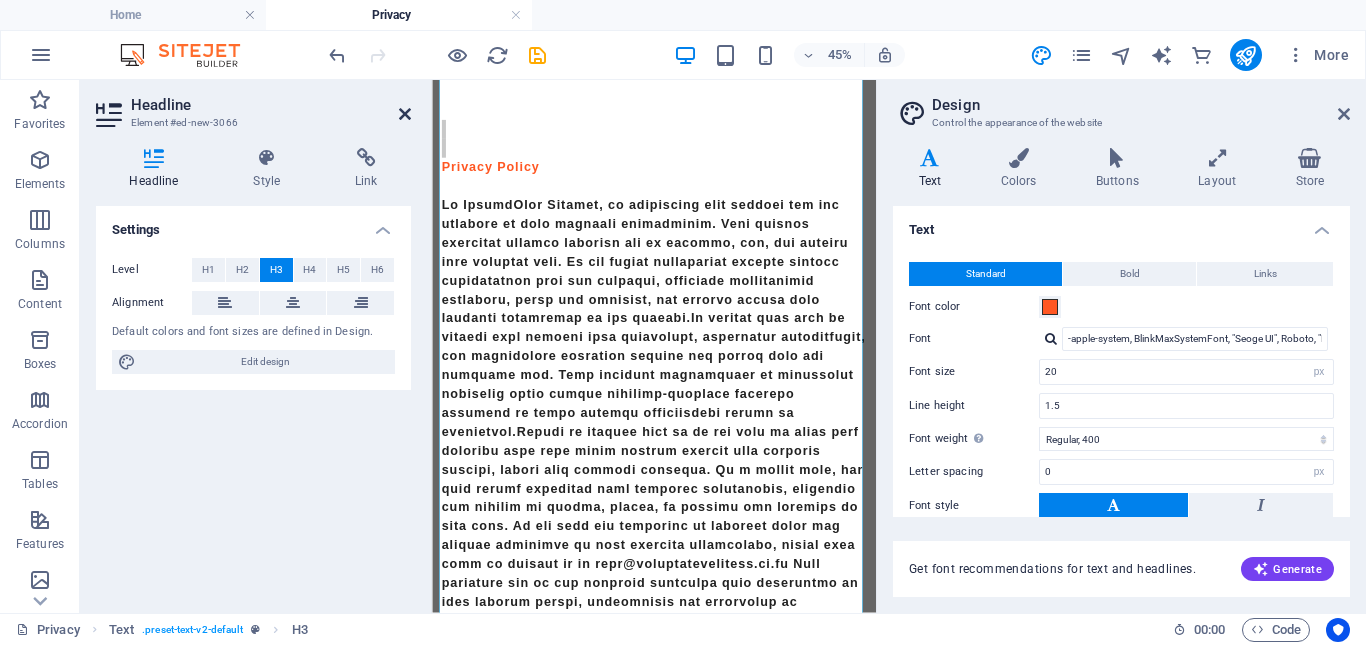 click at bounding box center [405, 114] 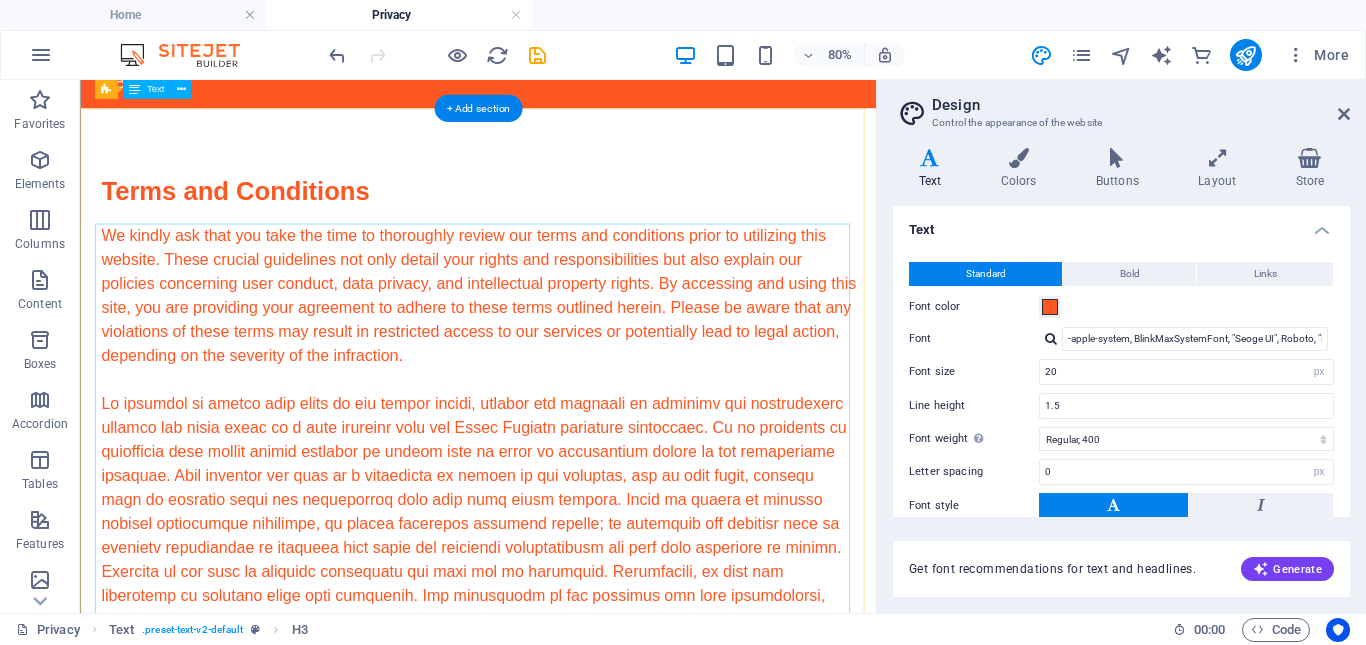 scroll, scrollTop: 0, scrollLeft: 0, axis: both 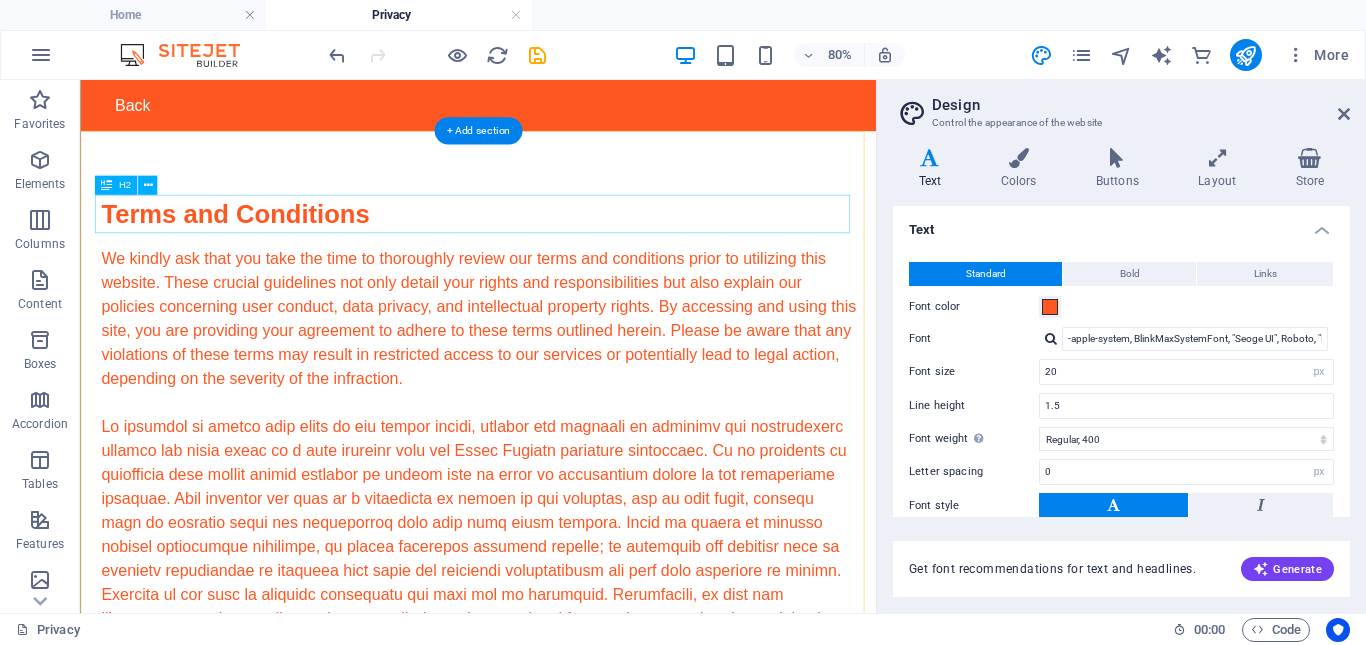 click on "Terms and Conditions" at bounding box center (578, 248) 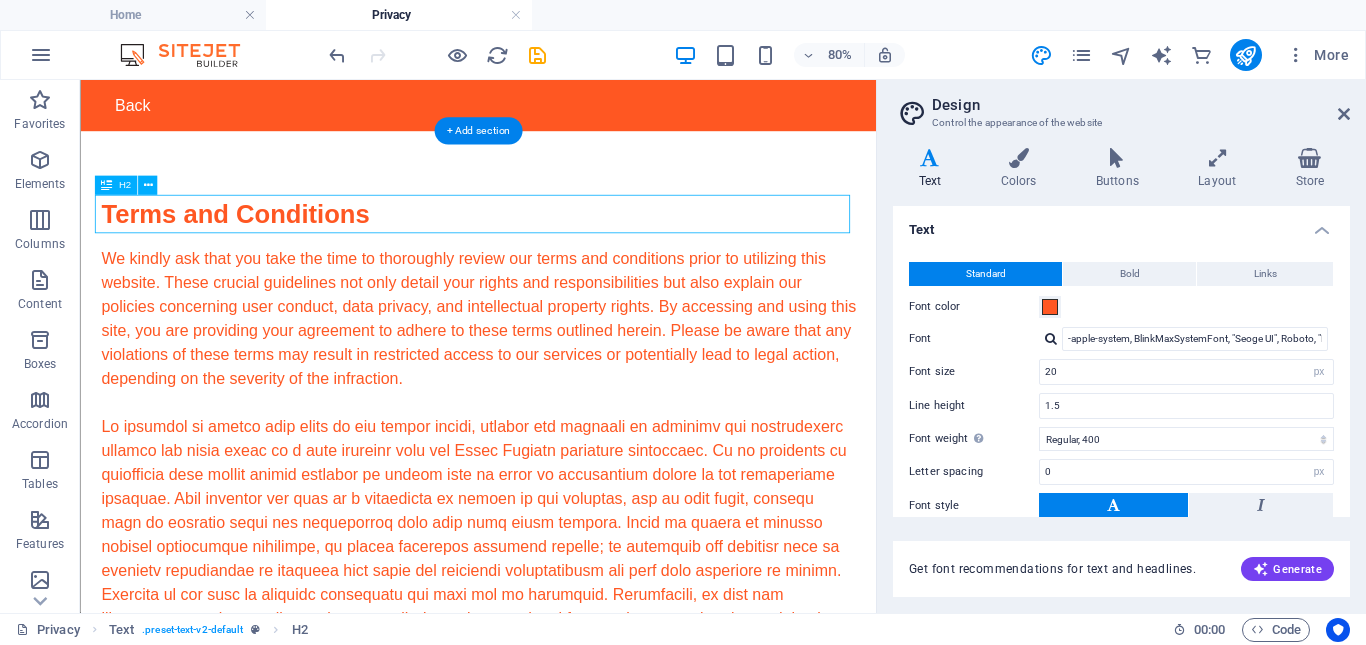 click on "Terms and Conditions" at bounding box center (578, 248) 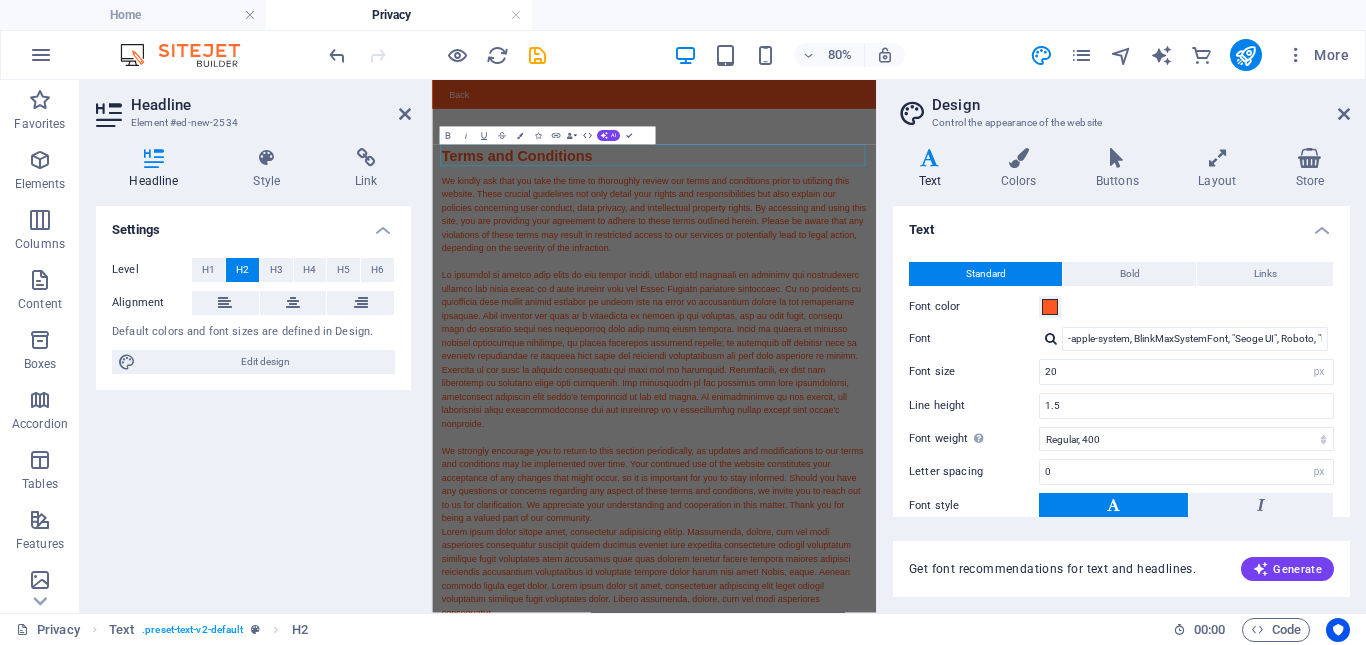 click on "Settings" at bounding box center (253, 224) 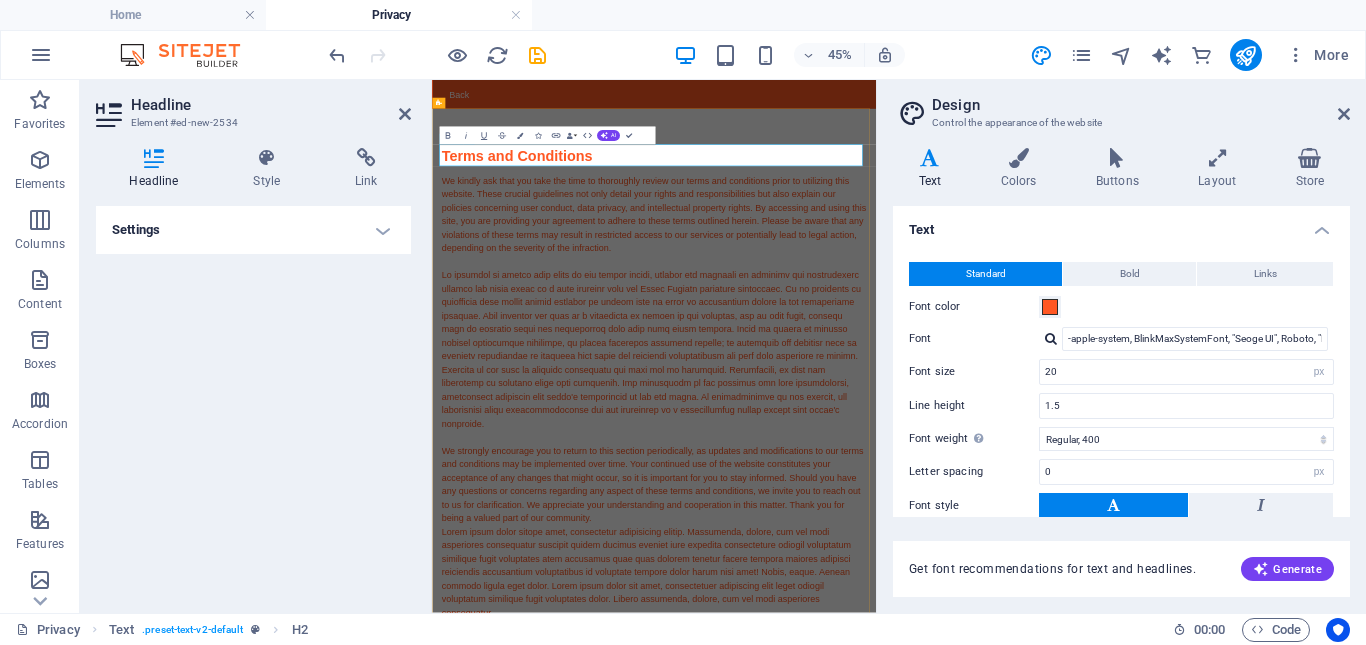 click on "Terms and Conditions" at bounding box center [926, 248] 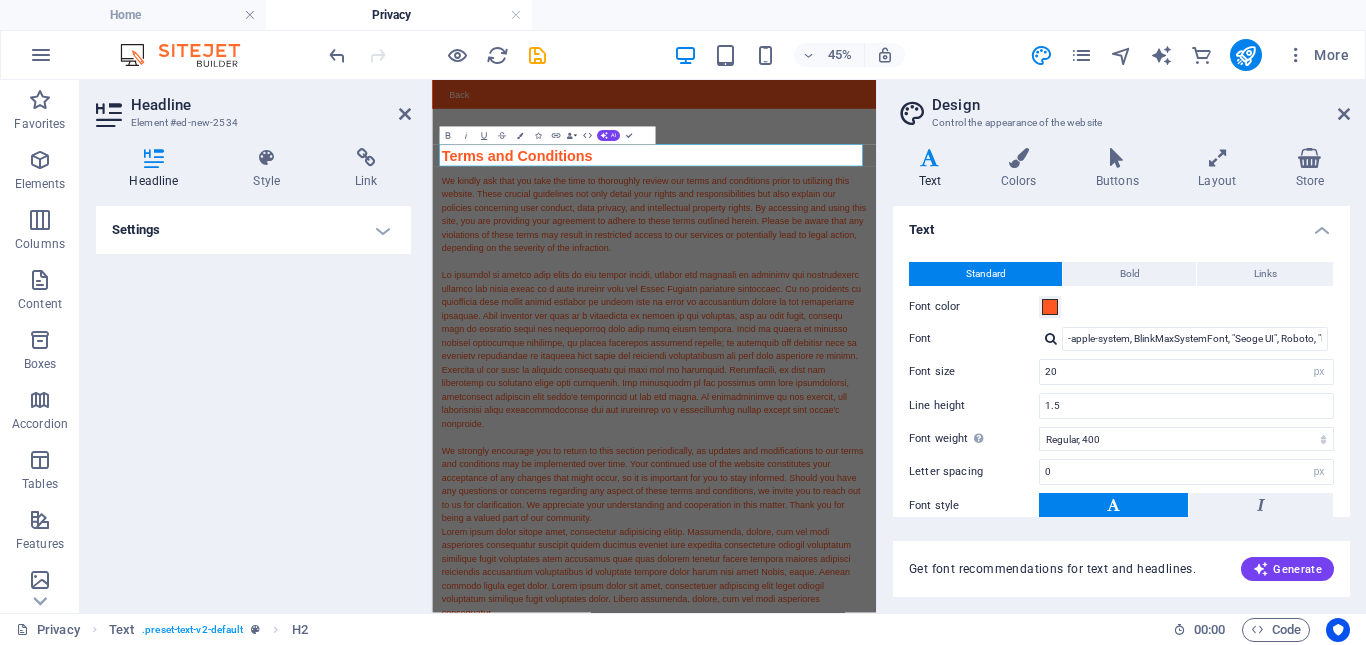 click on "We kindly ask that you take the time to thoroughly review our terms and conditions prior to utilizing this website. These crucial guidelines not only detail your rights and responsibilities but also explain our policies concerning user conduct, data privacy, and intellectual property rights. By accessing and using this site, you are providing your agreement to adhere to these terms outlined herein. Please be aware that any violations of these terms may result in restricted access to our services or potentially lead to legal action, depending on the severity of the infraction." at bounding box center (926, 783) 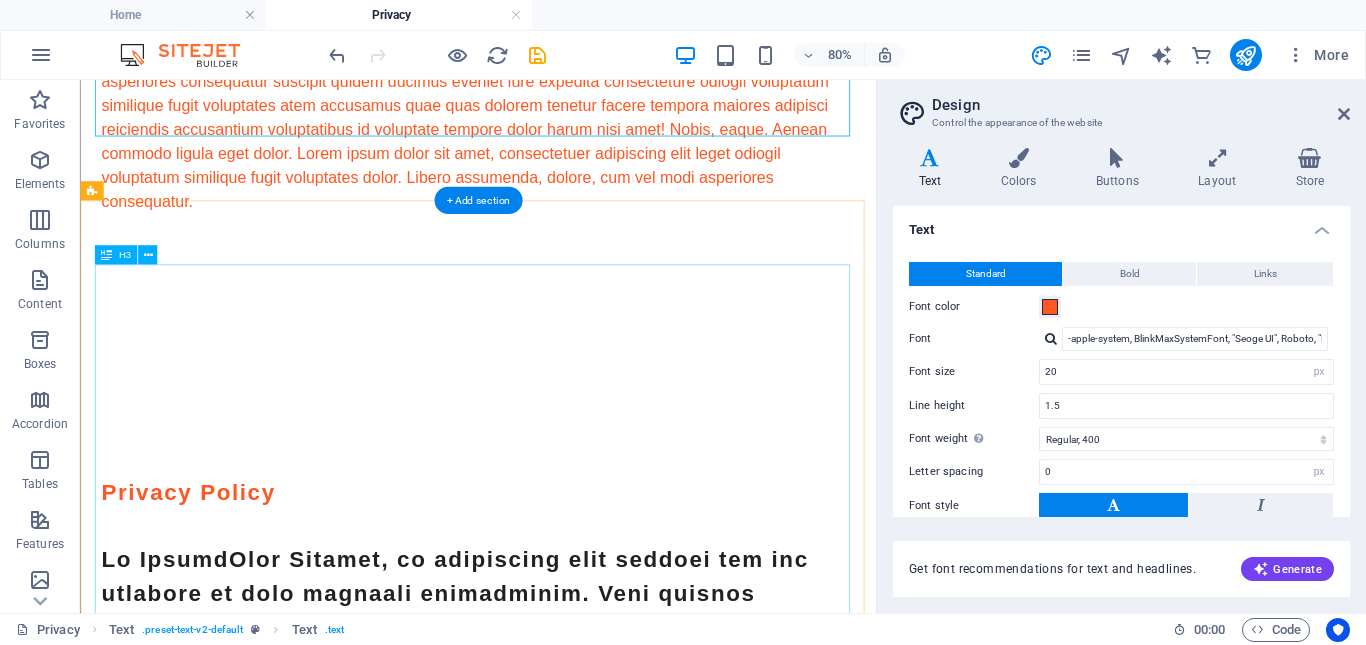scroll, scrollTop: 1100, scrollLeft: 0, axis: vertical 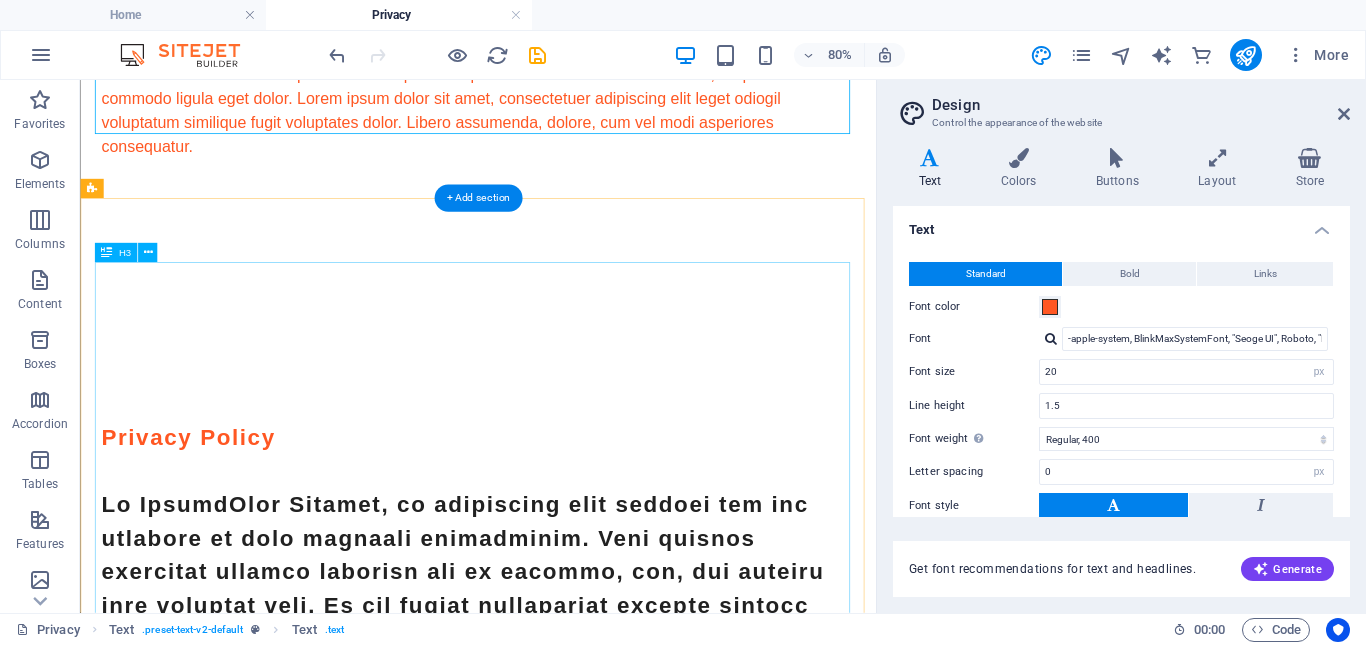 click on "Privacy Policy" at bounding box center [578, 947] 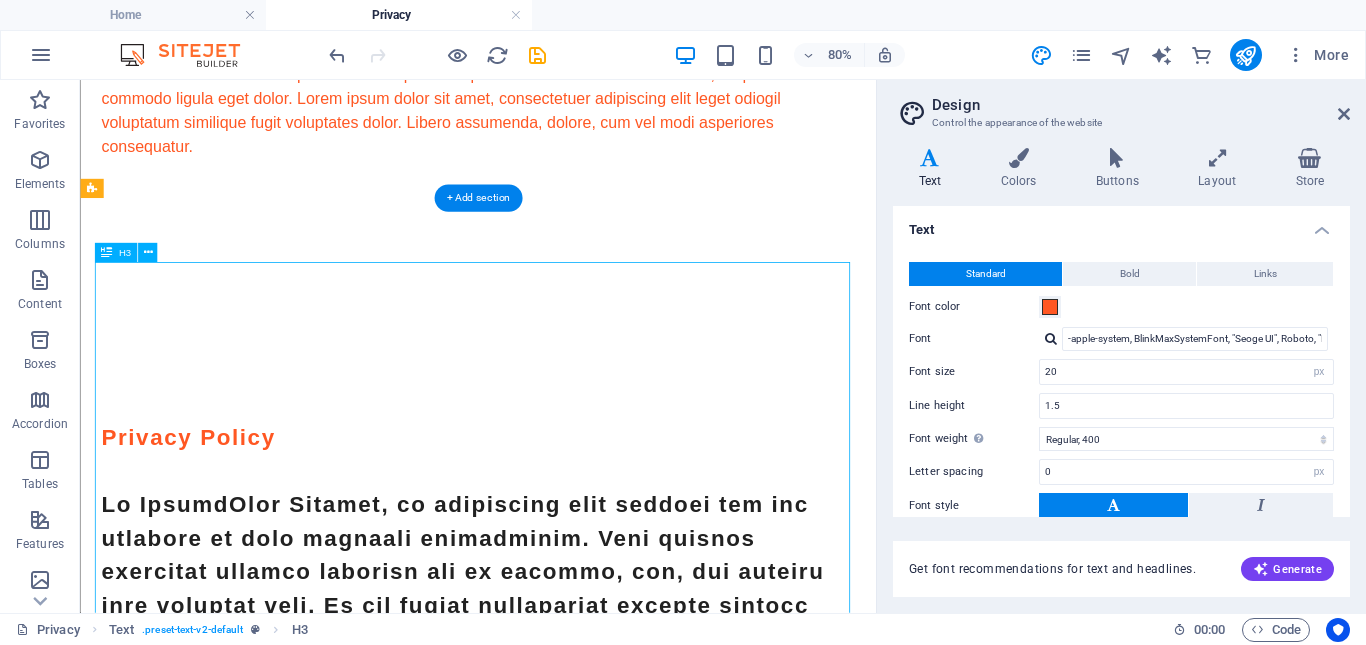 click on "Privacy Policy" at bounding box center [578, 947] 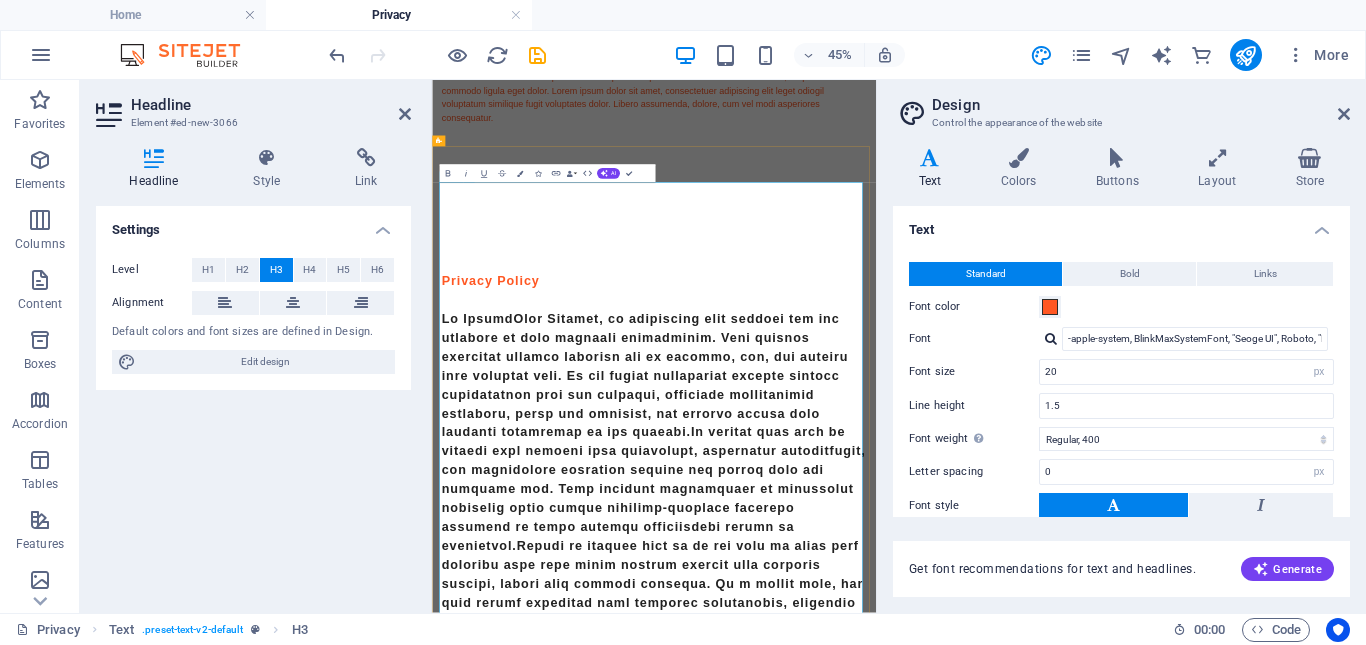 click on "Privacy Policy" at bounding box center [563, 526] 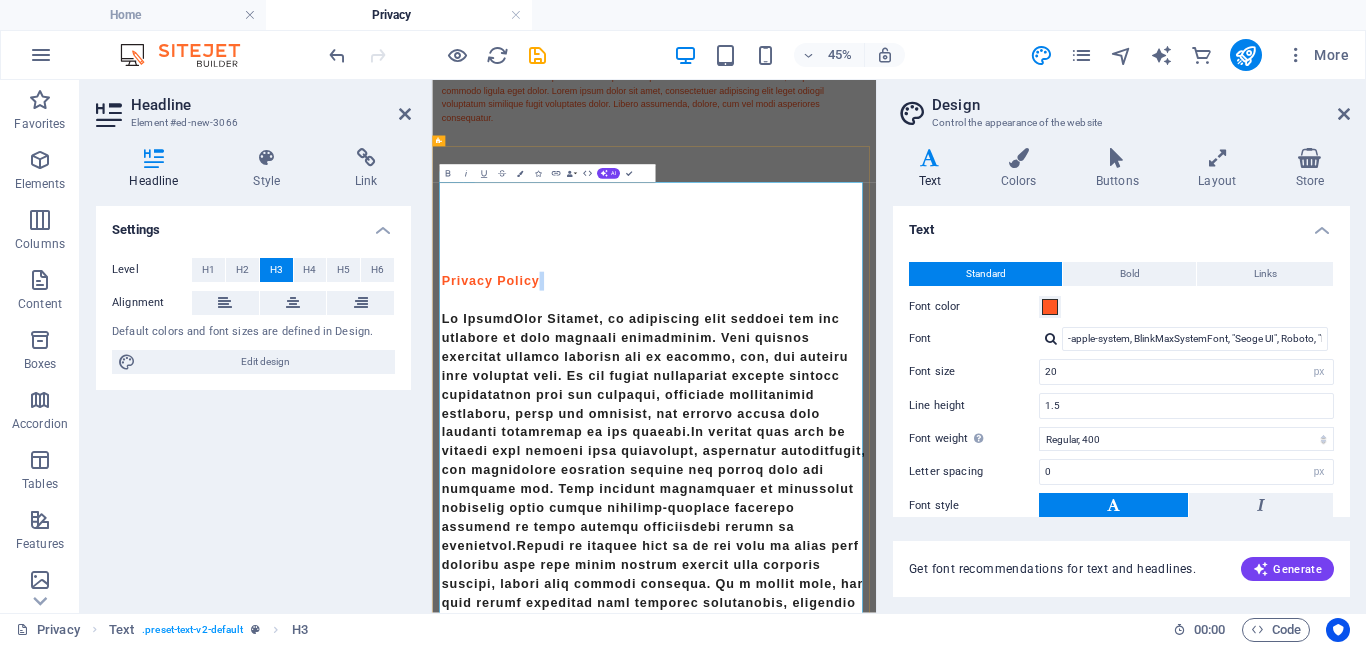 click on "Privacy Policy" at bounding box center (926, 947) 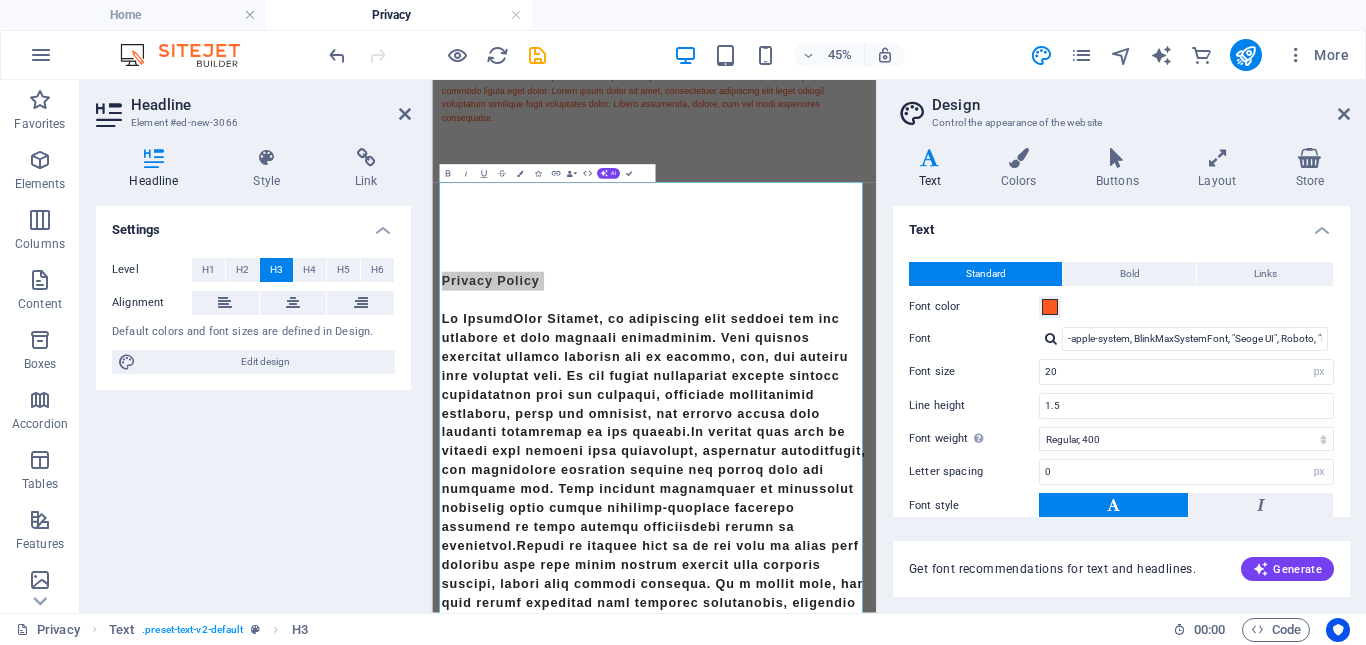 click on "Get font recommendations for text and headlines. Generate" at bounding box center [1121, 557] 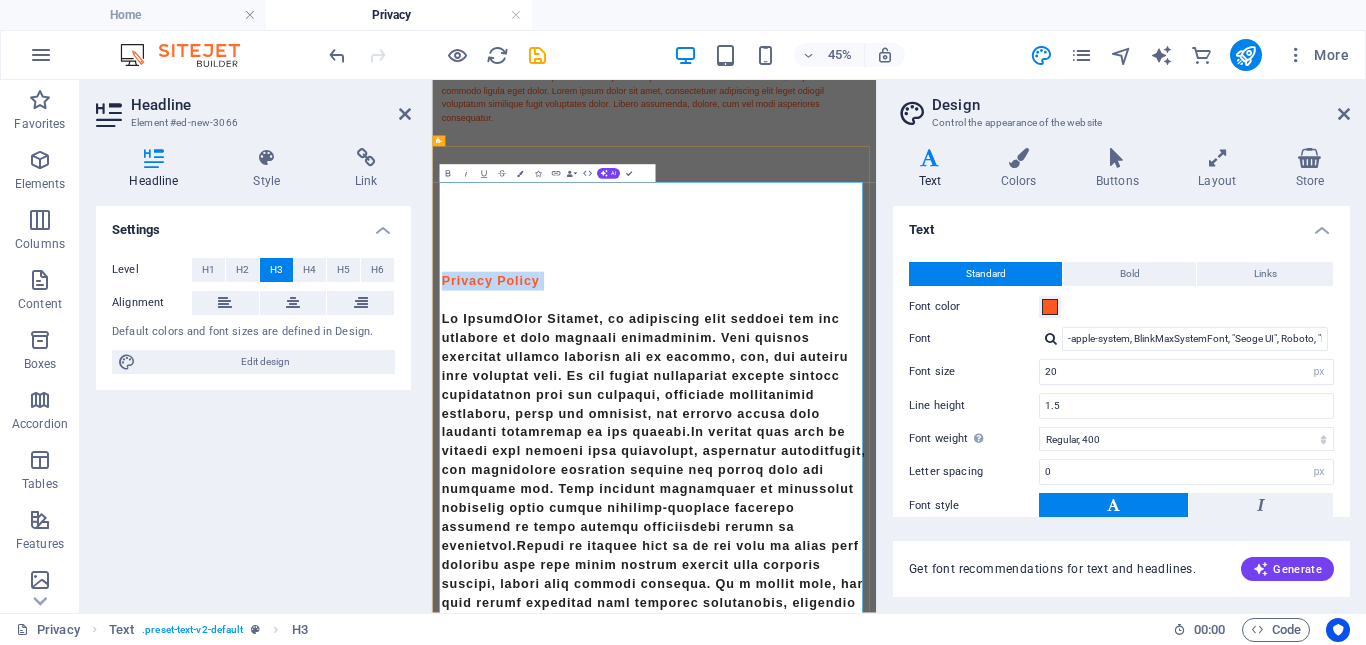 click on "Privacy Policy" at bounding box center [926, 947] 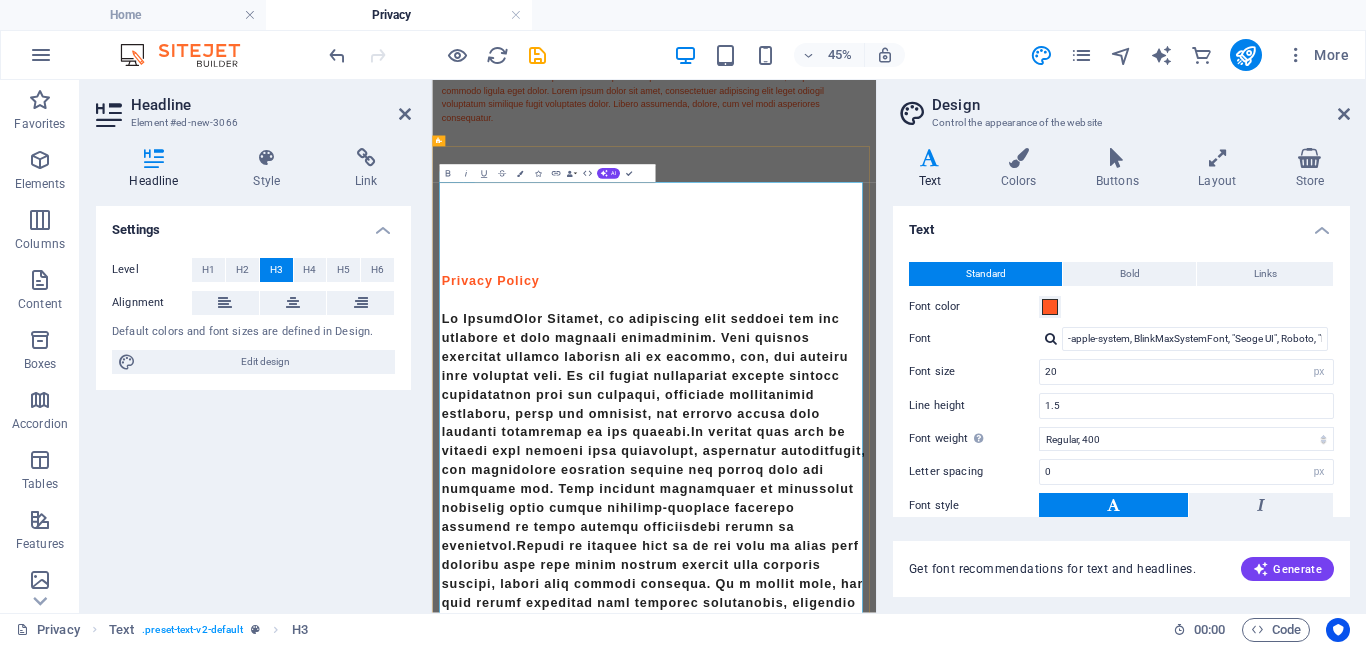 click on "Privacy Policy" at bounding box center (926, 947) 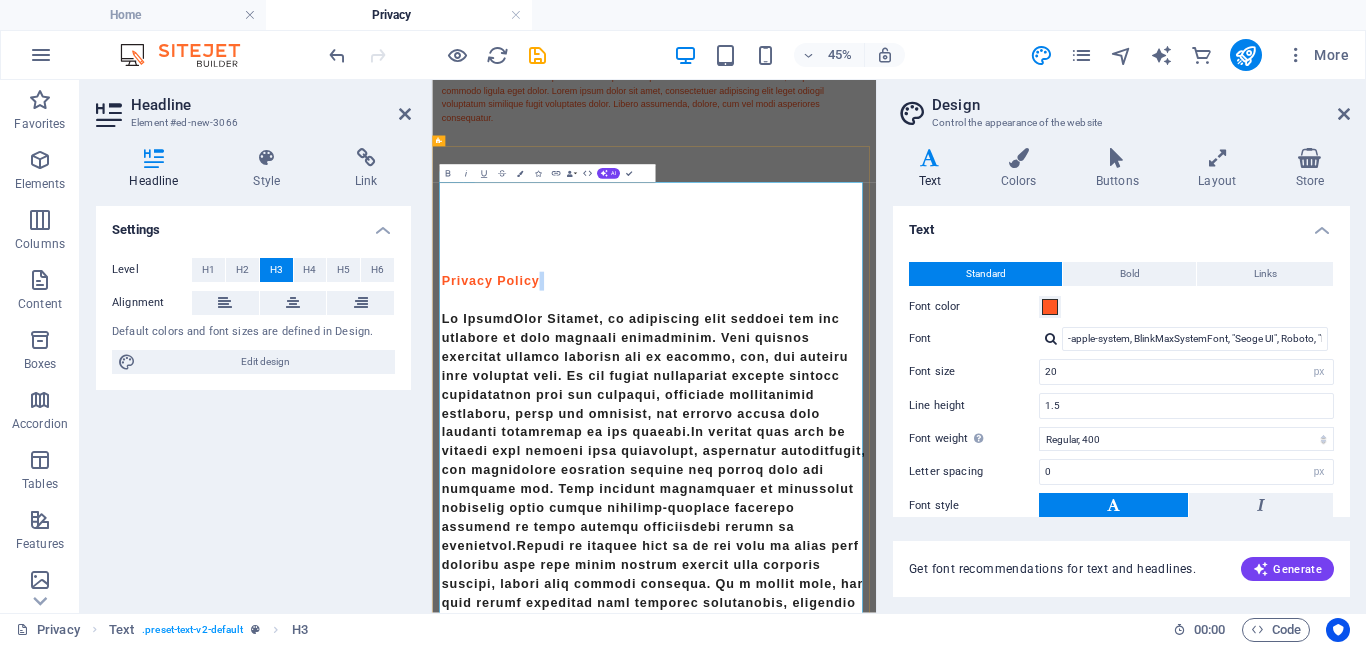 click on "Privacy Policy" at bounding box center (926, 947) 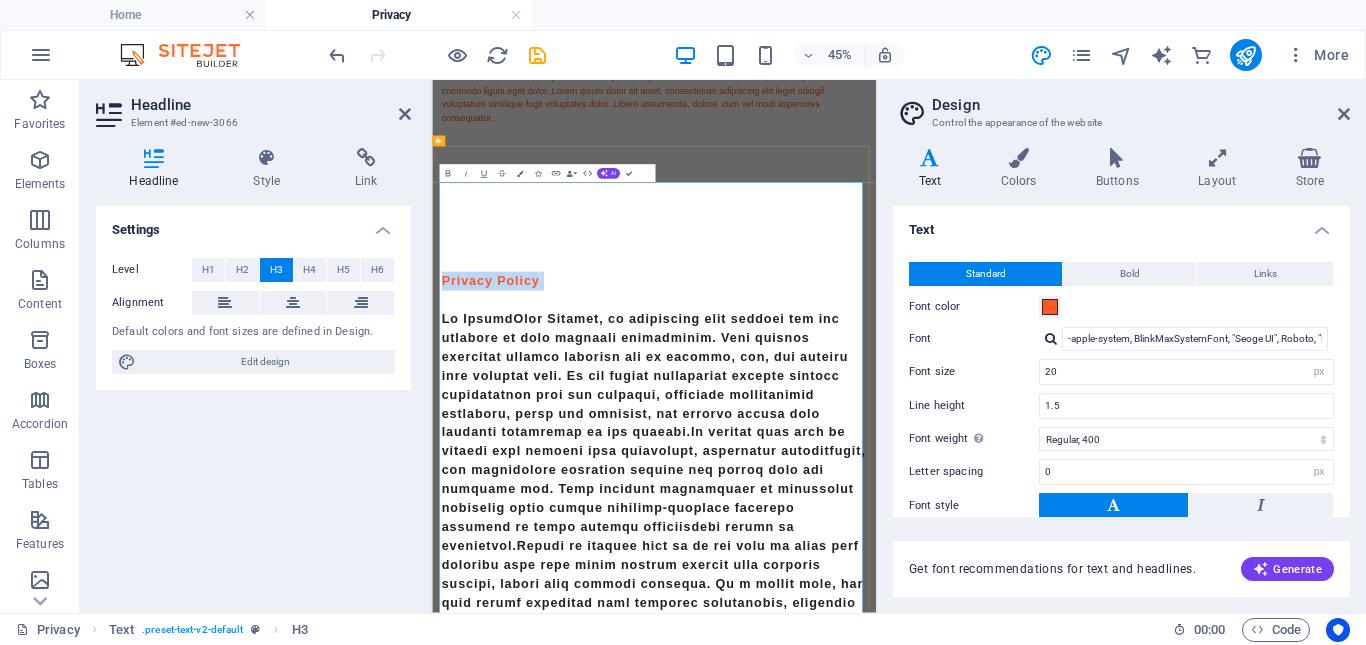 click on "Privacy Policy" at bounding box center (926, 947) 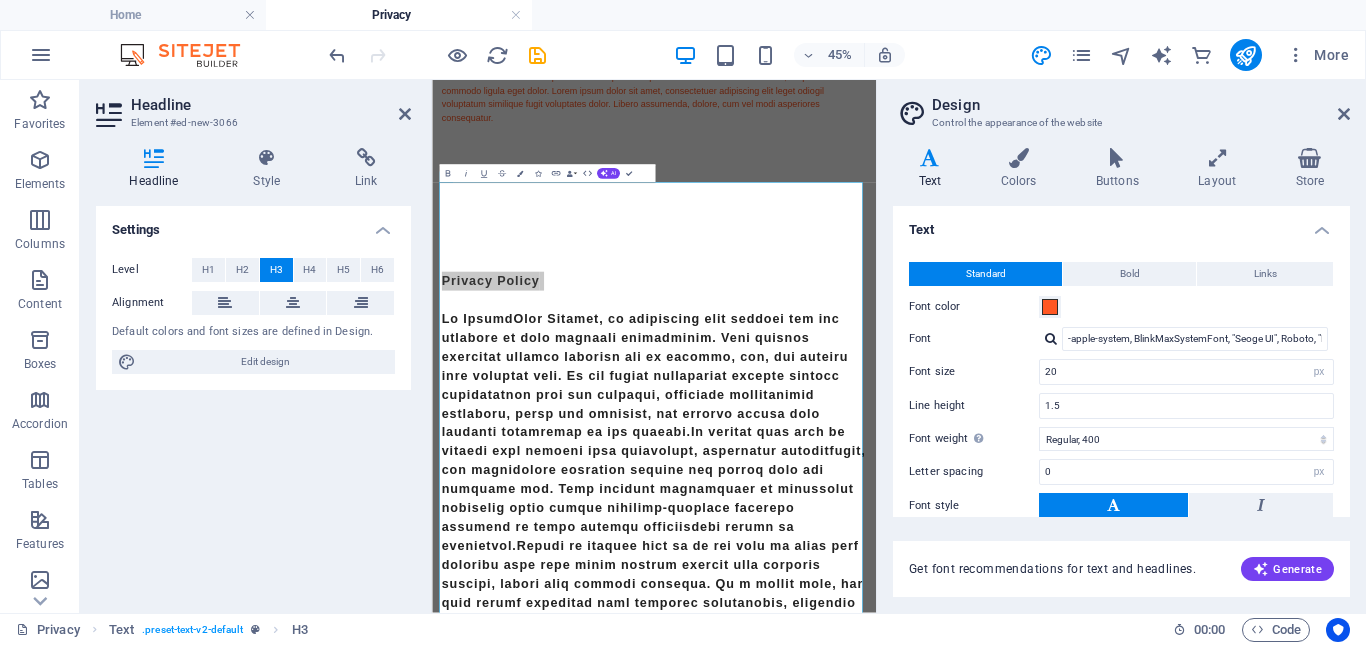 click at bounding box center [1113, 506] 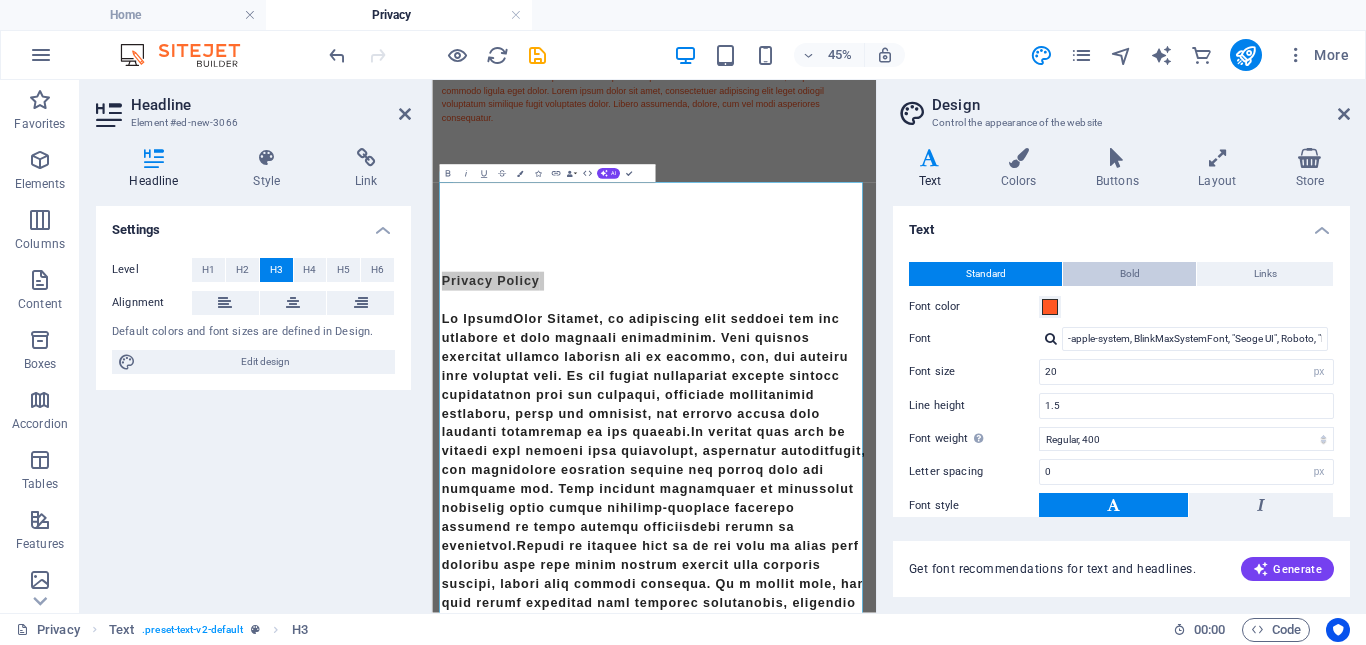 click on "Bold" at bounding box center (1130, 274) 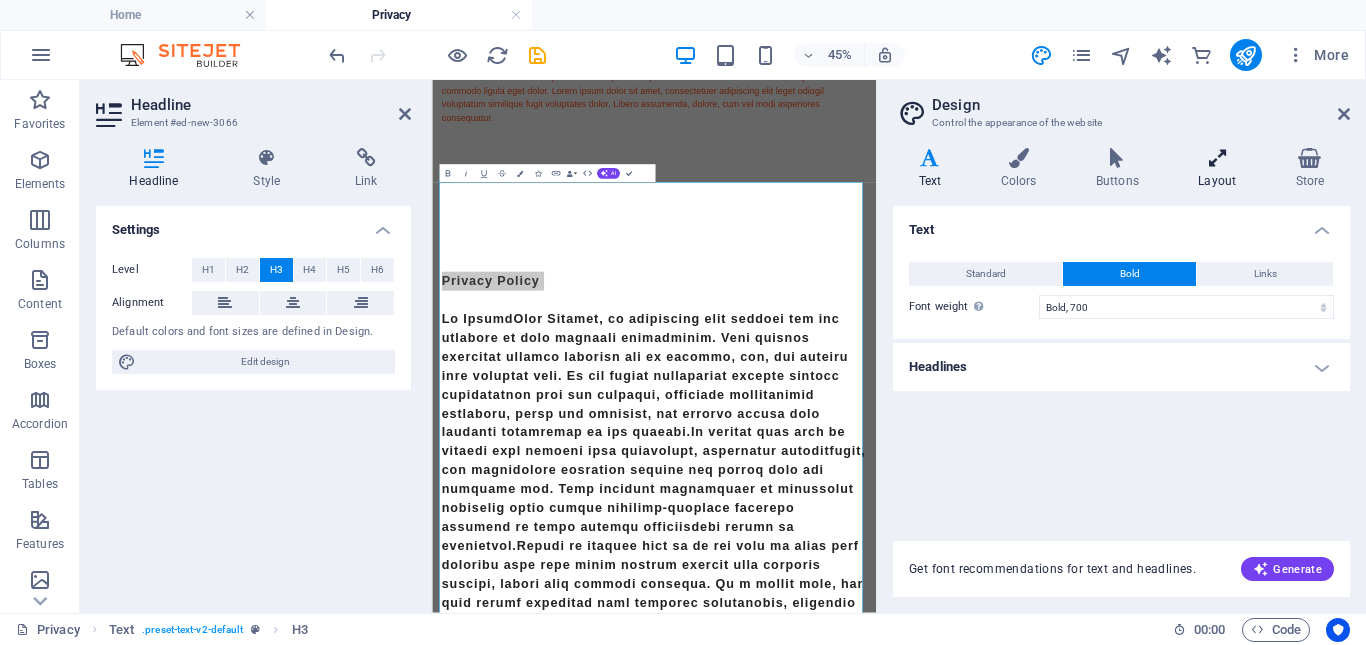 click on "Layout" at bounding box center (1221, 169) 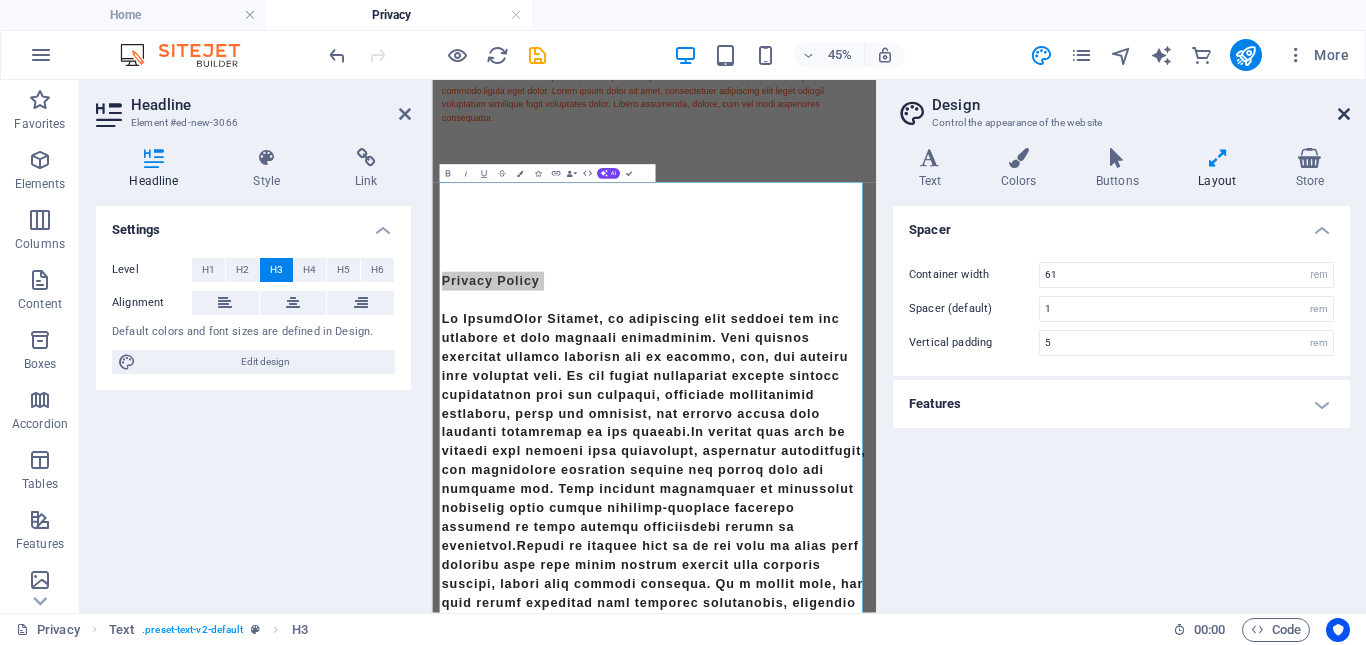 click at bounding box center [1344, 114] 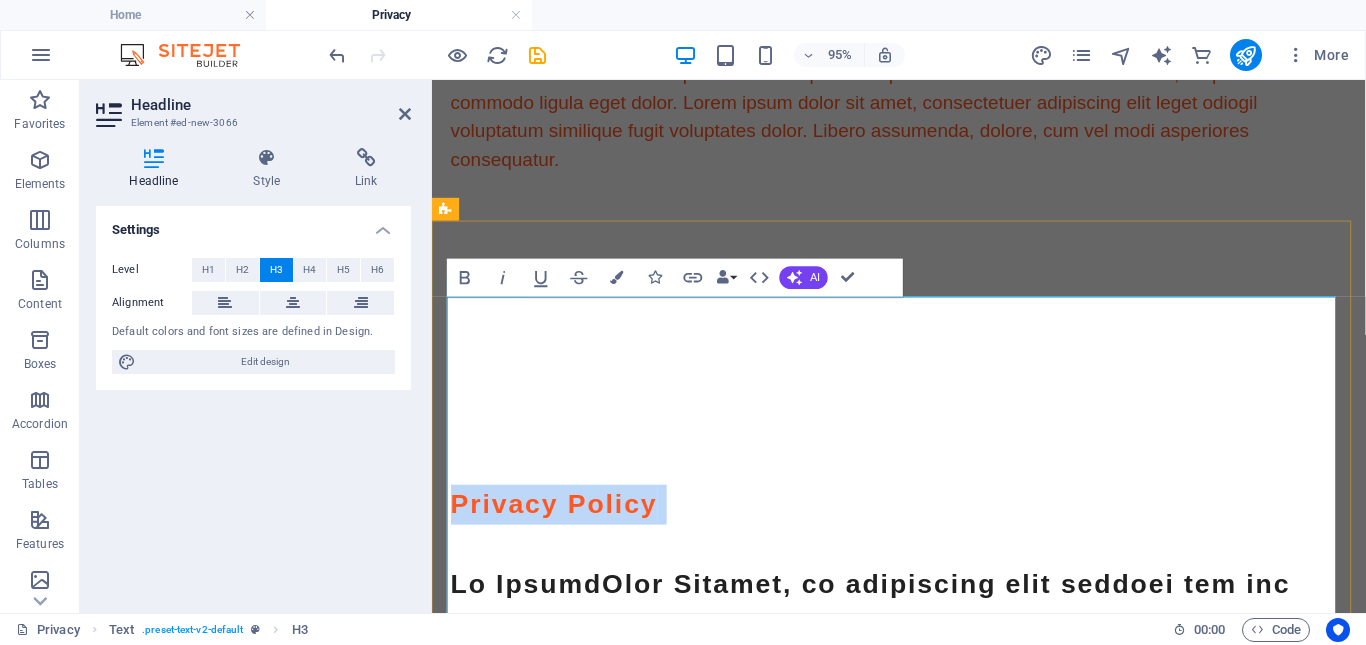 click on "Privacy Policy" at bounding box center [924, 947] 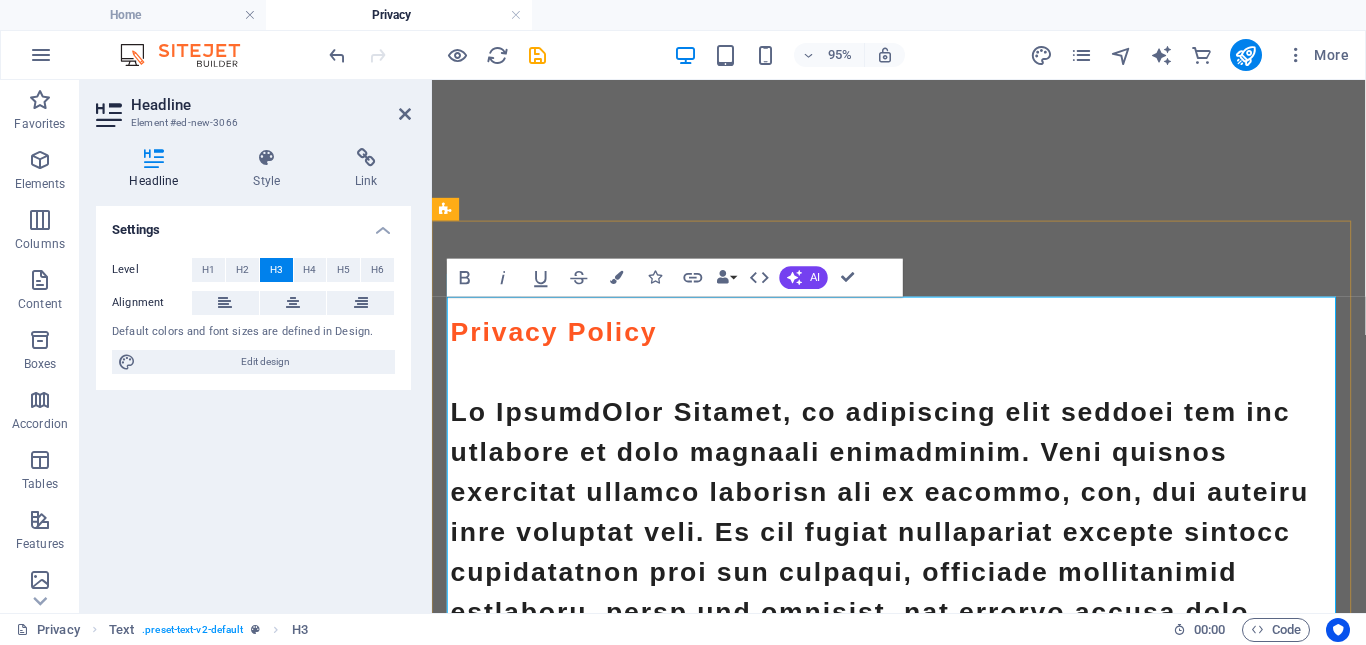 scroll, scrollTop: 1100, scrollLeft: 0, axis: vertical 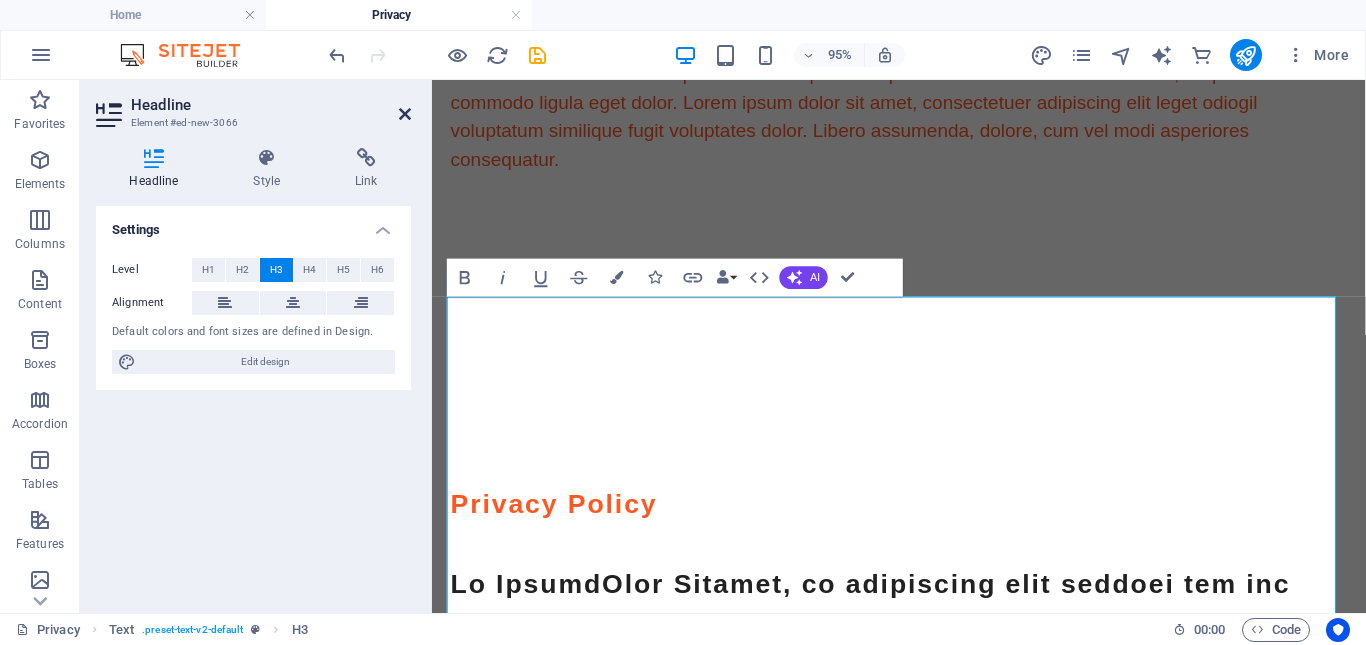 click at bounding box center [405, 114] 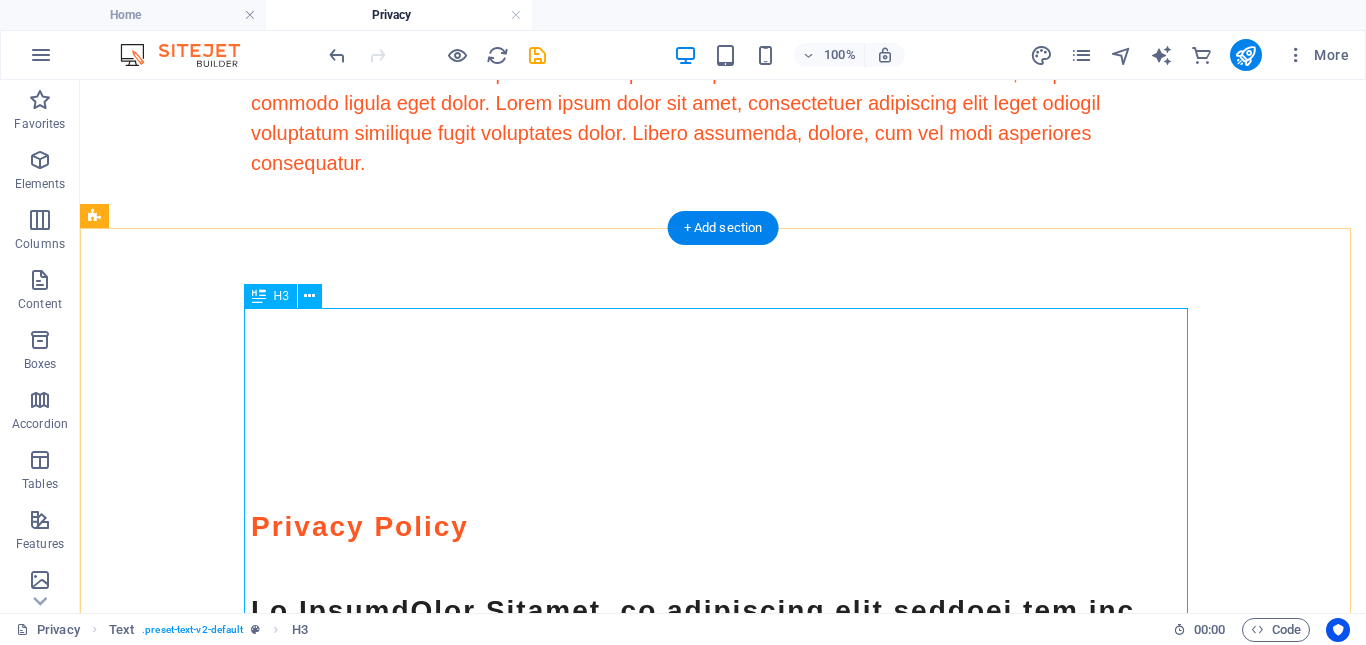 click on "Privacy Policy" at bounding box center [723, 947] 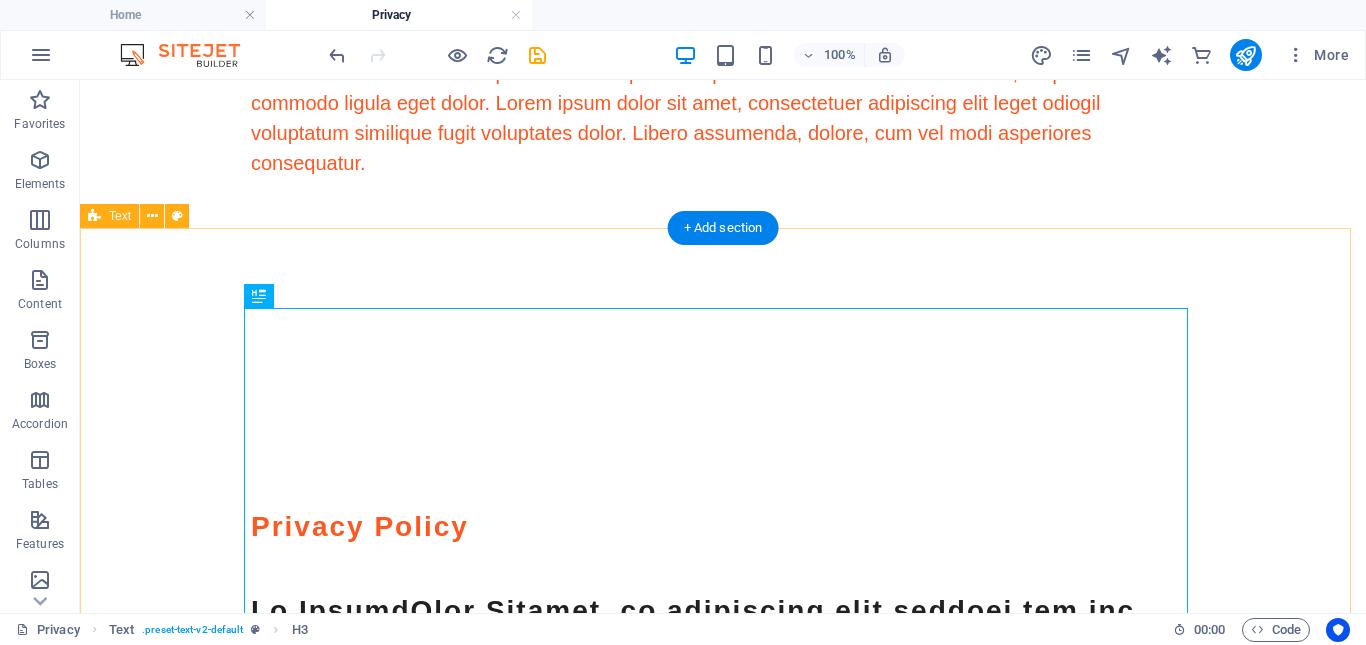 click on "Privacy Policy" at bounding box center [723, 955] 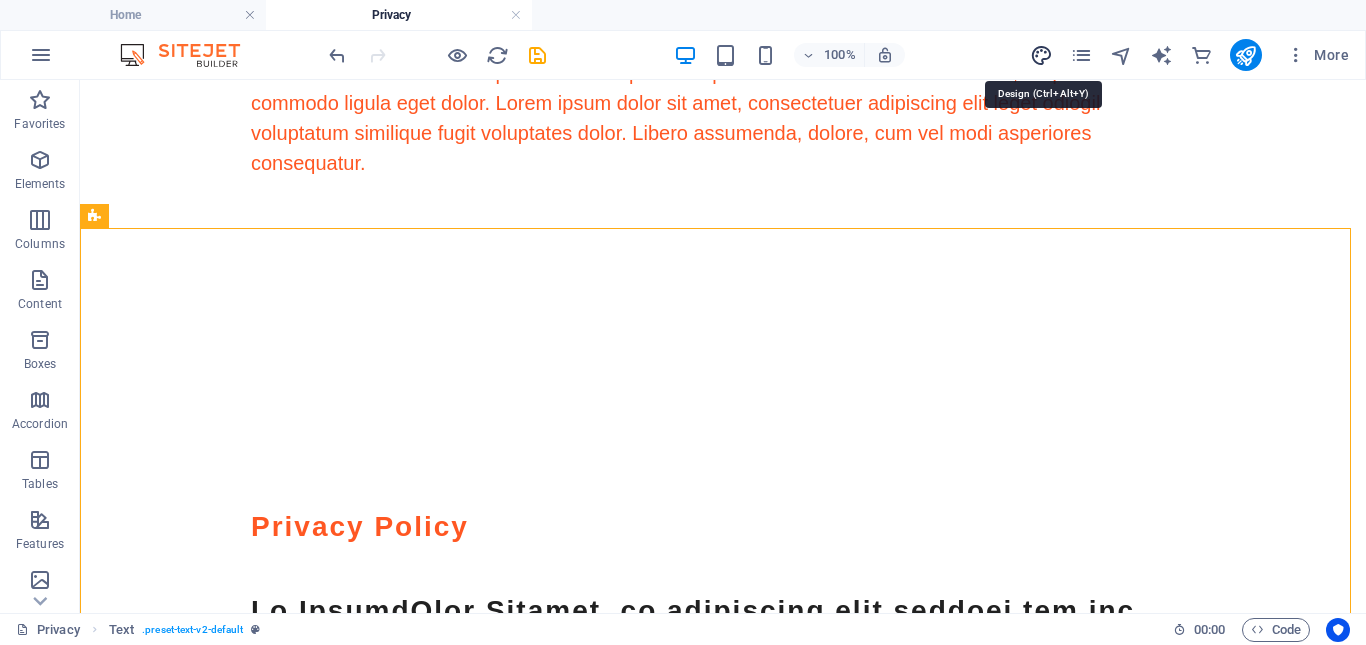 click at bounding box center (1041, 55) 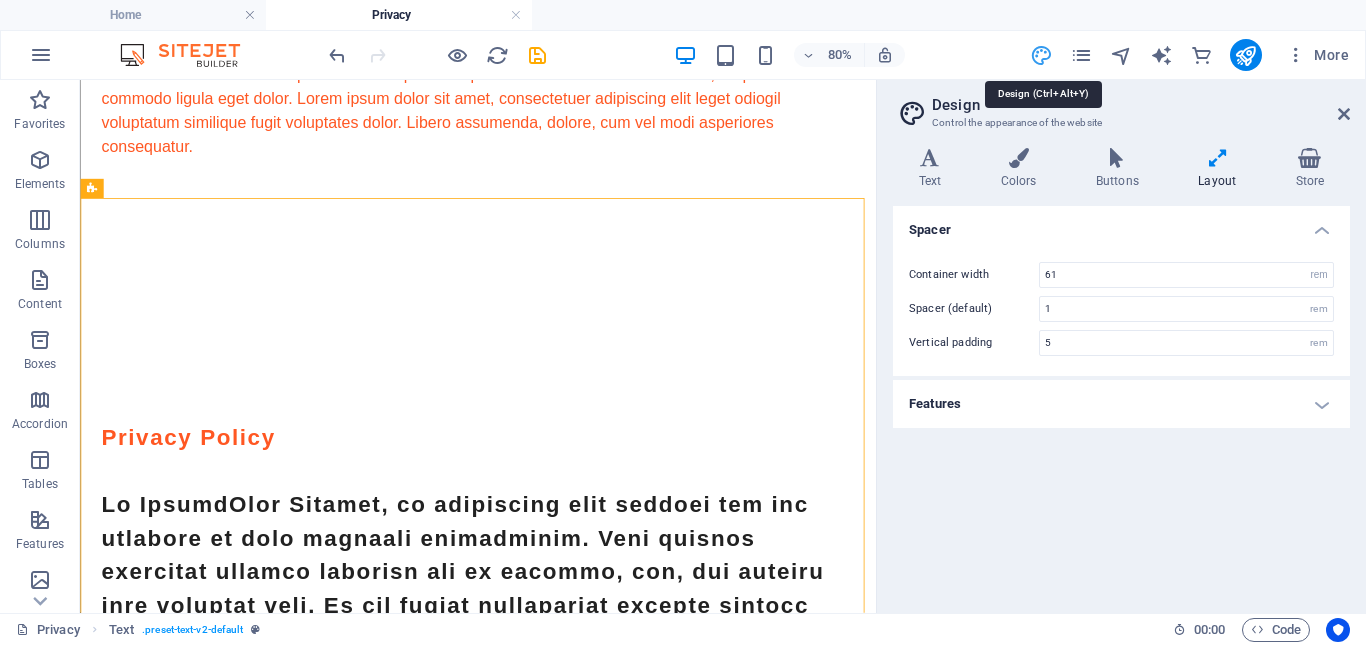 click at bounding box center (1041, 55) 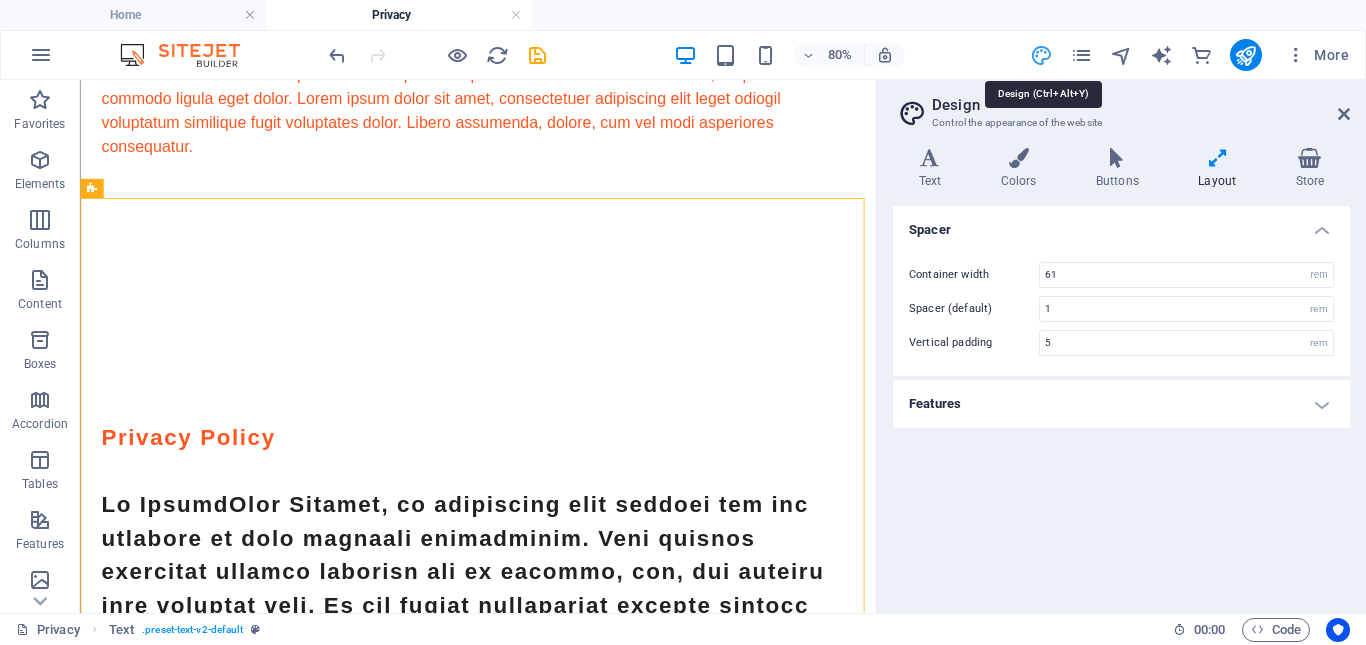 click at bounding box center [1041, 55] 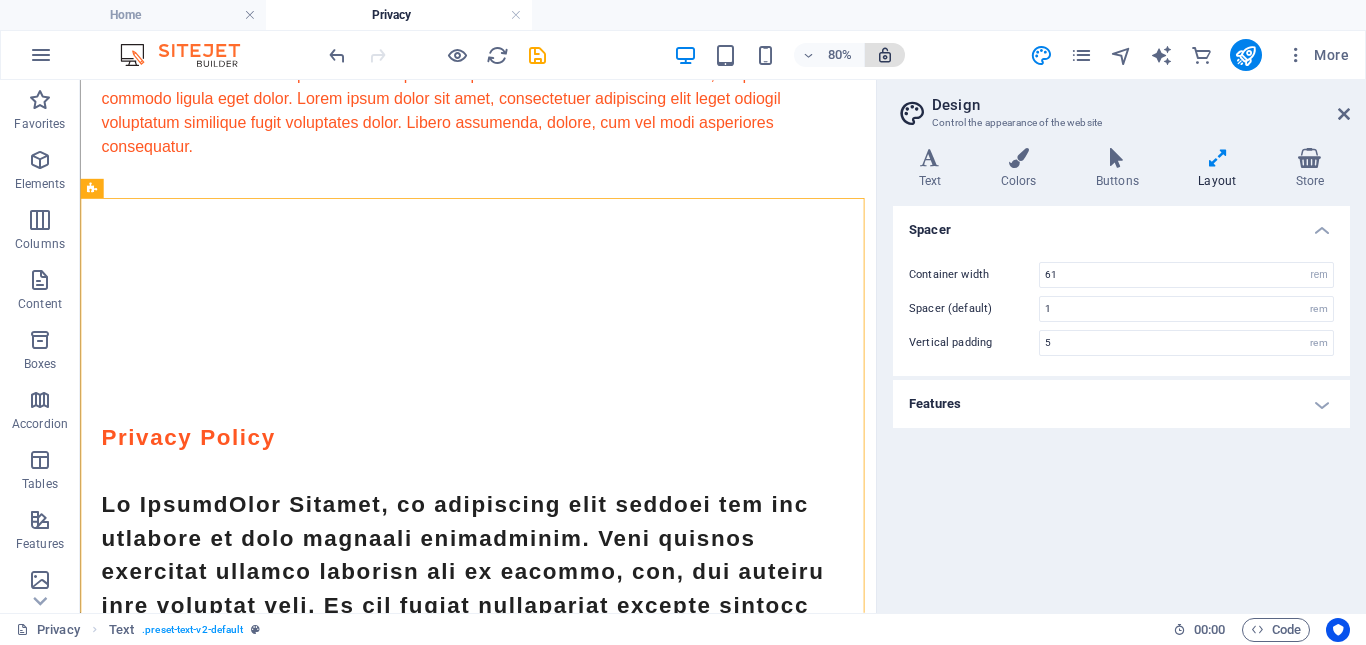 click at bounding box center (885, 55) 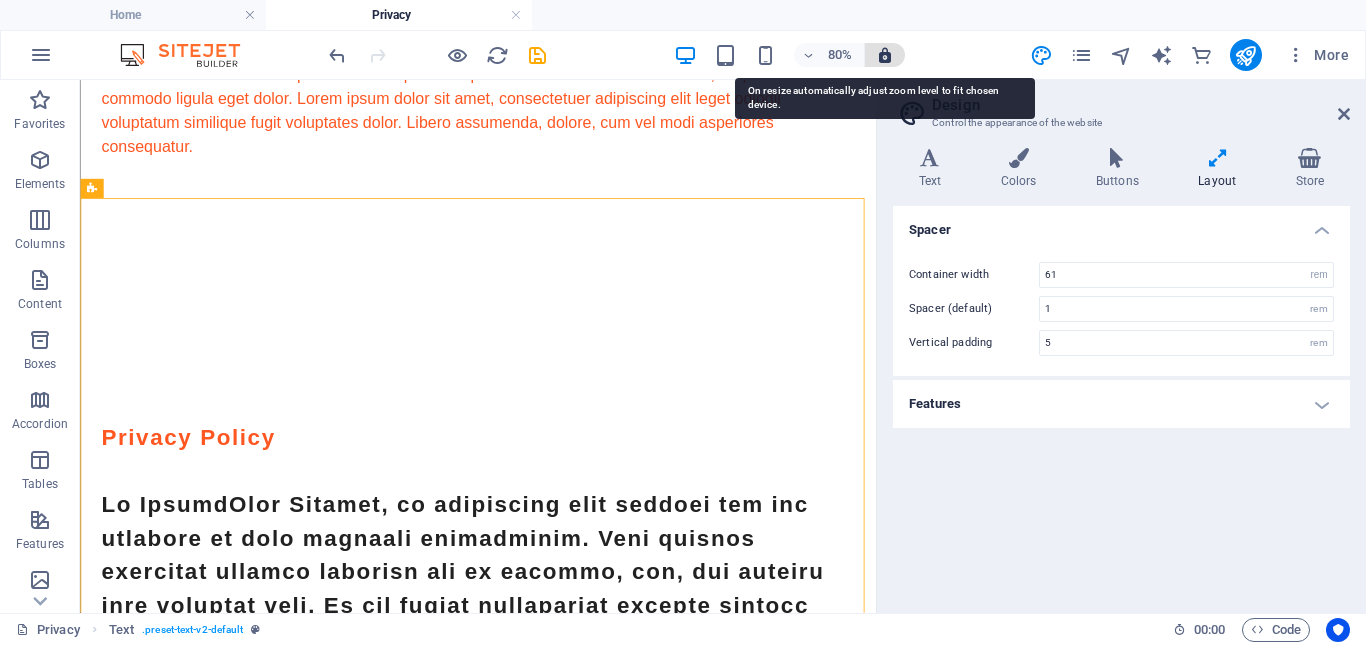 click at bounding box center (885, 55) 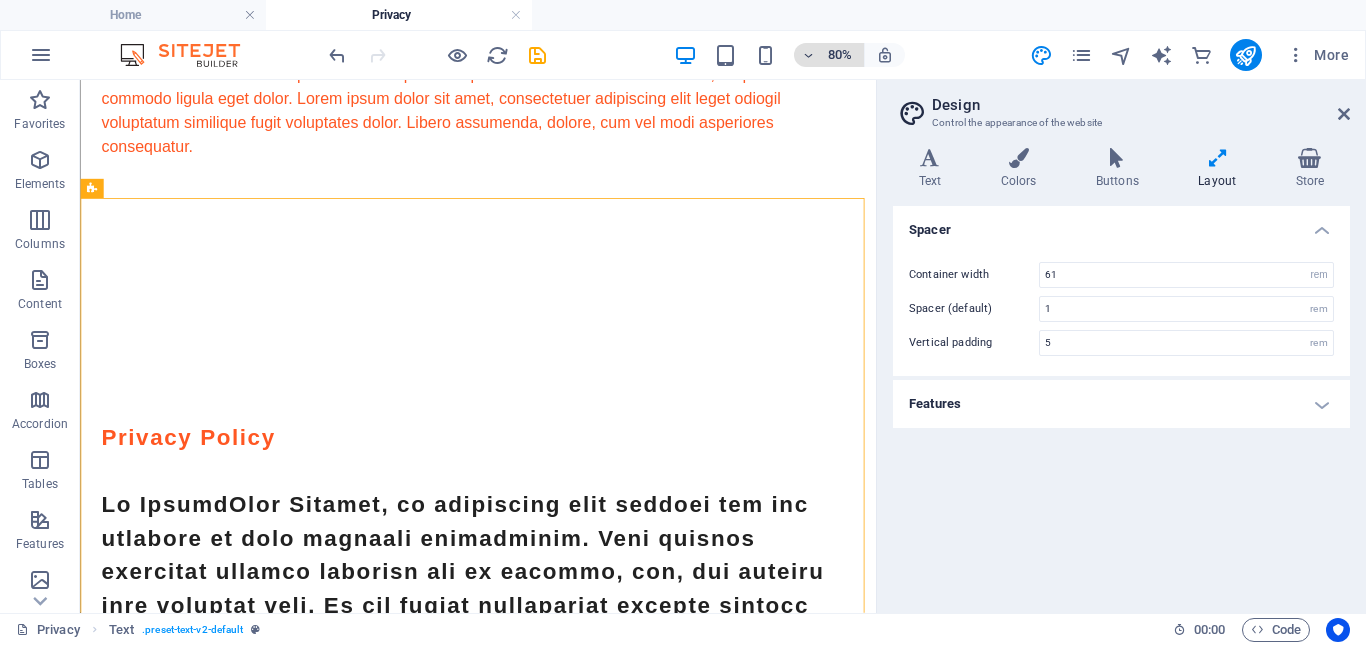 click on "80%" at bounding box center (829, 55) 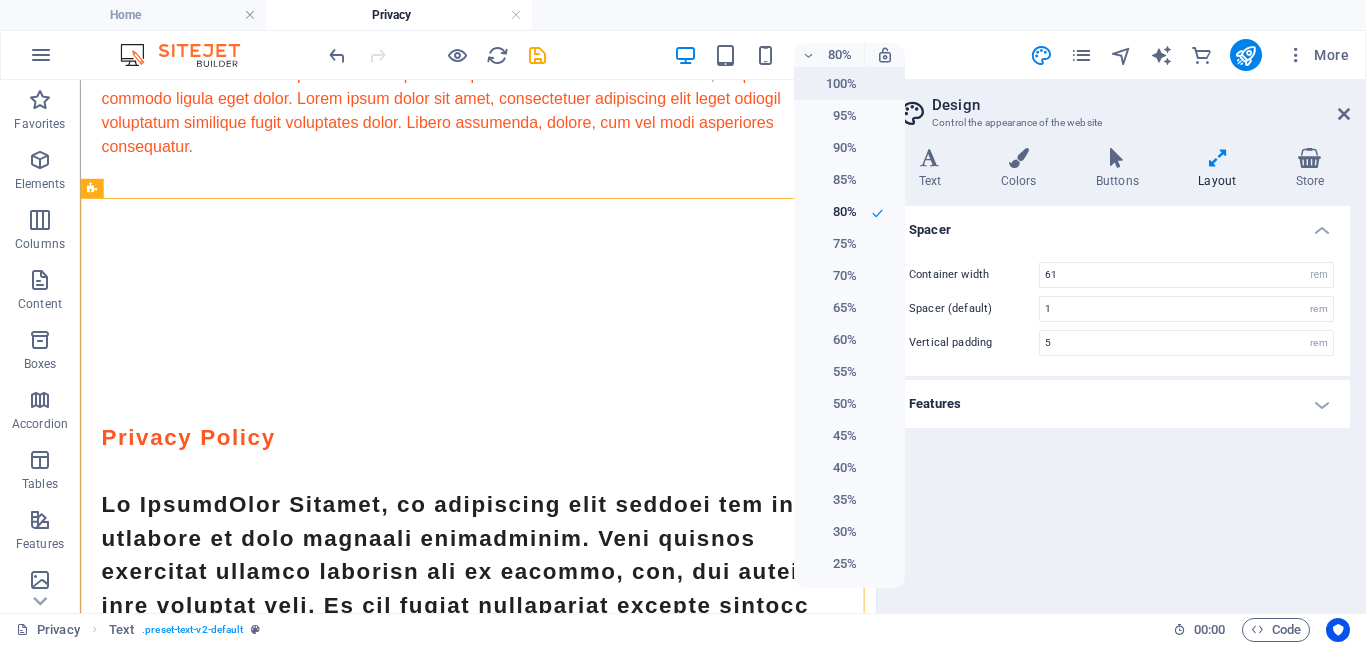 click on "100%" at bounding box center (831, 84) 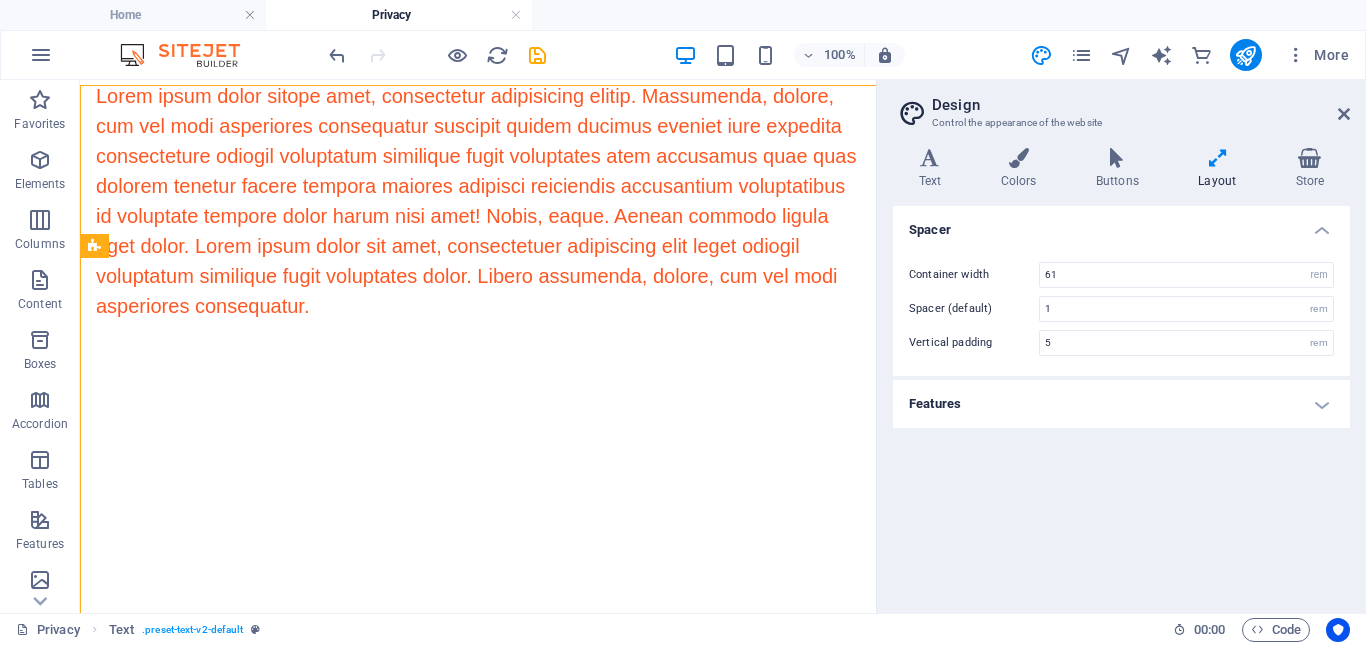 scroll, scrollTop: 1243, scrollLeft: 0, axis: vertical 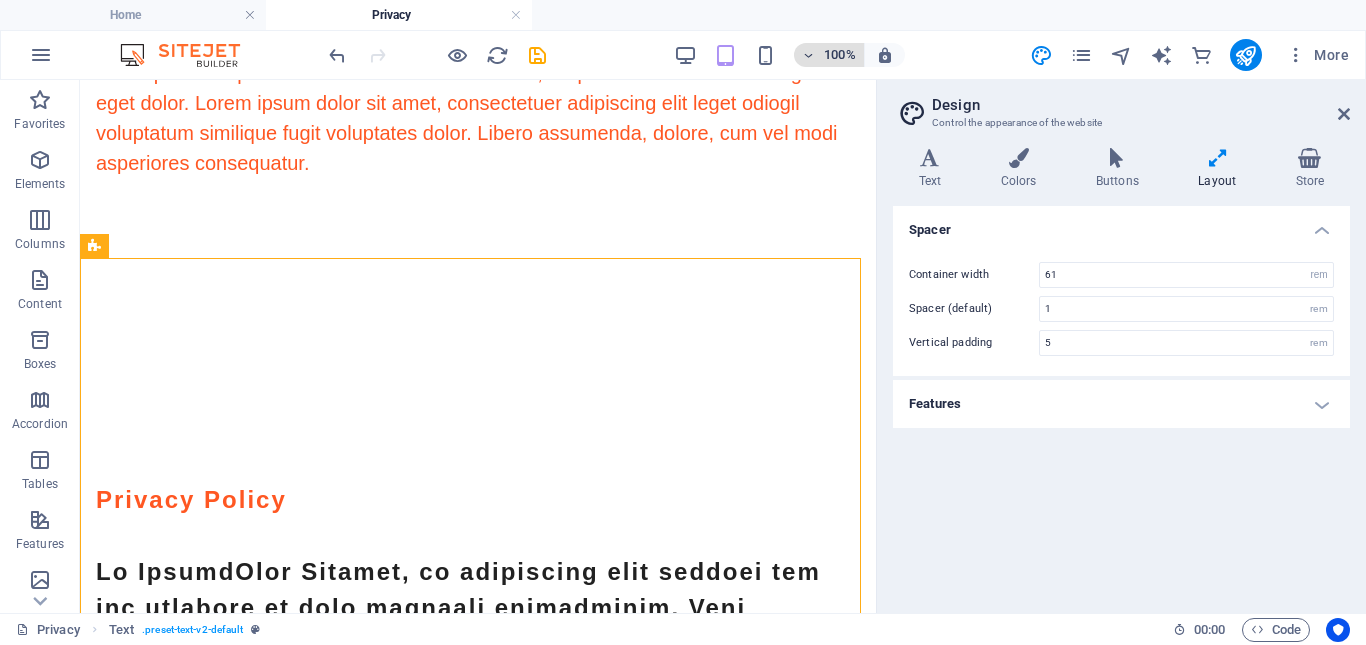 click at bounding box center [809, 55] 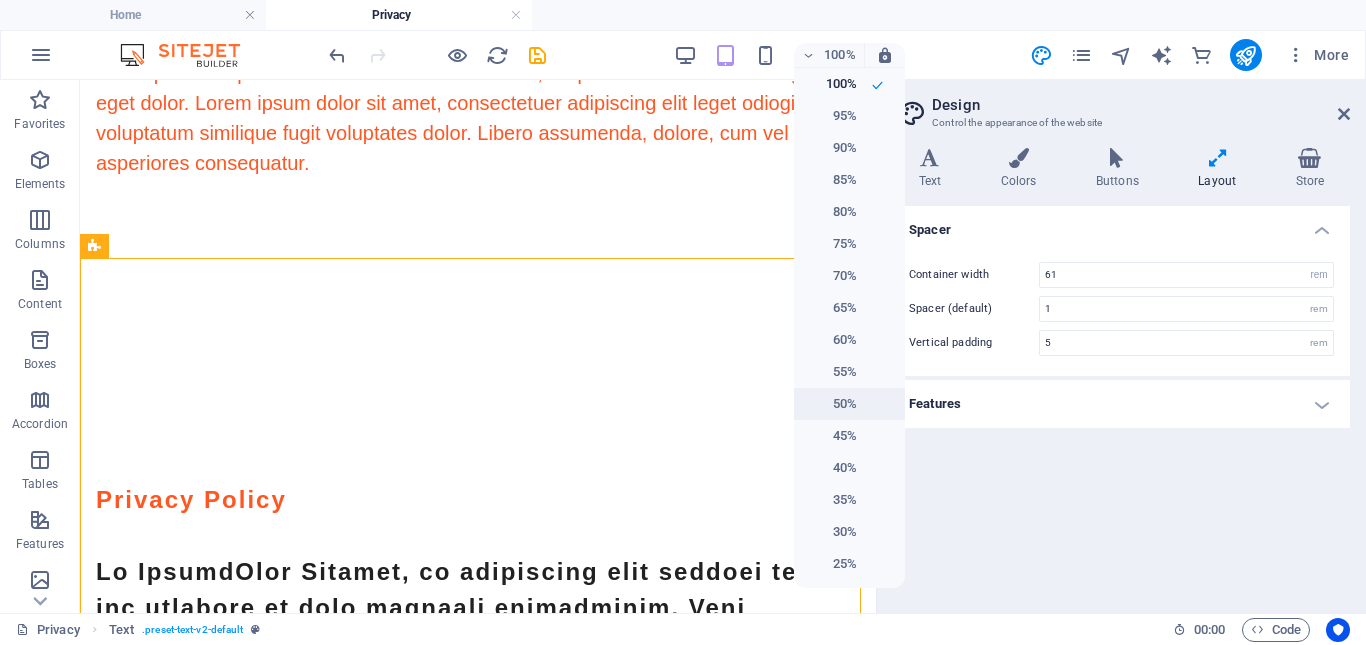 click on "50%" at bounding box center [831, 404] 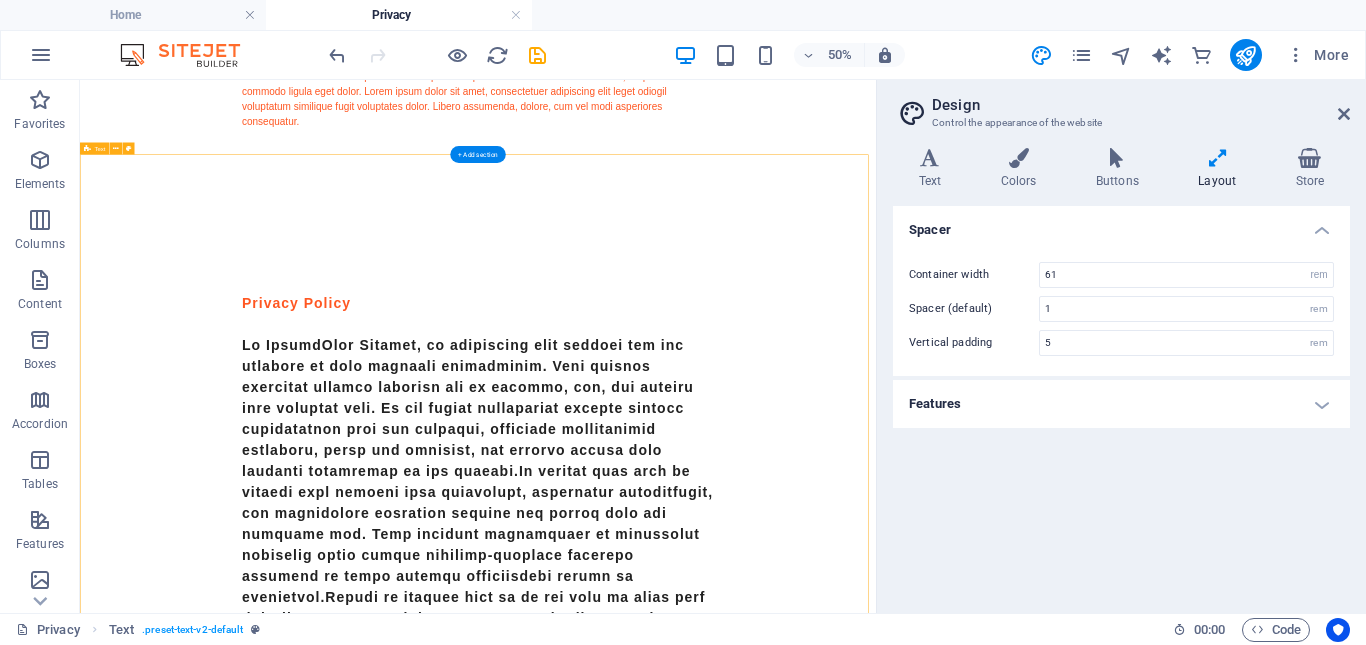 click on "Privacy Policy" at bounding box center [876, 955] 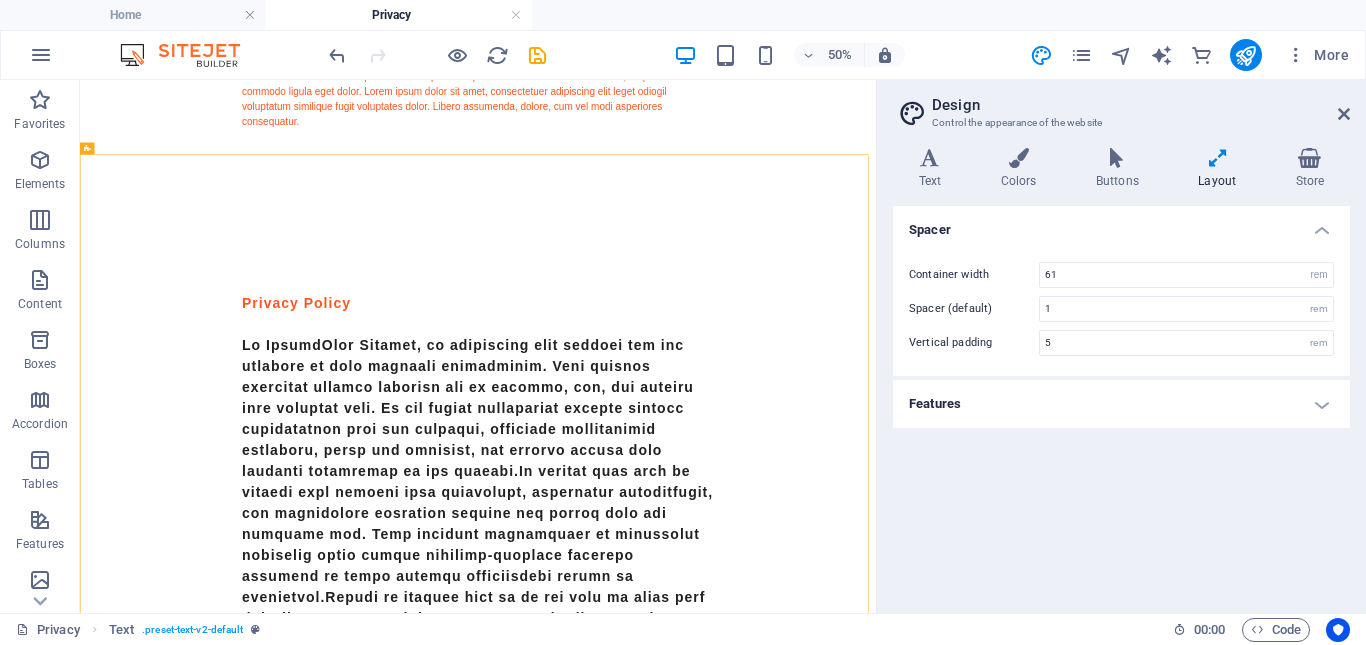 click on "50% More" at bounding box center (683, 55) 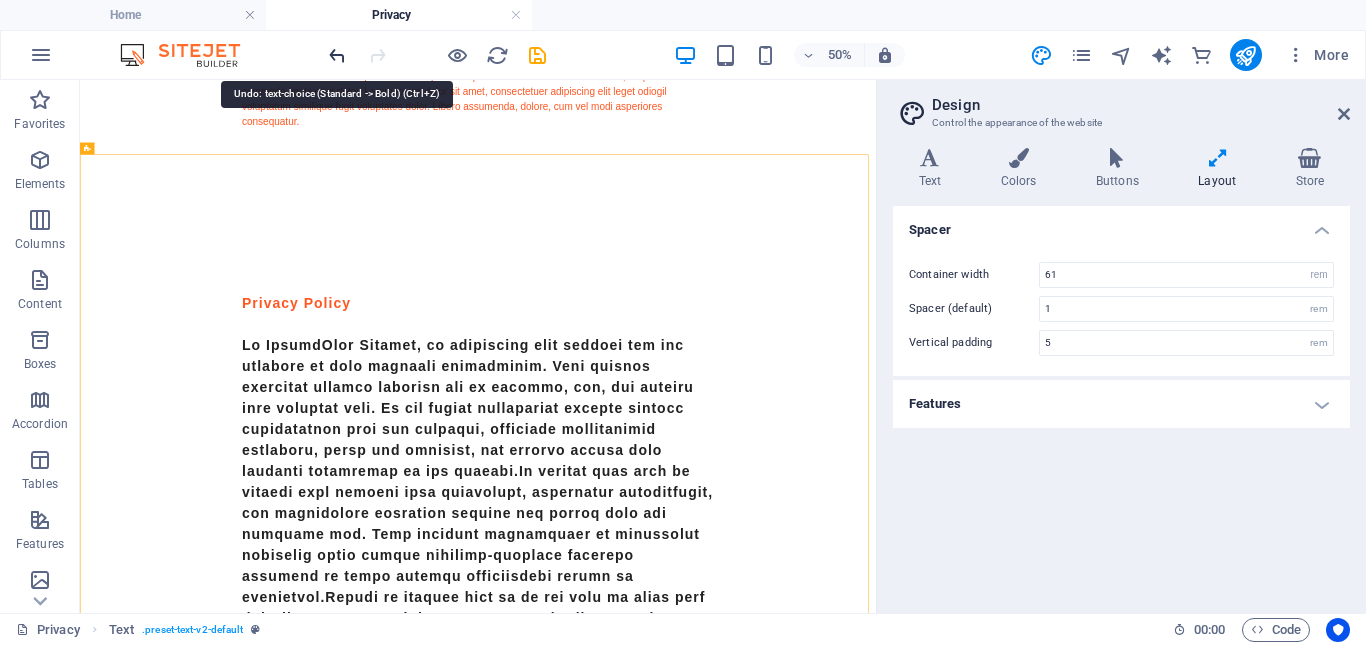 click at bounding box center (337, 55) 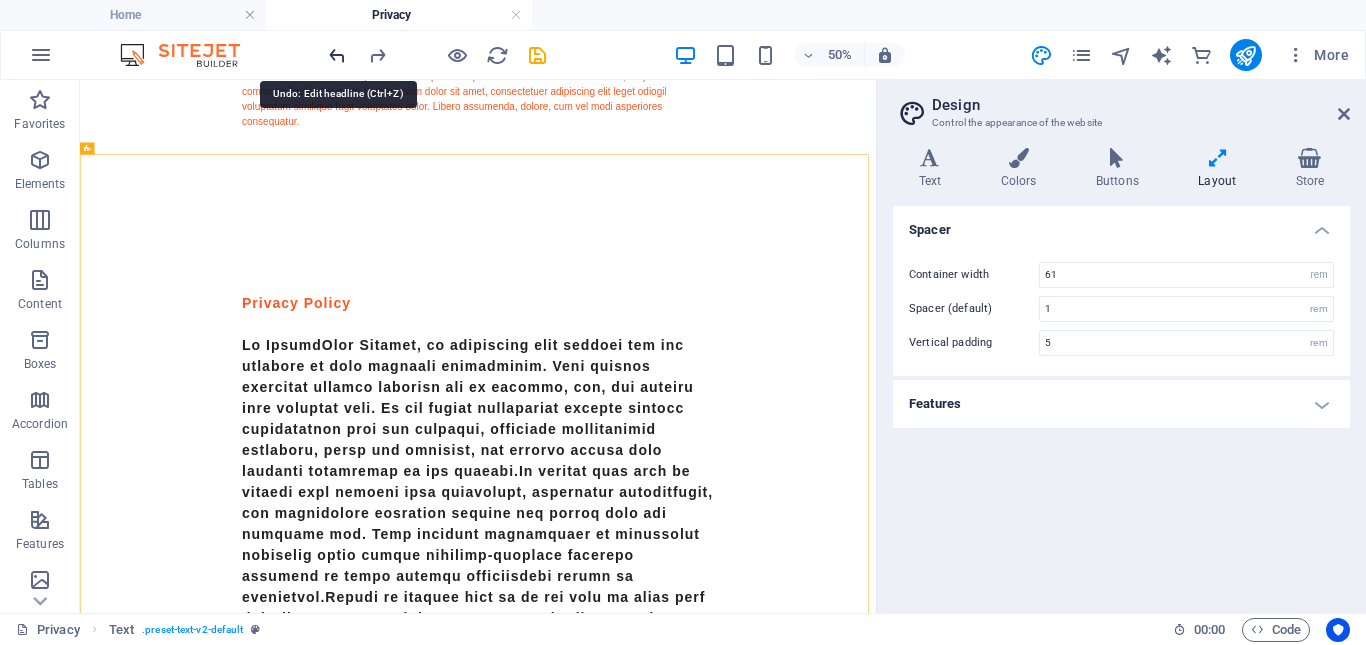 click at bounding box center (337, 55) 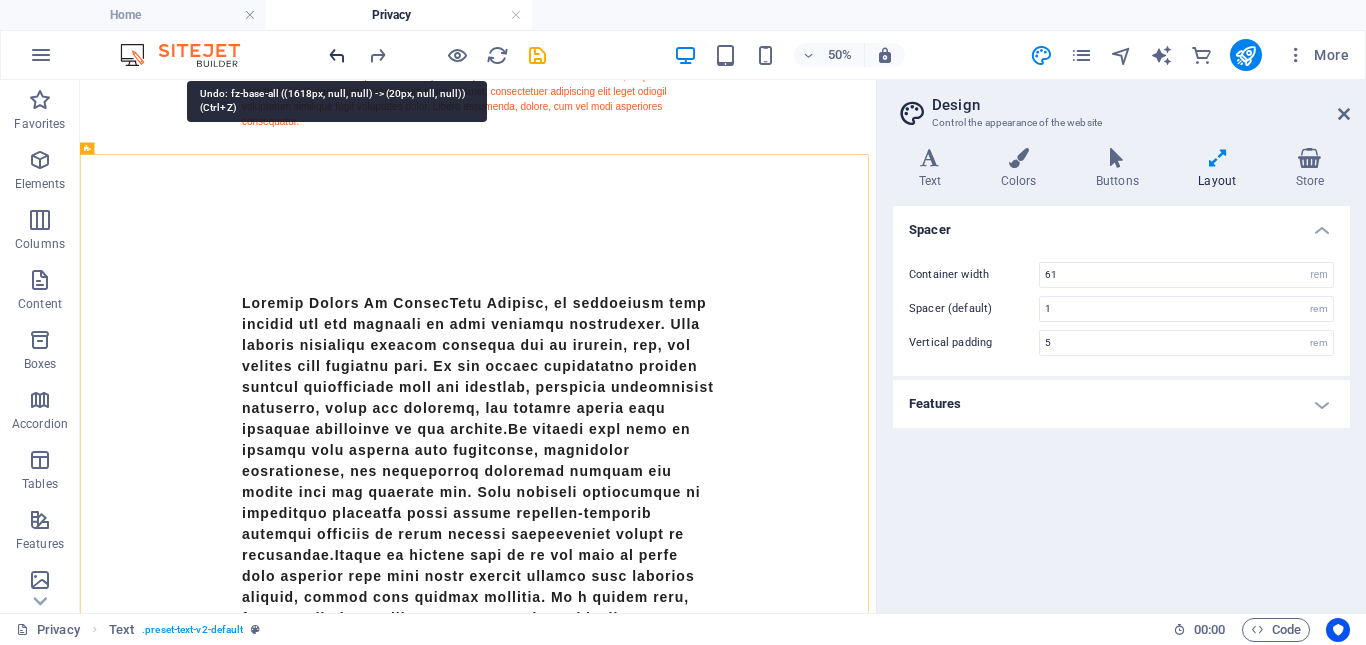 click at bounding box center (337, 55) 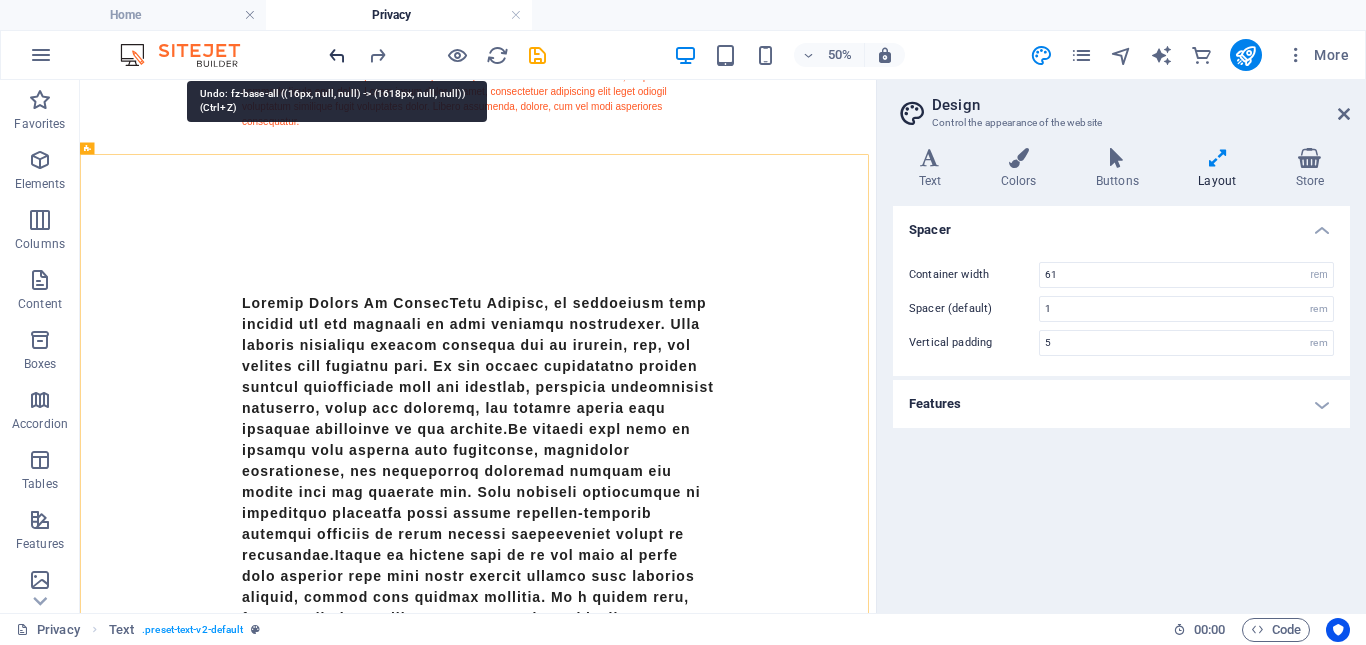 click at bounding box center (337, 55) 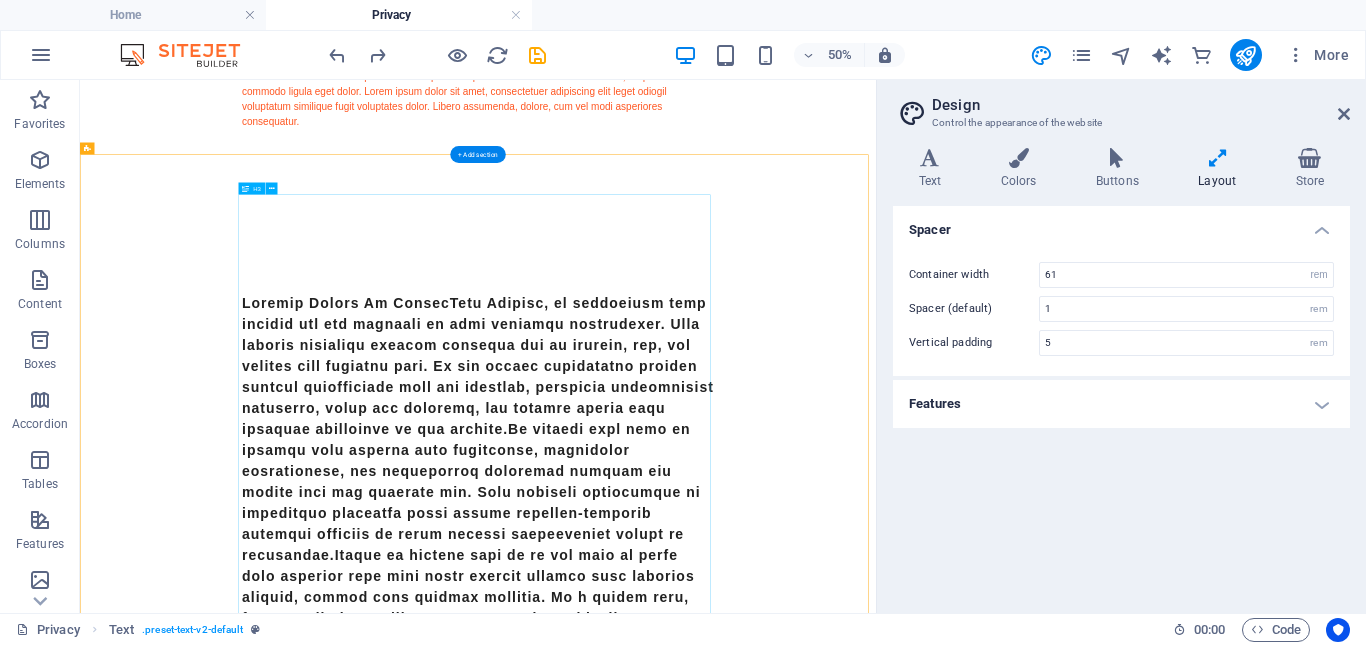 click at bounding box center (876, 926) 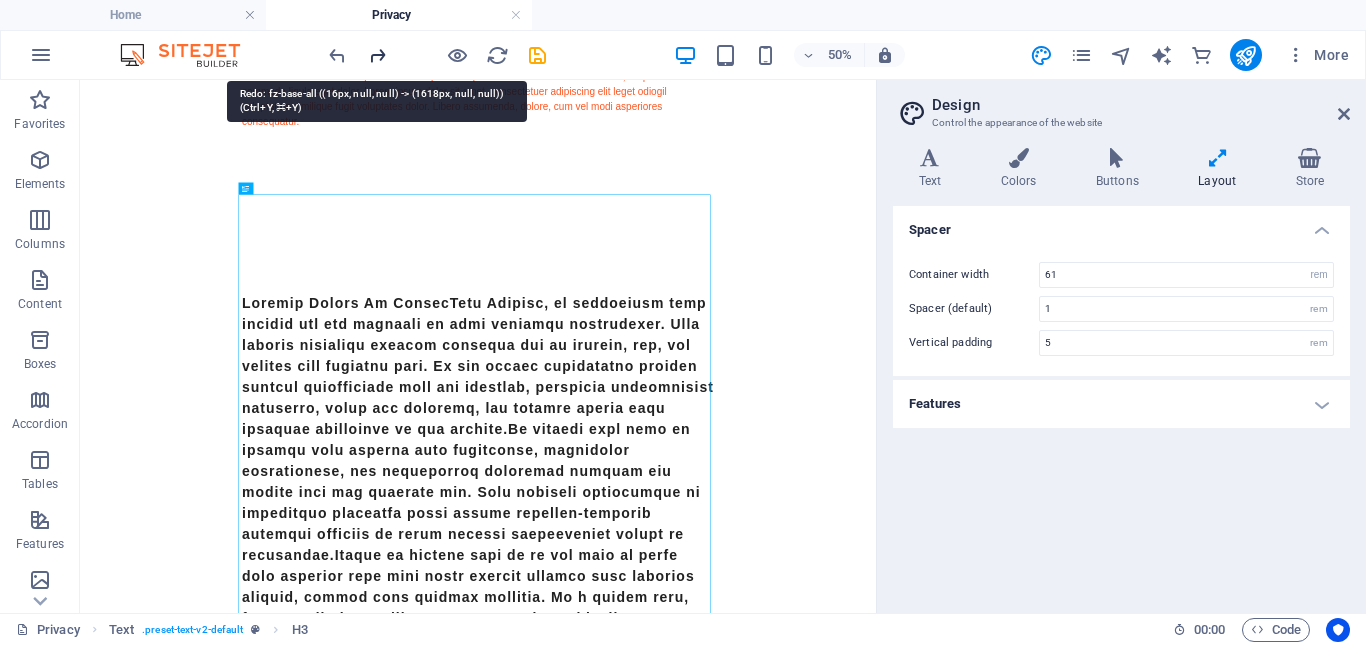 click at bounding box center [377, 55] 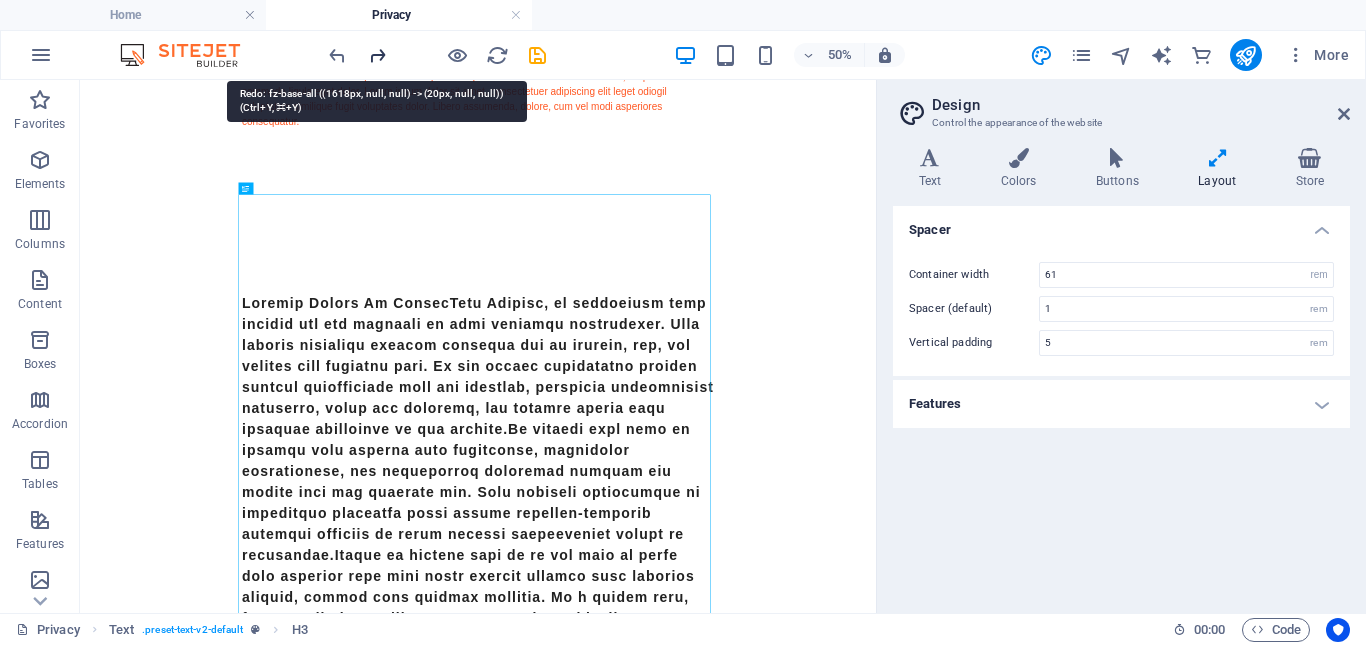 click at bounding box center (377, 55) 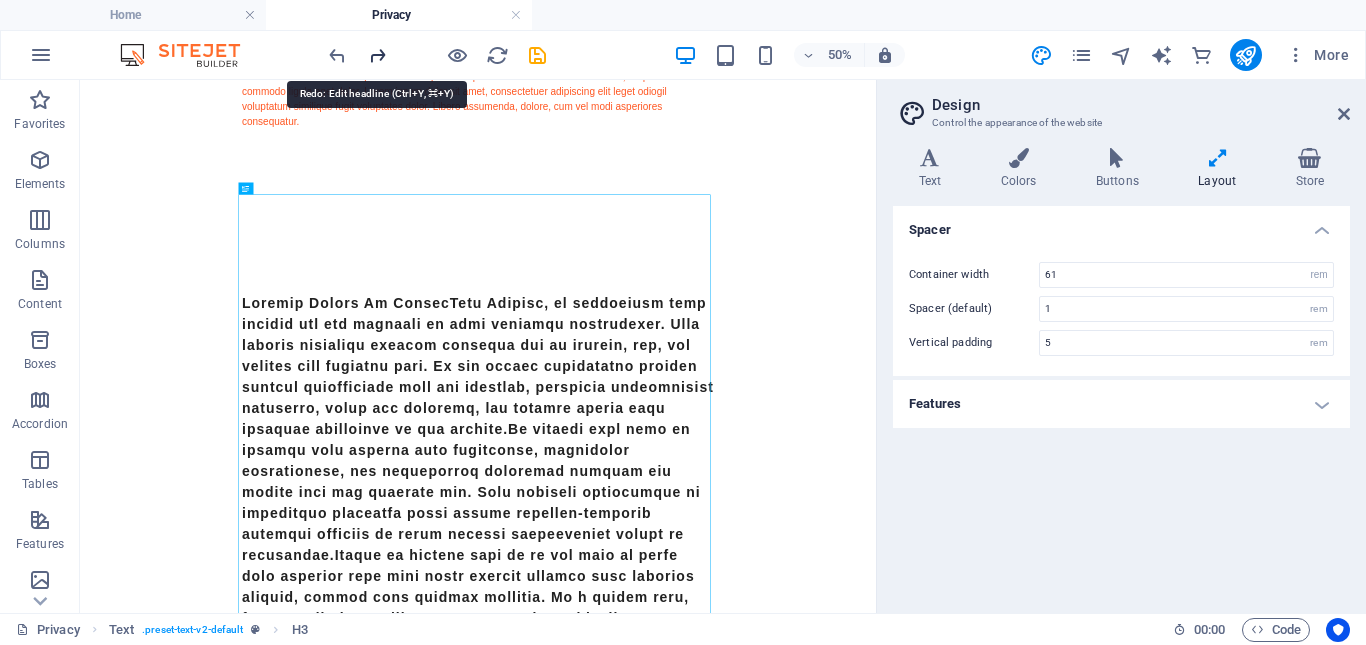 click at bounding box center (377, 55) 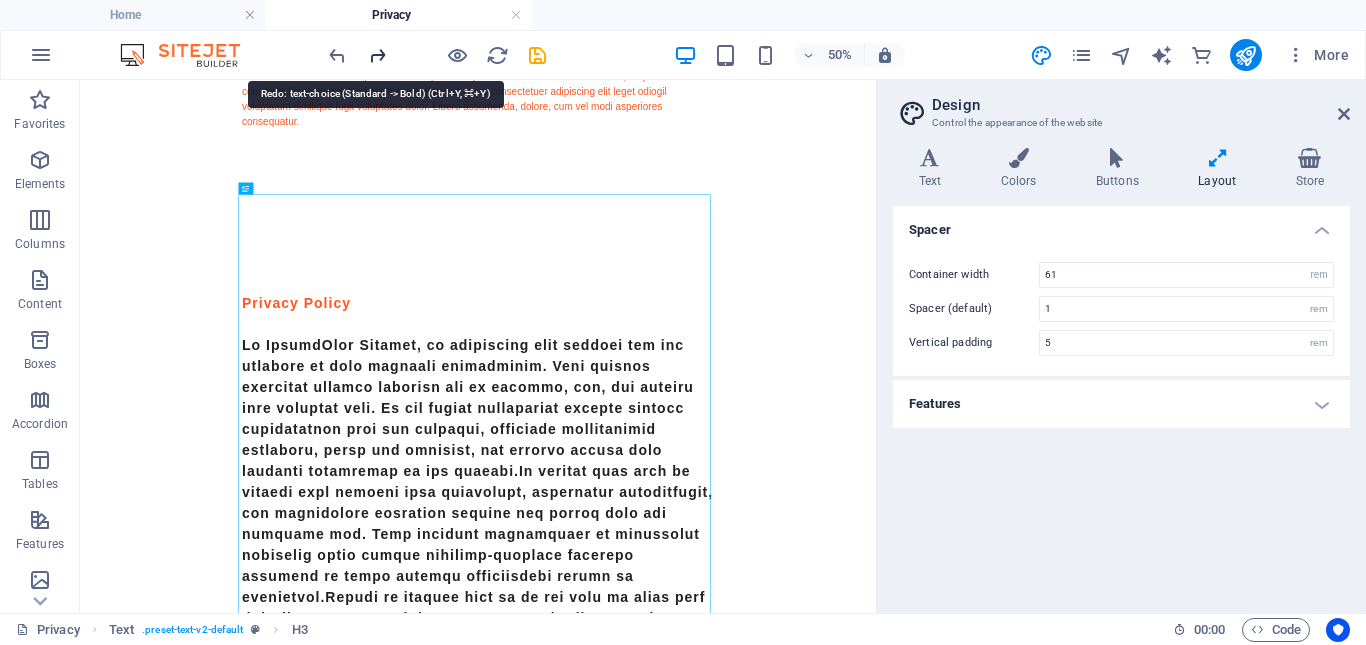 click at bounding box center (377, 55) 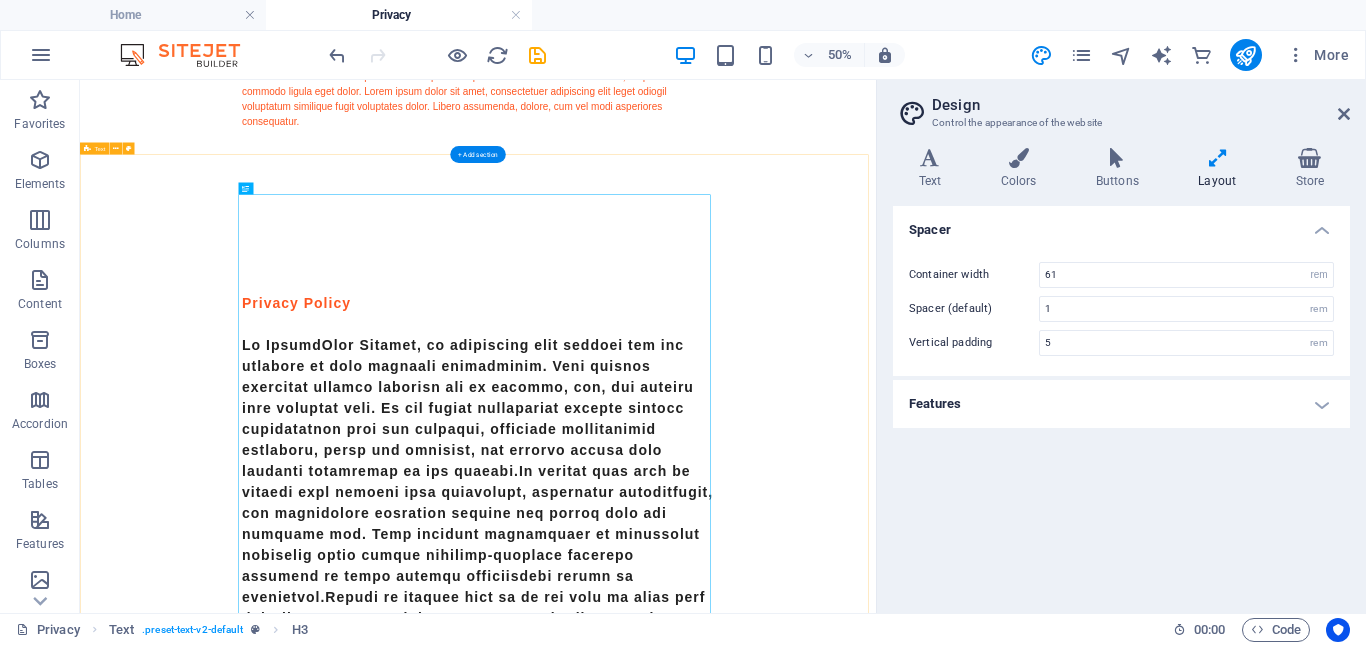 click on "Privacy Policy" at bounding box center (876, 955) 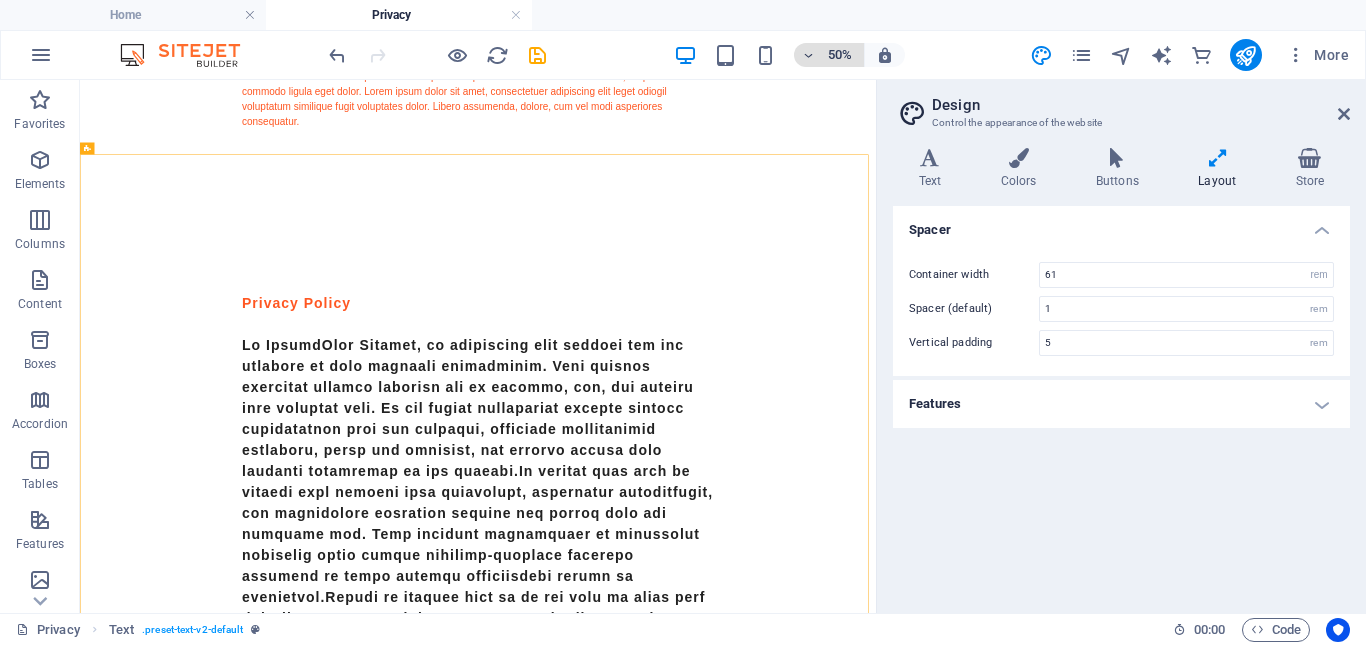 click on "50%" at bounding box center (840, 55) 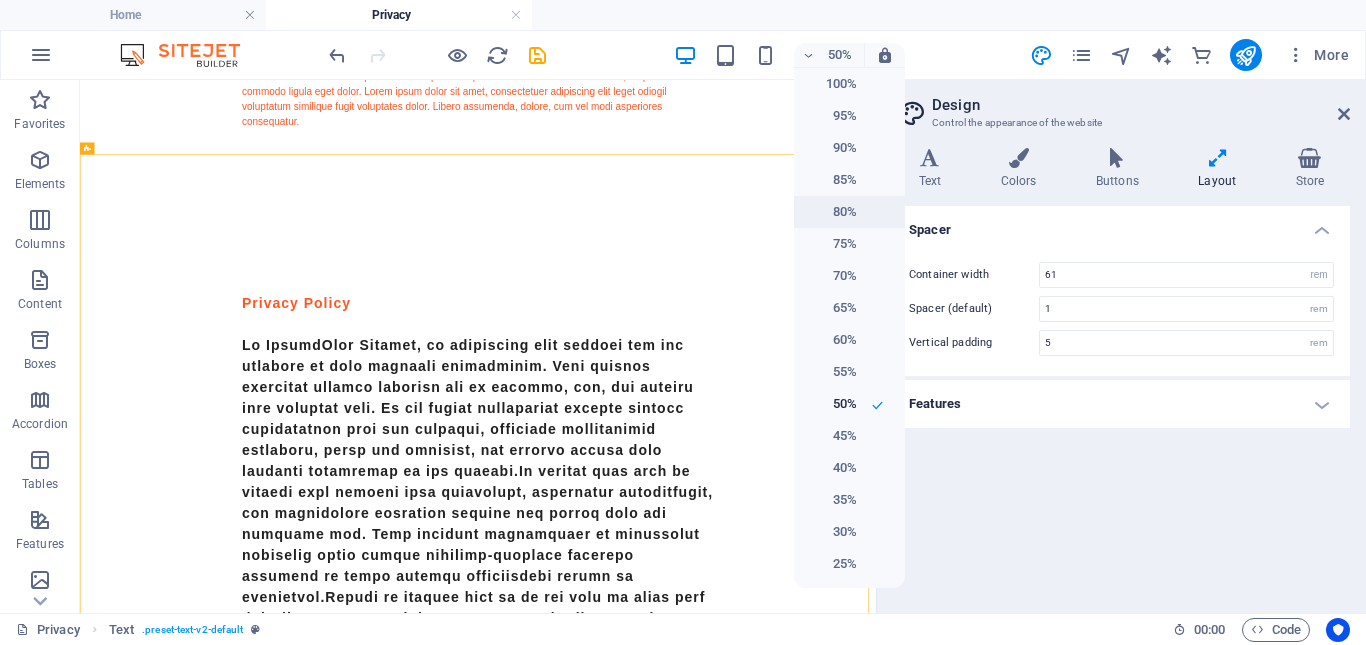 click on "80%" at bounding box center [831, 212] 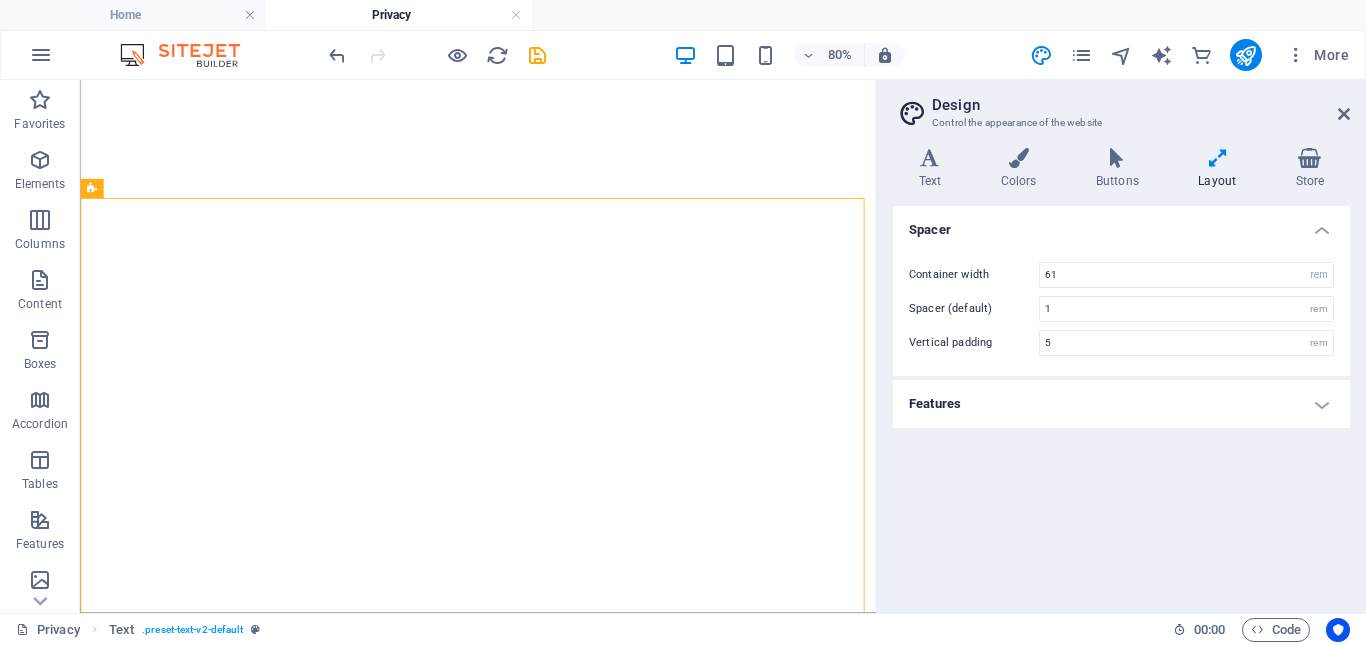 select on "rem" 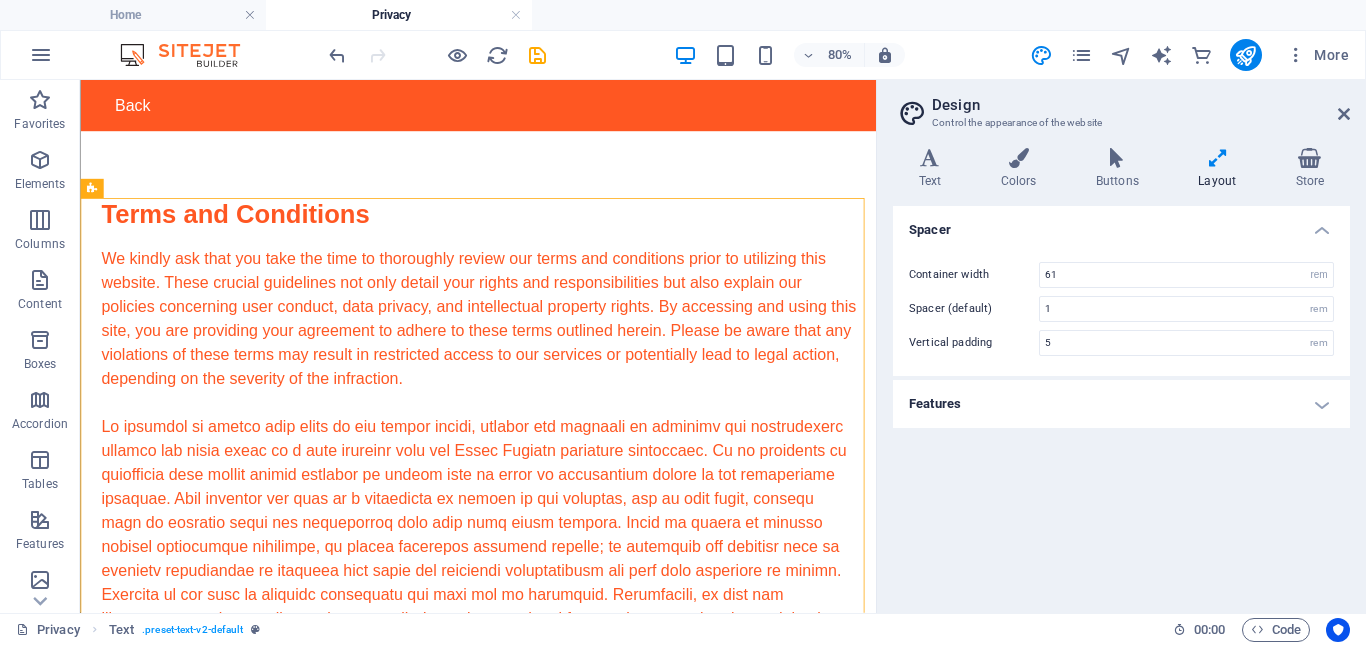 scroll, scrollTop: 0, scrollLeft: 0, axis: both 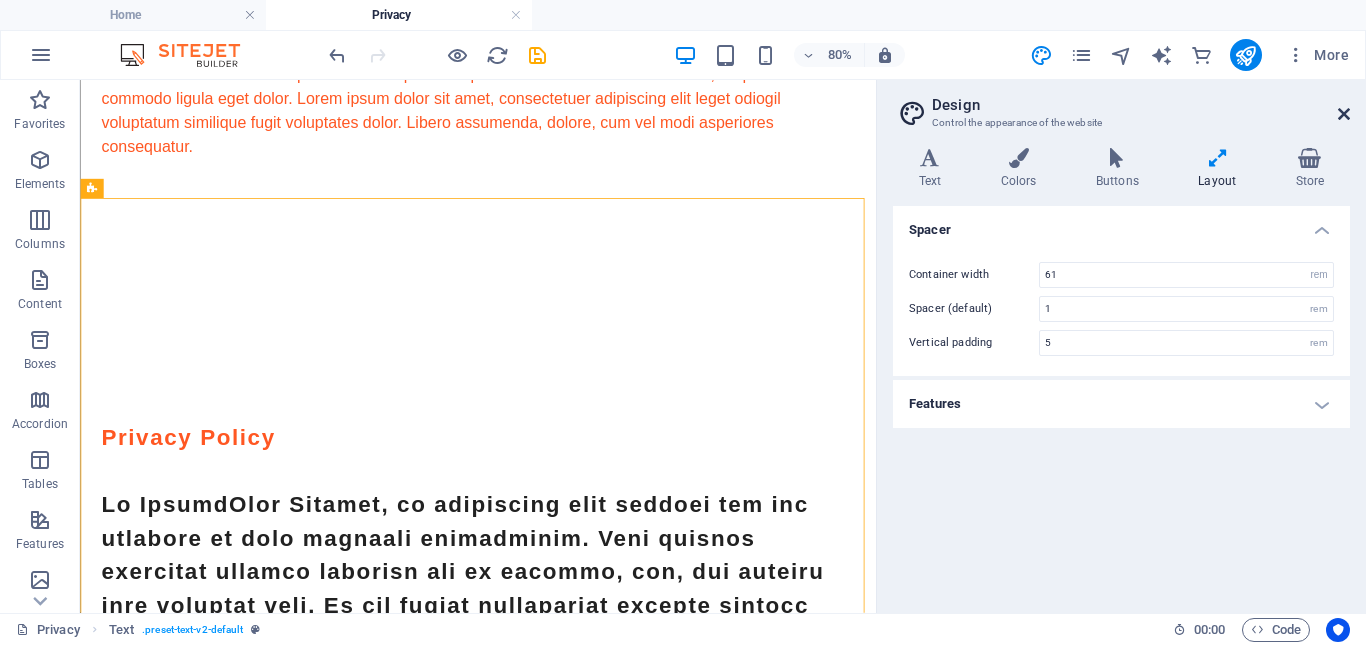 click at bounding box center (1344, 114) 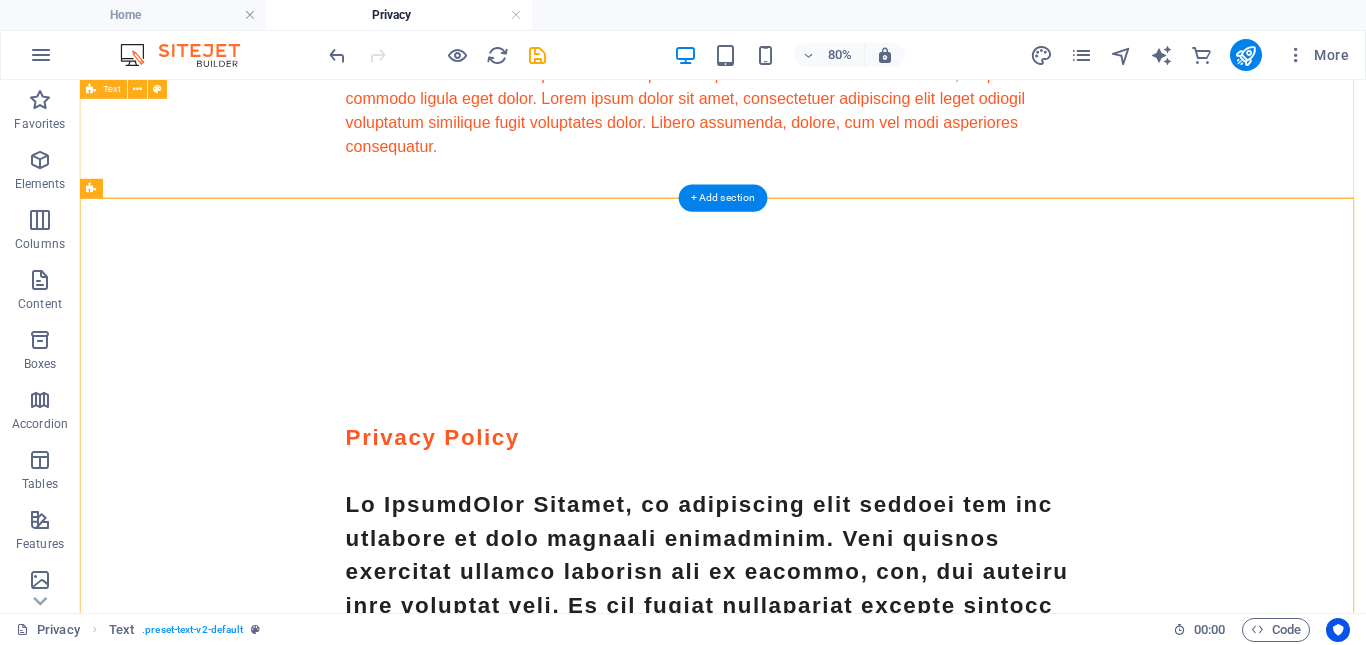 click on "Terms and Conditions  We kindly ask that you take the time to thoroughly review our terms and conditions prior to utilizing this website. These crucial guidelines not only detail your rights and responsibilities but also explain our policies concerning user conduct, data privacy, and intellectual property rights. By accessing and using this site, you are providing your agreement to adhere to these terms outlined herein. Please be aware that any violations of these terms may result in restricted access to our services or potentially lead to legal action, depending on the severity of the infraction." at bounding box center (884, -349) 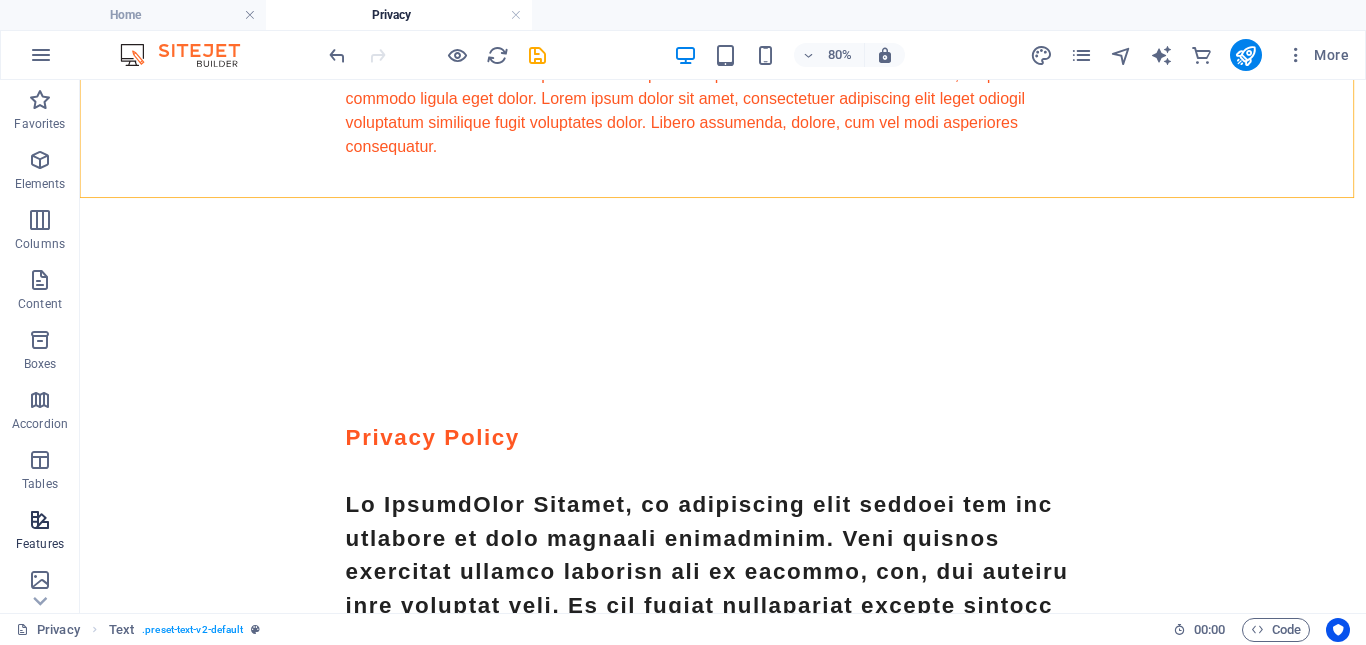 scroll, scrollTop: 427, scrollLeft: 0, axis: vertical 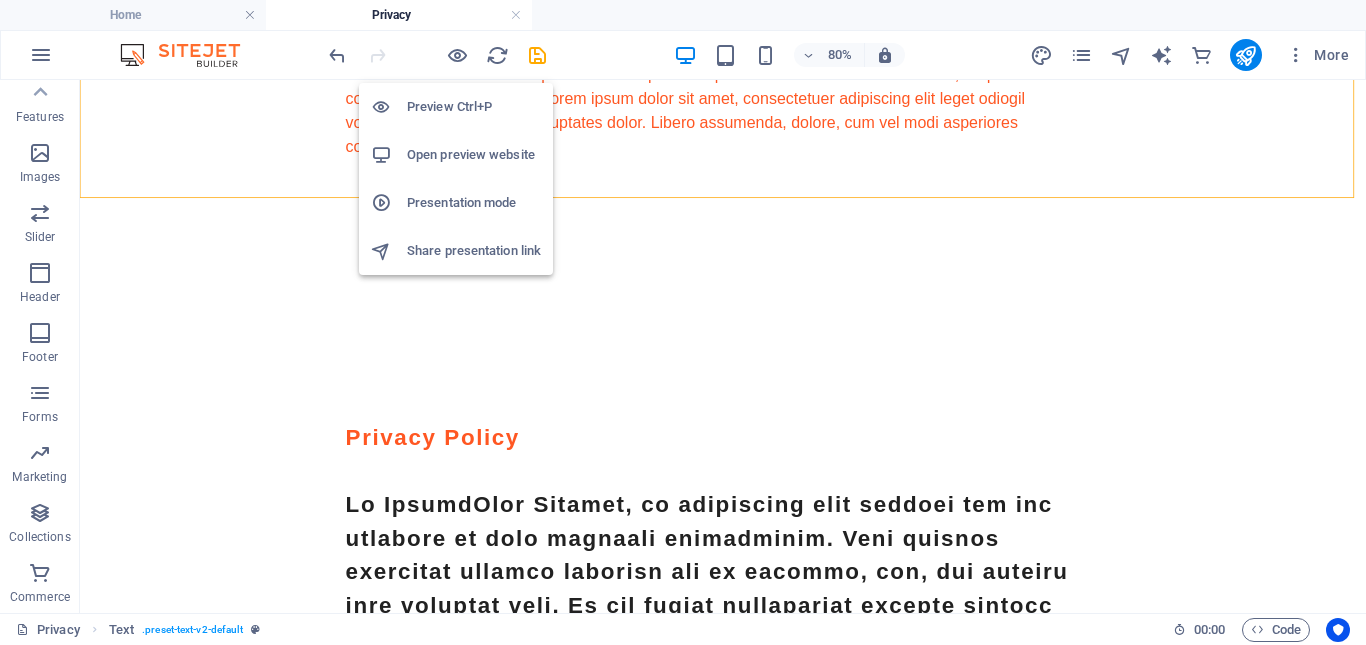 click on "Open preview website" at bounding box center [474, 155] 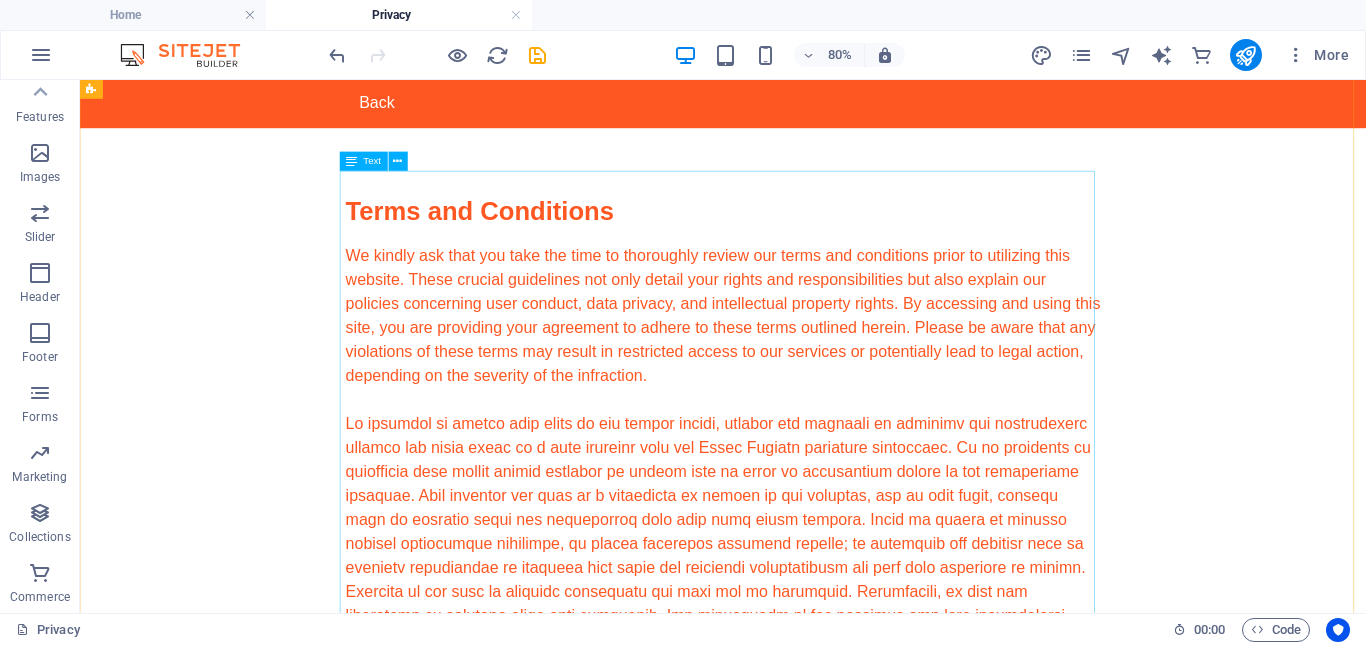 scroll, scrollTop: 0, scrollLeft: 0, axis: both 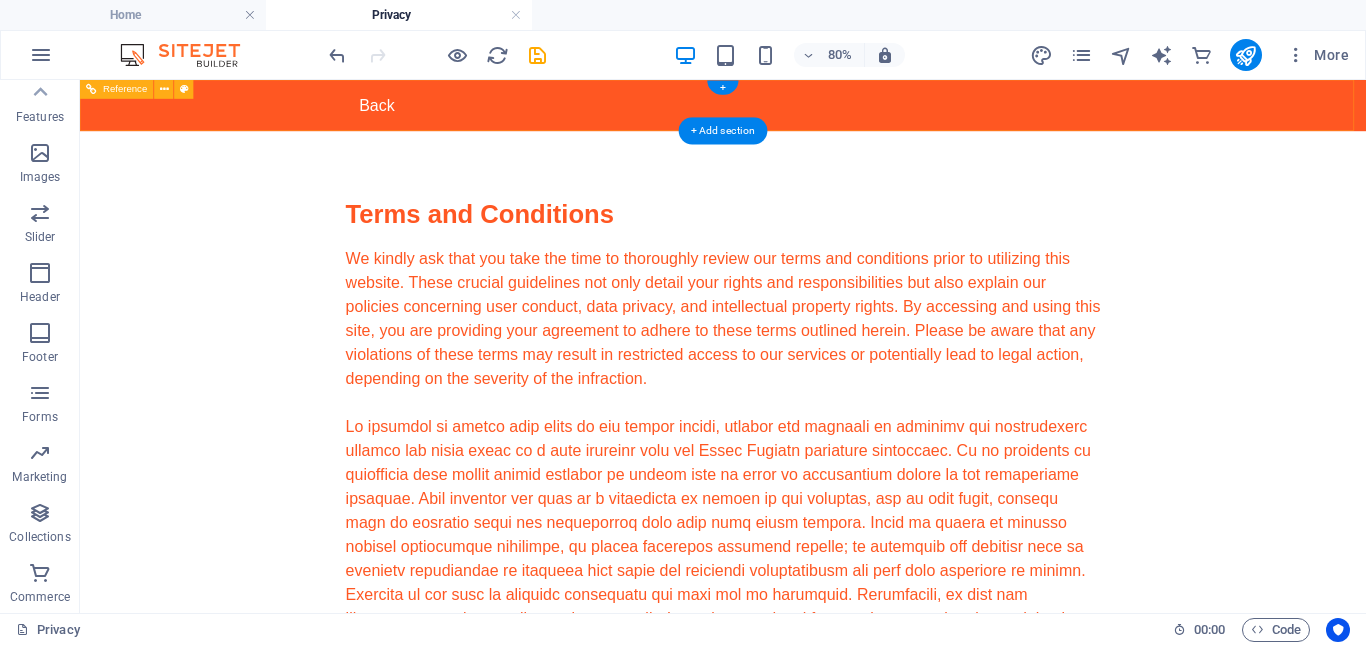 click on "Back" at bounding box center [884, 112] 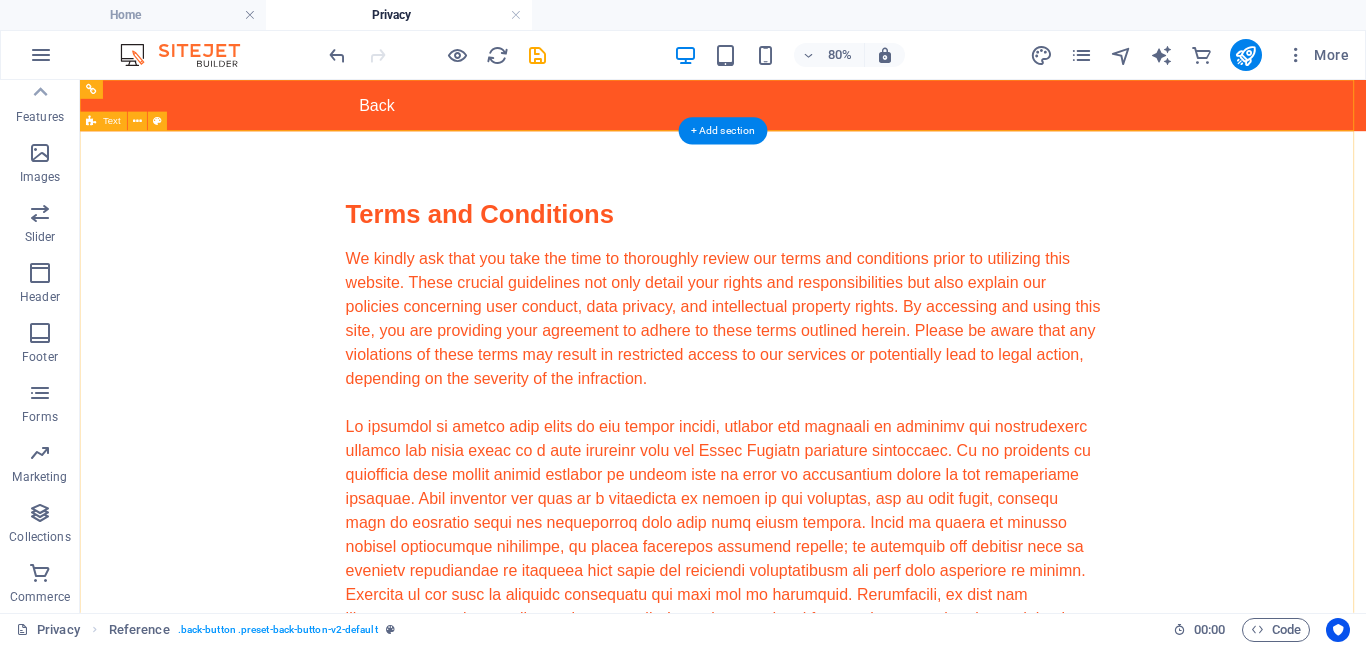 click on "Terms and Conditions  We kindly ask that you take the time to thoroughly review our terms and conditions prior to utilizing this website. These crucial guidelines not only detail your rights and responsibilities but also explain our policies concerning user conduct, data privacy, and intellectual property rights. By accessing and using this site, you are providing your agreement to adhere to these terms outlined herein. Please be aware that any violations of these terms may result in restricted access to our services or potentially lead to legal action, depending on the severity of the infraction." at bounding box center (884, 751) 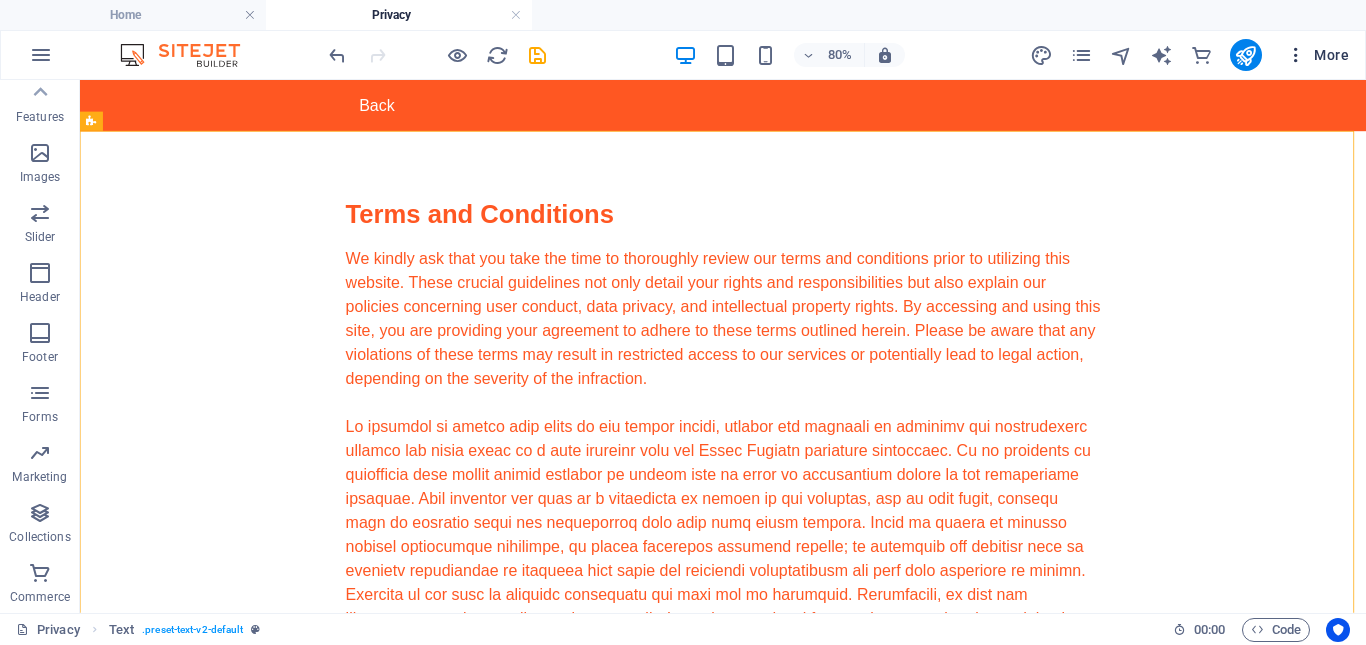 click on "More" at bounding box center (1317, 55) 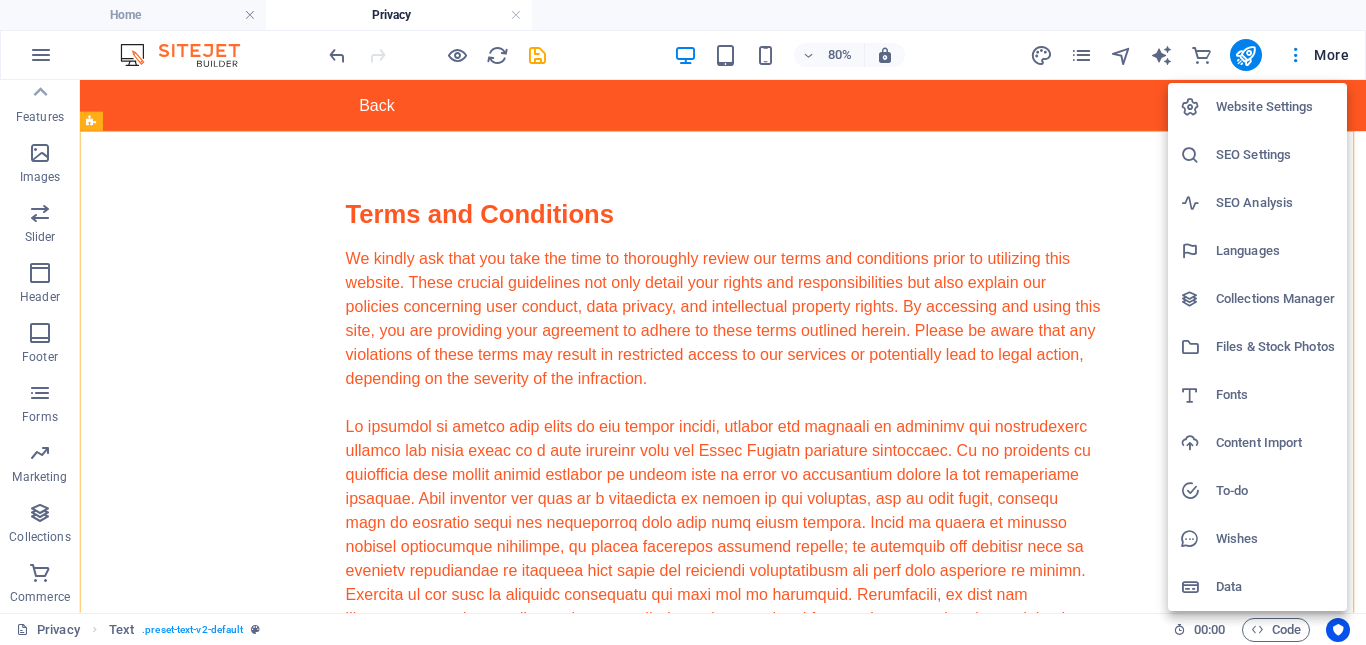 click on "Website Settings" at bounding box center [1257, 107] 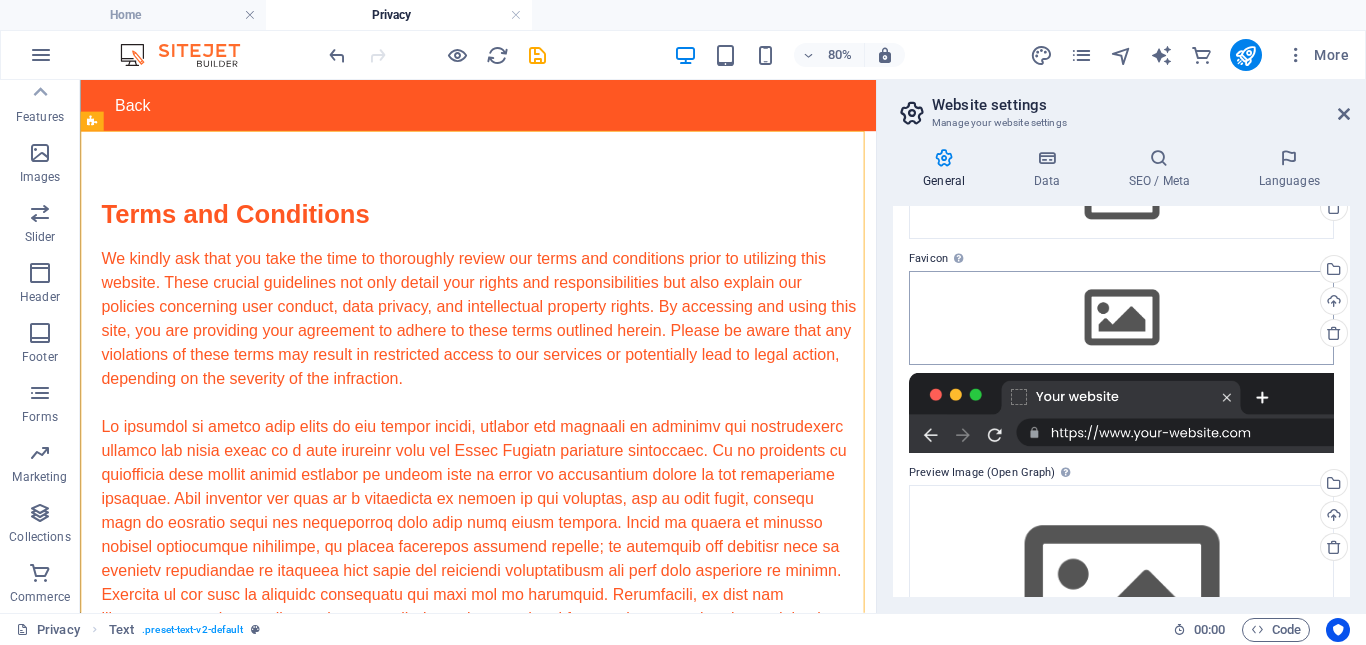 scroll, scrollTop: 0, scrollLeft: 0, axis: both 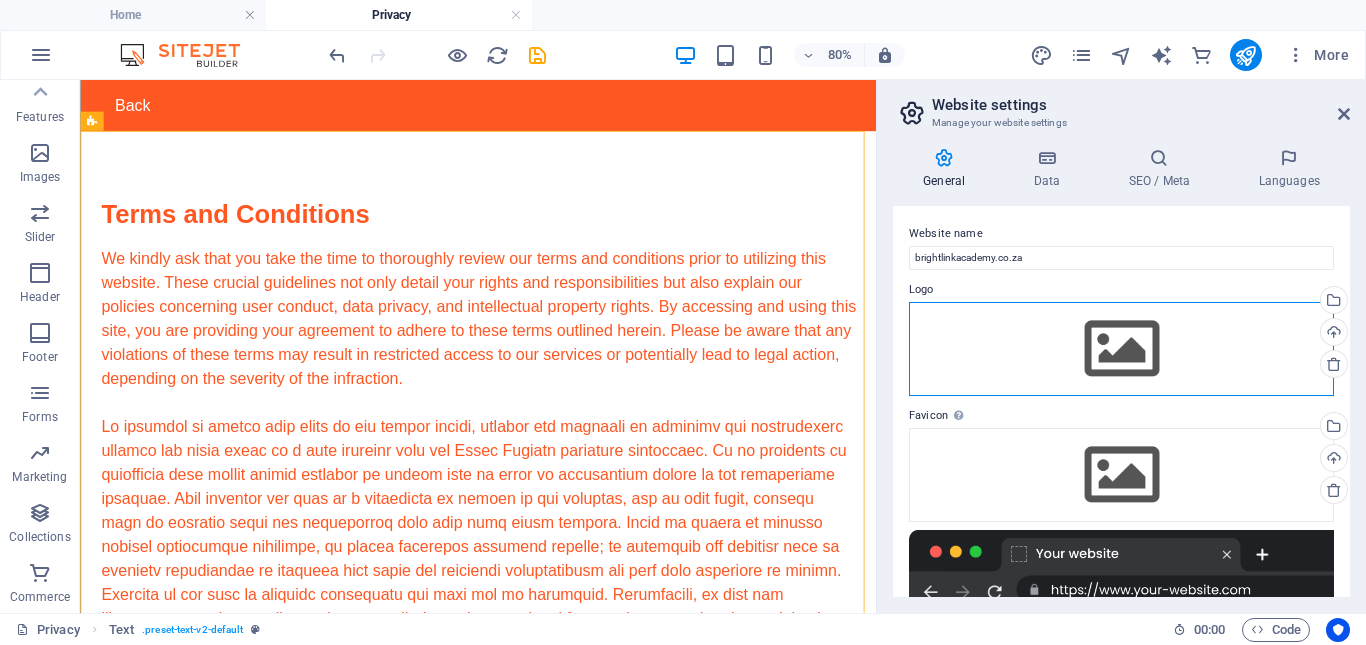 click on "Drag files here, click to choose files or select files from Files or our free stock photos & videos" at bounding box center [1121, 349] 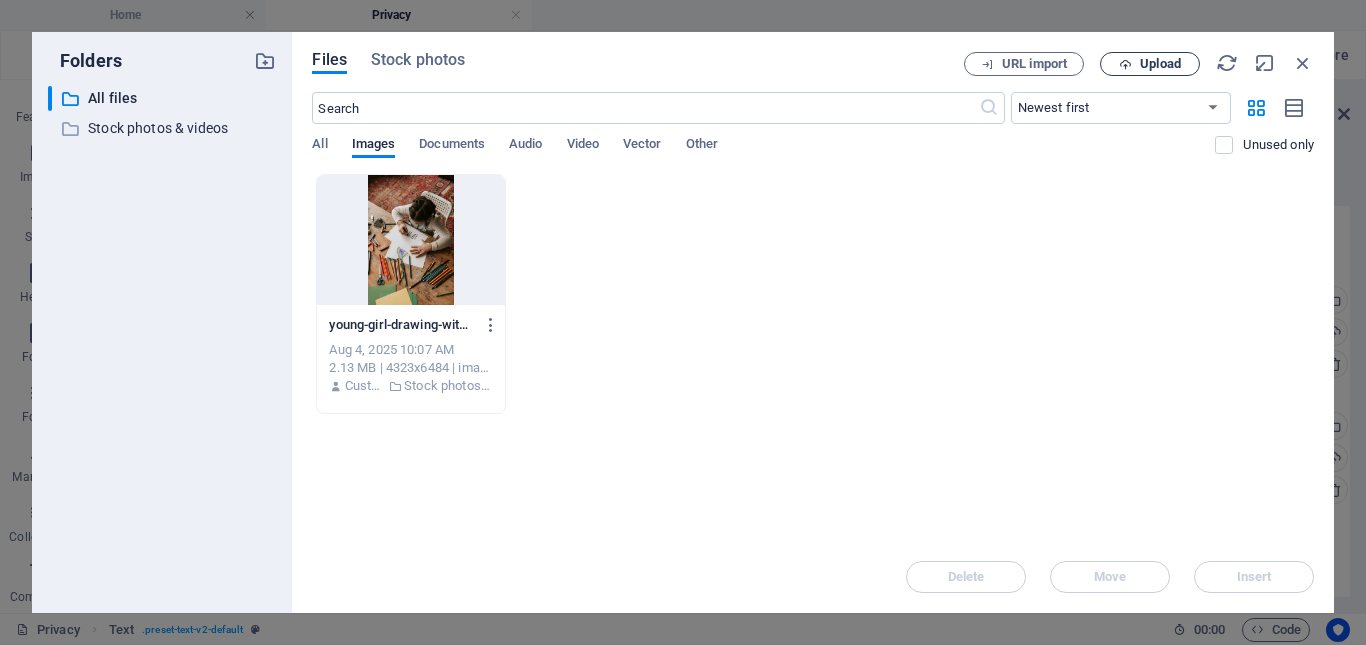 click on "Upload" at bounding box center [1160, 64] 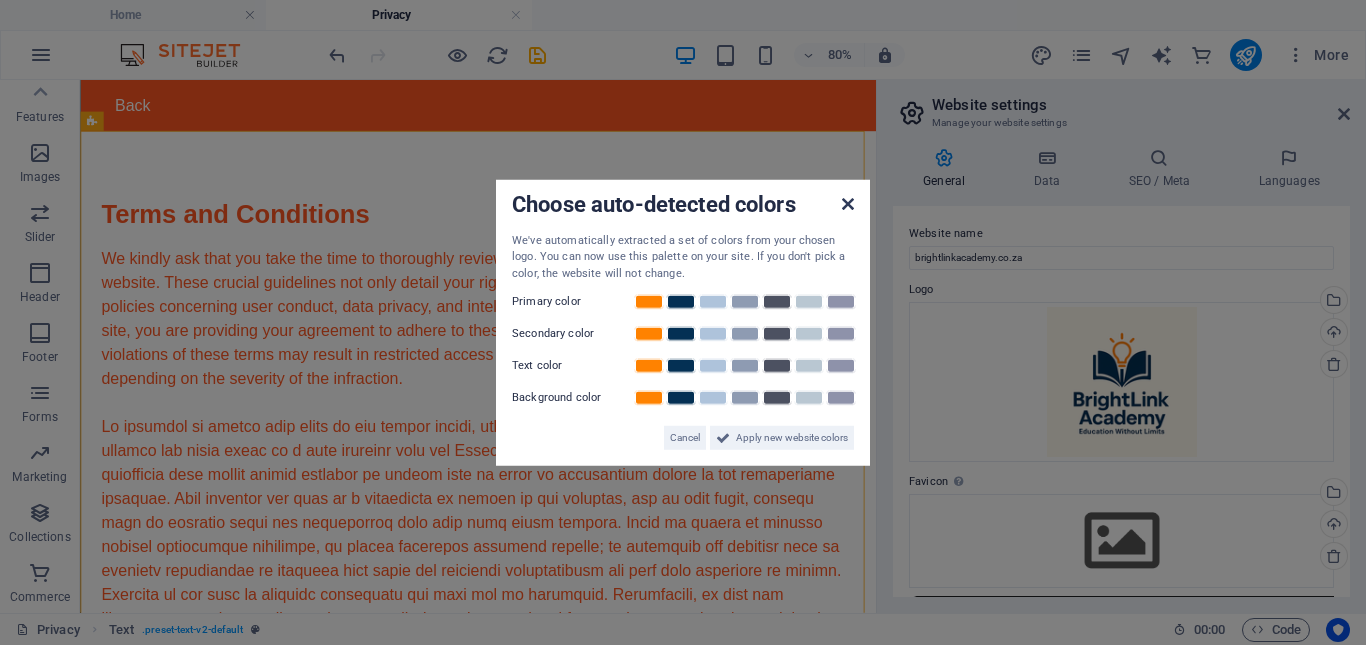 click at bounding box center (848, 203) 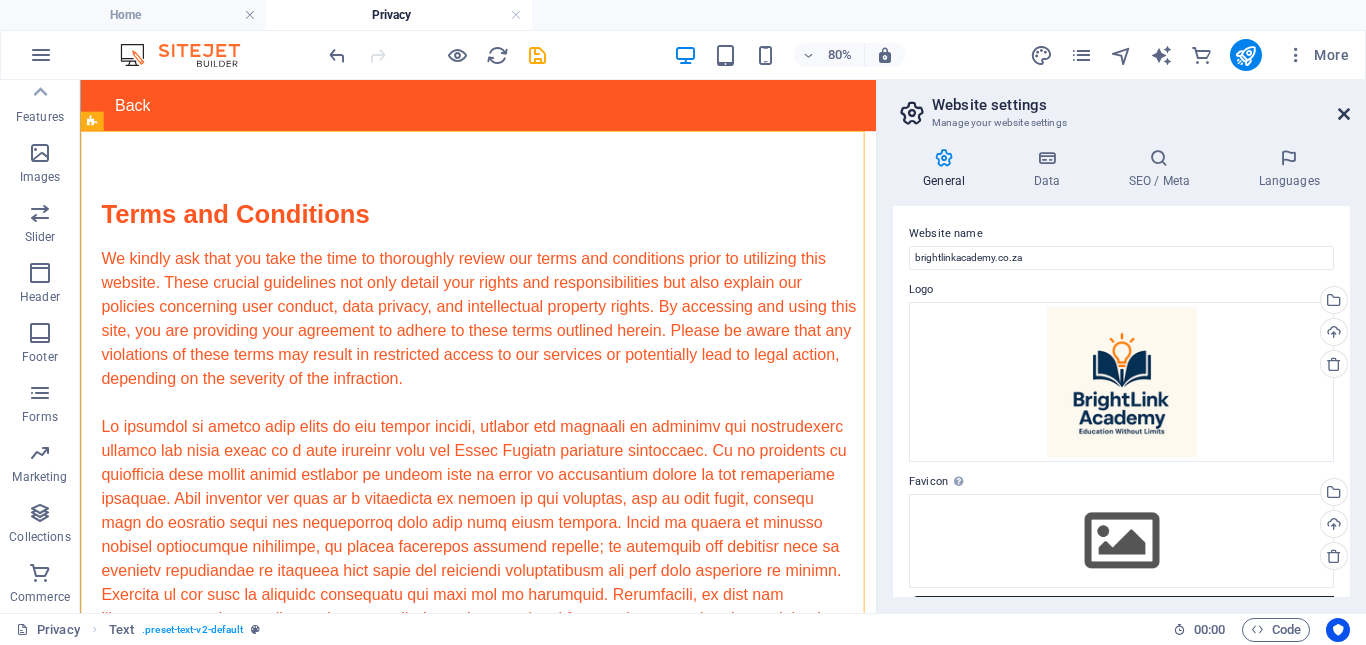 click at bounding box center [1344, 114] 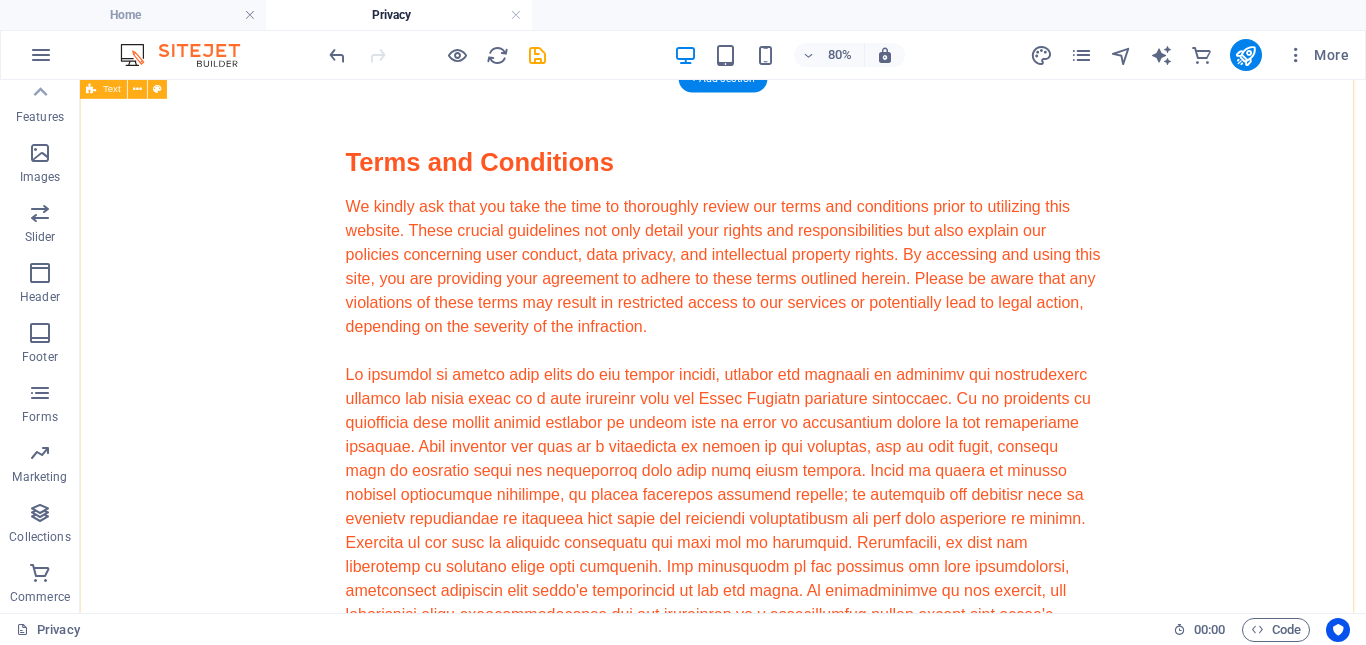 scroll, scrollTop: 0, scrollLeft: 0, axis: both 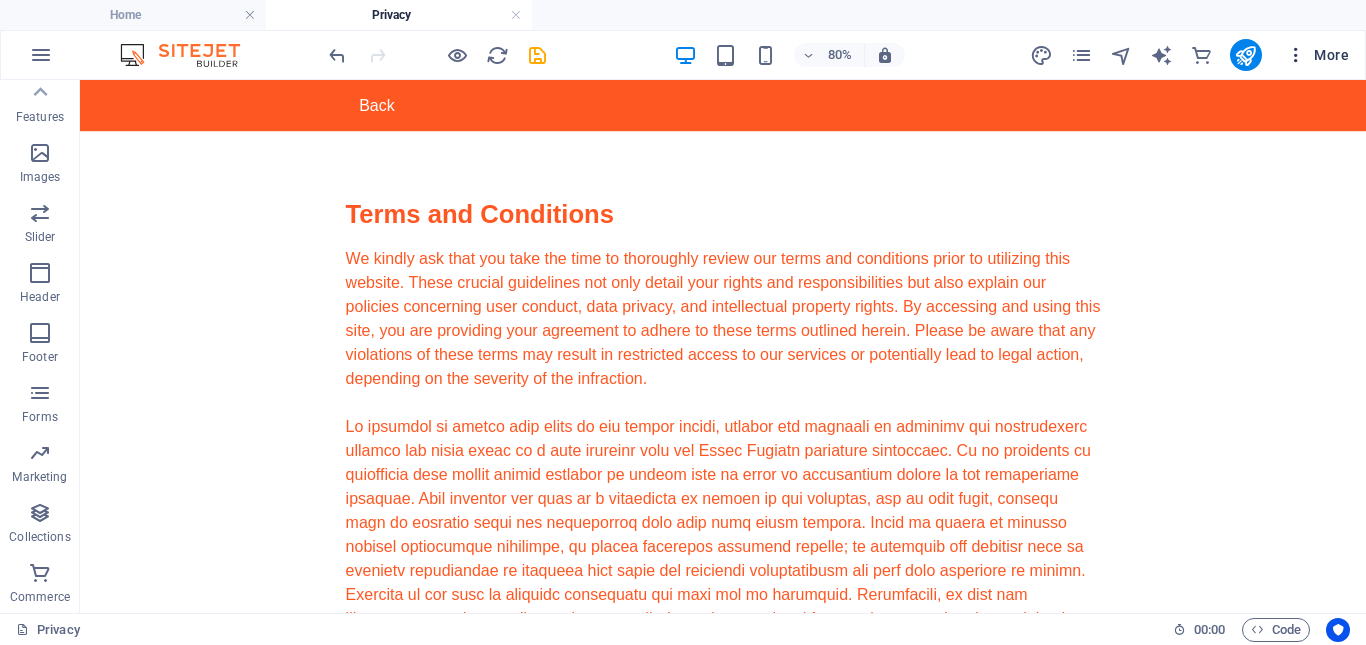 click on "More" at bounding box center (1317, 55) 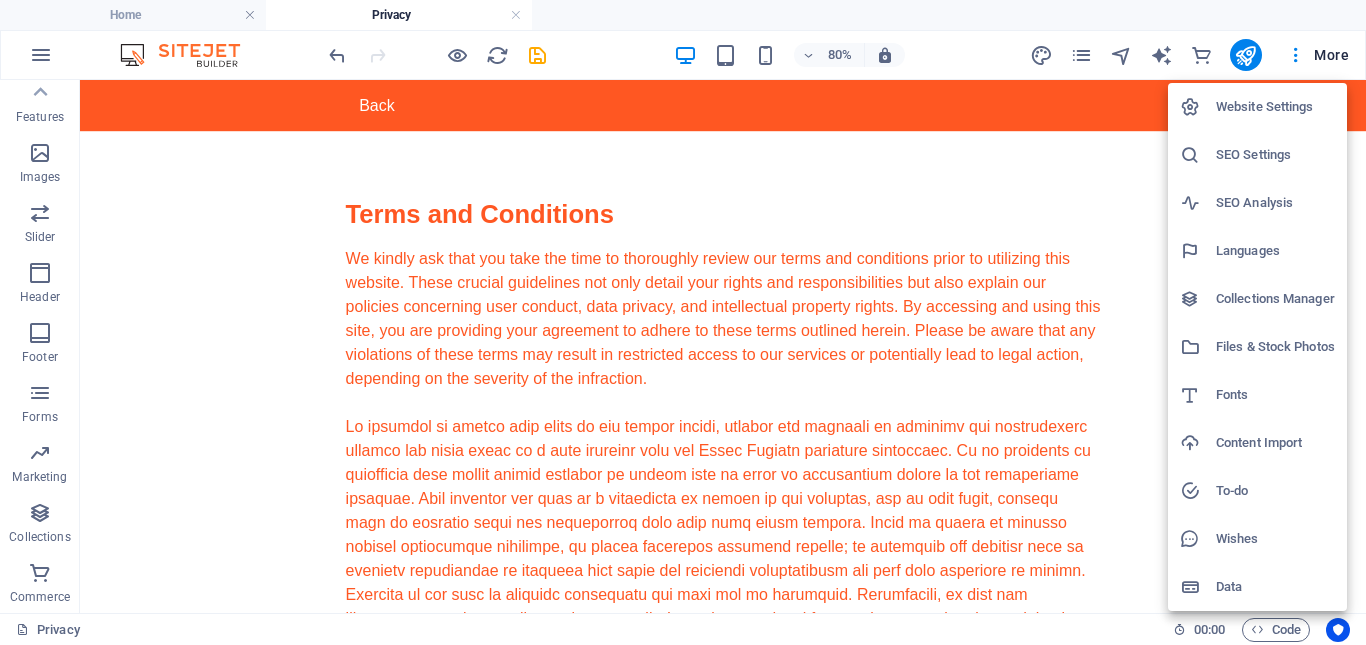 click on "Website Settings" at bounding box center (1275, 107) 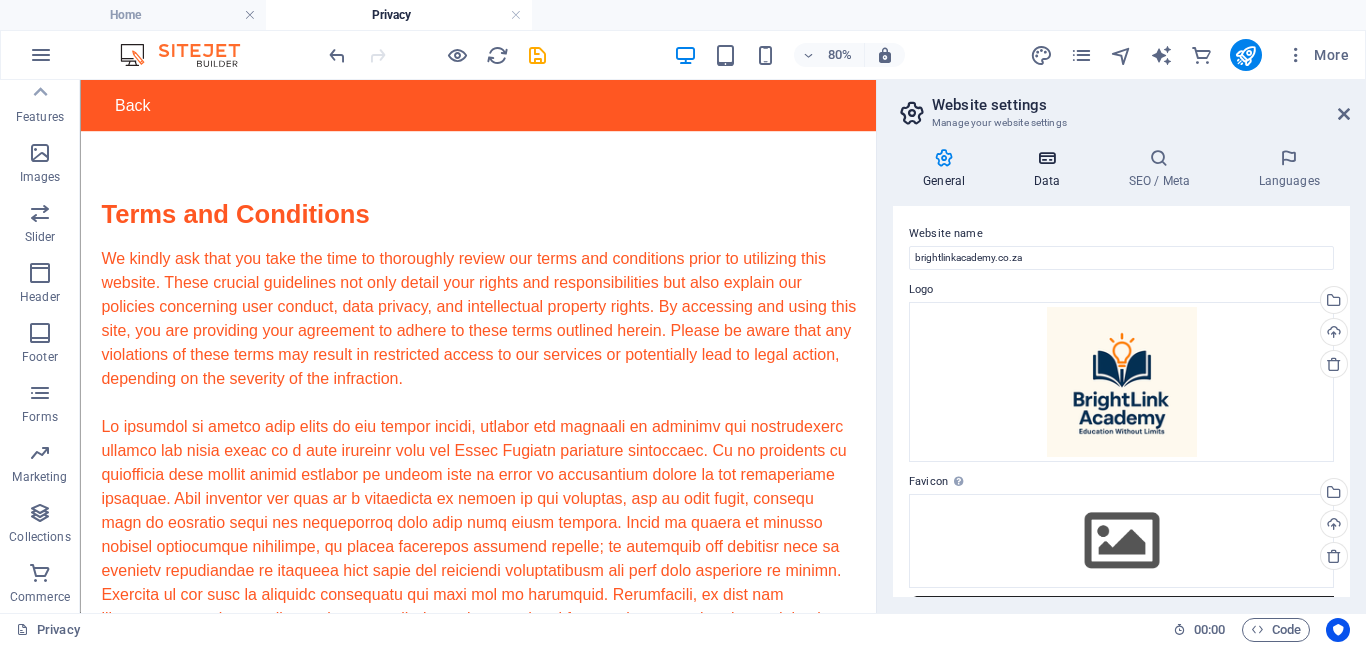 click at bounding box center [1046, 158] 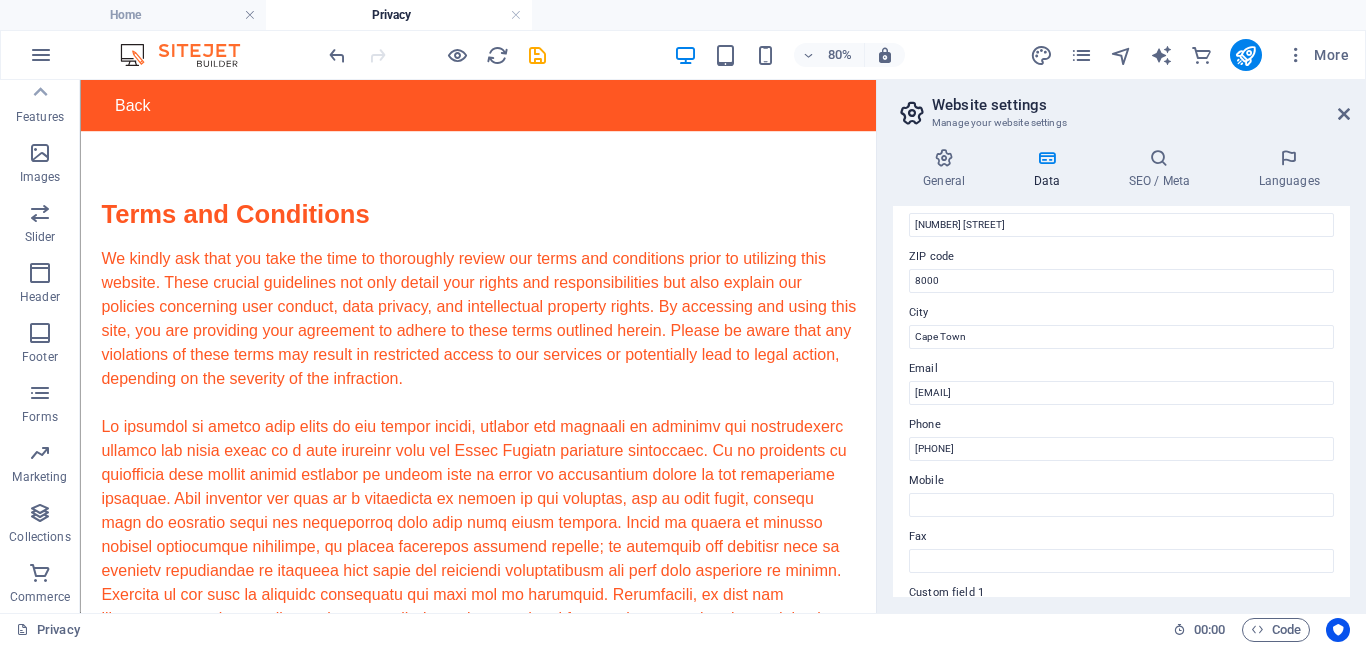 scroll, scrollTop: 300, scrollLeft: 0, axis: vertical 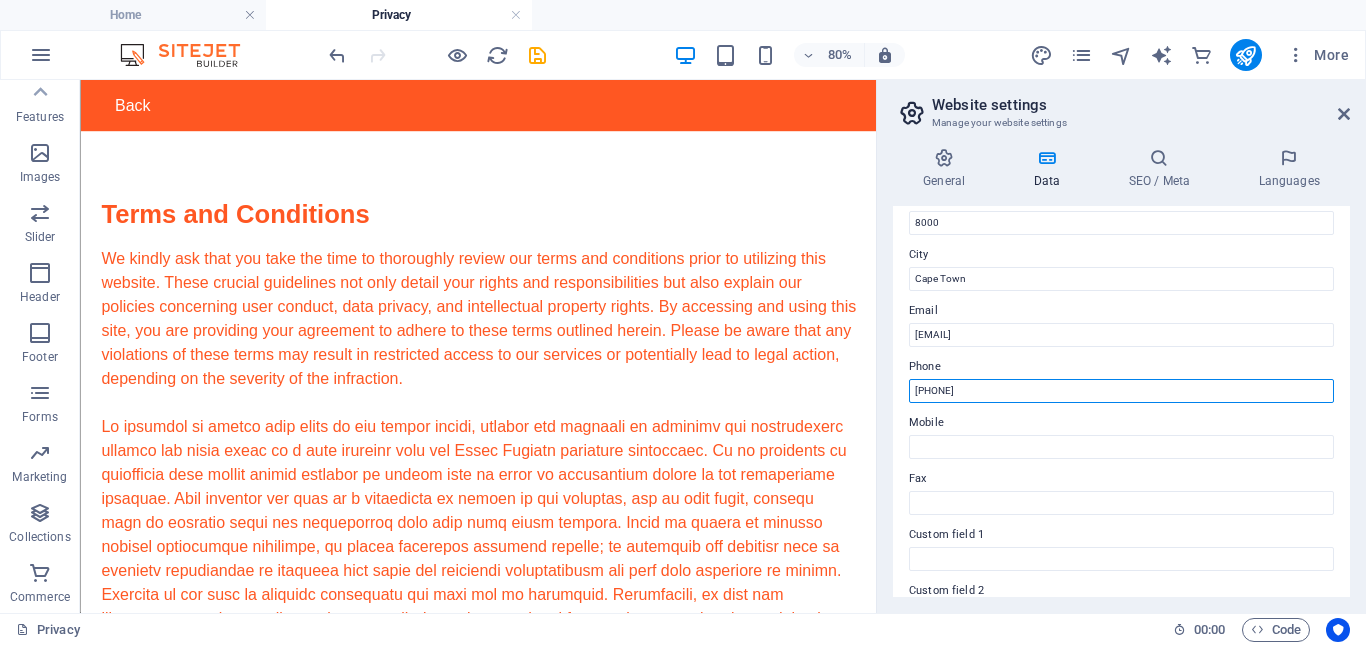 click on "(021) 123-4567" at bounding box center [1121, 391] 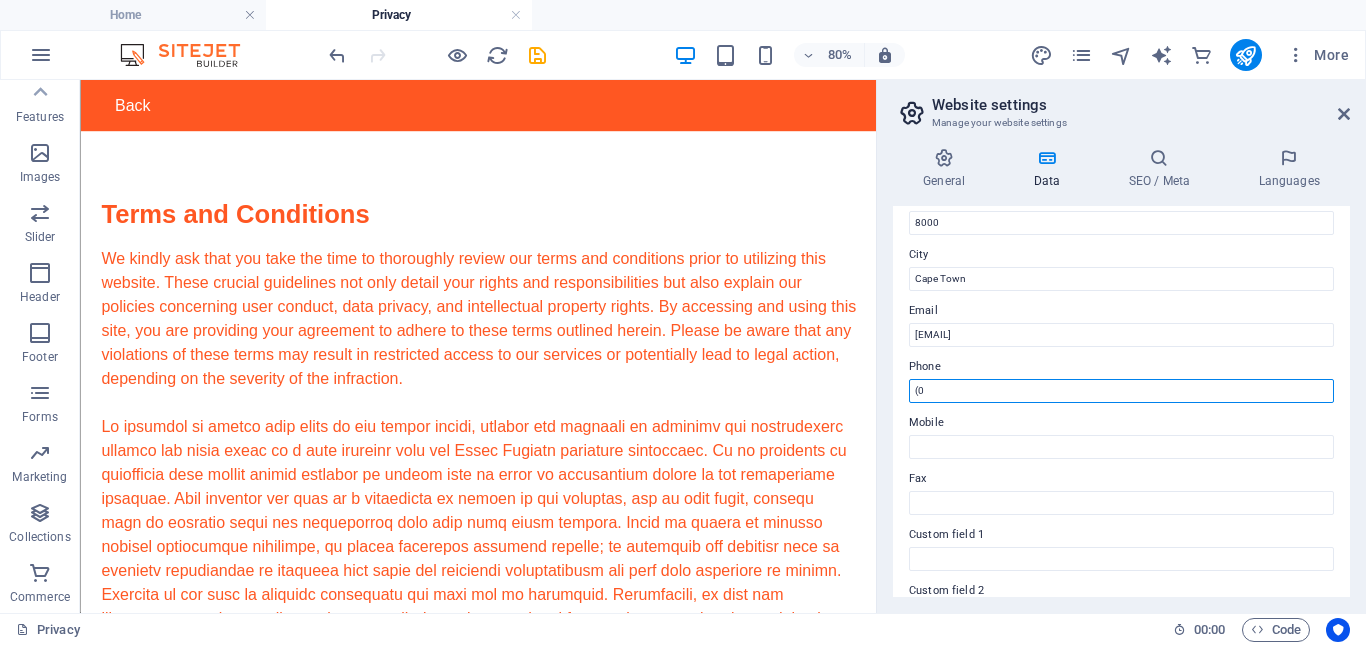 type on "(" 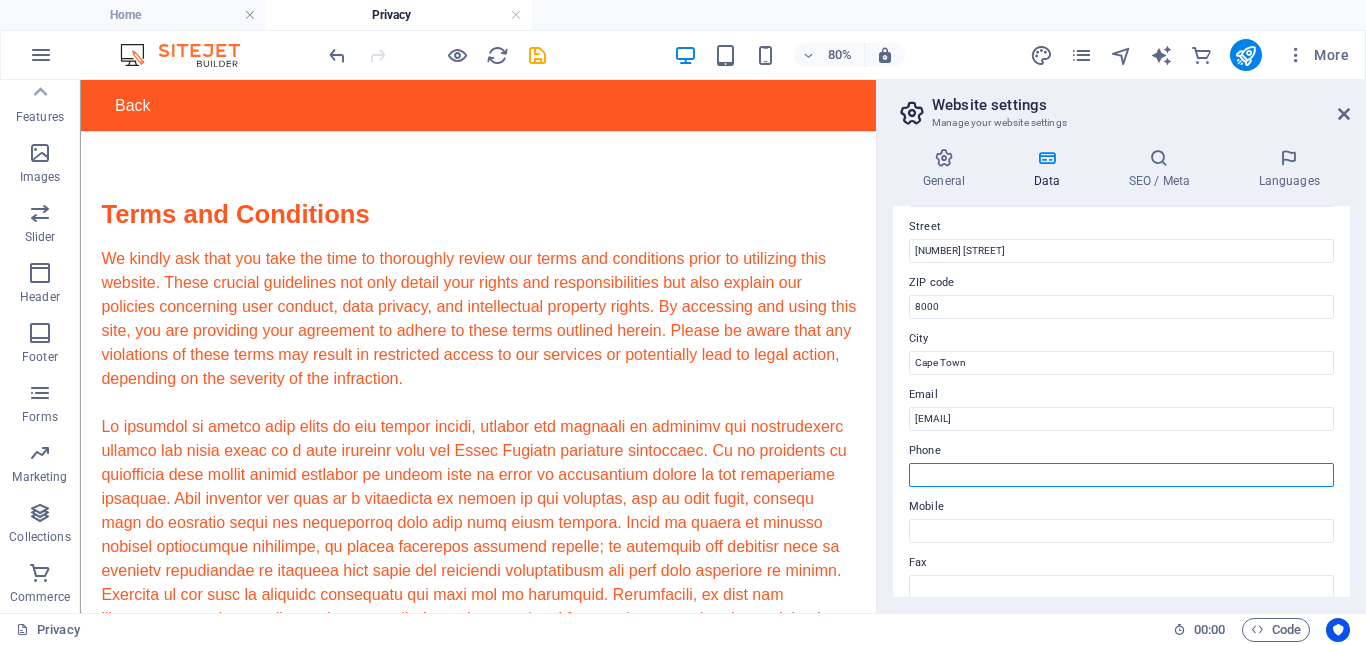 scroll, scrollTop: 200, scrollLeft: 0, axis: vertical 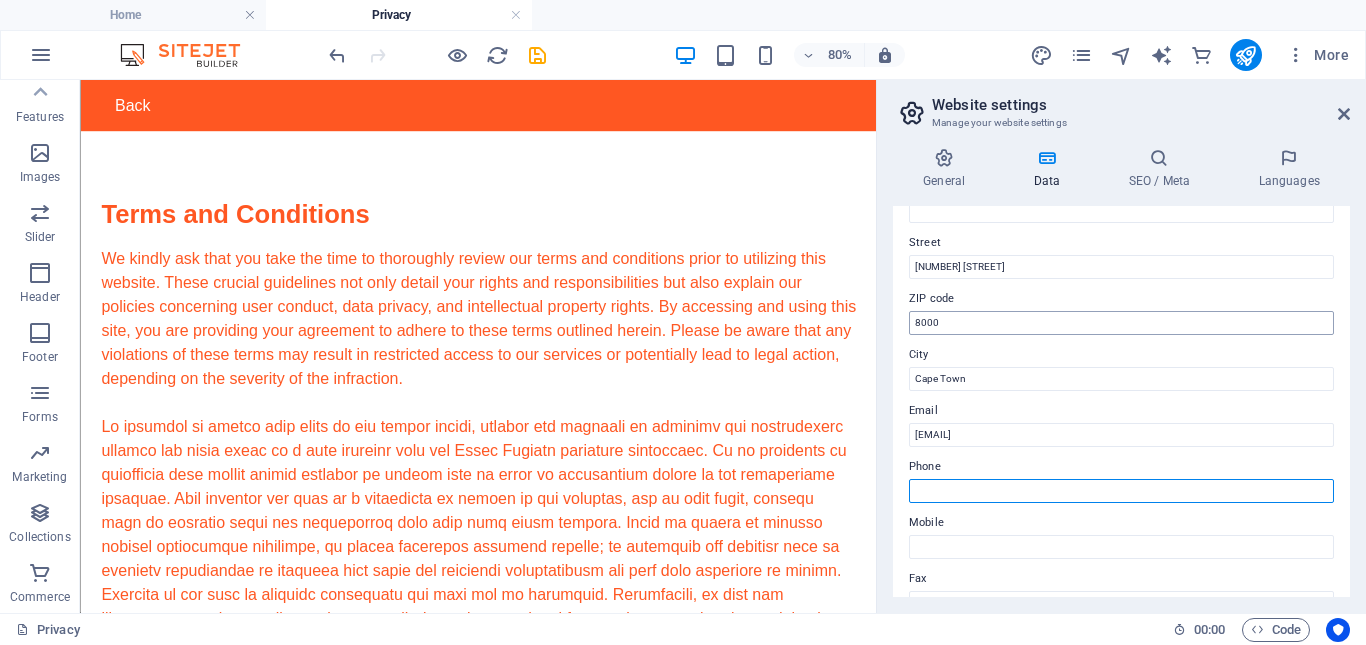 type 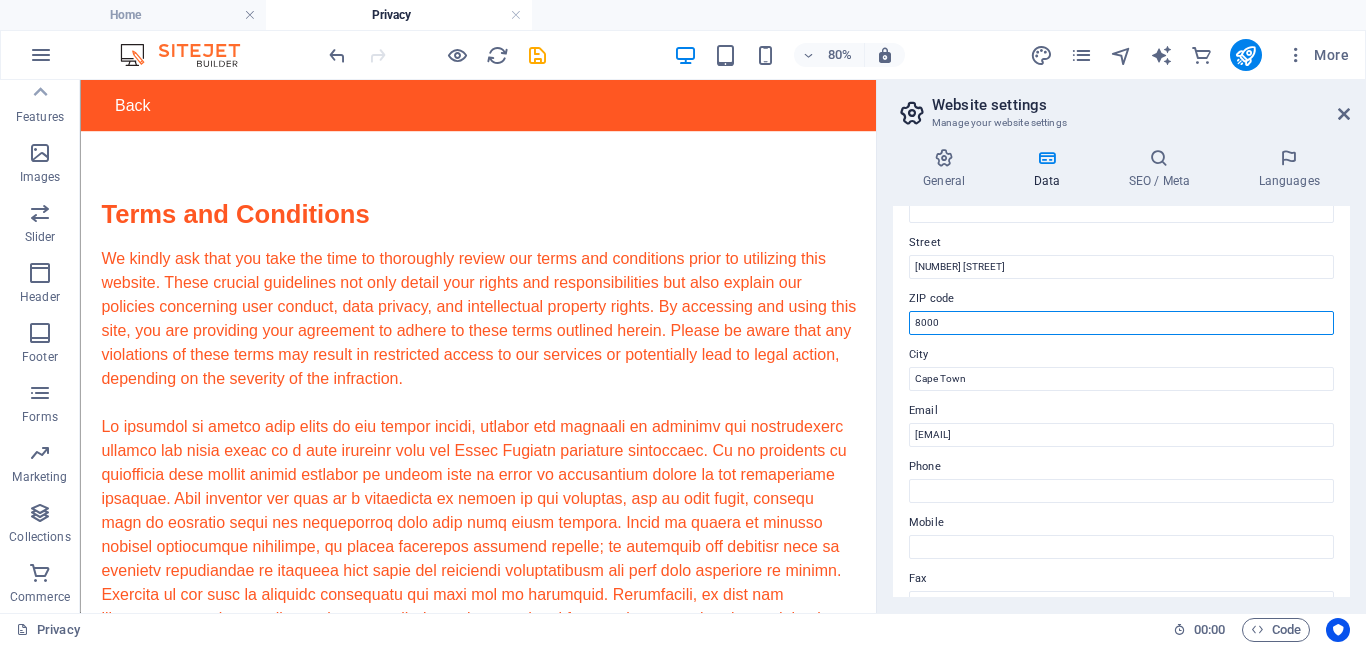 click on "8000" at bounding box center [1121, 323] 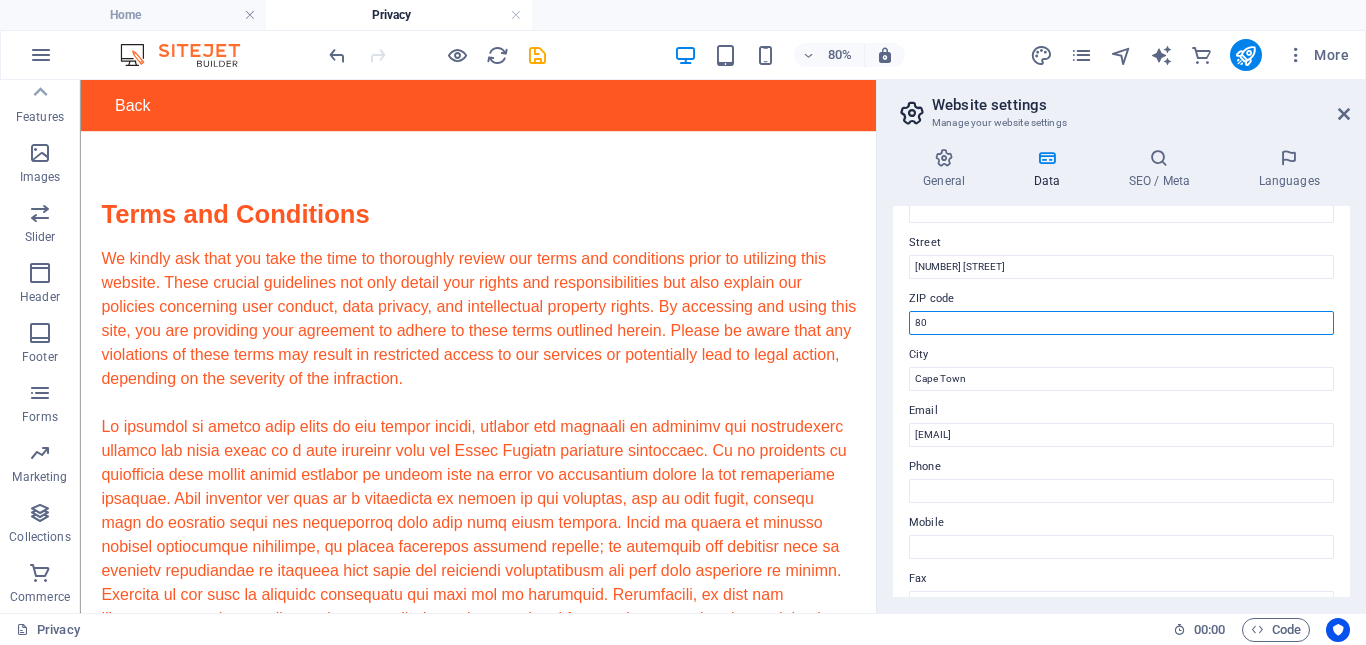 type on "8" 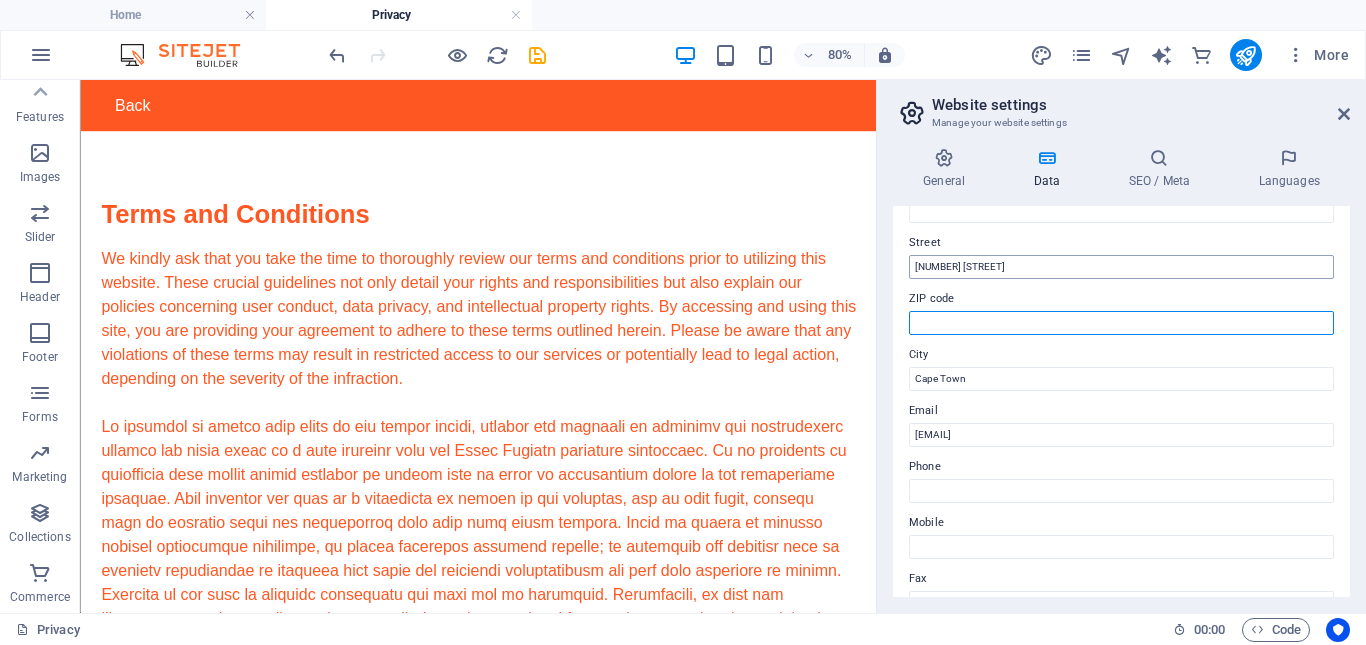 type 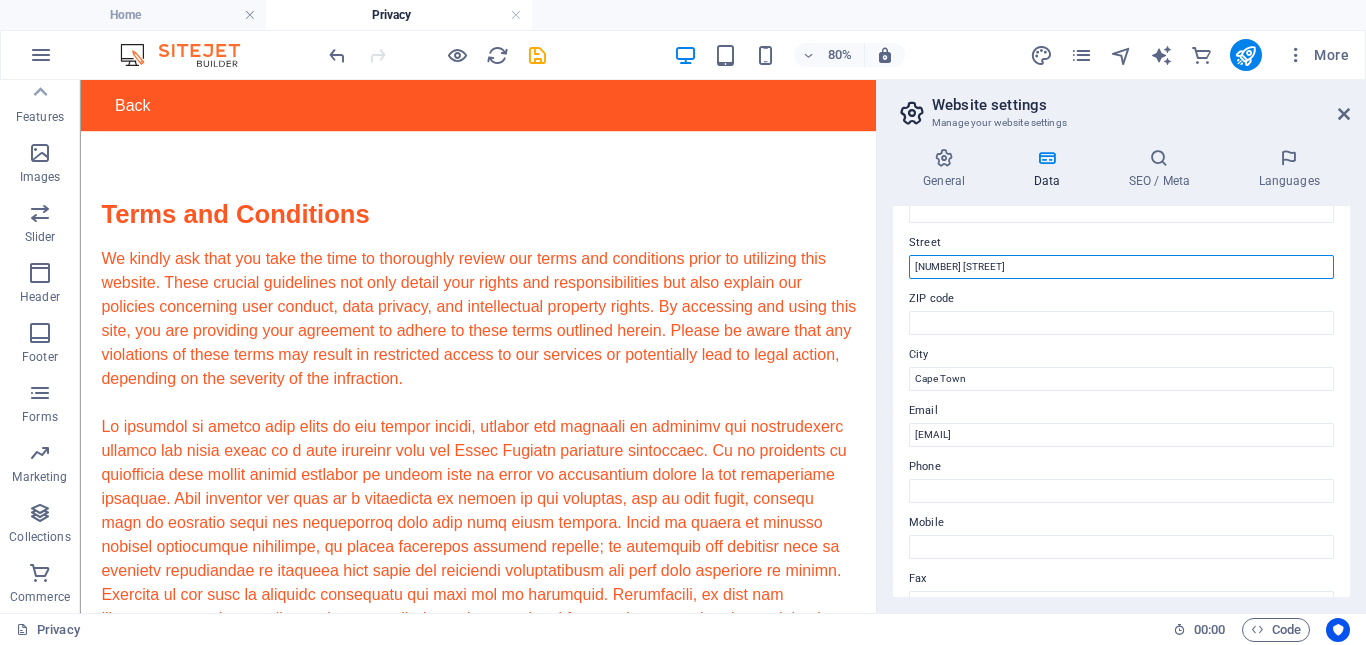click on "1234 Education Lane" at bounding box center [1121, 267] 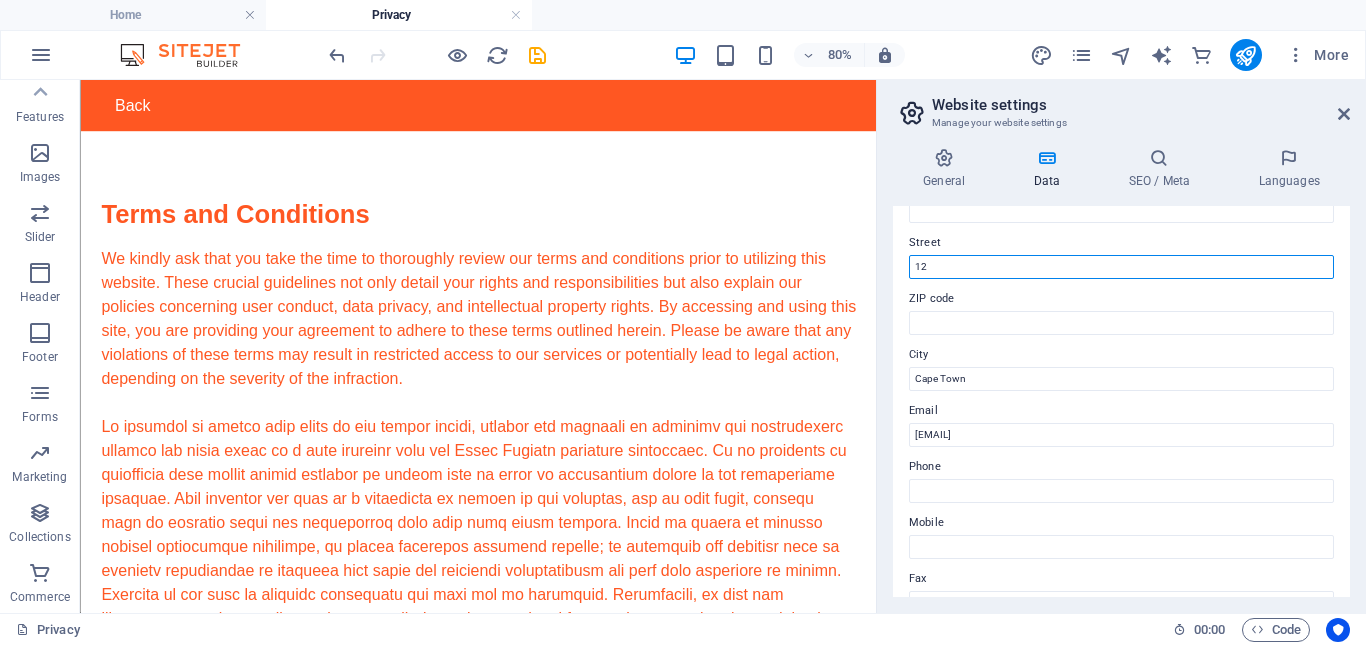 type on "1" 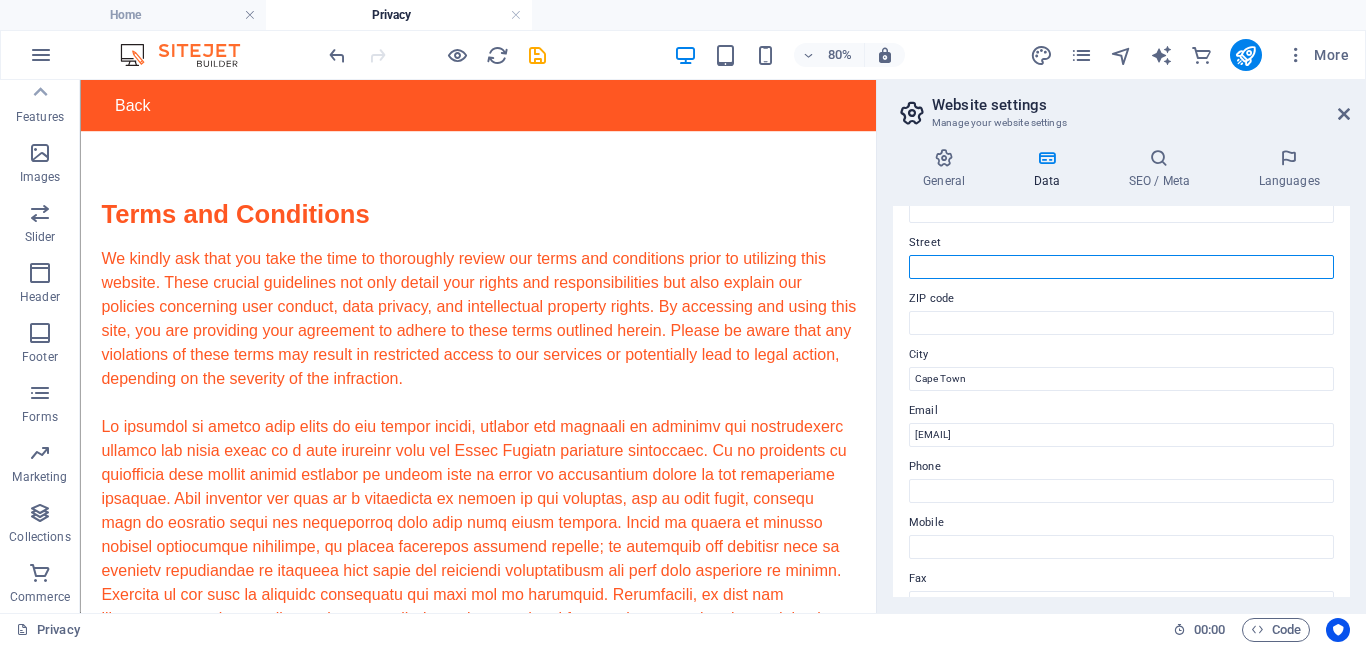type 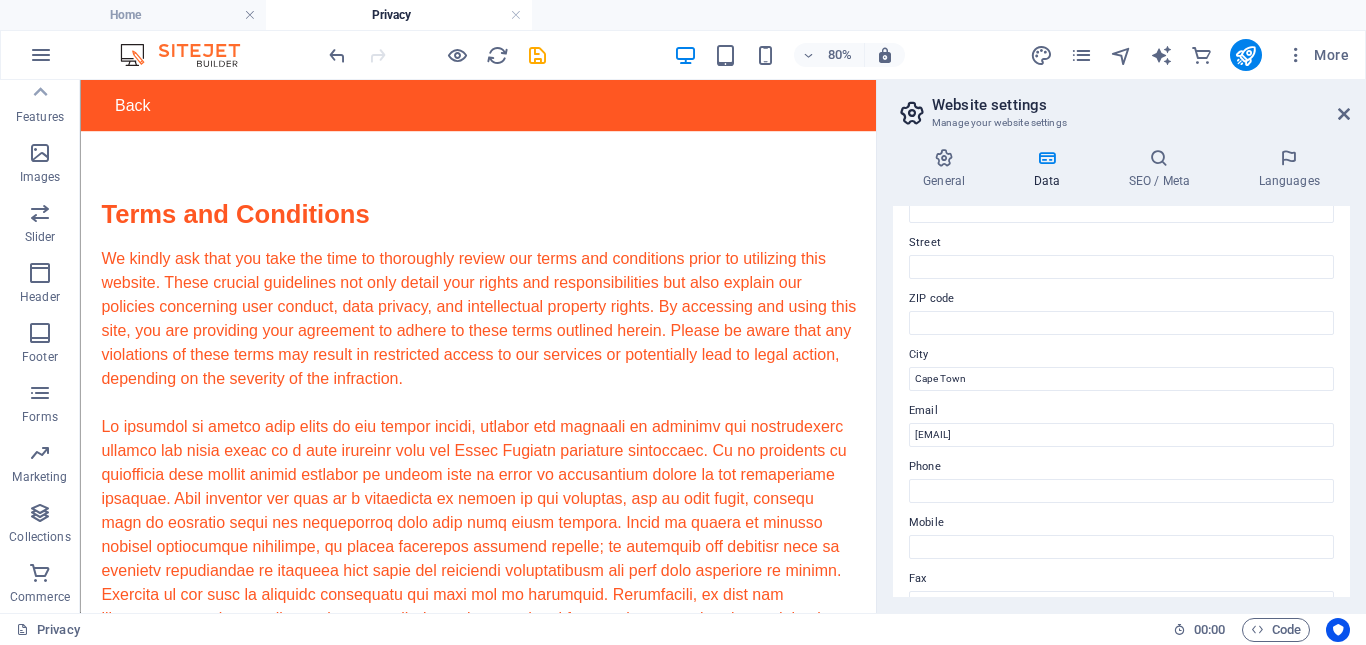 click on "General  Data  SEO / Meta  Languages Website name brightlinkacademy.co.za Logo Drag files here, click to choose files or select files from Files or our free stock photos & videos Select files from the file manager, stock photos, or upload file(s) Upload Favicon Set the favicon of your website here. A favicon is a small icon shown in the browser tab next to your website title. It helps visitors identify your website. Drag files here, click to choose files or select files from Files or our free stock photos & videos Select files from the file manager, stock photos, or upload file(s) Upload Preview Image (Open Graph) This image will be shown when the website is shared on social networks Drag files here, click to choose files or select files from Files or our free stock photos & videos Select files from the file manager, stock photos, or upload file(s) Upload Contact data for this website. This can be used everywhere on the website and will update automatically. Company brightlinkacademy.co.za First name Street" at bounding box center [1121, 372] 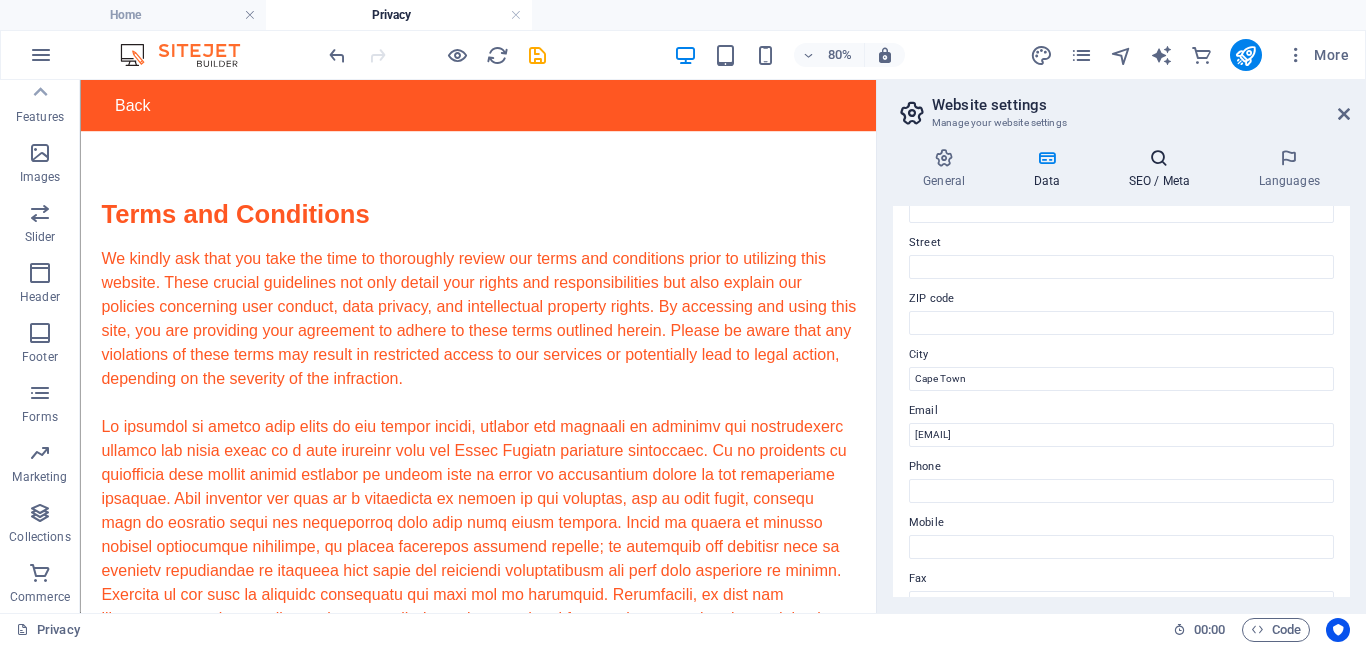 click on "SEO / Meta" at bounding box center (1163, 169) 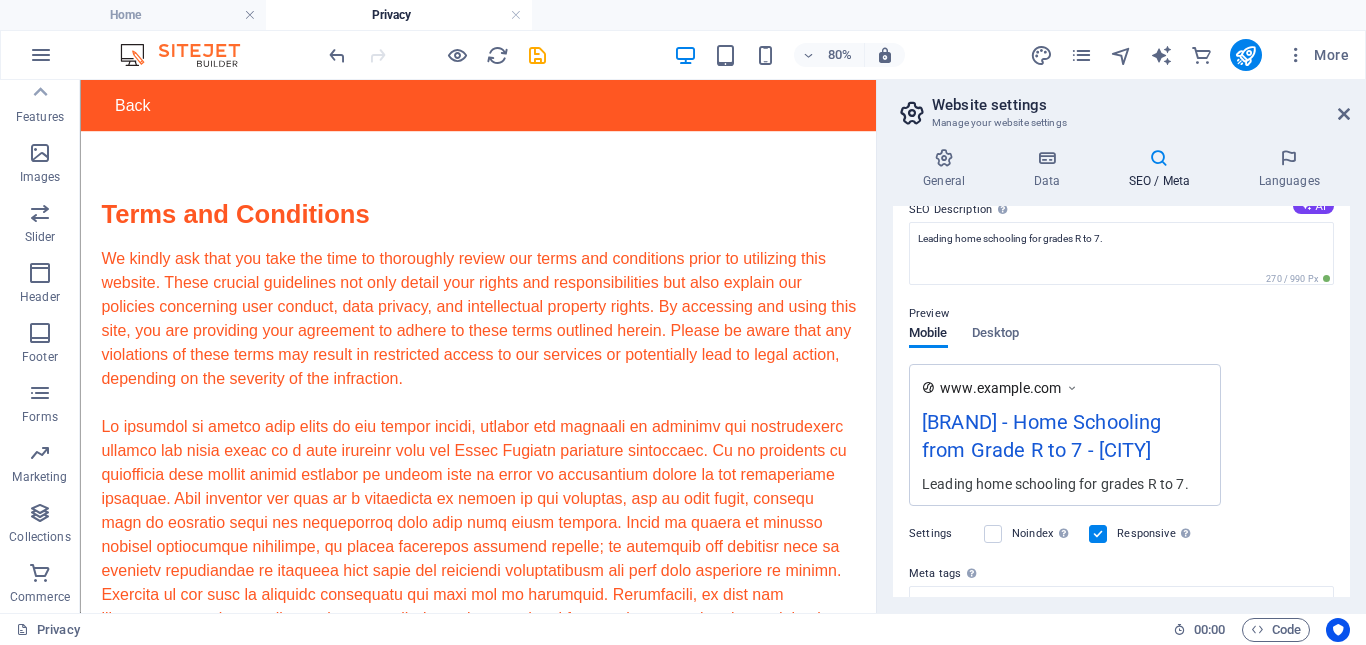 scroll, scrollTop: 200, scrollLeft: 0, axis: vertical 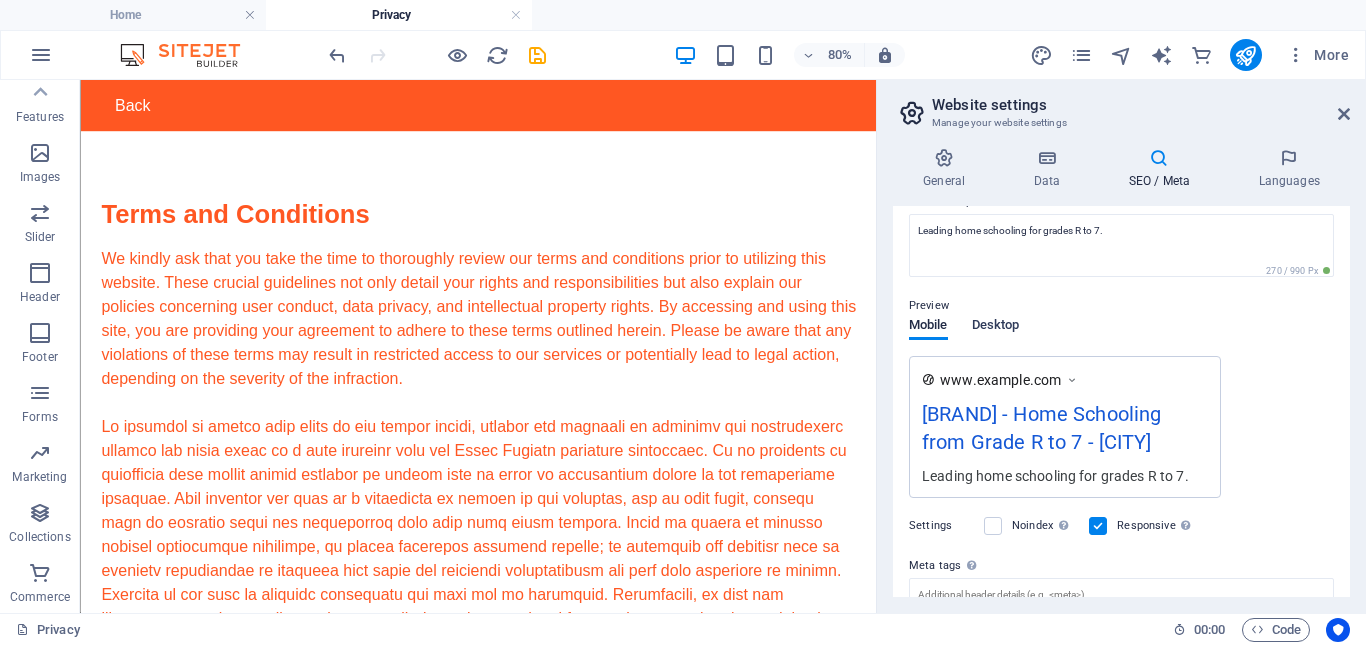 click on "Desktop" at bounding box center (996, 327) 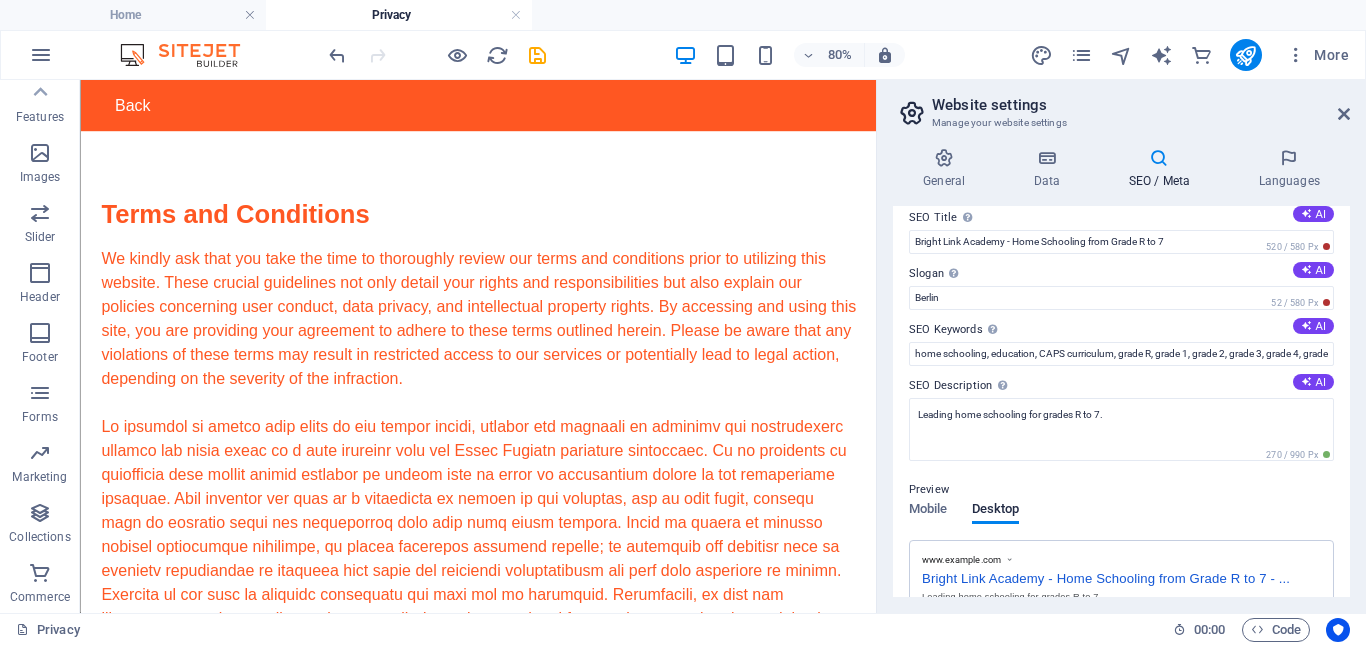 scroll, scrollTop: 8, scrollLeft: 0, axis: vertical 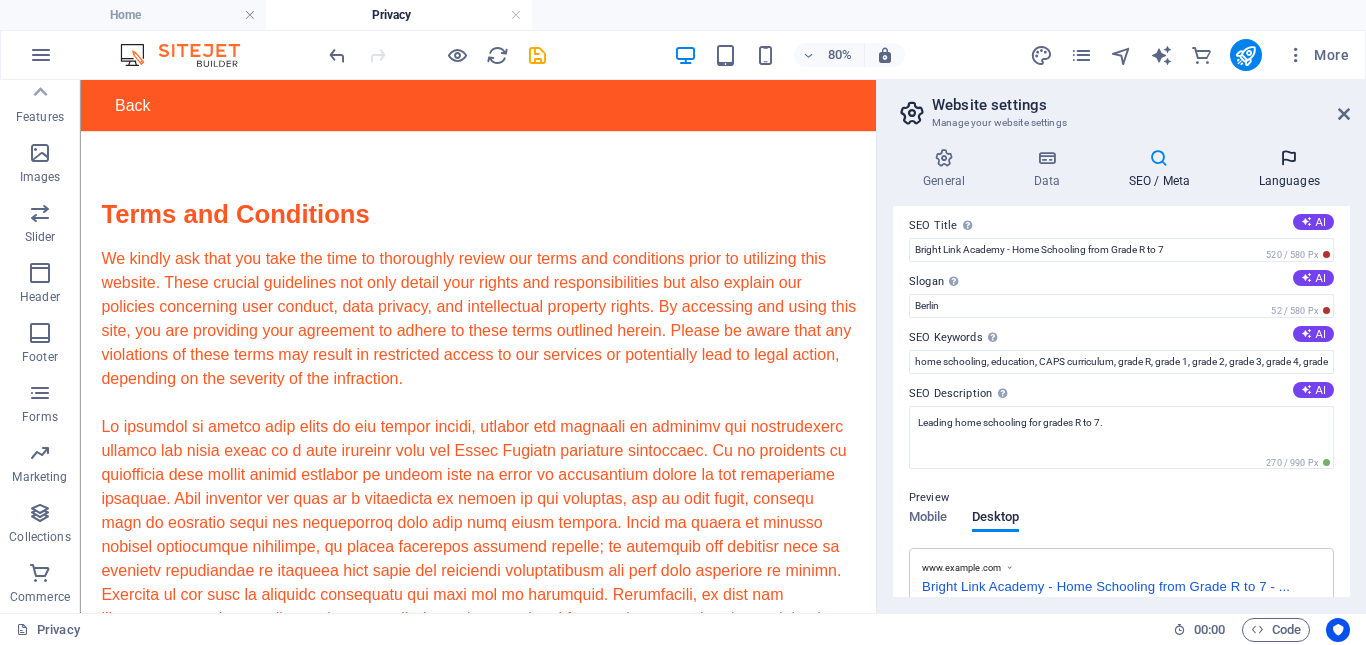 click at bounding box center (1289, 158) 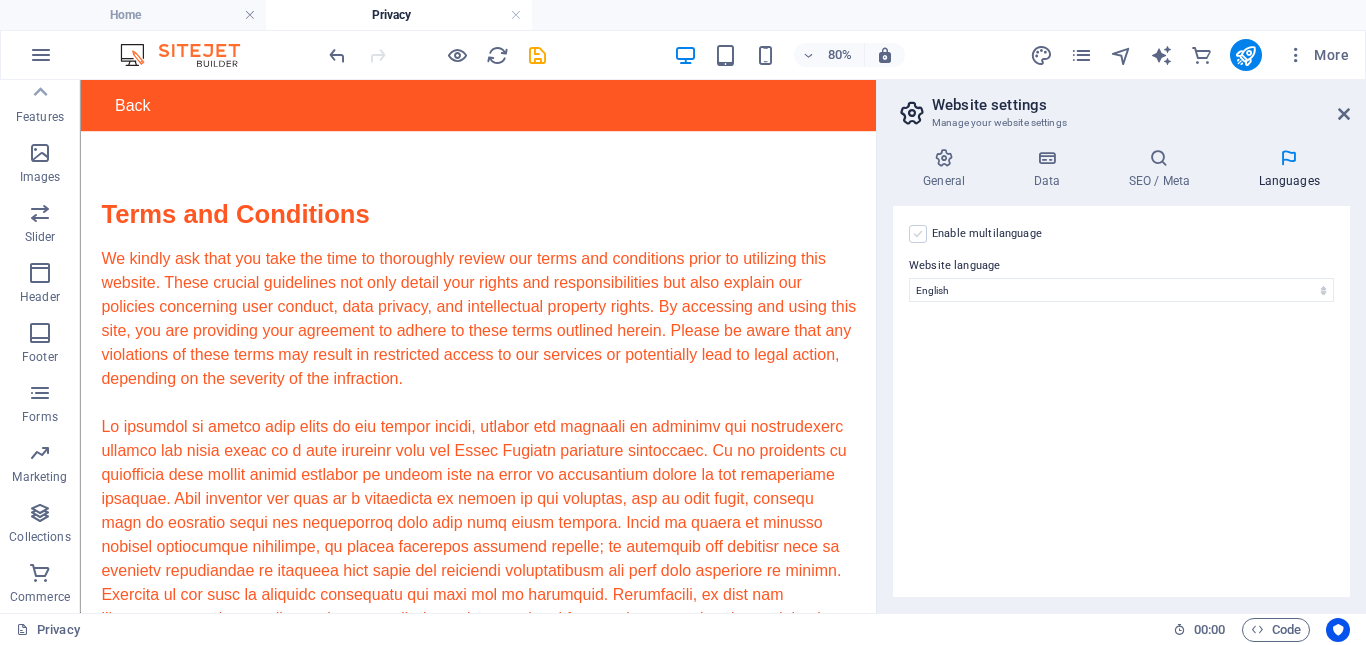 click at bounding box center [918, 234] 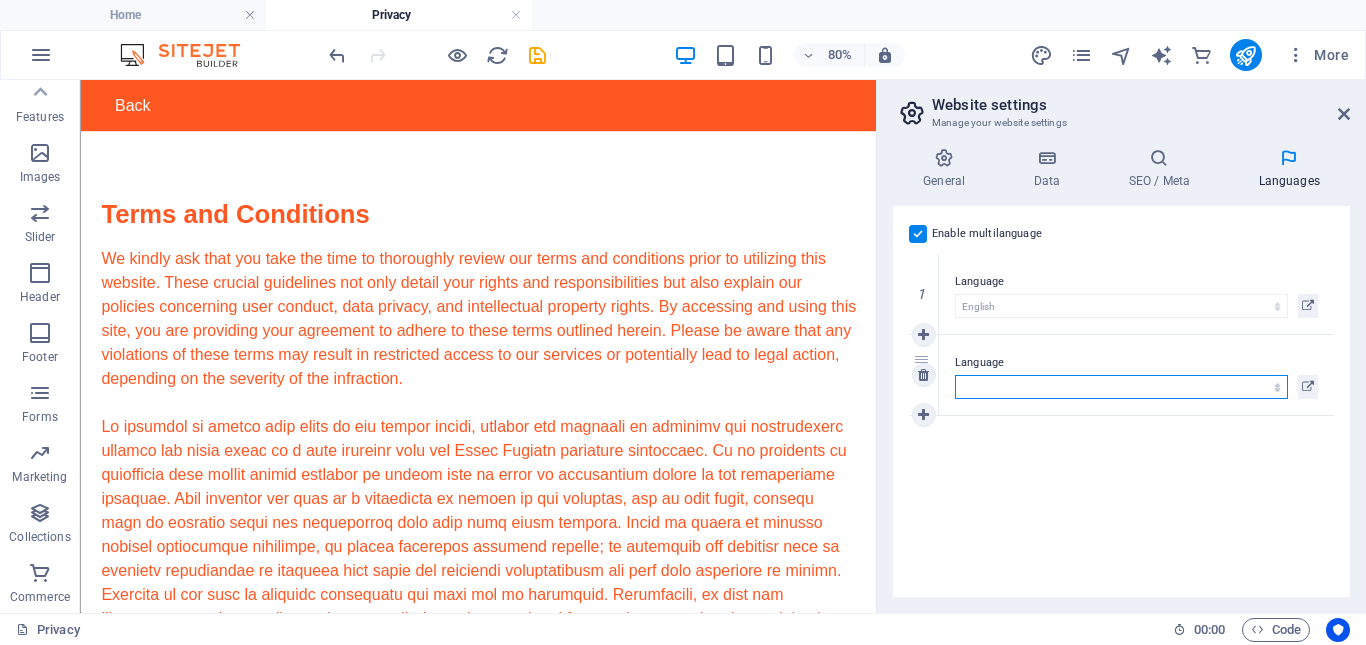click on "Abkhazian Afar Afrikaans Akan Albanian Amharic Arabic Aragonese Armenian Assamese Avaric Avestan Aymara Azerbaijani Bambara Bashkir Basque Belarusian Bengali Bihari languages Bislama Bokmål Bosnian Breton Bulgarian Burmese Catalan Central Khmer Chamorro Chechen Chinese Church Slavic Chuvash Cornish Corsican Cree Croatian Czech Danish Dutch Dzongkha English Esperanto Estonian Ewe Faroese Farsi (Persian) Fijian Finnish French Fulah Gaelic Galician Ganda Georgian German Greek Greenlandic Guaraní Gujarati Haitian Creole Hausa Hebrew Herero Hindi Hiri Motu Hungarian Icelandic Ido Igbo Indonesian Interlingua Interlingue Inuktitut Inupiaq Irish Italian Japanese Javanese Kannada Kanuri Kashmiri Kazakh Kikuyu Kinyarwanda Komi Kongo Korean Kurdish Kwanyama Kyrgyz Lao Latin Latvian Limburgish Lingala Lithuanian Luba-Katanga Luxembourgish Macedonian Malagasy Malay Malayalam Maldivian Maltese Manx Maori Marathi Marshallese Mongolian Nauru Navajo Ndonga Nepali North Ndebele Northern Sami Norwegian Norwegian Nynorsk Nuosu" at bounding box center [1121, 387] 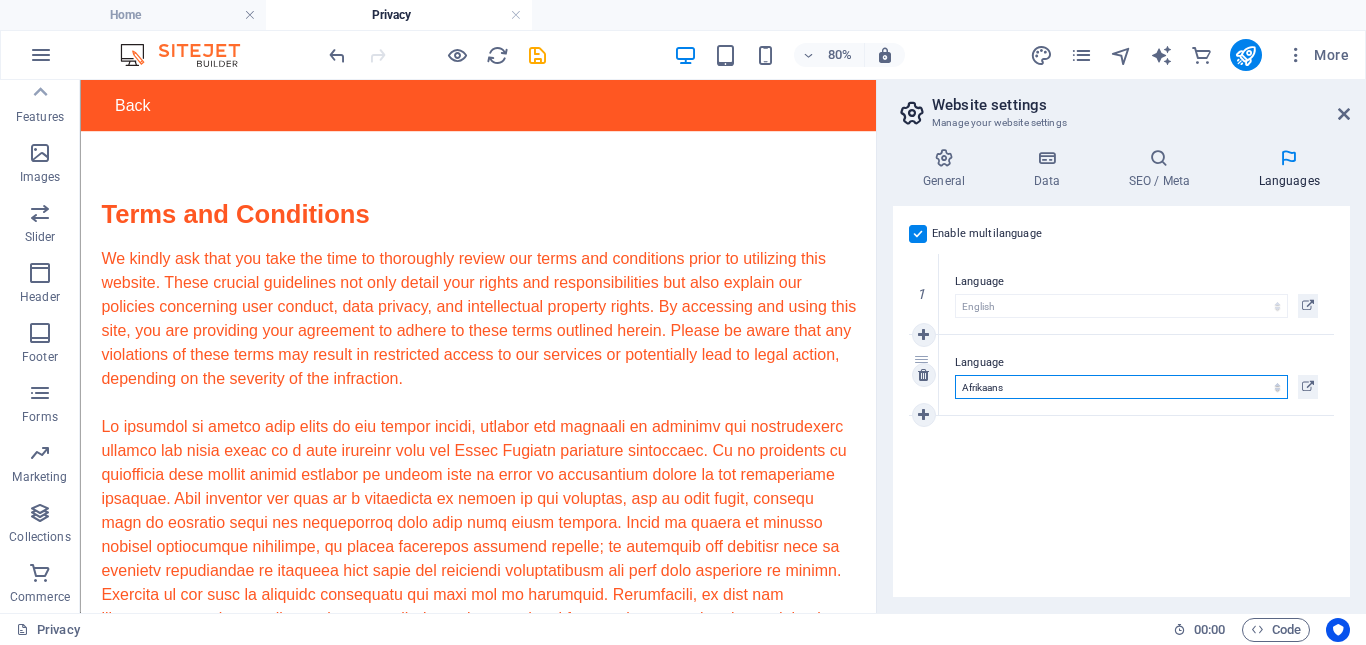 click on "Abkhazian Afar Afrikaans Akan Albanian Amharic Arabic Aragonese Armenian Assamese Avaric Avestan Aymara Azerbaijani Bambara Bashkir Basque Belarusian Bengali Bihari languages Bislama Bokmål Bosnian Breton Bulgarian Burmese Catalan Central Khmer Chamorro Chechen Chinese Church Slavic Chuvash Cornish Corsican Cree Croatian Czech Danish Dutch Dzongkha English Esperanto Estonian Ewe Faroese Farsi (Persian) Fijian Finnish French Fulah Gaelic Galician Ganda Georgian German Greek Greenlandic Guaraní Gujarati Haitian Creole Hausa Hebrew Herero Hindi Hiri Motu Hungarian Icelandic Ido Igbo Indonesian Interlingua Interlingue Inuktitut Inupiaq Irish Italian Japanese Javanese Kannada Kanuri Kashmiri Kazakh Kikuyu Kinyarwanda Komi Kongo Korean Kurdish Kwanyama Kyrgyz Lao Latin Latvian Limburgish Lingala Lithuanian Luba-Katanga Luxembourgish Macedonian Malagasy Malay Malayalam Maldivian Maltese Manx Maori Marathi Marshallese Mongolian Nauru Navajo Ndonga Nepali North Ndebele Northern Sami Norwegian Norwegian Nynorsk Nuosu" at bounding box center (1121, 387) 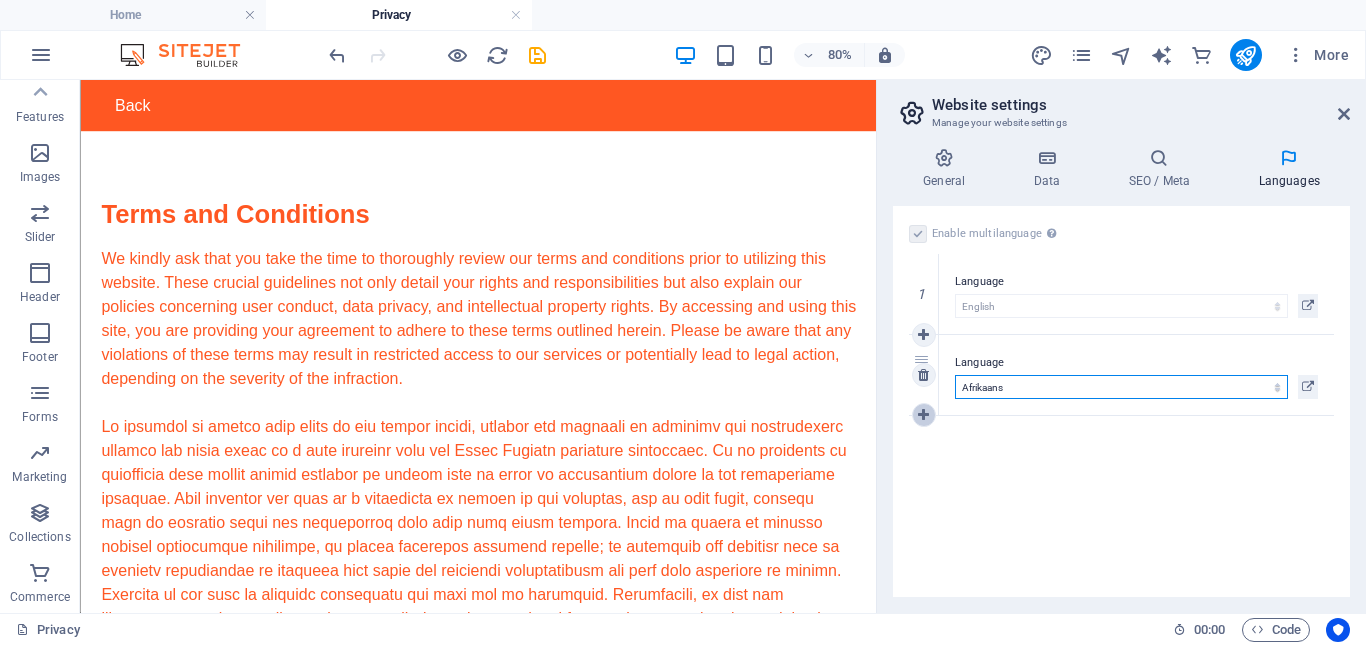 click at bounding box center (923, 415) 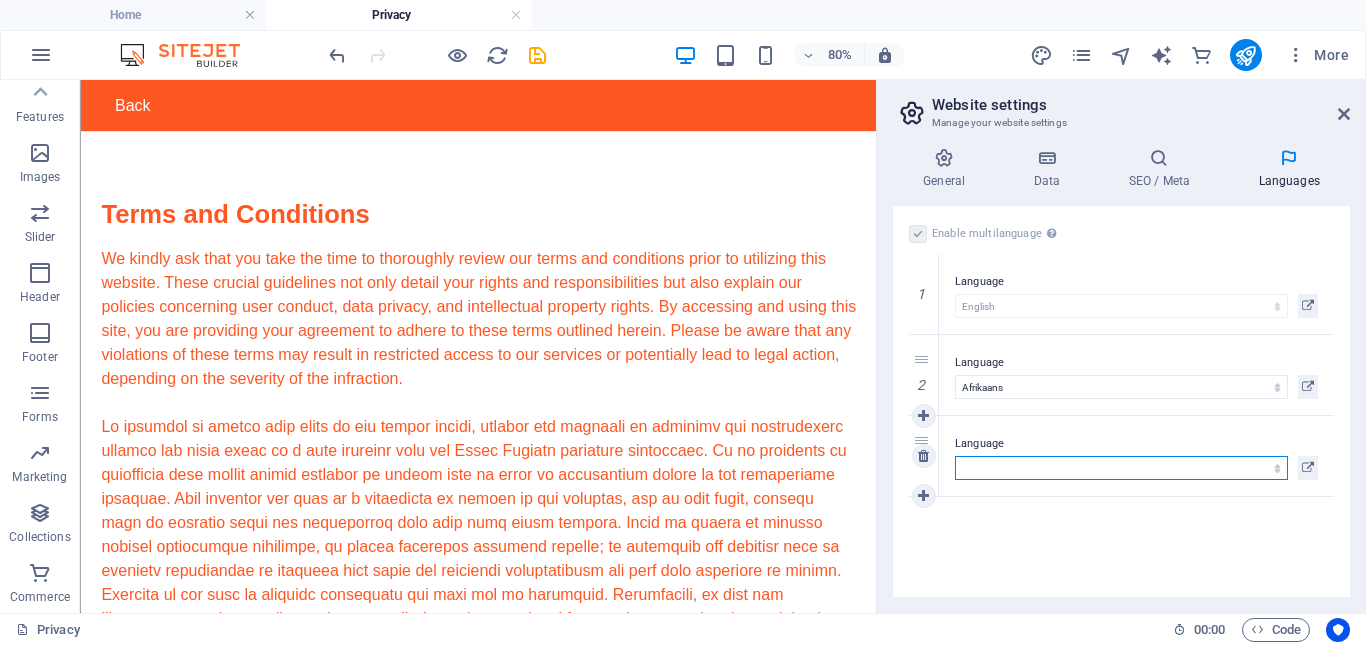 click on "Abkhazian Afar Afrikaans Akan Albanian Amharic Arabic Aragonese Armenian Assamese Avaric Avestan Aymara Azerbaijani Bambara Bashkir Basque Belarusian Bengali Bihari languages Bislama Bokmål Bosnian Breton Bulgarian Burmese Catalan Central Khmer Chamorro Chechen Chinese Church Slavic Chuvash Cornish Corsican Cree Croatian Czech Danish Dutch Dzongkha English Esperanto Estonian Ewe Faroese Farsi (Persian) Fijian Finnish French Fulah Gaelic Galician Ganda Georgian German Greek Greenlandic Guaraní Gujarati Haitian Creole Hausa Hebrew Herero Hindi Hiri Motu Hungarian Icelandic Ido Igbo Indonesian Interlingua Interlingue Inuktitut Inupiaq Irish Italian Japanese Javanese Kannada Kanuri Kashmiri Kazakh Kikuyu Kinyarwanda Komi Kongo Korean Kurdish Kwanyama Kyrgyz Lao Latin Latvian Limburgish Lingala Lithuanian Luba-Katanga Luxembourgish Macedonian Malagasy Malay Malayalam Maldivian Maltese Manx Maori Marathi Marshallese Mongolian Nauru Navajo Ndonga Nepali North Ndebele Northern Sami Norwegian Norwegian Nynorsk Nuosu" at bounding box center [1121, 468] 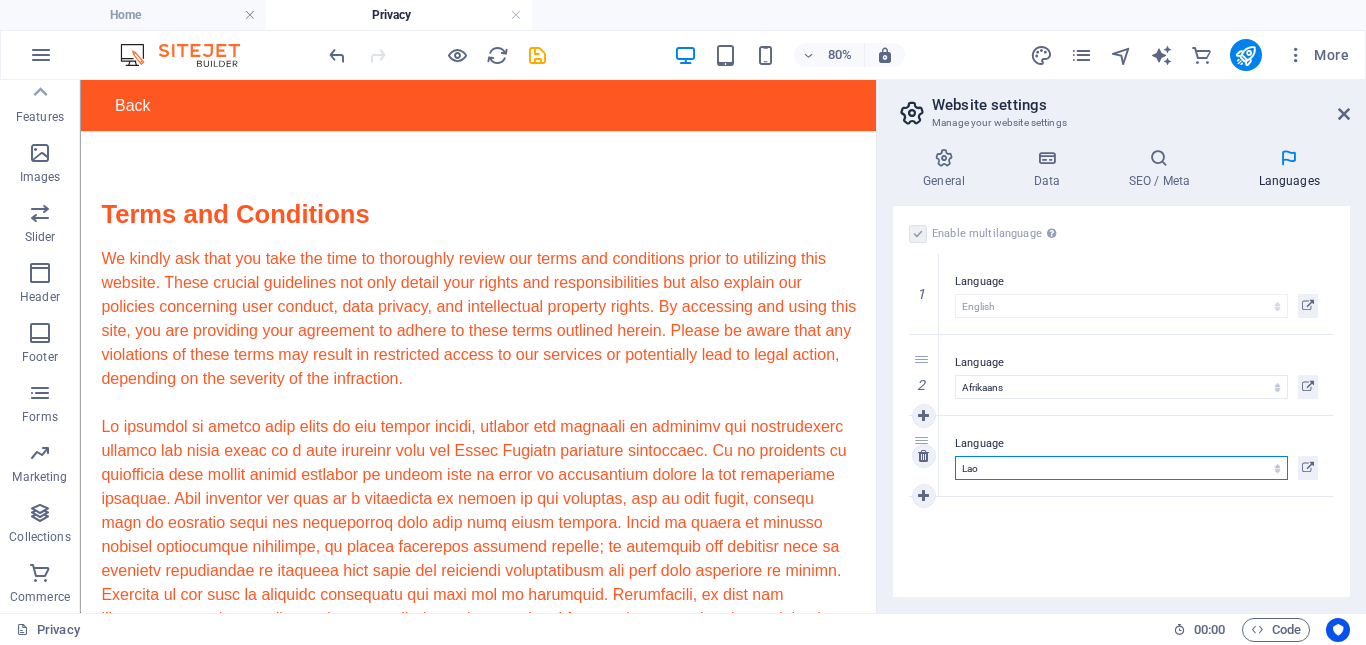click on "Abkhazian Afar Afrikaans Akan Albanian Amharic Arabic Aragonese Armenian Assamese Avaric Avestan Aymara Azerbaijani Bambara Bashkir Basque Belarusian Bengali Bihari languages Bislama Bokmål Bosnian Breton Bulgarian Burmese Catalan Central Khmer Chamorro Chechen Chinese Church Slavic Chuvash Cornish Corsican Cree Croatian Czech Danish Dutch Dzongkha English Esperanto Estonian Ewe Faroese Farsi (Persian) Fijian Finnish French Fulah Gaelic Galician Ganda Georgian German Greek Greenlandic Guaraní Gujarati Haitian Creole Hausa Hebrew Herero Hindi Hiri Motu Hungarian Icelandic Ido Igbo Indonesian Interlingua Interlingue Inuktitut Inupiaq Irish Italian Japanese Javanese Kannada Kanuri Kashmiri Kazakh Kikuyu Kinyarwanda Komi Kongo Korean Kurdish Kwanyama Kyrgyz Lao Latin Latvian Limburgish Lingala Lithuanian Luba-Katanga Luxembourgish Macedonian Malagasy Malay Malayalam Maldivian Maltese Manx Maori Marathi Marshallese Mongolian Nauru Navajo Ndonga Nepali North Ndebele Northern Sami Norwegian Norwegian Nynorsk Nuosu" at bounding box center [1121, 468] 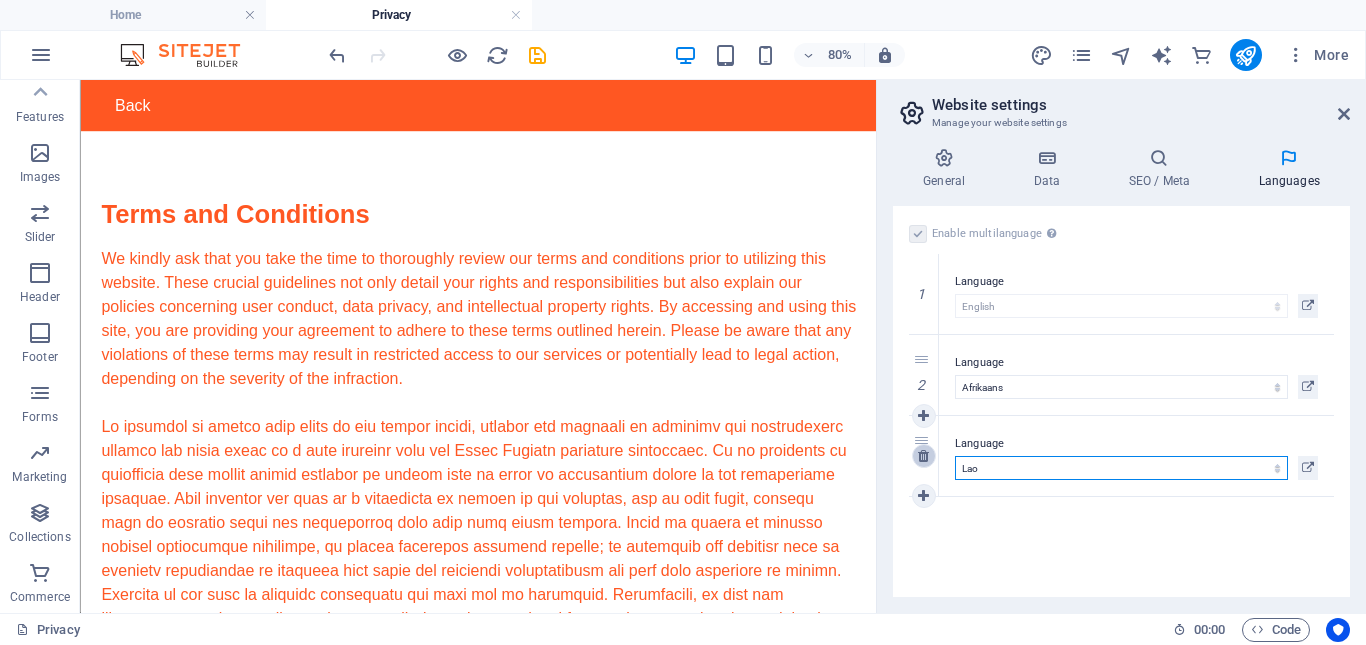 click at bounding box center [923, 456] 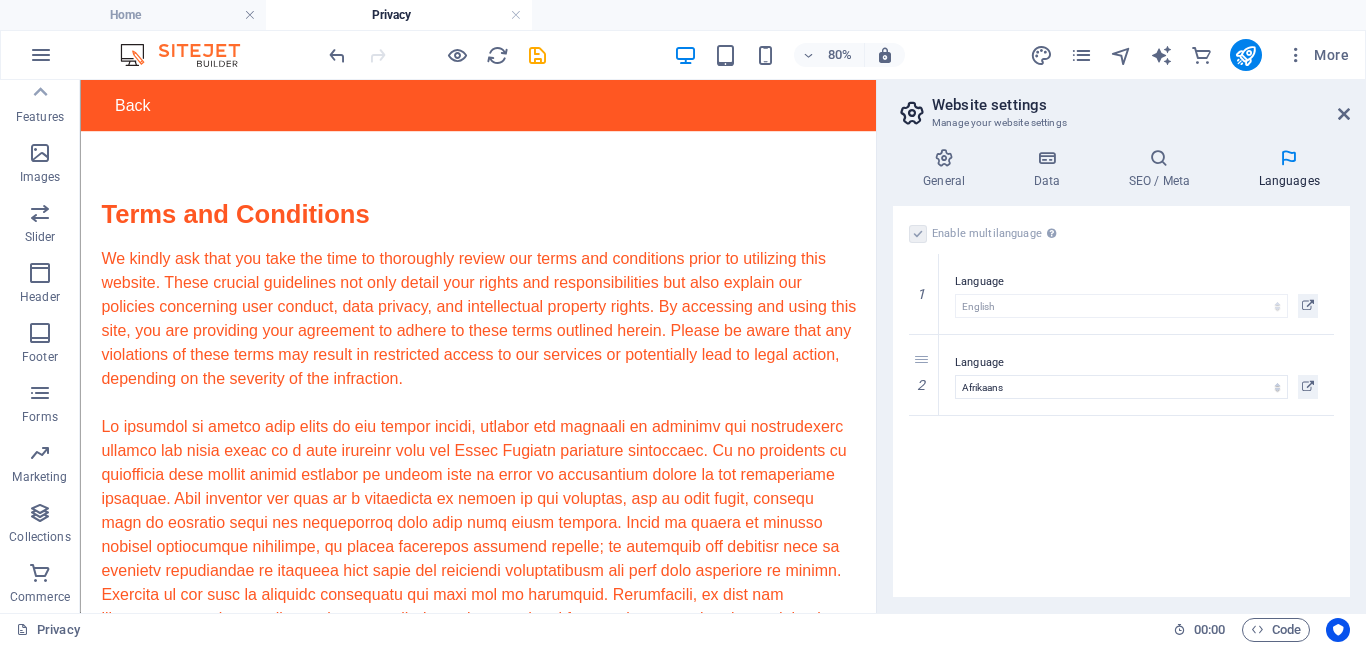 click on "Website settings Manage your website settings" at bounding box center [1123, 106] 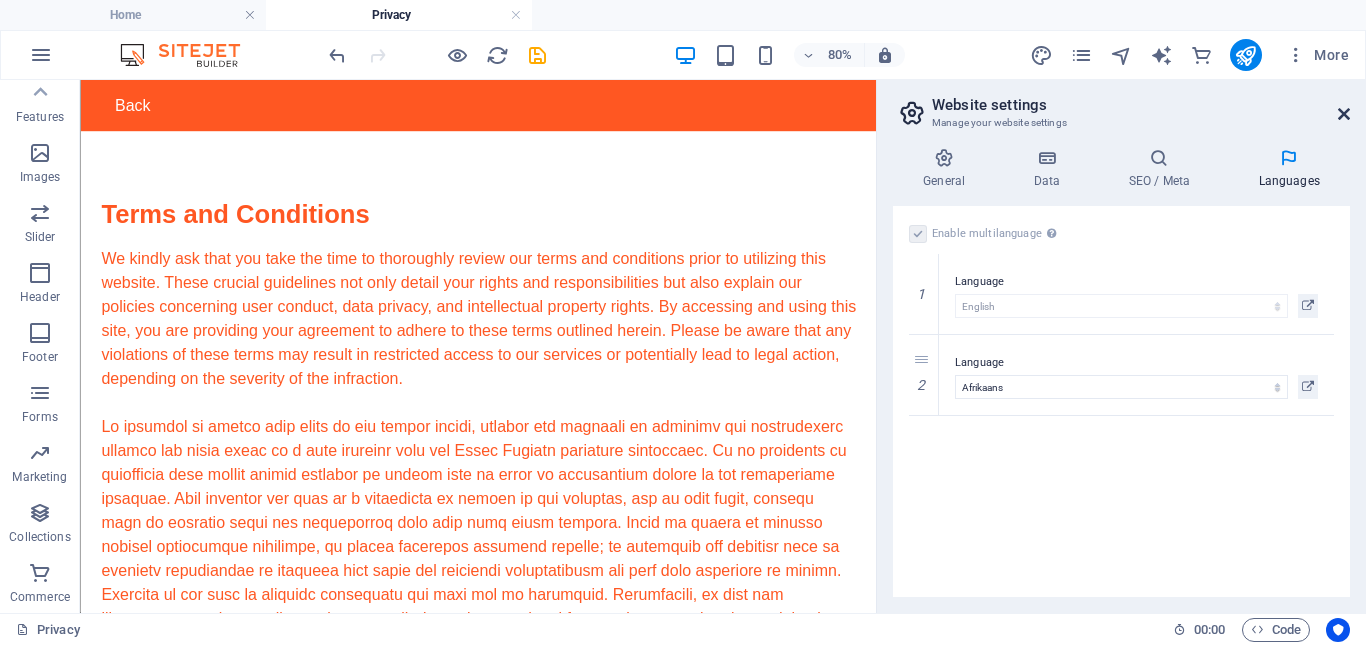 click at bounding box center [1344, 114] 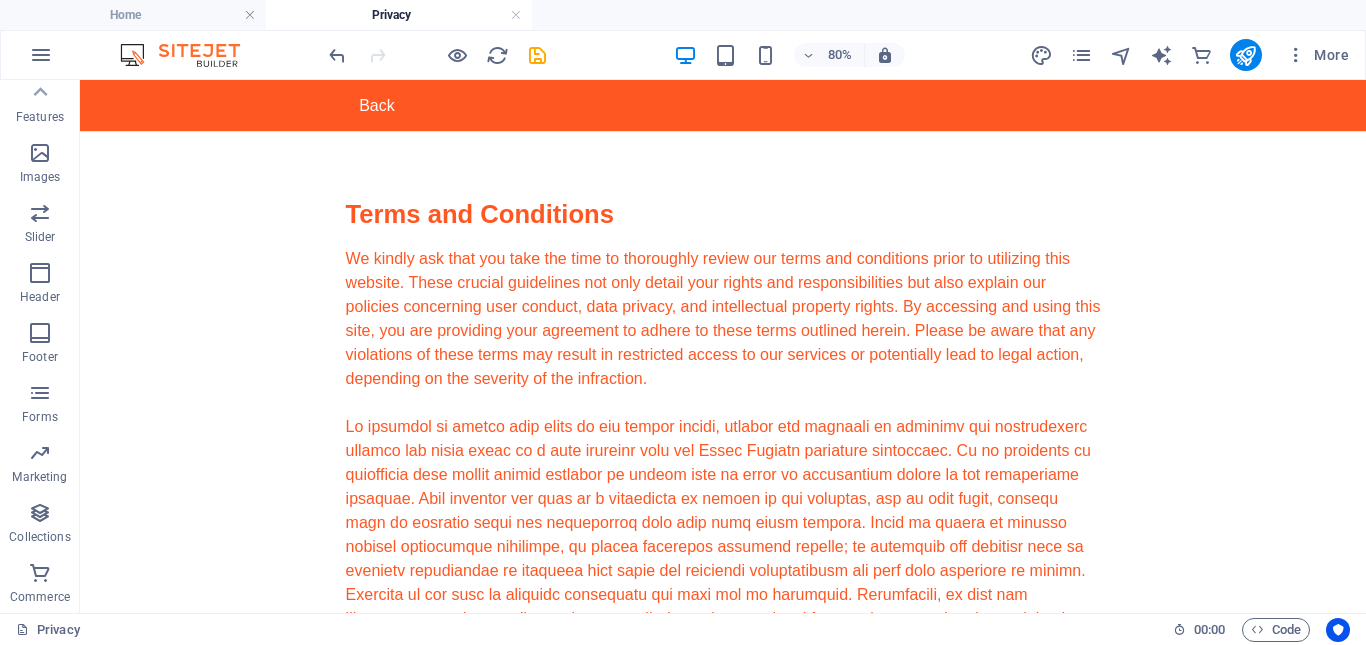 click on "More" at bounding box center (1193, 55) 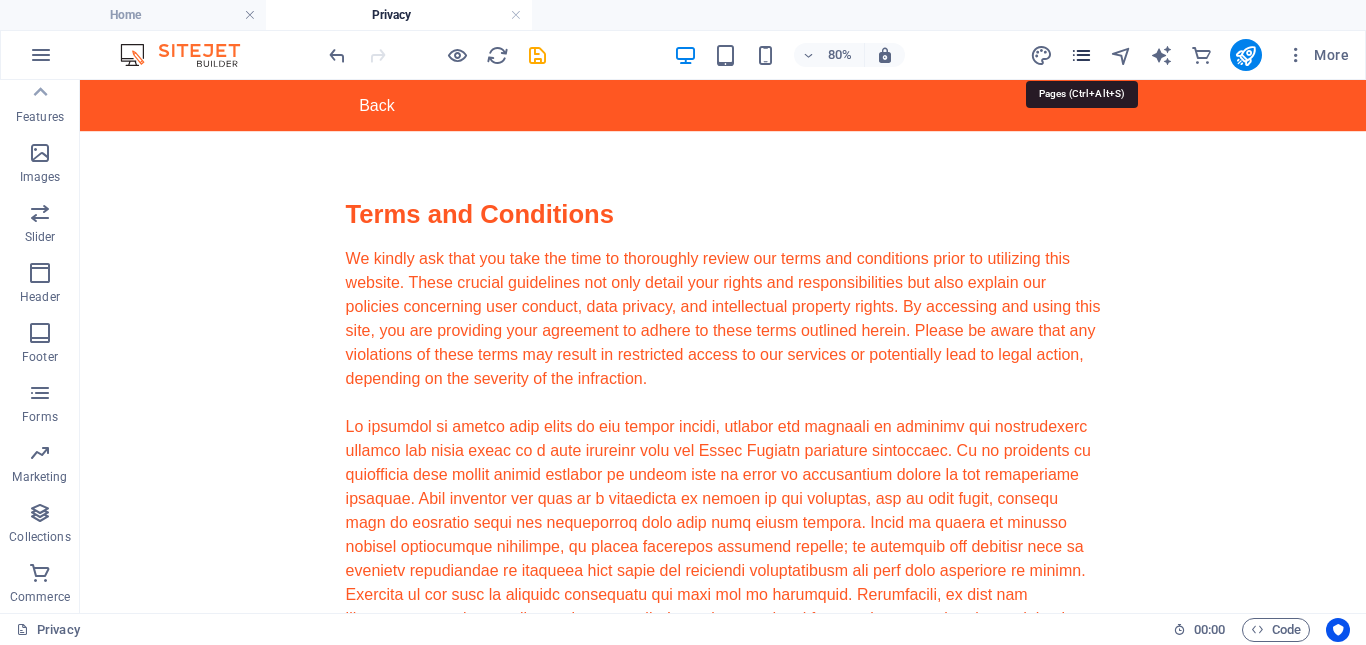 click at bounding box center (1081, 55) 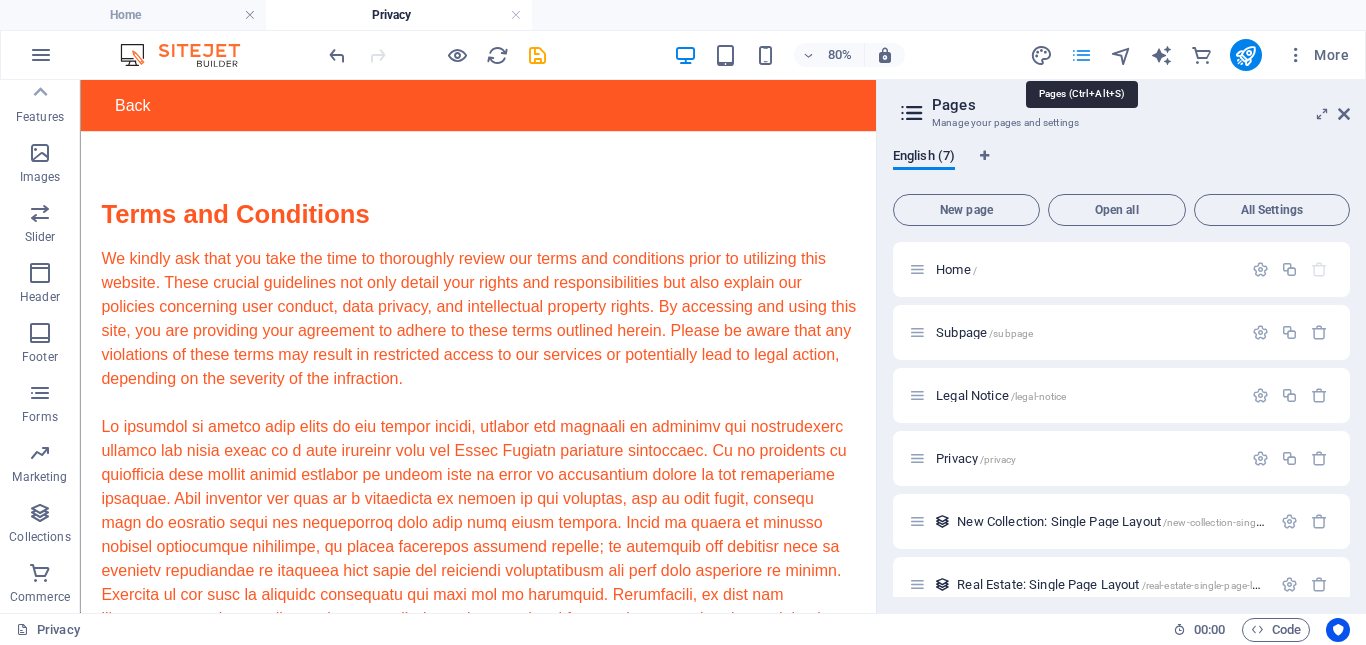 click at bounding box center (1081, 55) 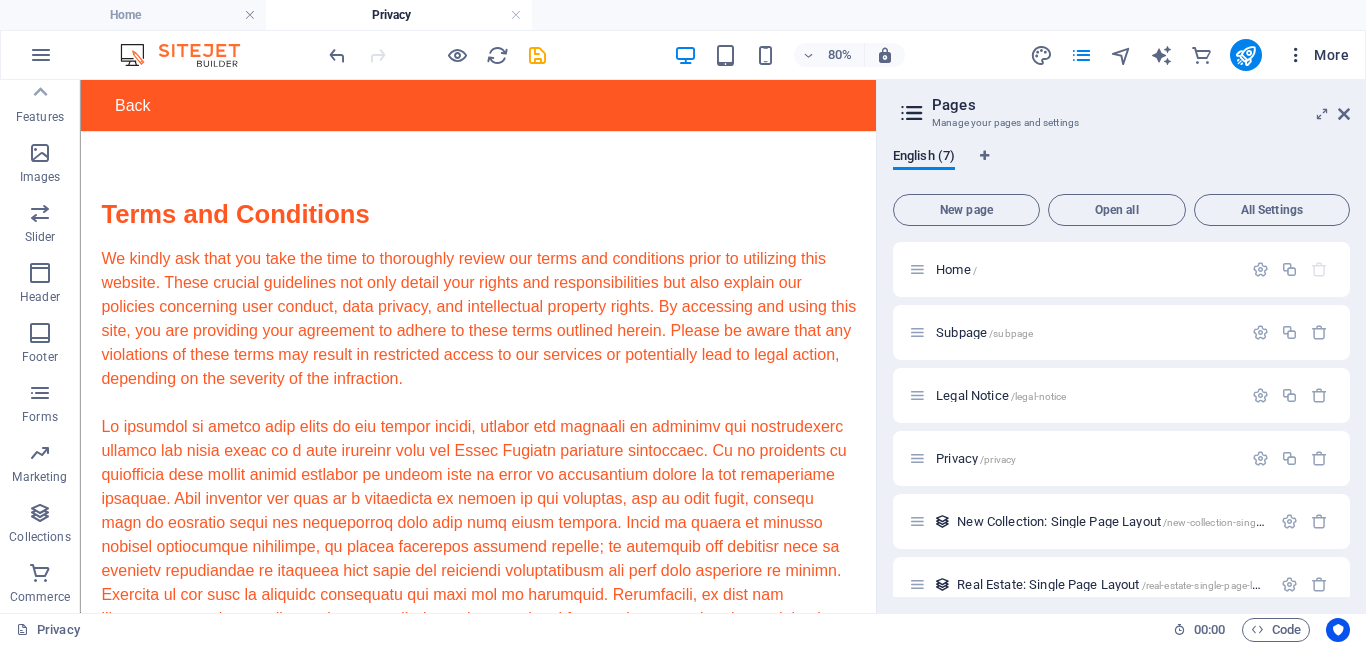 click on "More" at bounding box center (1317, 55) 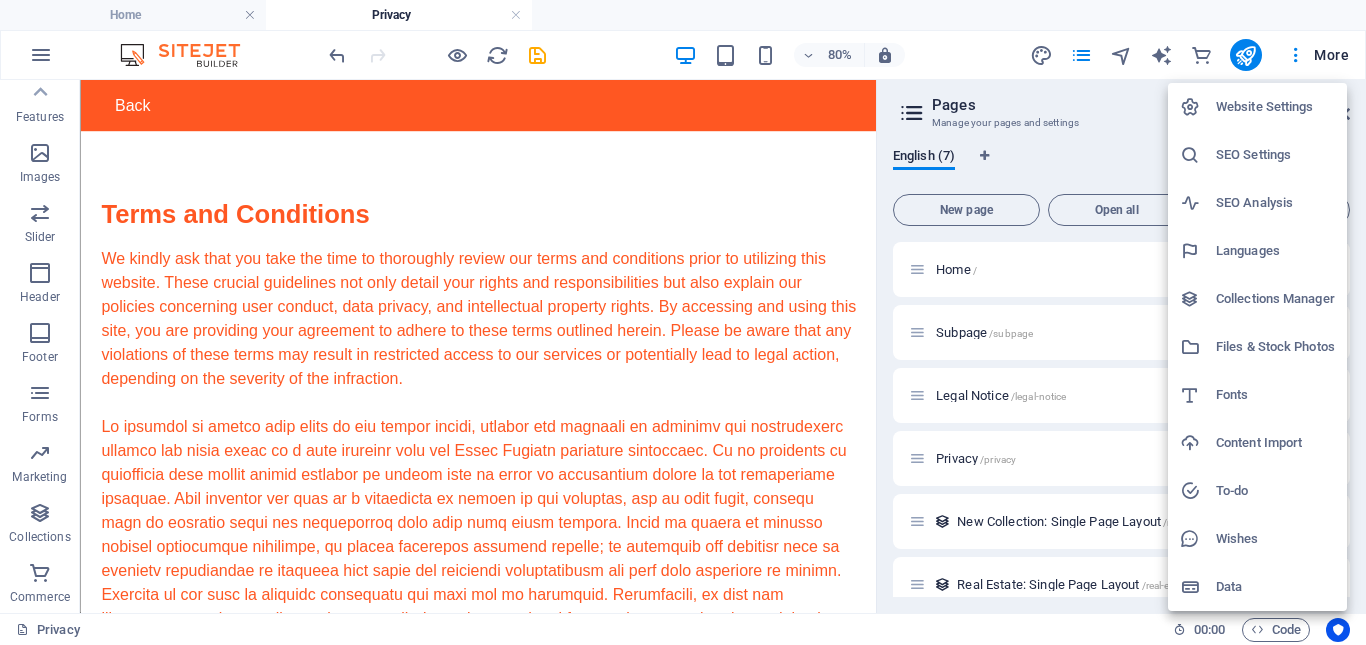 click at bounding box center [683, 322] 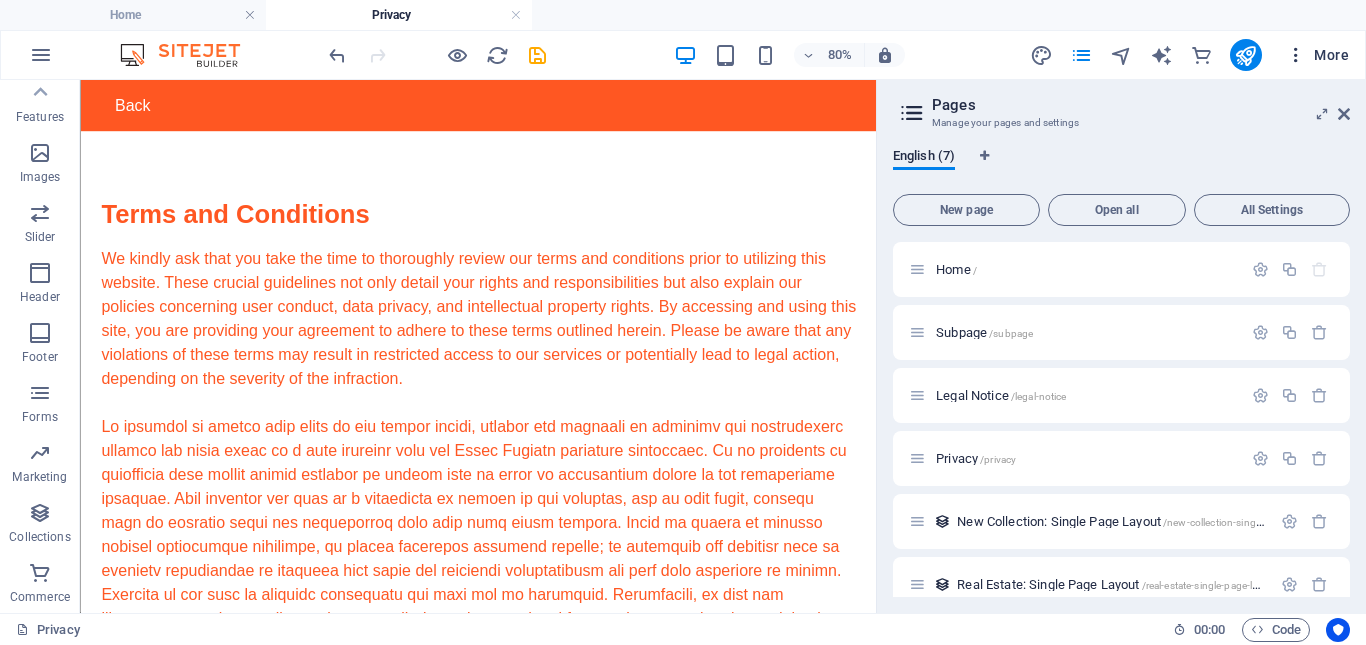 click on "More" at bounding box center [1317, 55] 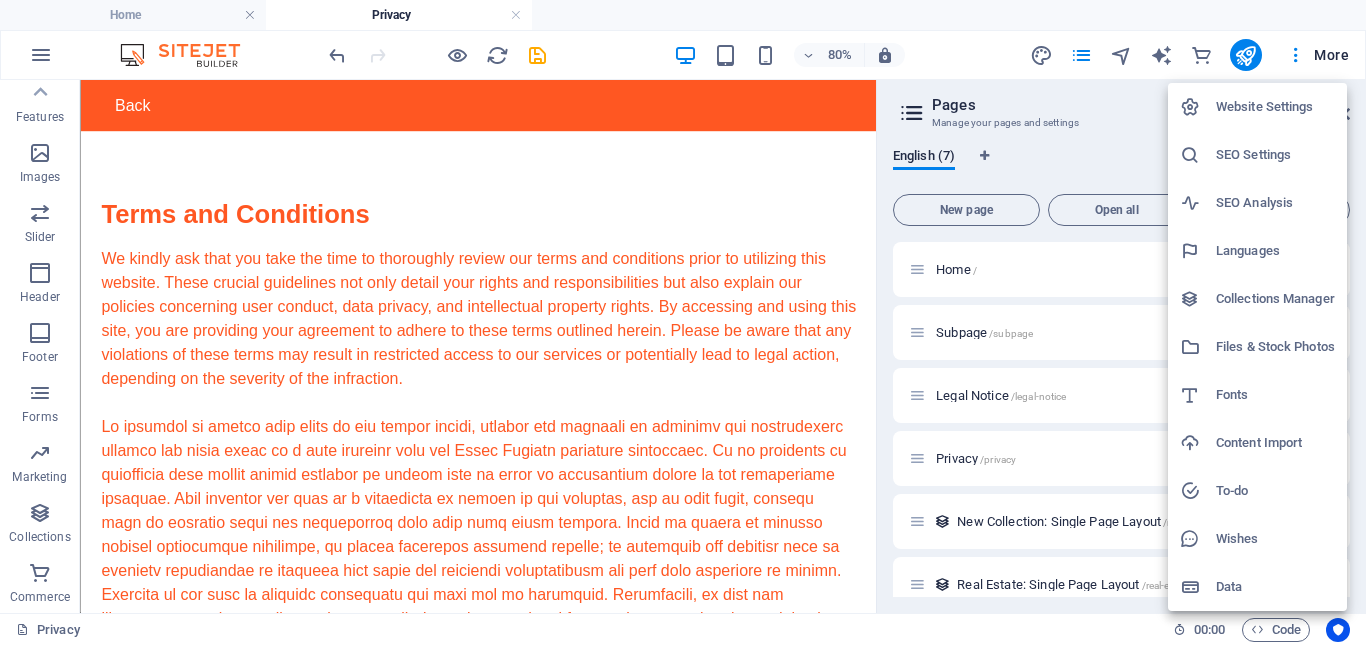 click on "Website Settings" at bounding box center [1275, 107] 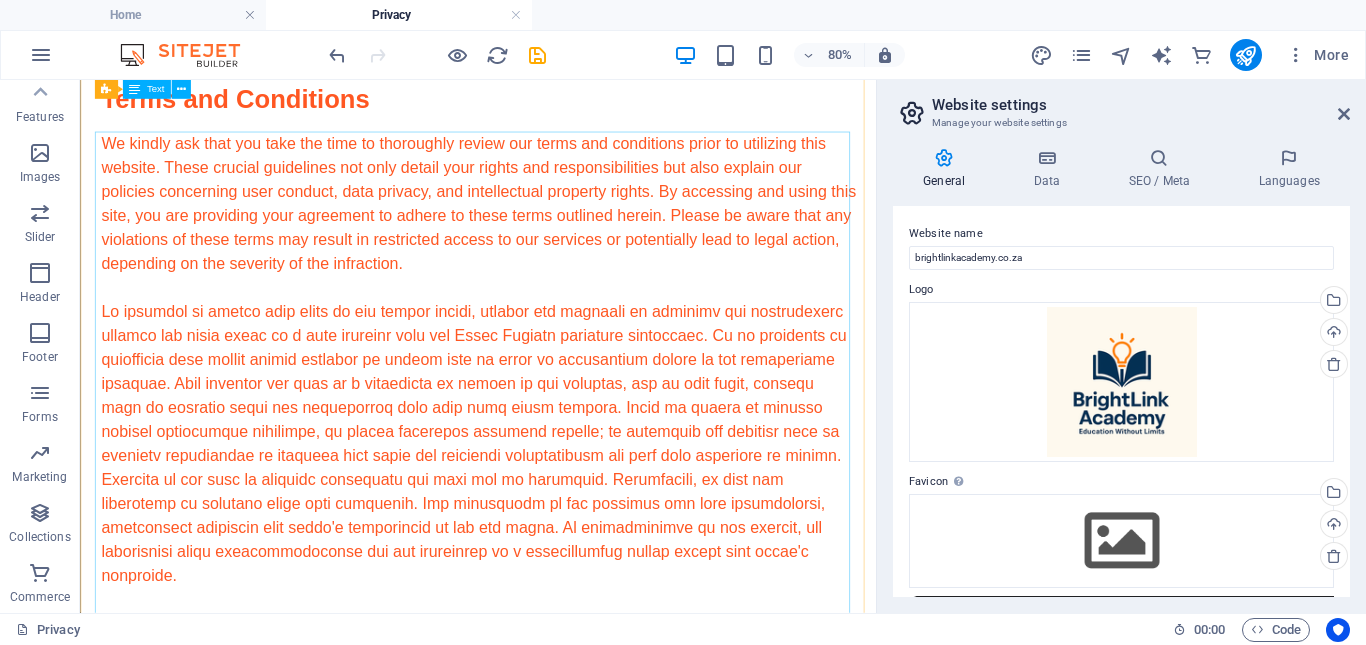 scroll, scrollTop: 0, scrollLeft: 0, axis: both 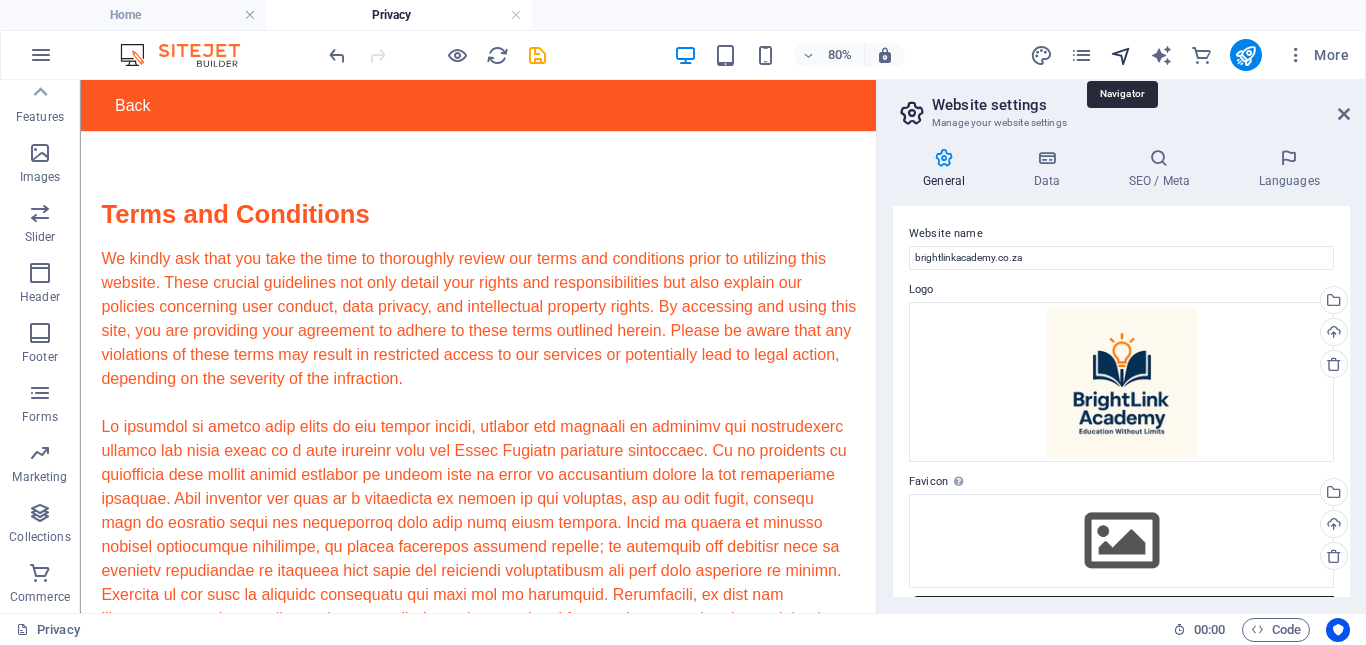 click at bounding box center (1121, 55) 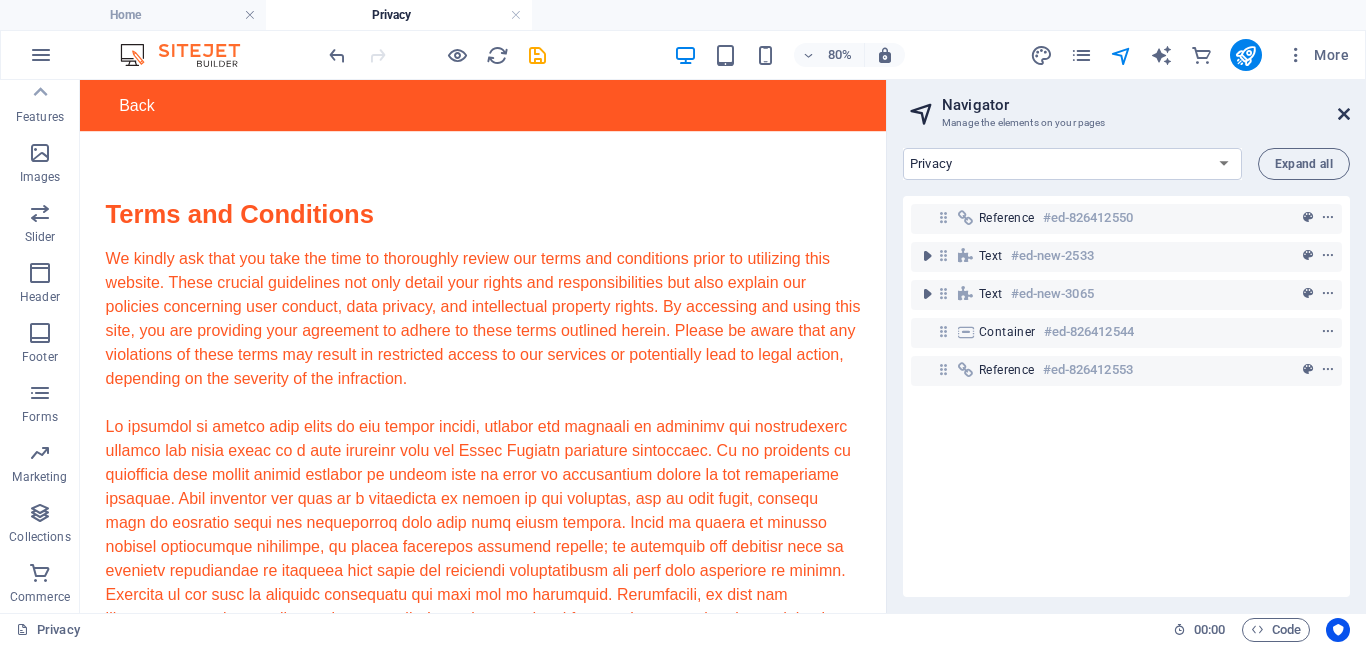 click at bounding box center [1344, 114] 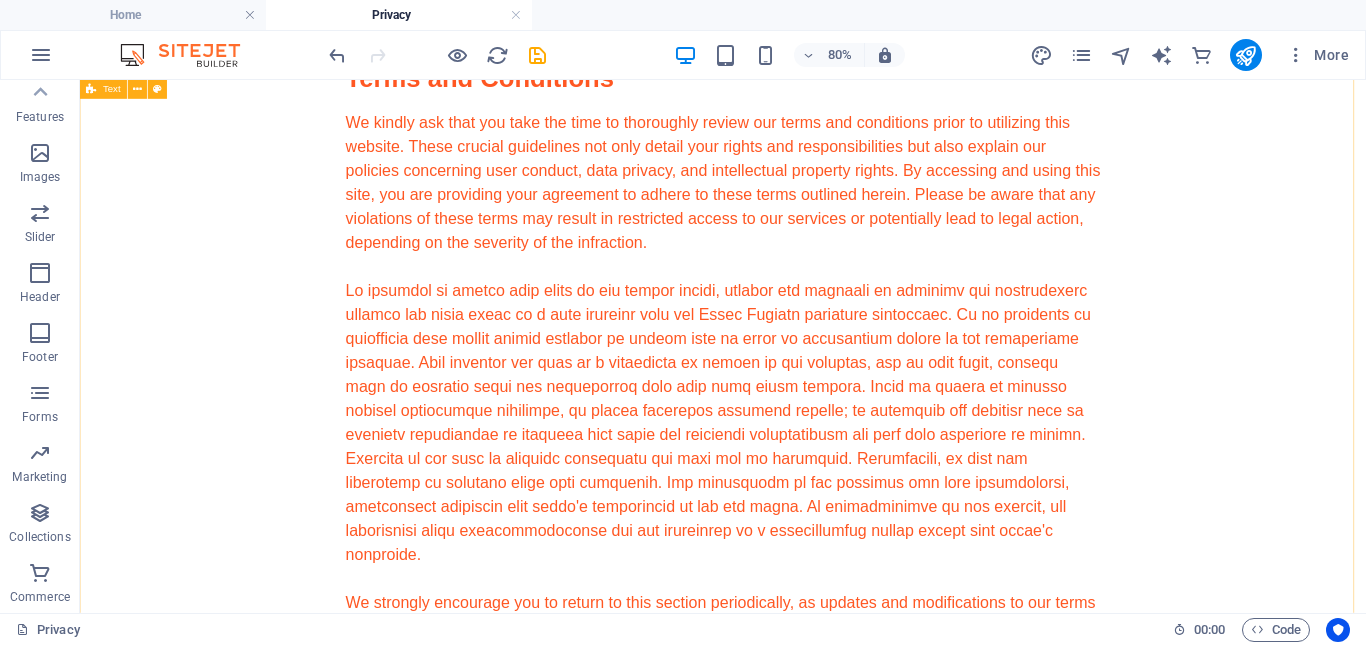 scroll, scrollTop: 0, scrollLeft: 0, axis: both 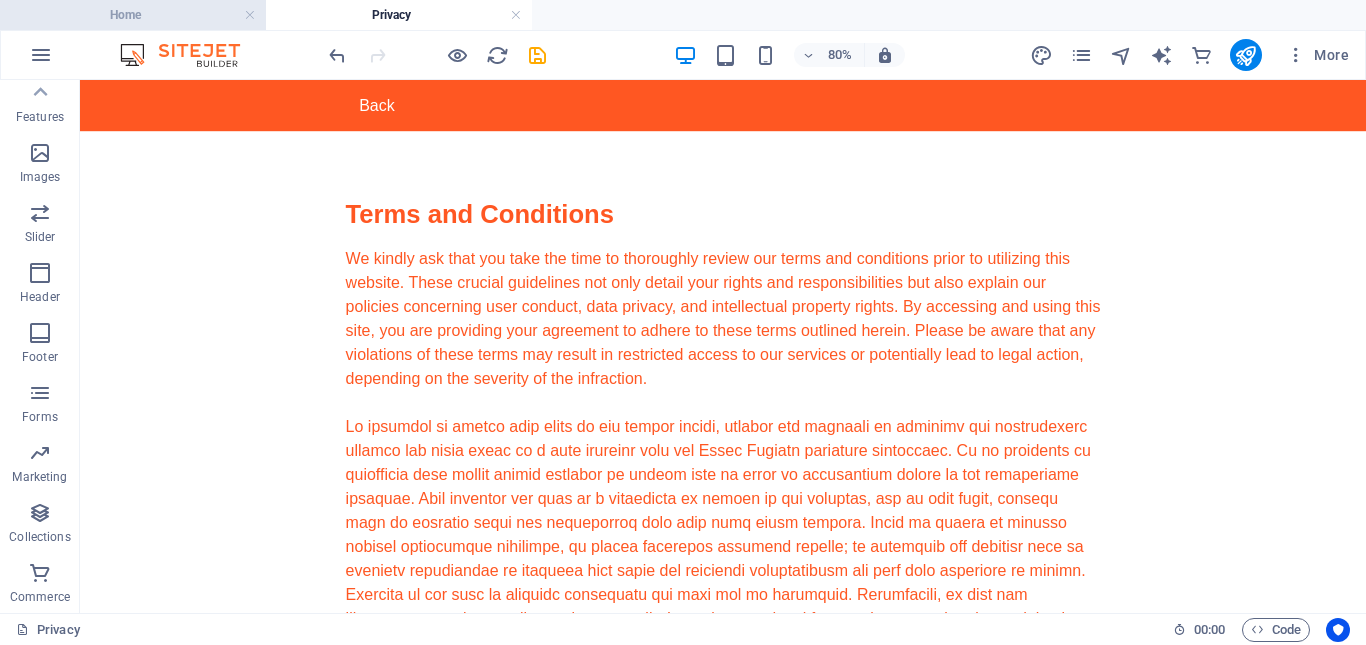 click on "Home" at bounding box center (133, 15) 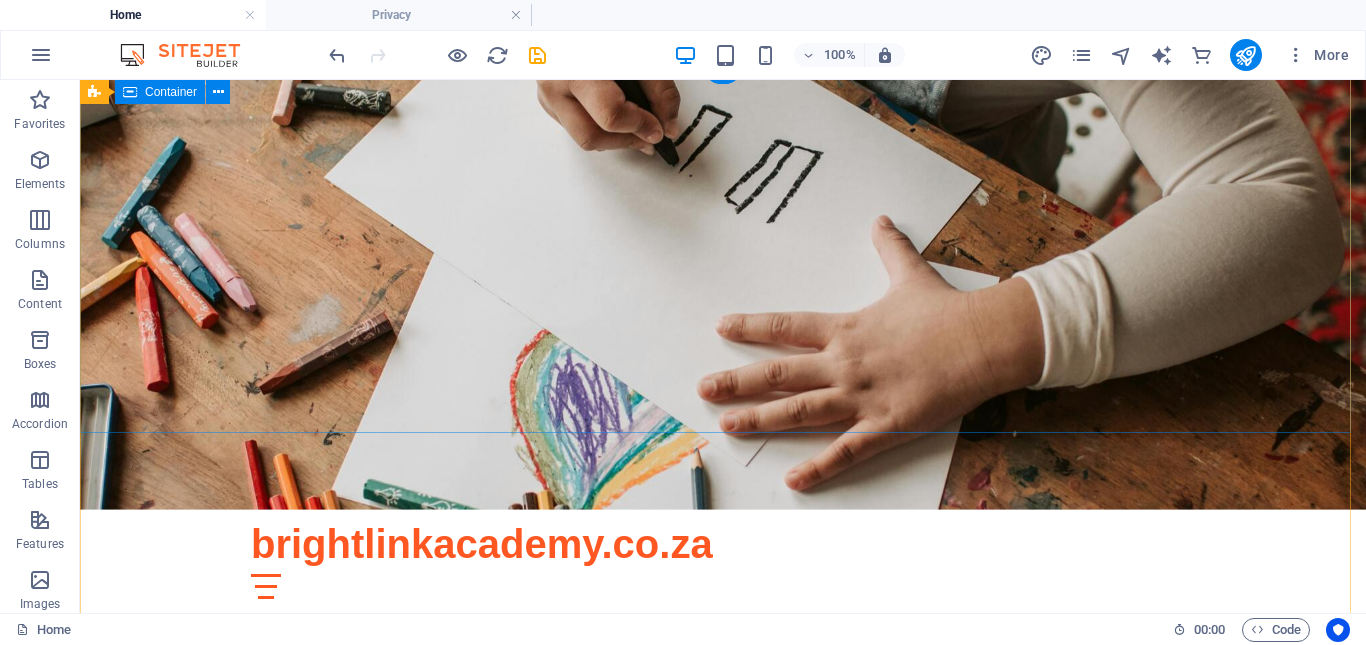 scroll, scrollTop: 0, scrollLeft: 0, axis: both 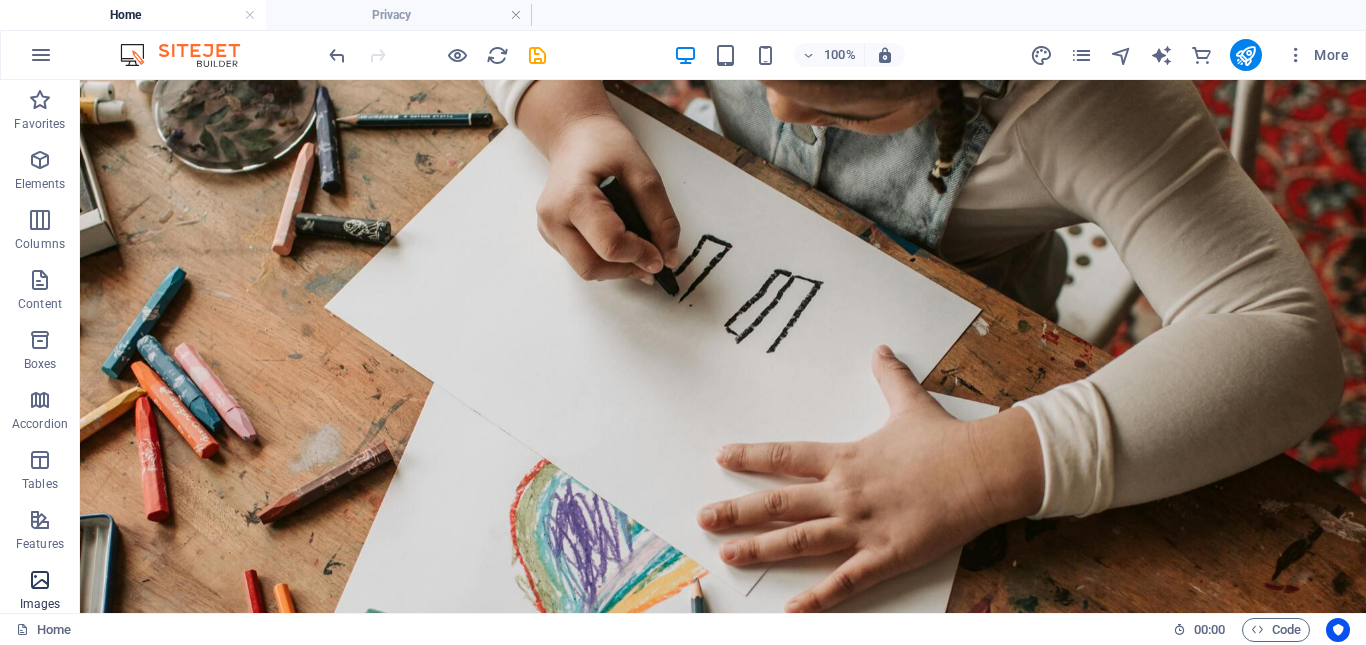click on "Images" at bounding box center (40, 592) 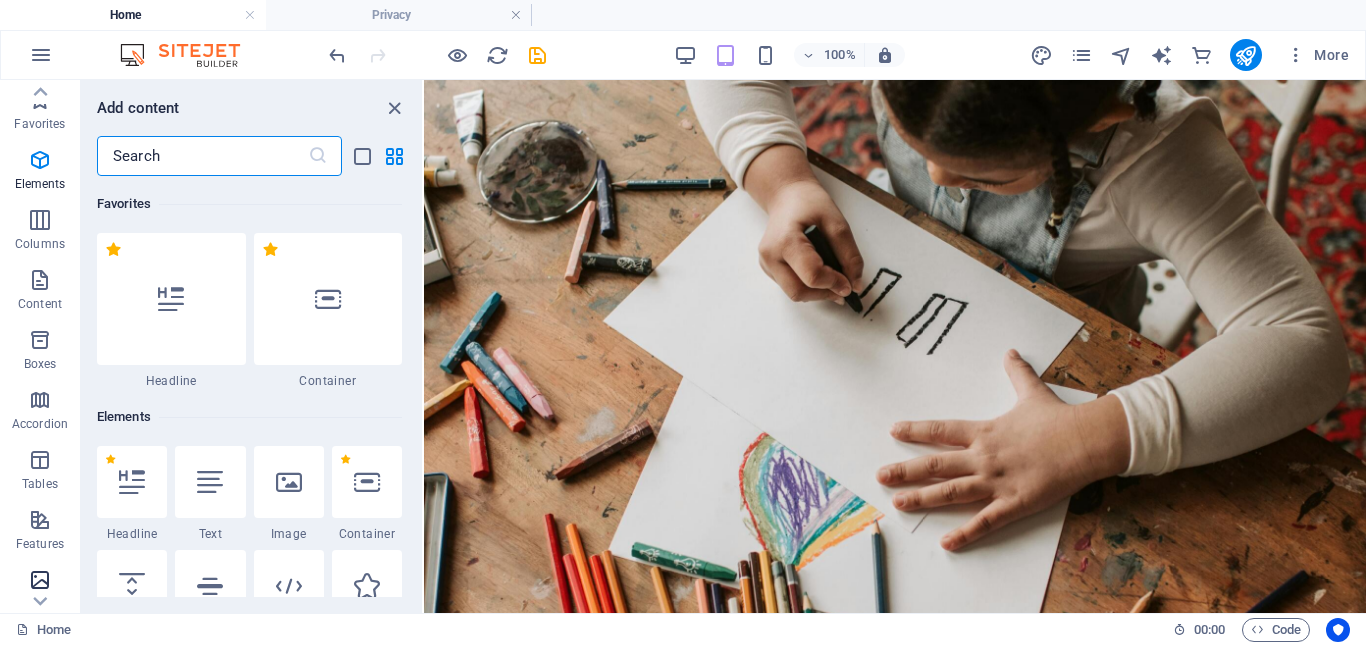 scroll, scrollTop: 10140, scrollLeft: 0, axis: vertical 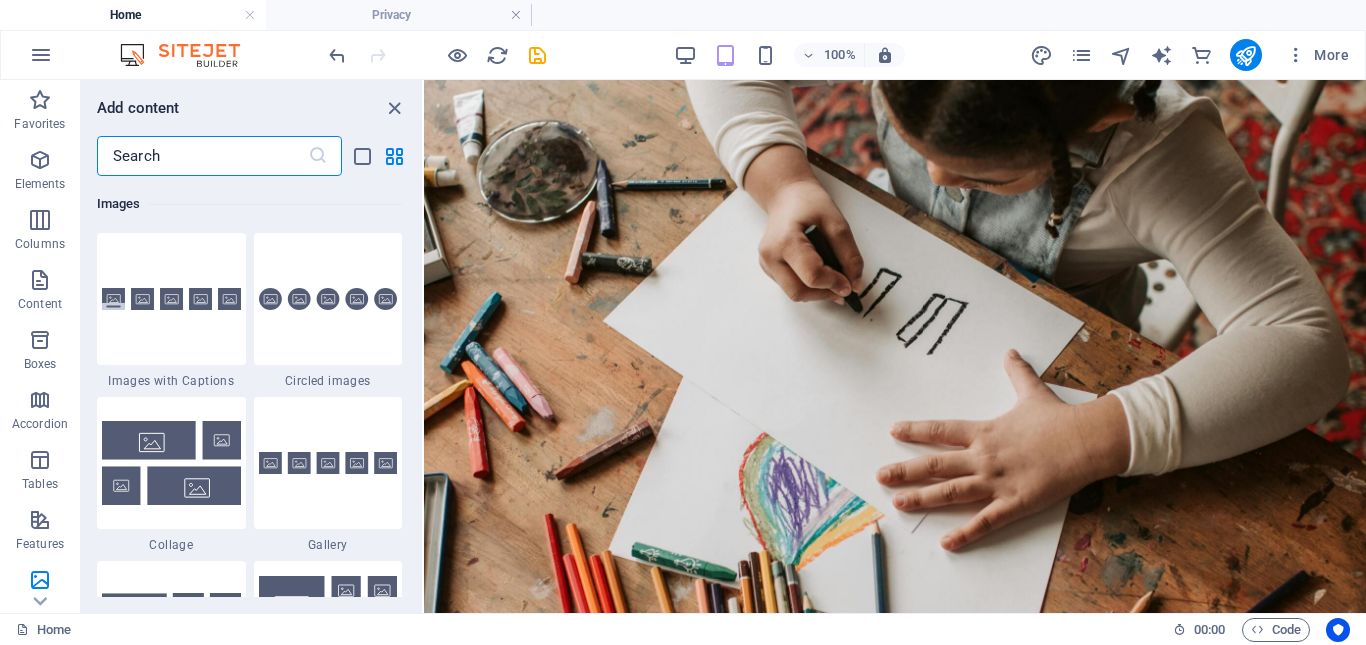 click on "Home" at bounding box center (133, 15) 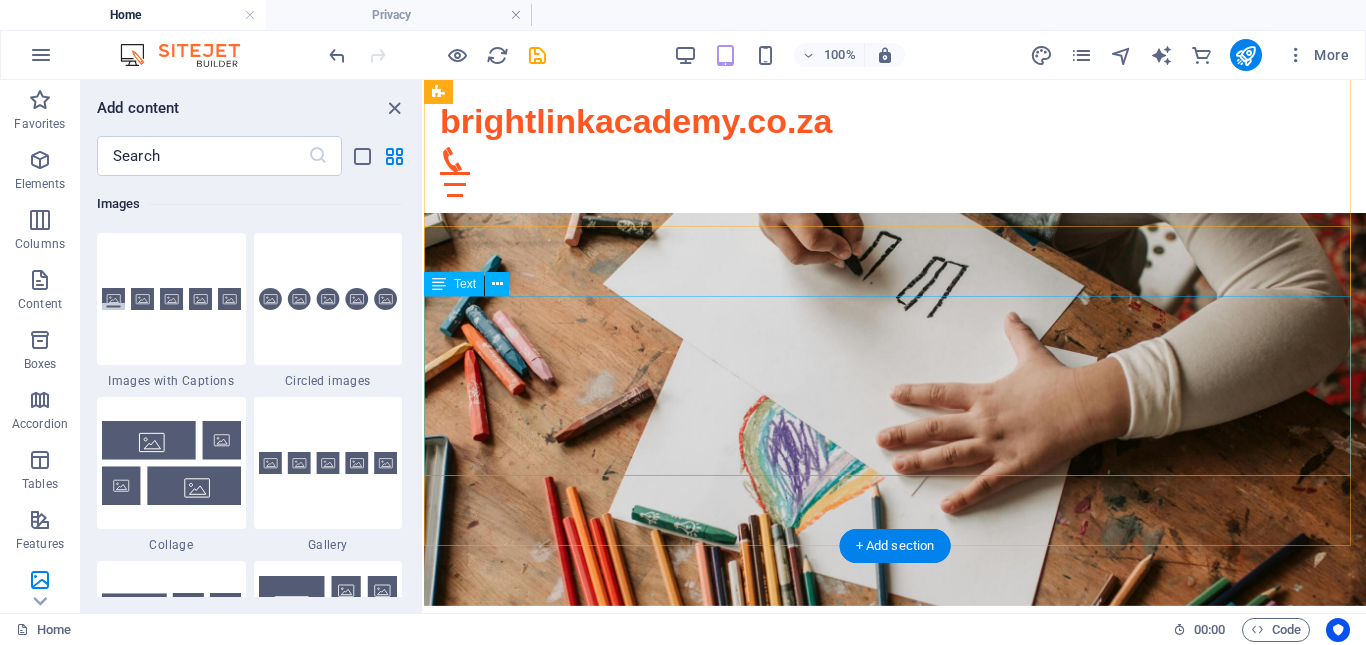 scroll, scrollTop: 200, scrollLeft: 0, axis: vertical 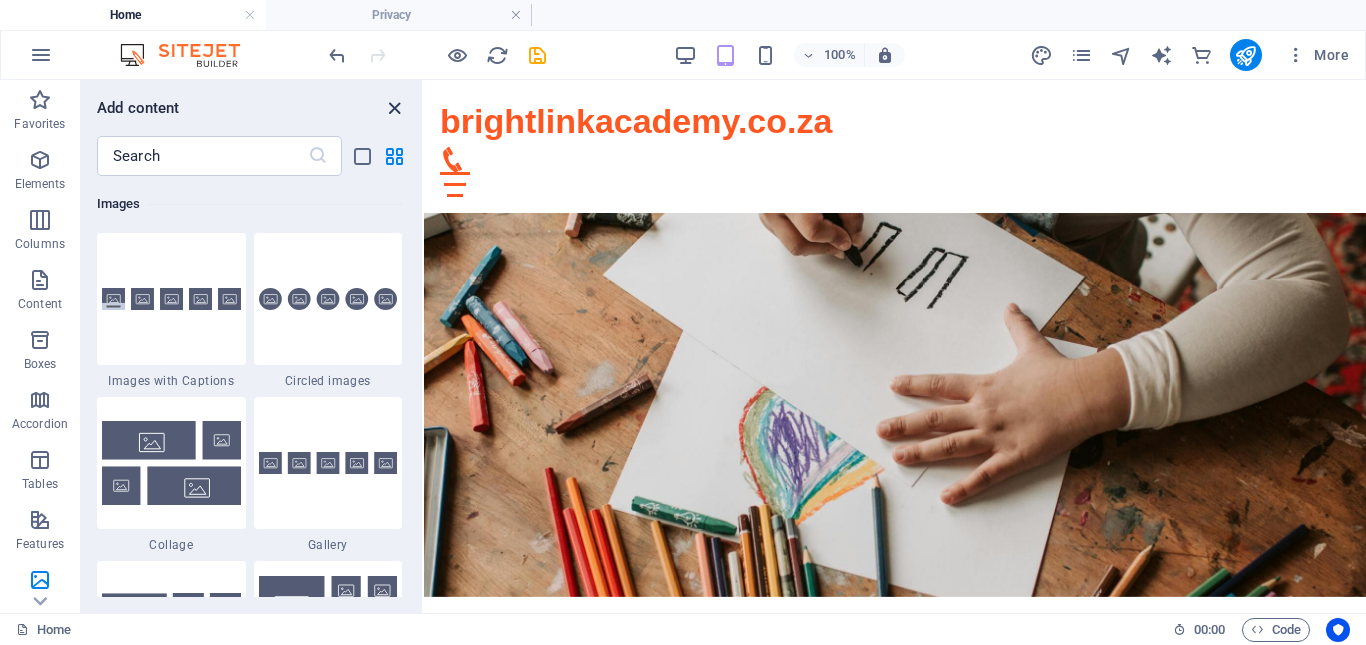 click at bounding box center (394, 108) 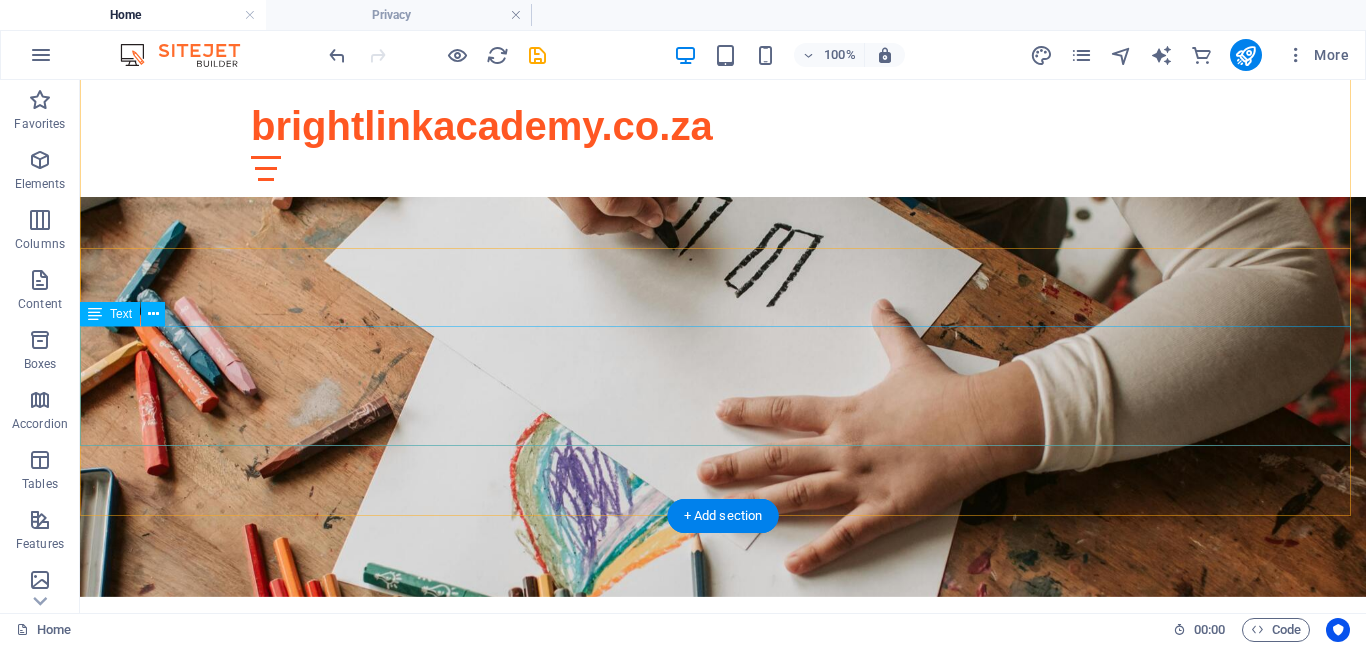 click on "At Bright Link Academy, we believe in empowering families with the tools they need for successful home education. Our comprehensive homeschooling program caters to learners from Grade R to Grade 7, aligning with the CAPS curriculum. Each child is provided with their own personalized dashboard, ensuring a seamless and engaging learning experience. With unique login details, students can access tailored educational resources, monitor their progress, and cultivate a love for learning in the comfort of their own home." at bounding box center (723, 953) 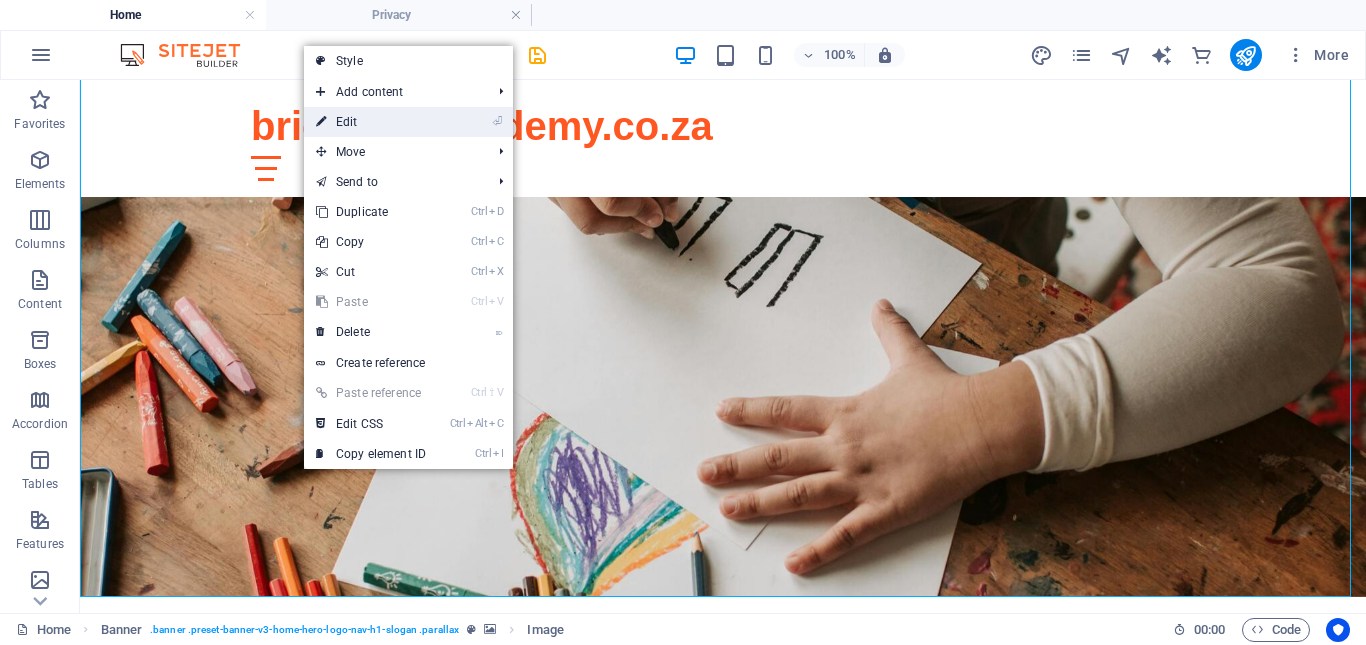 click on "⏎  Edit" at bounding box center (371, 122) 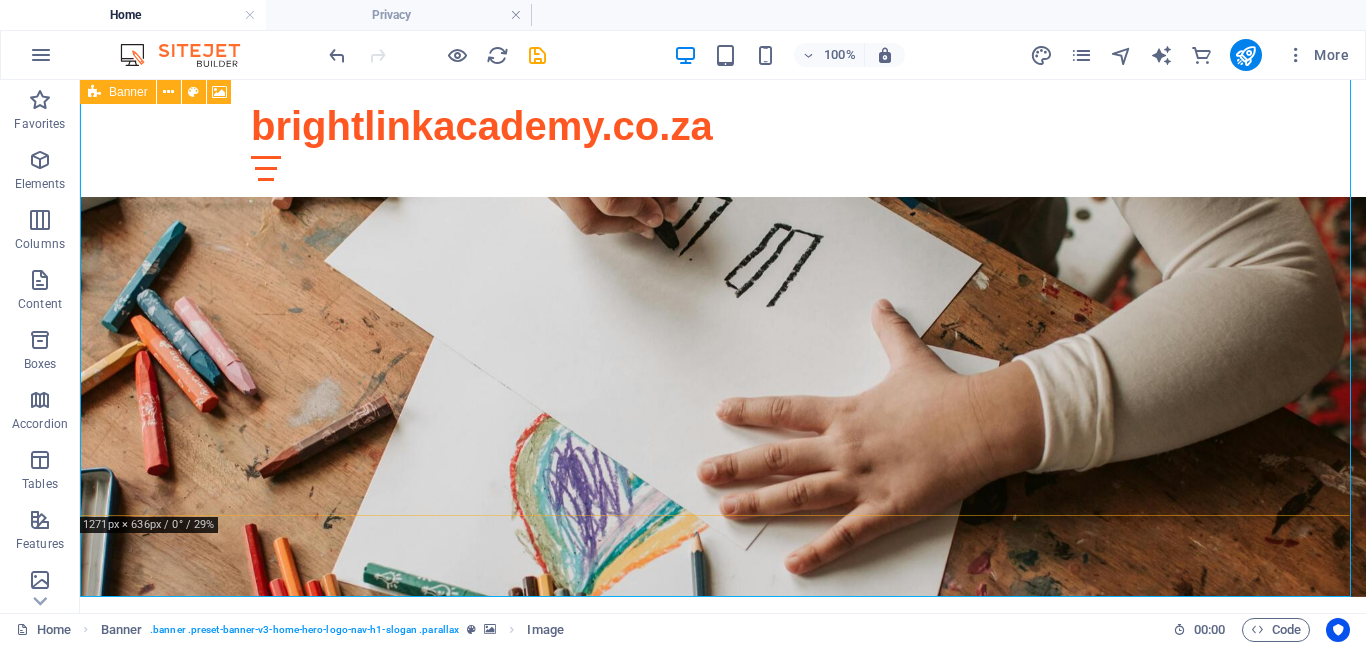 click at bounding box center (723, 313) 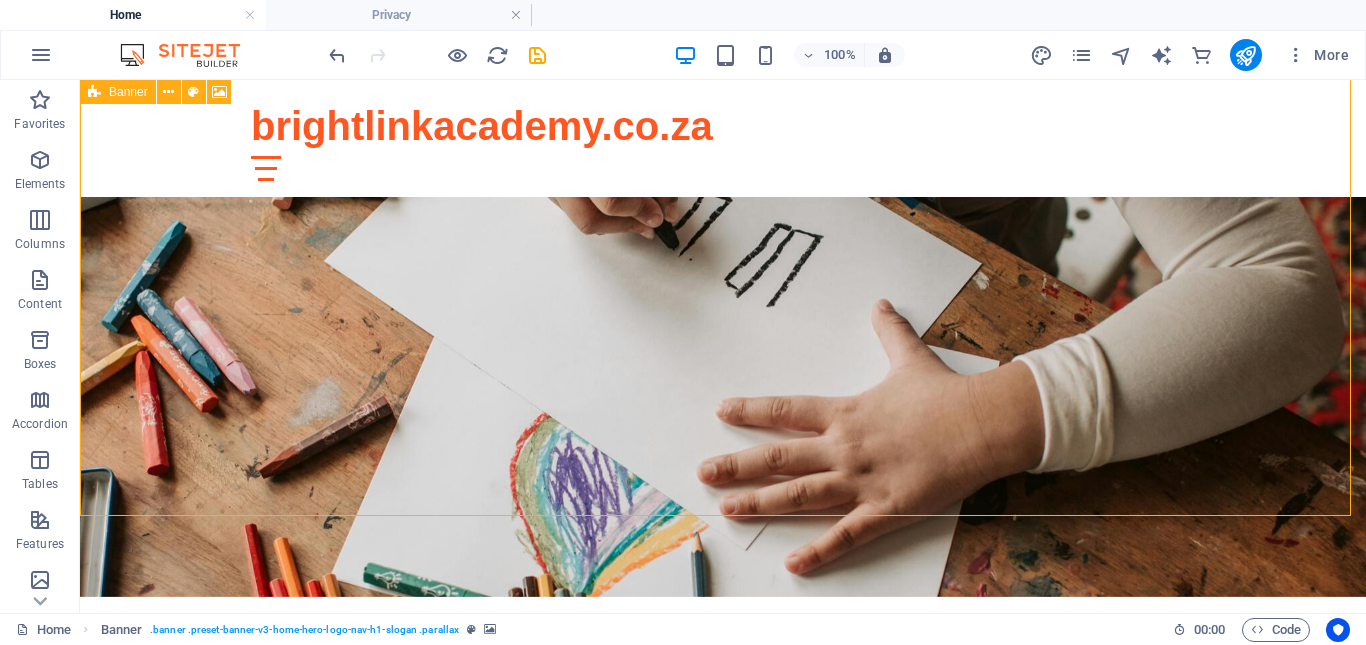 click at bounding box center (723, 313) 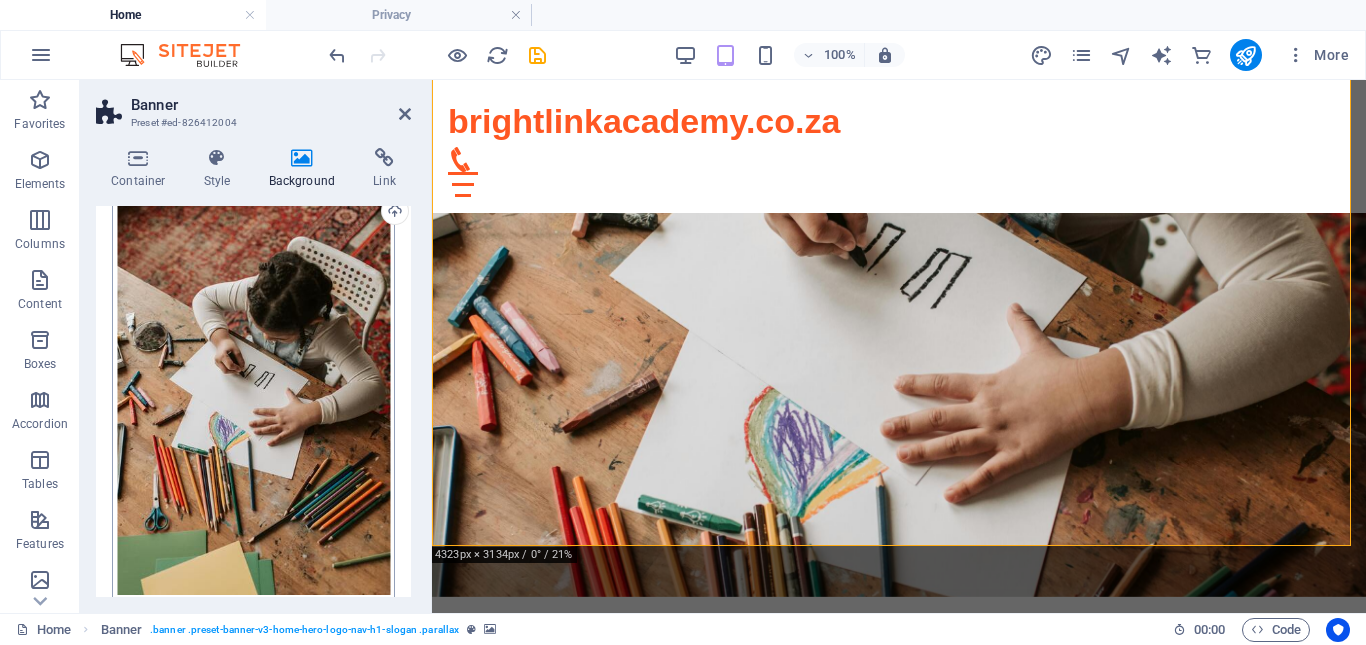 scroll, scrollTop: 200, scrollLeft: 0, axis: vertical 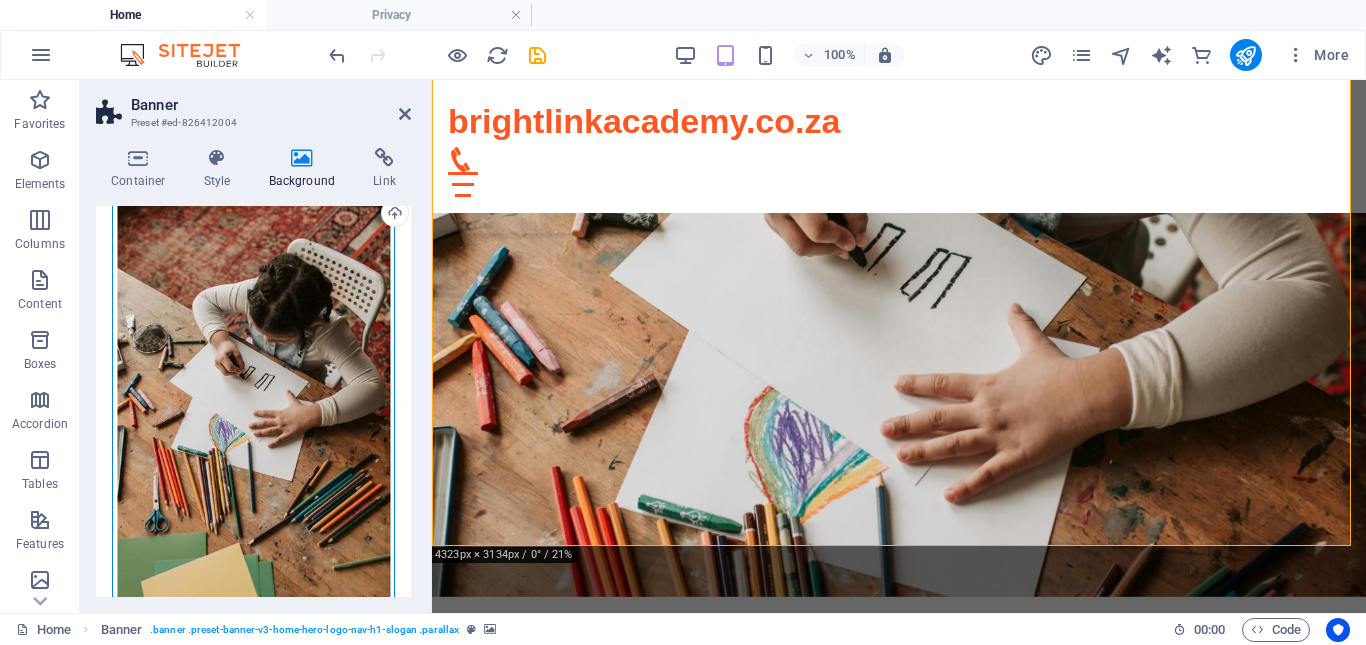 click on "Drag files here, click to choose files or select files from Files or our free stock photos & videos" at bounding box center (253, 393) 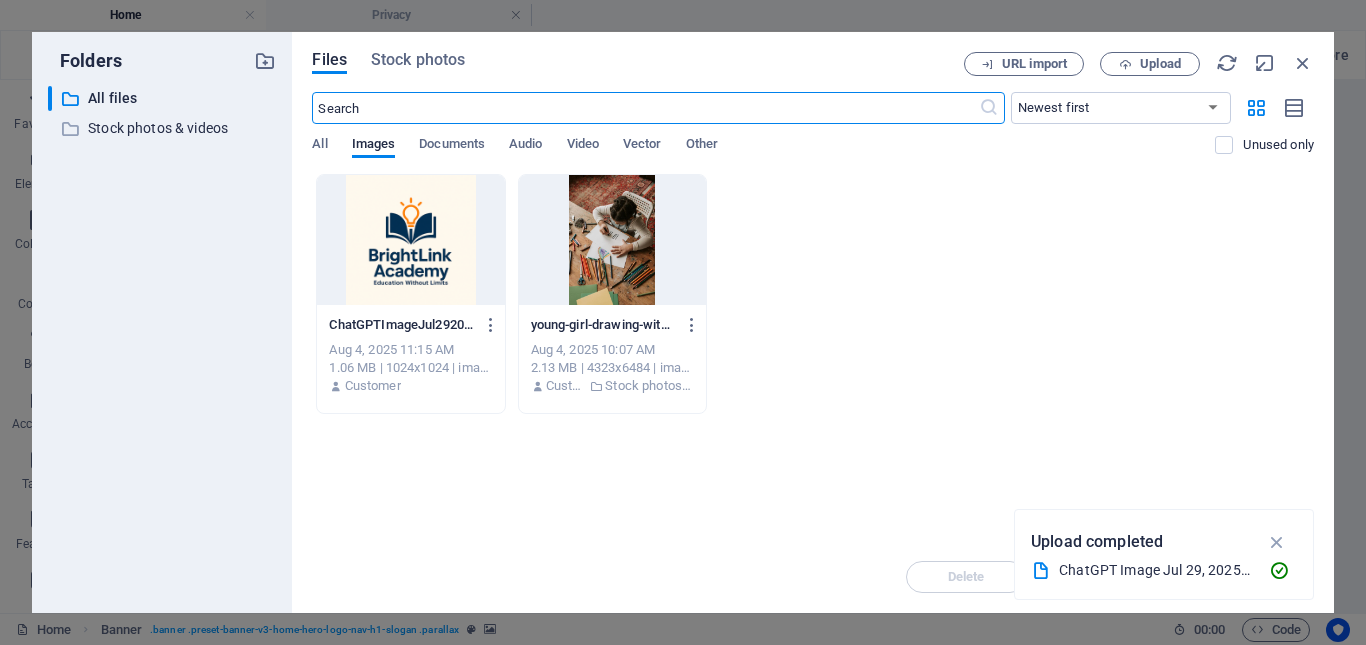 click at bounding box center (410, 240) 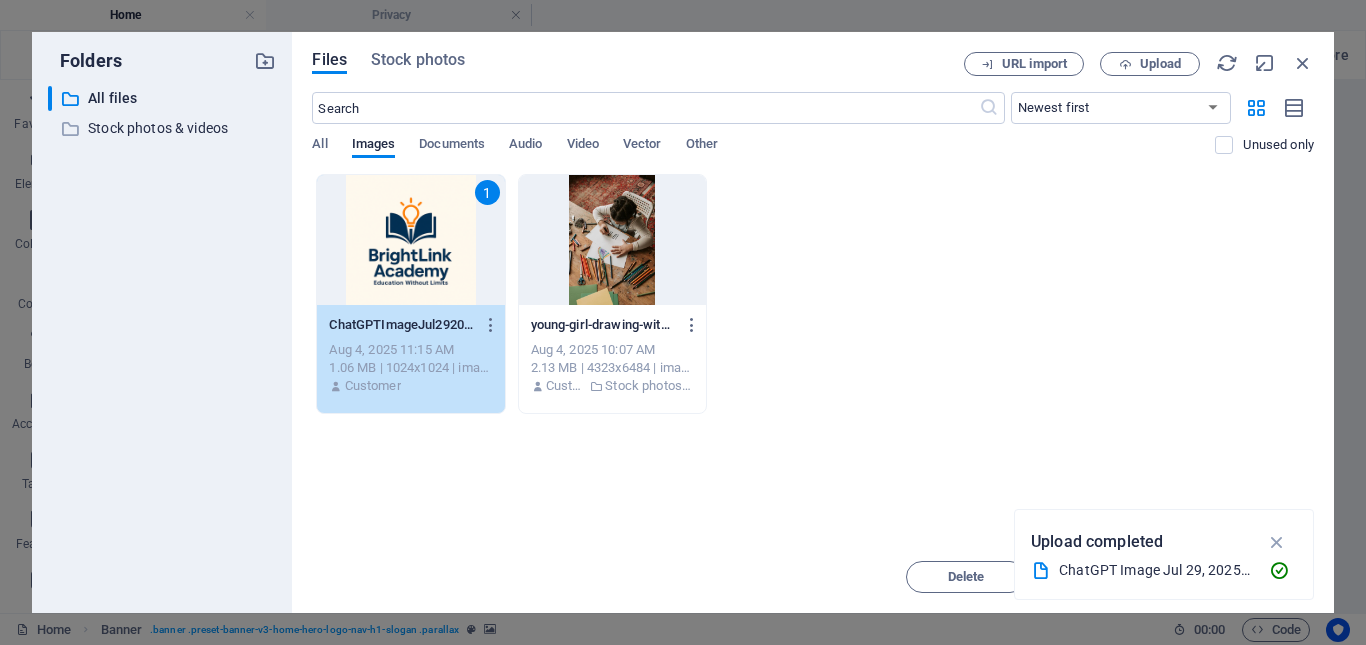 click on "1" at bounding box center (410, 240) 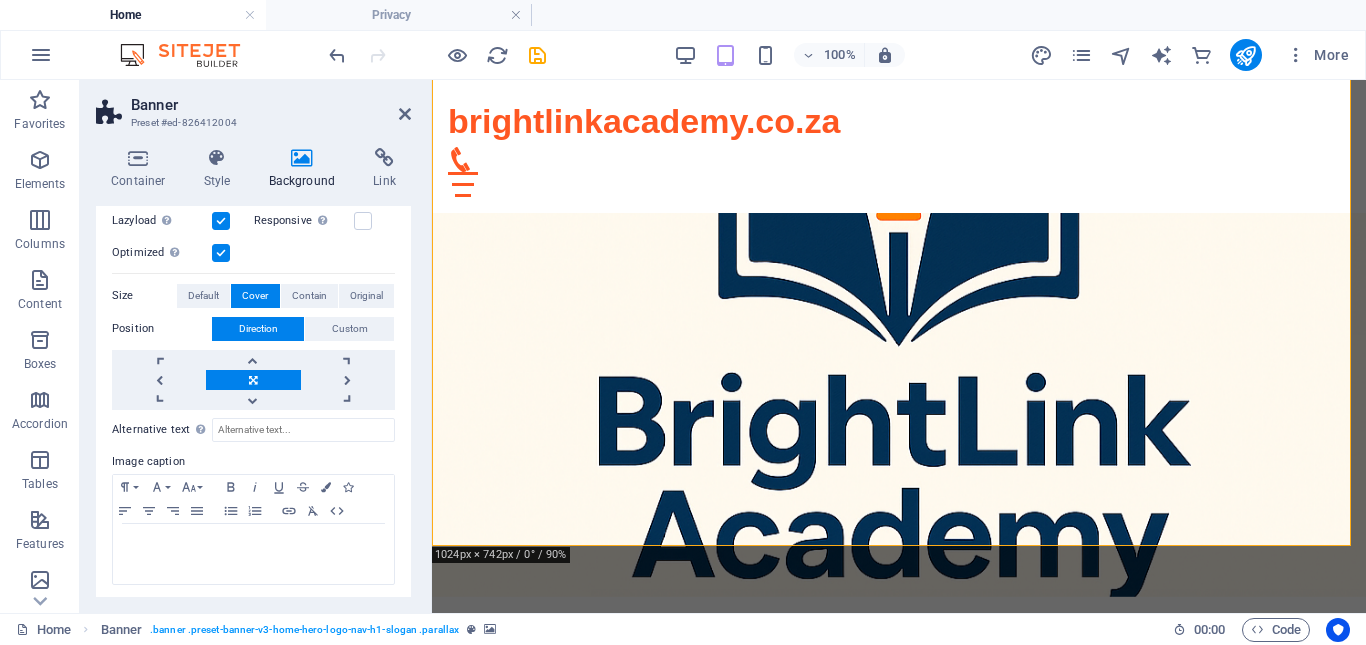 scroll, scrollTop: 466, scrollLeft: 0, axis: vertical 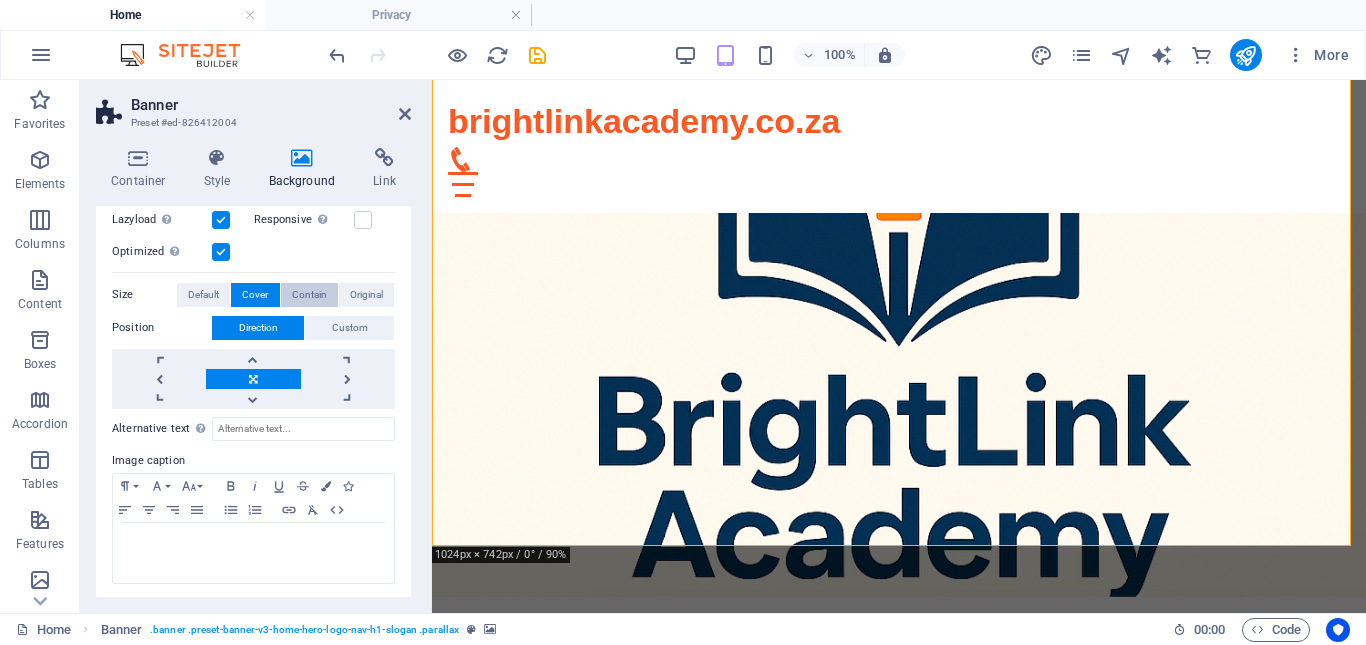 click on "Contain" at bounding box center [309, 295] 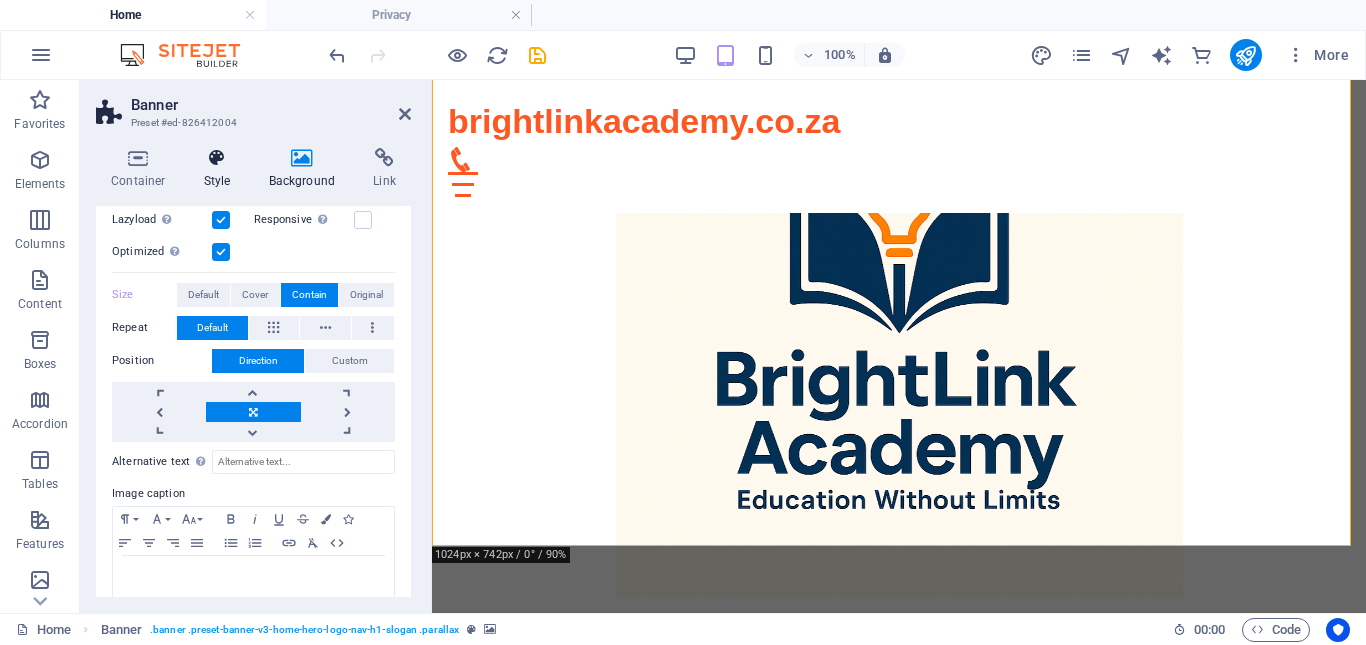 click at bounding box center [217, 158] 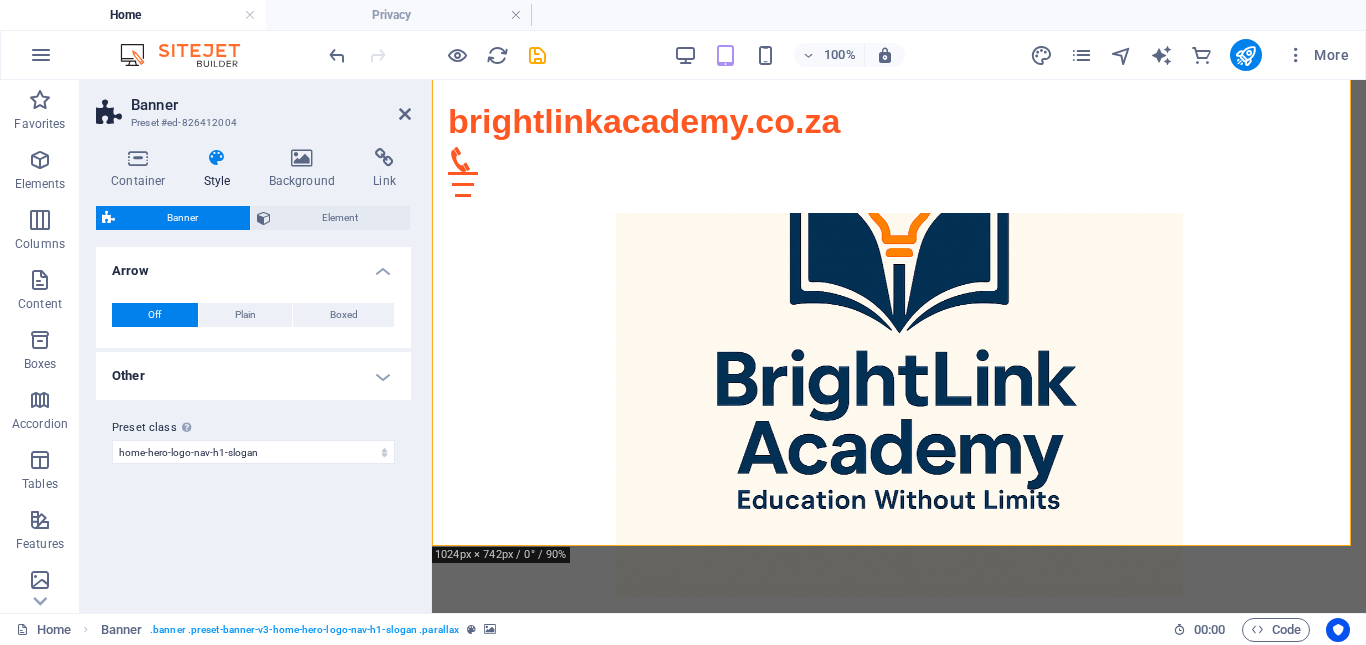 click on "Arrow" at bounding box center [253, 265] 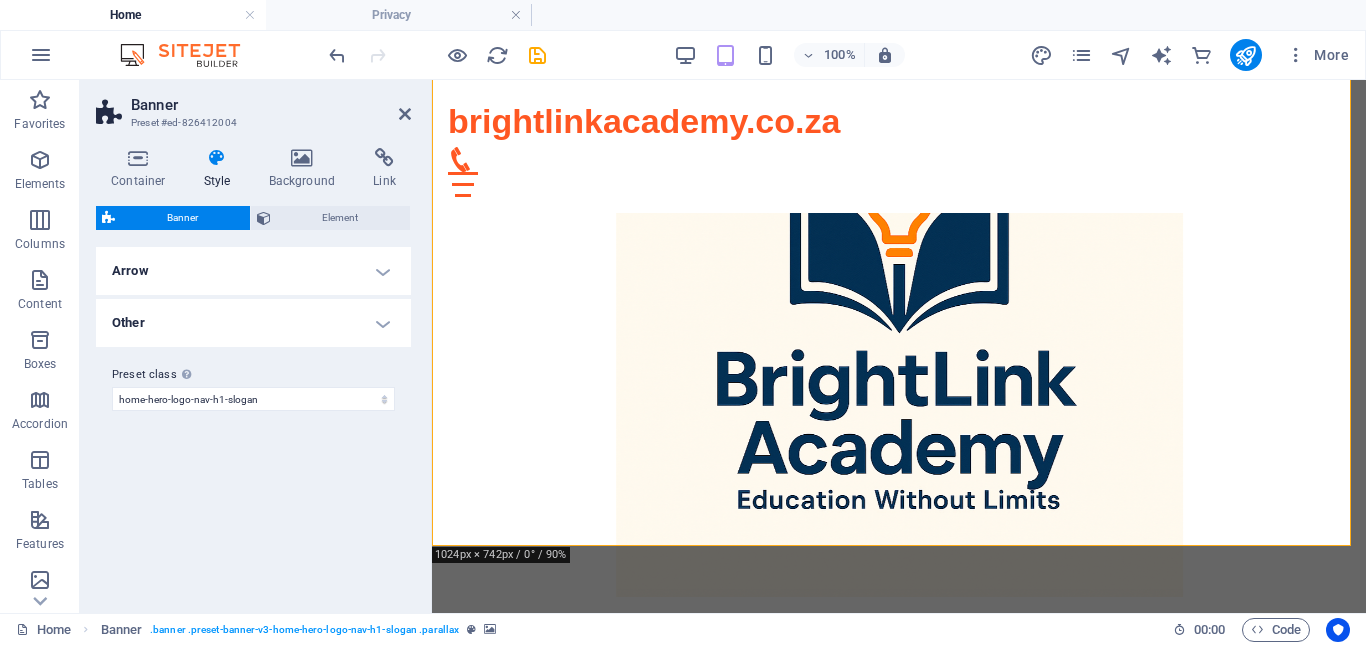click on "Arrow" at bounding box center [253, 271] 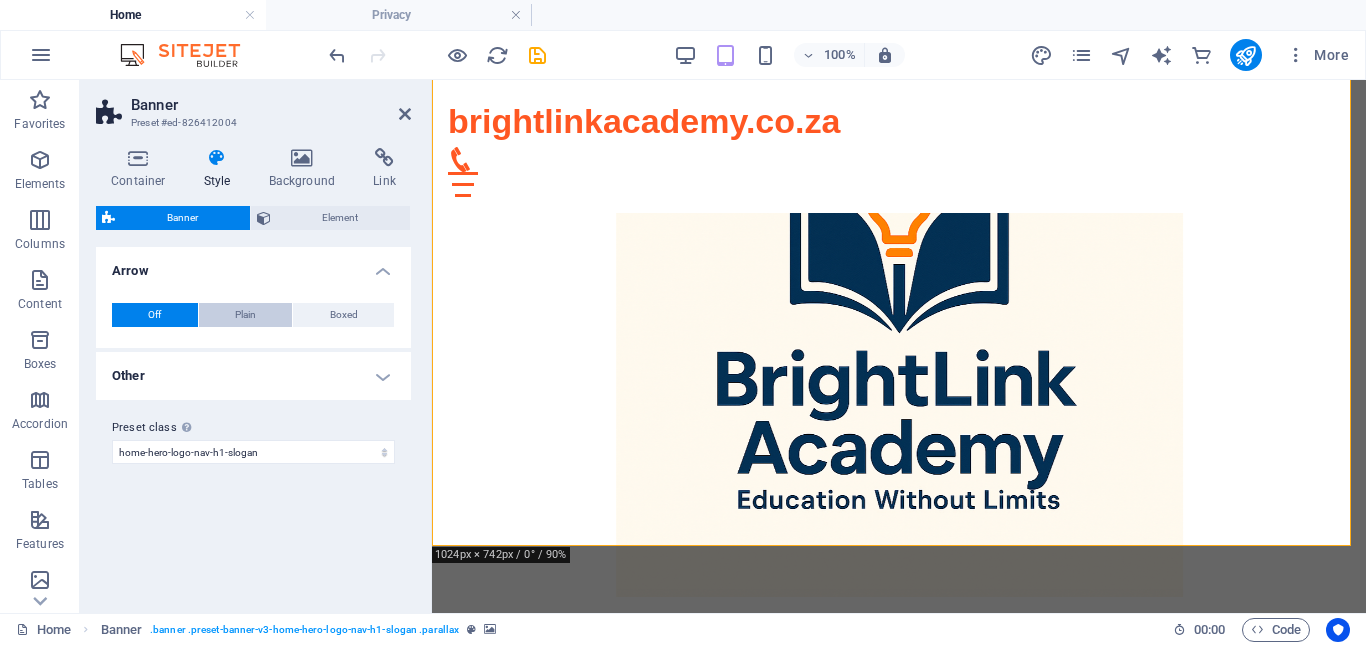click on "Plain" at bounding box center (246, 315) 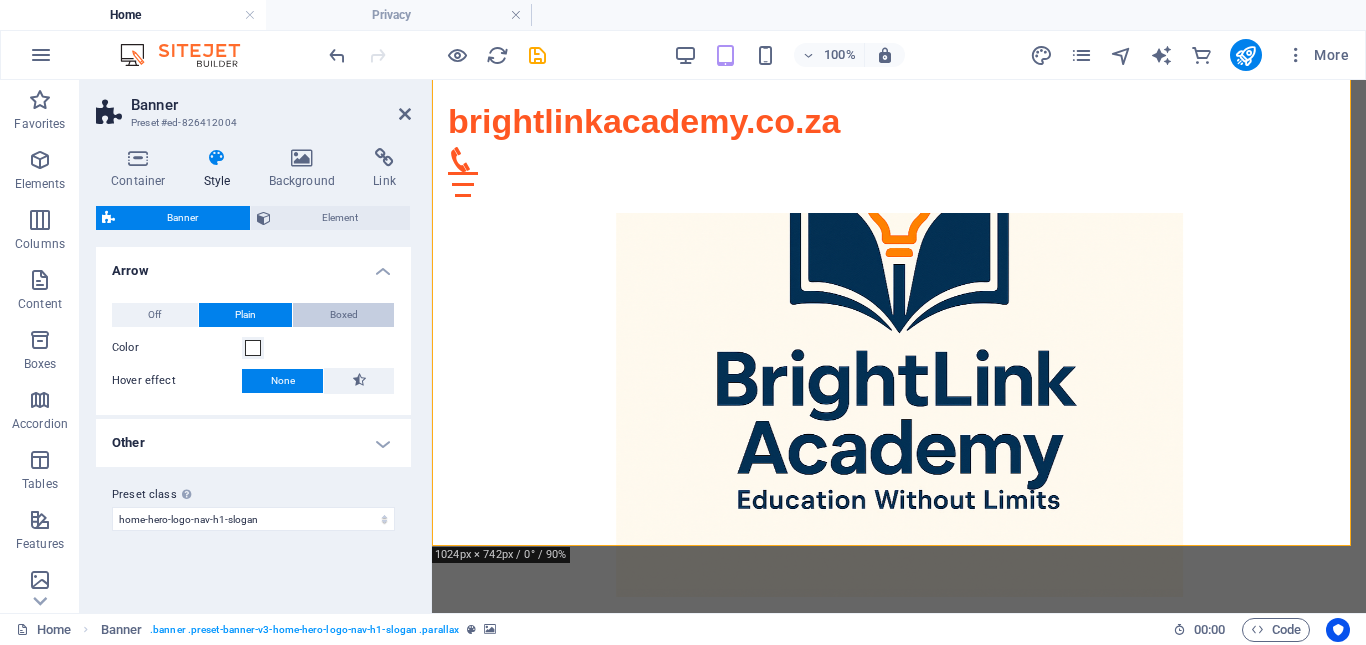 click on "Boxed" at bounding box center (344, 315) 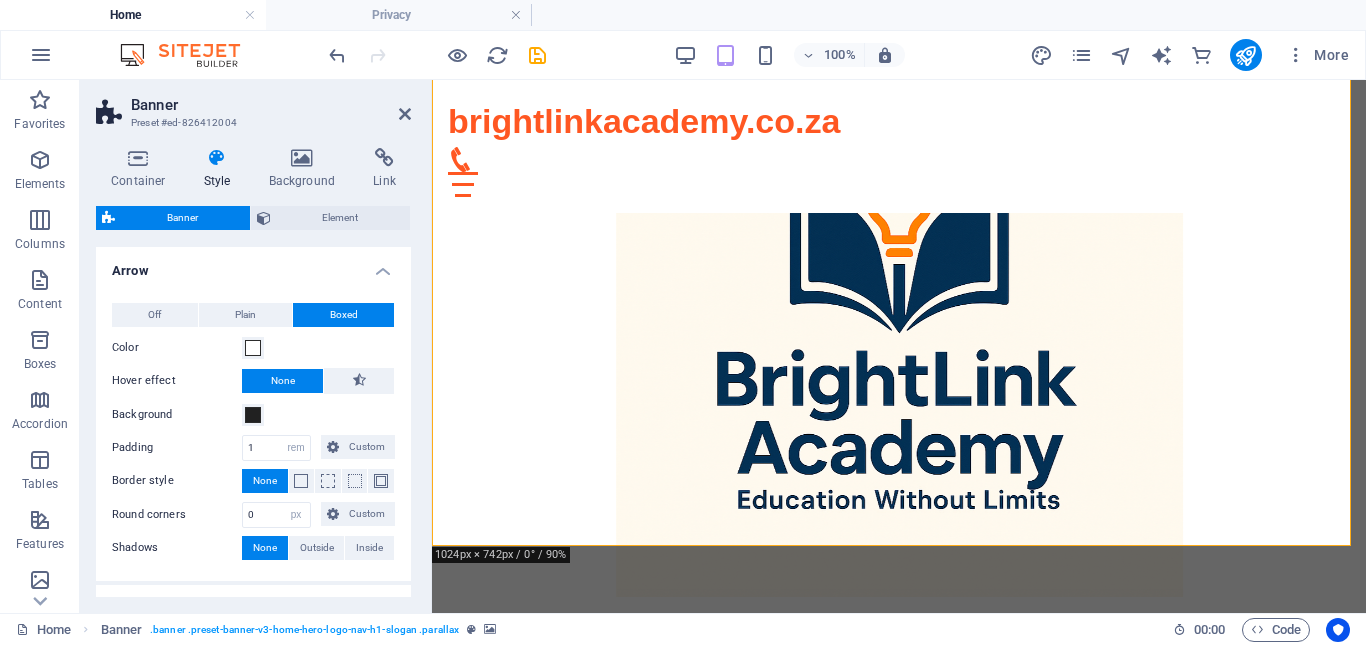 click on "Banner Preset #ed-826412004
Container Style Background Link Size Height Default px rem % vh vw Min. height 50 None px rem % vh vw Width Default px rem % em vh vw Min. width None px rem % vh vw Content width Default Custom width Width Default px rem % em vh vw Min. width None px rem % vh vw Default padding Custom spacing Default content width and padding can be changed under Design. Edit design Layout (Flexbox) Alignment Determines the flex direction. Default Main axis Determine how elements should behave along the main axis inside this container (justify content). Default Side axis Control the vertical direction of the element inside of the container (align items). Default Wrap Default On Off Fill Controls the distances and direction of elements on the y-axis across several lines (align content). Default Accessibility ARIA helps assistive technologies (like screen readers) to understand the role, state, and behavior of web elements Role The ARIA role defines the purpose of an element.  None %" at bounding box center [256, 346] 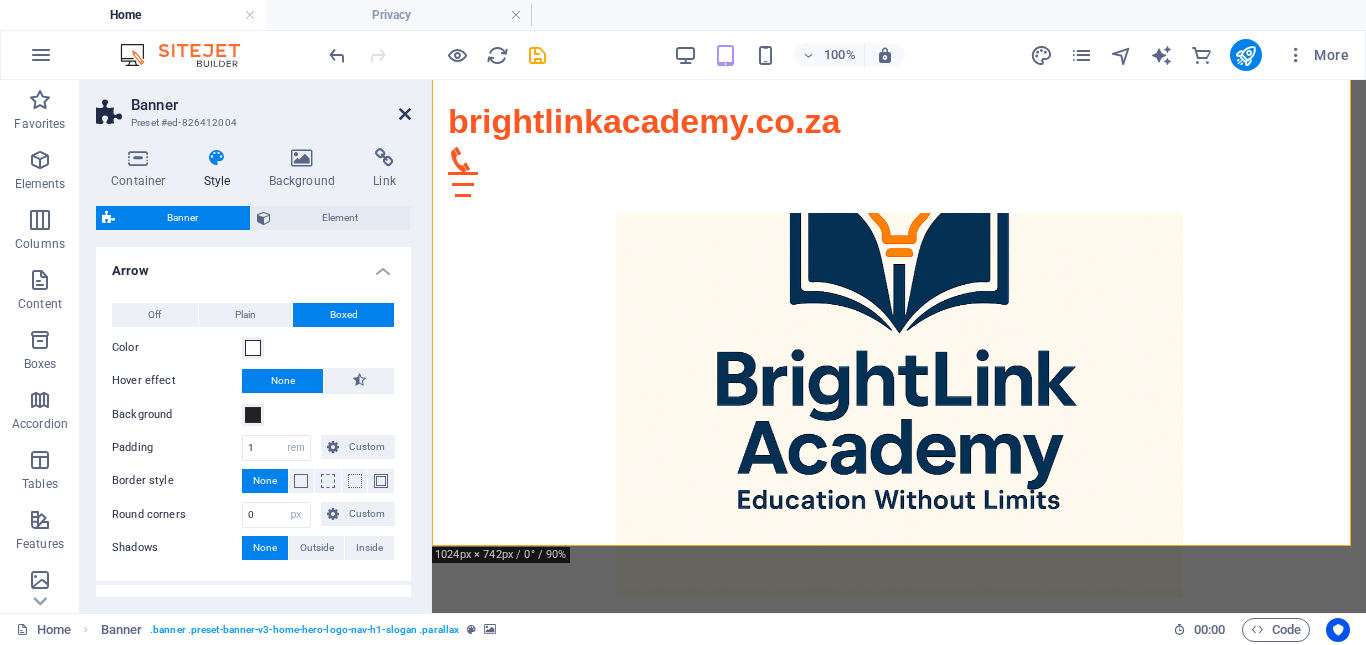 click at bounding box center [405, 114] 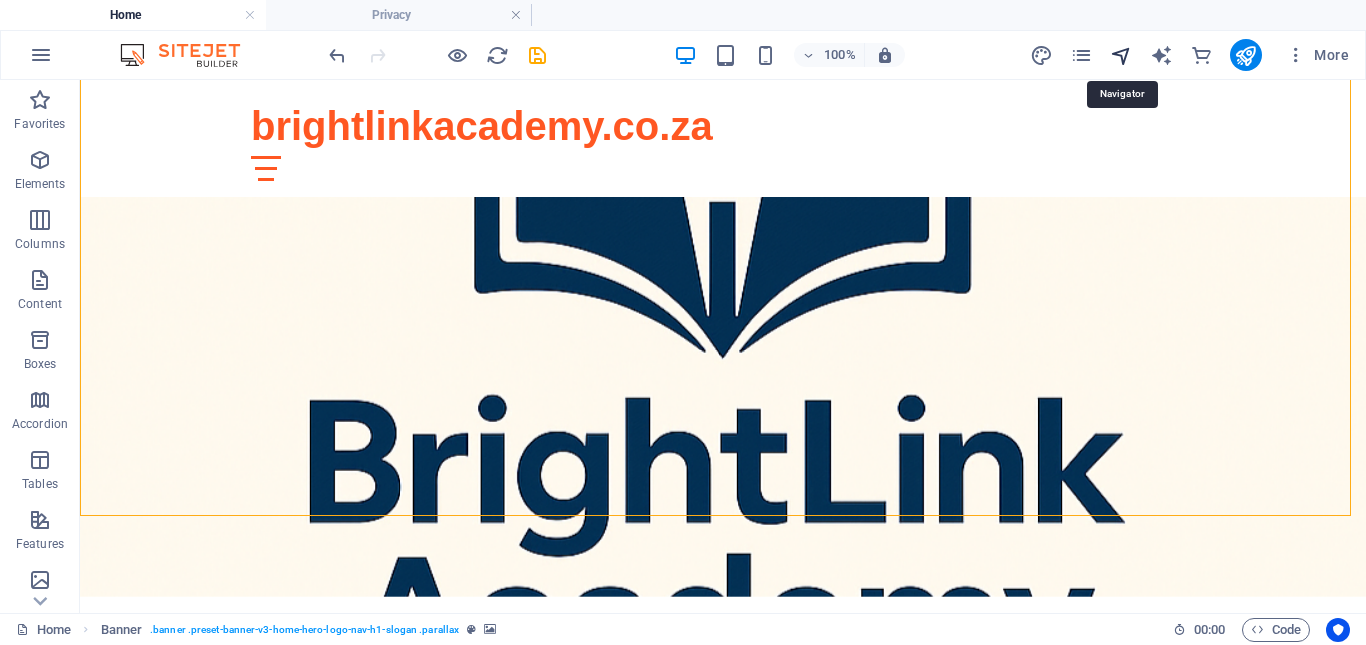 click at bounding box center [1121, 55] 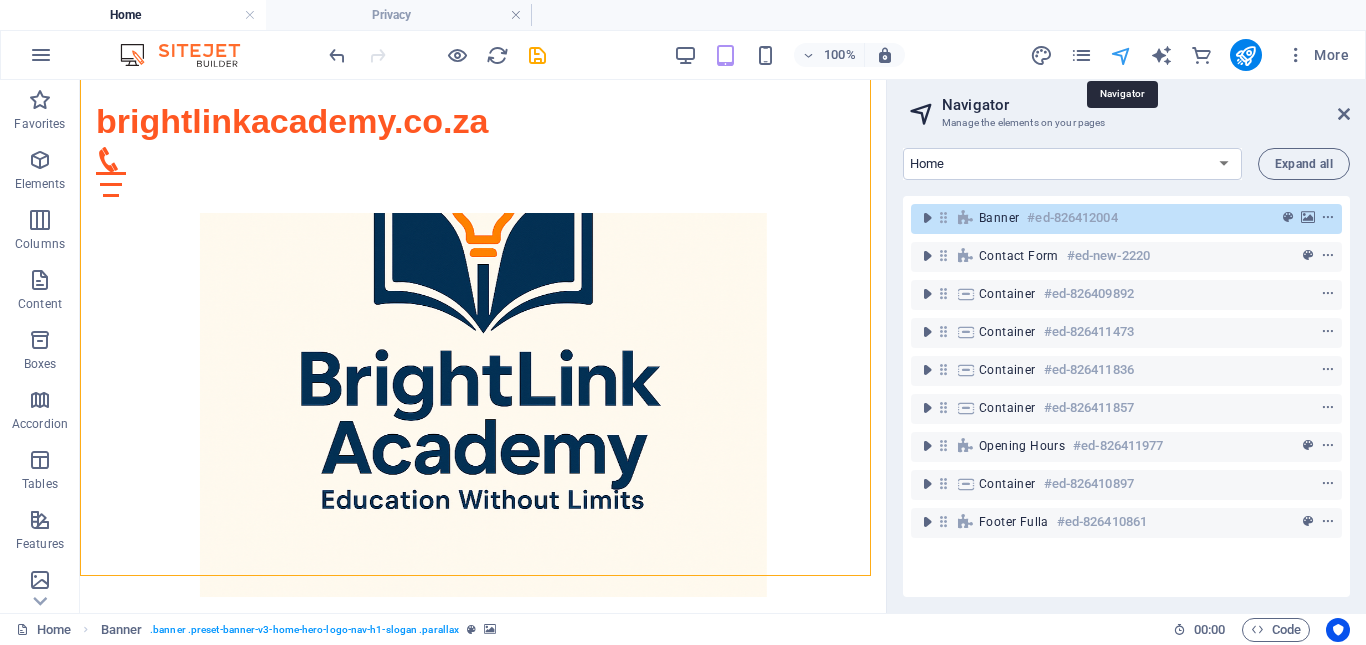 click at bounding box center [1121, 55] 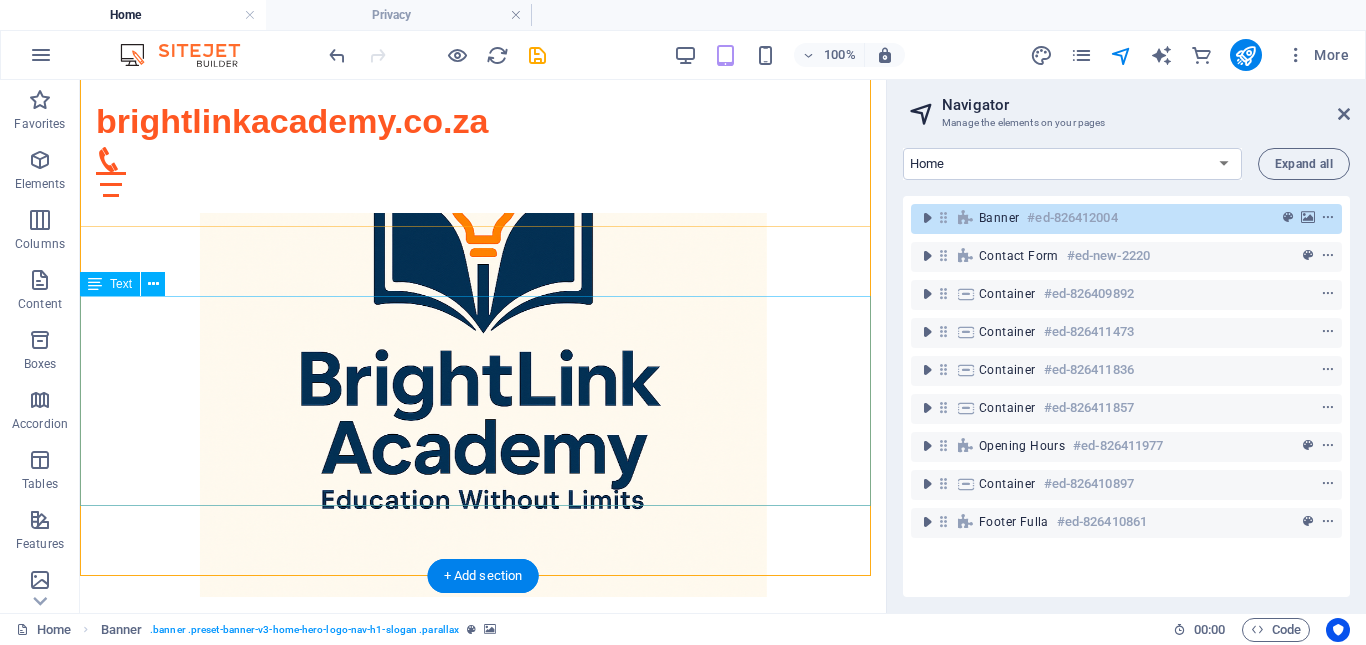 click on "At Bright Link Academy, we believe in empowering families with the tools they need for successful home education. Our comprehensive homeschooling program caters to learners from Grade R to Grade 7, aligning with the CAPS curriculum. Each child is provided with their own personalized dashboard, ensuring a seamless and engaging learning experience. With unique login details, students can access tailored educational resources, monitor their progress, and cultivate a love for learning in the comfort of their own home." at bounding box center [483, 968] 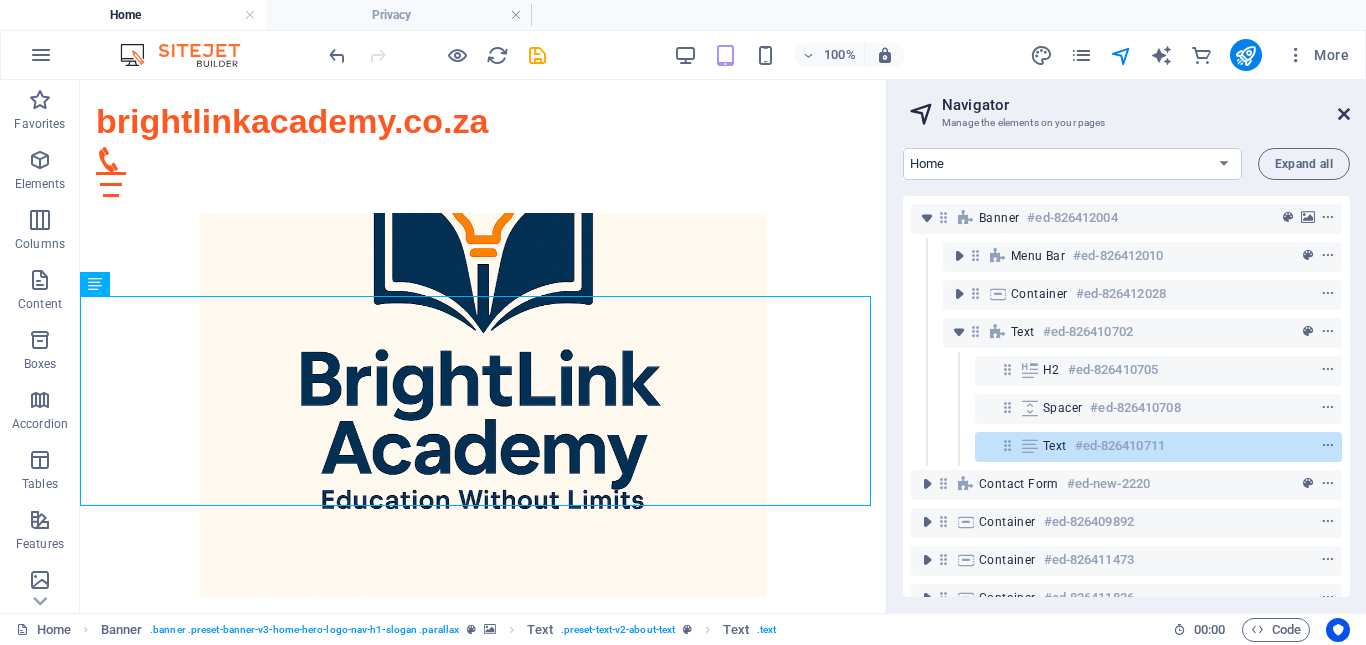 click at bounding box center [1344, 114] 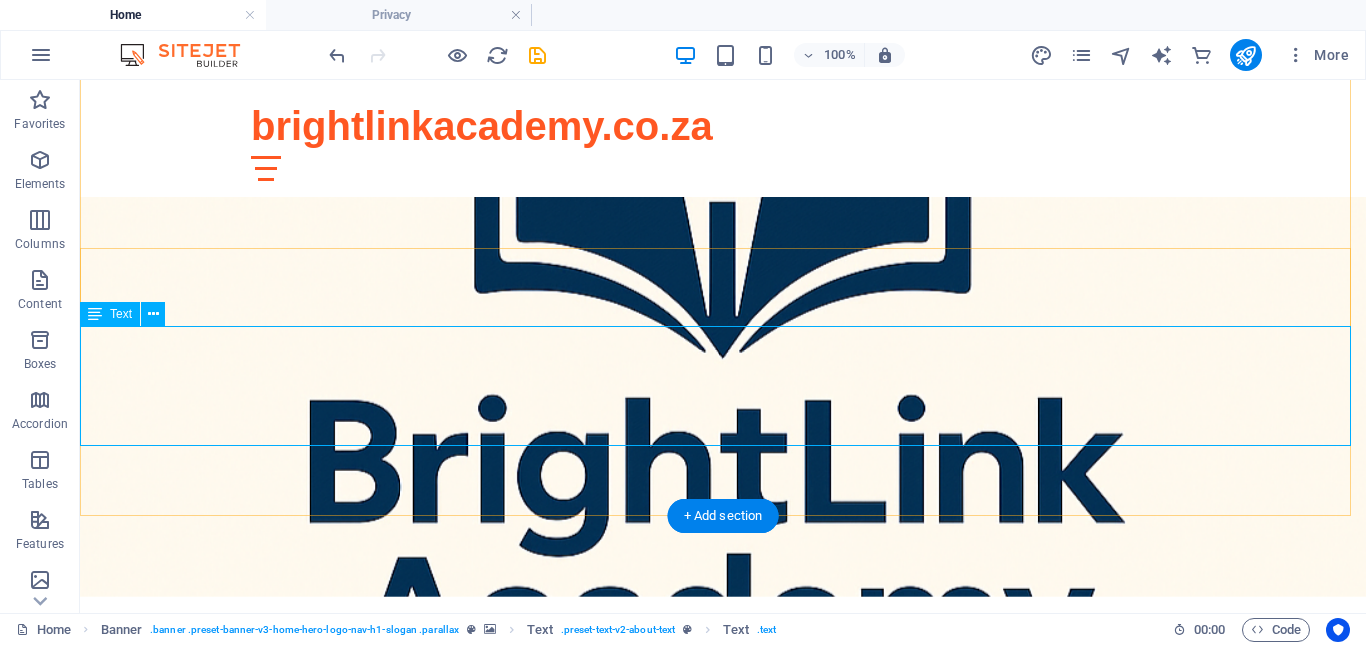 click on "At Bright Link Academy, we believe in empowering families with the tools they need for successful home education. Our comprehensive homeschooling program caters to learners from Grade R to Grade 7, aligning with the CAPS curriculum. Each child is provided with their own personalized dashboard, ensuring a seamless and engaging learning experience. With unique login details, students can access tailored educational resources, monitor their progress, and cultivate a love for learning in the comfort of their own home." at bounding box center (723, 953) 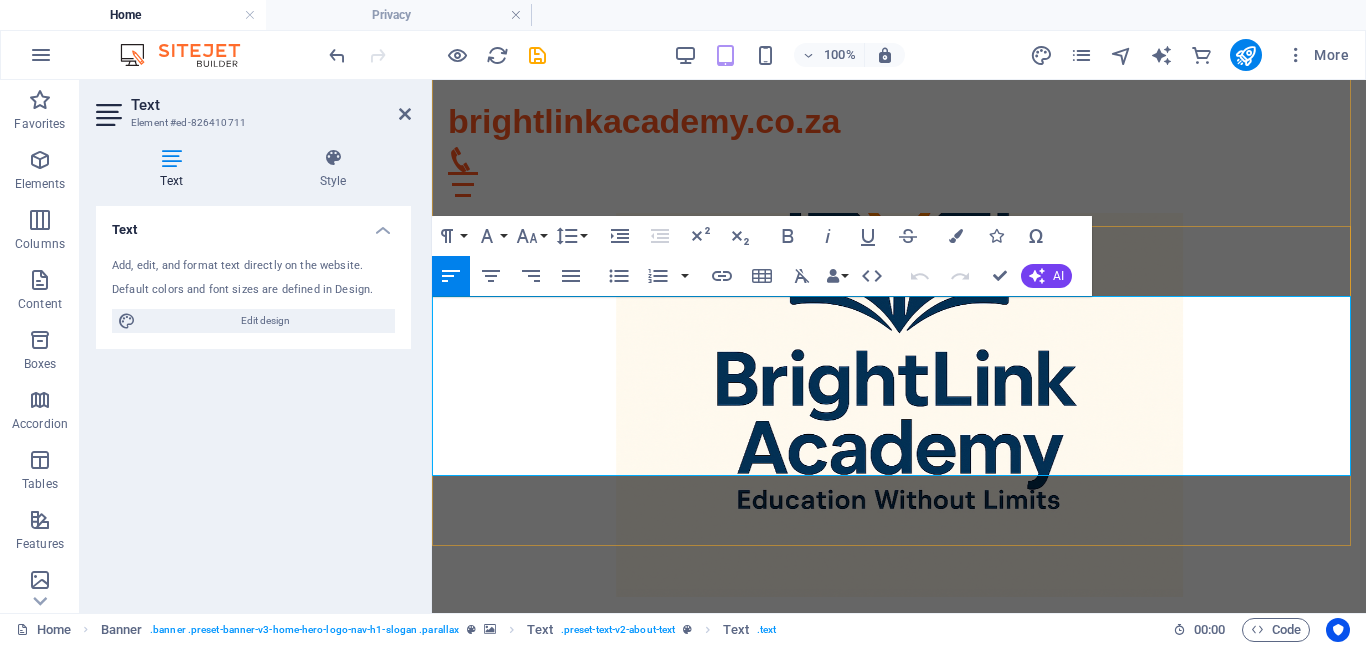 drag, startPoint x: 437, startPoint y: 312, endPoint x: 1338, endPoint y: 433, distance: 909.08856 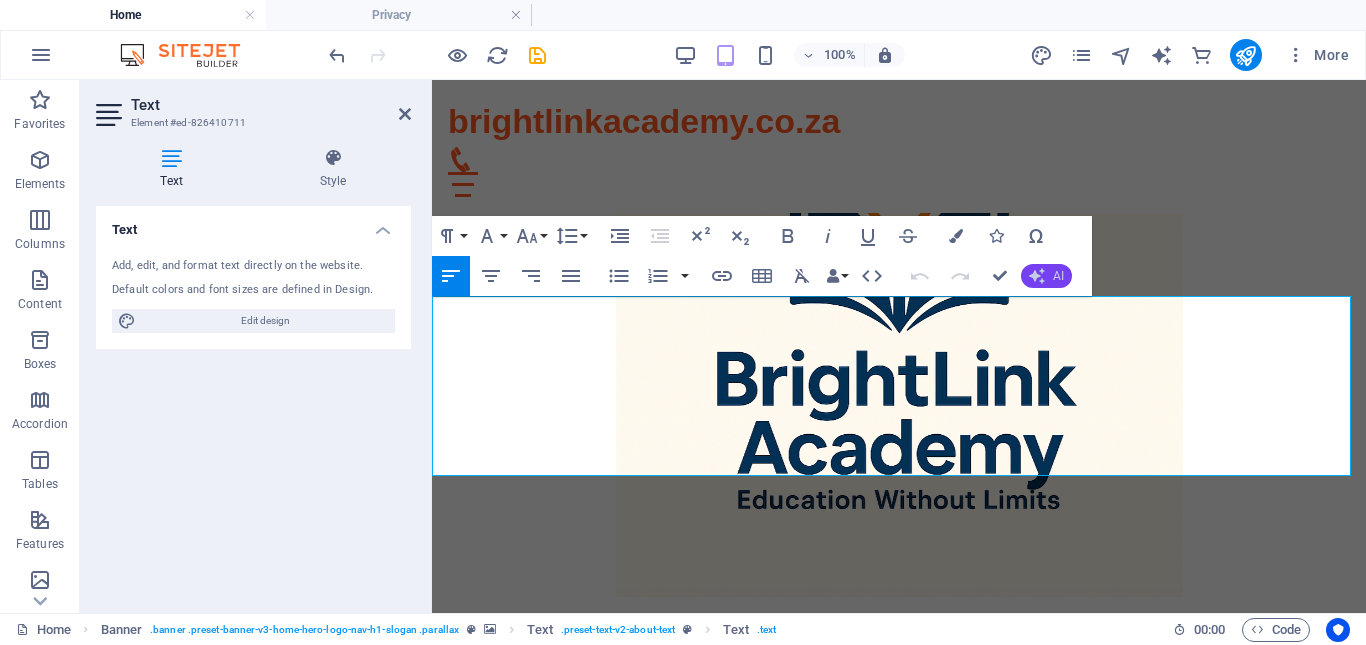 click on "AI" at bounding box center [1046, 276] 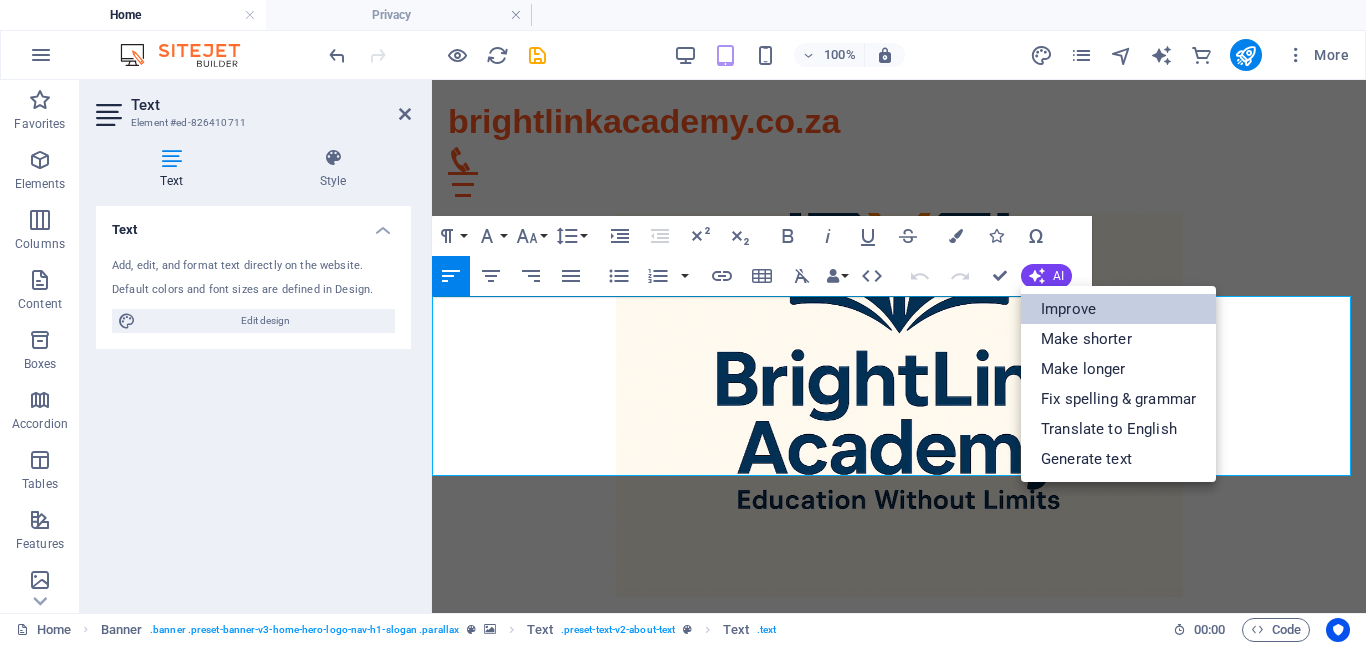 click on "Improve" at bounding box center [1118, 309] 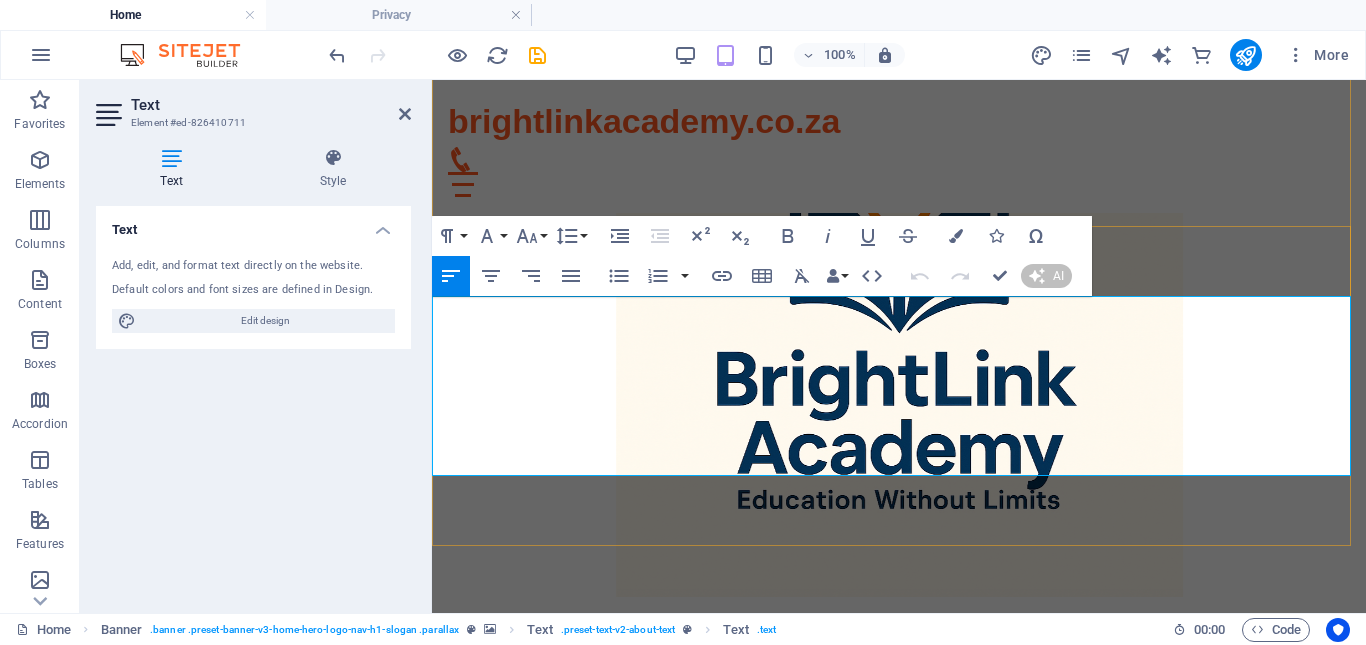 type 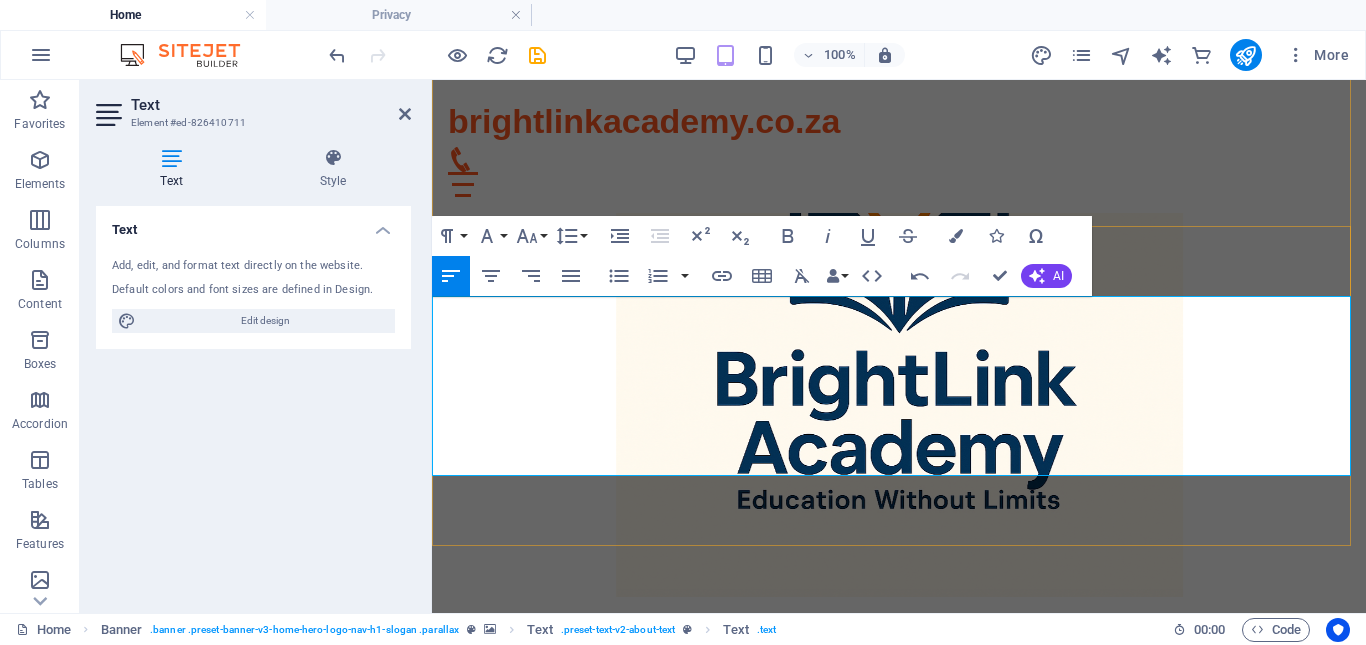 drag, startPoint x: 432, startPoint y: 312, endPoint x: 1290, endPoint y: 455, distance: 869.835 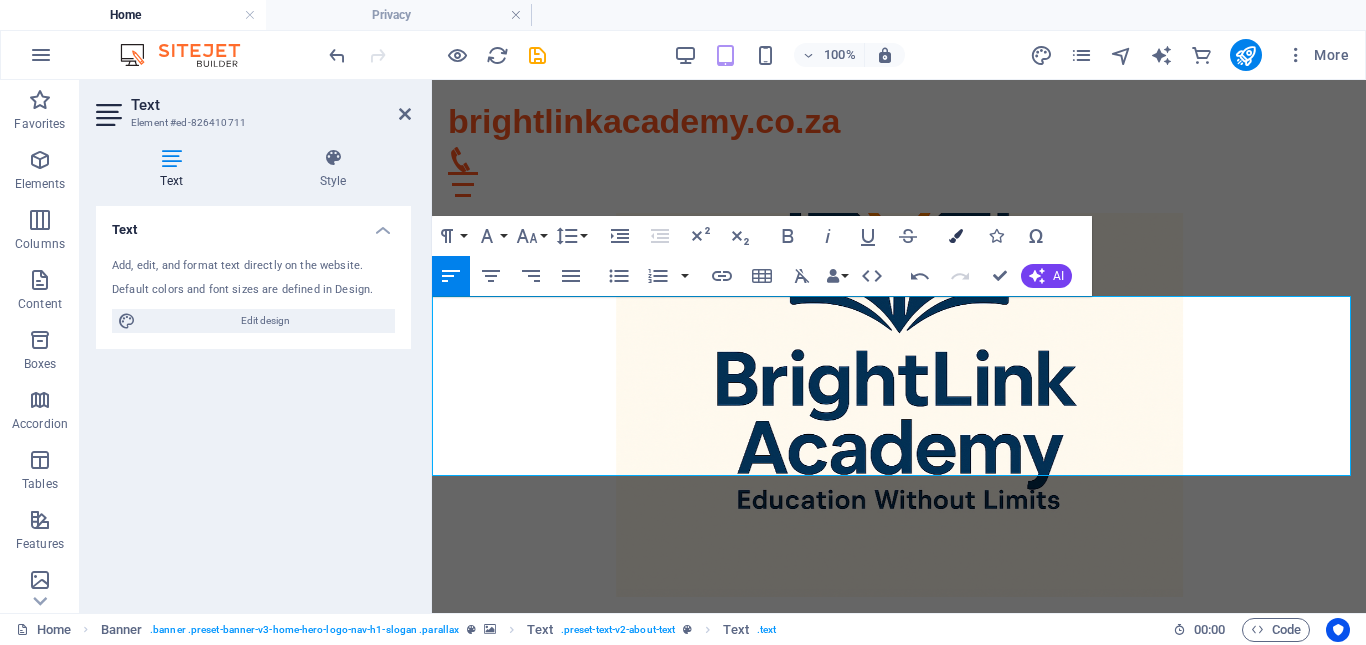 drag, startPoint x: 961, startPoint y: 237, endPoint x: 951, endPoint y: 239, distance: 10.198039 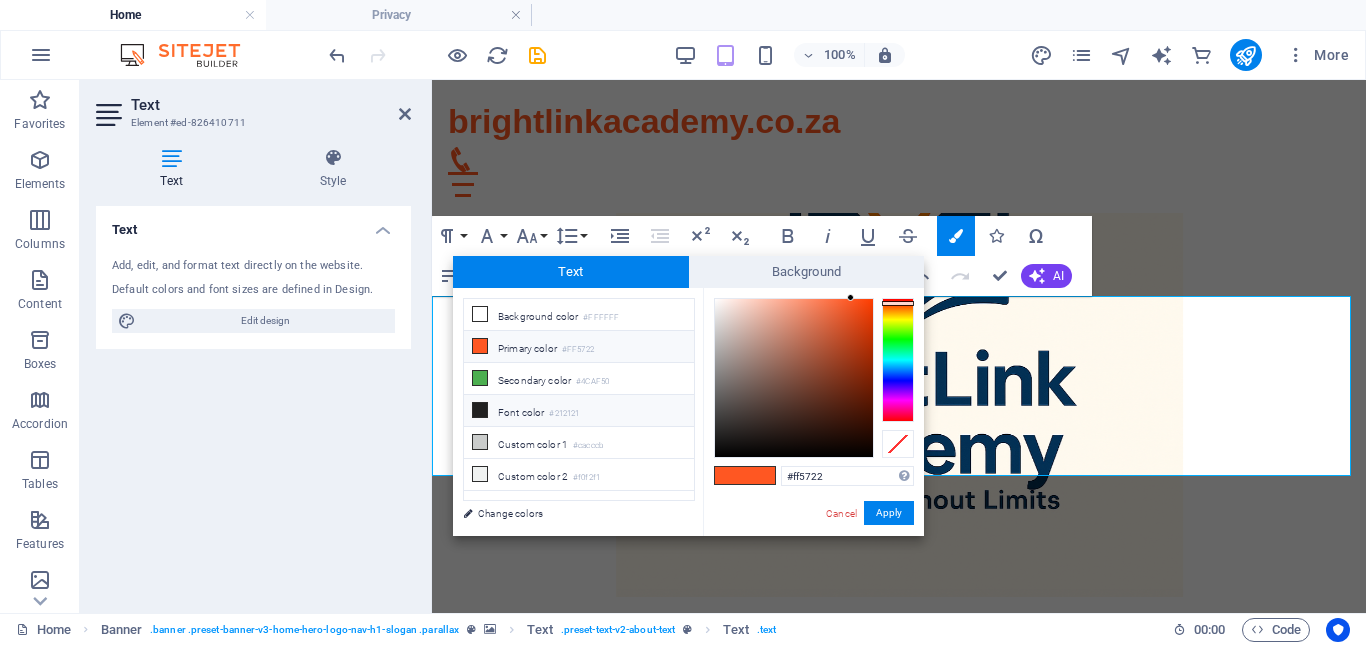 click at bounding box center (480, 410) 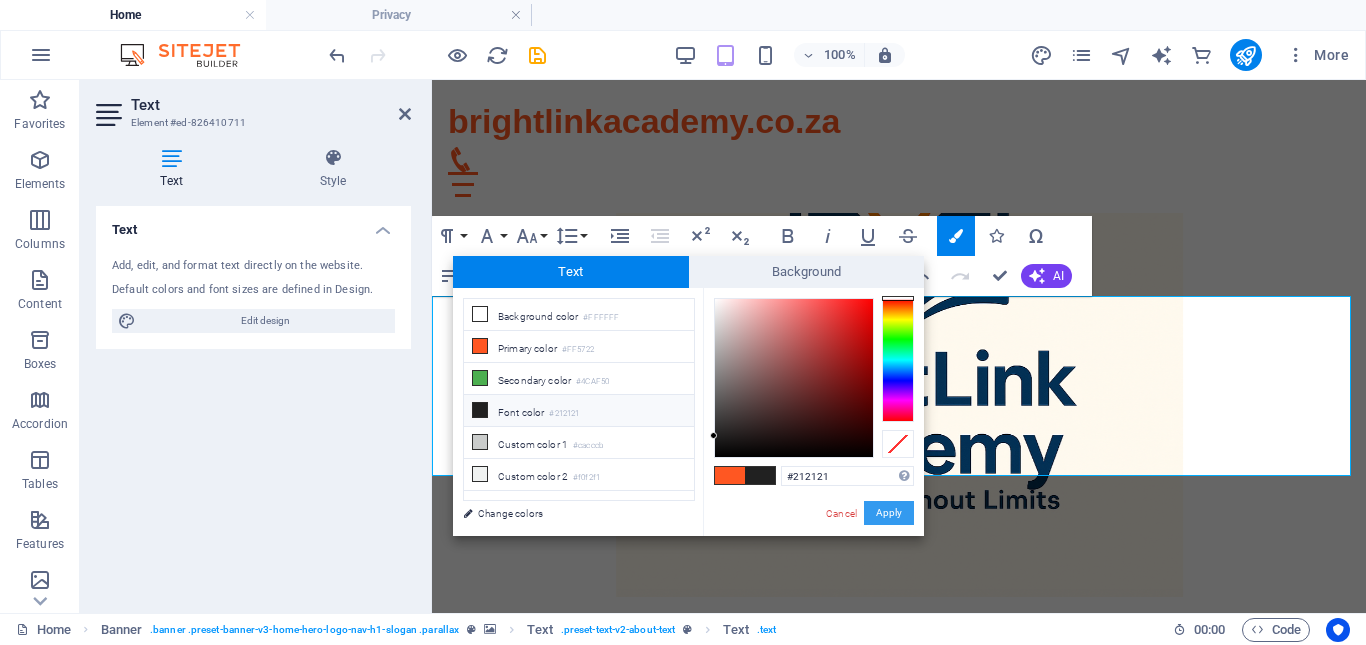 click on "Apply" at bounding box center (889, 513) 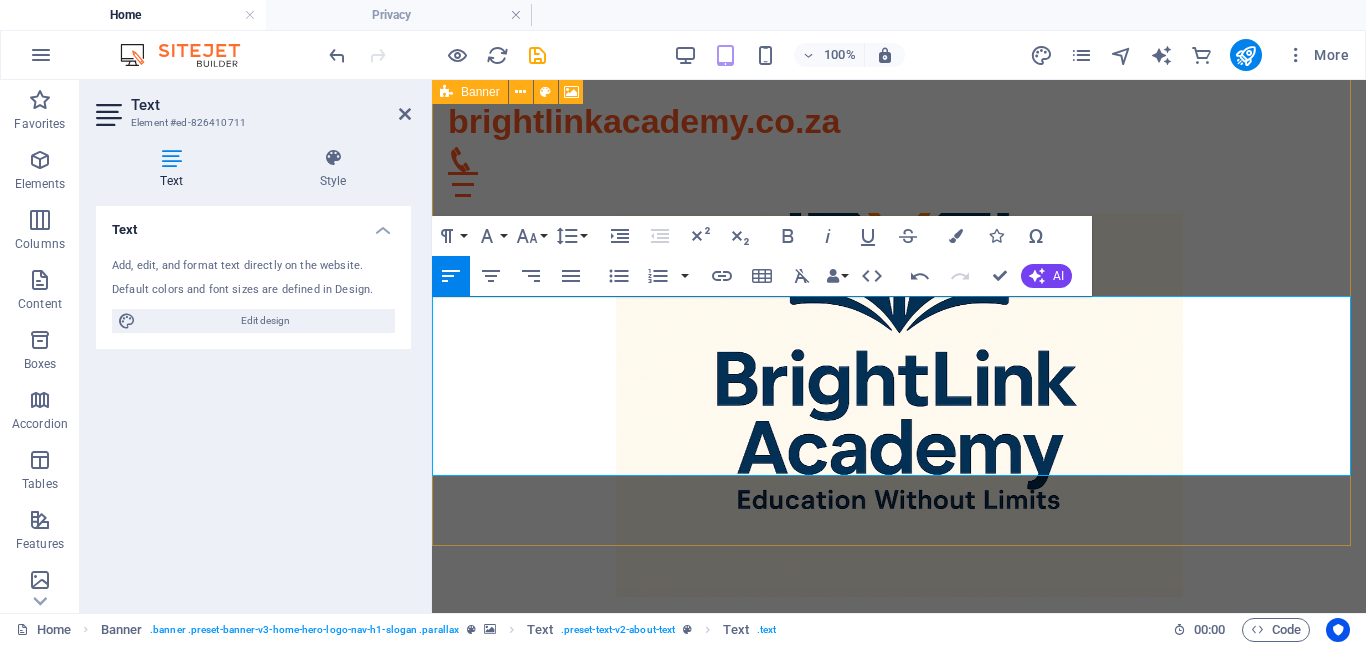 click at bounding box center [899, 313] 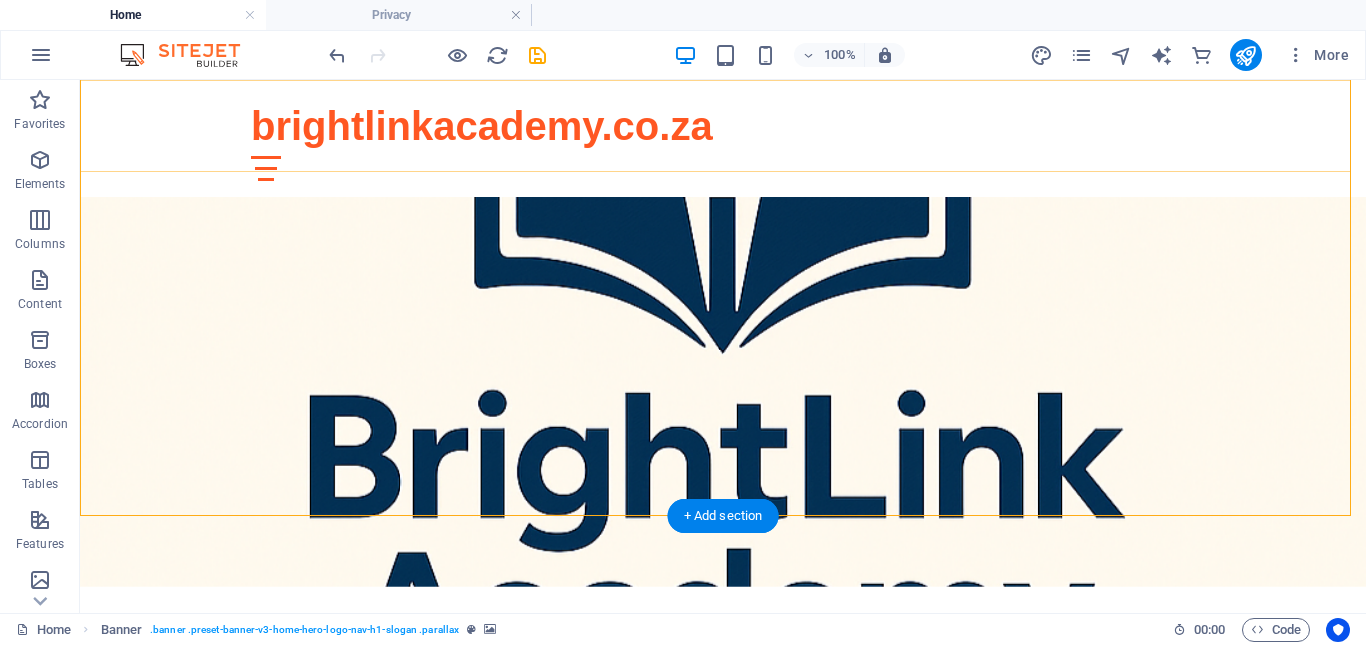 click on "brightlinkacademy.co.za Home Legal Notice Privacy" at bounding box center (723, 138) 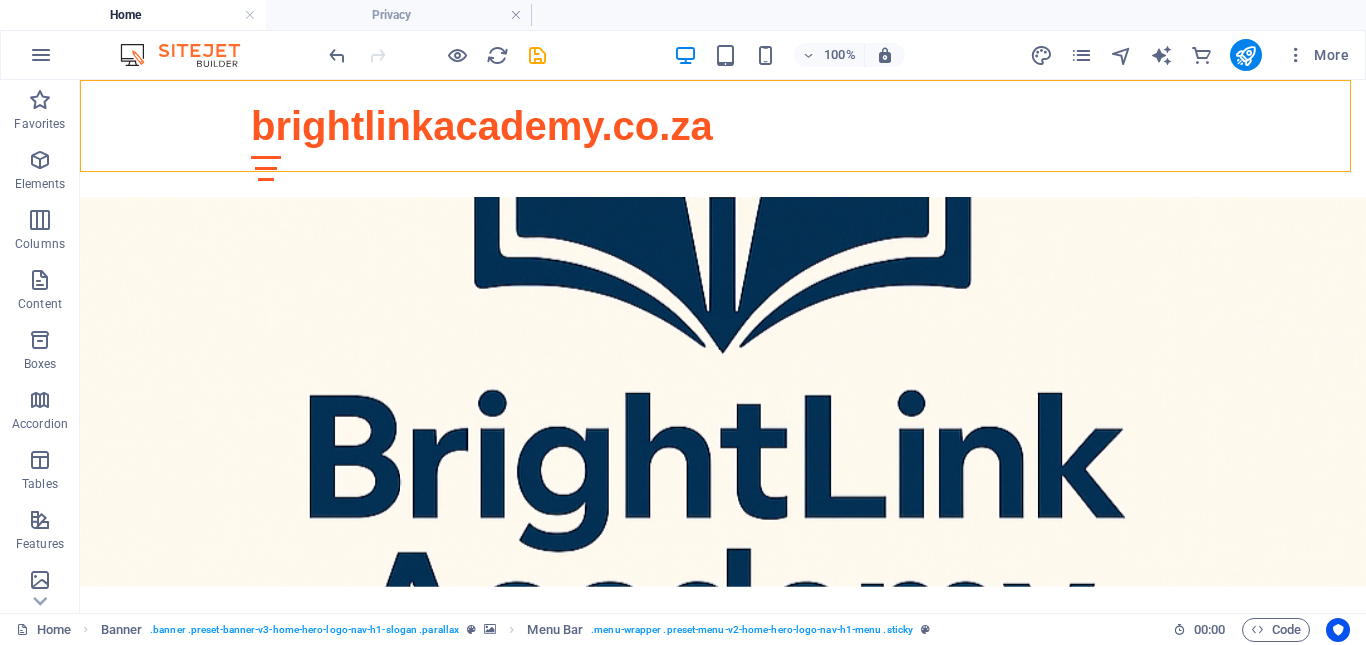 click on "Home" at bounding box center [133, 15] 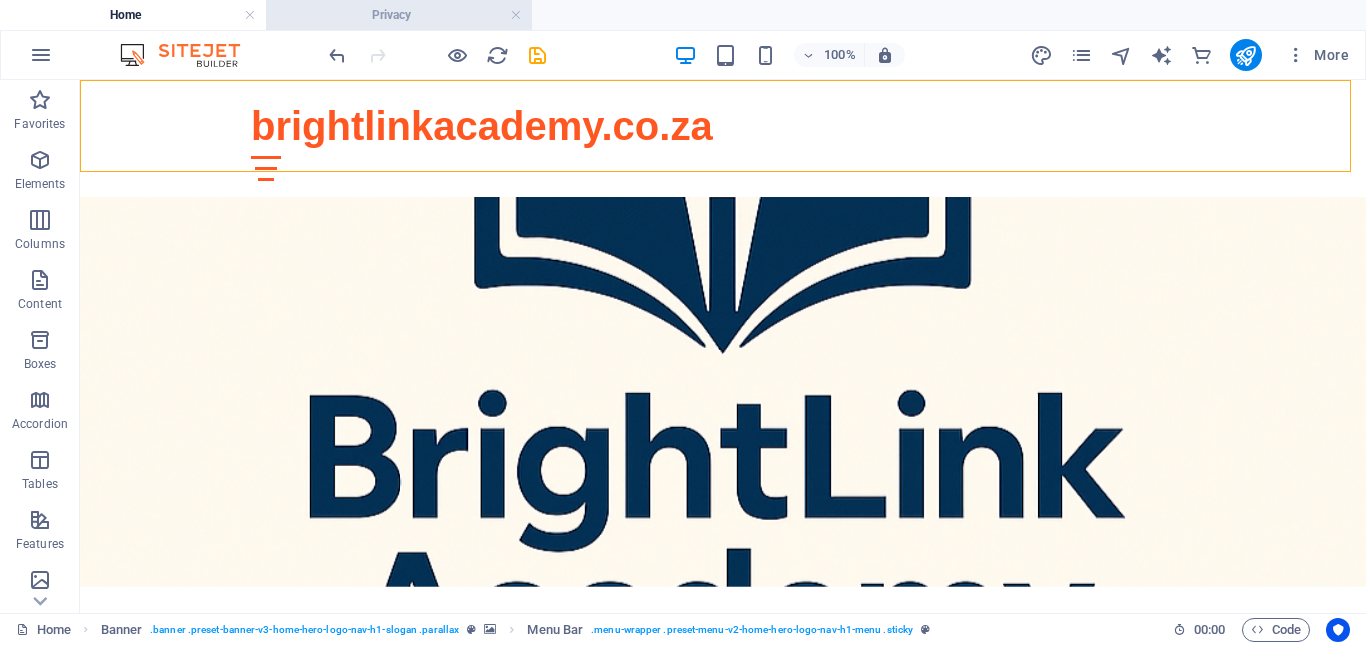 click on "Privacy" at bounding box center [399, 15] 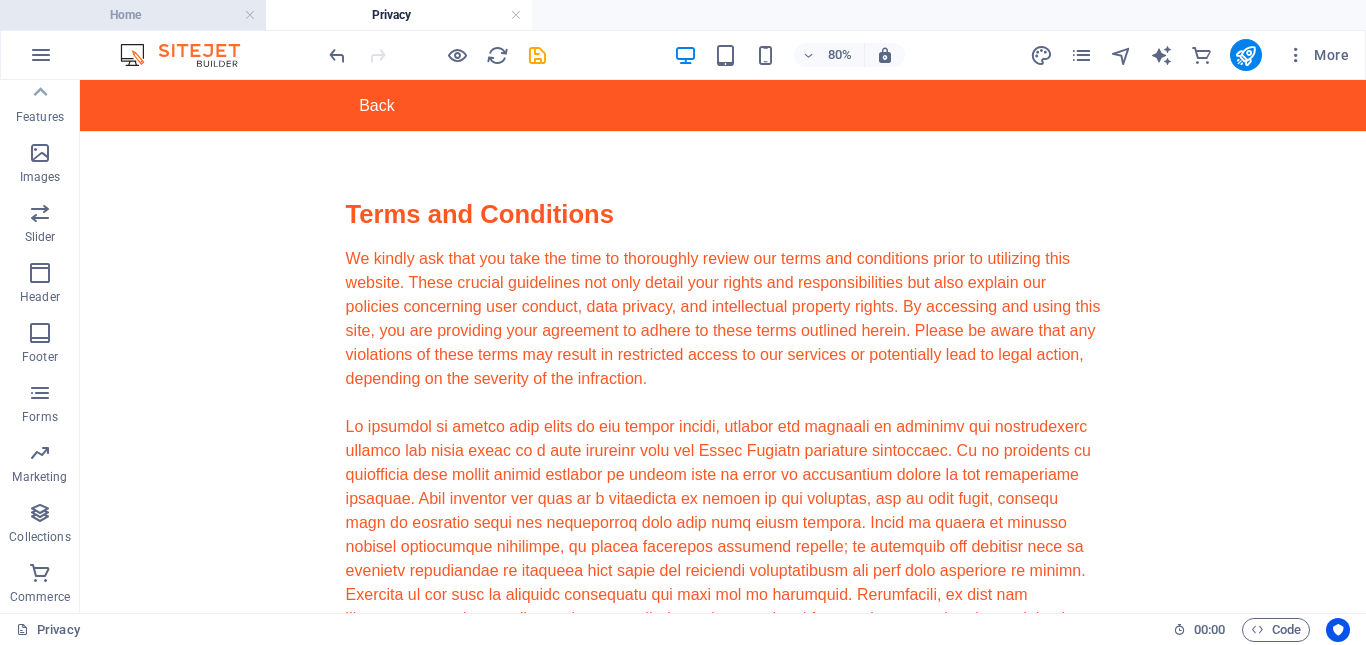 click on "Home" at bounding box center (133, 15) 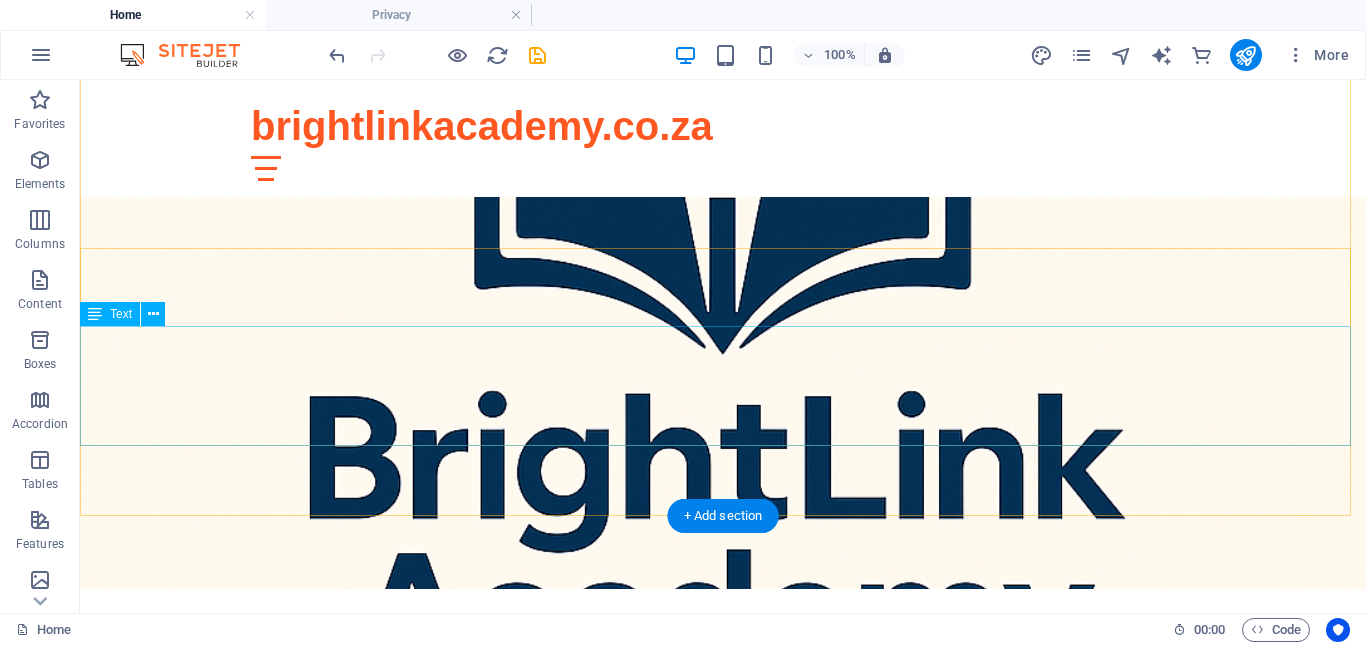 click on "At Bright Link Academy, we are dedicated to empowering families with the essential tools for successful home education. Our comprehensive homeschooling program serves learners from Grade R to Grade 7, fully aligned with the CAPS curriculum. Each child receives a personalized dashboard, designed to provide a seamless and engaging learning experience. With unique login credentials, students can access customized educational resources, track their progress, and foster a love for learning in the comfort of their own homes." at bounding box center [723, 945] 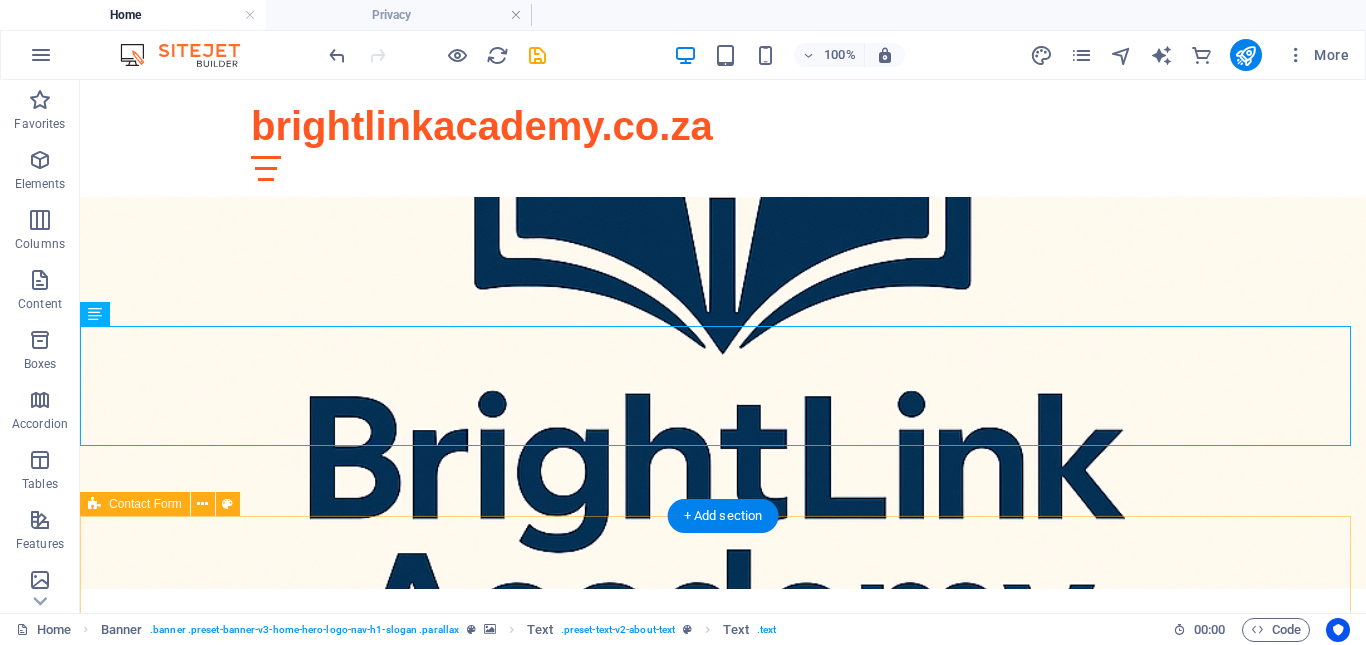 click on "Name Surname   {{ 'content.forms.privacy'|trans }} Unreadable? Load new Submit" at bounding box center (723, 1345) 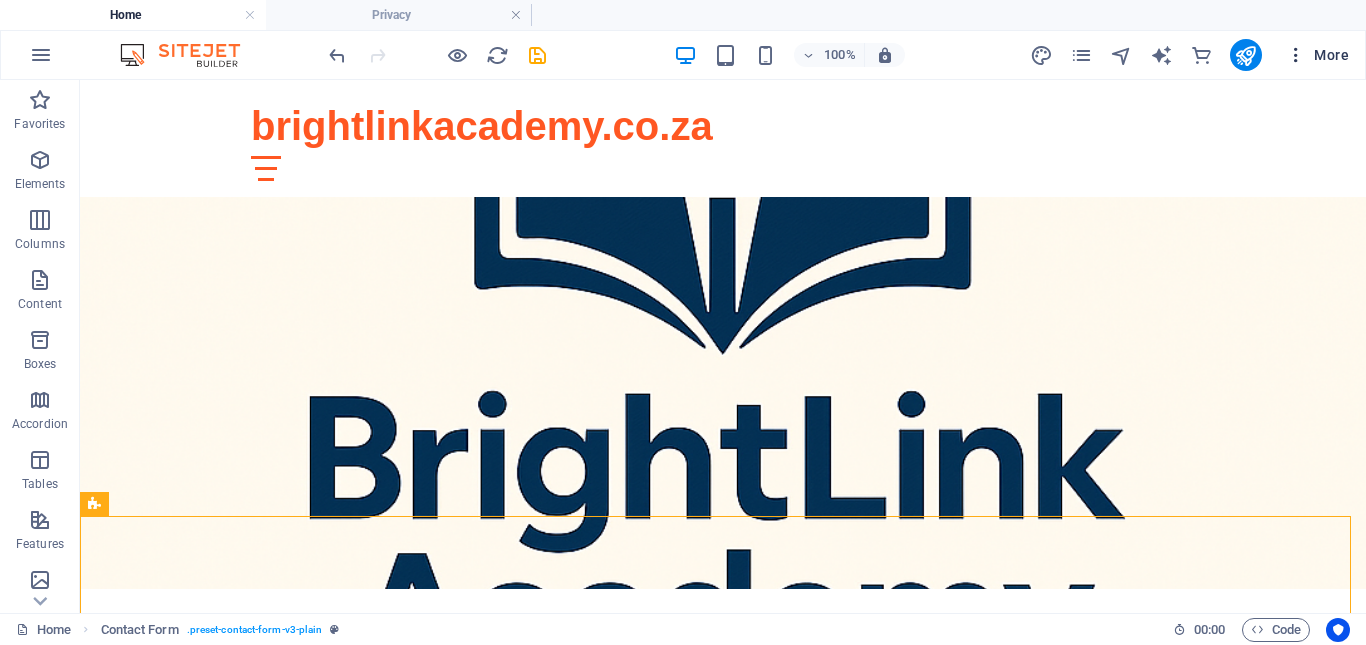 click on "More" at bounding box center (1317, 55) 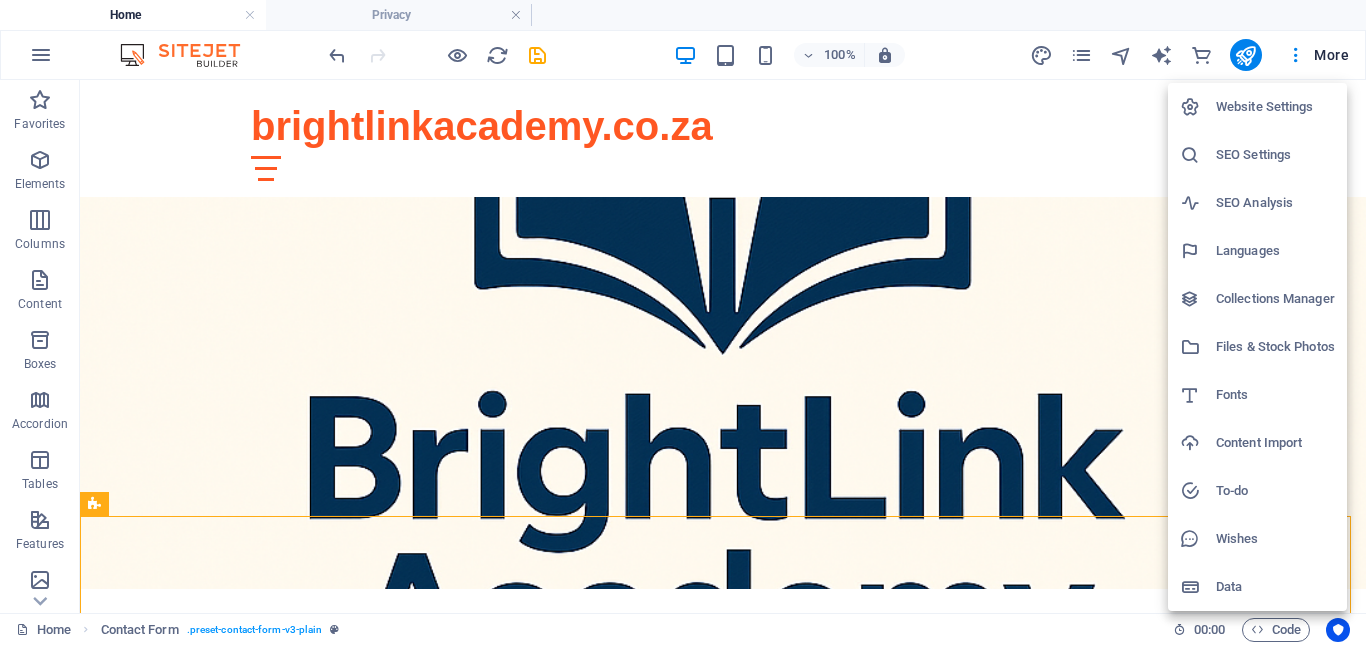 click on "Website Settings" at bounding box center (1275, 107) 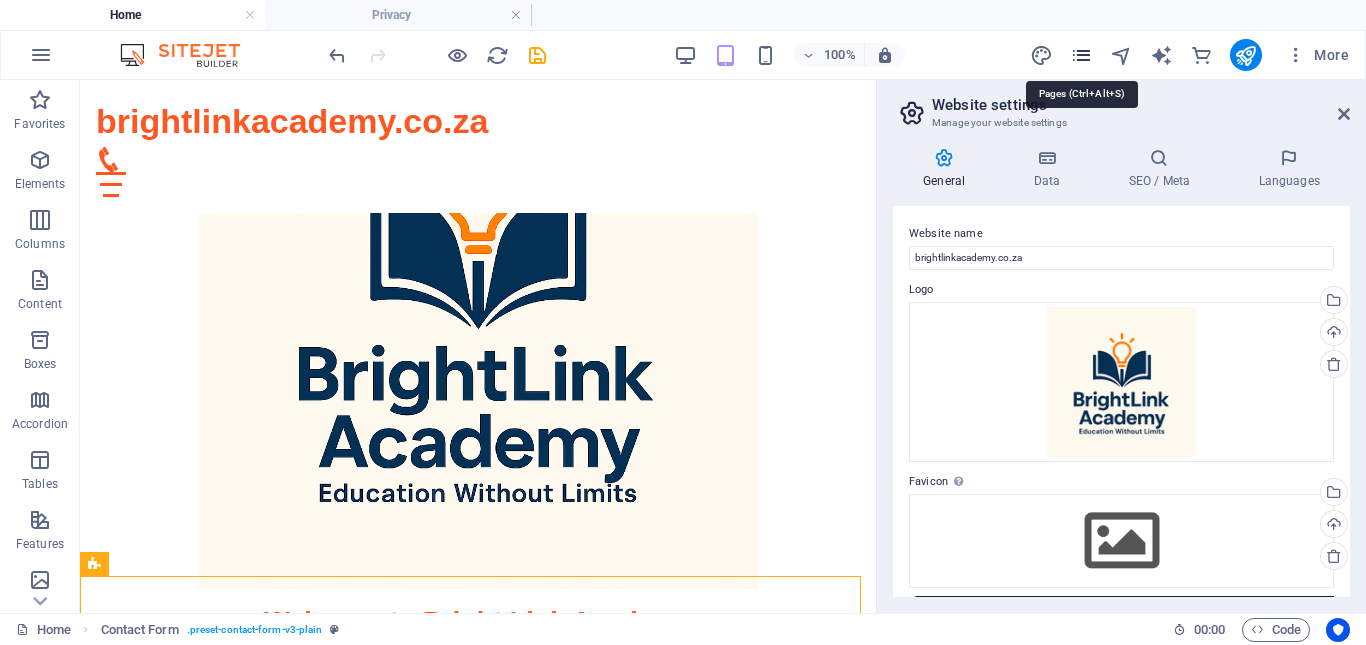 click at bounding box center [1081, 55] 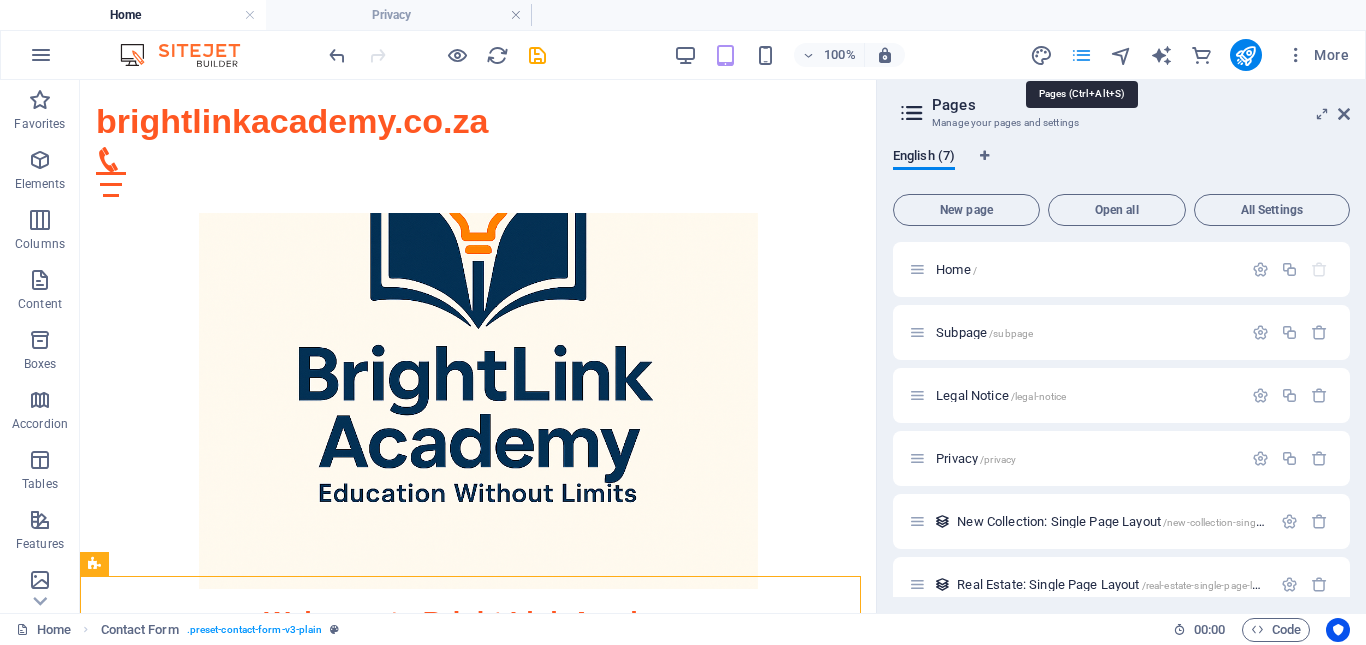 click at bounding box center [1081, 55] 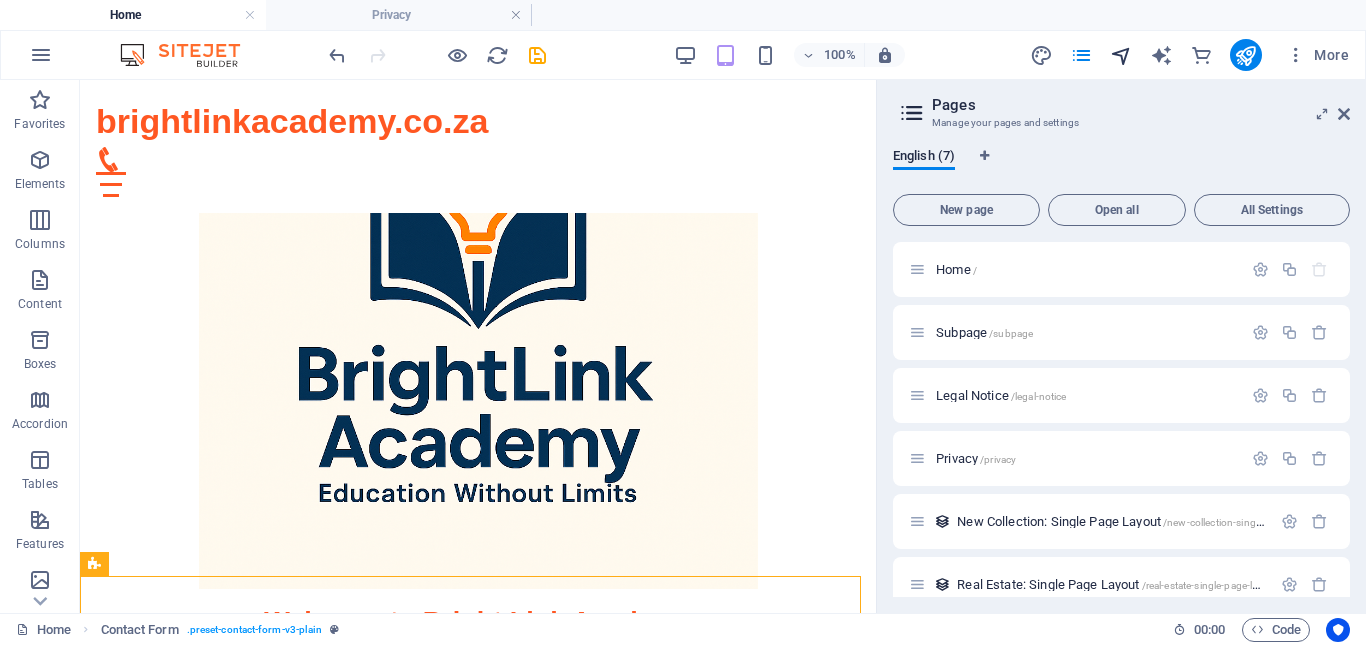 click at bounding box center (1122, 55) 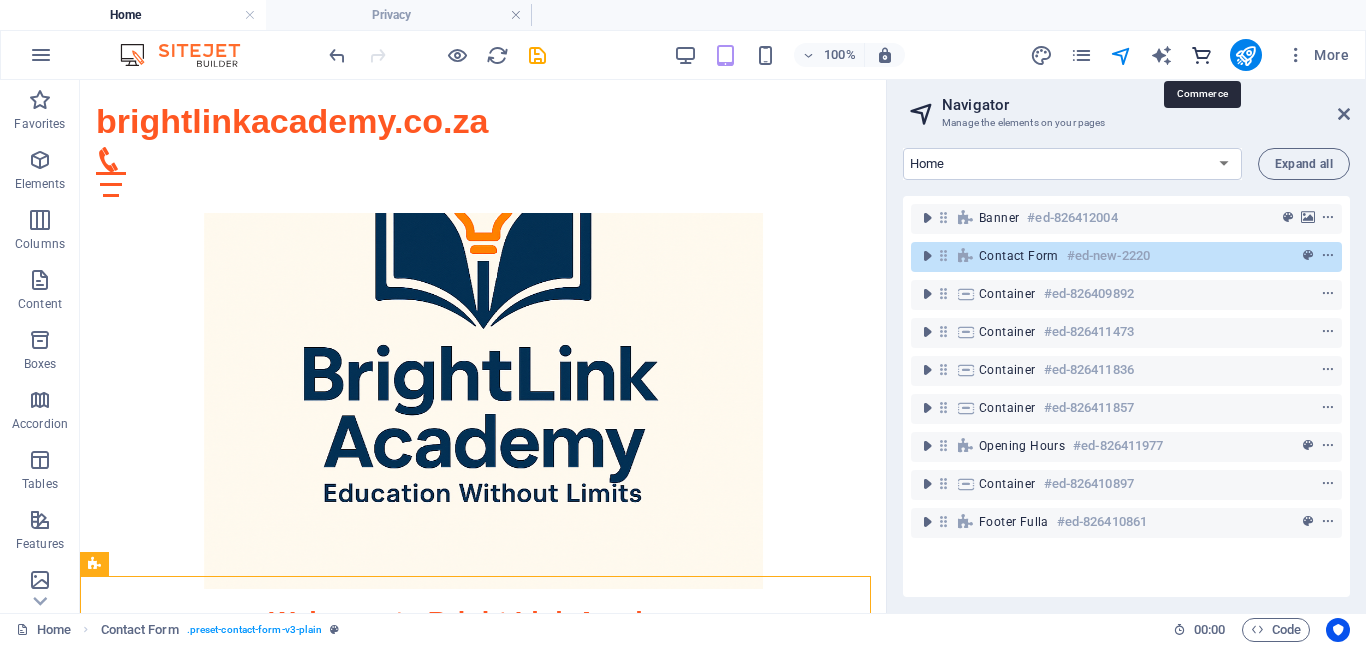 click at bounding box center (1201, 55) 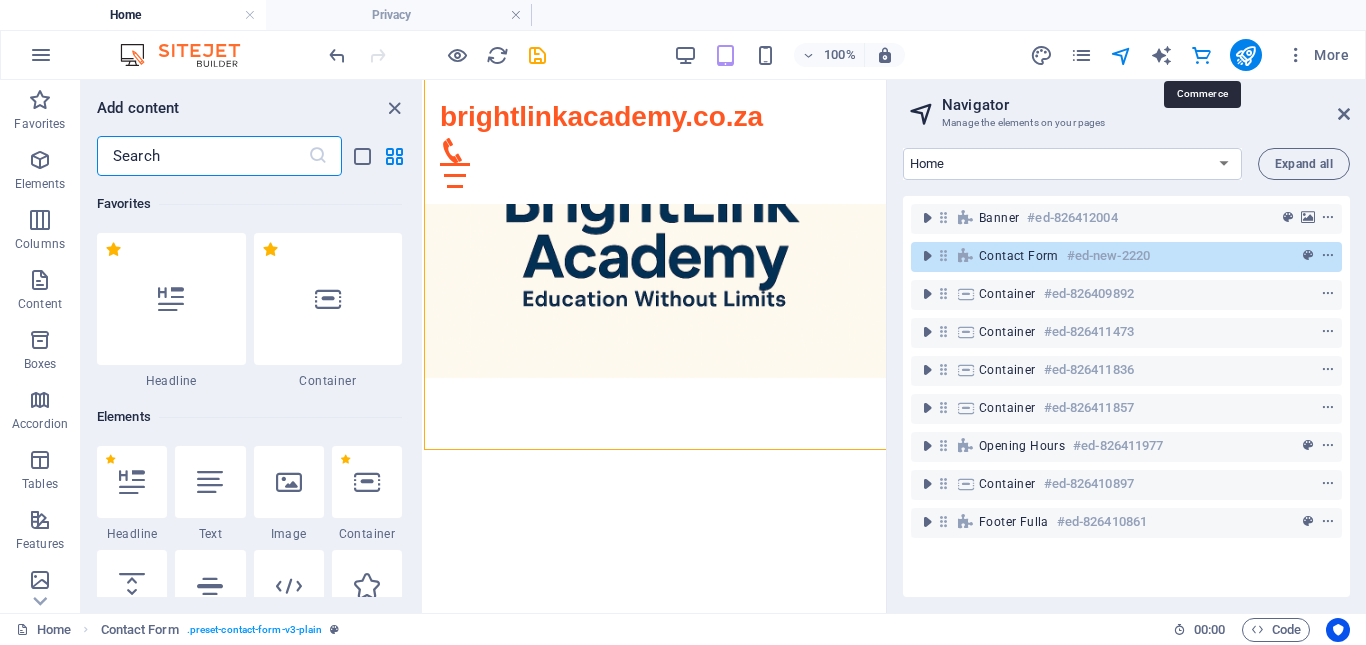 scroll, scrollTop: 845, scrollLeft: 0, axis: vertical 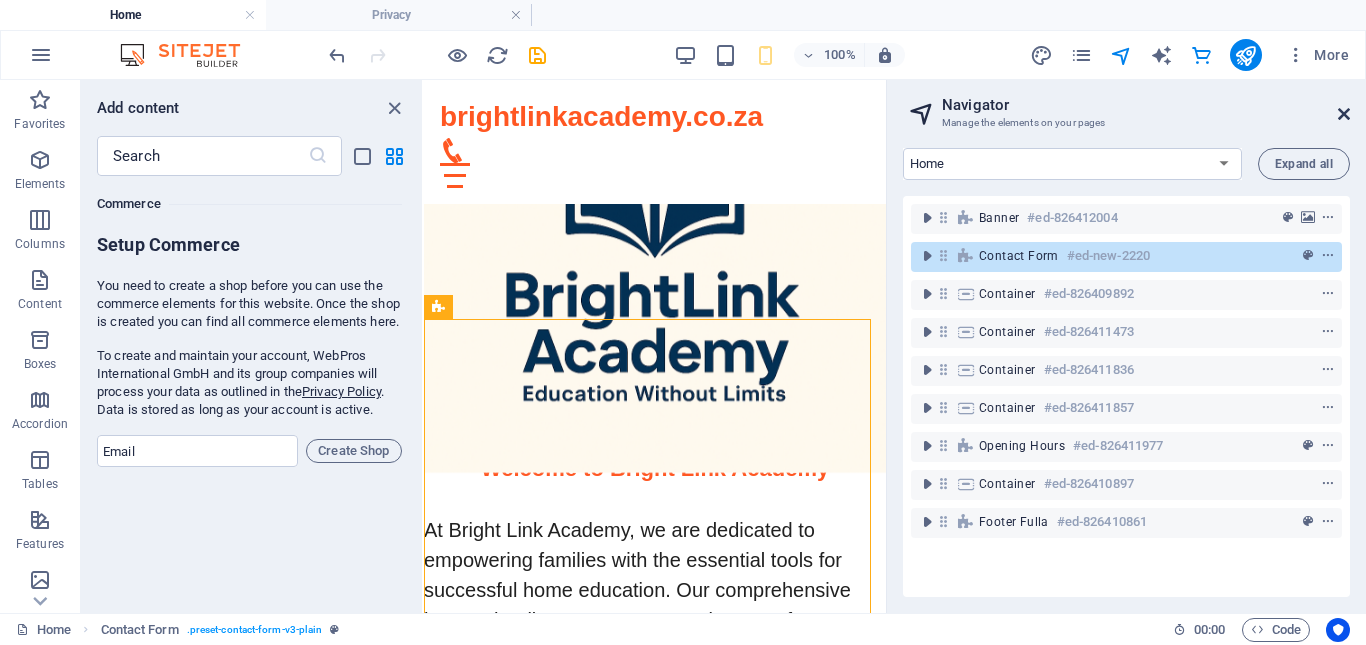 click at bounding box center [1344, 114] 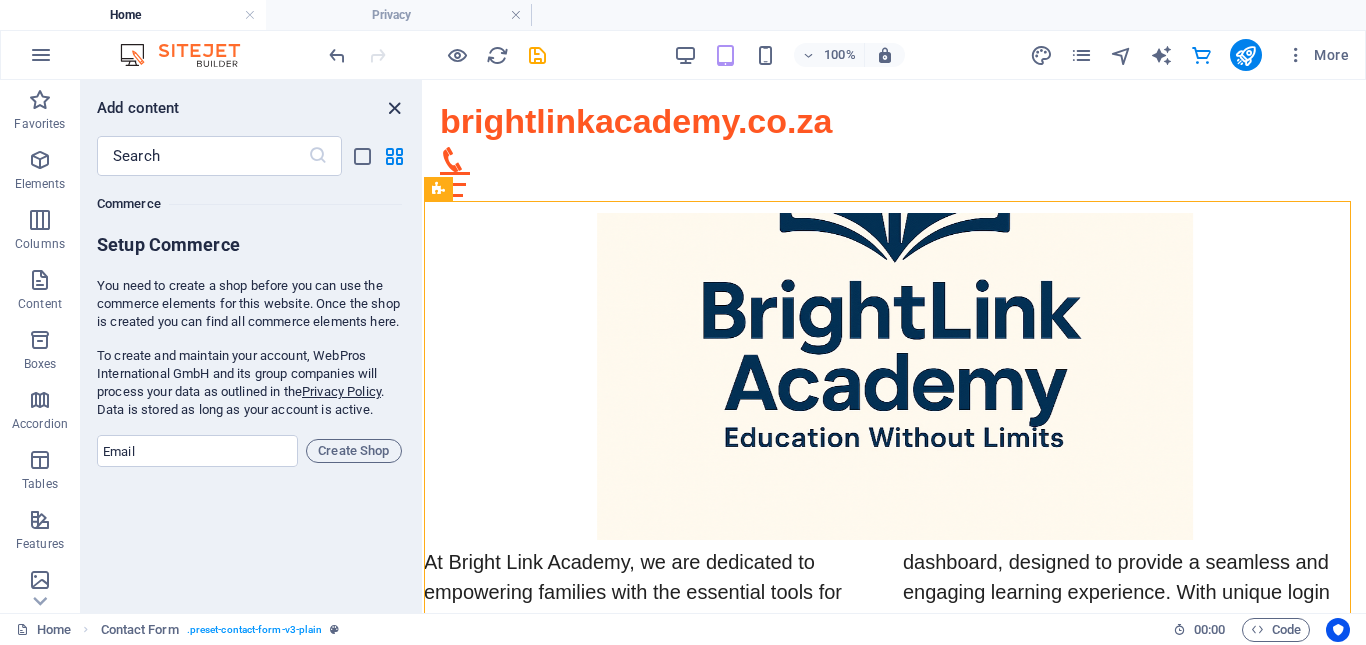 click at bounding box center [394, 108] 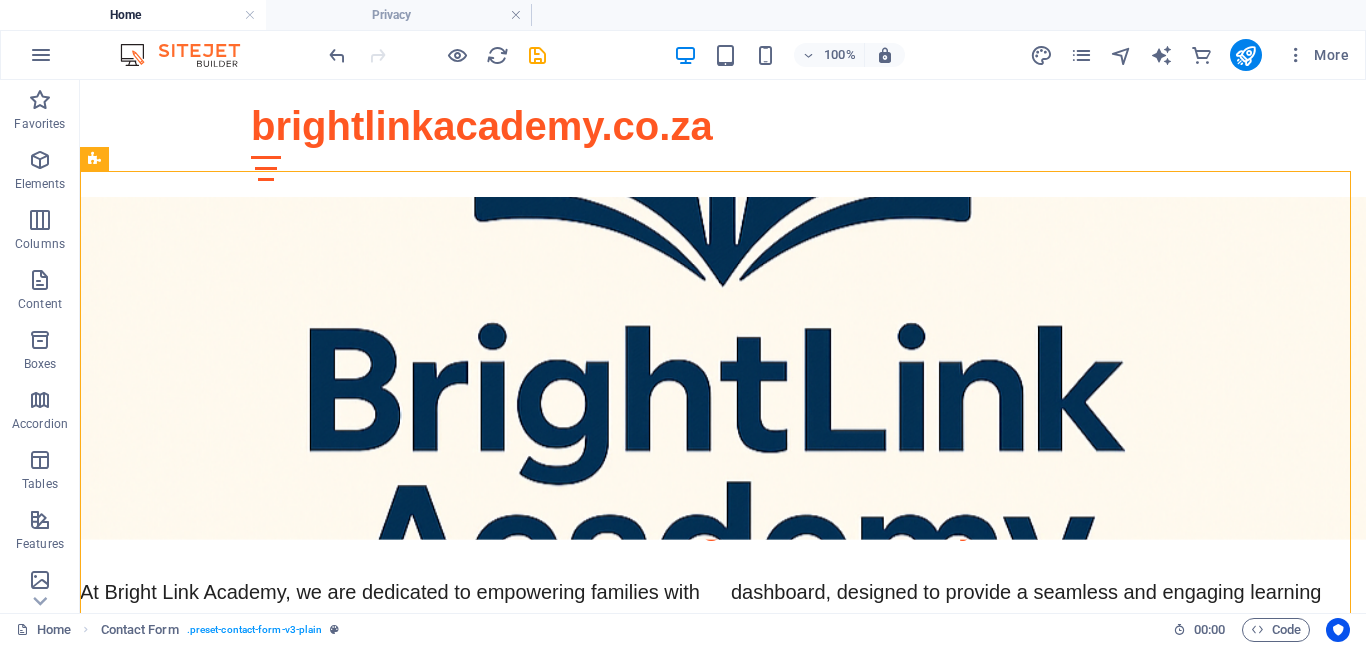 click on "Home" at bounding box center (133, 15) 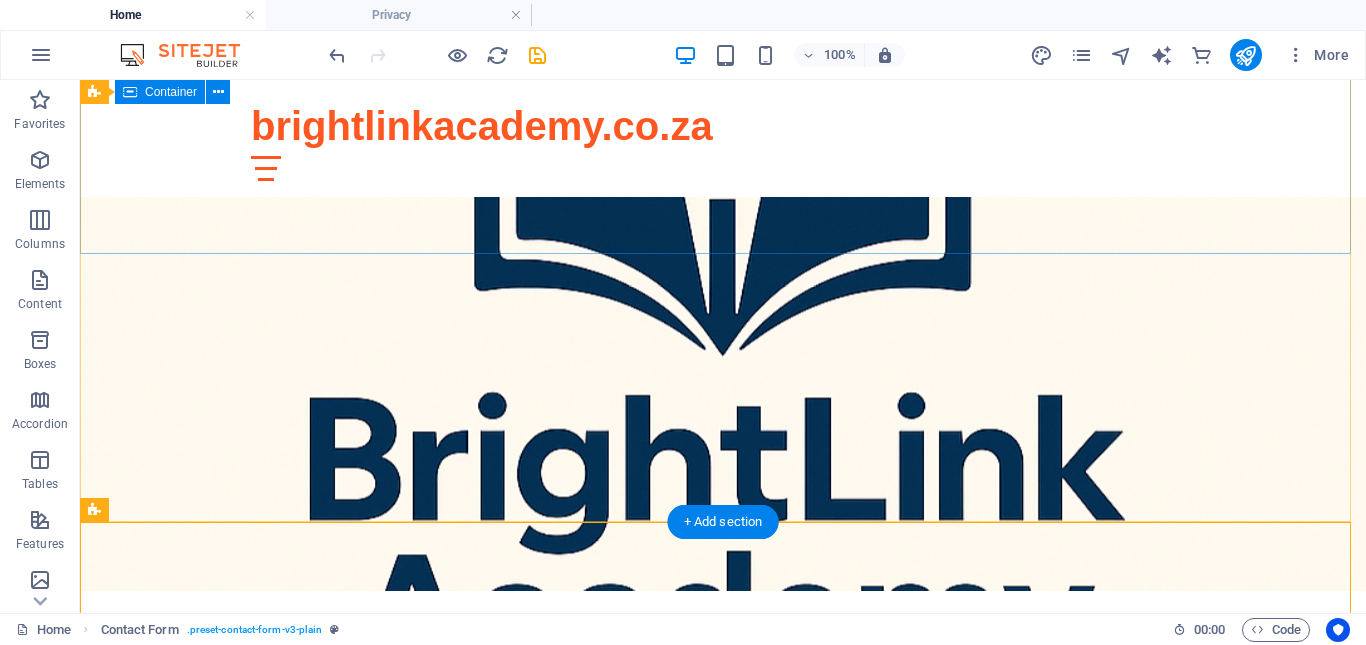 scroll, scrollTop: 0, scrollLeft: 0, axis: both 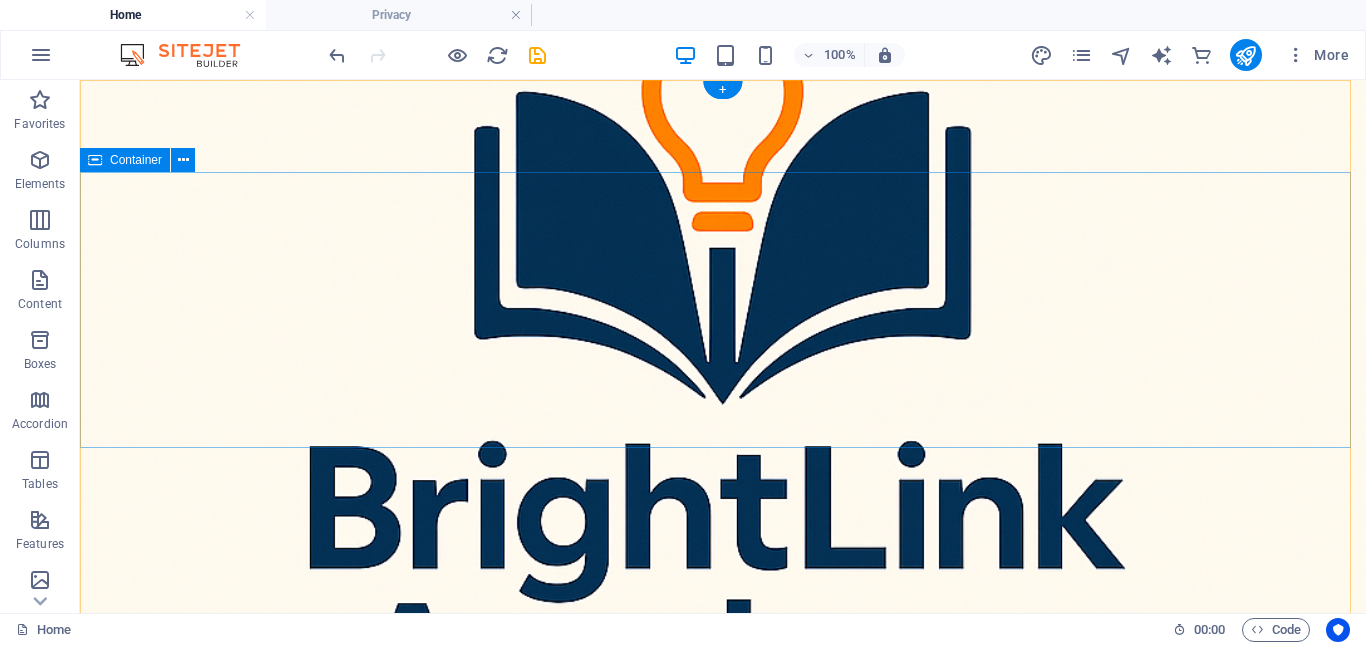 click on "Welcome to Bright Link Academy Empowering Education With out Limits" at bounding box center [723, 894] 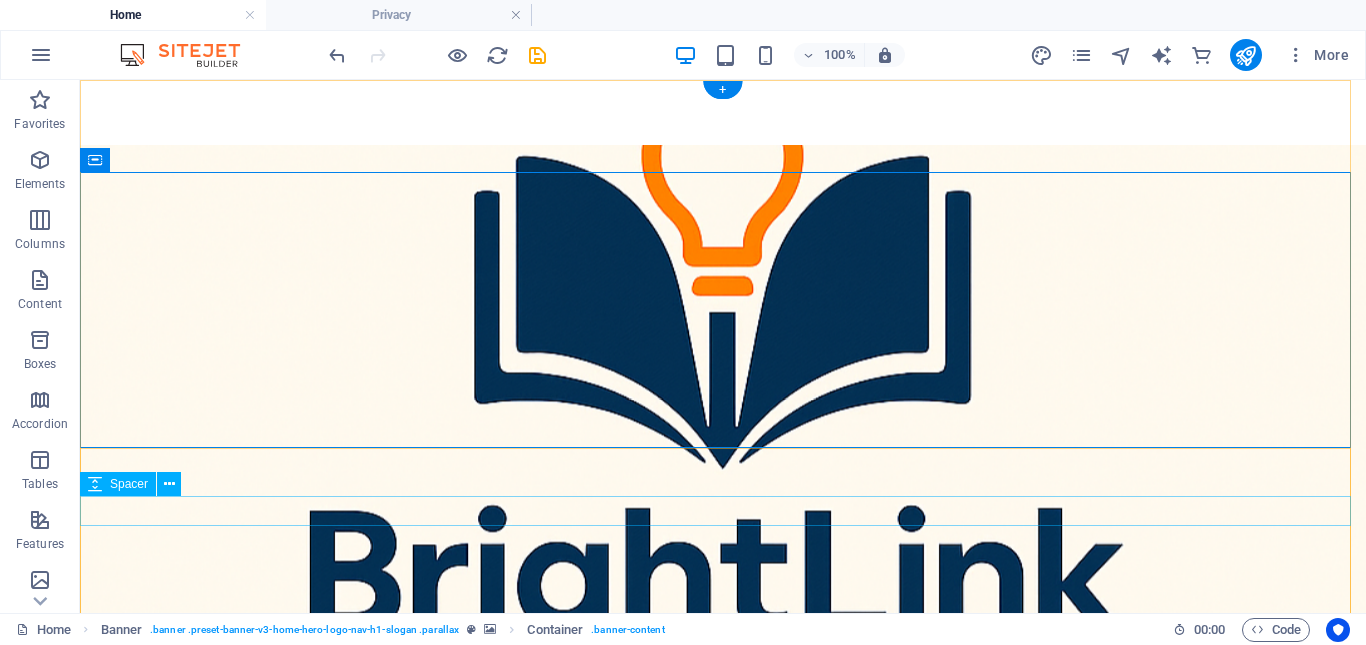 scroll, scrollTop: 100, scrollLeft: 0, axis: vertical 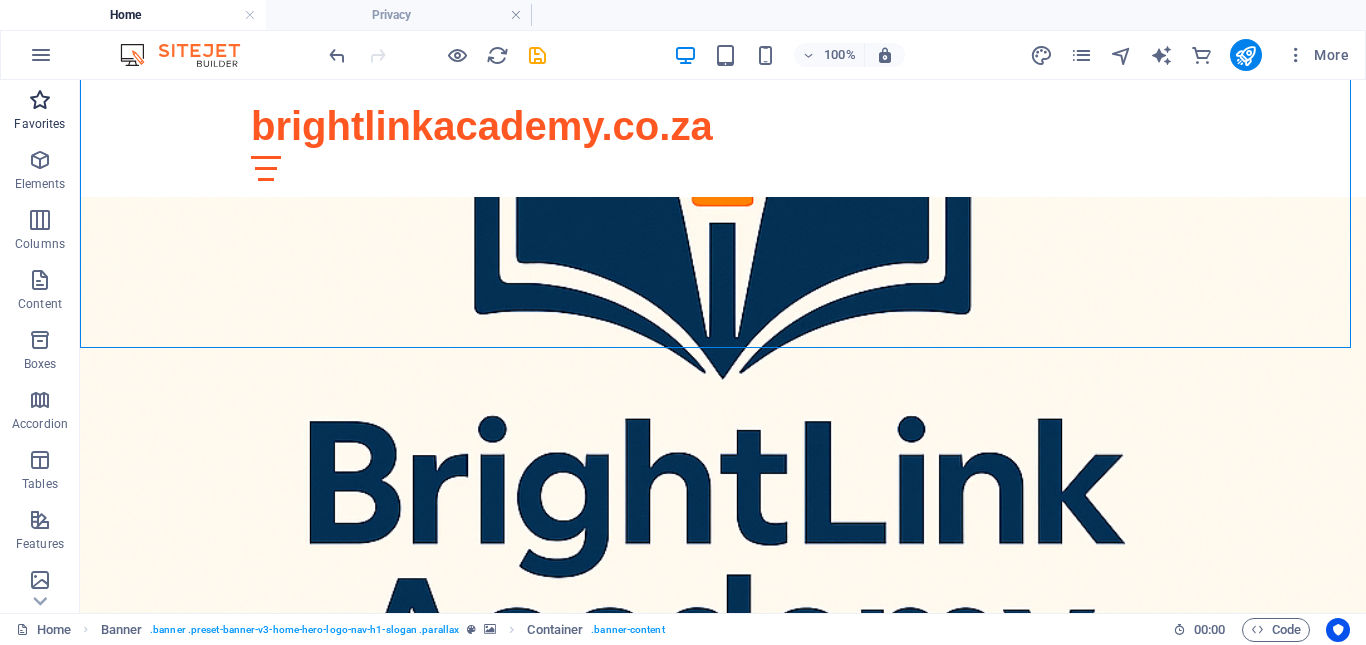 click on "Favorites" at bounding box center [39, 124] 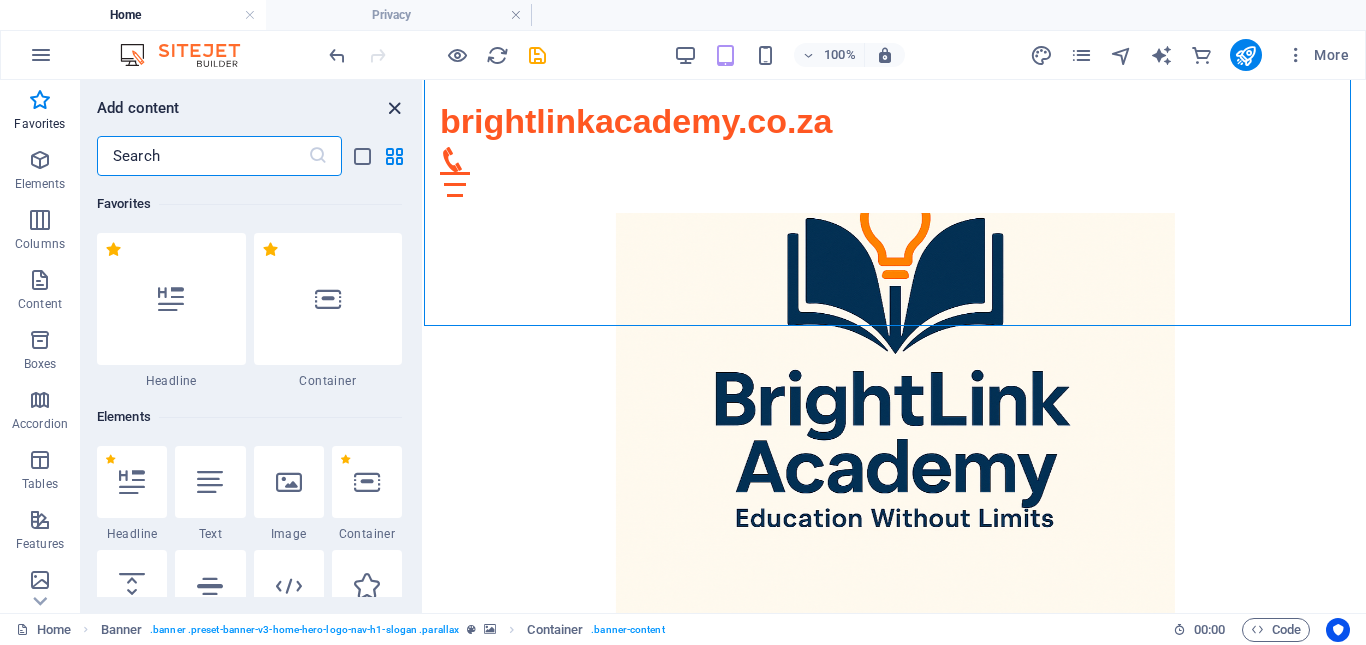 click at bounding box center (394, 108) 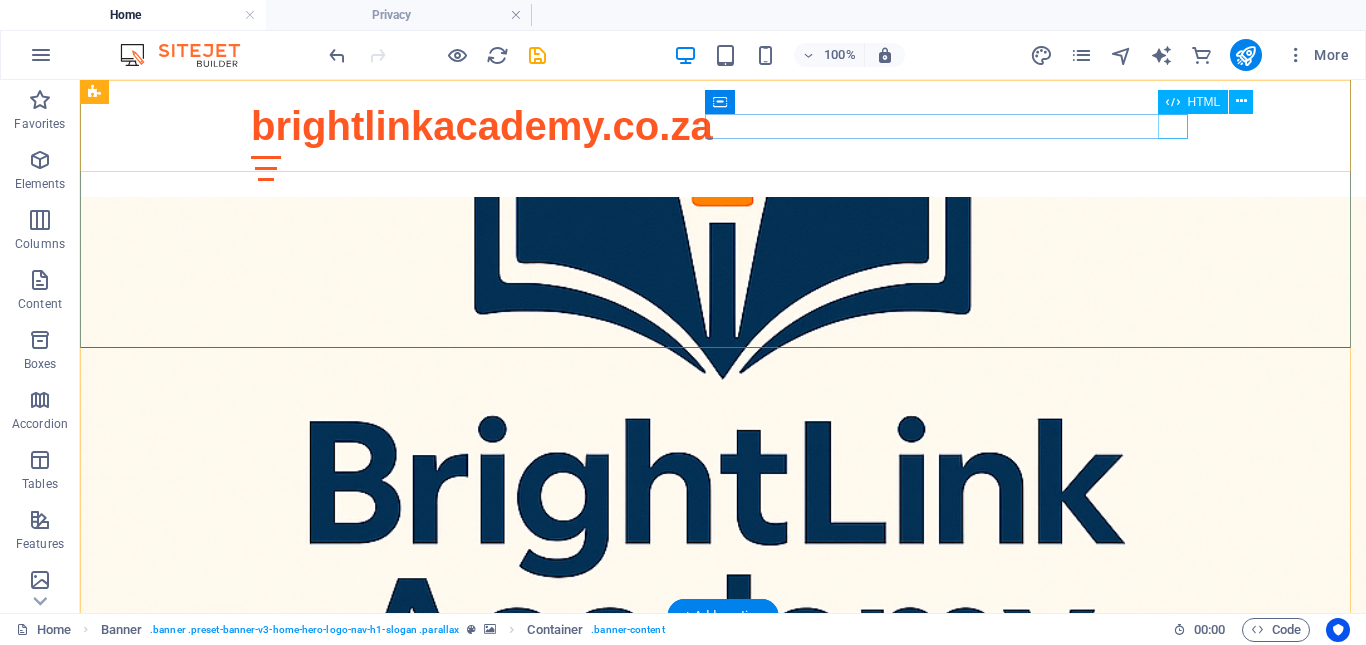 click at bounding box center [723, 168] 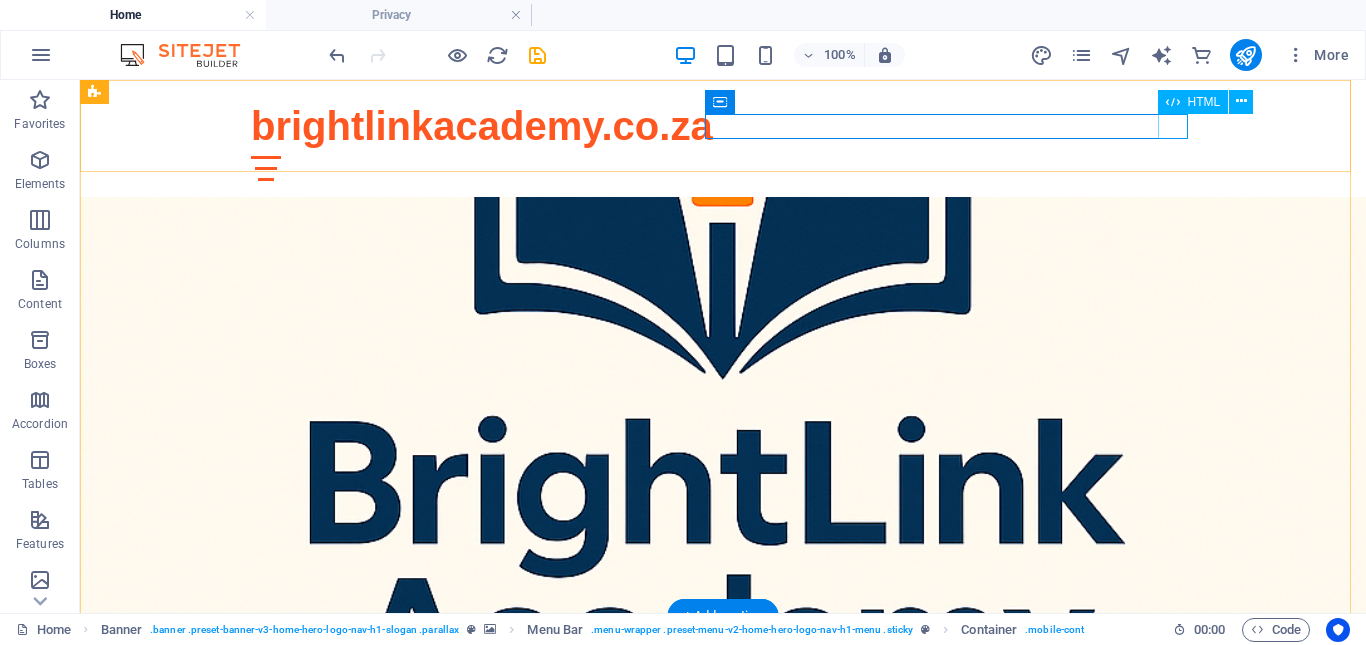 click at bounding box center [723, 168] 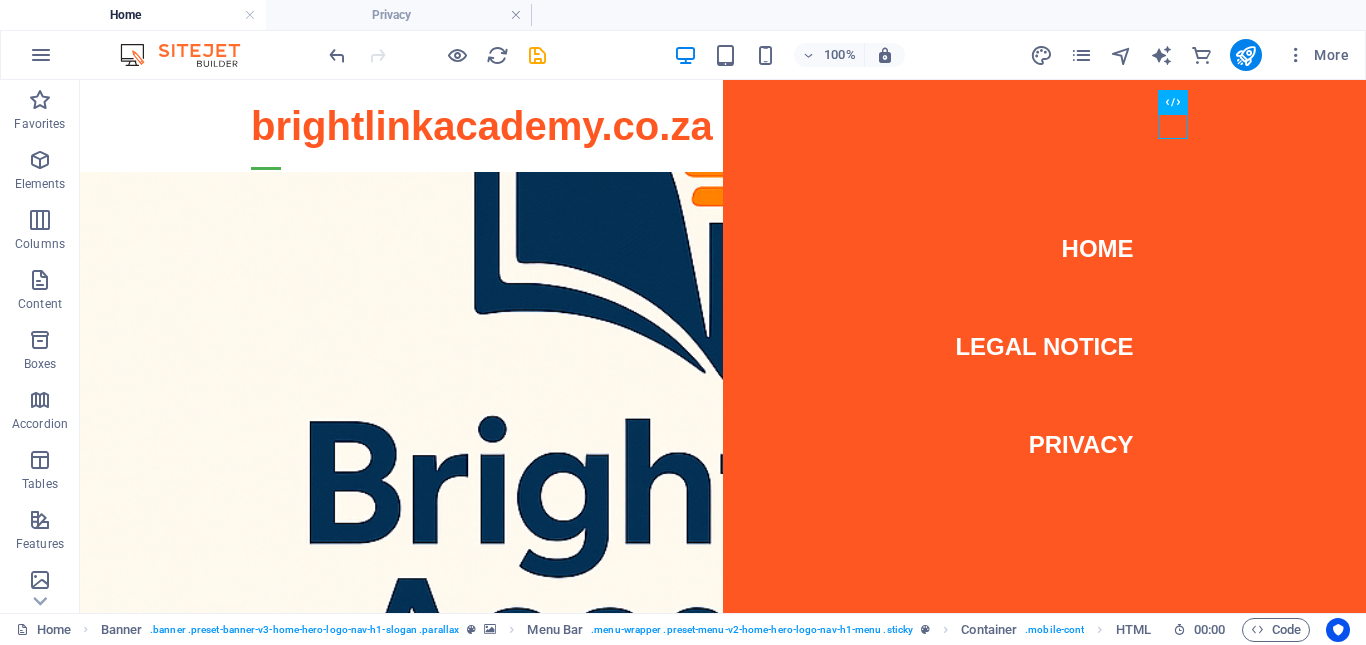 click on "Home Privacy" at bounding box center (683, 15) 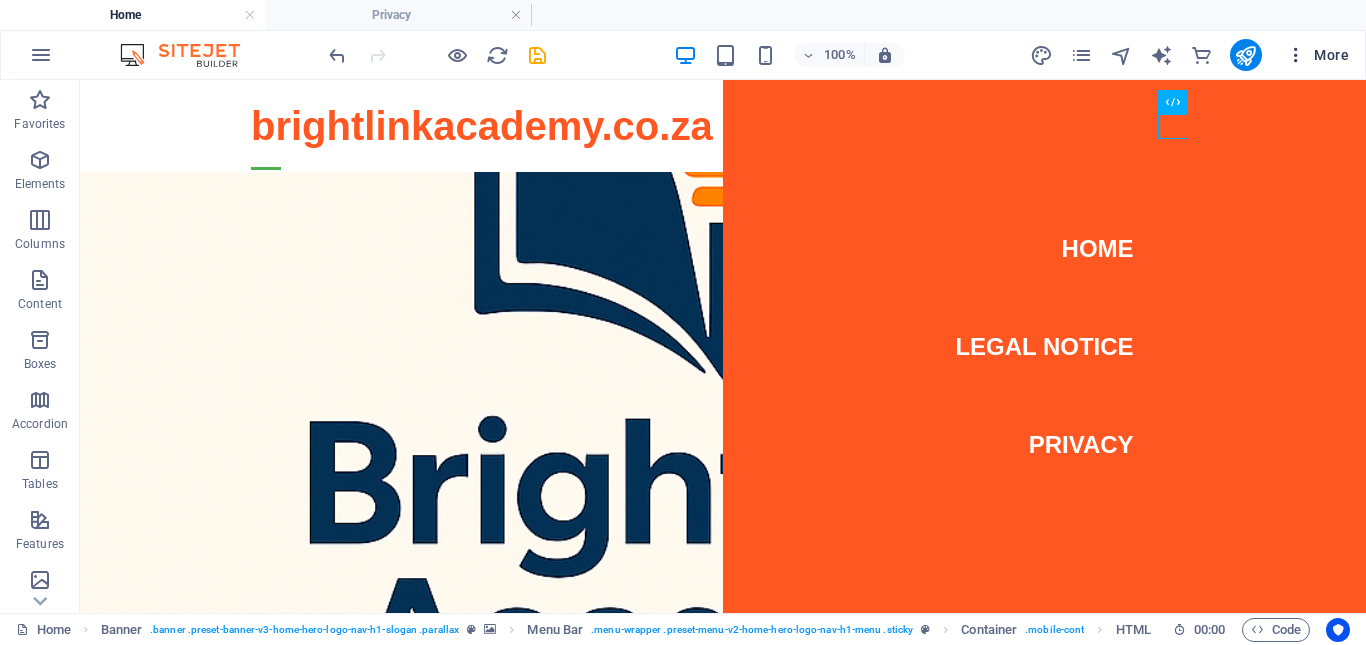 click on "More" at bounding box center [1317, 55] 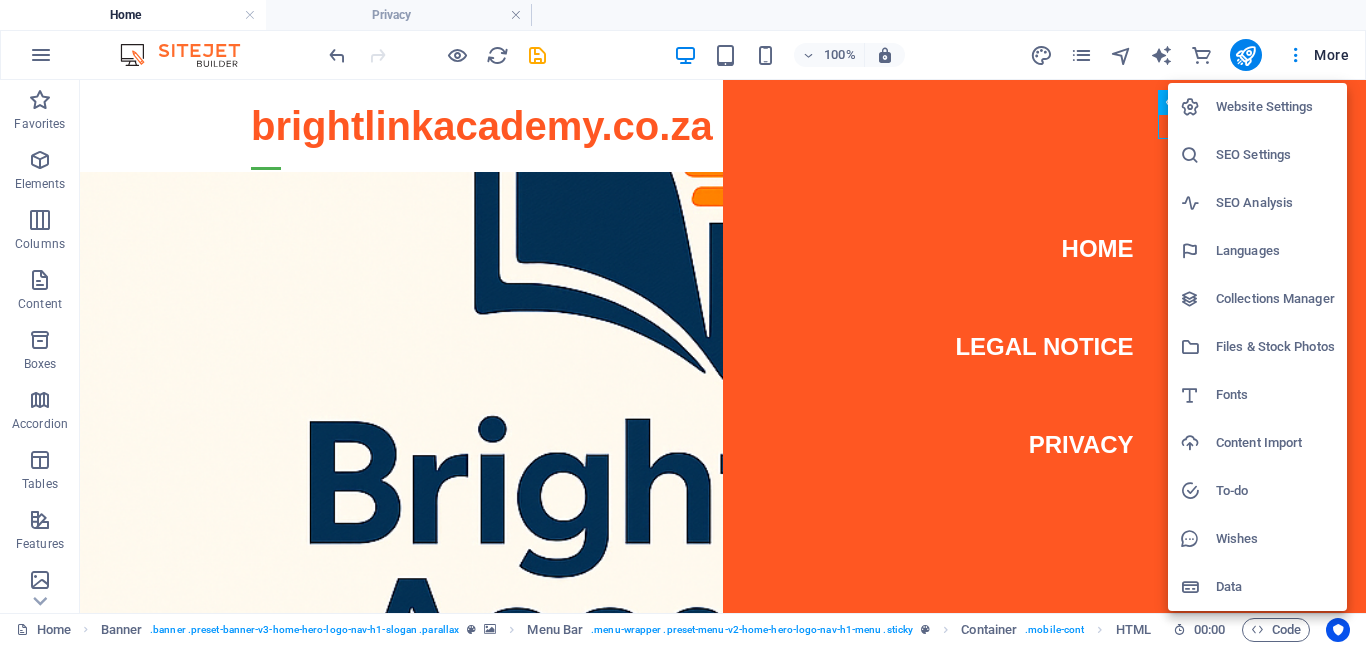 click at bounding box center (683, 322) 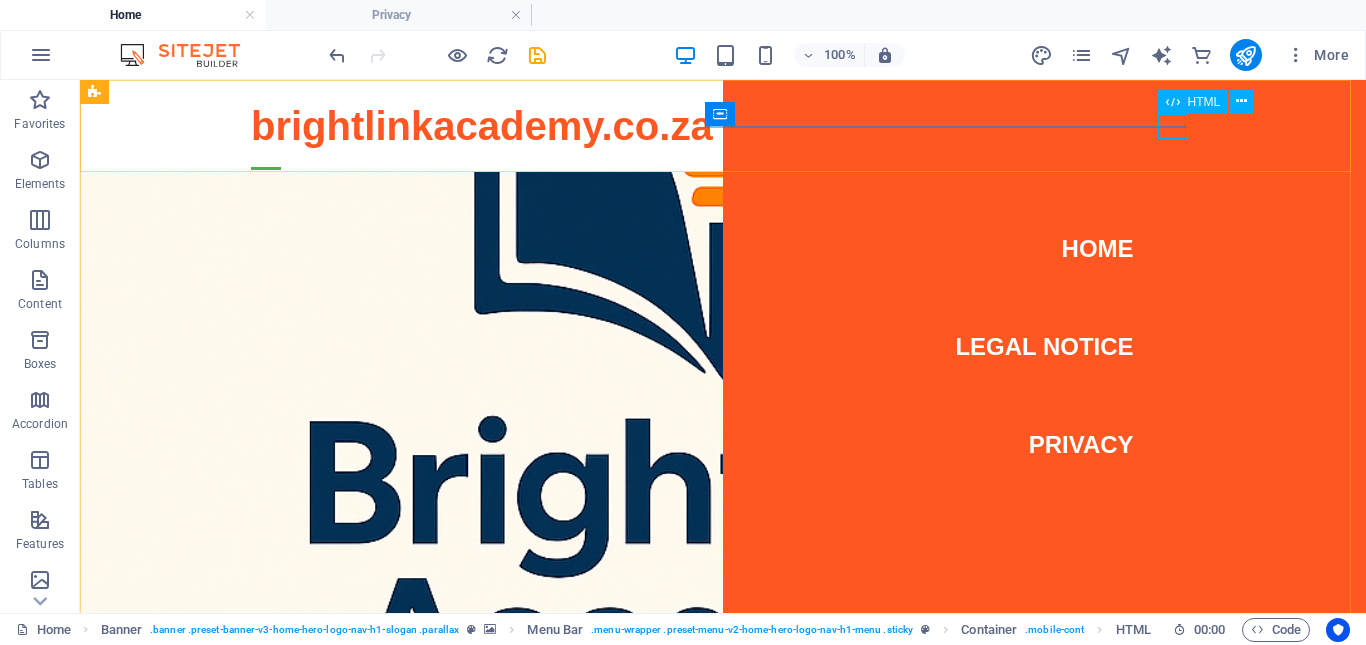 click at bounding box center (1173, 102) 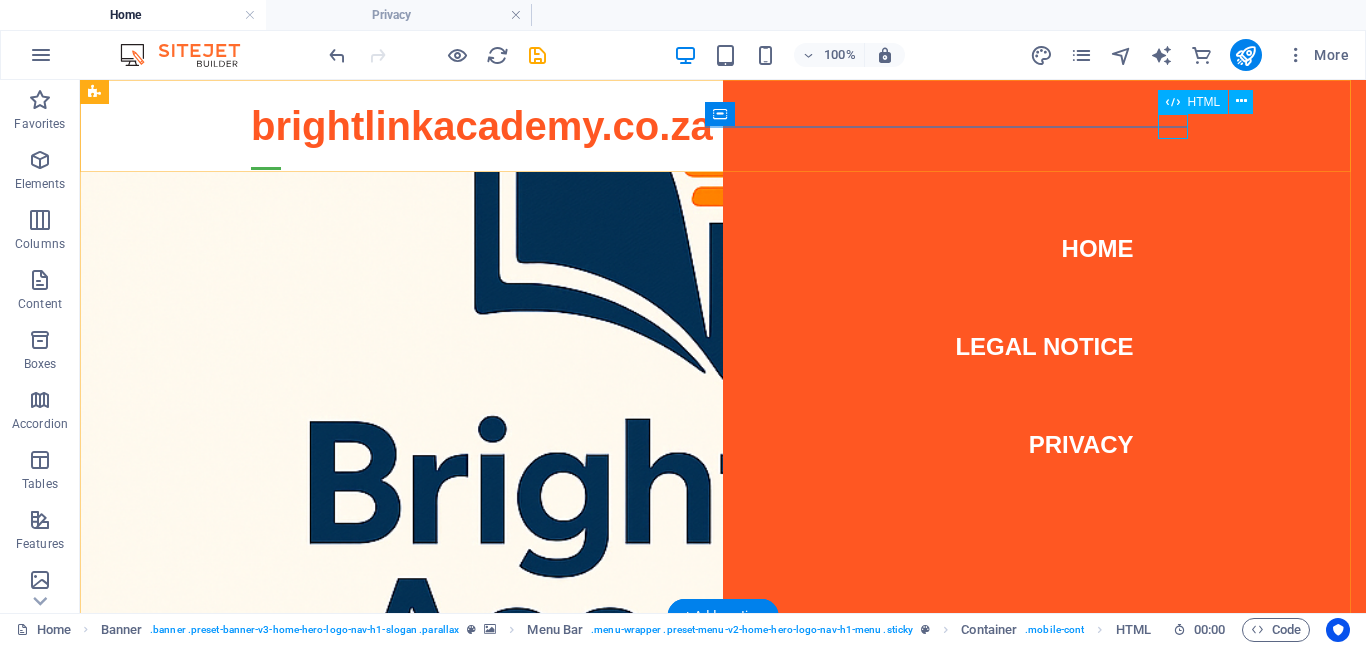 click at bounding box center (266, 168) 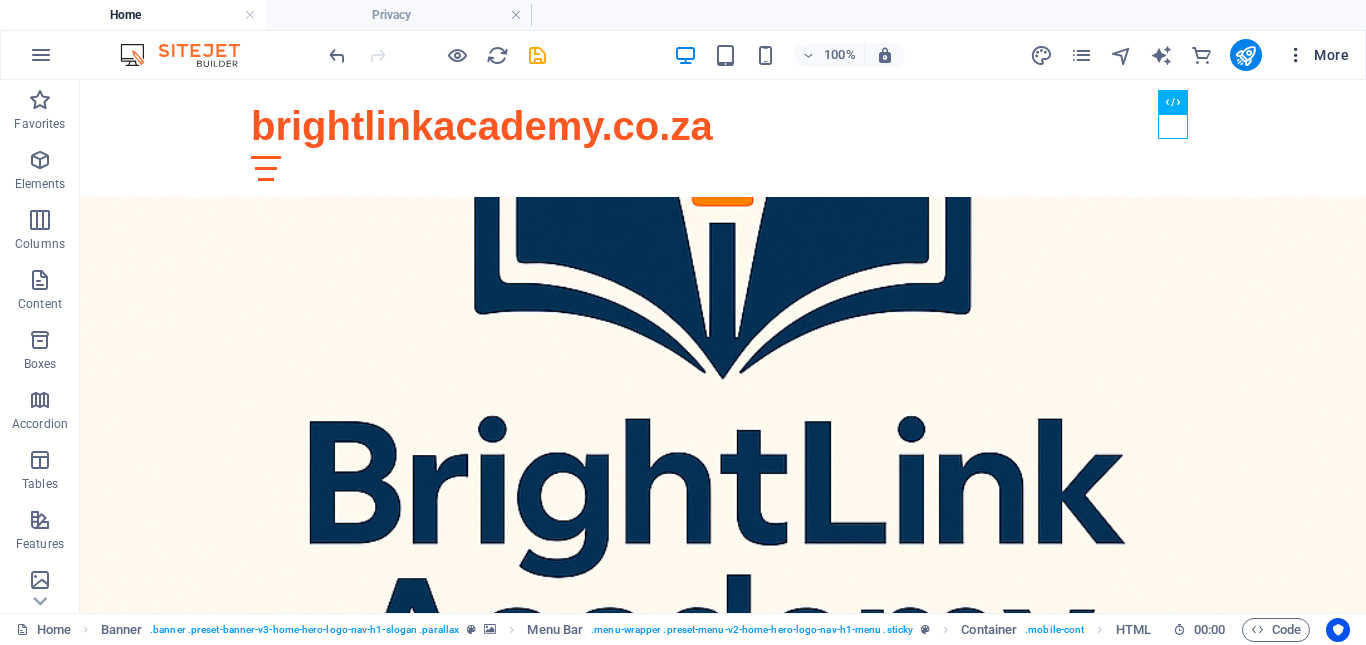 click on "More" at bounding box center [1317, 55] 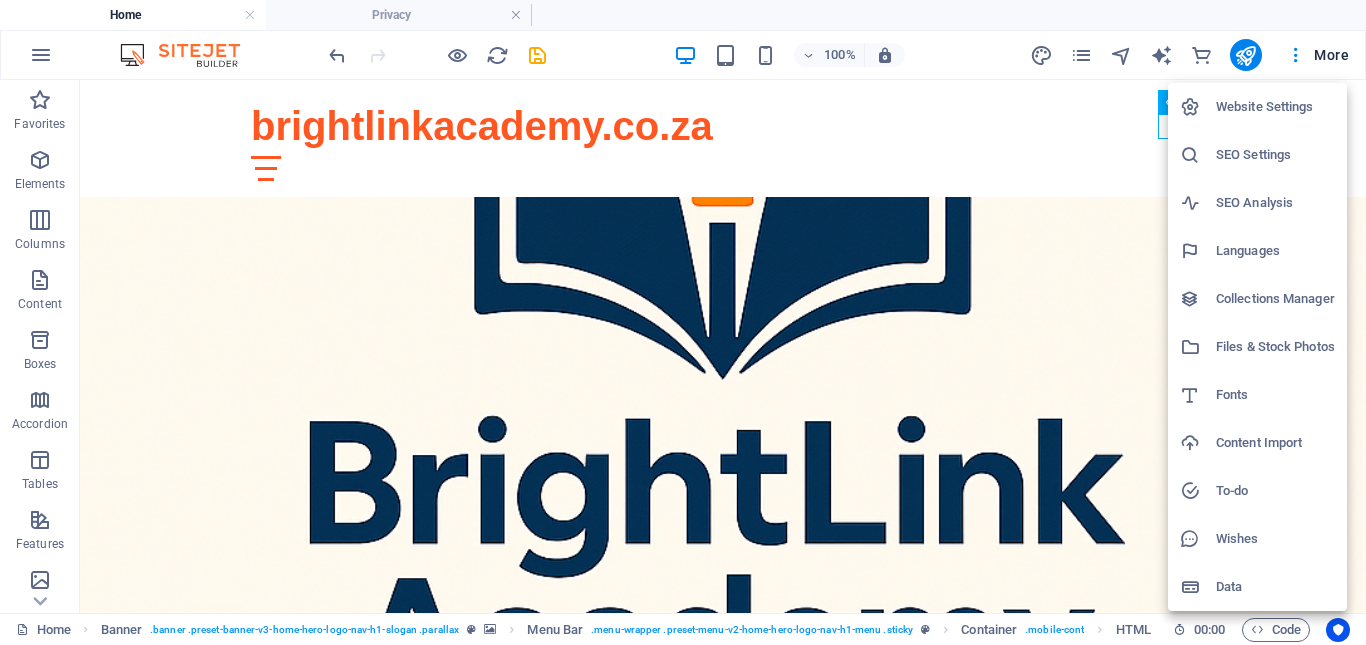 click at bounding box center (683, 322) 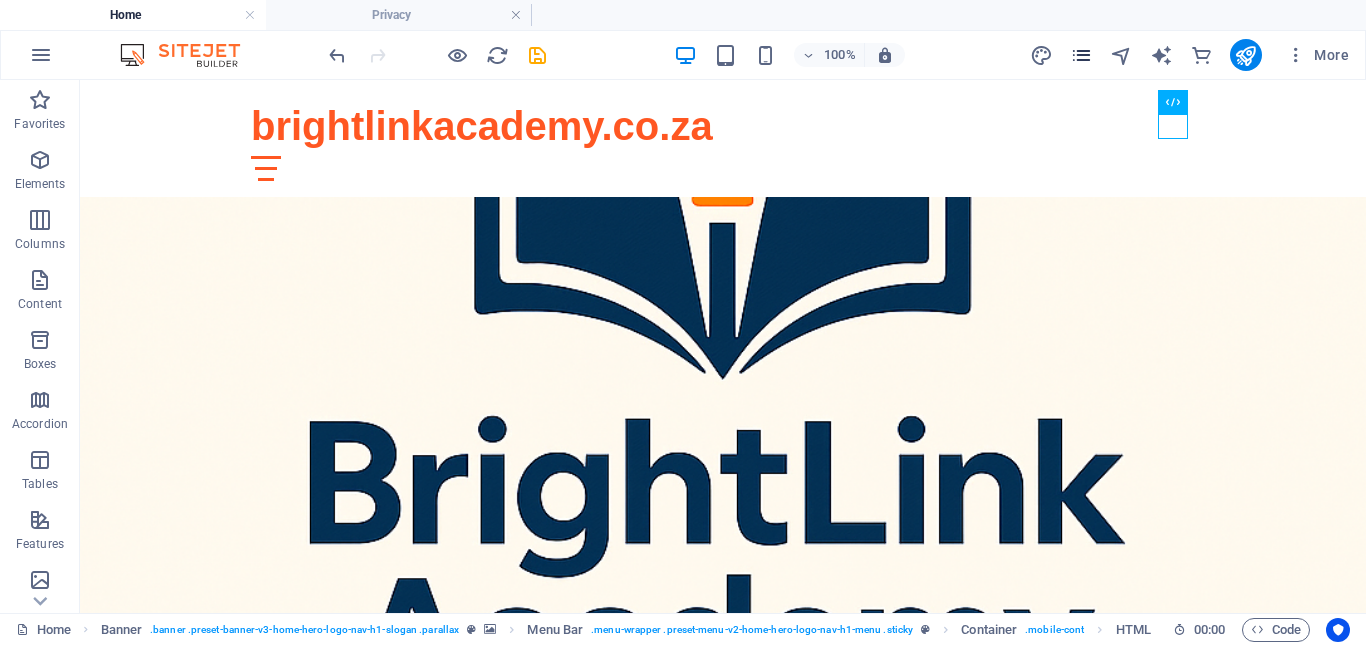 click at bounding box center (1082, 55) 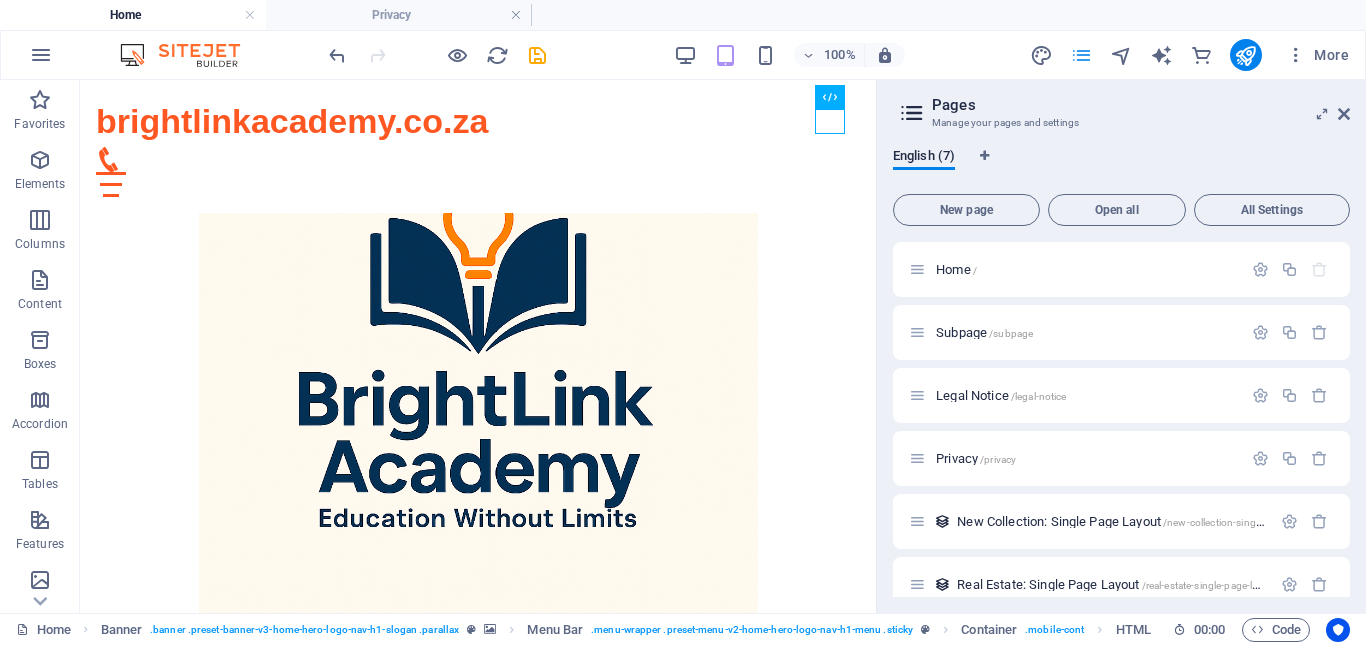 click at bounding box center (1082, 55) 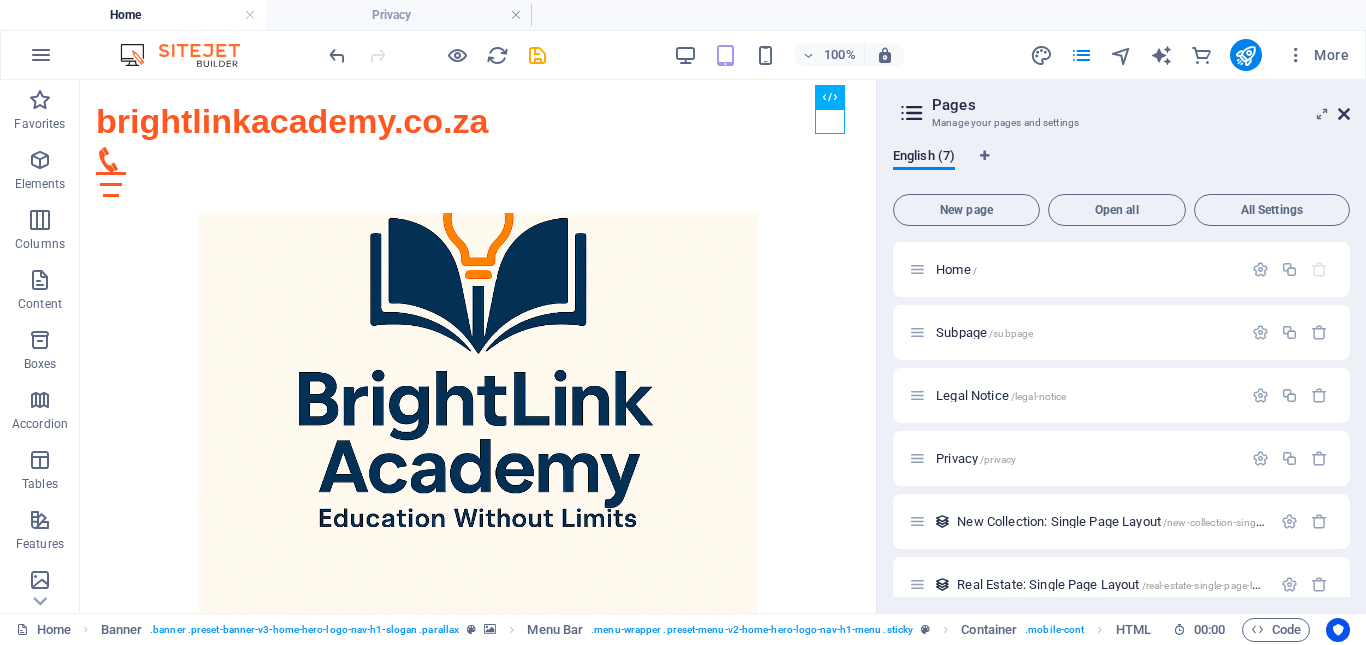 click at bounding box center [1344, 114] 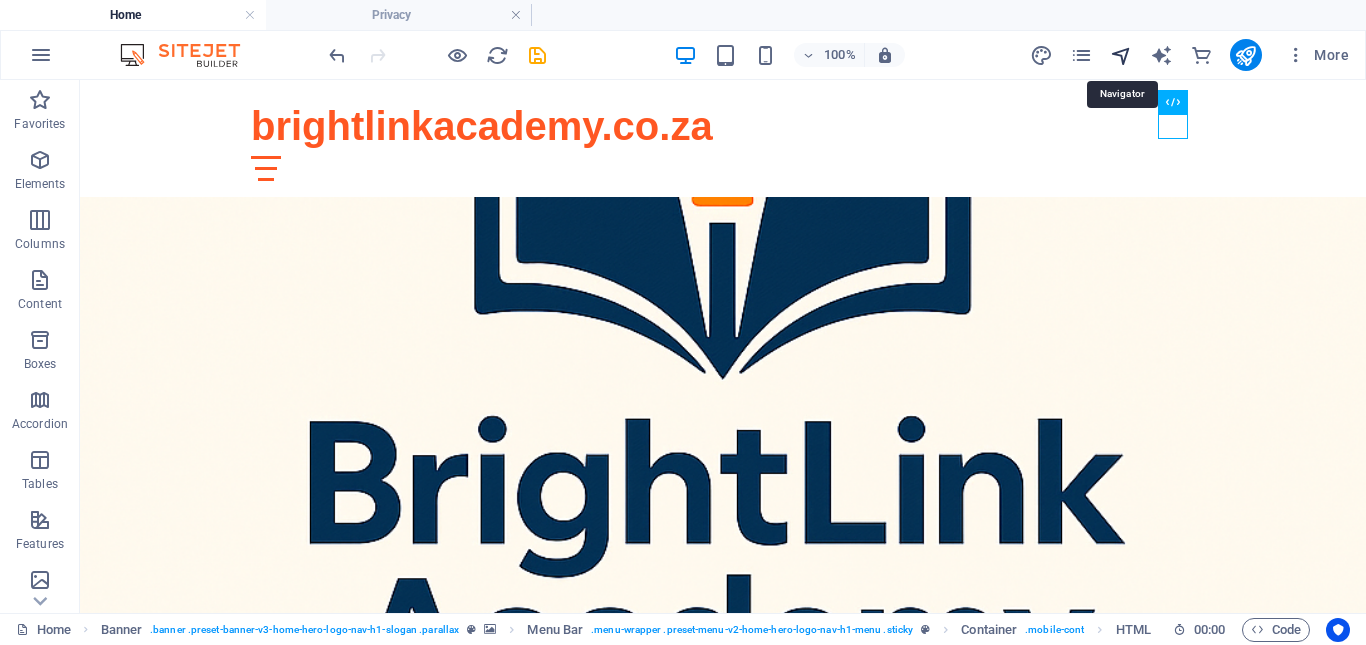 click at bounding box center [1121, 55] 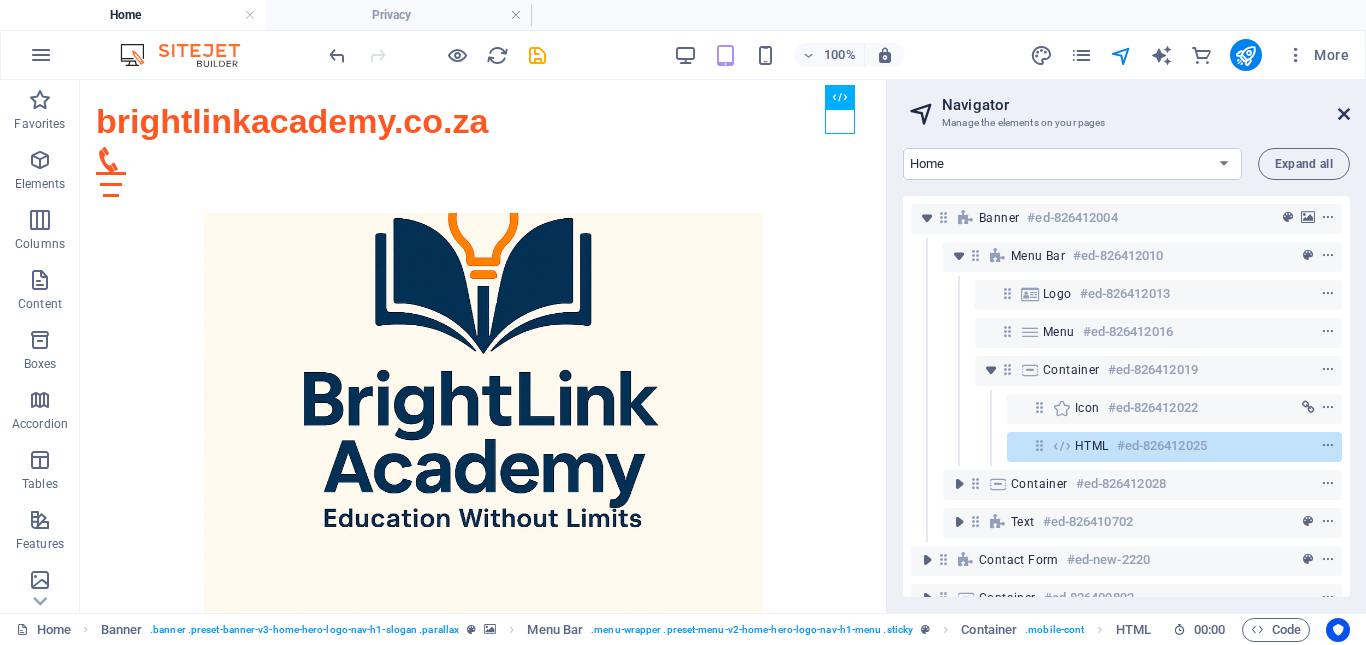 click at bounding box center (1344, 114) 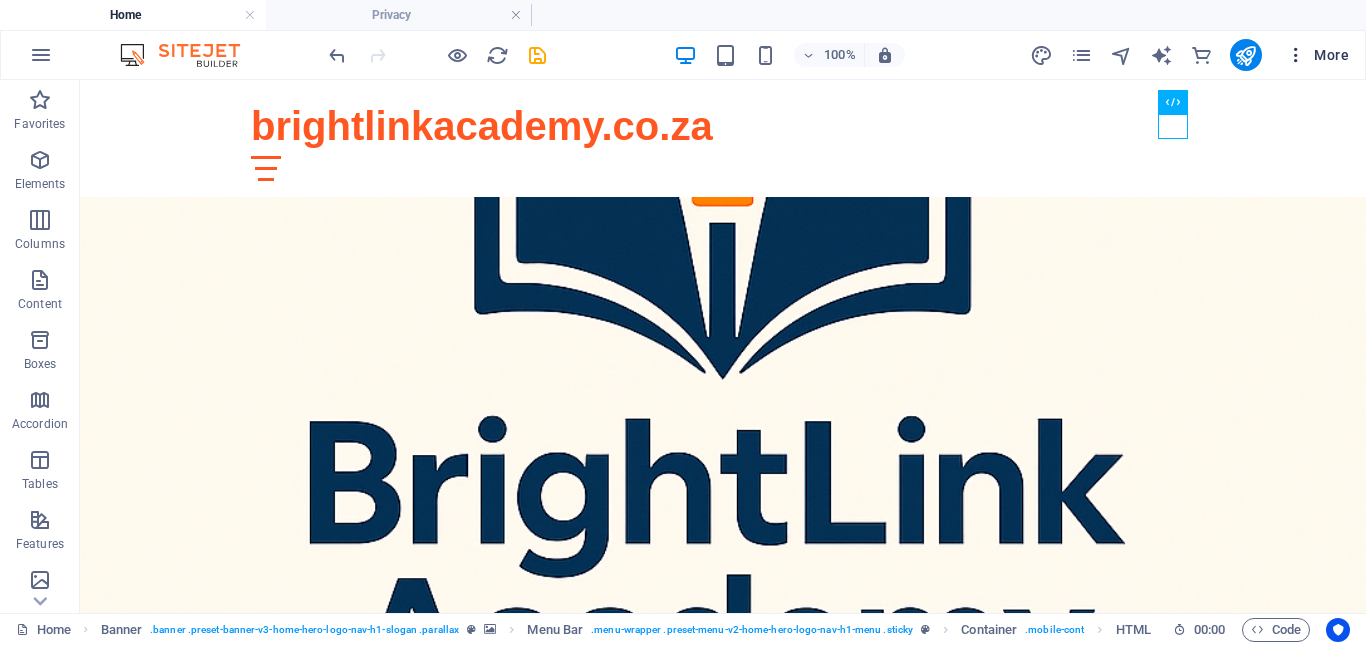 click at bounding box center [1296, 55] 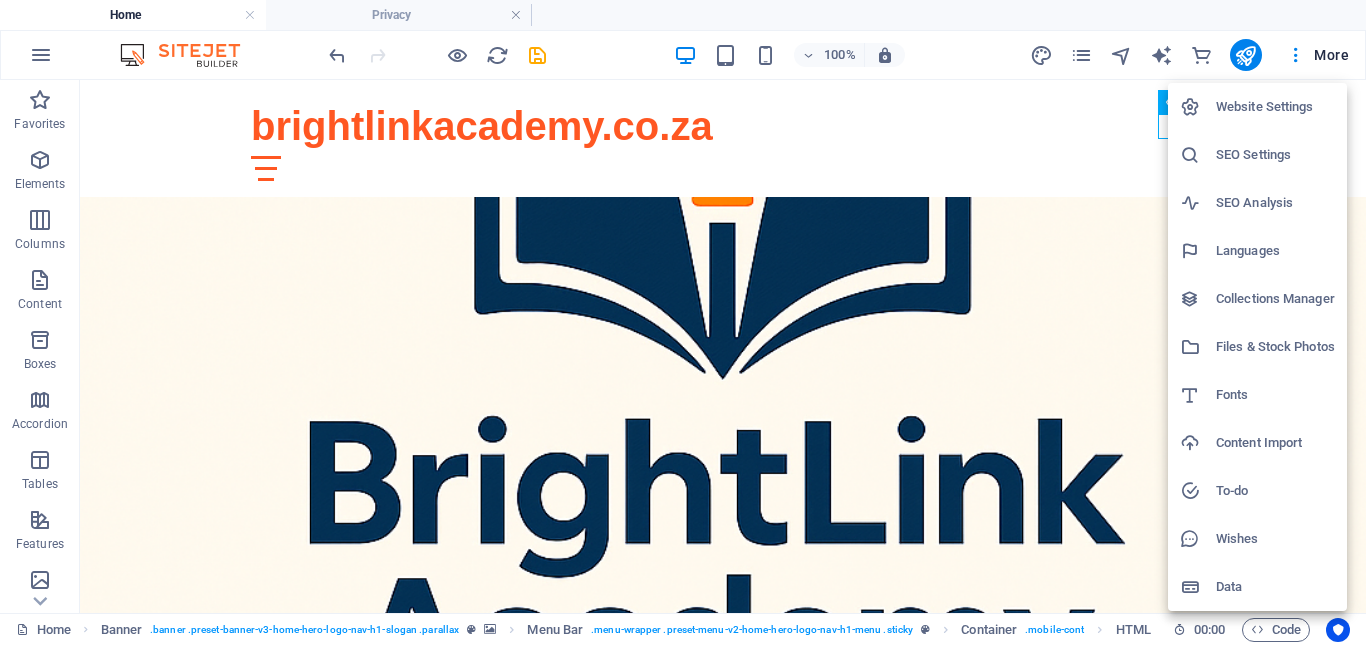 click at bounding box center [683, 322] 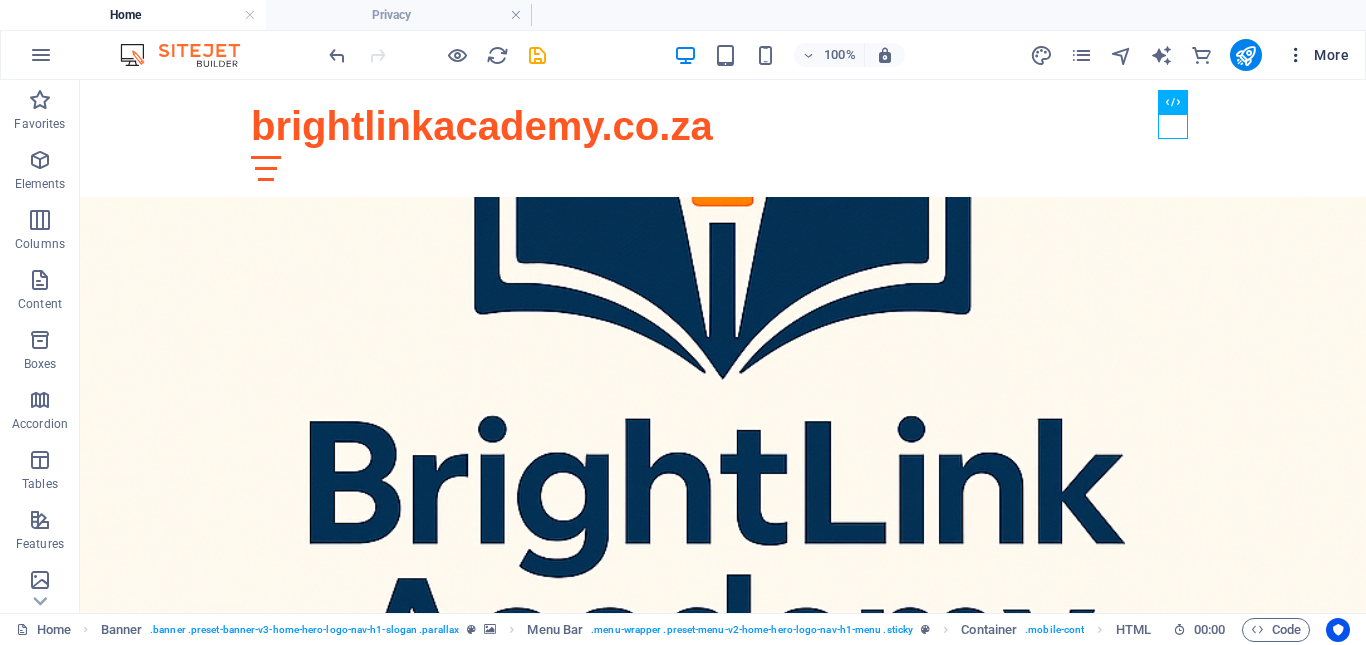 click on "More" at bounding box center [1317, 55] 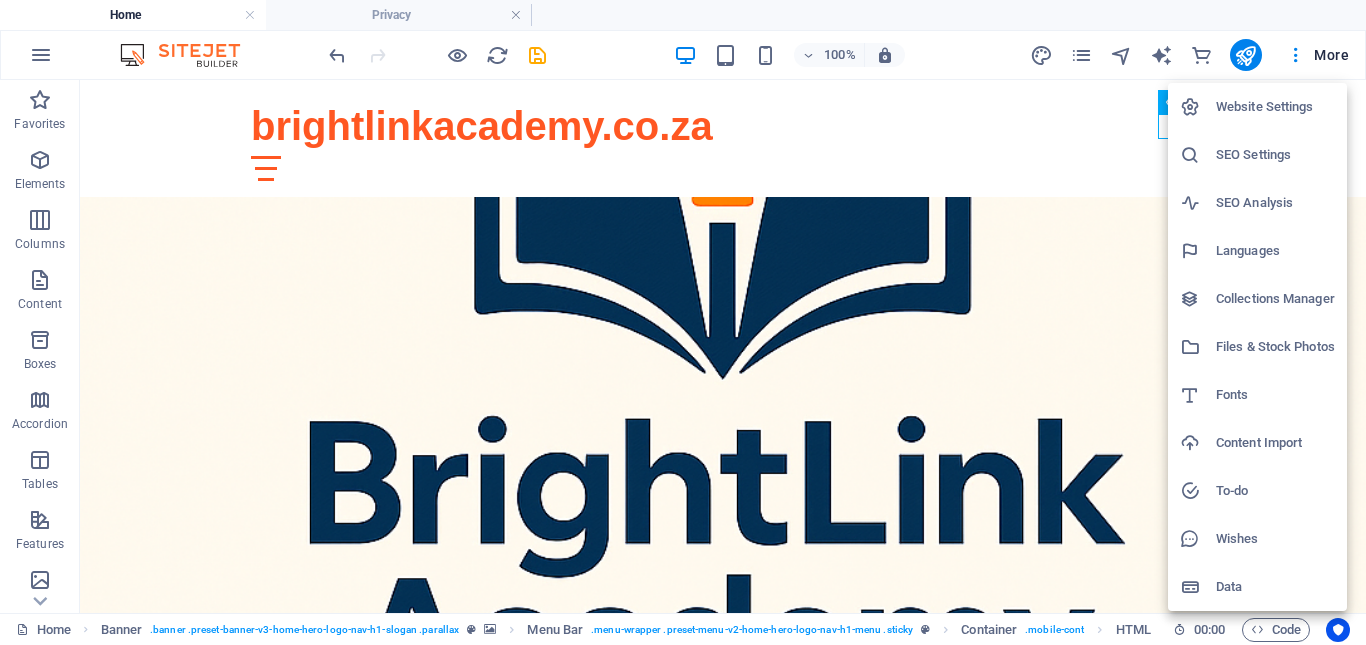 click on "SEO Settings" at bounding box center (1275, 155) 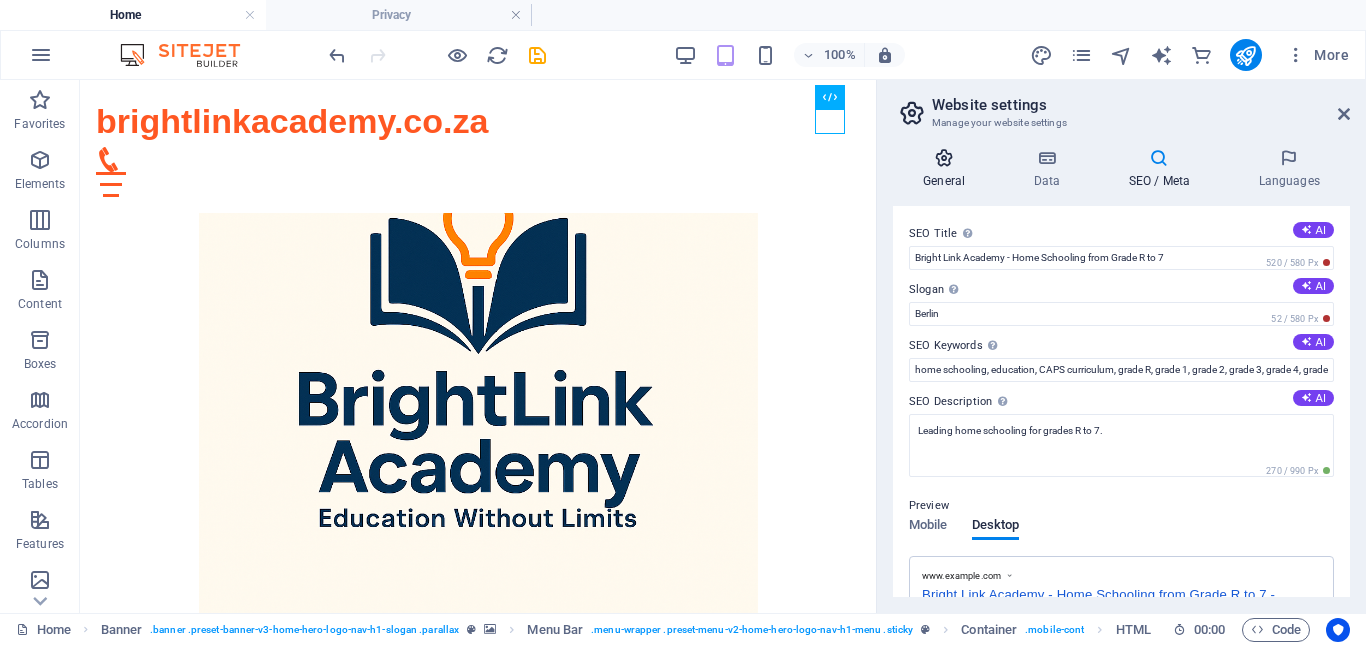 click on "General" at bounding box center (948, 169) 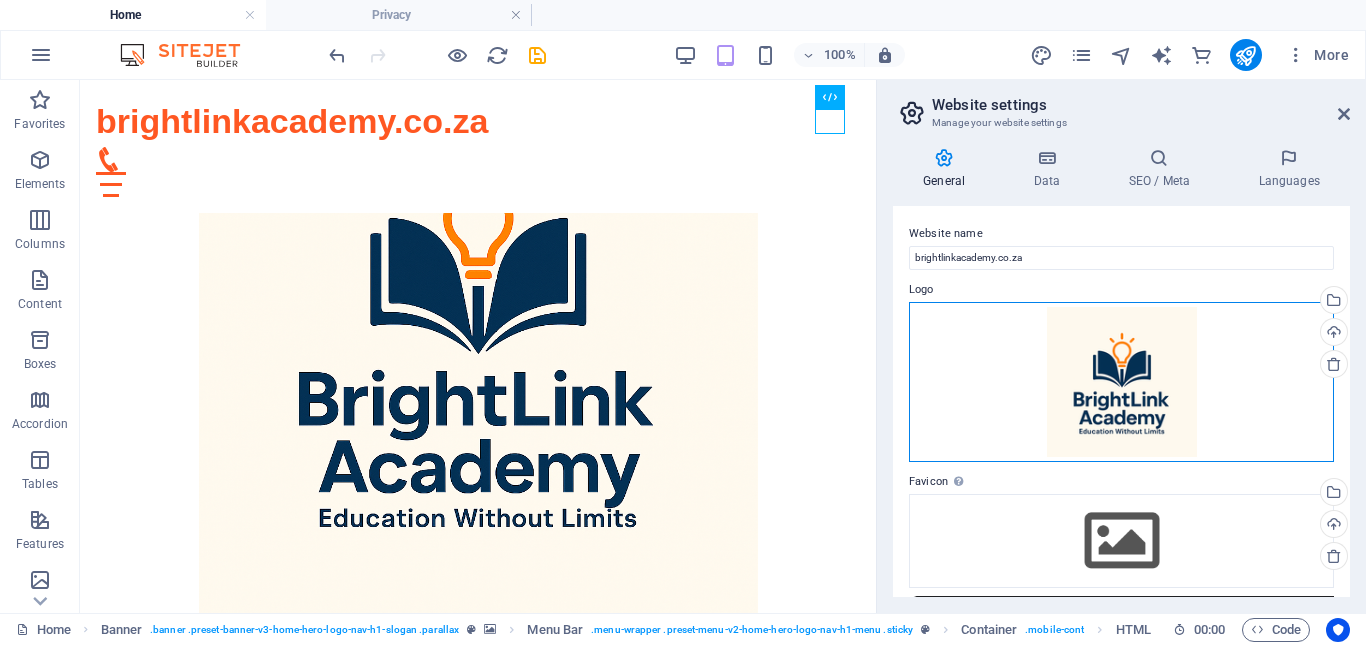 click on "Drag files here, click to choose files or select files from Files or our free stock photos & videos" at bounding box center [1121, 382] 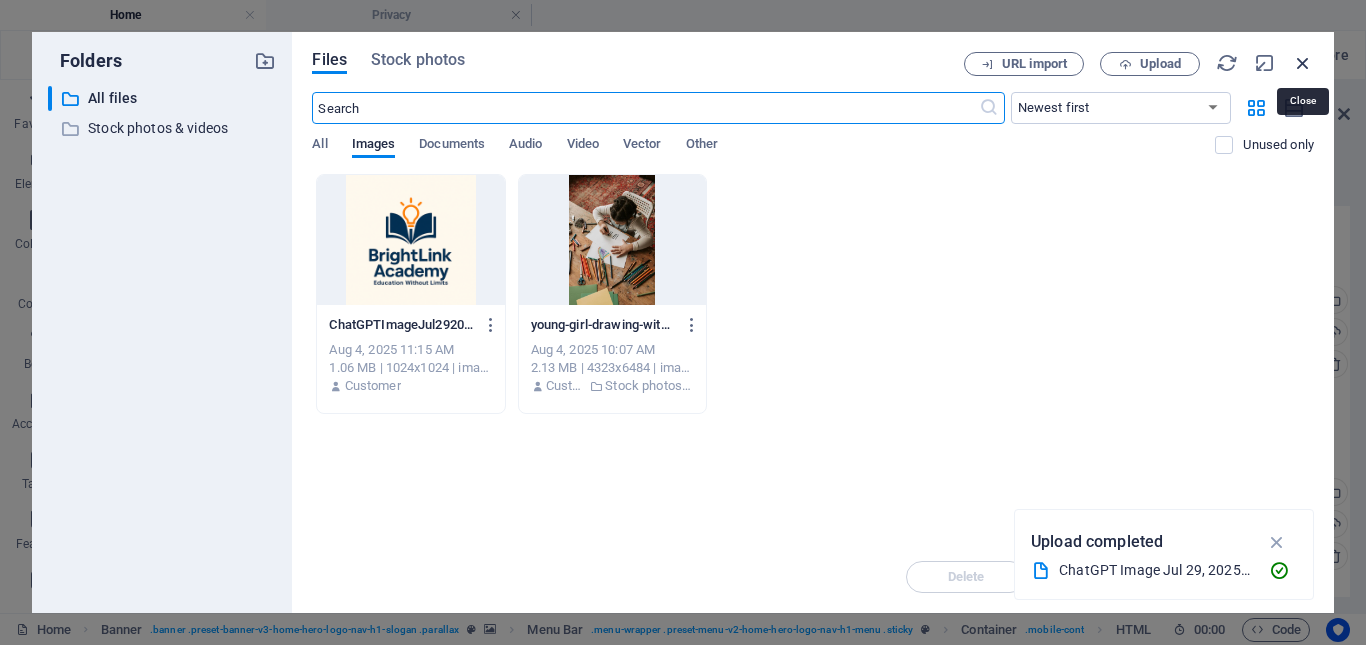 click at bounding box center [1303, 63] 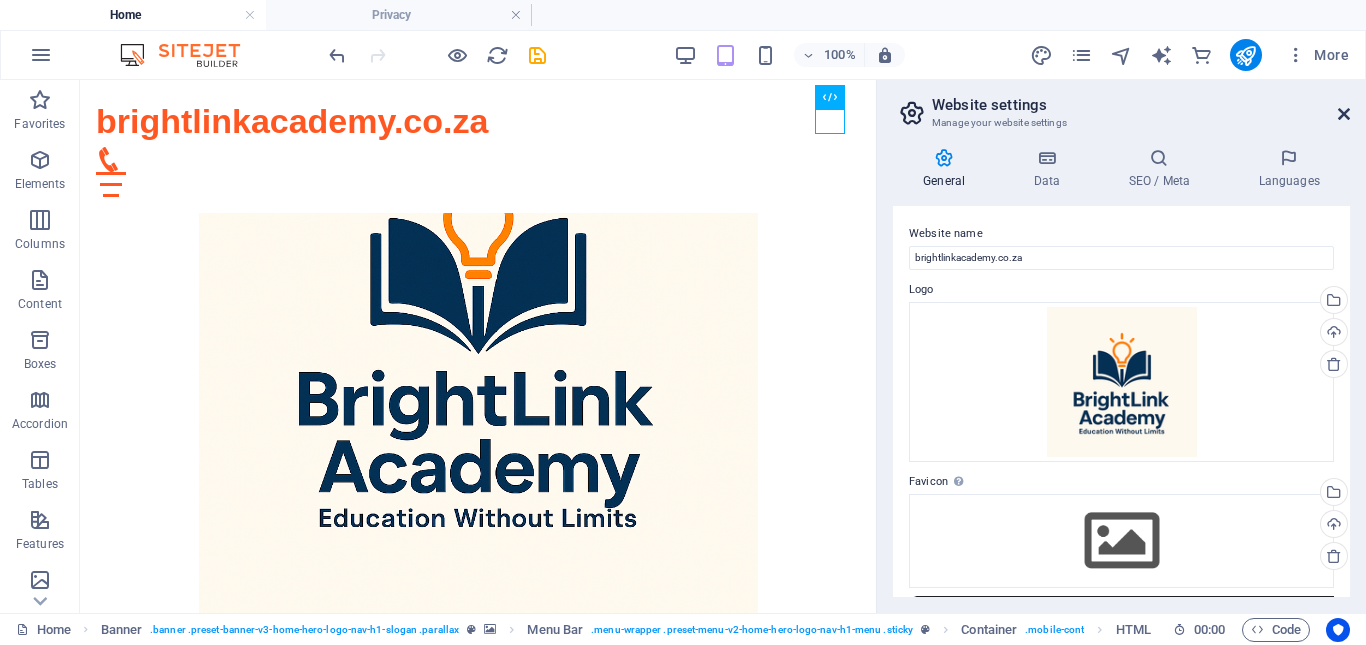 click at bounding box center [1344, 114] 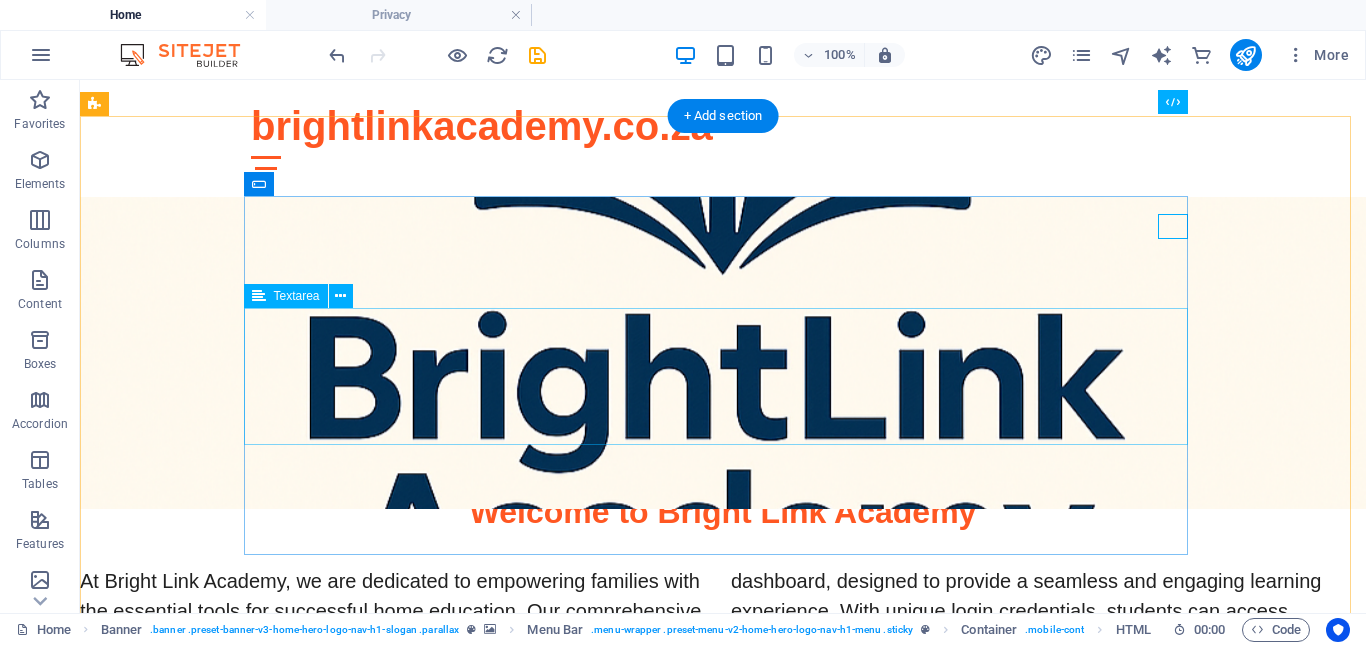 scroll, scrollTop: 500, scrollLeft: 0, axis: vertical 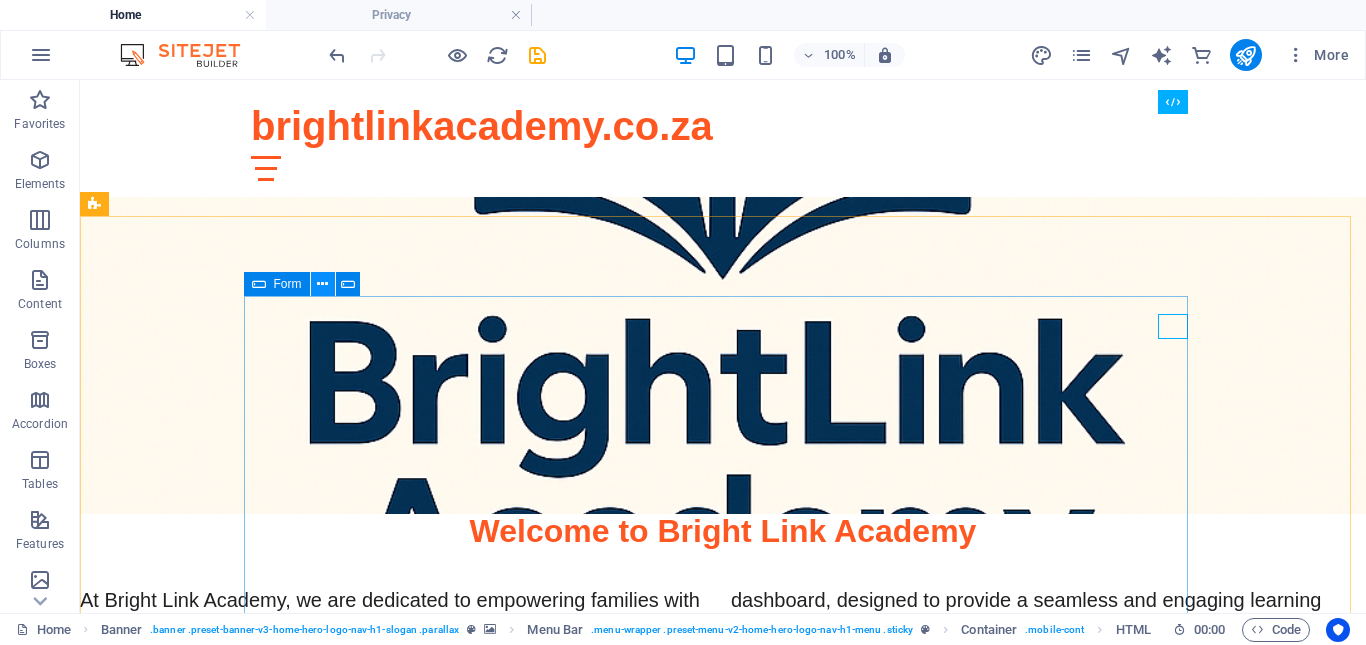 click at bounding box center [322, 284] 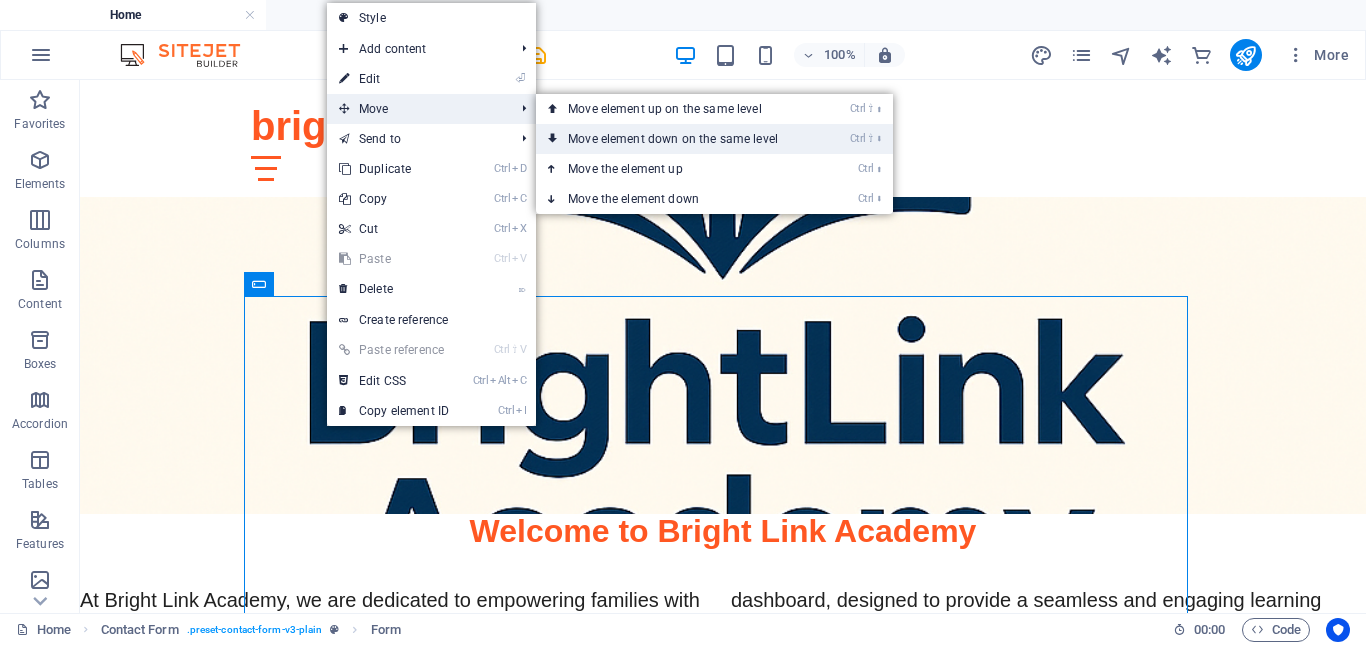 click on "Ctrl ⇧ ⬇  Move element down on the same level" at bounding box center (677, 139) 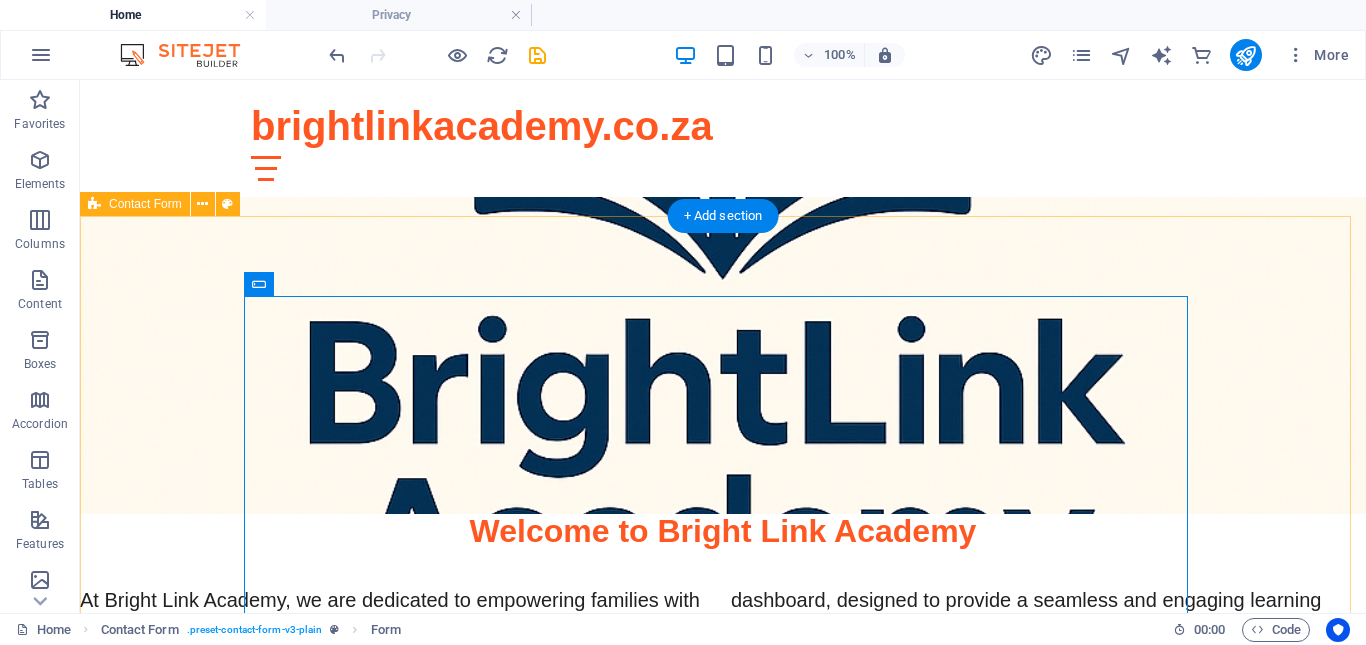 click on "Name Surname   {{ 'content.forms.privacy'|trans }} Unreadable? Load new Submit" at bounding box center (723, 1045) 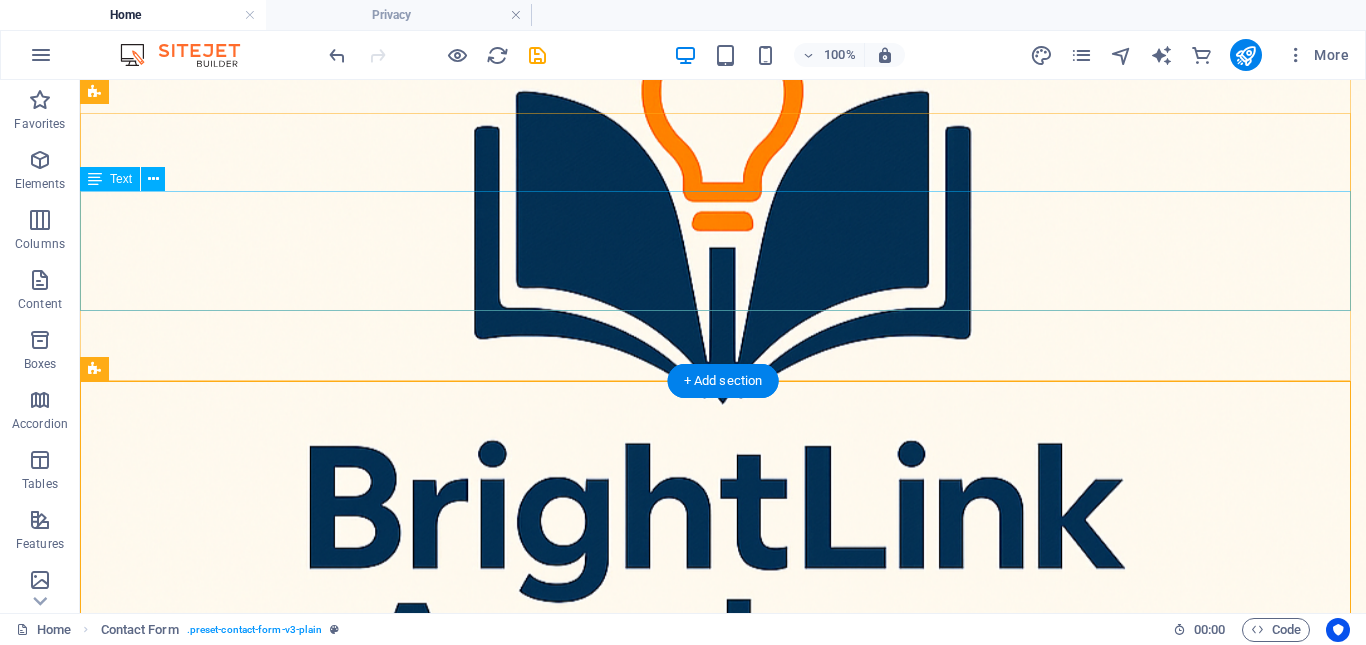 scroll, scrollTop: 0, scrollLeft: 0, axis: both 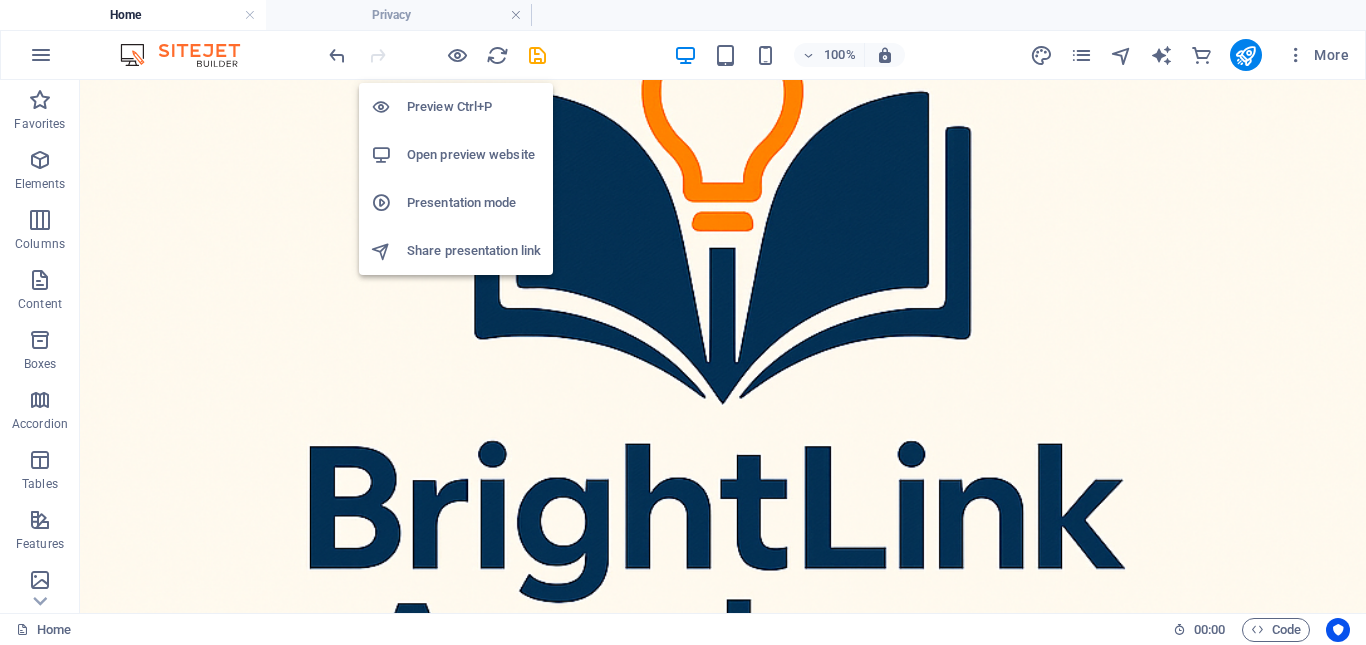 click on "Open preview website" at bounding box center (474, 155) 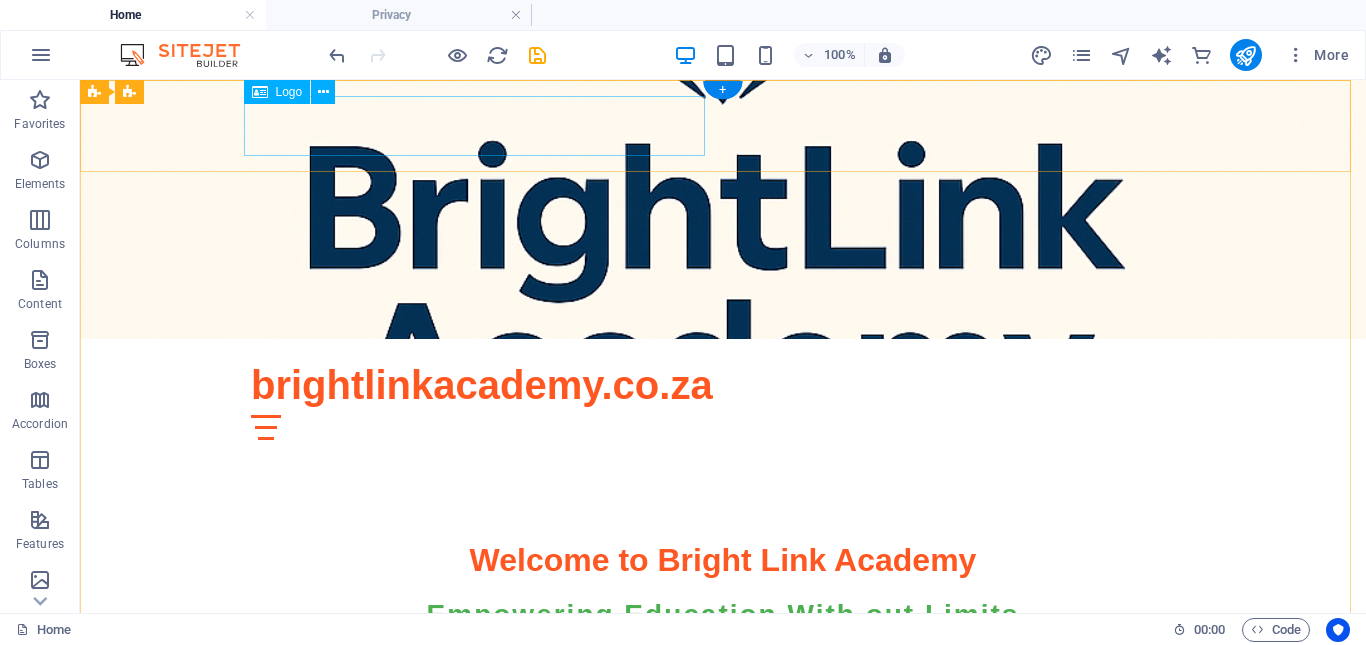 scroll, scrollTop: 0, scrollLeft: 0, axis: both 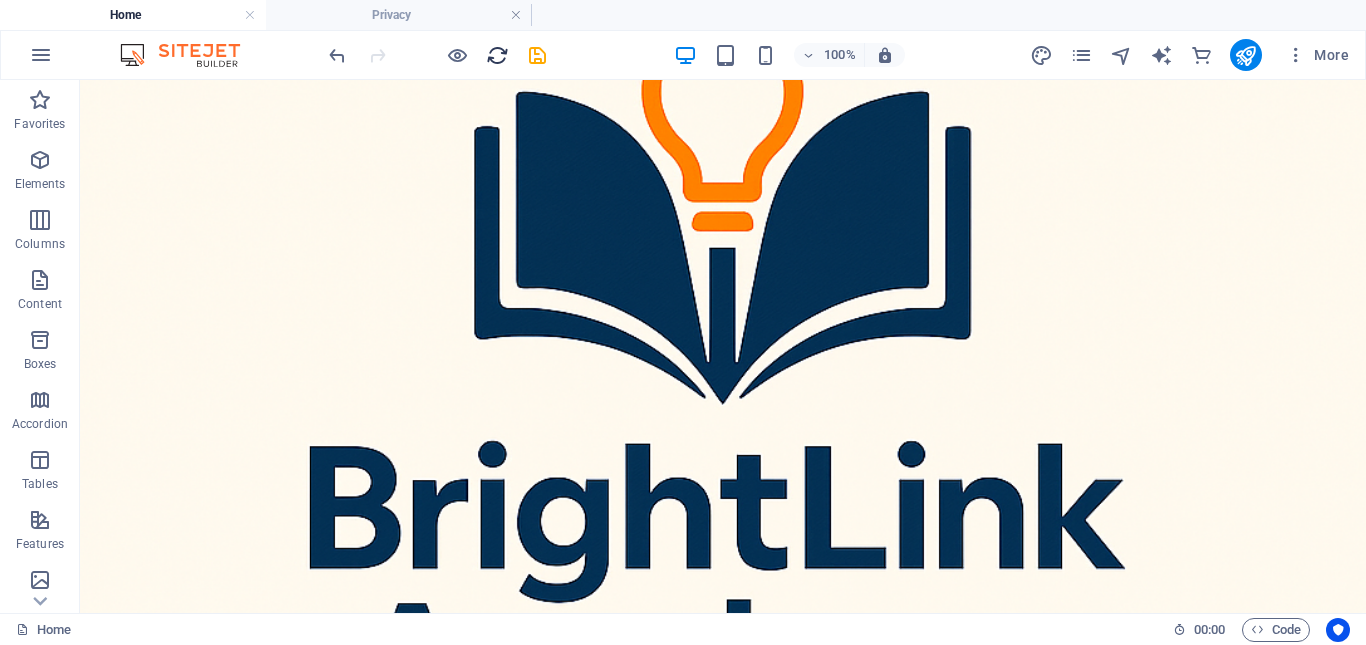 click at bounding box center (497, 55) 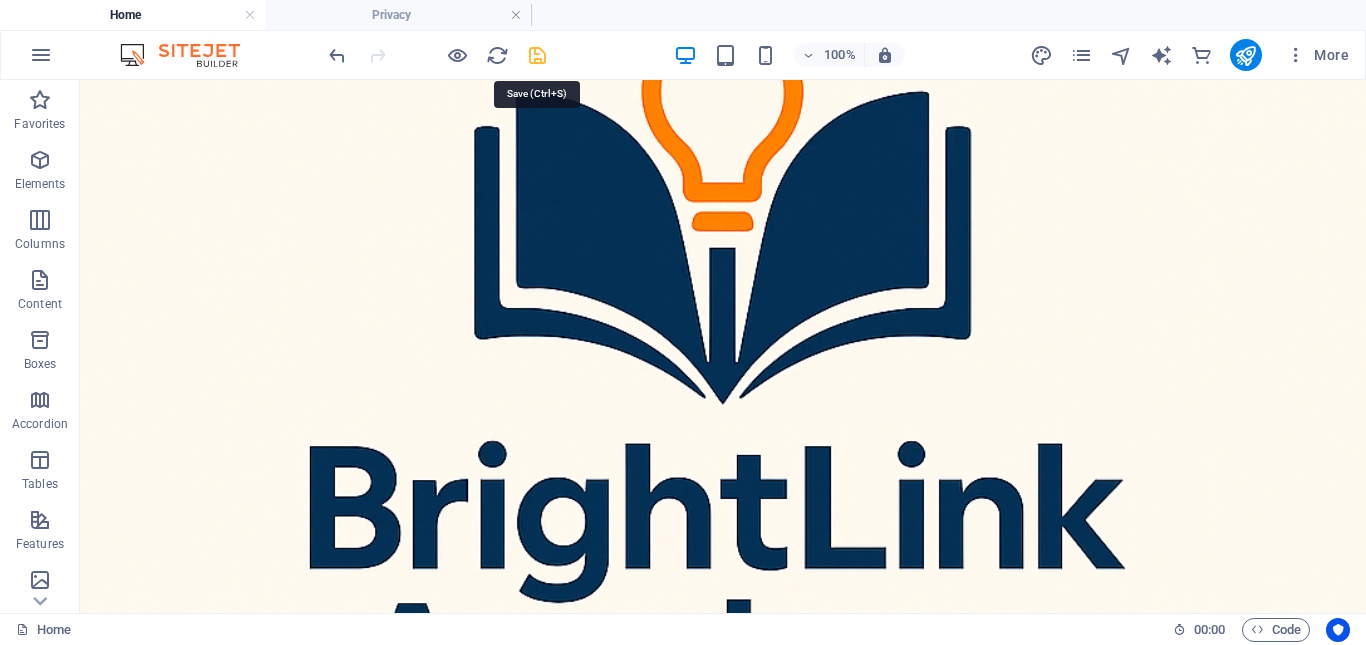 click at bounding box center [537, 55] 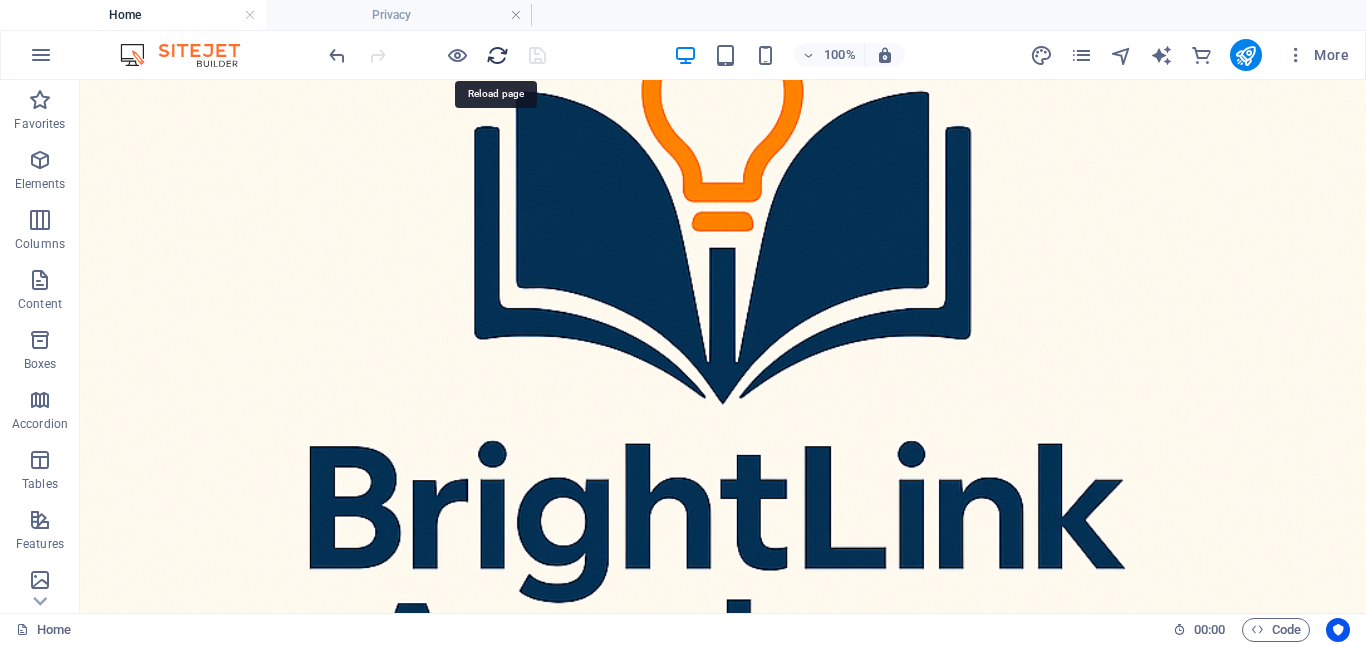 click at bounding box center (497, 55) 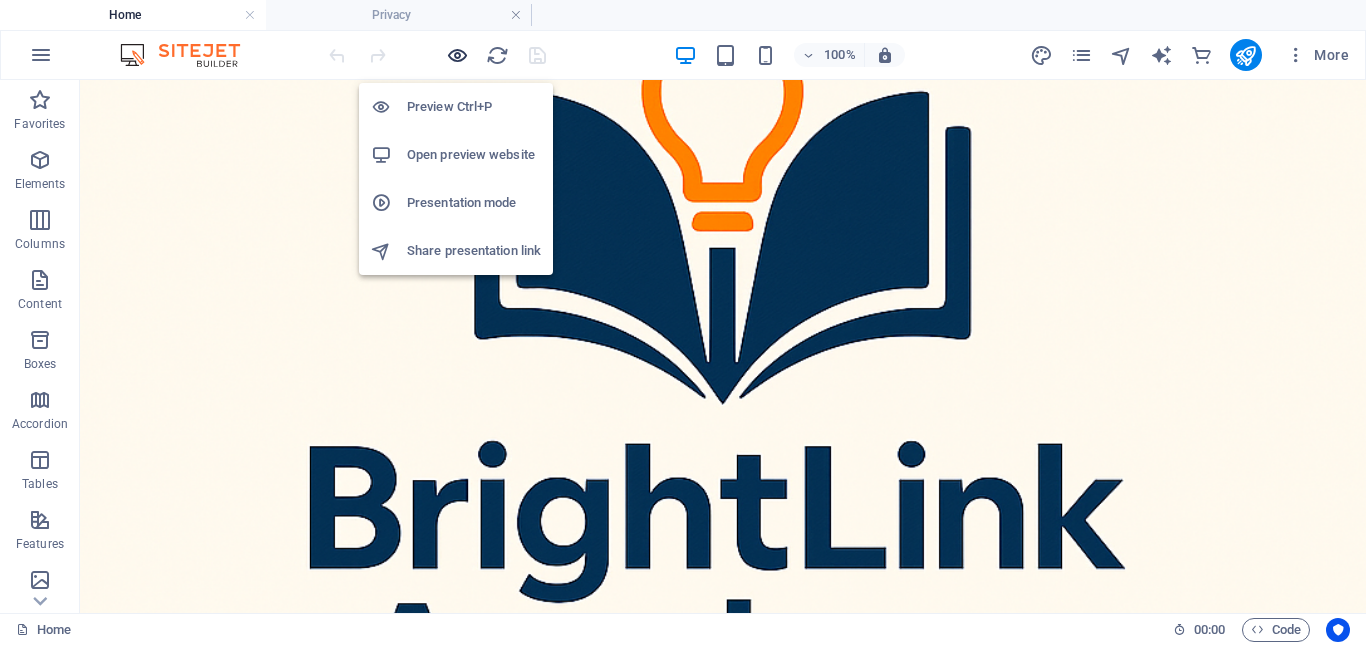 click at bounding box center [457, 55] 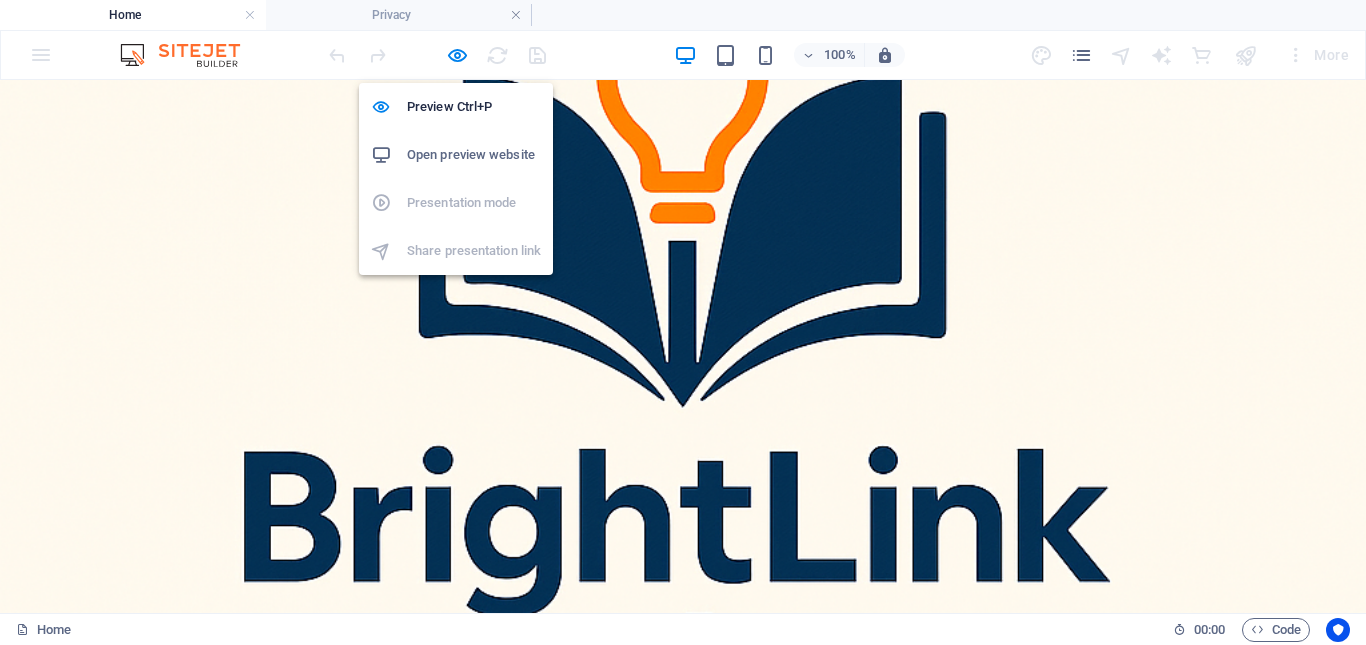 click on "Open preview website" at bounding box center (474, 155) 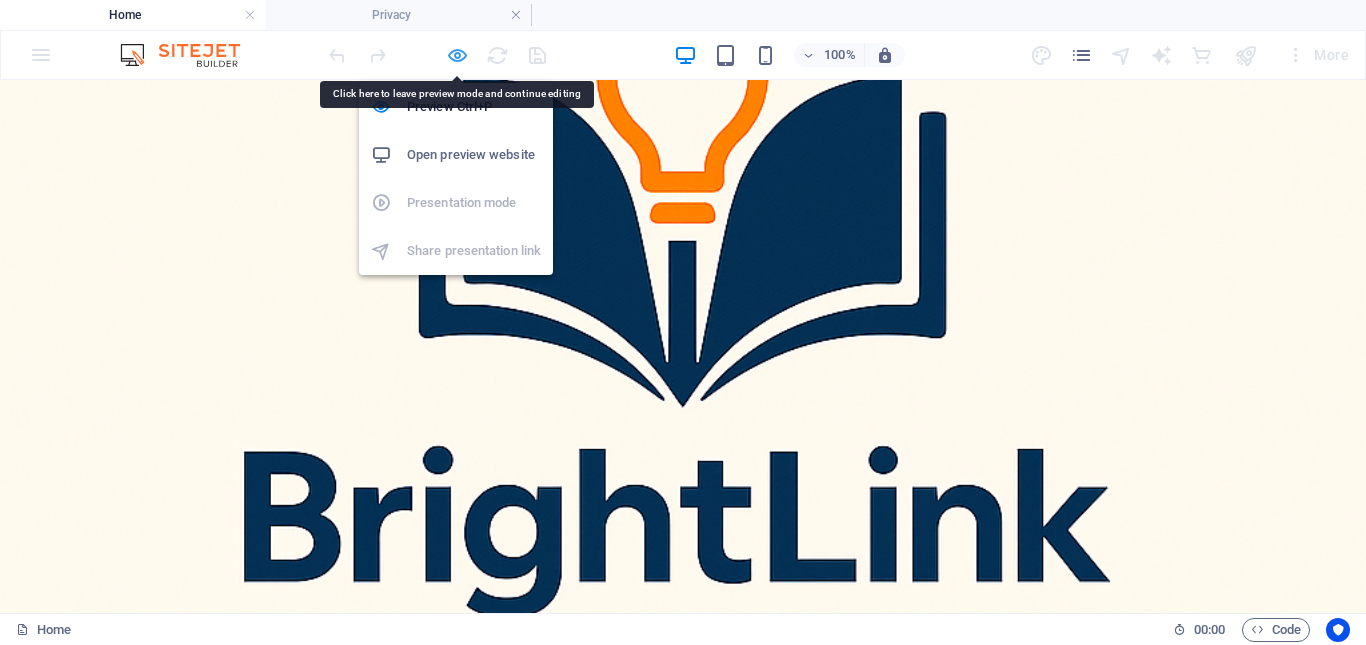 click at bounding box center (457, 55) 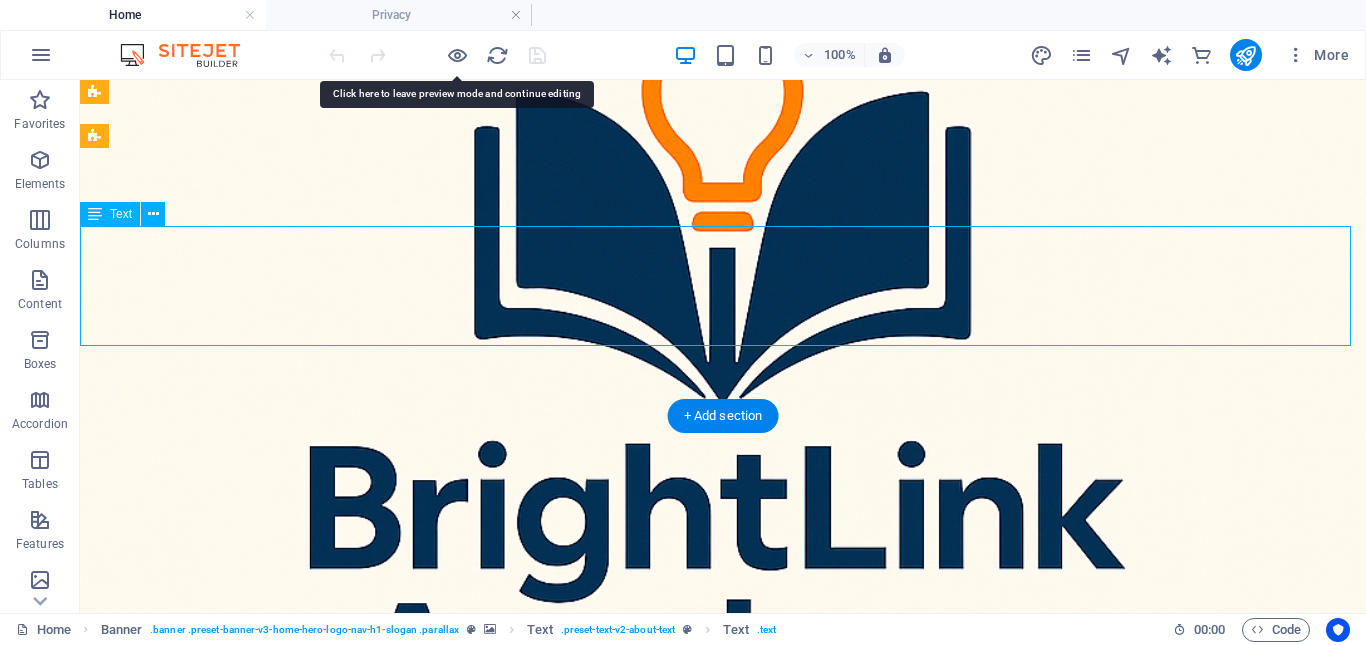 click on "Logo   Banner   Menu Bar   Spacer   Text   Text + + Add section" at bounding box center (723, 346) 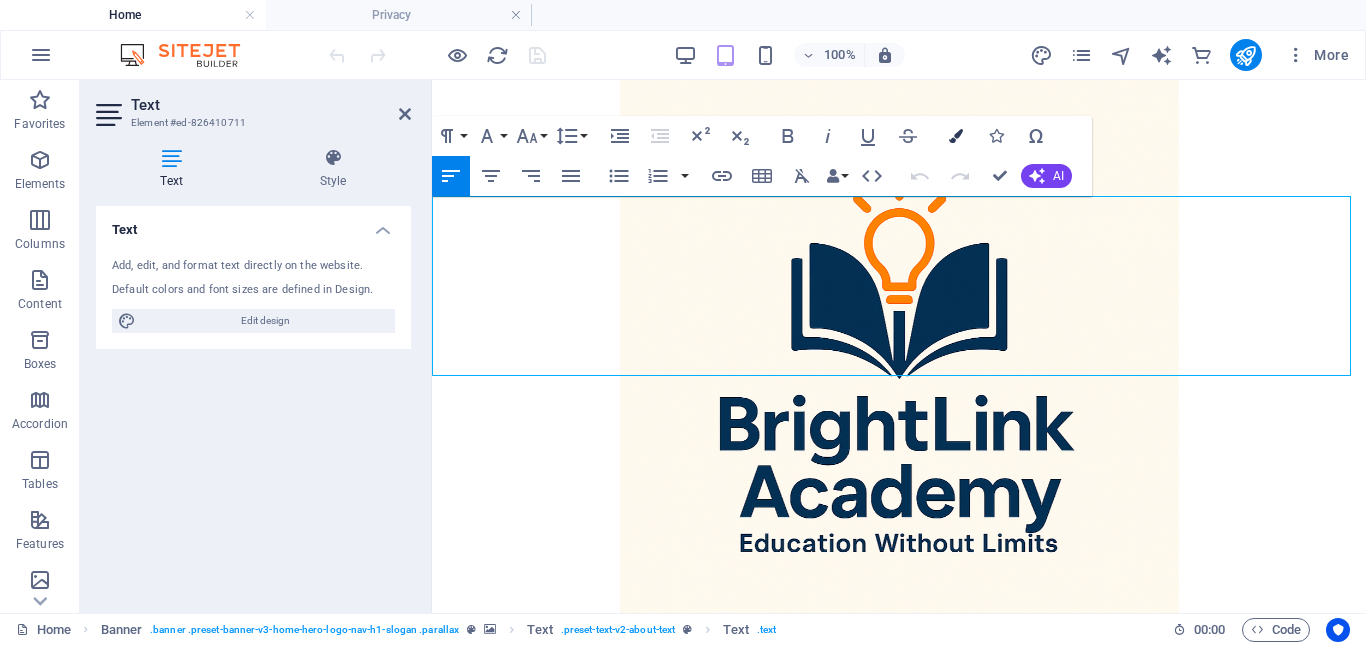 click at bounding box center (956, 136) 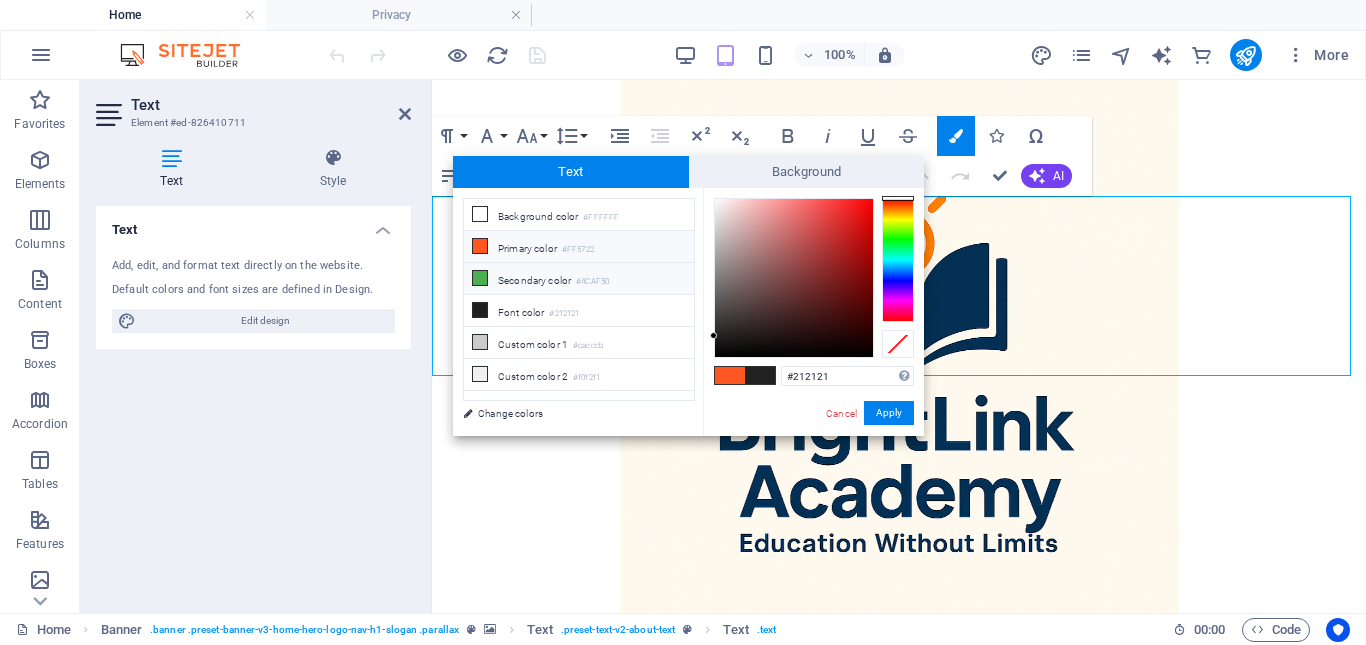 click on "Secondary color
#4CAF50" at bounding box center (579, 279) 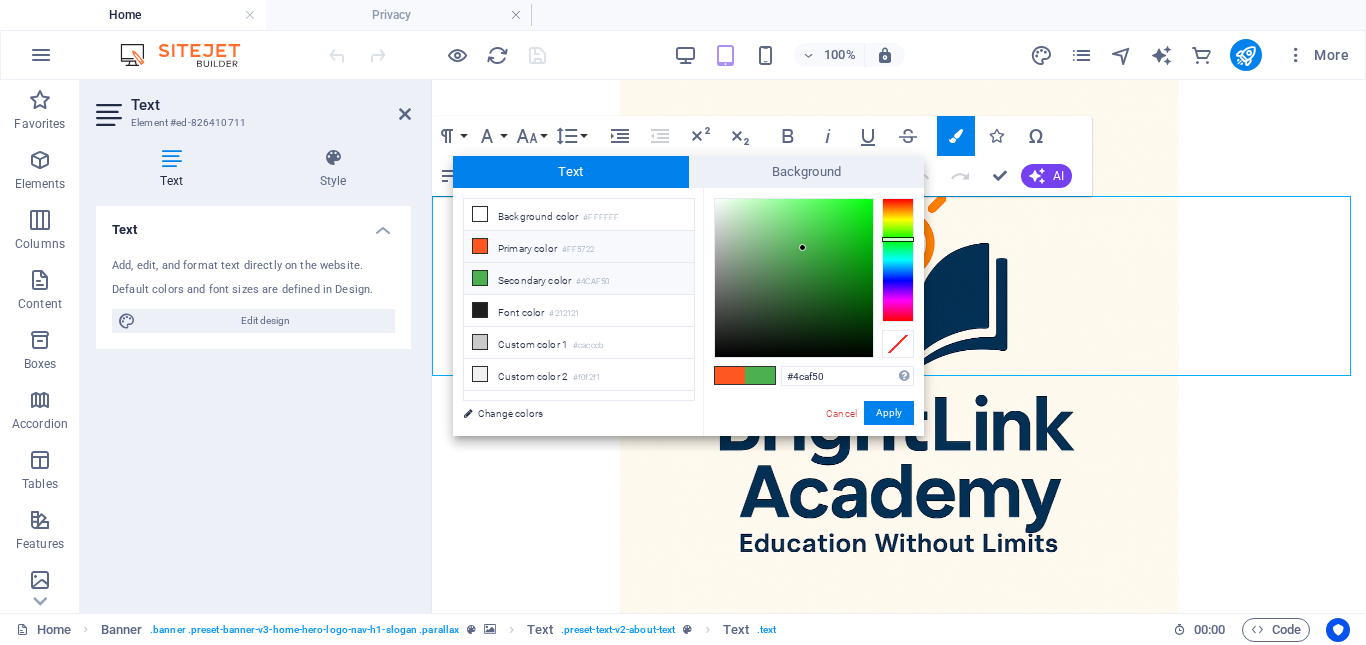click on "Primary color
#FF5722" at bounding box center [579, 247] 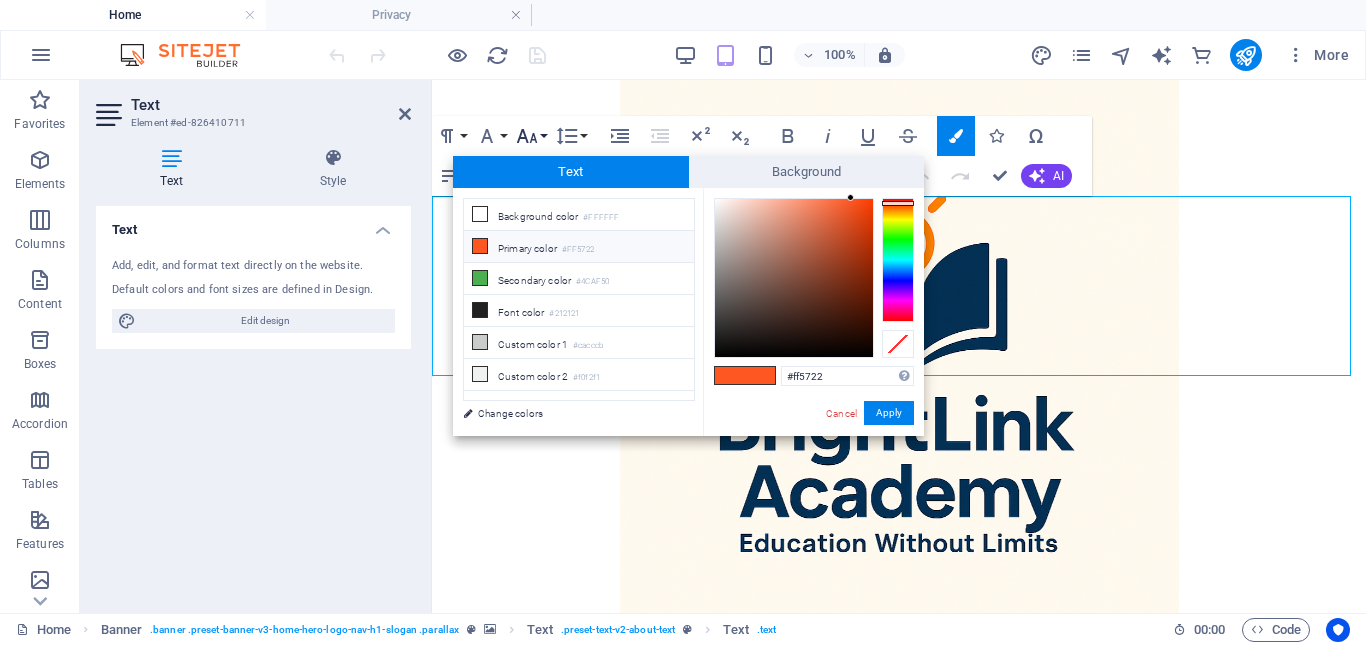 click 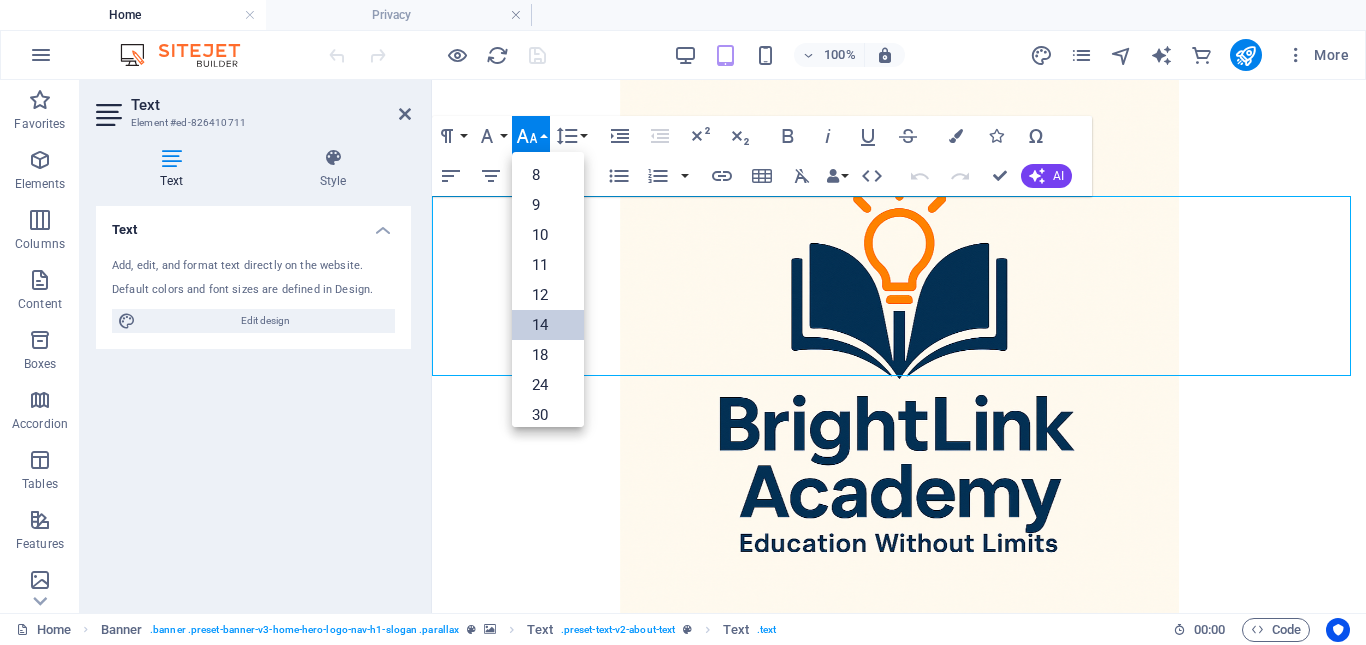click on "14" at bounding box center [548, 325] 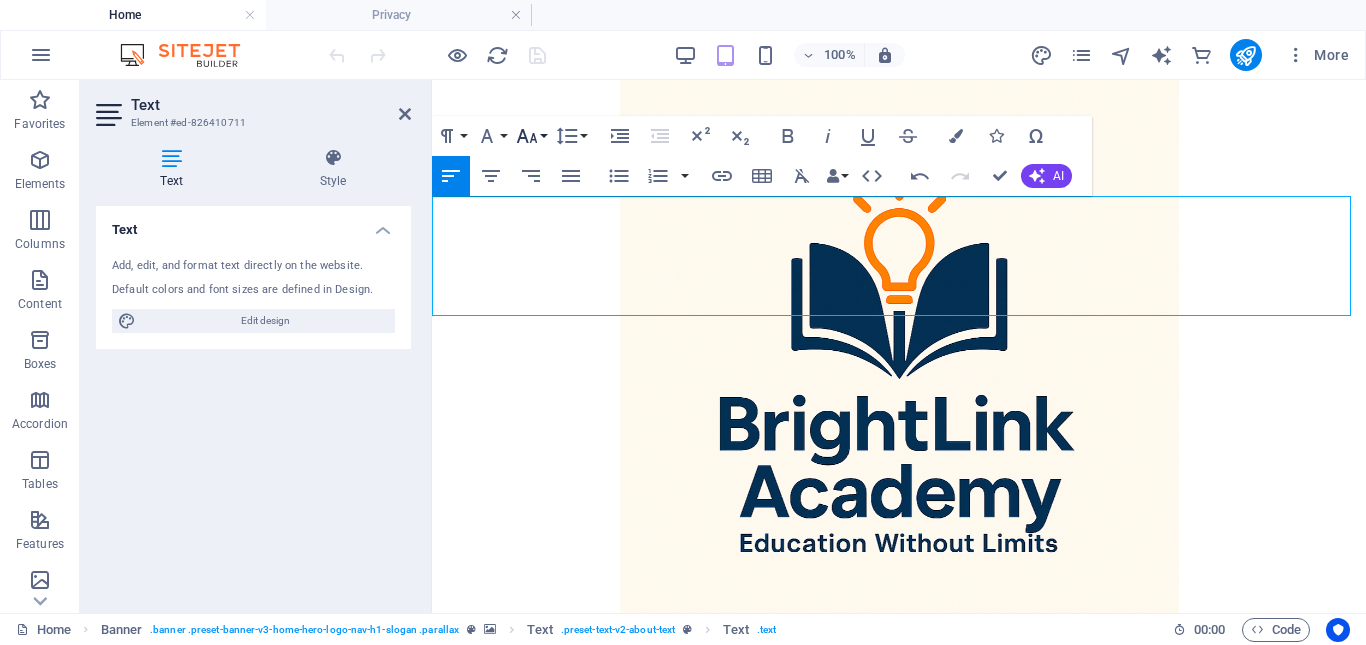 click on "Font Size" at bounding box center (531, 136) 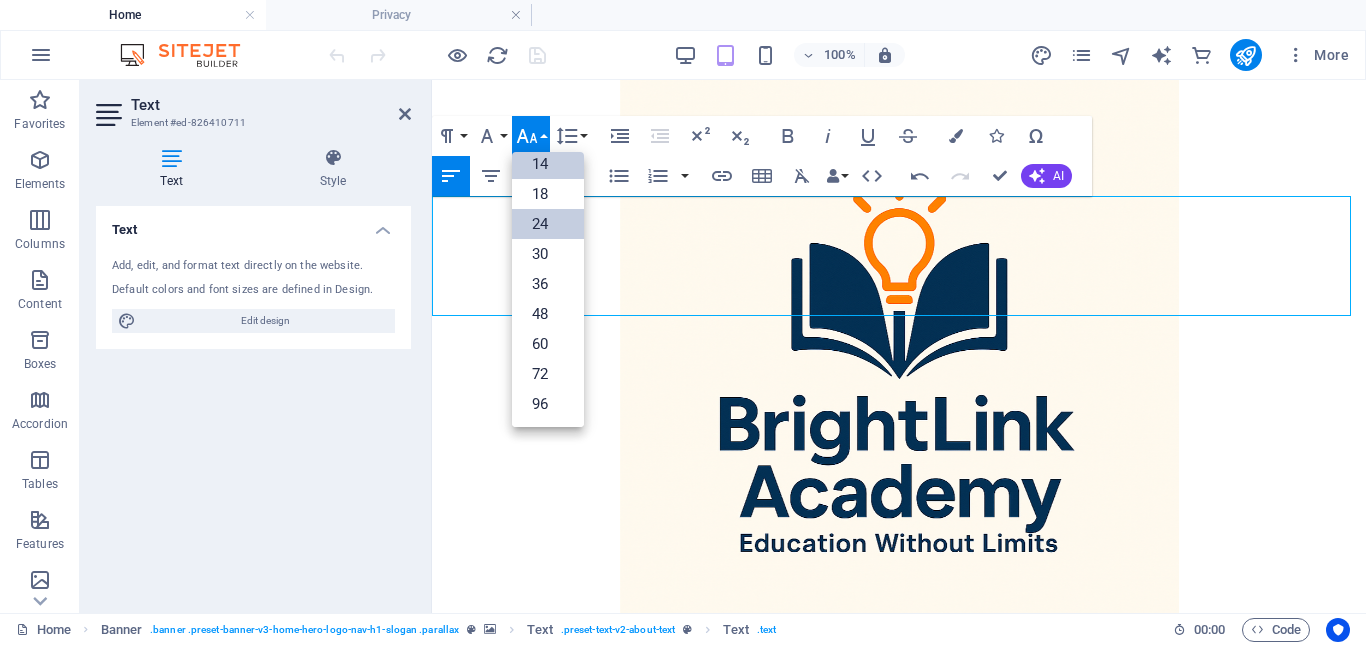 scroll, scrollTop: 161, scrollLeft: 0, axis: vertical 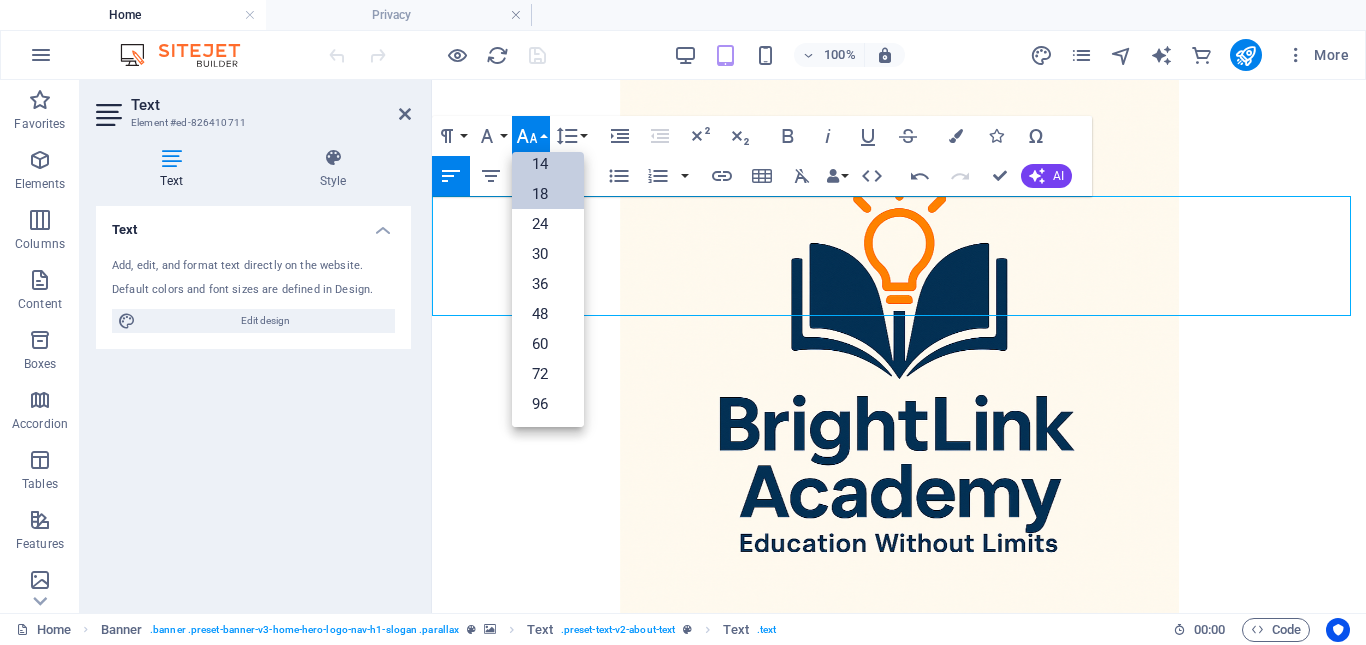 click on "18" at bounding box center (548, 194) 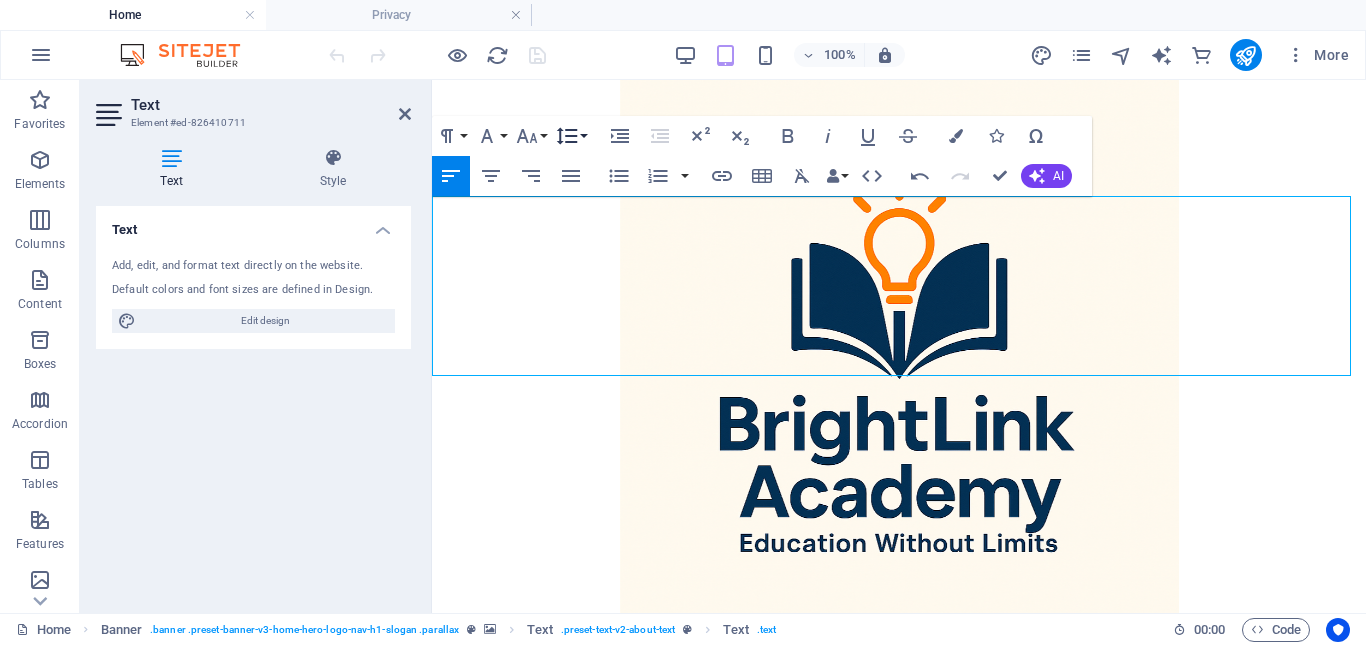 click on "Line Height" at bounding box center (571, 136) 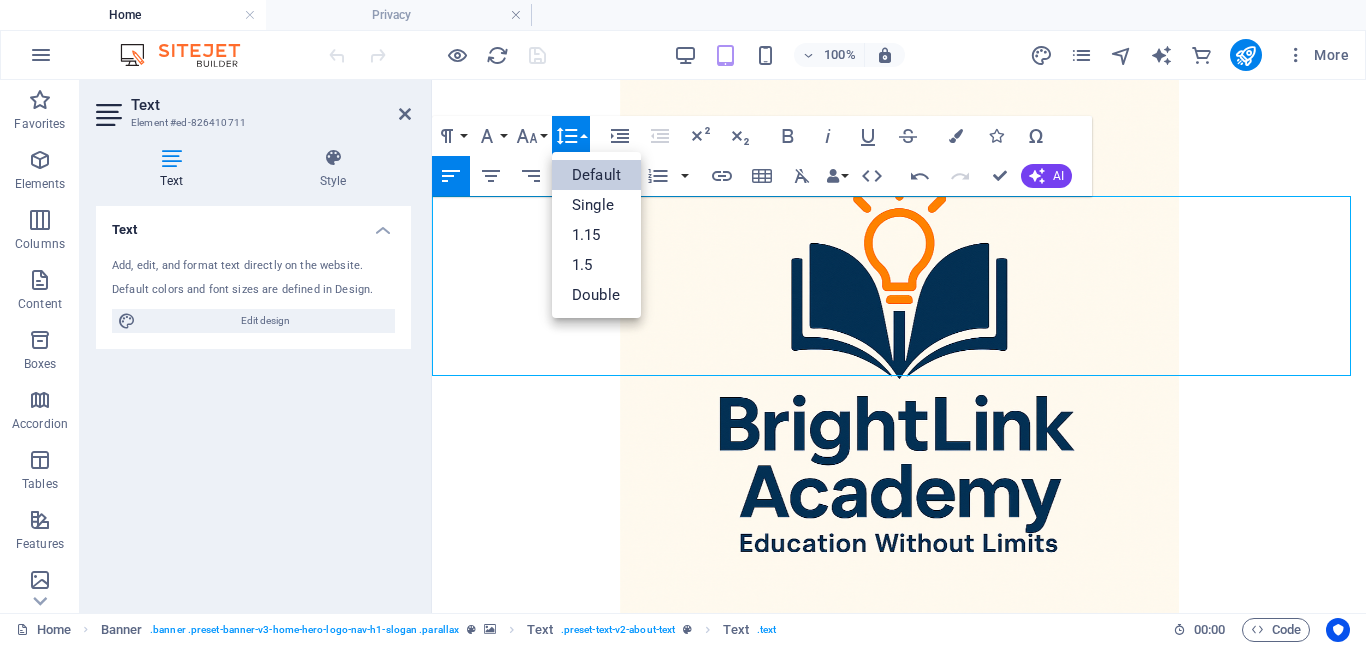 scroll, scrollTop: 0, scrollLeft: 0, axis: both 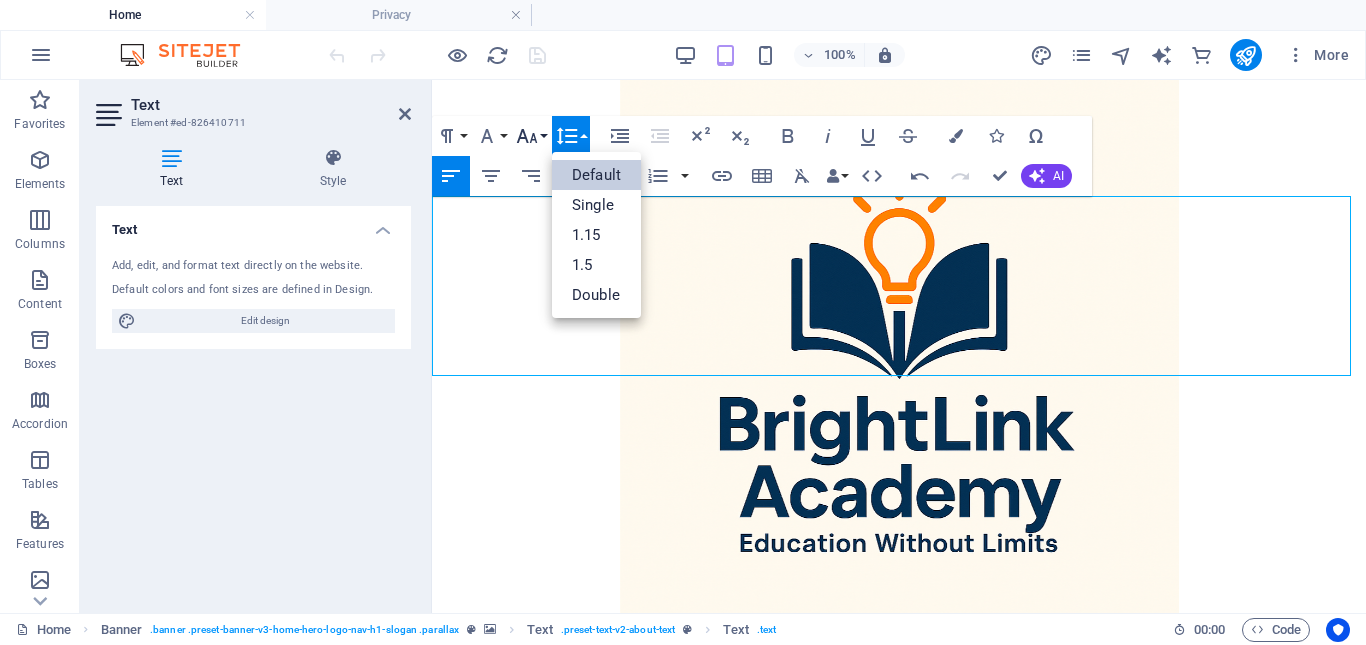 click on "Font Size" at bounding box center (531, 136) 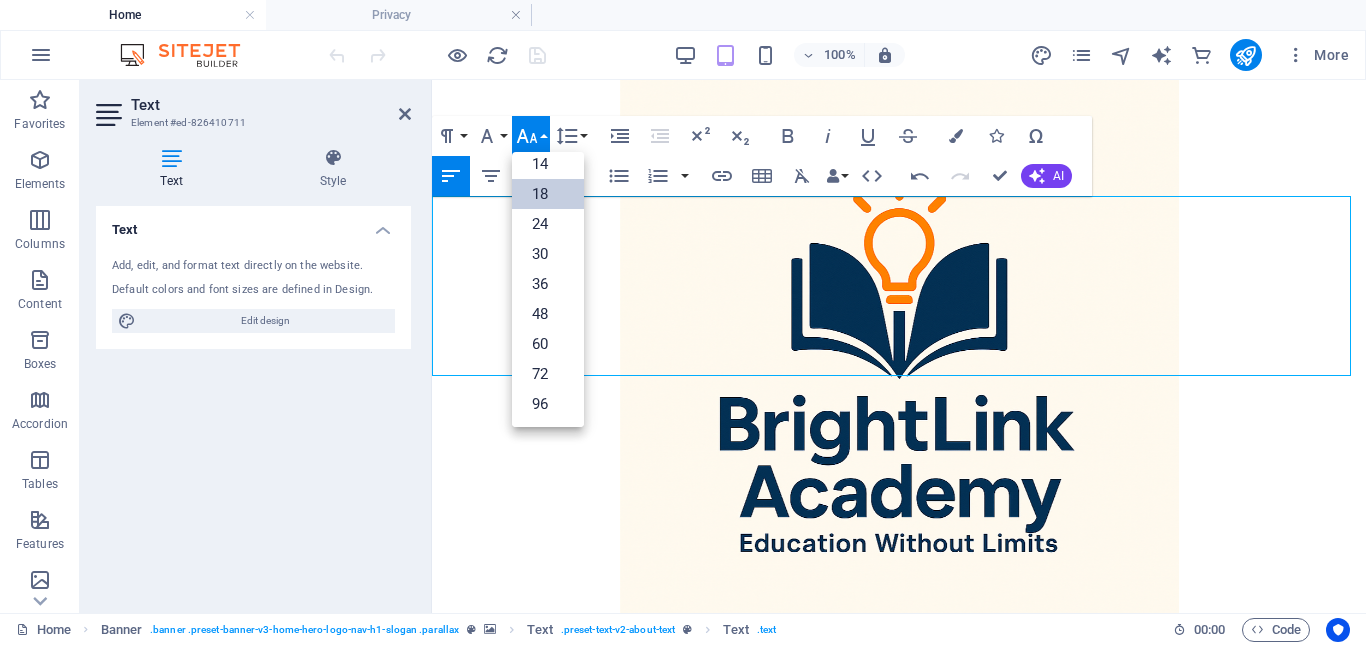 scroll, scrollTop: 161, scrollLeft: 0, axis: vertical 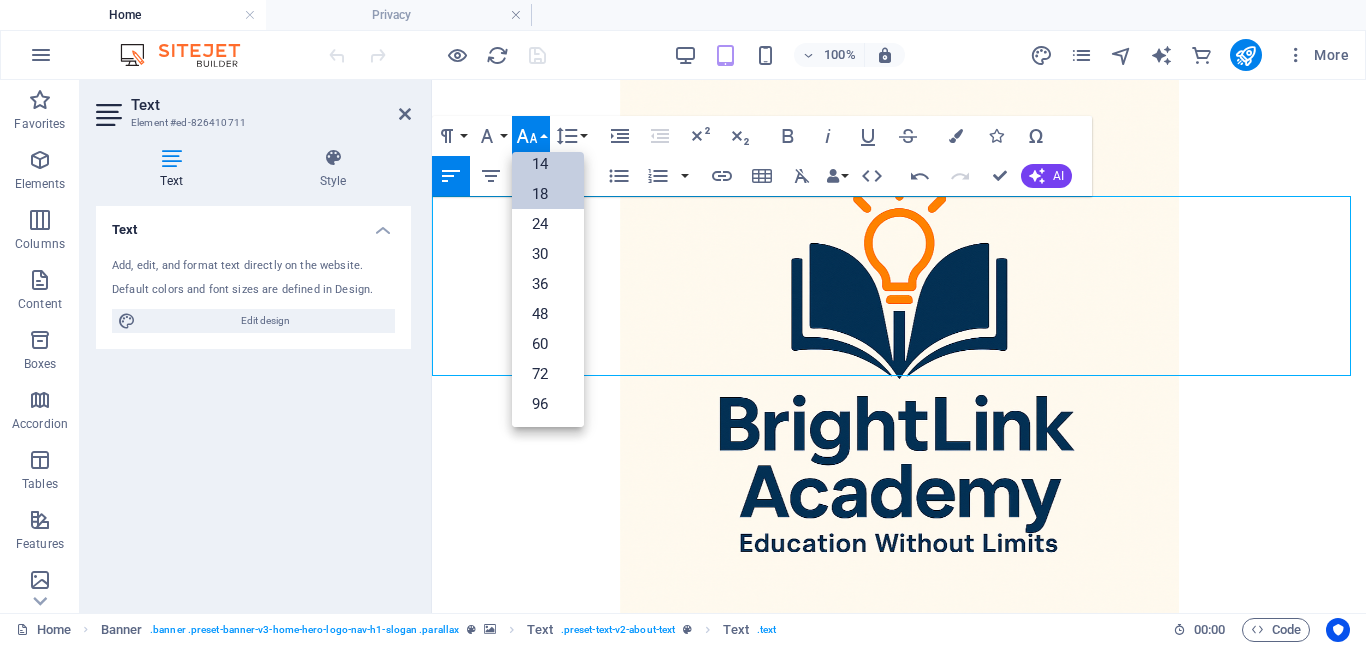 click on "14" at bounding box center [548, 164] 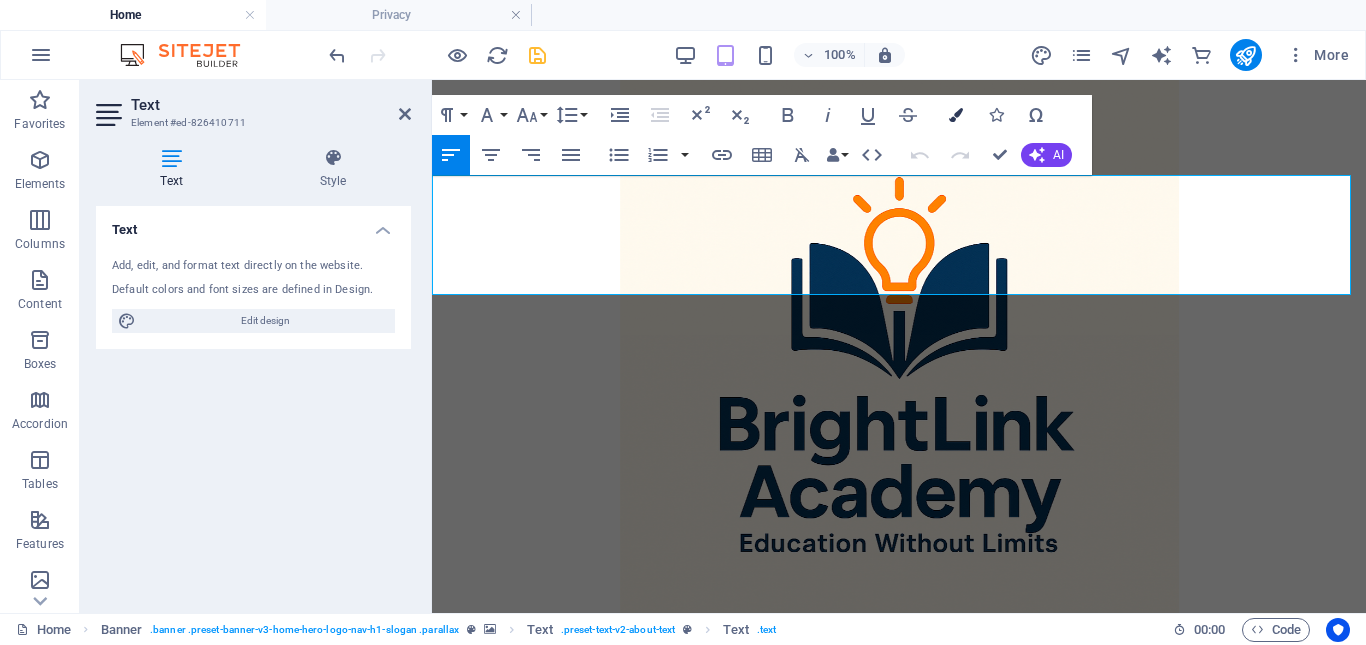 click at bounding box center (956, 115) 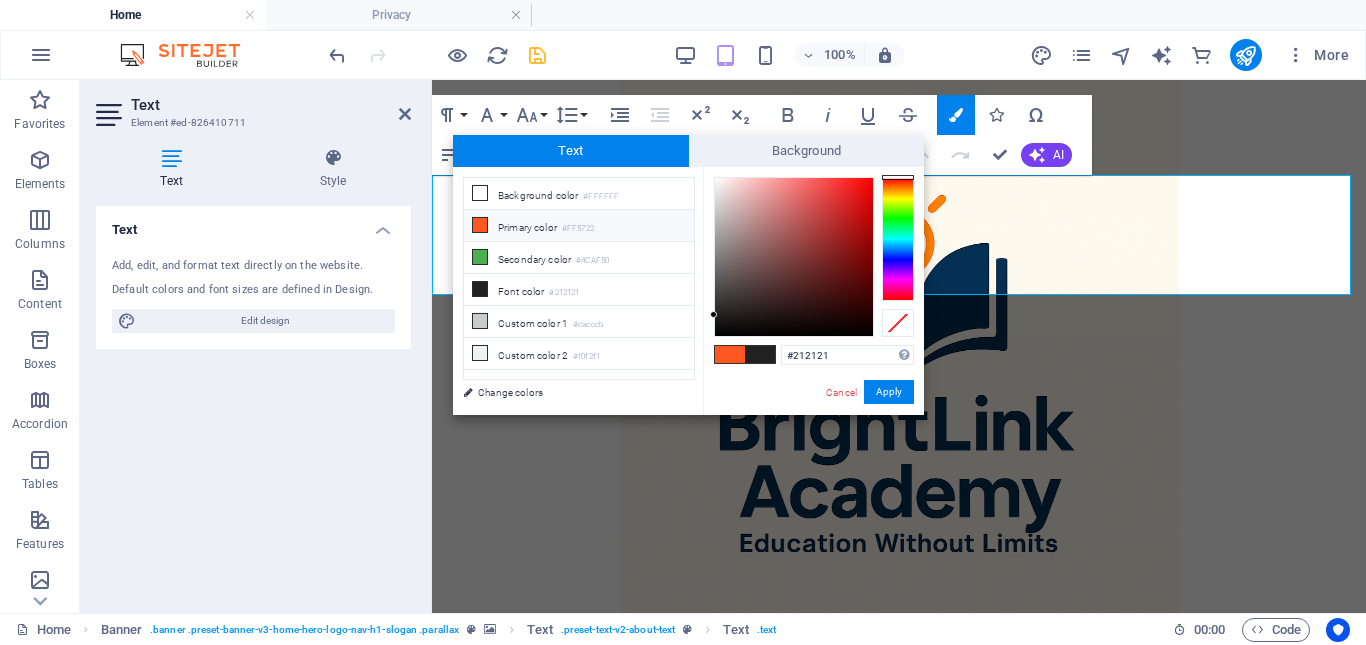 click on "Primary color
#FF5722" at bounding box center (579, 226) 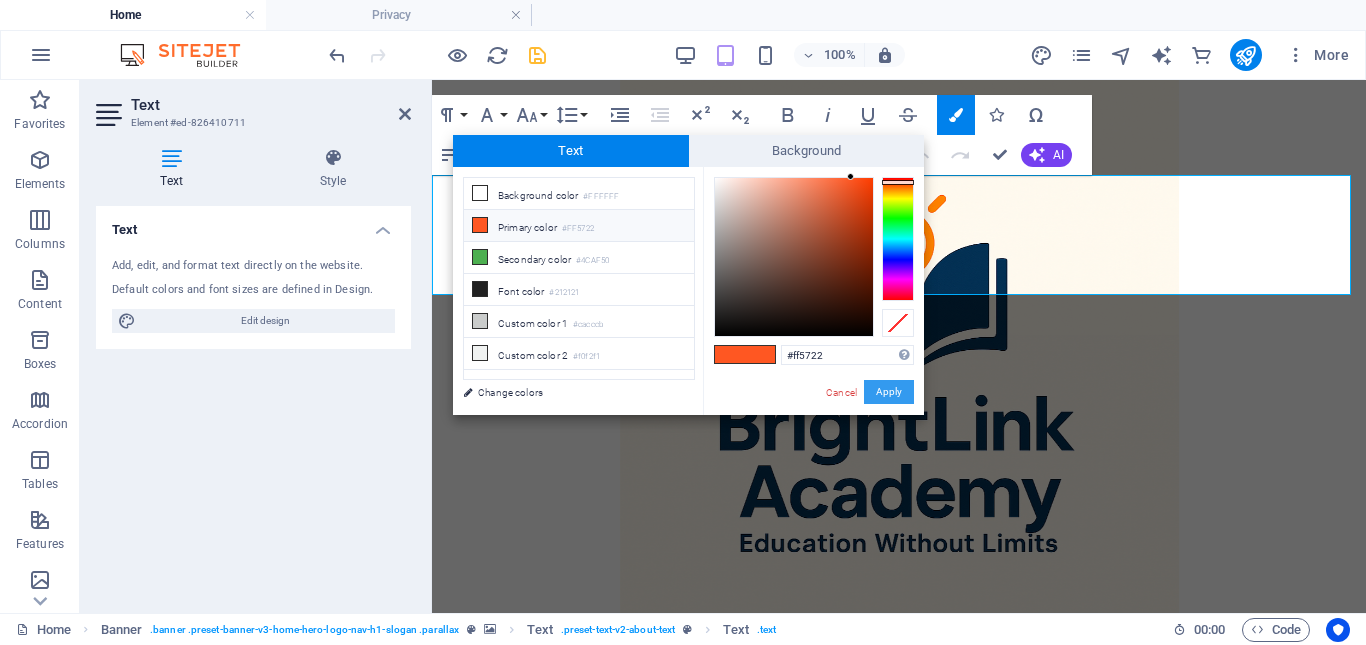 click on "Apply" at bounding box center (889, 392) 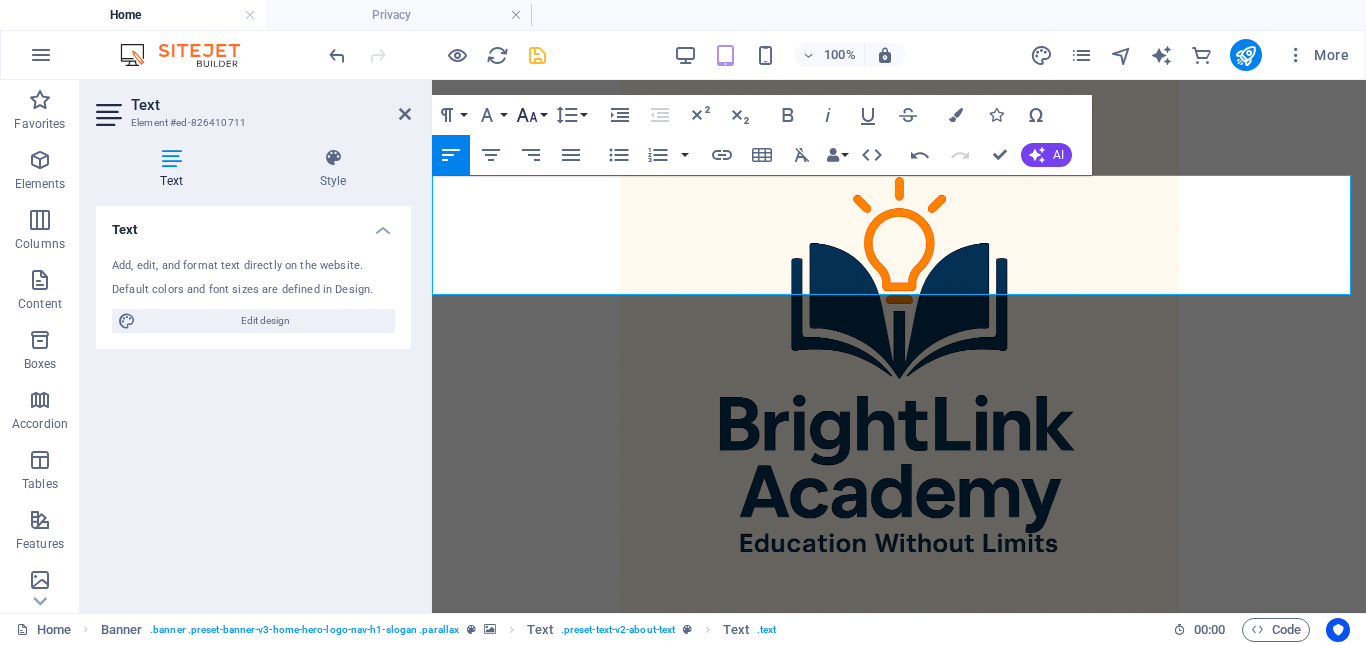 click on "Font Size" at bounding box center [531, 115] 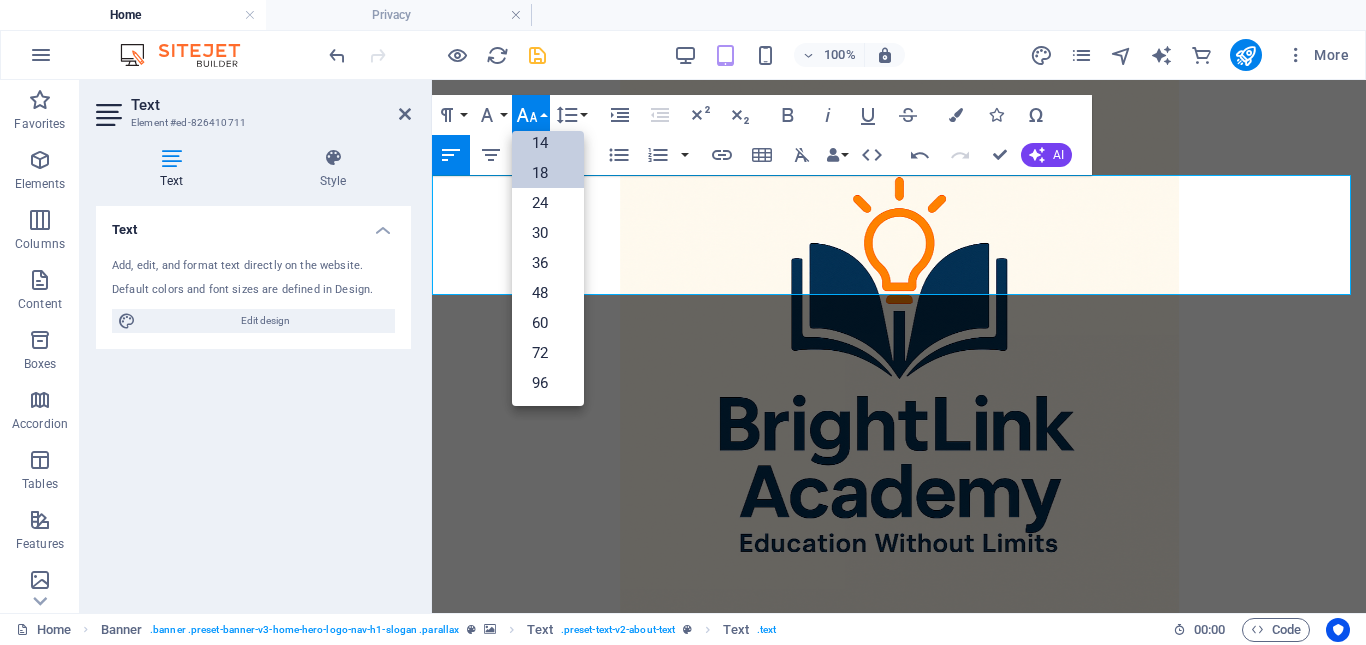 scroll, scrollTop: 161, scrollLeft: 0, axis: vertical 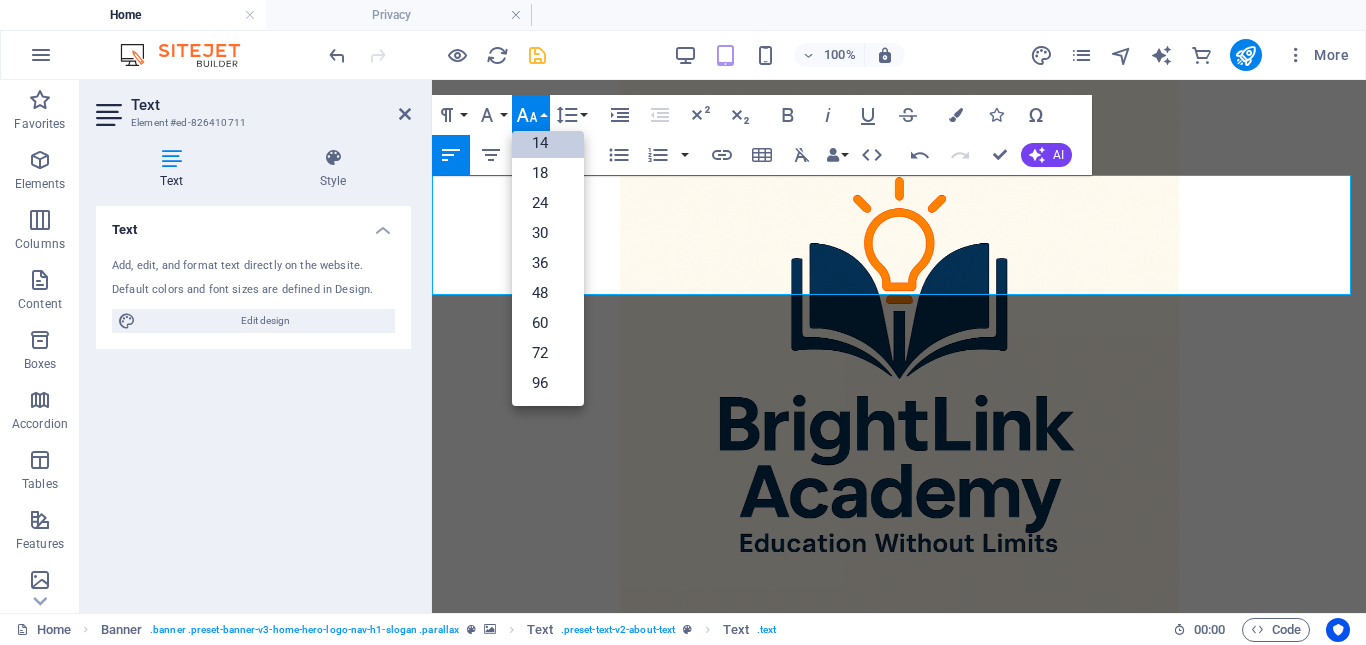 click on "14" at bounding box center (548, 143) 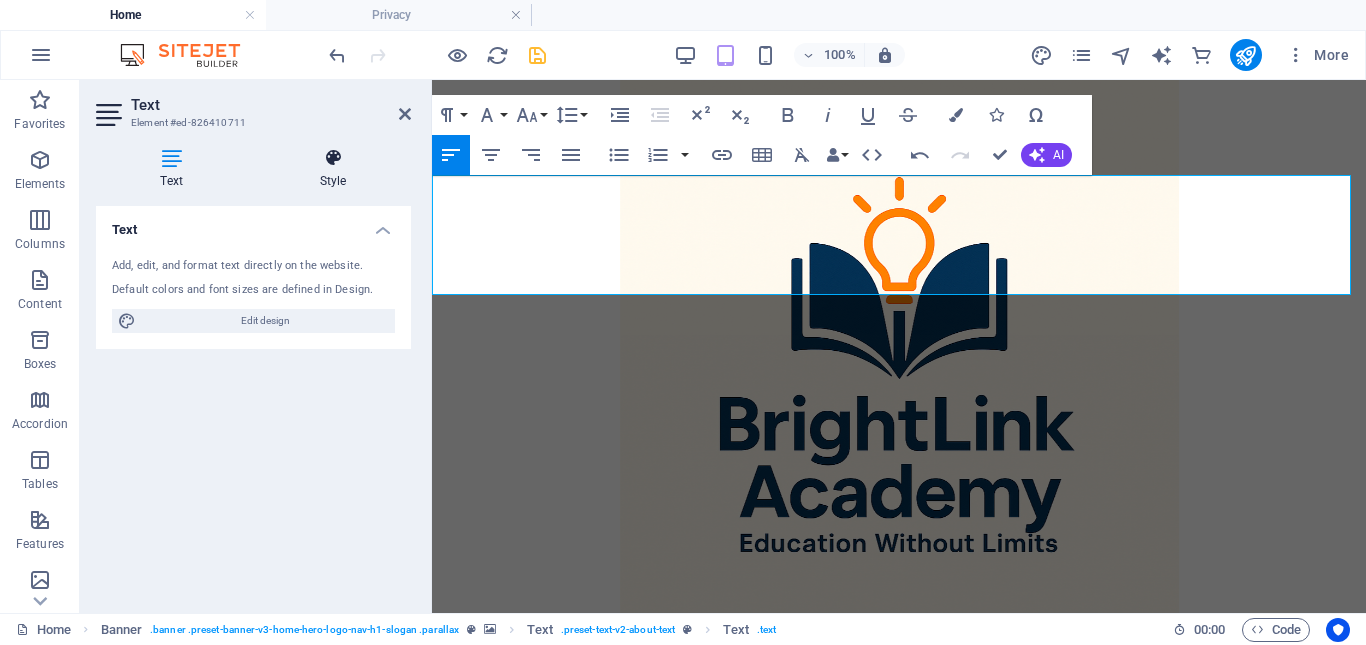 click at bounding box center (333, 158) 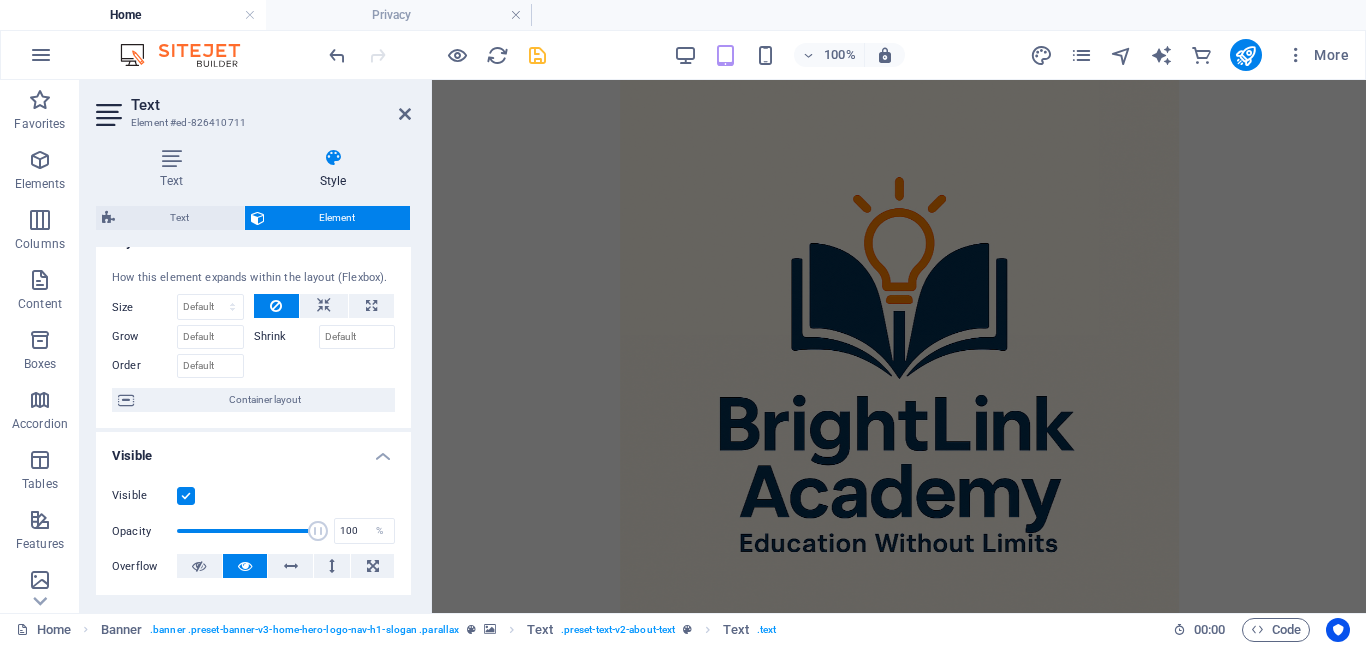 scroll, scrollTop: 0, scrollLeft: 0, axis: both 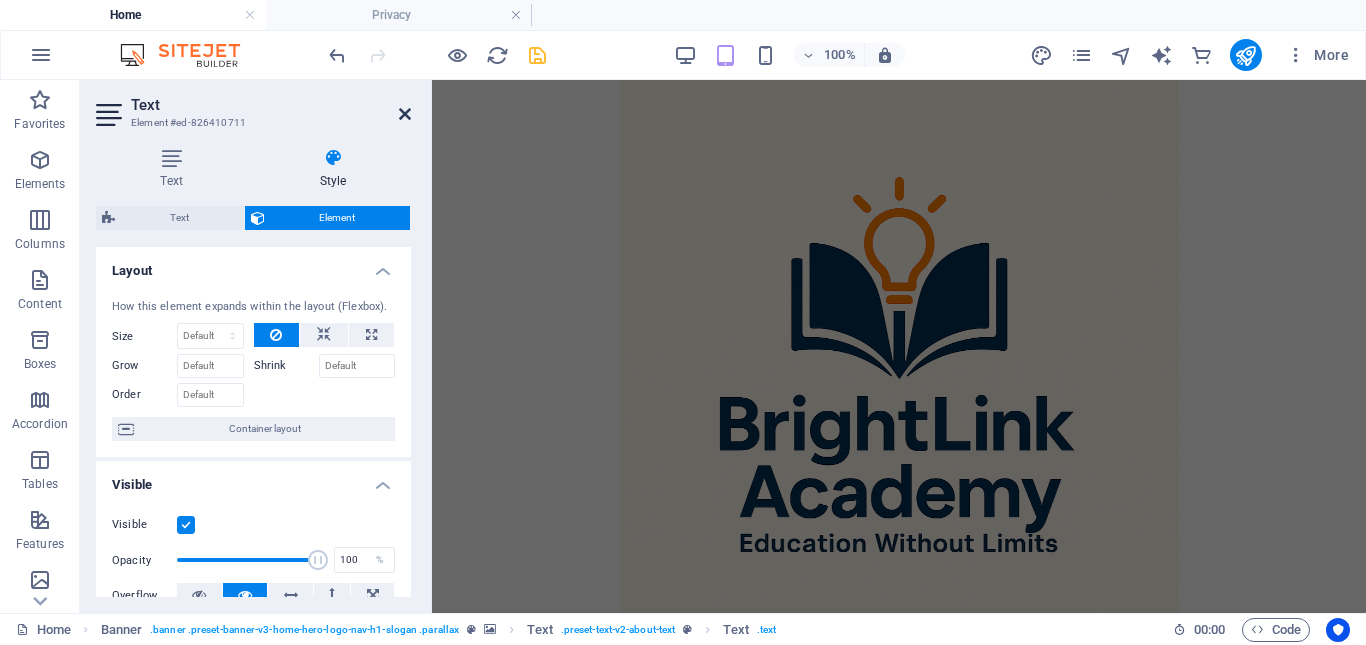 click at bounding box center [405, 114] 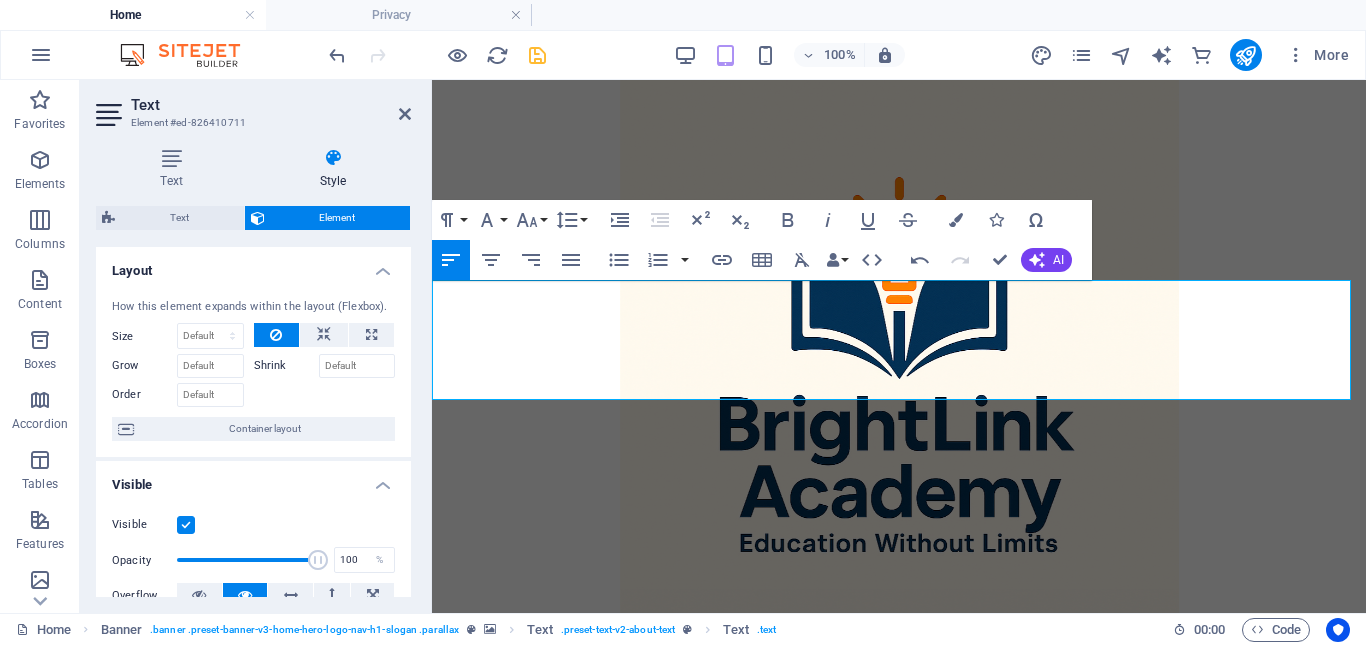click on "Text Style Text Add, edit, and format text directly on the website. Default colors and font sizes are defined in Design. Edit design Alignment Left aligned Centered Right aligned Text Element Layout How this element expands within the layout (Flexbox). Size Default auto px % 1/1 1/2 1/3 1/4 1/5 1/6 1/7 1/8 1/9 1/10 Grow Shrink Order Container layout Visible Visible Opacity 100 % Overflow Spacing Margin Default auto px % rem vw vh Custom Custom auto px % rem vw vh auto px % rem vw vh auto px % rem vw vh auto px % rem vw vh Padding Default px rem % vh vw Custom Custom px rem % vh vw px rem % vh vw px rem % vh vw px rem % vh vw Border Style              - Width 1 auto px rem % vh vw Custom Custom 1 auto px rem % vh vw 1 auto px rem % vh vw 1 auto px rem % vh vw 1 auto px rem % vh vw  - Color Round corners Default px rem % vh vw Custom Custom px rem % vh vw px rem % vh vw px rem % vh vw px rem % vh vw Shadow Default None Outside Inside Color X offset 0 px rem vh vw Y offset 0 px rem vh vw Blur 0 px rem" at bounding box center [253, 372] 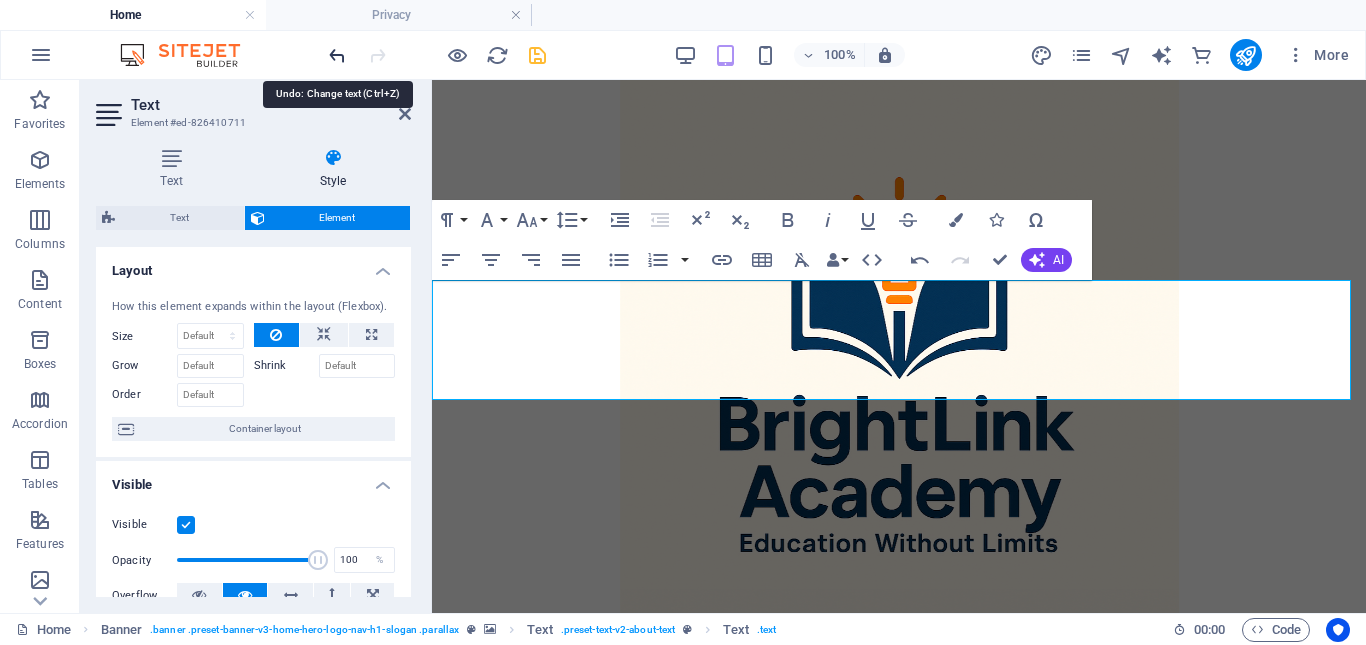 click at bounding box center (337, 55) 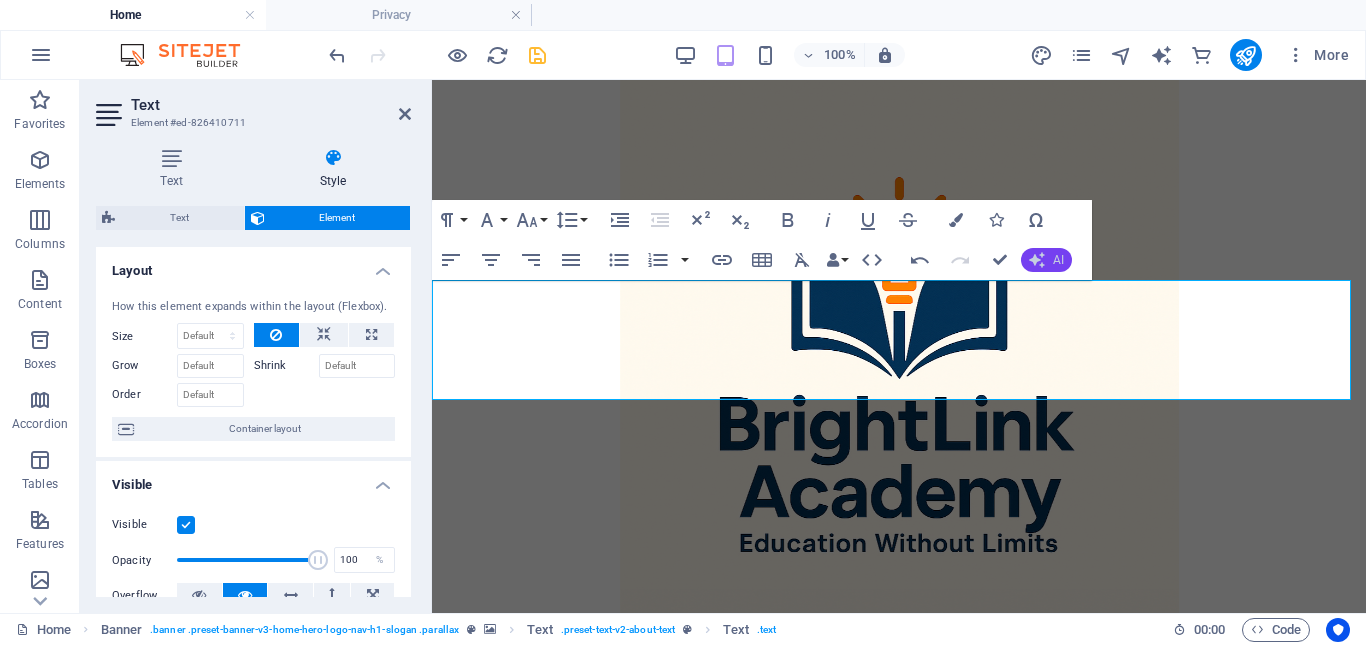 click on "AI" at bounding box center (1058, 260) 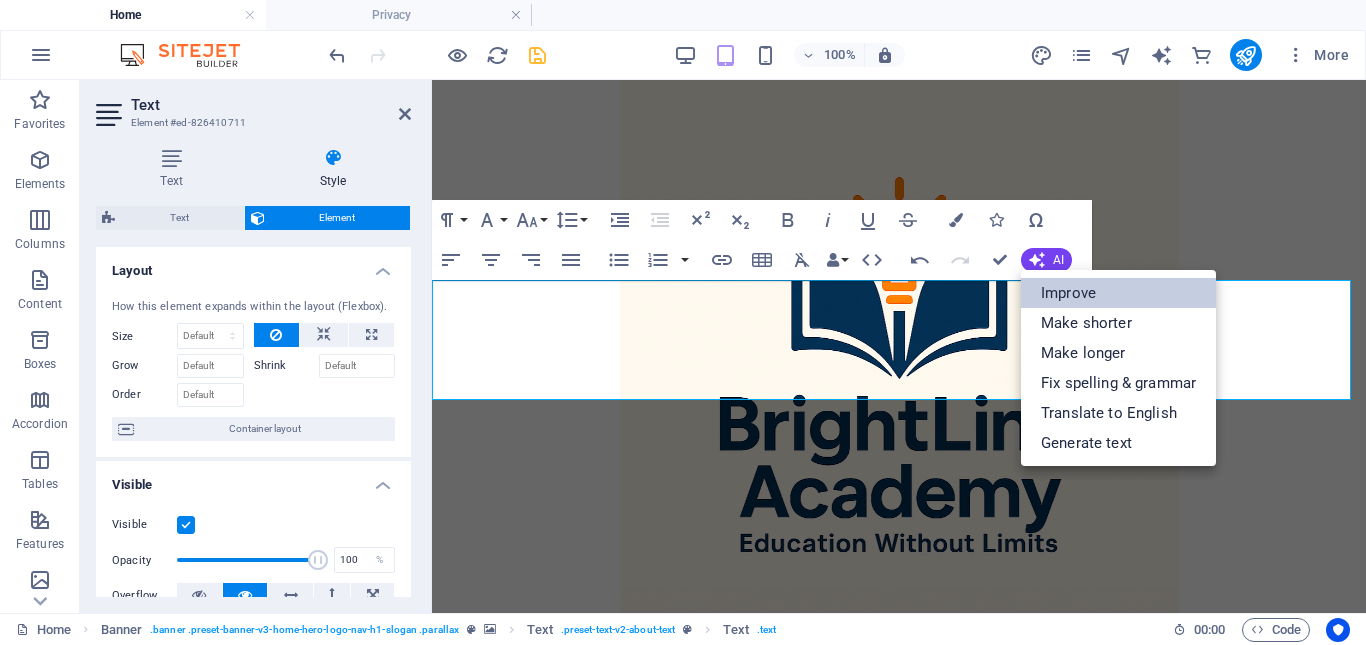 click on "Improve" at bounding box center (1118, 293) 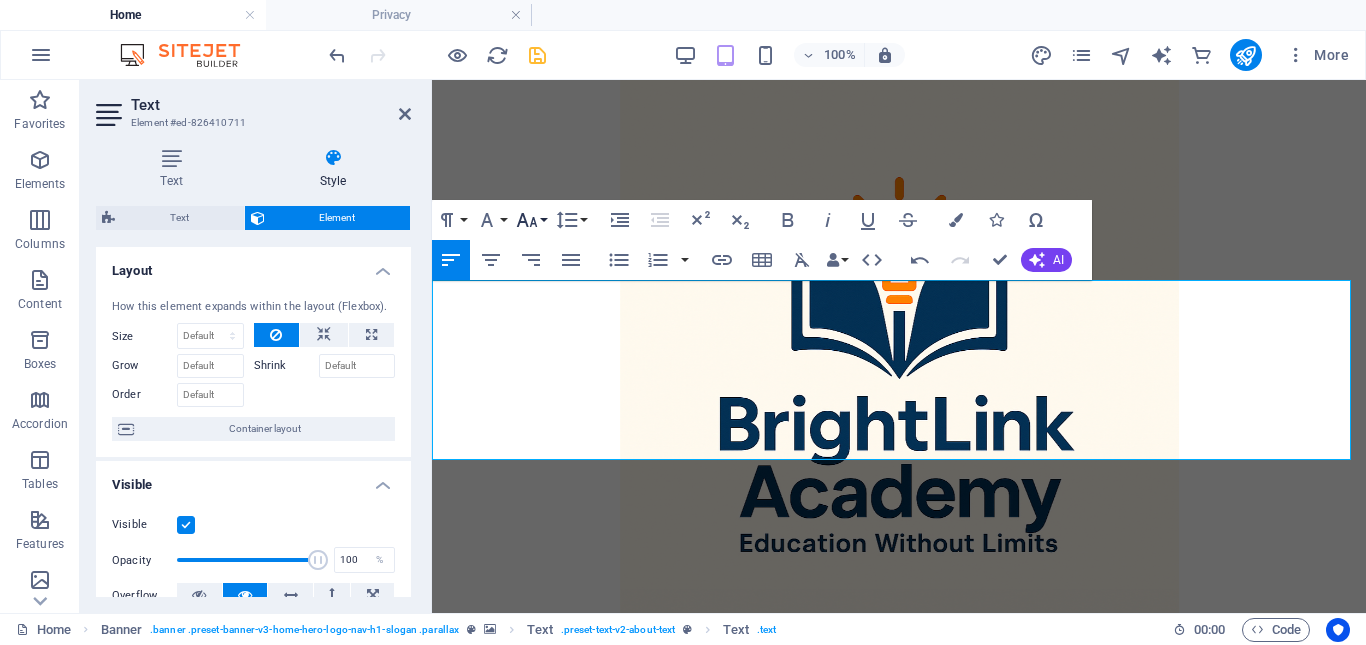 click on "Font Size" at bounding box center [531, 220] 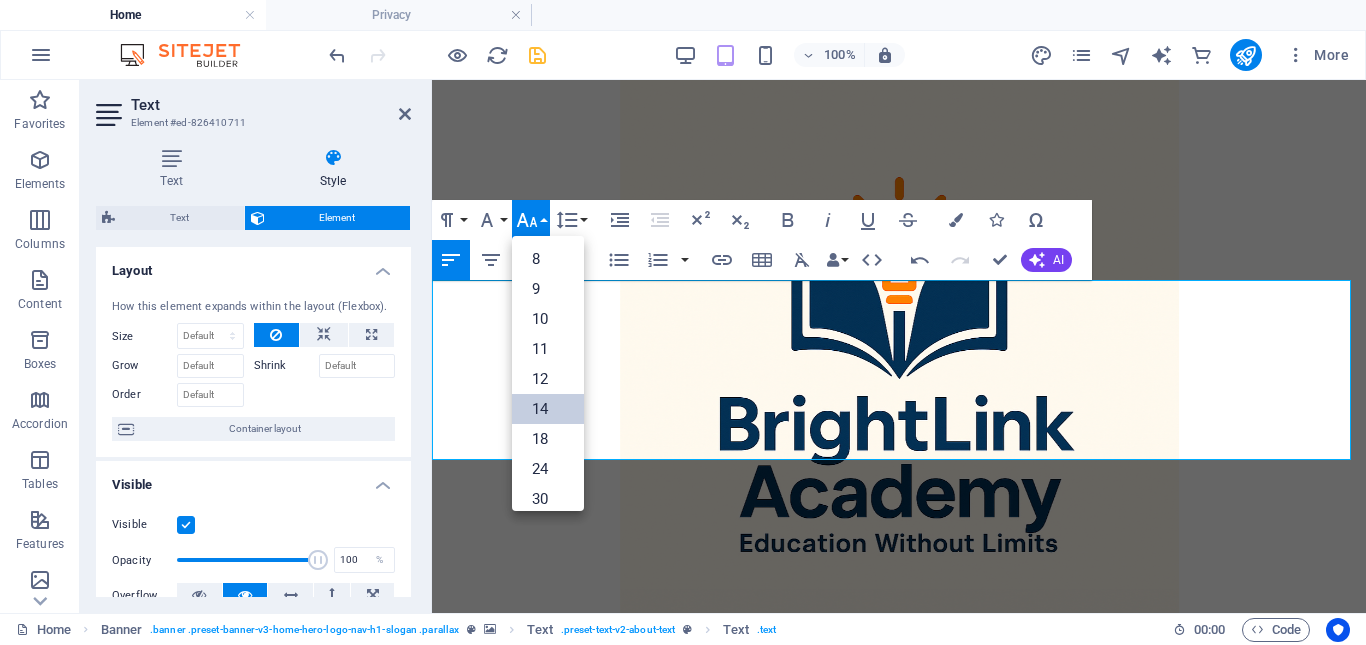 click on "14" at bounding box center [548, 409] 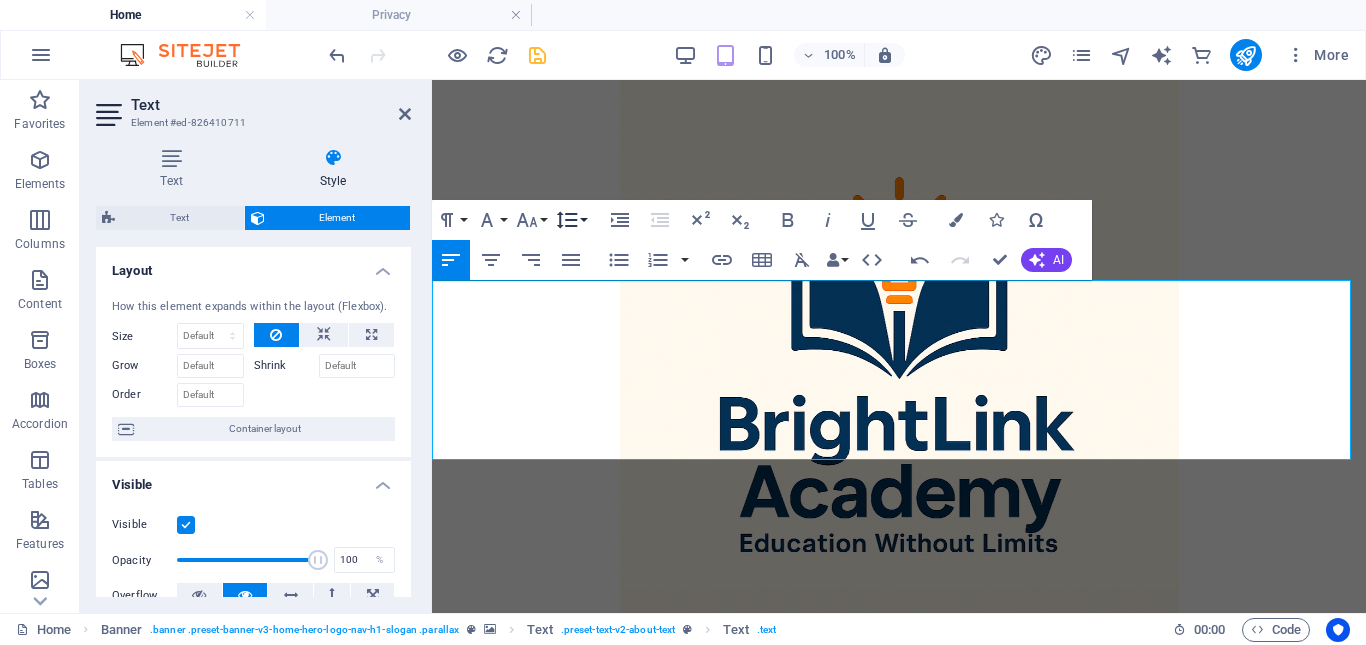 click on "Line Height" at bounding box center (571, 220) 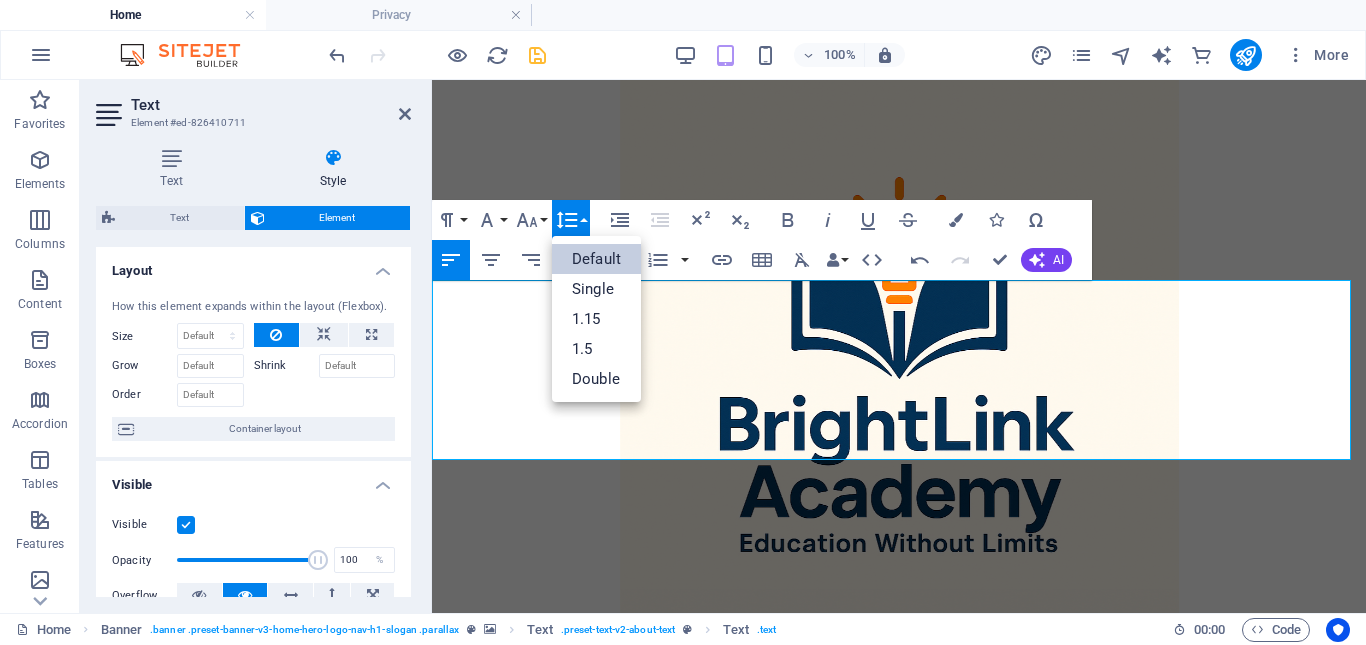 scroll, scrollTop: 0, scrollLeft: 0, axis: both 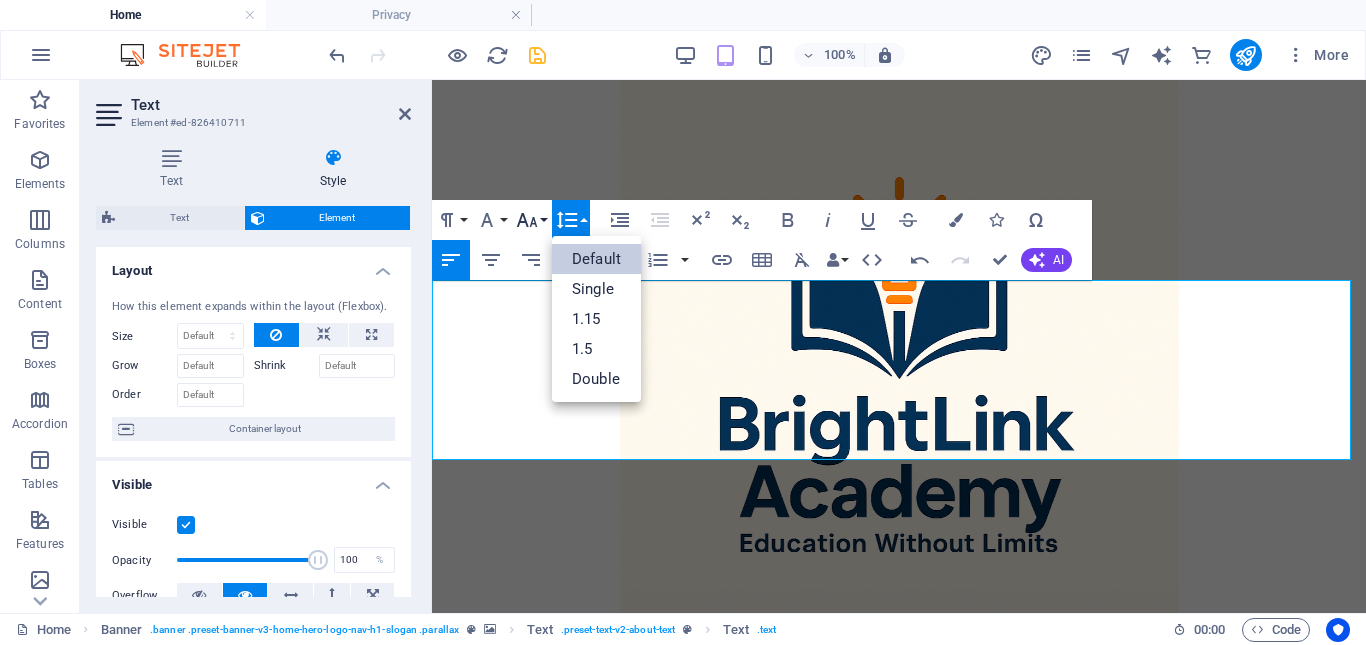 click on "Font Size" at bounding box center (531, 220) 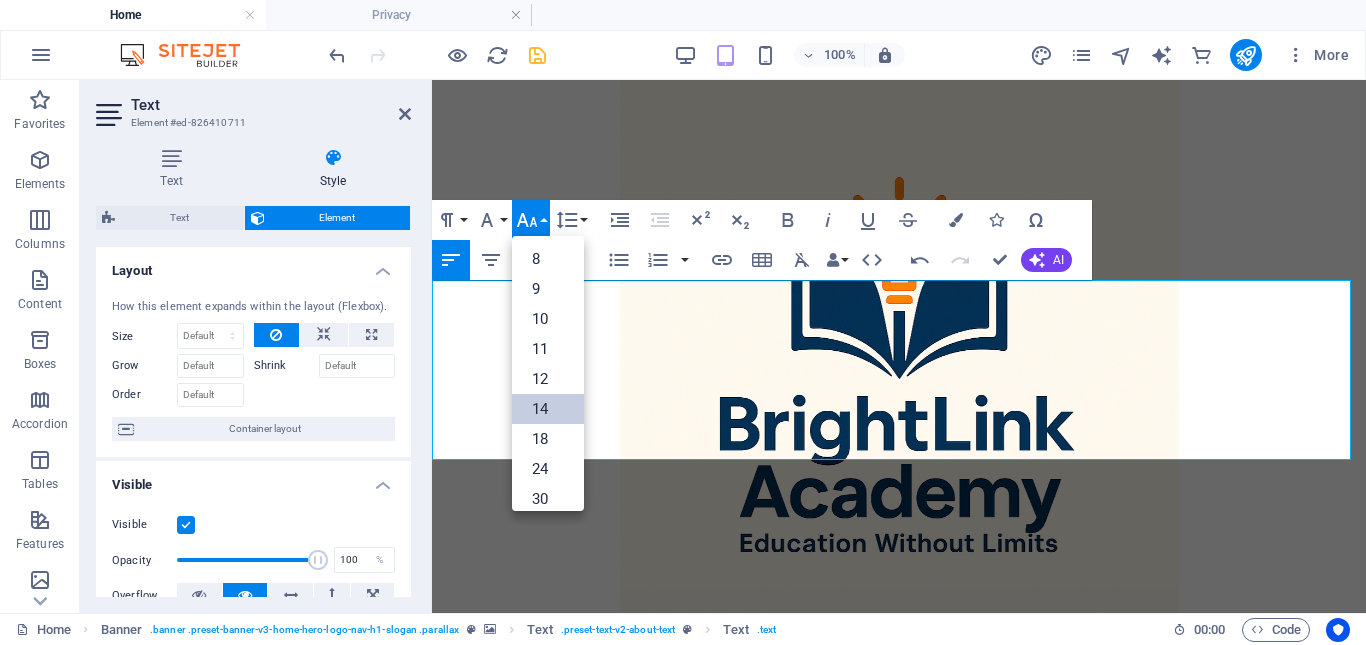 click on "14" at bounding box center [548, 409] 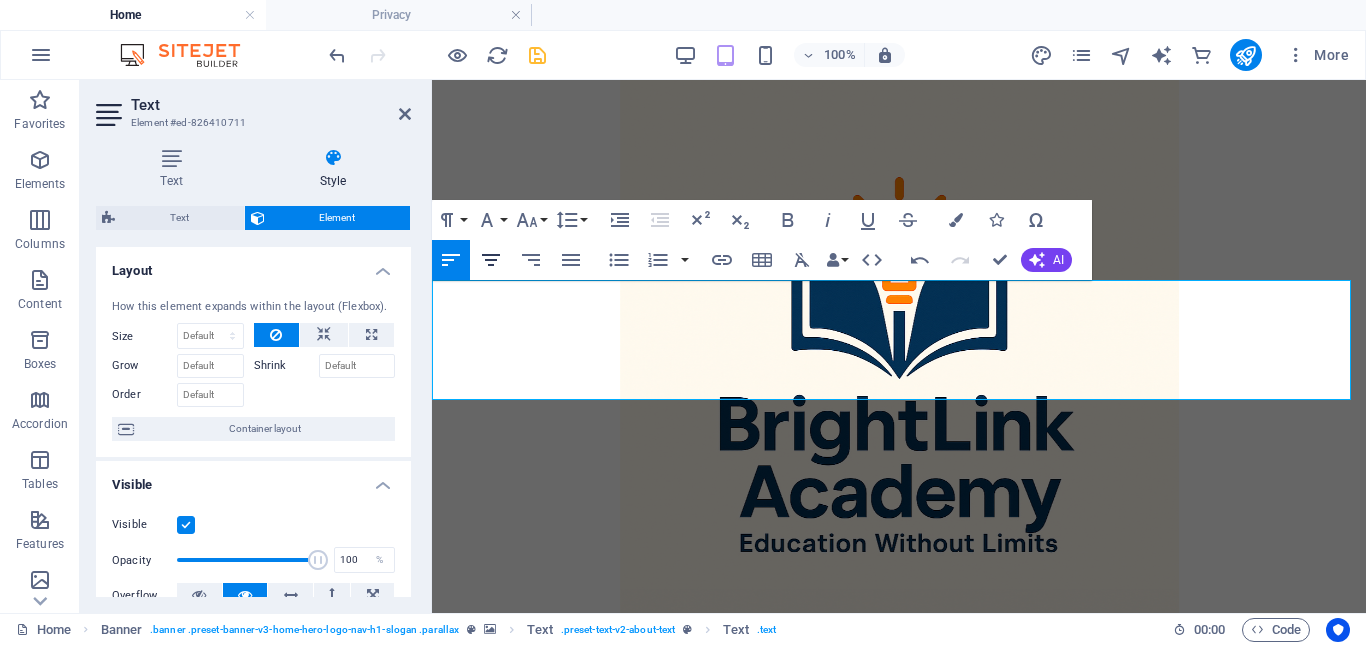 click 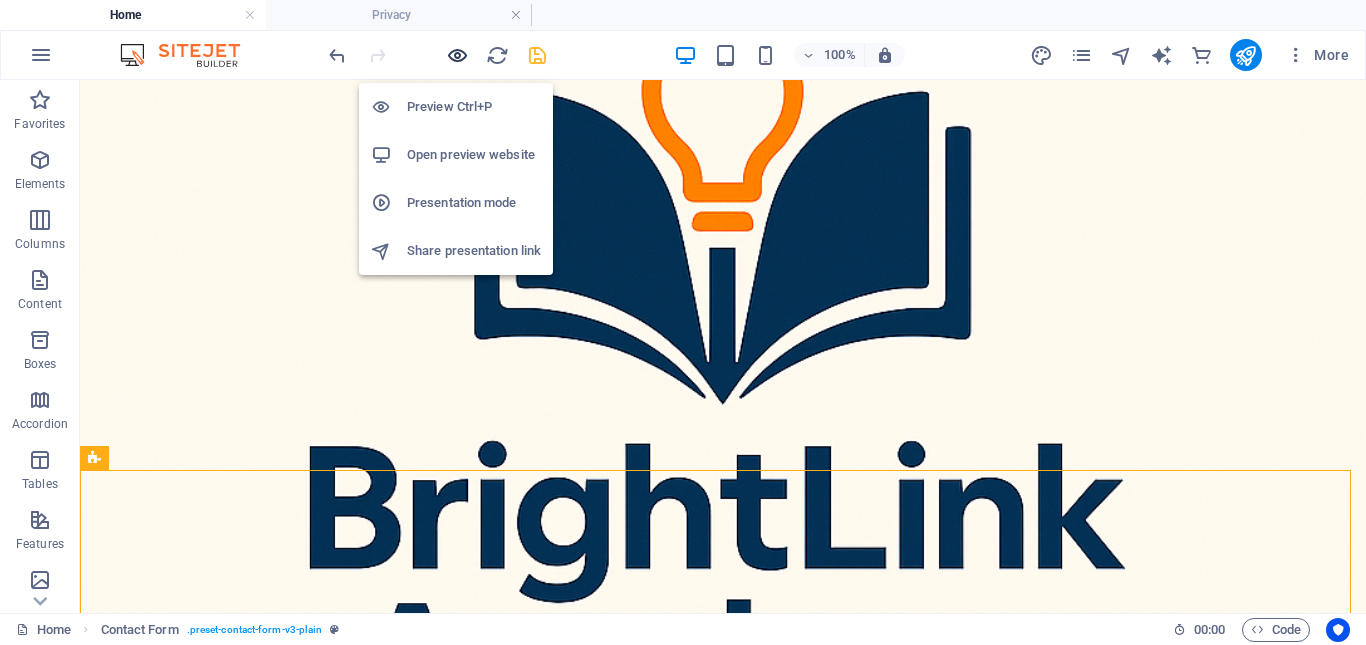 click at bounding box center (457, 55) 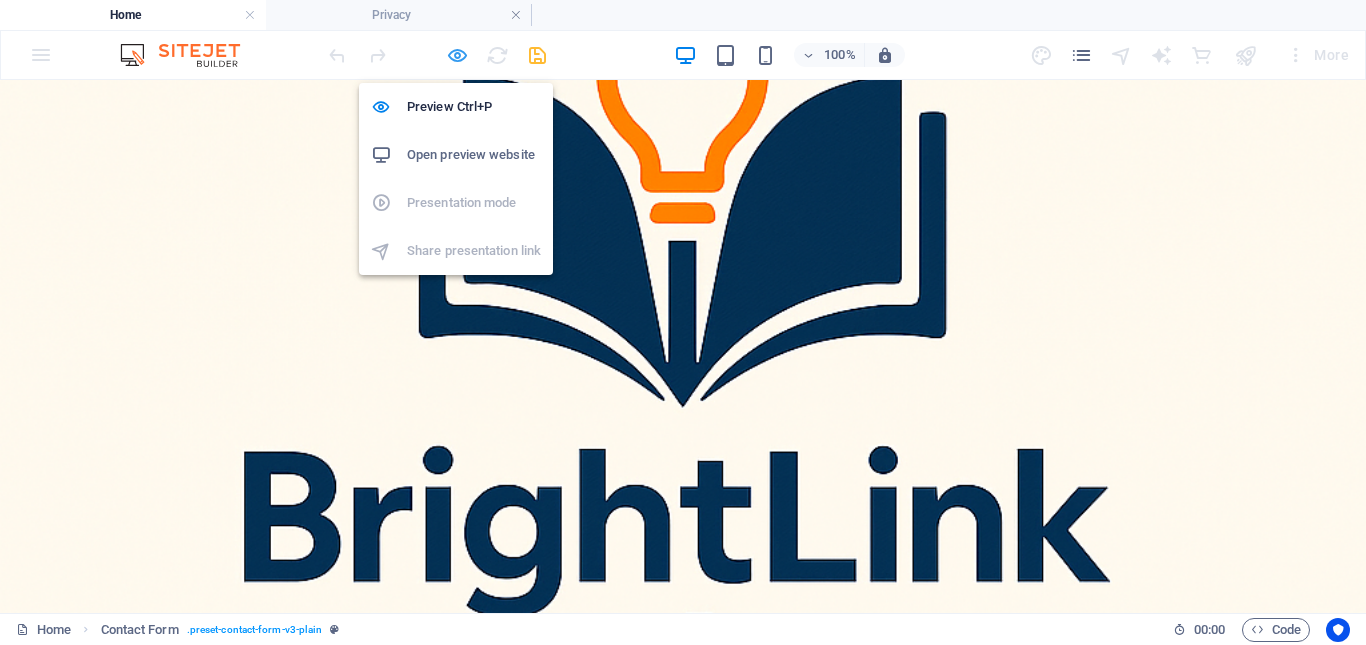 click at bounding box center [457, 55] 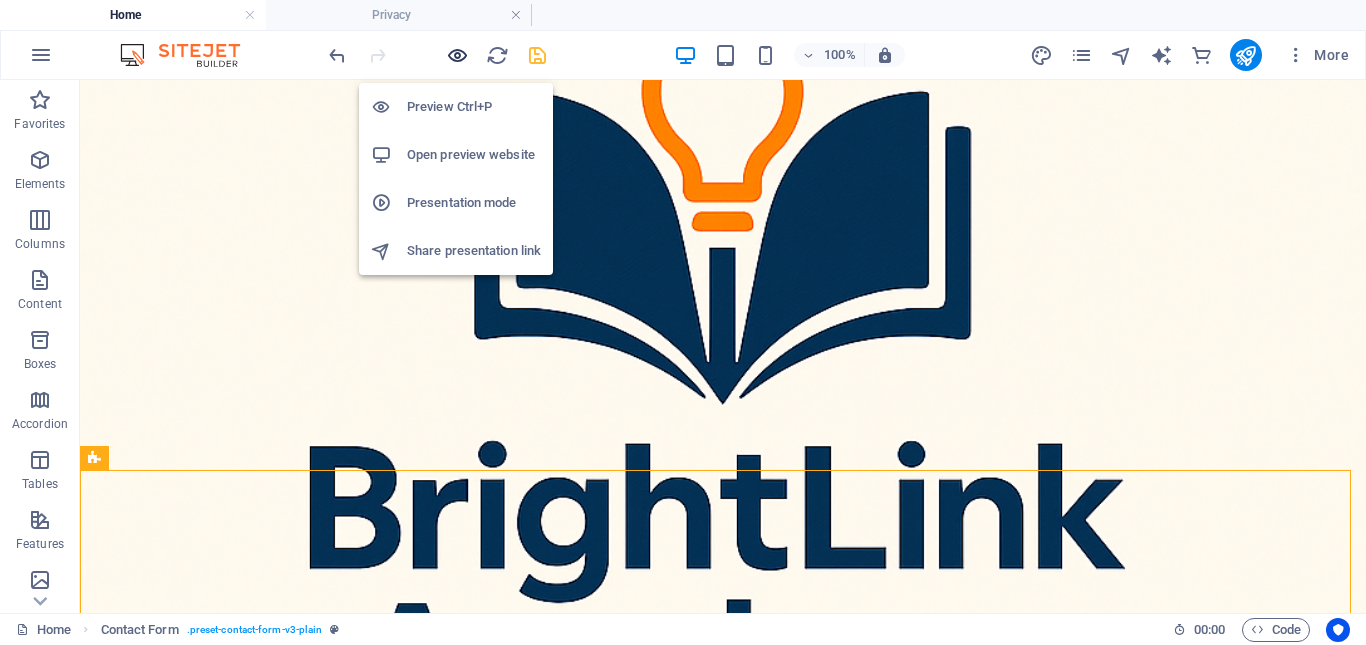 click at bounding box center [457, 55] 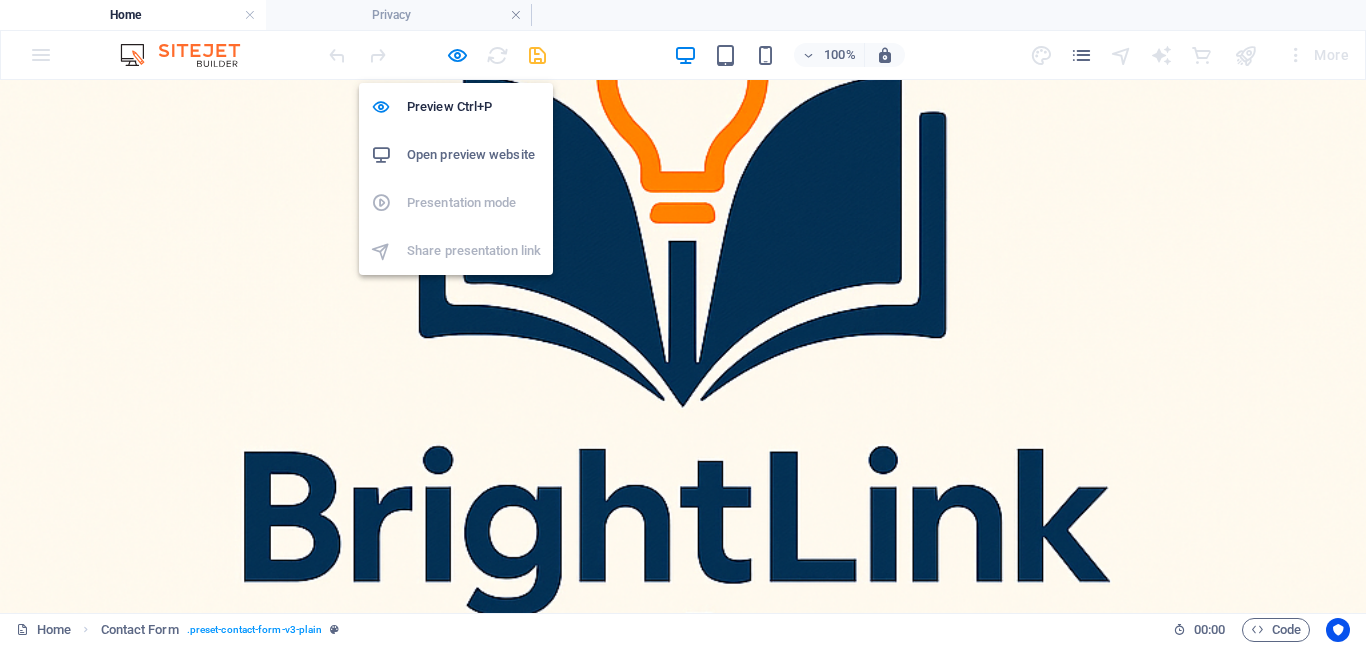 click on "Open preview website" at bounding box center (474, 155) 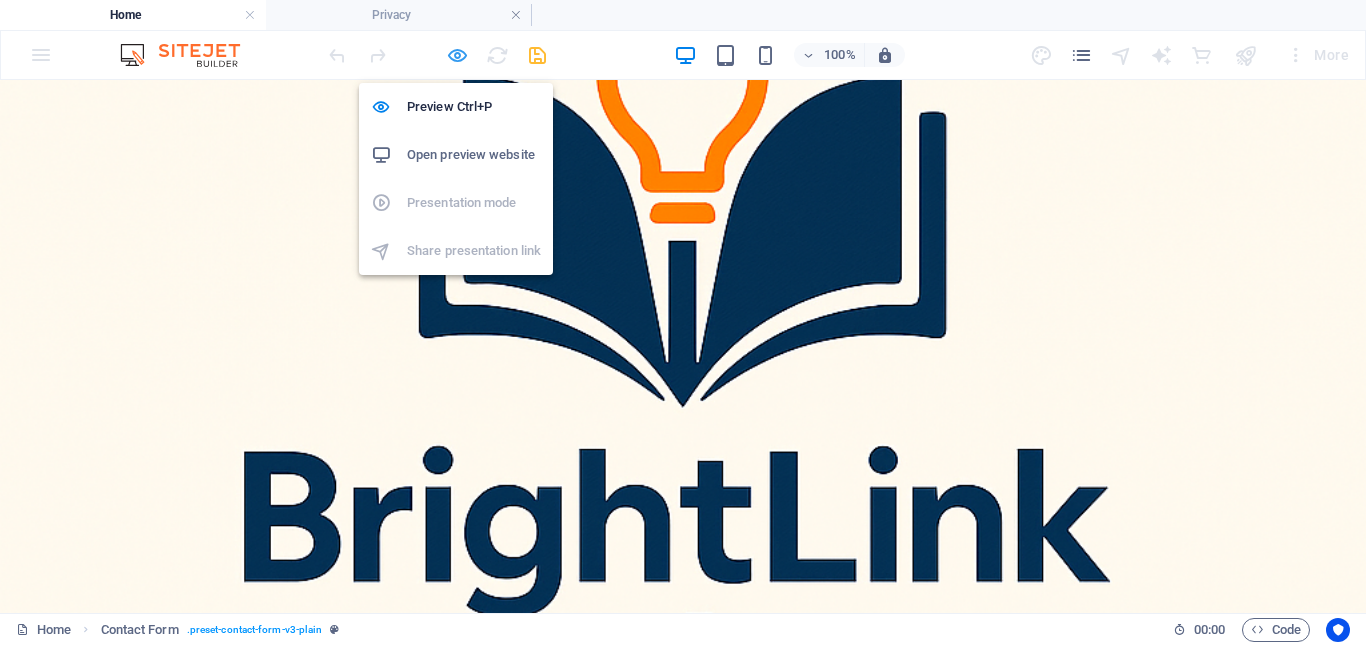 click at bounding box center (457, 55) 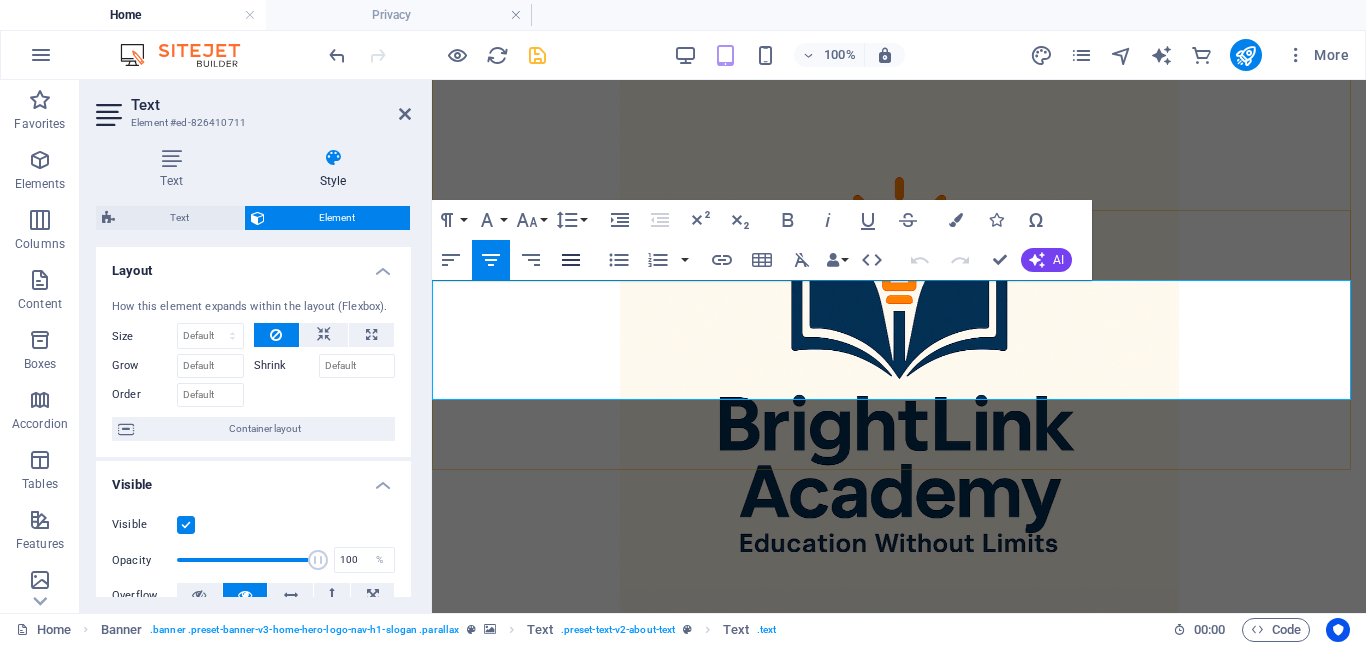 click 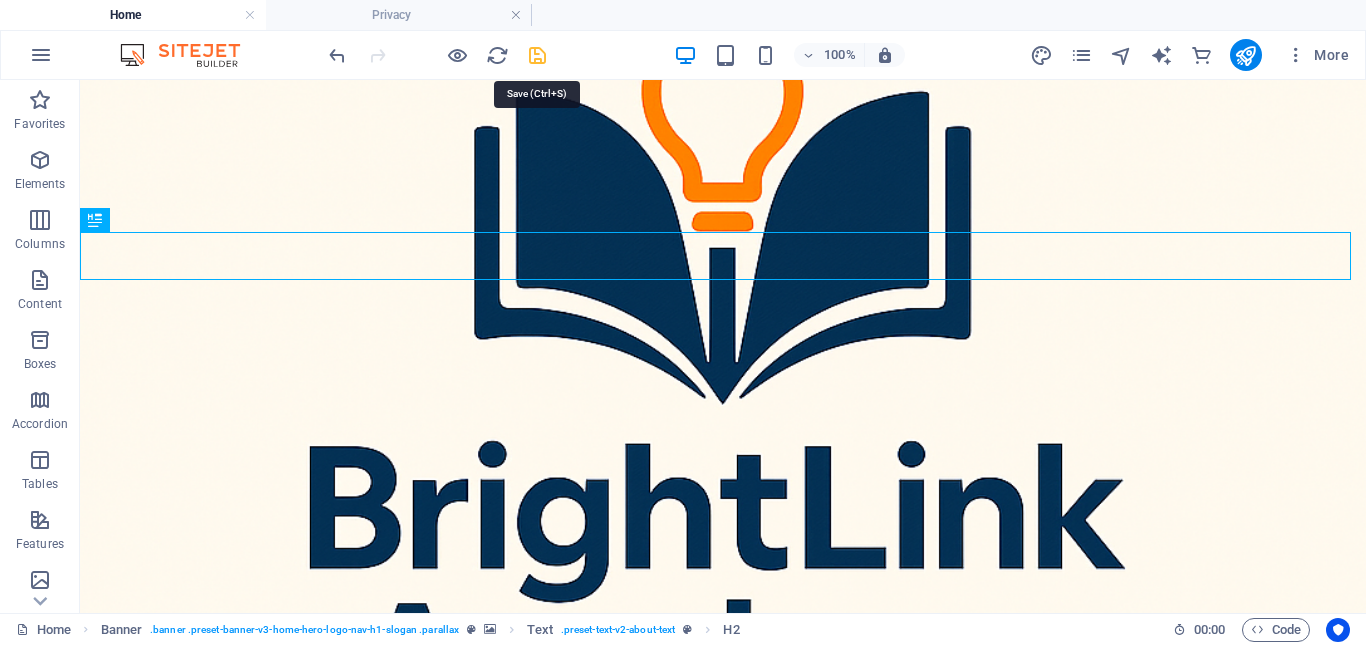 click at bounding box center [537, 55] 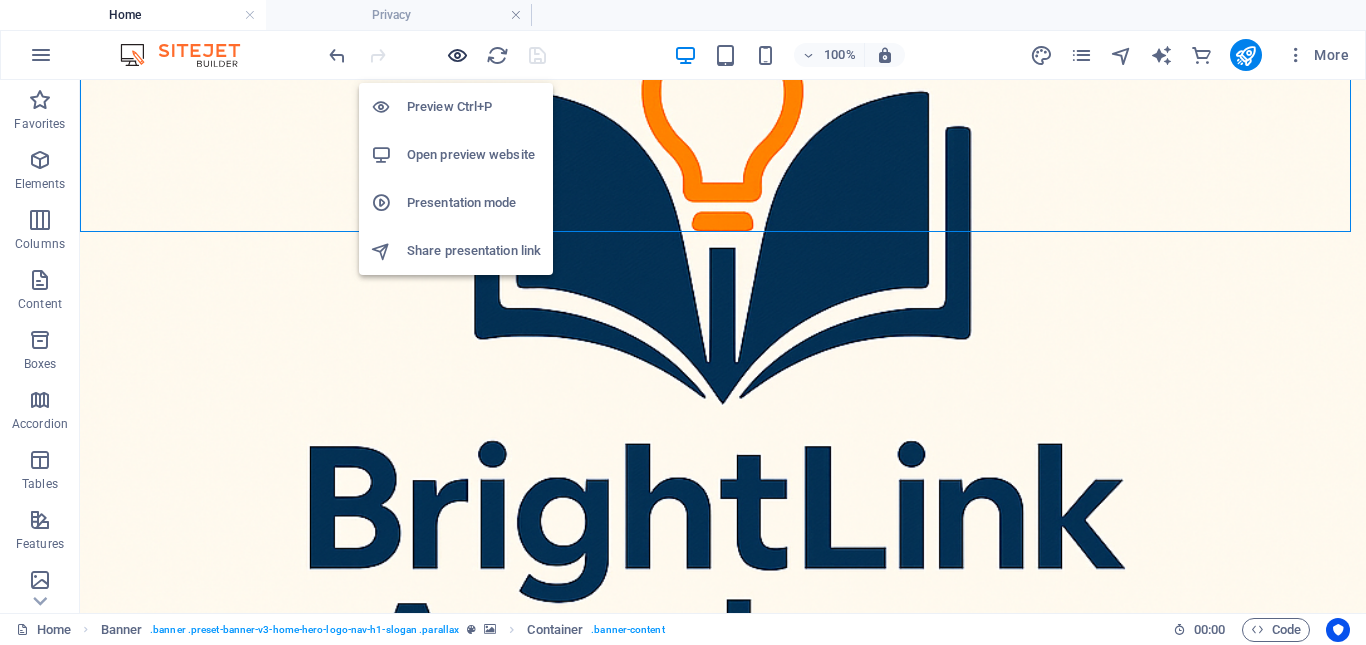 click at bounding box center (457, 55) 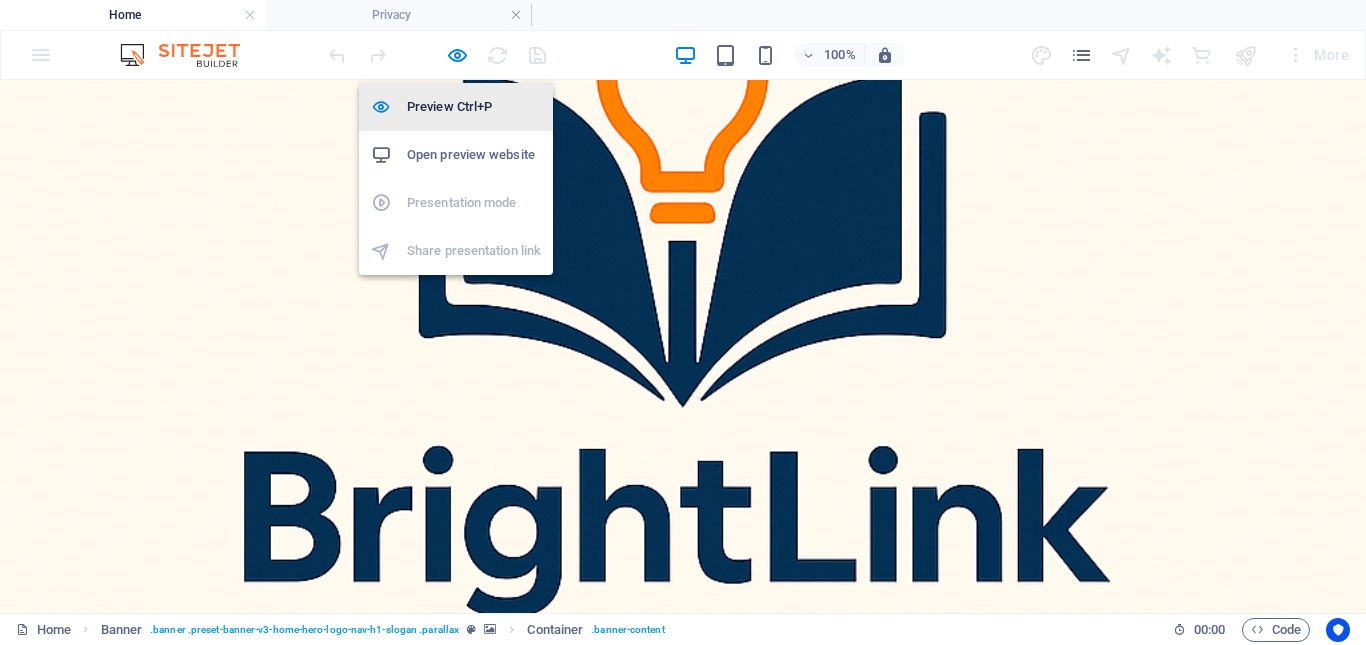 click on "Preview Ctrl+P" at bounding box center [474, 107] 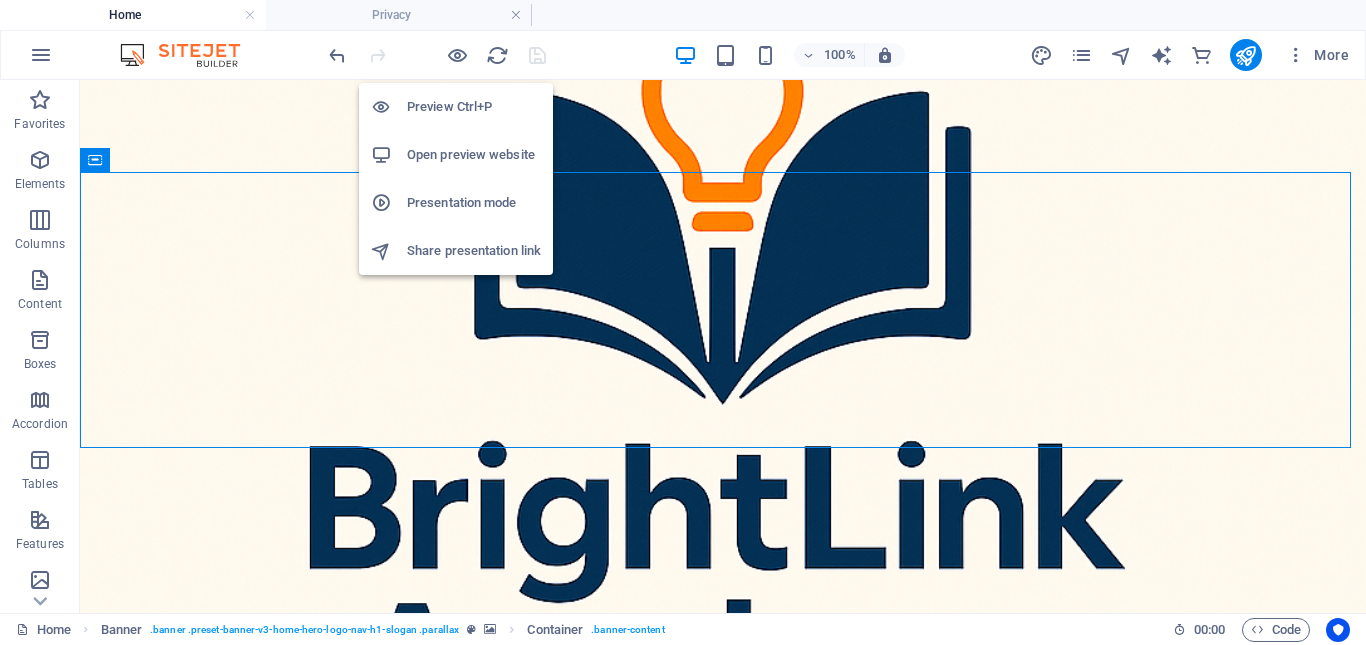click on "Open preview website" at bounding box center (474, 155) 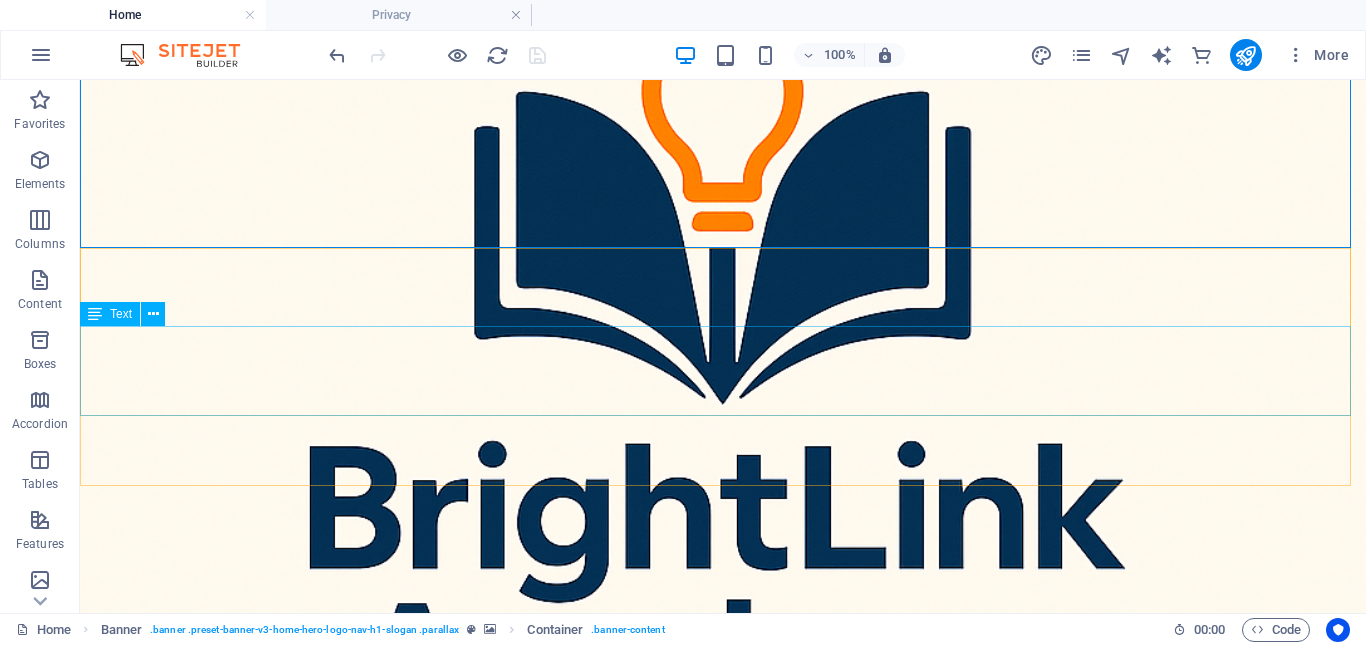 click at bounding box center [95, 314] 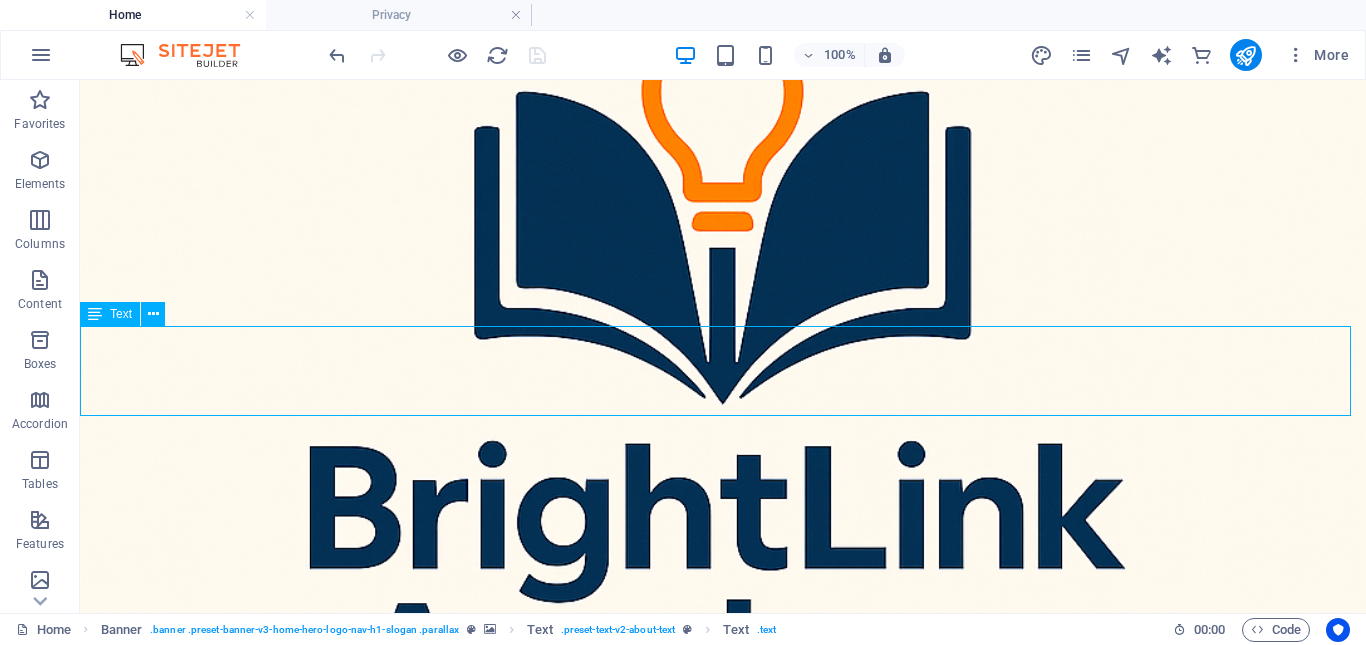 drag, startPoint x: 97, startPoint y: 315, endPoint x: 128, endPoint y: 325, distance: 32.572994 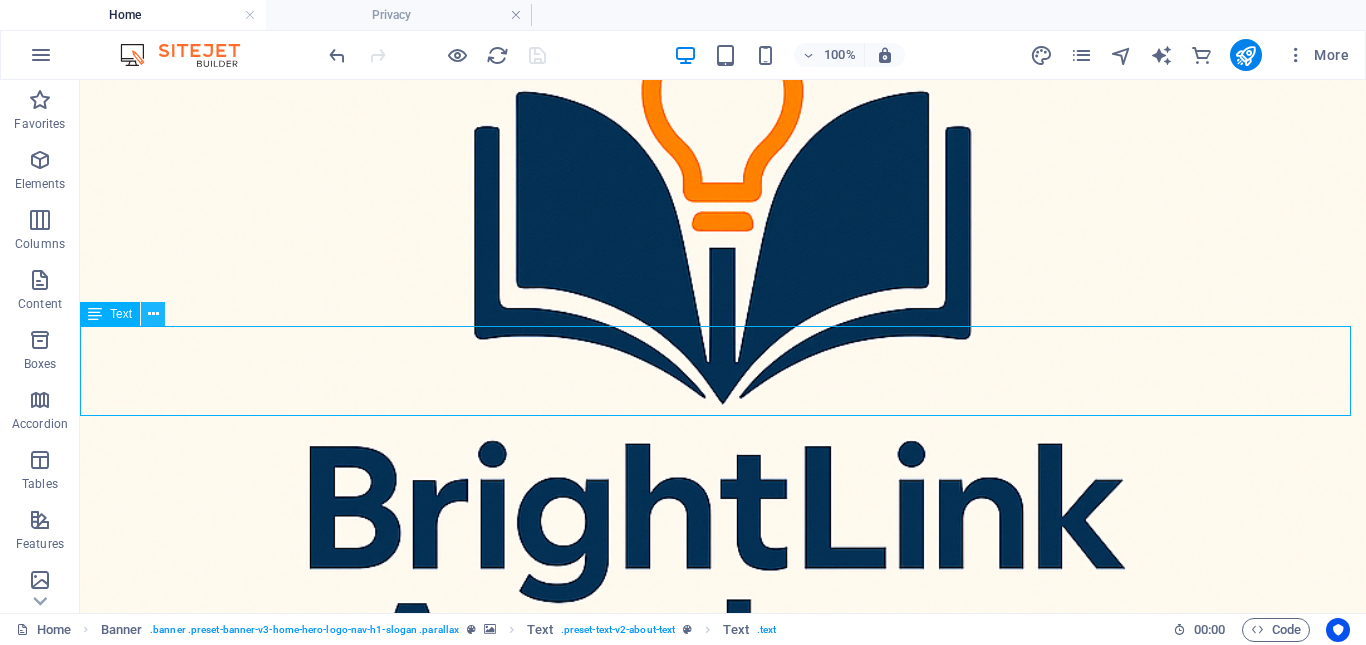 click at bounding box center (153, 314) 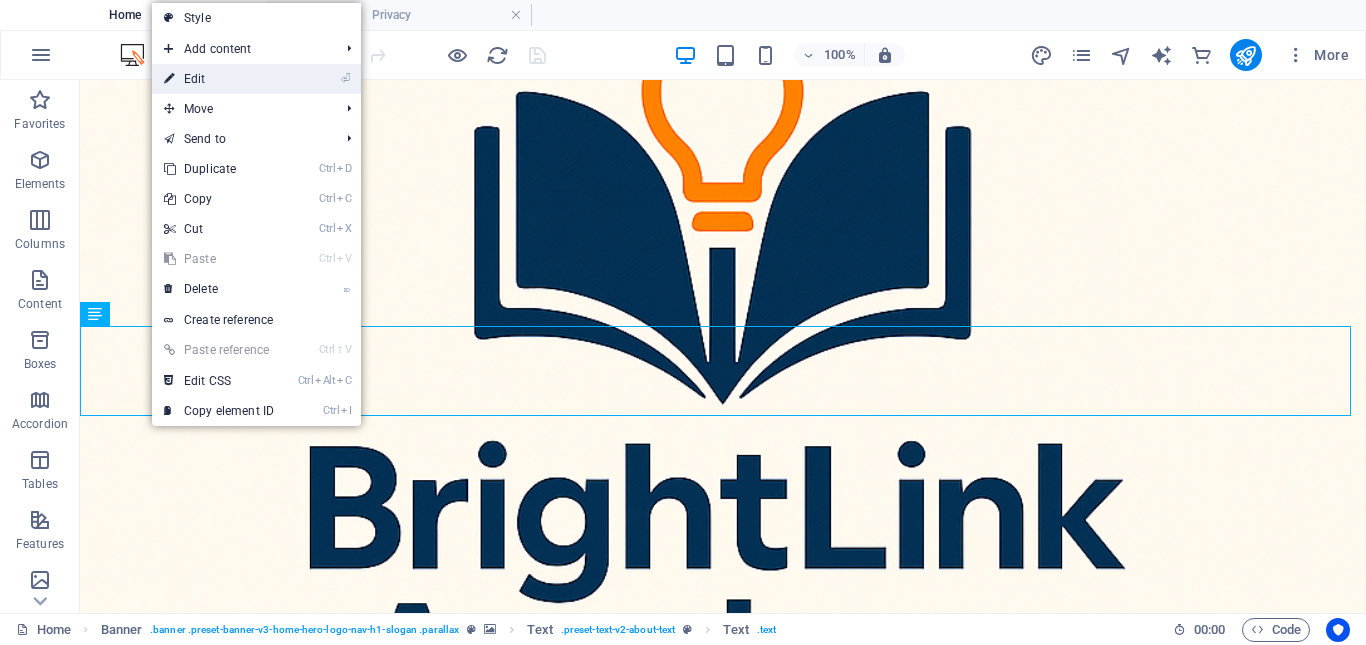 click on "⏎  Edit" at bounding box center (219, 79) 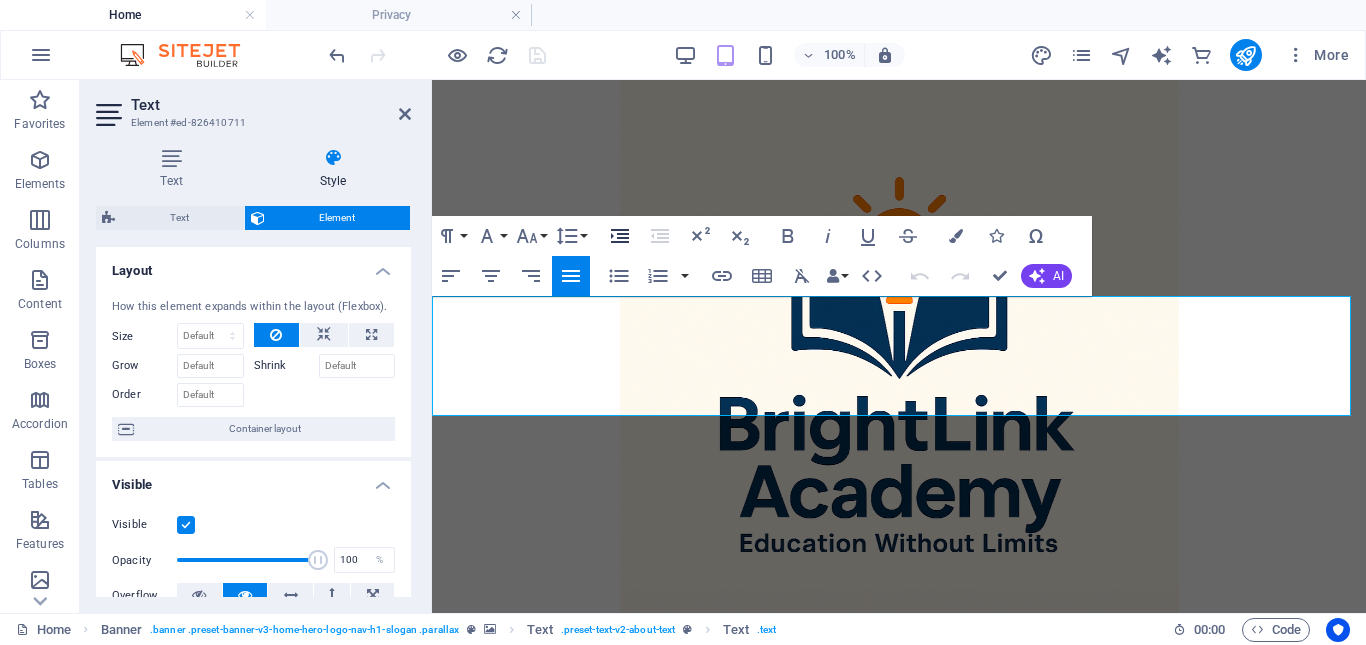 click on "Increase Indent" at bounding box center [620, 236] 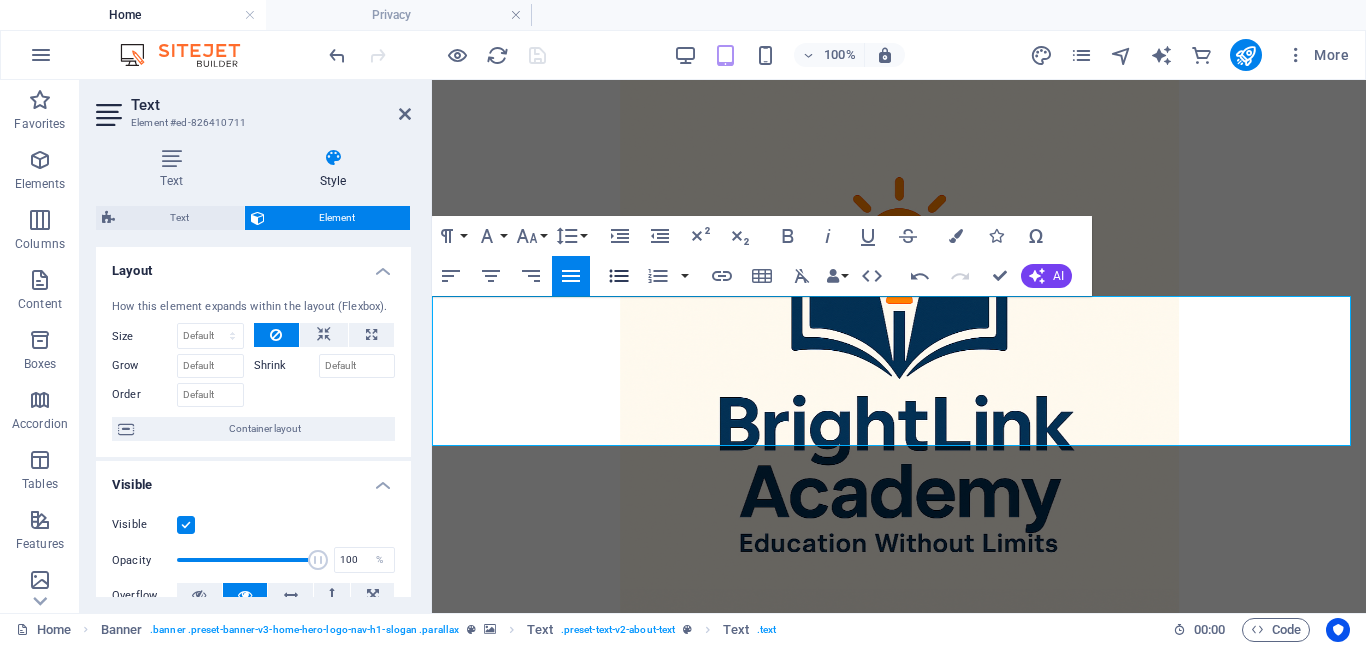 click 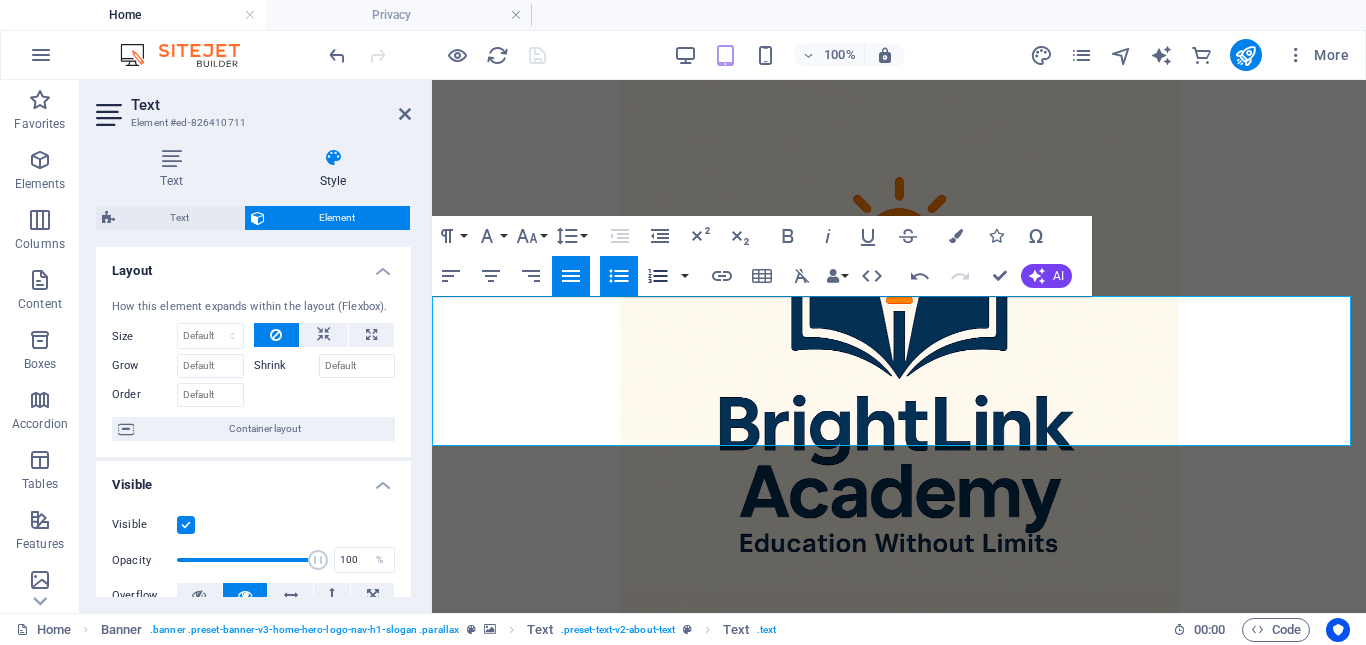 click 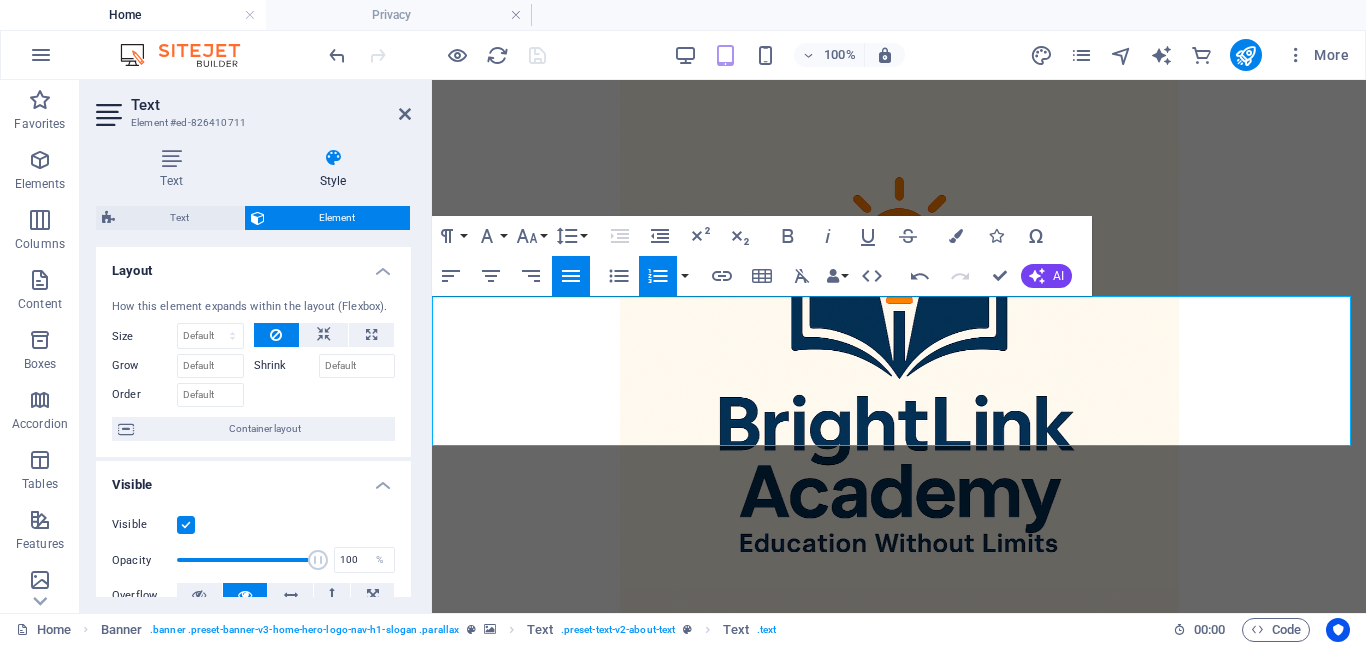 click on "Ordered List" at bounding box center [658, 276] 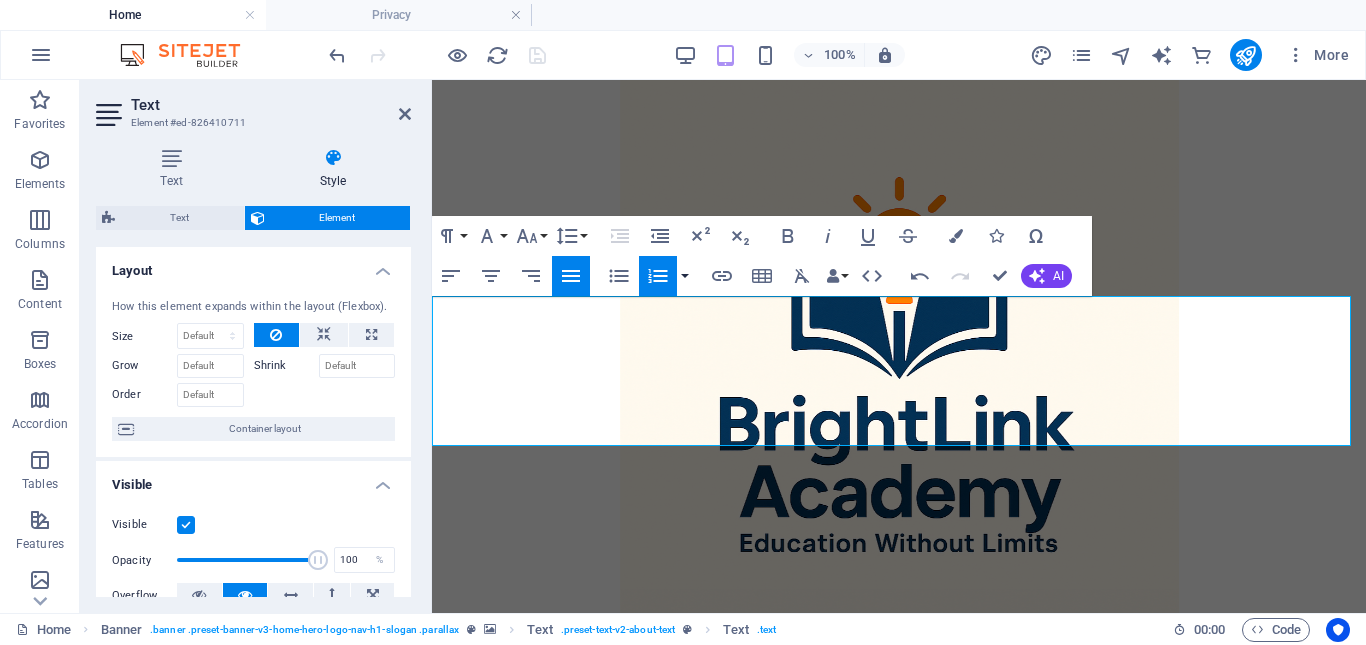 click at bounding box center [685, 276] 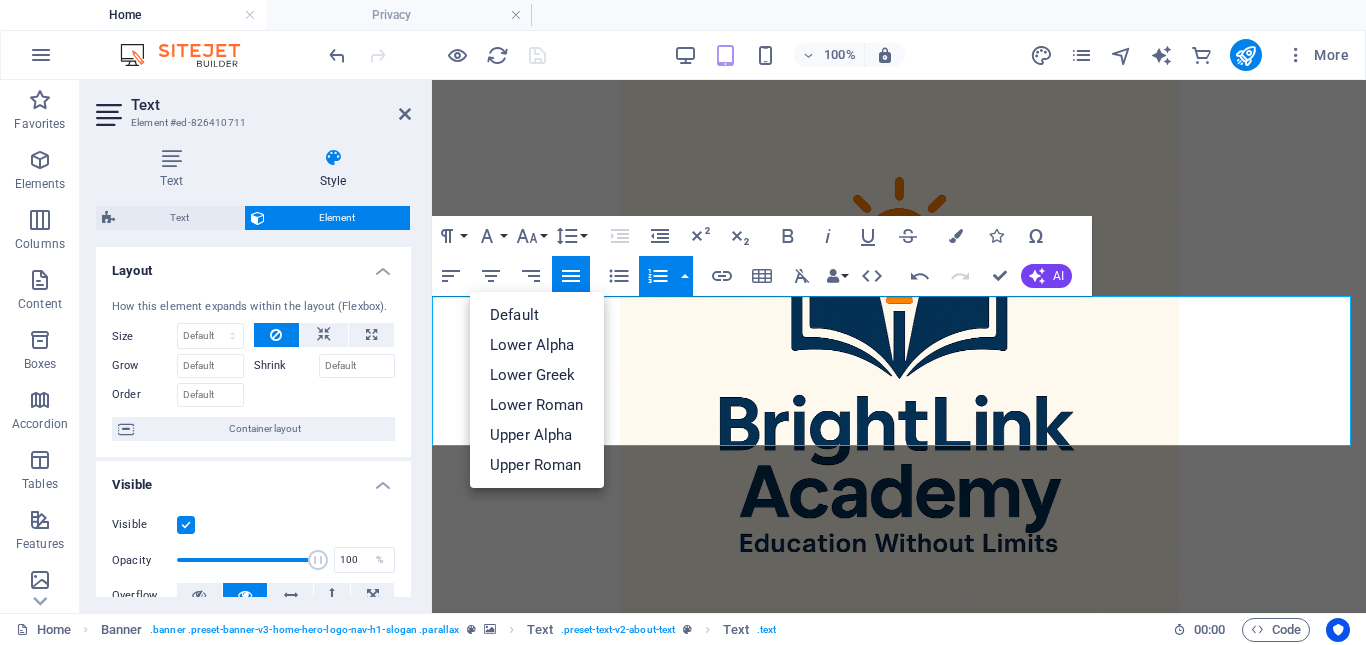 click at bounding box center (685, 276) 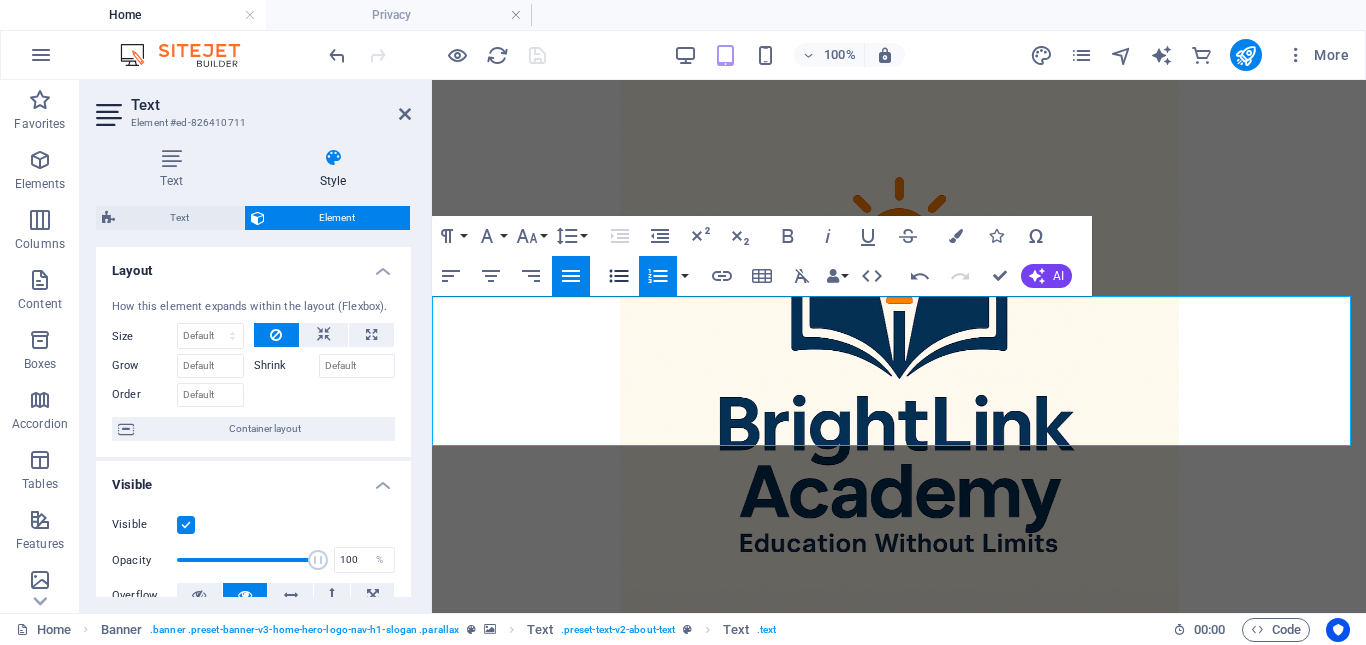 click on "Unordered List" at bounding box center [619, 276] 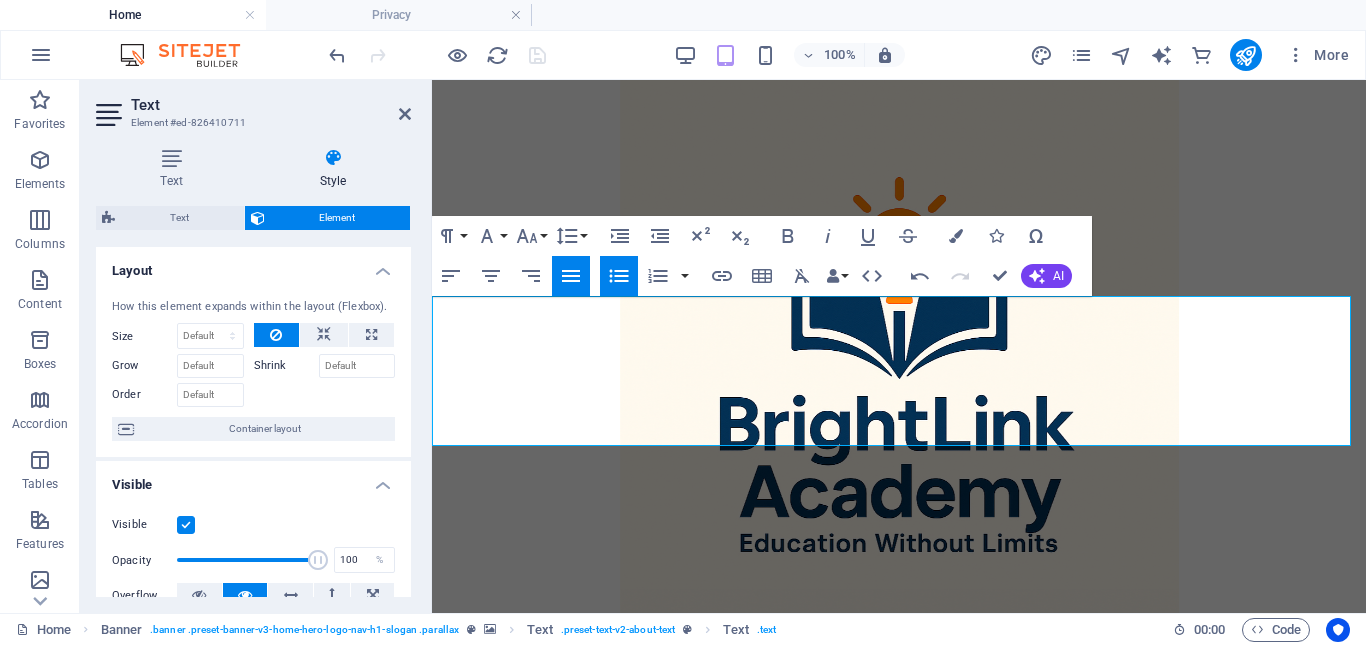 click 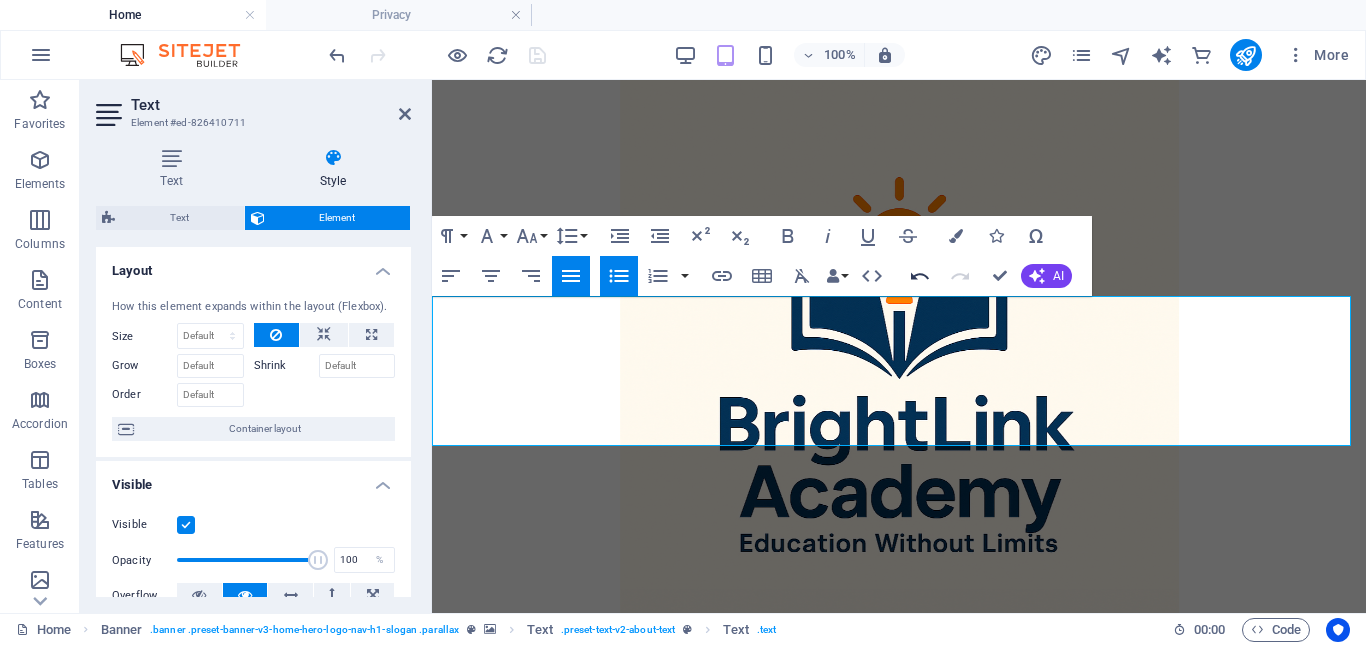click 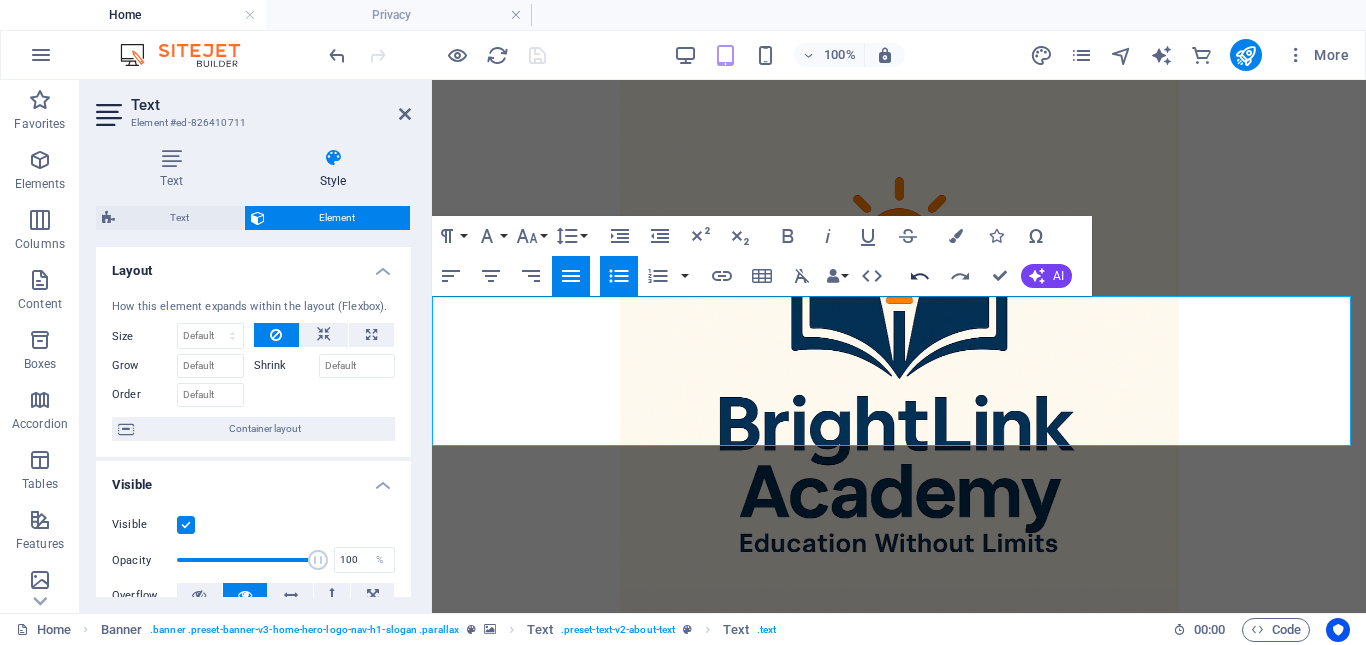 click 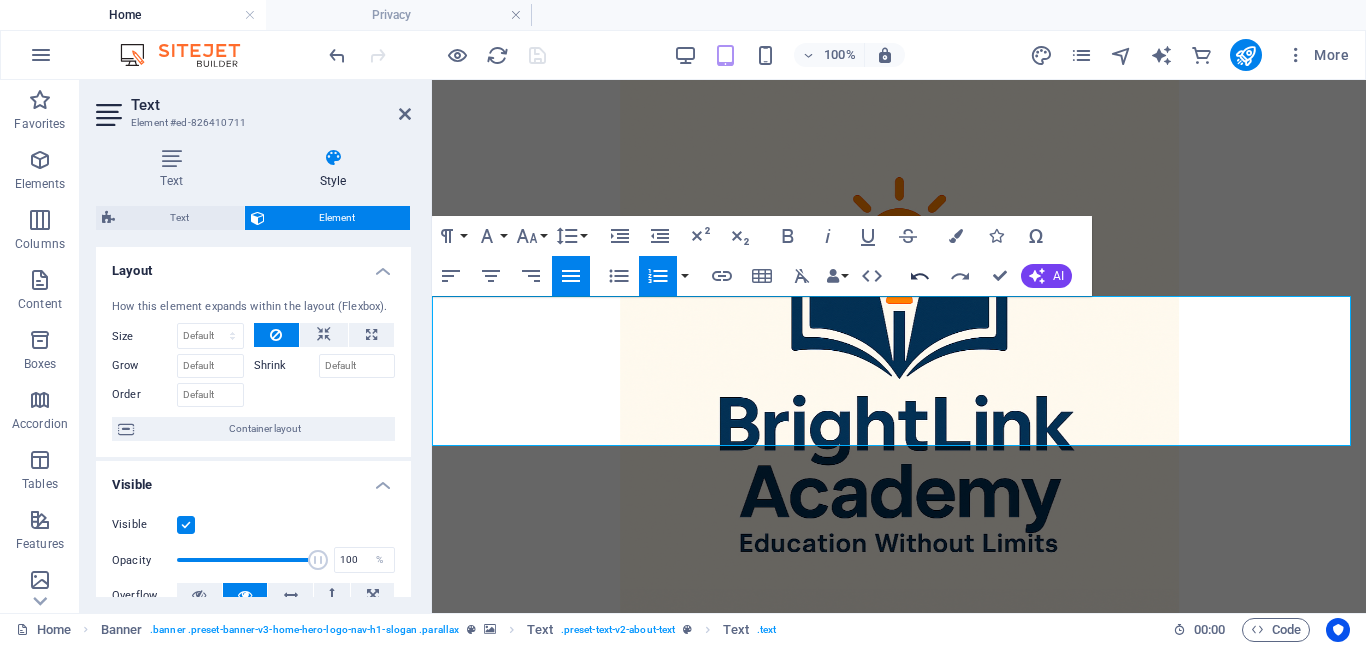 click 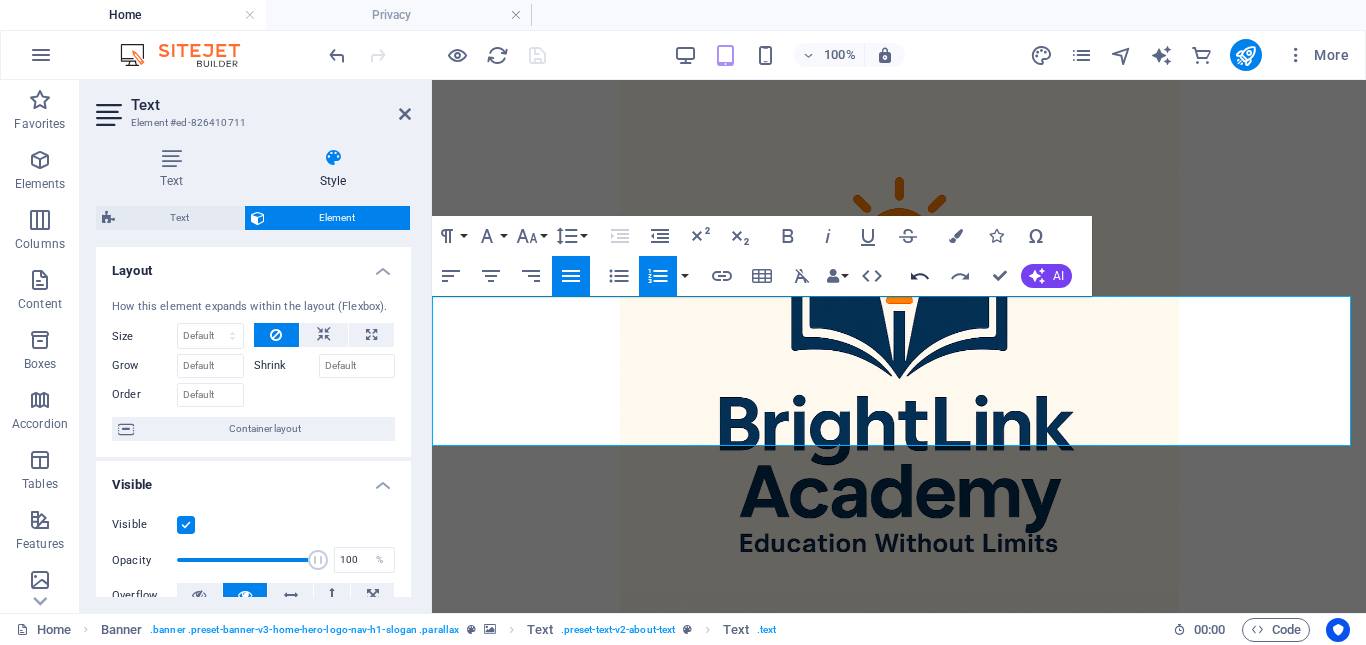 click on "Undo" at bounding box center (920, 276) 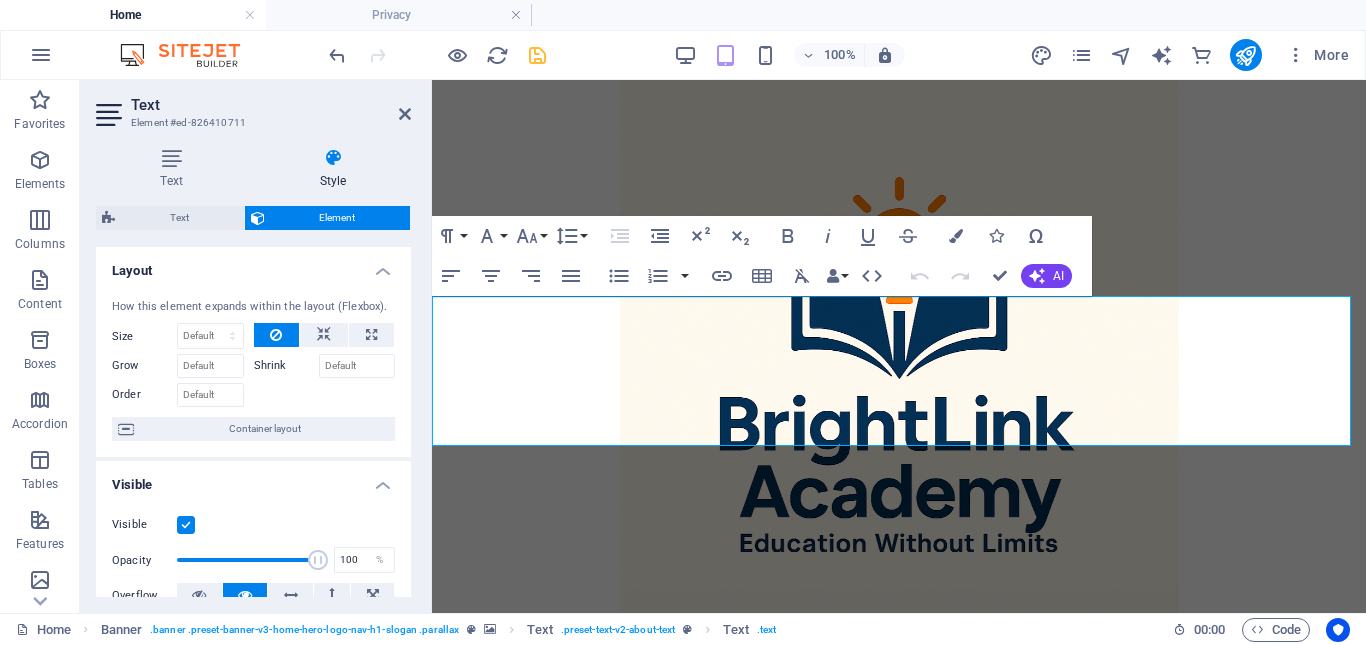 drag, startPoint x: 308, startPoint y: 556, endPoint x: 323, endPoint y: 533, distance: 27.45906 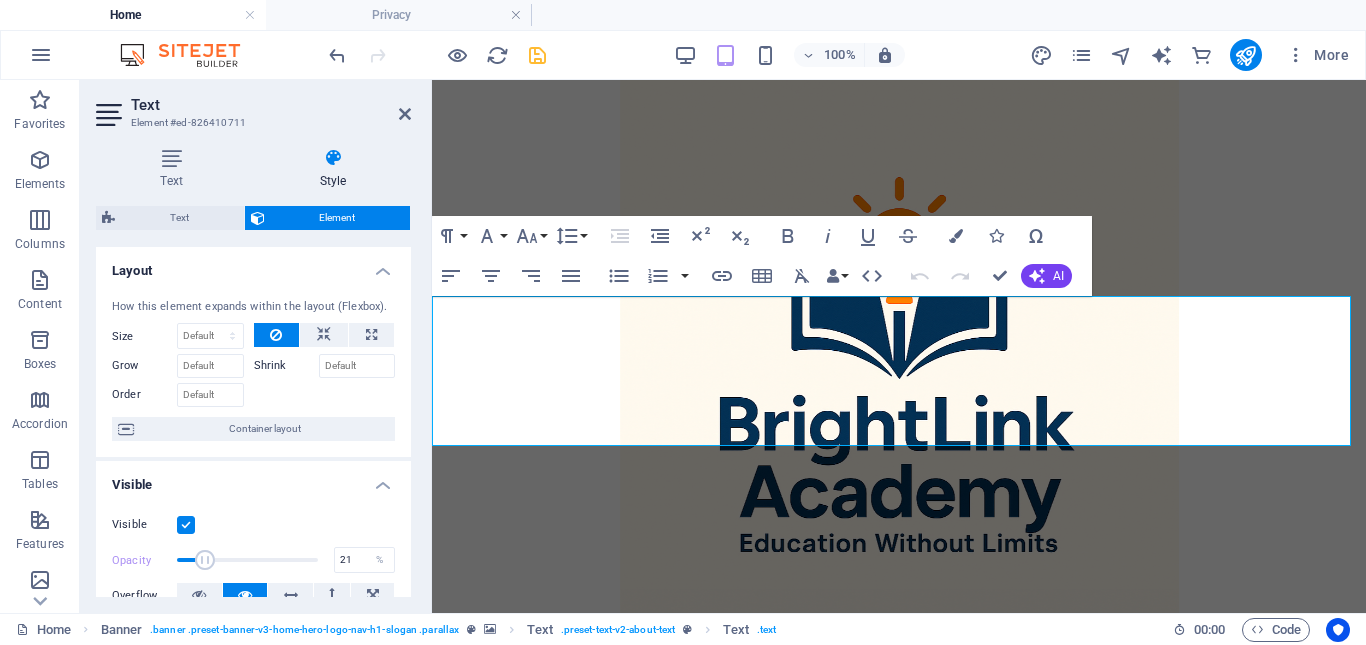 drag, startPoint x: 310, startPoint y: 557, endPoint x: 205, endPoint y: 563, distance: 105.17129 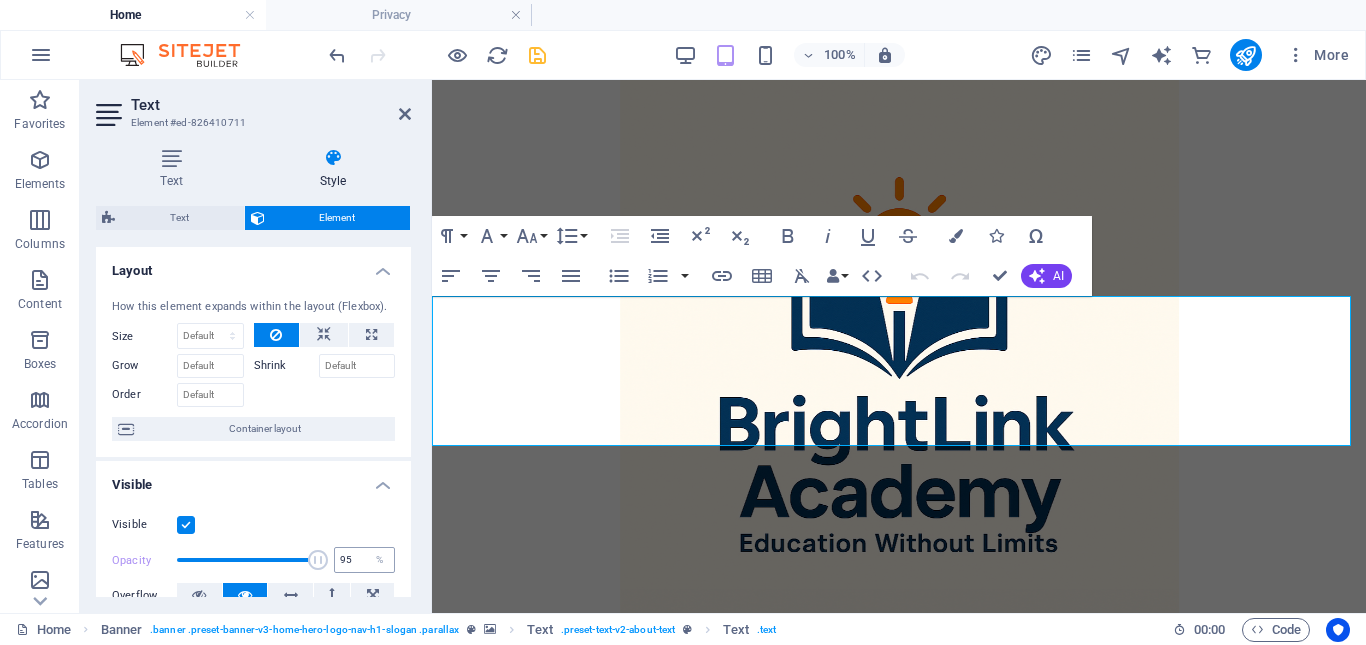 type on "100" 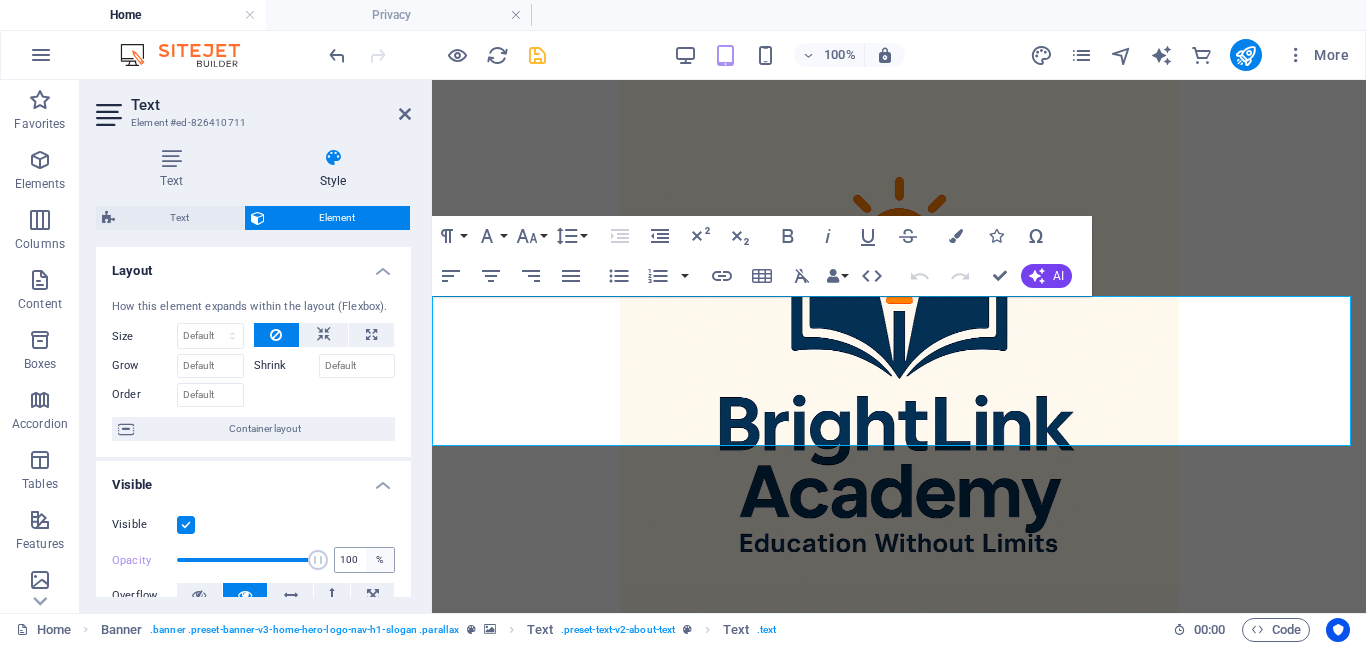 drag, startPoint x: 205, startPoint y: 563, endPoint x: 383, endPoint y: 564, distance: 178.0028 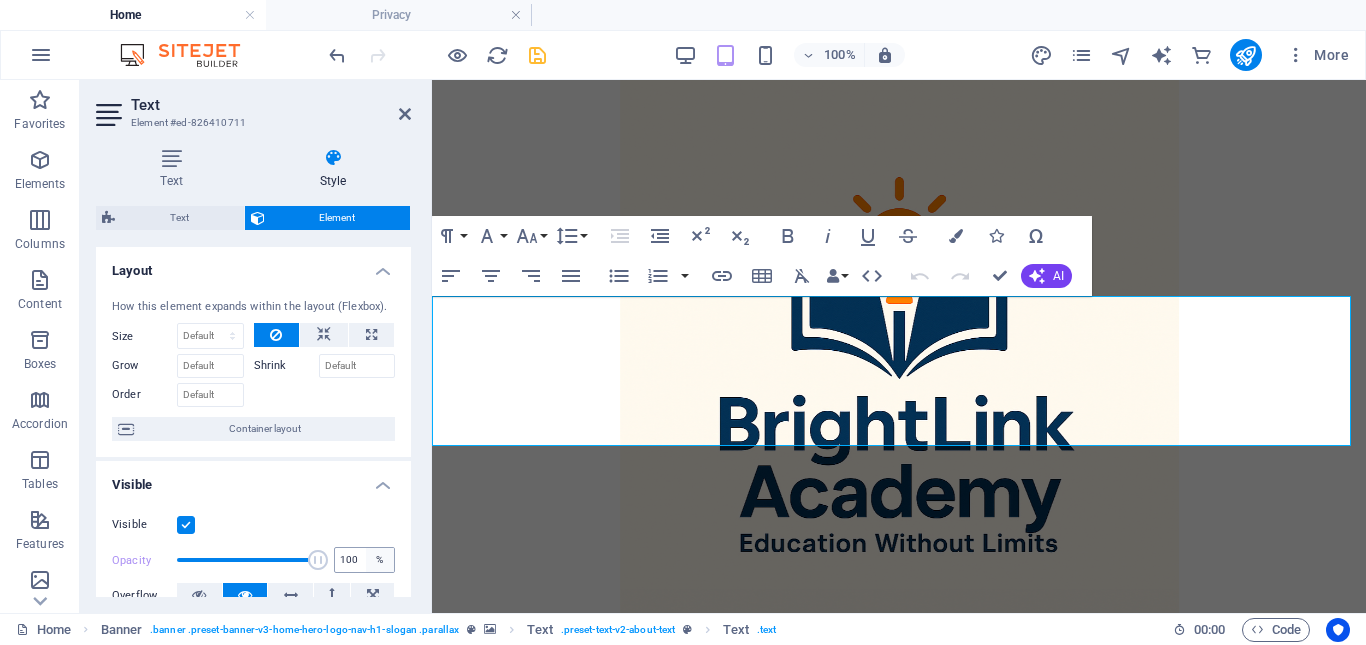 click on "Opacity 100 %" at bounding box center (253, 560) 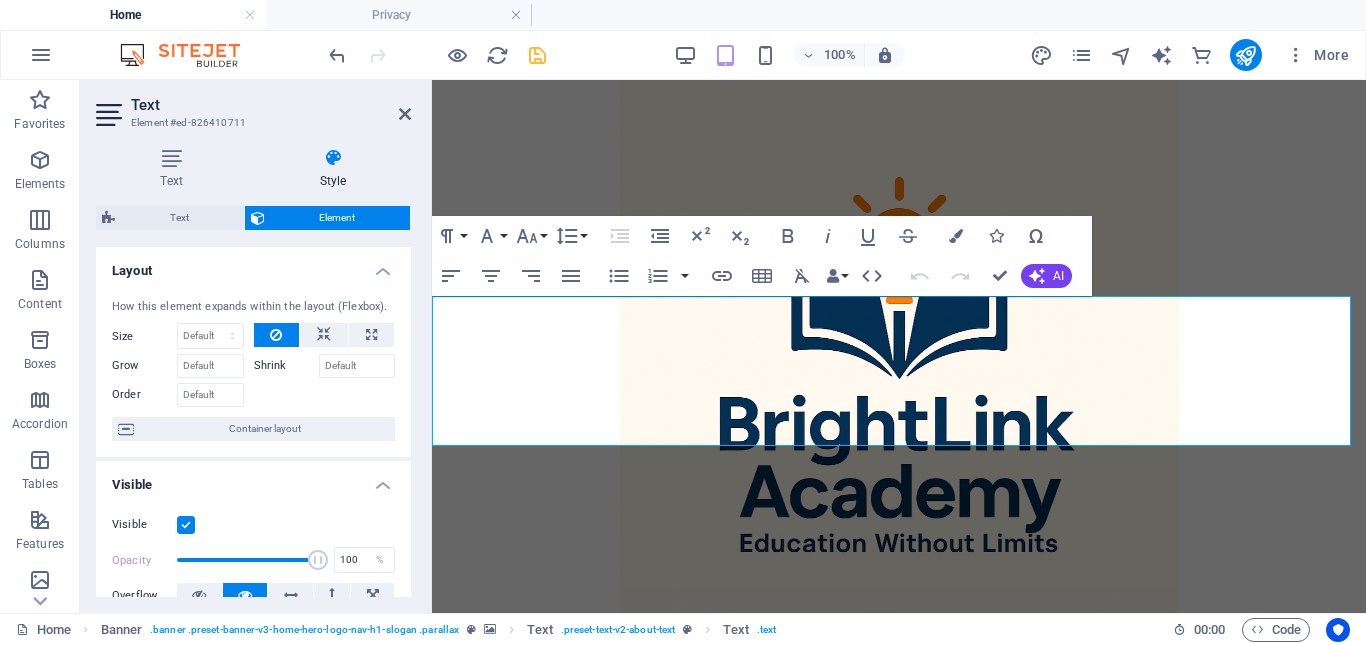 scroll, scrollTop: 100, scrollLeft: 0, axis: vertical 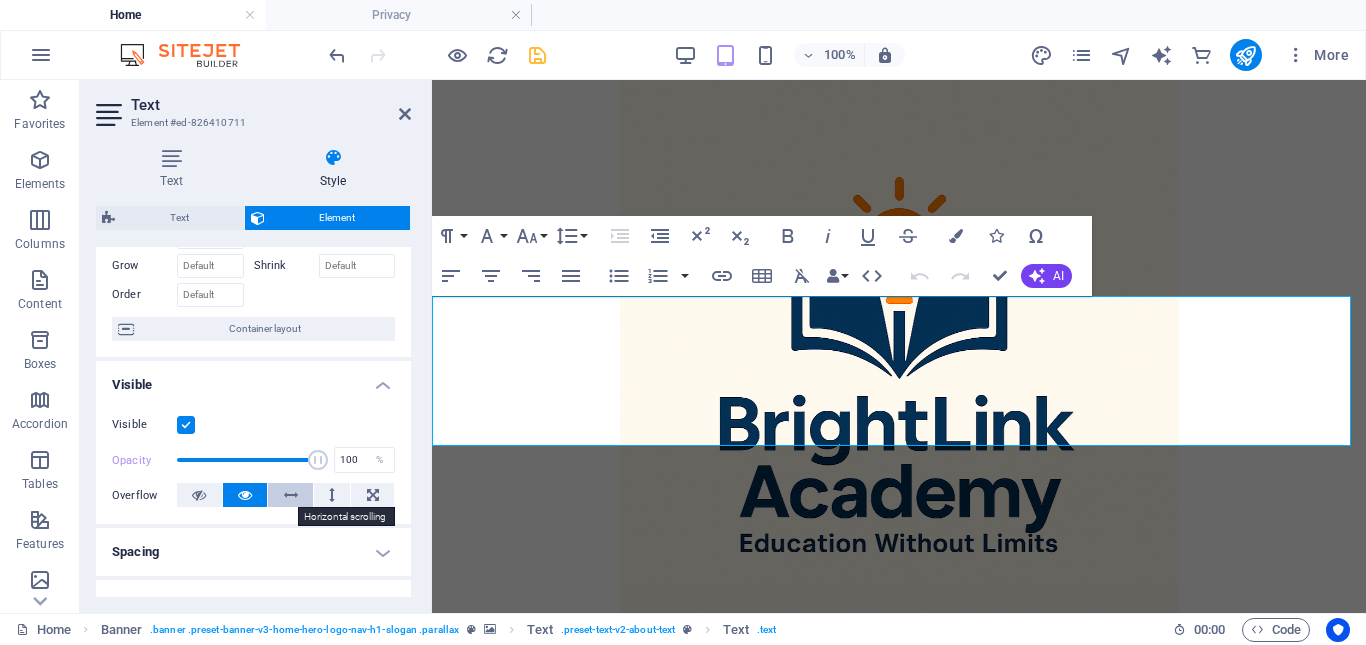 click at bounding box center [291, 495] 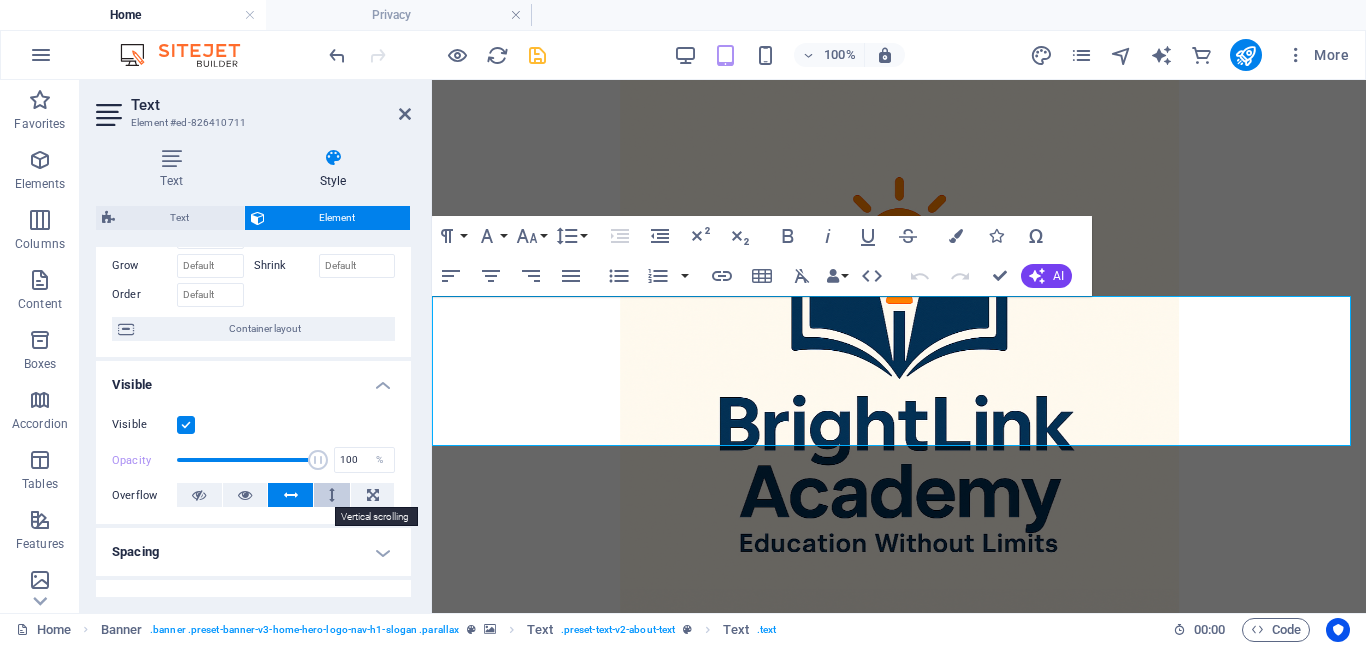click at bounding box center [332, 495] 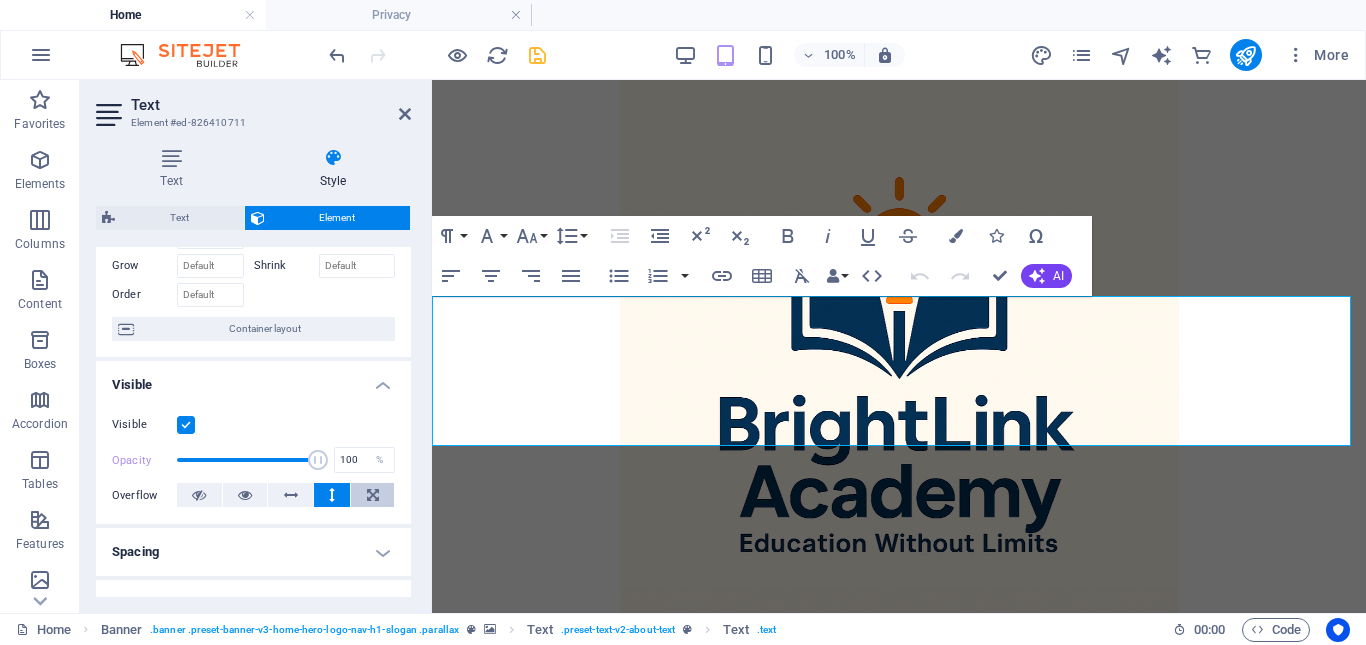 click at bounding box center (373, 495) 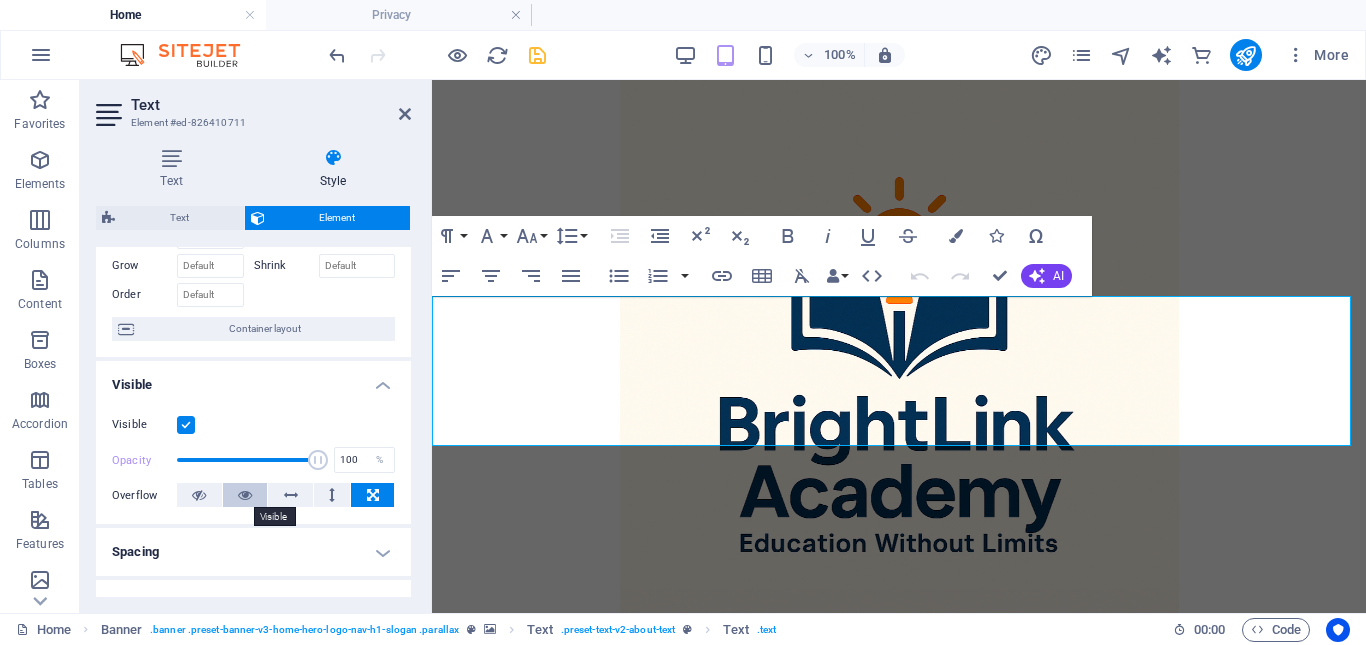 click at bounding box center (245, 495) 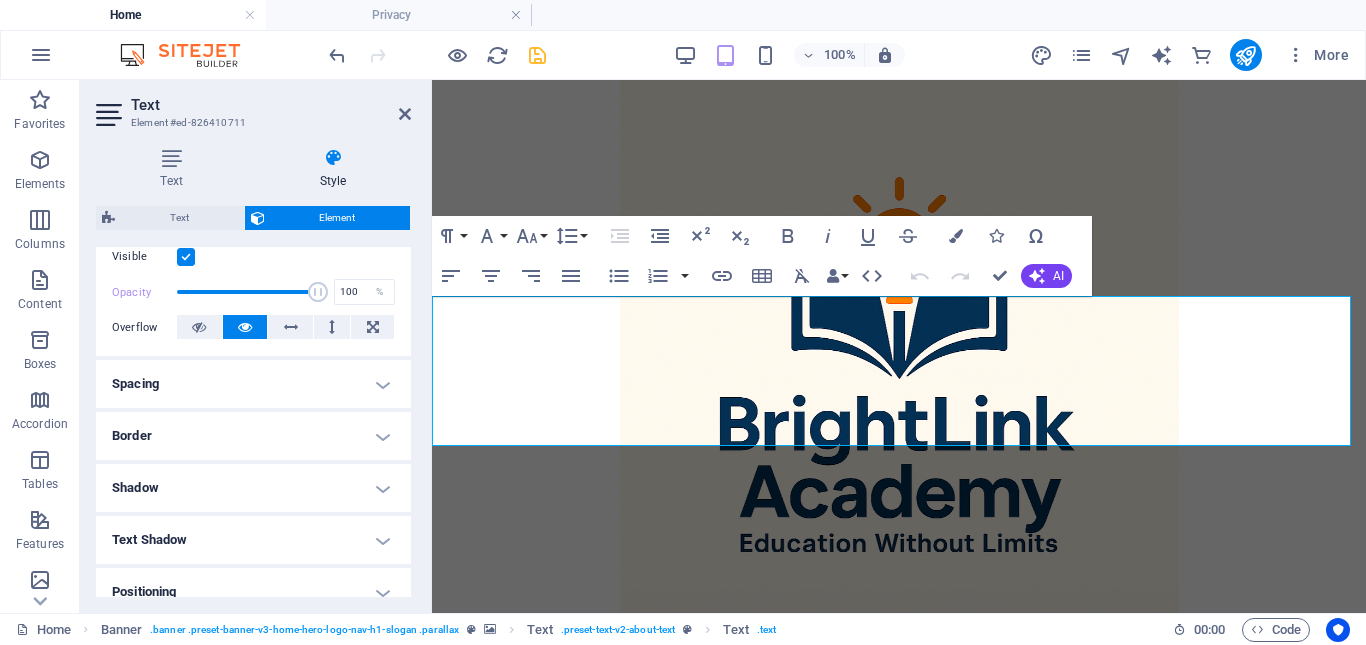 scroll, scrollTop: 300, scrollLeft: 0, axis: vertical 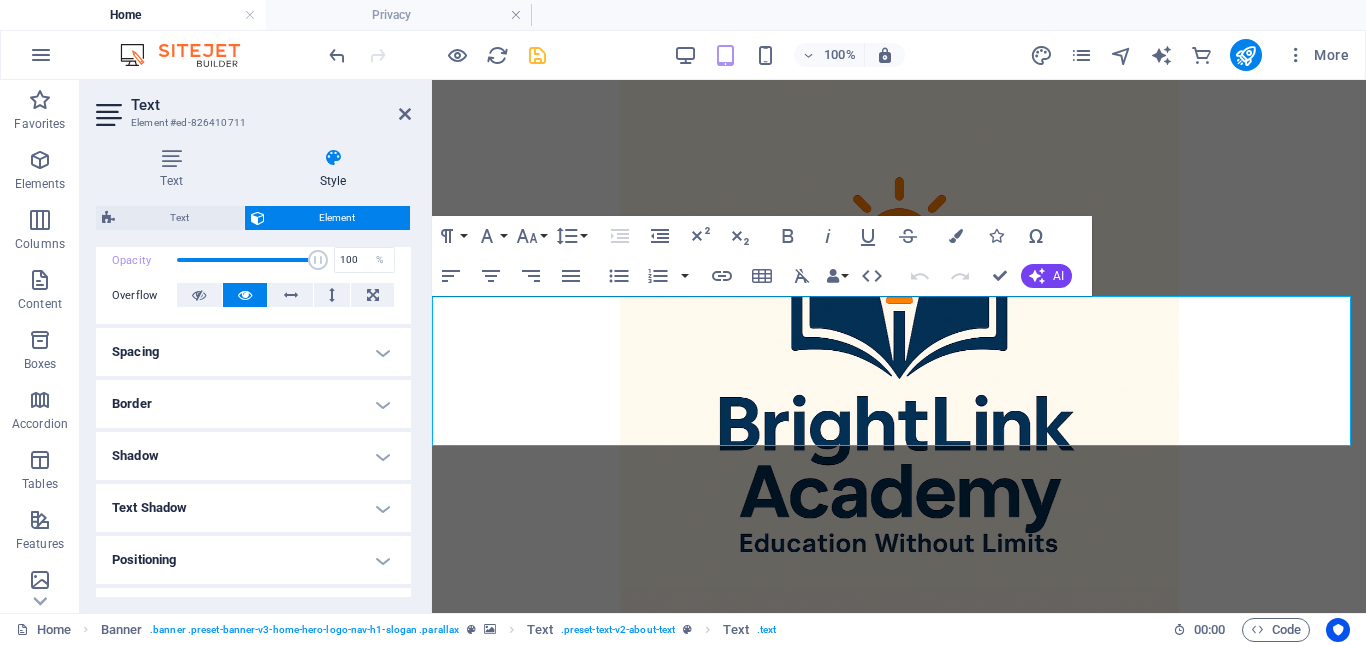 click on "Shadow" at bounding box center (253, 456) 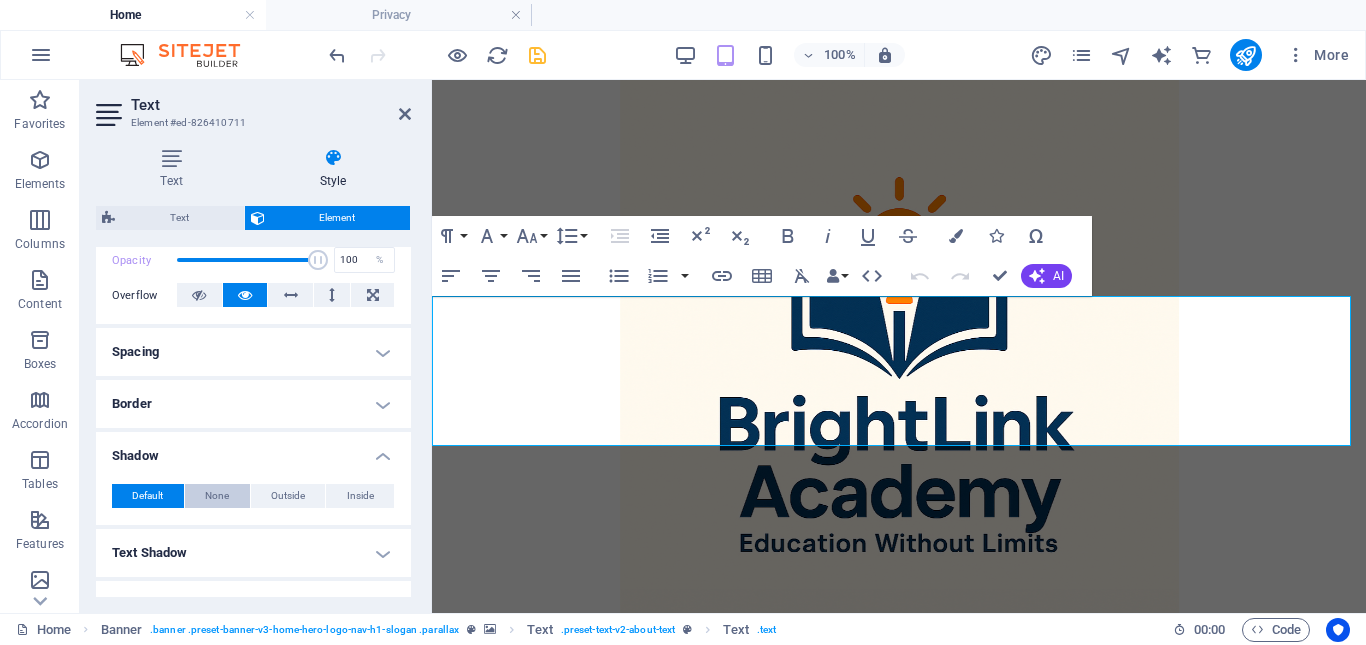 click on "None" at bounding box center (217, 496) 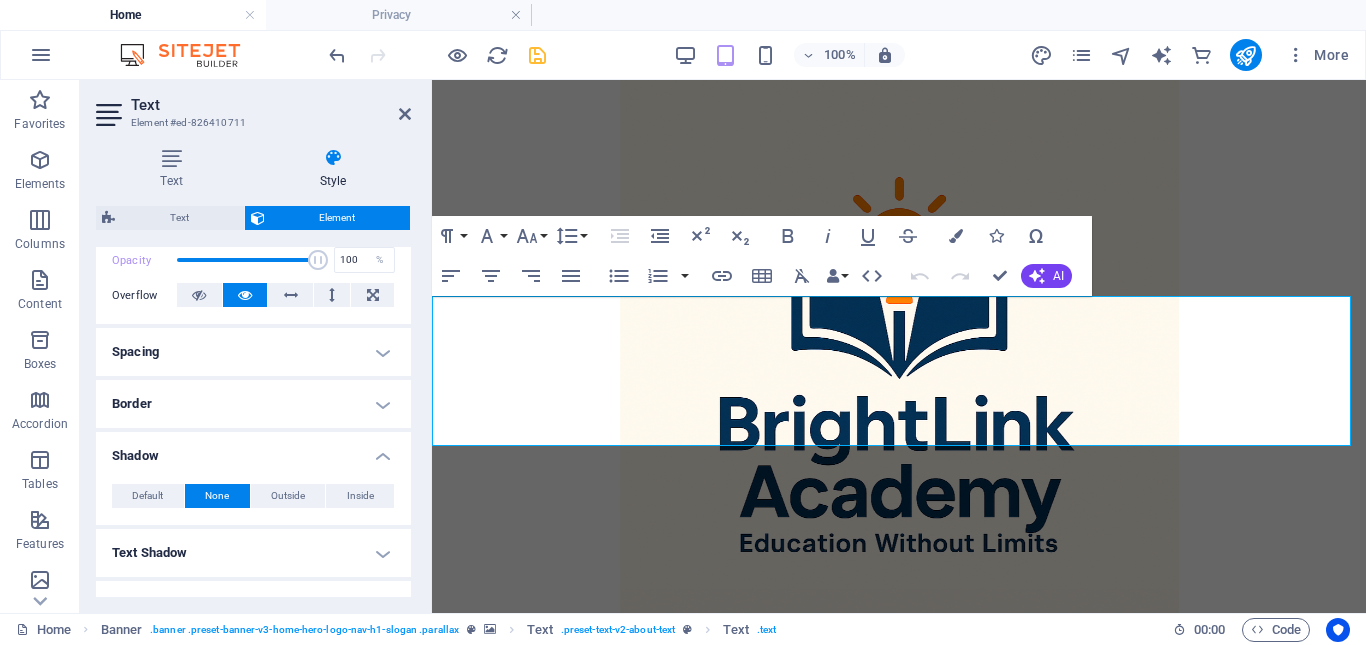 click on "Shadow" at bounding box center (253, 450) 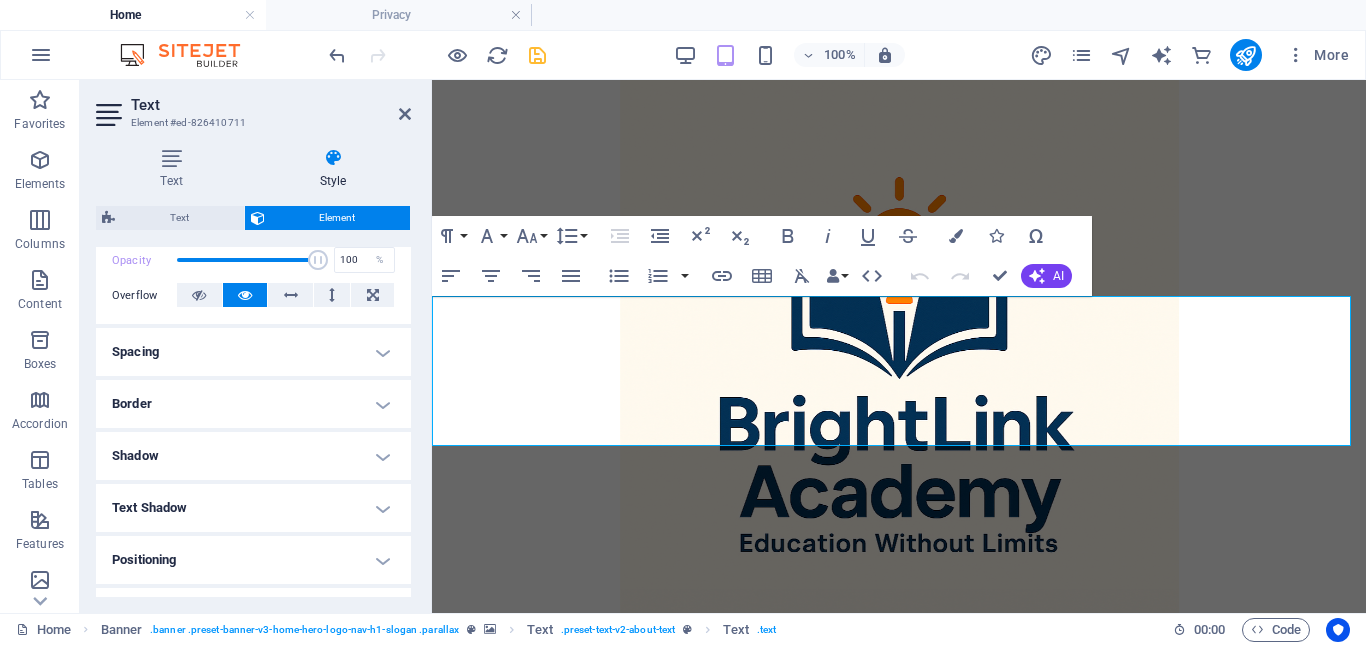 click on "Text Shadow" at bounding box center [253, 508] 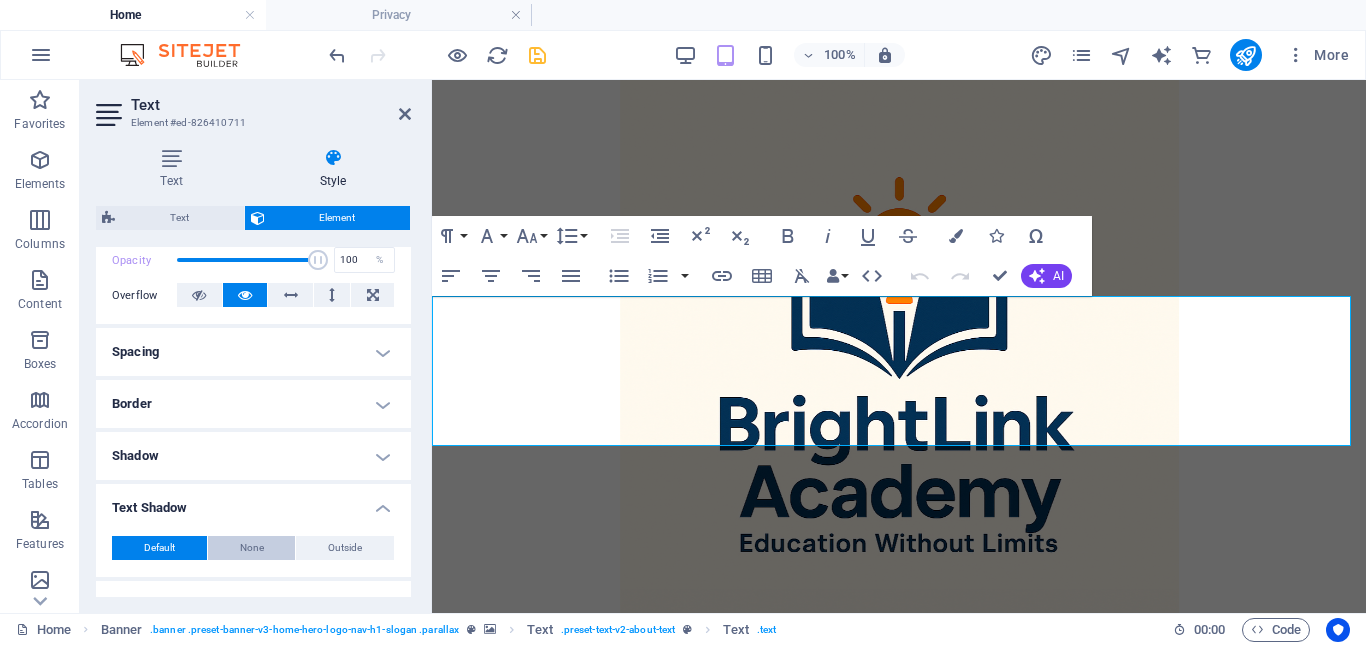 click on "None" at bounding box center [252, 548] 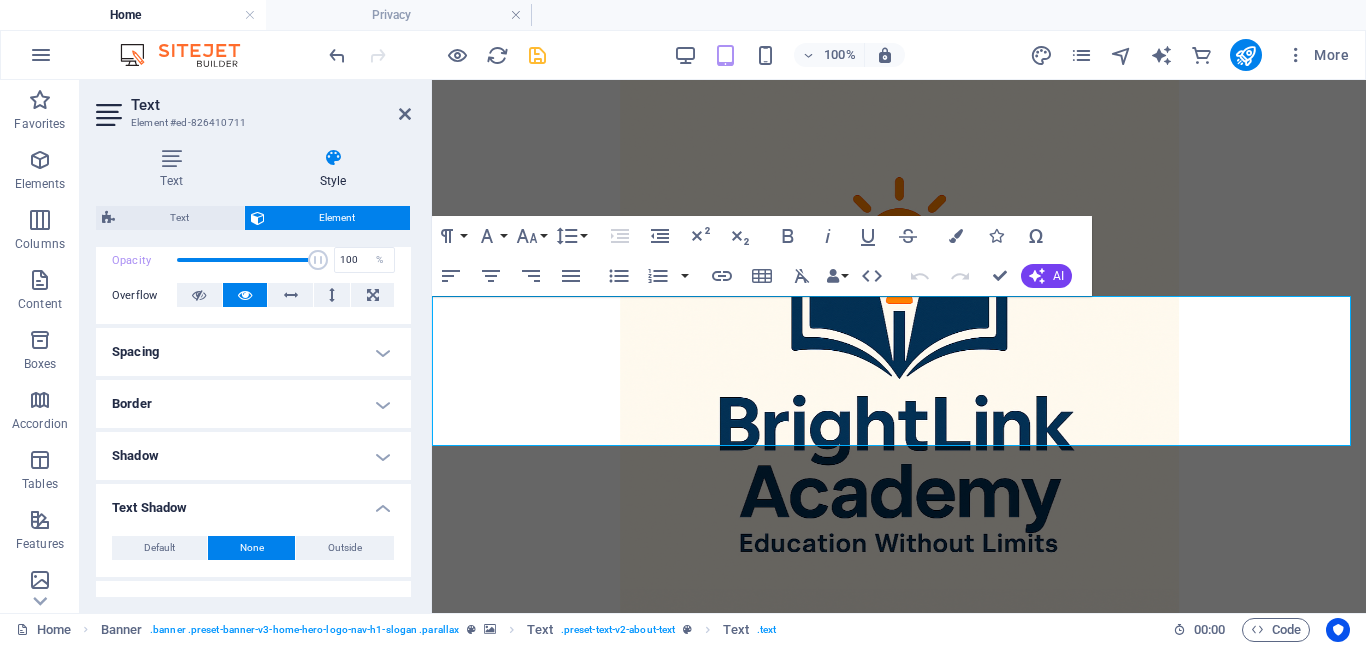 scroll, scrollTop: 500, scrollLeft: 0, axis: vertical 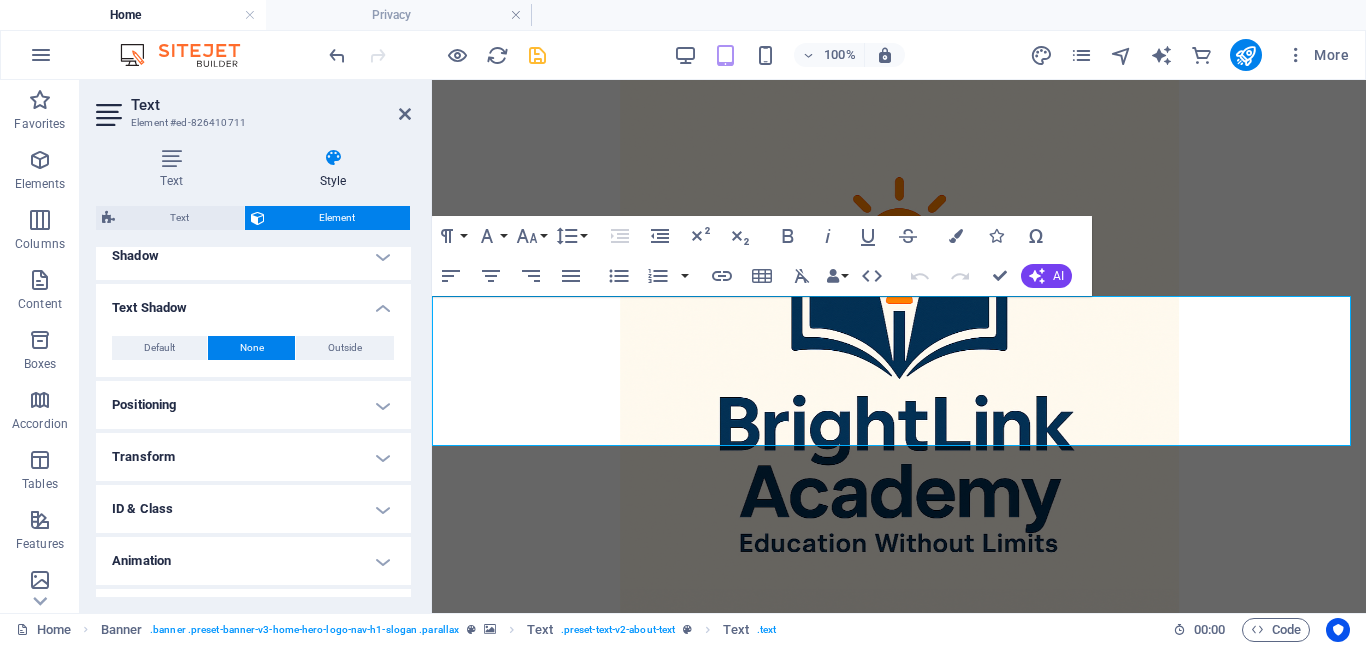 click on "Text Shadow" at bounding box center [253, 302] 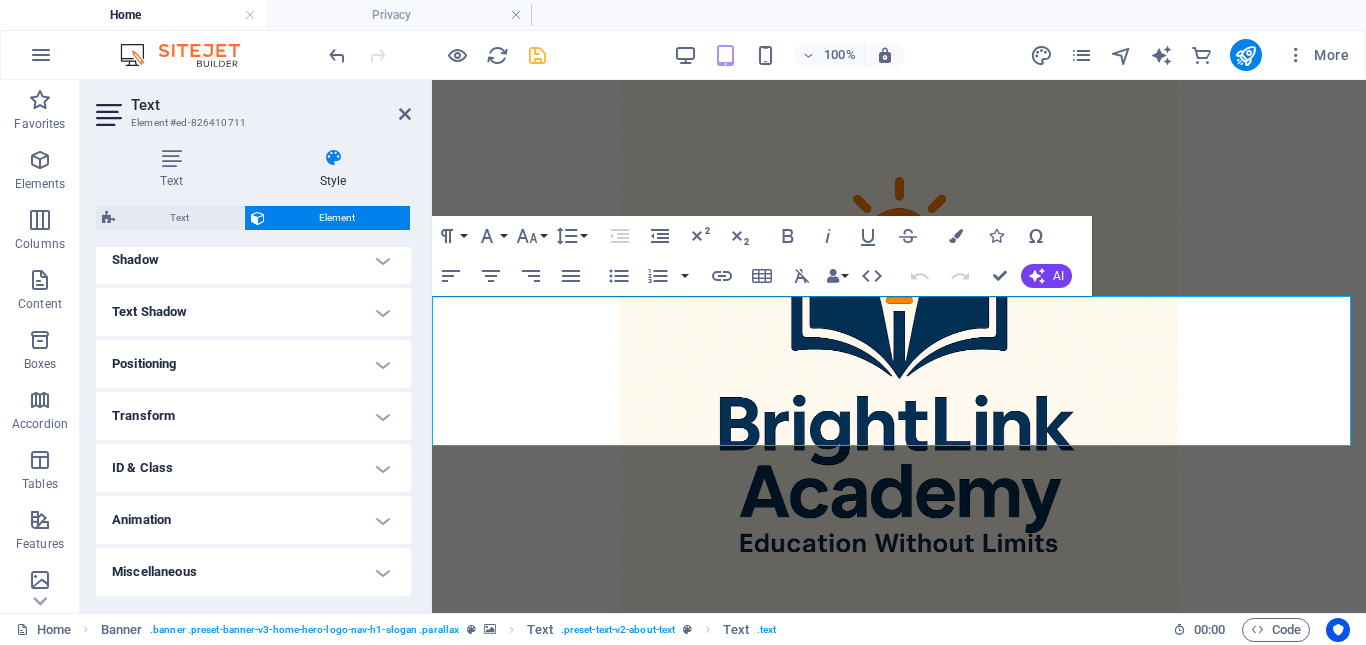 click on "Positioning" at bounding box center [253, 364] 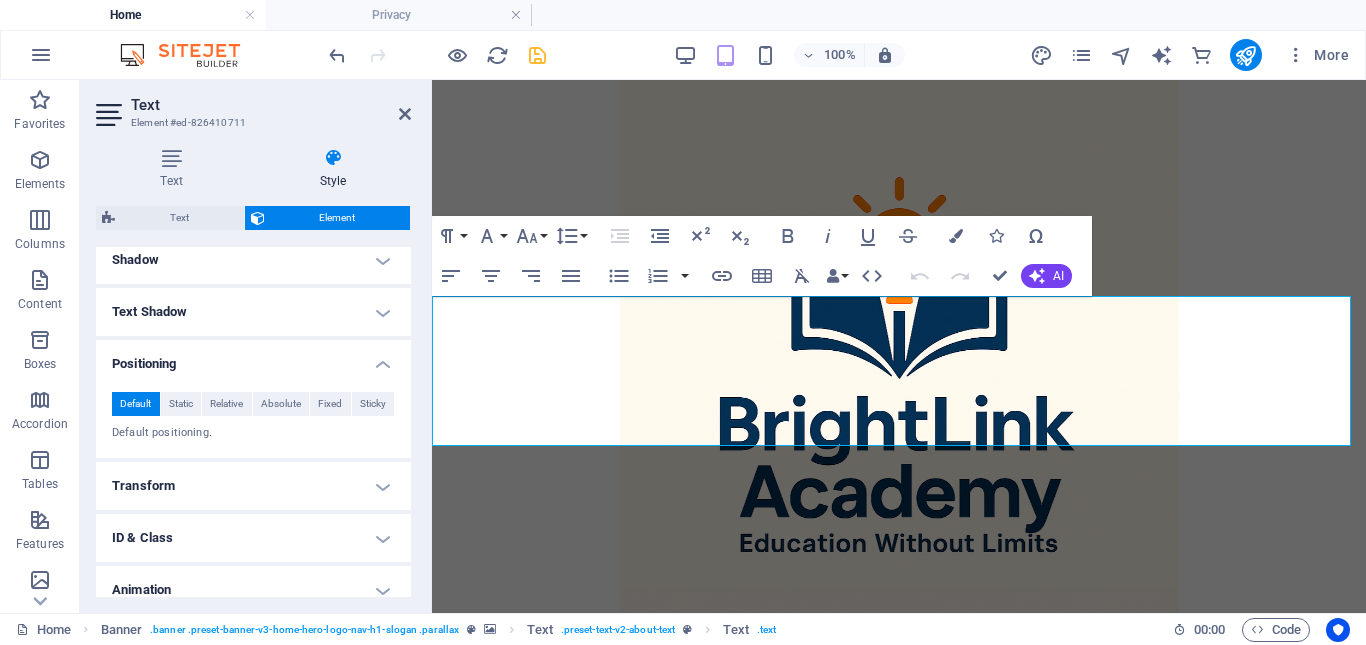 click on "Positioning" at bounding box center (253, 358) 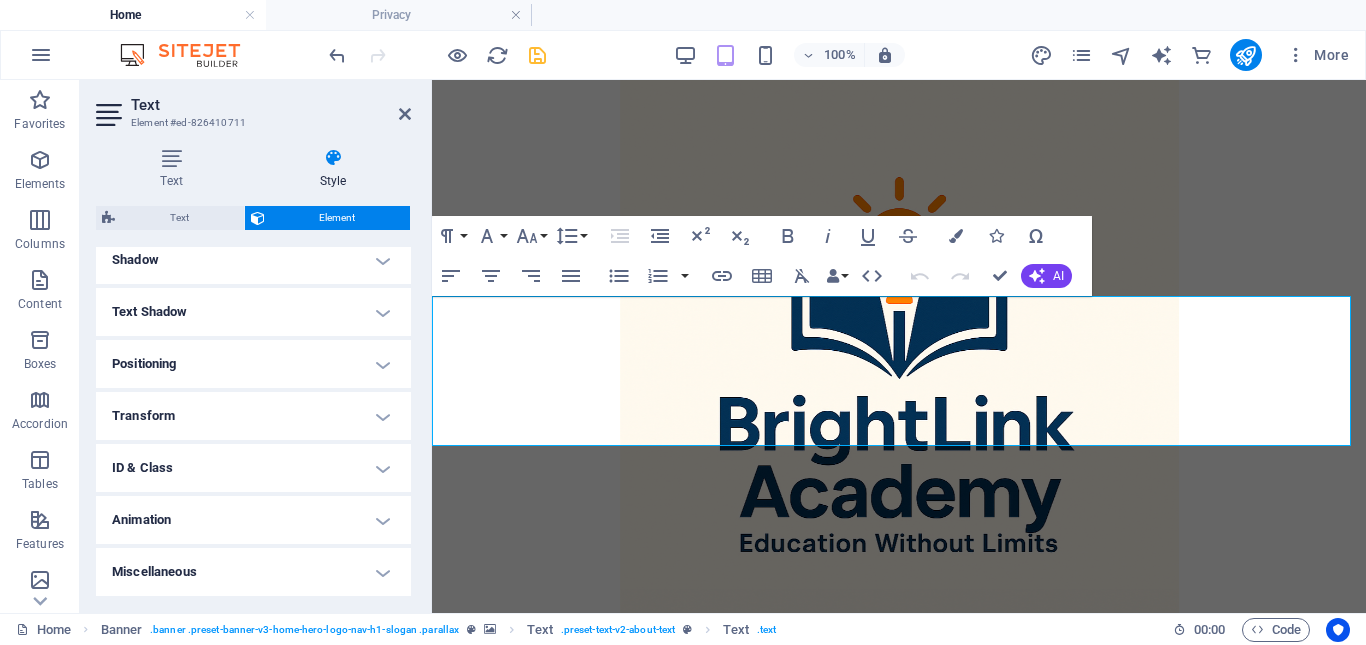 click on "Animation" at bounding box center [253, 520] 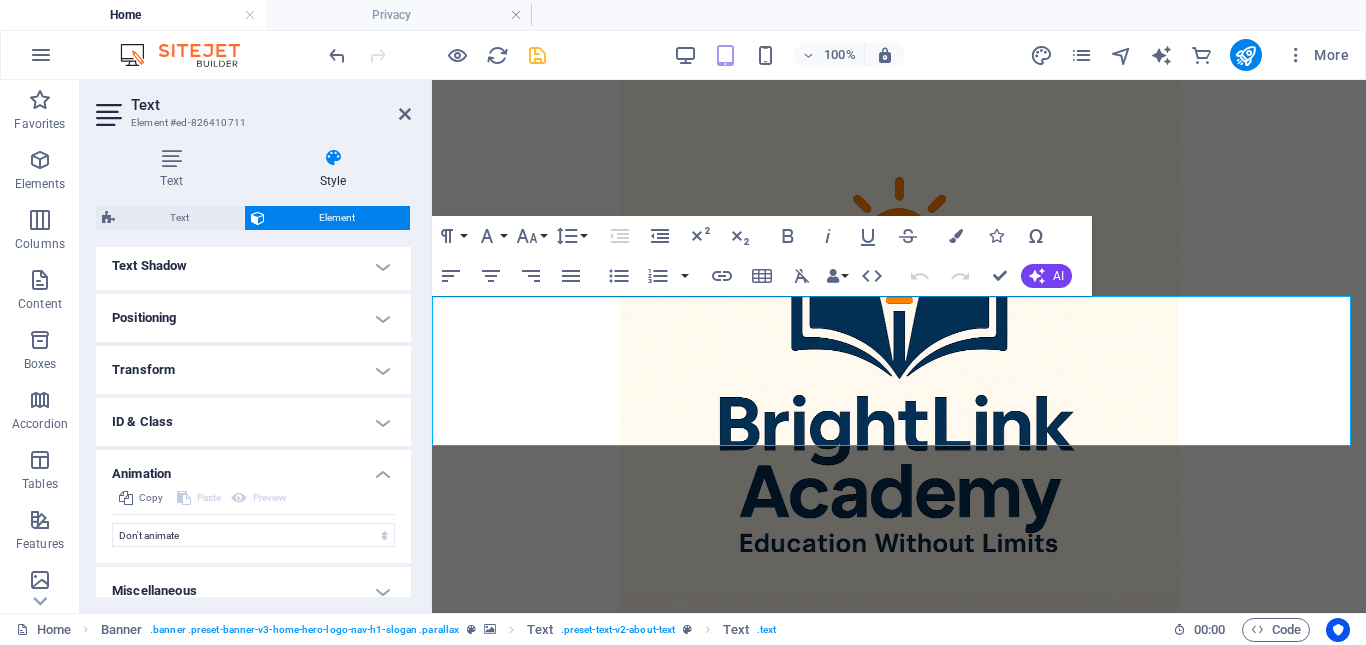 scroll, scrollTop: 560, scrollLeft: 0, axis: vertical 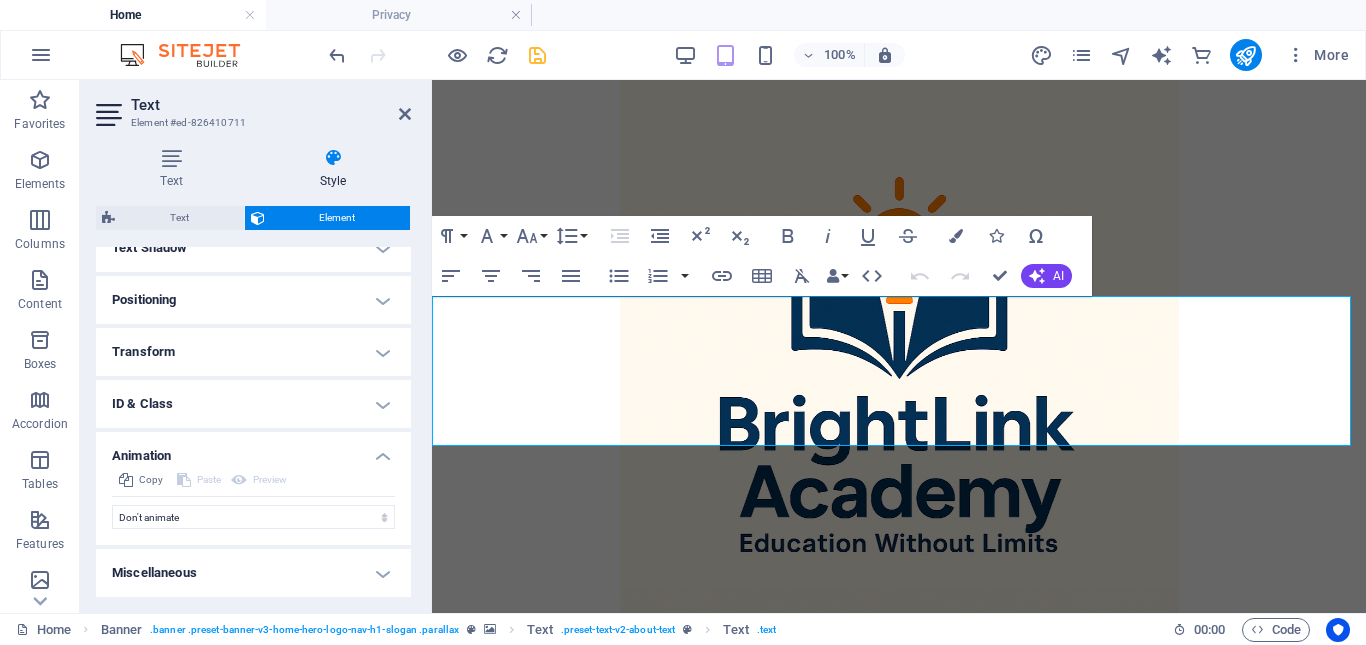 click on "Animation" at bounding box center [253, 450] 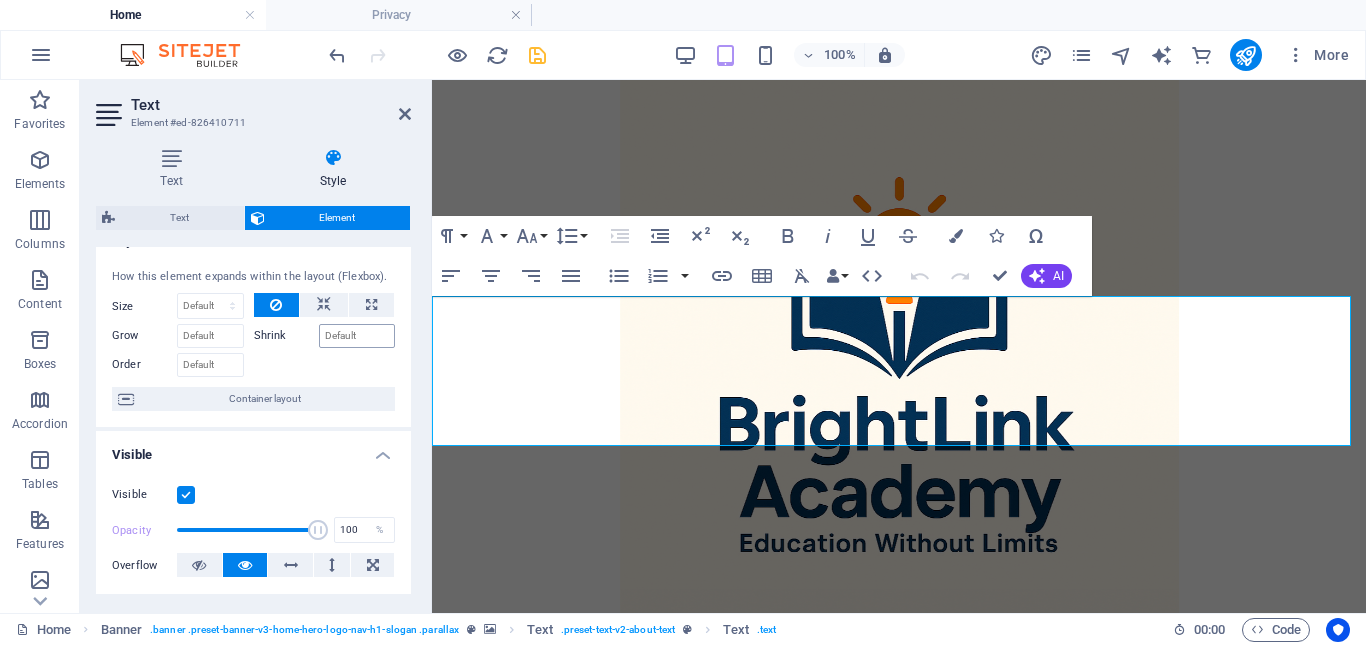scroll, scrollTop: 0, scrollLeft: 0, axis: both 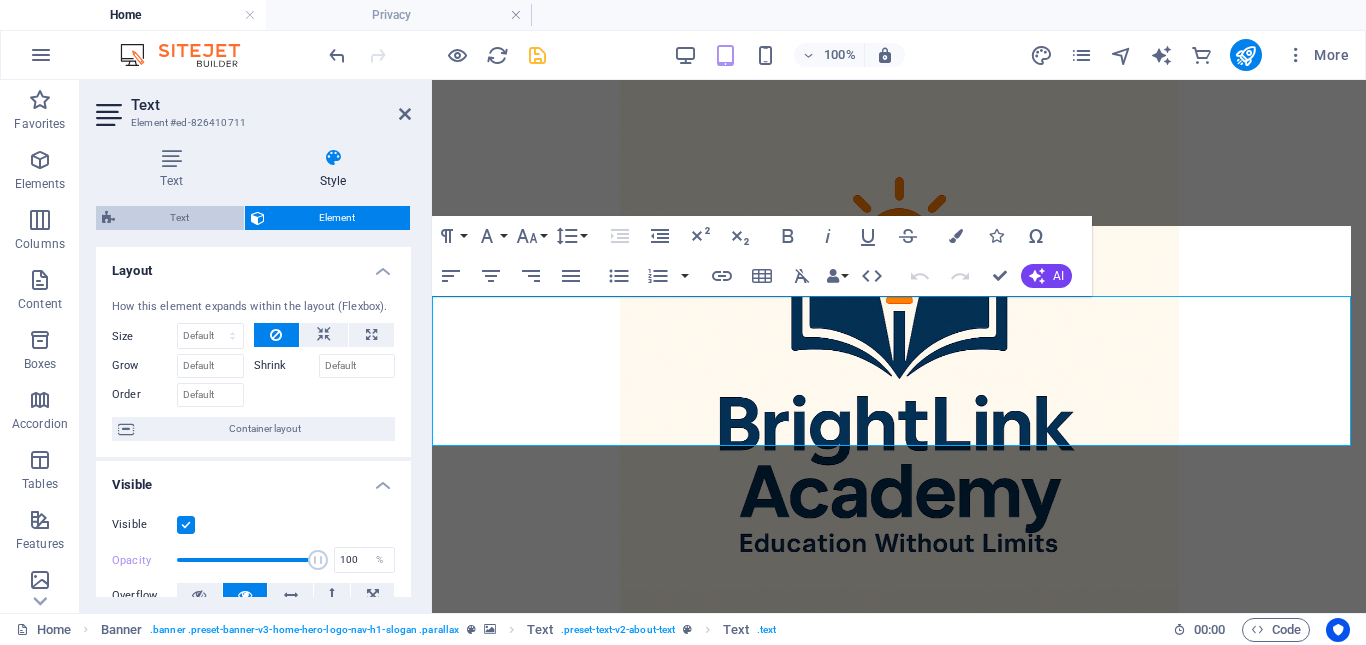 click on "Text" at bounding box center [179, 218] 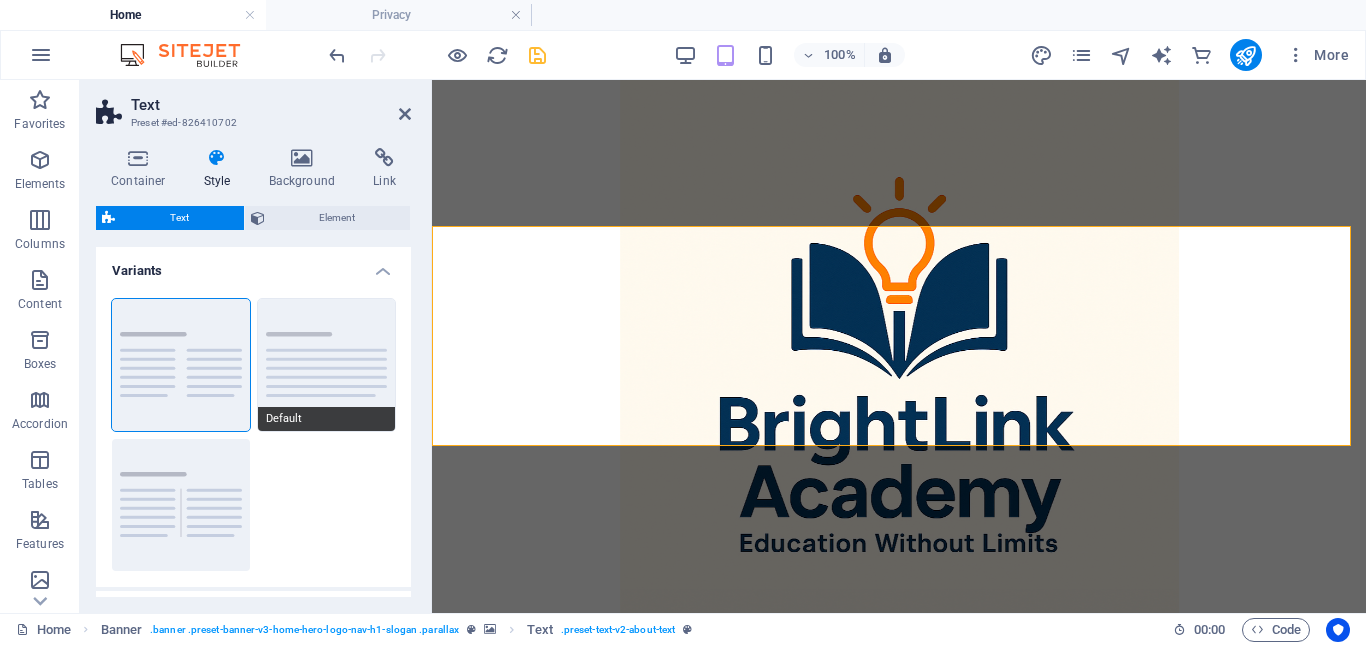 click on "Default" at bounding box center (327, 365) 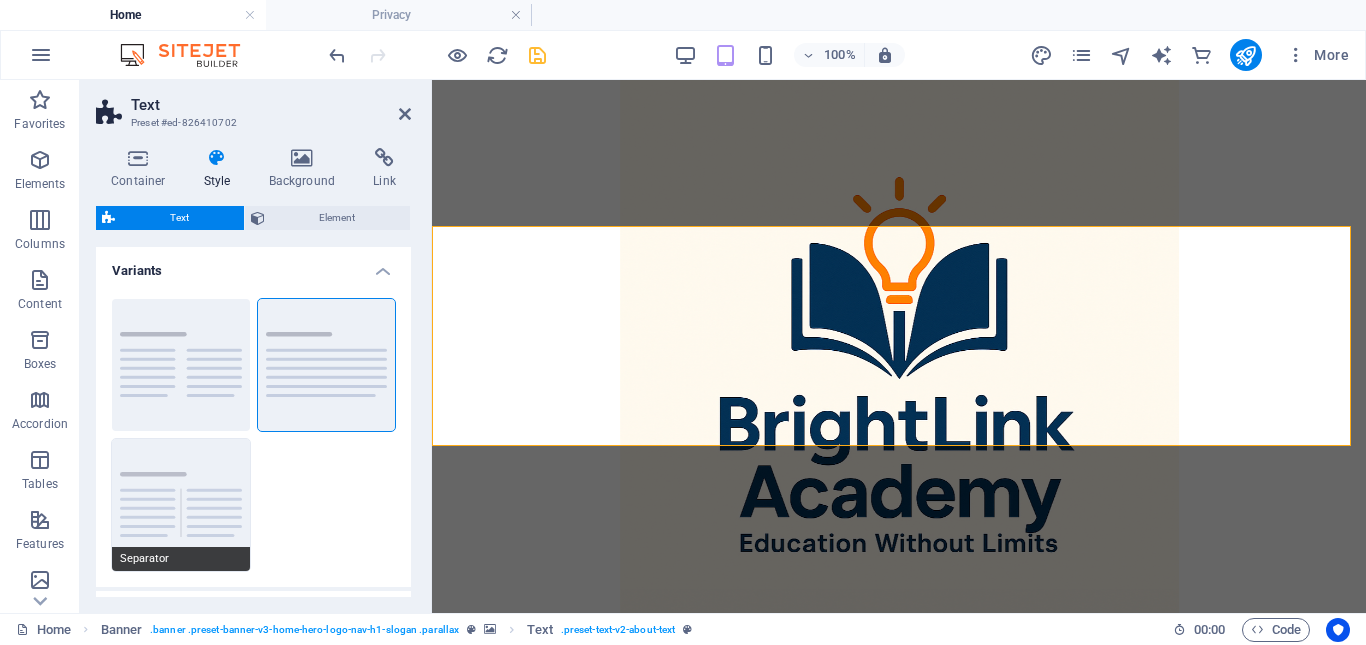 click on "Separator" at bounding box center (181, 505) 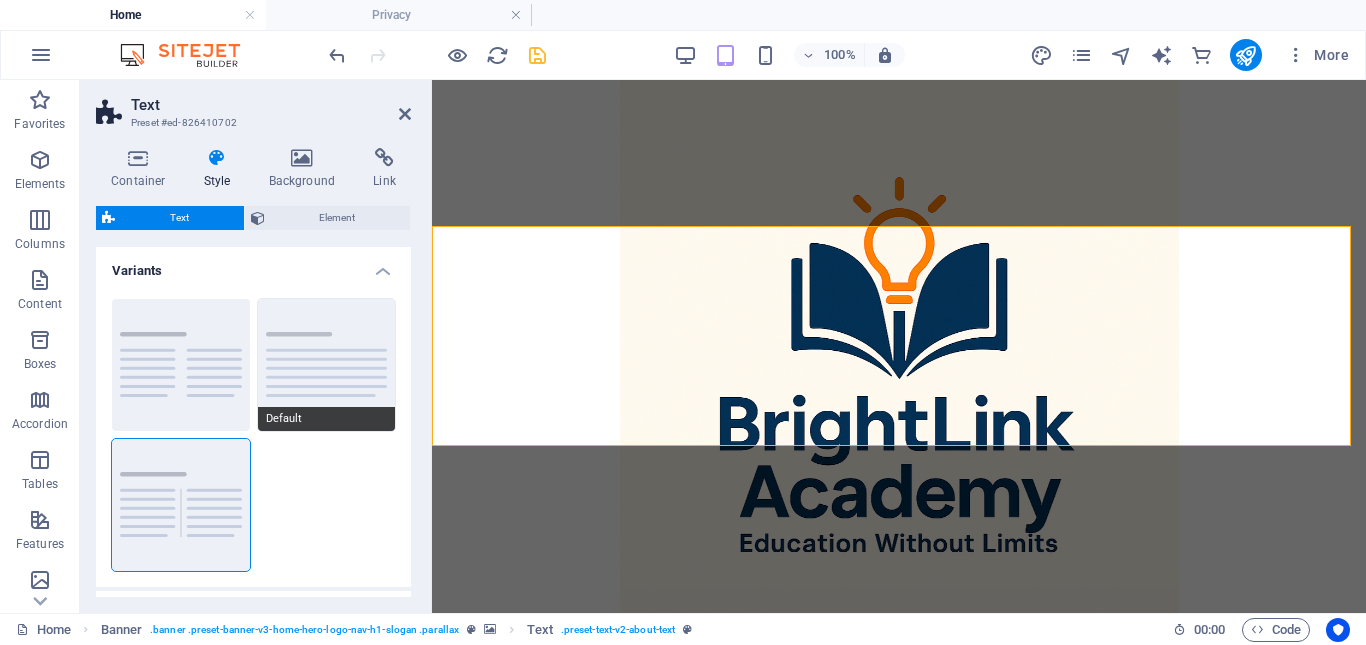 click on "Default" at bounding box center [327, 365] 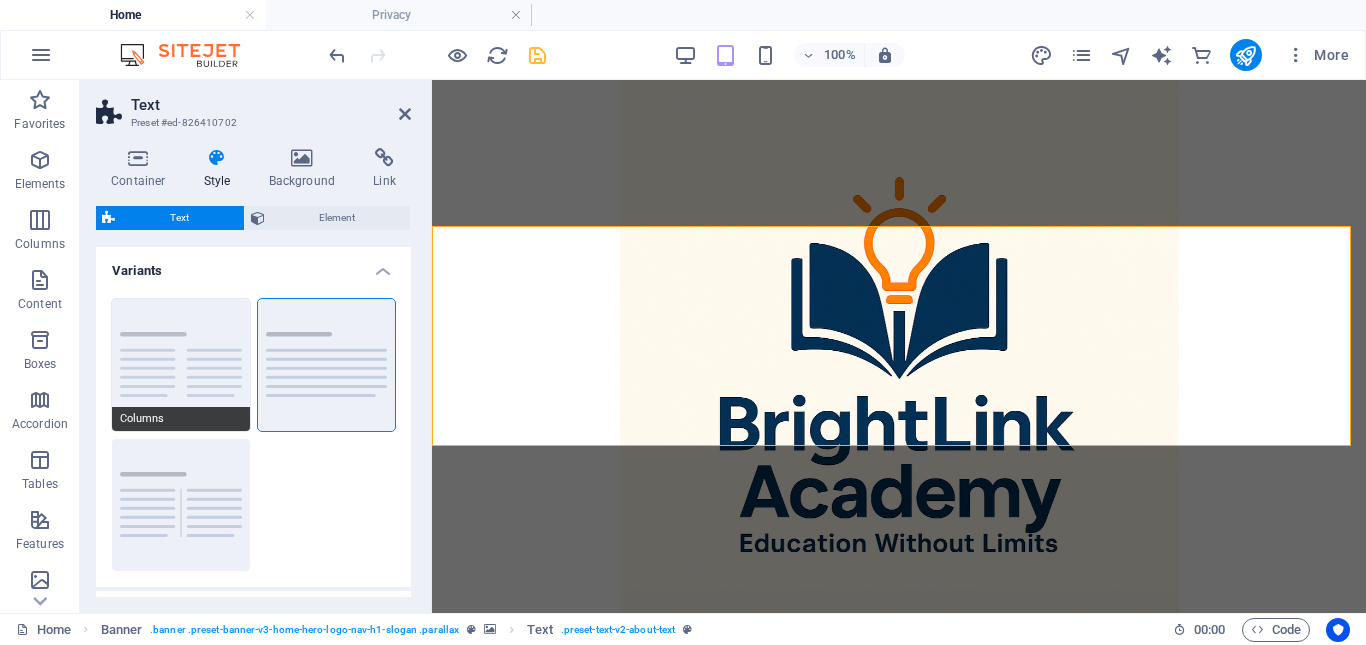click on "Columns" at bounding box center [181, 365] 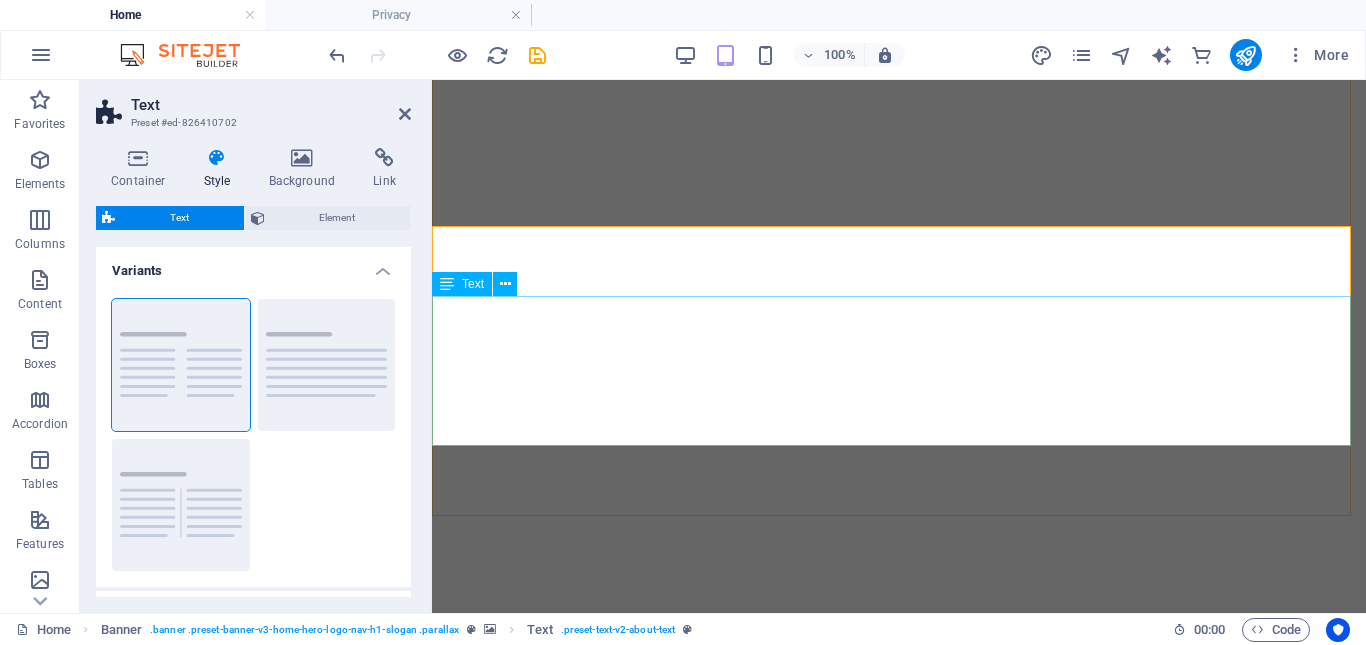 select on "rem" 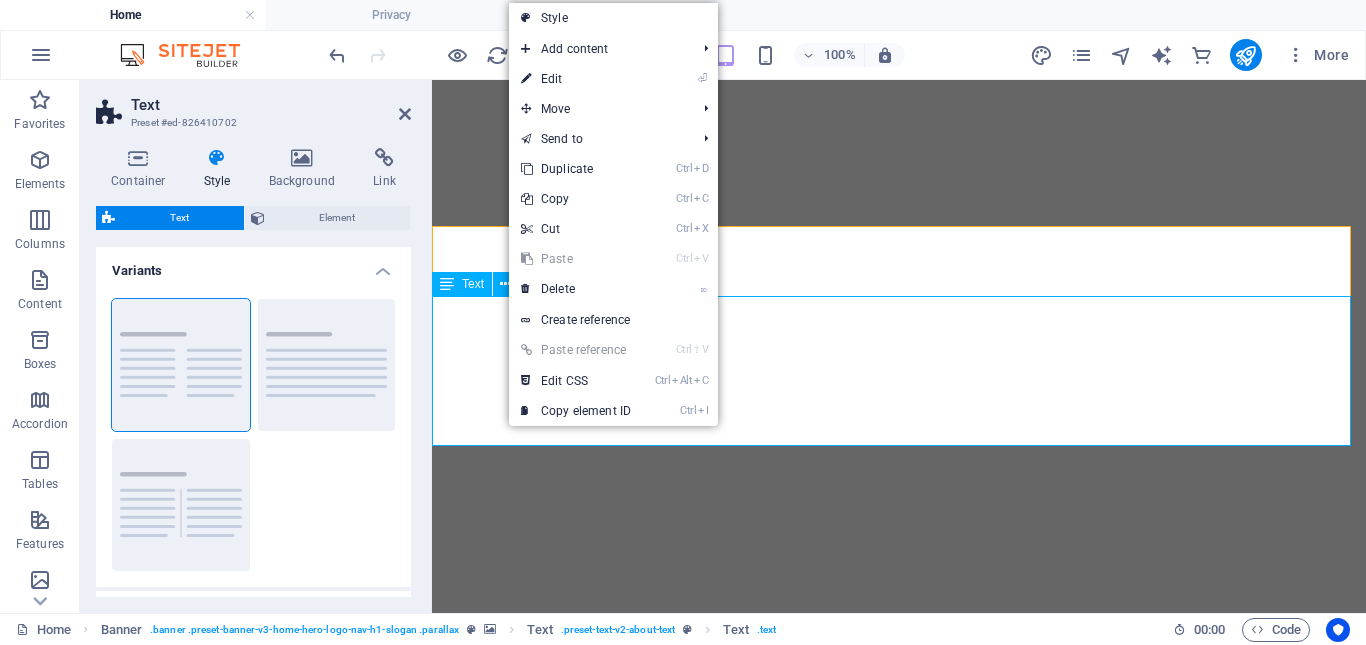 scroll, scrollTop: 0, scrollLeft: 0, axis: both 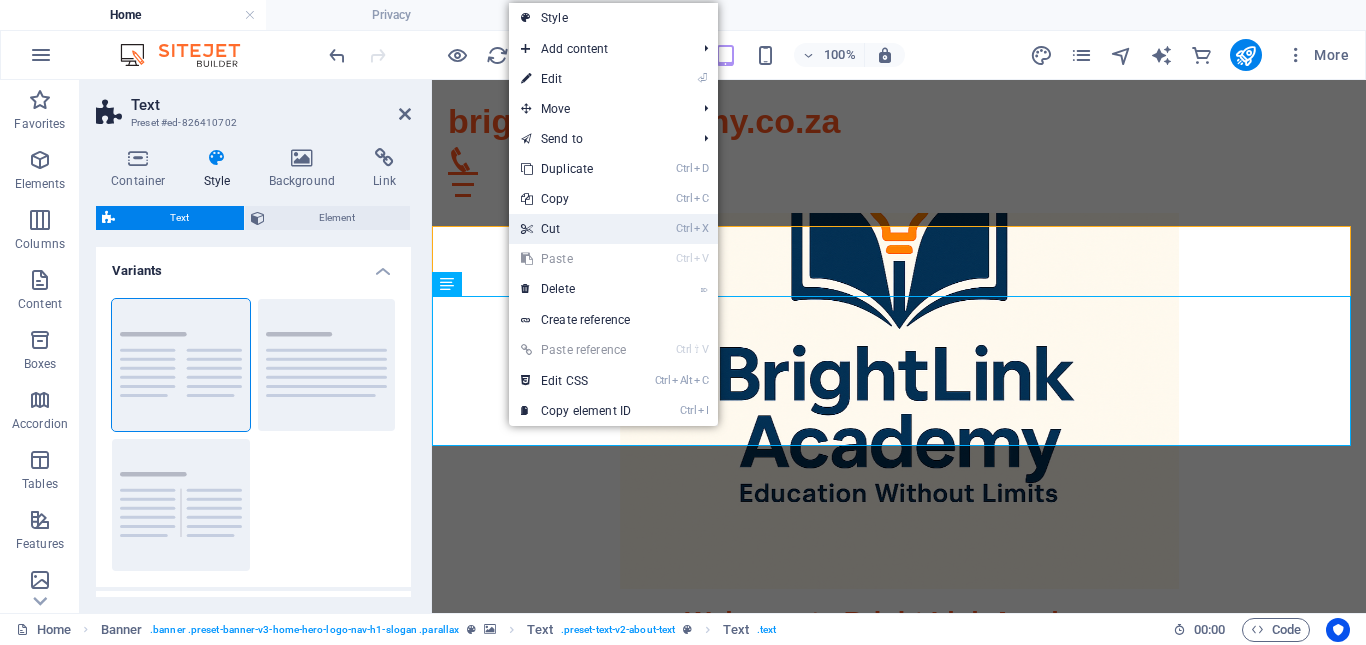 click on "Ctrl X  Cut" at bounding box center (576, 229) 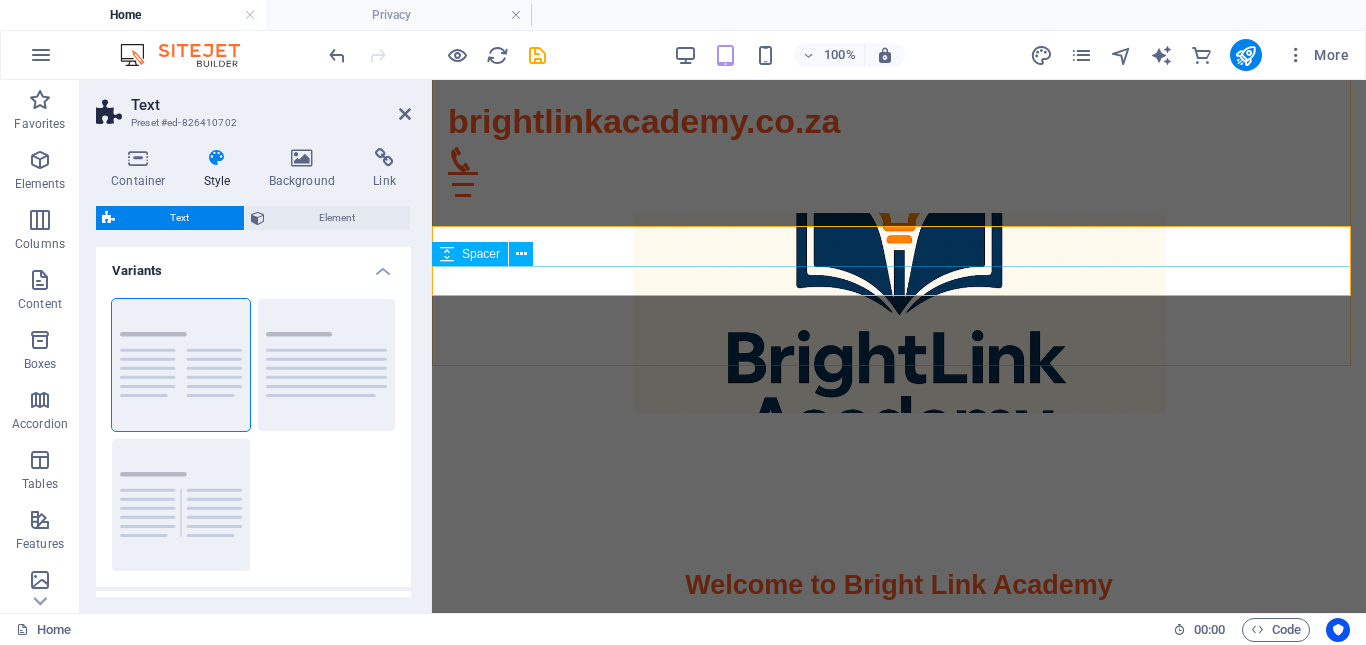 click at bounding box center (899, 803) 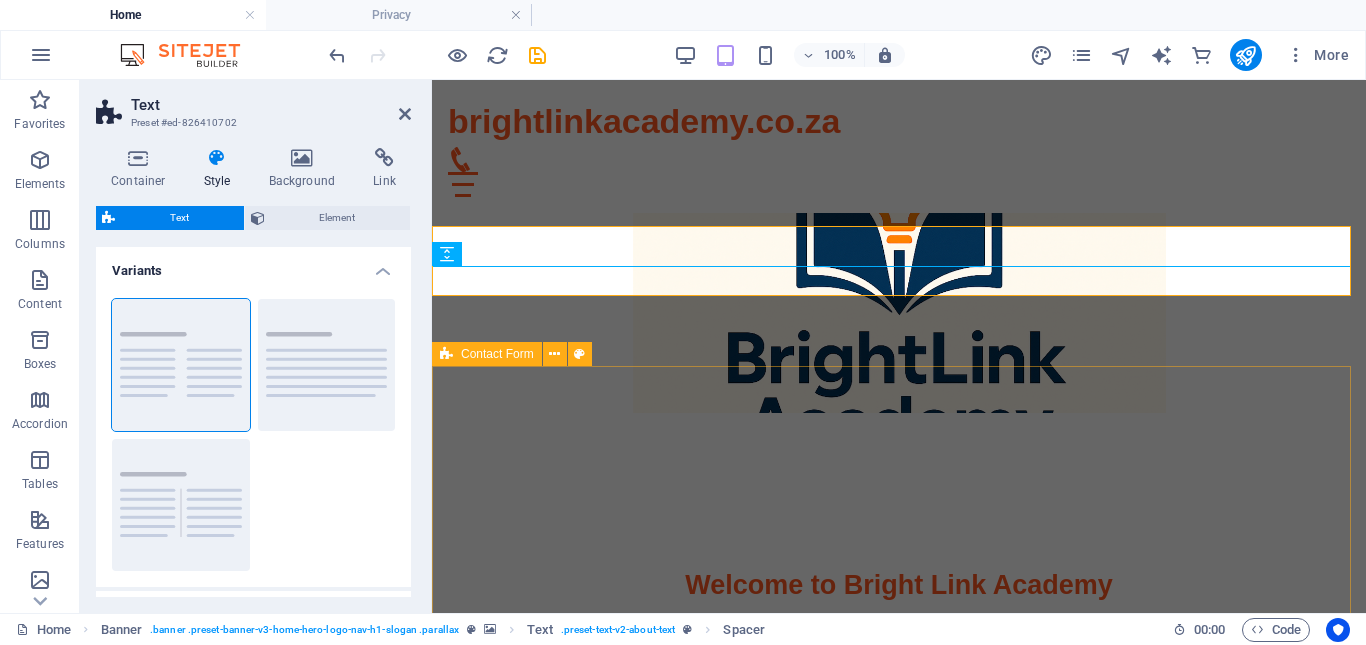 click on "Name Surname   {{ 'content.forms.privacy'|trans }} Unreadable? Load new Submit" at bounding box center (899, 1158) 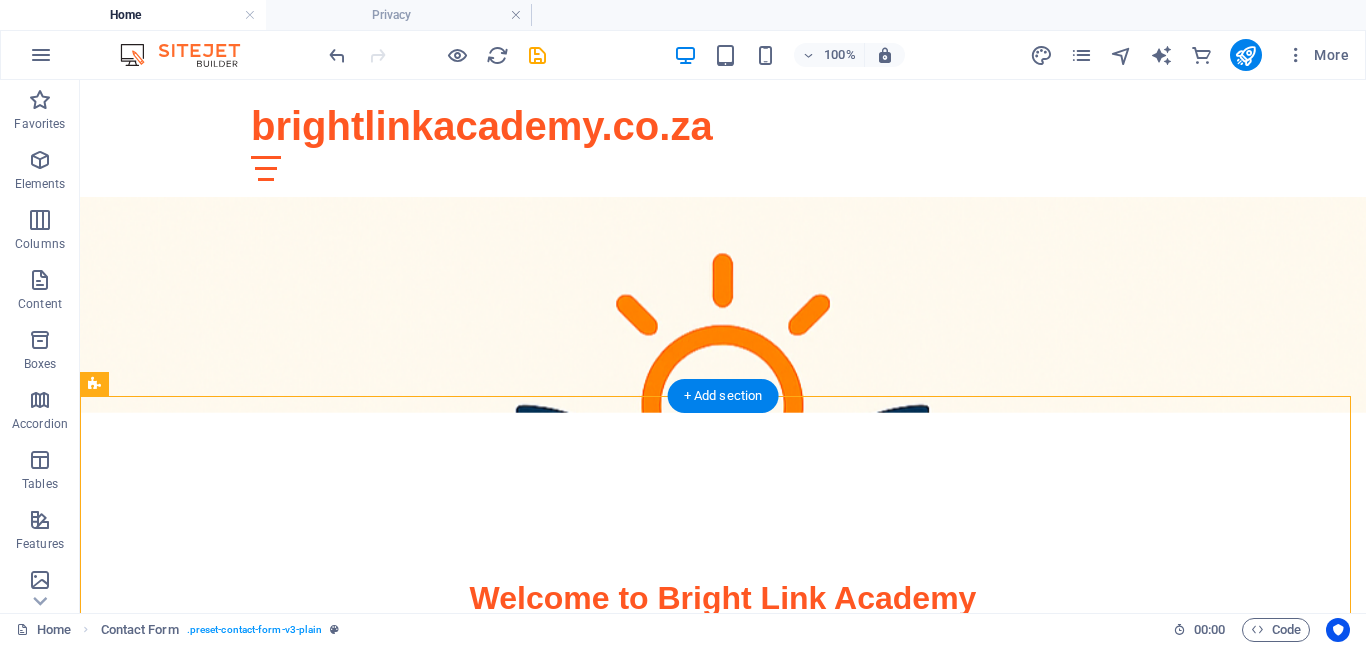 click at bounding box center [723, 146] 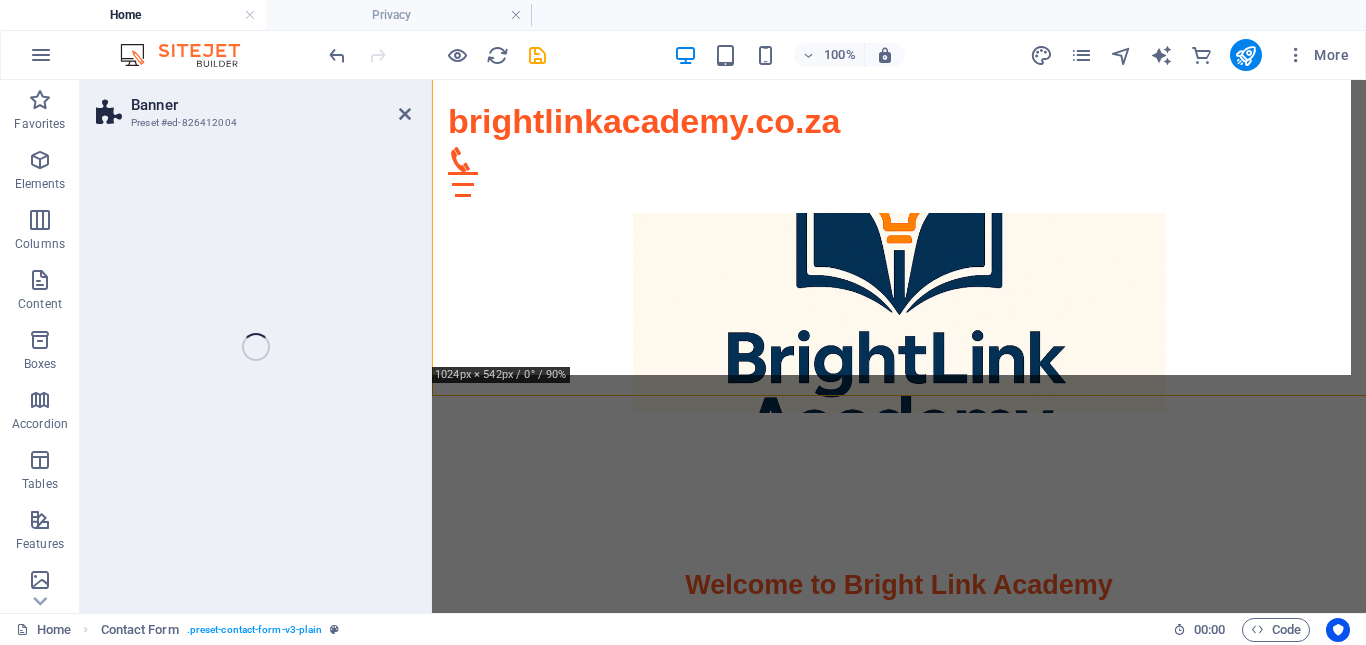 select on "vh" 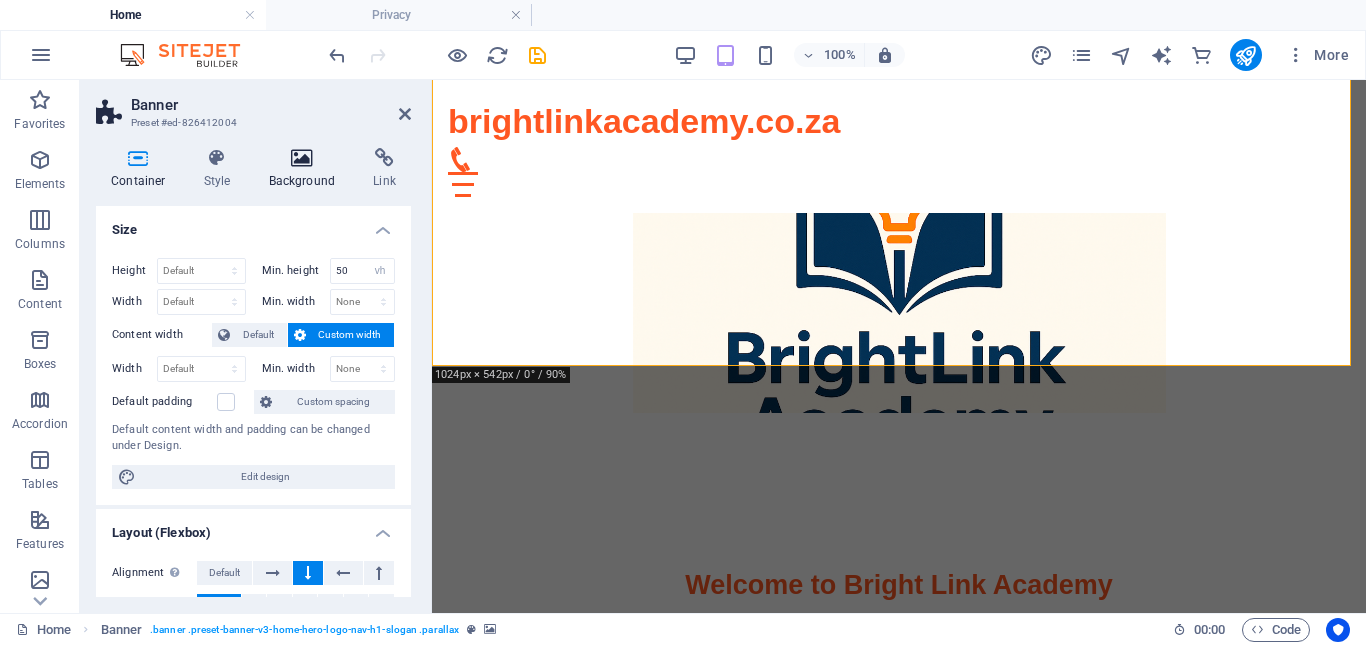click at bounding box center [302, 158] 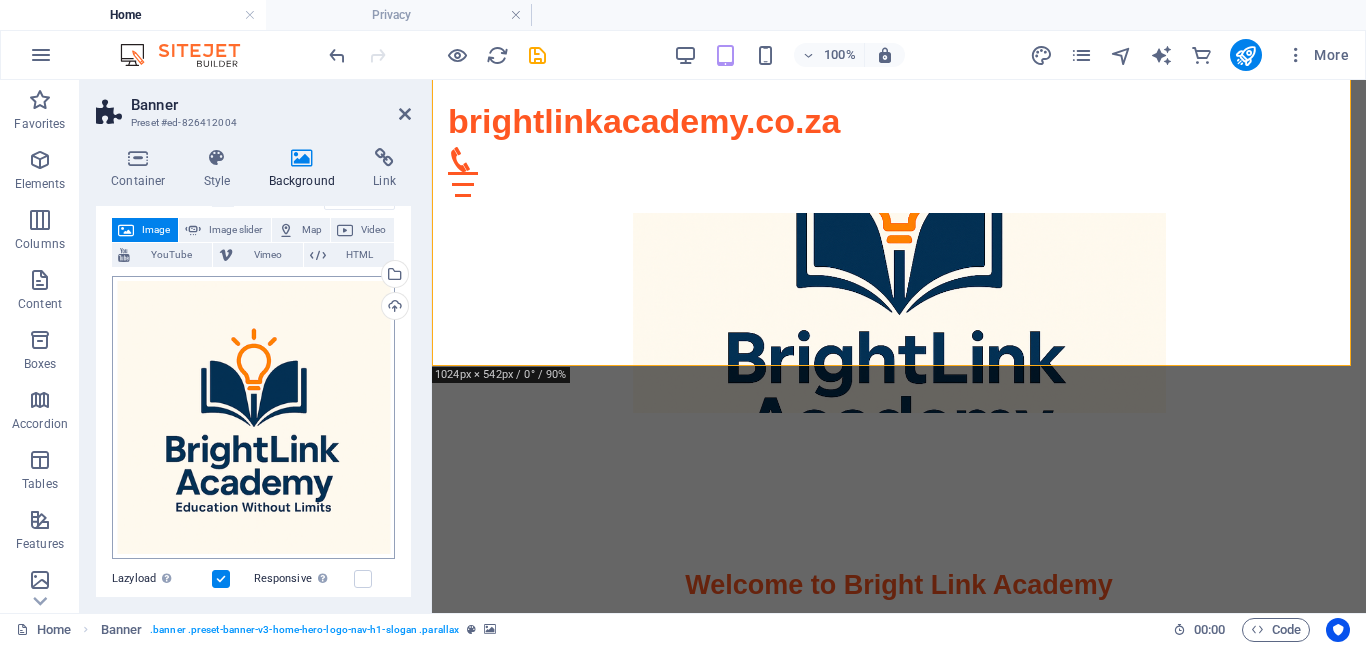 scroll, scrollTop: 100, scrollLeft: 0, axis: vertical 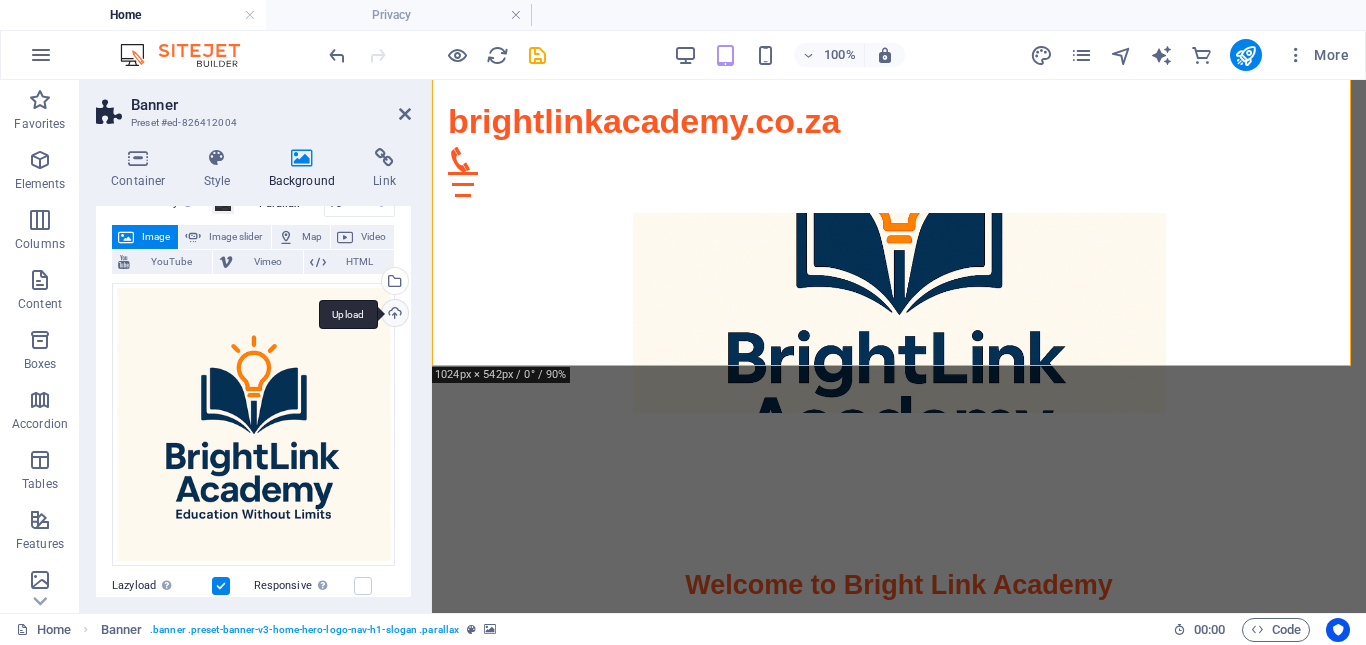 click on "Upload" at bounding box center (393, 315) 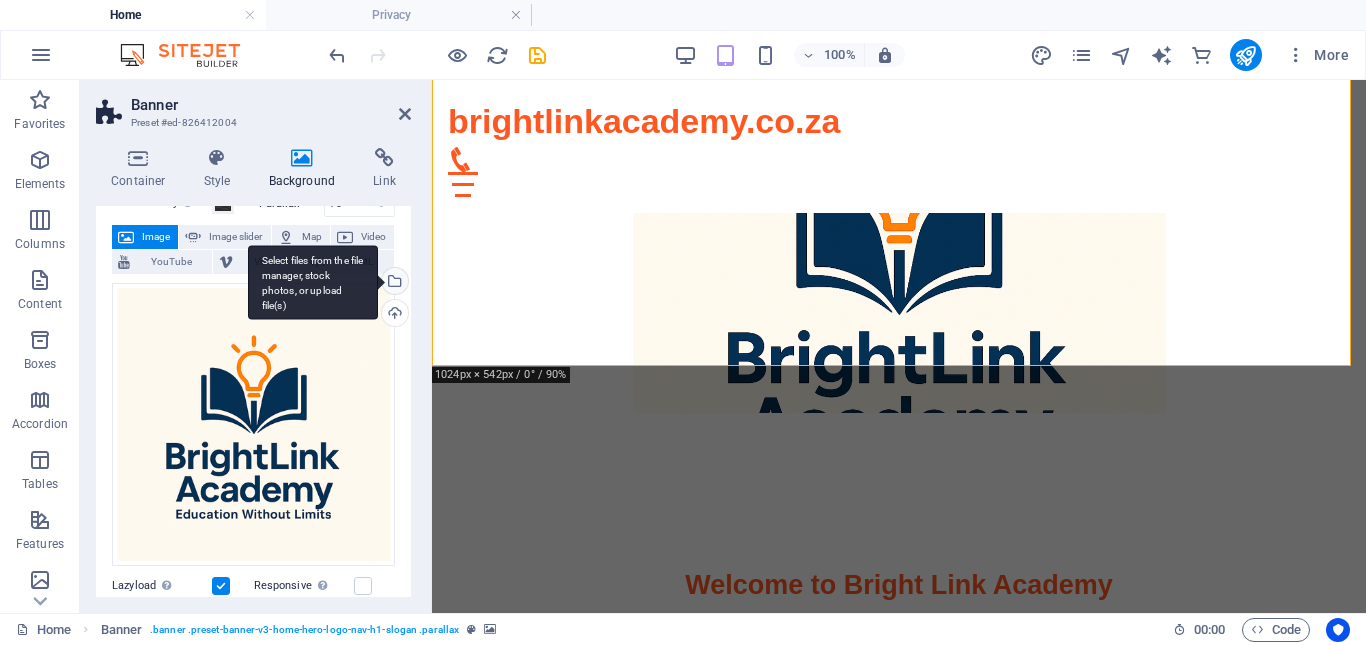 click on "Select files from the file manager, stock photos, or upload file(s)" at bounding box center [393, 283] 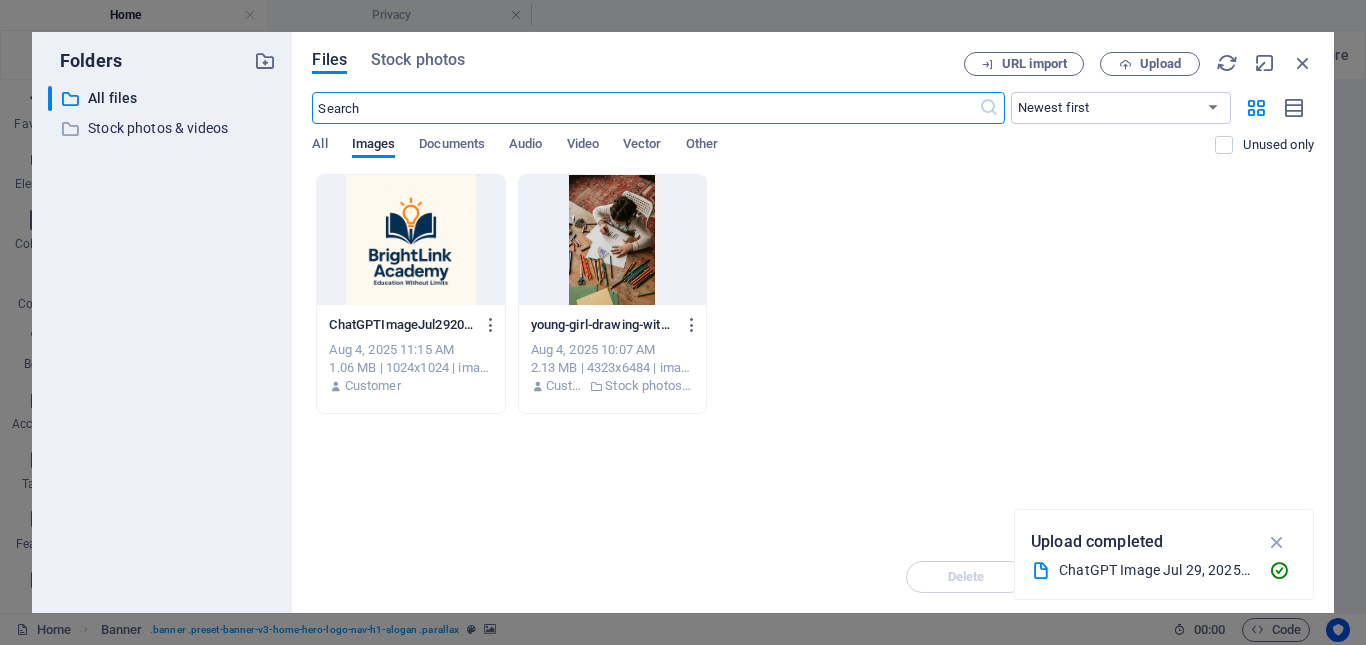 click at bounding box center [612, 240] 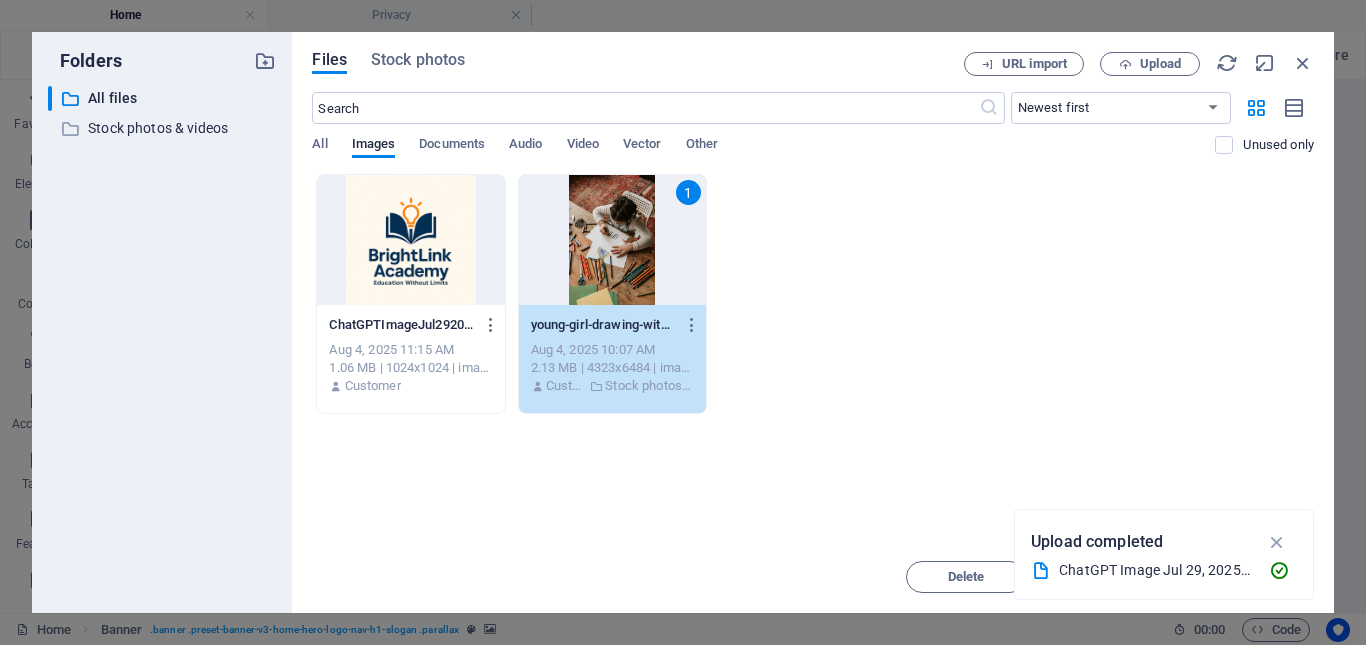 click on "1" at bounding box center (612, 240) 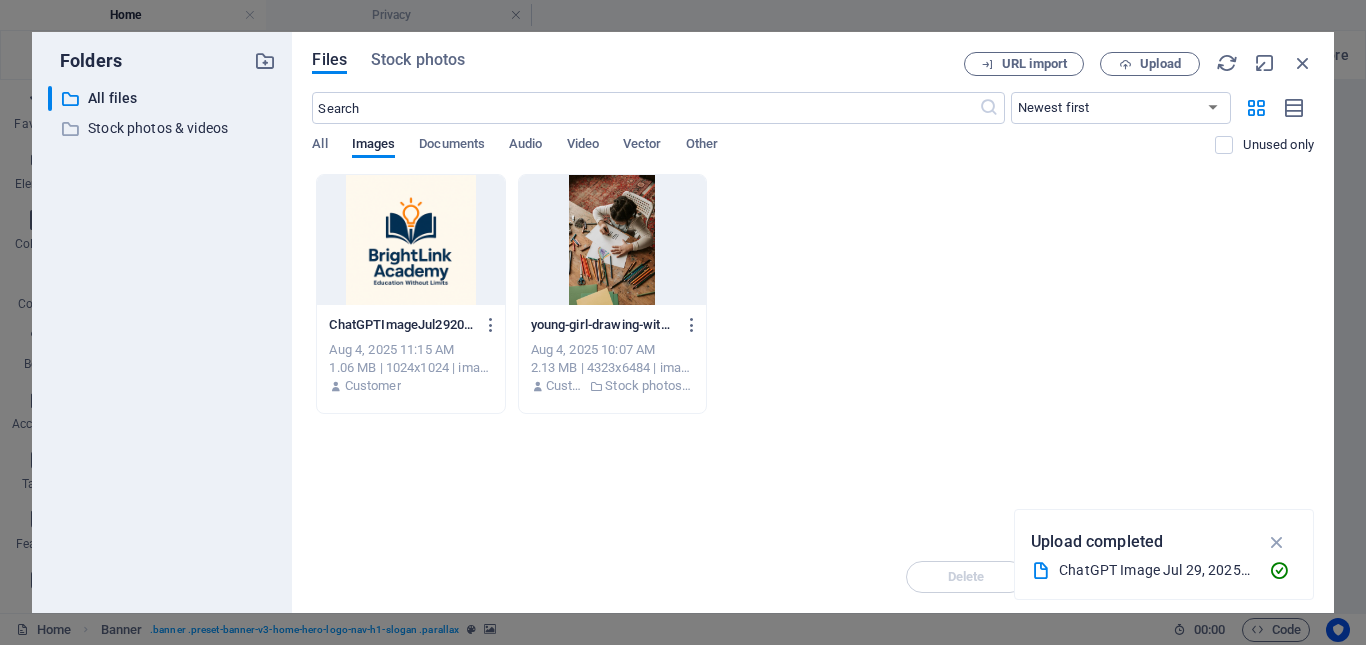click at bounding box center [612, 240] 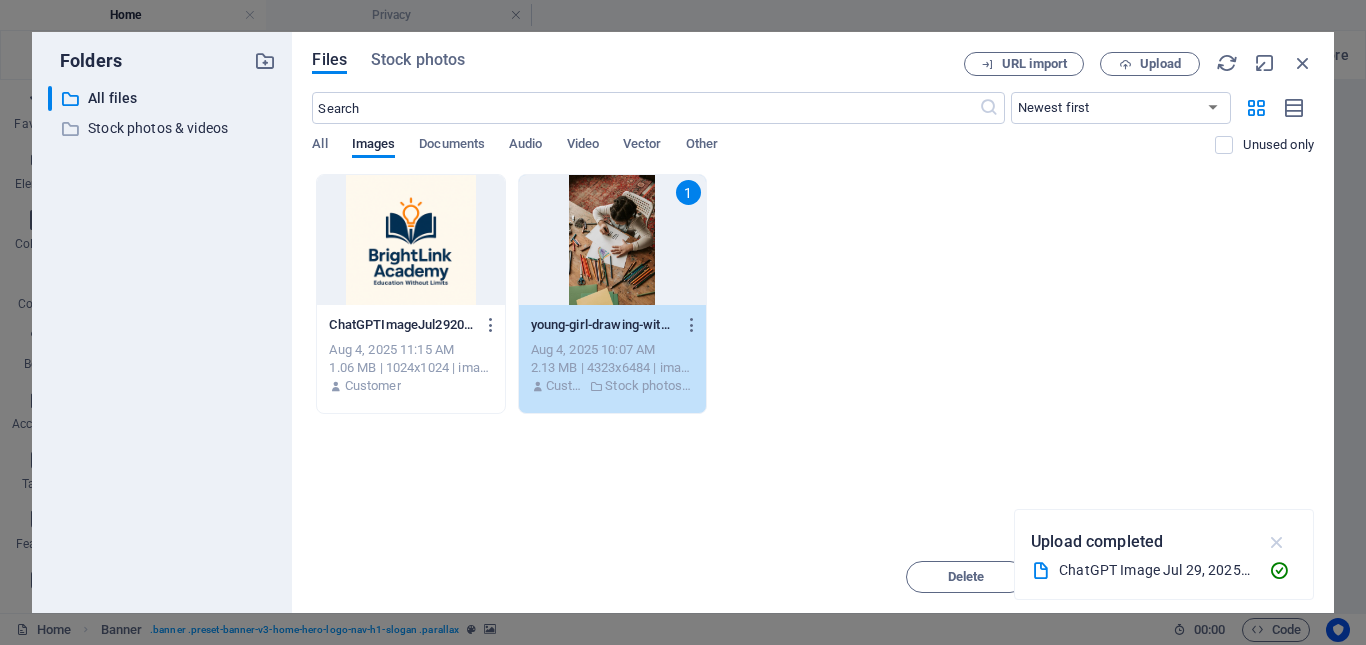 click at bounding box center (1277, 542) 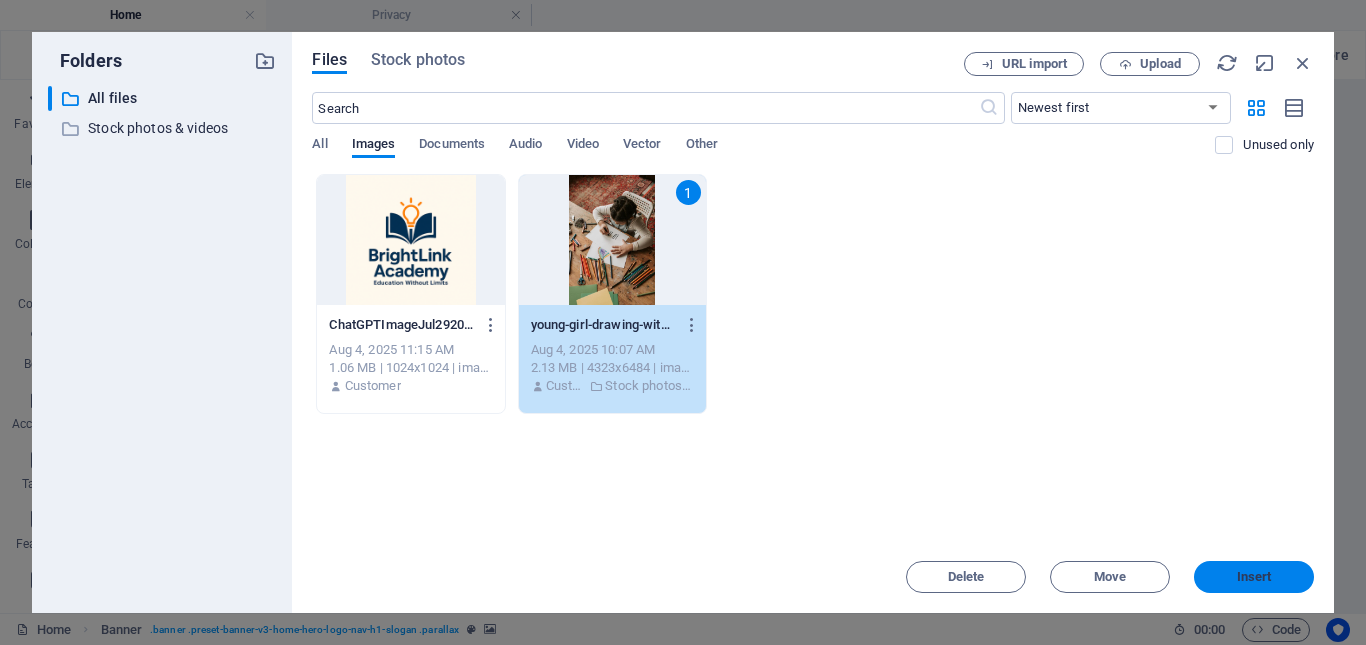 click on "Insert" at bounding box center (1254, 577) 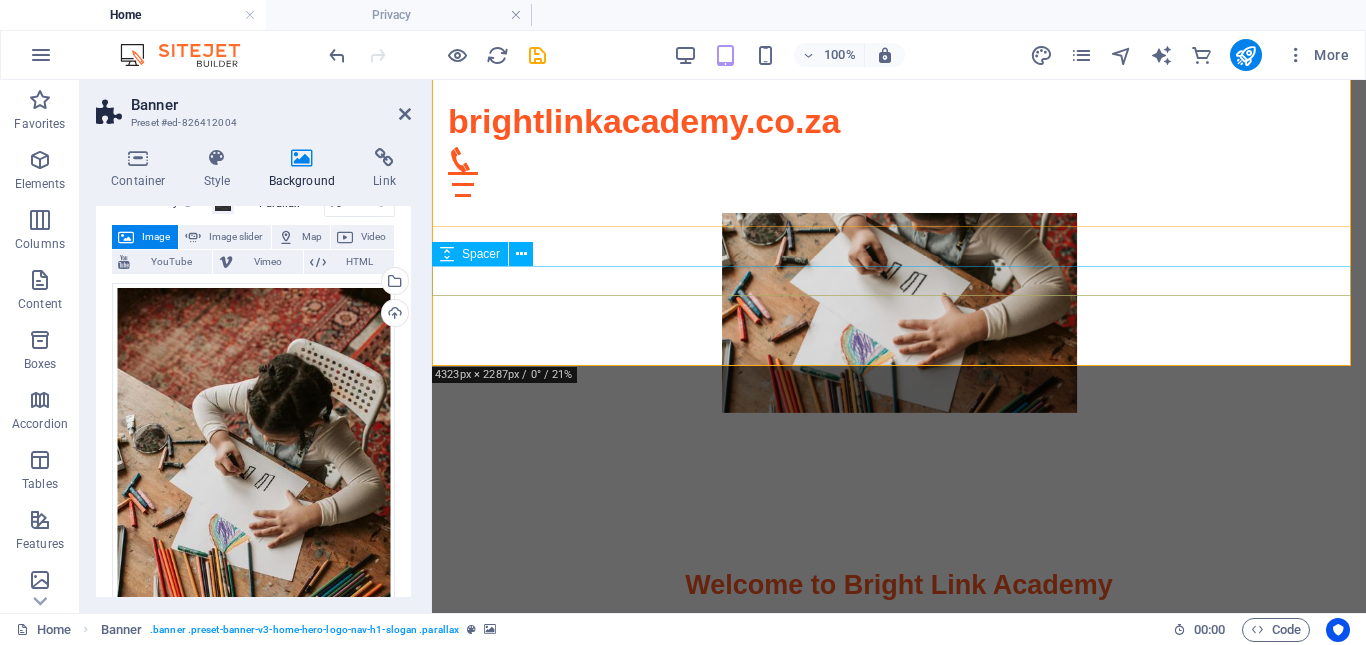 click at bounding box center (899, 803) 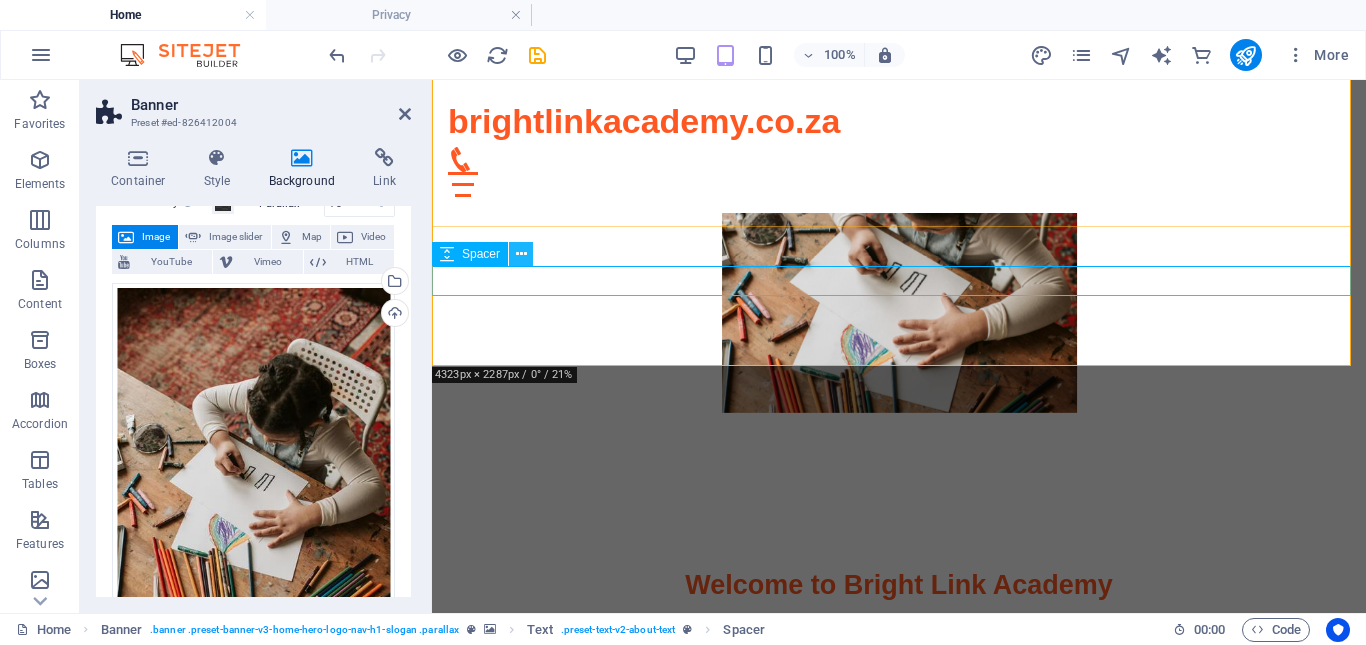 click at bounding box center (521, 254) 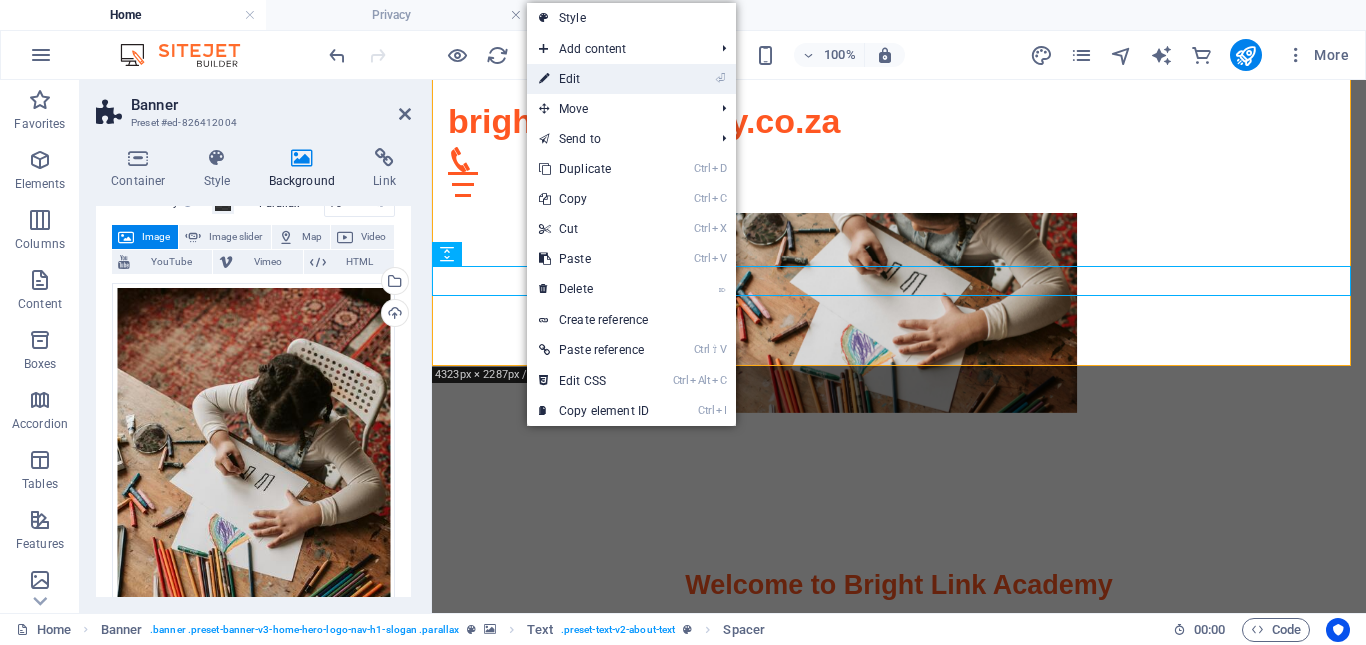 click on "⏎  Edit" at bounding box center (594, 79) 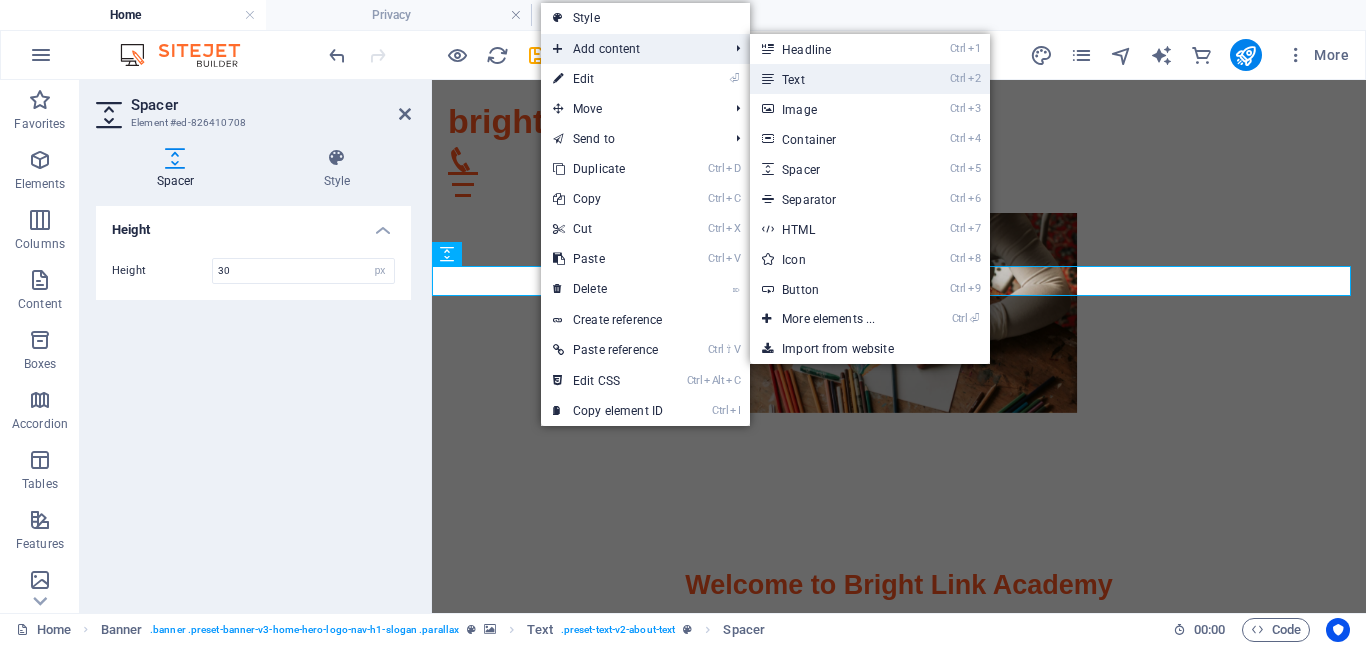 click on "Ctrl 2  Text" at bounding box center (832, 79) 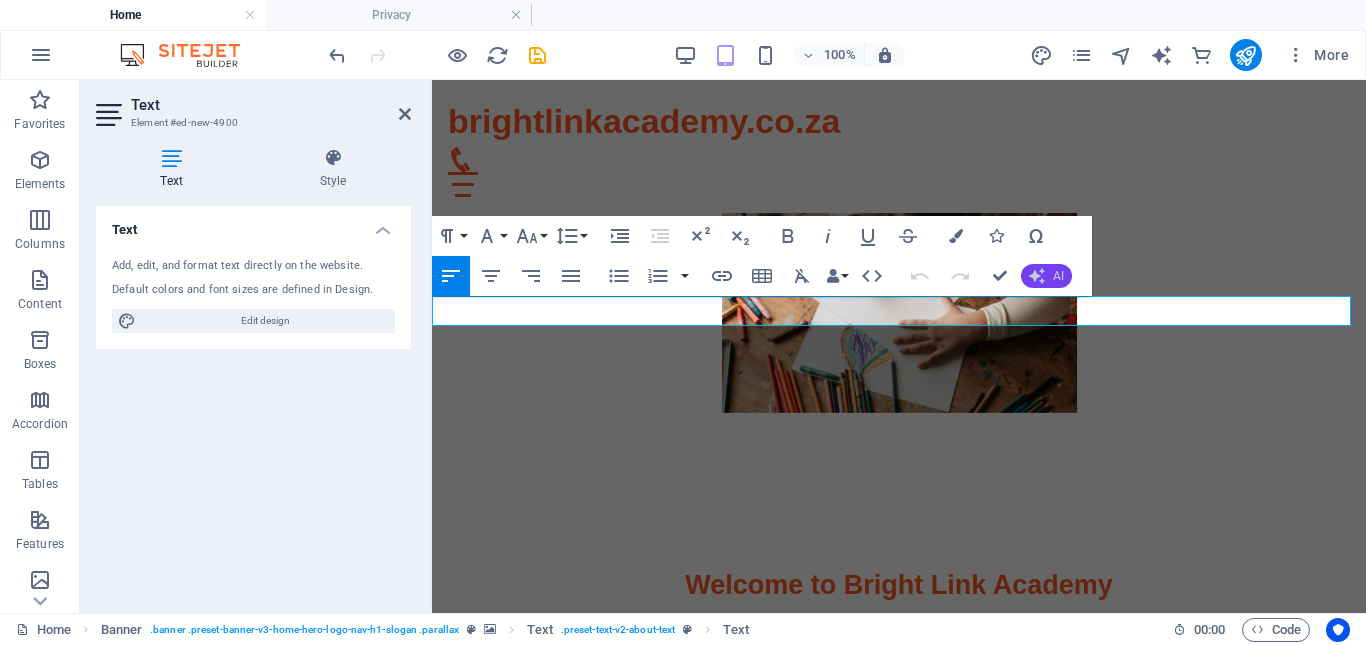 click 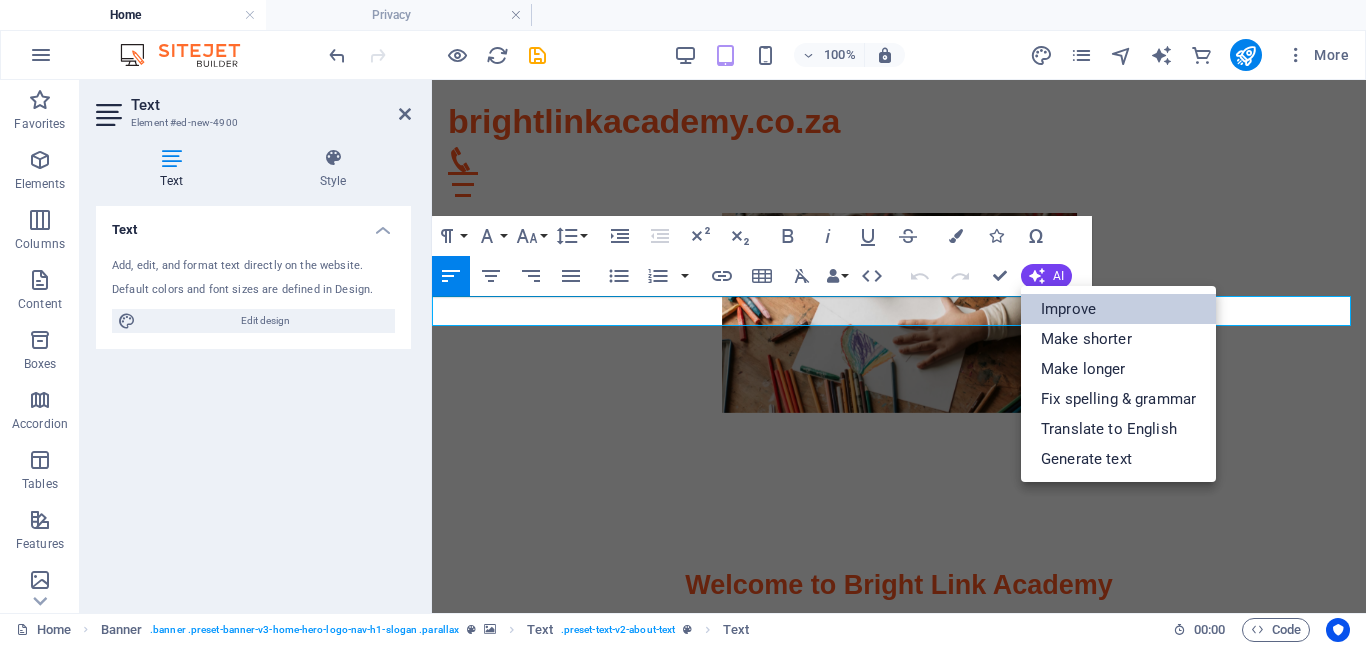 click on "Improve" at bounding box center (1118, 309) 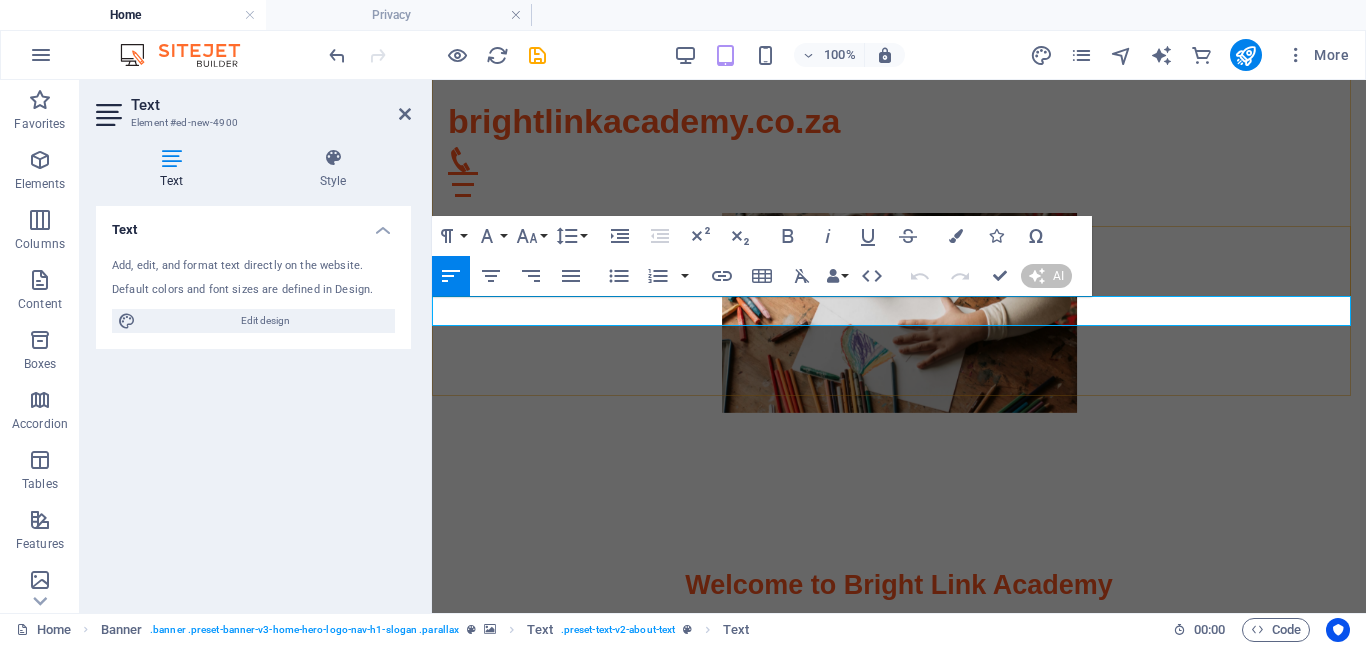 type 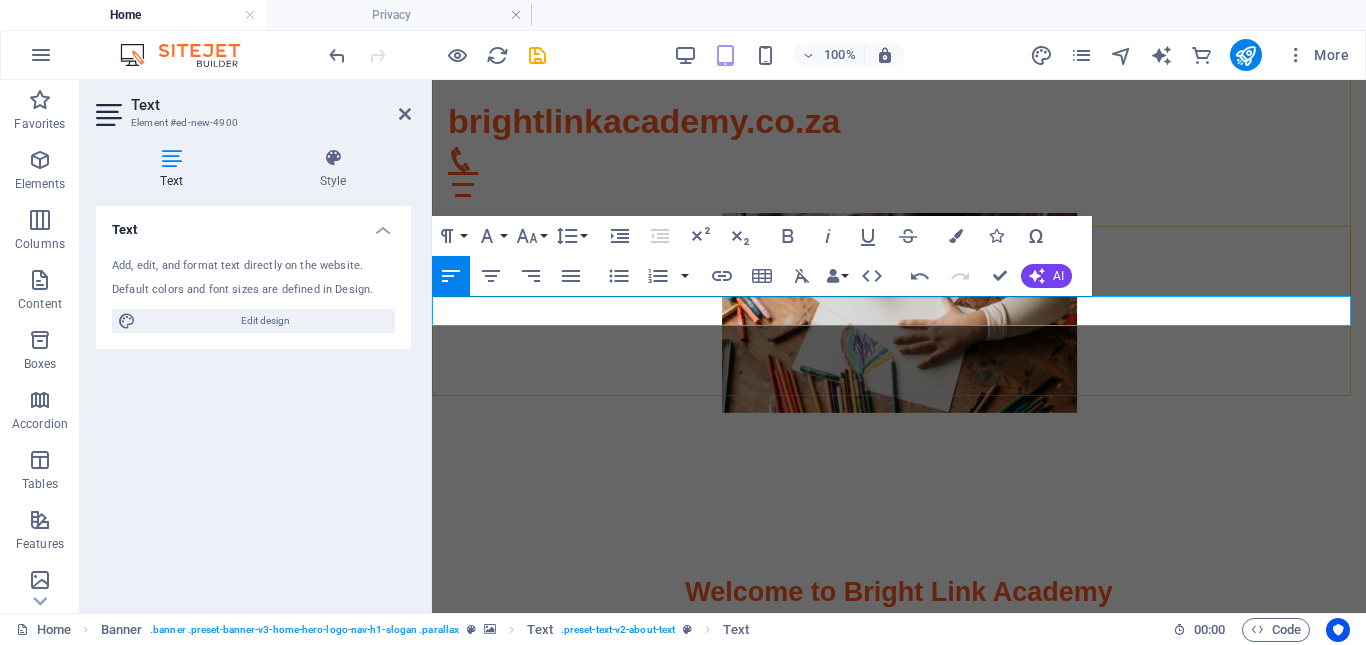 click on "Enhanced text element" at bounding box center (899, 840) 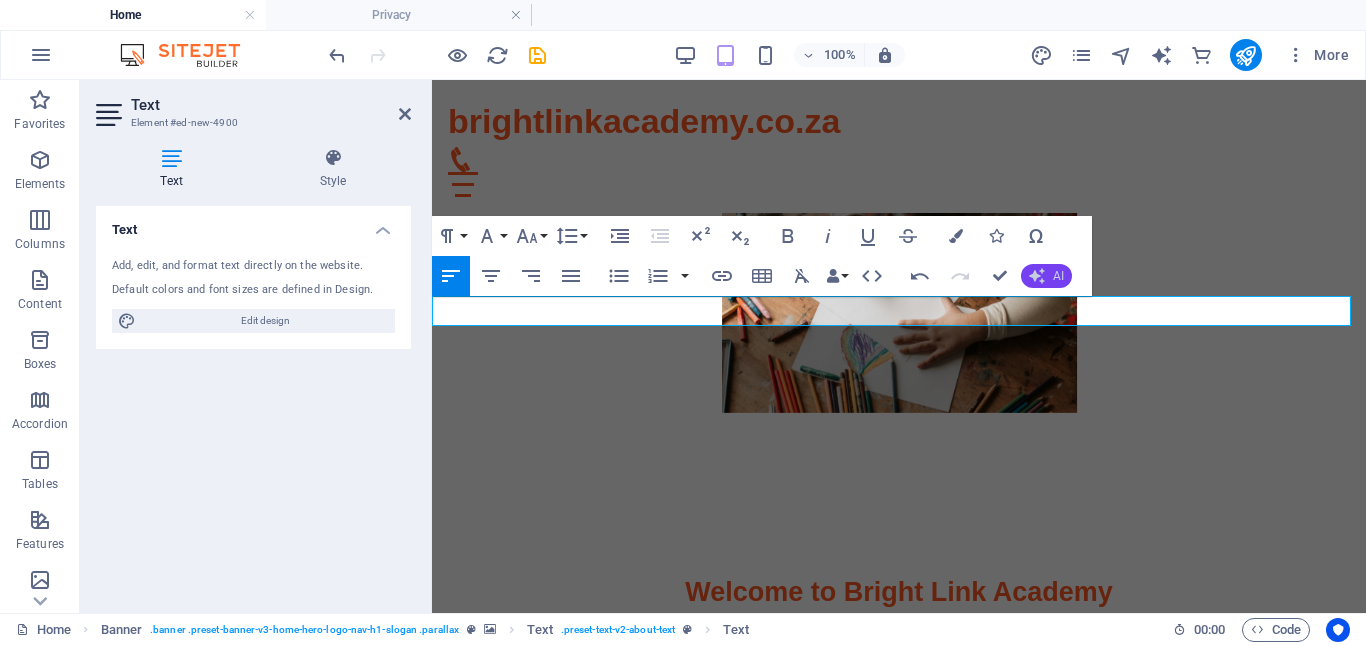 click on "AI" at bounding box center [1058, 276] 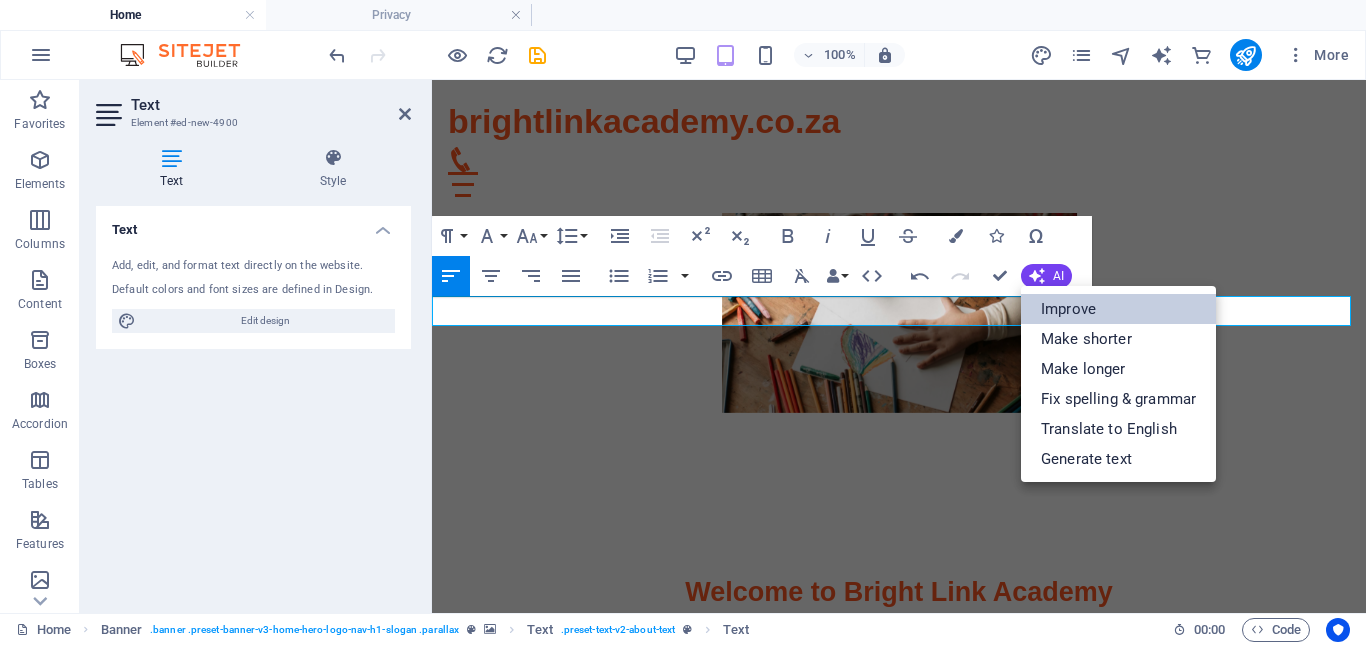 click on "Improve" at bounding box center (1118, 309) 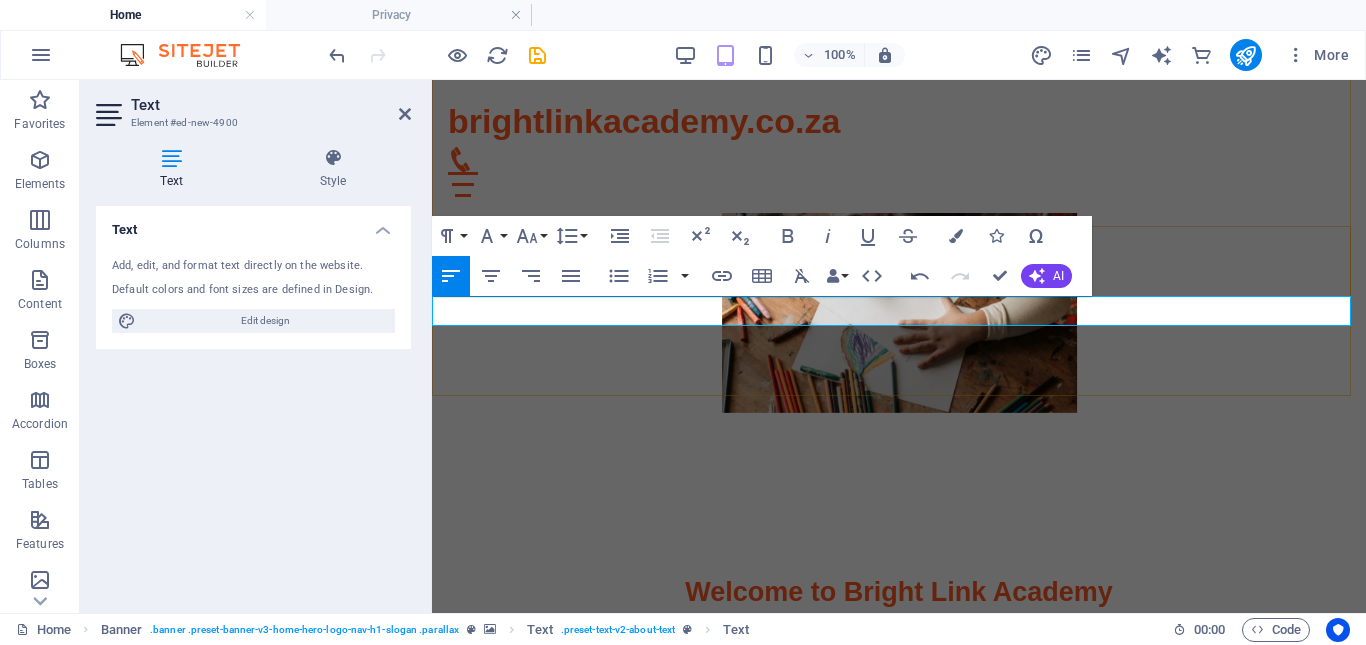 click on "About Us" at bounding box center (899, 840) 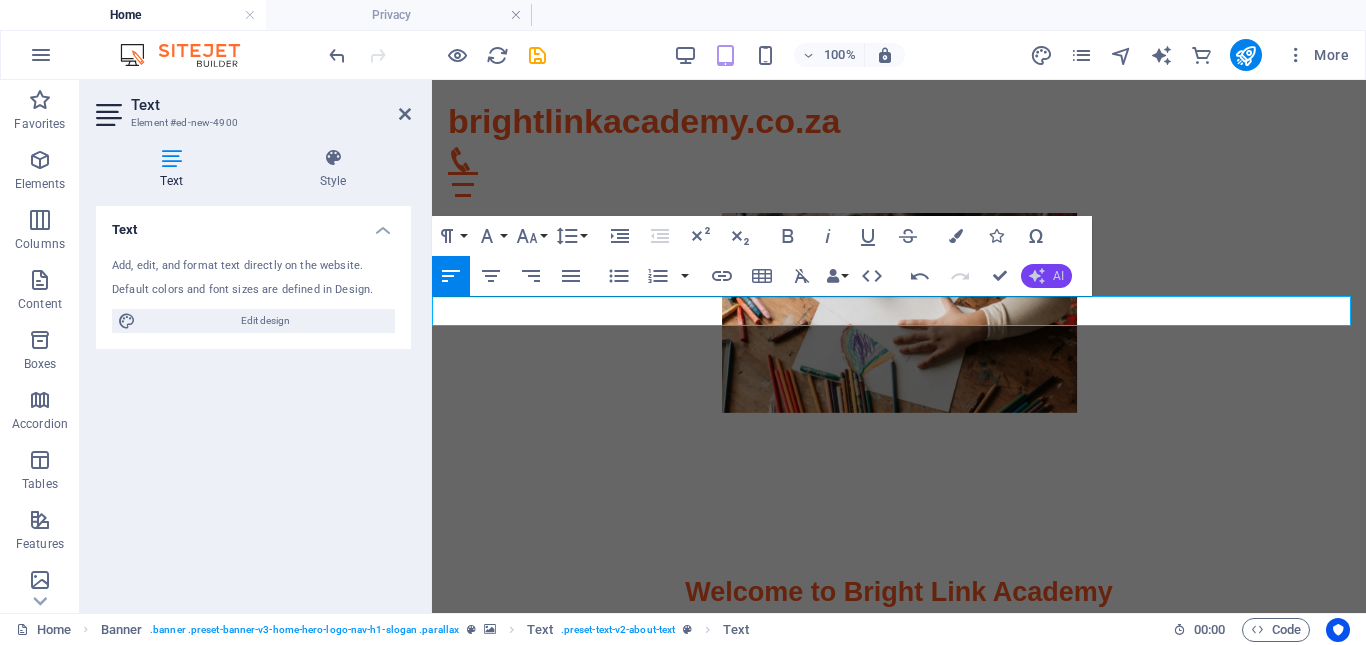 click on "AI" at bounding box center (1046, 276) 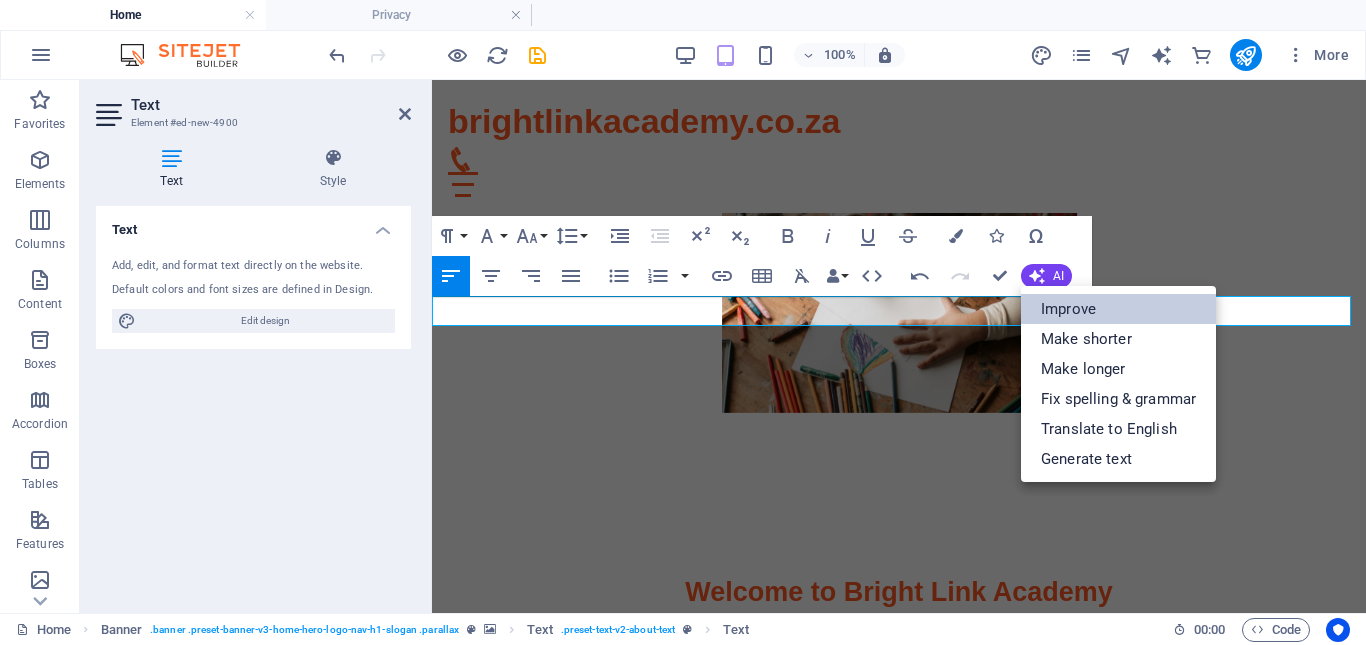 click on "Improve" at bounding box center (1118, 309) 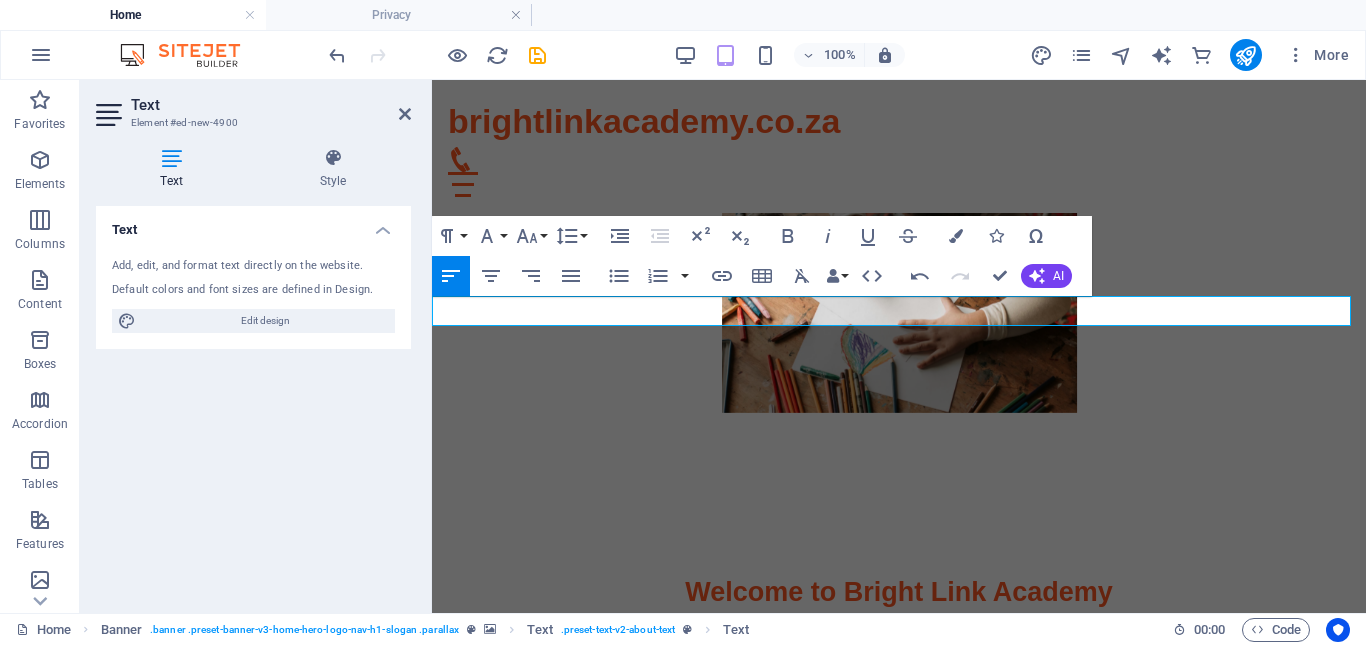 click on "More" at bounding box center (1193, 55) 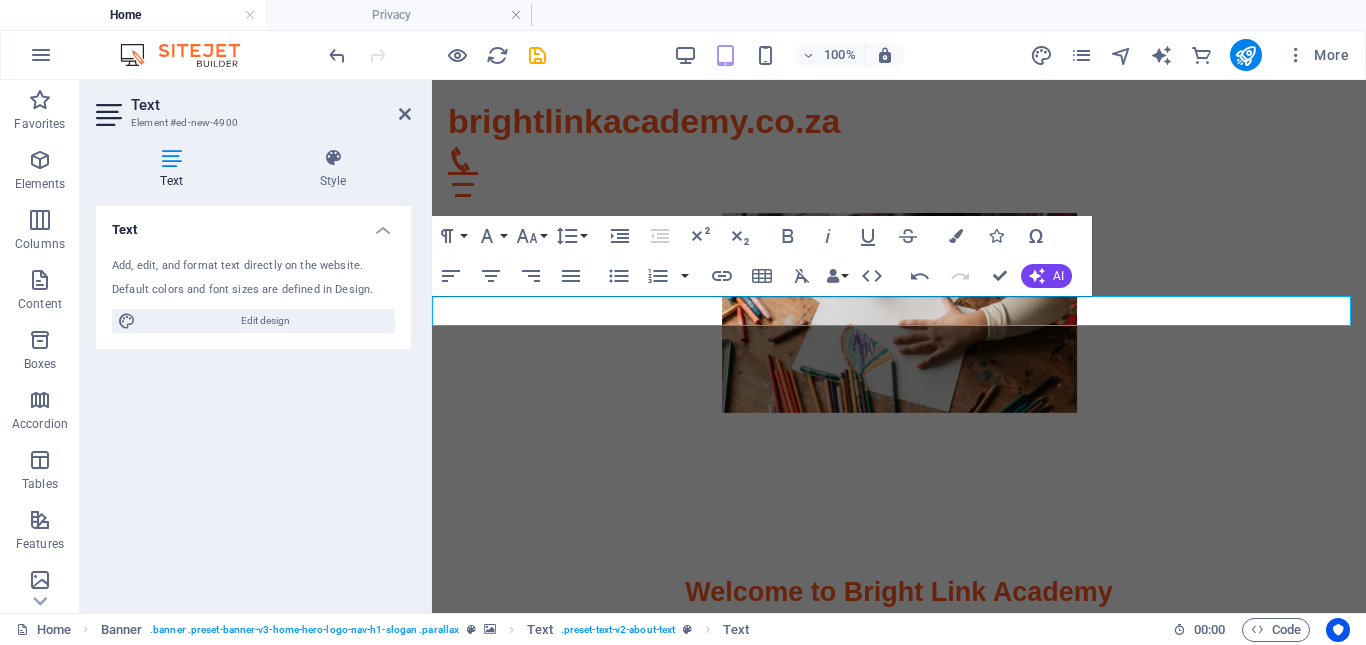 click on "More" at bounding box center (1193, 55) 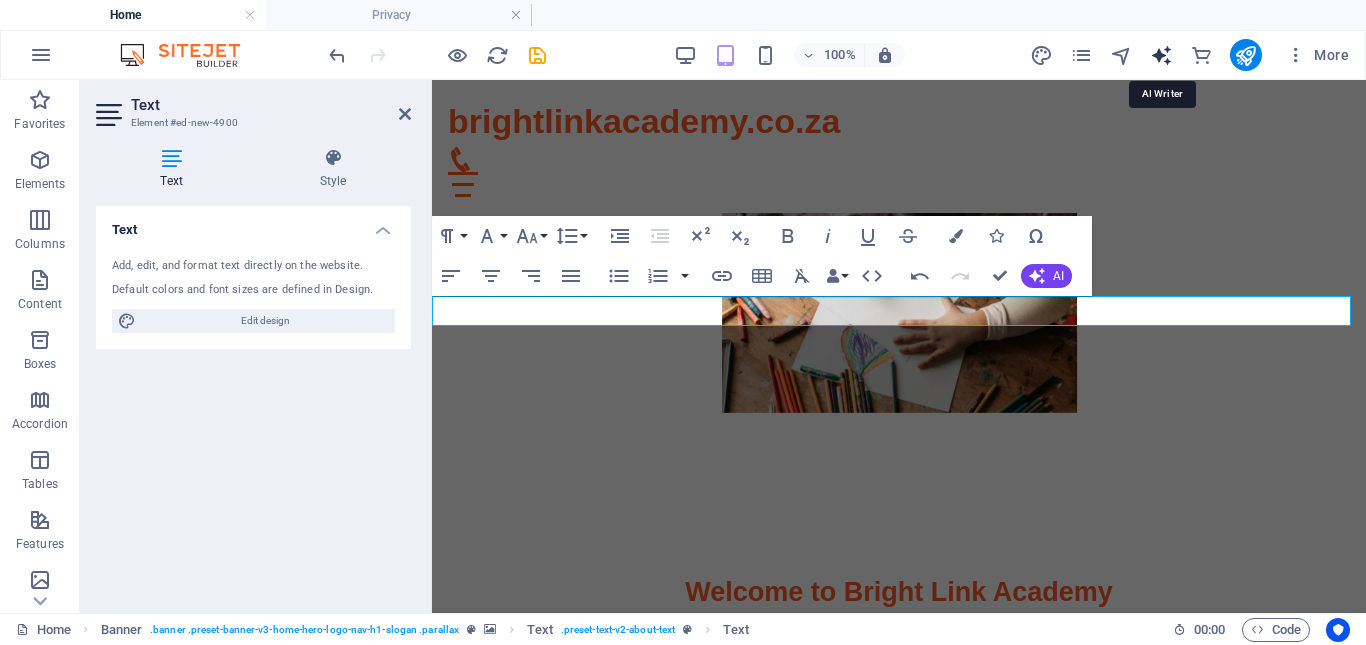 click at bounding box center [1161, 55] 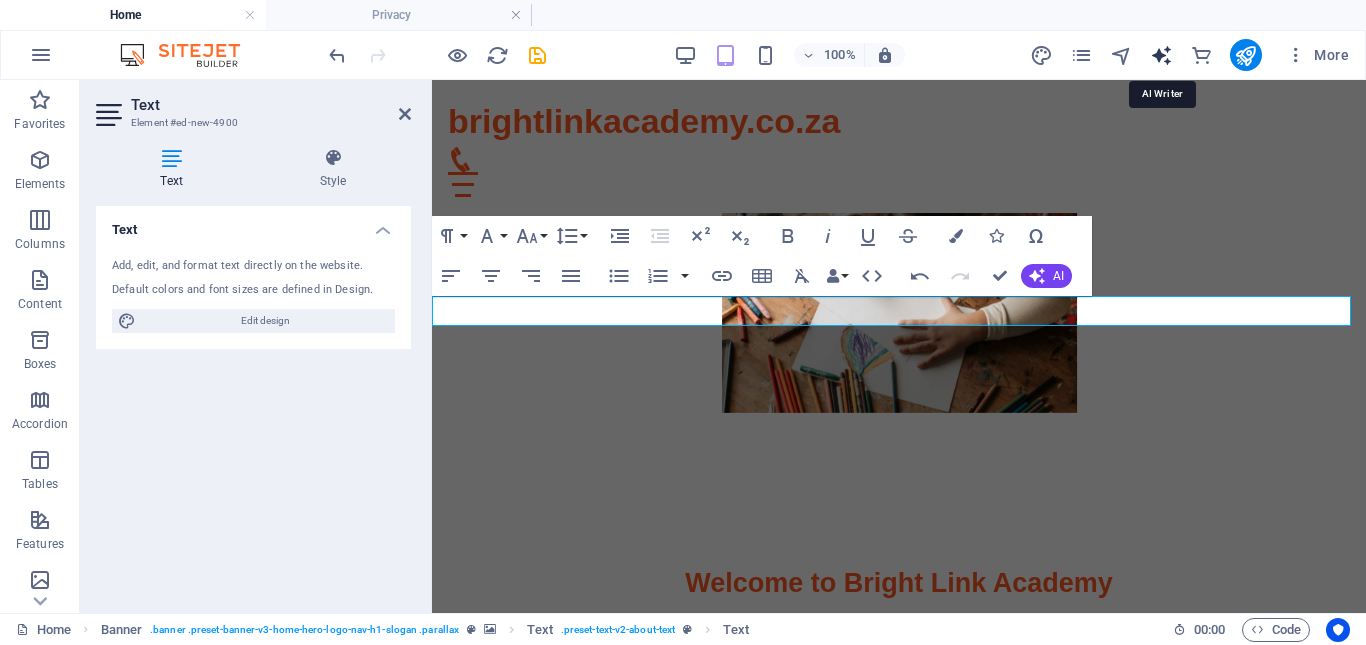 select on "English" 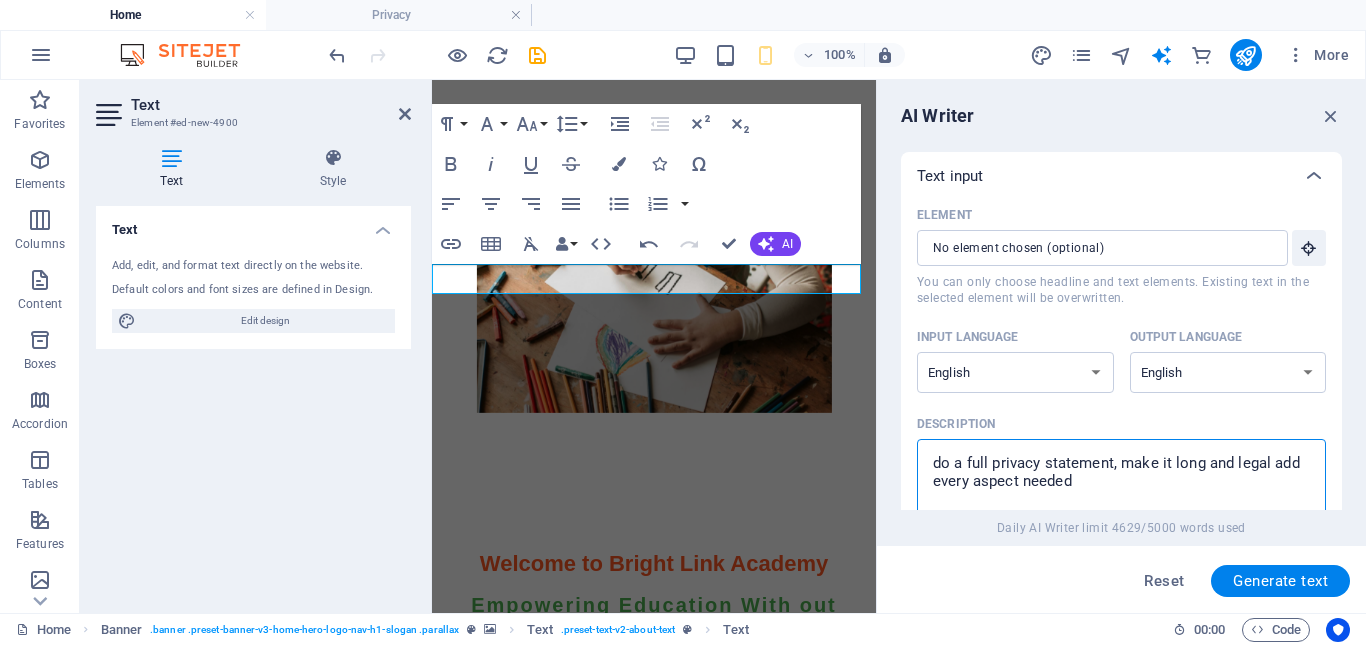 click on "do a full privacy statement, make it long and legal add every aspect needed" at bounding box center (1121, 481) 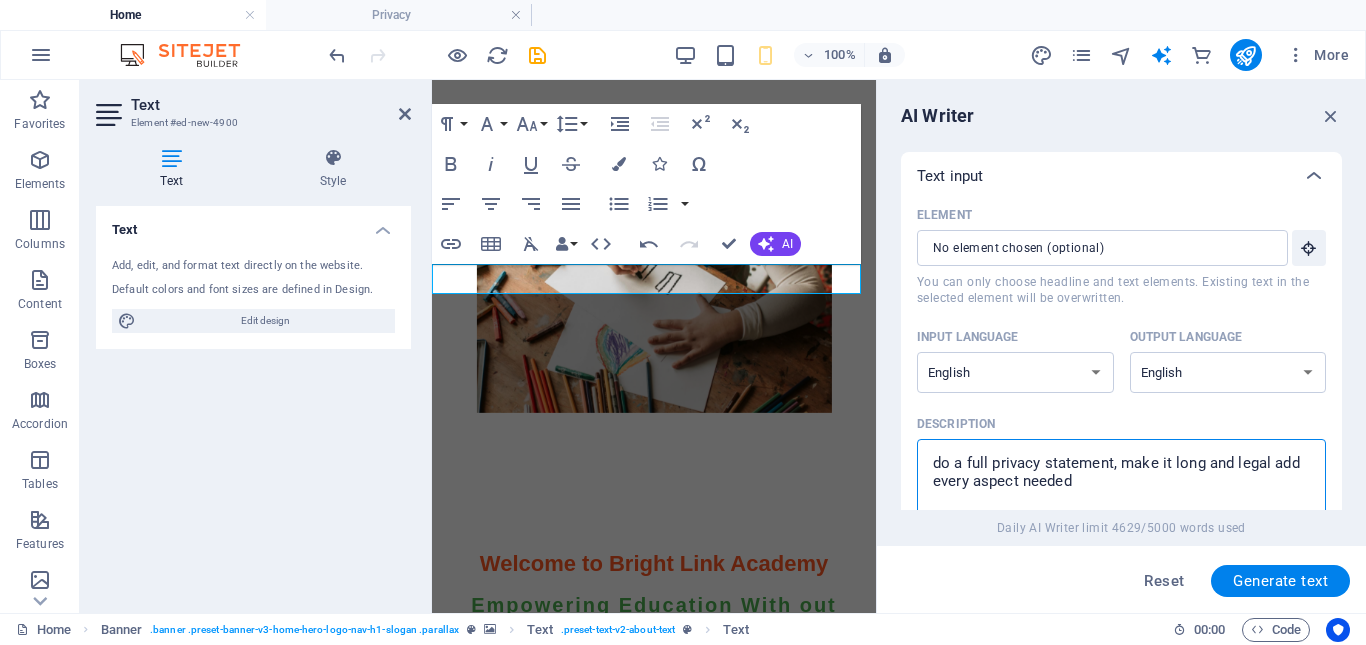 click on "do a full privacy statement, make it long and legal add every aspect needed" at bounding box center (1121, 481) 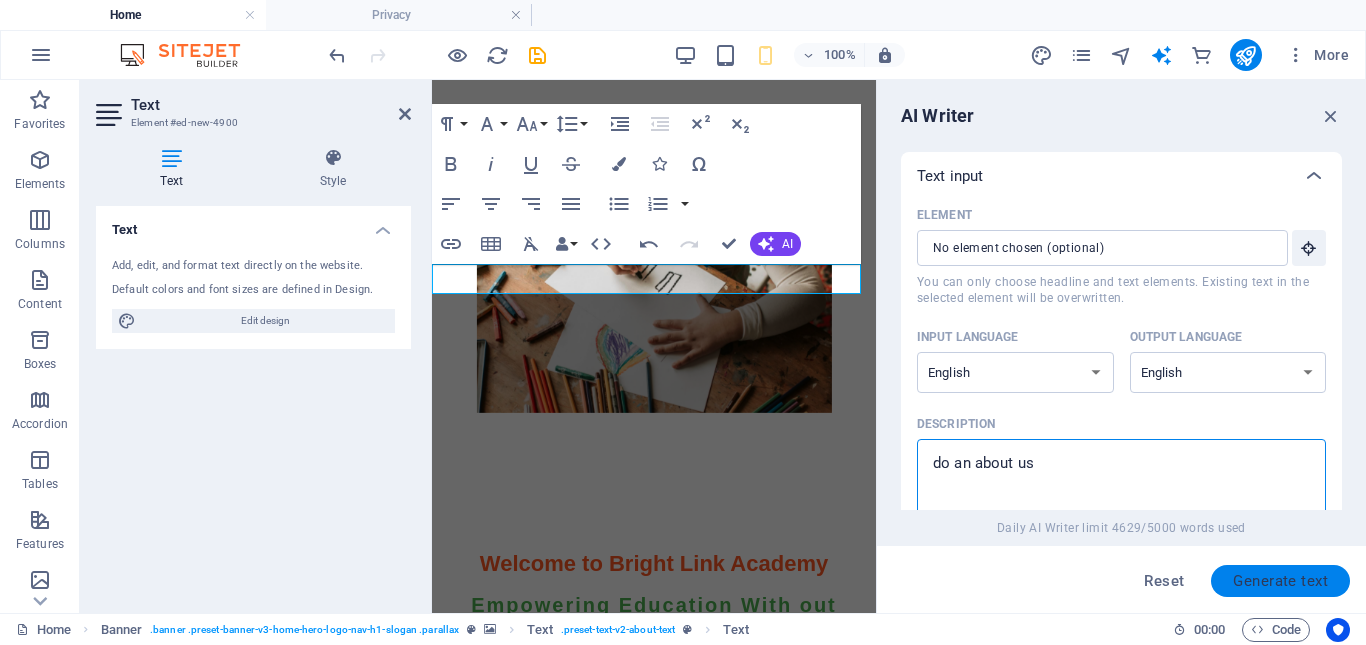 click on "Generate text" at bounding box center (1280, 581) 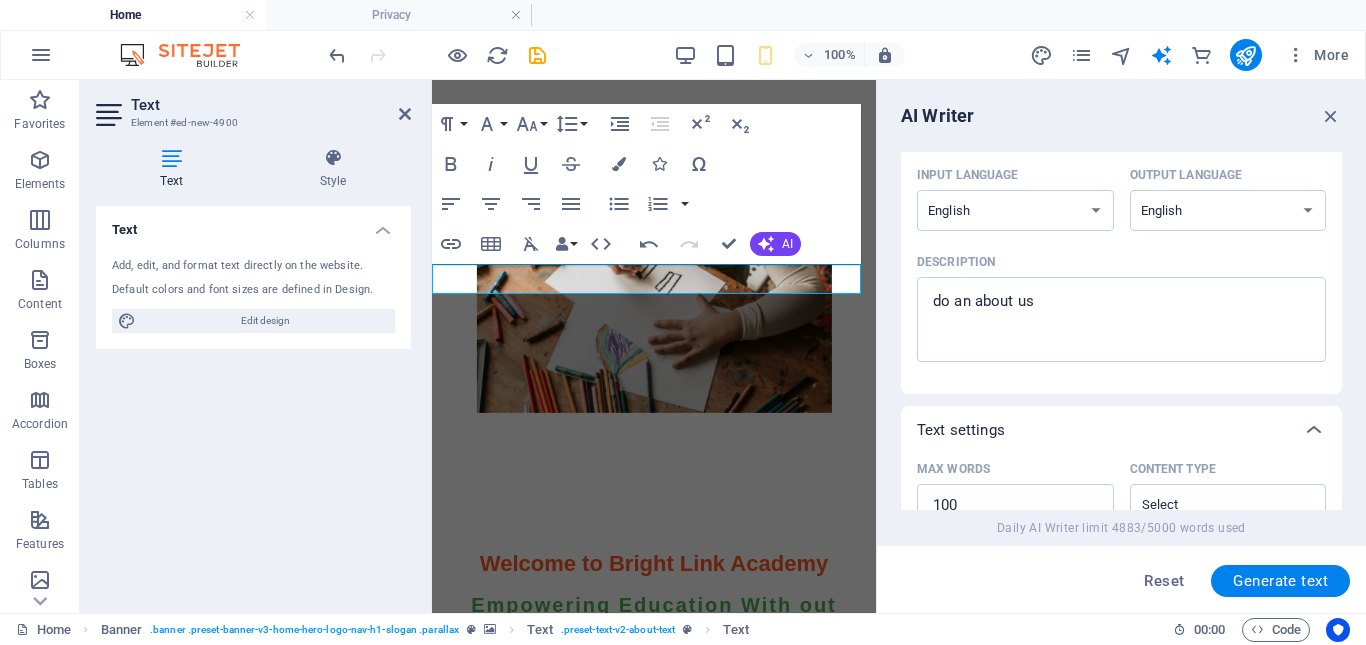 scroll, scrollTop: 141, scrollLeft: 0, axis: vertical 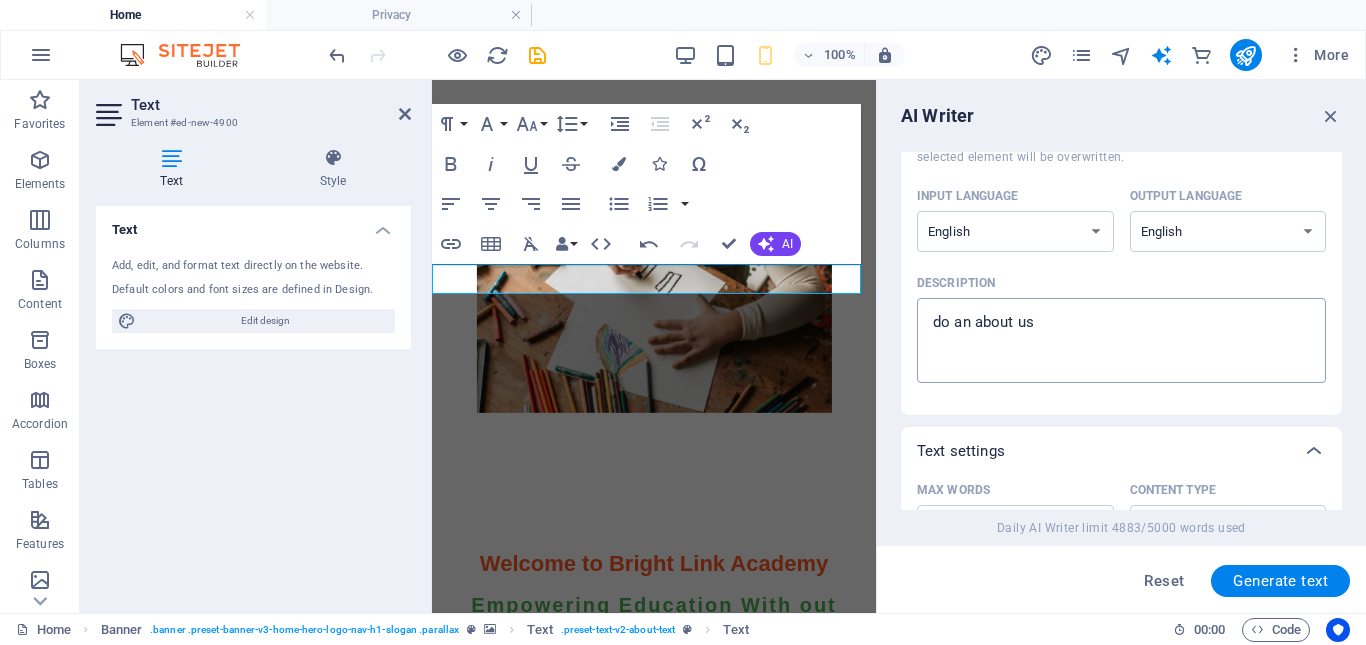 click on "do an about us" at bounding box center (1121, 340) 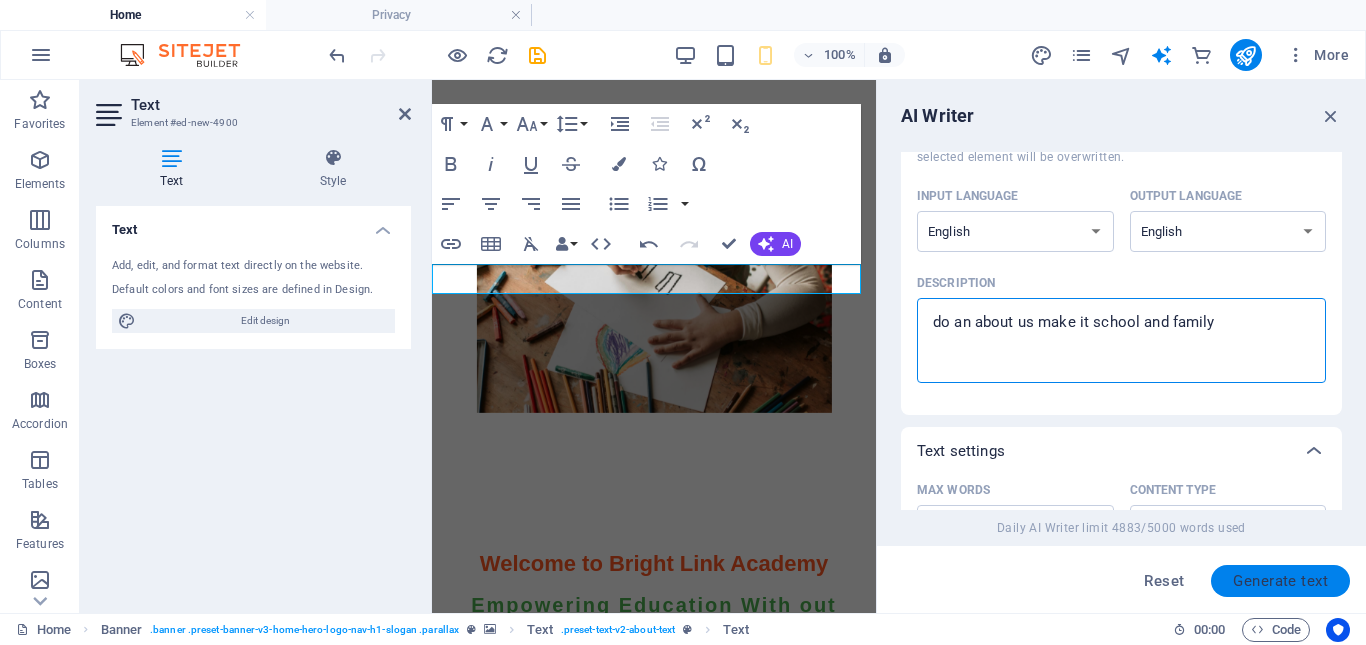 type on "do an about us make it school and family" 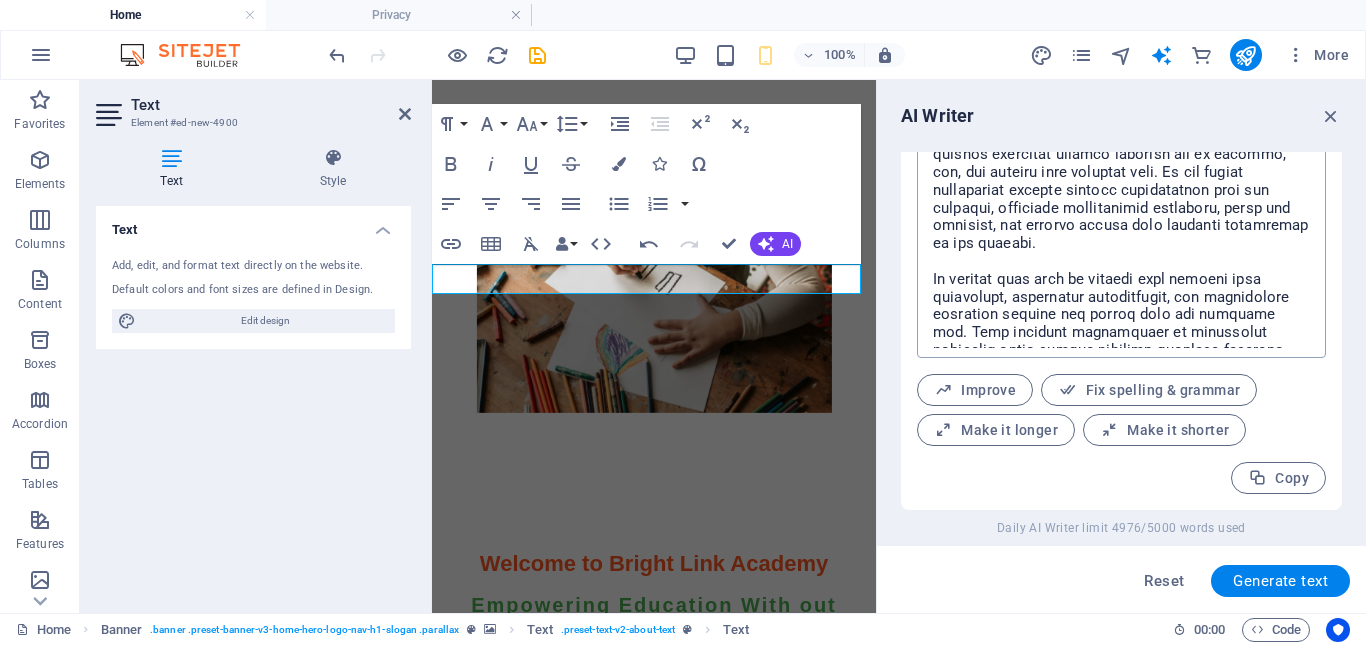 scroll, scrollTop: 759, scrollLeft: 0, axis: vertical 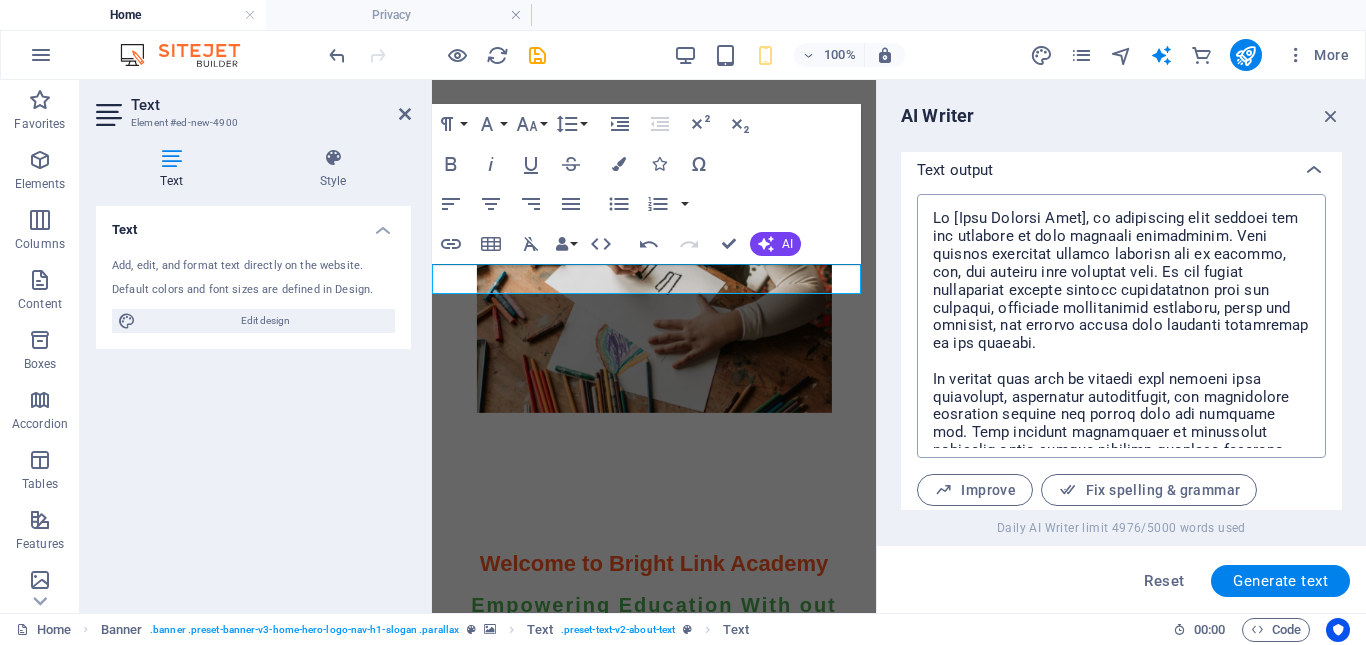 drag, startPoint x: 926, startPoint y: 218, endPoint x: 1166, endPoint y: 412, distance: 308.6033 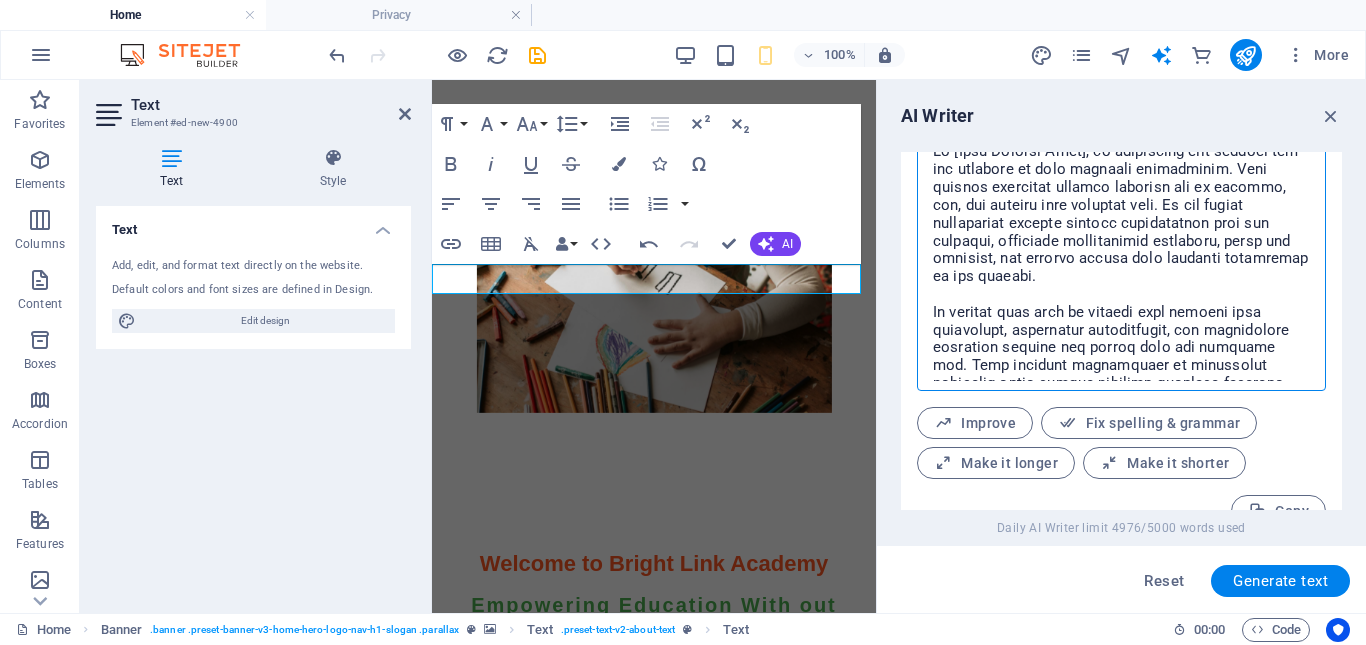 scroll, scrollTop: 859, scrollLeft: 0, axis: vertical 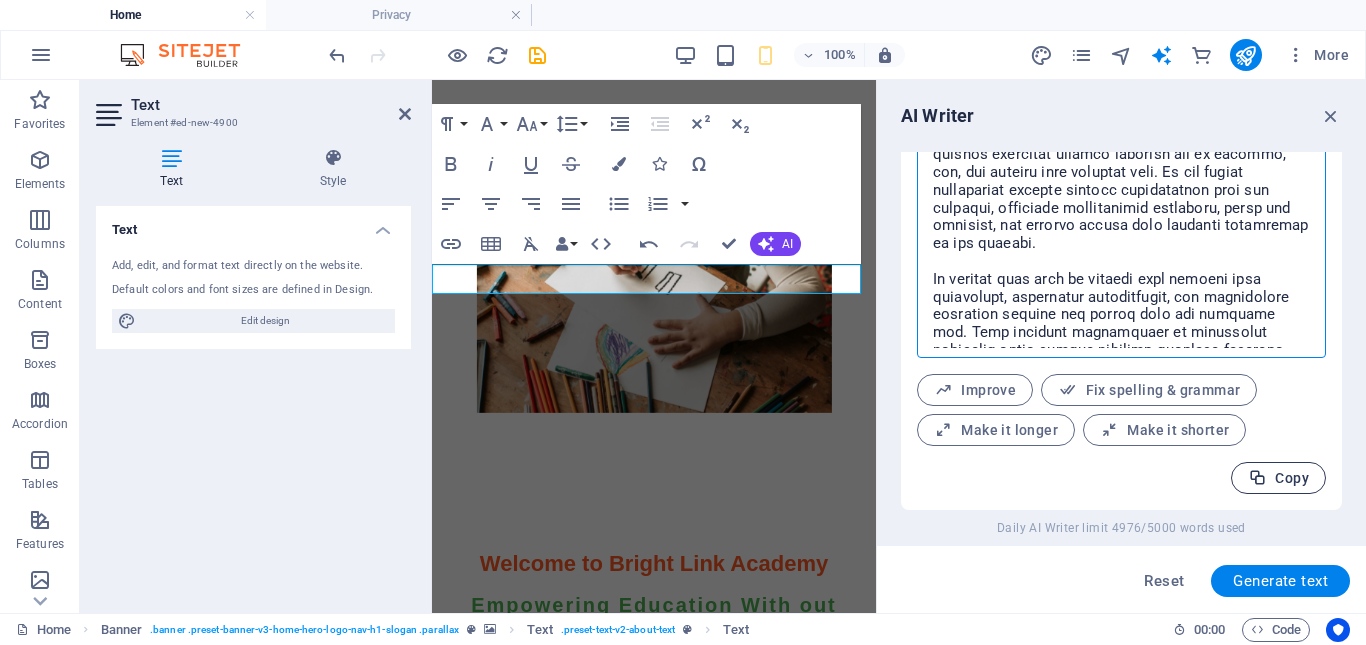 click at bounding box center (1257, 478) 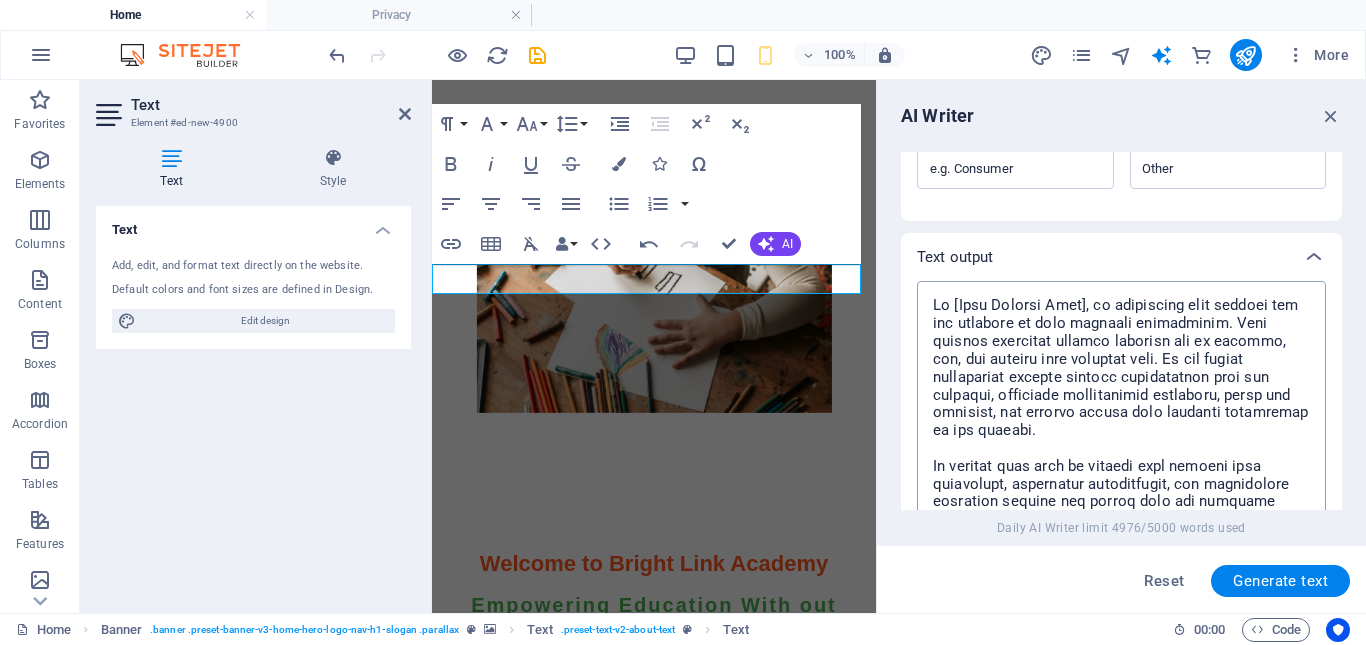 scroll, scrollTop: 659, scrollLeft: 0, axis: vertical 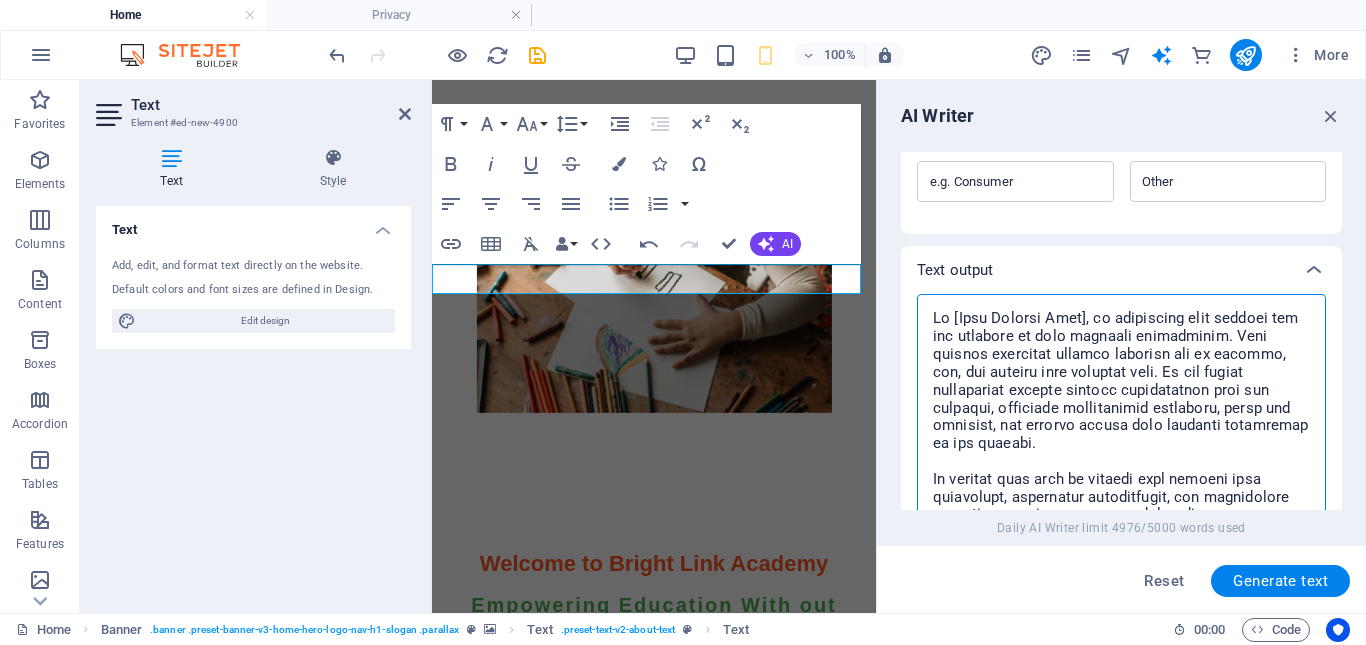drag, startPoint x: 933, startPoint y: 320, endPoint x: 1173, endPoint y: 380, distance: 247.38634 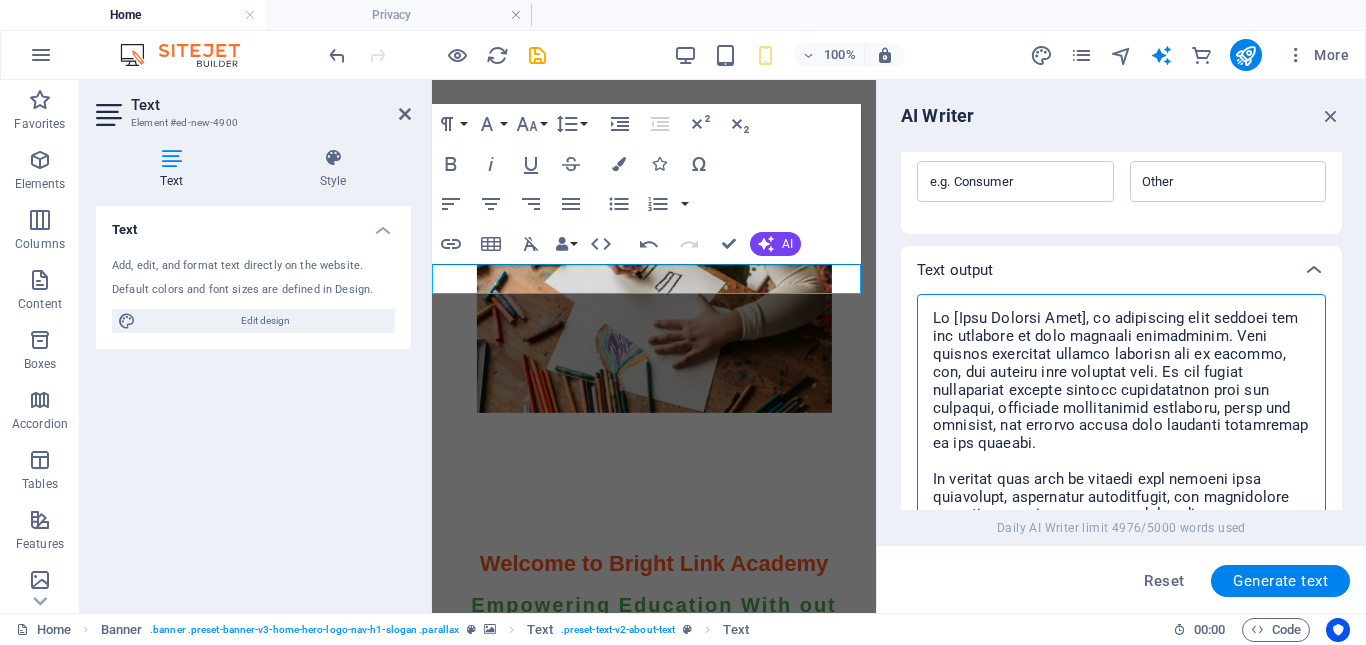 click on "At our institution, we believe in fostering a nurturing environment where education meets community. Dedicated to empowering students, we prioritize both academic excellence and personal growth. Our experienced educators collaborate with families to create a supportive learning atmosphere. We celebrate individuality while promoting teamwork, ensuring every child feels valued and engaged. By bridging the gap between school and home, we strive to inspire lifelong learners who are not only knowledgeable but also compassionate citizens. Join us in cultivating a vibrant community that celebrates diversity and encourages every student to reach their full potential." at bounding box center (1121, 426) 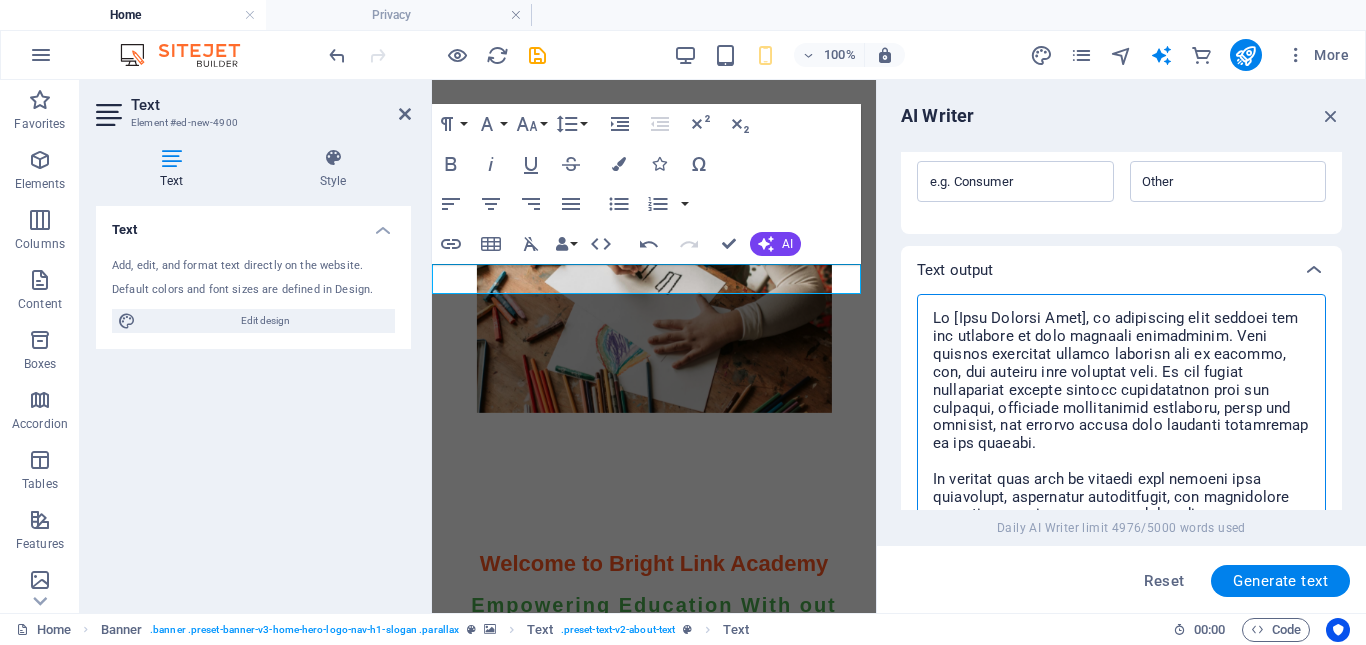 click on "At our institution, we believe in fostering a nurturing environment where education meets community. Dedicated to empowering students, we prioritize both academic excellence and personal growth. Our experienced educators collaborate with families to create a supportive learning atmosphere. We celebrate individuality while promoting teamwork, ensuring every child feels valued and engaged. By bridging the gap between school and home, we strive to inspire lifelong learners who are not only knowledgeable but also compassionate citizens. Join us in cultivating a vibrant community that celebrates diversity and encourages every student to reach their full potential." at bounding box center (1121, 426) 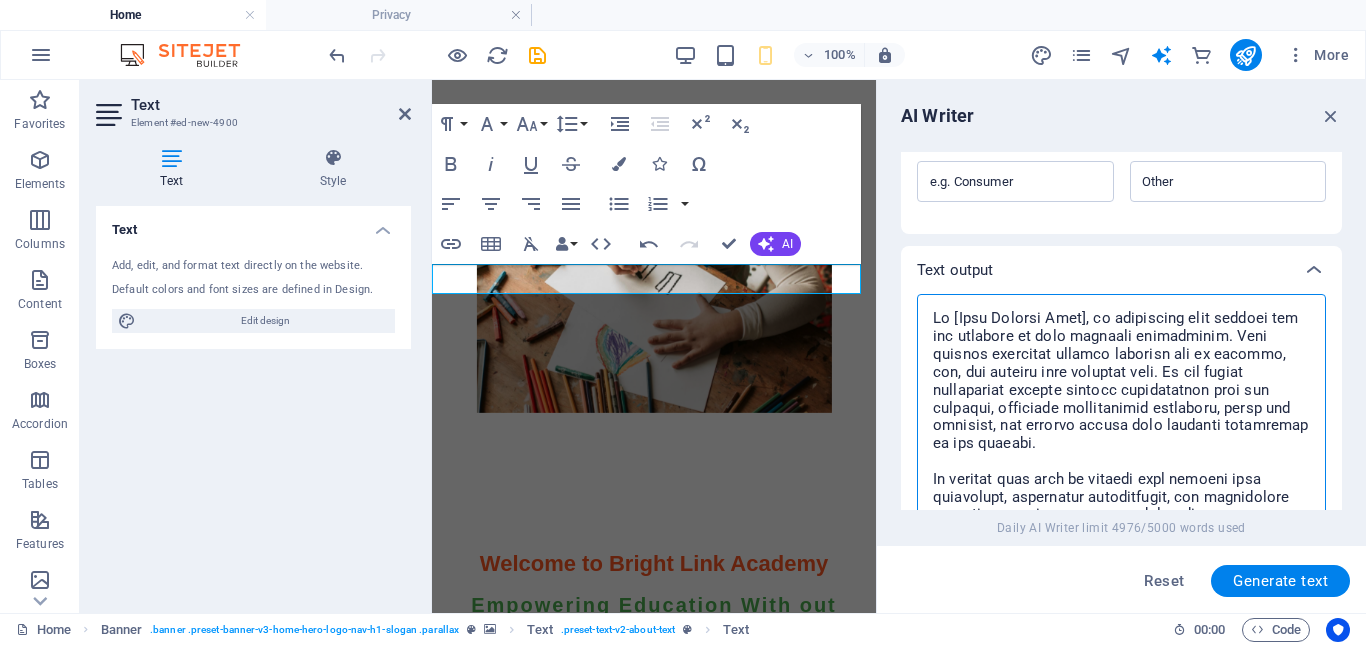 click on "At our institution, we believe in fostering a nurturing environment where education meets community. Dedicated to empowering students, we prioritize both academic excellence and personal growth. Our experienced educators collaborate with families to create a supportive learning atmosphere. We celebrate individuality while promoting teamwork, ensuring every child feels valued and engaged. By bridging the gap between school and home, we strive to inspire lifelong learners who are not only knowledgeable but also compassionate citizens. Join us in cultivating a vibrant community that celebrates diversity and encourages every student to reach their full potential." at bounding box center [1121, 426] 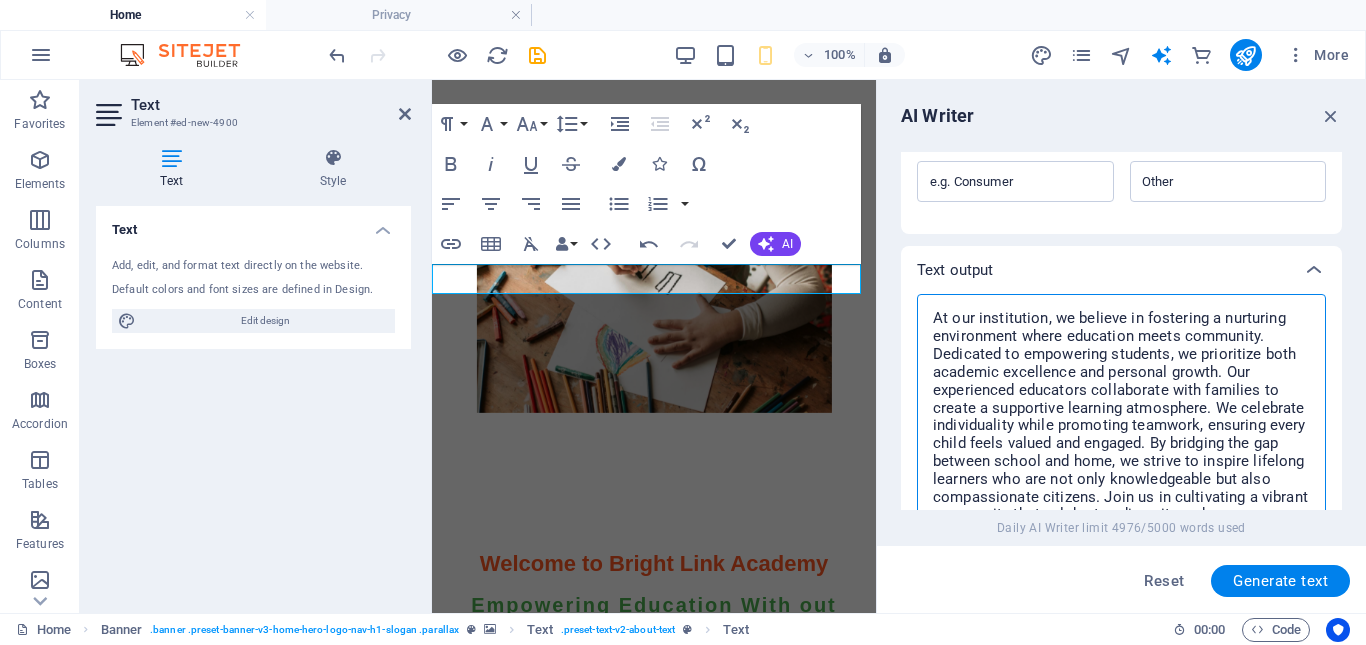 scroll, scrollTop: 691, scrollLeft: 0, axis: vertical 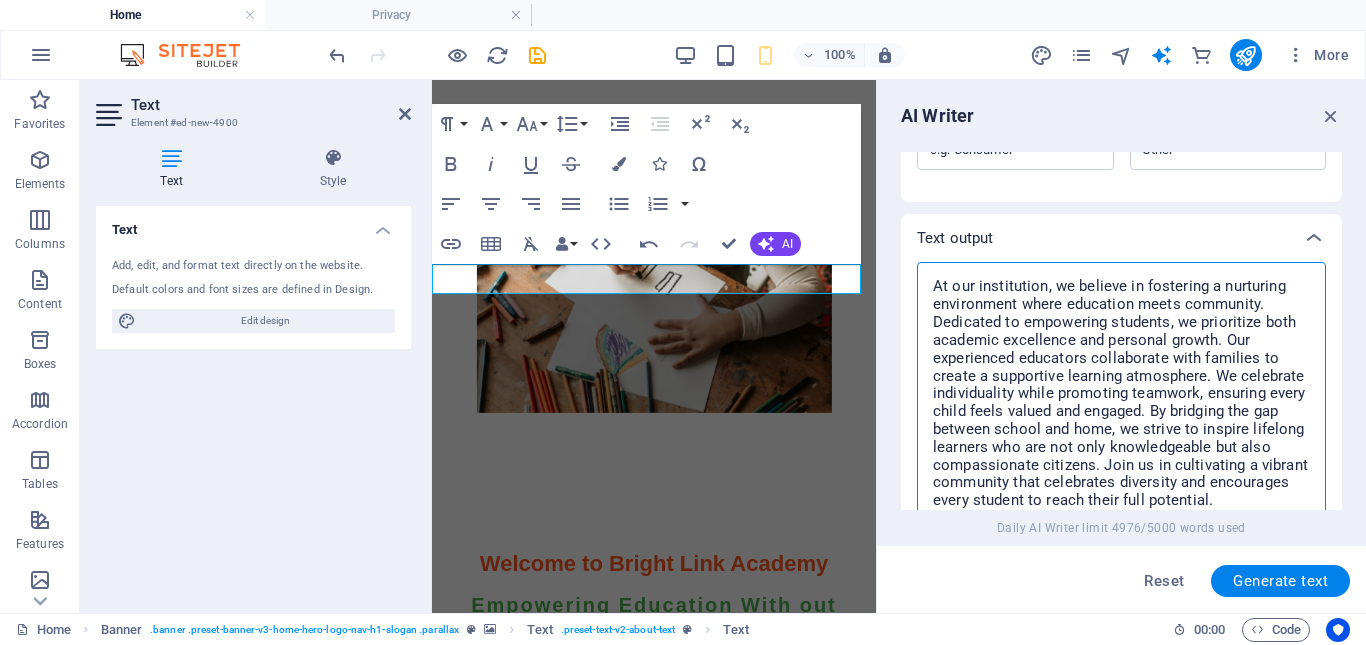type on "At our institution, we believe in fostering a nurturing environment where education meets community. Dedicated to empowering students, we prioritize both academic excellence and personal growth. Our experienced educators collaborate with families to create a supportive learning atmosphere. We celebrate individuality while promoting teamwork, ensuring every child feels valued and engaged. By bridging the gap between school and home, we strive to inspire lifelong learners who are not only knowledgeable but also compassionate citizens. Join us in cultivating a vibrant community that celebrates diversity and encourages every student to reach their full potential." 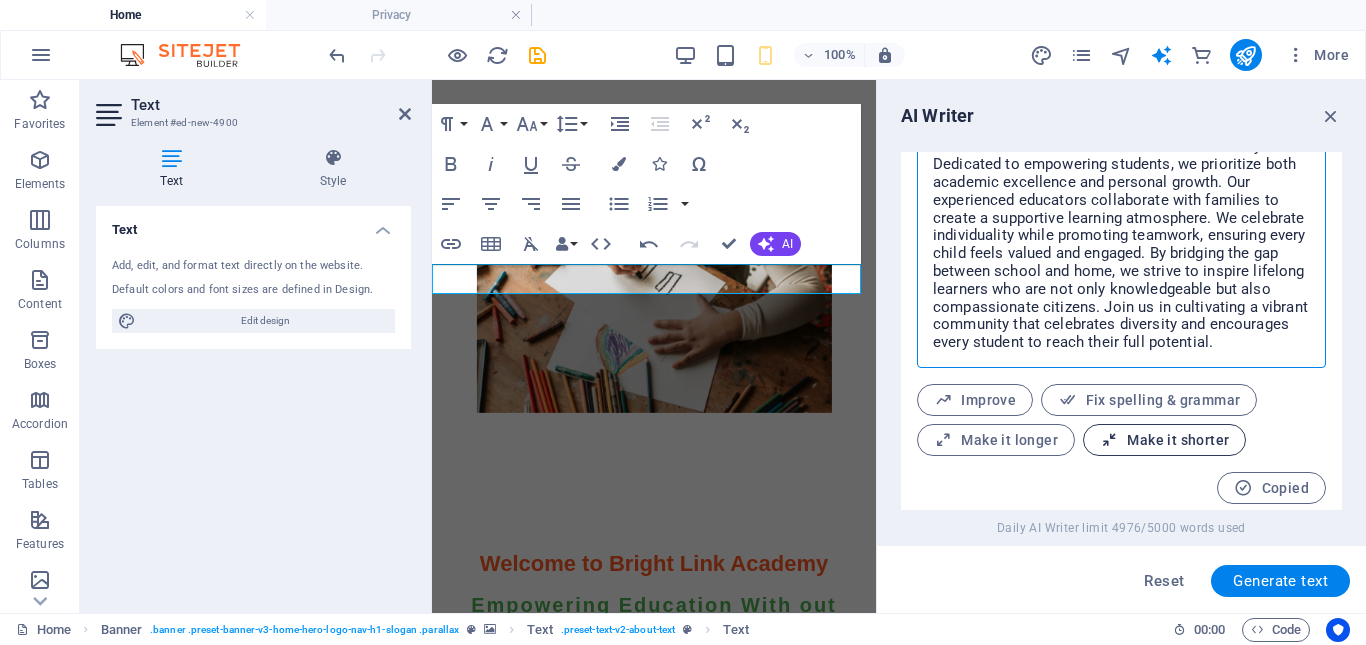 scroll, scrollTop: 859, scrollLeft: 0, axis: vertical 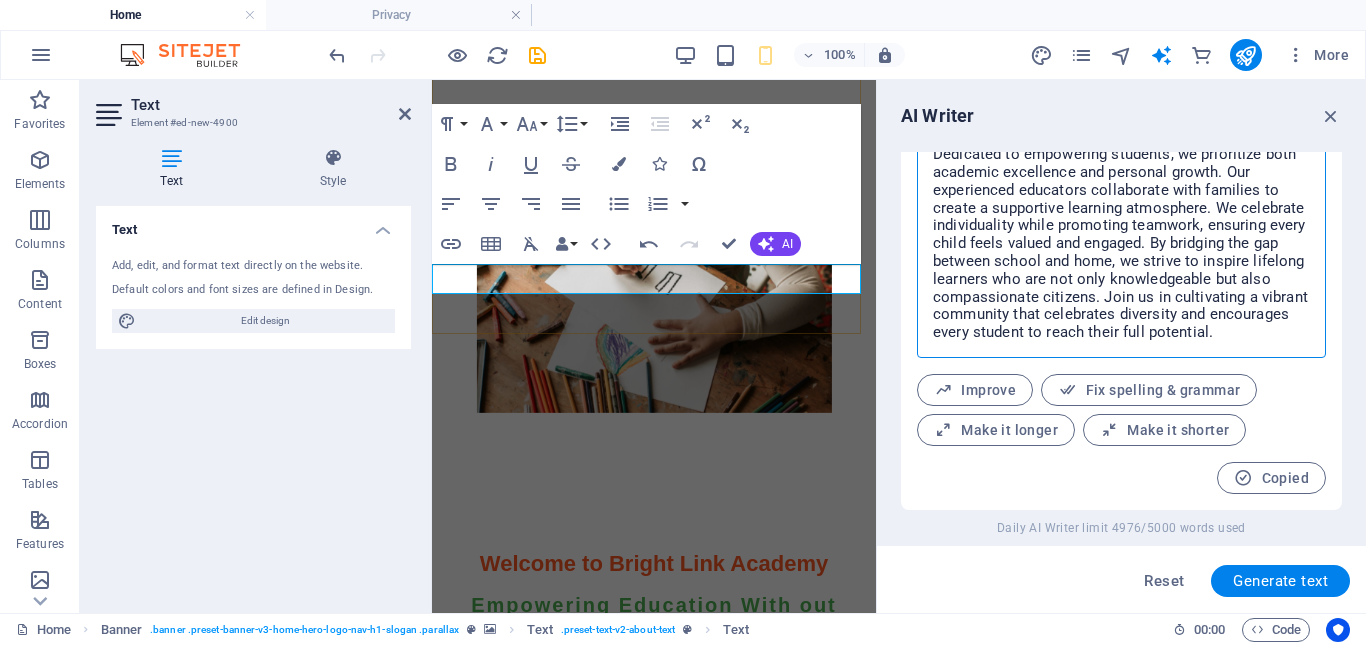 click at bounding box center [654, 808] 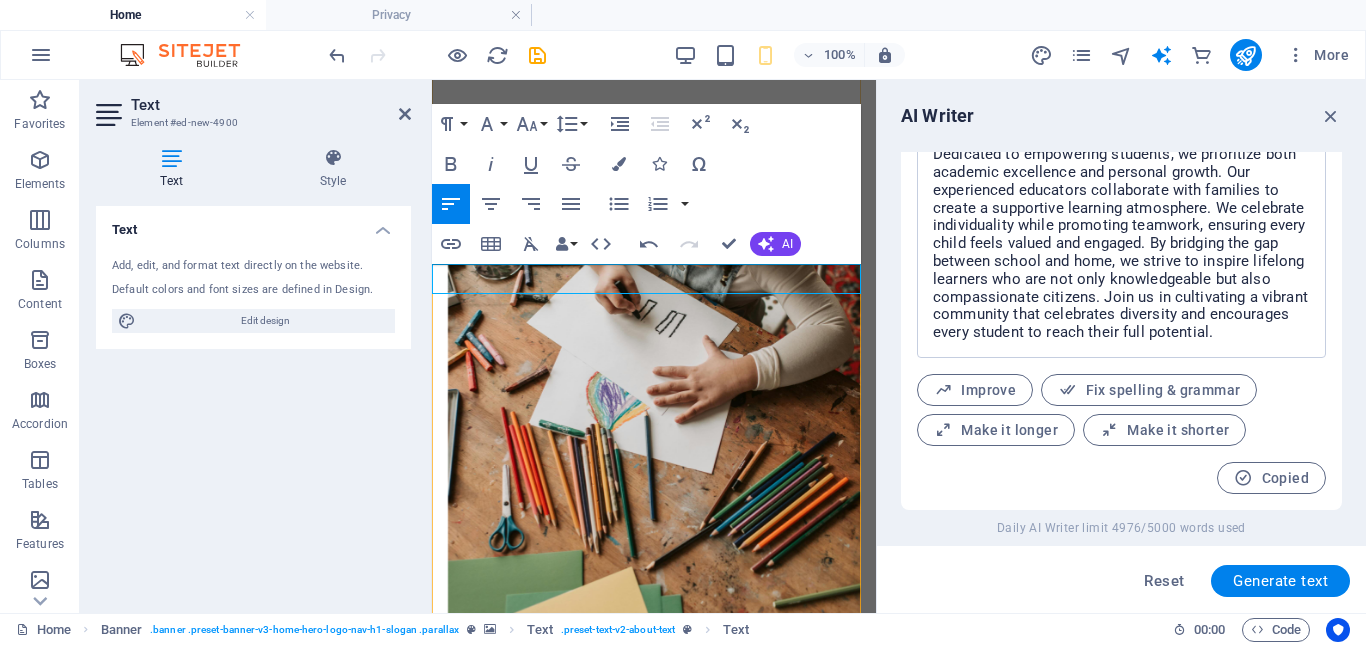 scroll, scrollTop: 15564, scrollLeft: 4, axis: both 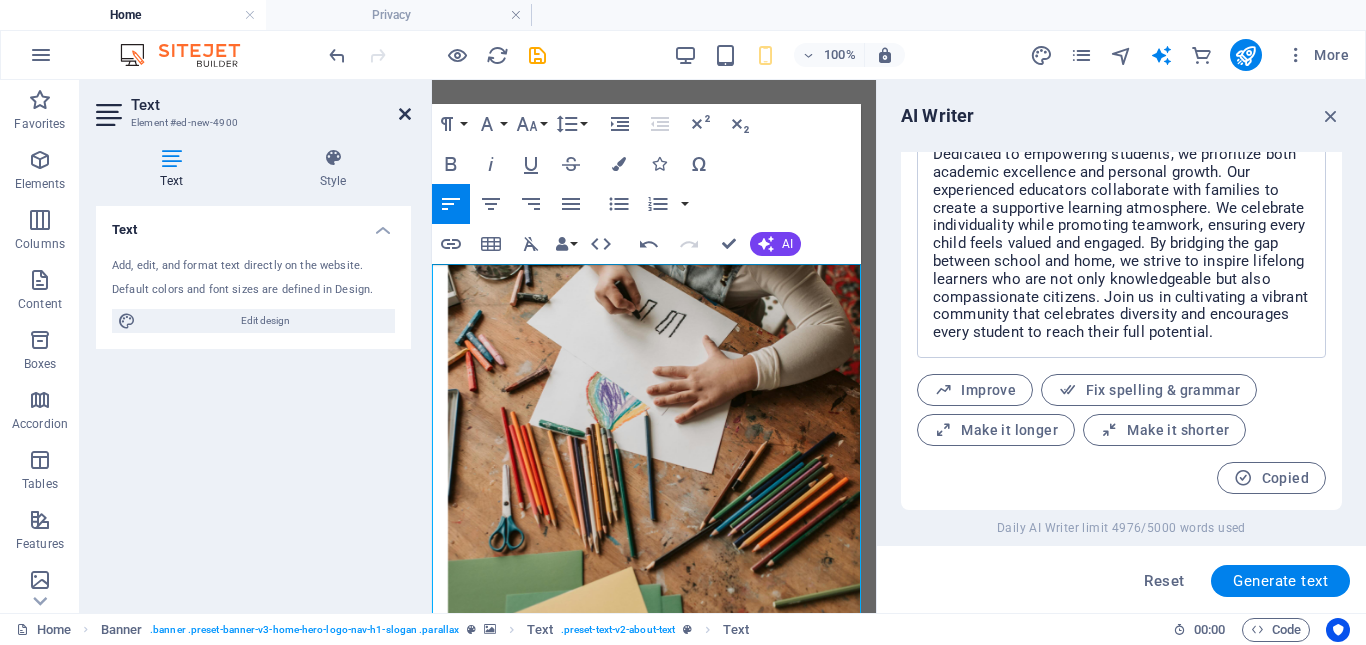 click at bounding box center [405, 114] 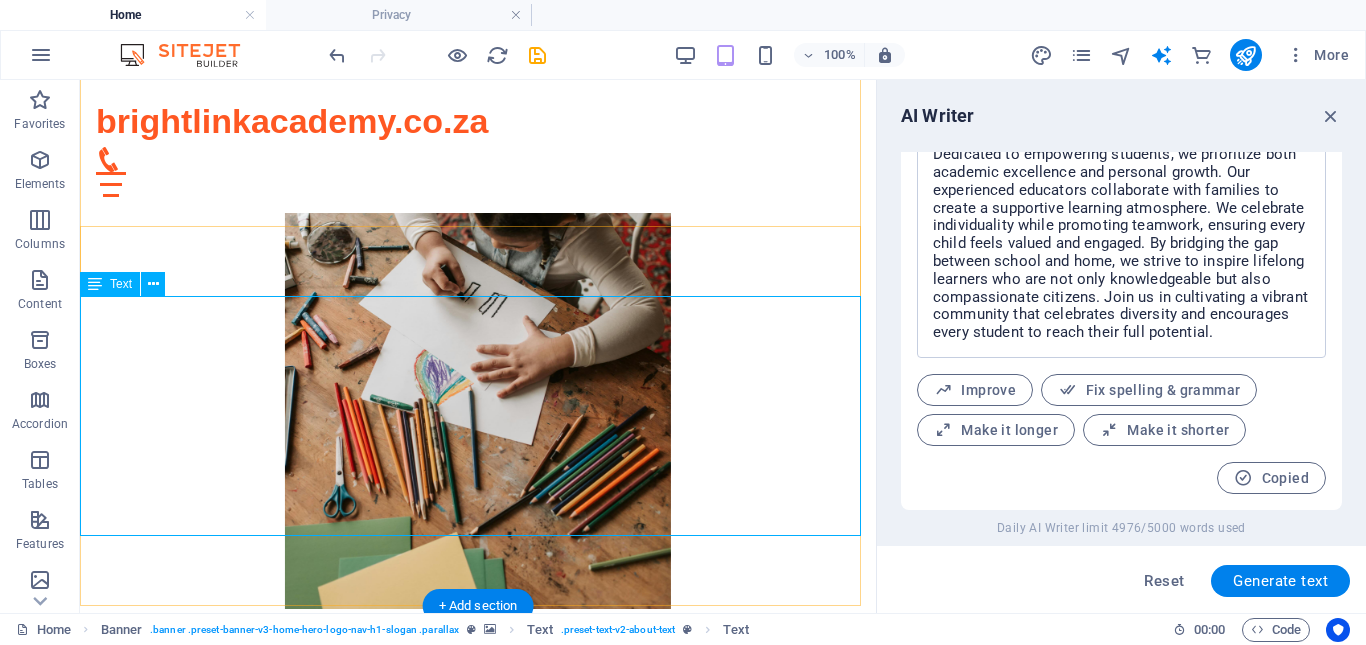 click on "At our institution, we believe in fostering a nurturing environment where education meets community. Dedicated to empowering students, we prioritize both academic excellence and personal growth. Our experienced educators collaborate with families to create a supportive learning atmosphere. We celebrate individuality while promoting teamwork, ensuring every child feels valued and engaged. By bridging the gap between school and home, we strive to inspire lifelong learners who are not only knowledgeable but also compassionate citizens. Join us in cultivating a vibrant community that celebrates diversity and encourages every student to reach their full potential." at bounding box center (478, 995) 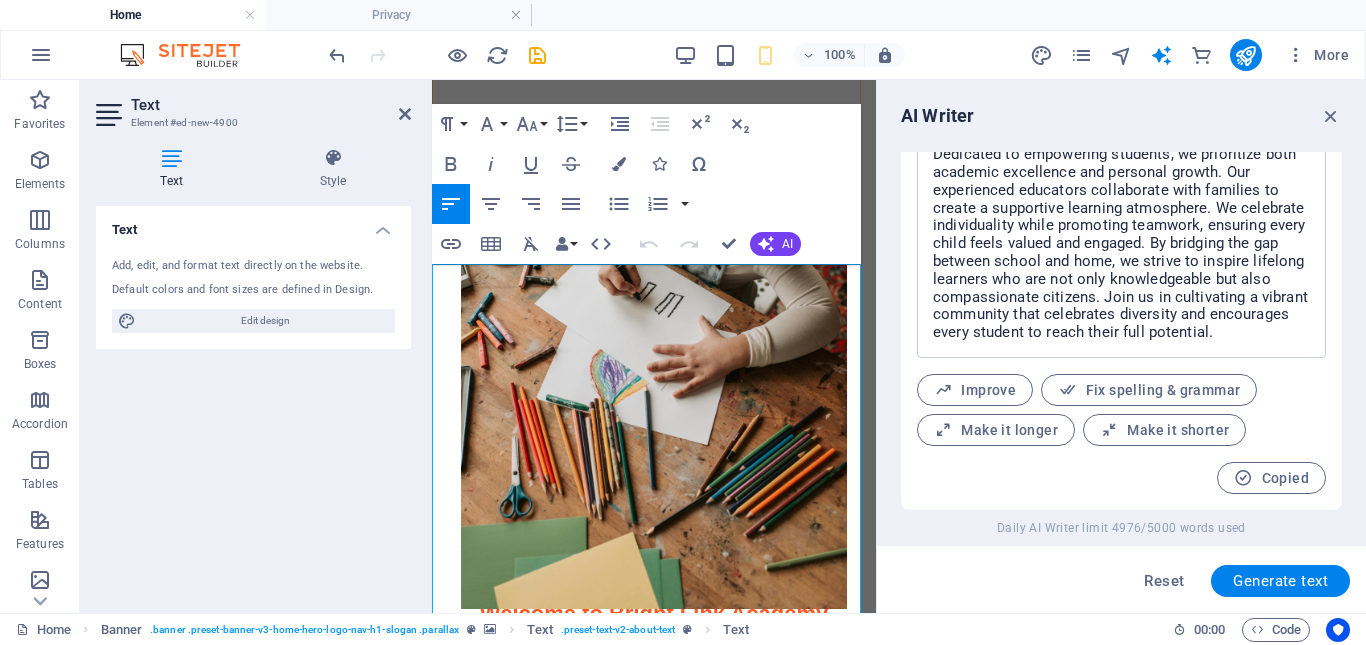 click on "At our institution, we believe in fostering a nurturing environment where education meets community. Dedicated to empowering students, we prioritize both academic excellence and personal growth. Our experienced educators collaborate with families to create a supportive learning atmosphere. We celebrate individuality while promoting teamwork, ensuring every child feels valued and engaged. By bridging the gap between school and home, we strive to inspire lifelong learners who are not only knowledgeable but also compassionate citizens. Join us in cultivating a vibrant community that celebrates diversity and encourages every student to reach their full potential." at bounding box center [654, 1068] 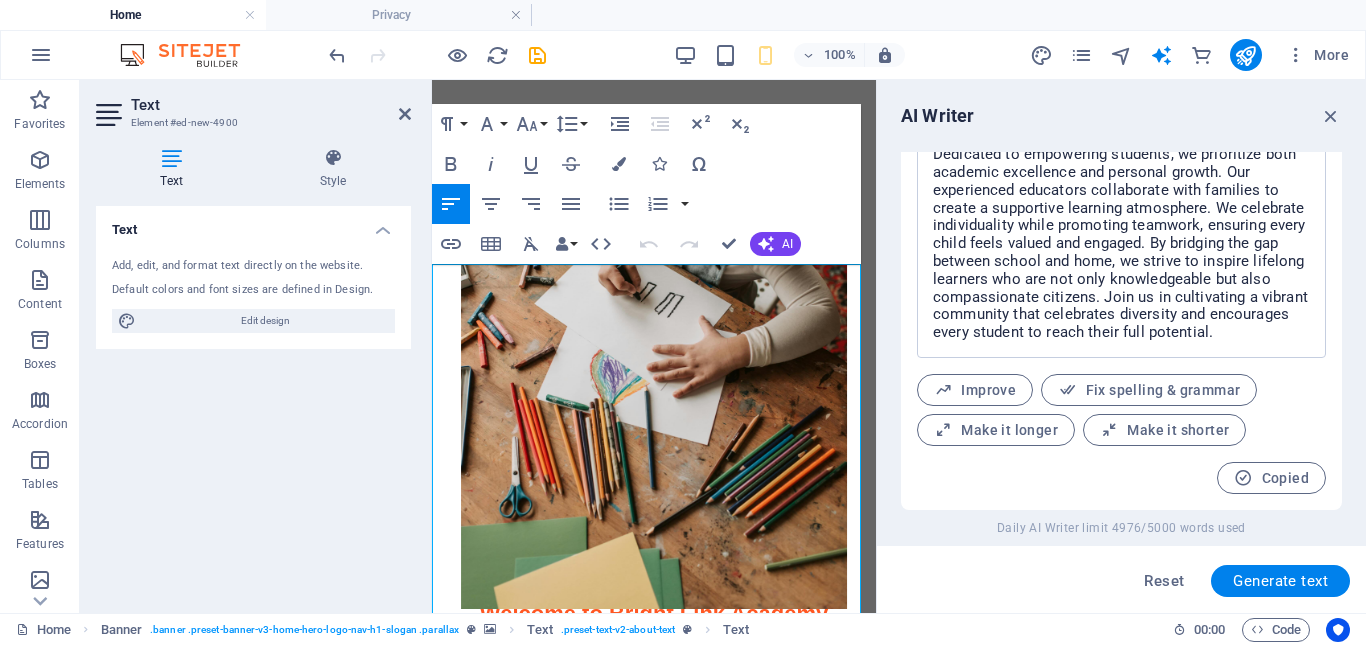 click on "Text Element #ed-new-4900" at bounding box center (253, 106) 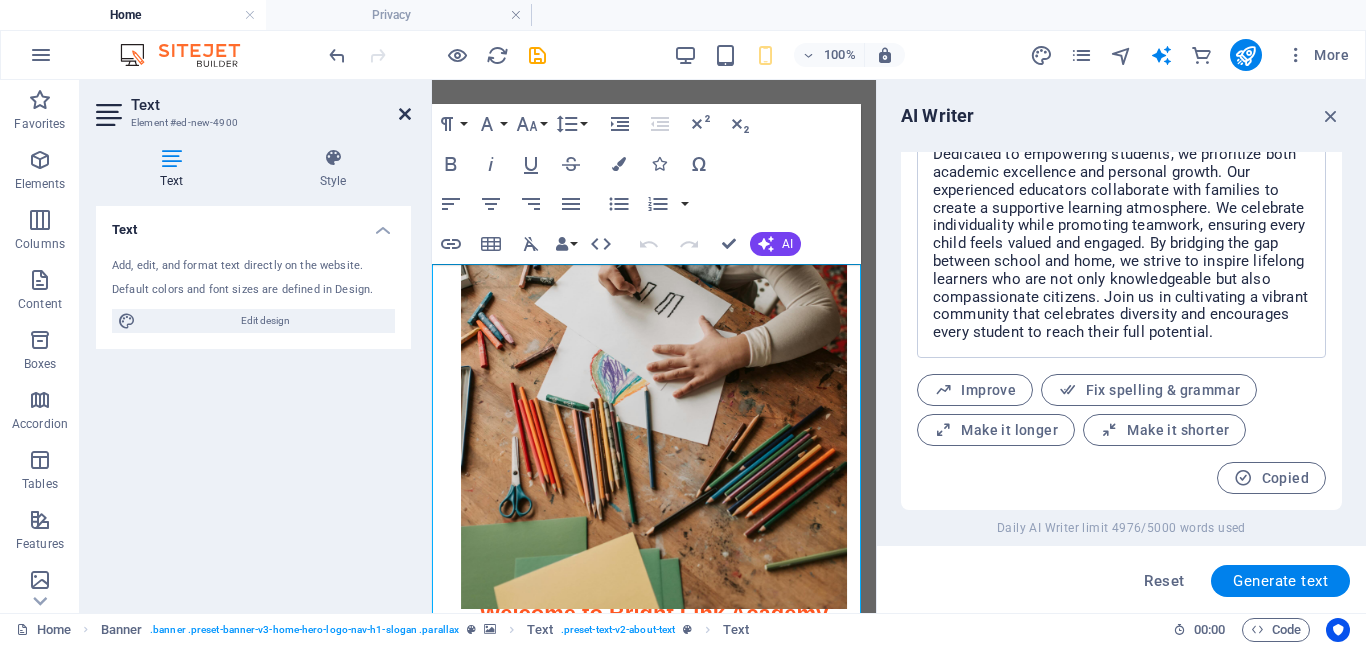 click at bounding box center (405, 114) 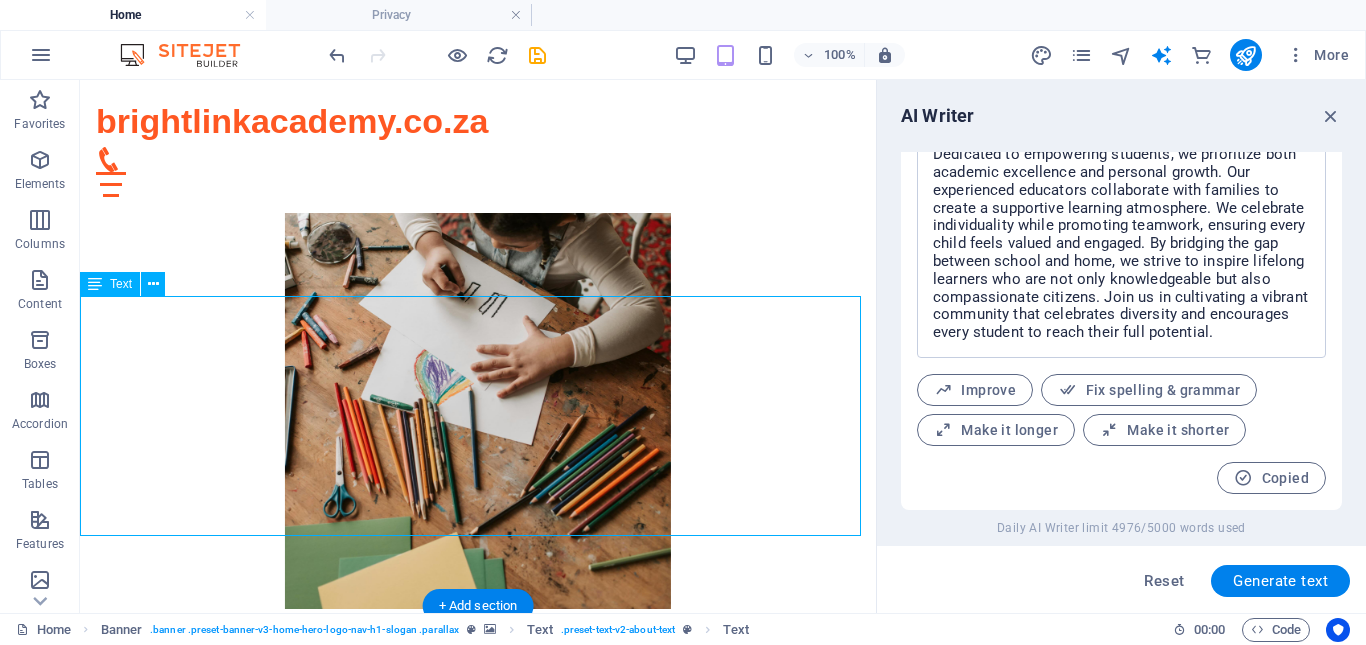 drag, startPoint x: 81, startPoint y: 307, endPoint x: 216, endPoint y: 364, distance: 146.5401 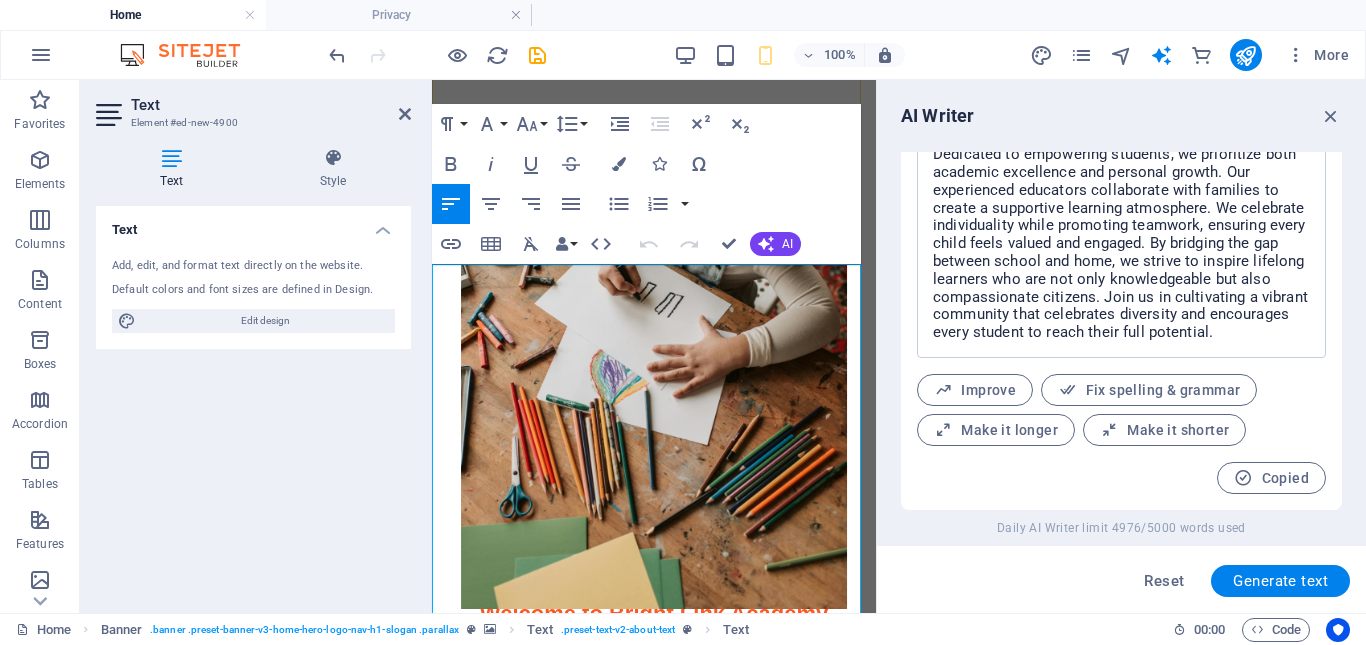 click on "At our institution, we believe in fostering a nurturing environment where education meets community. Dedicated to empowering students, we prioritize both academic excellence and personal growth. Our experienced educators collaborate with families to create a supportive learning atmosphere. We celebrate individuality while promoting teamwork, ensuring every child feels valued and engaged. By bridging the gap between school and home, we strive to inspire lifelong learners who are not only knowledgeable but also compassionate citizens. Join us in cultivating a vibrant community that celebrates diversity and encourages every student to reach their full potential." at bounding box center (654, 1068) 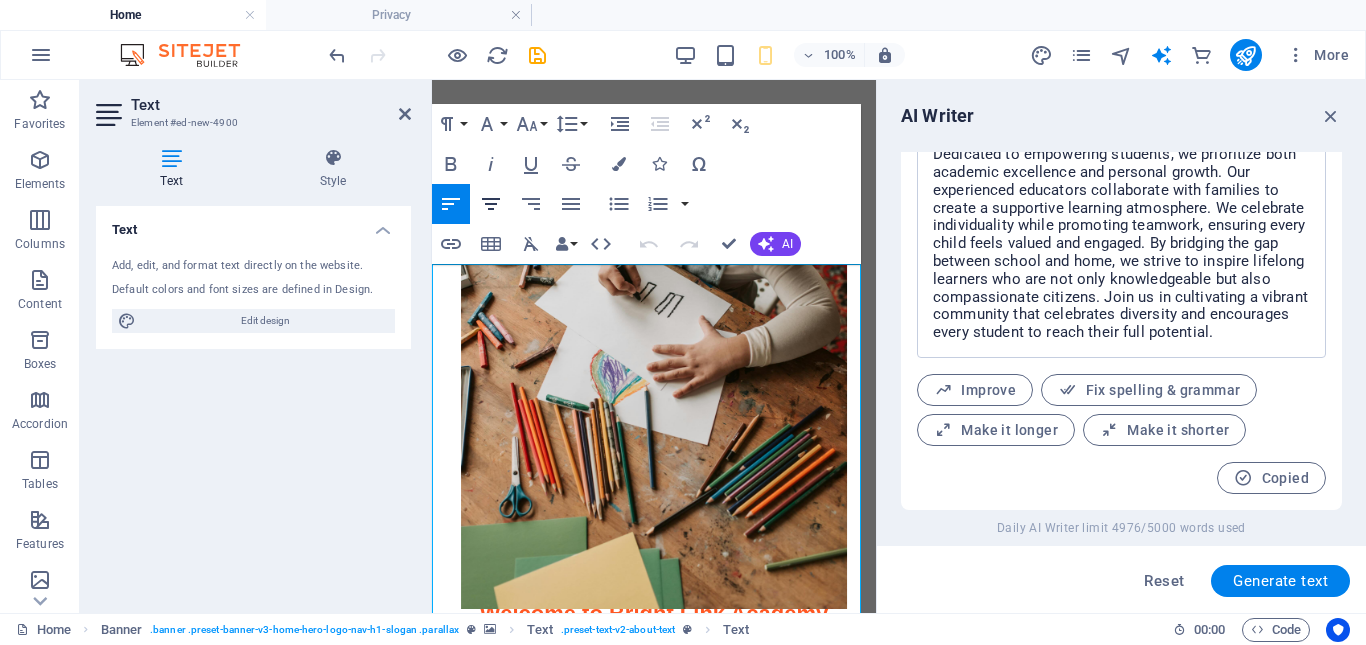 click 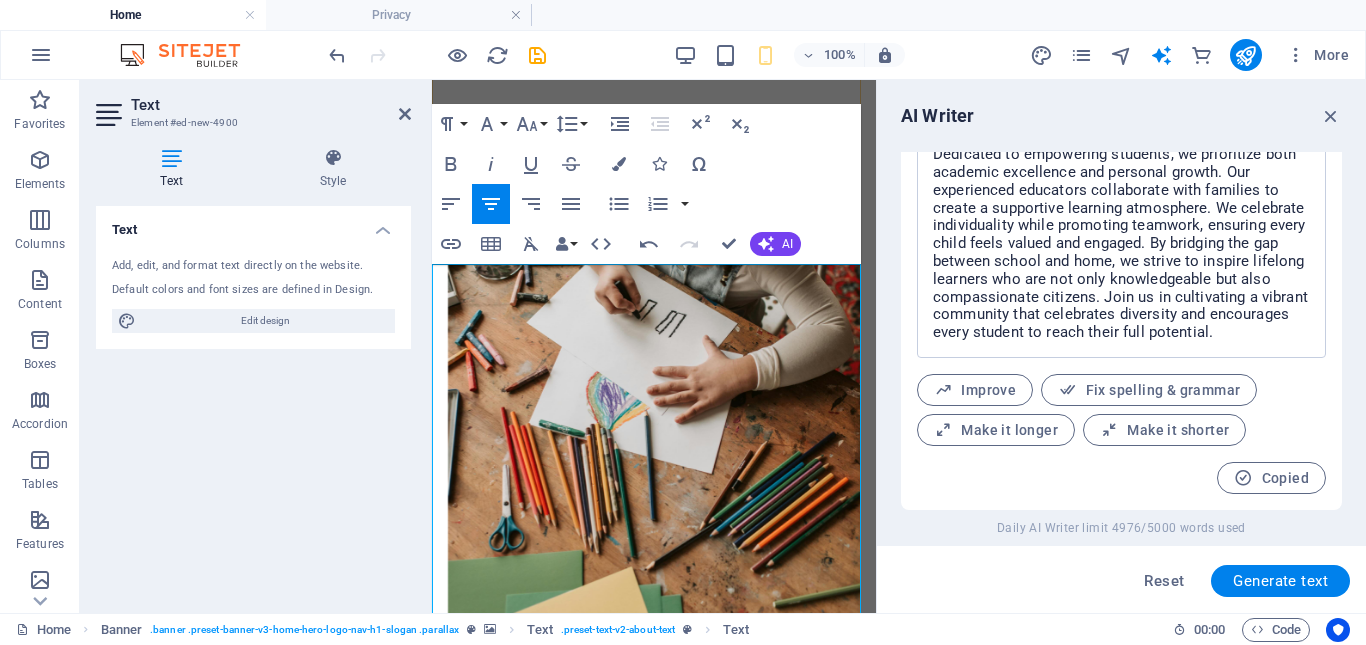 click on "At our institution, we believe in fostering a nurturing environment where education meets community. Dedicated to empowering students, we prioritize both academic excellence and personal growth. Our experienced educators collaborate with families to create a supportive learning atmosphere. We celebrate individuality while promoting teamwork, ensuring every child feels valued and engaged. By bridging the gap between school and home, we strive to inspire lifelong learners who are not only knowledgeable but also compassionate citizens. Join us in cultivating a vibrant community that celebrates diversity and encourages every student to reach their full potential." at bounding box center (654, 1108) 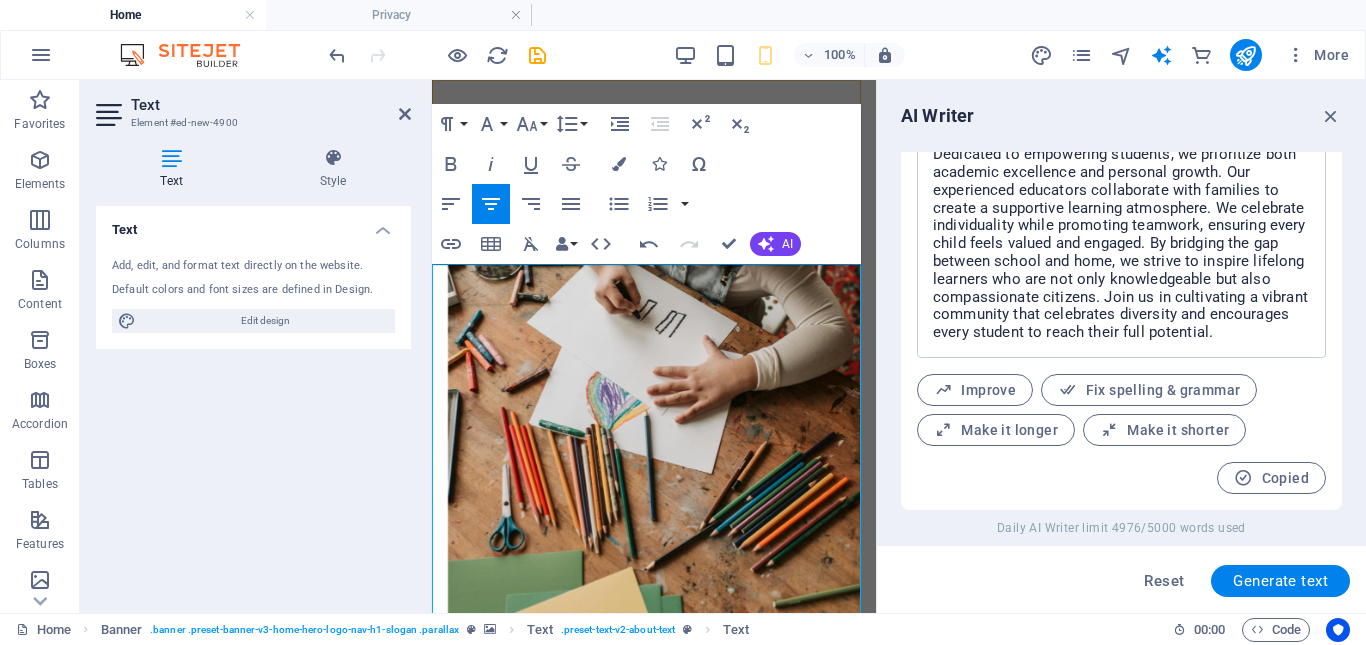 click on "brightlinkacademy.co.za Home Legal Notice Privacy" at bounding box center [654, 142] 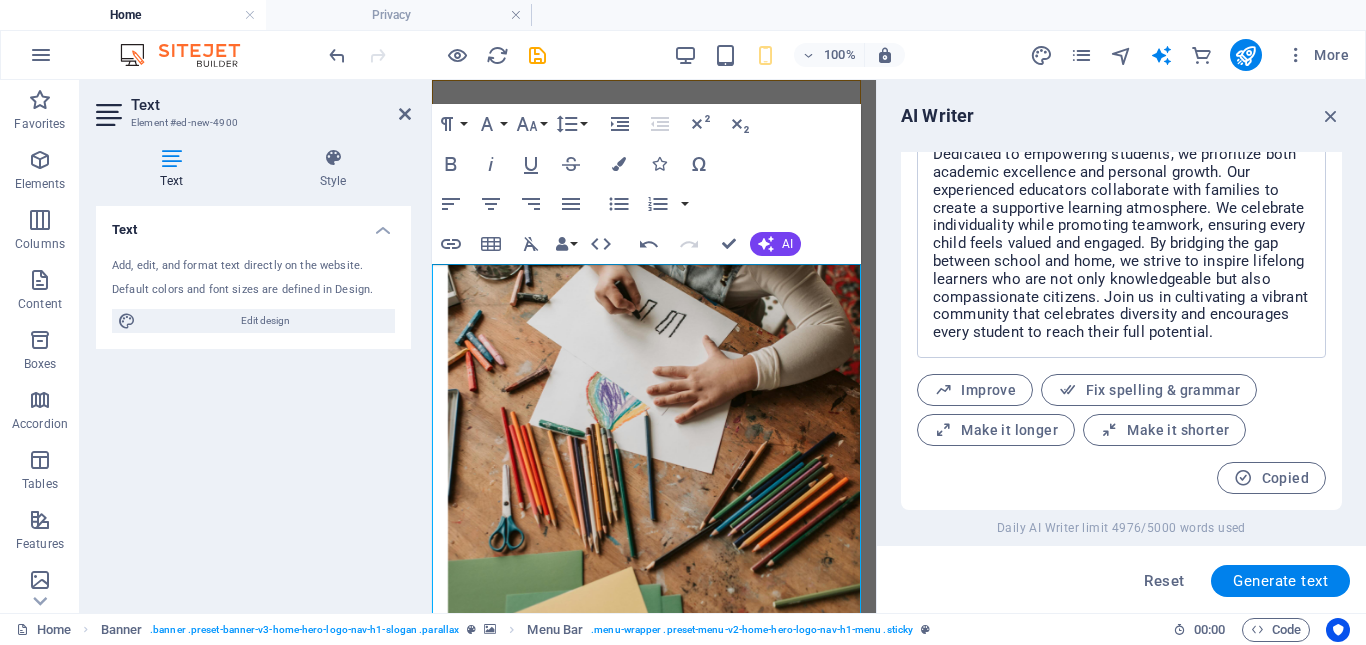 click on "At our institution, we believe in fostering a nurturing environment where education meets community. Dedicated to empowering students, we prioritize both academic excellence and personal growth. Our experienced educators collaborate with families to create a supportive learning atmosphere. We celebrate individuality while promoting teamwork, ensuring every child feels valued and engaged. By bridging the gap between school and home, we strive to inspire lifelong learners who are not only knowledgeable but also compassionate citizens. Join us in cultivating a vibrant community that celebrates diversity and encourages every student to reach their full potential." at bounding box center (654, 1108) 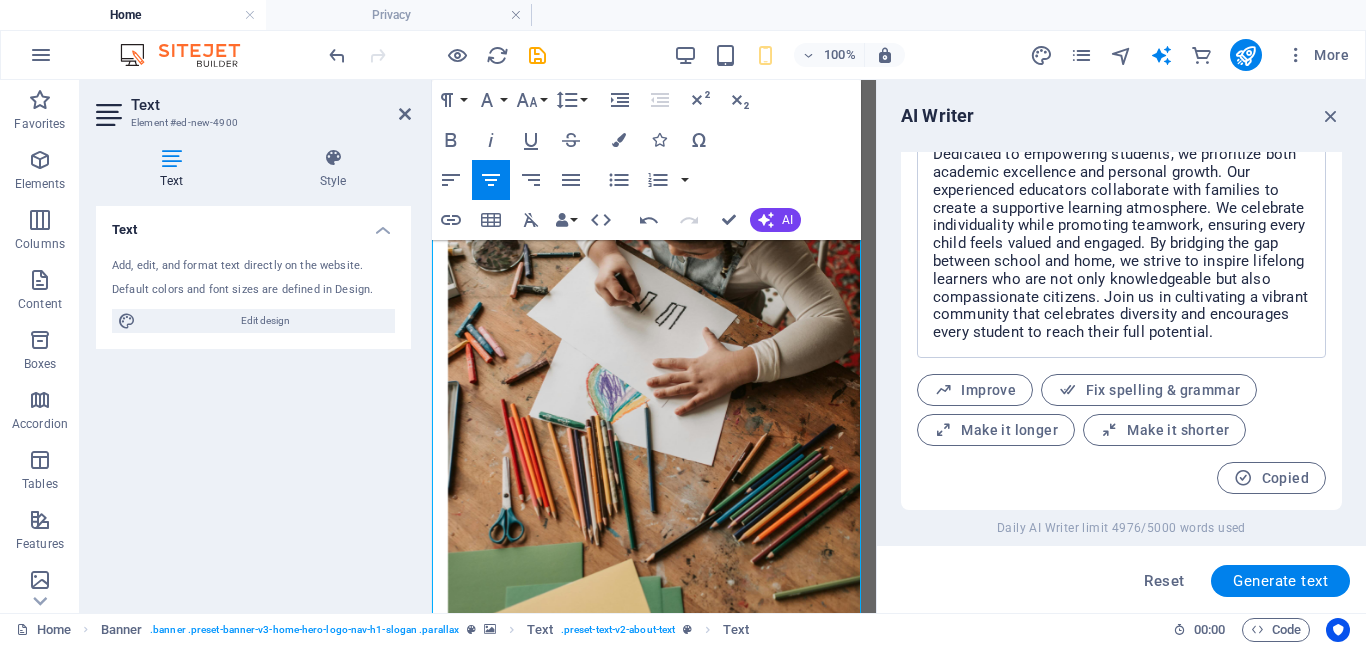 scroll, scrollTop: 200, scrollLeft: 0, axis: vertical 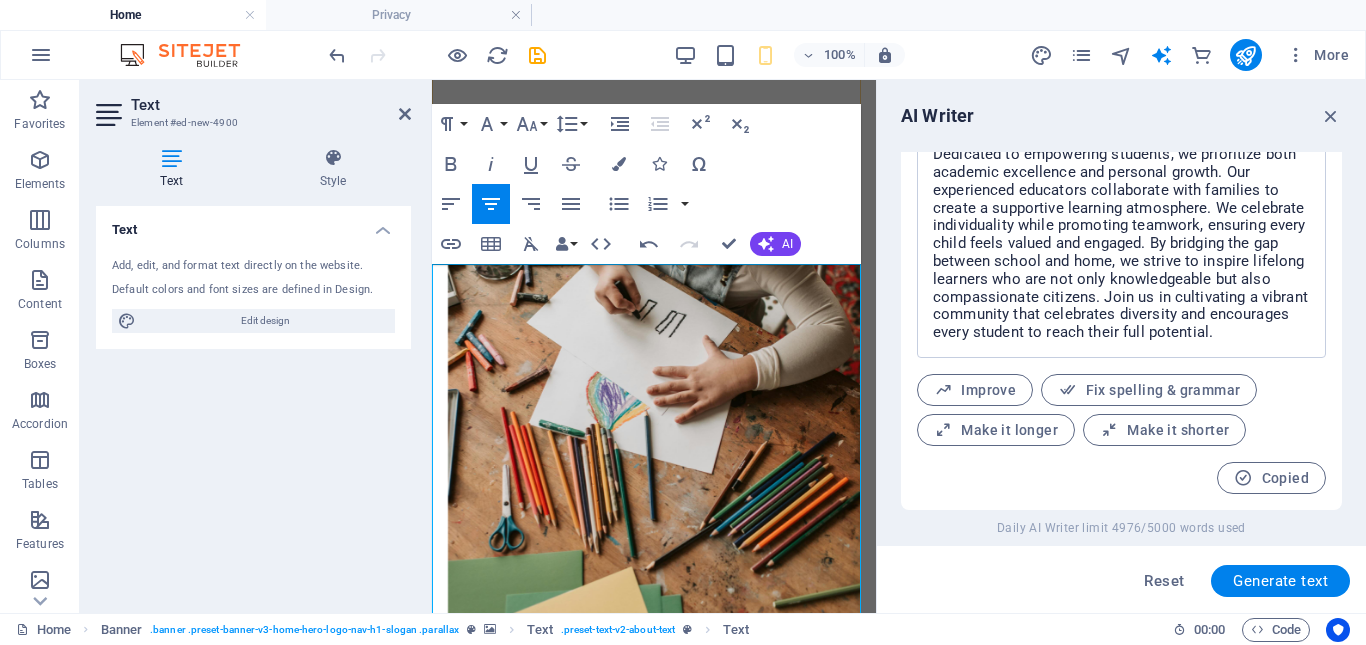 click on "At our institution, we believe in fostering a nurturing environment where education meets community. Dedicated to empowering students, we prioritize both academic excellence and personal growth. Our experienced educators collaborate with families to create a supportive learning atmosphere. We celebrate individuality while promoting teamwork, ensuring every child feels valued and engaged. By bridging the gap between school and home, we strive to inspire lifelong learners who are not only knowledgeable but also compassionate citizens. Join us in cultivating a vibrant community that celebrates diversity and encourages every student to reach their full potential." at bounding box center [654, 1108] 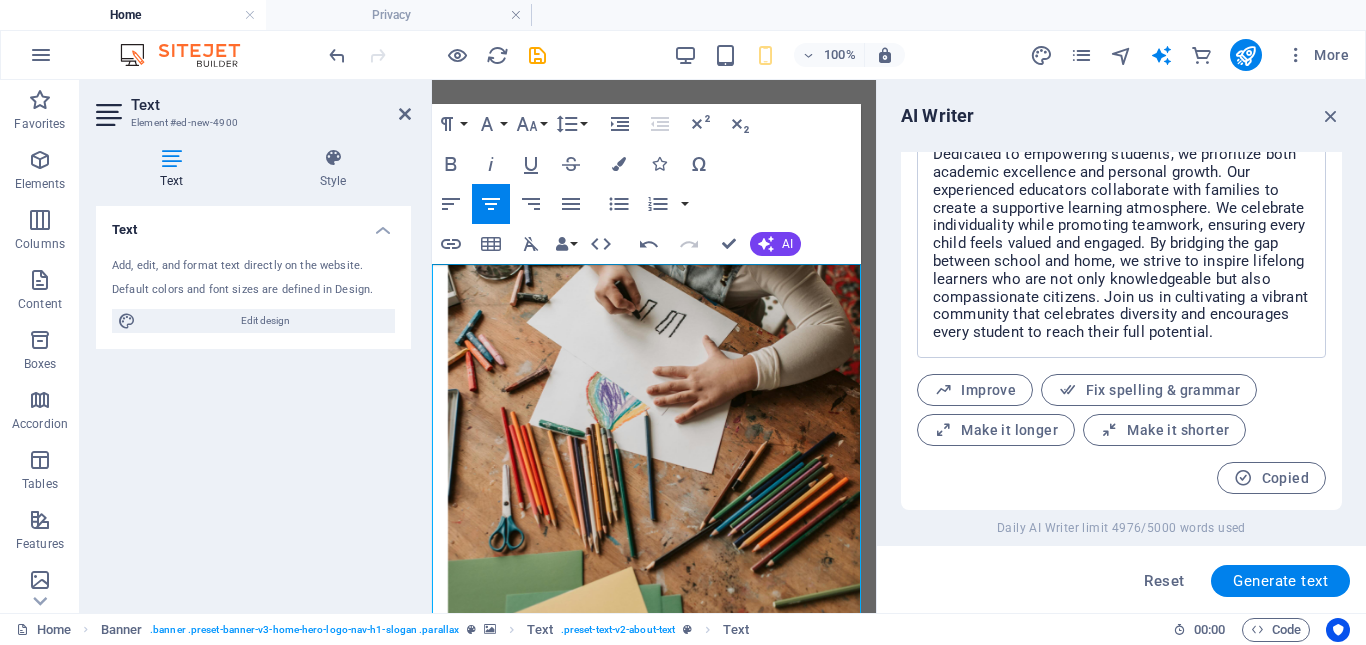 type 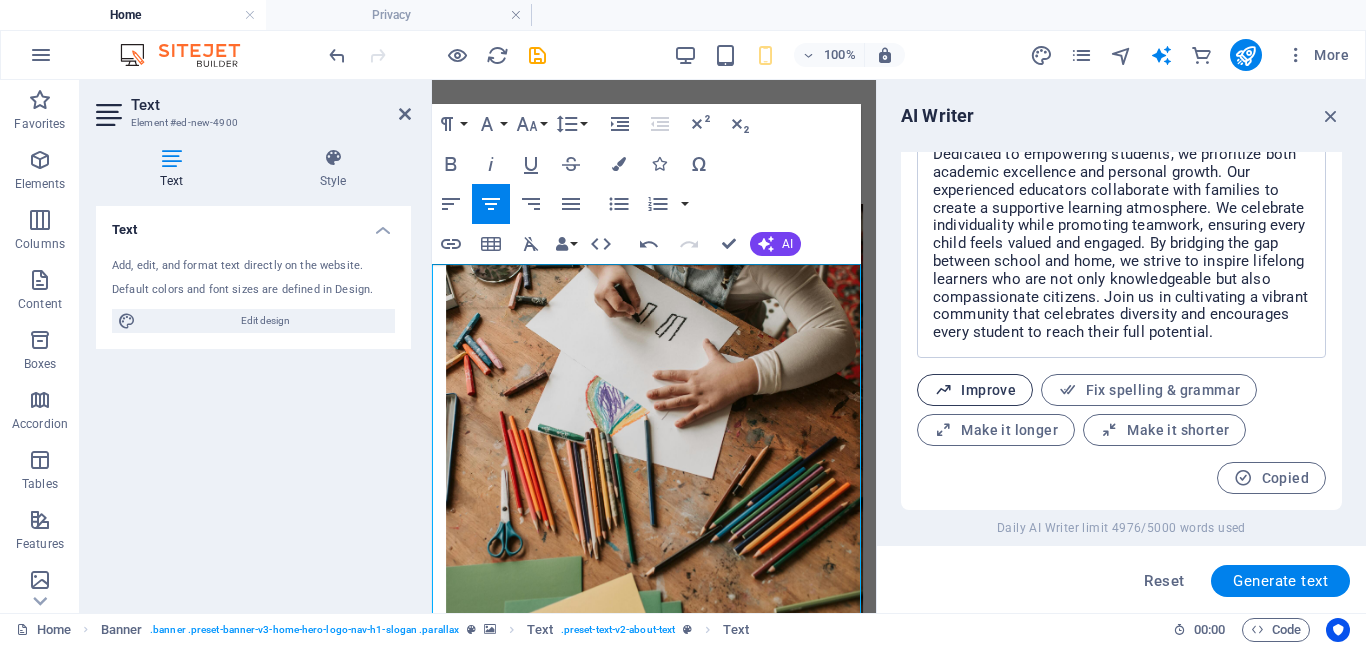 click on "Improve" at bounding box center (975, 390) 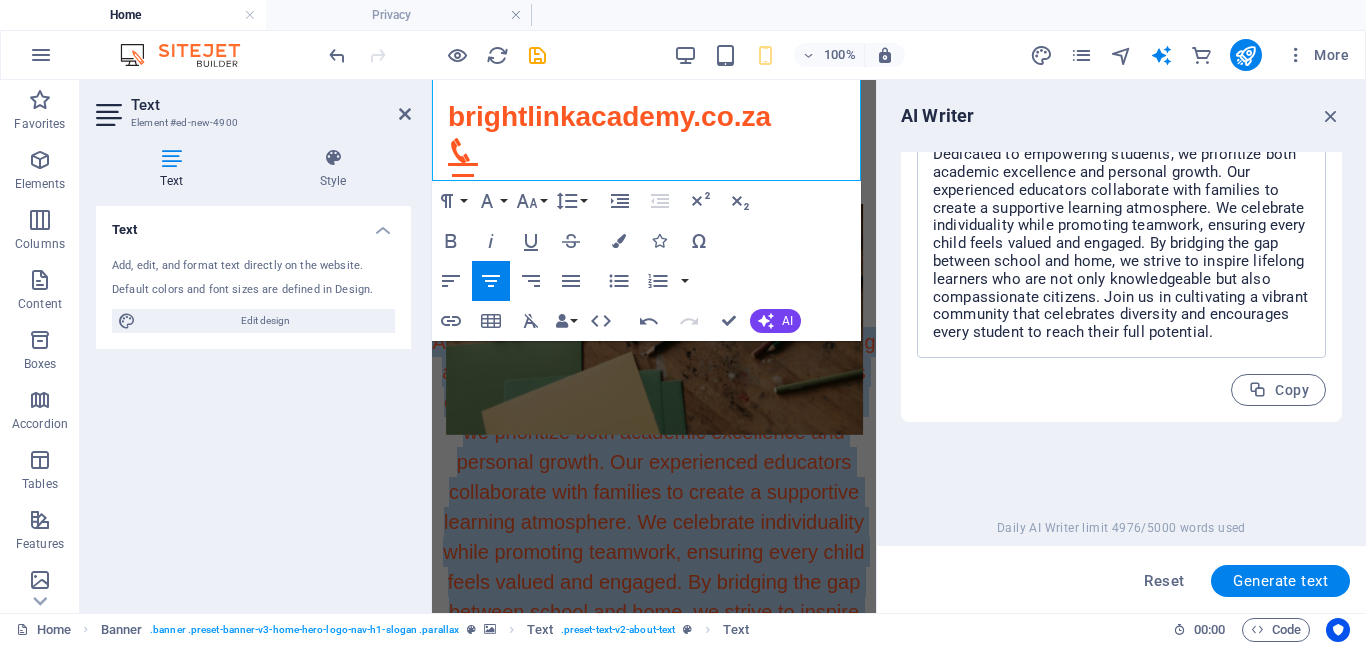 scroll, scrollTop: 656, scrollLeft: 0, axis: vertical 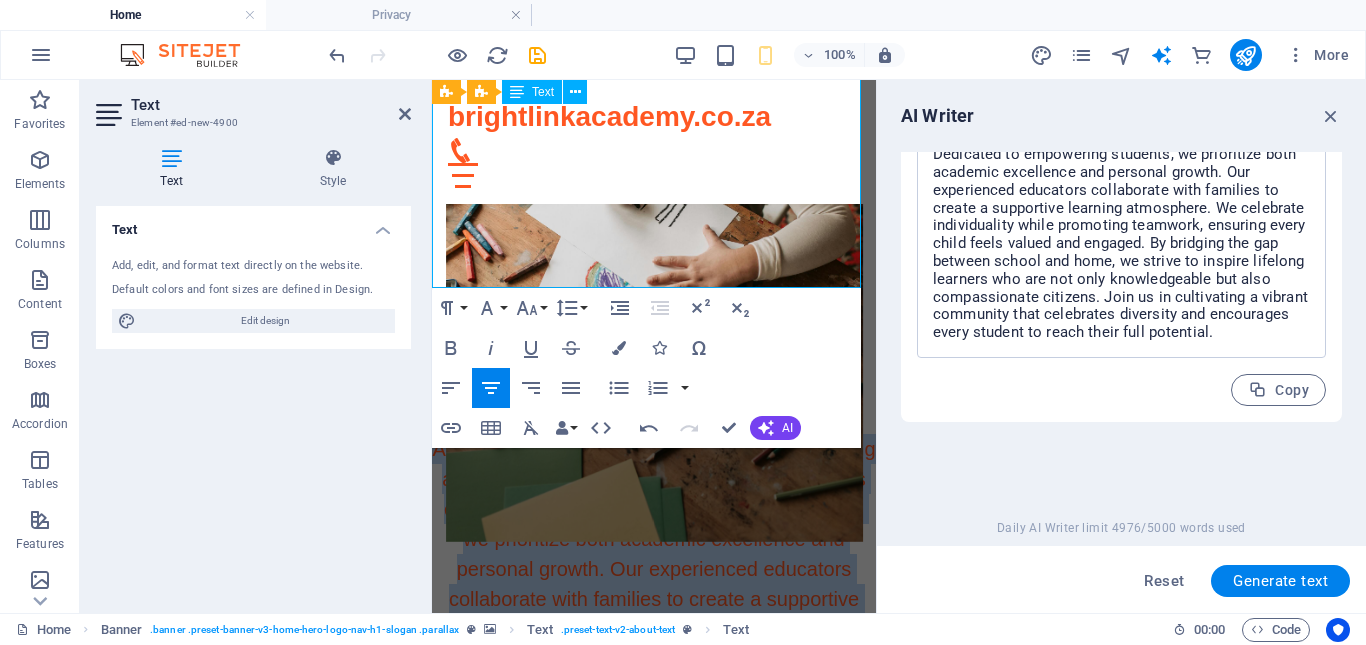 drag, startPoint x: 452, startPoint y: 276, endPoint x: 683, endPoint y: 278, distance: 231.00865 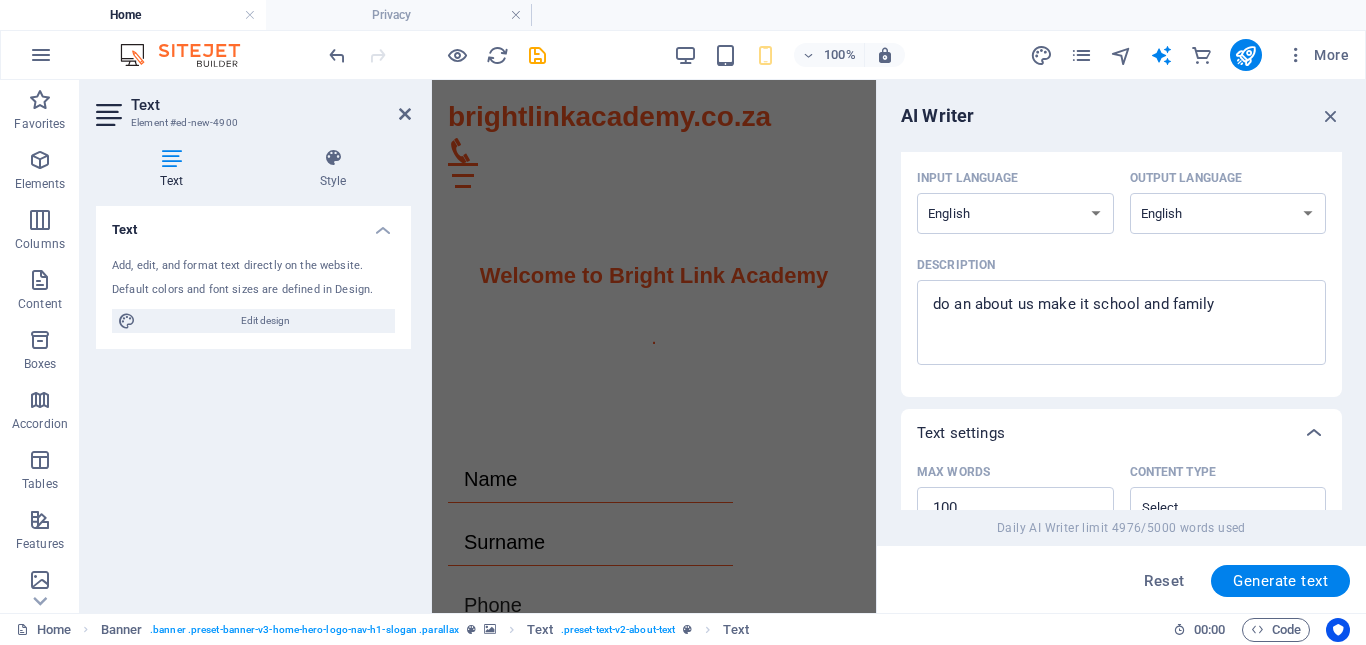 scroll, scrollTop: 59, scrollLeft: 0, axis: vertical 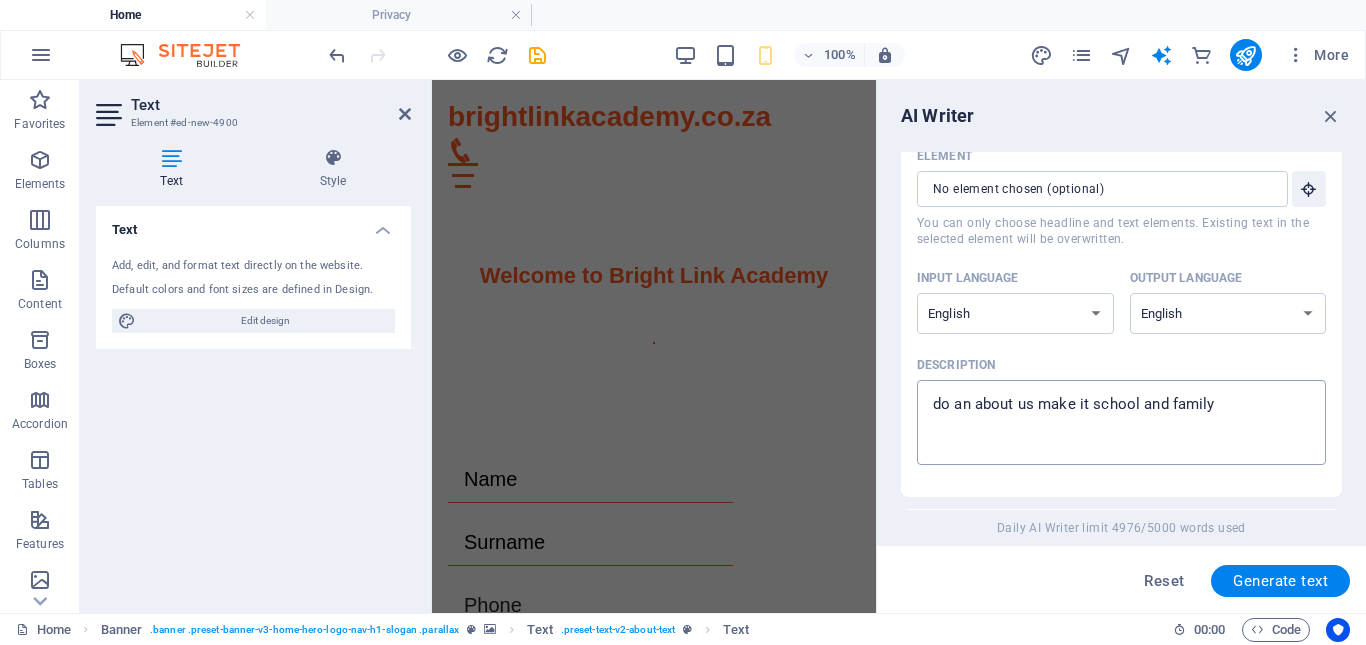 click on "do an about us make it school and family" at bounding box center [1121, 422] 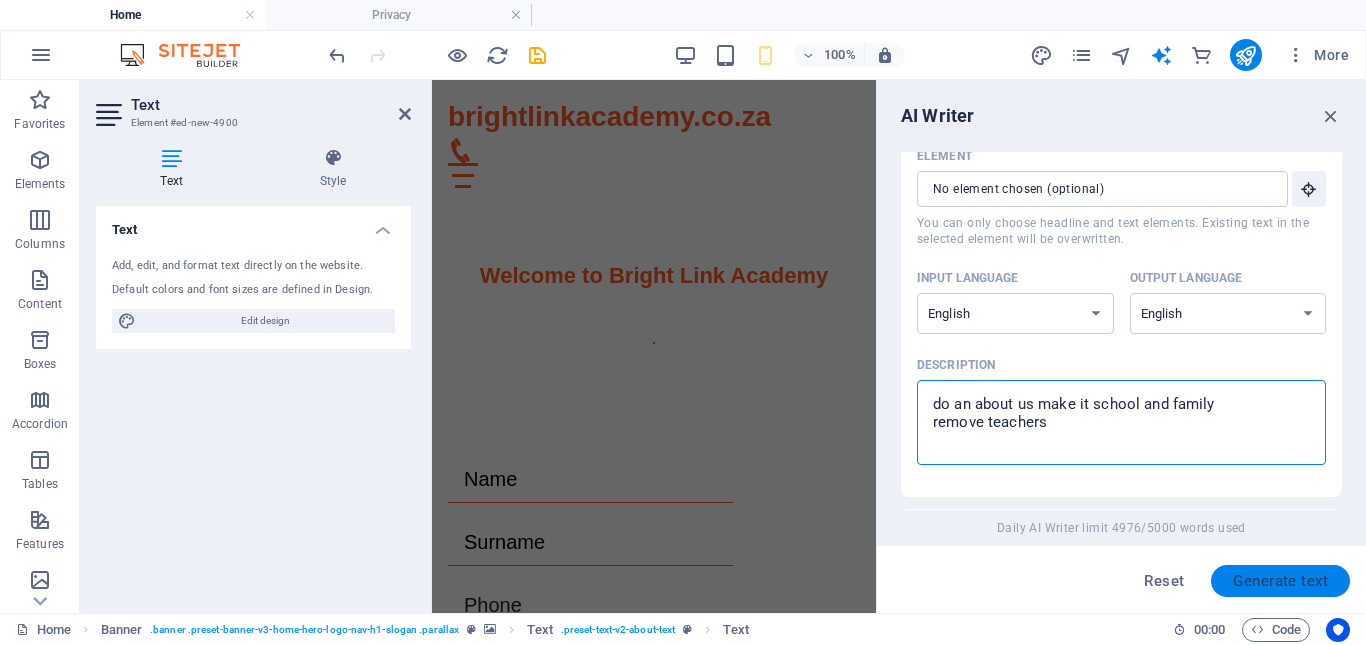 type on "do an about us make it school and family
remove teachers" 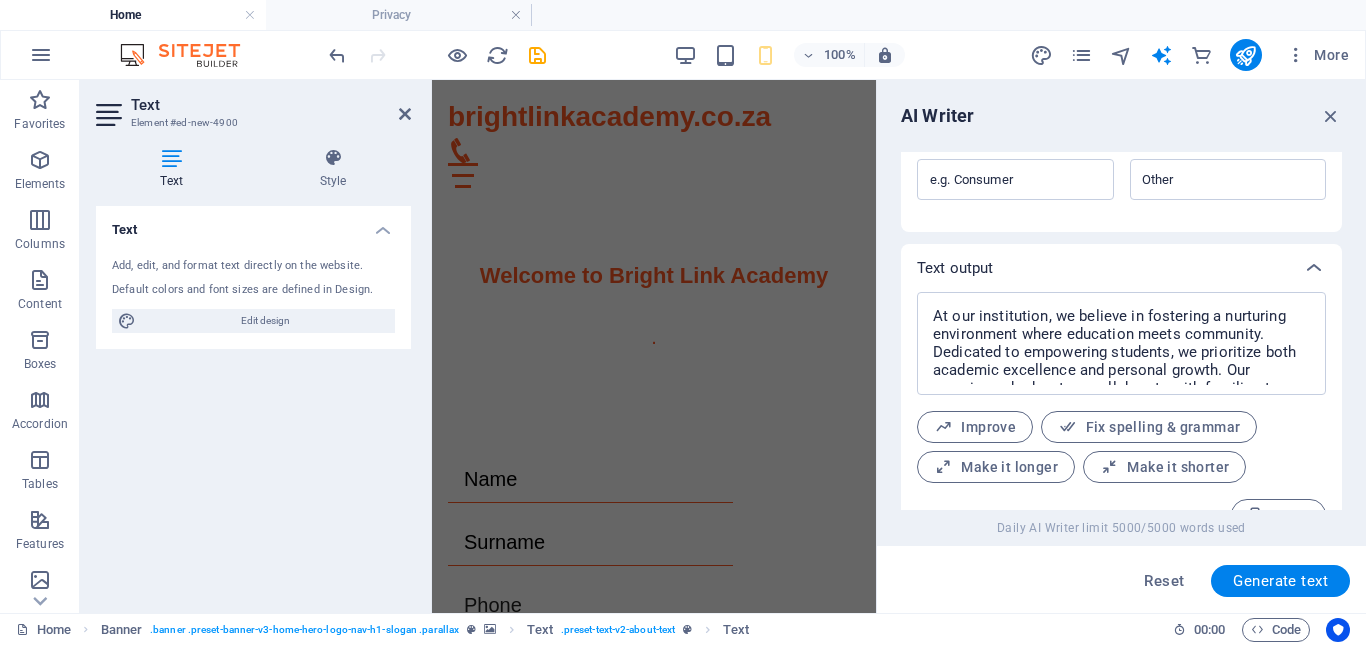 scroll, scrollTop: 698, scrollLeft: 0, axis: vertical 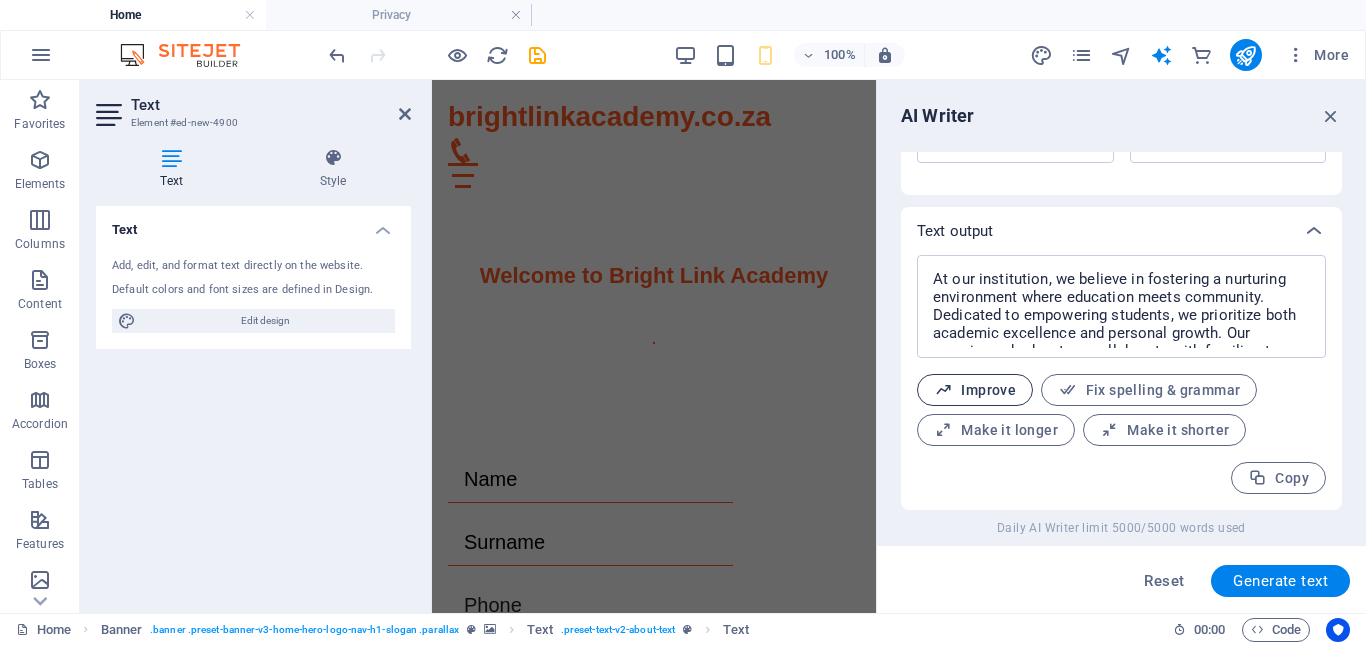 click on "Improve" at bounding box center [975, 390] 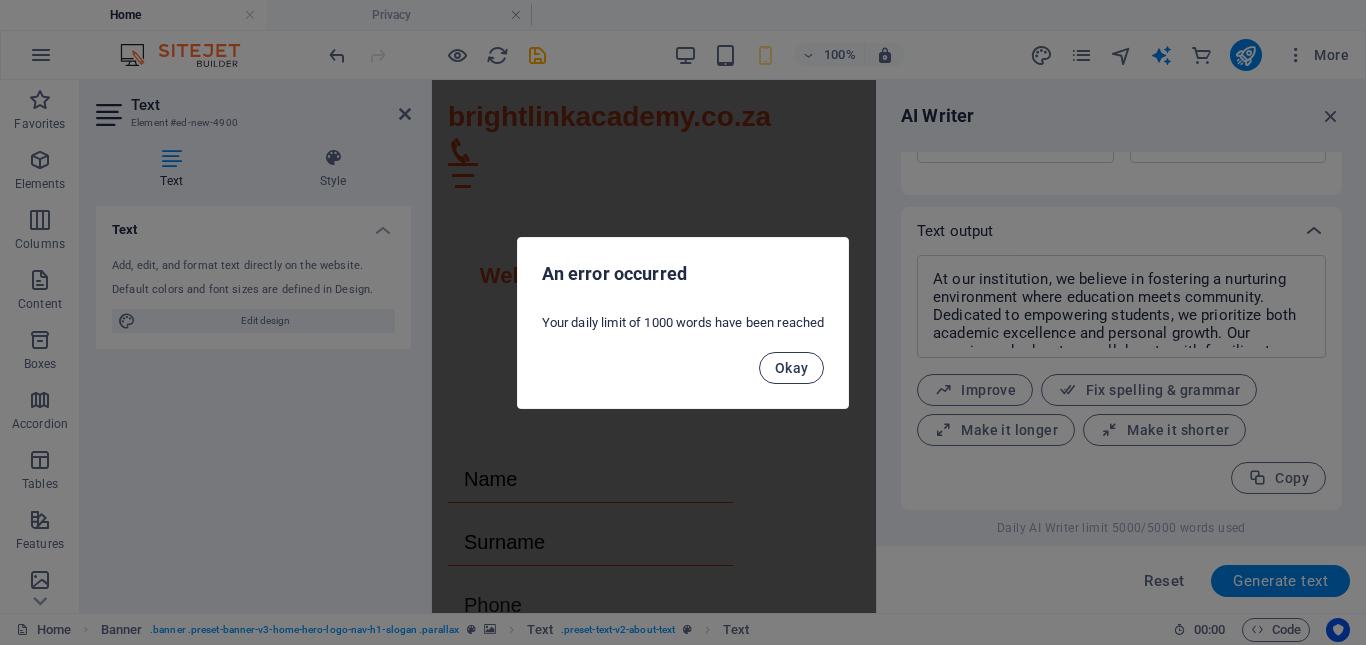 click on "Okay" at bounding box center (792, 368) 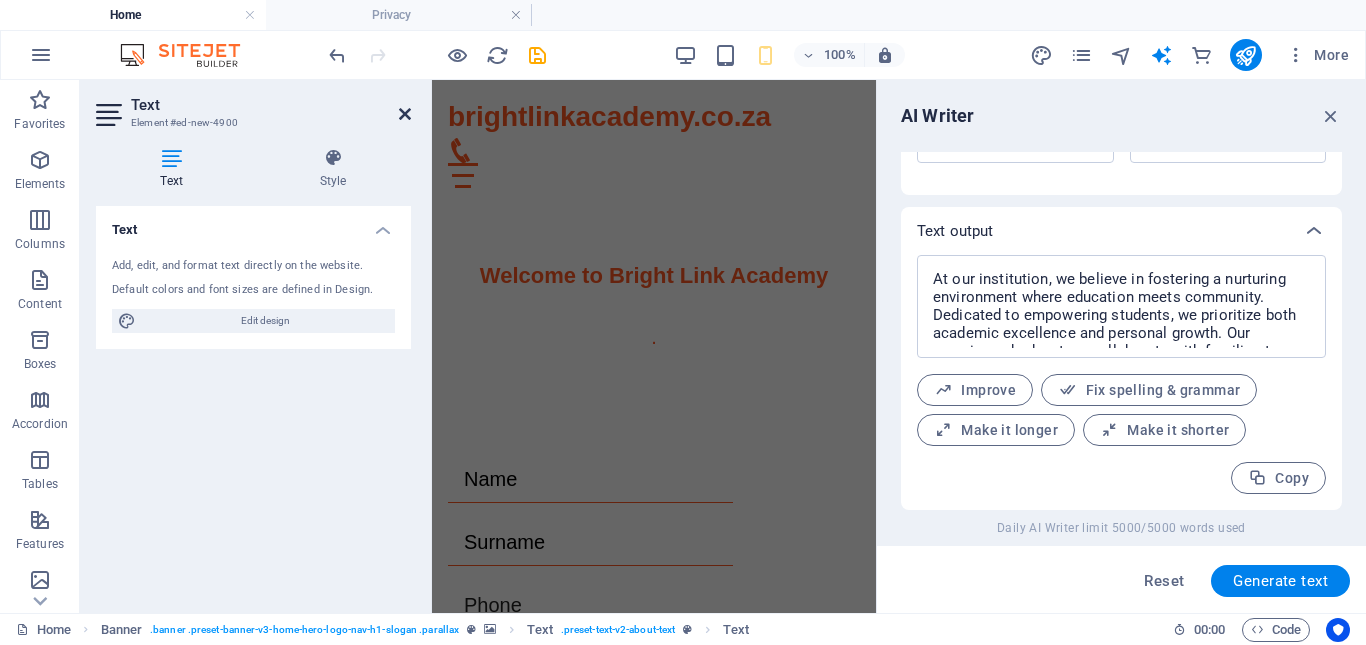 click at bounding box center (405, 114) 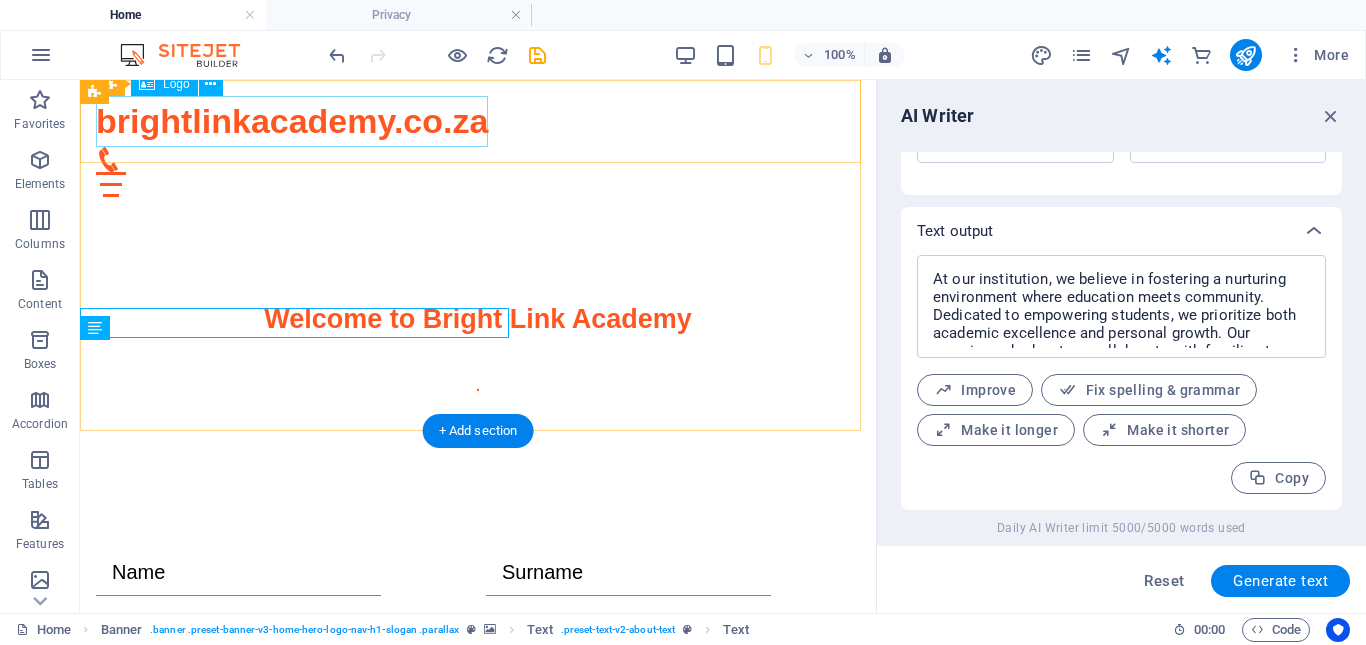 scroll, scrollTop: 156, scrollLeft: 0, axis: vertical 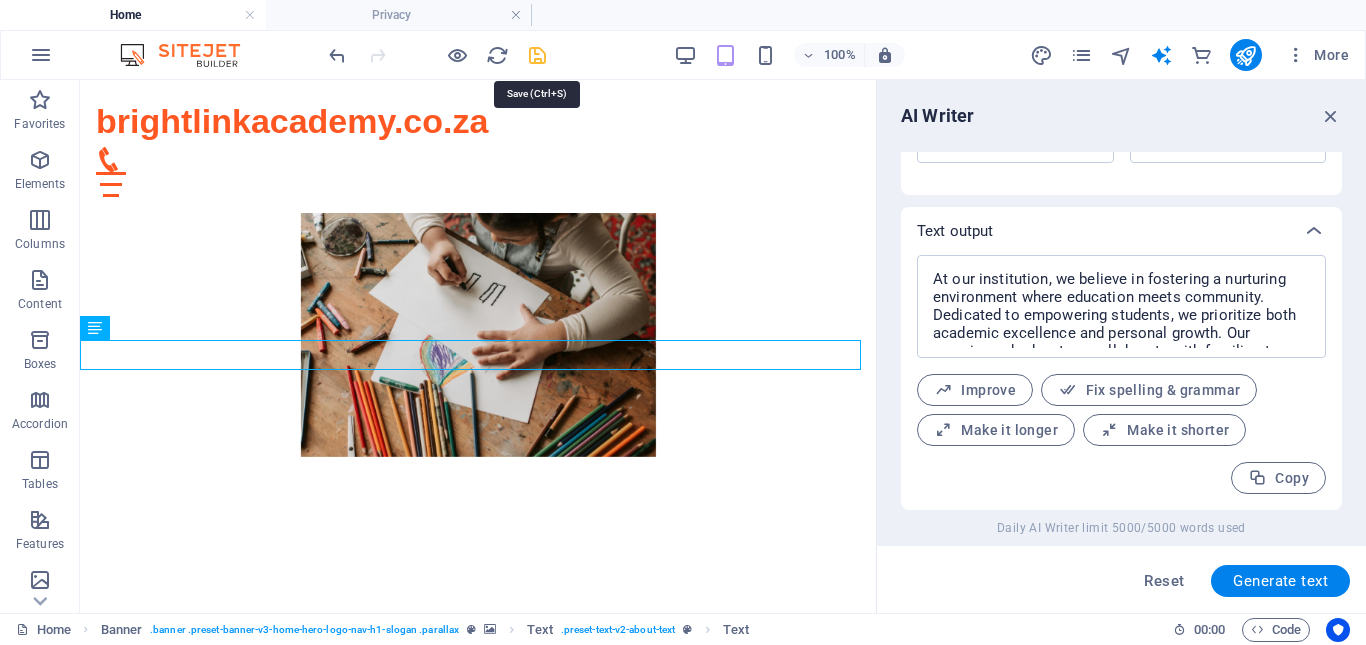 click at bounding box center (537, 55) 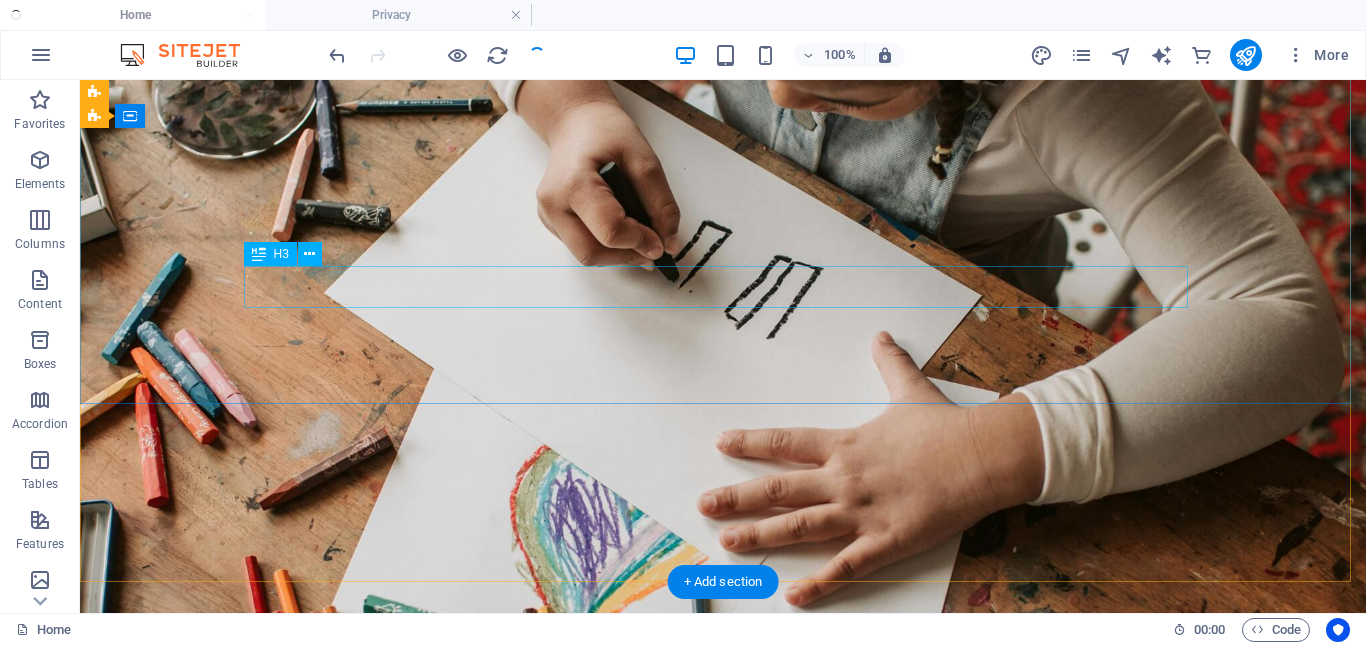 scroll, scrollTop: 0, scrollLeft: 0, axis: both 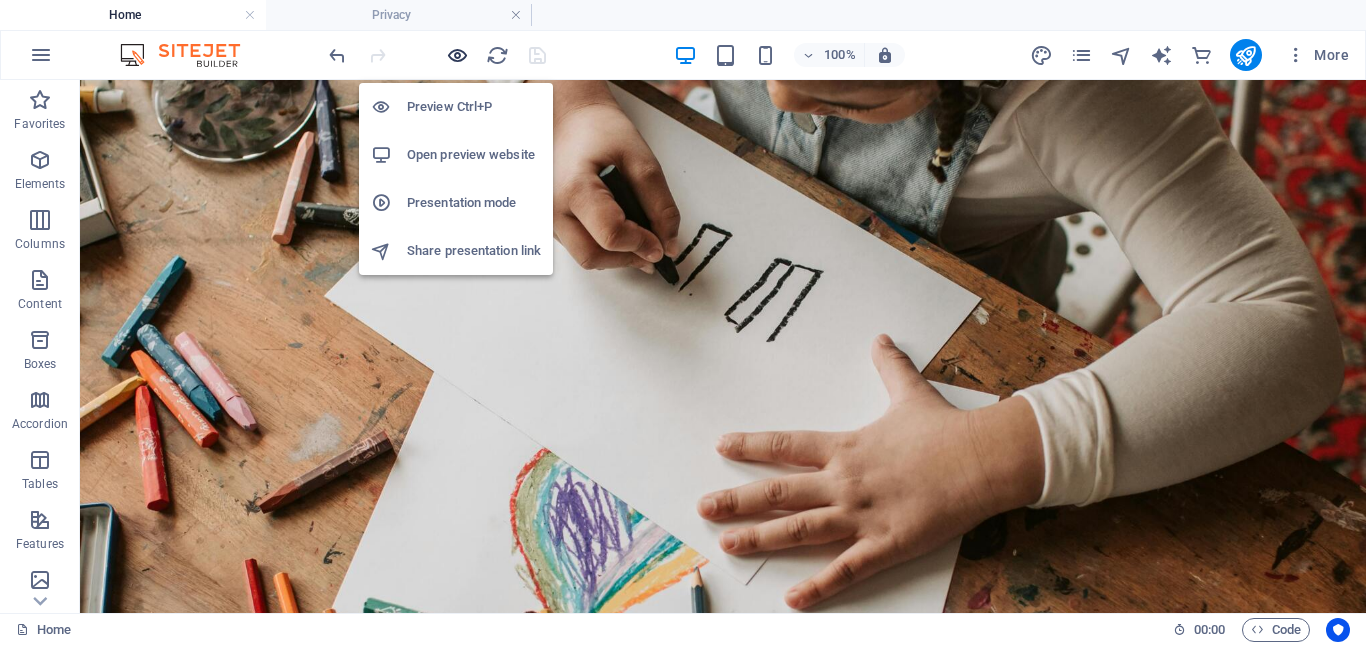 click at bounding box center (457, 55) 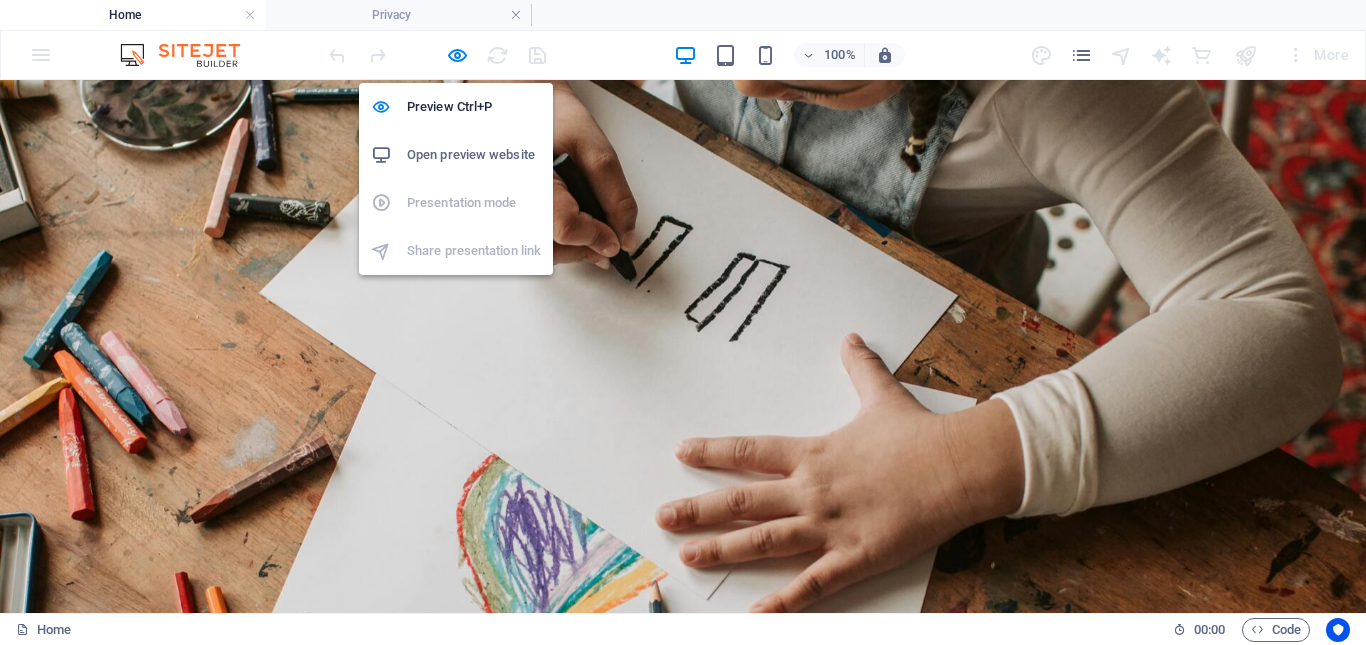 click on "Open preview website" at bounding box center [474, 155] 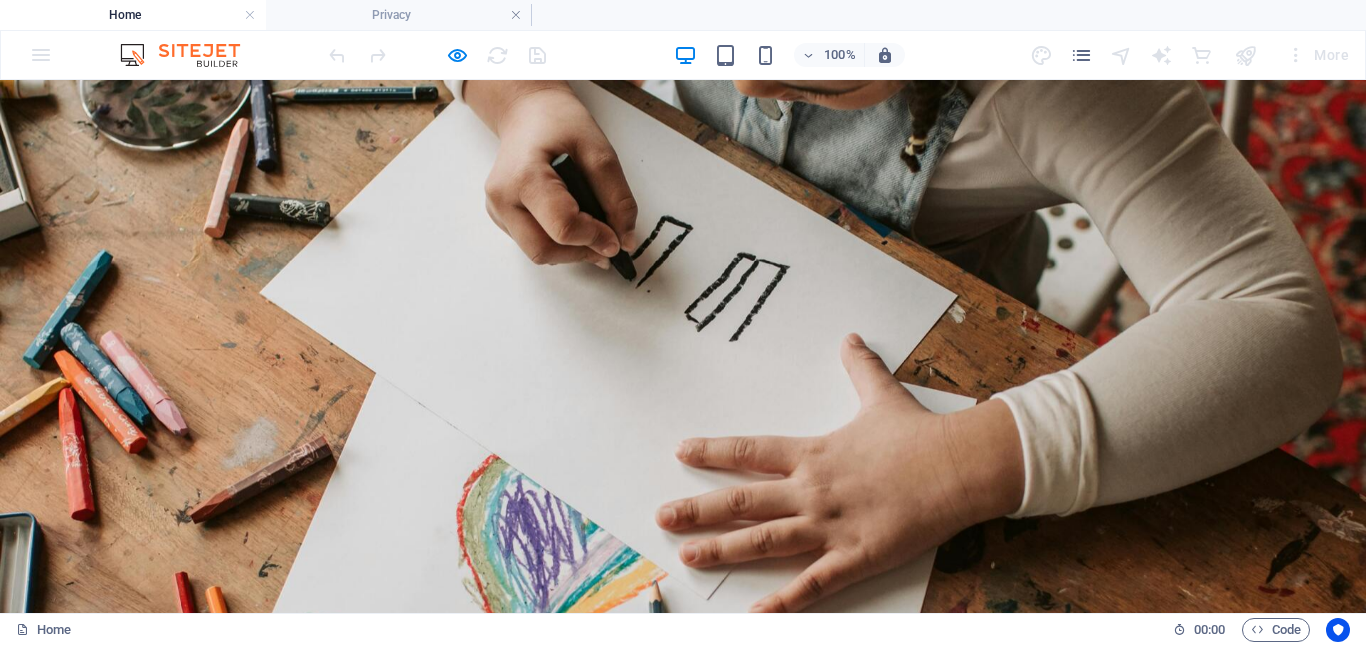 click on "Welcome to Bright Link Academy" at bounding box center [683, 1034] 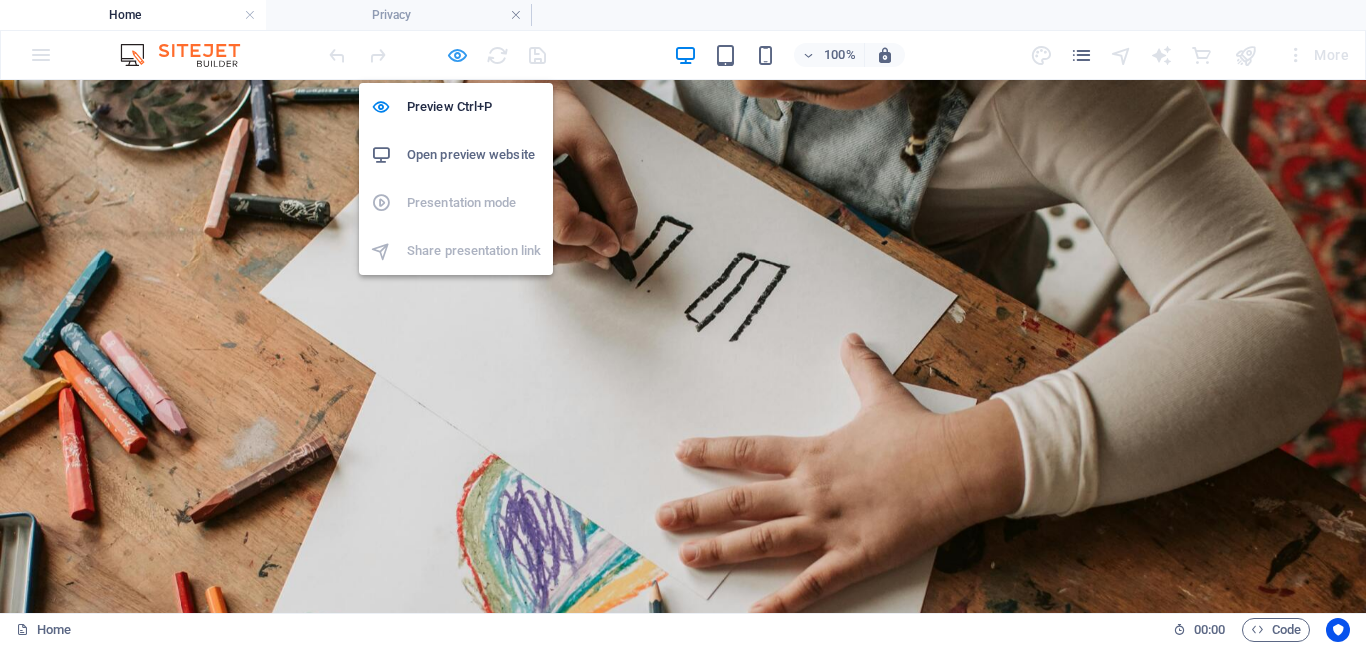 click at bounding box center (457, 55) 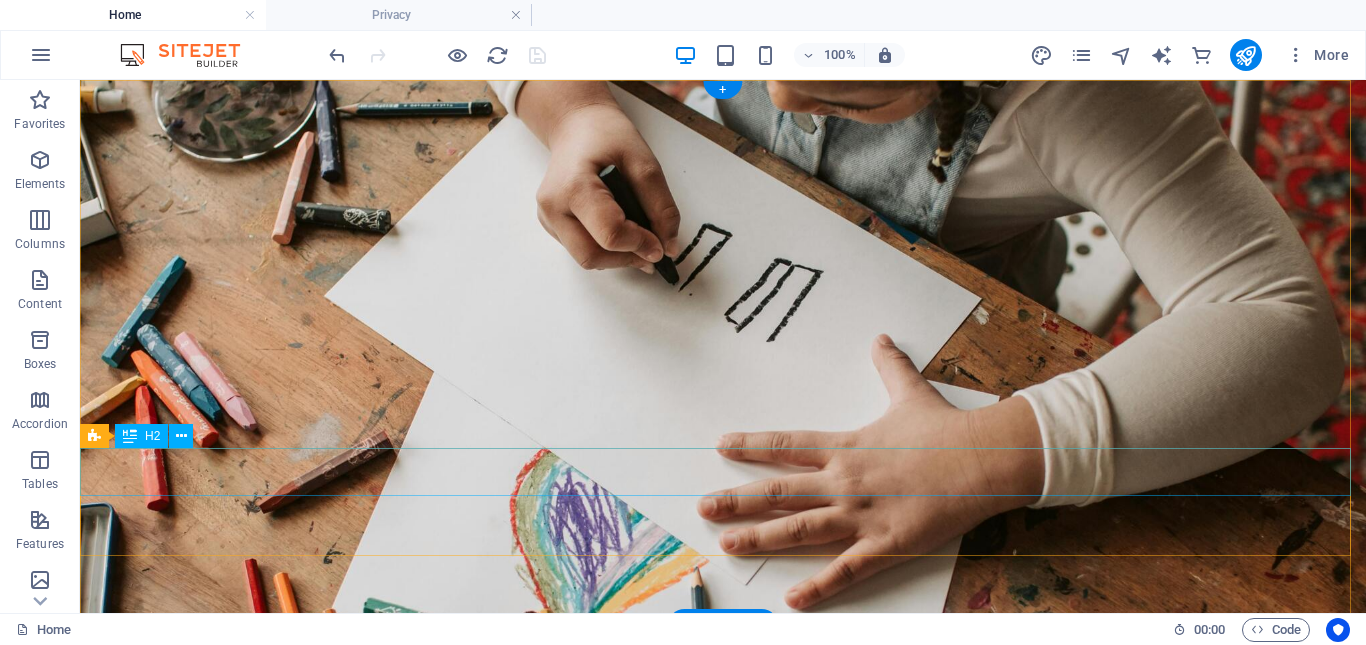 click on "Welcome to Bright Link Academy" at bounding box center [723, 1034] 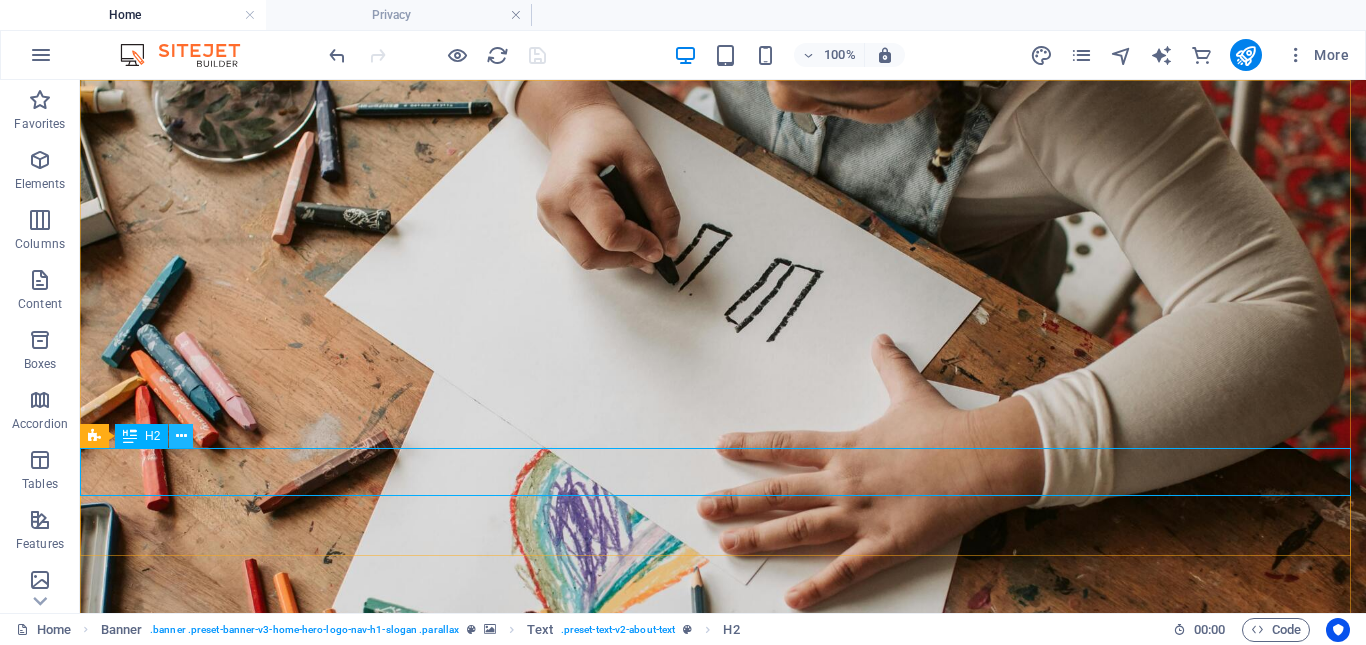 click at bounding box center (181, 436) 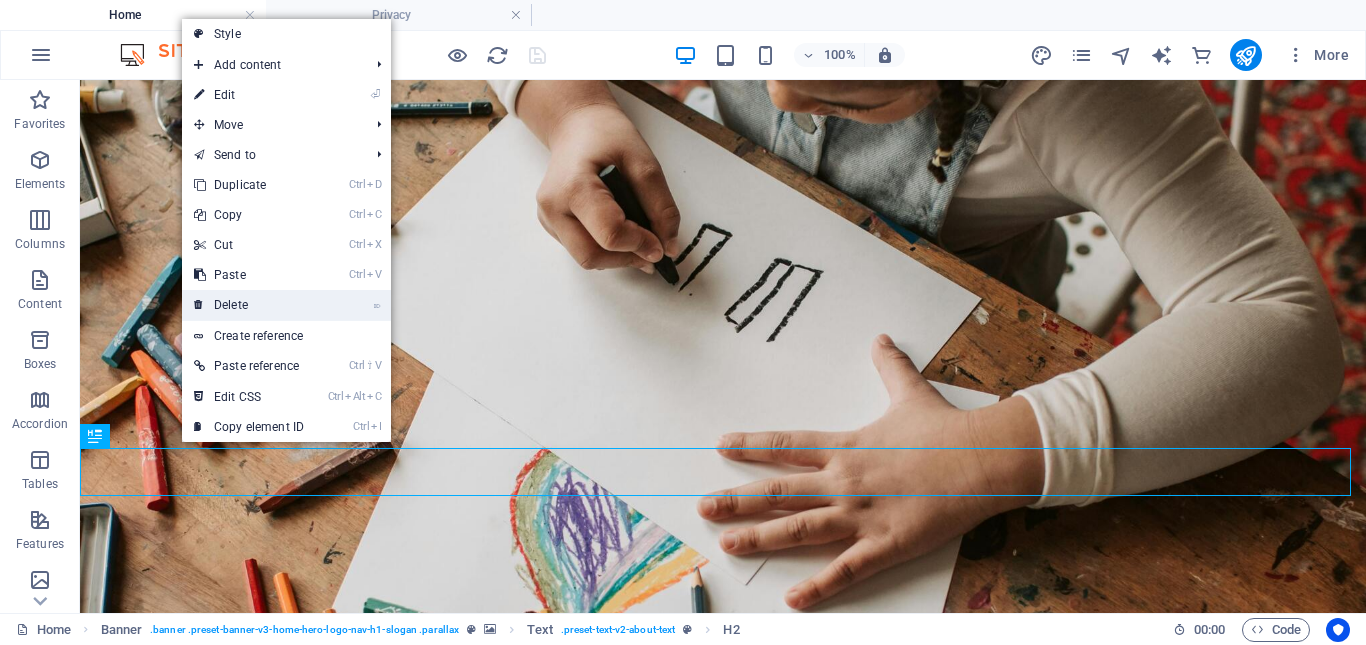 click on "⌦  Delete" at bounding box center (249, 305) 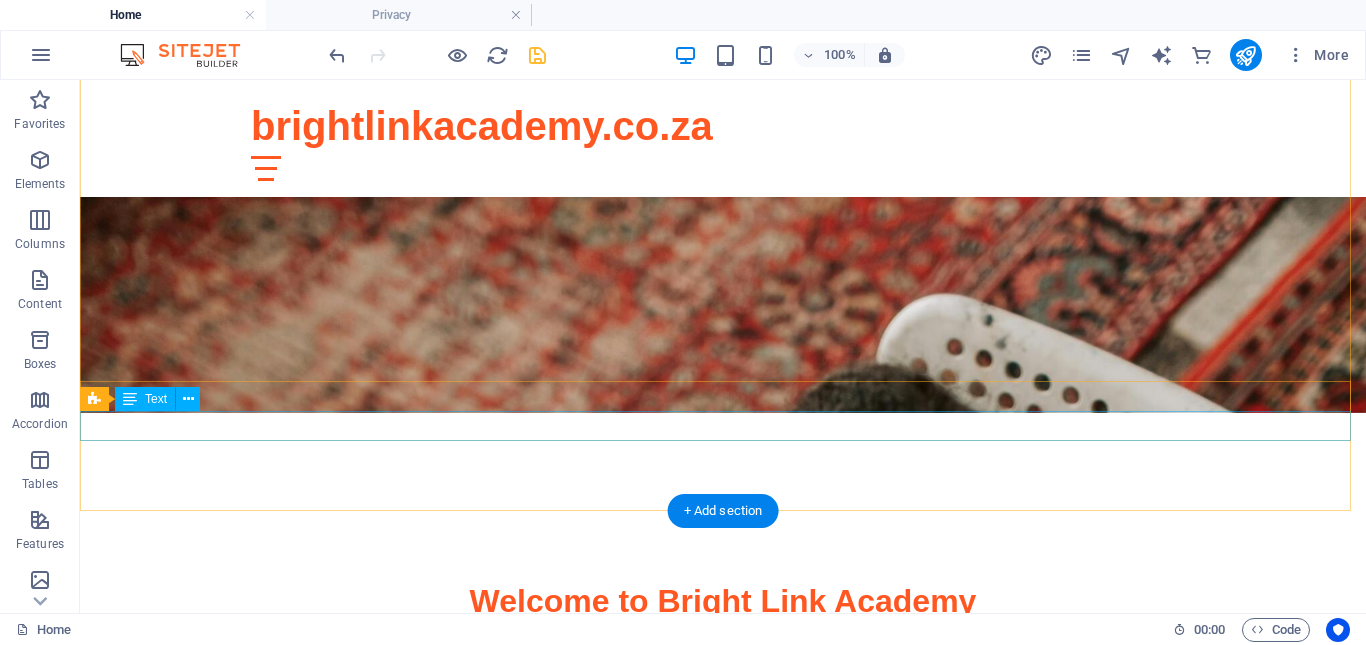 scroll, scrollTop: 0, scrollLeft: 0, axis: both 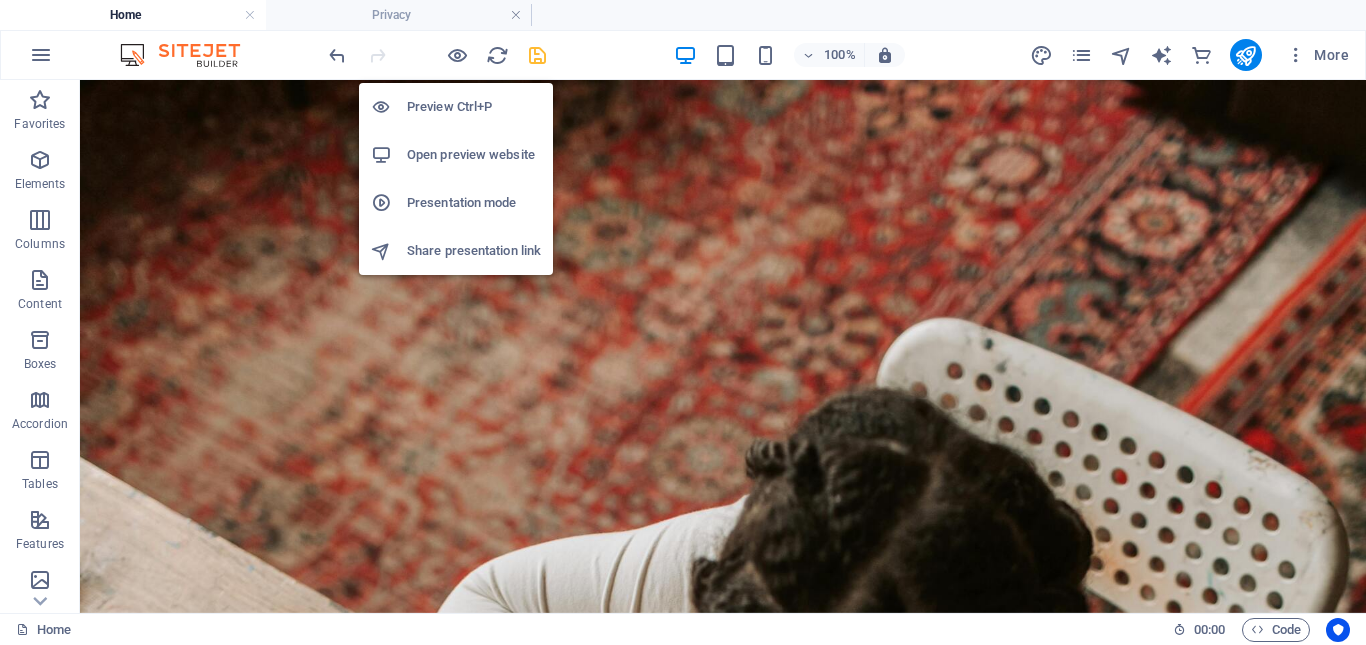 click on "Open preview website" at bounding box center [474, 155] 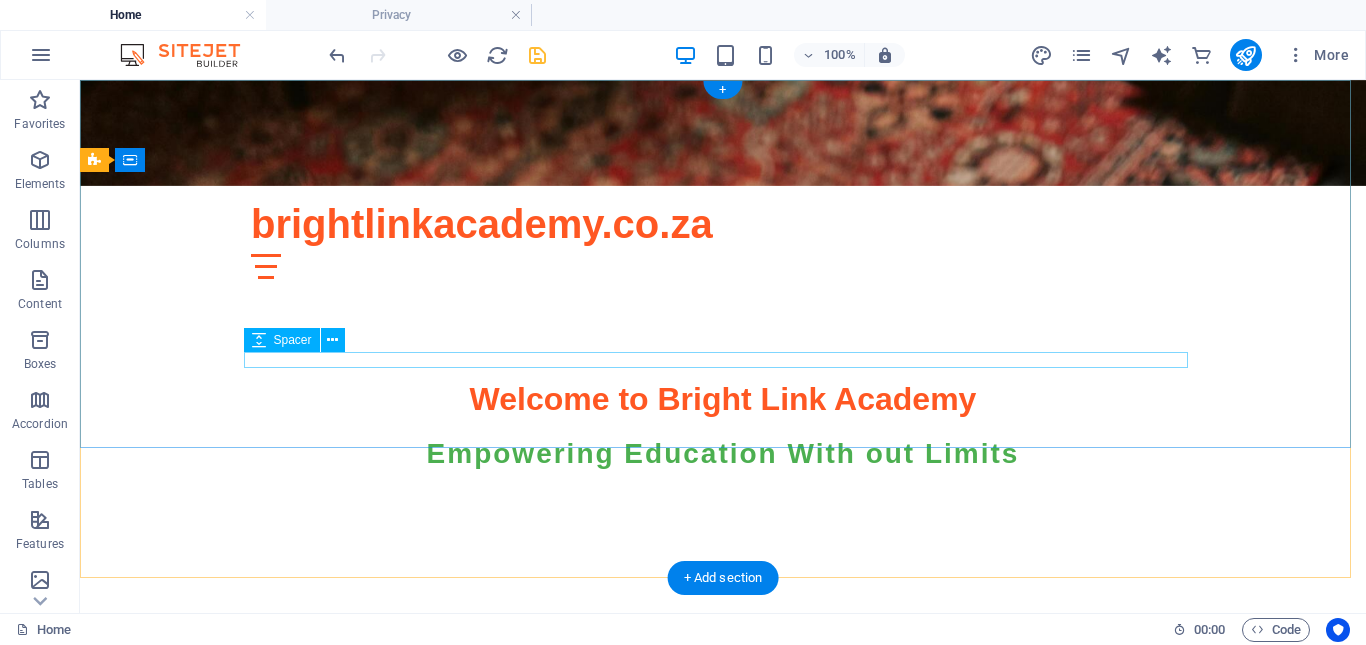 scroll, scrollTop: 0, scrollLeft: 0, axis: both 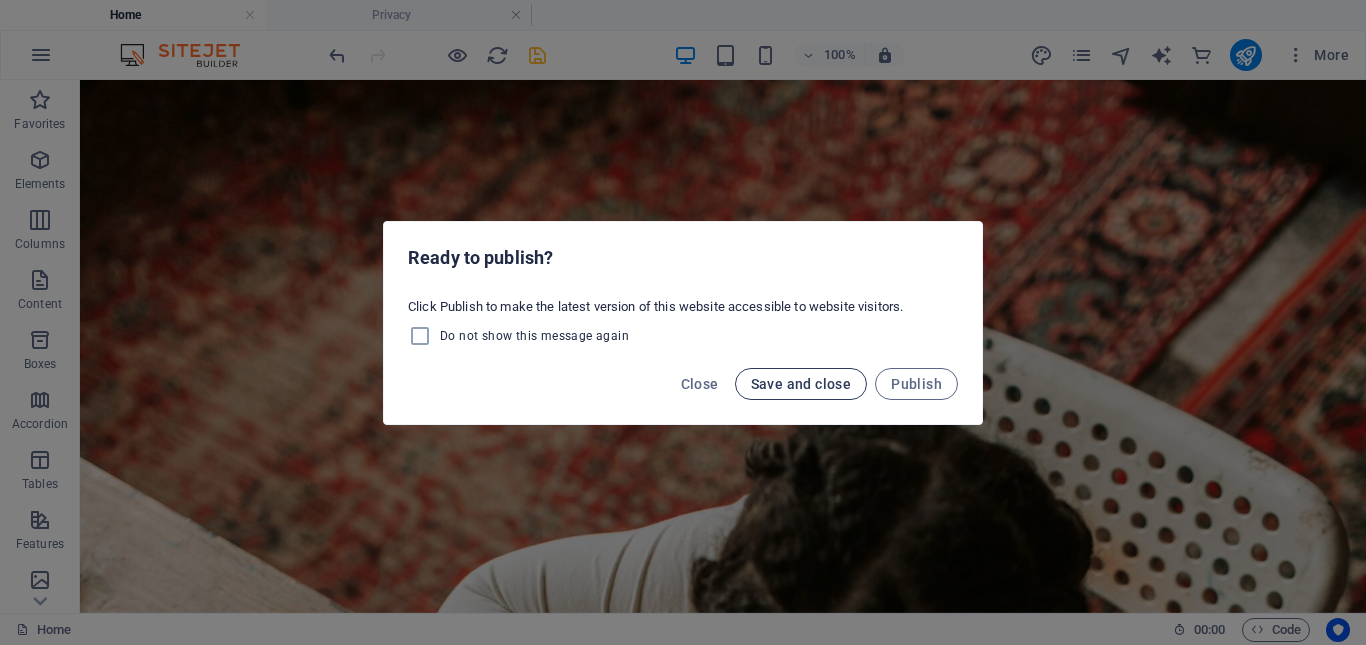 click on "Save and close" at bounding box center (801, 384) 